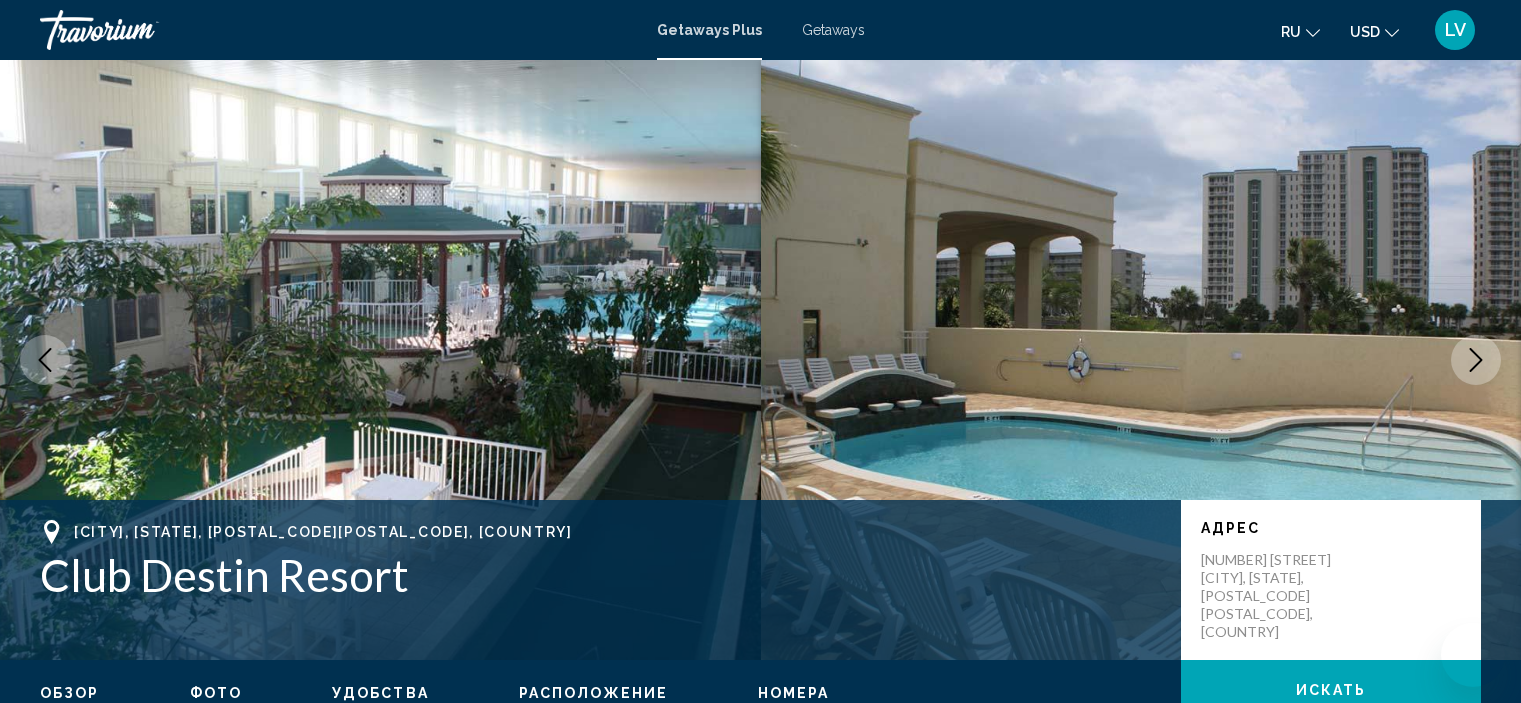 scroll, scrollTop: 8, scrollLeft: 0, axis: vertical 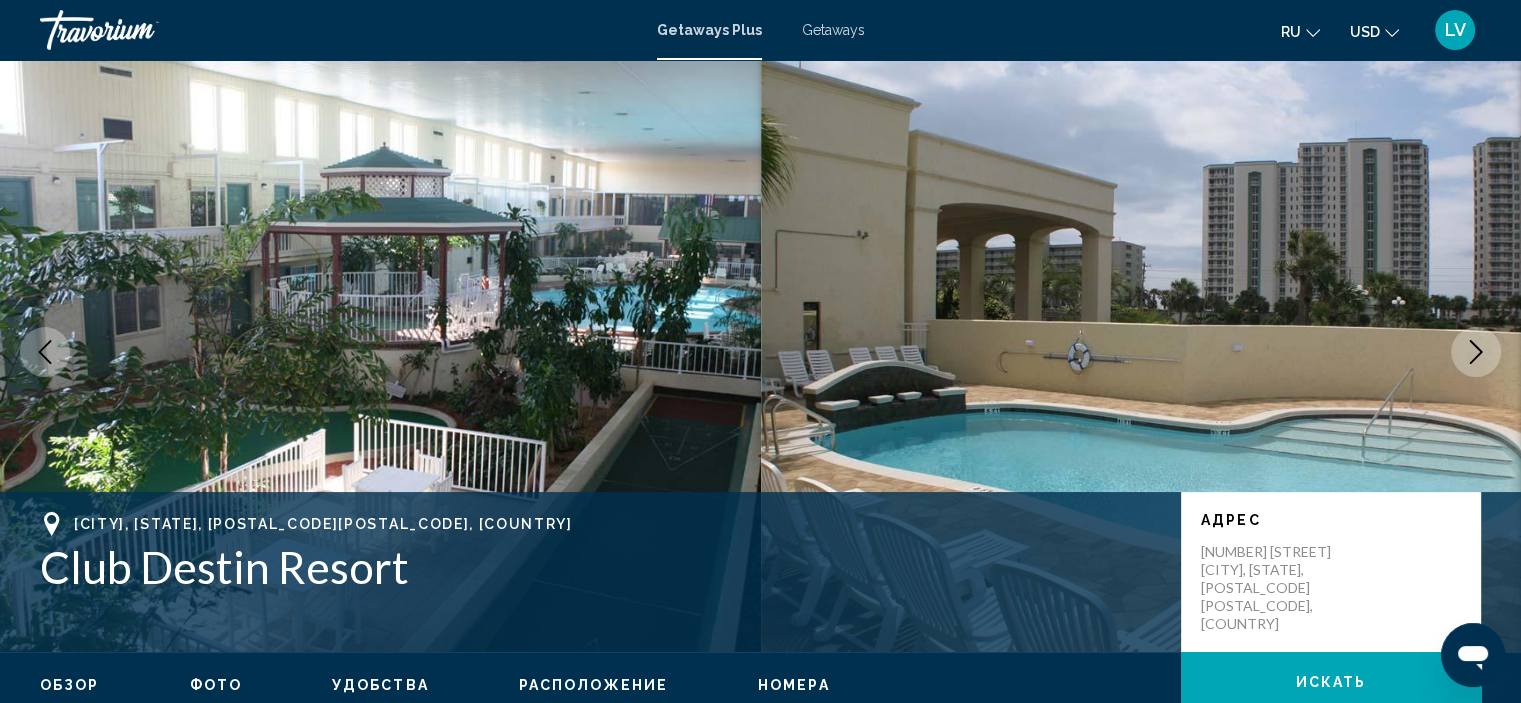 click on "LV" at bounding box center [1455, 30] 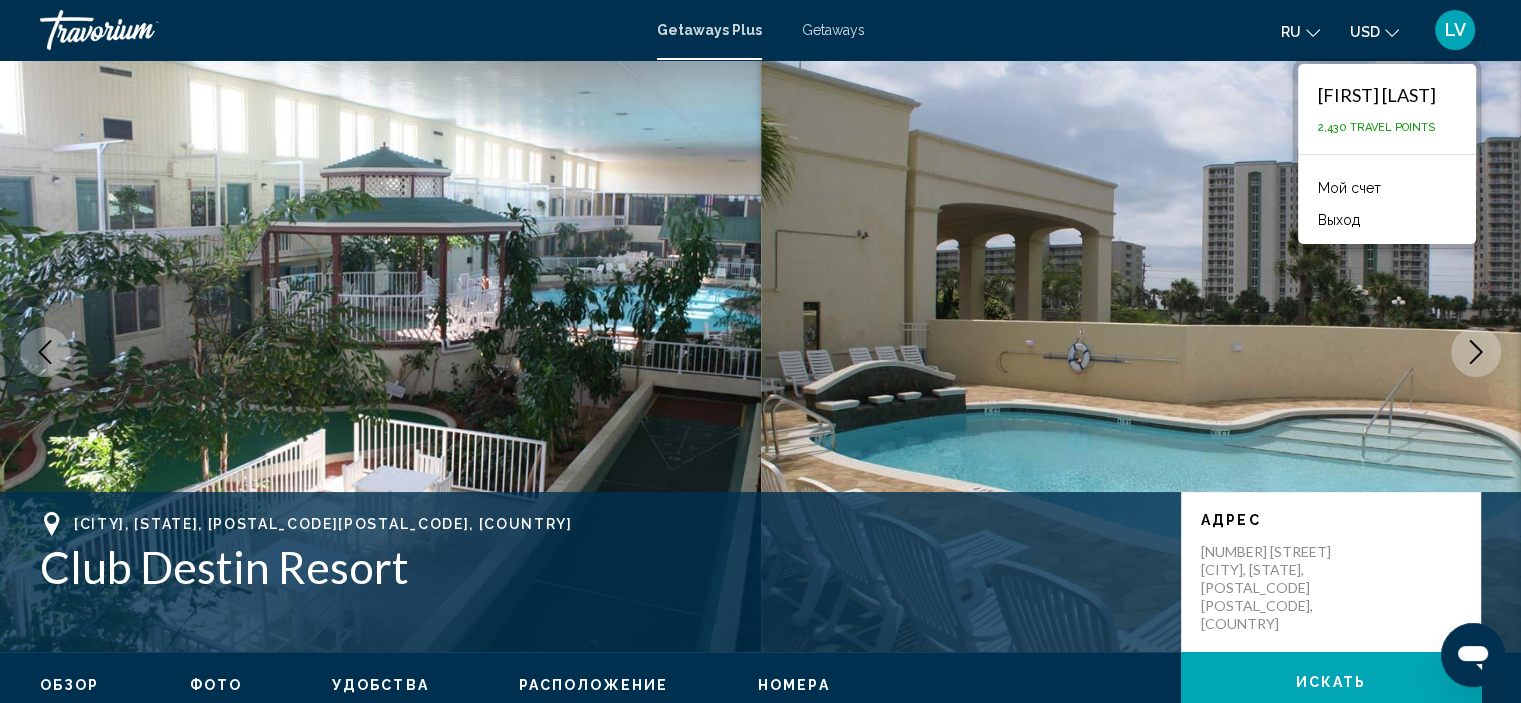 click at bounding box center (1141, 352) 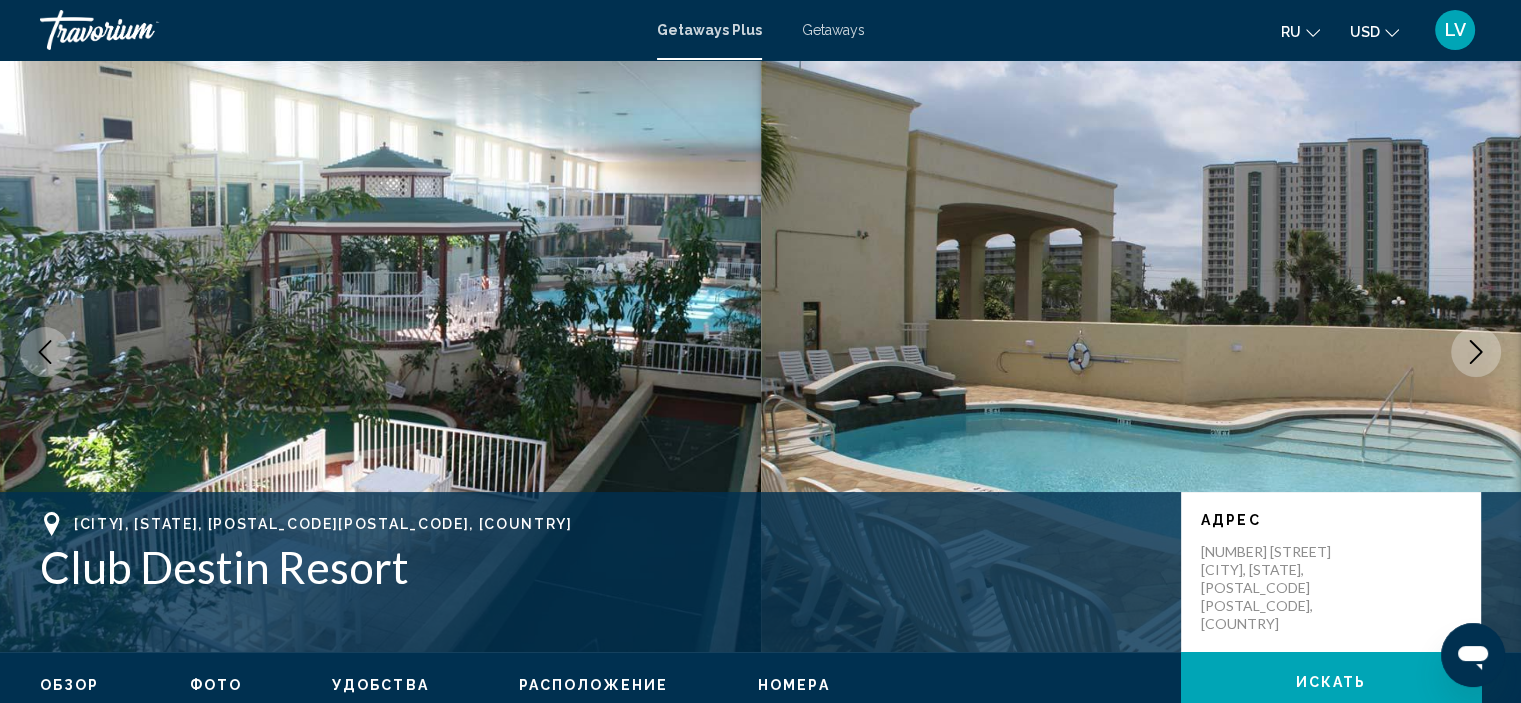 click on "LV" at bounding box center (1455, 30) 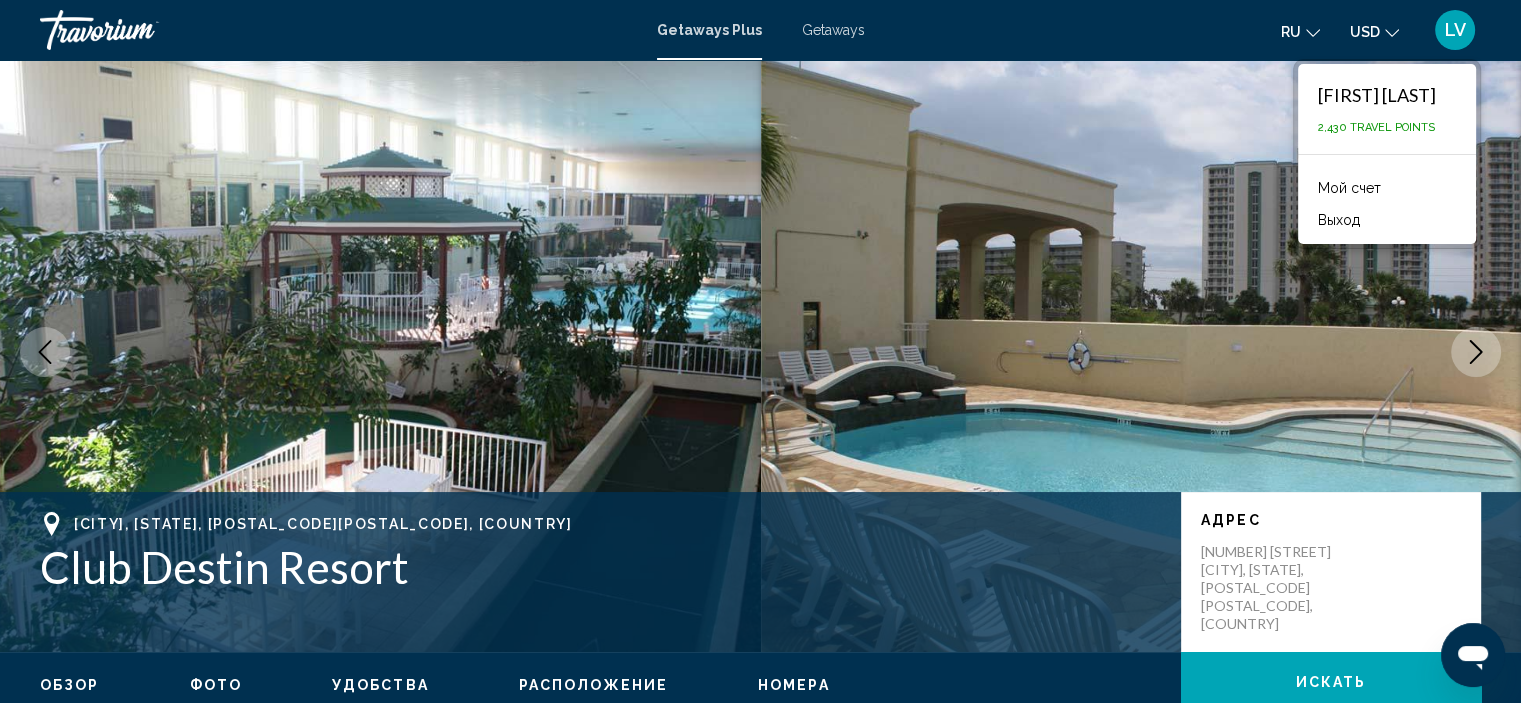 click at bounding box center (1141, 352) 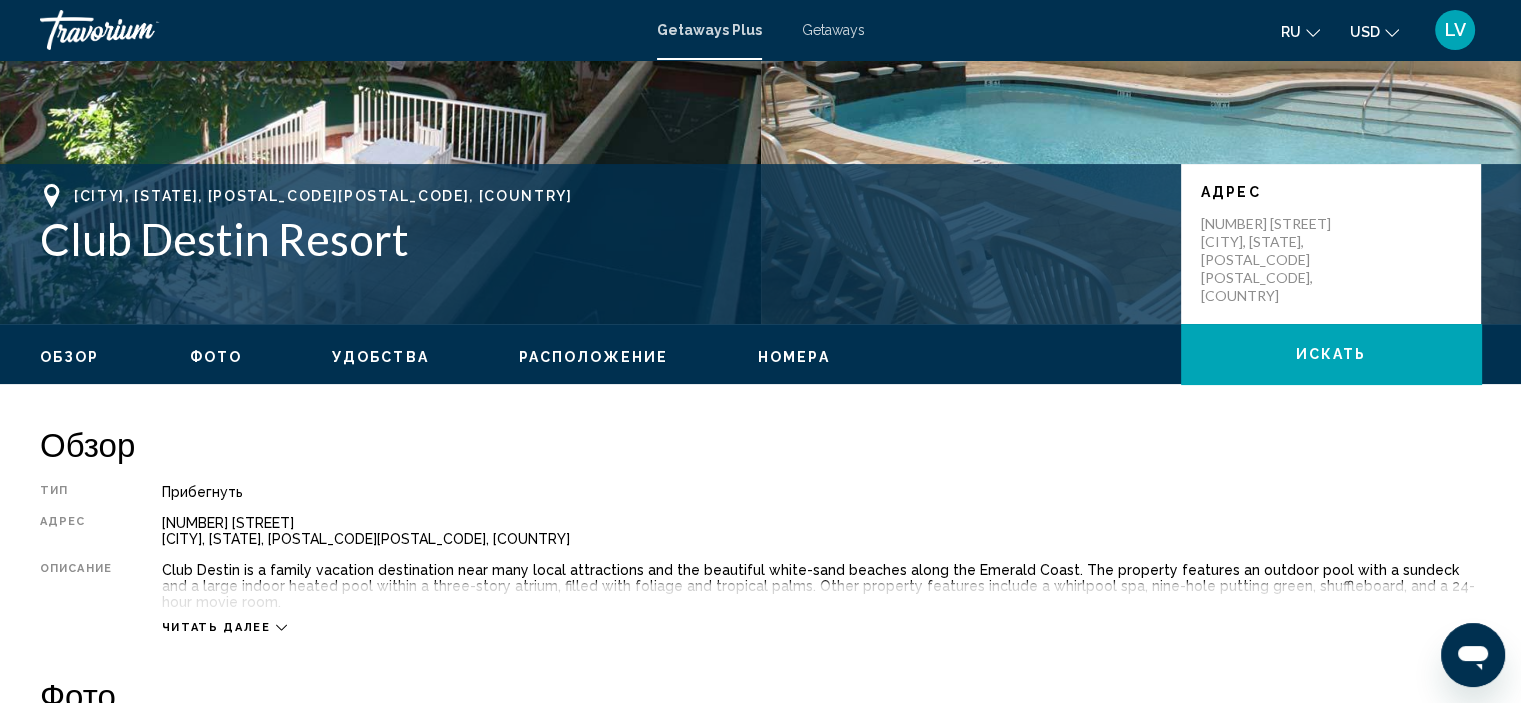 scroll, scrollTop: 308, scrollLeft: 0, axis: vertical 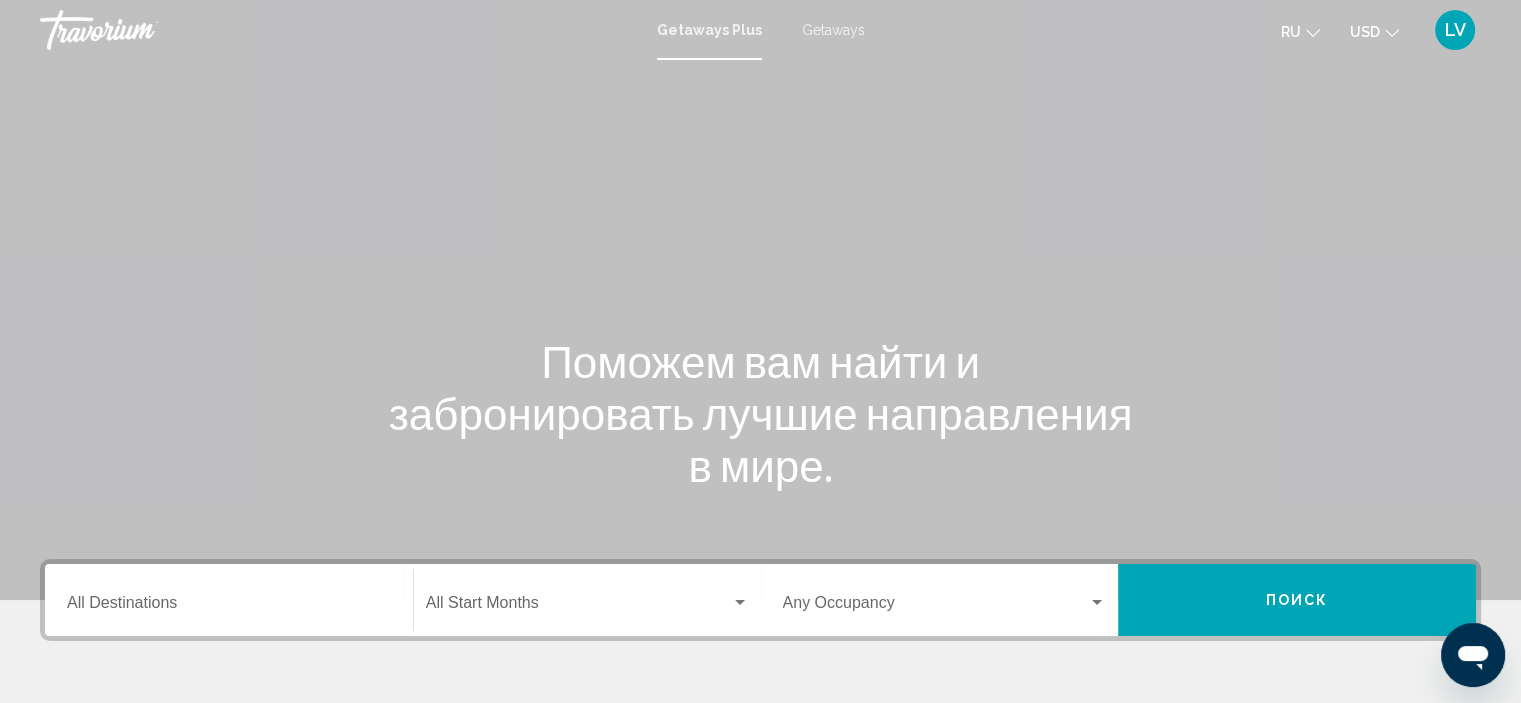 click on "Destination All Destinations" at bounding box center [229, 607] 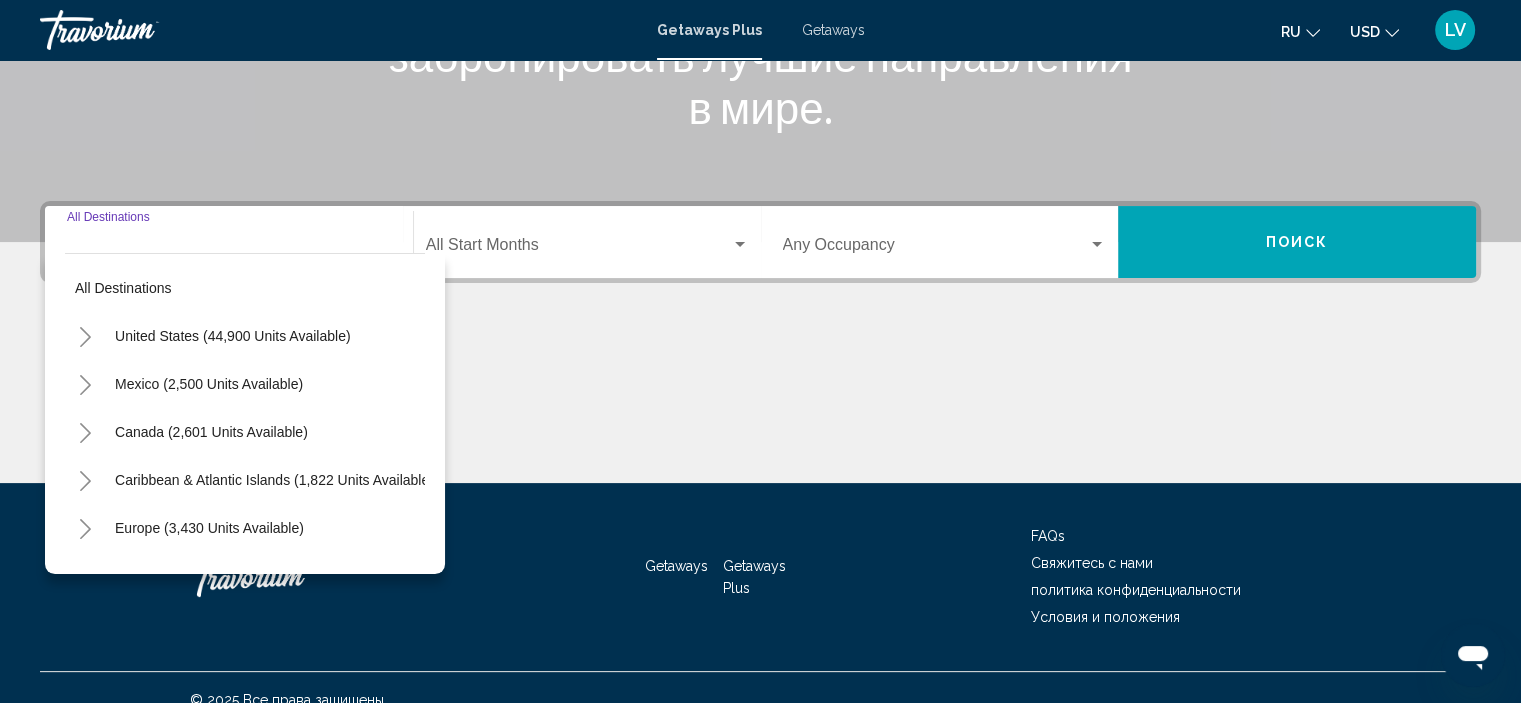 scroll, scrollTop: 382, scrollLeft: 0, axis: vertical 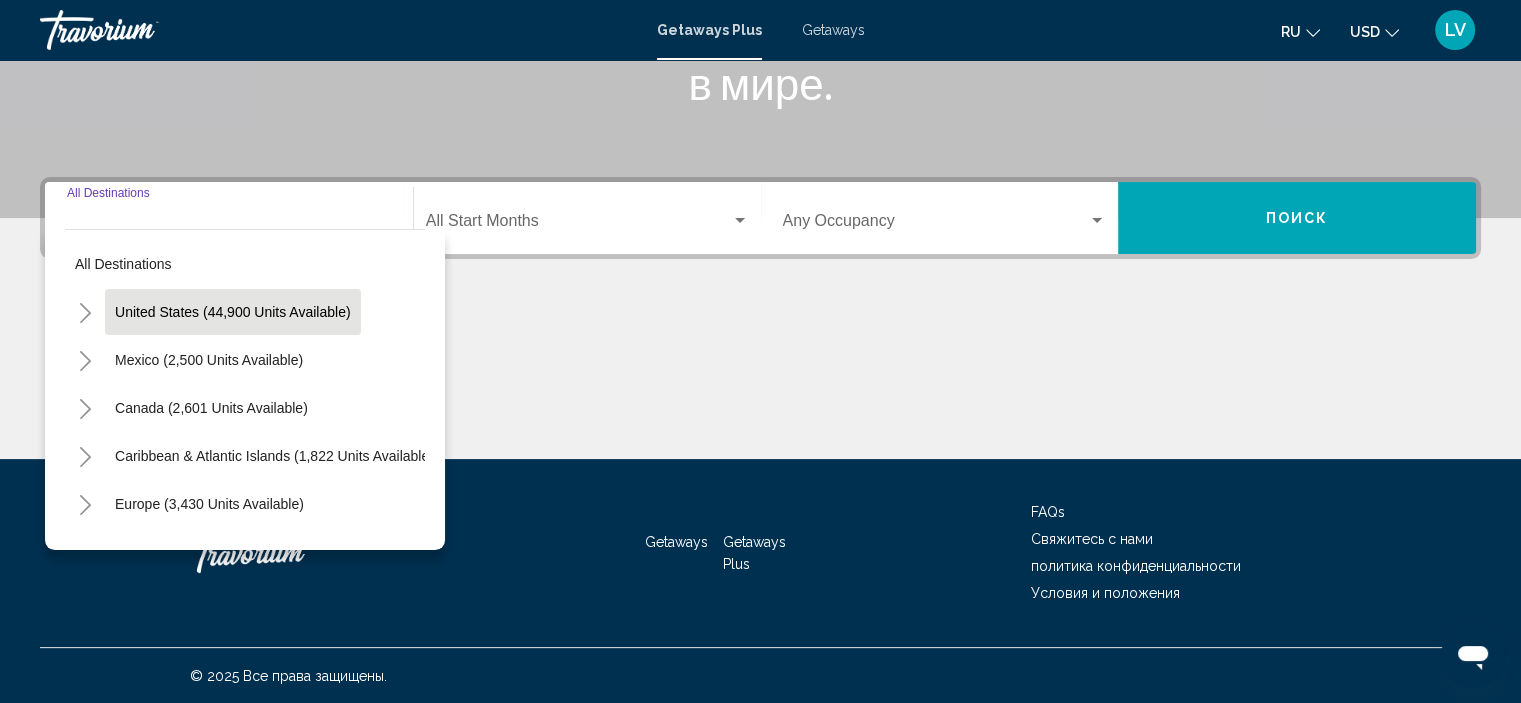 click on "United States (44,900 units available)" at bounding box center (209, 360) 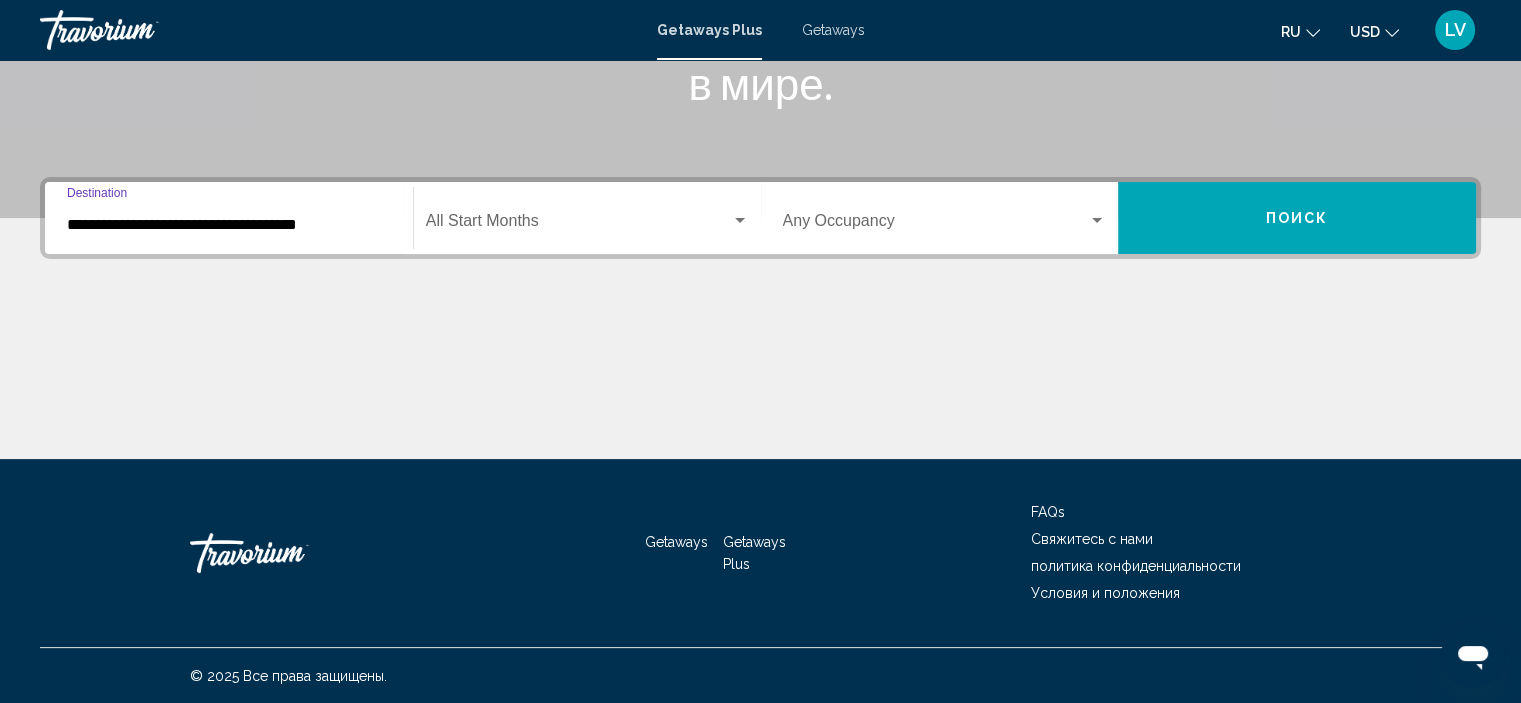 click at bounding box center (578, 225) 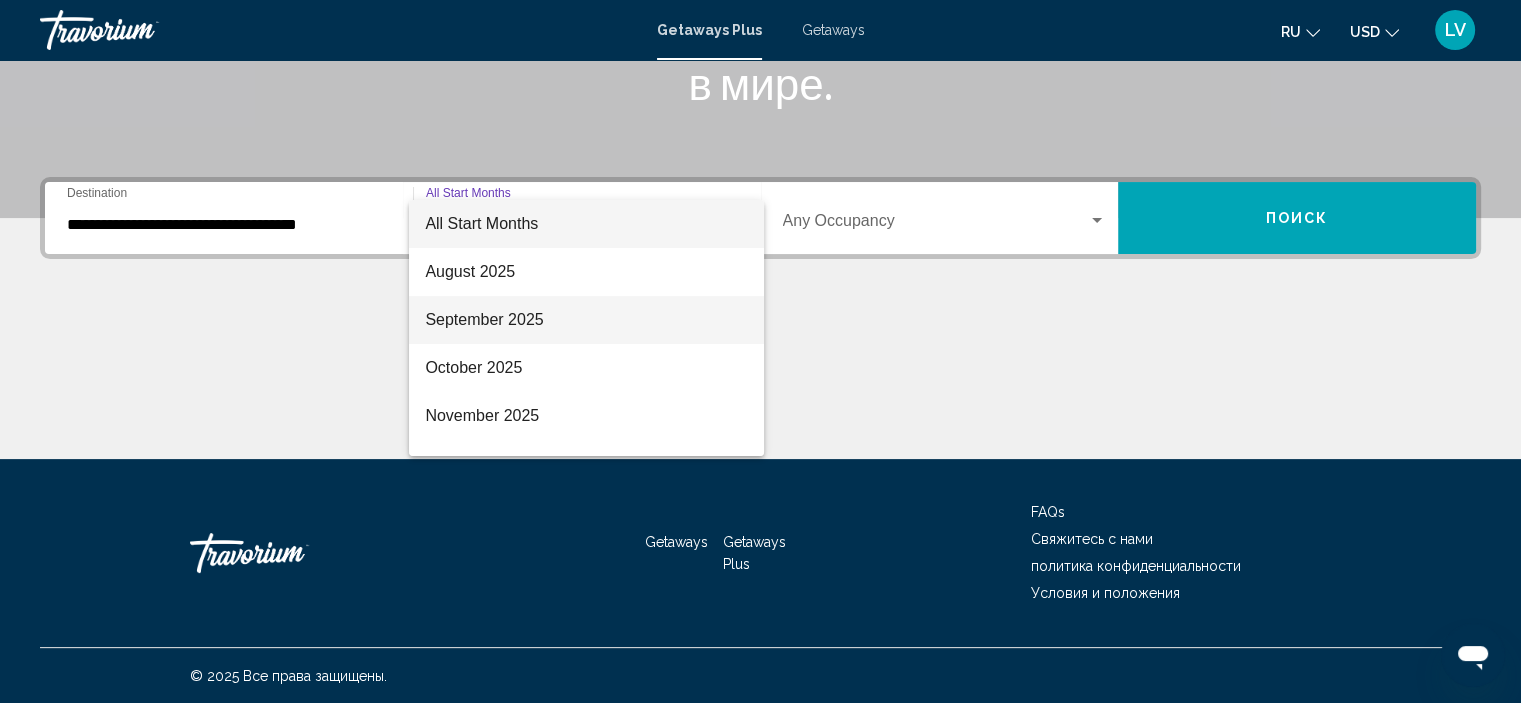 click on "September 2025" at bounding box center [586, 320] 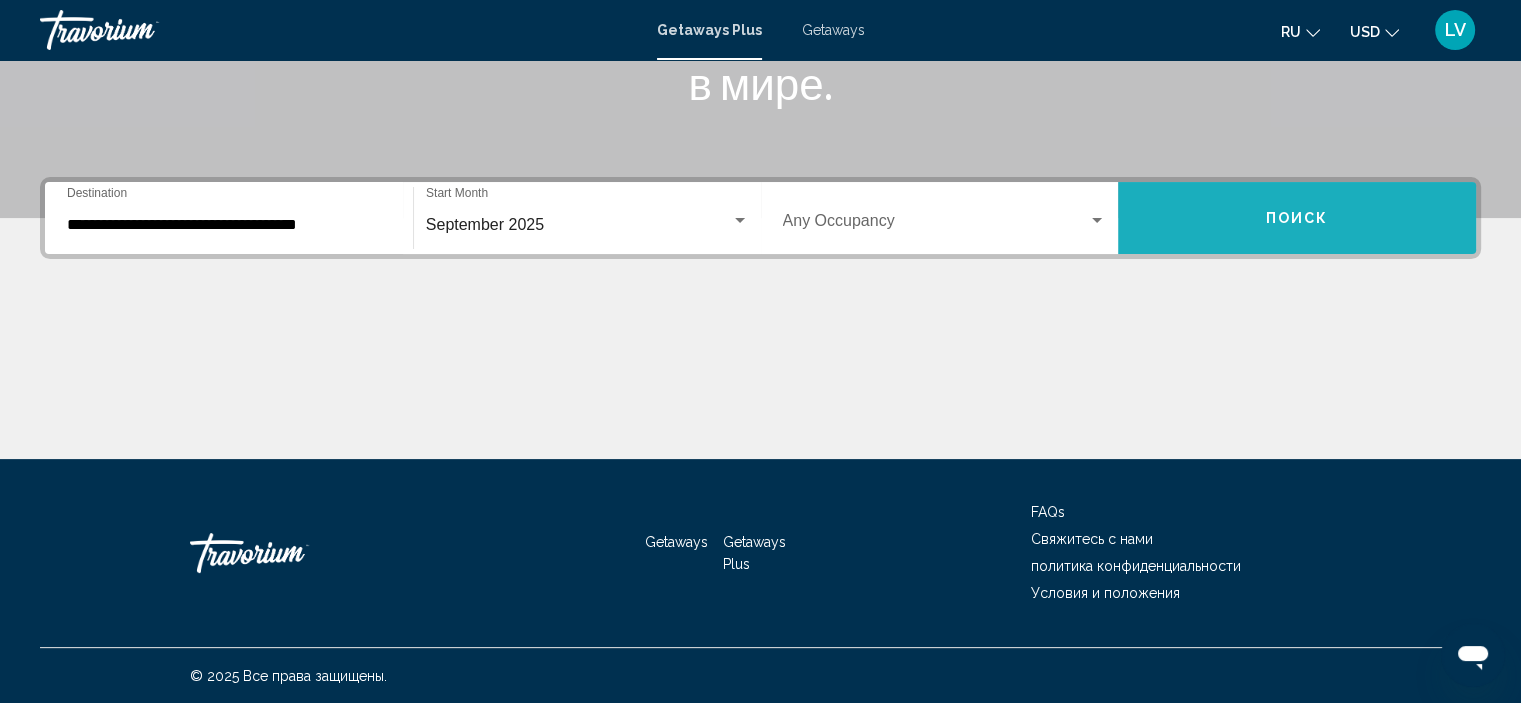 click on "Поиск" at bounding box center (1297, 218) 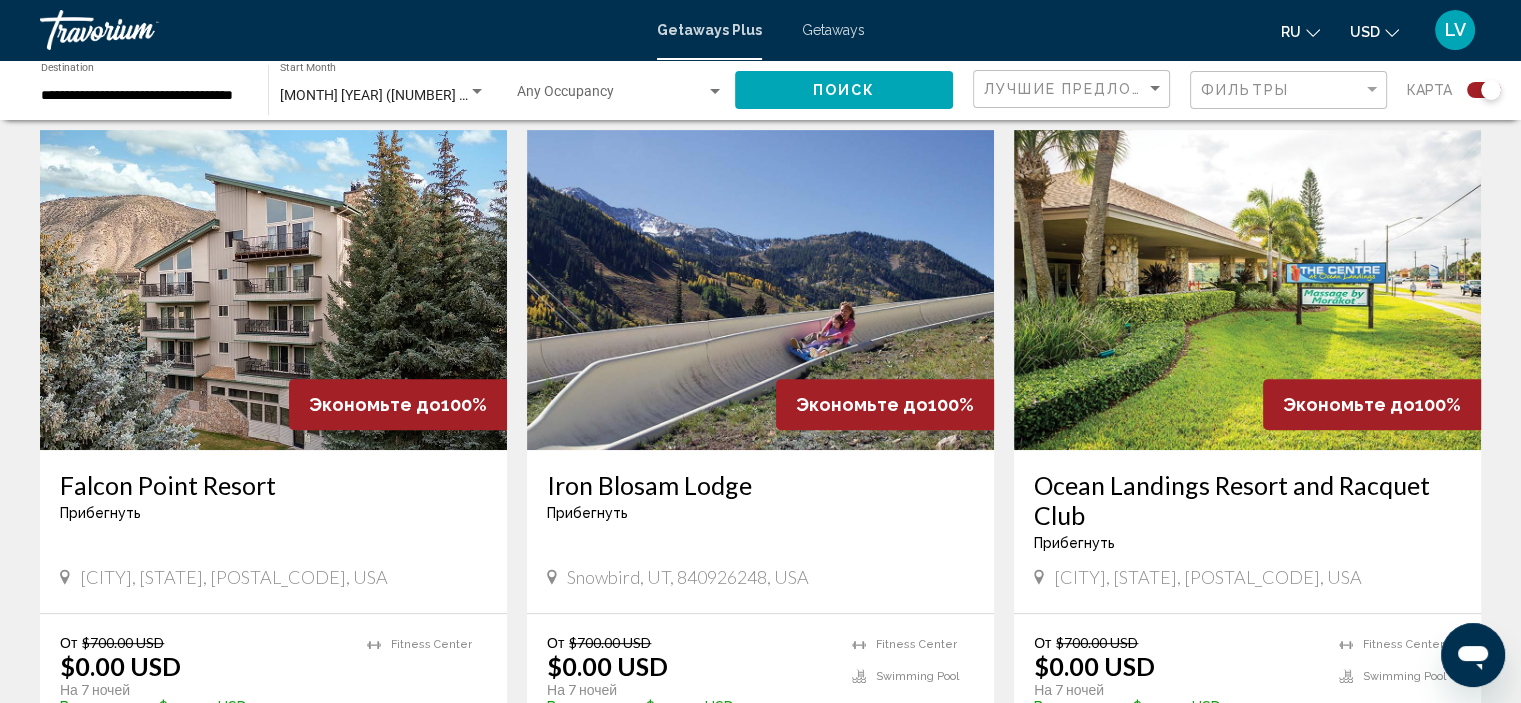 scroll, scrollTop: 800, scrollLeft: 0, axis: vertical 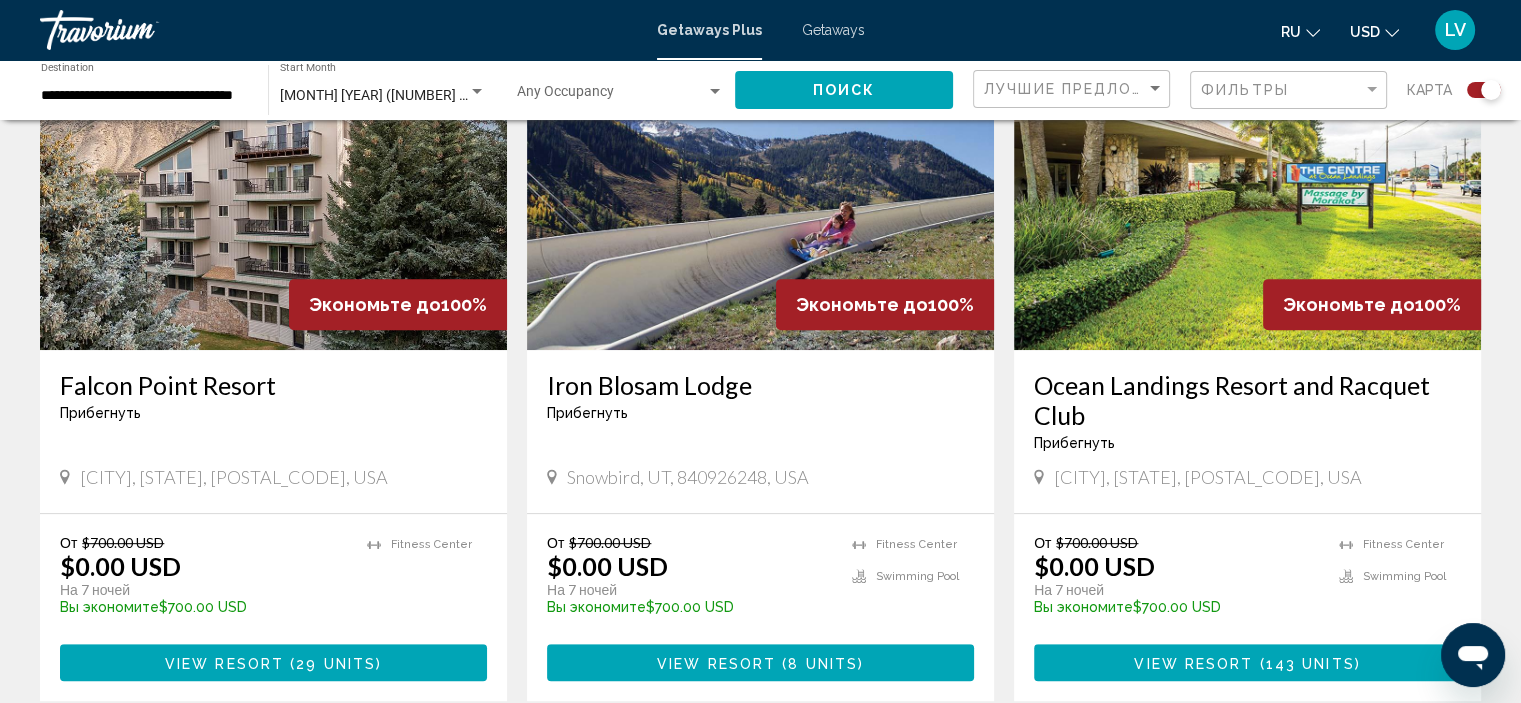 click at bounding box center (760, 190) 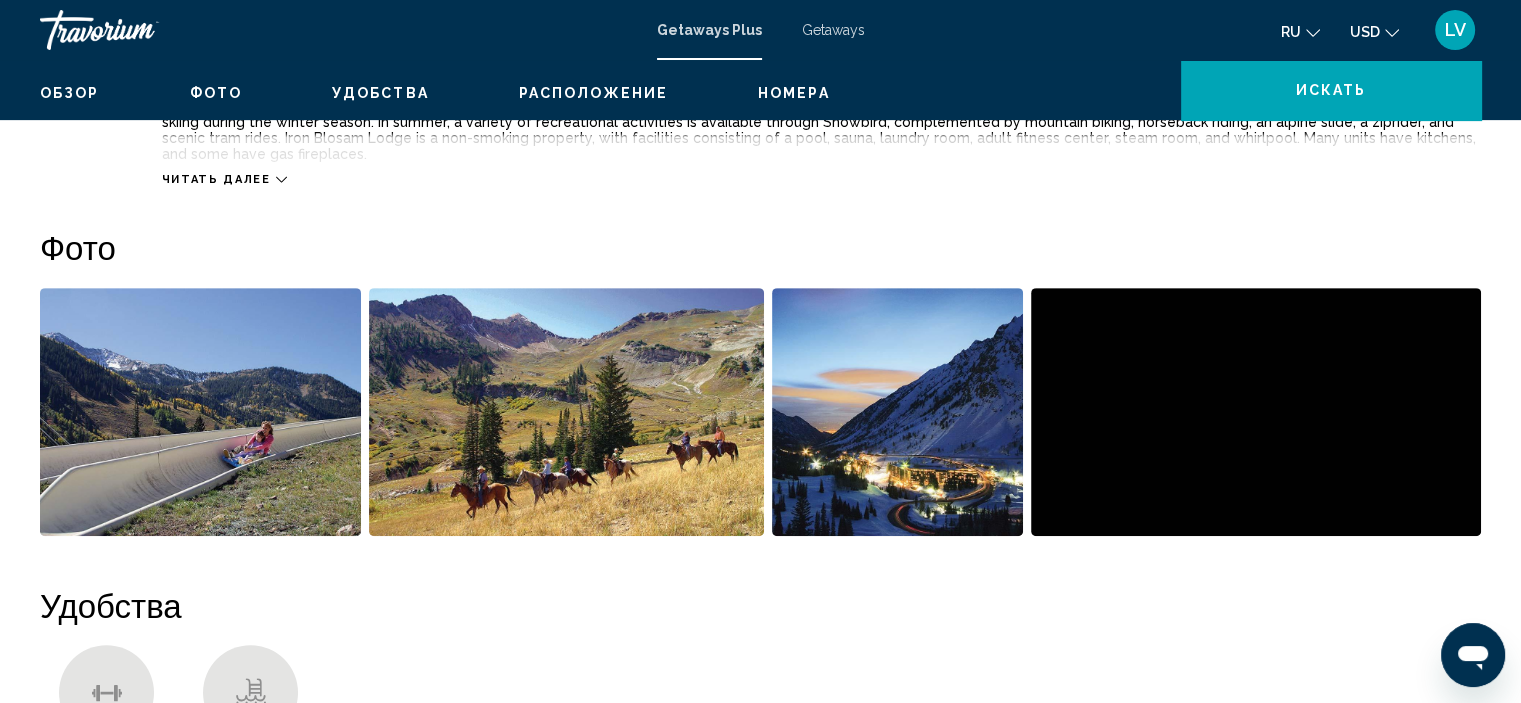 scroll, scrollTop: 8, scrollLeft: 0, axis: vertical 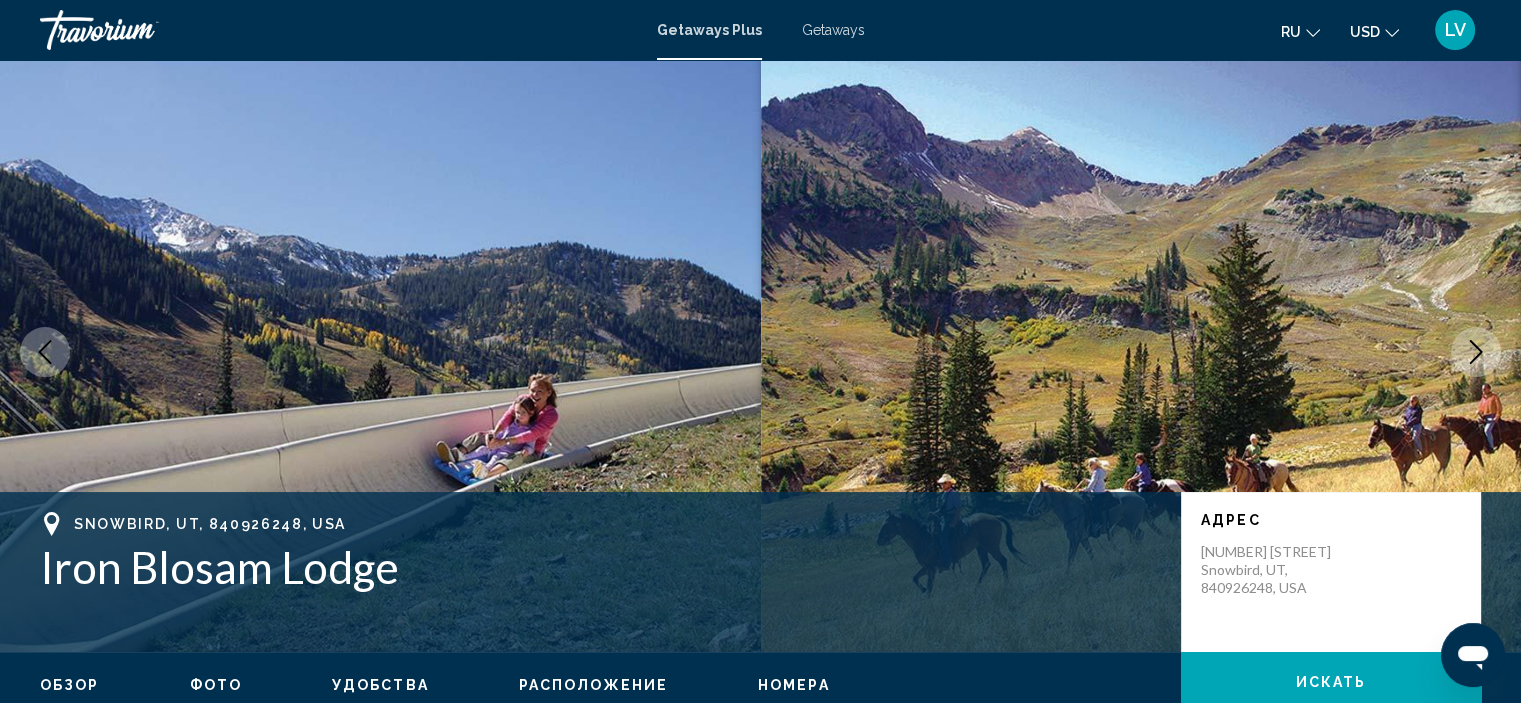 click 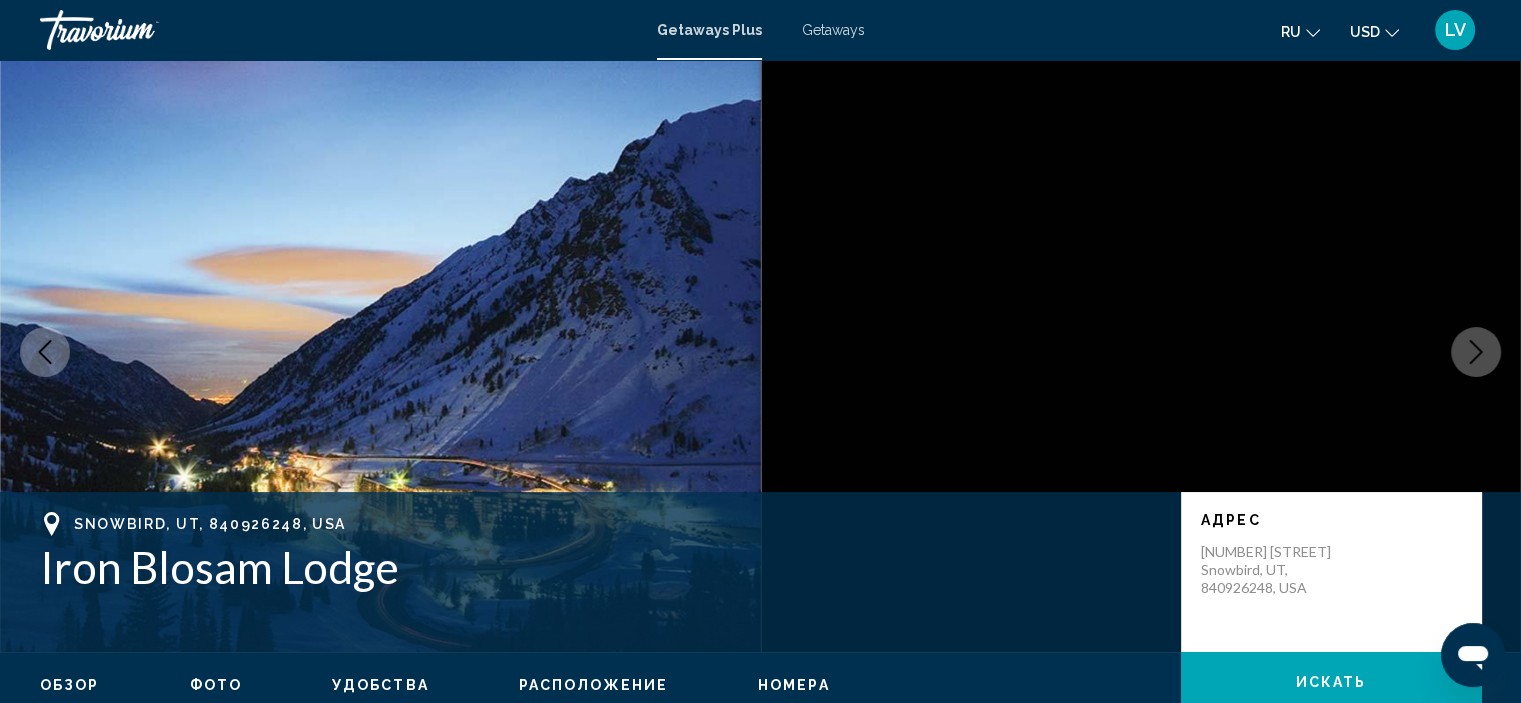 click 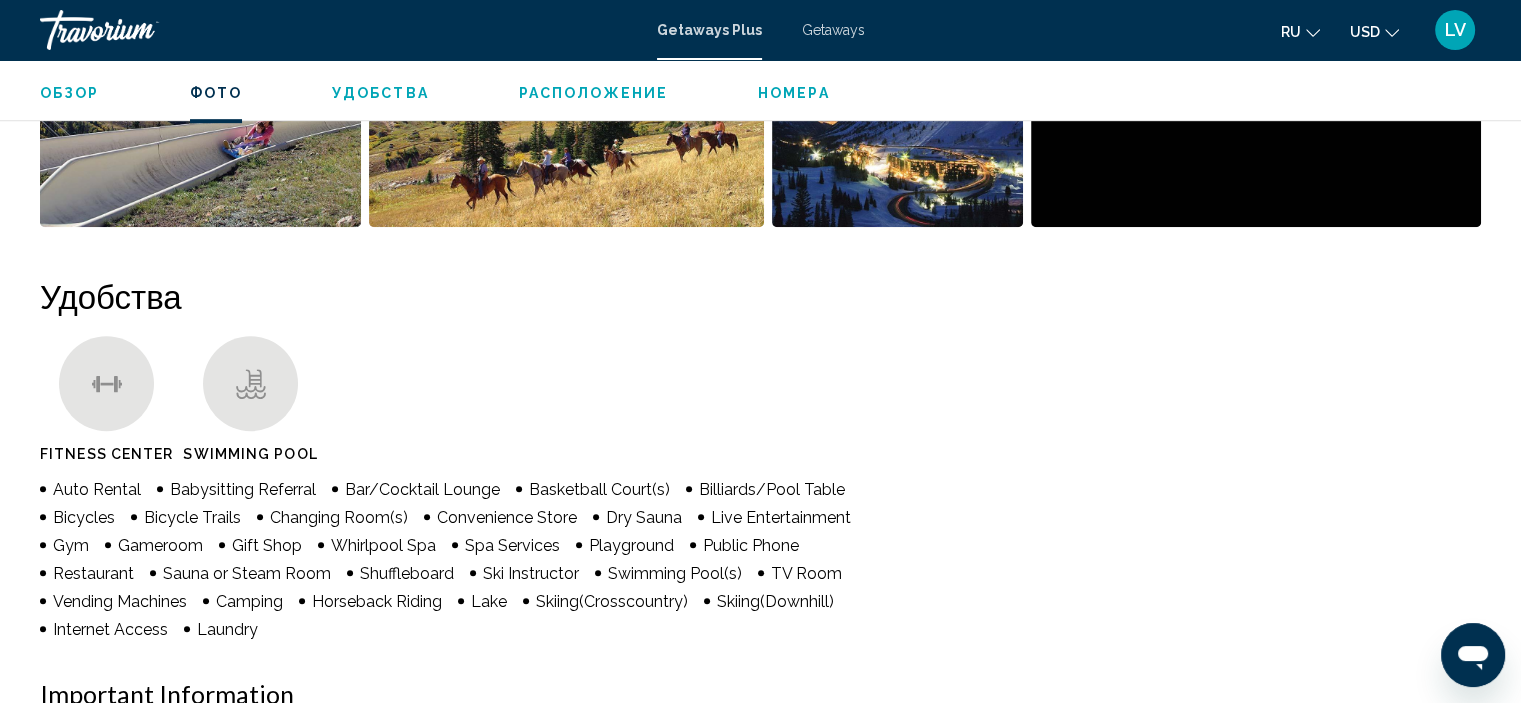 scroll, scrollTop: 1208, scrollLeft: 0, axis: vertical 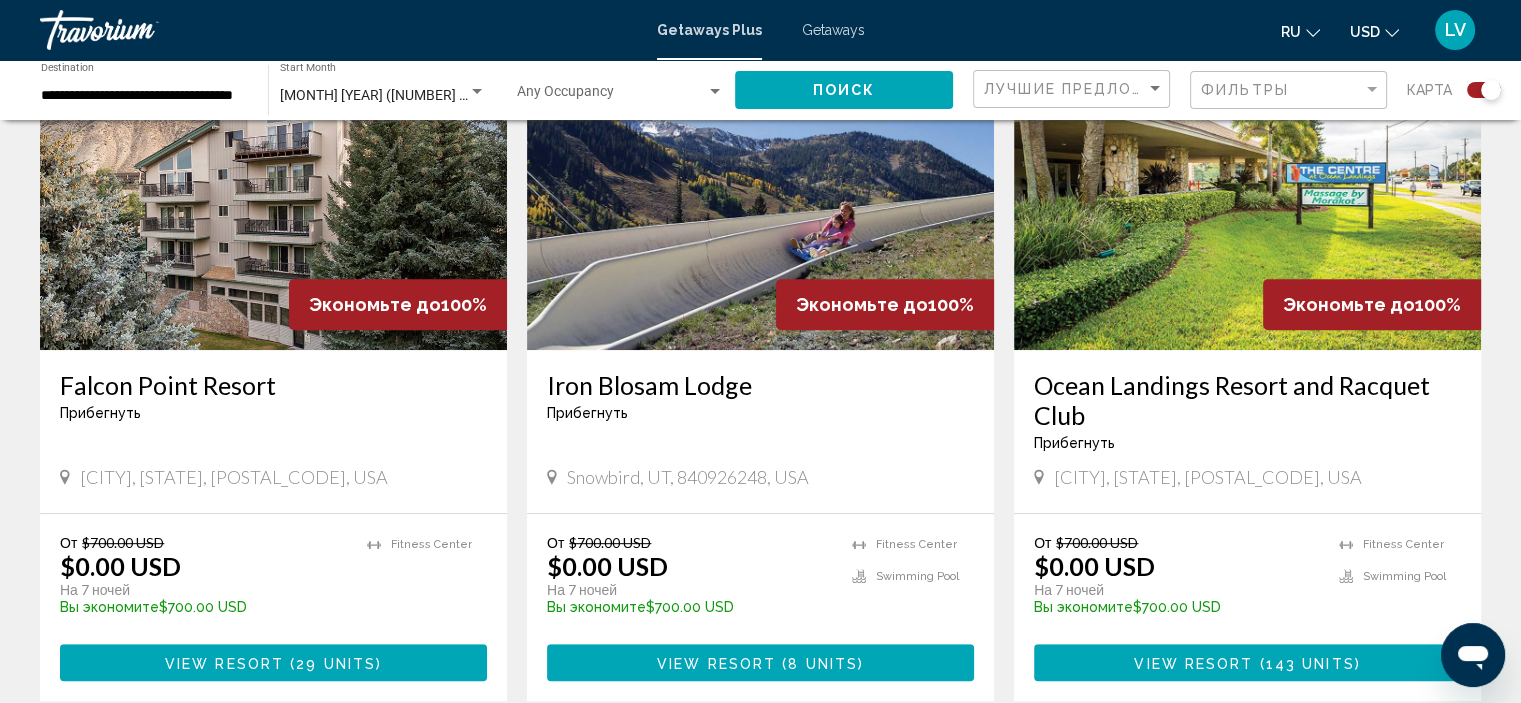 click at bounding box center (1247, 190) 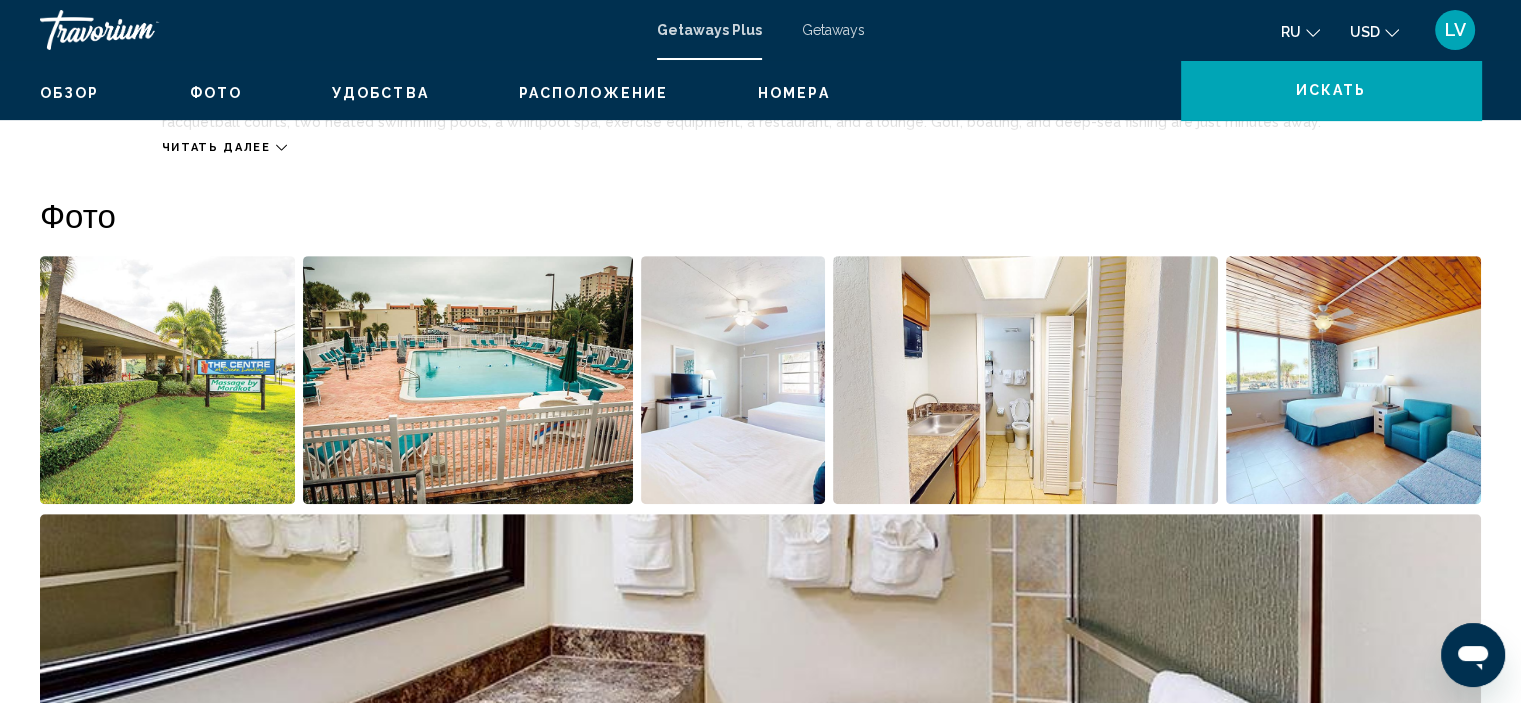 scroll, scrollTop: 8, scrollLeft: 0, axis: vertical 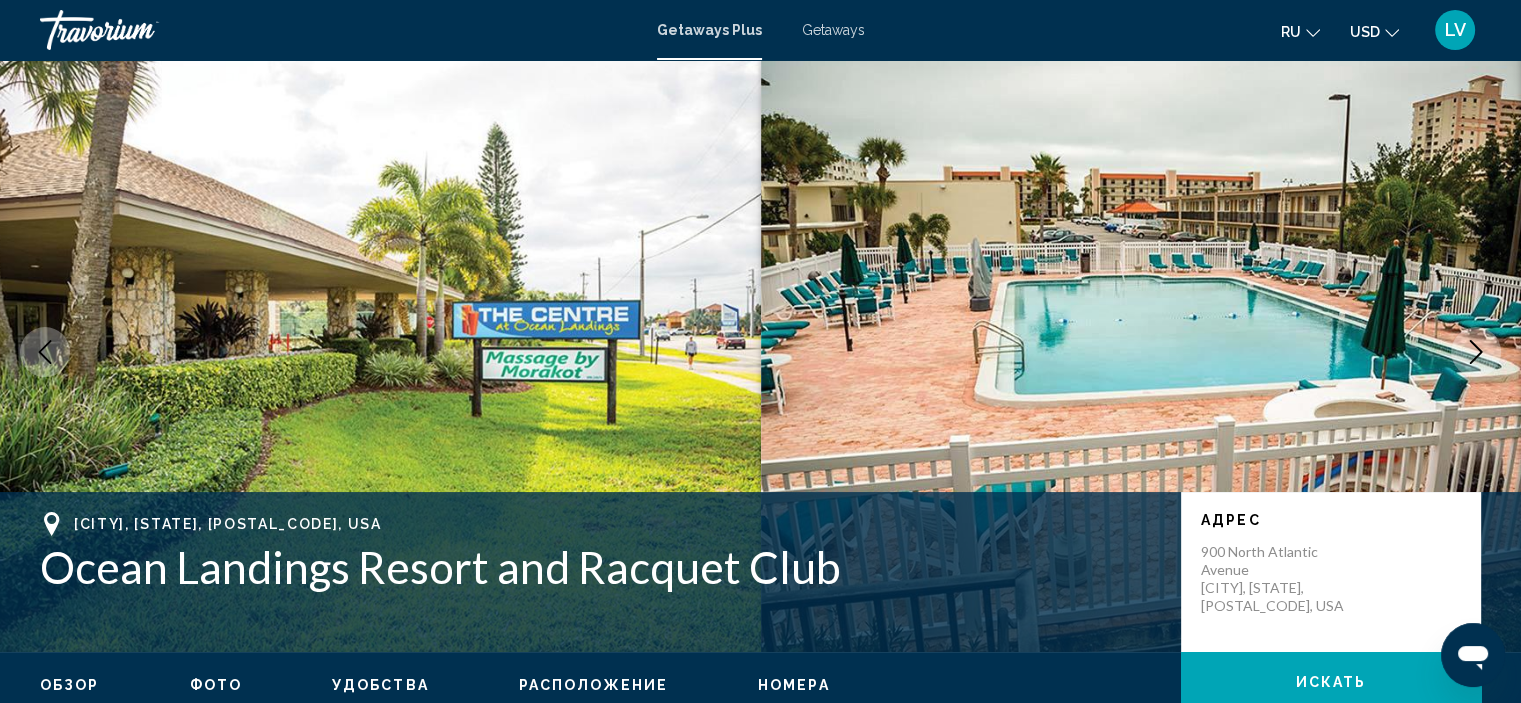 click 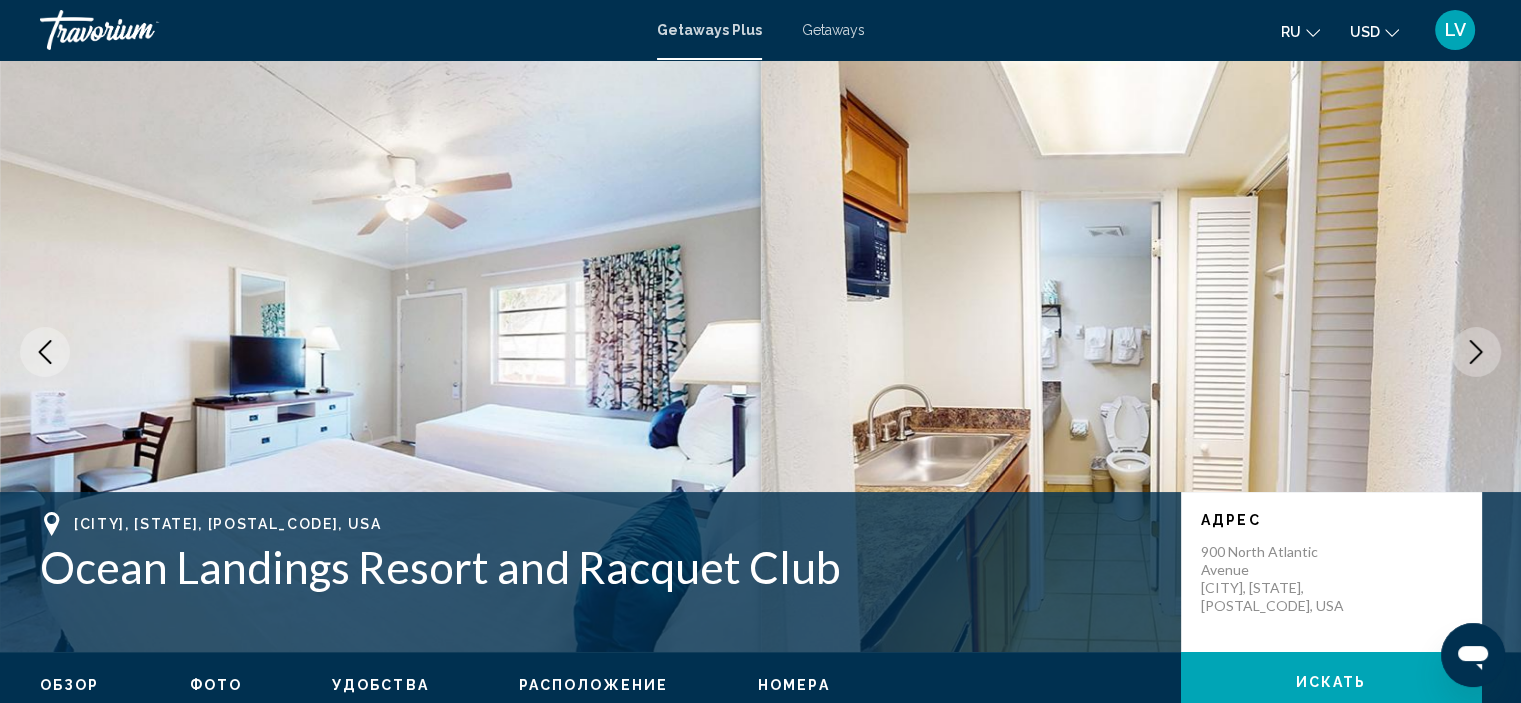 click 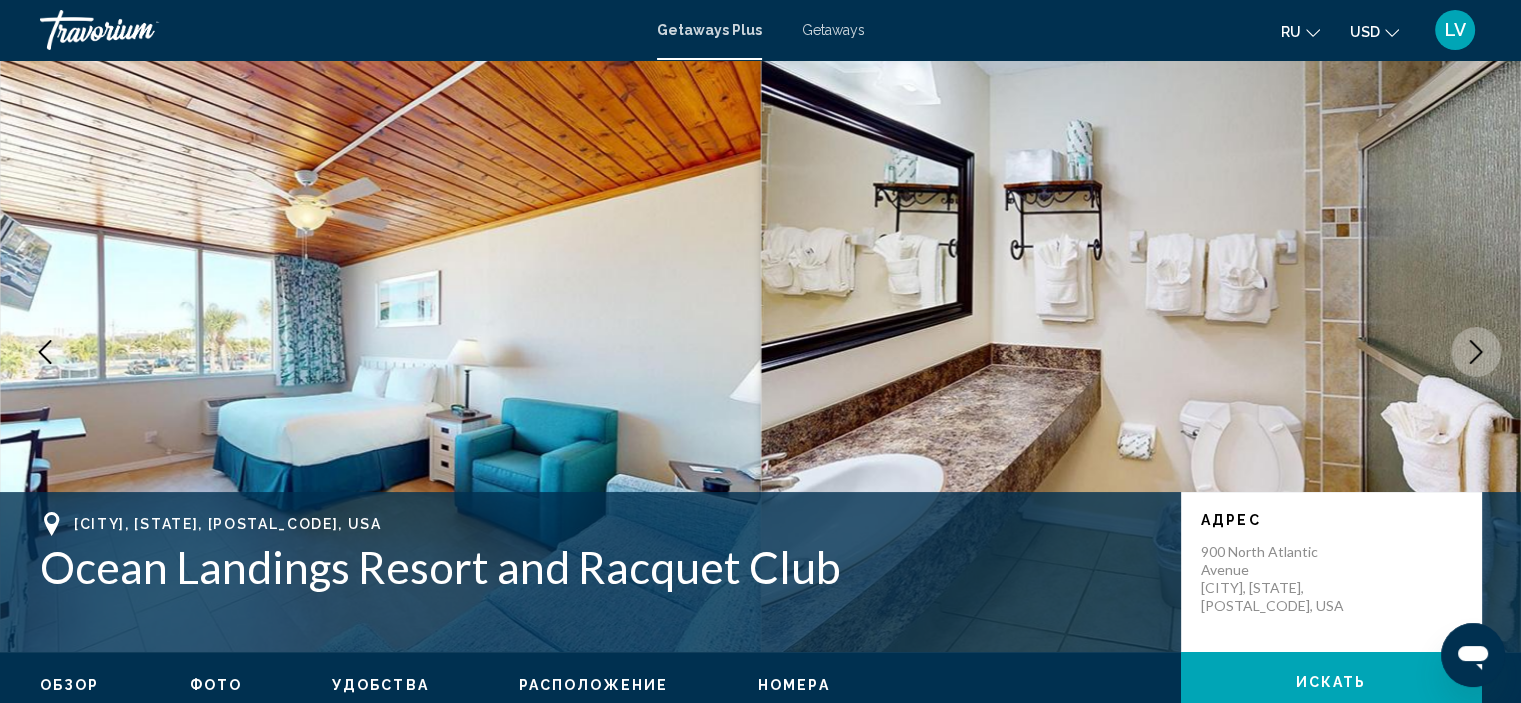 click 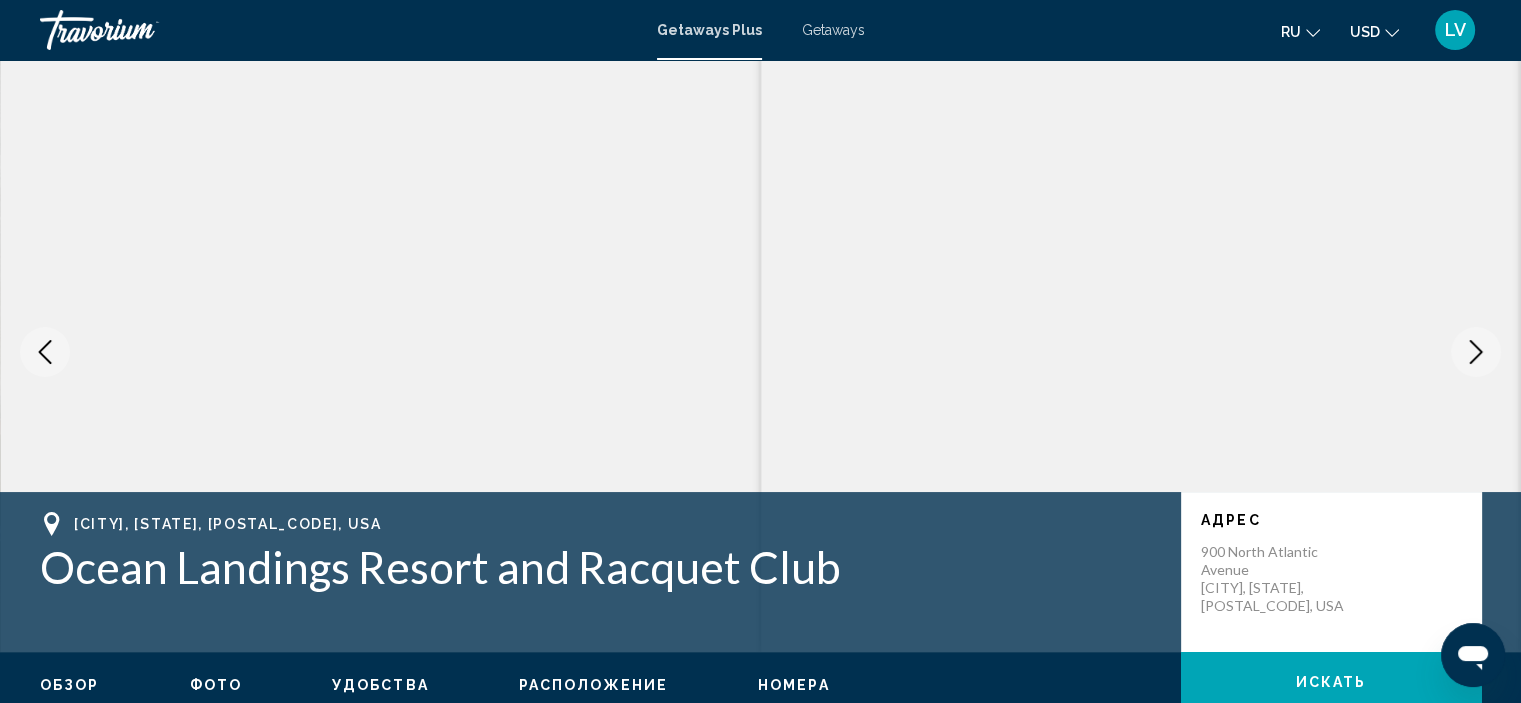 click 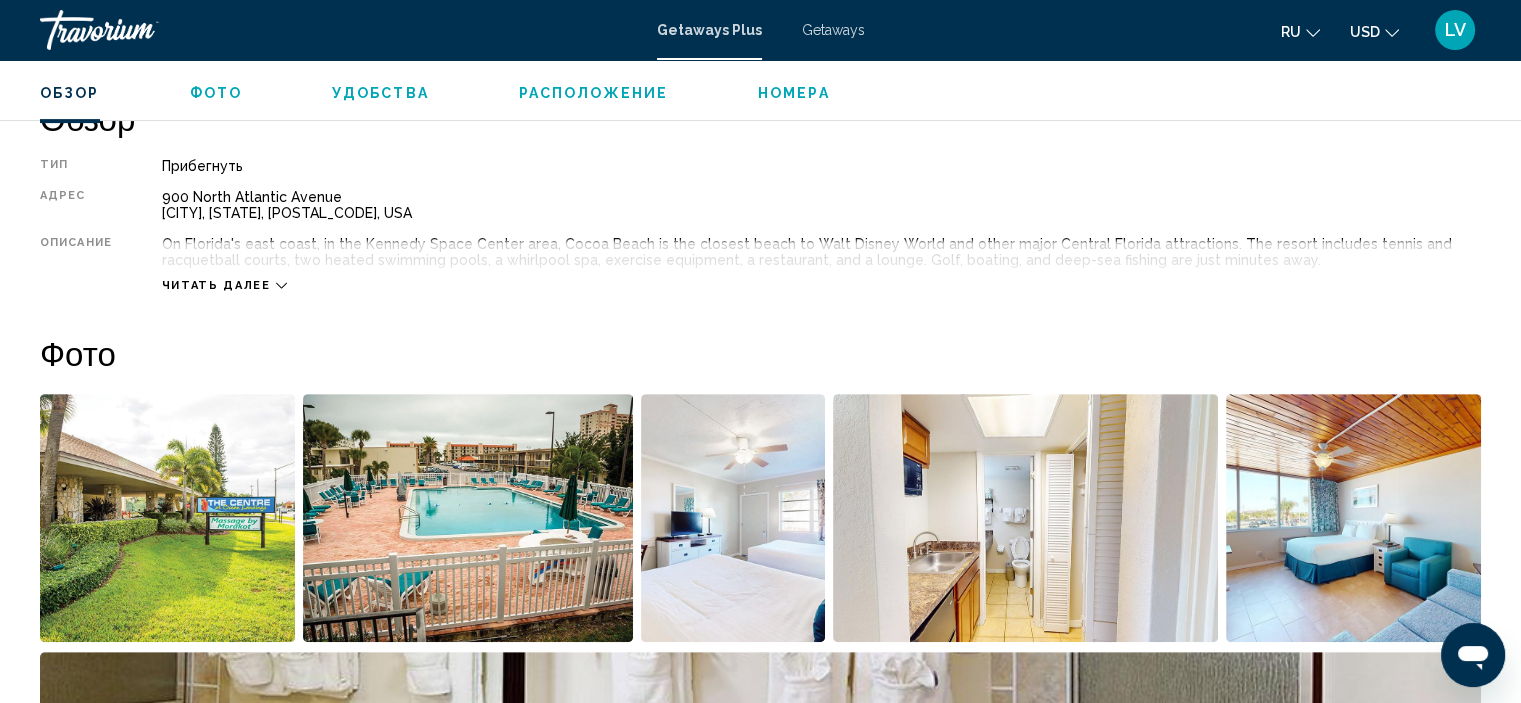 scroll, scrollTop: 708, scrollLeft: 0, axis: vertical 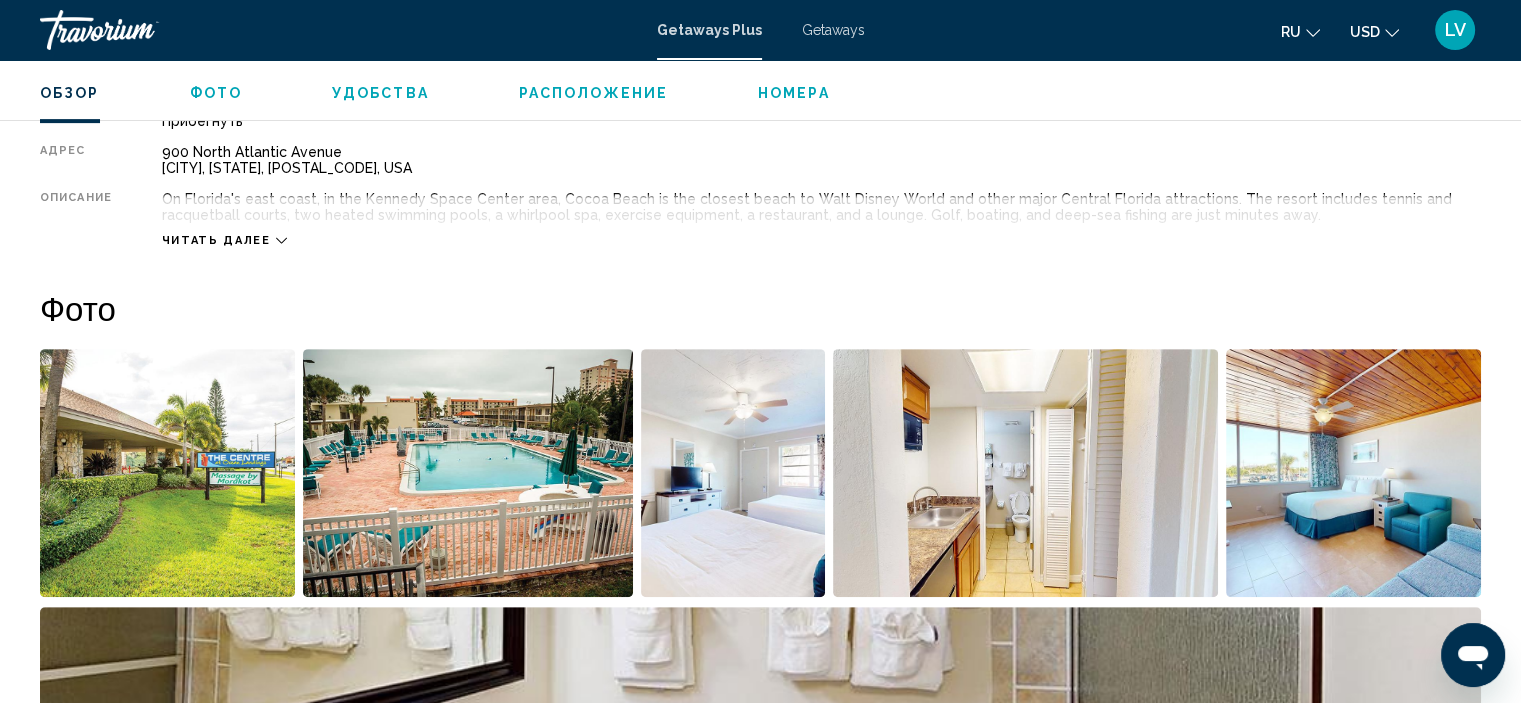 click on "Читать далее" at bounding box center [216, 240] 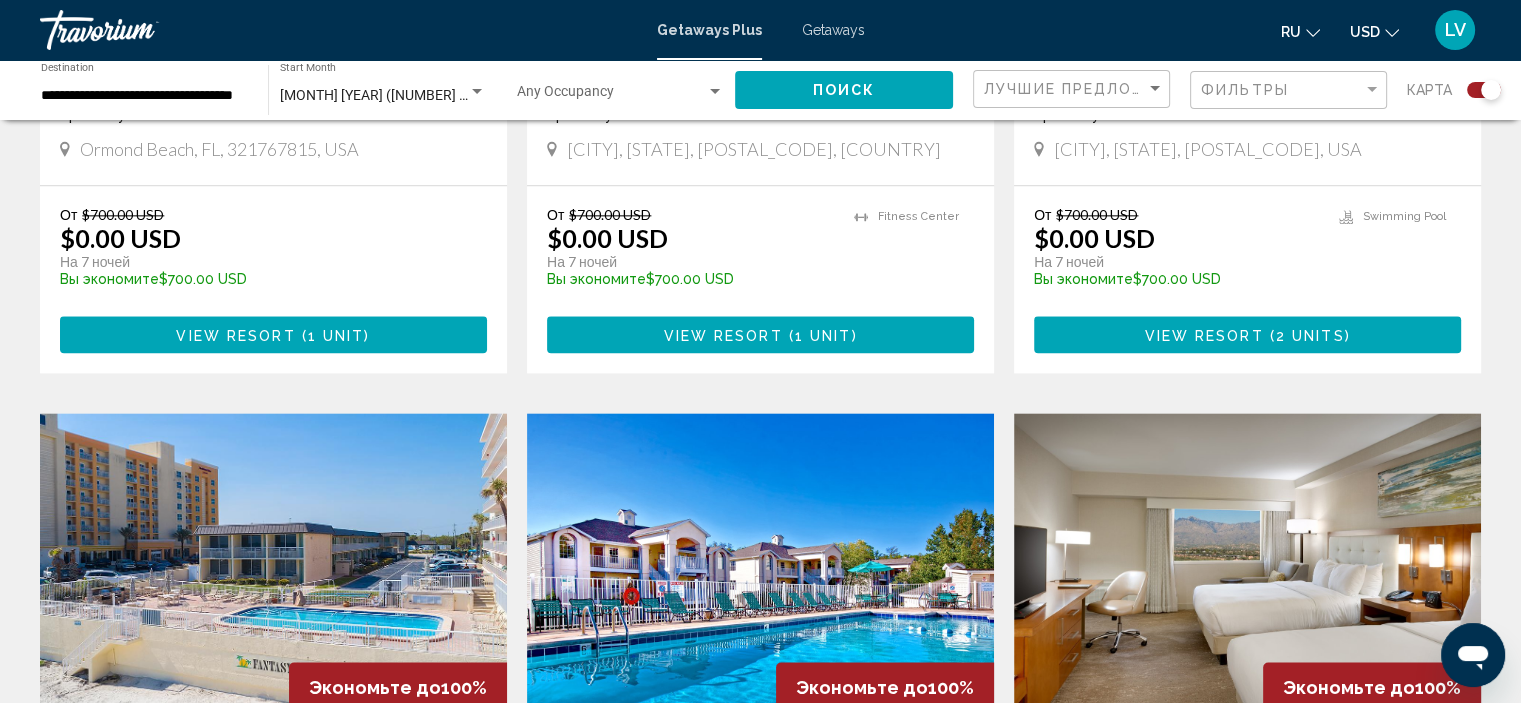 scroll, scrollTop: 2499, scrollLeft: 0, axis: vertical 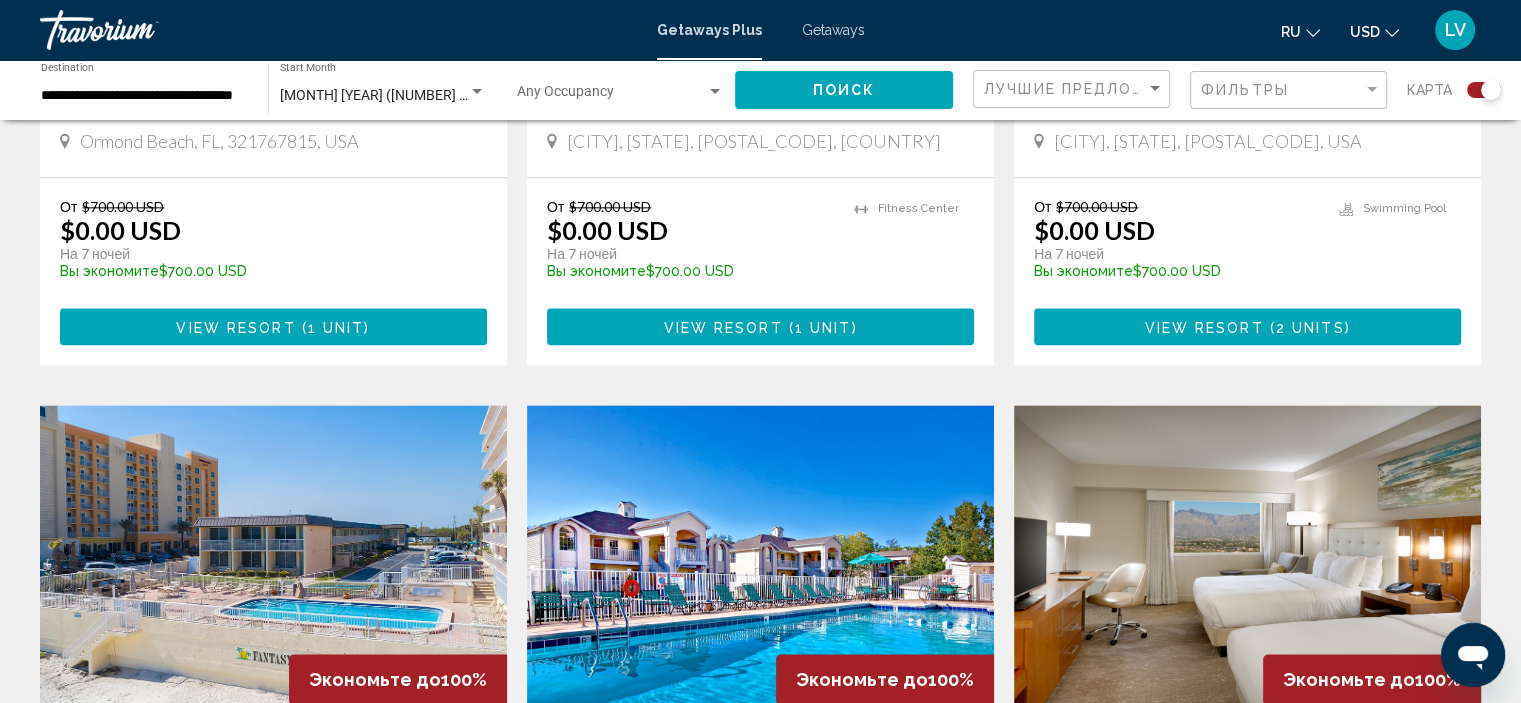 click on "View Resort" at bounding box center (722, 327) 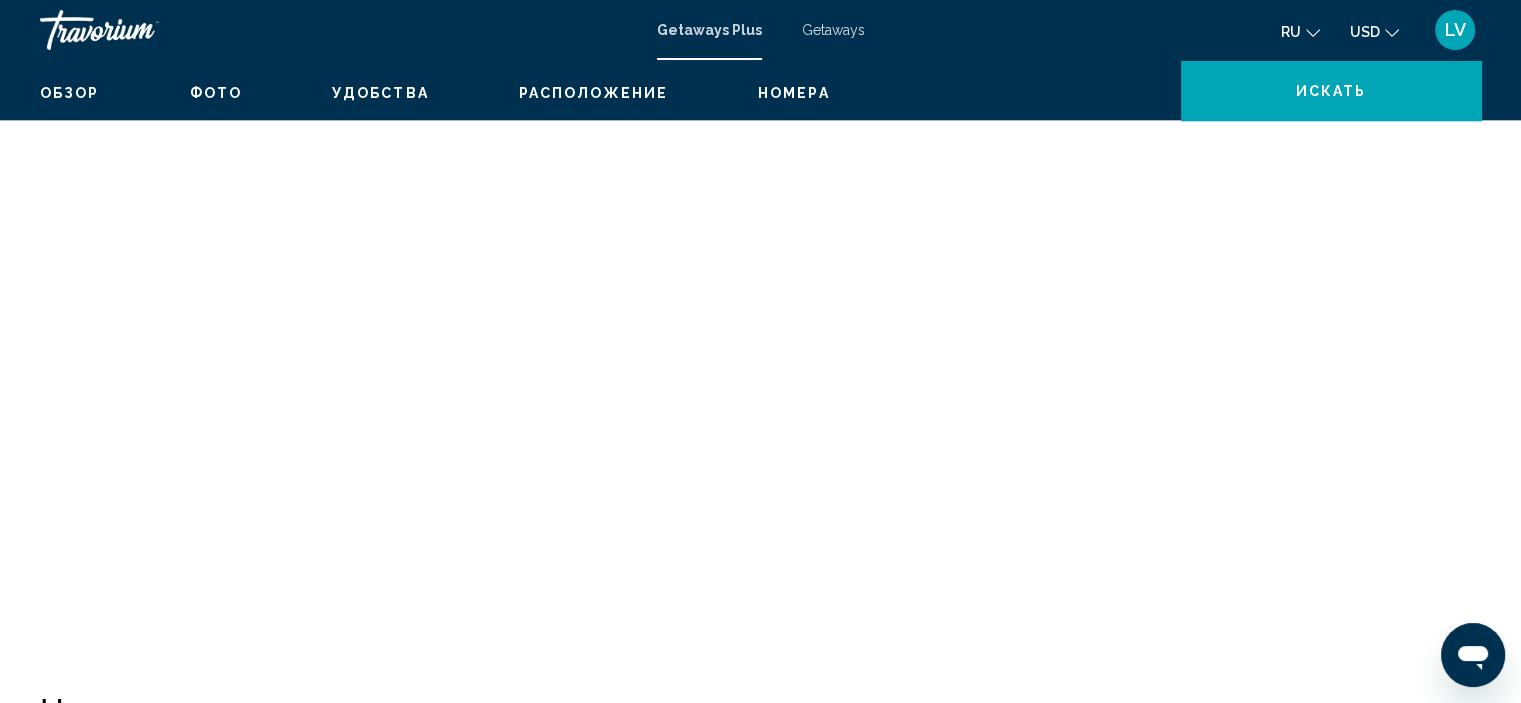 scroll, scrollTop: 8, scrollLeft: 0, axis: vertical 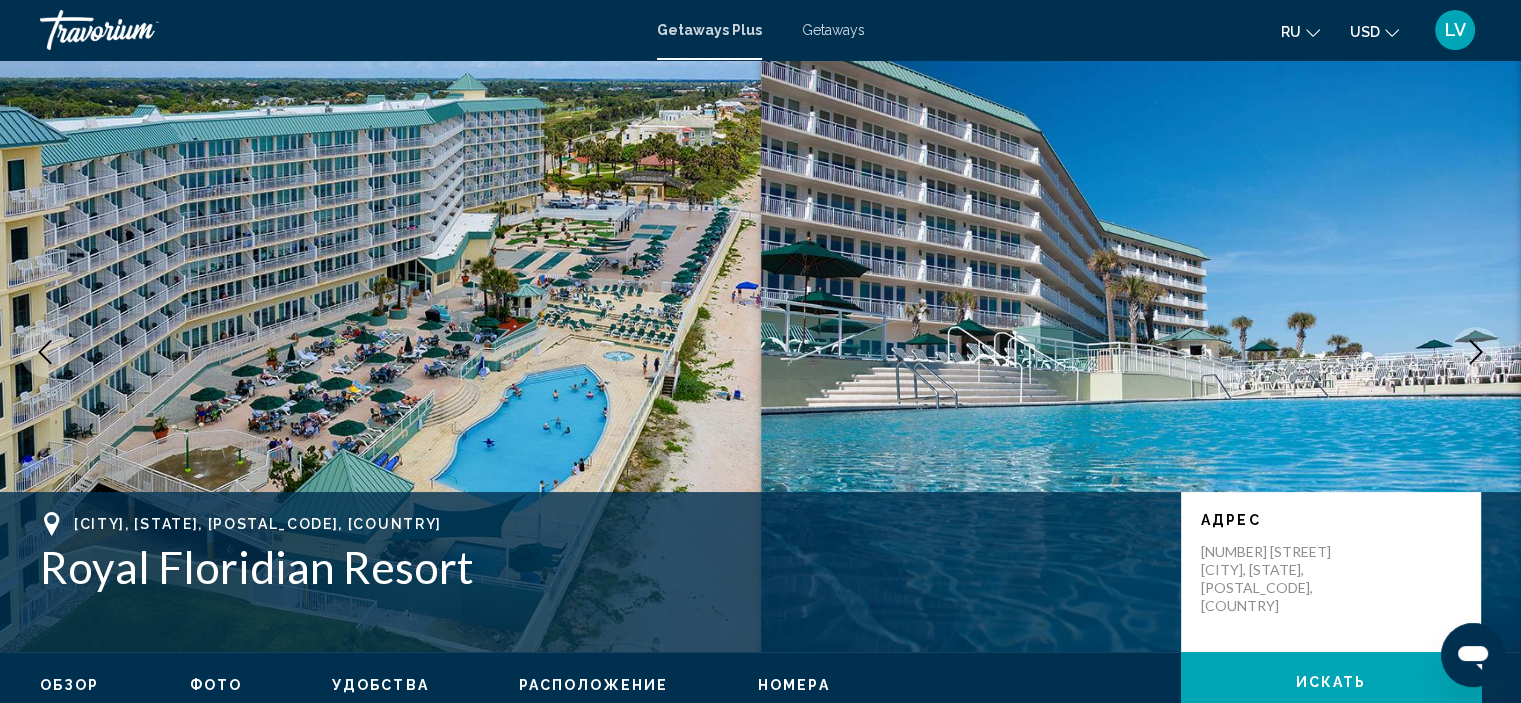 click 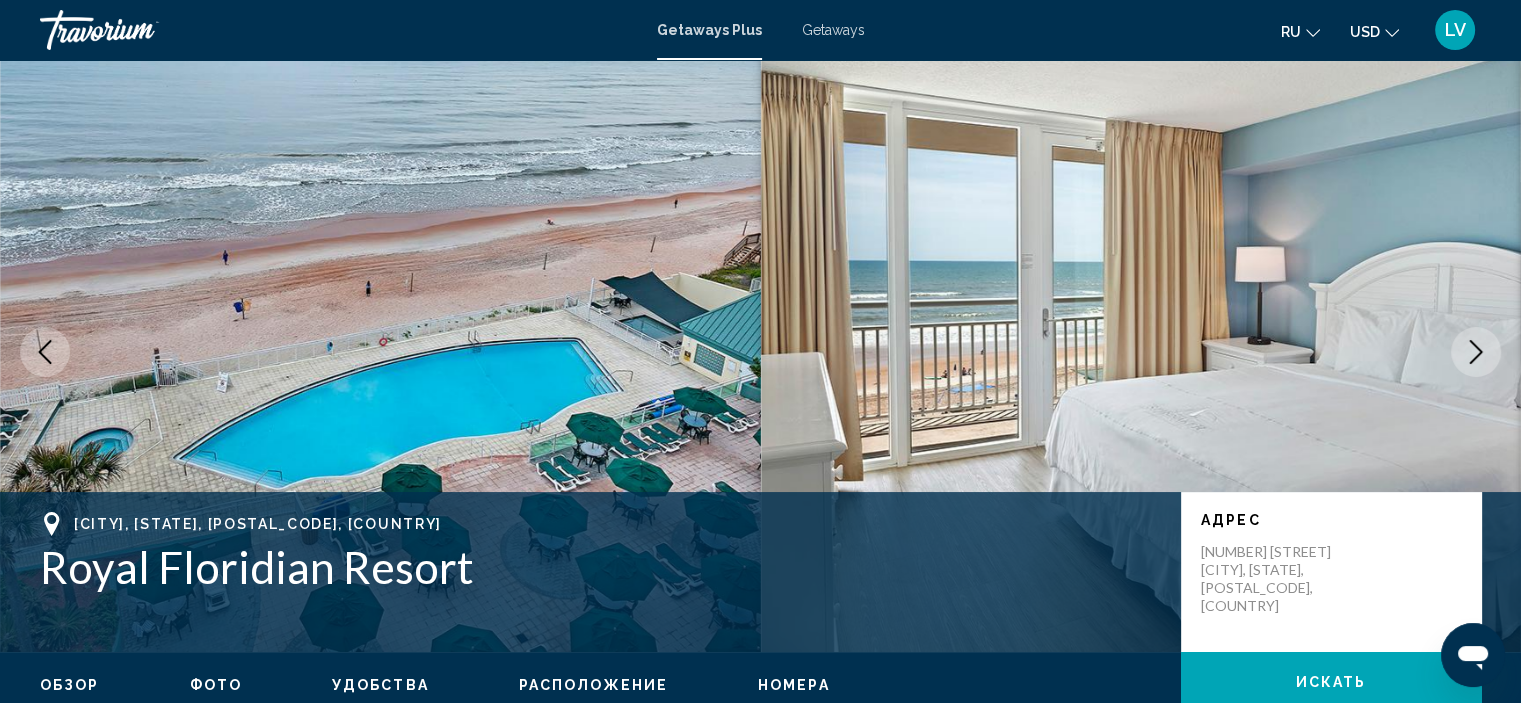 click 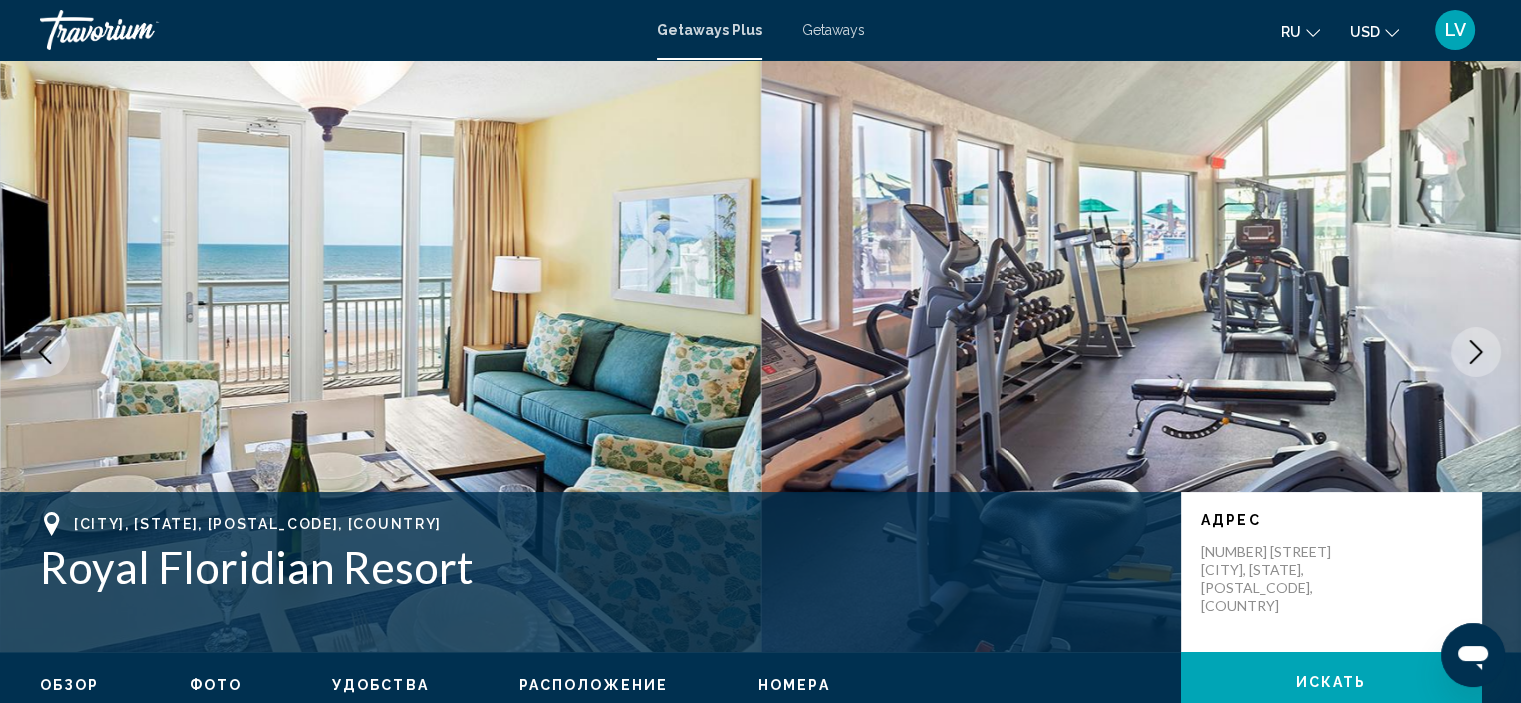 click 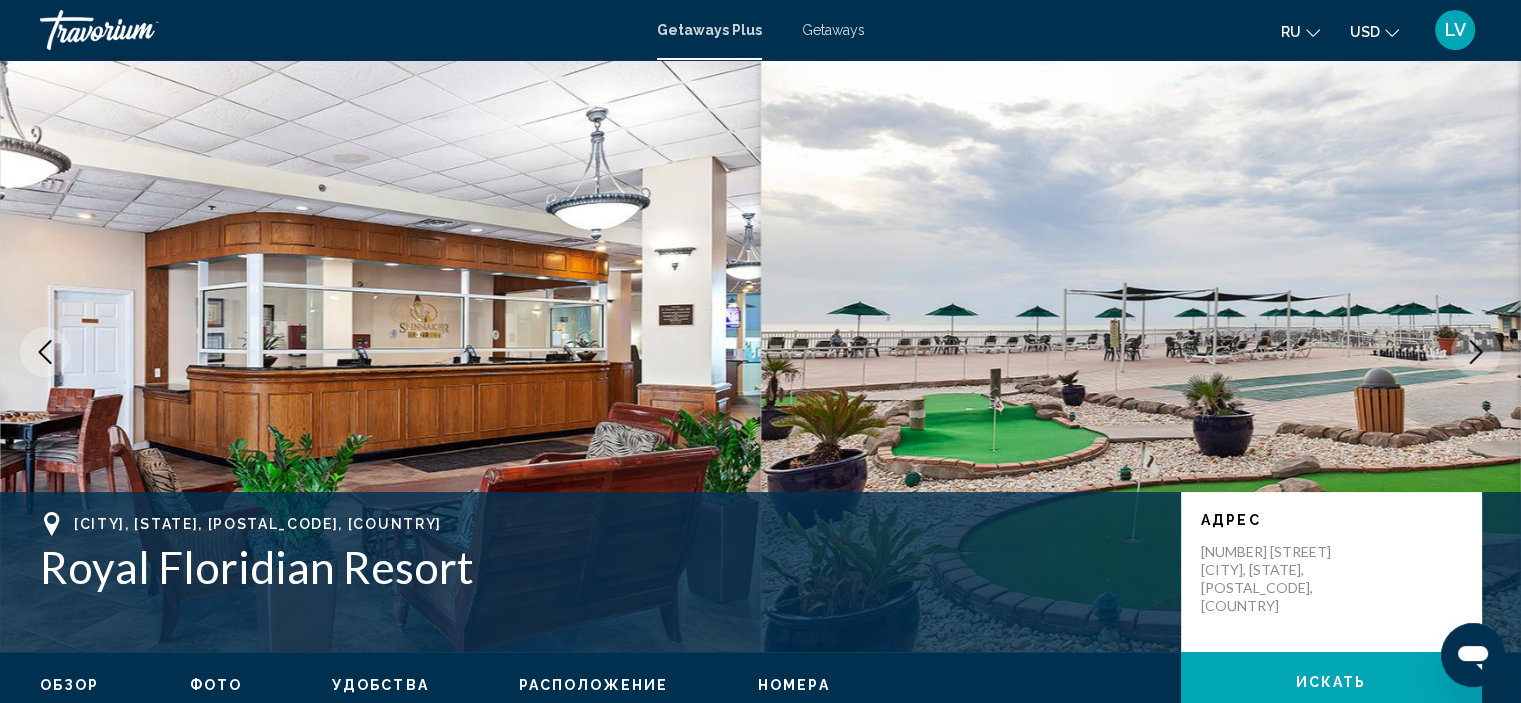click 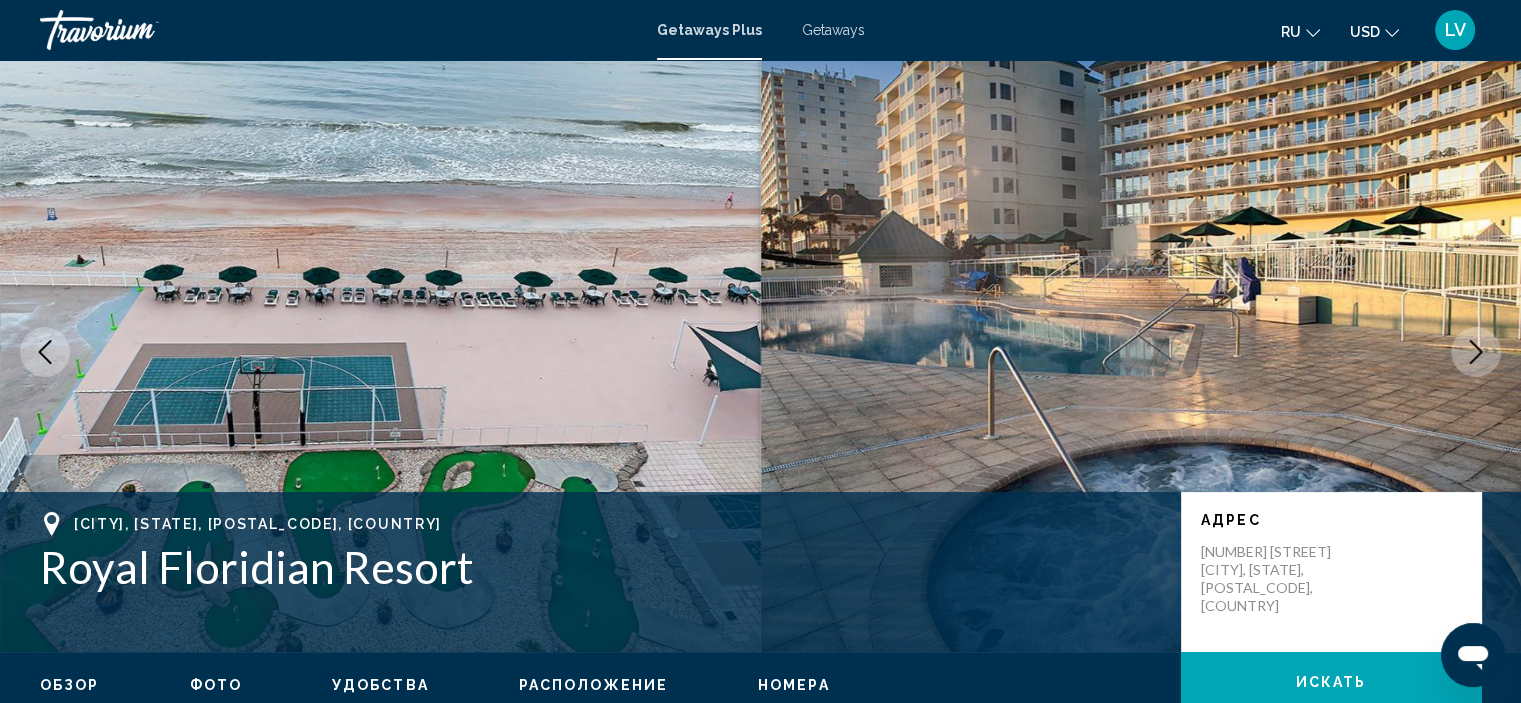 click 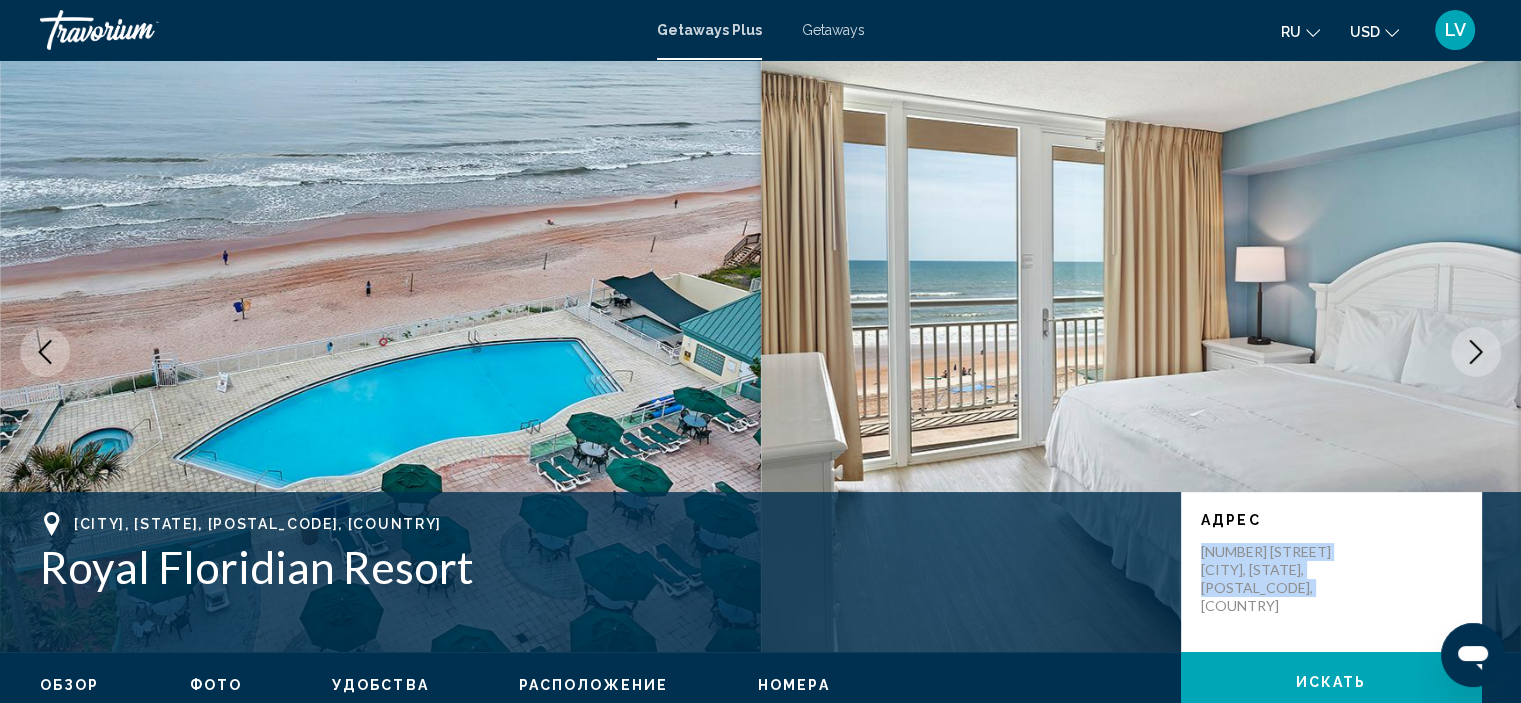 drag, startPoint x: 1304, startPoint y: 591, endPoint x: 1192, endPoint y: 559, distance: 116.48176 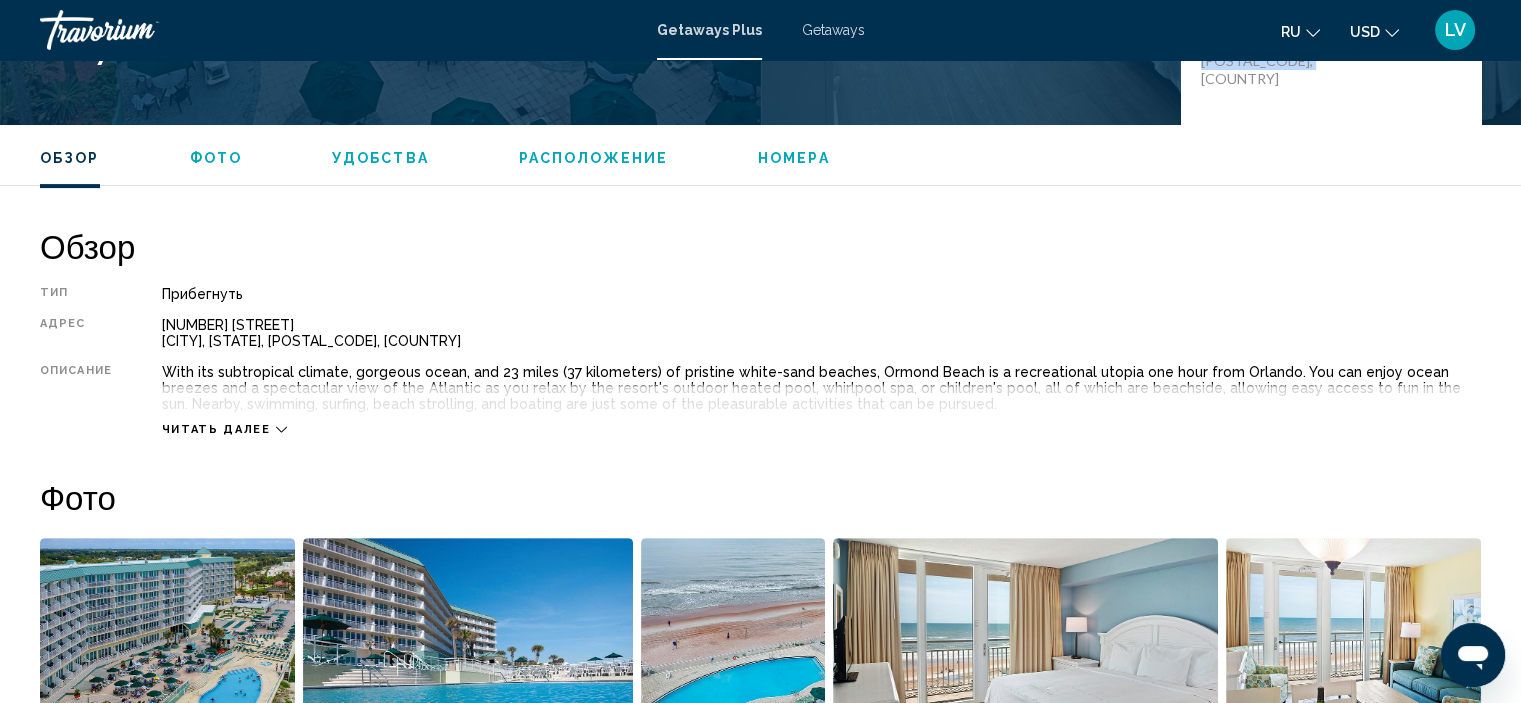 scroll, scrollTop: 608, scrollLeft: 0, axis: vertical 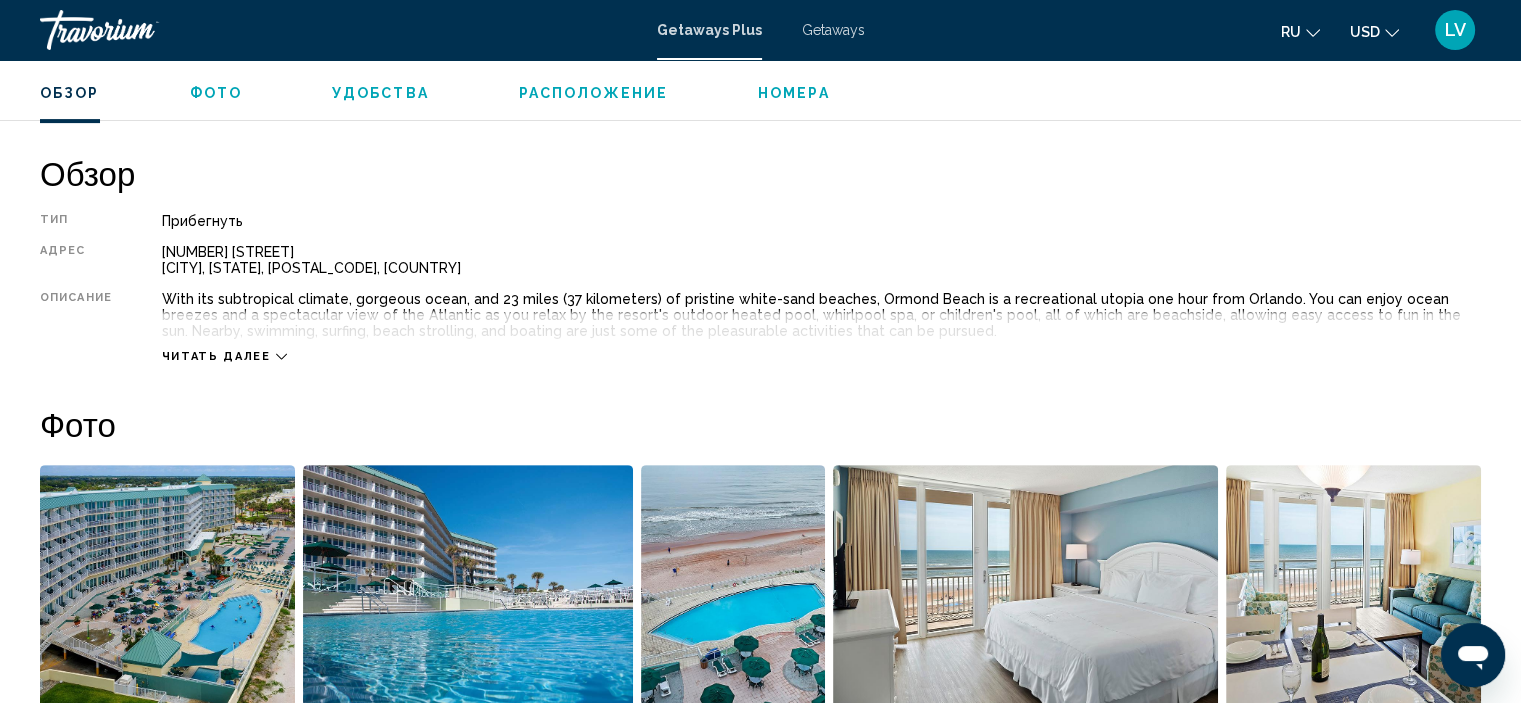 click on "Читать далее" at bounding box center (821, 336) 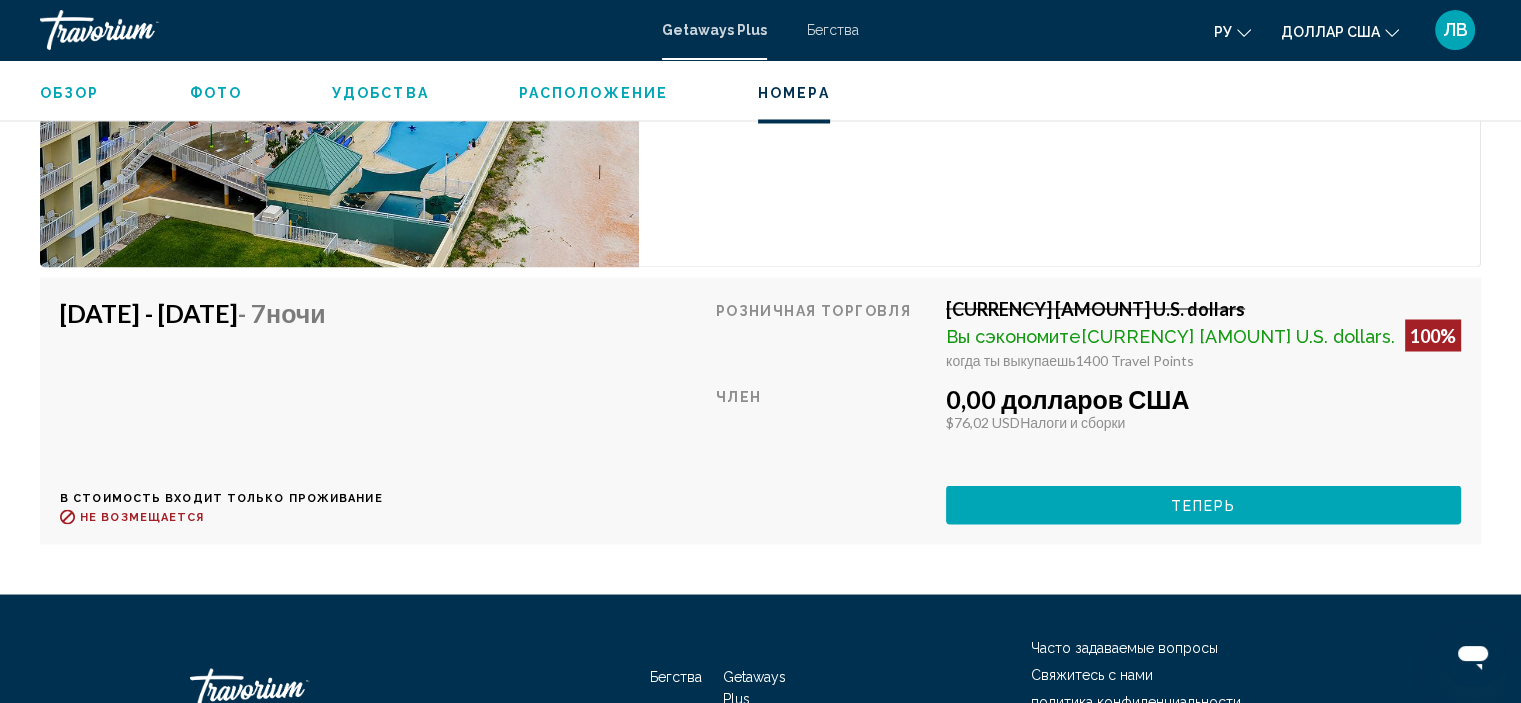 scroll, scrollTop: 3391, scrollLeft: 0, axis: vertical 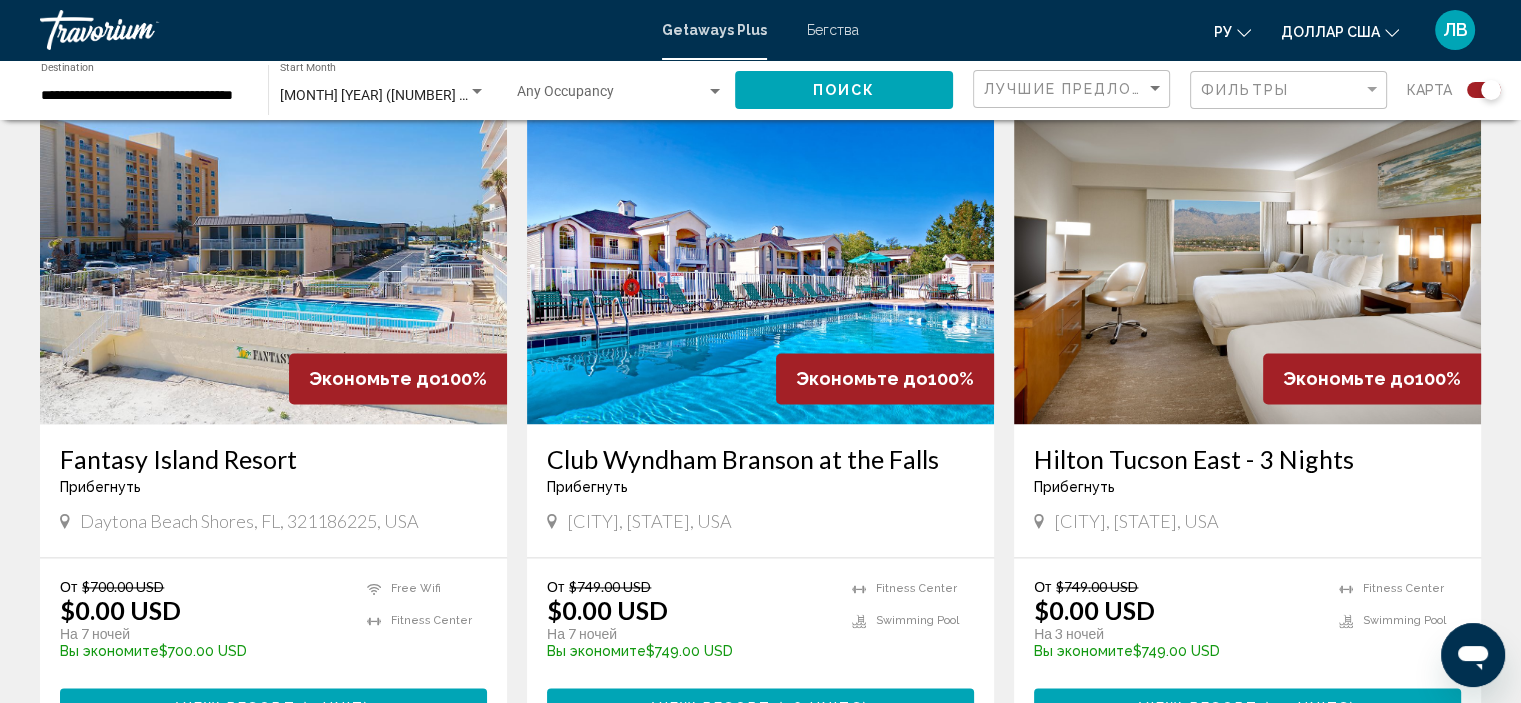 click at bounding box center [1247, 264] 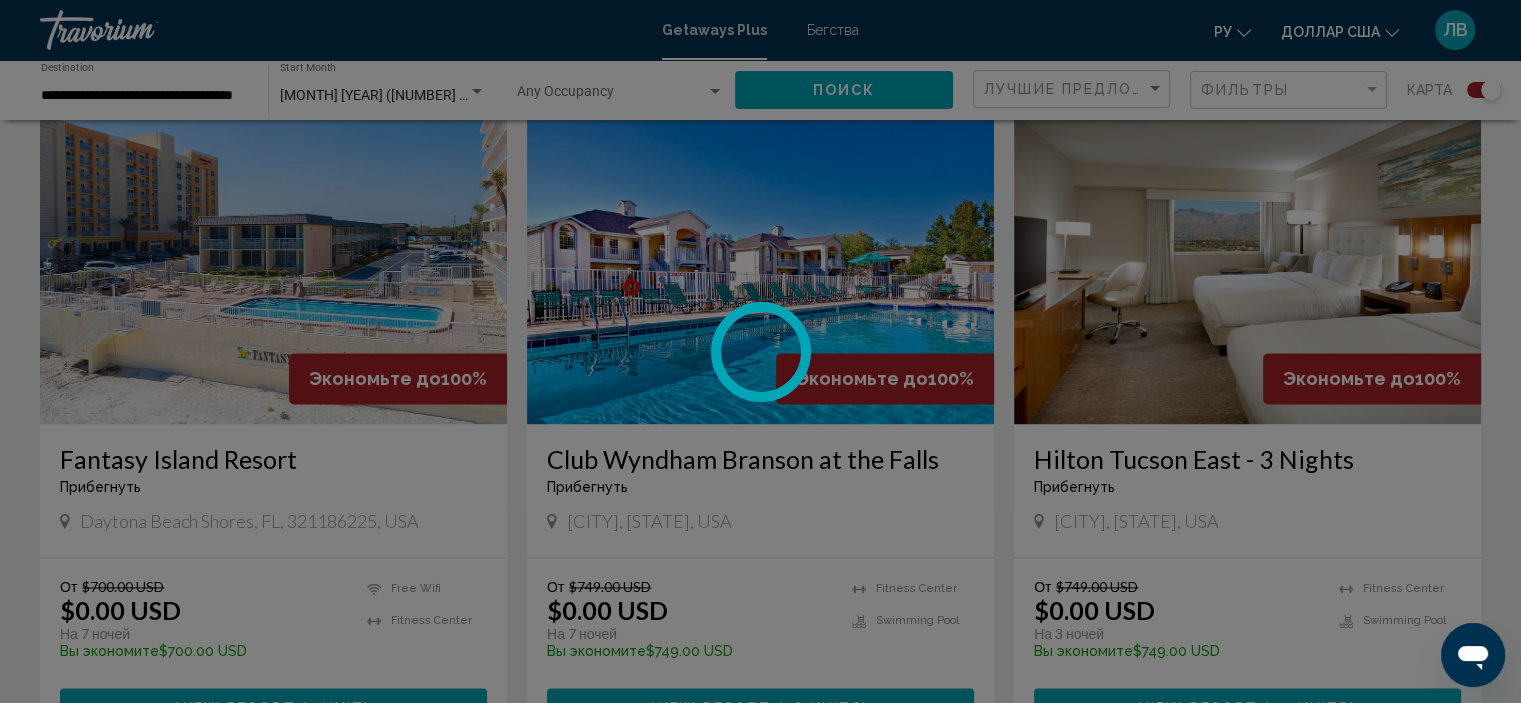 scroll, scrollTop: 8, scrollLeft: 0, axis: vertical 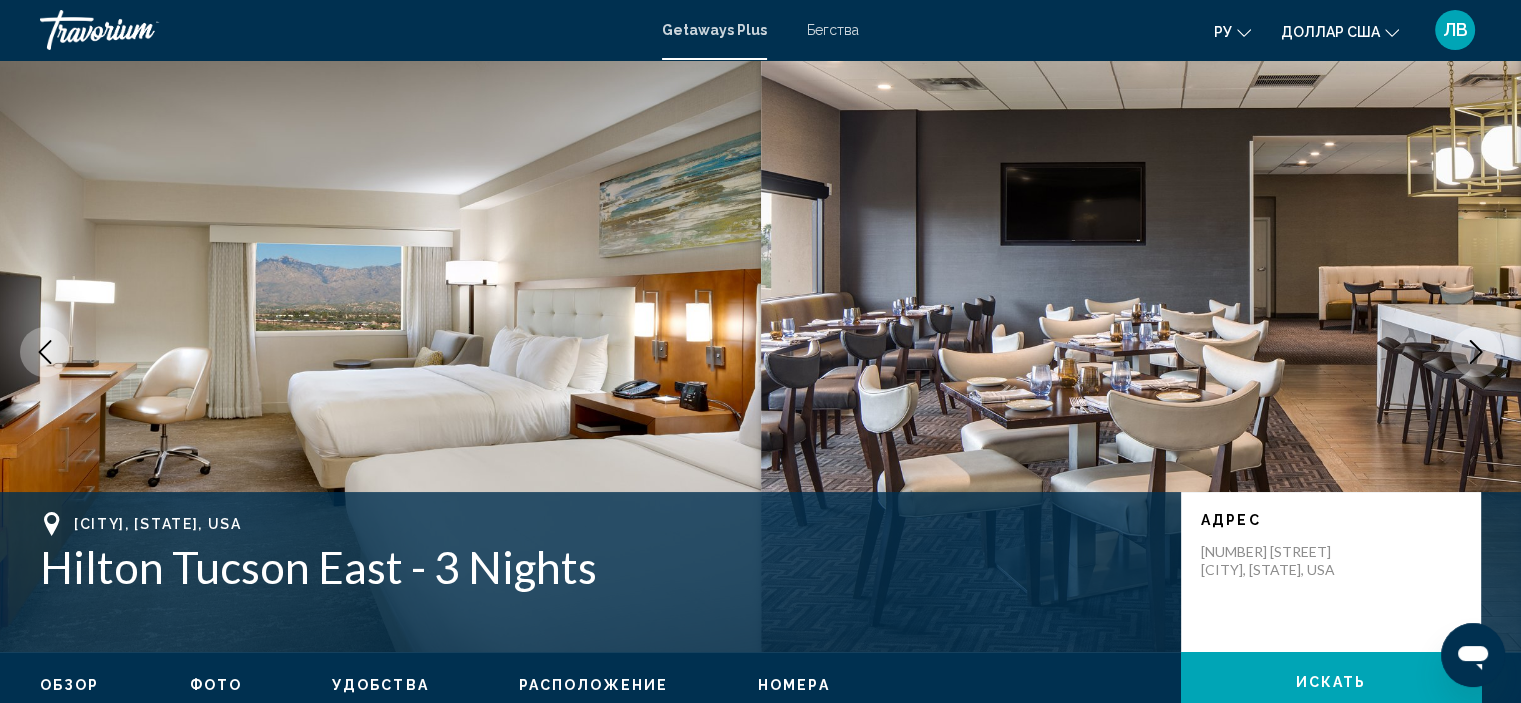 click 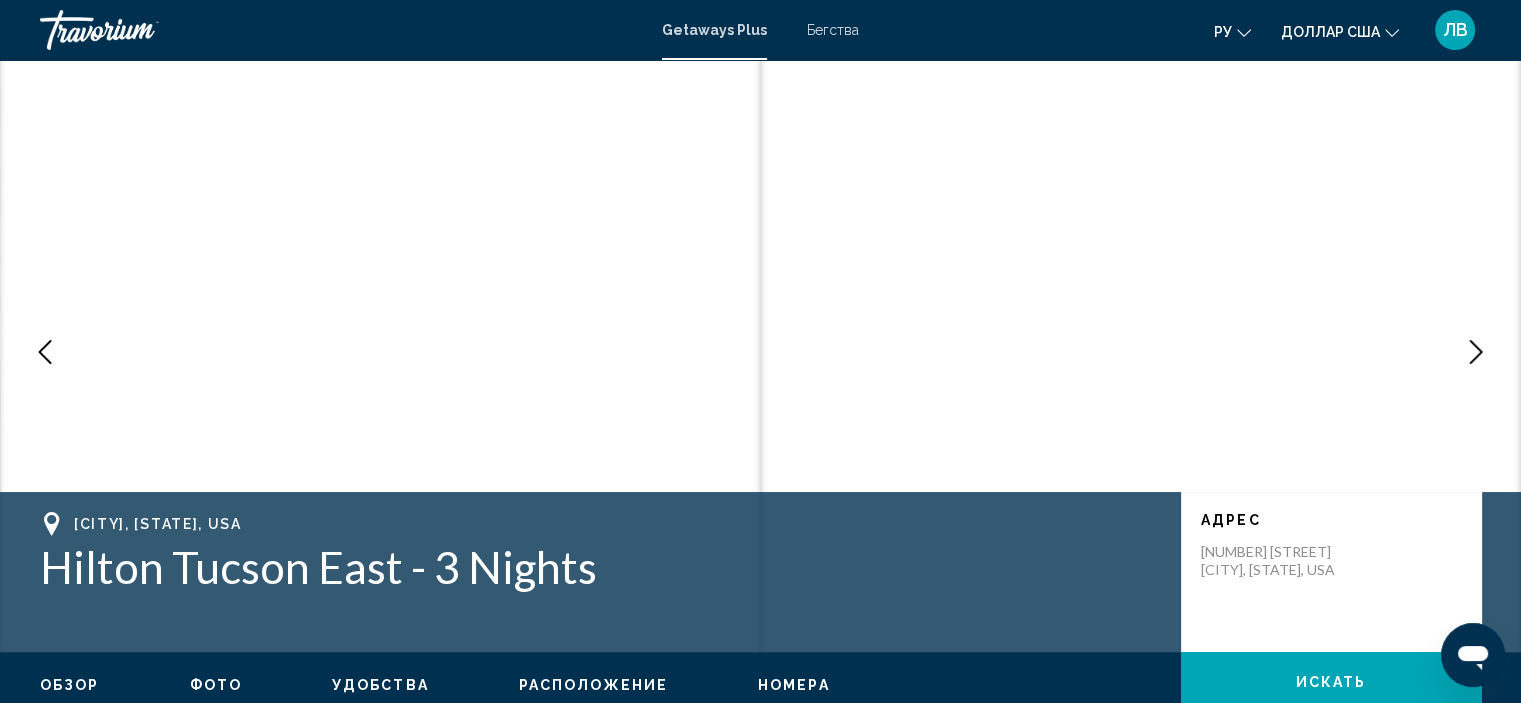 click 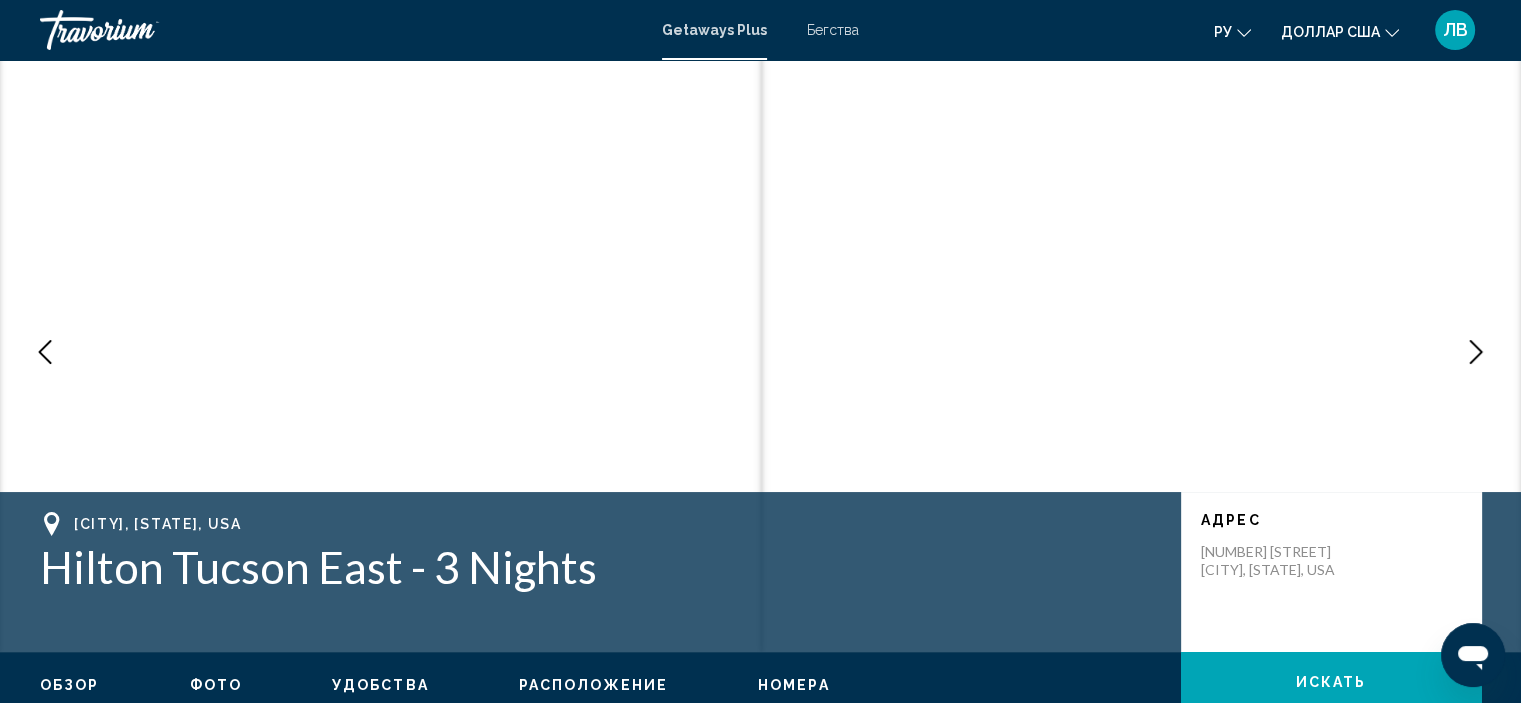 click 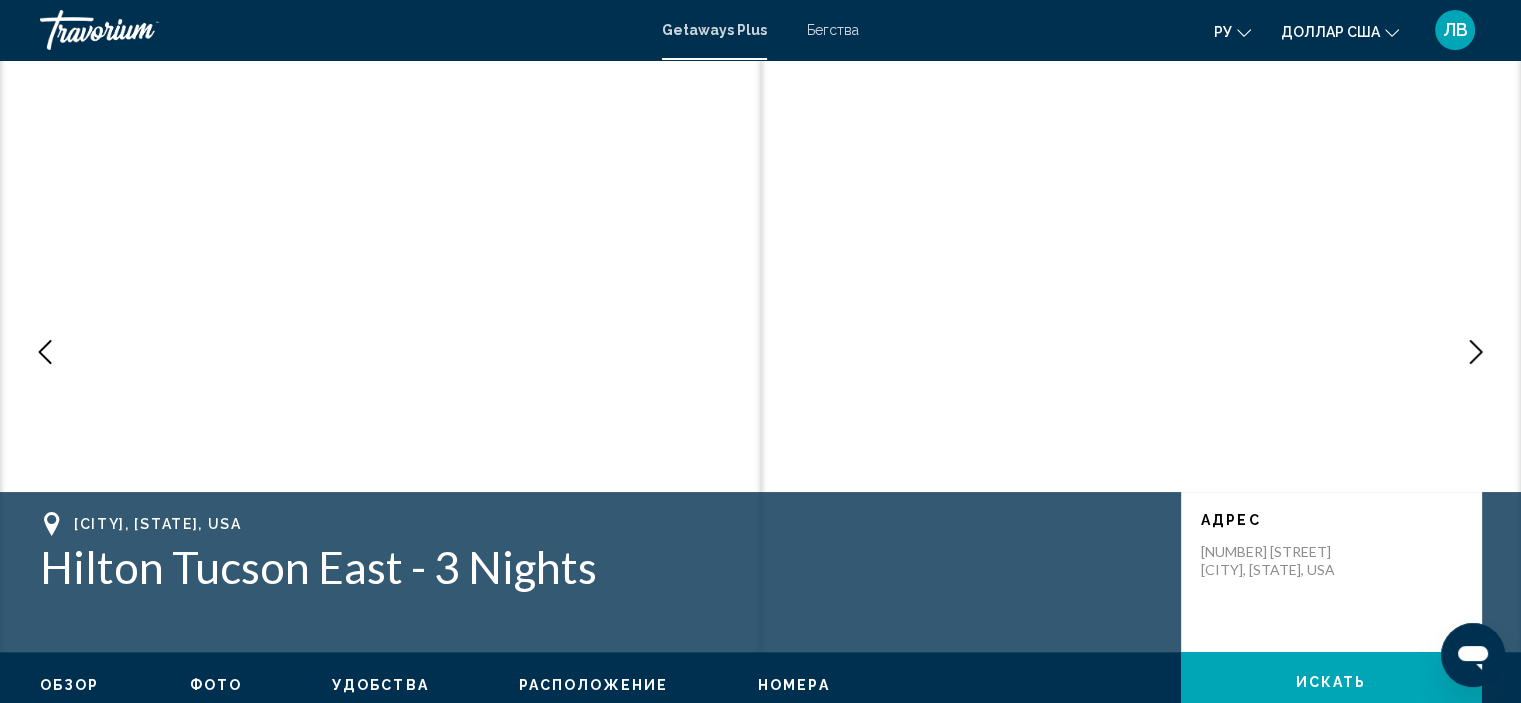 click 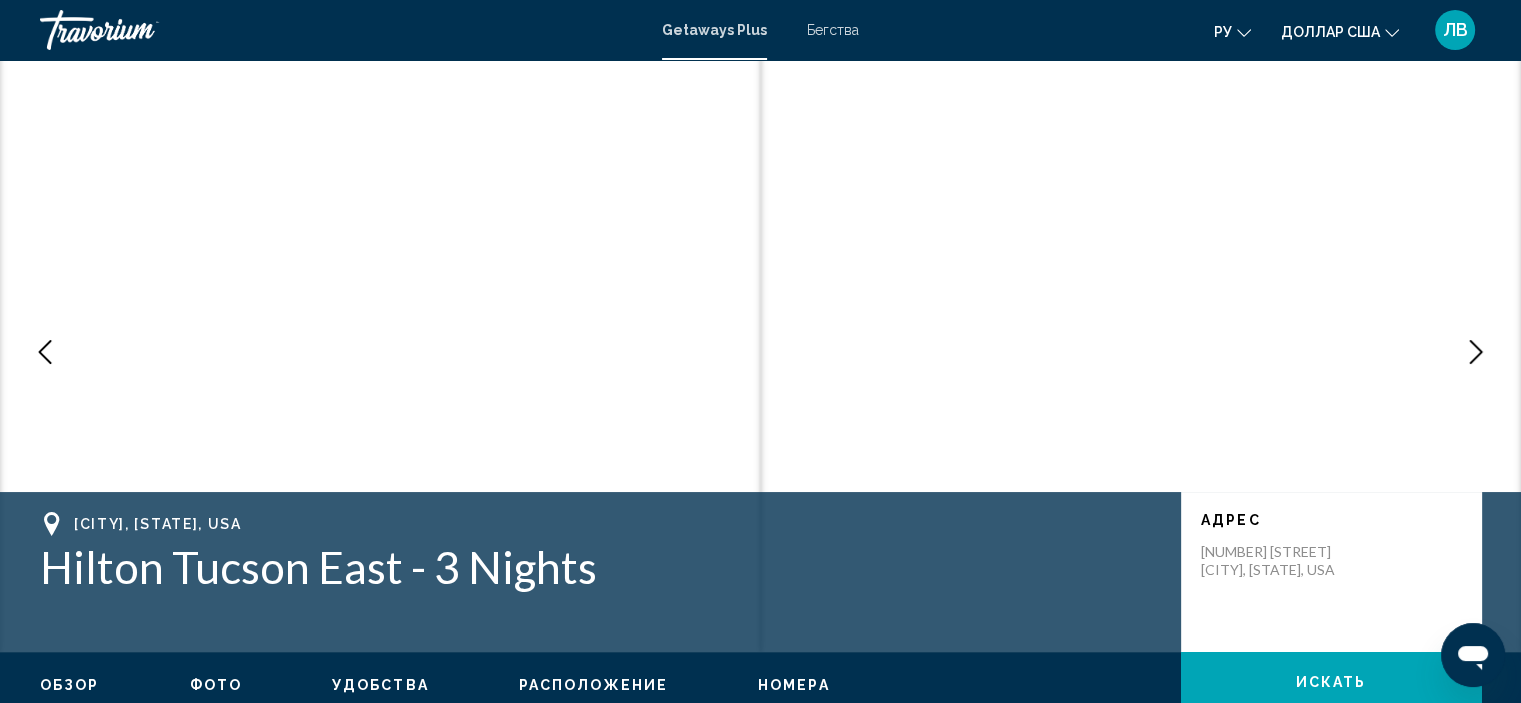 click 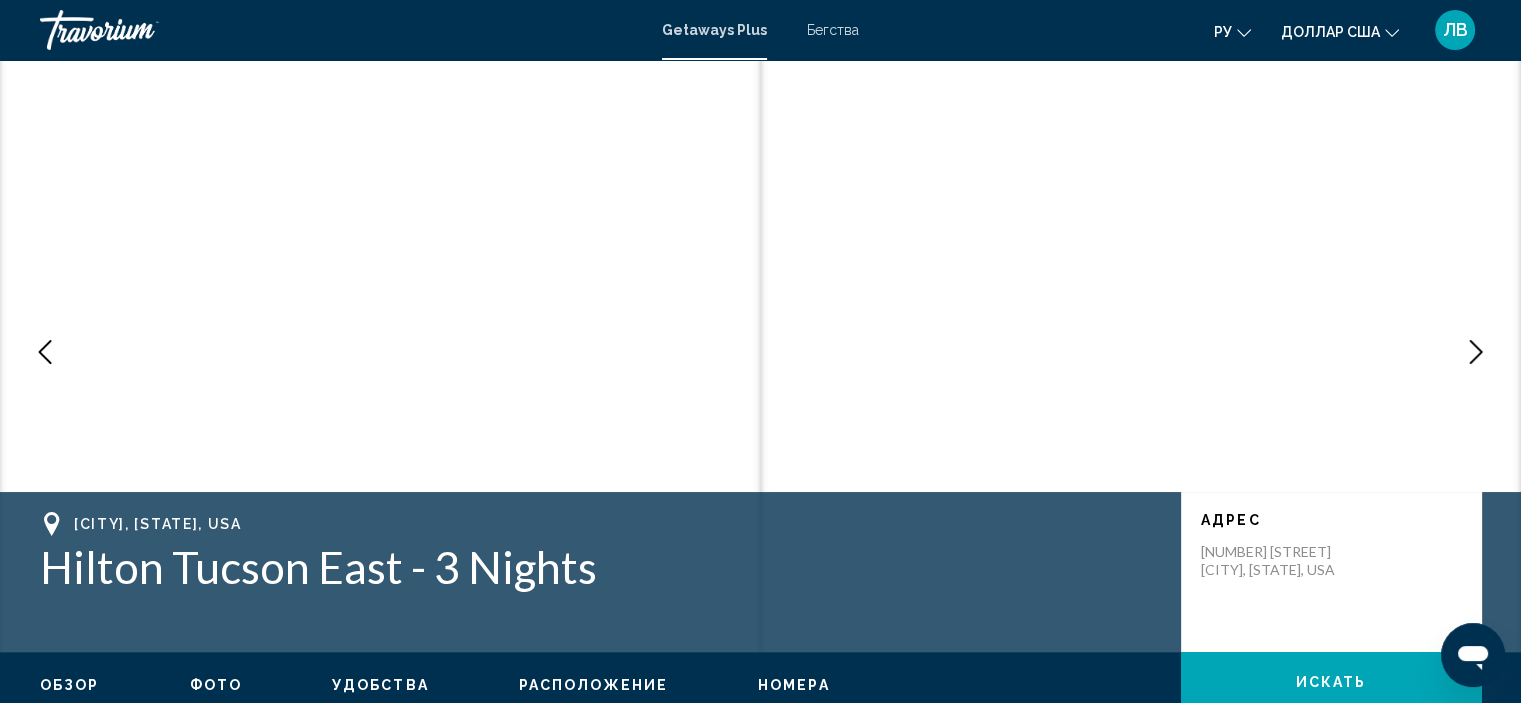 click 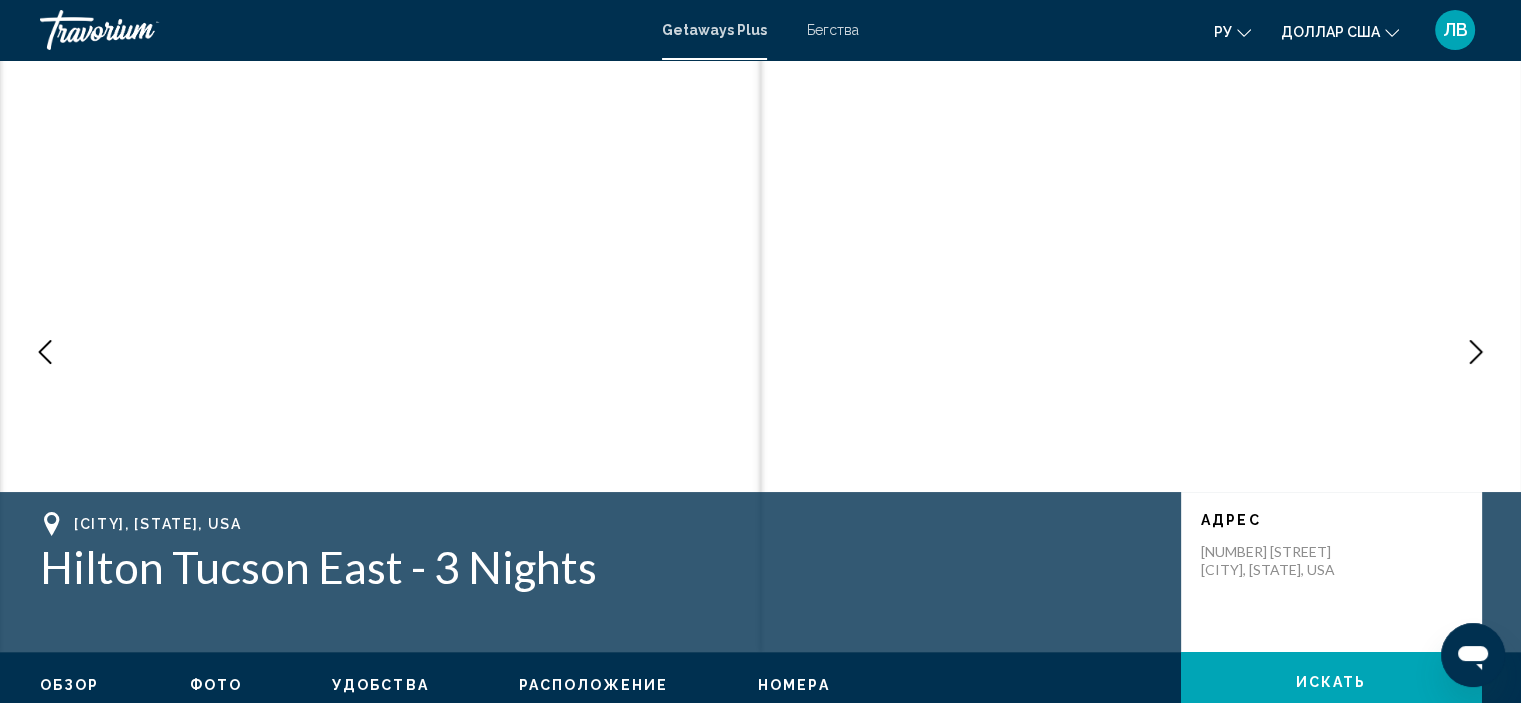 click 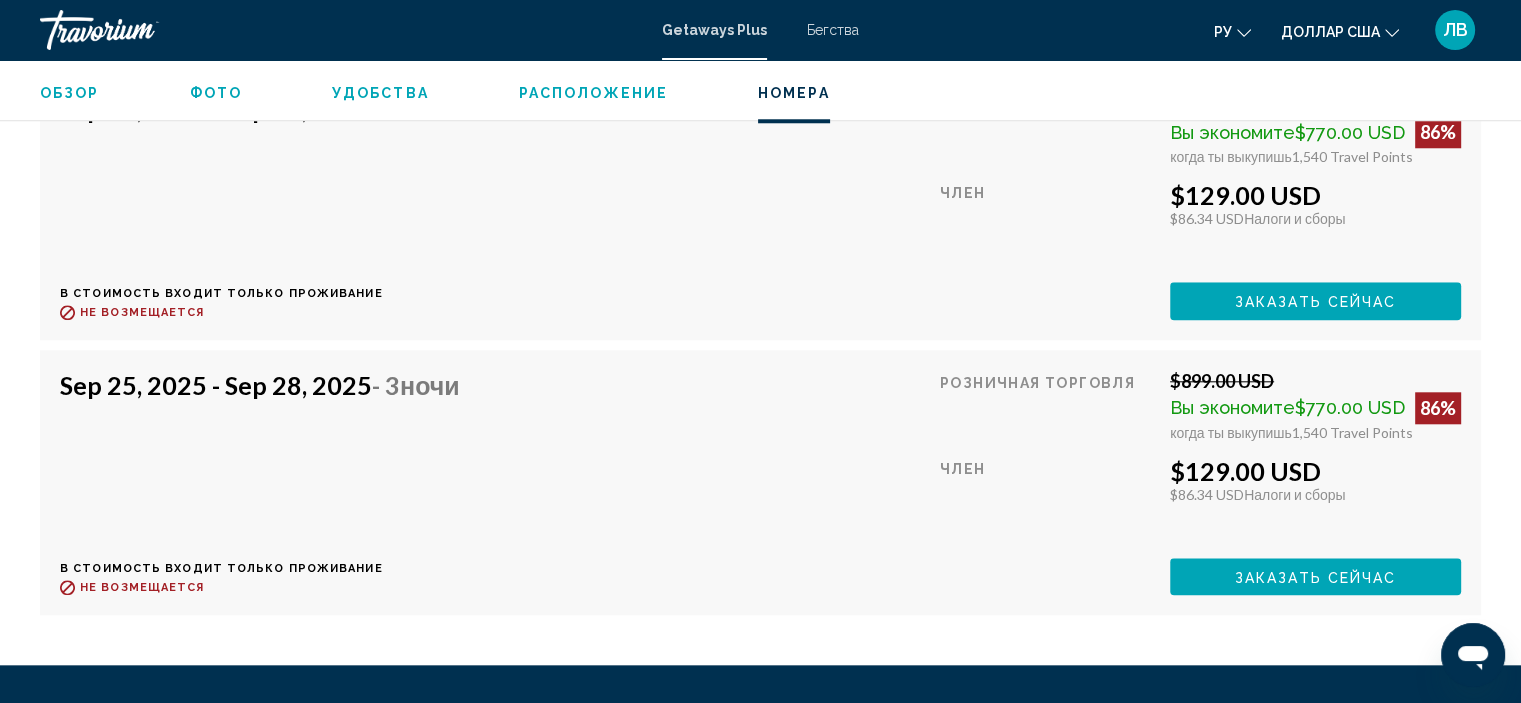 scroll, scrollTop: 9600, scrollLeft: 0, axis: vertical 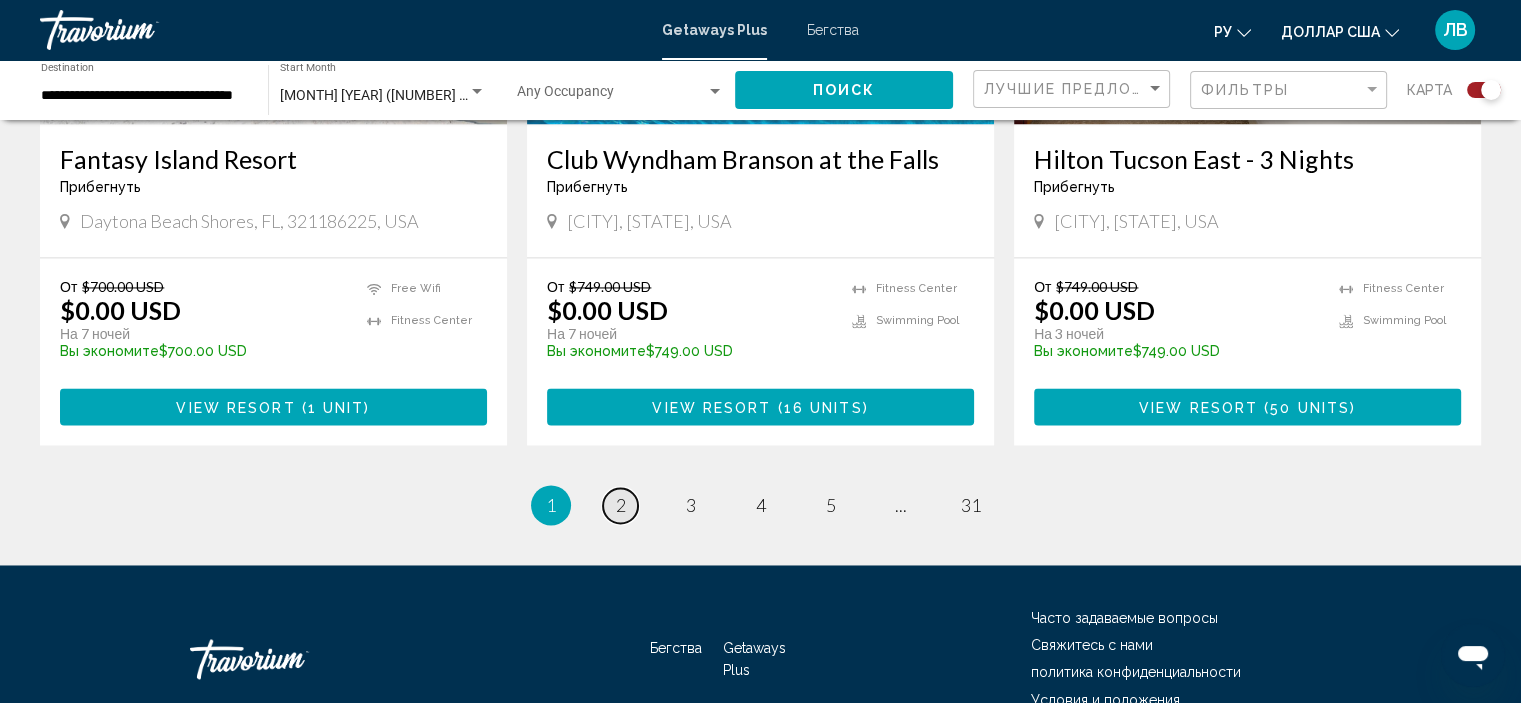 click on "2" at bounding box center [621, 505] 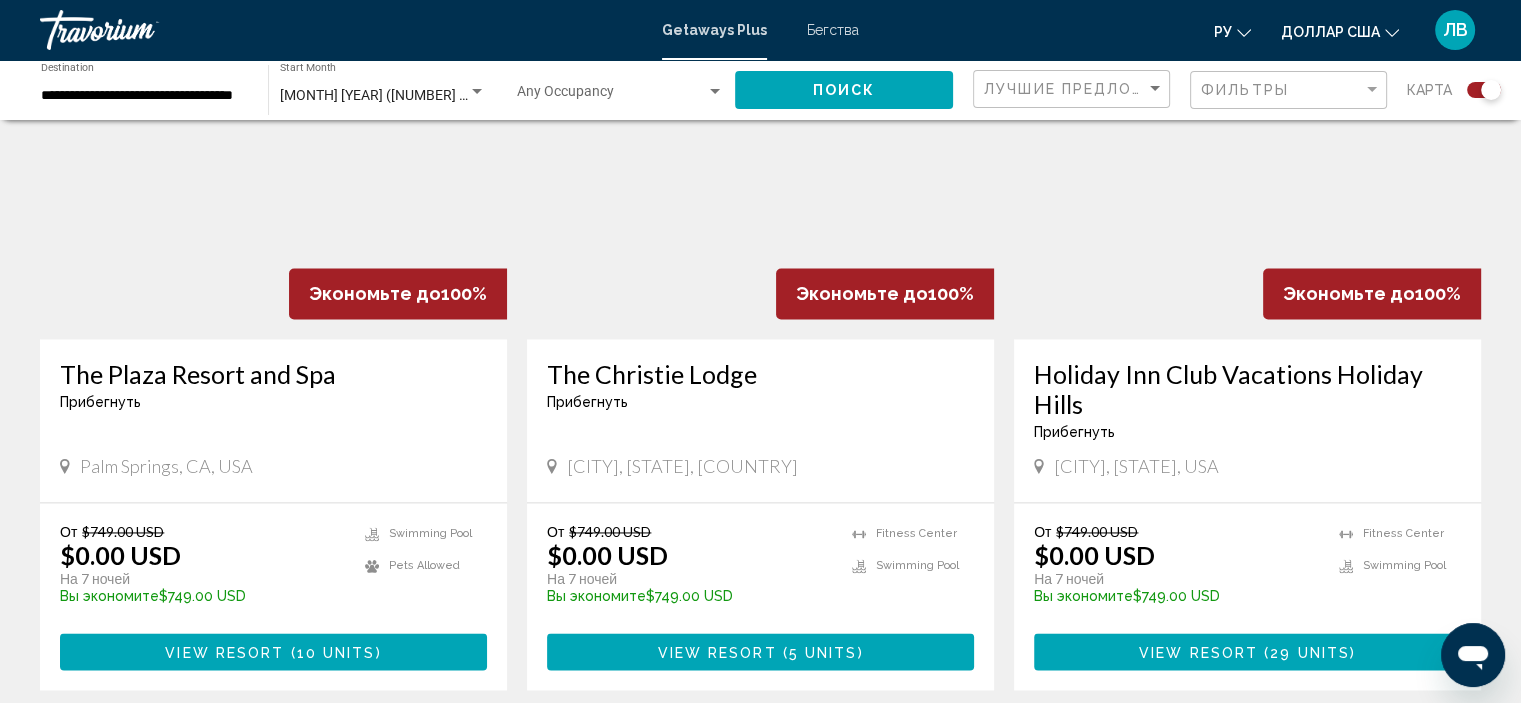 scroll, scrollTop: 2800, scrollLeft: 0, axis: vertical 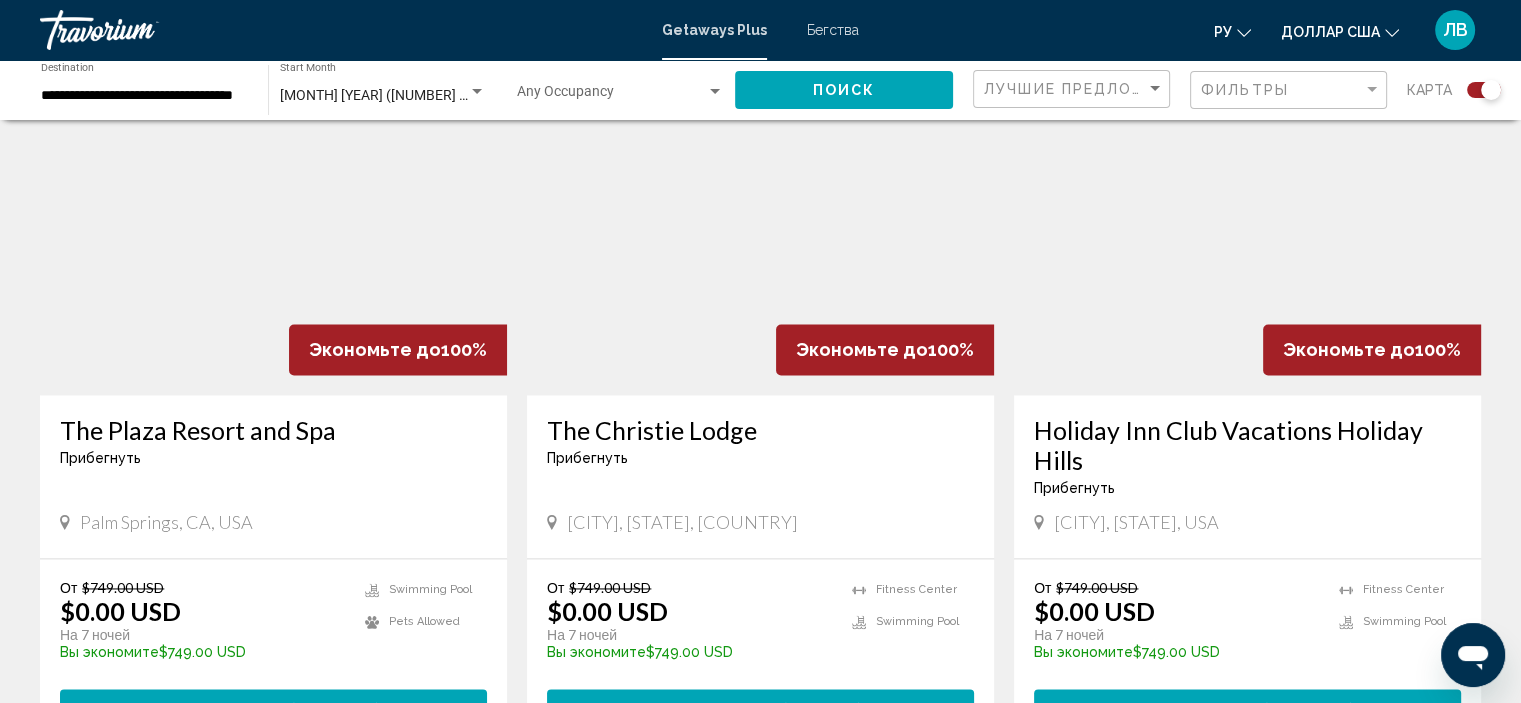 click at bounding box center (1247, 235) 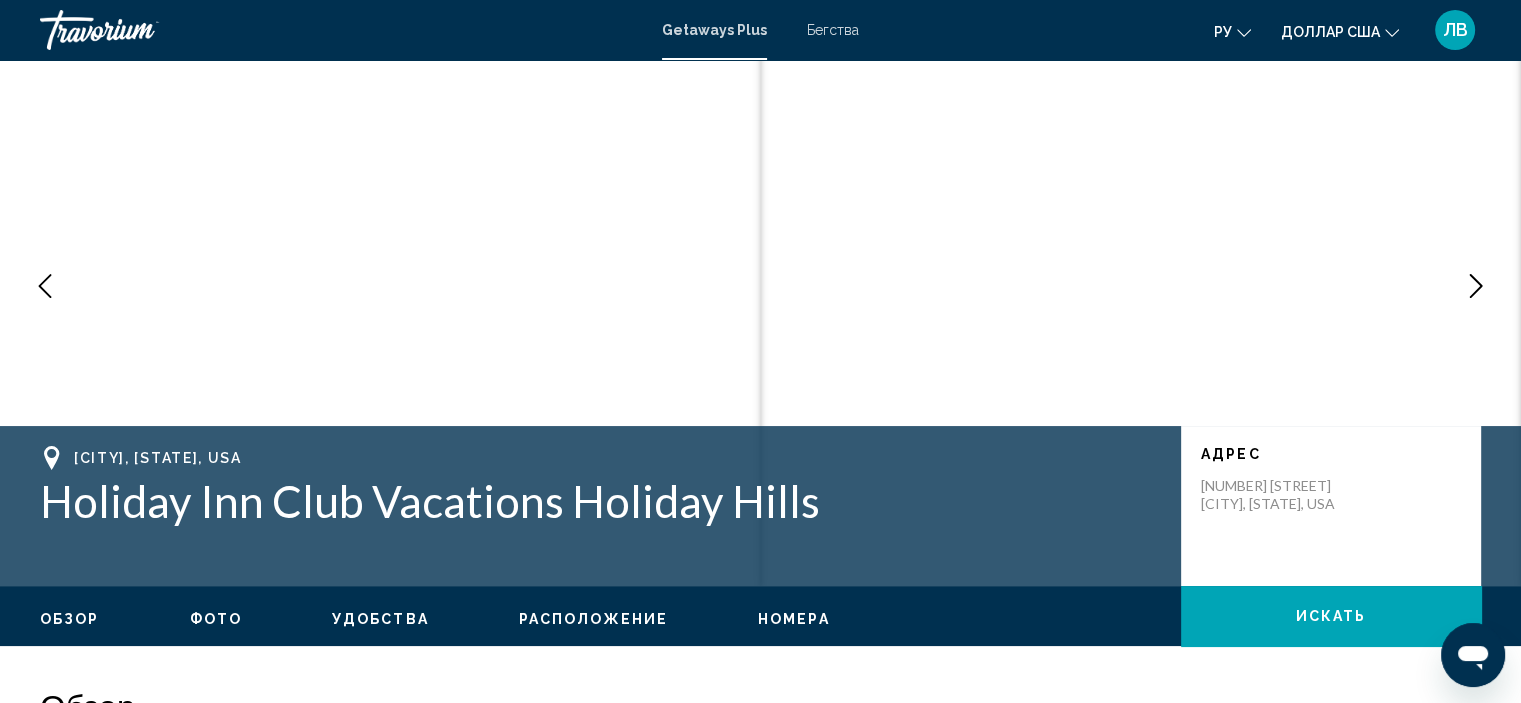 scroll, scrollTop: 108, scrollLeft: 0, axis: vertical 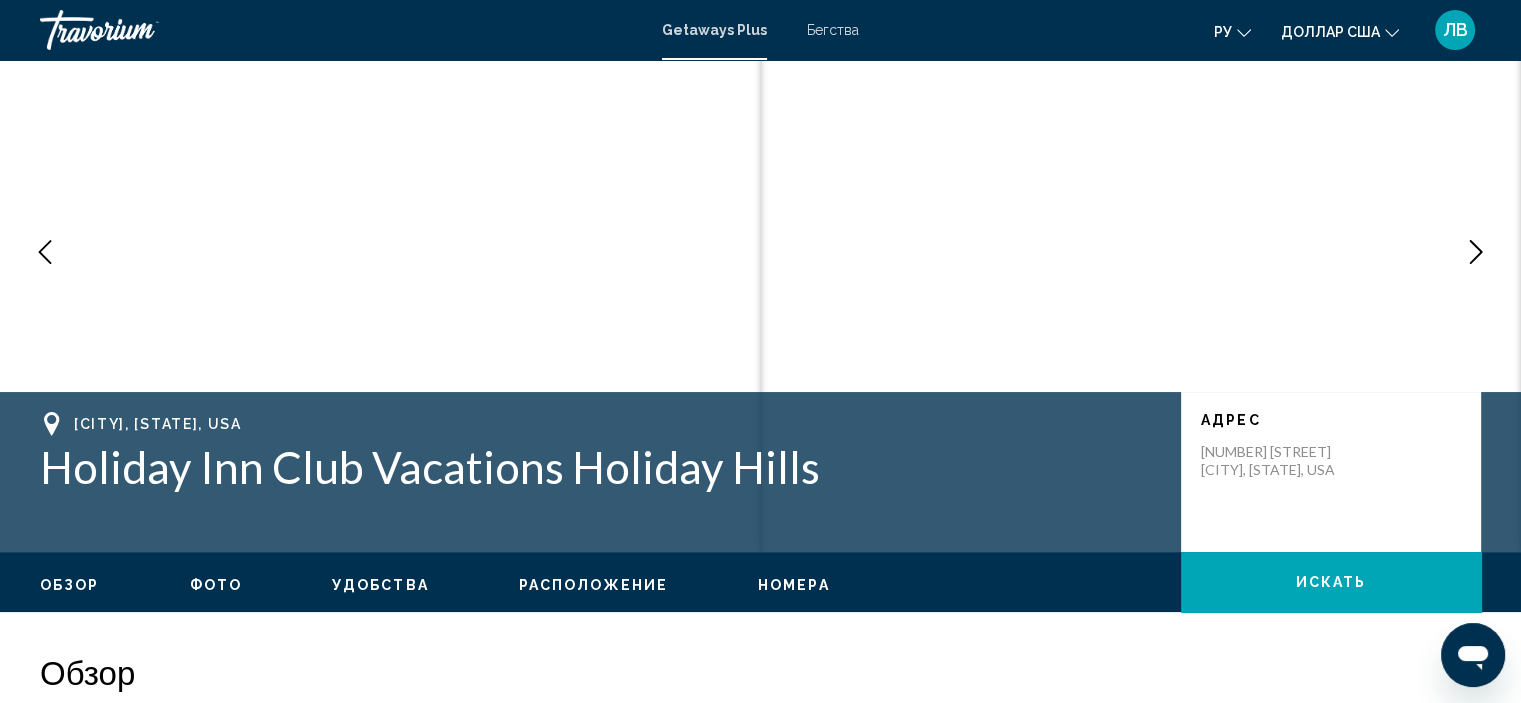 click 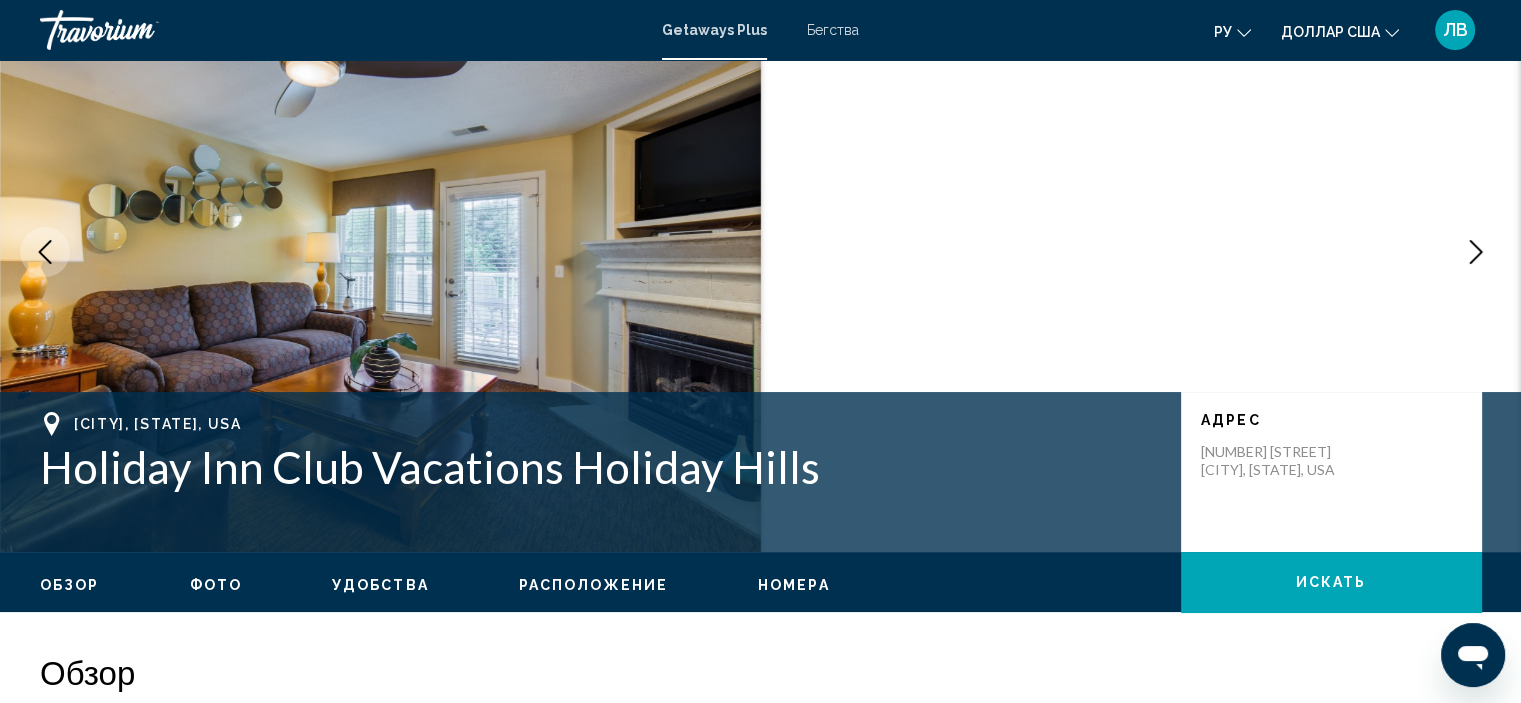 click 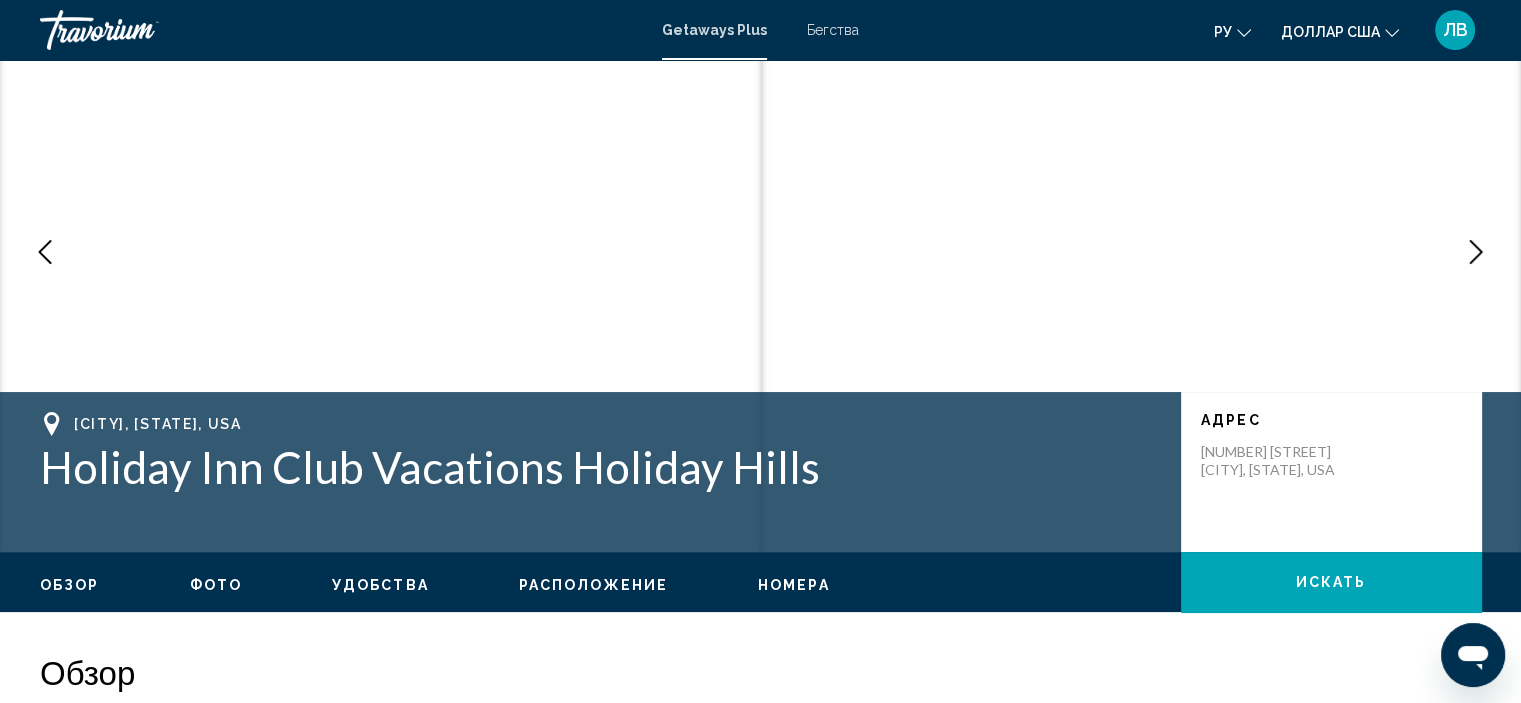 click 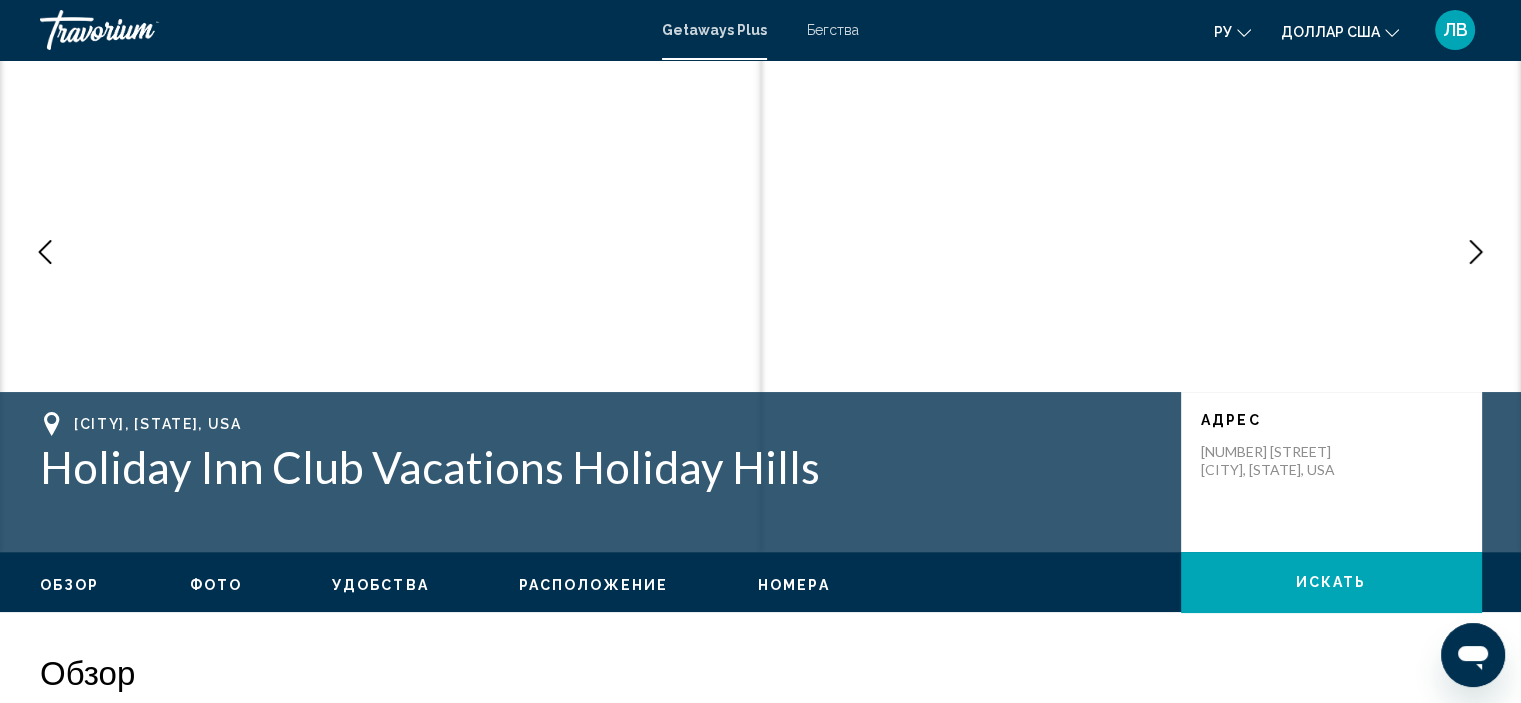 click 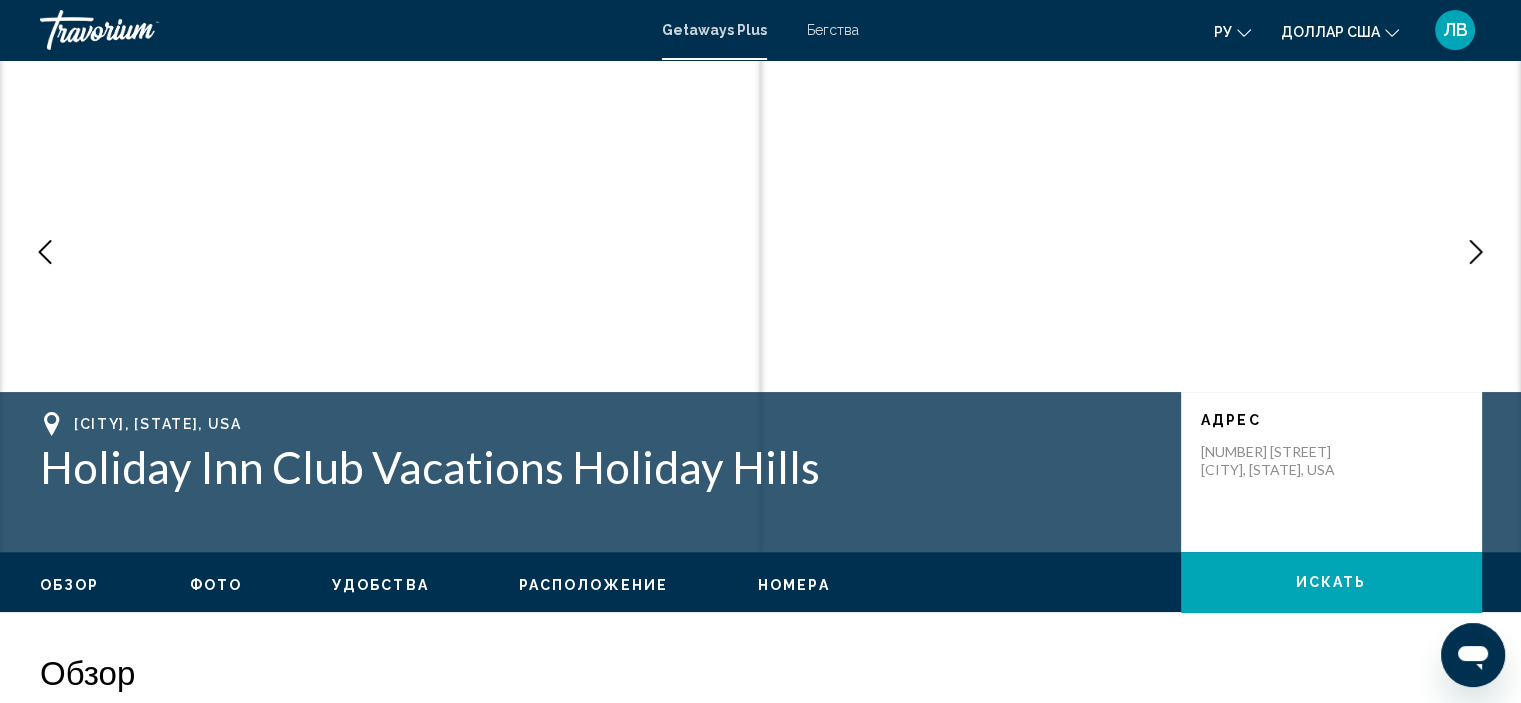 click 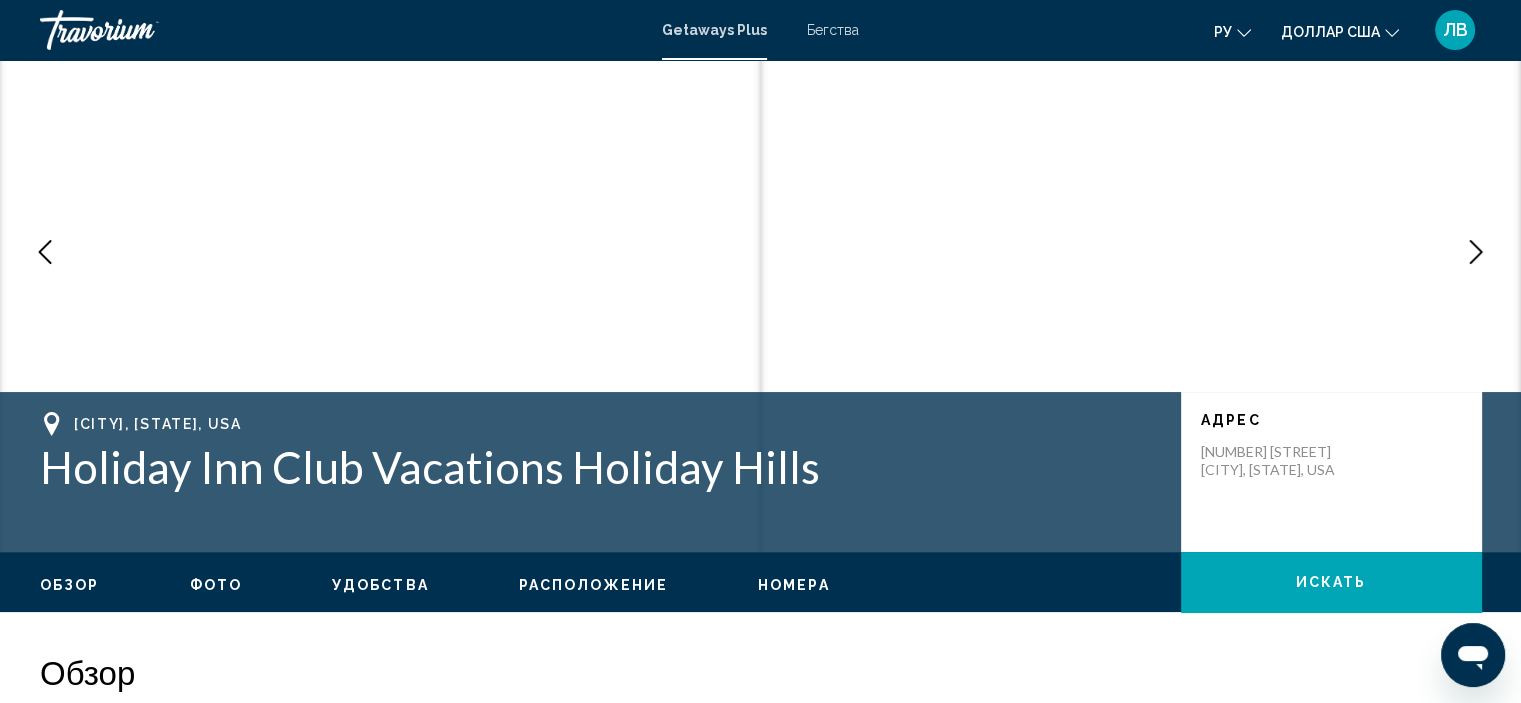 click 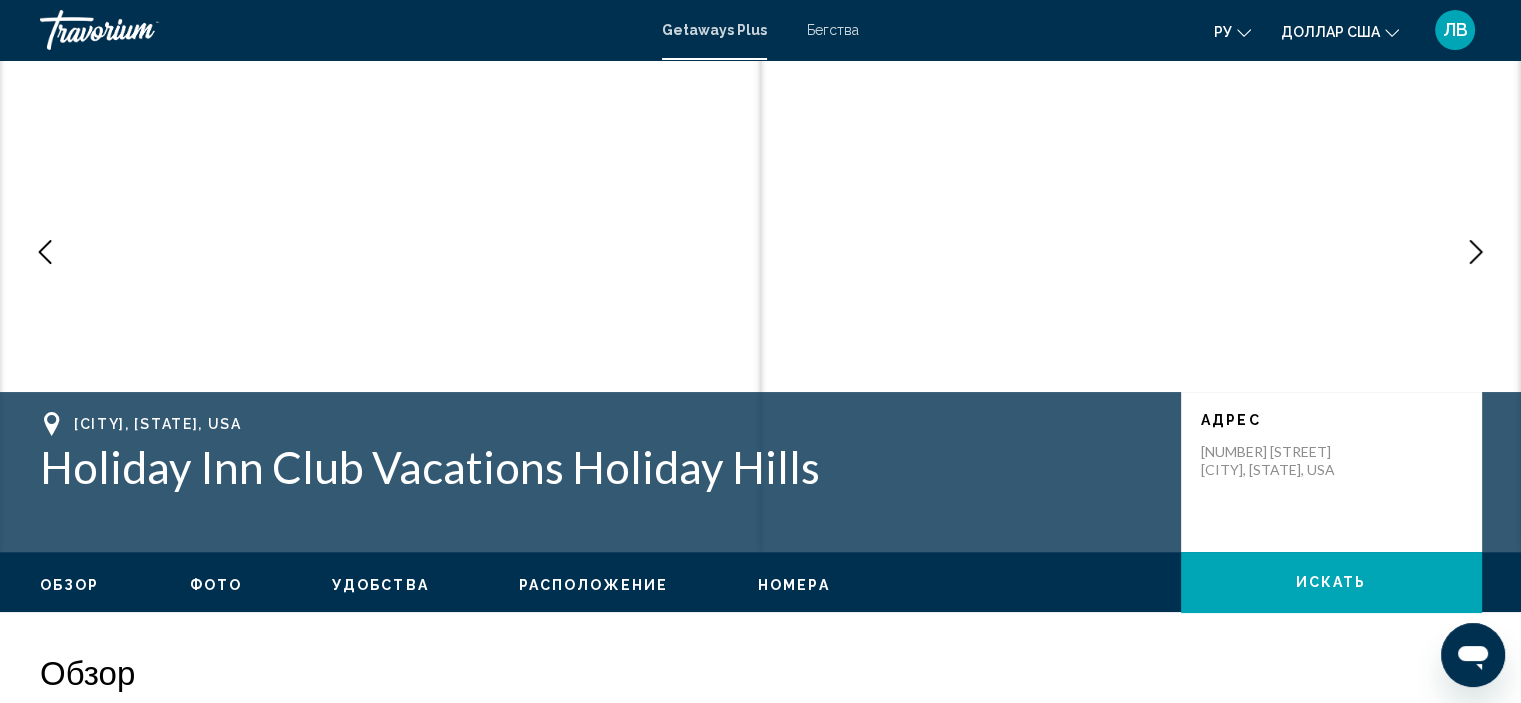 click 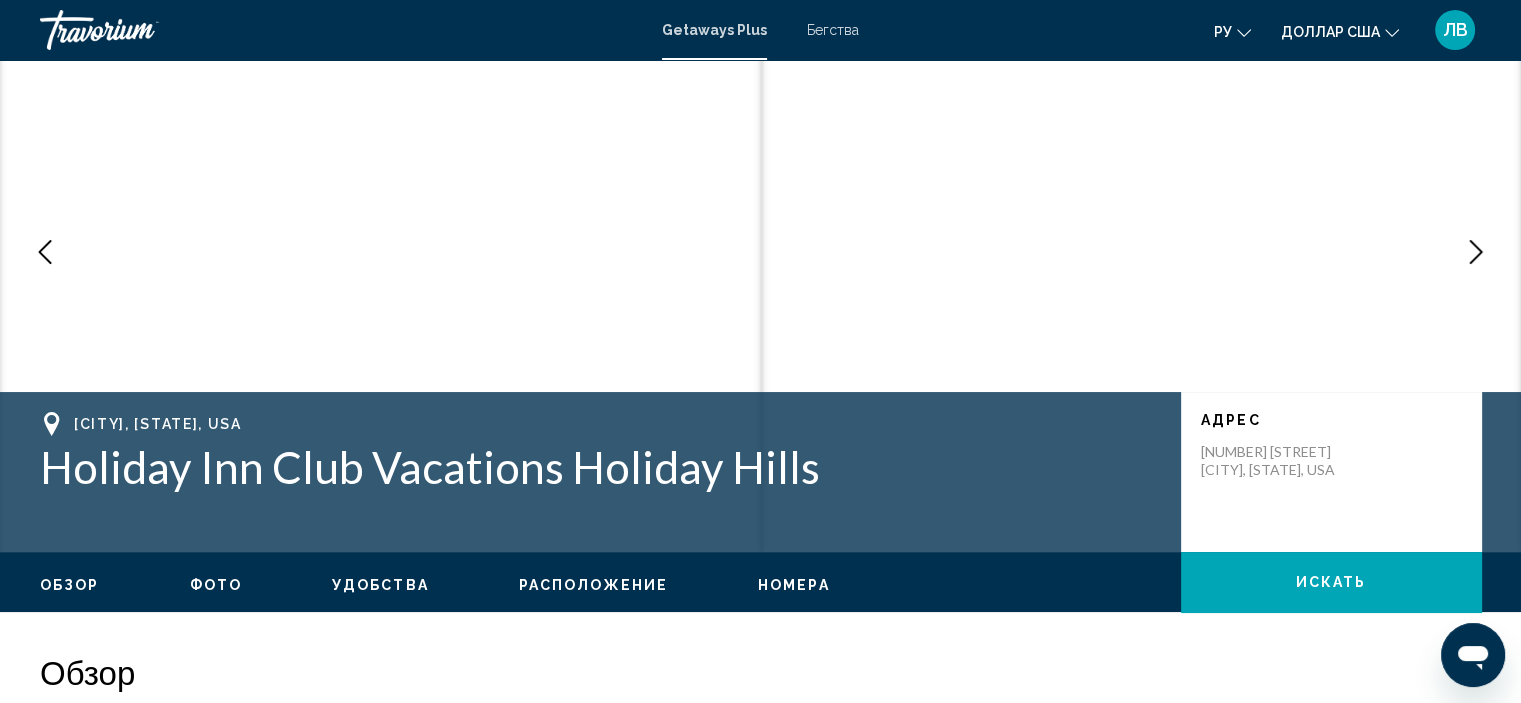 click 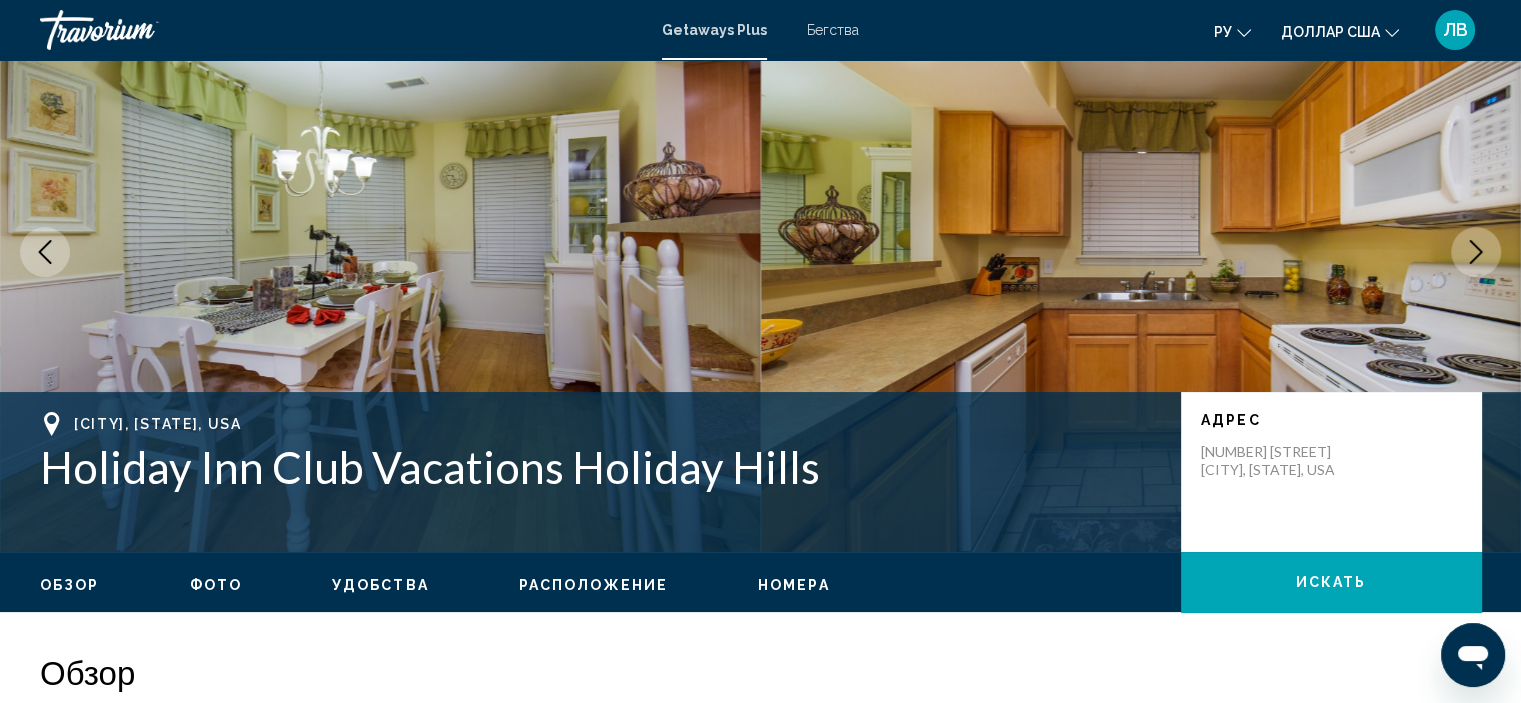 click 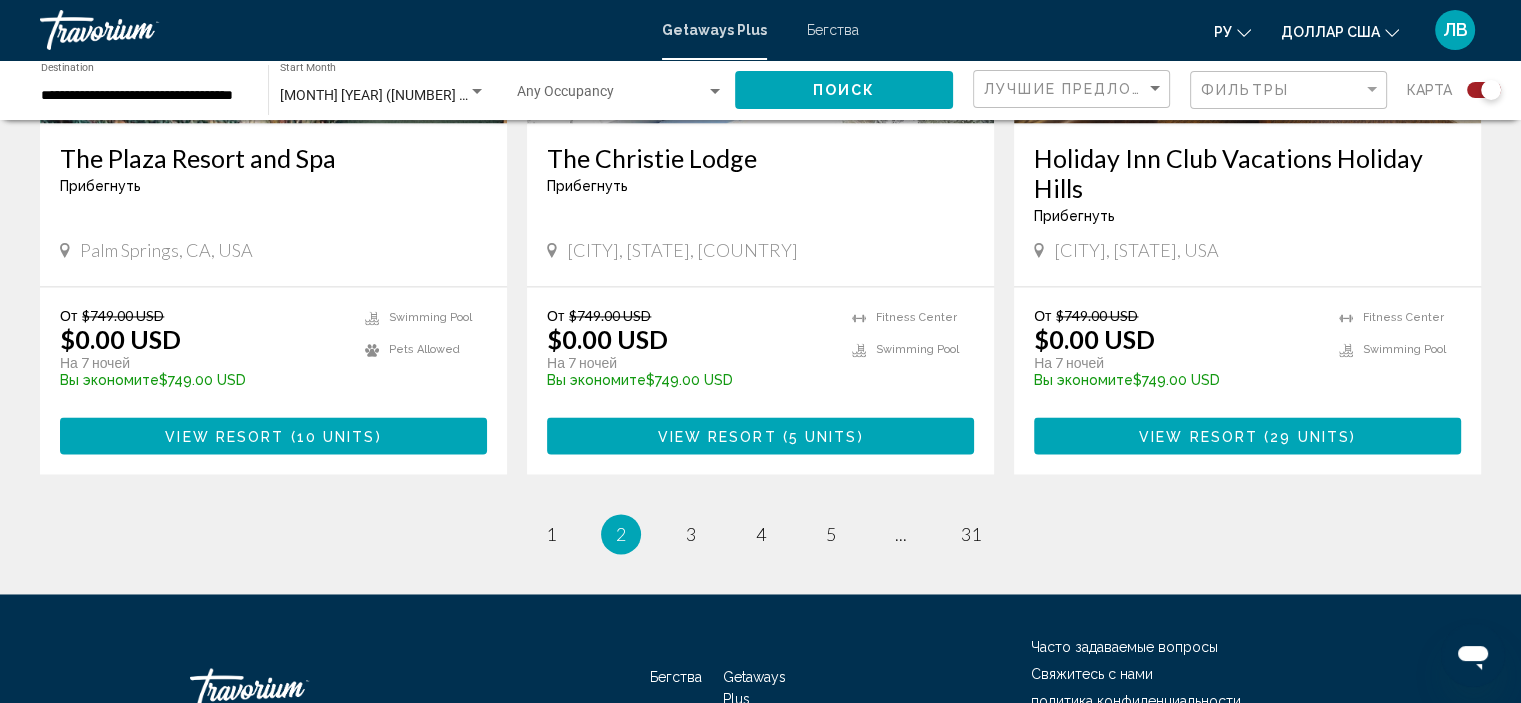 scroll, scrollTop: 3100, scrollLeft: 0, axis: vertical 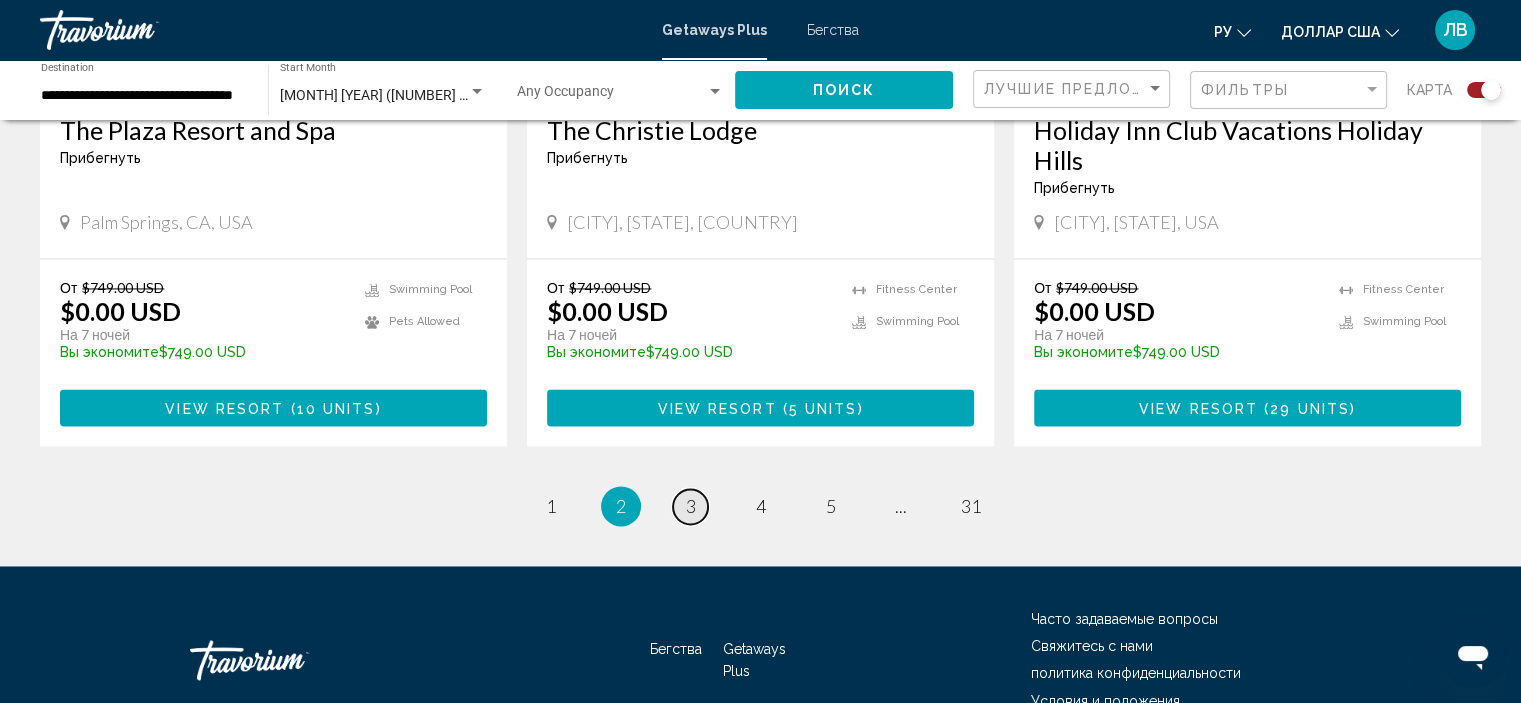 click on "page  3" at bounding box center [690, 506] 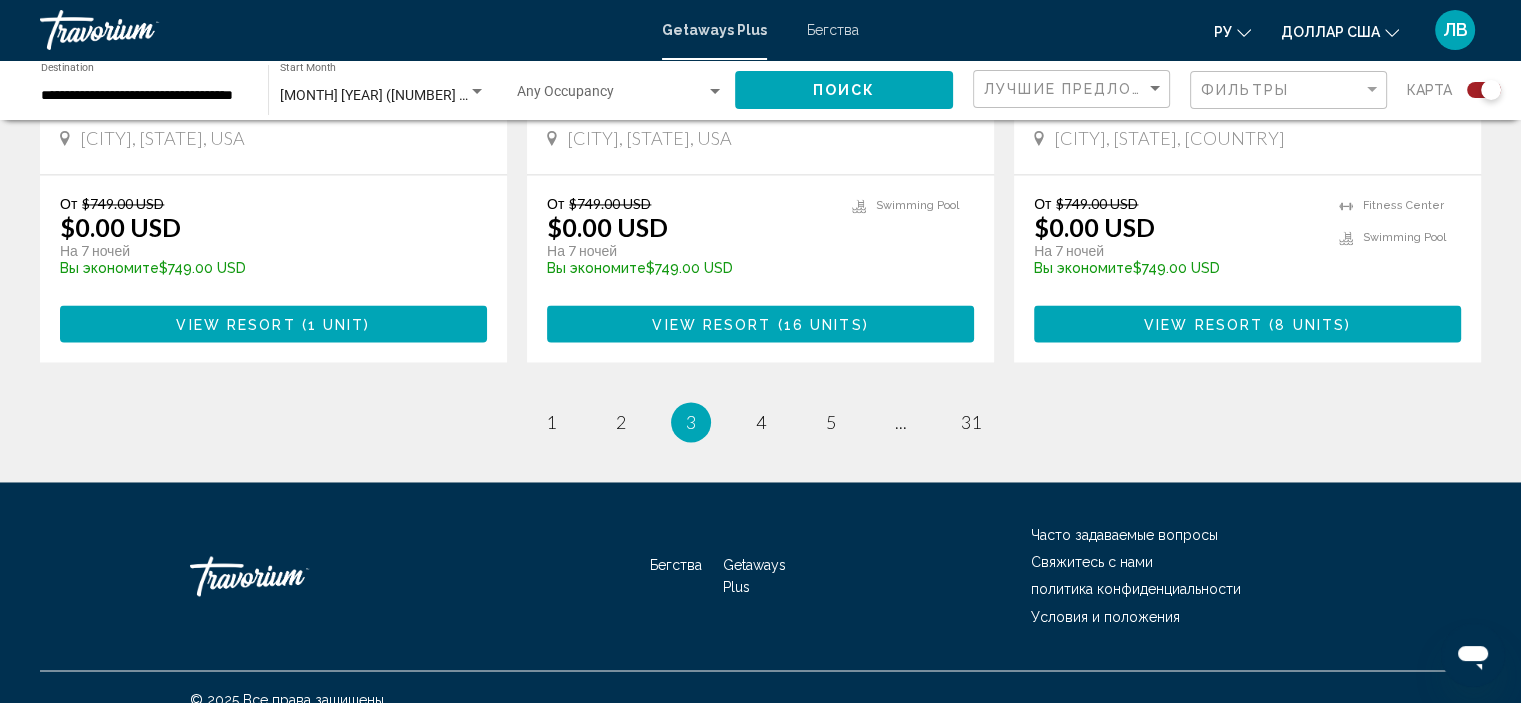 scroll, scrollTop: 3200, scrollLeft: 0, axis: vertical 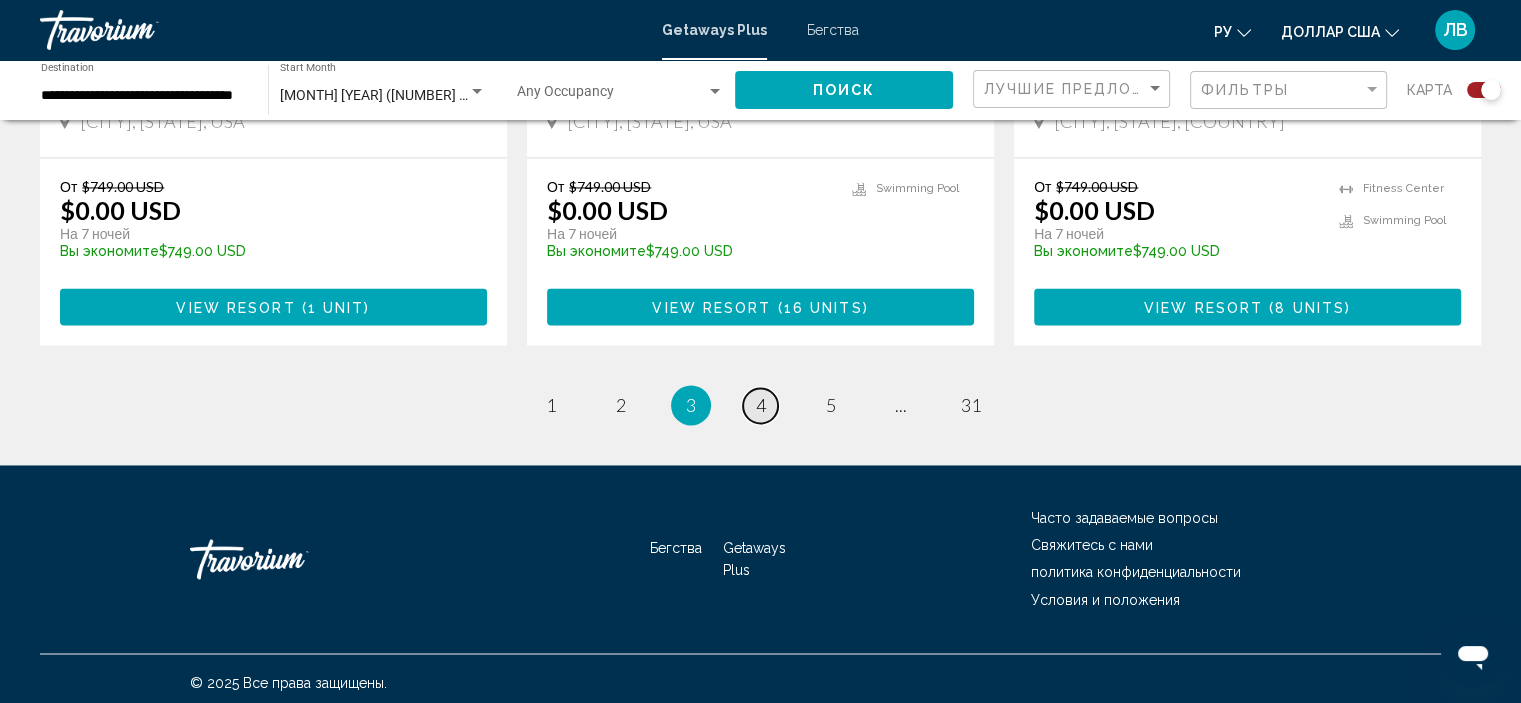 click on "page  4" at bounding box center (760, 405) 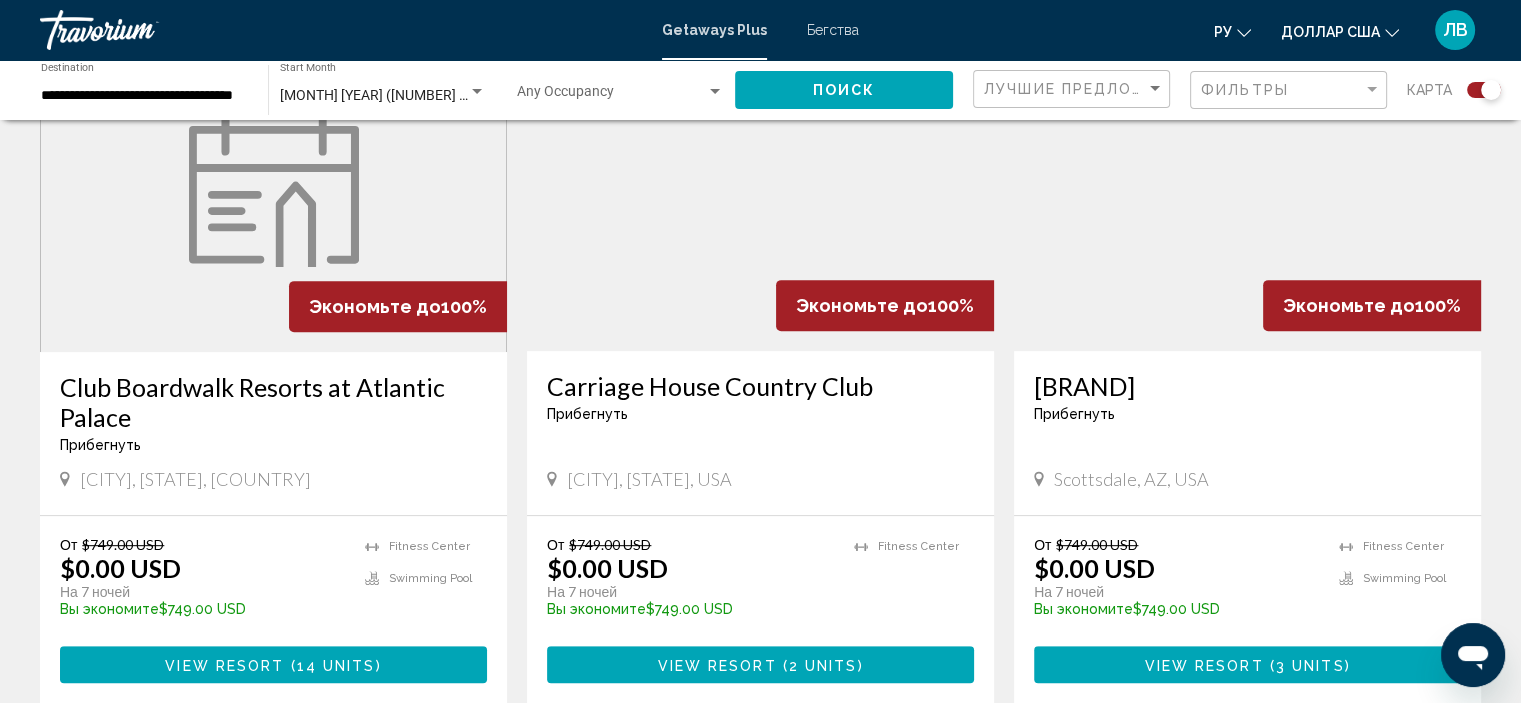 scroll, scrollTop: 800, scrollLeft: 0, axis: vertical 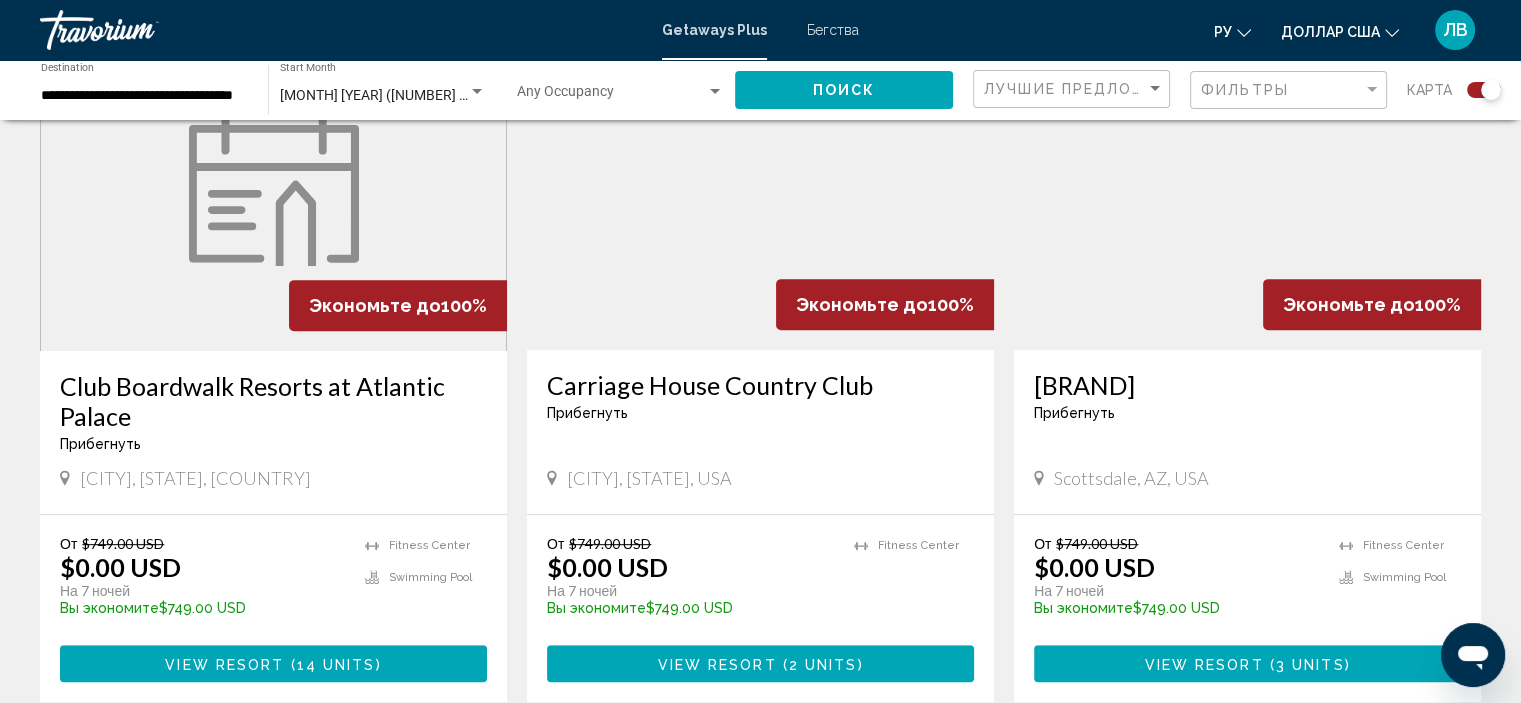 click at bounding box center (1247, 190) 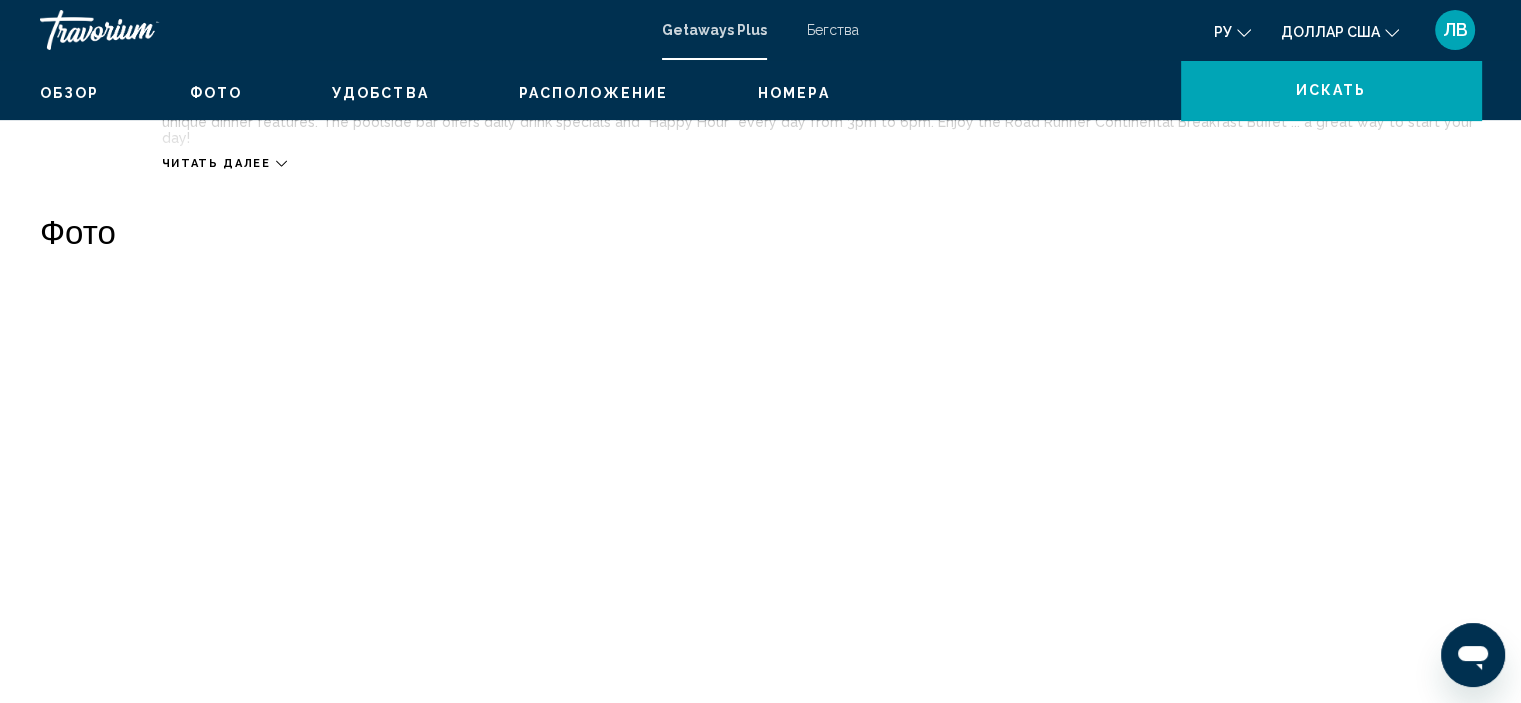 scroll, scrollTop: 8, scrollLeft: 0, axis: vertical 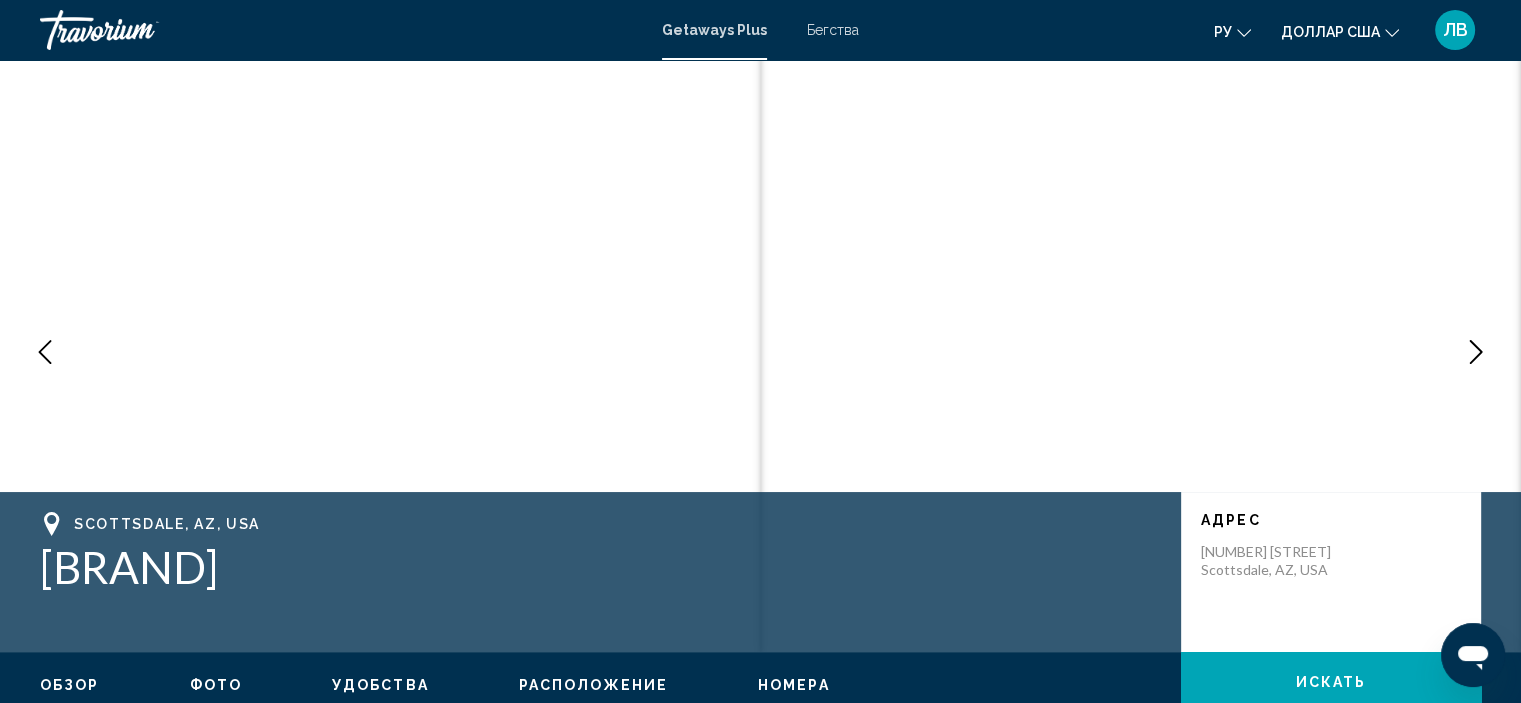 click at bounding box center (1476, 352) 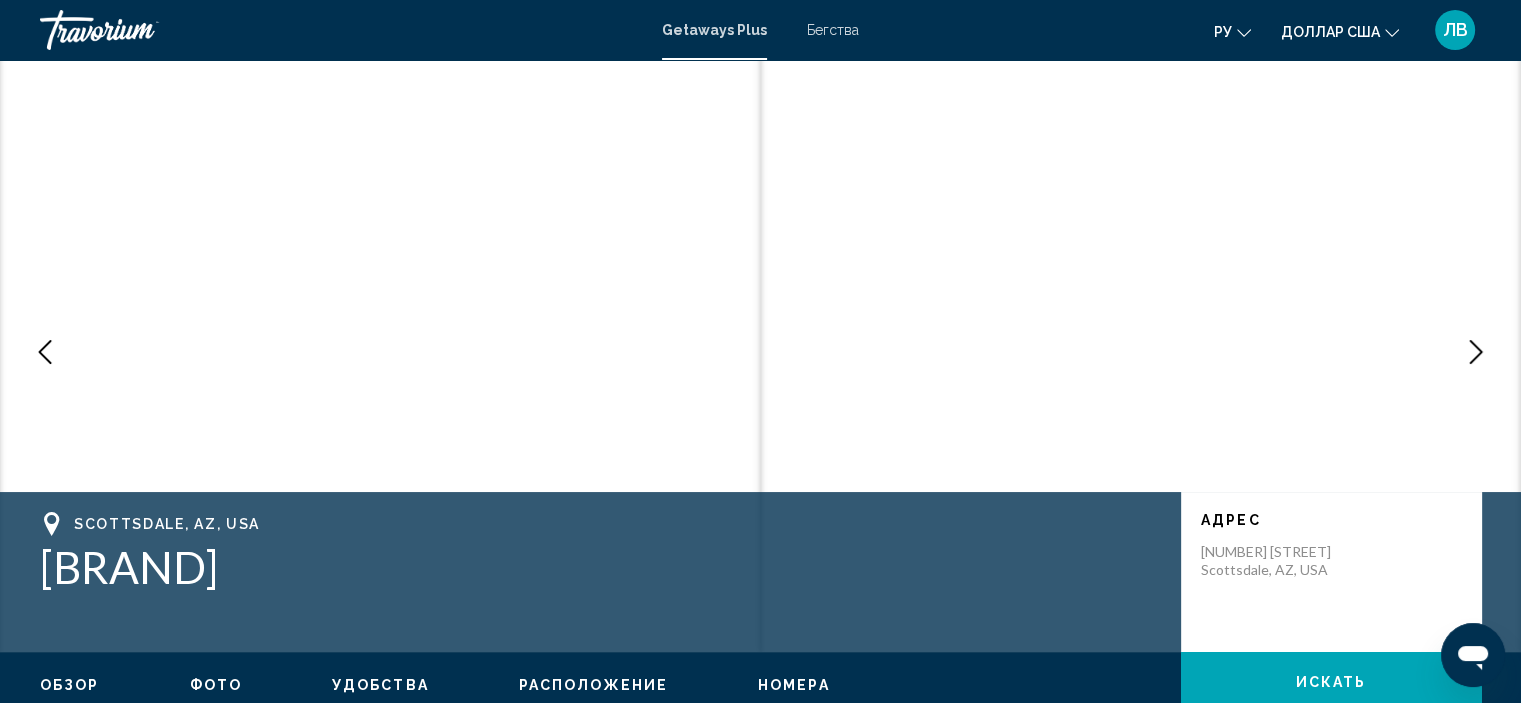 click at bounding box center (1476, 352) 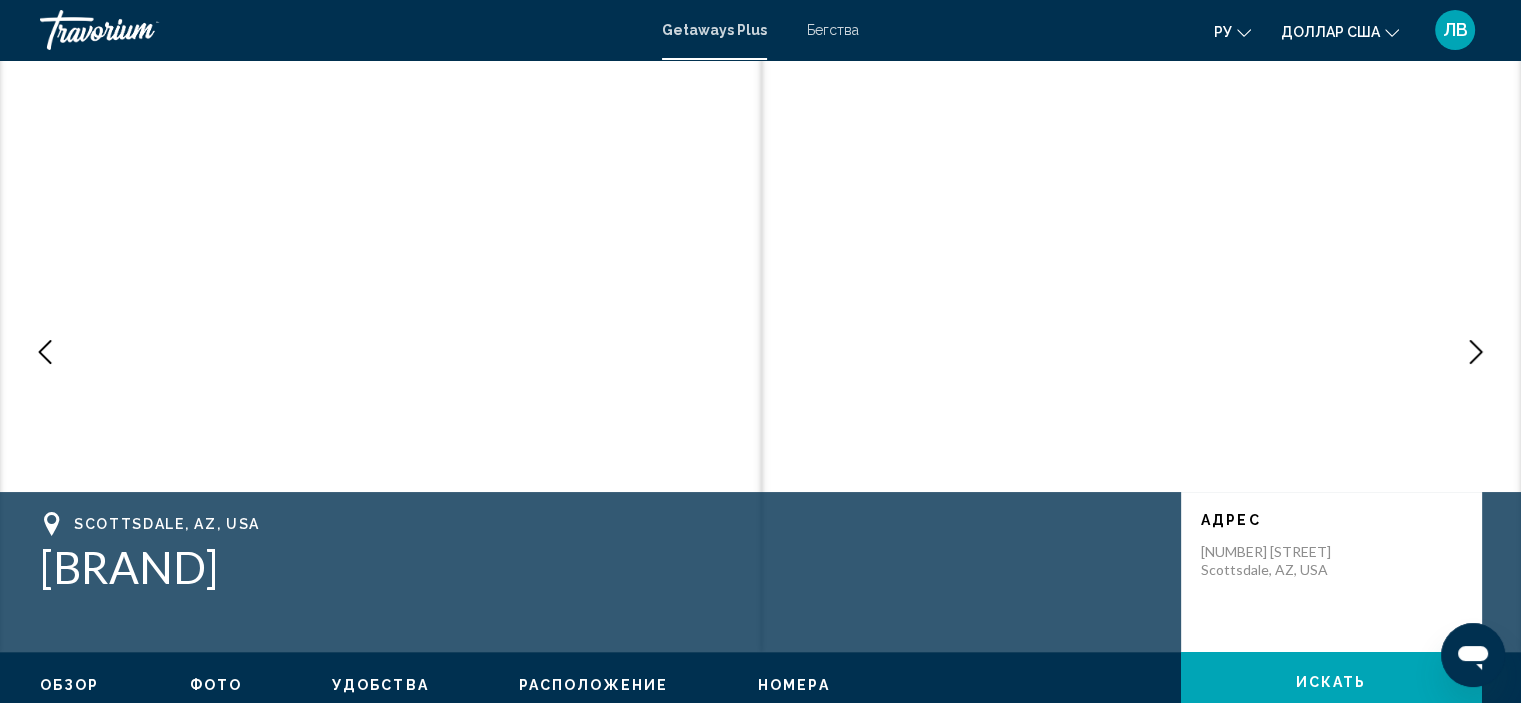 click at bounding box center [1476, 352] 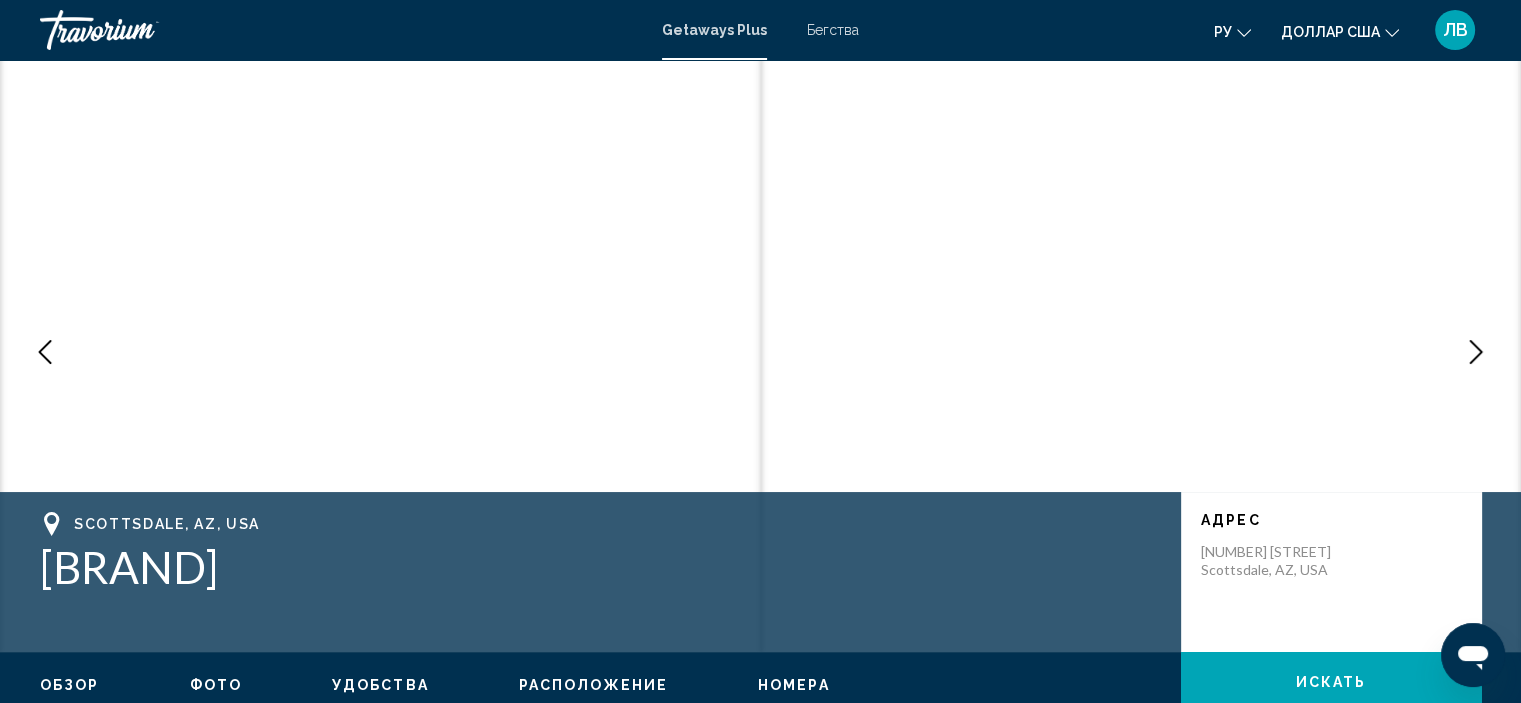 click at bounding box center (1476, 352) 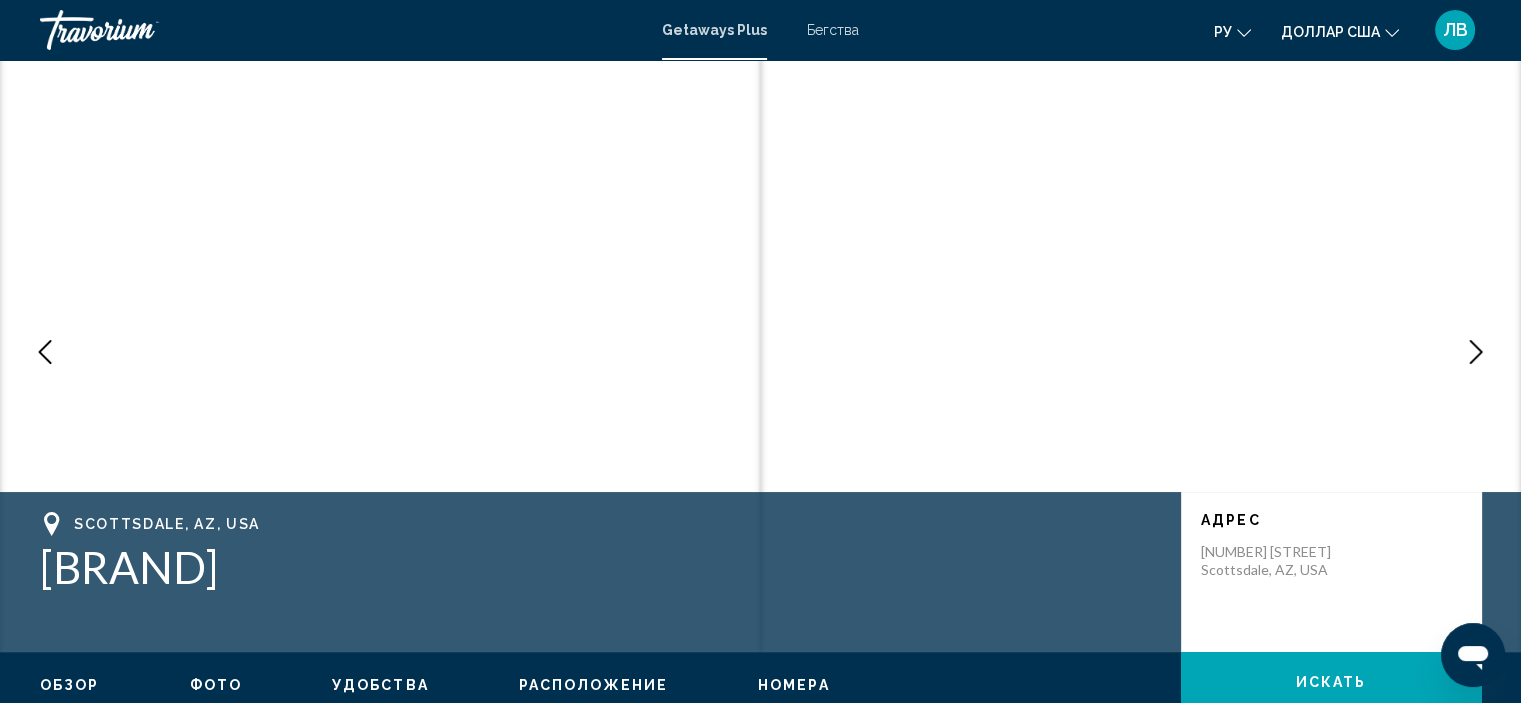 click at bounding box center (1476, 352) 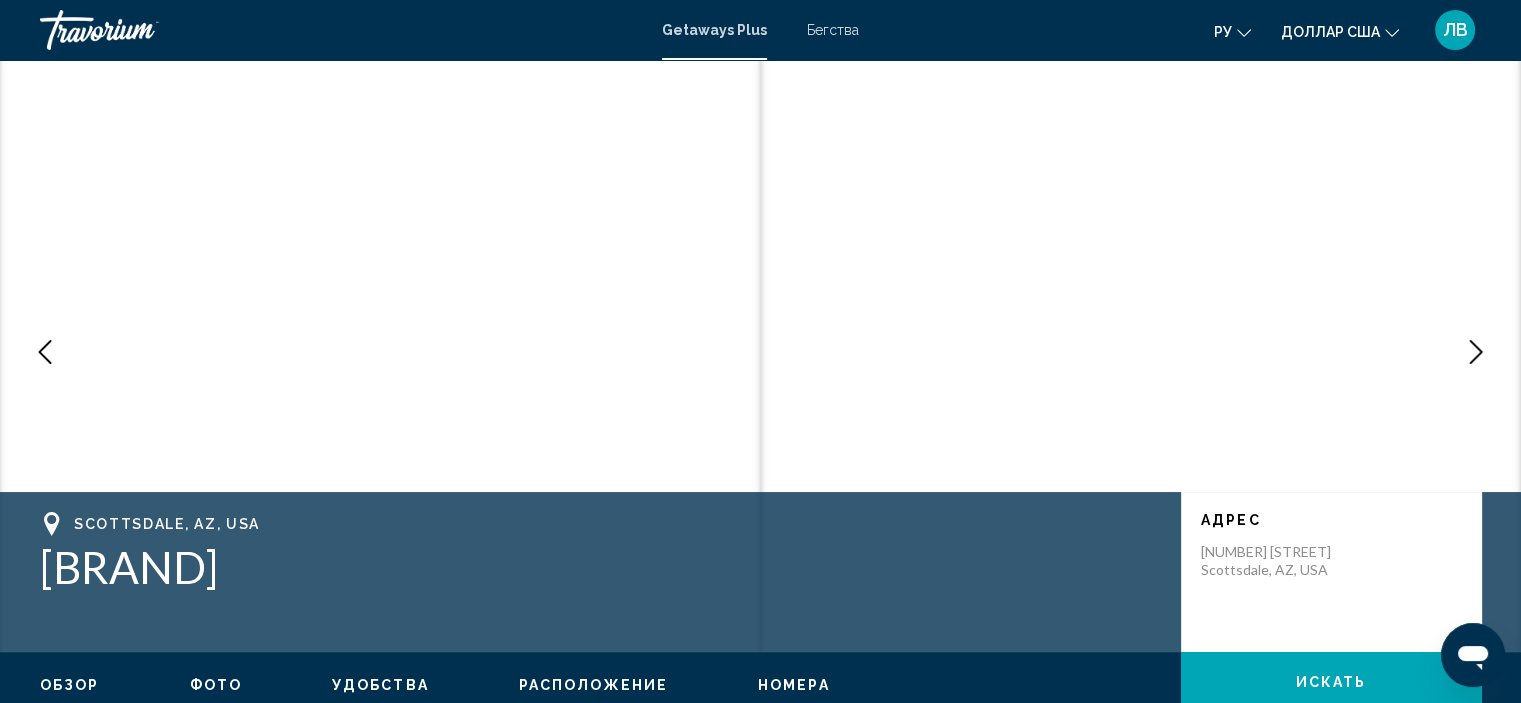 click at bounding box center [1476, 352] 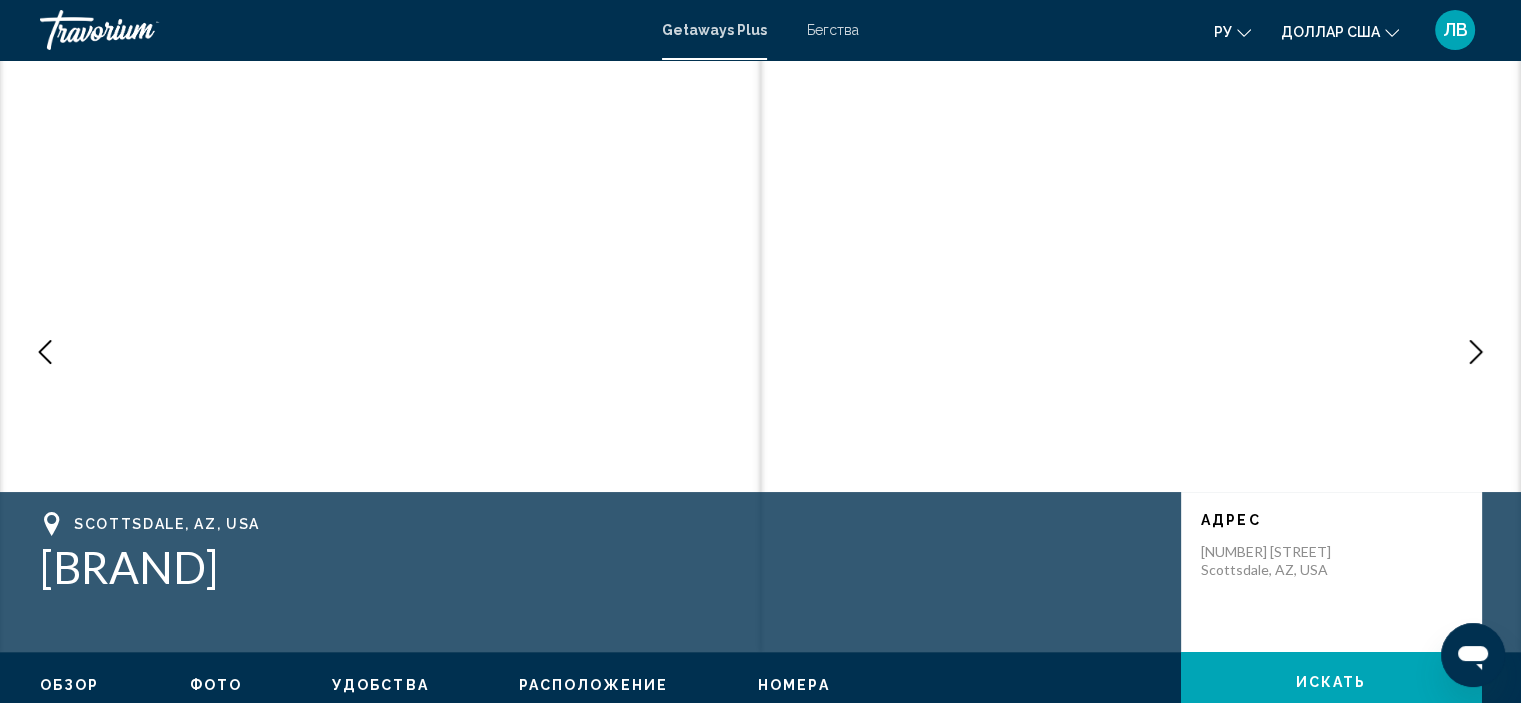 click at bounding box center [1476, 352] 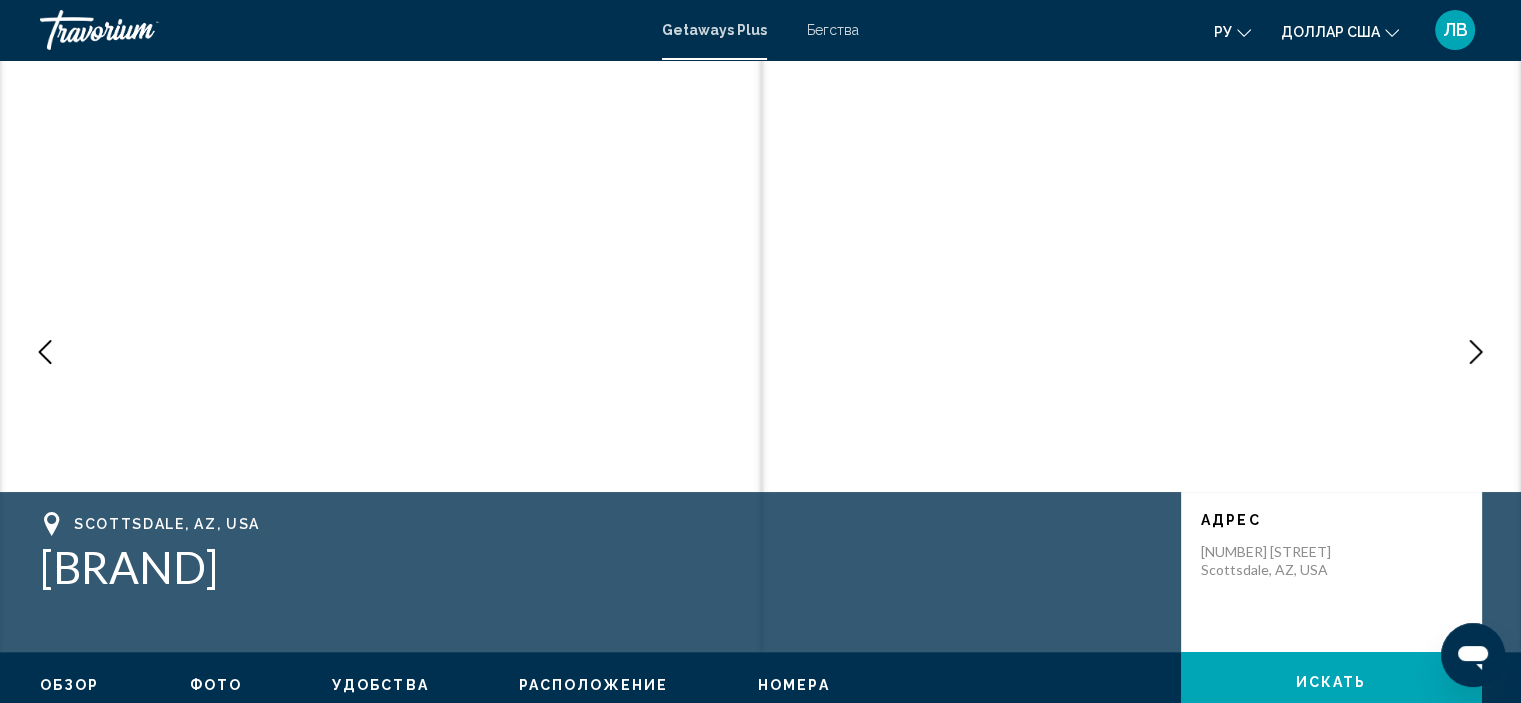 click at bounding box center [1476, 352] 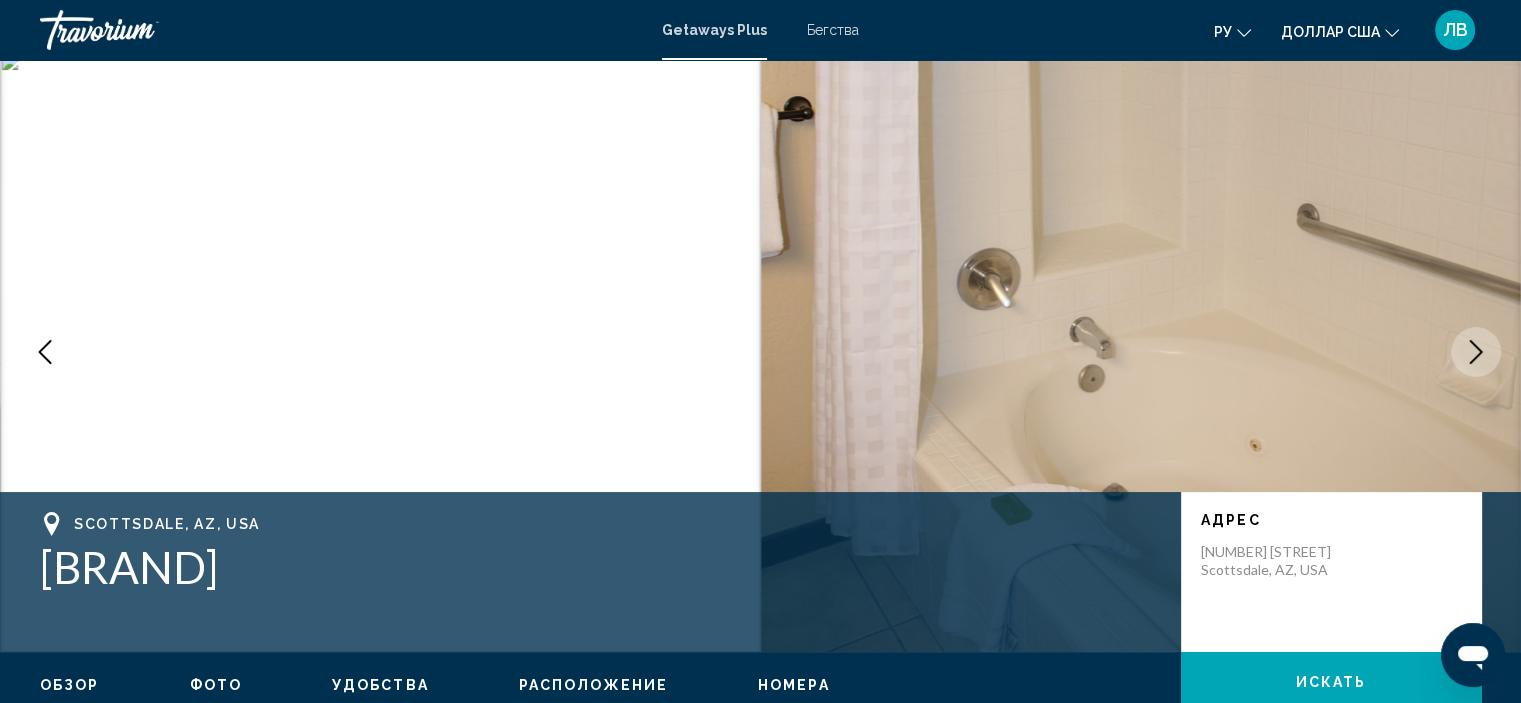 click 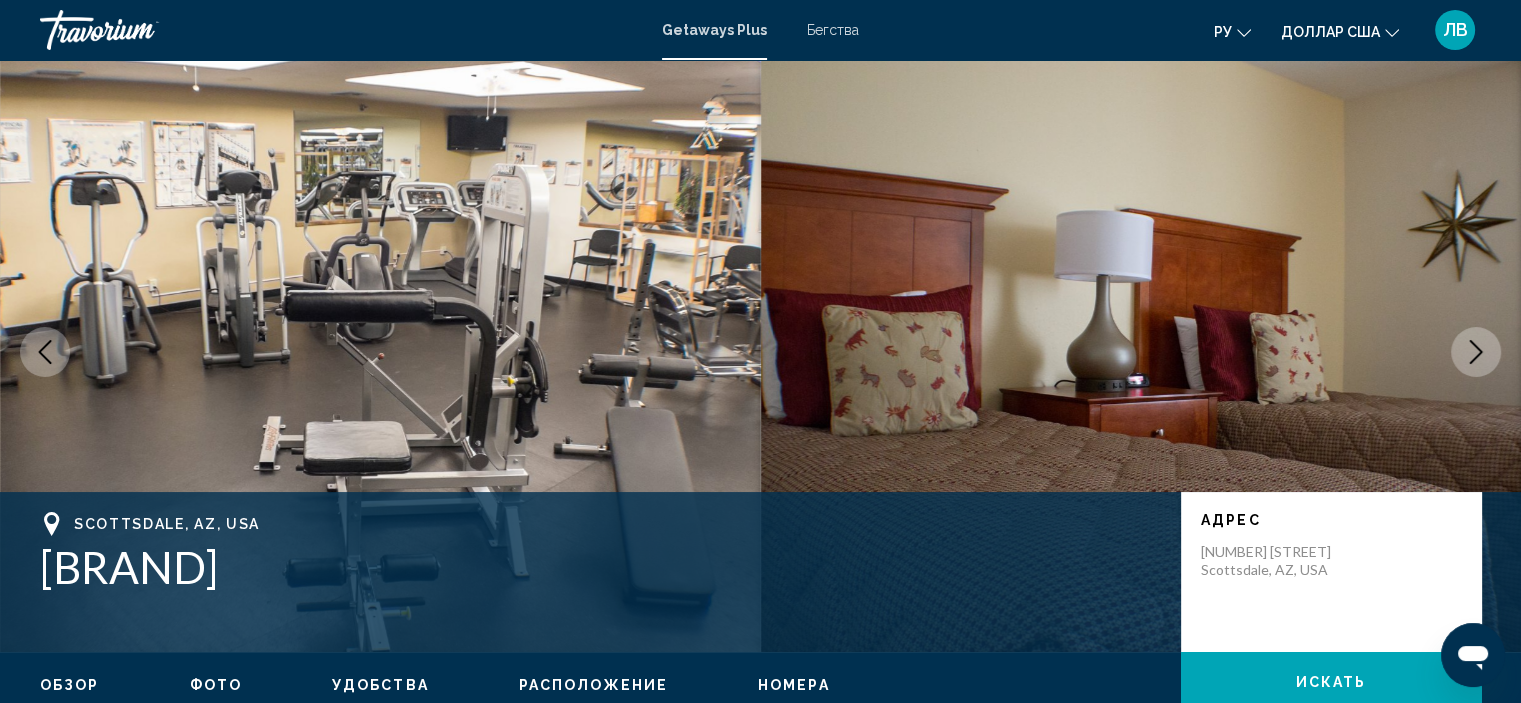 click 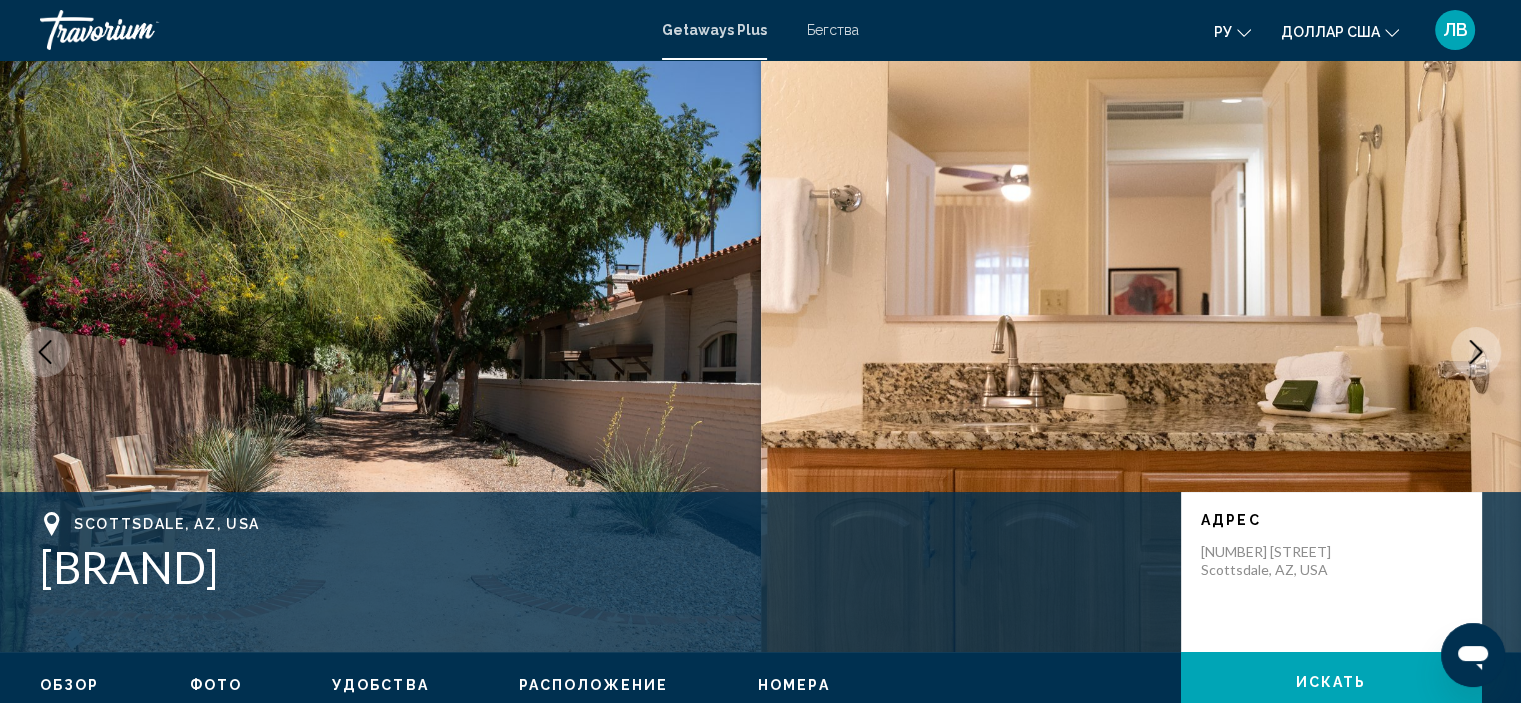 click 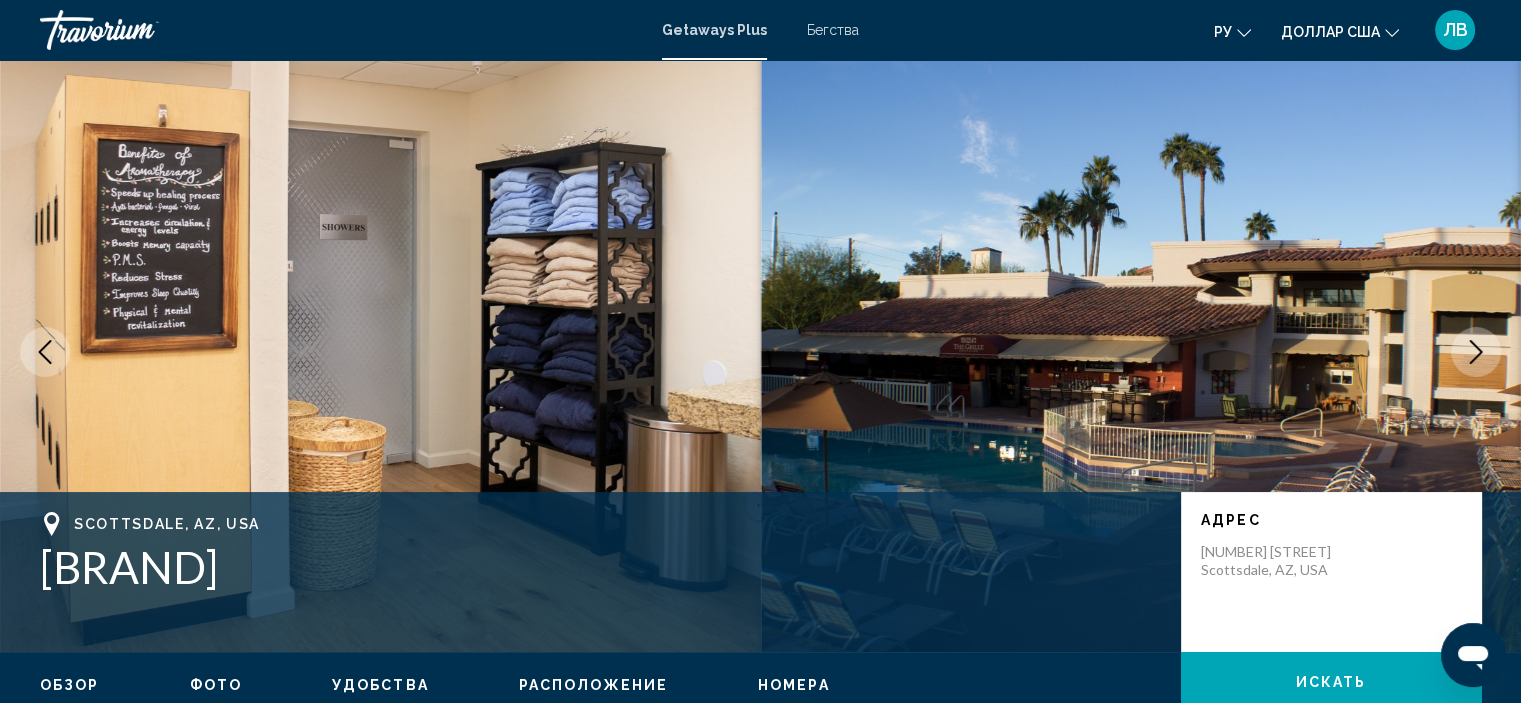 click 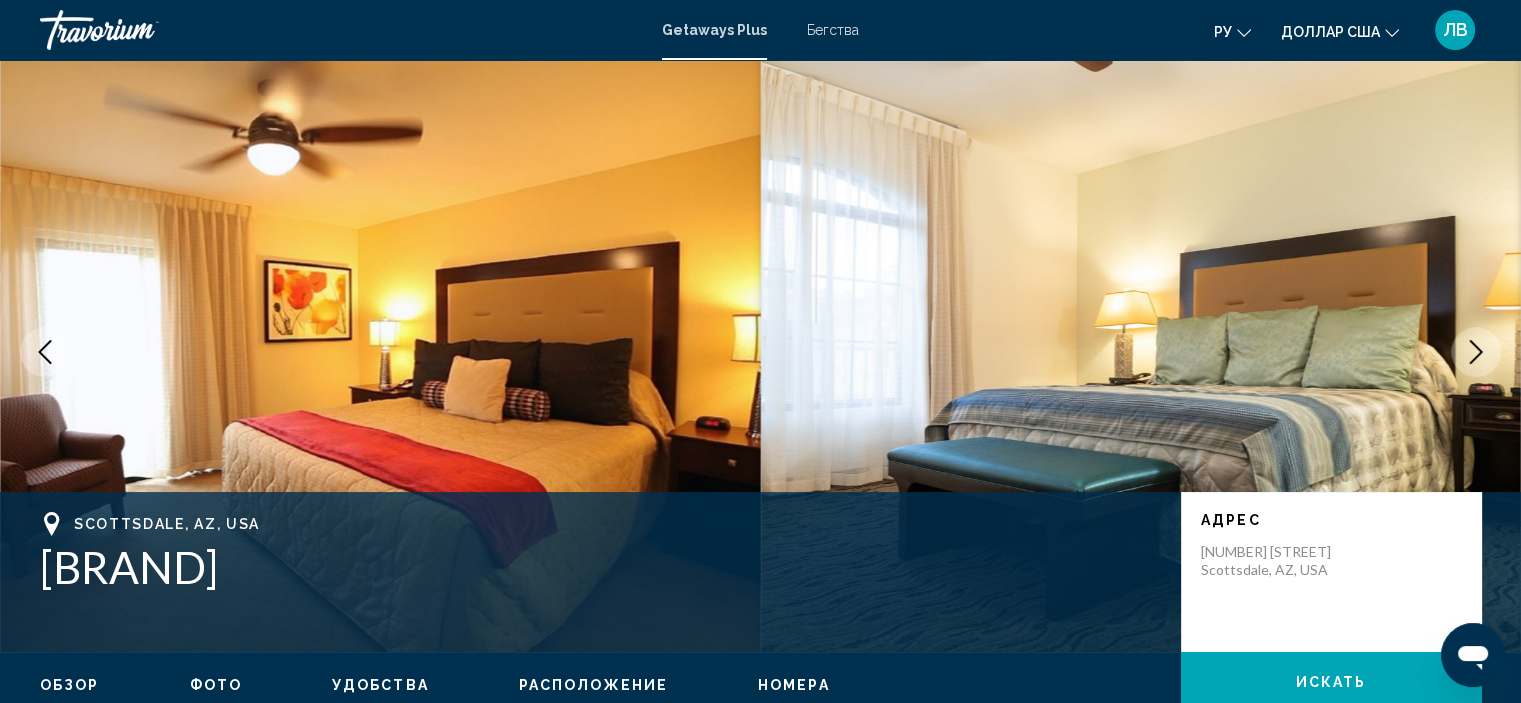 click 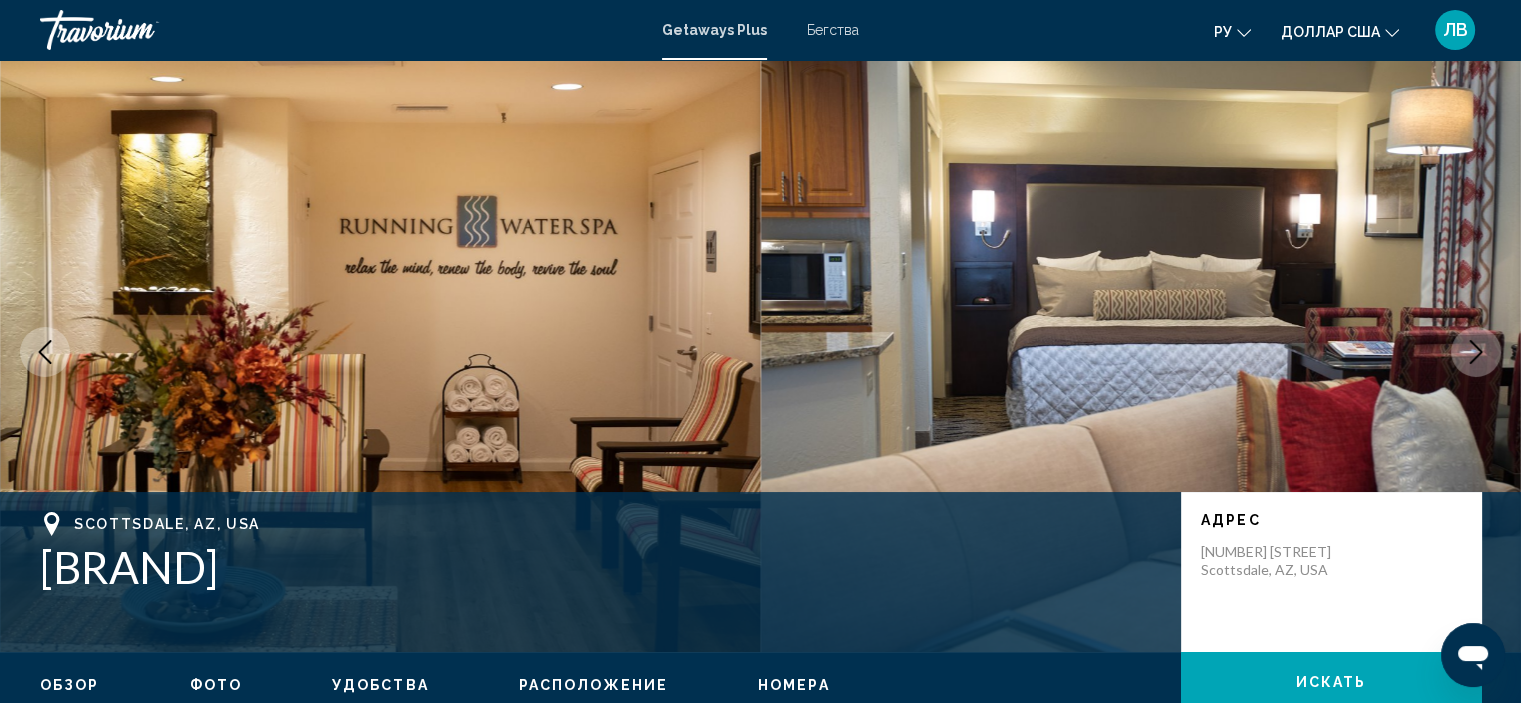 click 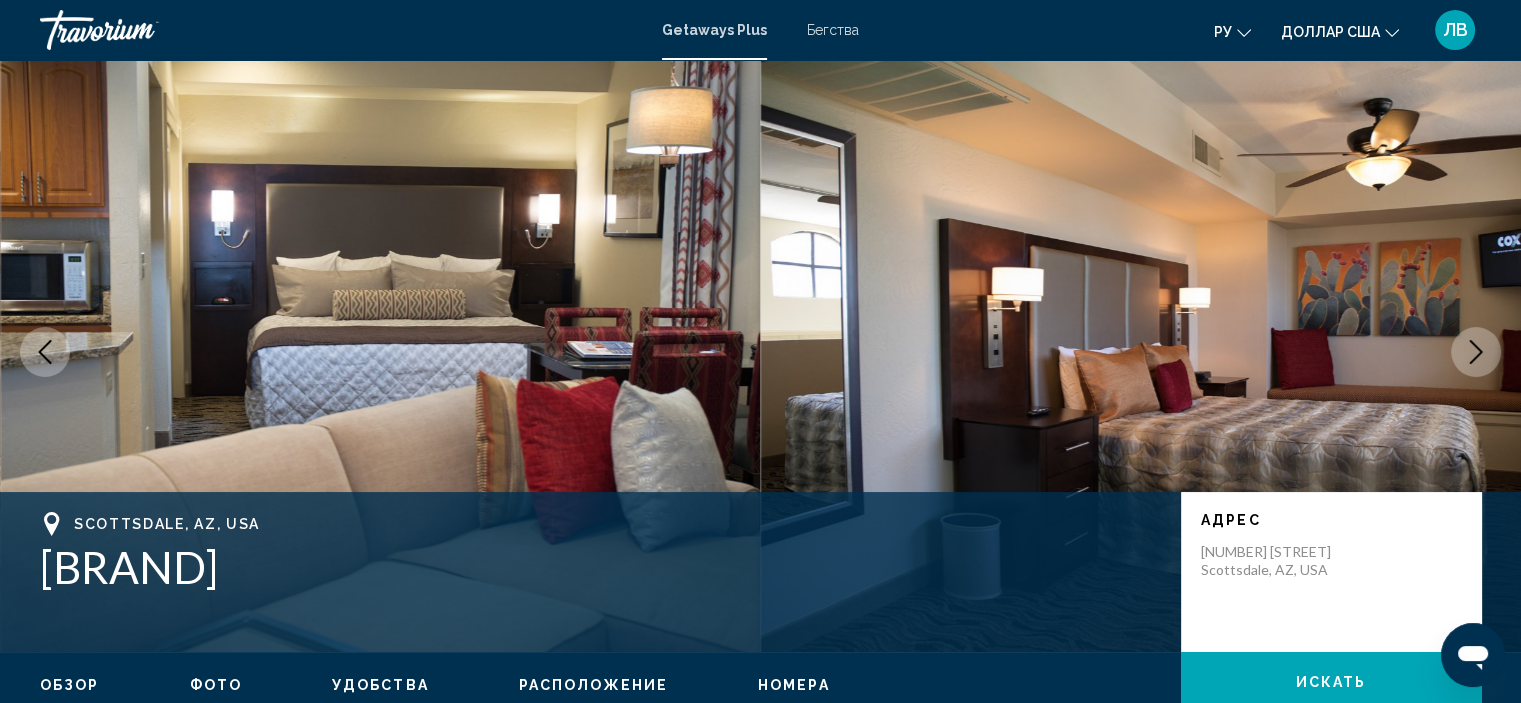 click 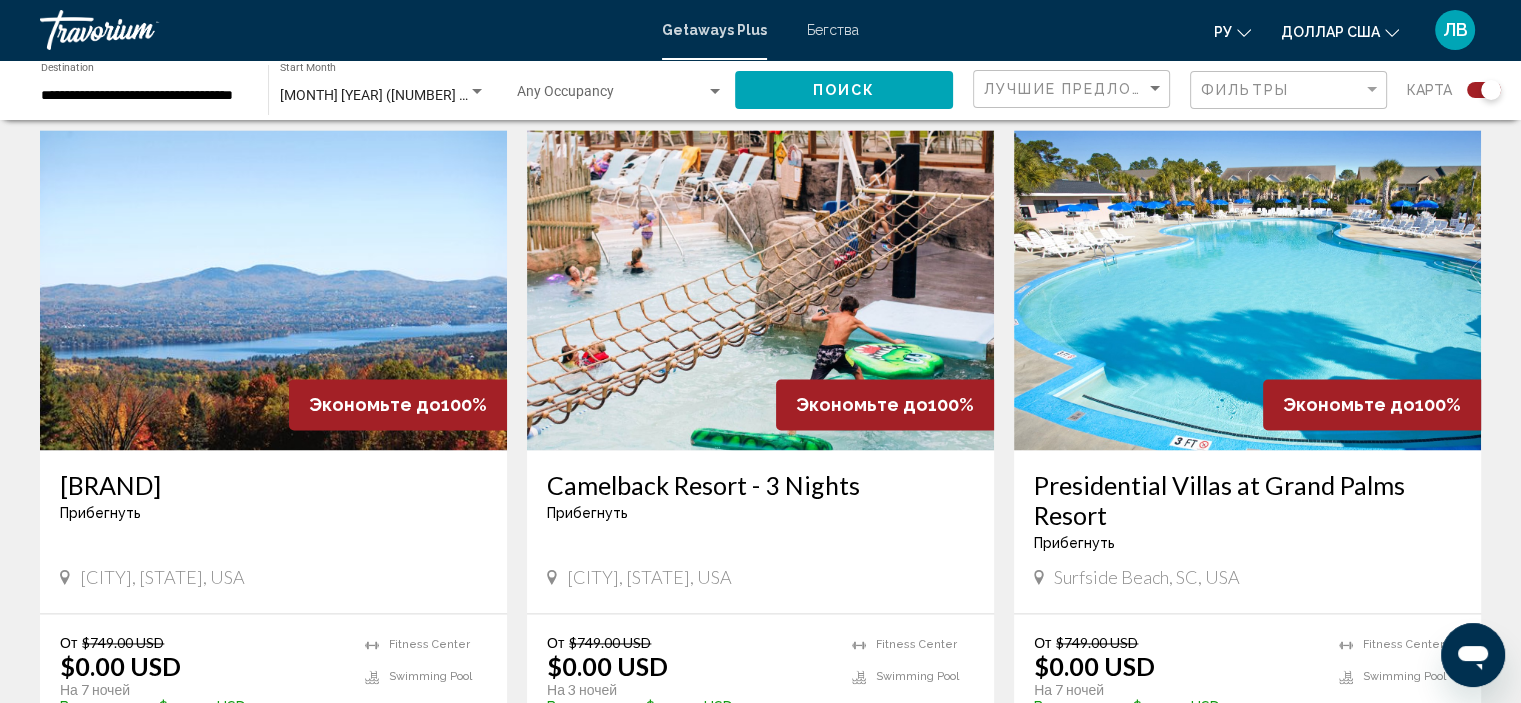 scroll, scrollTop: 2900, scrollLeft: 0, axis: vertical 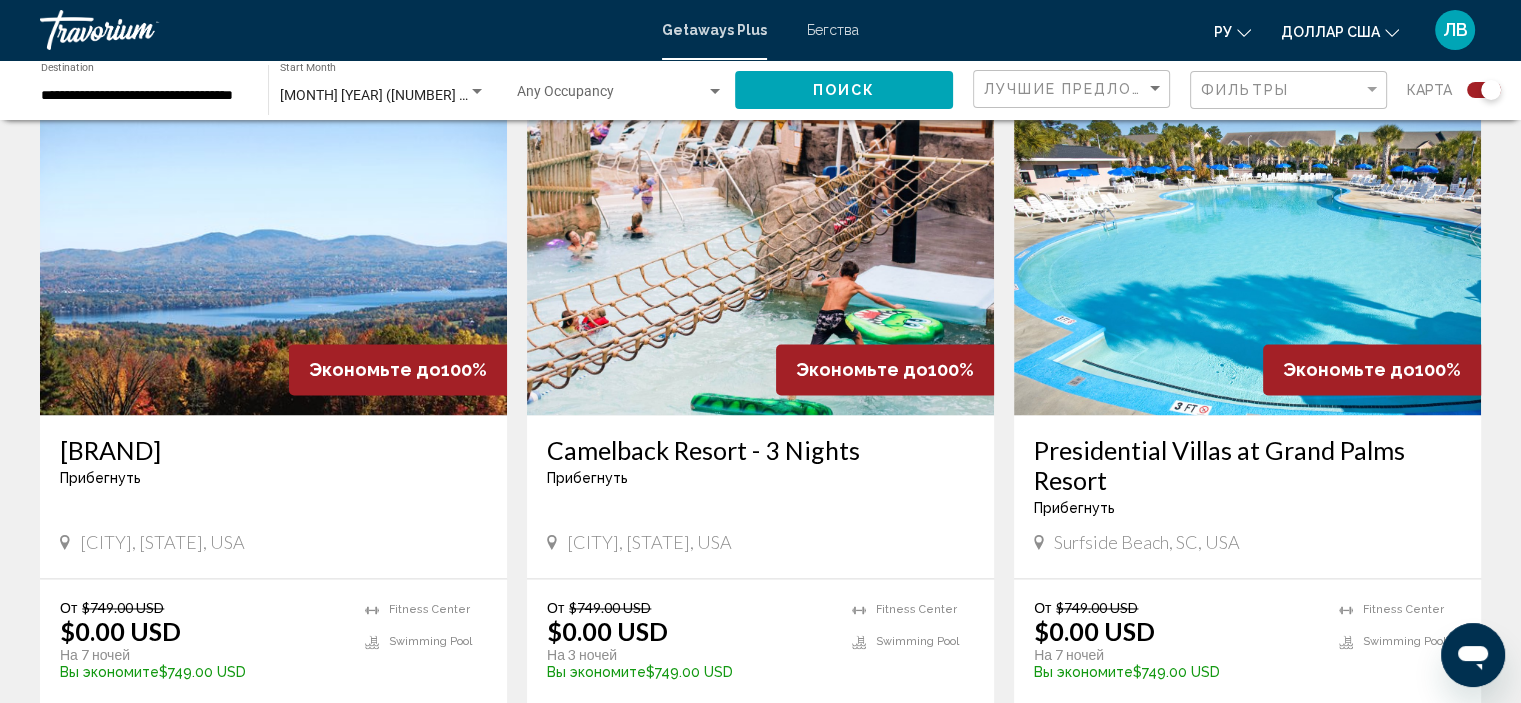 click at bounding box center (273, 255) 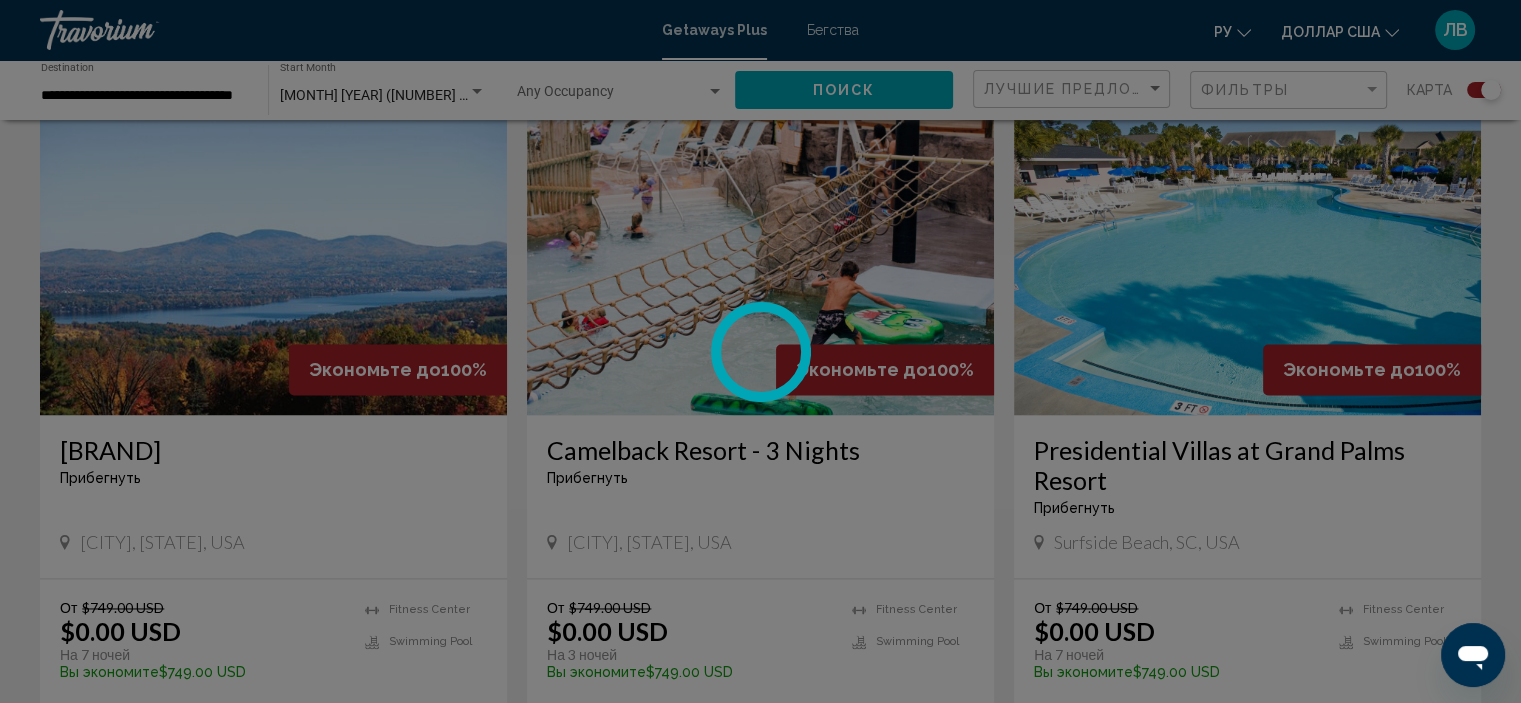scroll, scrollTop: 8, scrollLeft: 0, axis: vertical 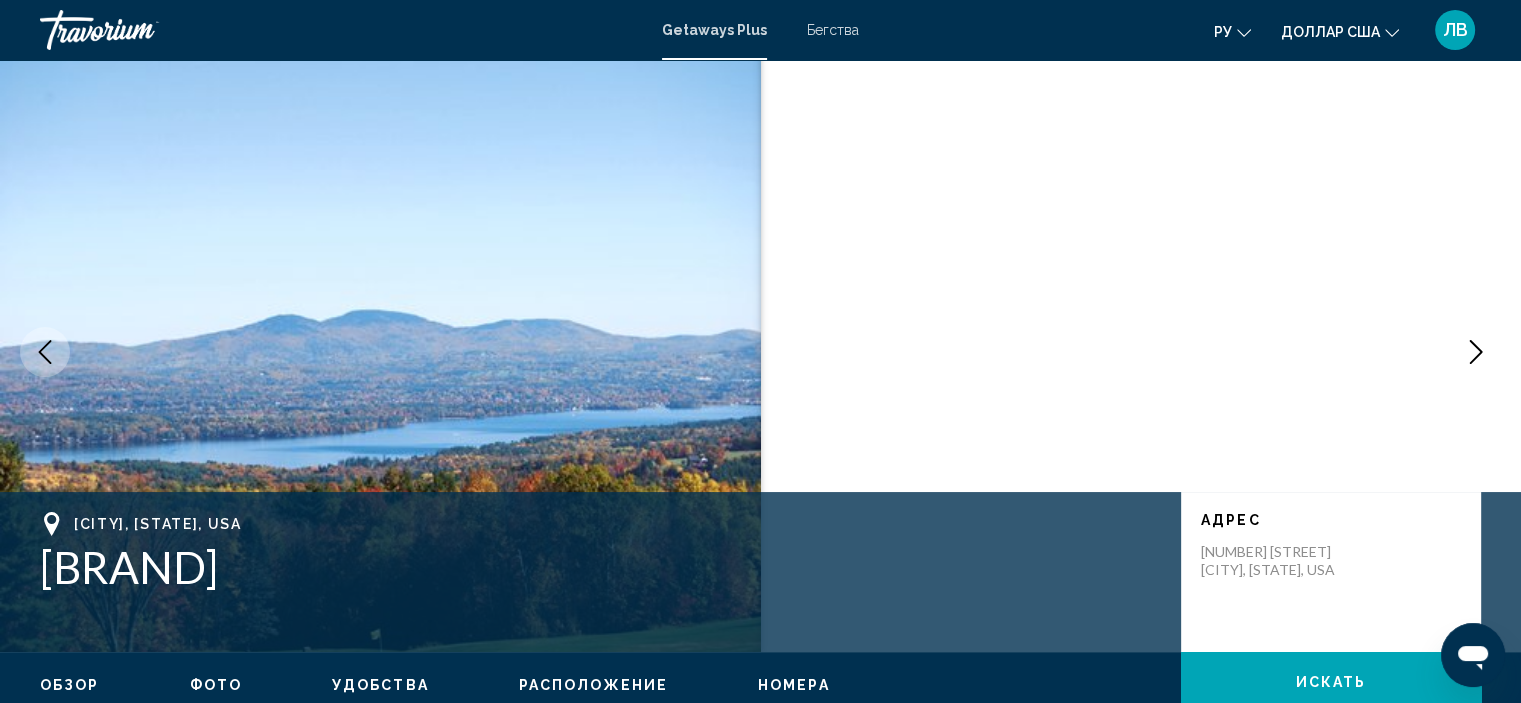 click 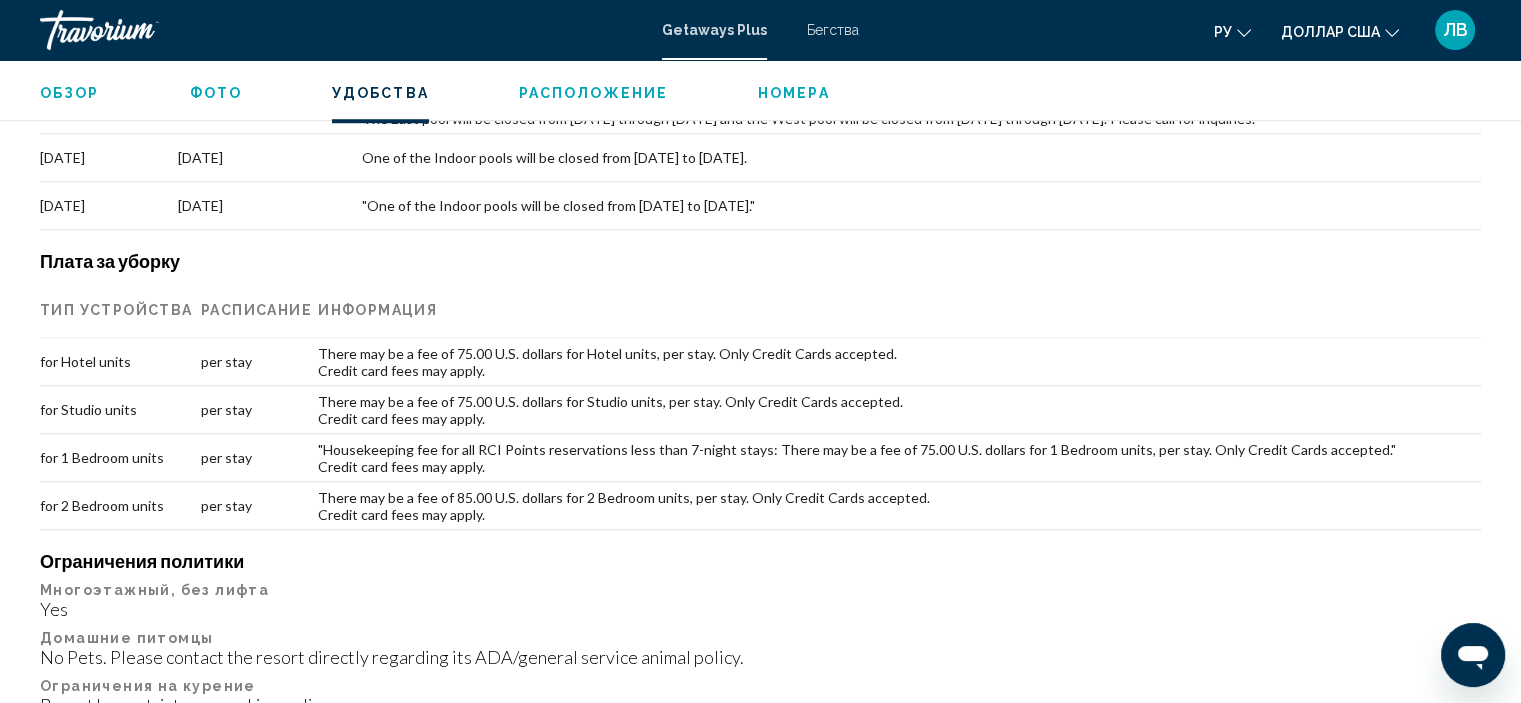 scroll, scrollTop: 1708, scrollLeft: 0, axis: vertical 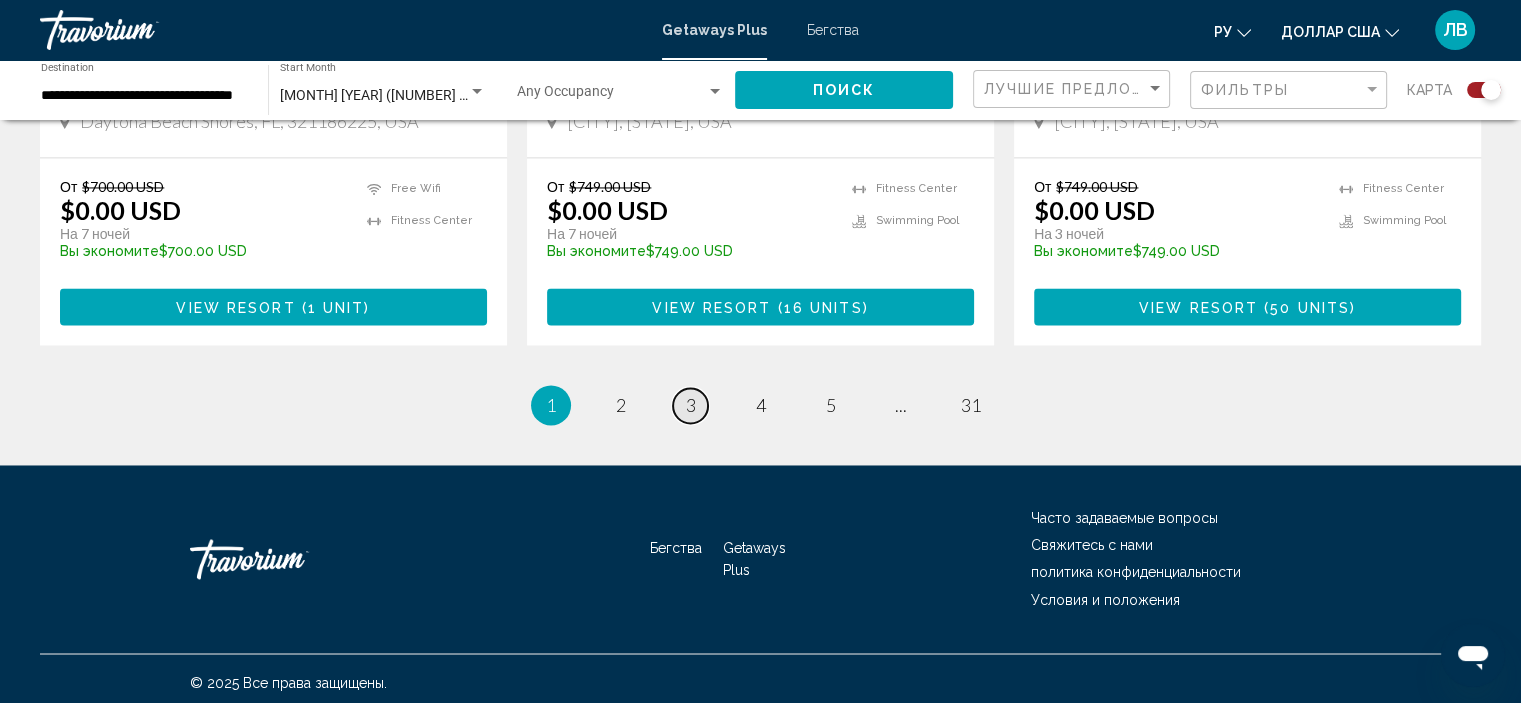 click on "3" at bounding box center (691, 405) 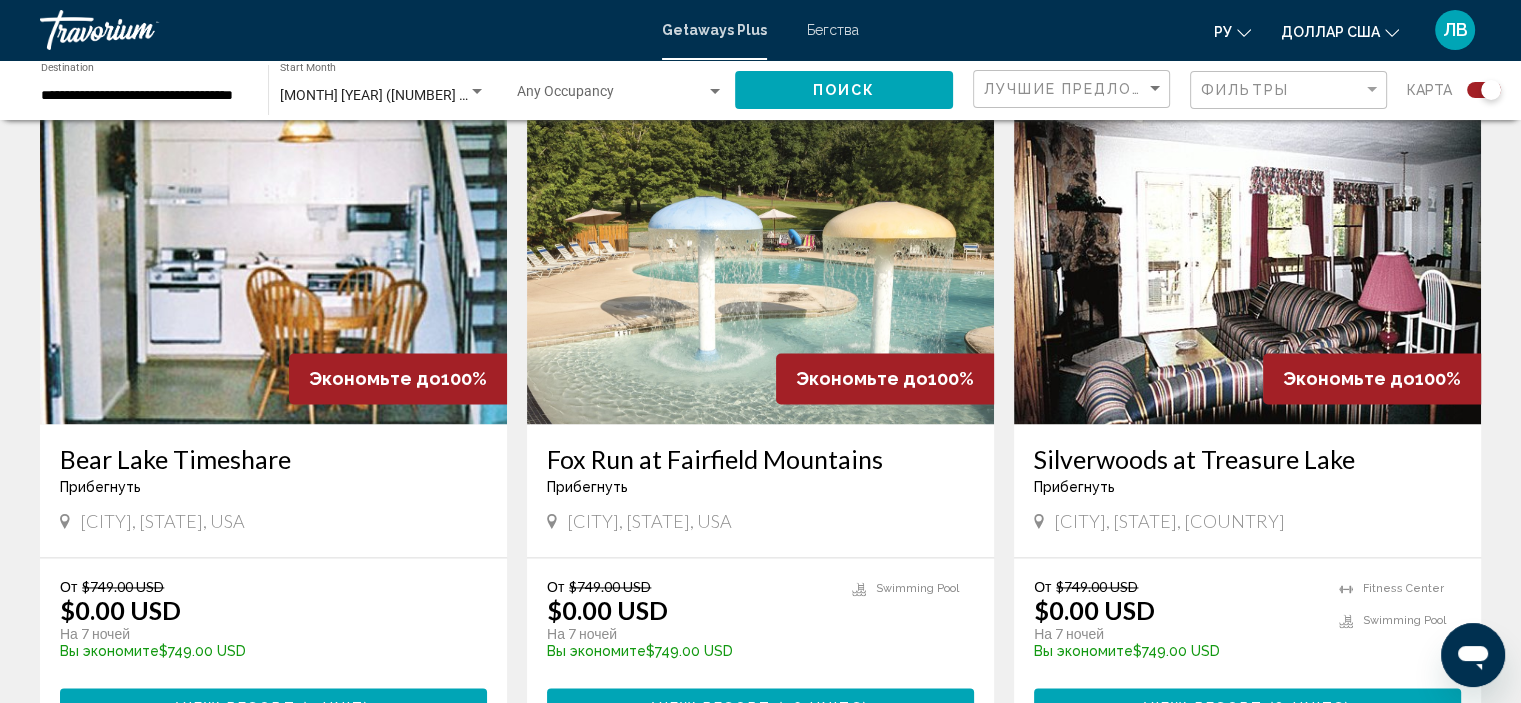 scroll, scrollTop: 3100, scrollLeft: 0, axis: vertical 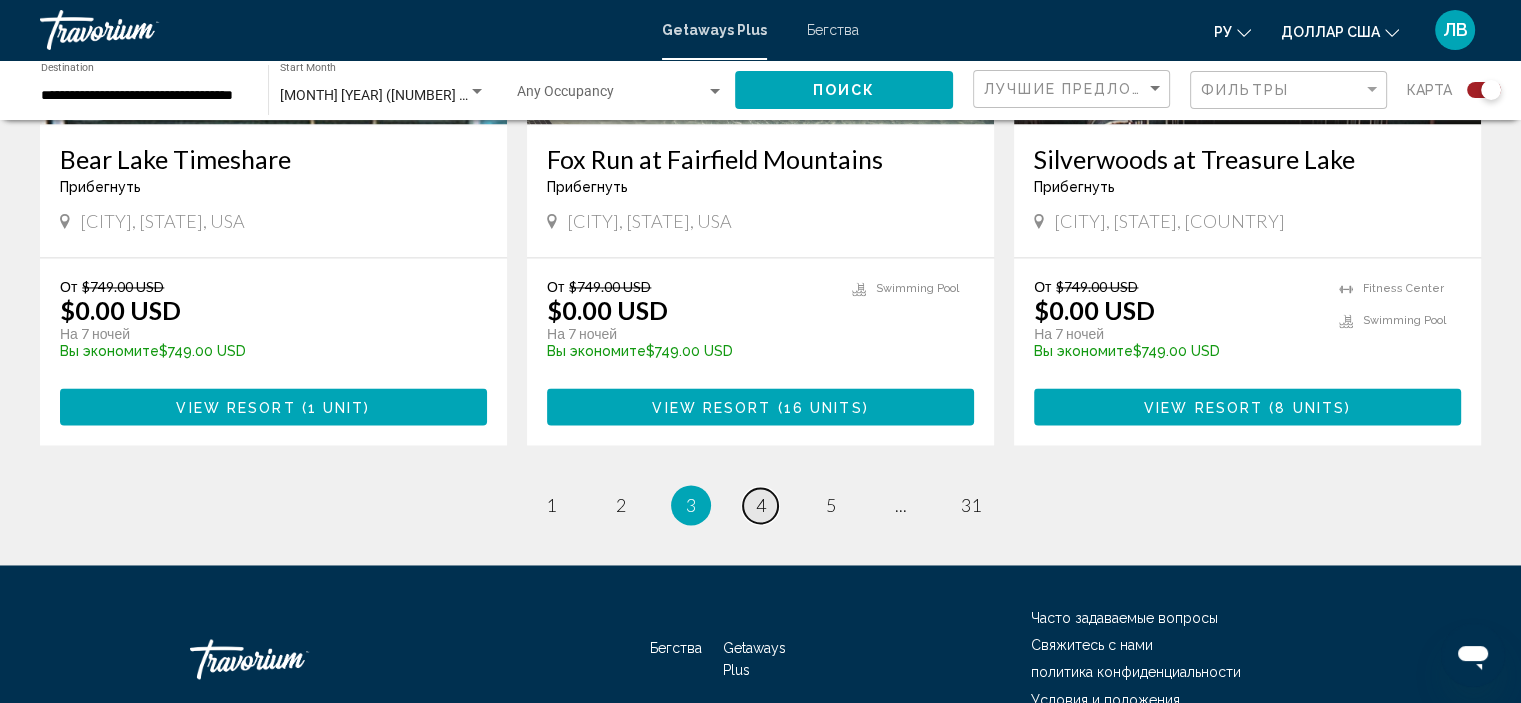 click on "4" at bounding box center [761, 505] 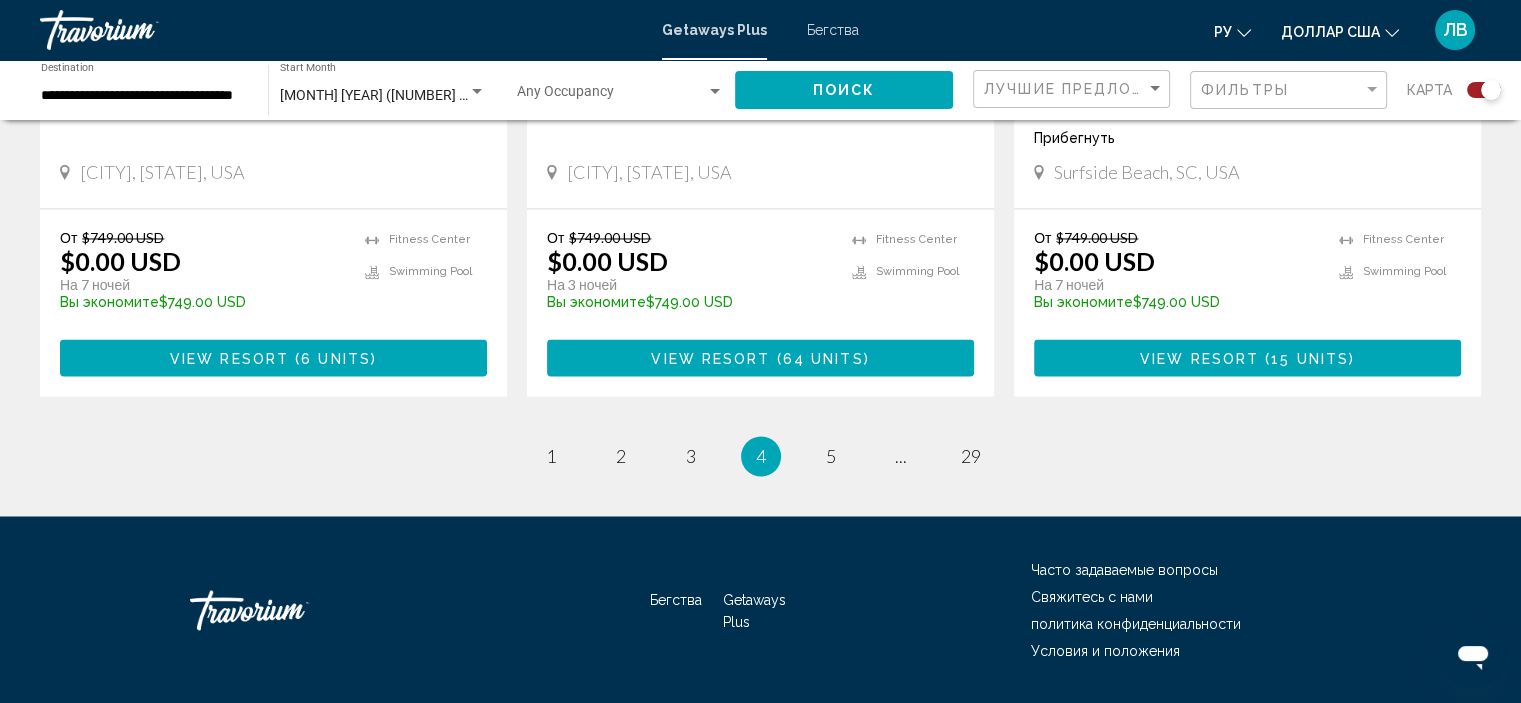 scroll, scrollTop: 3300, scrollLeft: 0, axis: vertical 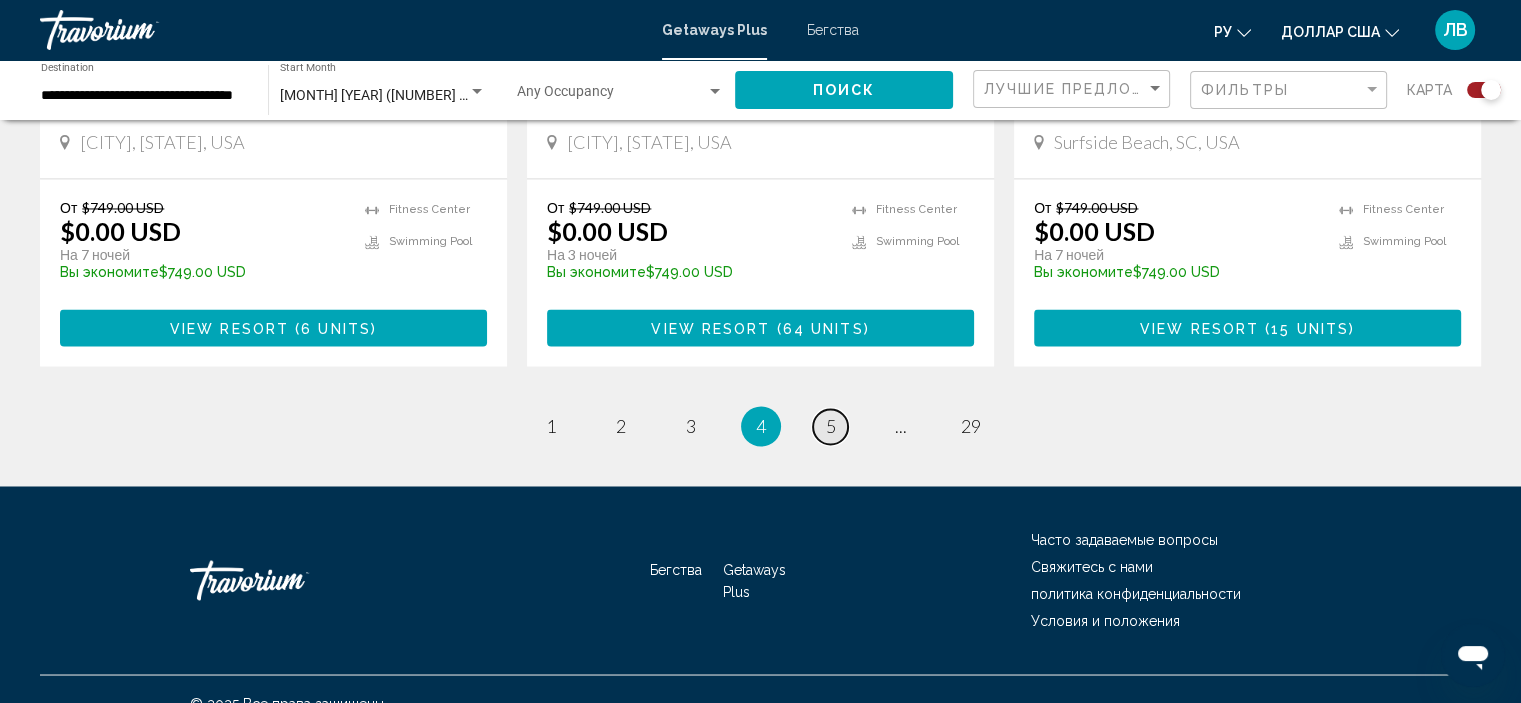 click on "page  5" at bounding box center (830, 426) 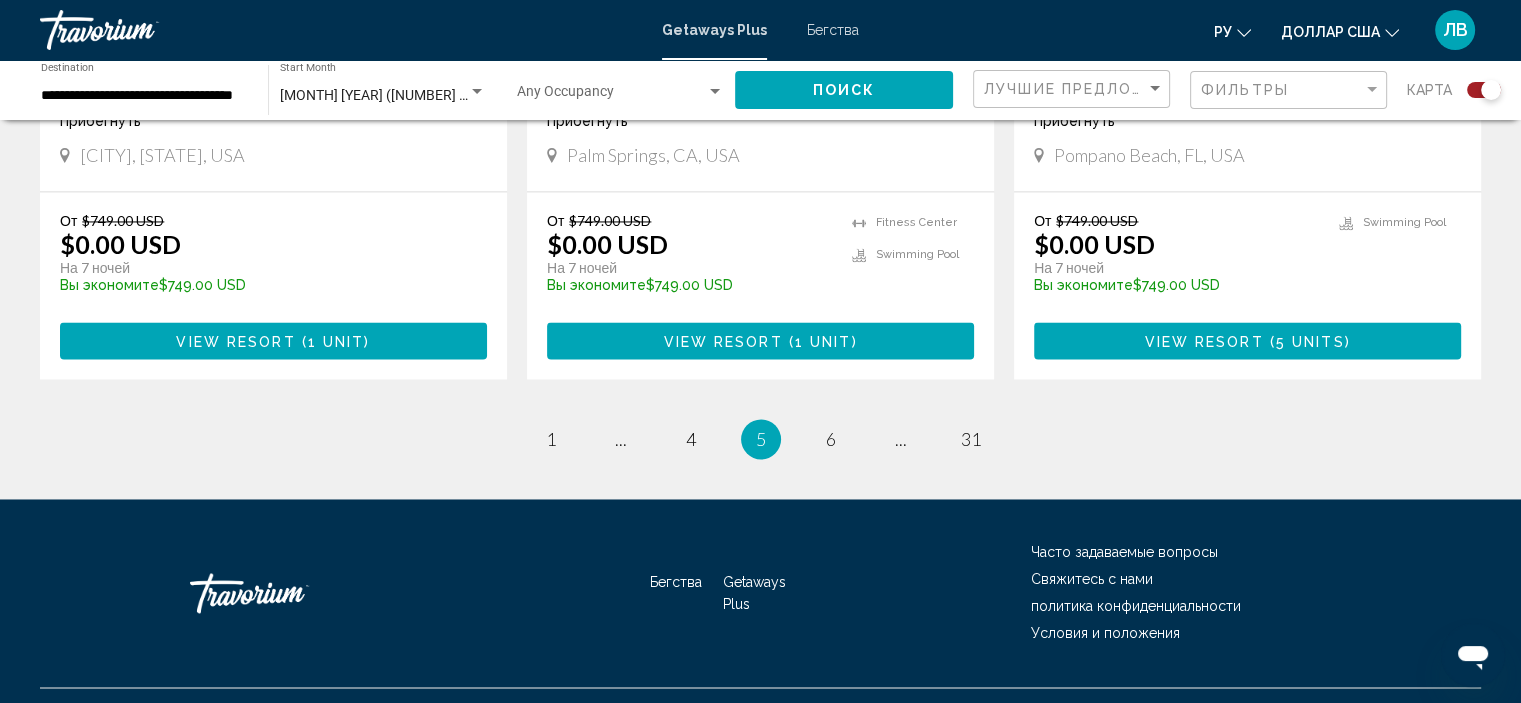 scroll, scrollTop: 3173, scrollLeft: 0, axis: vertical 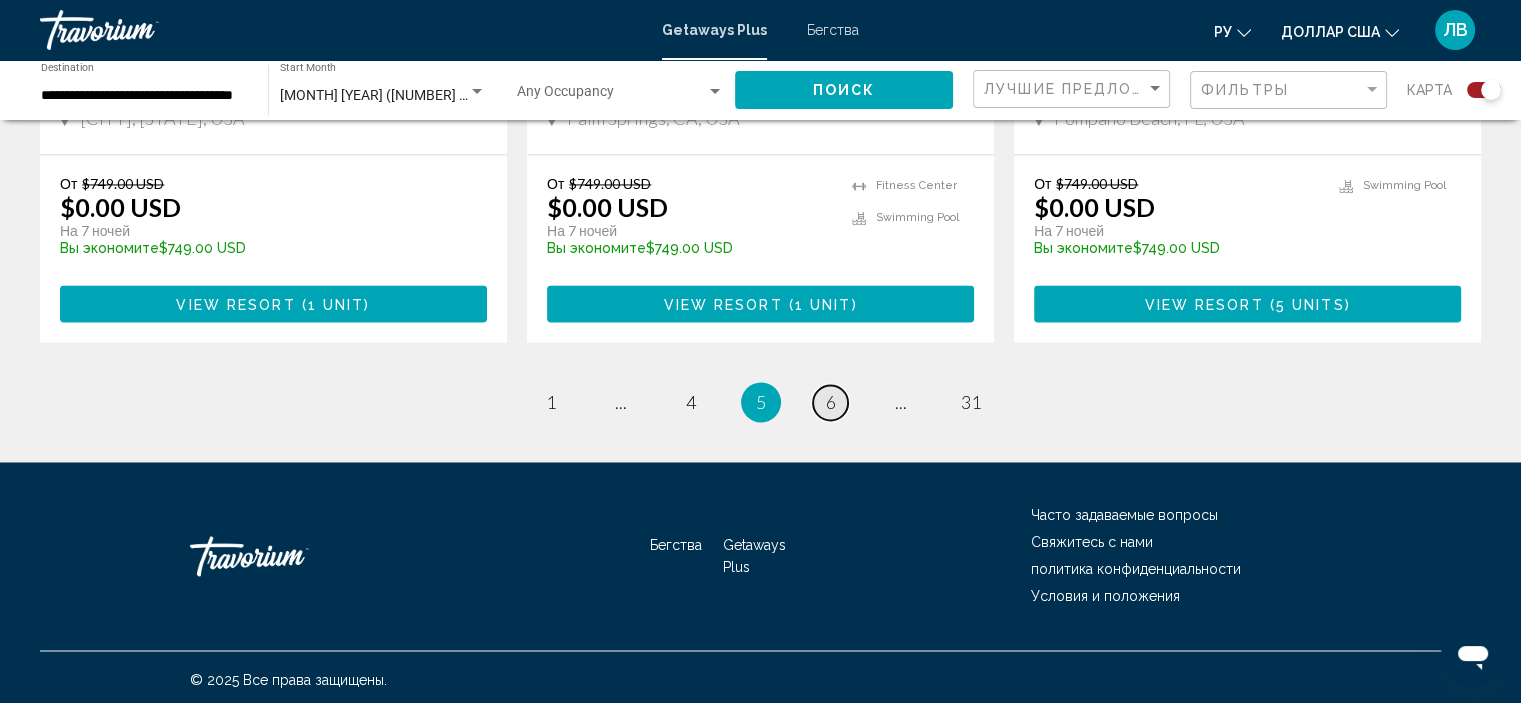 click on "6" at bounding box center (831, 402) 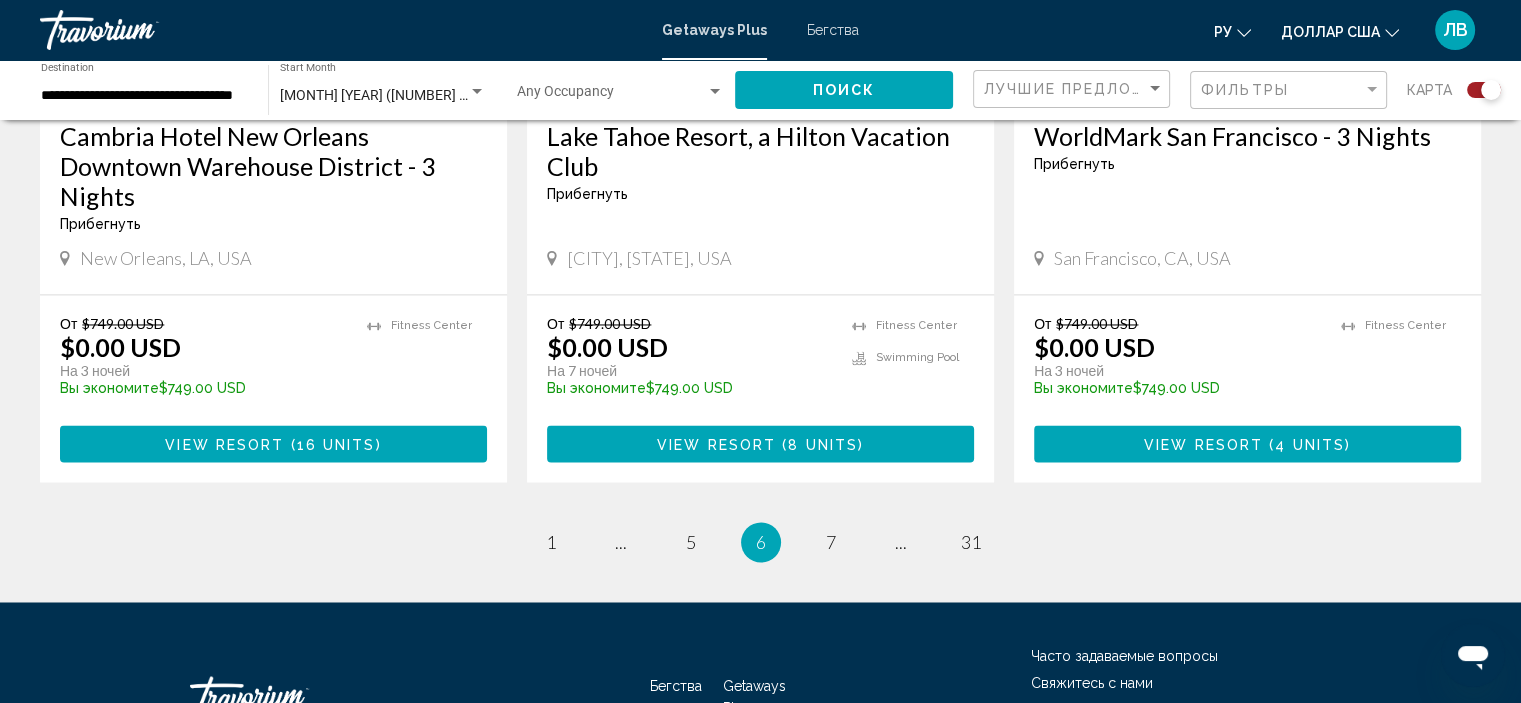 scroll, scrollTop: 3200, scrollLeft: 0, axis: vertical 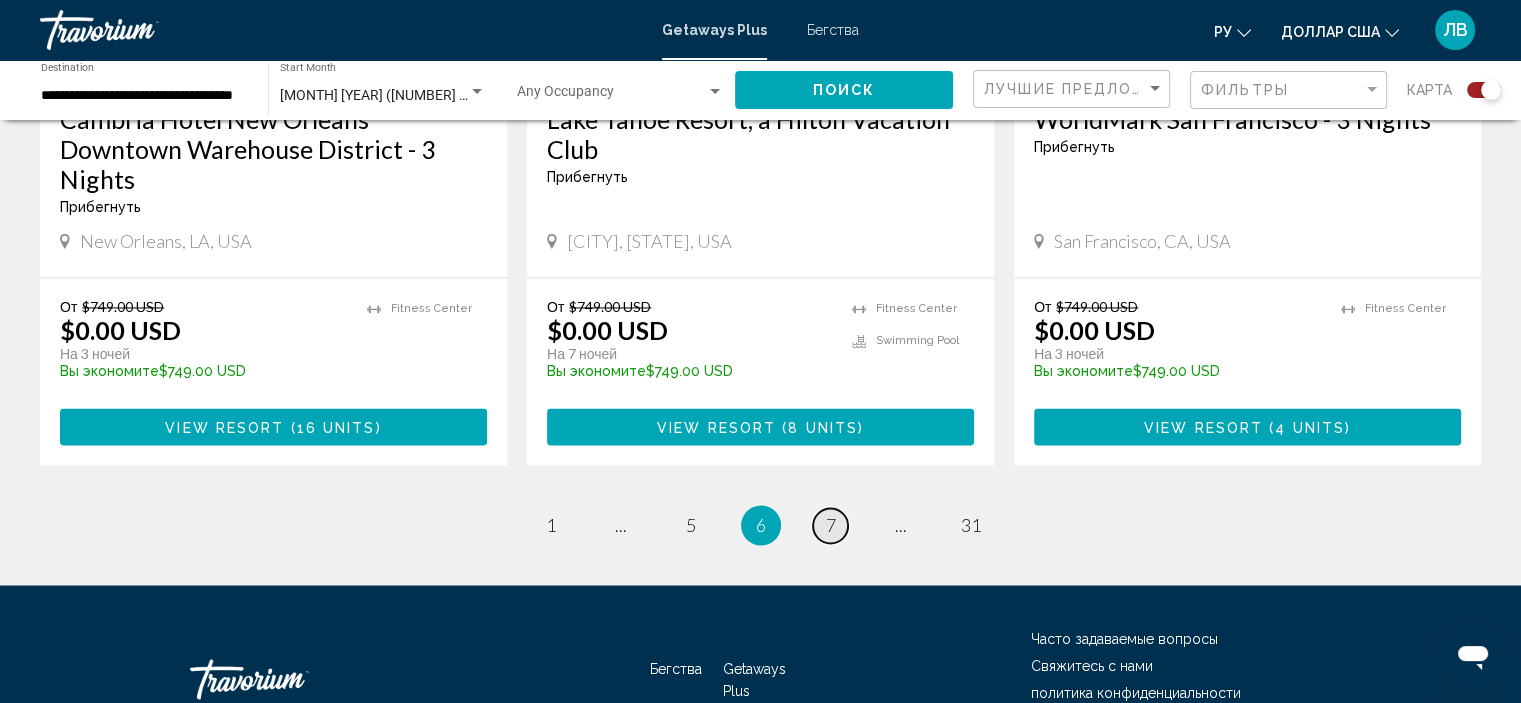 click on "page  7" at bounding box center (830, 525) 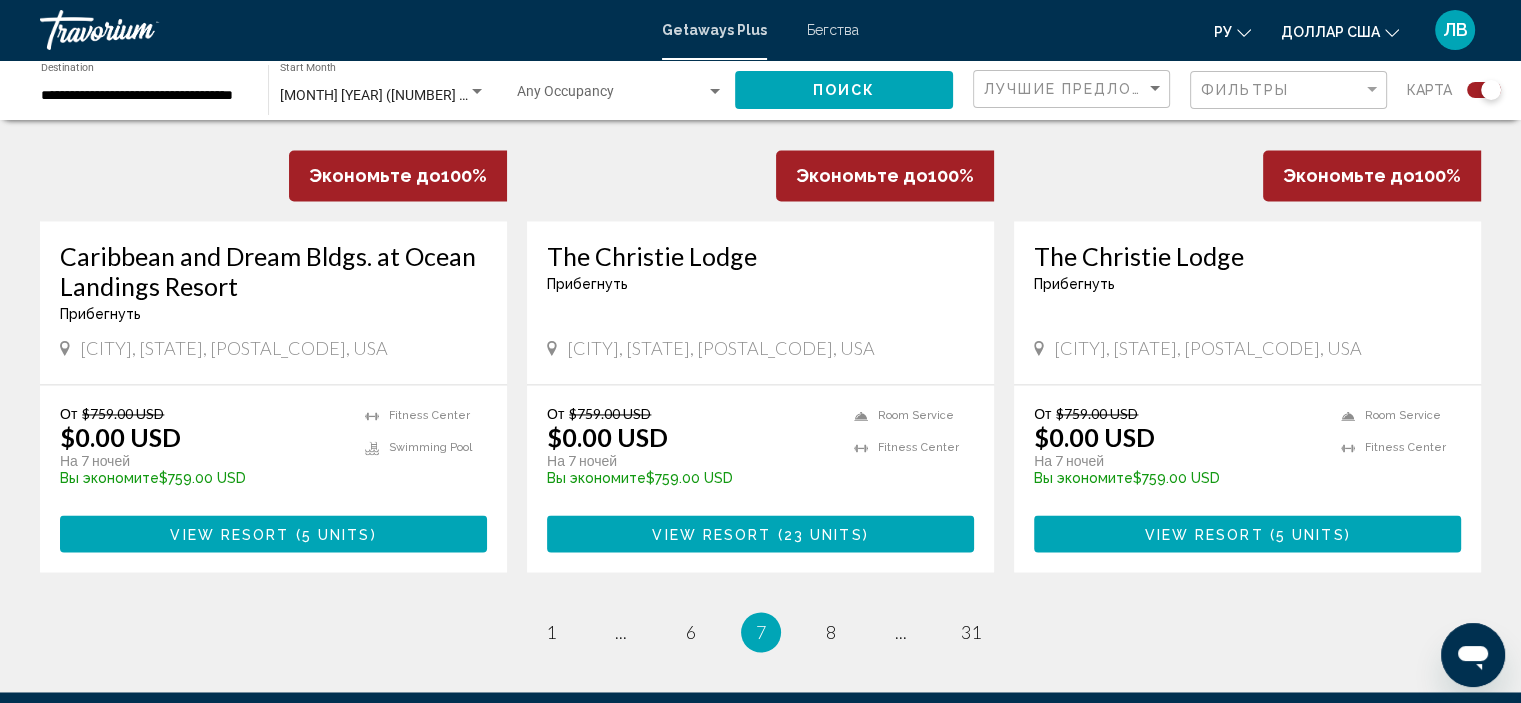 scroll, scrollTop: 3264, scrollLeft: 0, axis: vertical 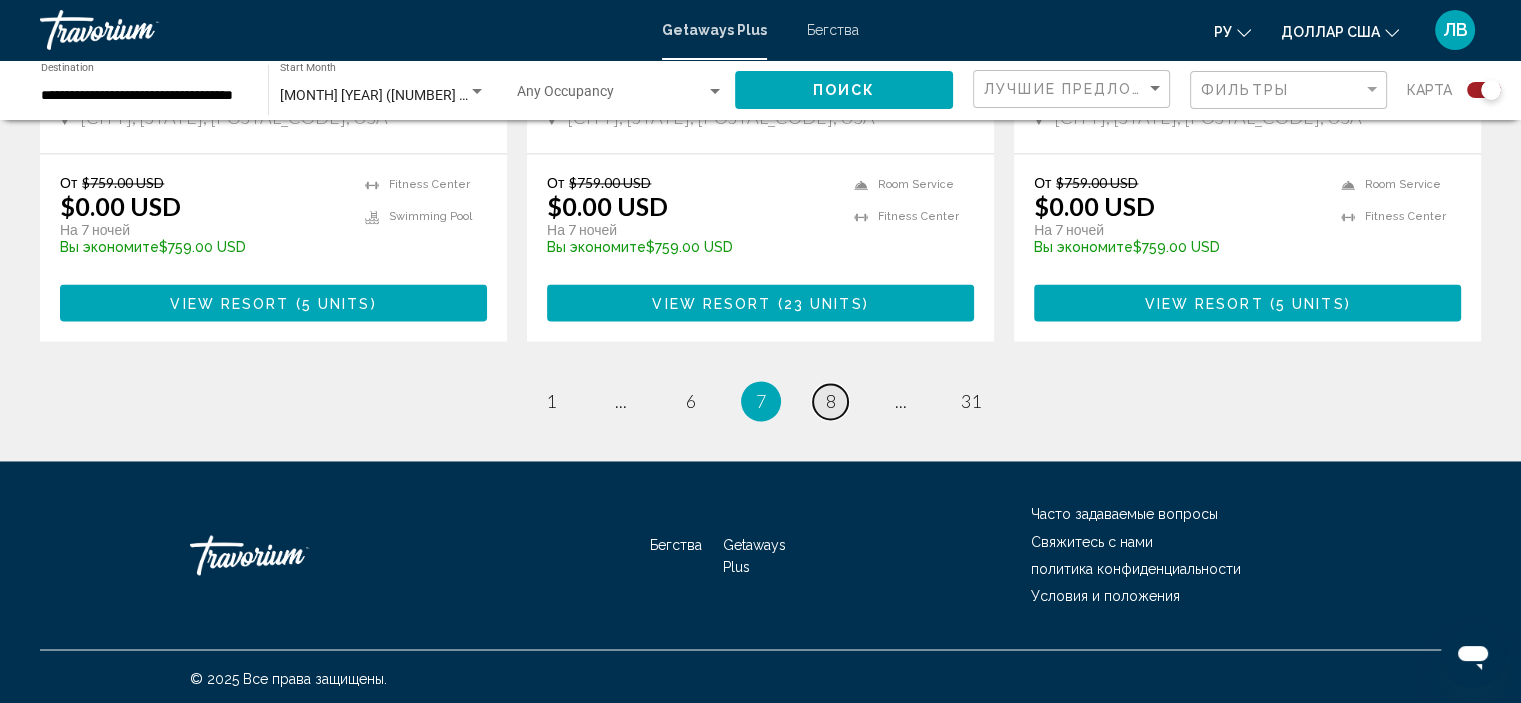 click on "8" at bounding box center (831, 401) 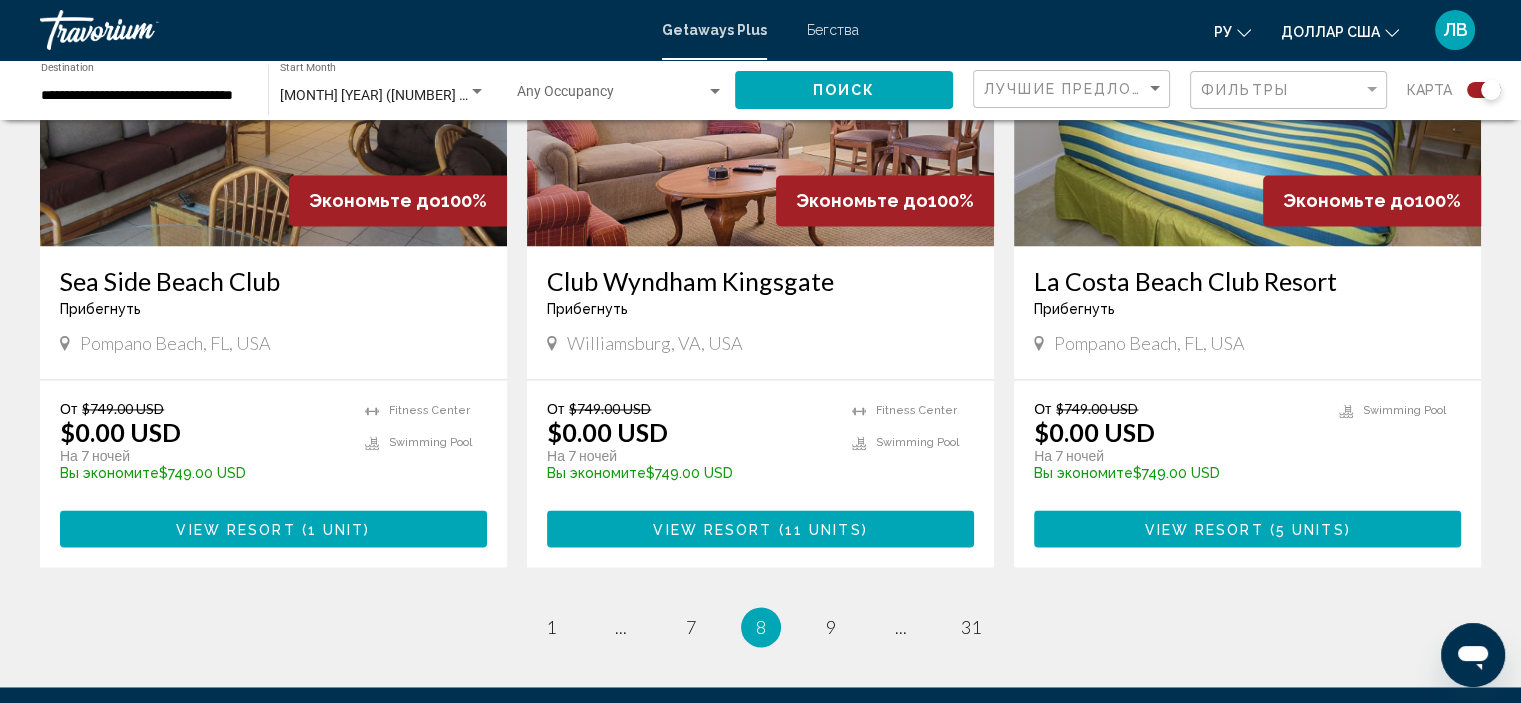 scroll, scrollTop: 3000, scrollLeft: 0, axis: vertical 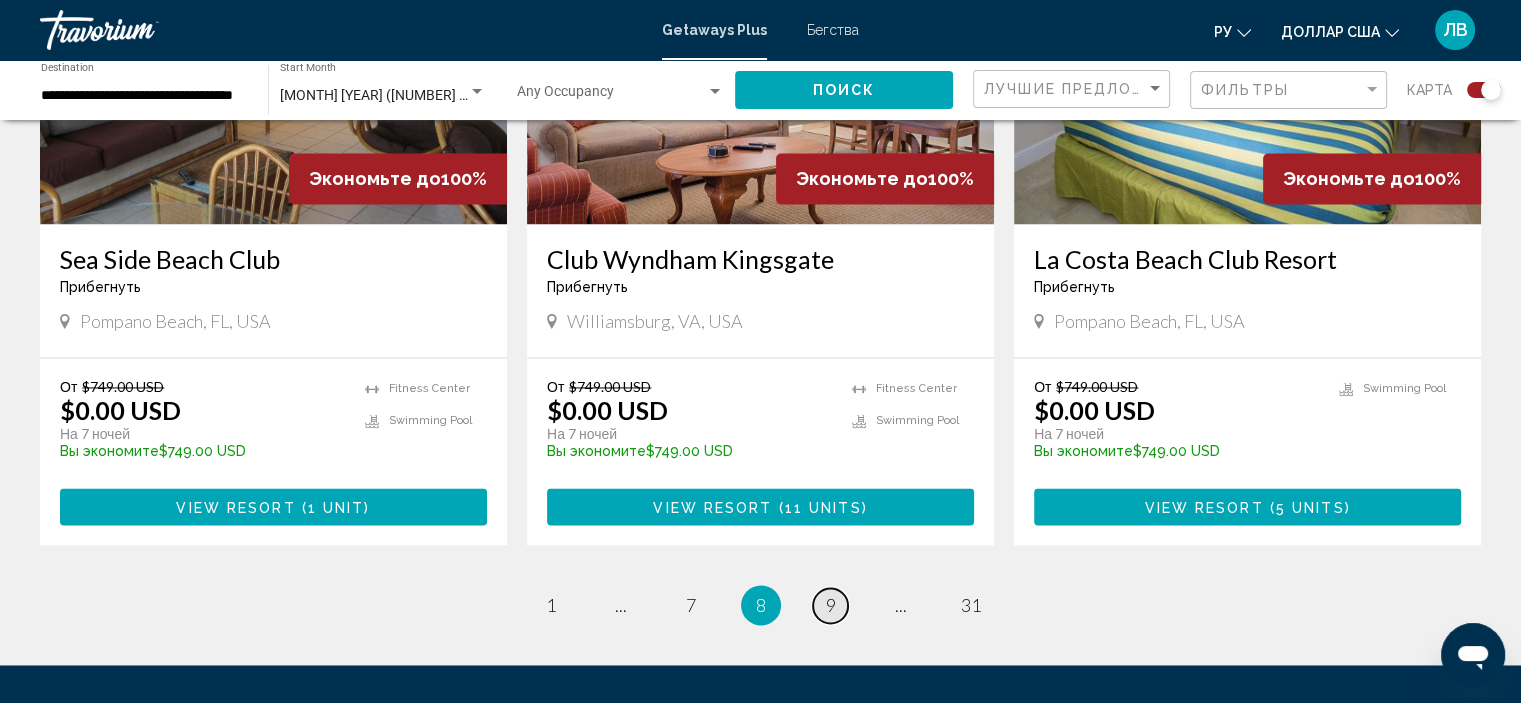 click on "9" at bounding box center [831, 605] 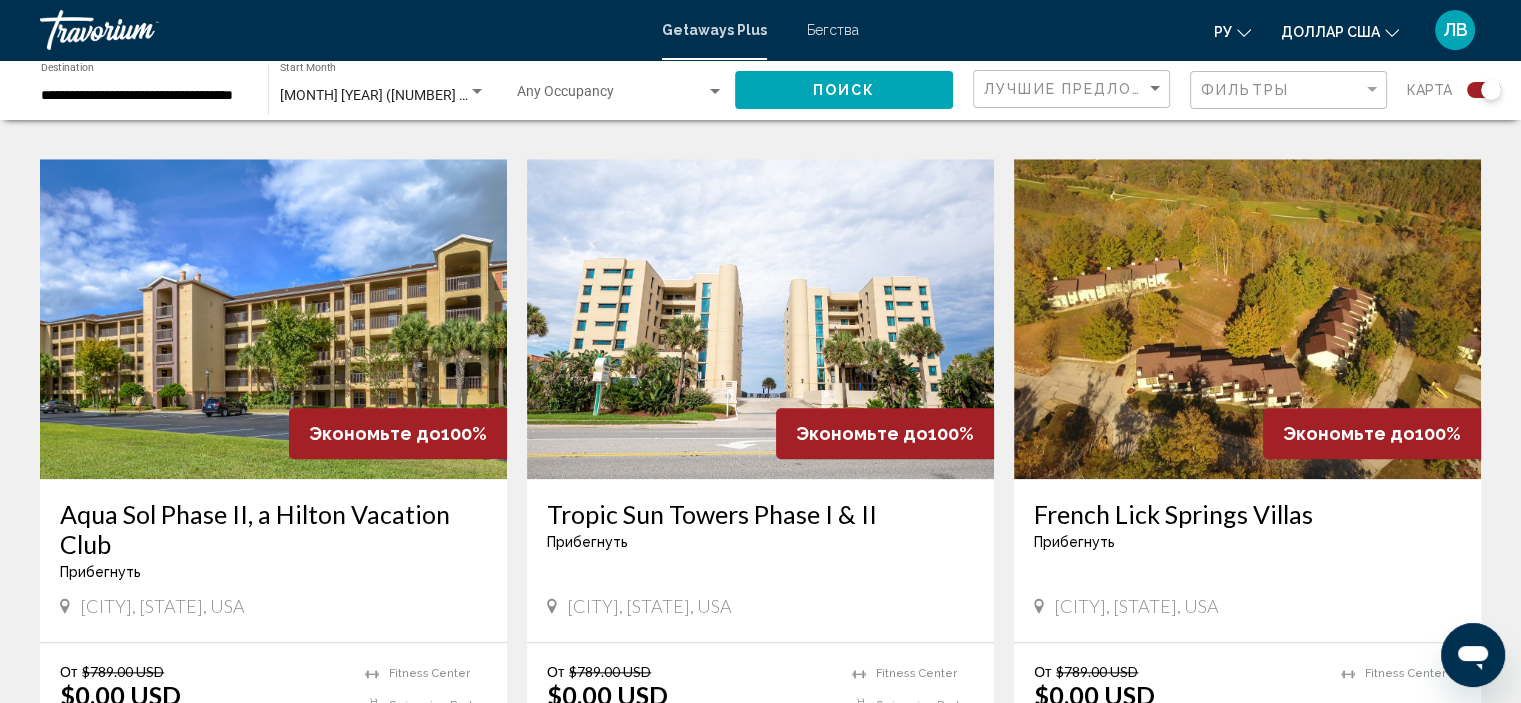 scroll, scrollTop: 2100, scrollLeft: 0, axis: vertical 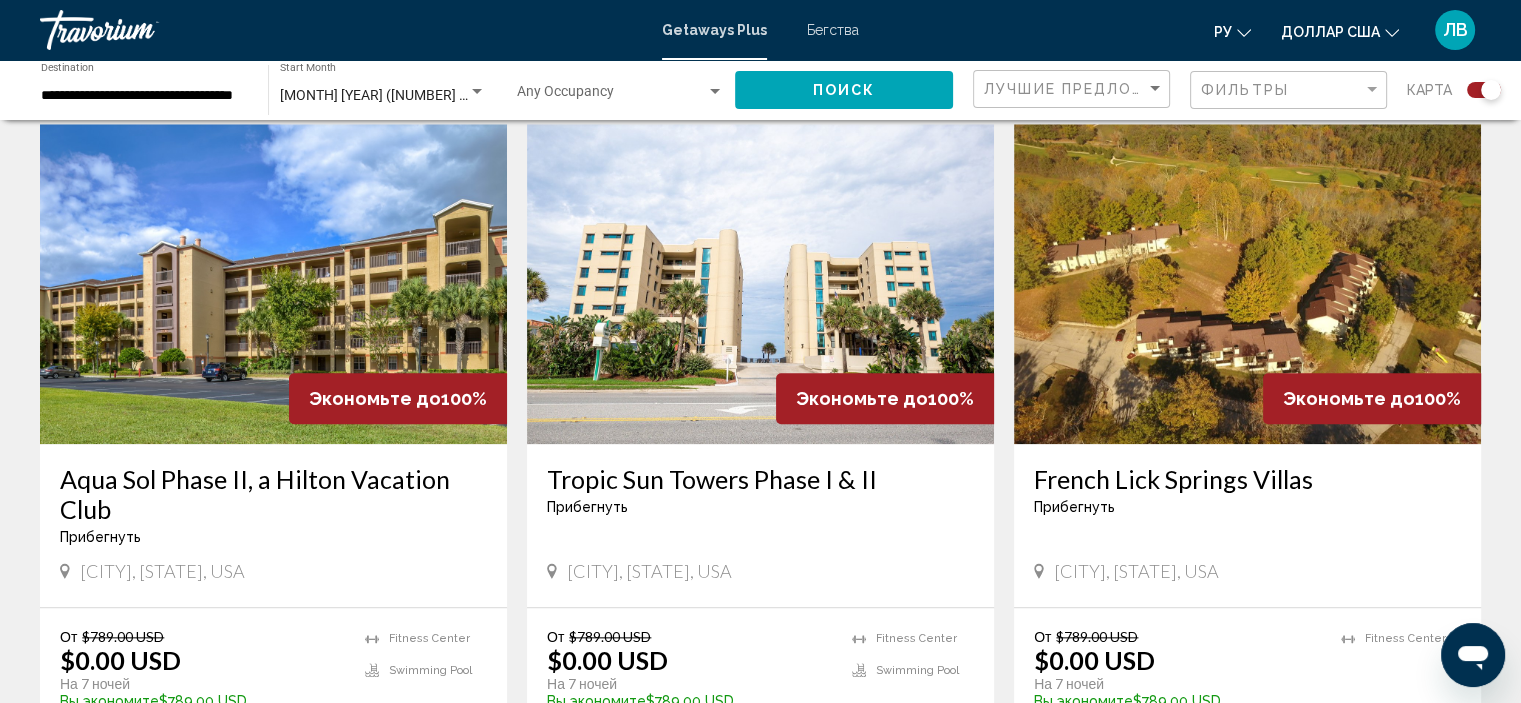 click at bounding box center (1247, 284) 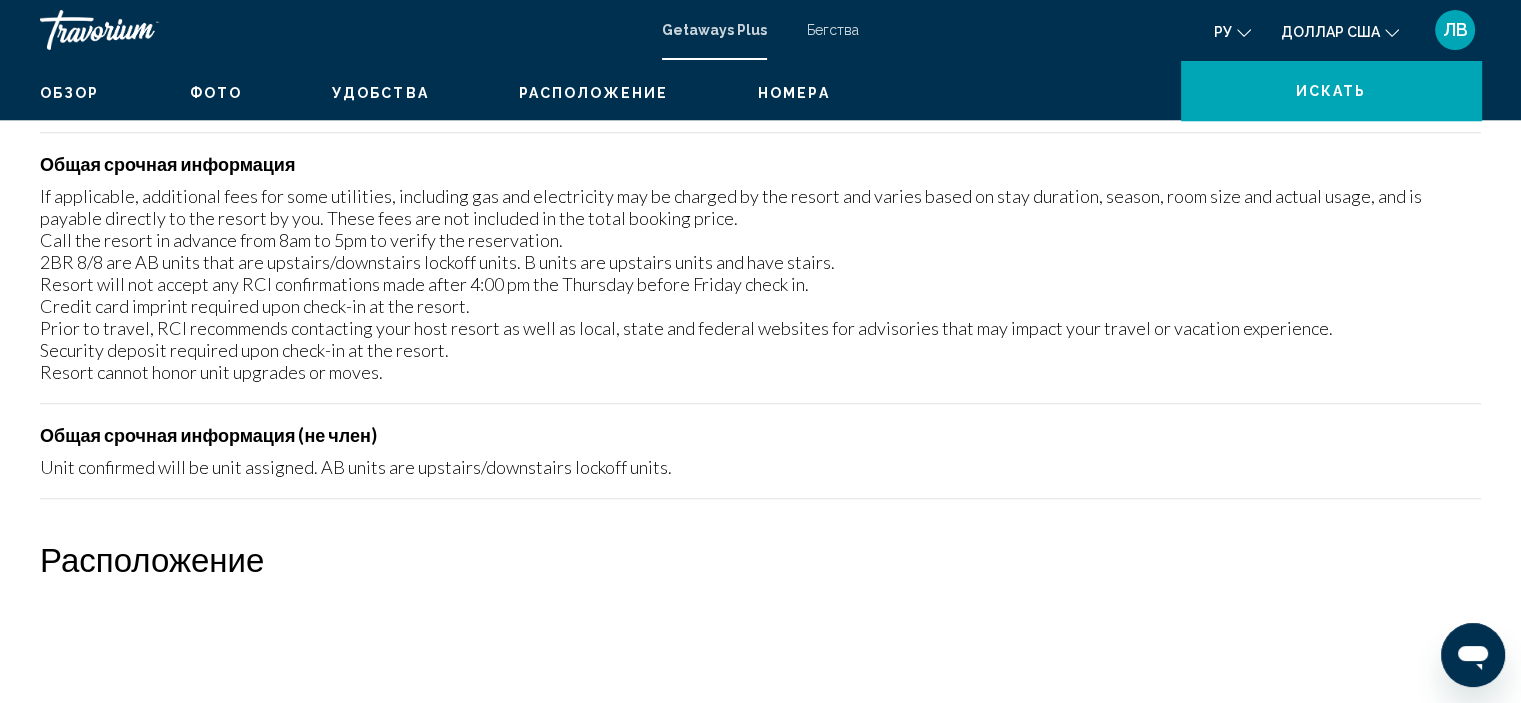 scroll, scrollTop: 8, scrollLeft: 0, axis: vertical 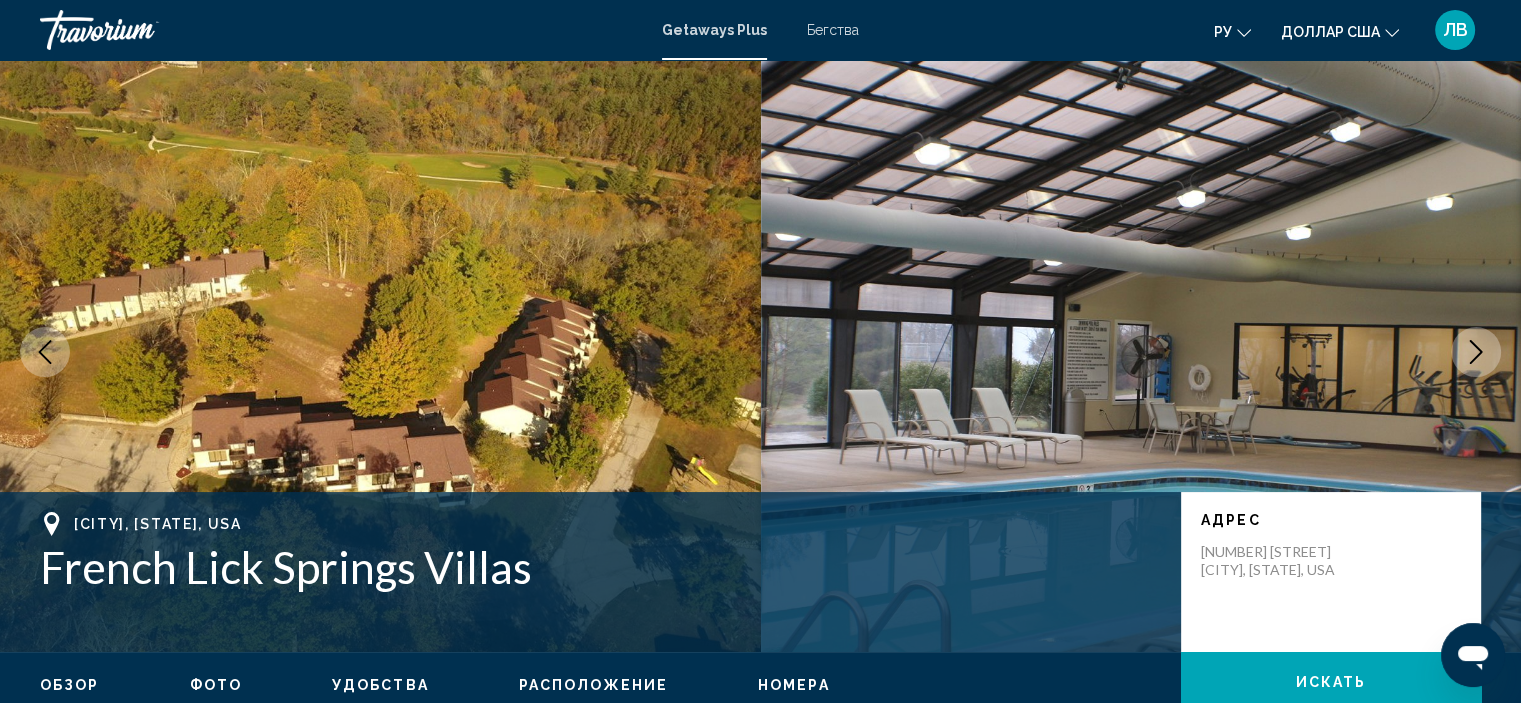 click 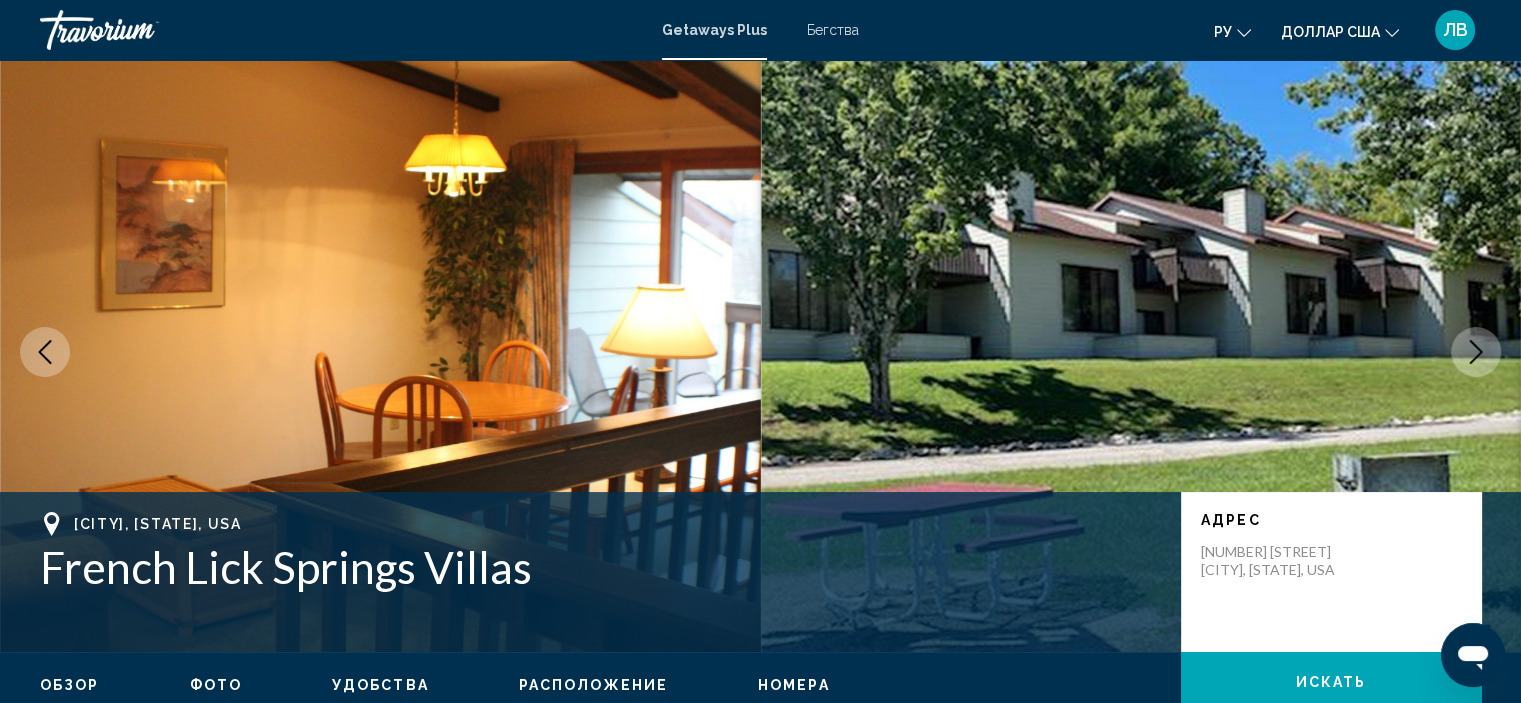 click 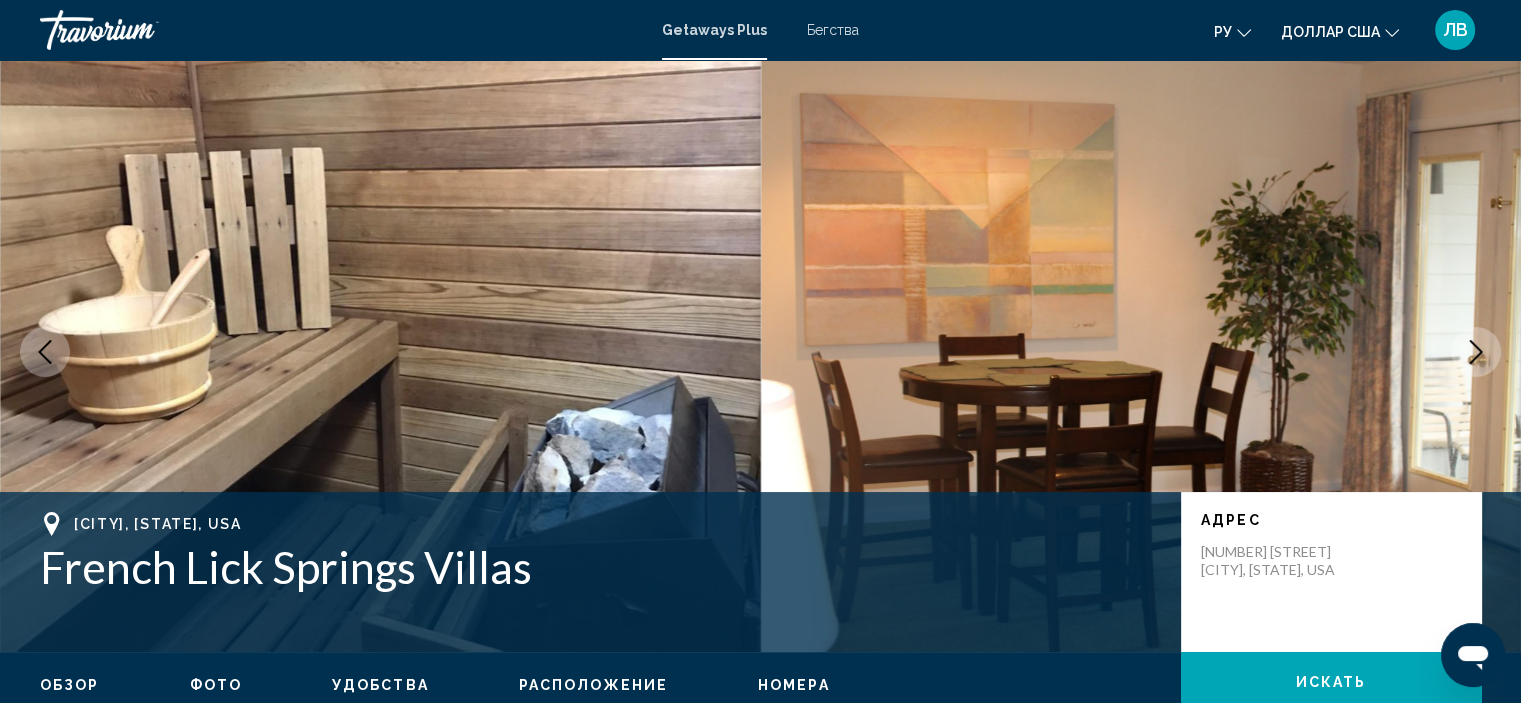 click 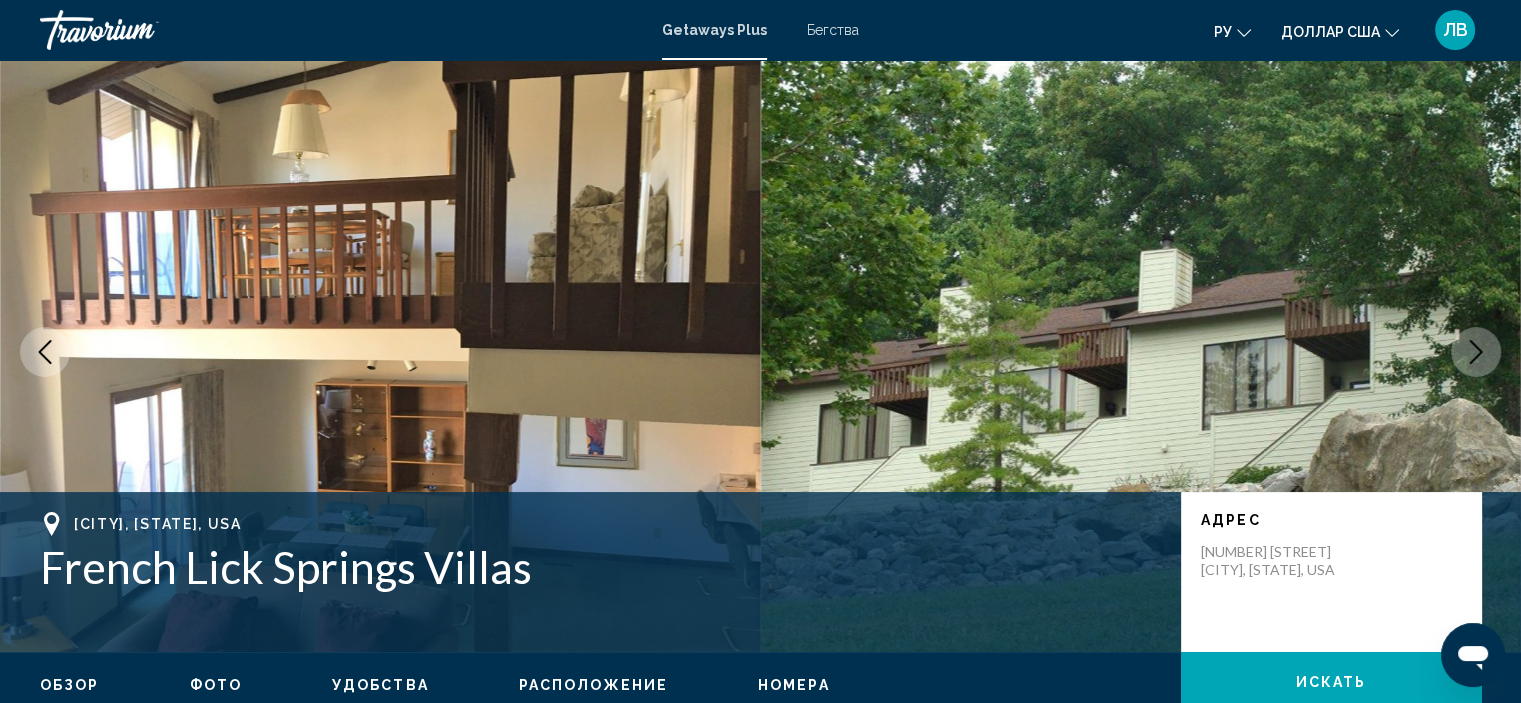 click 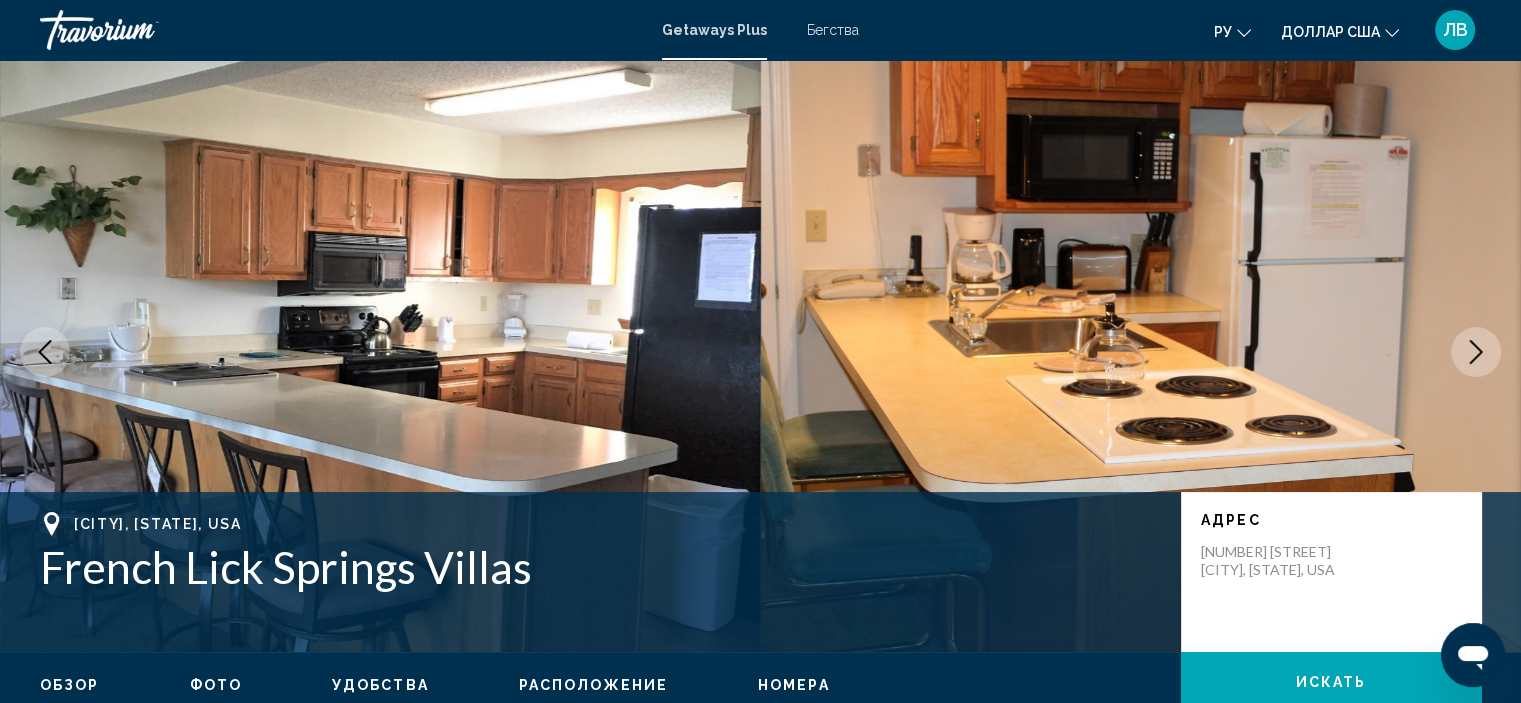 click 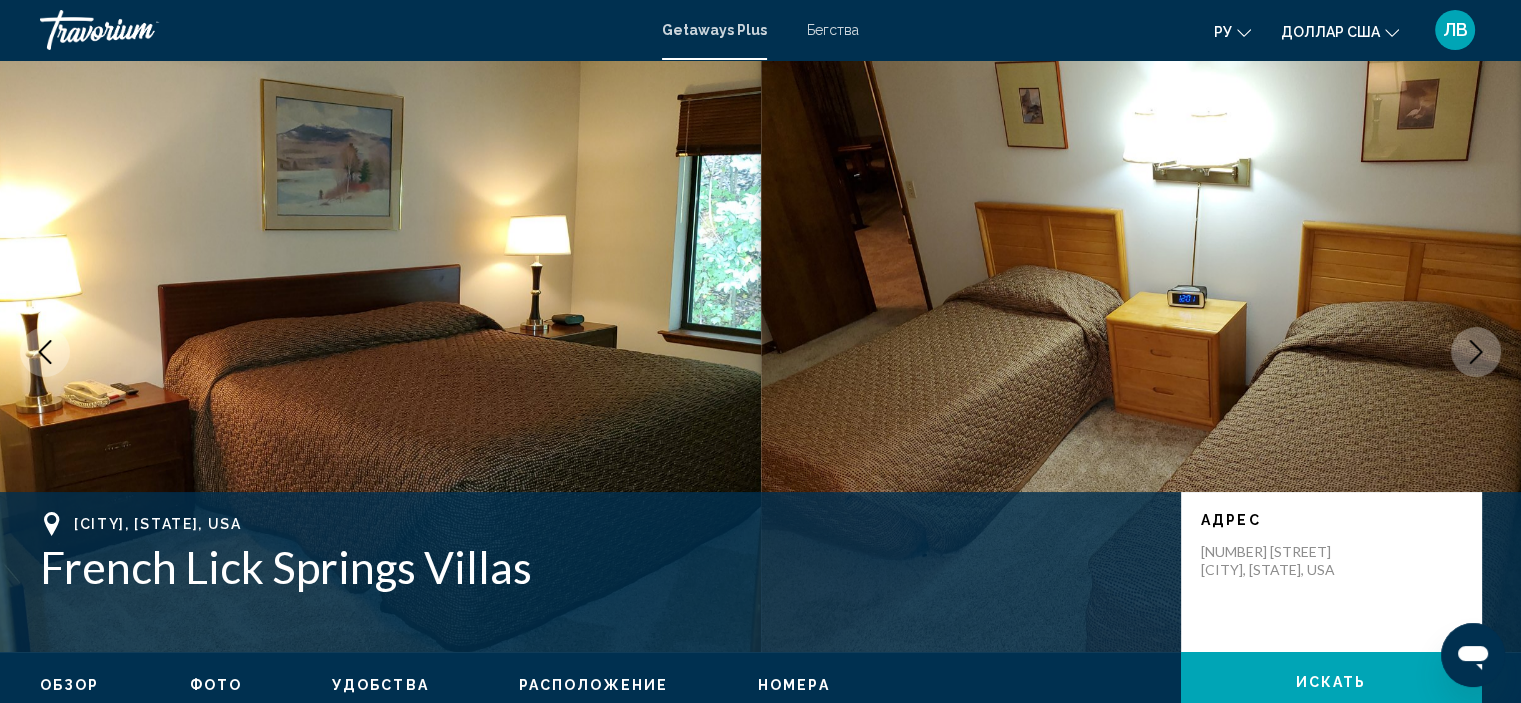 click 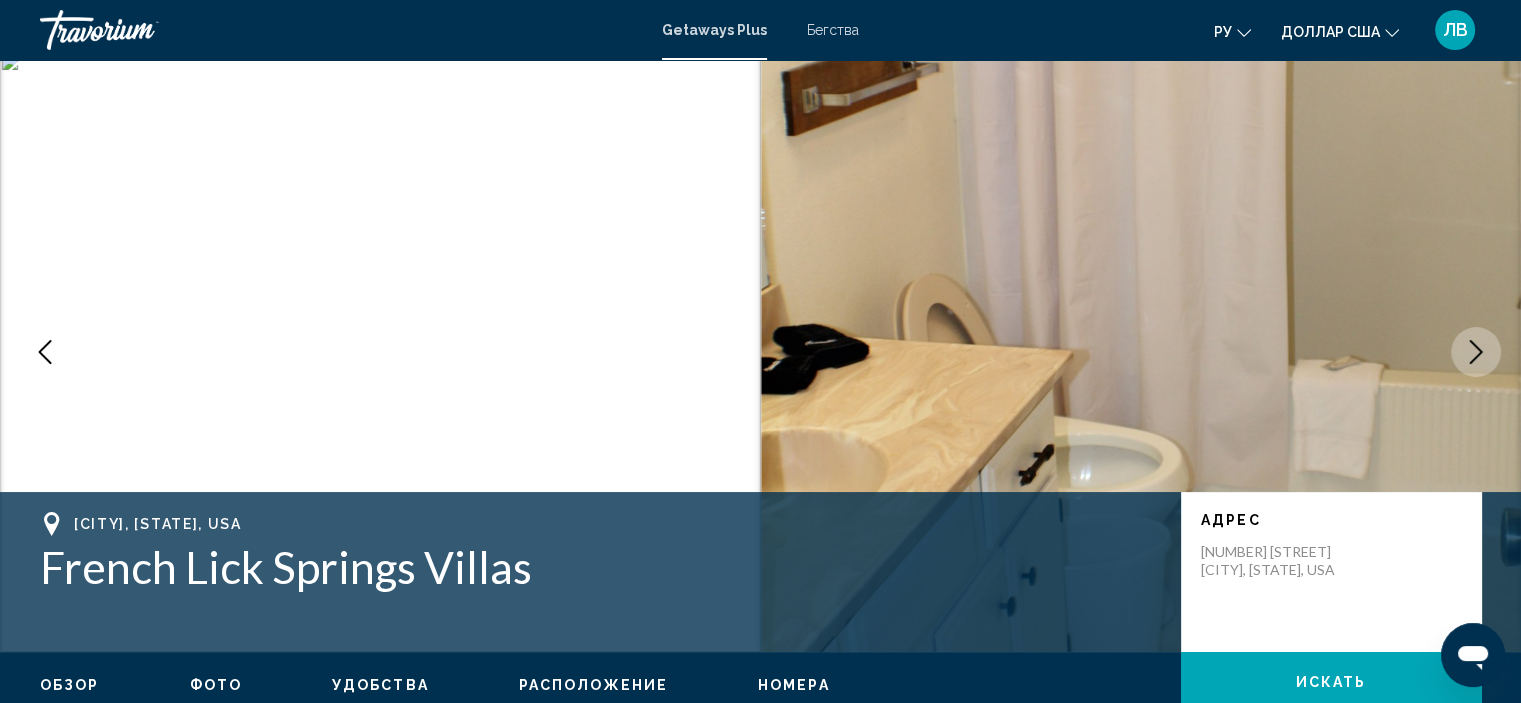 click 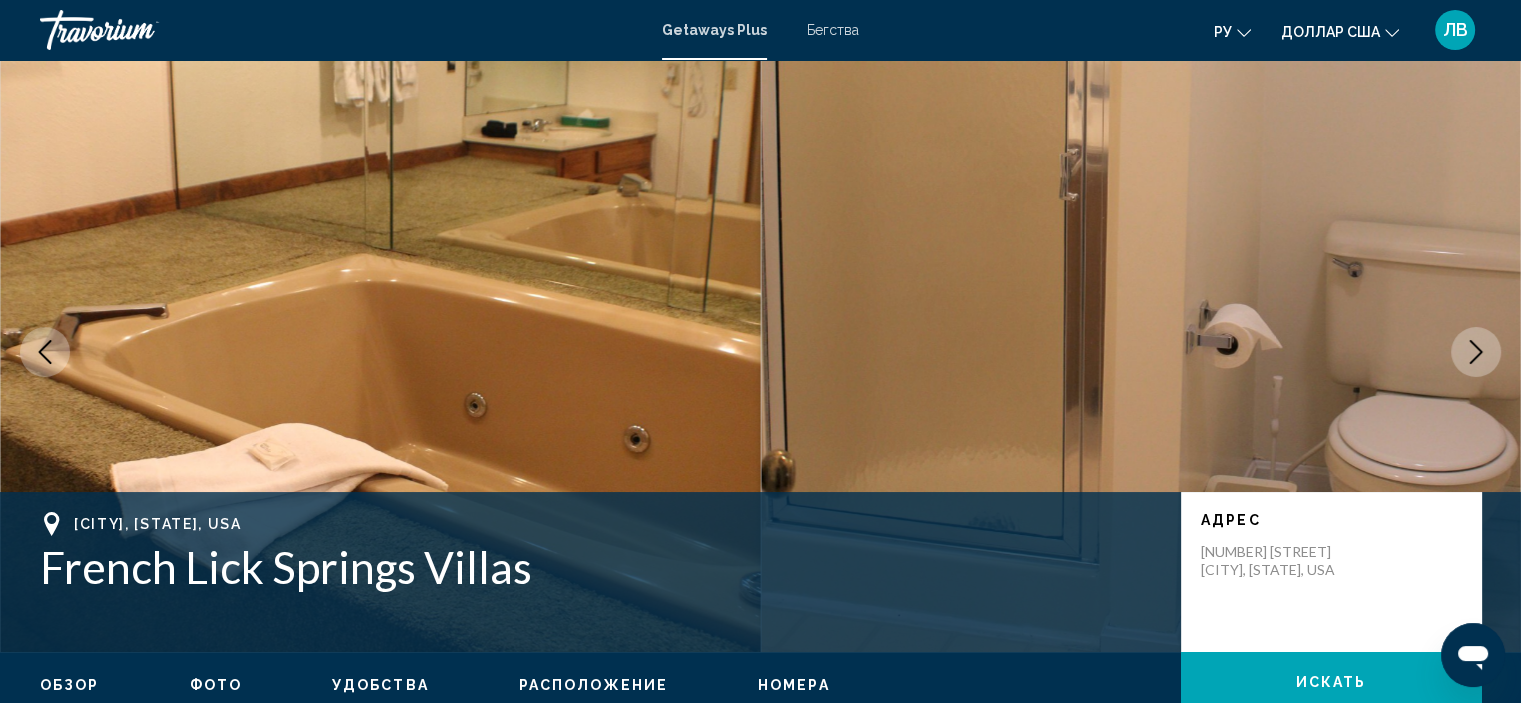 click 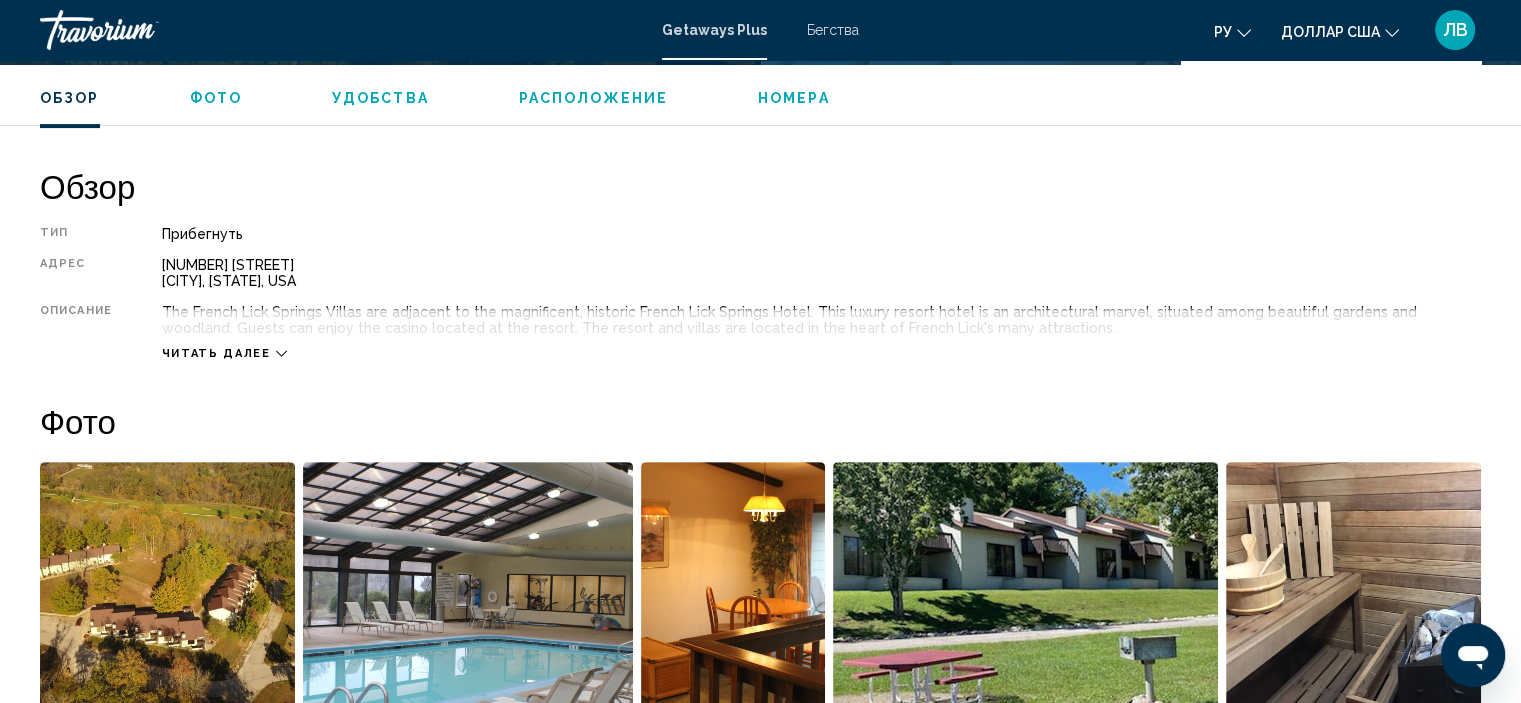 scroll, scrollTop: 600, scrollLeft: 0, axis: vertical 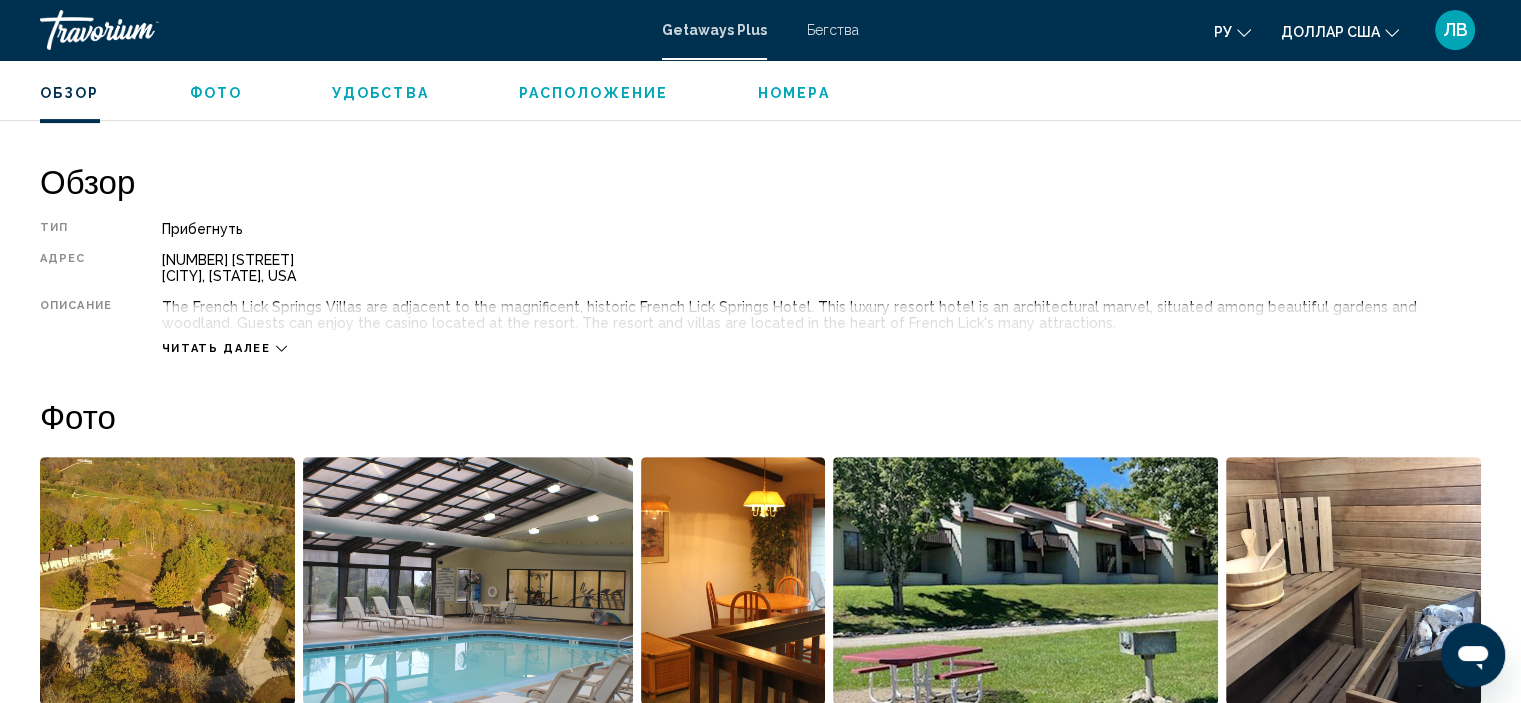 click on "Читать далее" at bounding box center [216, 348] 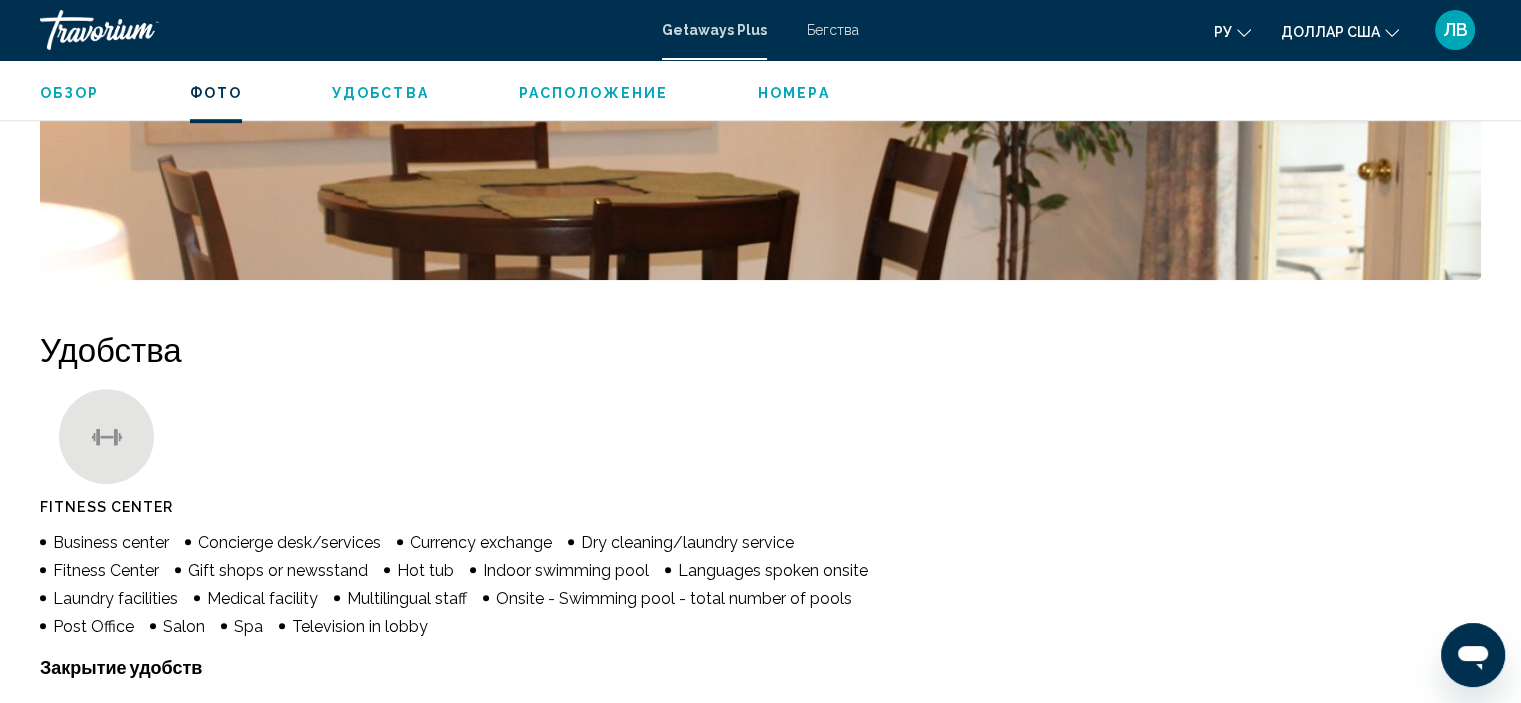 scroll, scrollTop: 1300, scrollLeft: 0, axis: vertical 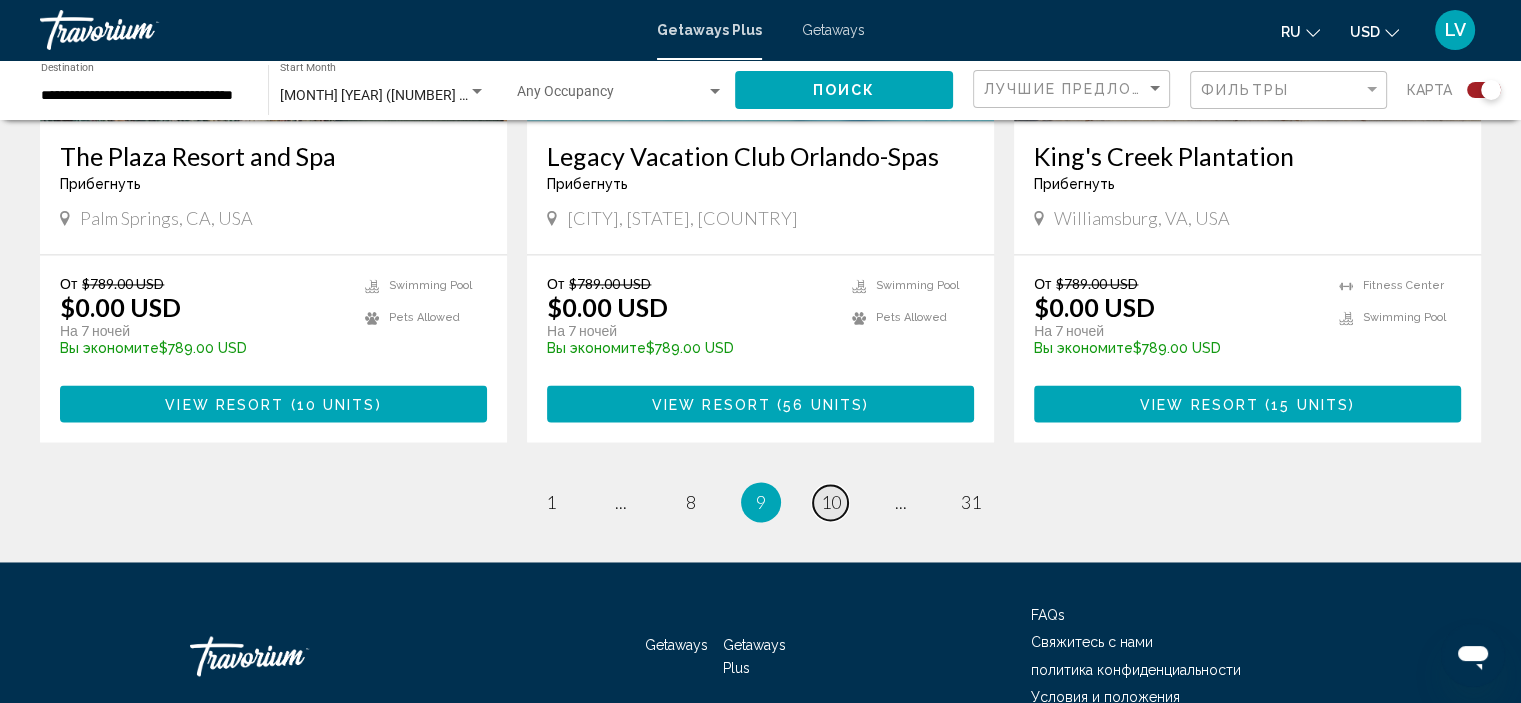 click on "10" at bounding box center [831, 502] 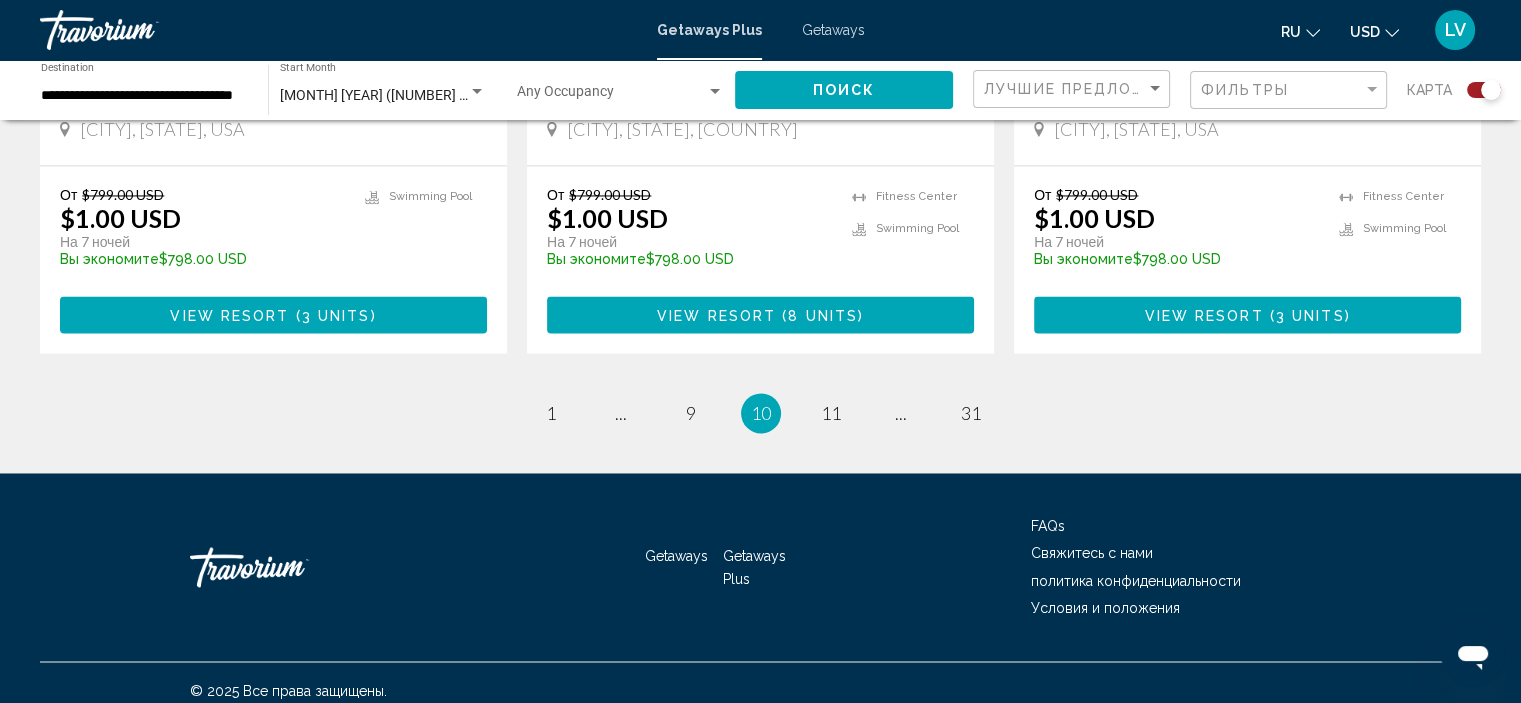 scroll, scrollTop: 3233, scrollLeft: 0, axis: vertical 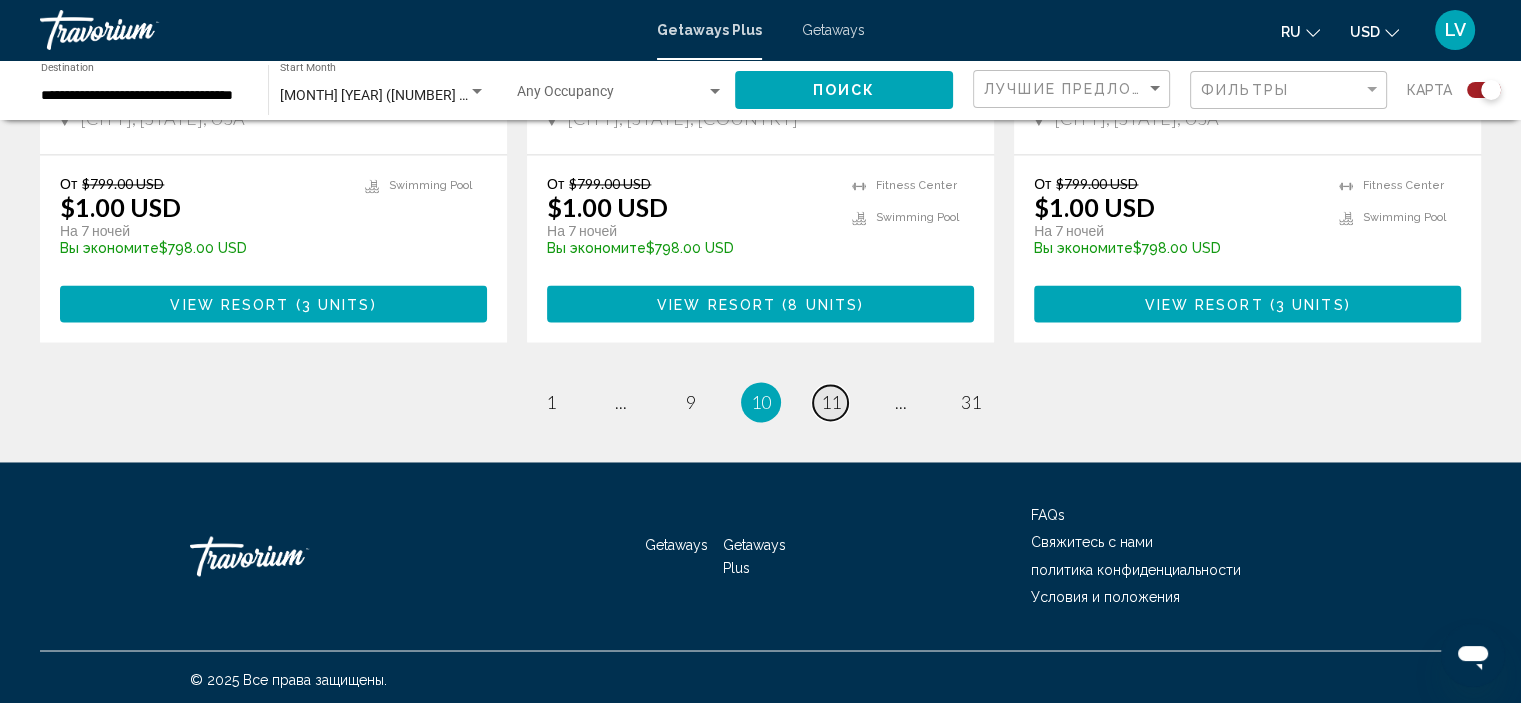 click on "11" at bounding box center [831, 402] 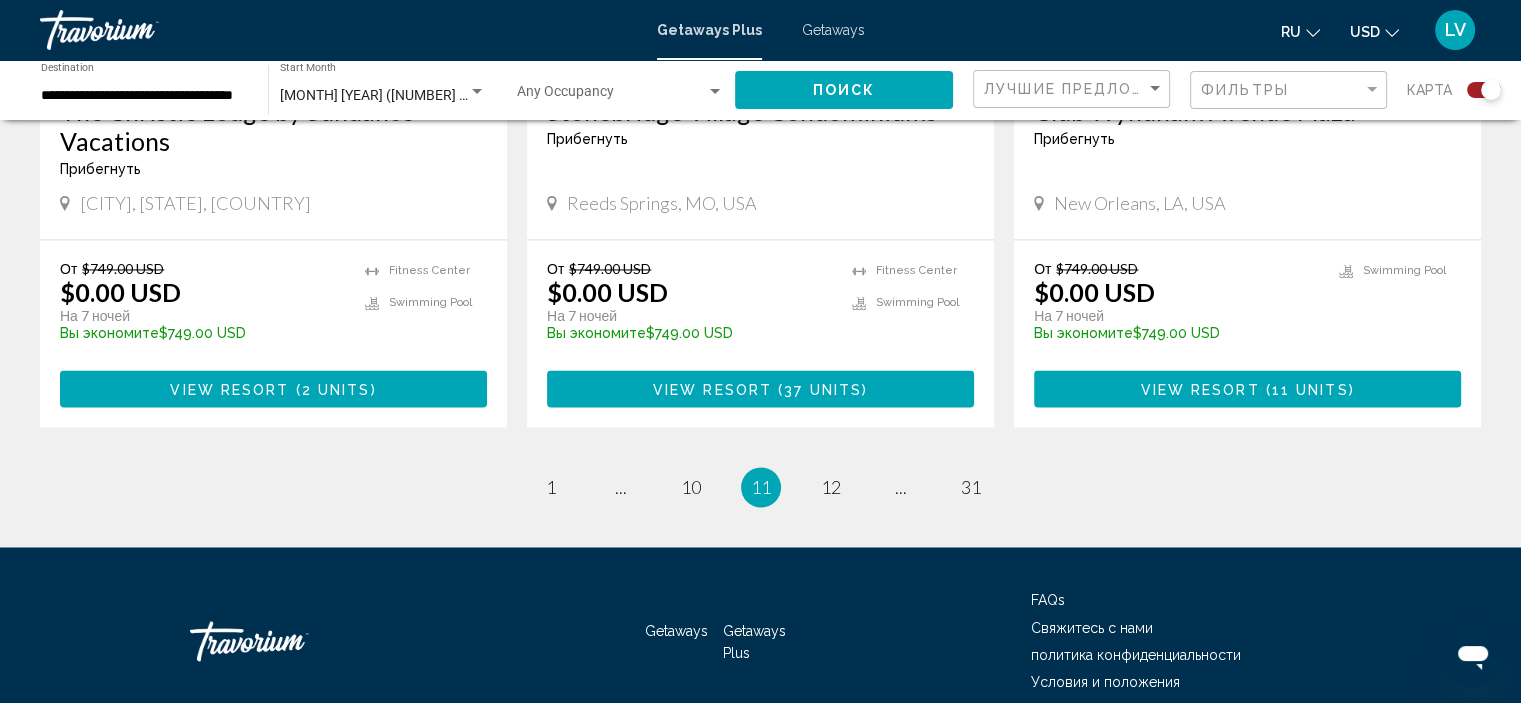 scroll, scrollTop: 3264, scrollLeft: 0, axis: vertical 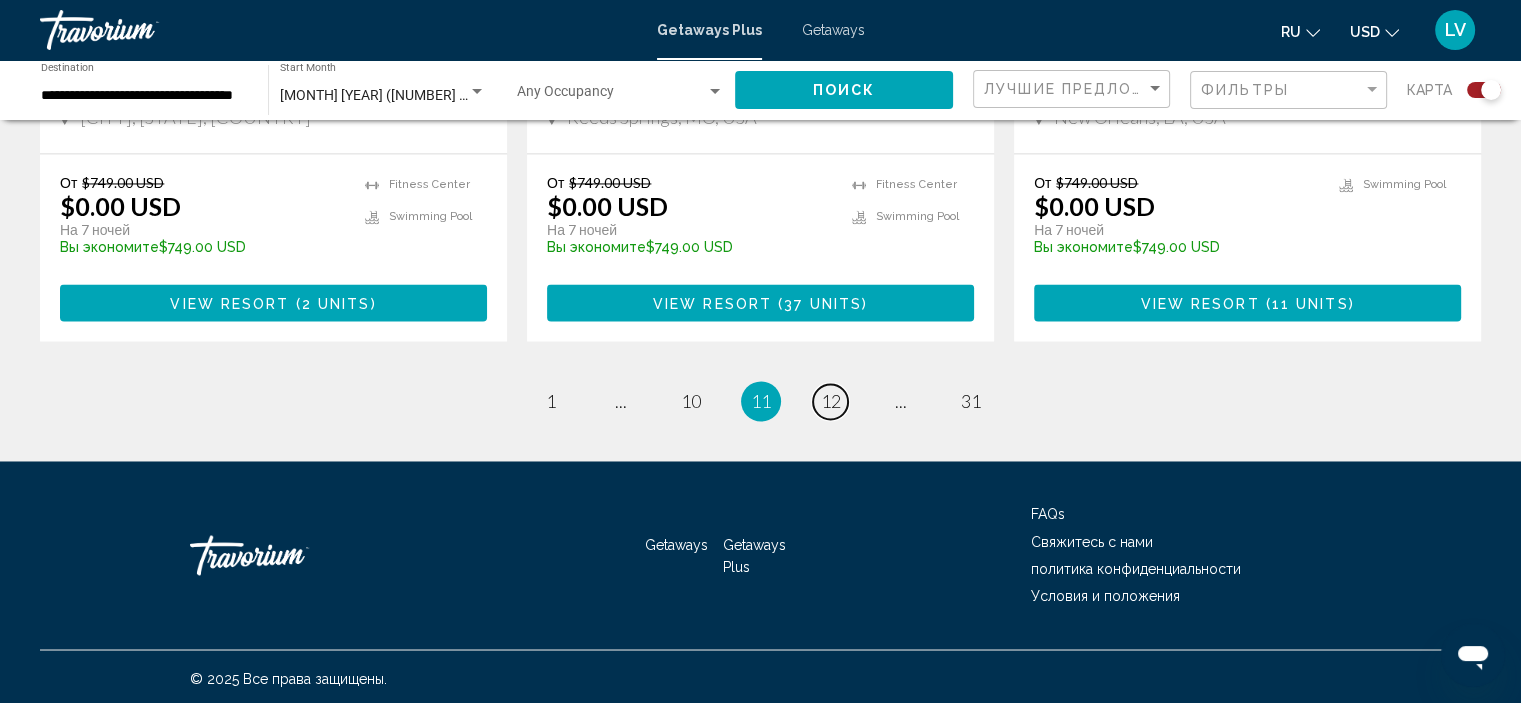 click on "12" at bounding box center [831, 401] 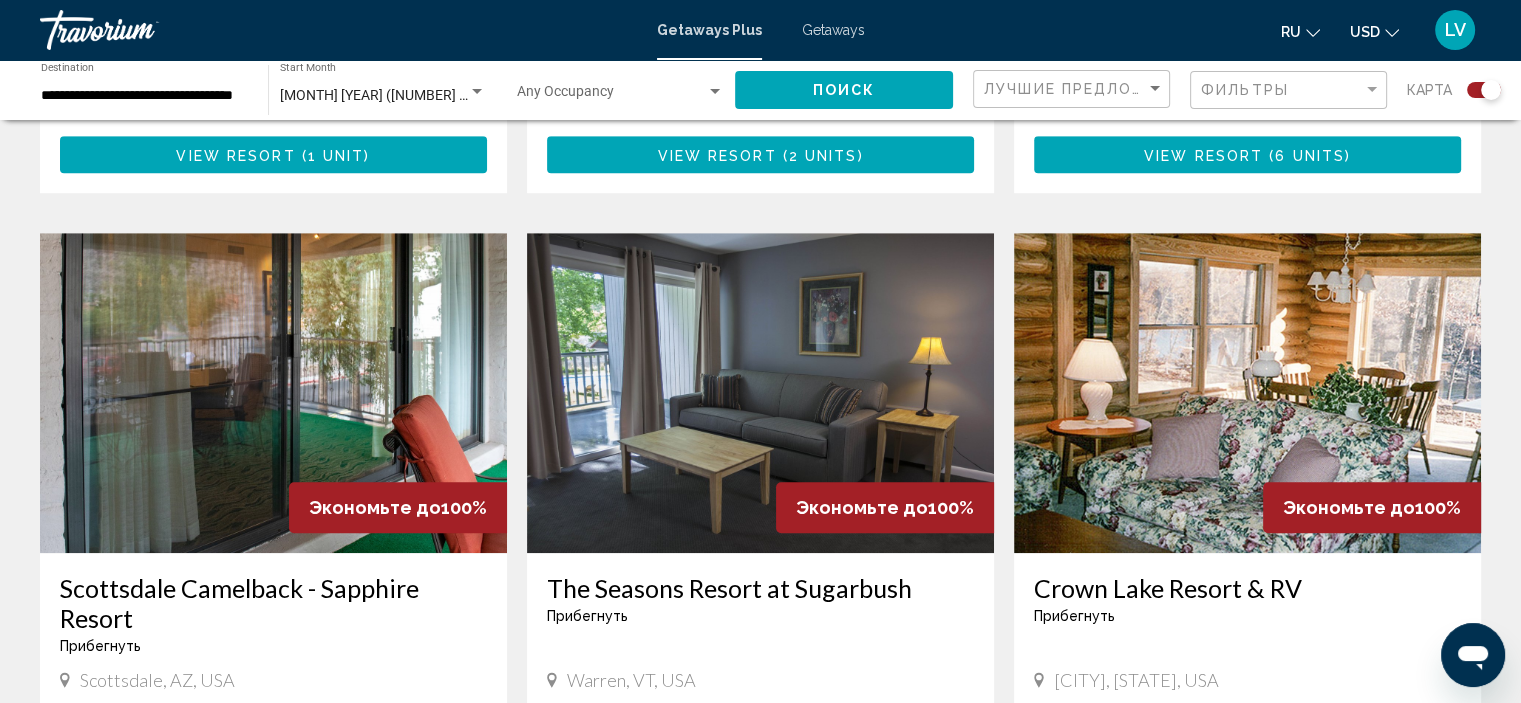 scroll, scrollTop: 1300, scrollLeft: 0, axis: vertical 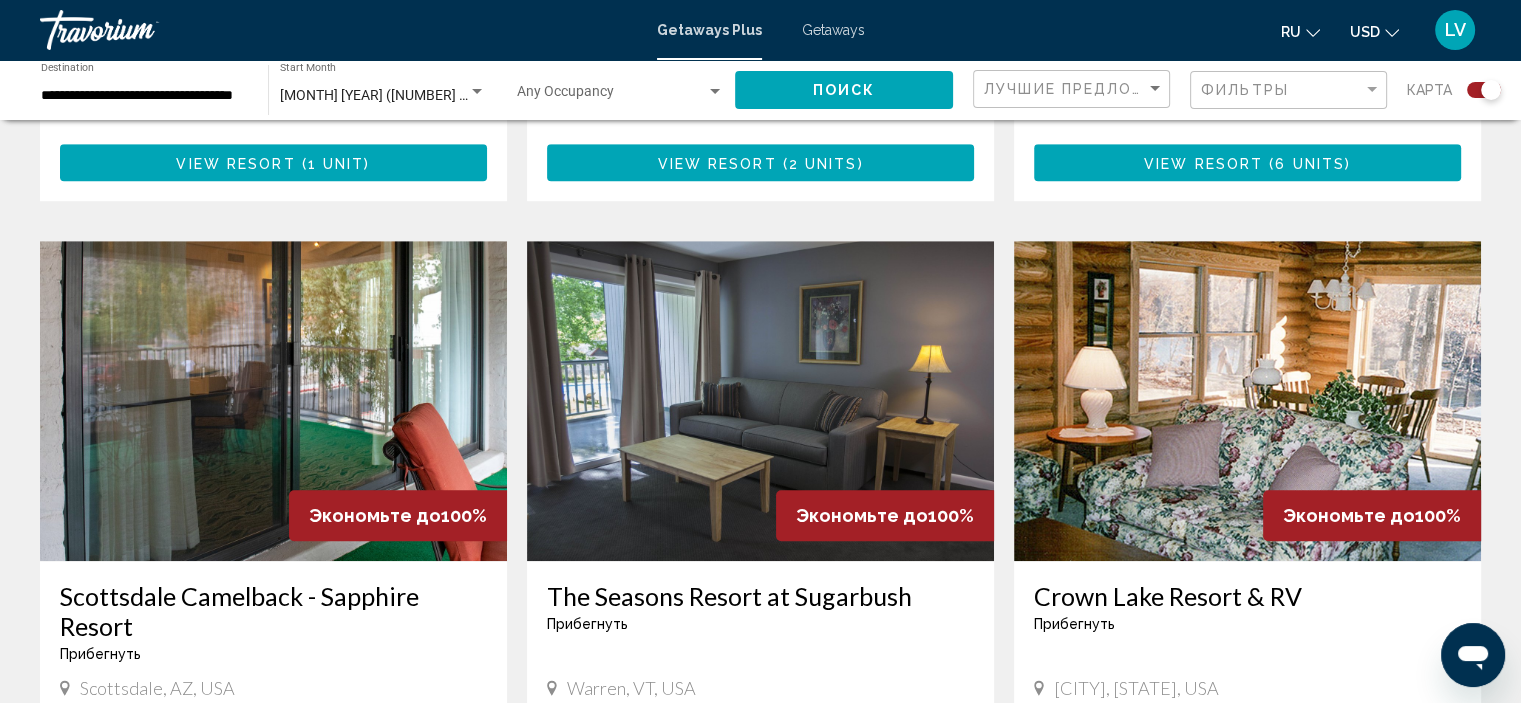 click at bounding box center (1247, 401) 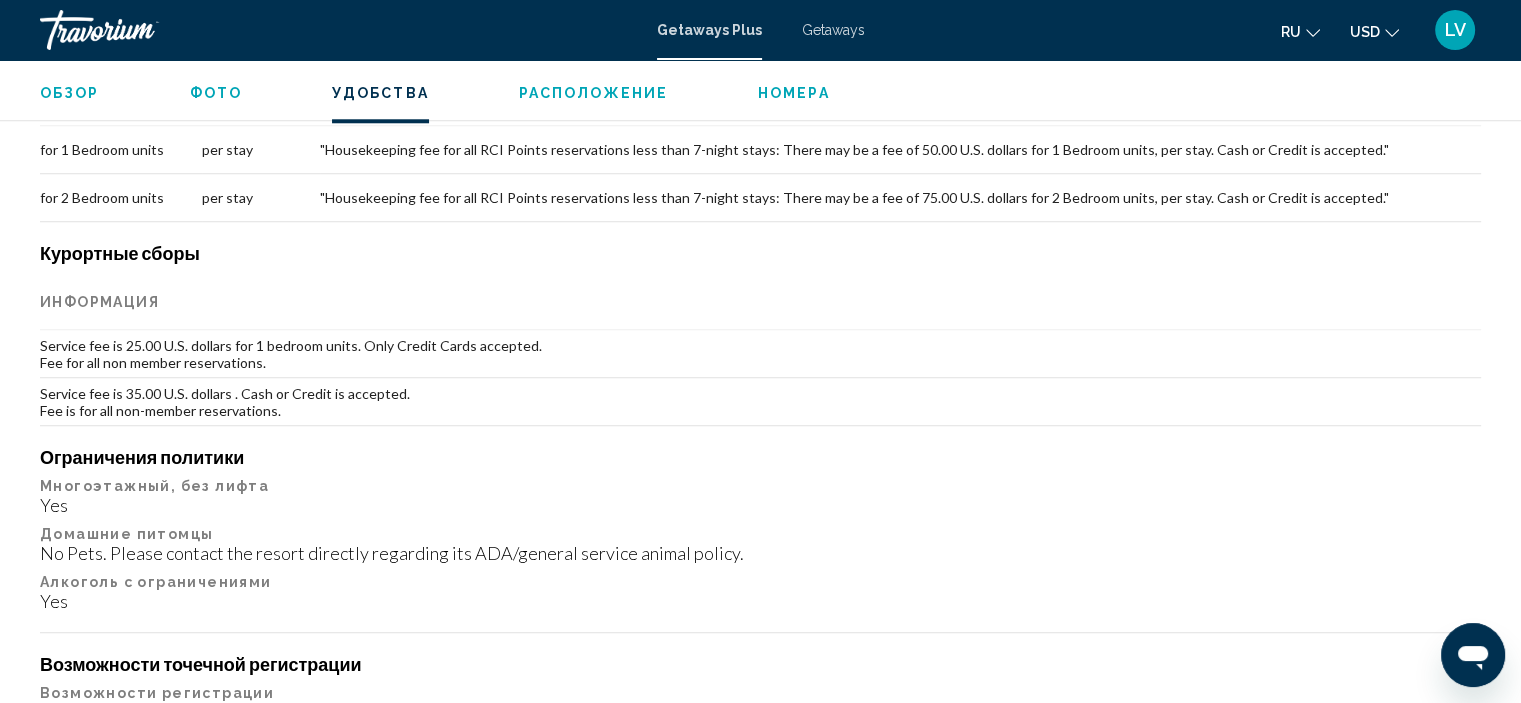 scroll, scrollTop: 2008, scrollLeft: 0, axis: vertical 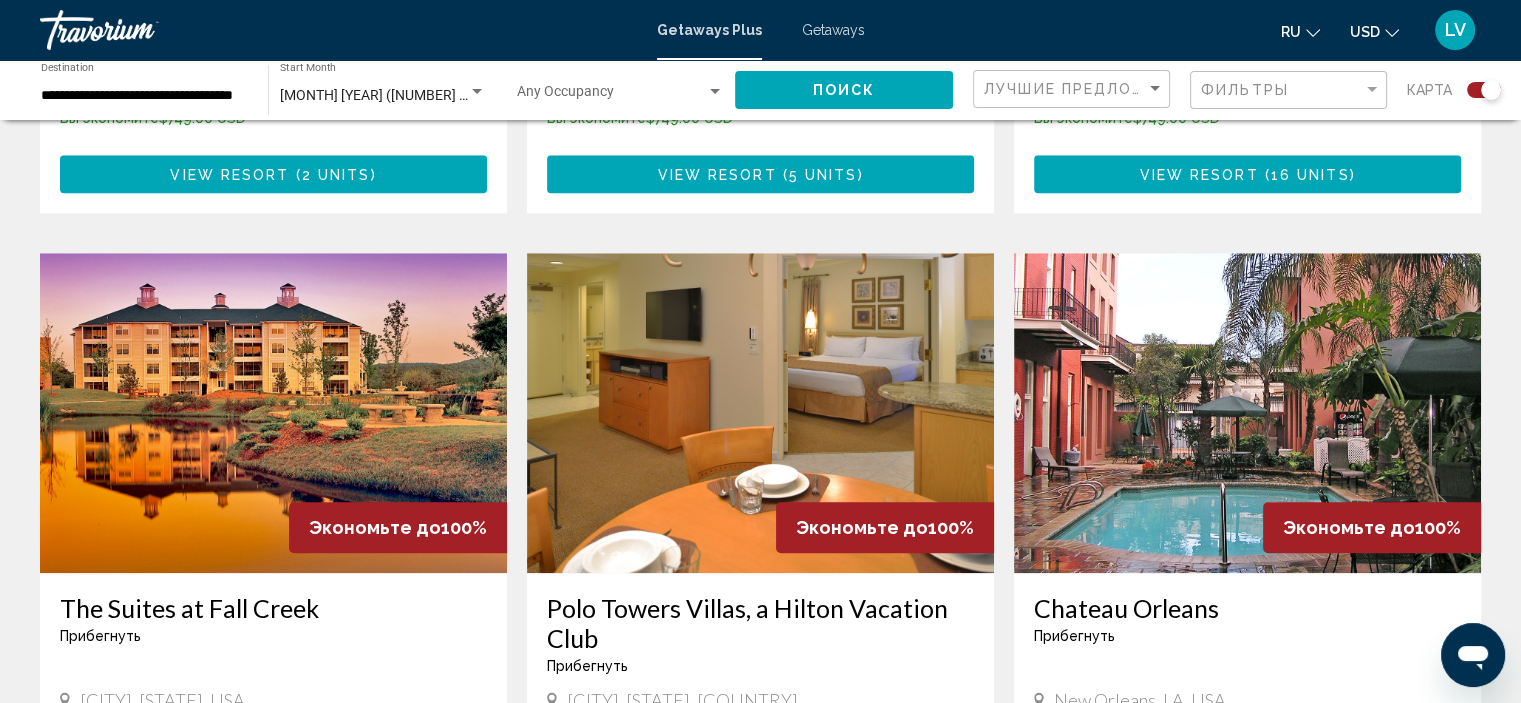 click at bounding box center (1247, 413) 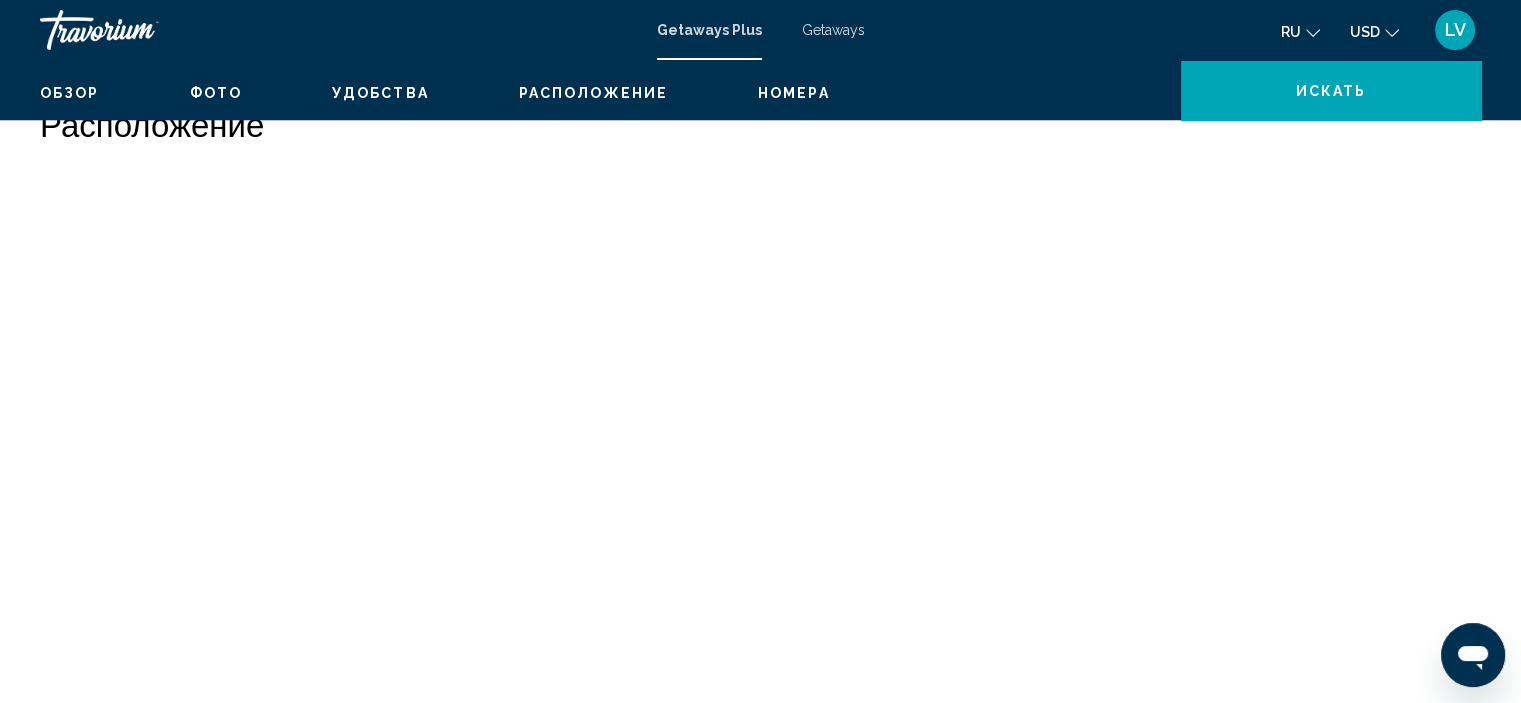 scroll, scrollTop: 8, scrollLeft: 0, axis: vertical 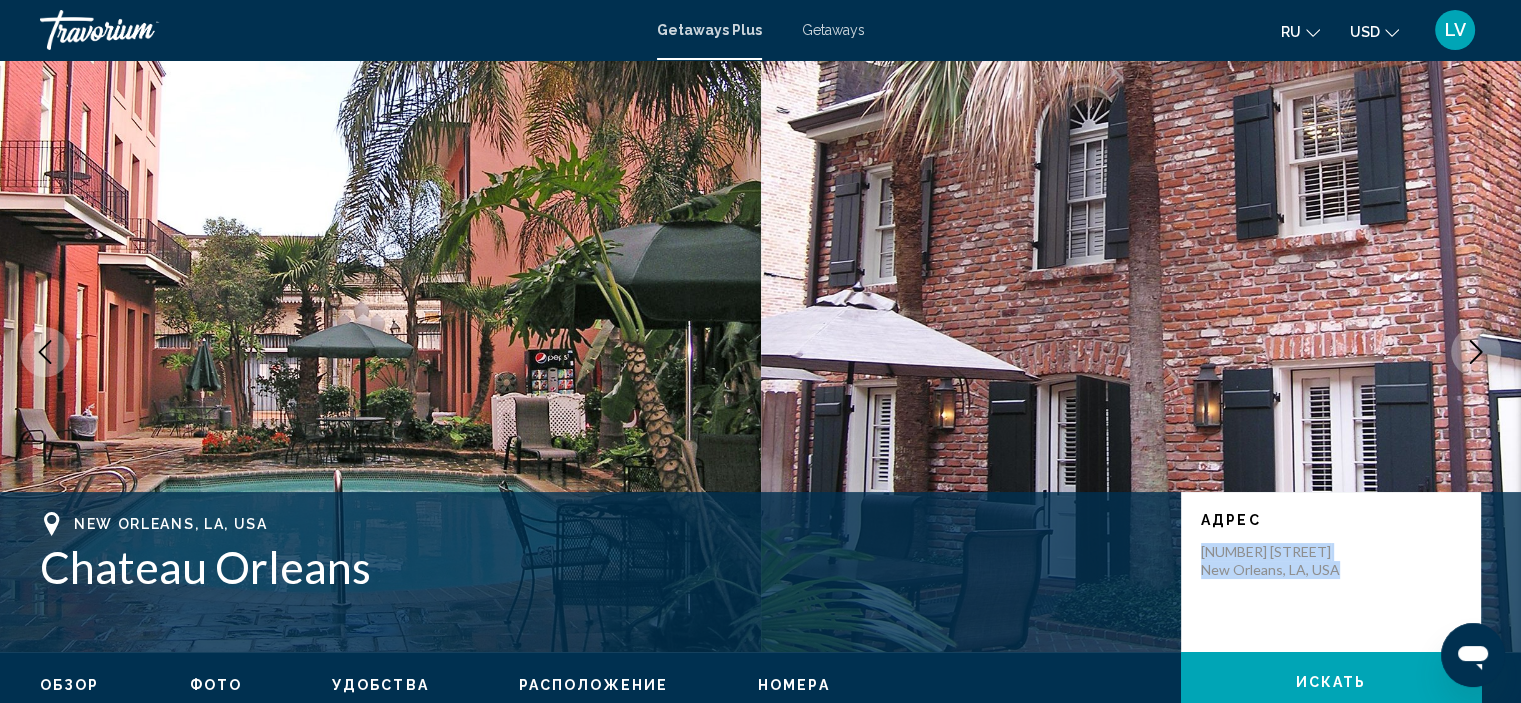 drag, startPoint x: 1350, startPoint y: 567, endPoint x: 1199, endPoint y: 548, distance: 152.19067 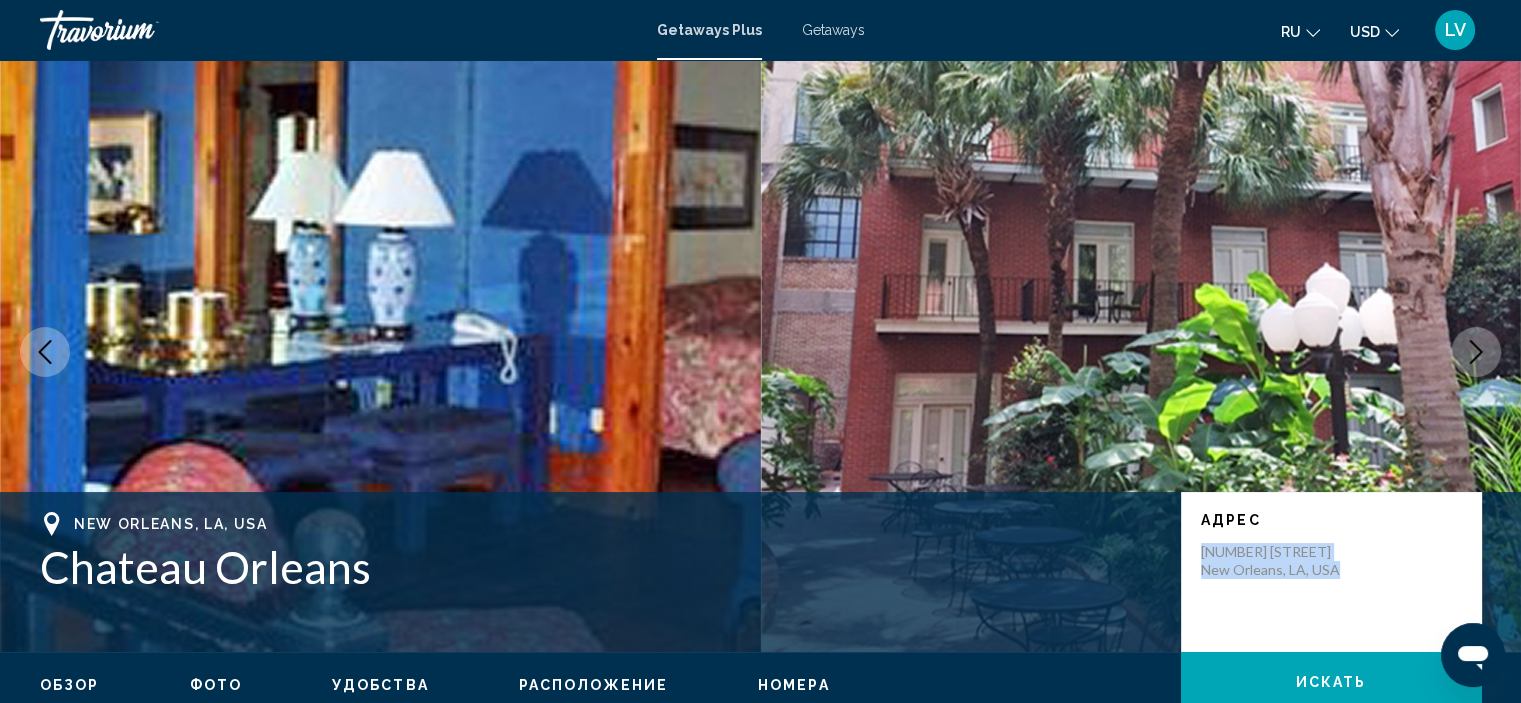 click 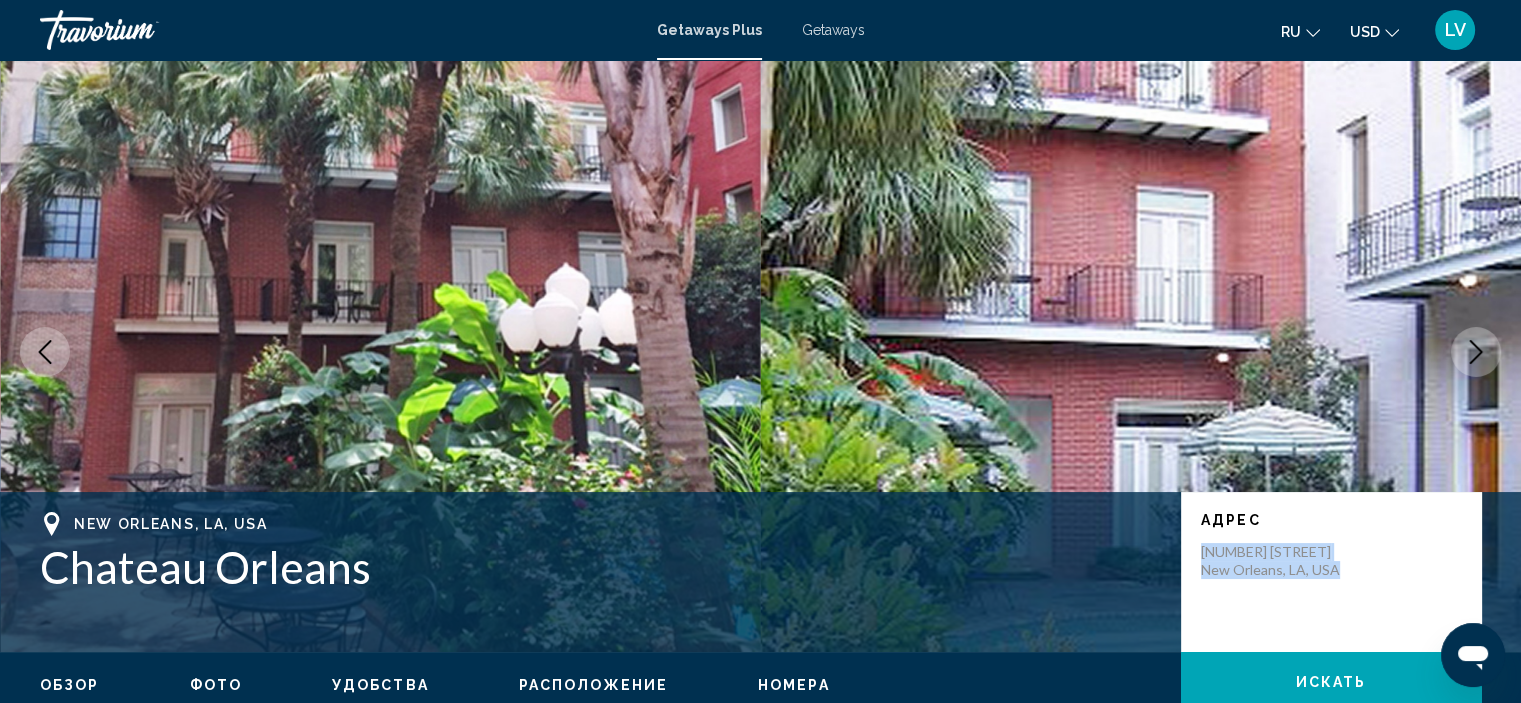 click 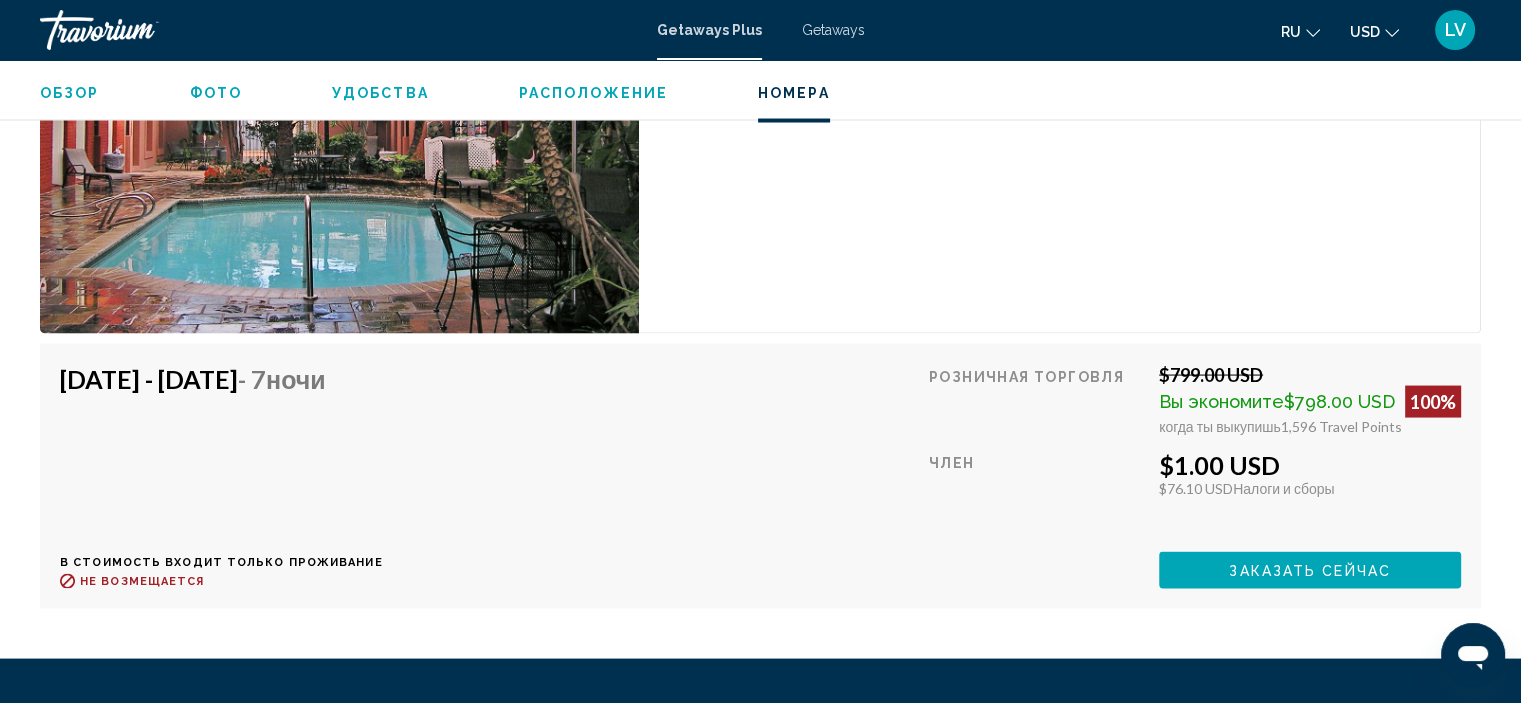 scroll, scrollTop: 4088, scrollLeft: 0, axis: vertical 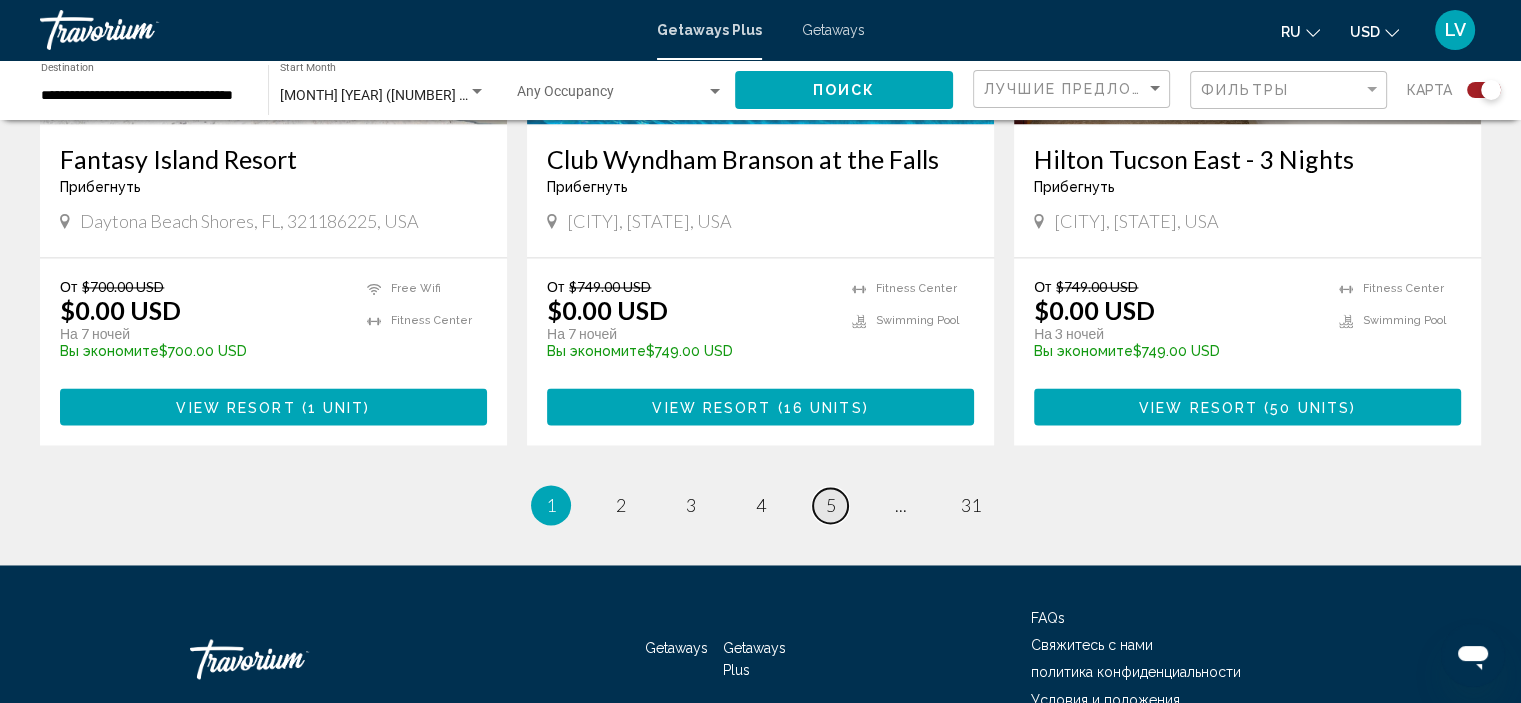 click on "page  5" at bounding box center [830, 505] 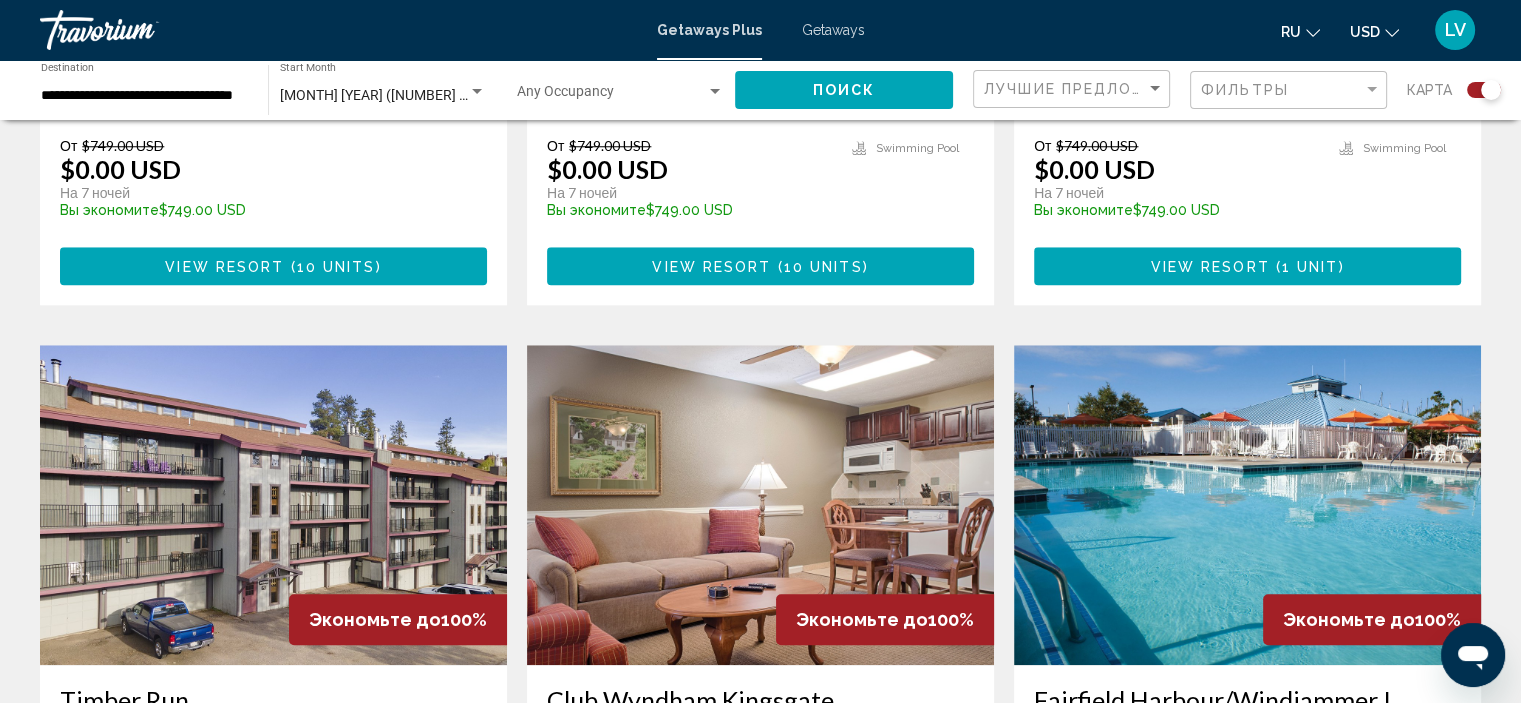 scroll, scrollTop: 1900, scrollLeft: 0, axis: vertical 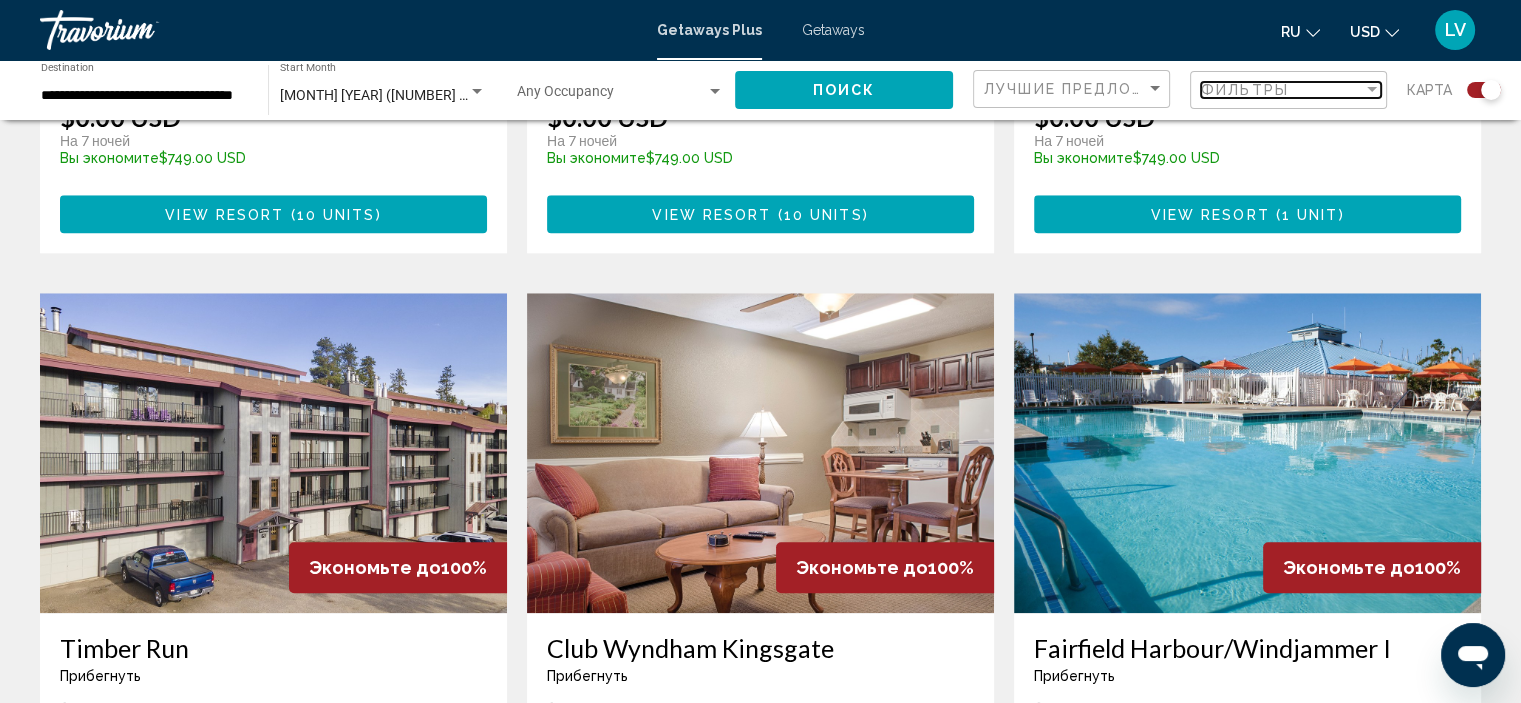 click on "Фильтры" at bounding box center [1282, 90] 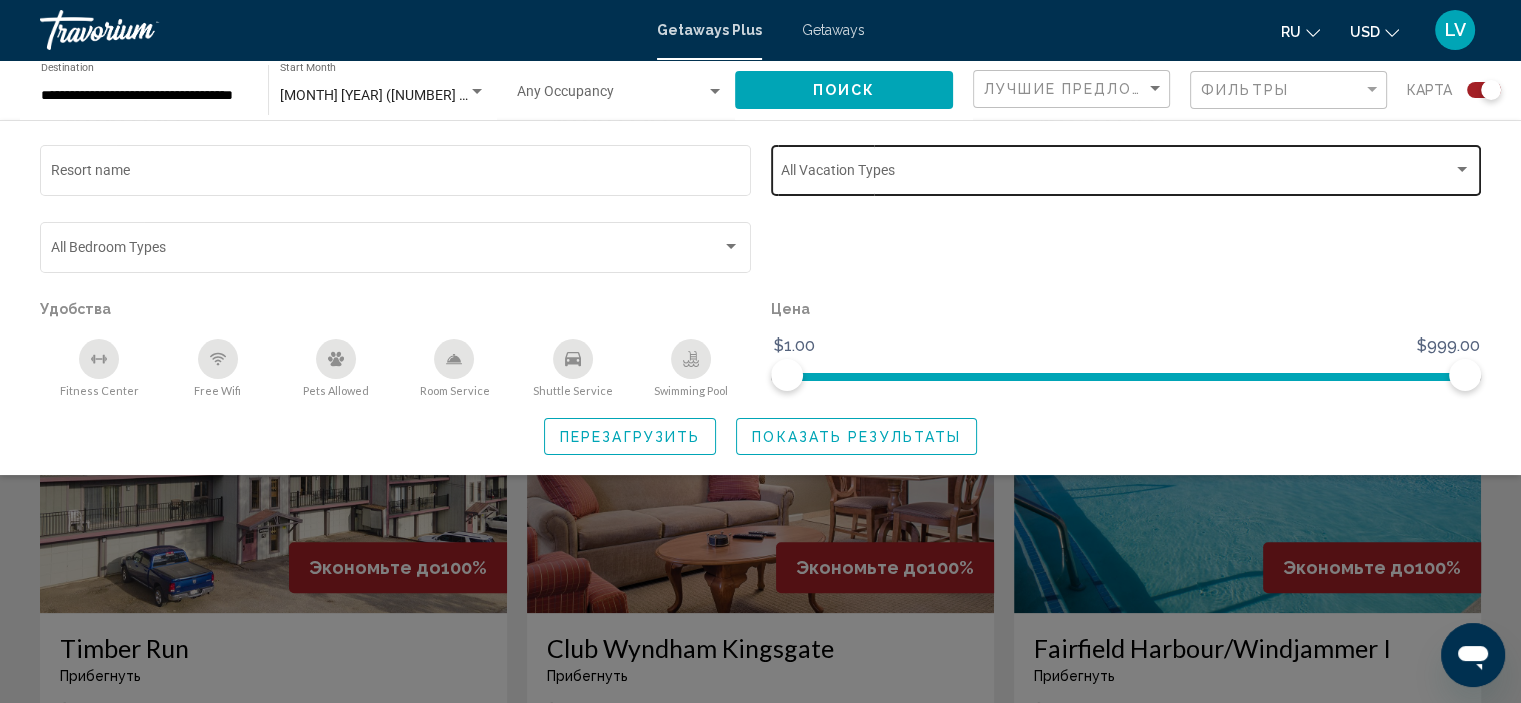 click at bounding box center (1117, 174) 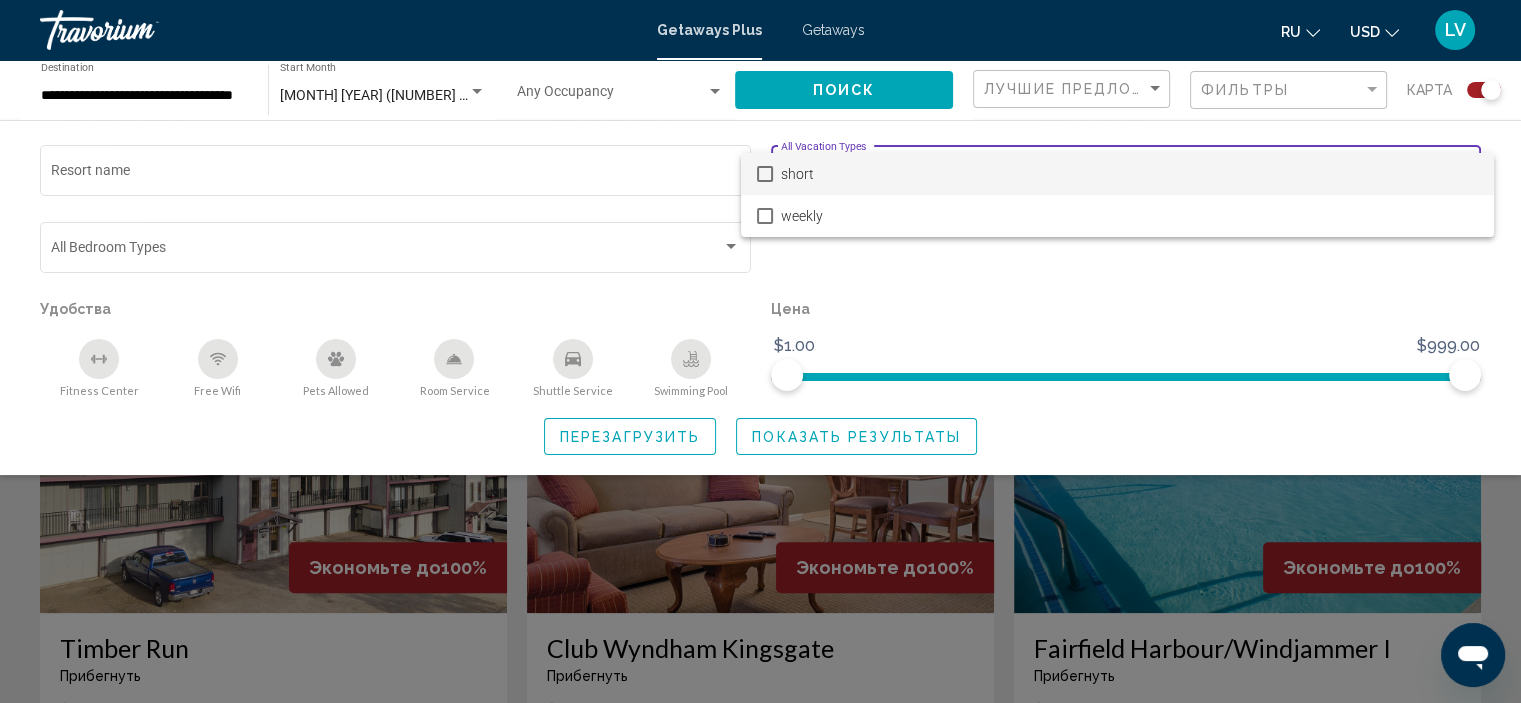 click at bounding box center [760, 351] 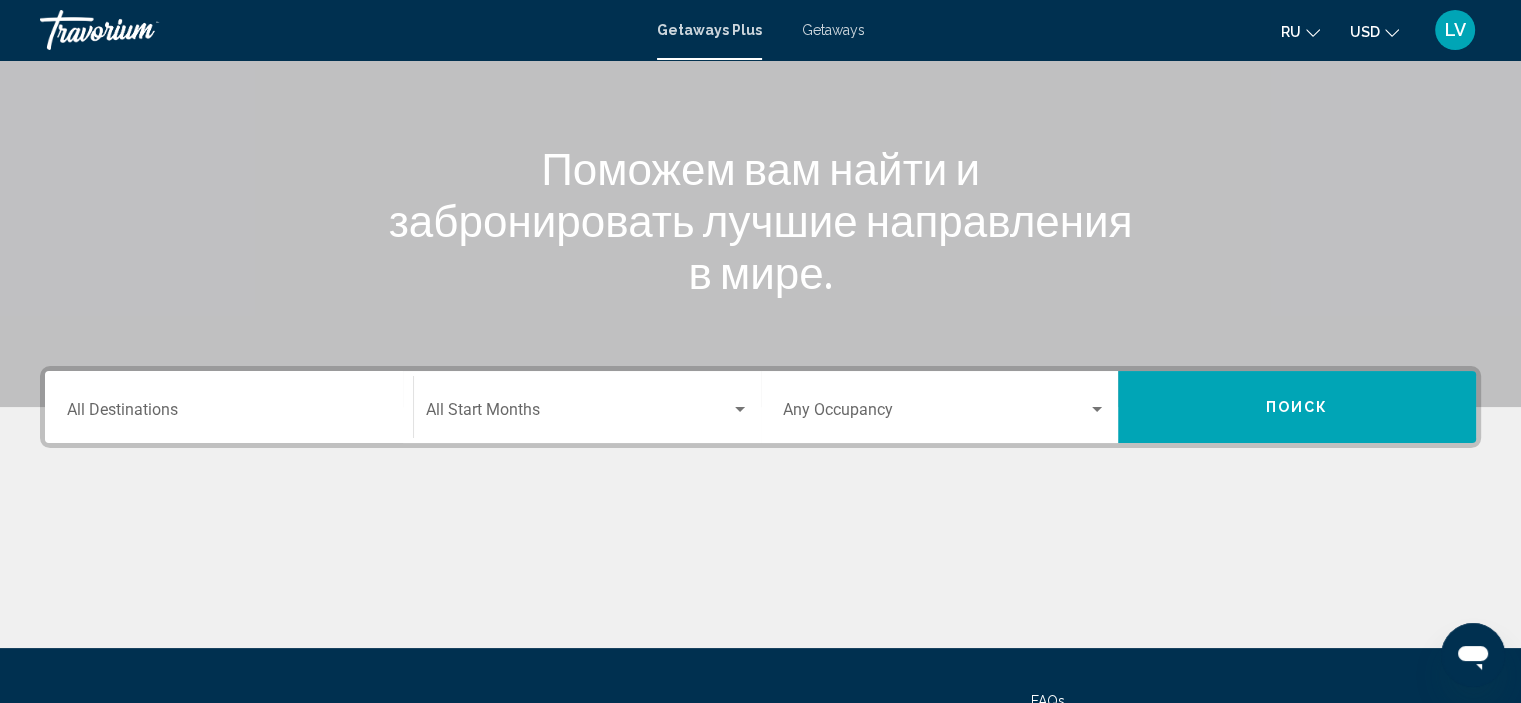 scroll, scrollTop: 300, scrollLeft: 0, axis: vertical 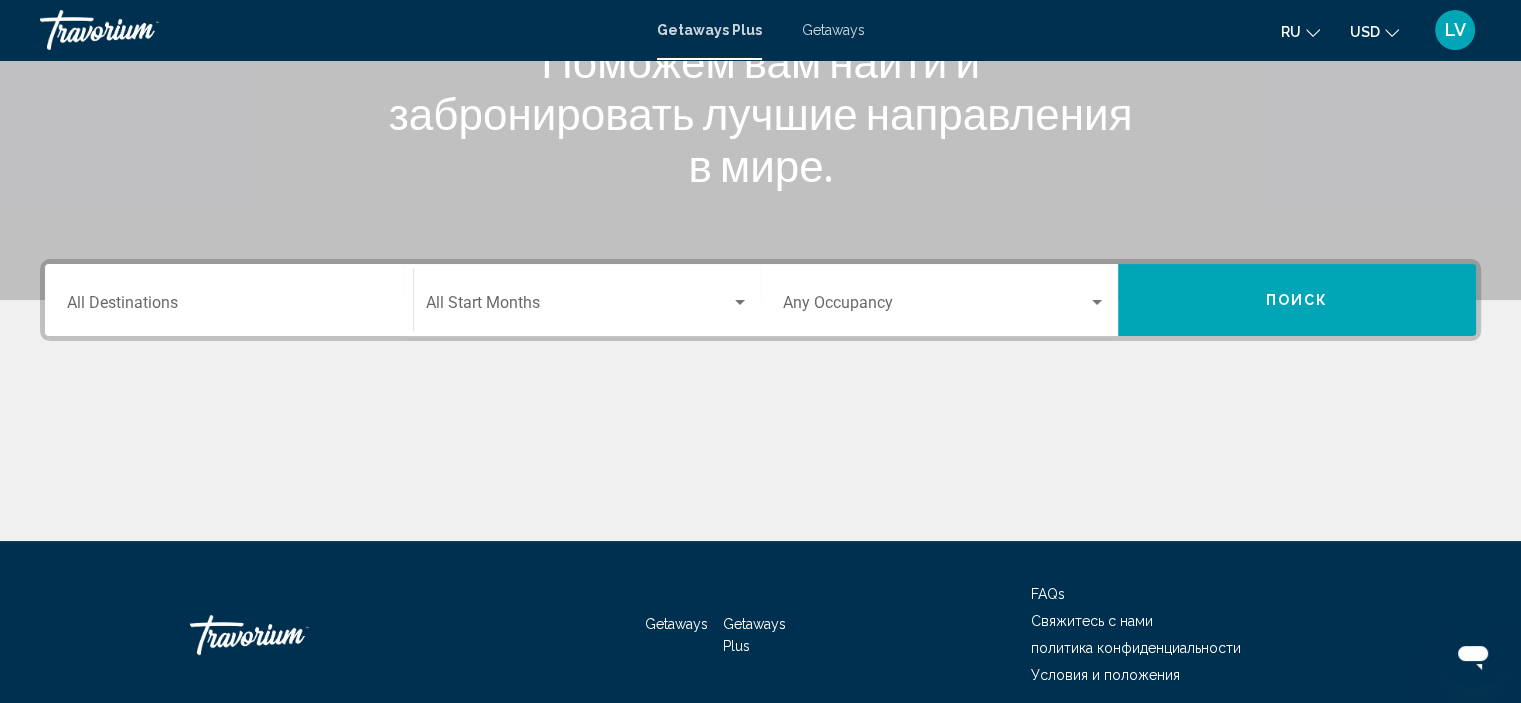 click on "Destination All Destinations" at bounding box center [229, 307] 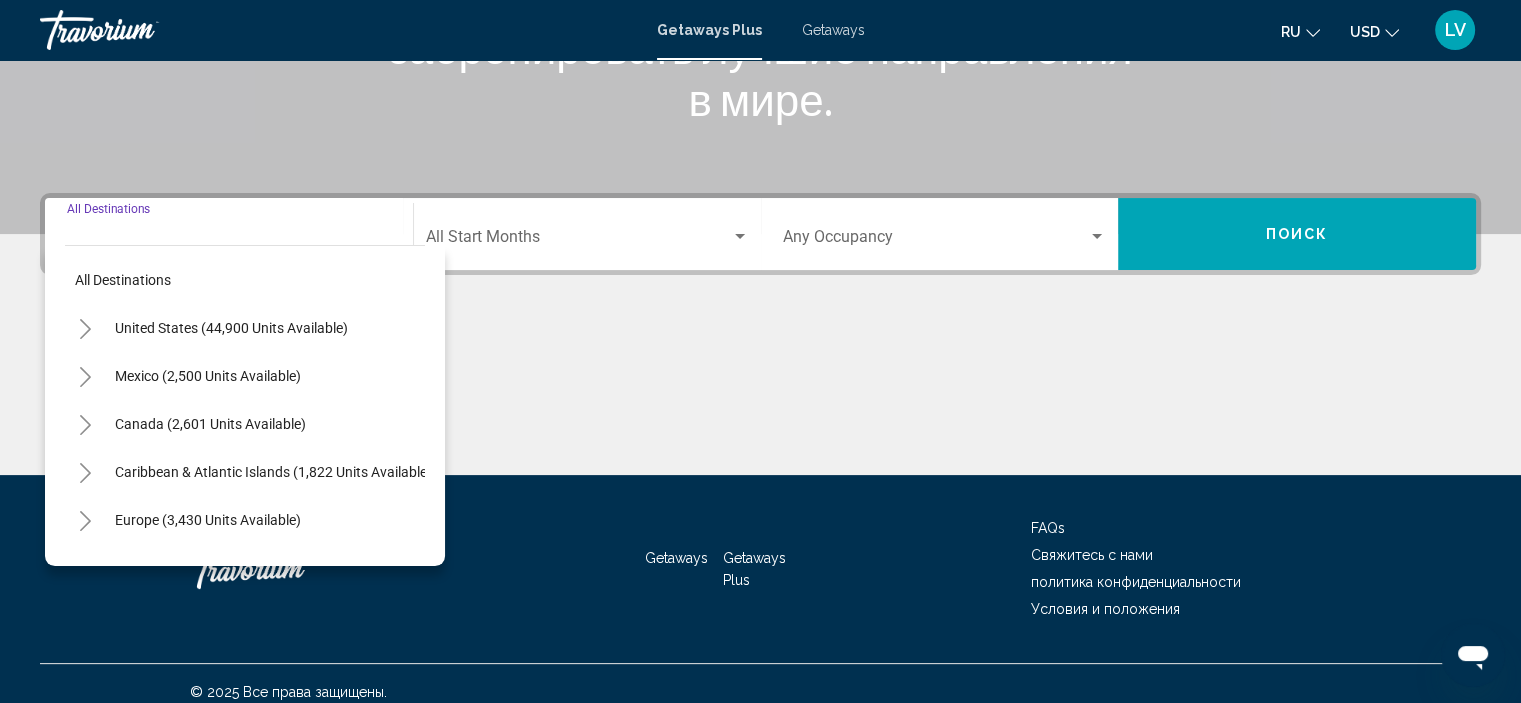 scroll, scrollTop: 382, scrollLeft: 0, axis: vertical 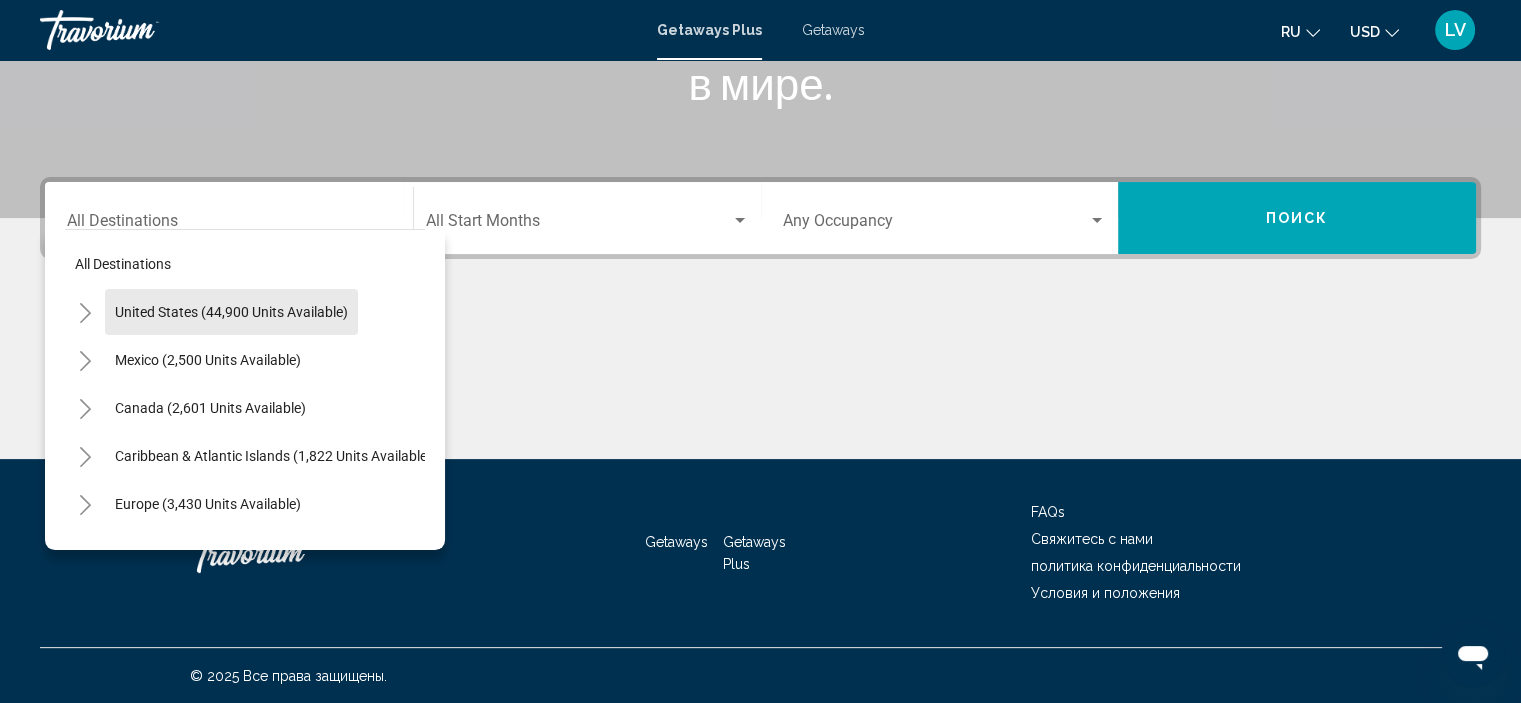 click on "United States (44,900 units available)" 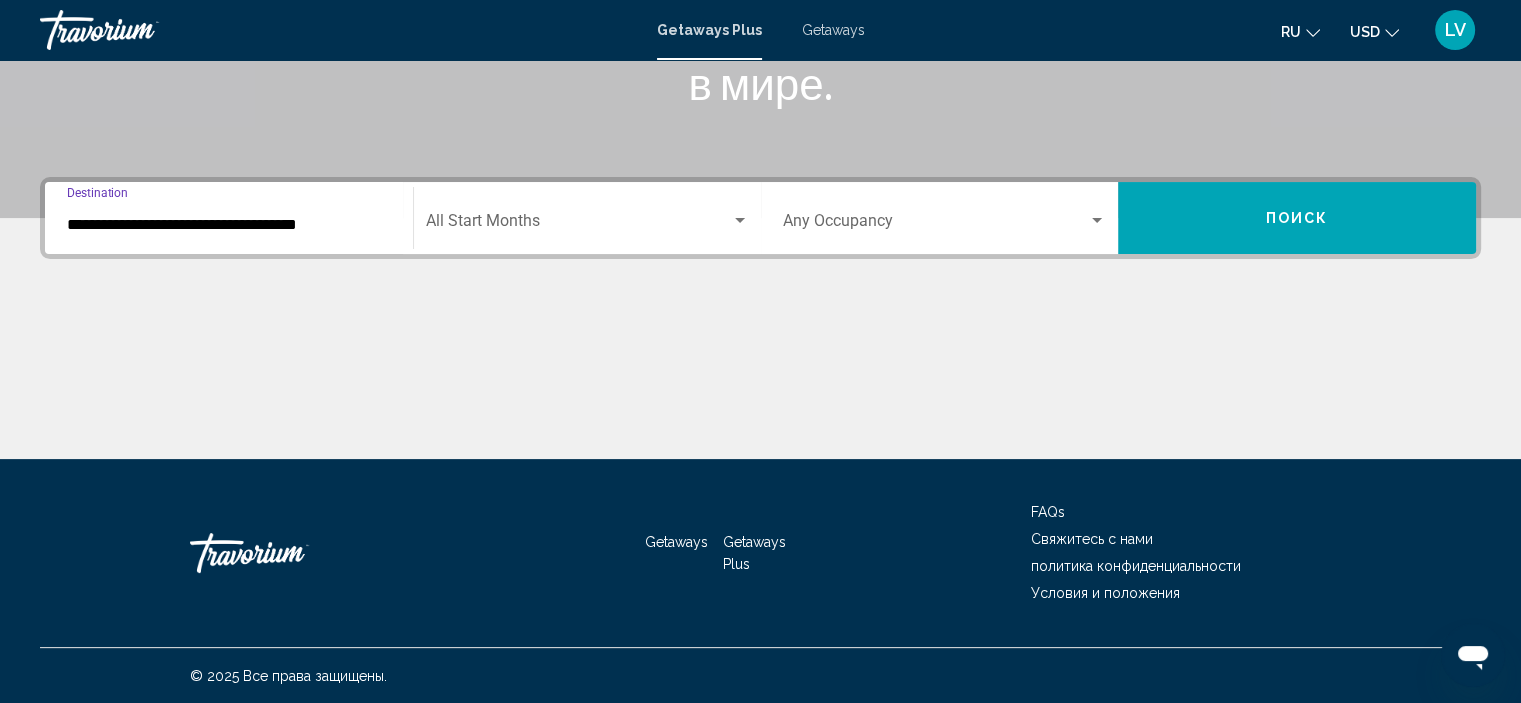 click at bounding box center (578, 225) 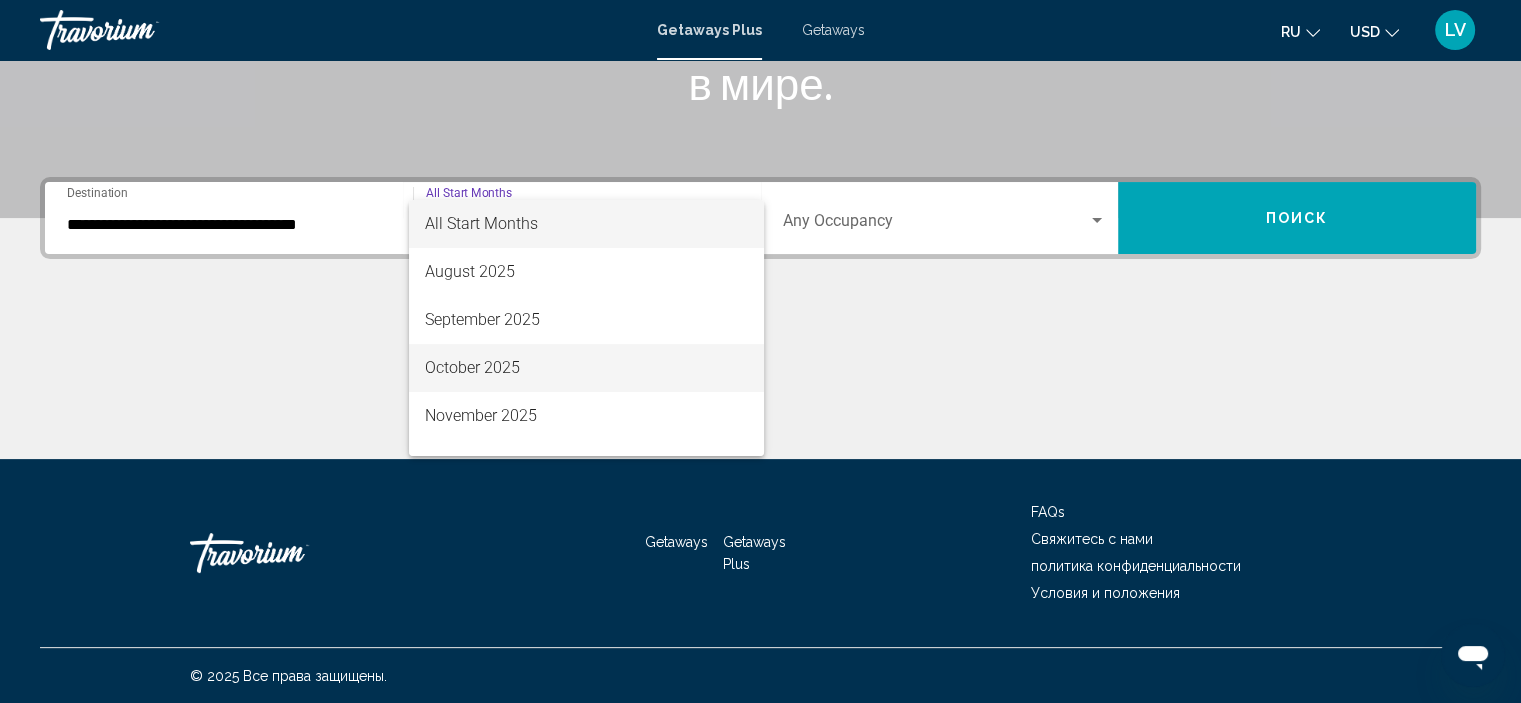 click on "October 2025" at bounding box center [586, 368] 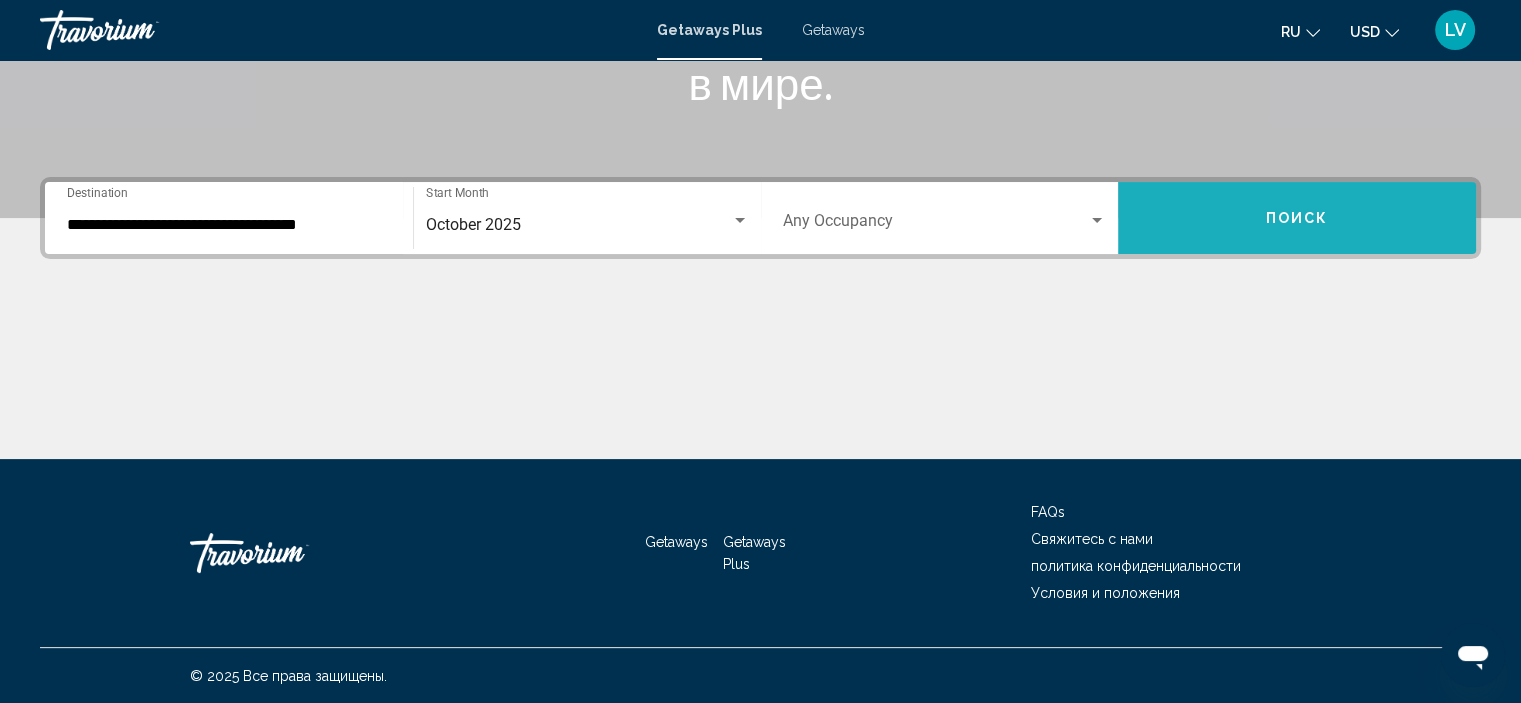 click on "Поиск" at bounding box center [1297, 218] 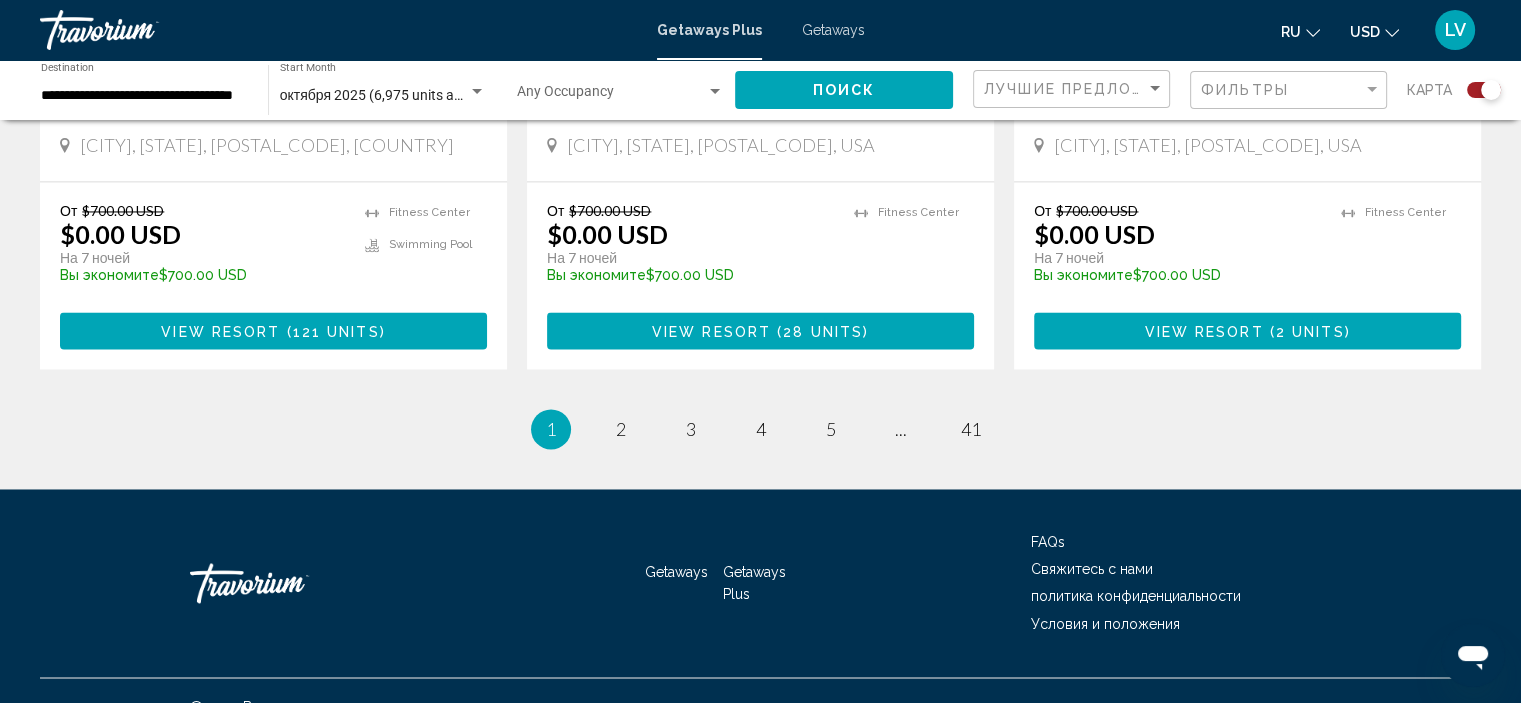 scroll, scrollTop: 3200, scrollLeft: 0, axis: vertical 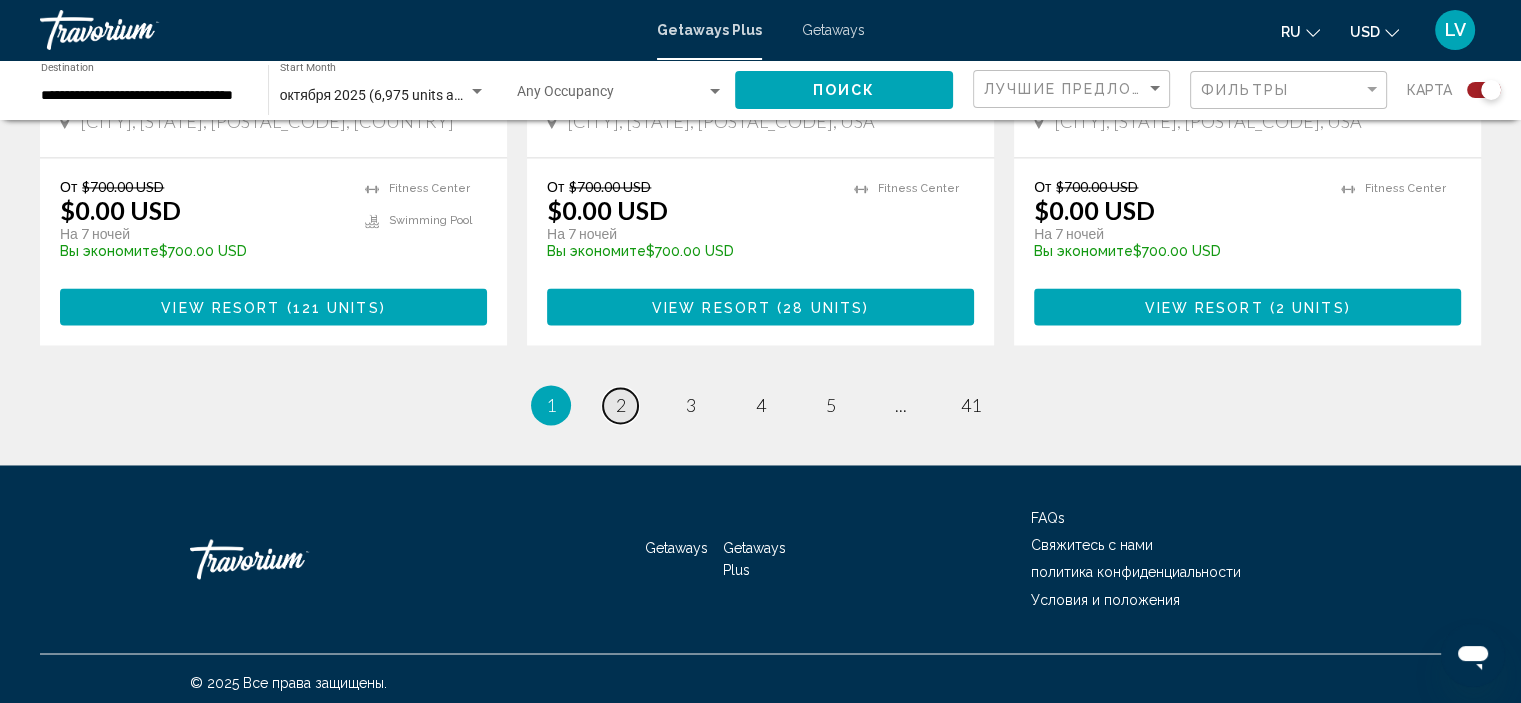 click on "2" at bounding box center [621, 405] 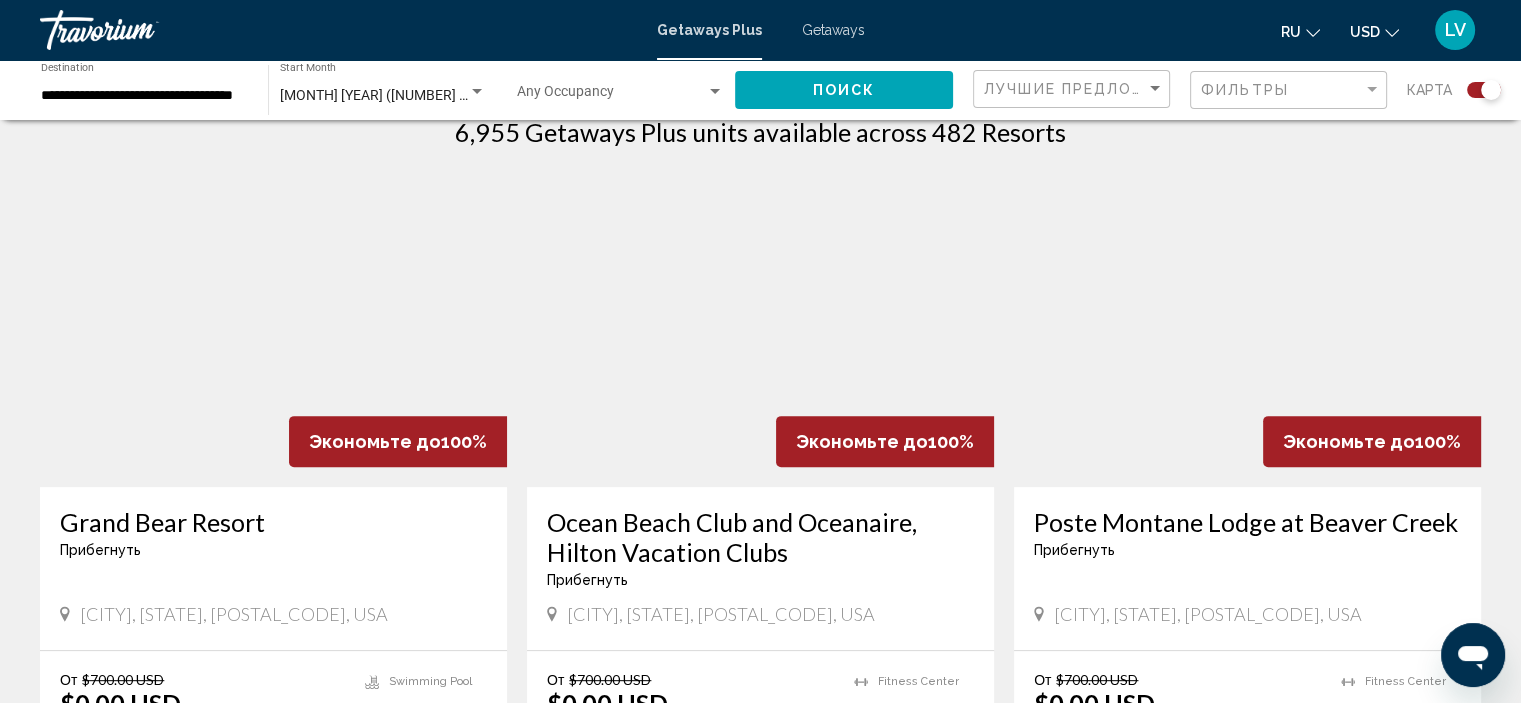 scroll, scrollTop: 700, scrollLeft: 0, axis: vertical 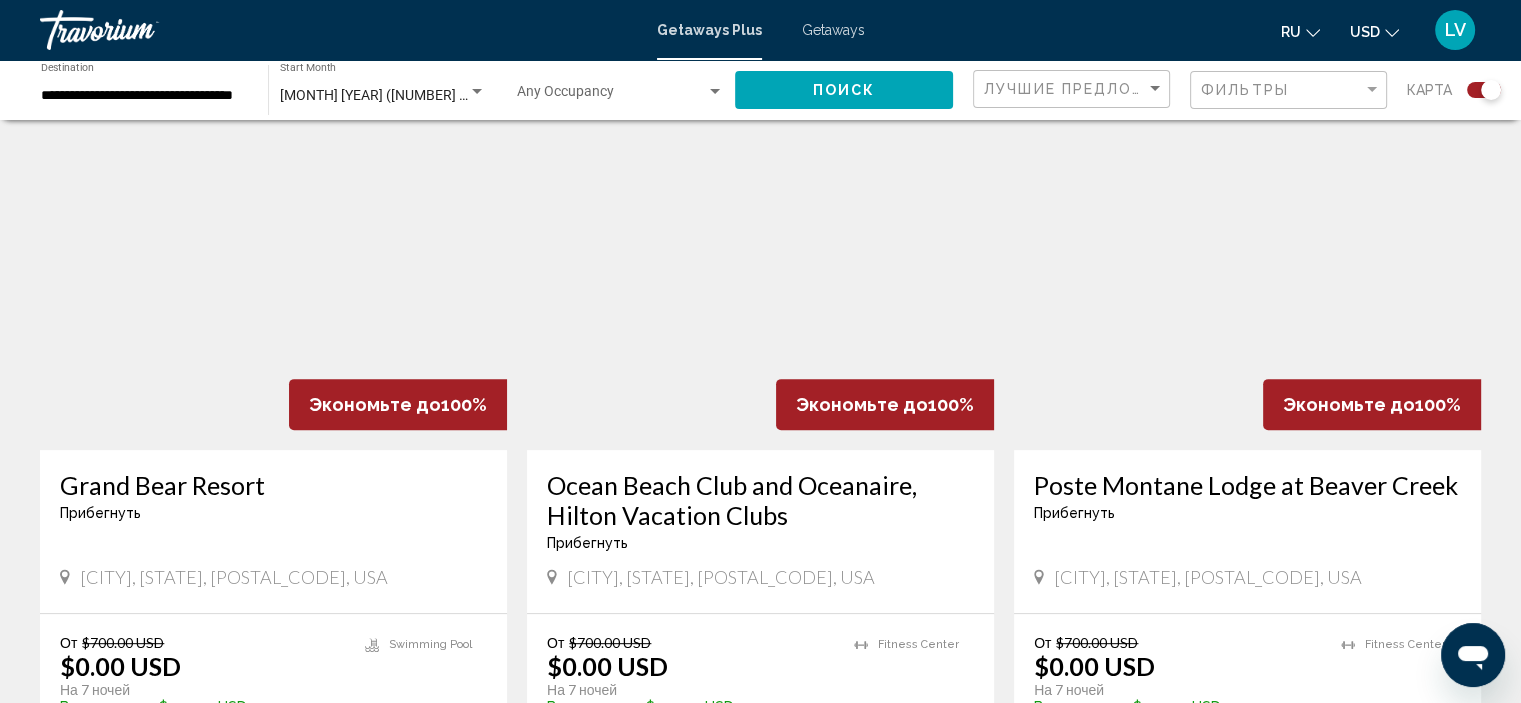 click at bounding box center [273, 290] 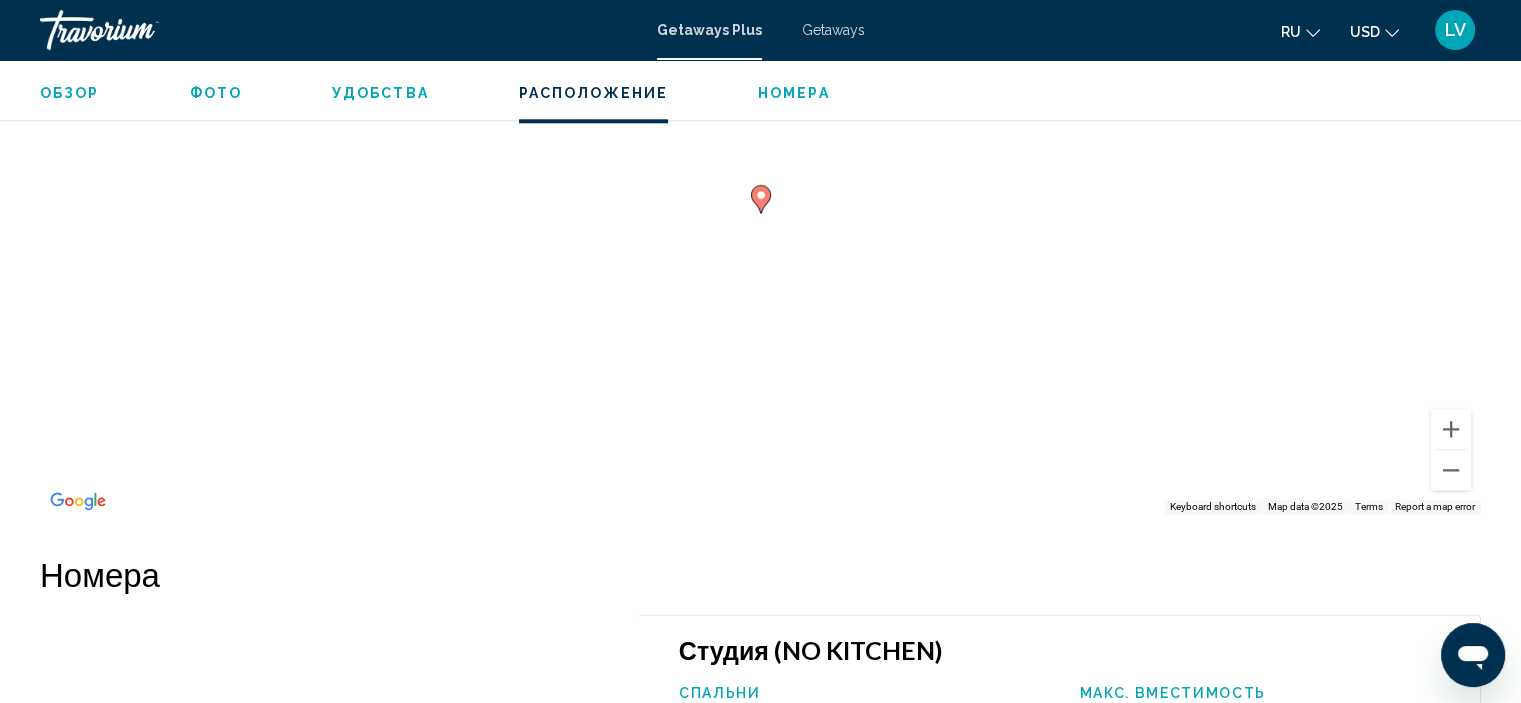 scroll, scrollTop: 2308, scrollLeft: 0, axis: vertical 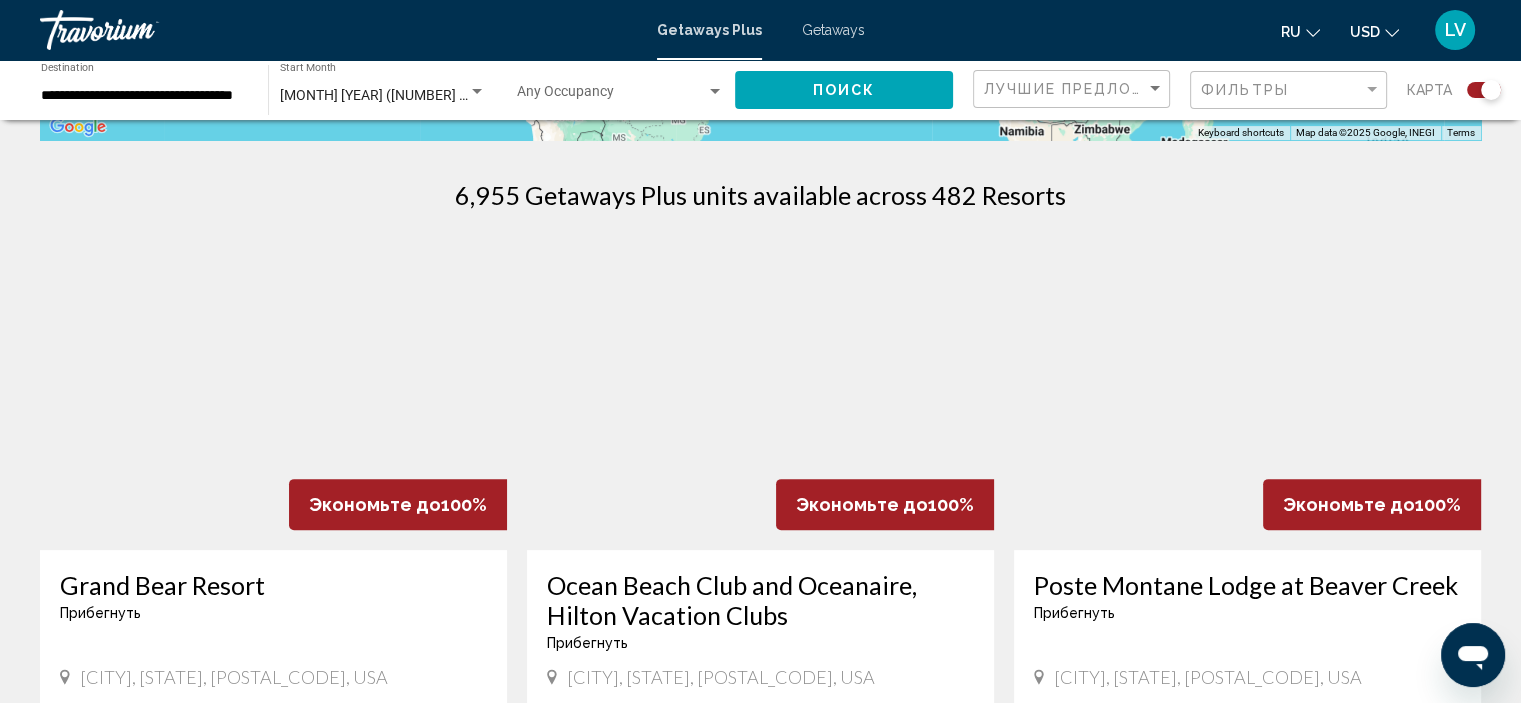 click at bounding box center [760, 390] 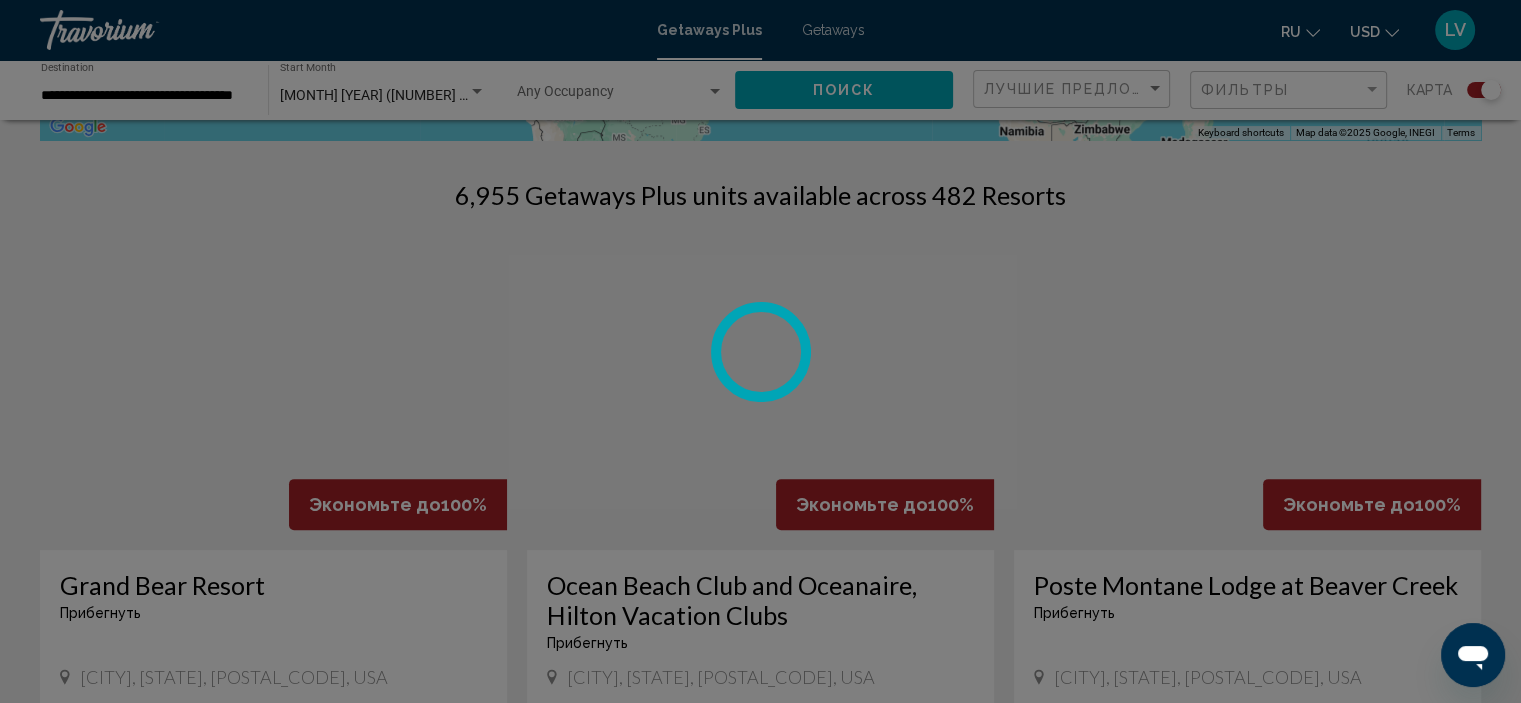 scroll, scrollTop: 8, scrollLeft: 0, axis: vertical 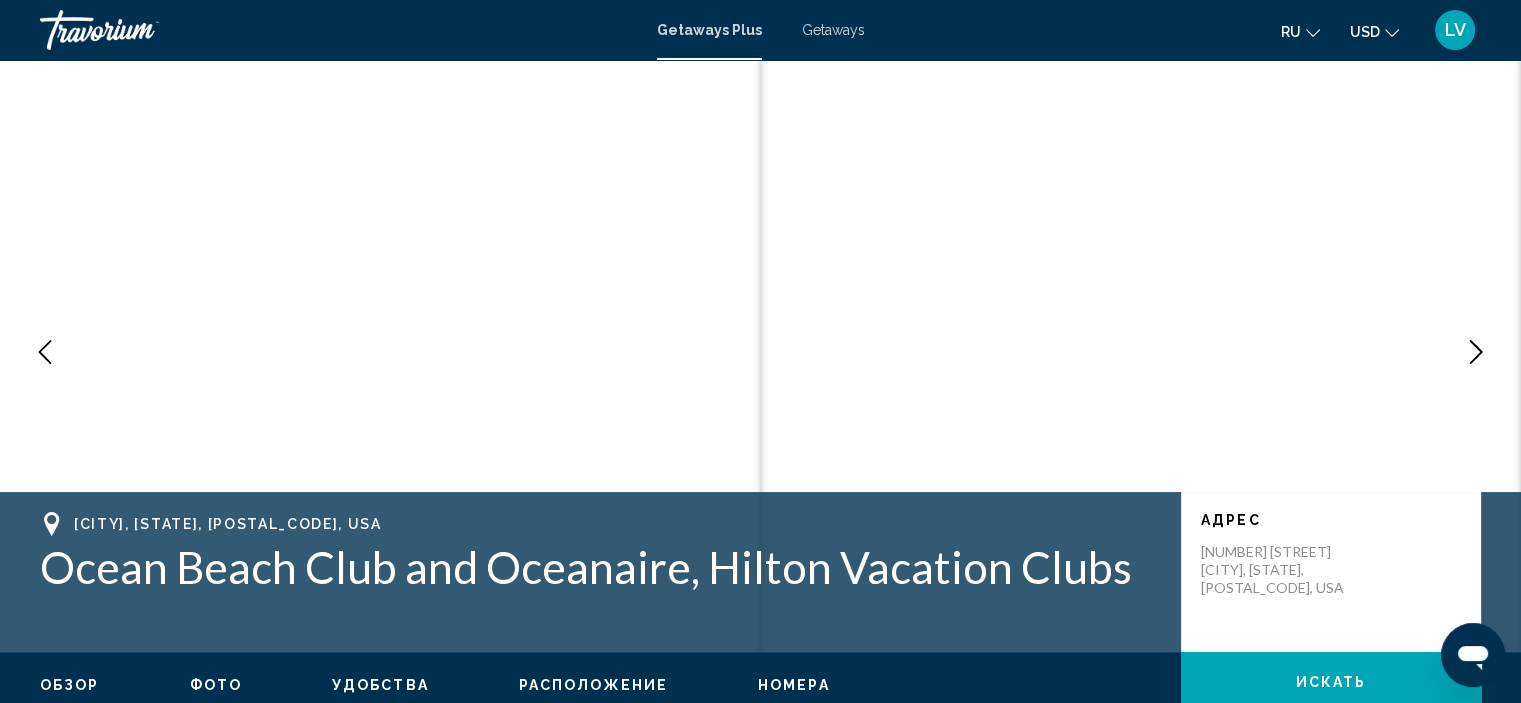 click at bounding box center (1476, 352) 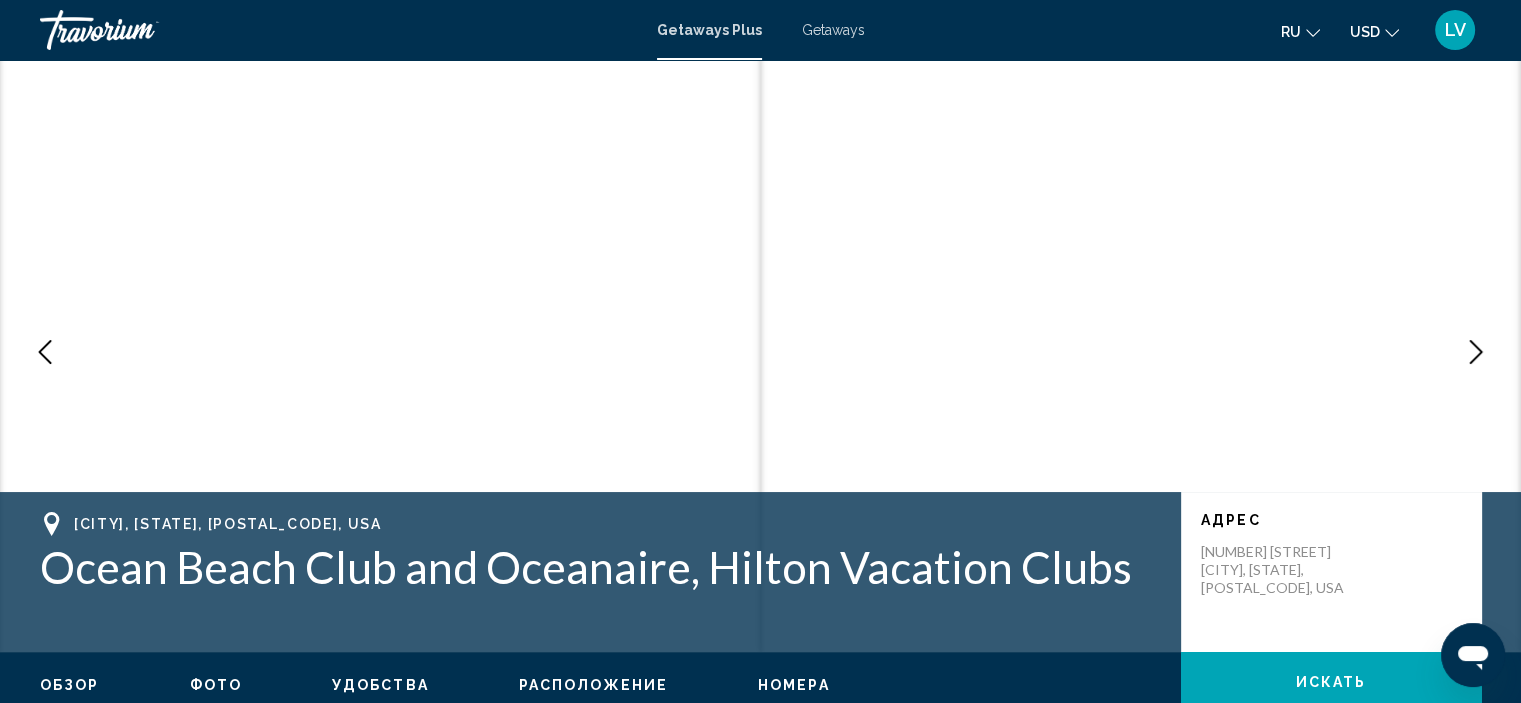 click at bounding box center (1476, 352) 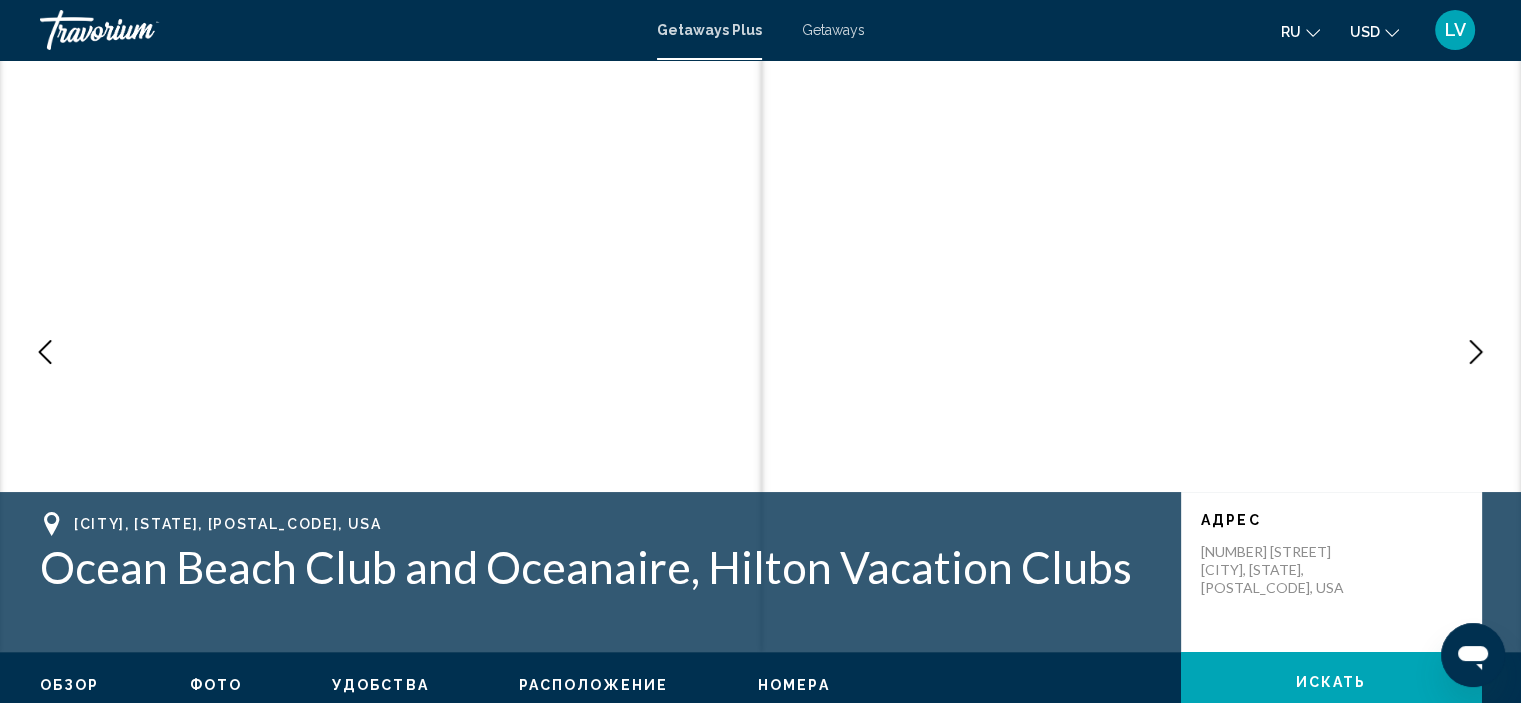 click at bounding box center (1476, 352) 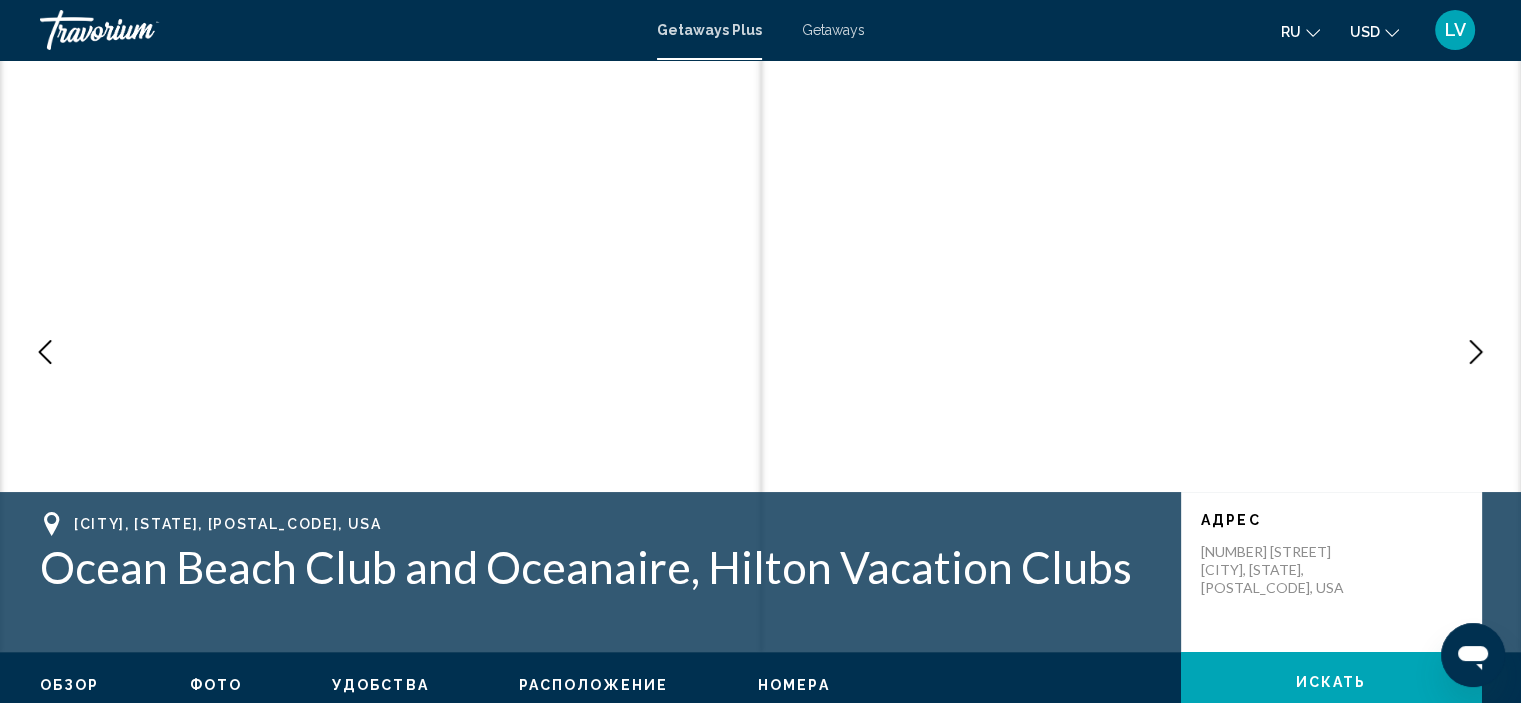click at bounding box center (1476, 352) 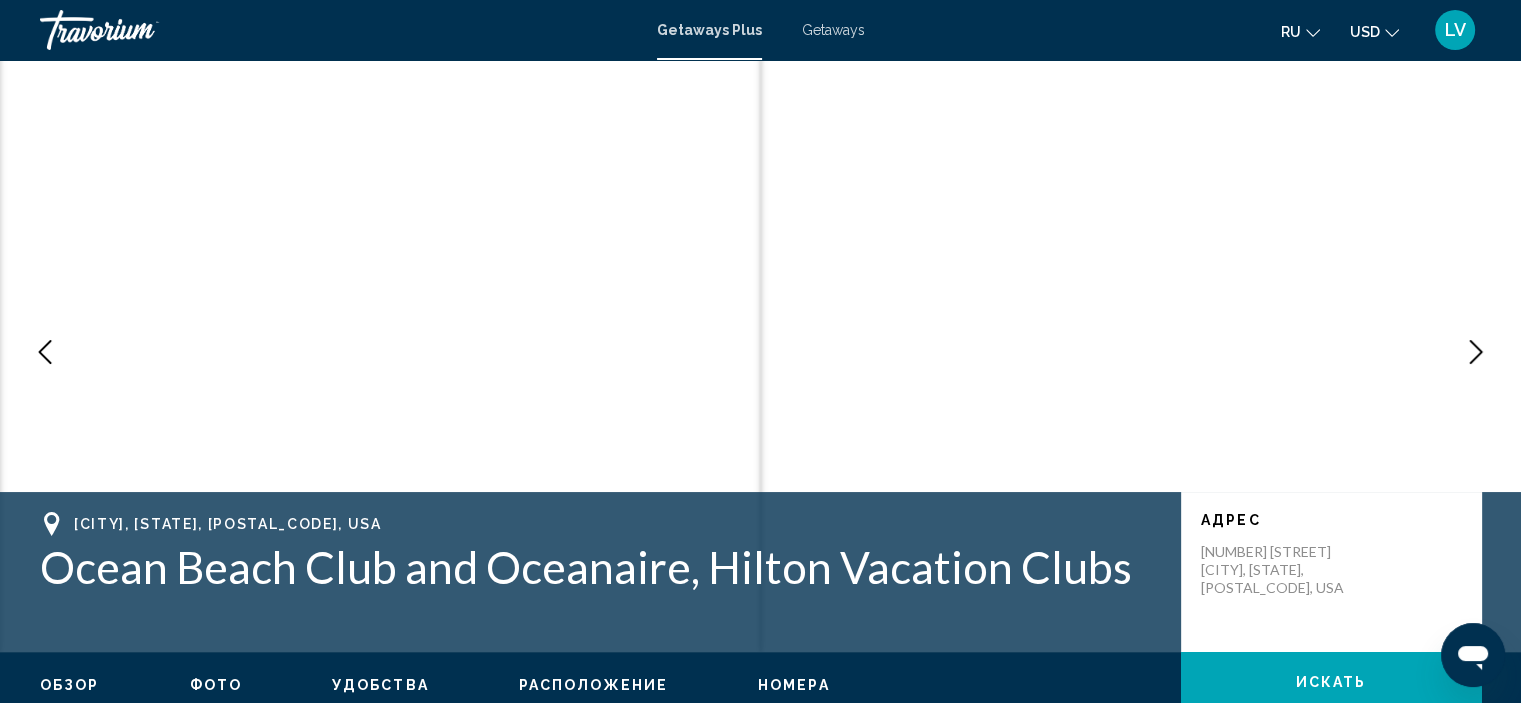 click at bounding box center [1476, 352] 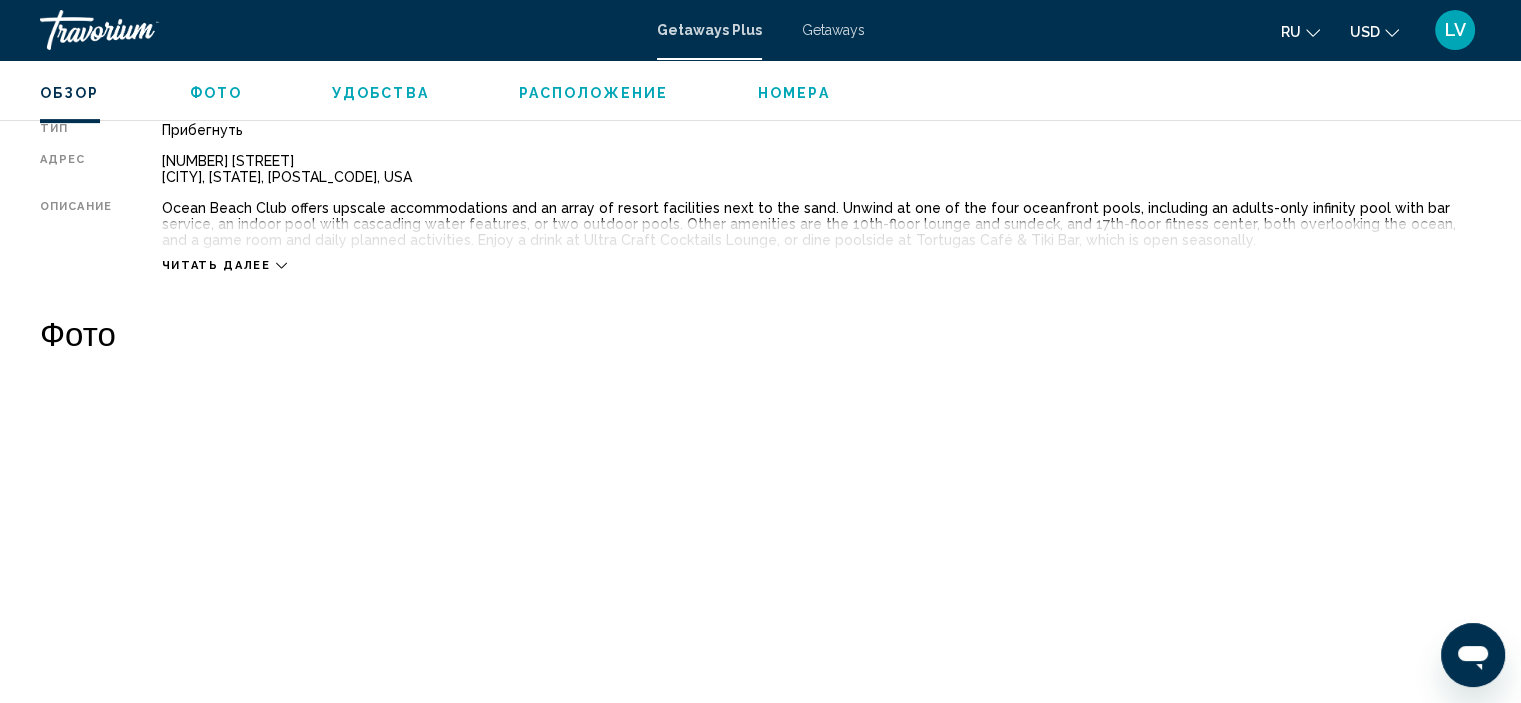 scroll, scrollTop: 708, scrollLeft: 0, axis: vertical 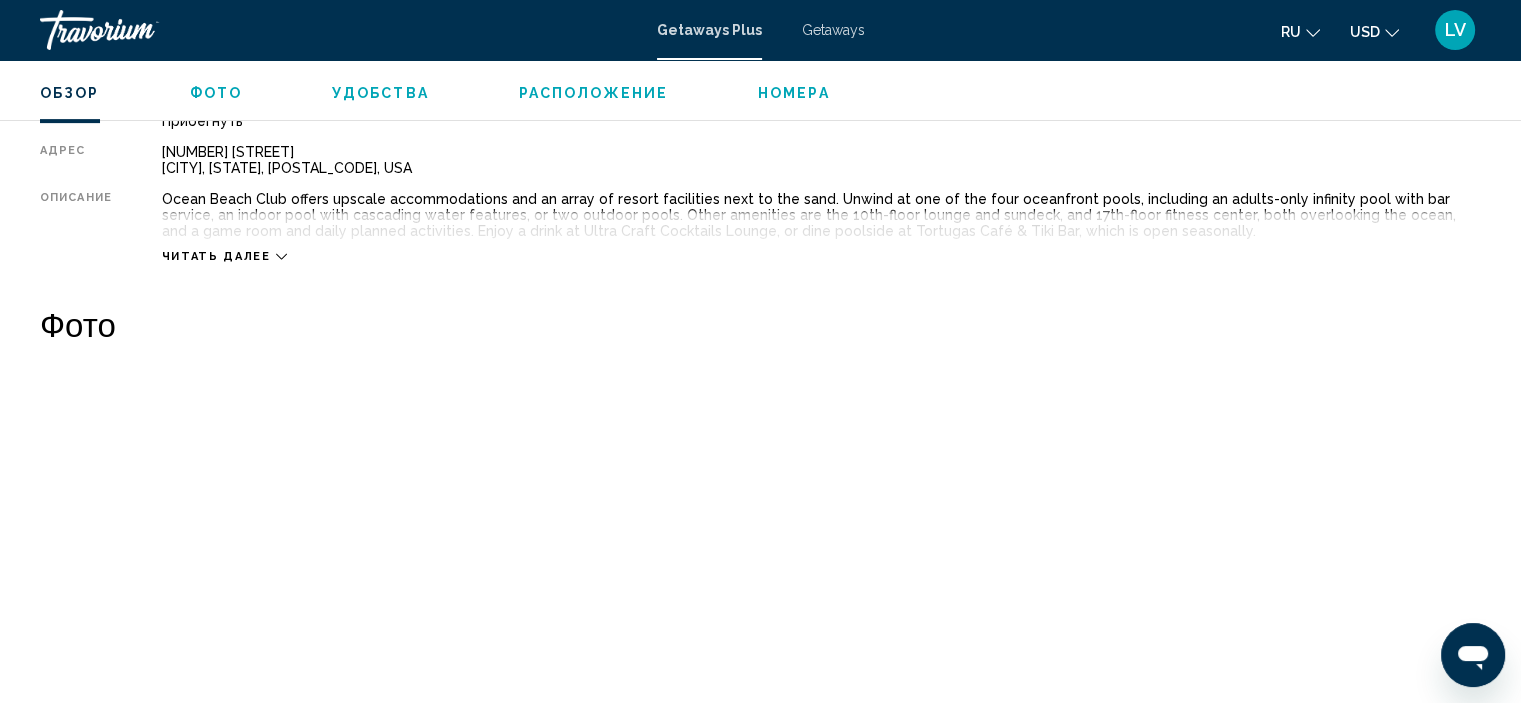 click on "Читать далее" at bounding box center [216, 256] 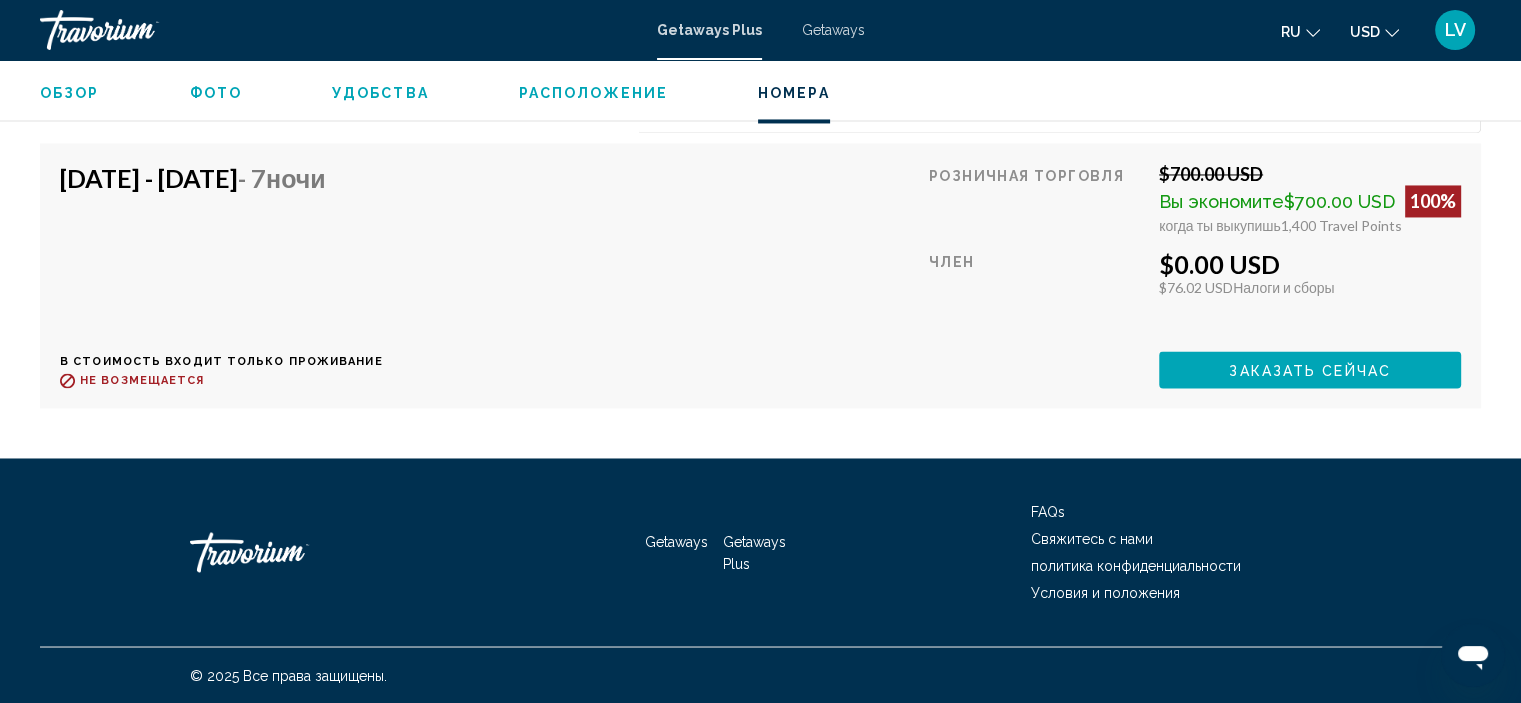 scroll, scrollTop: 3581, scrollLeft: 0, axis: vertical 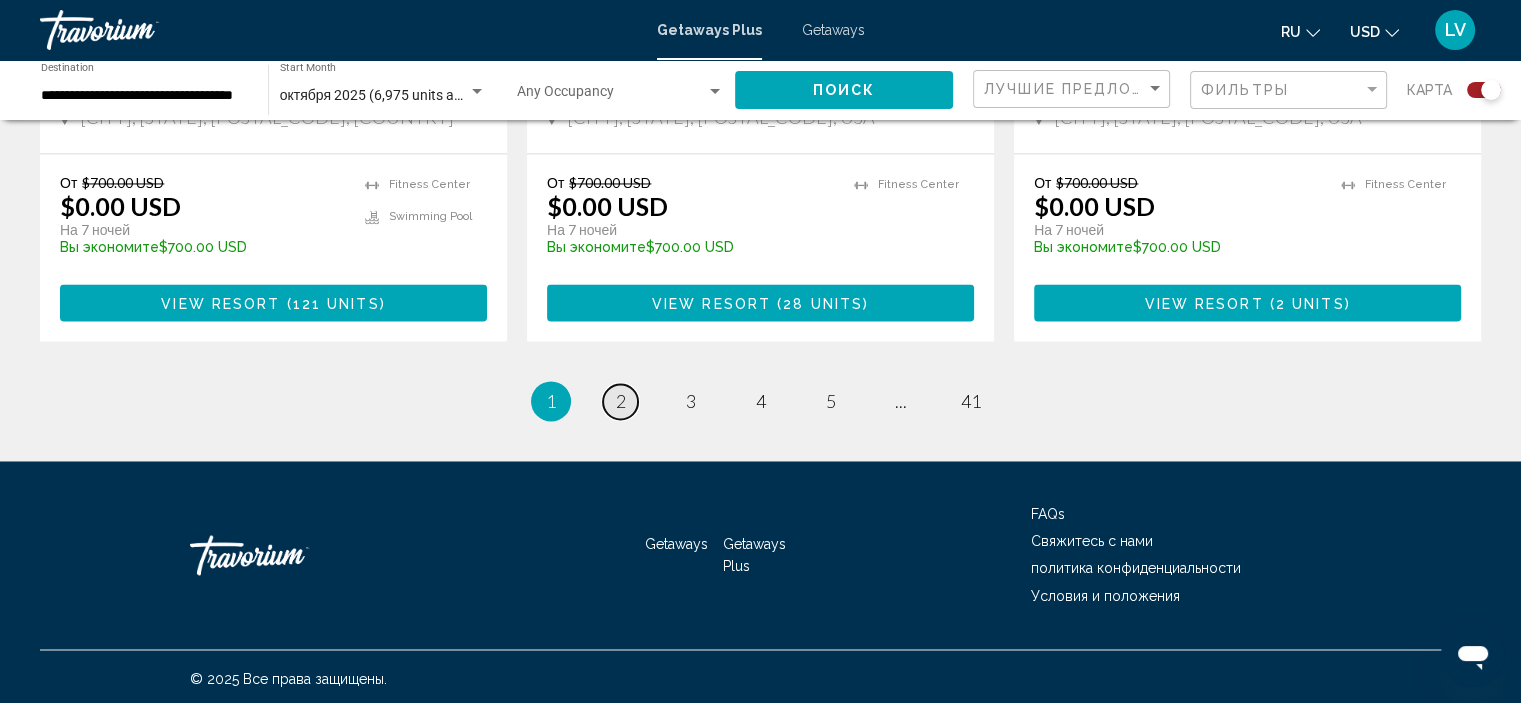 click on "2" at bounding box center [621, 401] 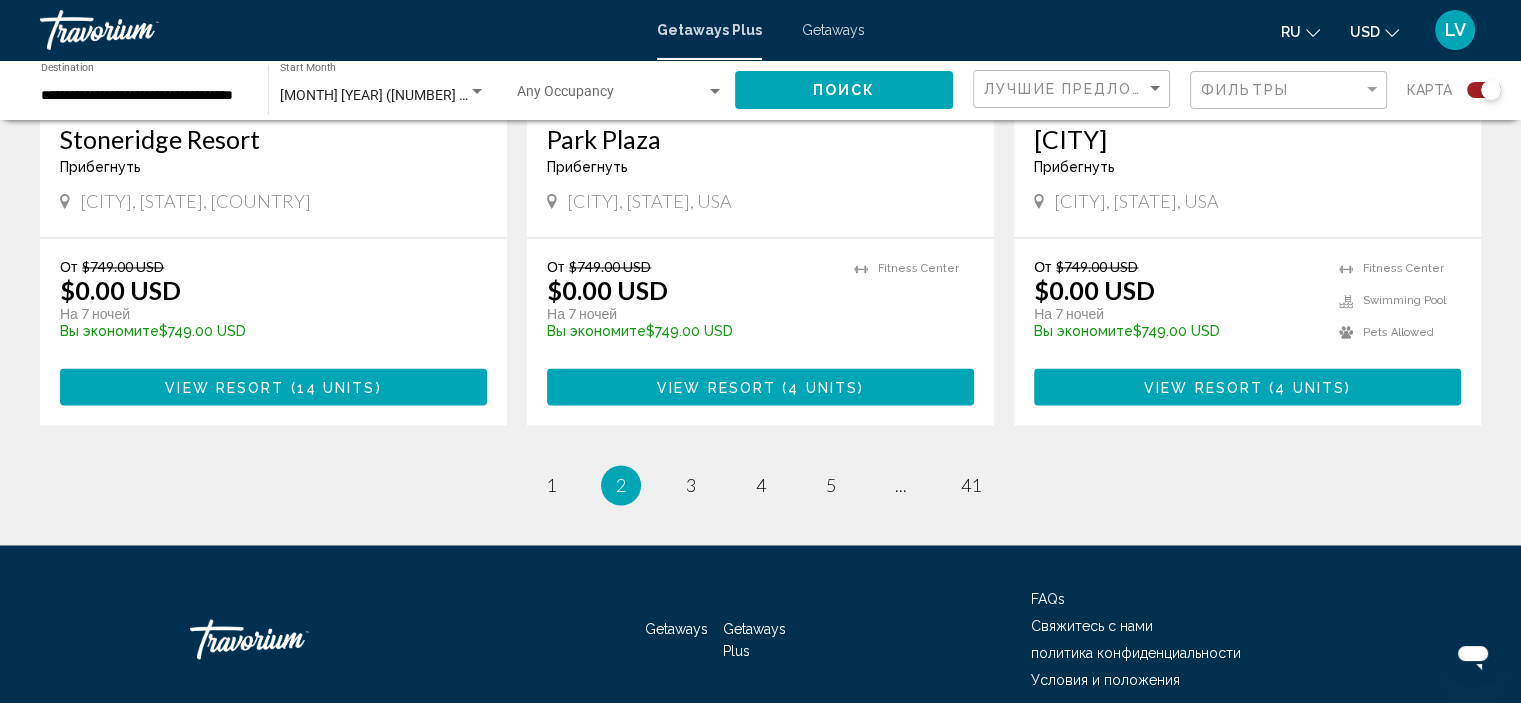 scroll, scrollTop: 3193, scrollLeft: 0, axis: vertical 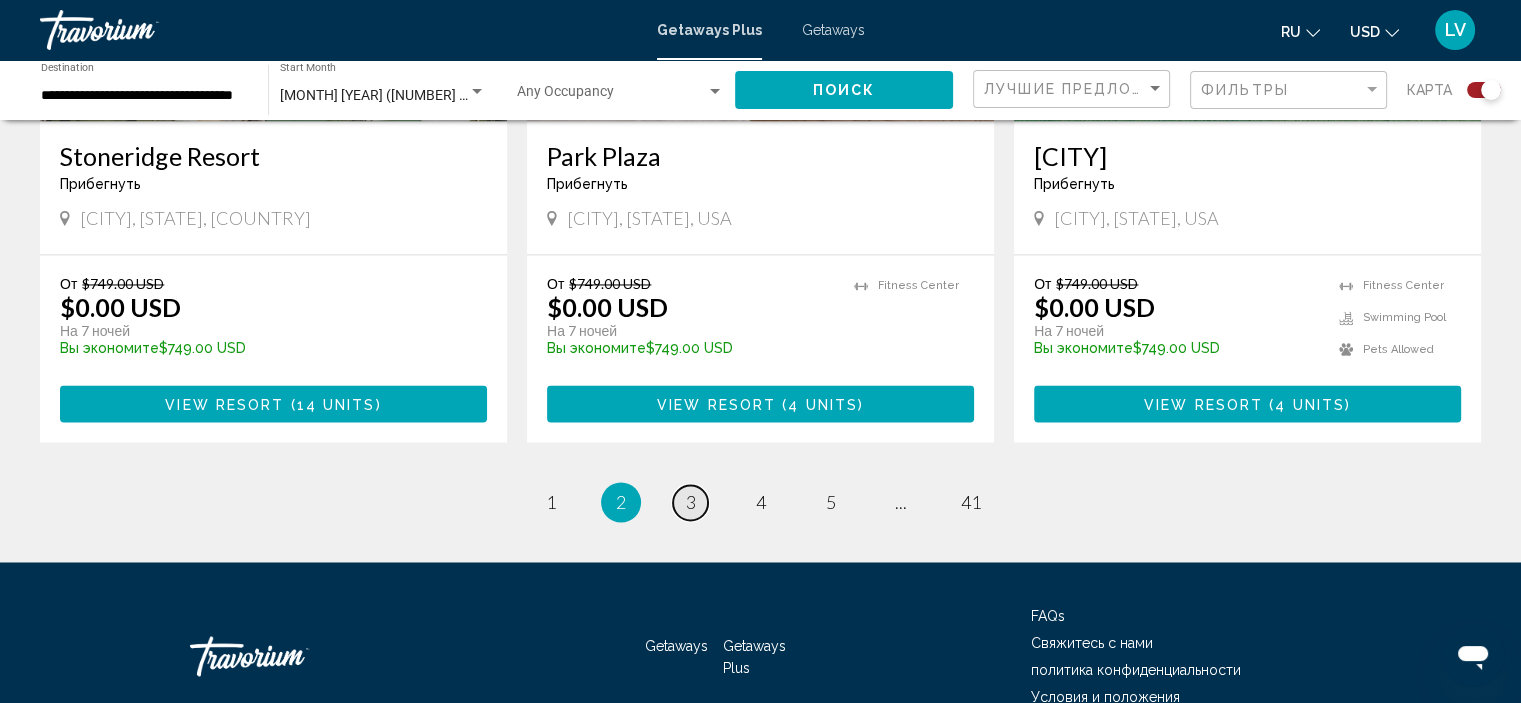 click on "3" at bounding box center [691, 502] 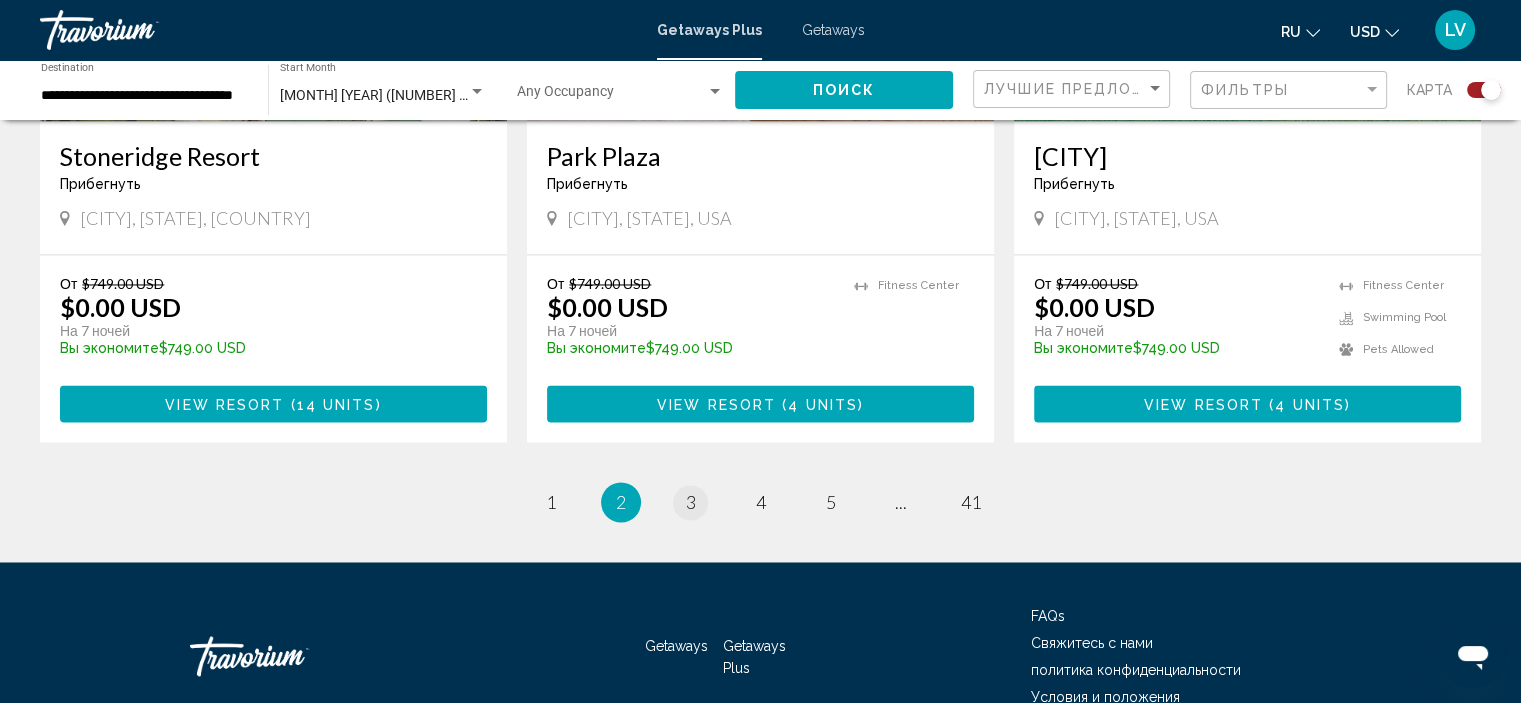 scroll, scrollTop: 0, scrollLeft: 0, axis: both 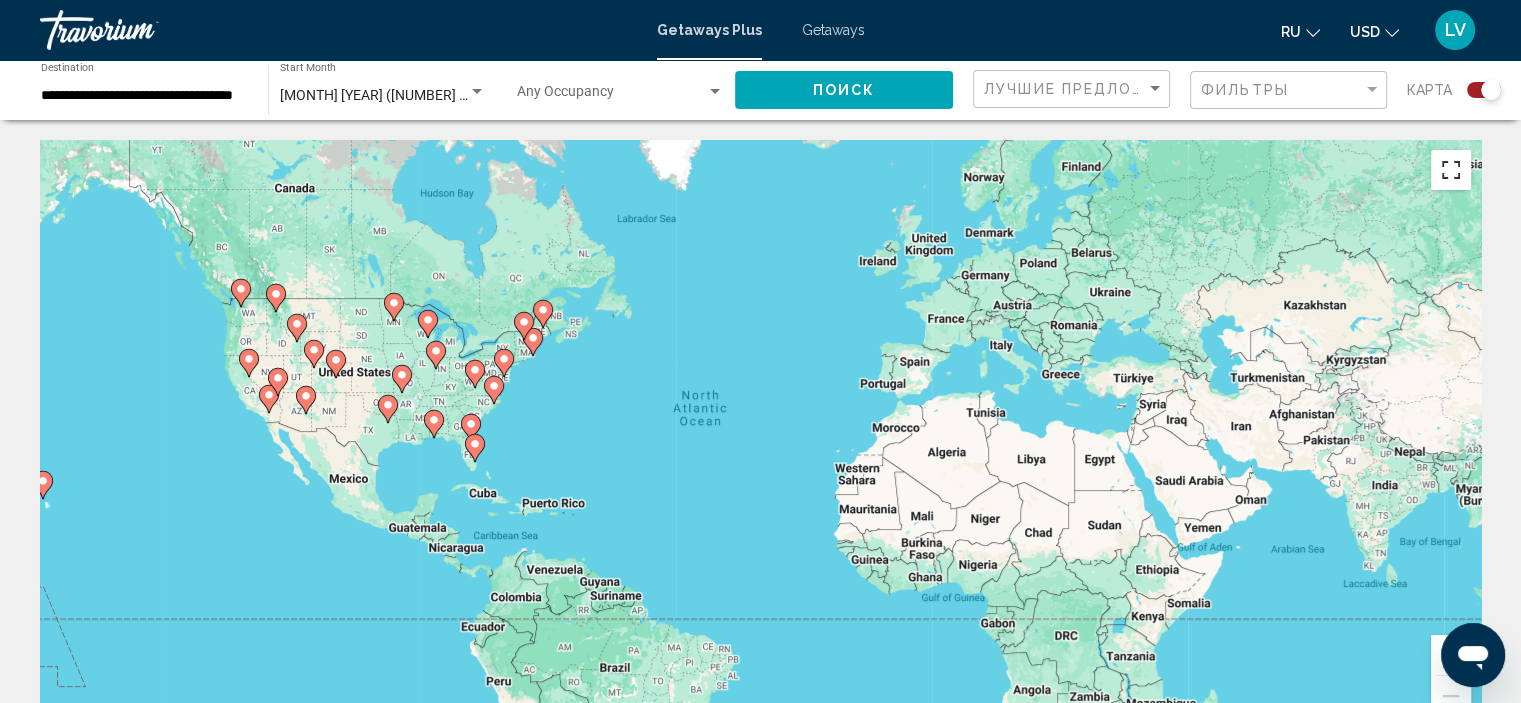 click at bounding box center (1451, 170) 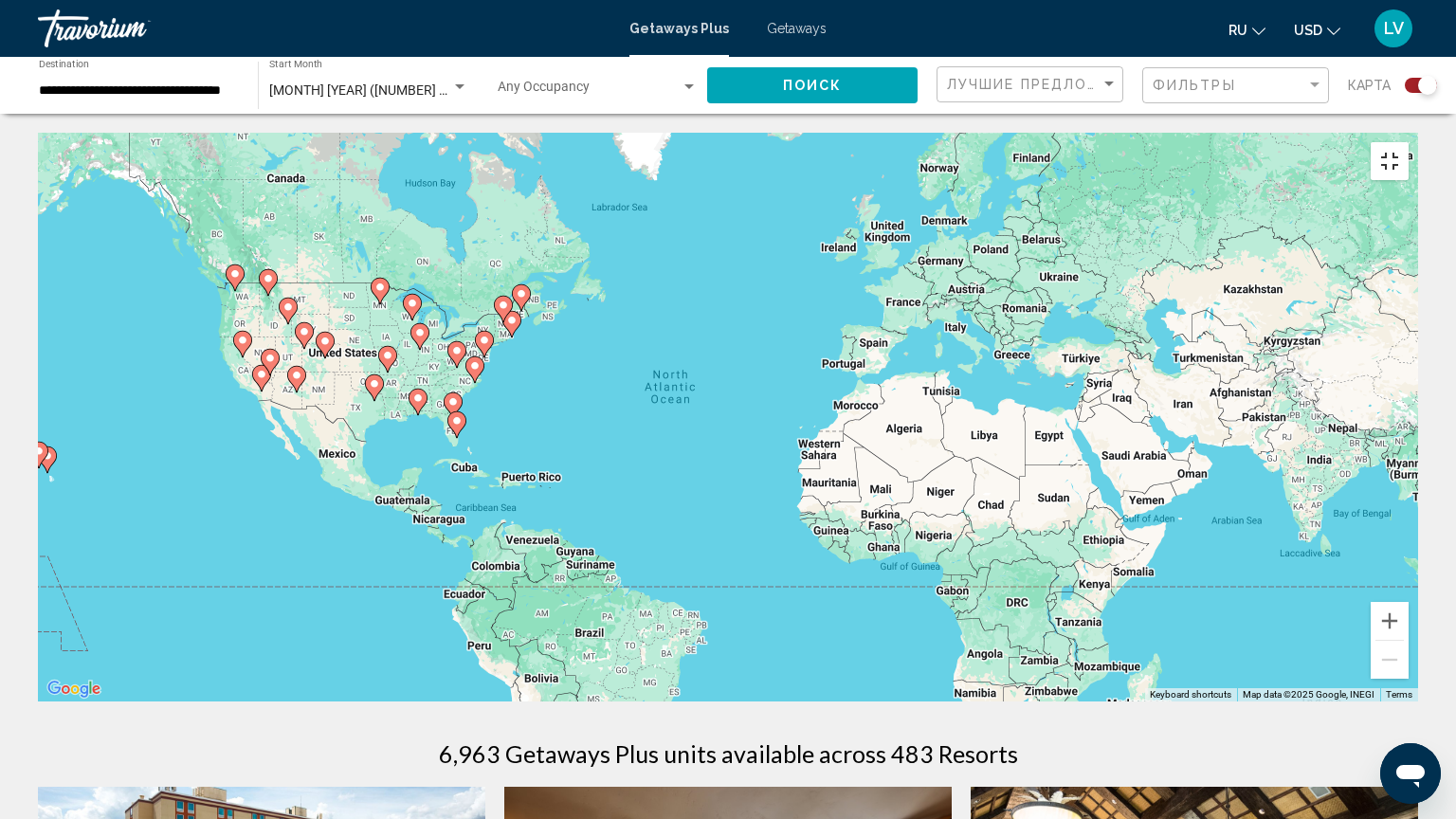click at bounding box center [1390, 161] 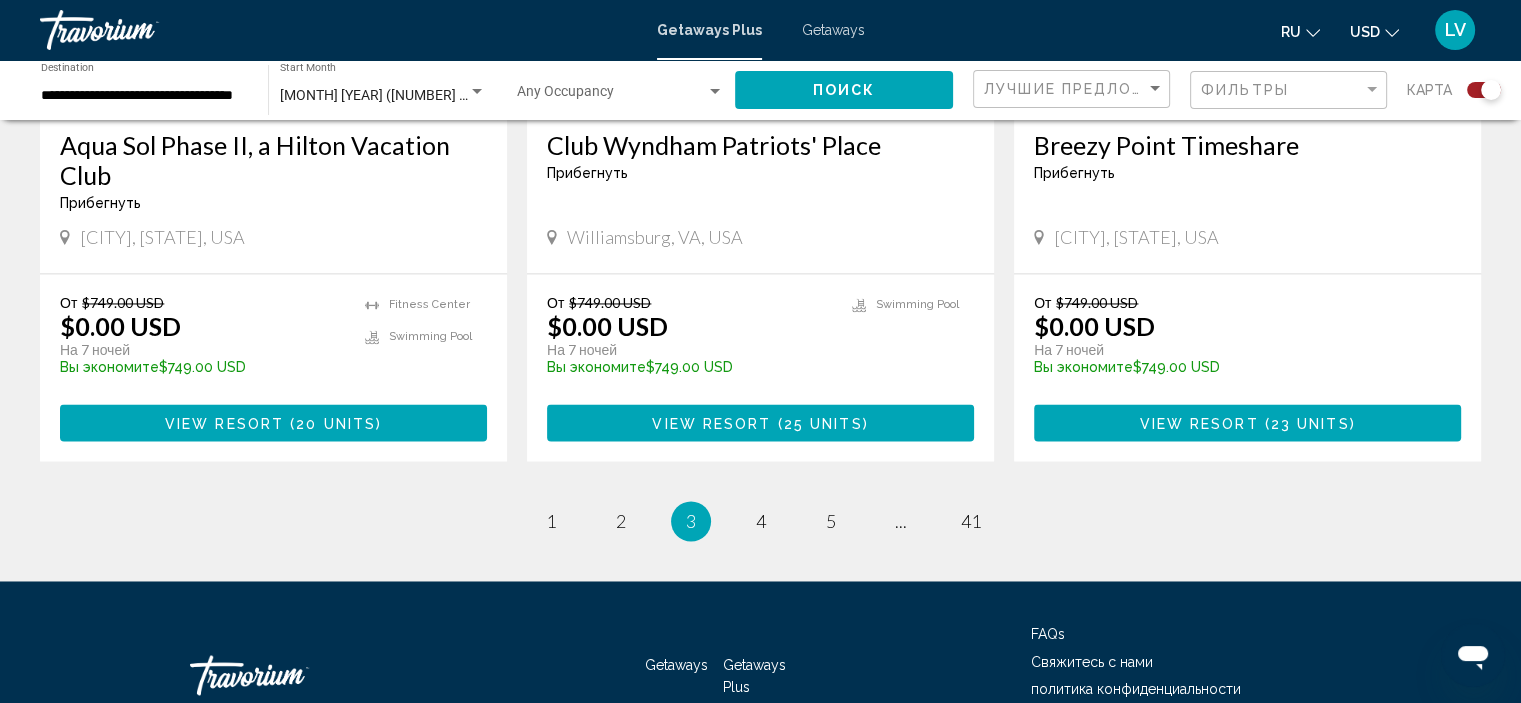 scroll, scrollTop: 3264, scrollLeft: 0, axis: vertical 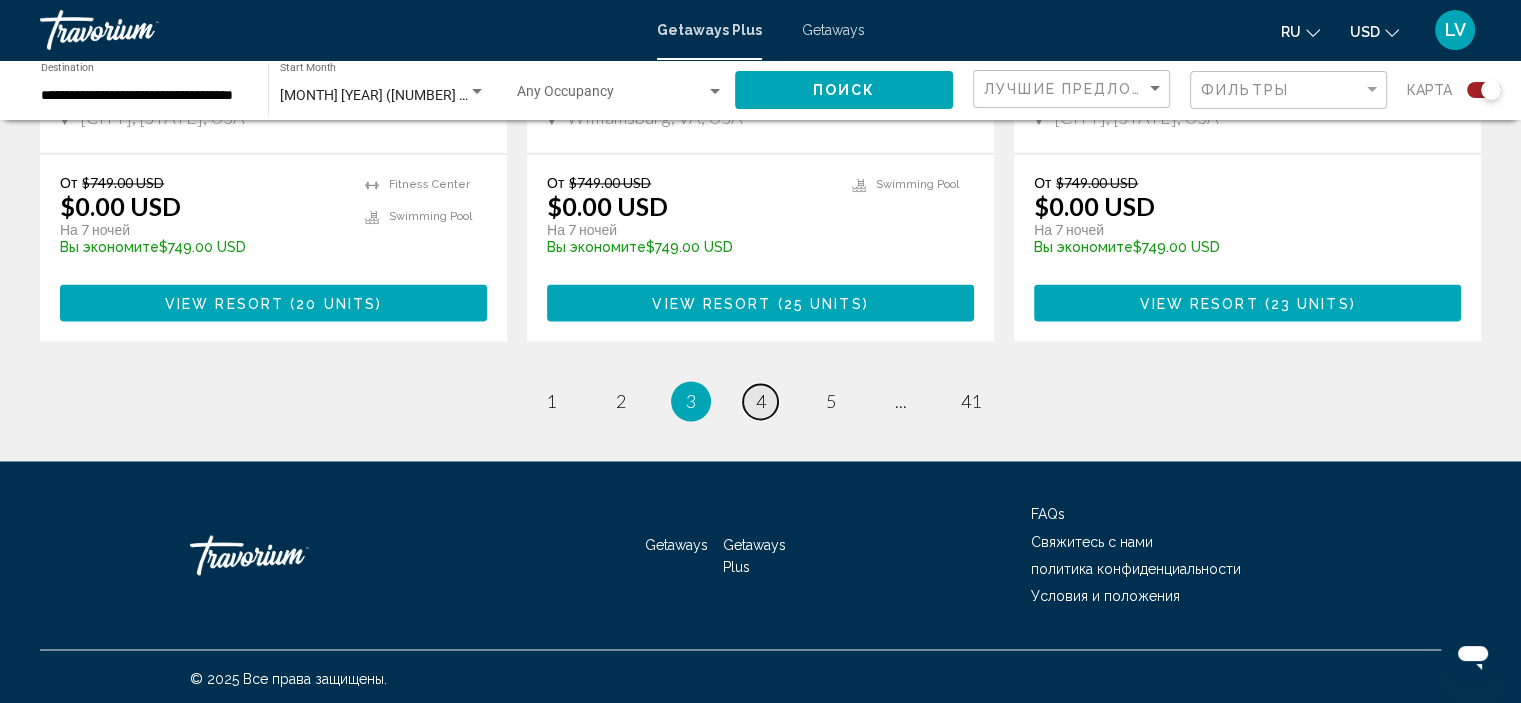 click on "4" at bounding box center [761, 401] 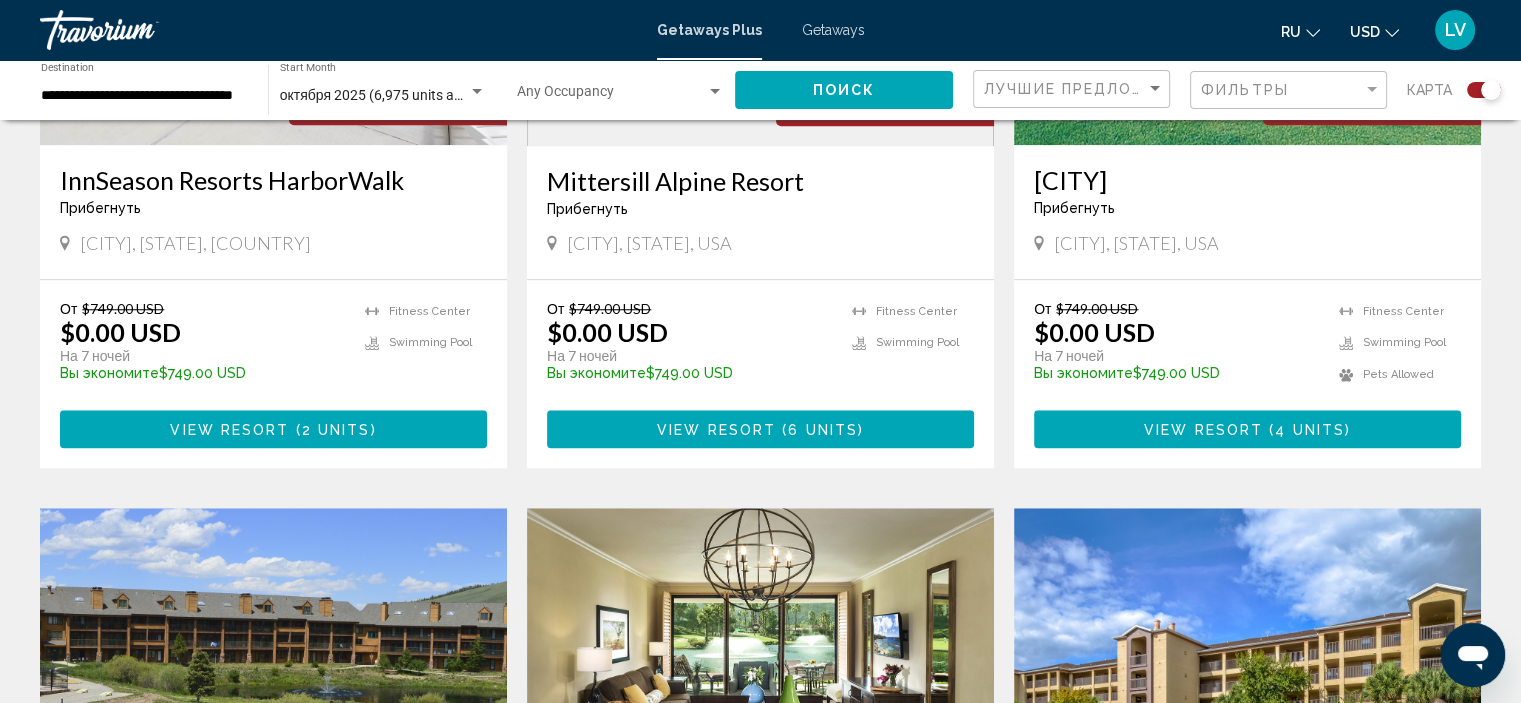 scroll, scrollTop: 1721, scrollLeft: 0, axis: vertical 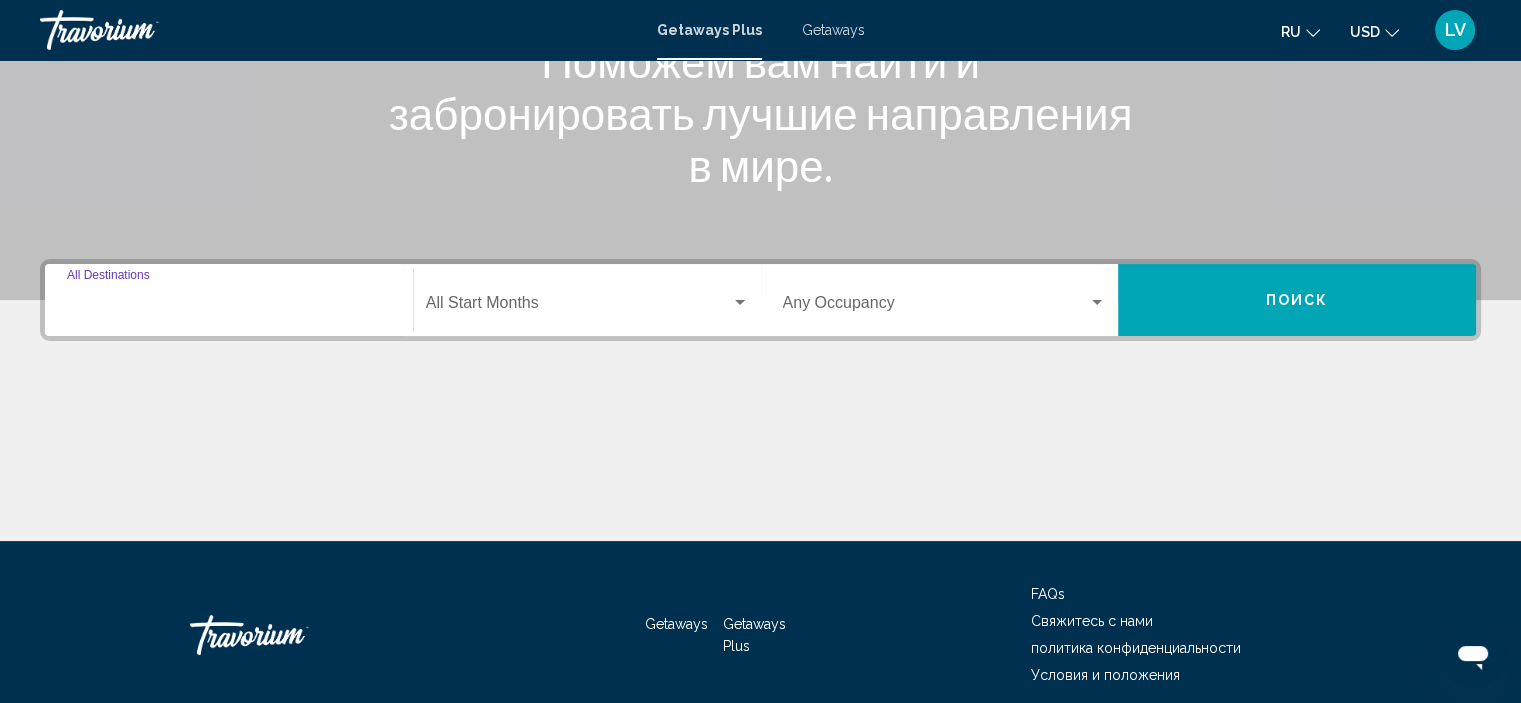 click on "Destination All Destinations" at bounding box center (229, 307) 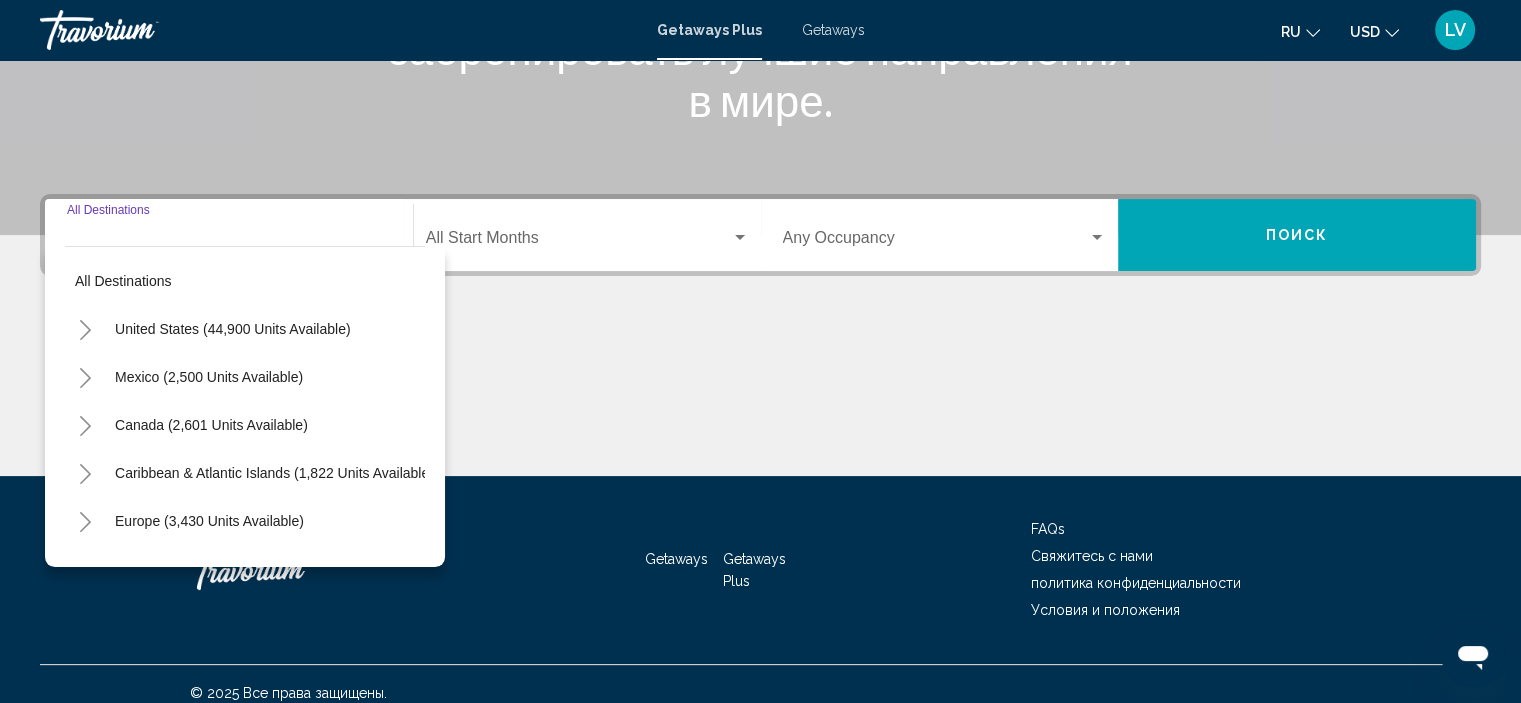 scroll, scrollTop: 382, scrollLeft: 0, axis: vertical 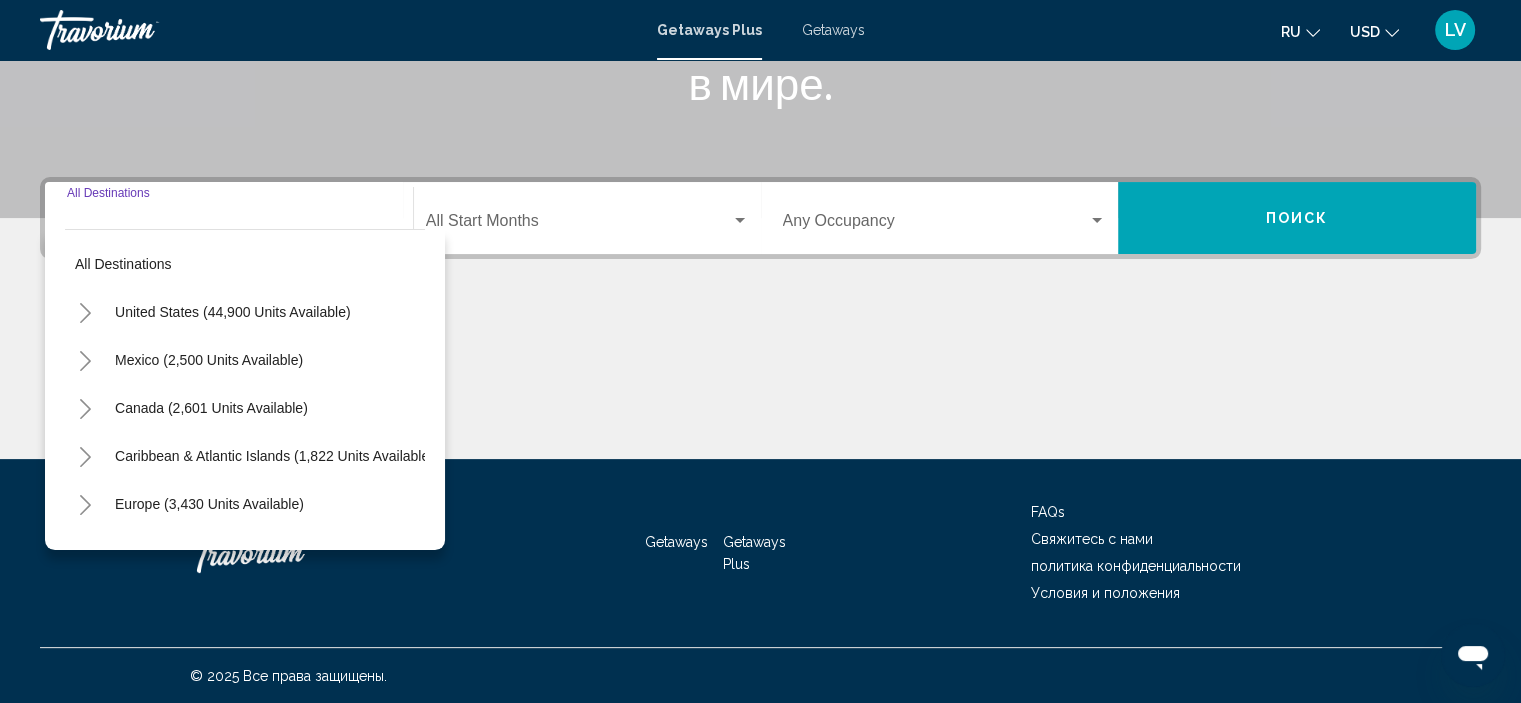 click on "United States (44,900 units available)" at bounding box center [209, 360] 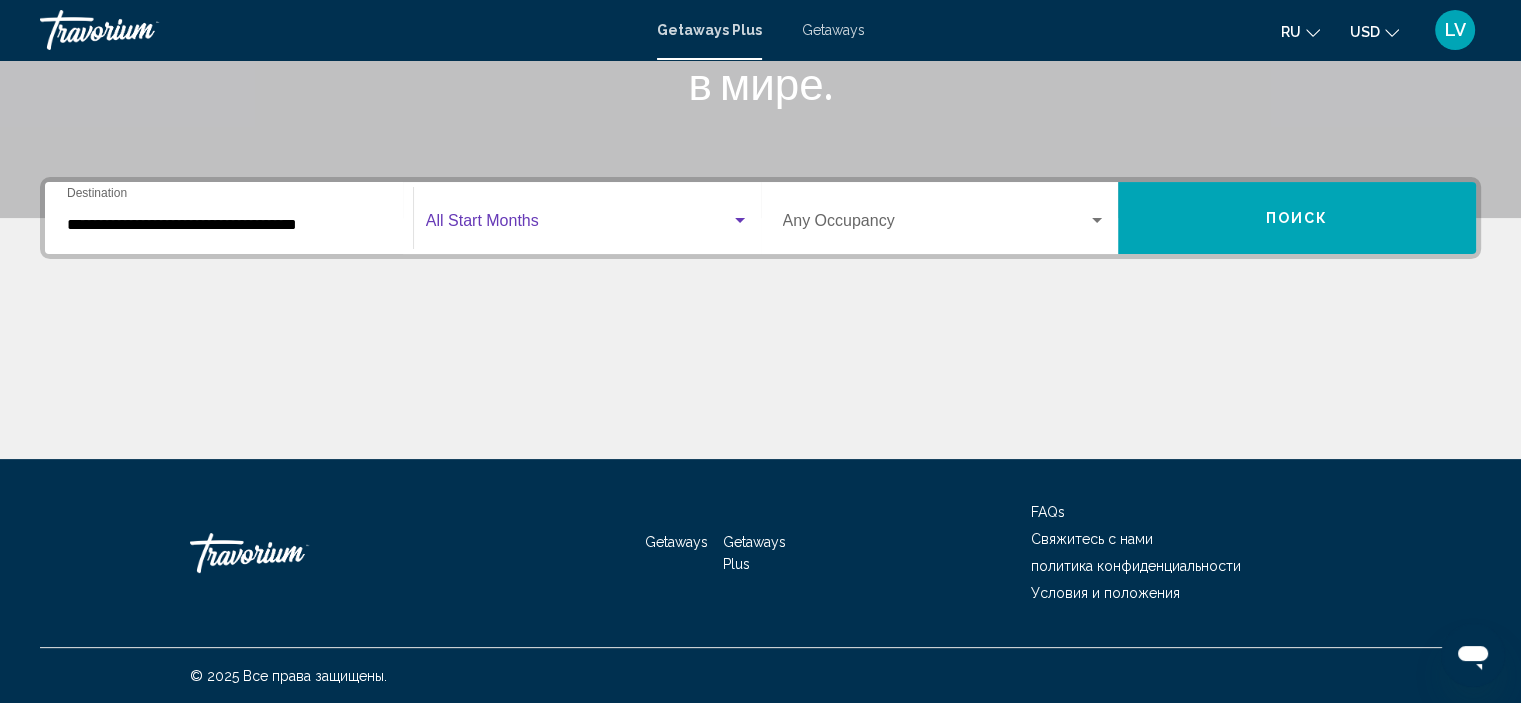 click at bounding box center (578, 225) 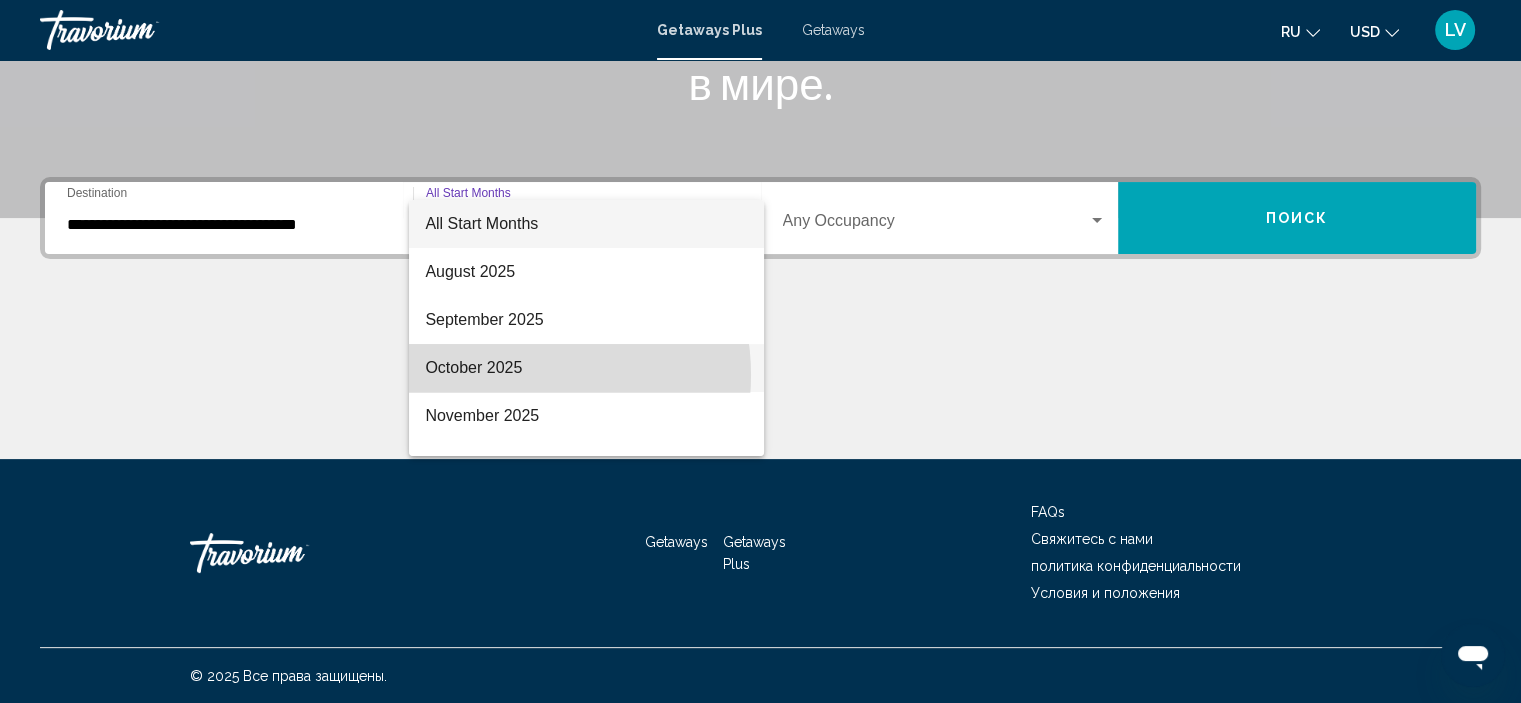 click on "October 2025" at bounding box center (586, 368) 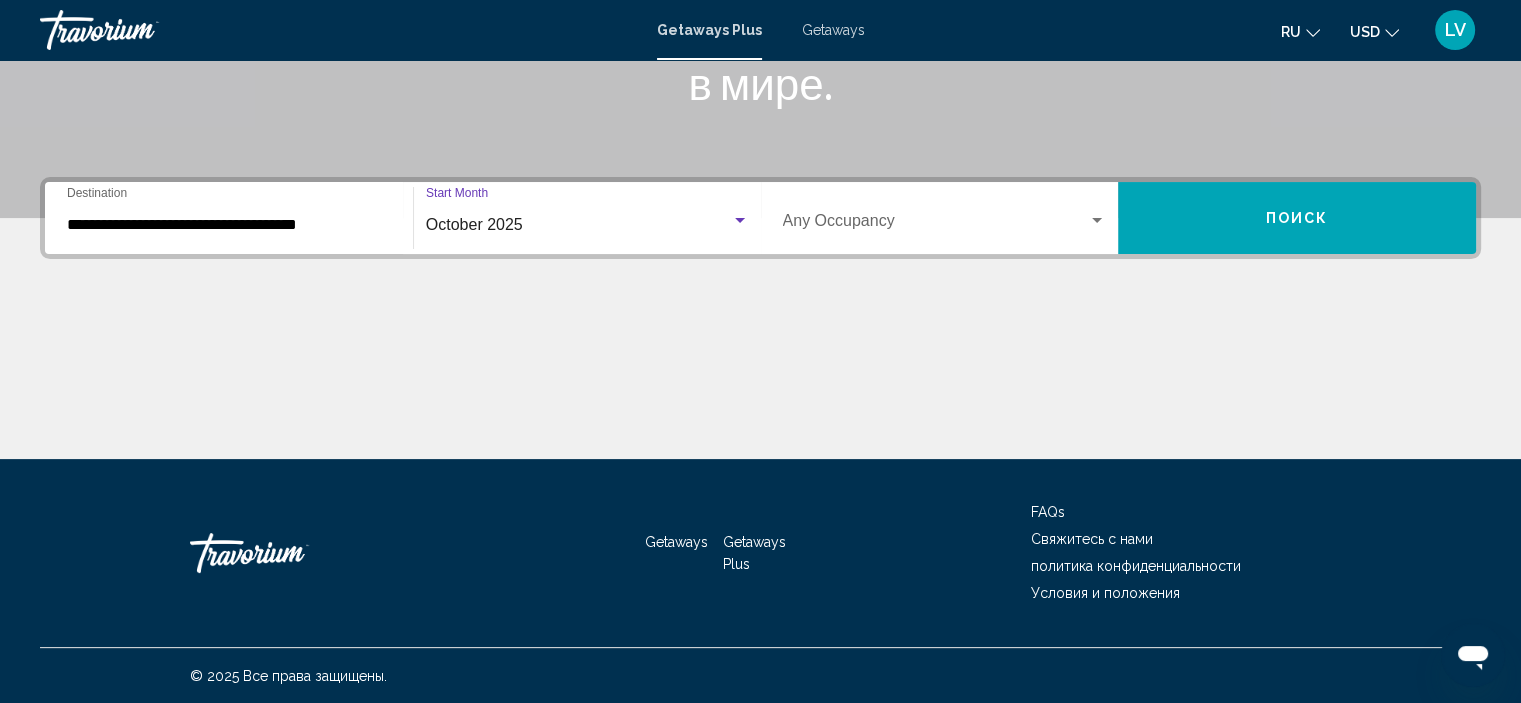 click at bounding box center [1097, 221] 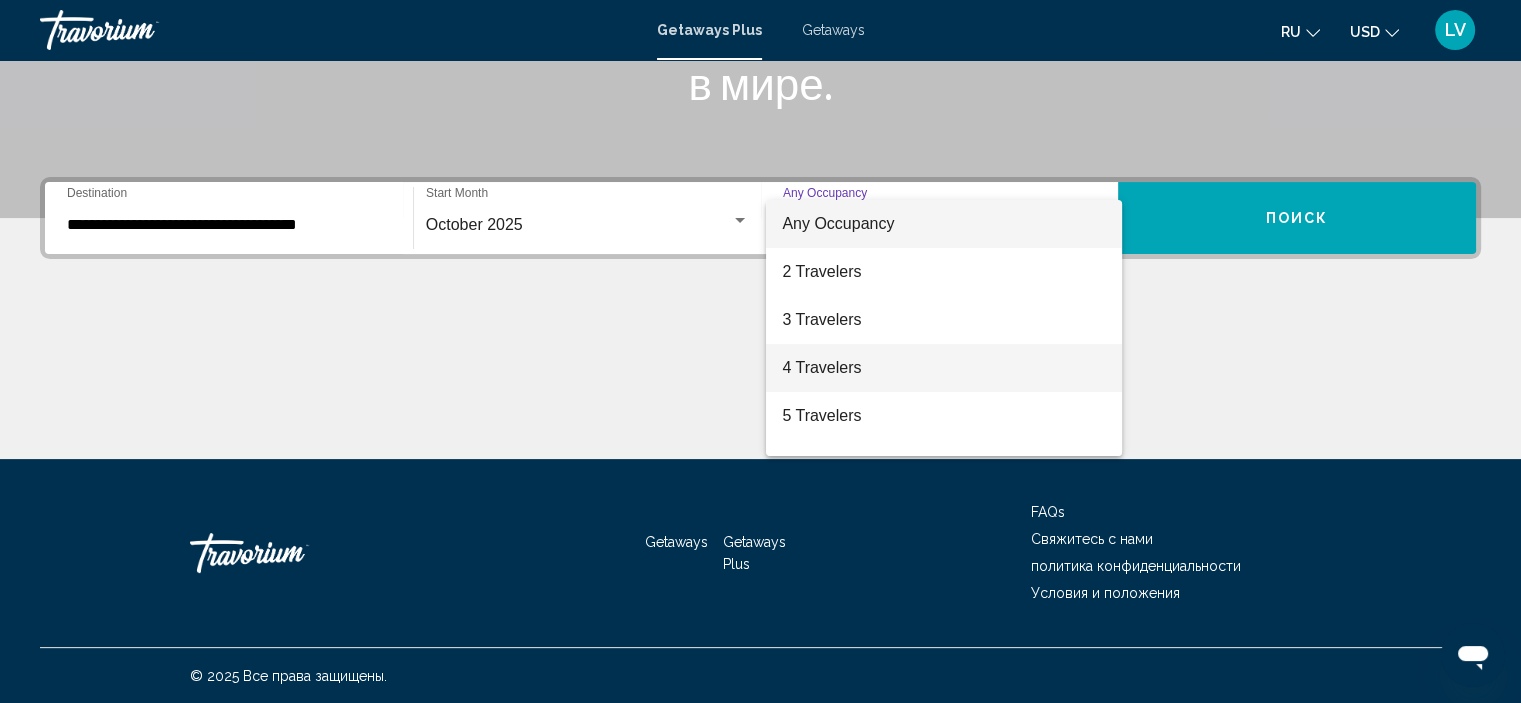 click on "4 Travelers" at bounding box center [944, 368] 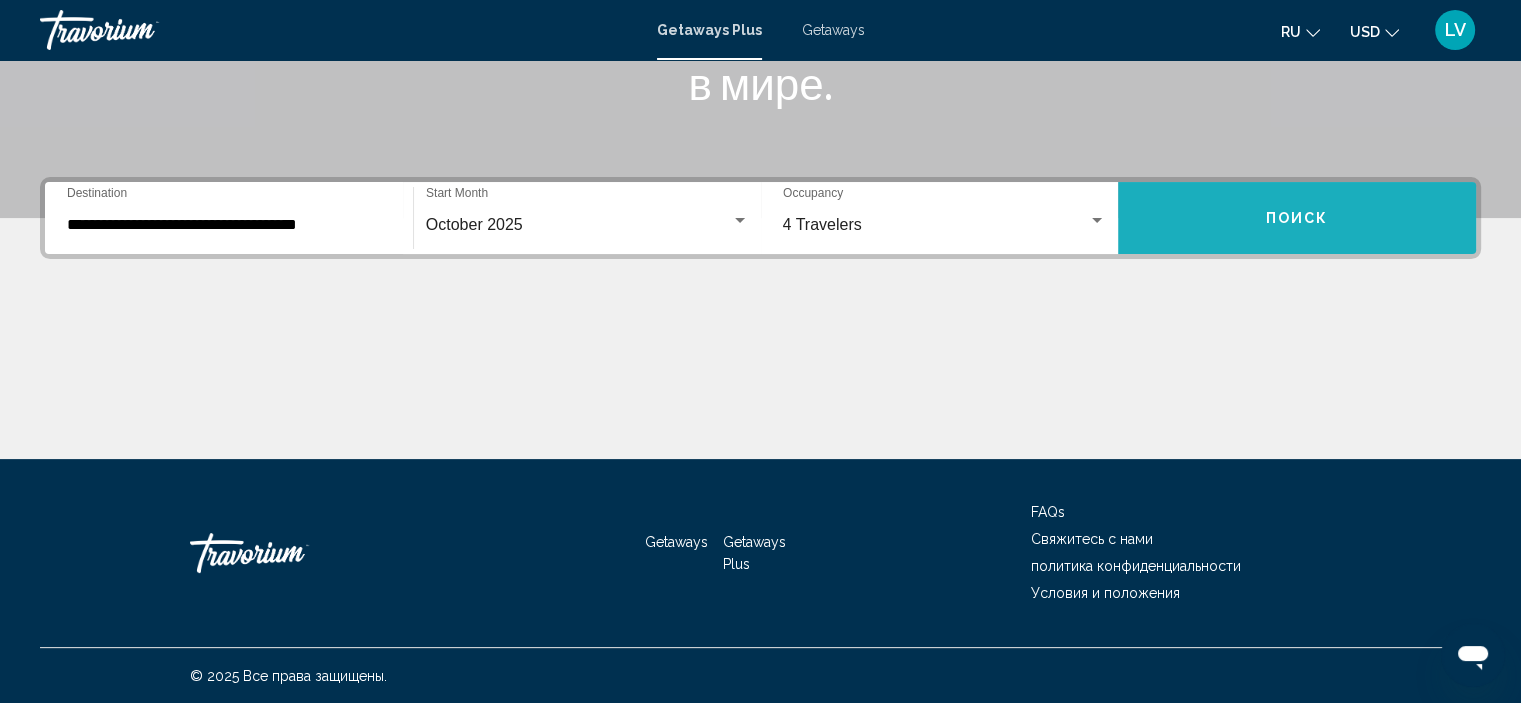 click on "Поиск" at bounding box center (1297, 219) 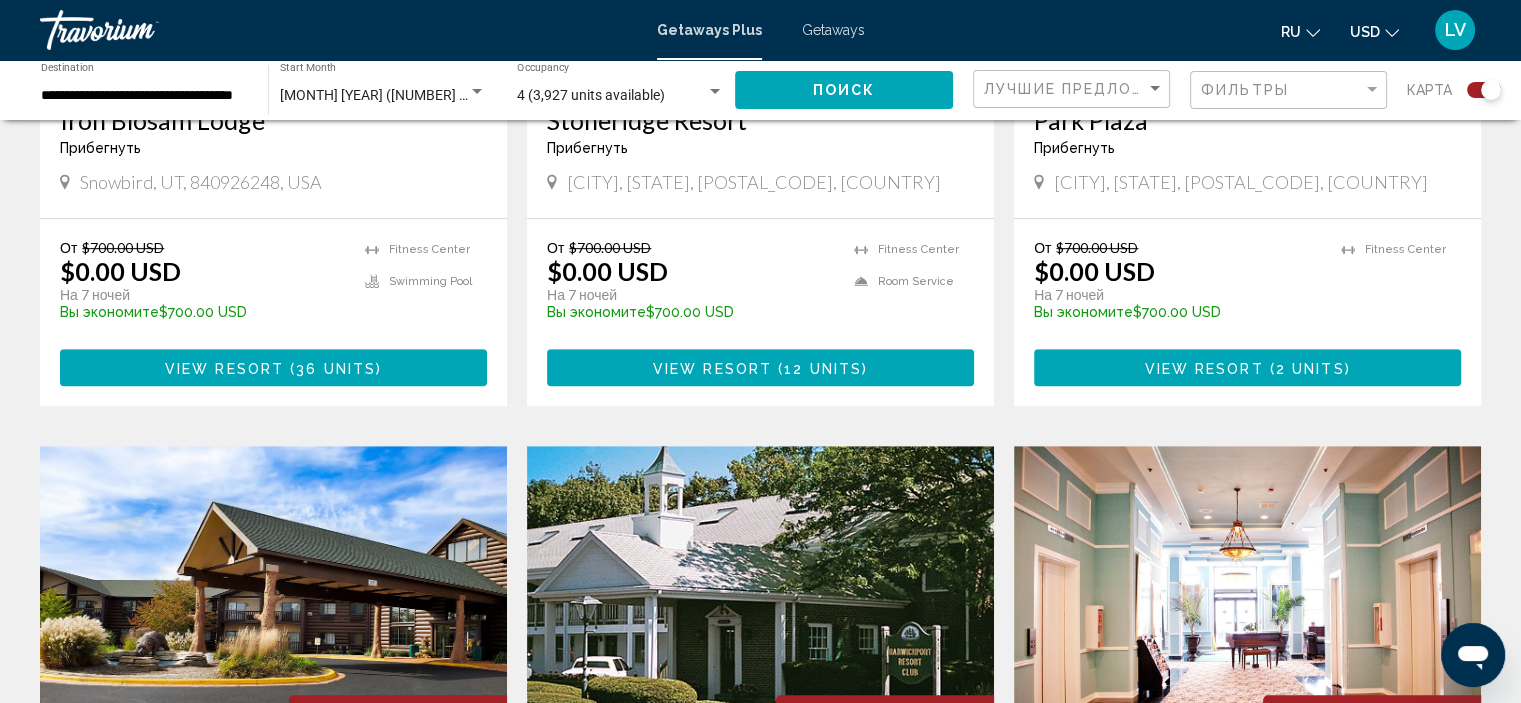 scroll, scrollTop: 1200, scrollLeft: 0, axis: vertical 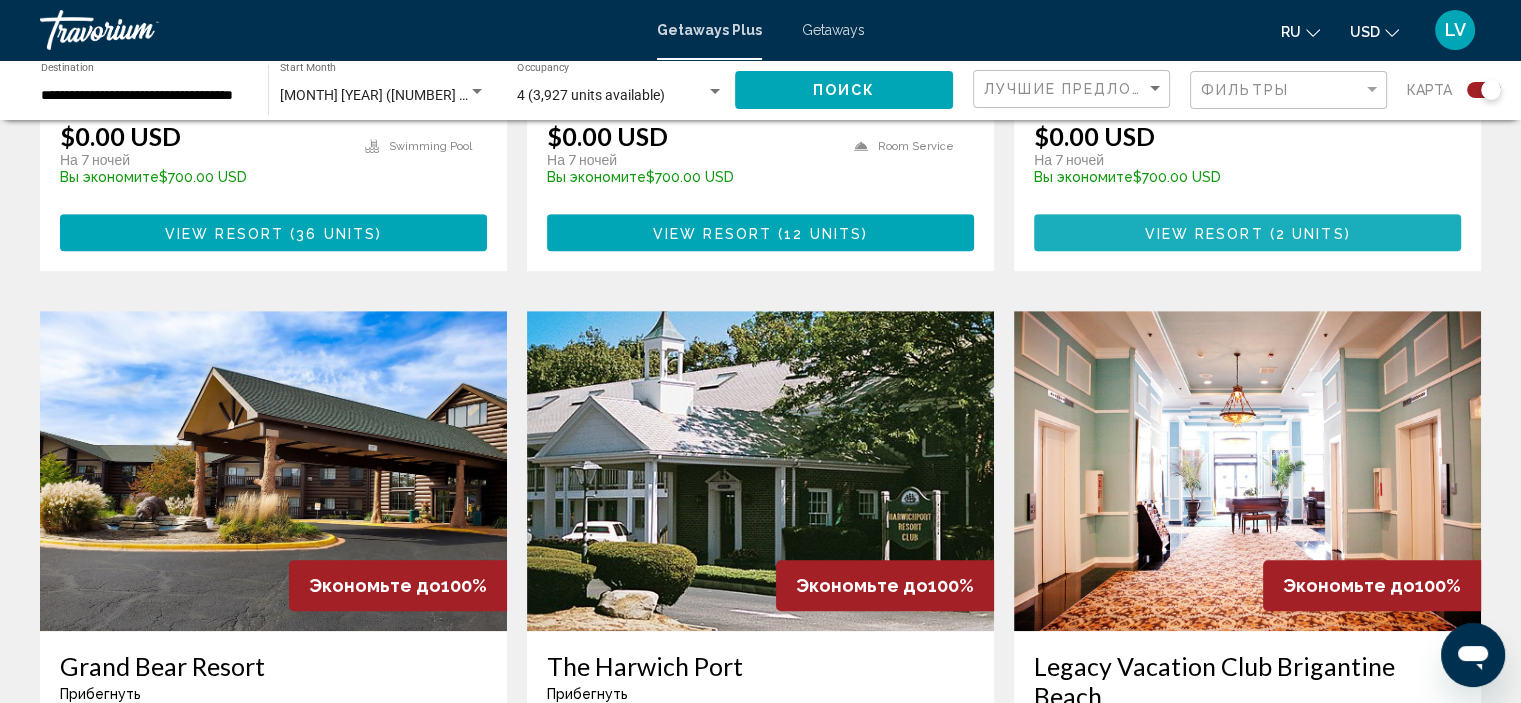 click on "View Resort    ( 2 units )" at bounding box center (1247, 232) 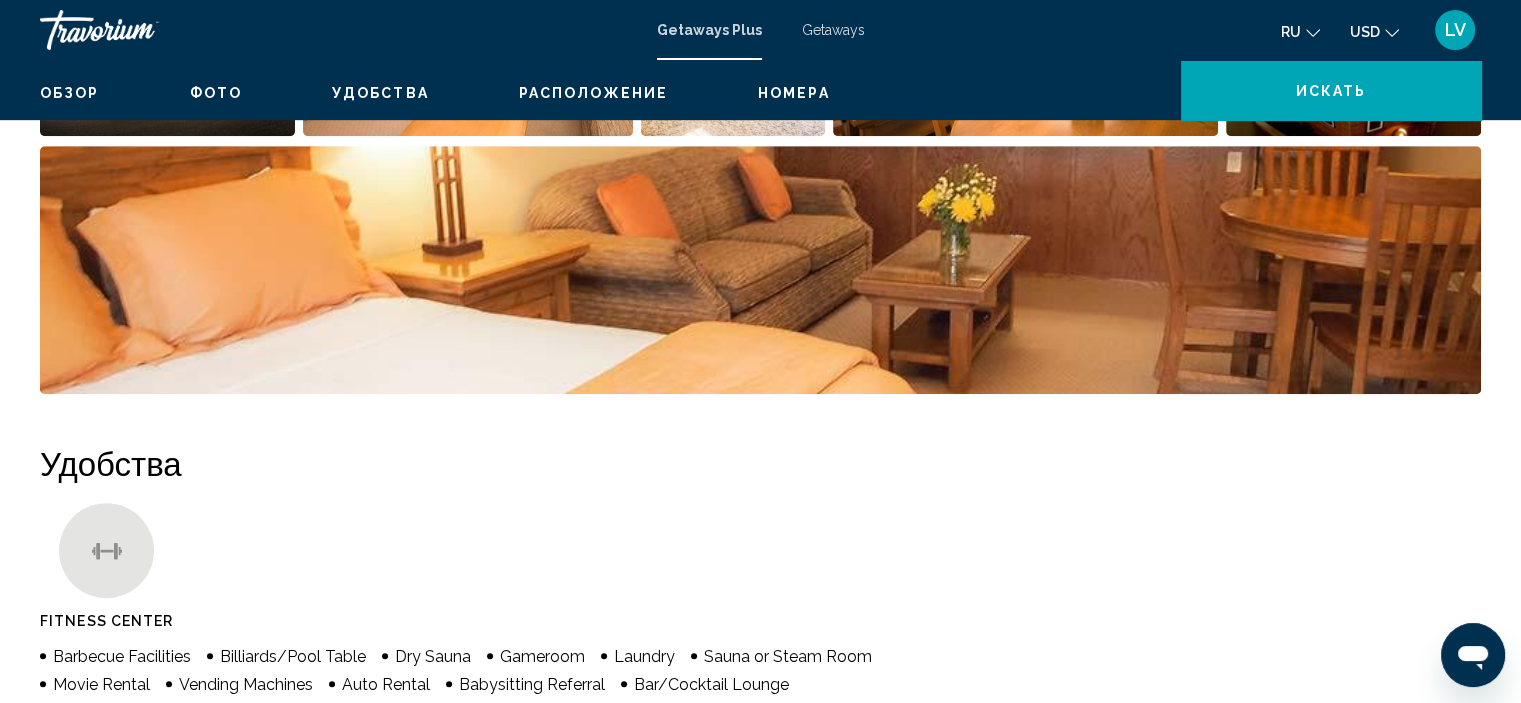 scroll, scrollTop: 8, scrollLeft: 0, axis: vertical 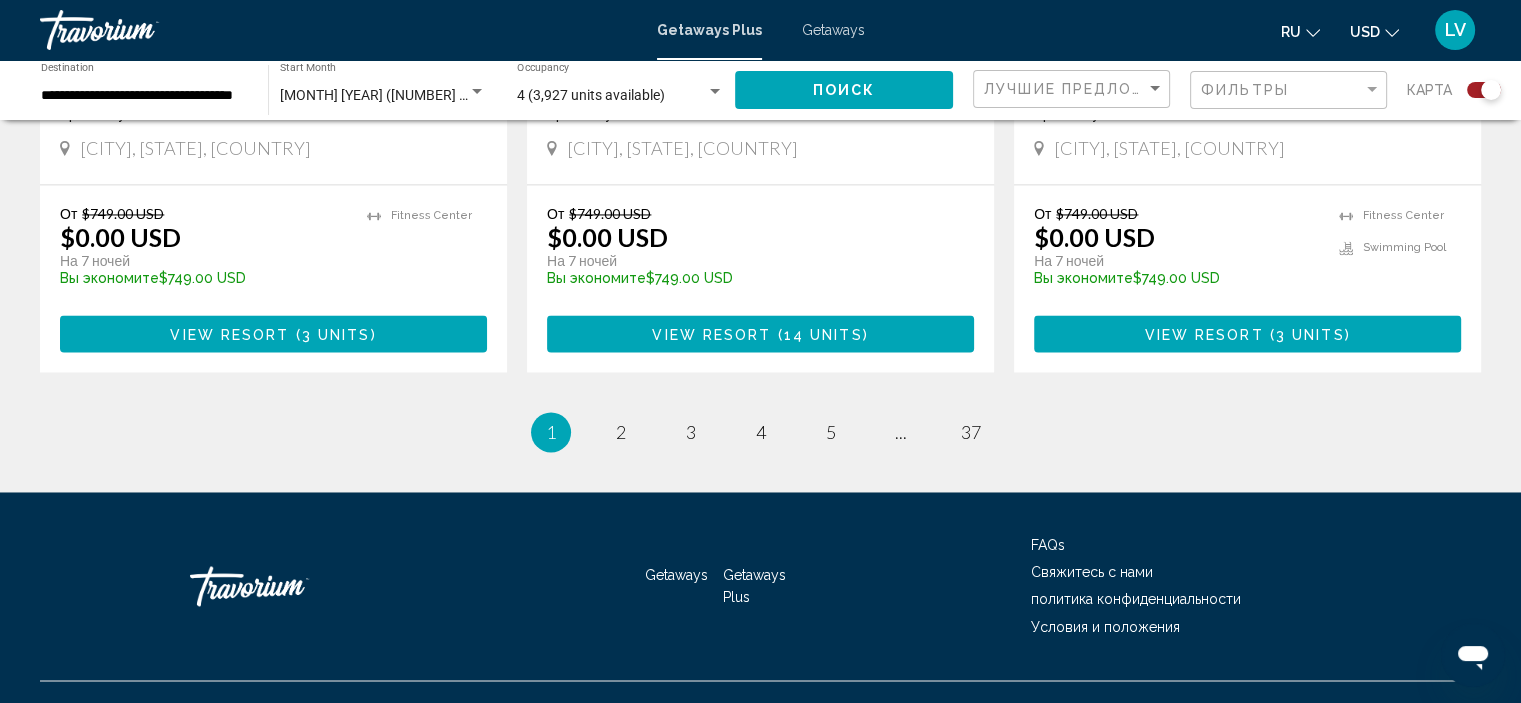 click on "page  2" at bounding box center (621, 432) 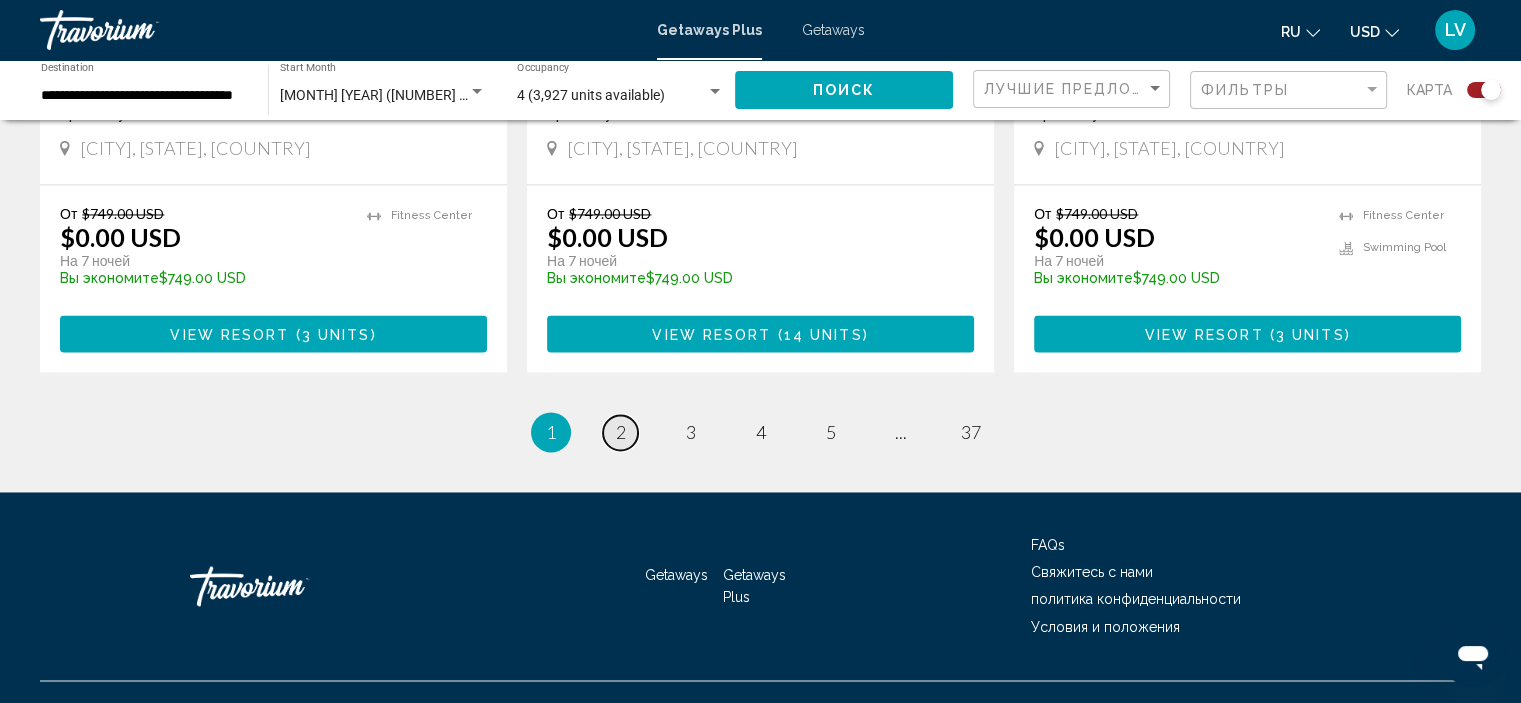 click on "page  2" at bounding box center (620, 432) 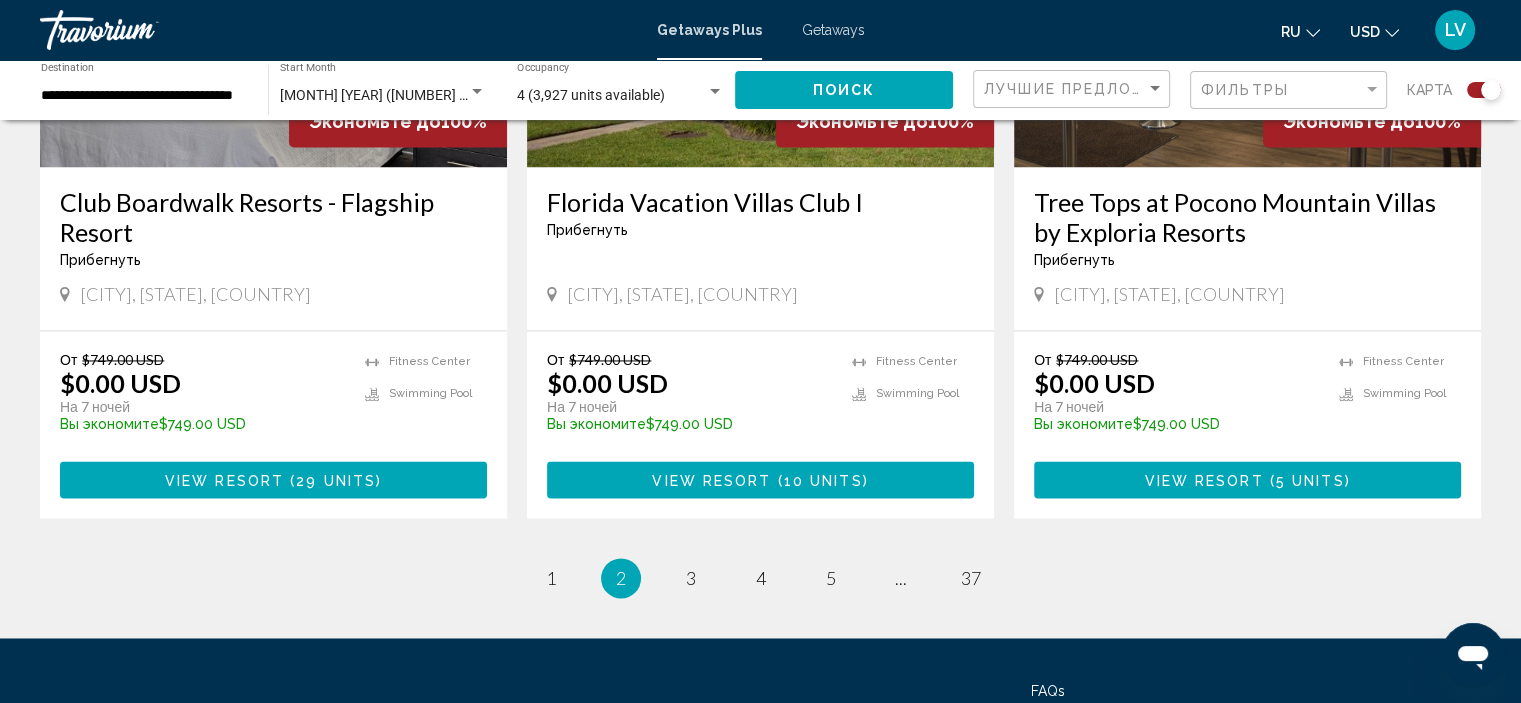 scroll, scrollTop: 3100, scrollLeft: 0, axis: vertical 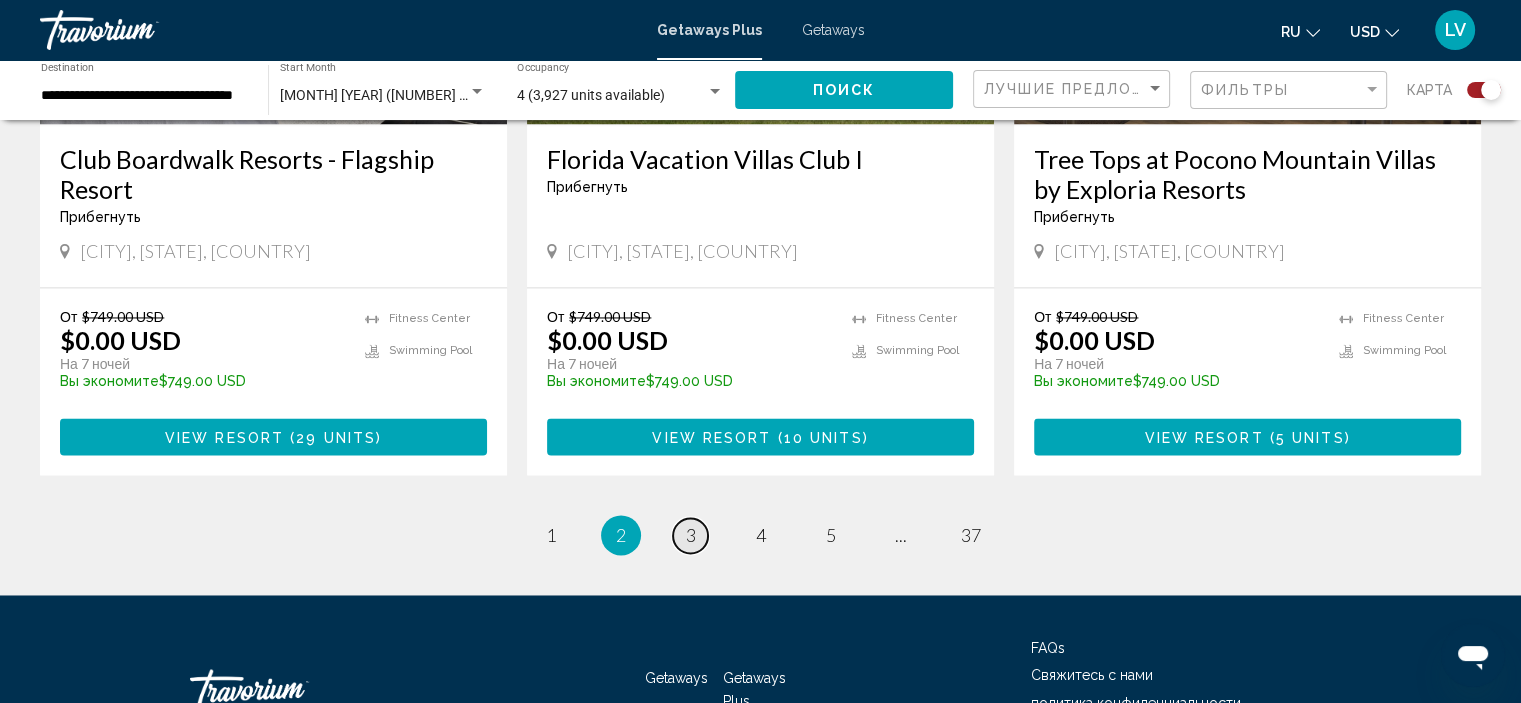 click on "3" at bounding box center [691, 535] 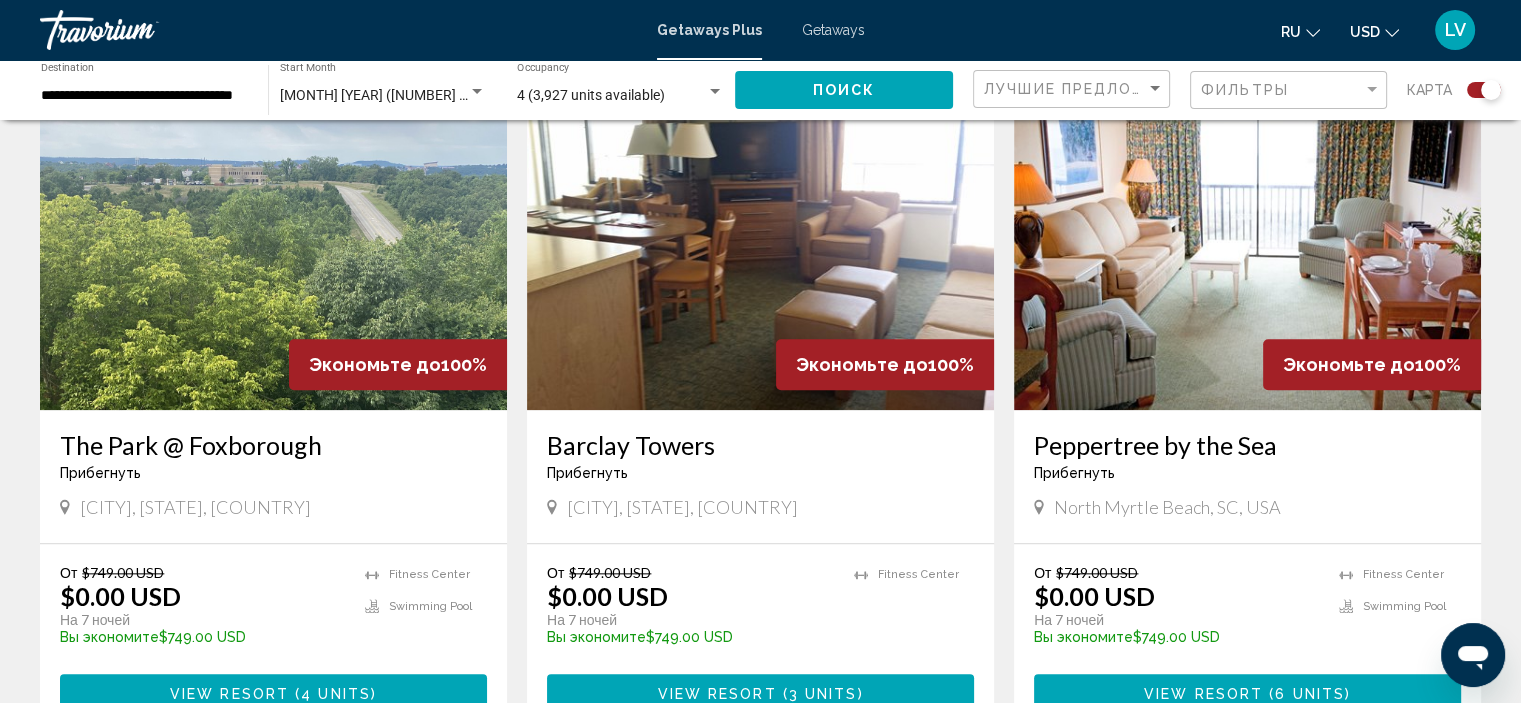 scroll, scrollTop: 2100, scrollLeft: 0, axis: vertical 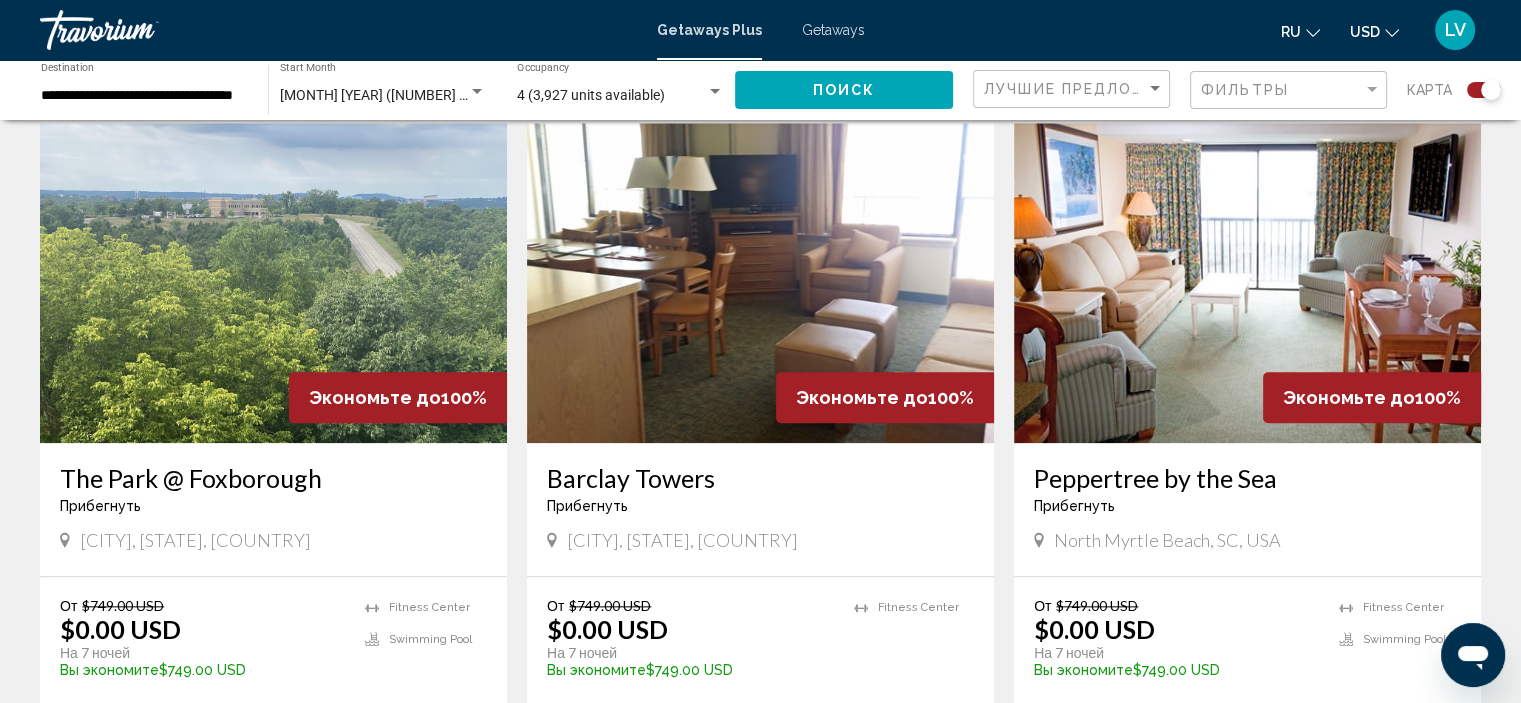 click at bounding box center [1247, 283] 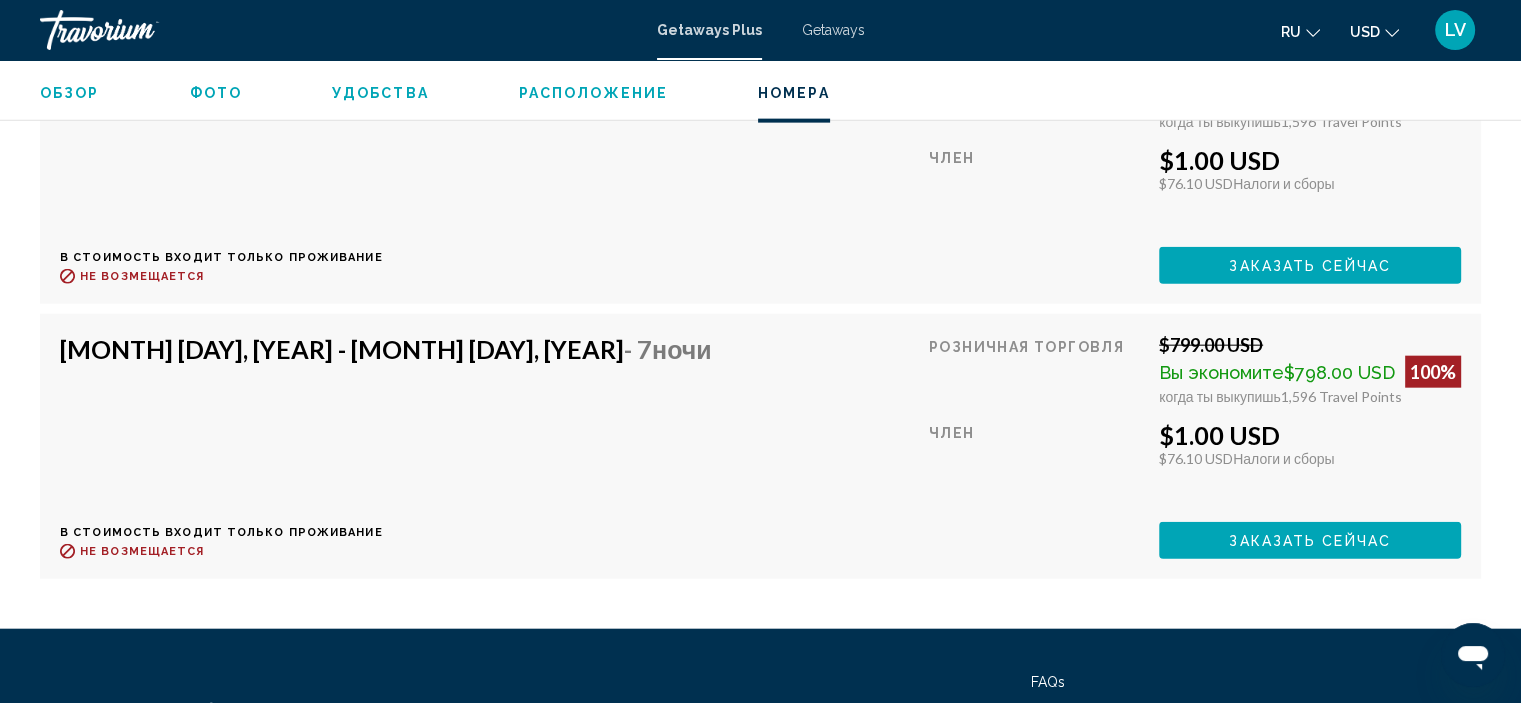 scroll, scrollTop: 4708, scrollLeft: 0, axis: vertical 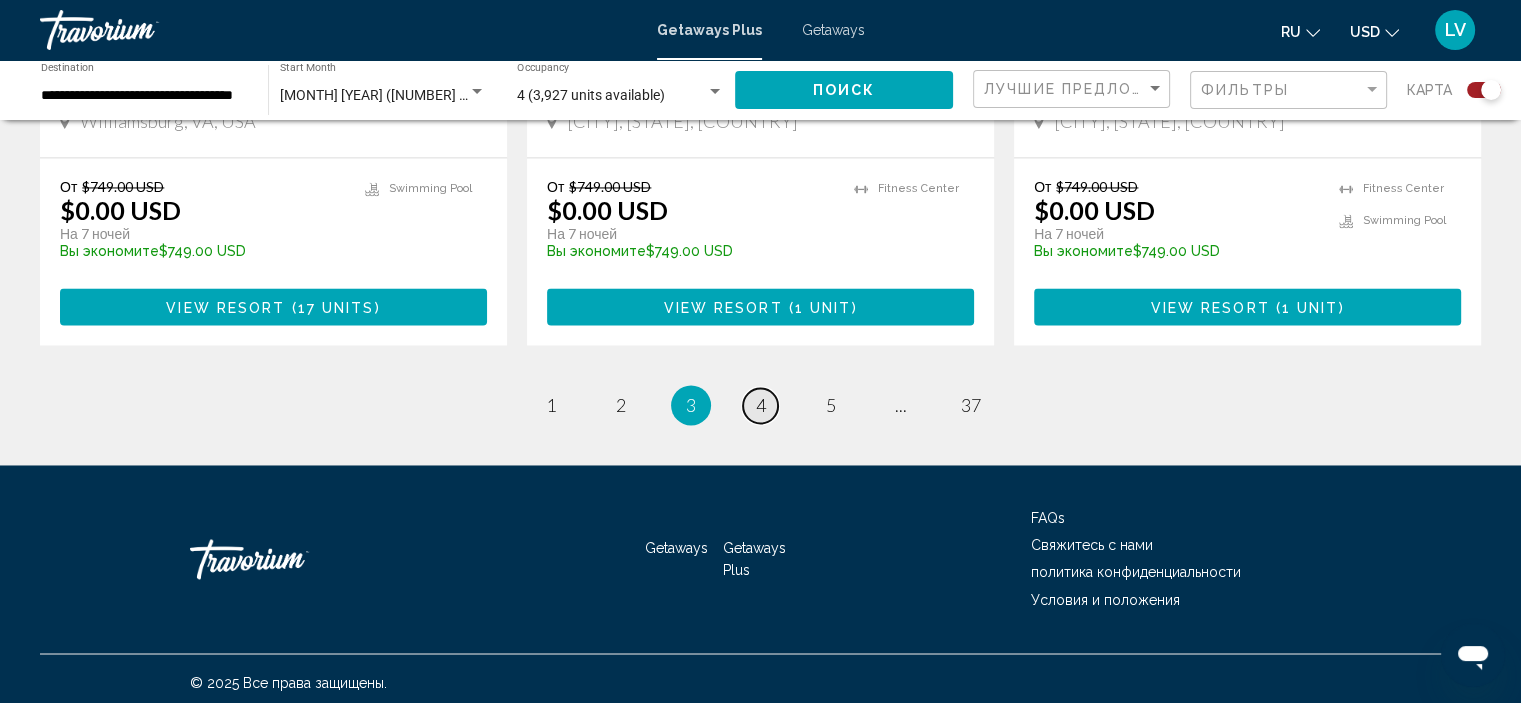 click on "page  4" at bounding box center (760, 405) 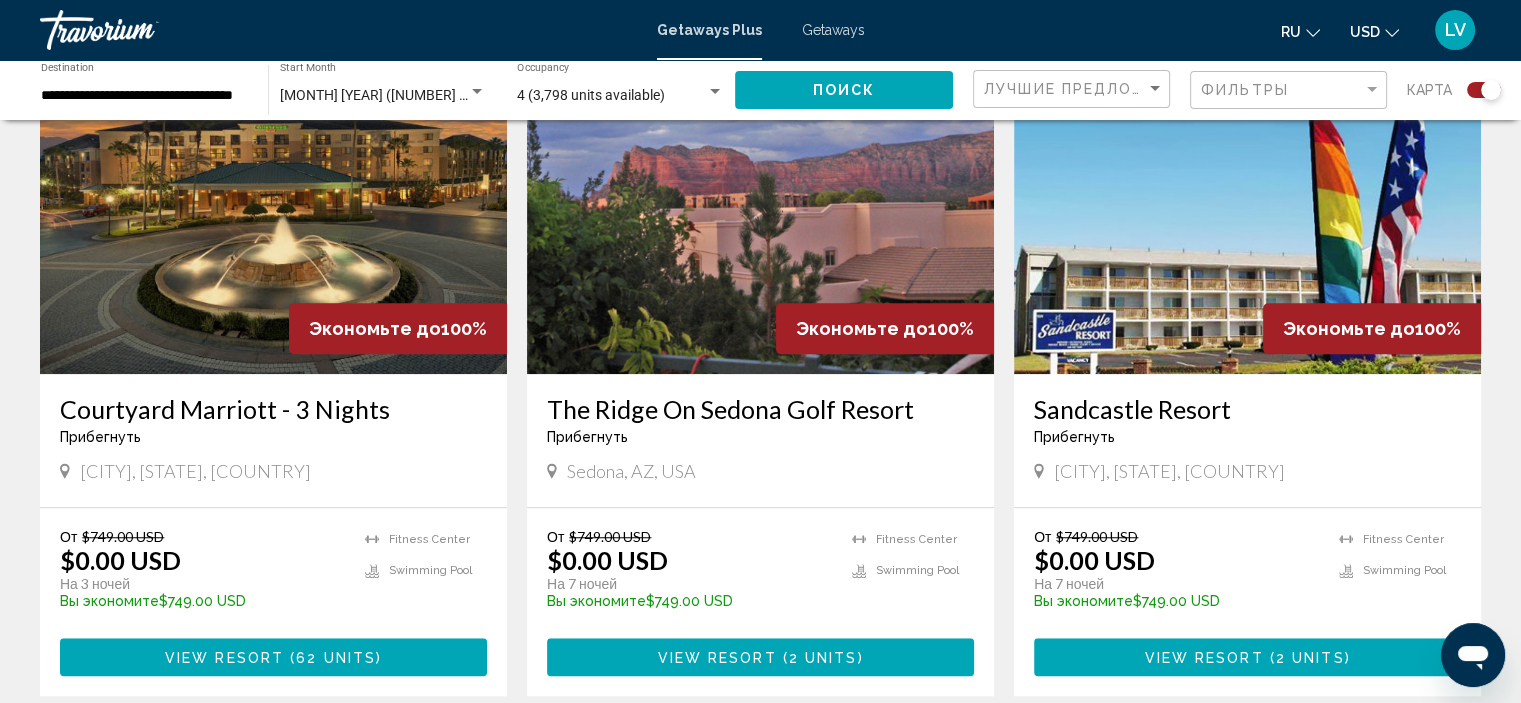 scroll, scrollTop: 1400, scrollLeft: 0, axis: vertical 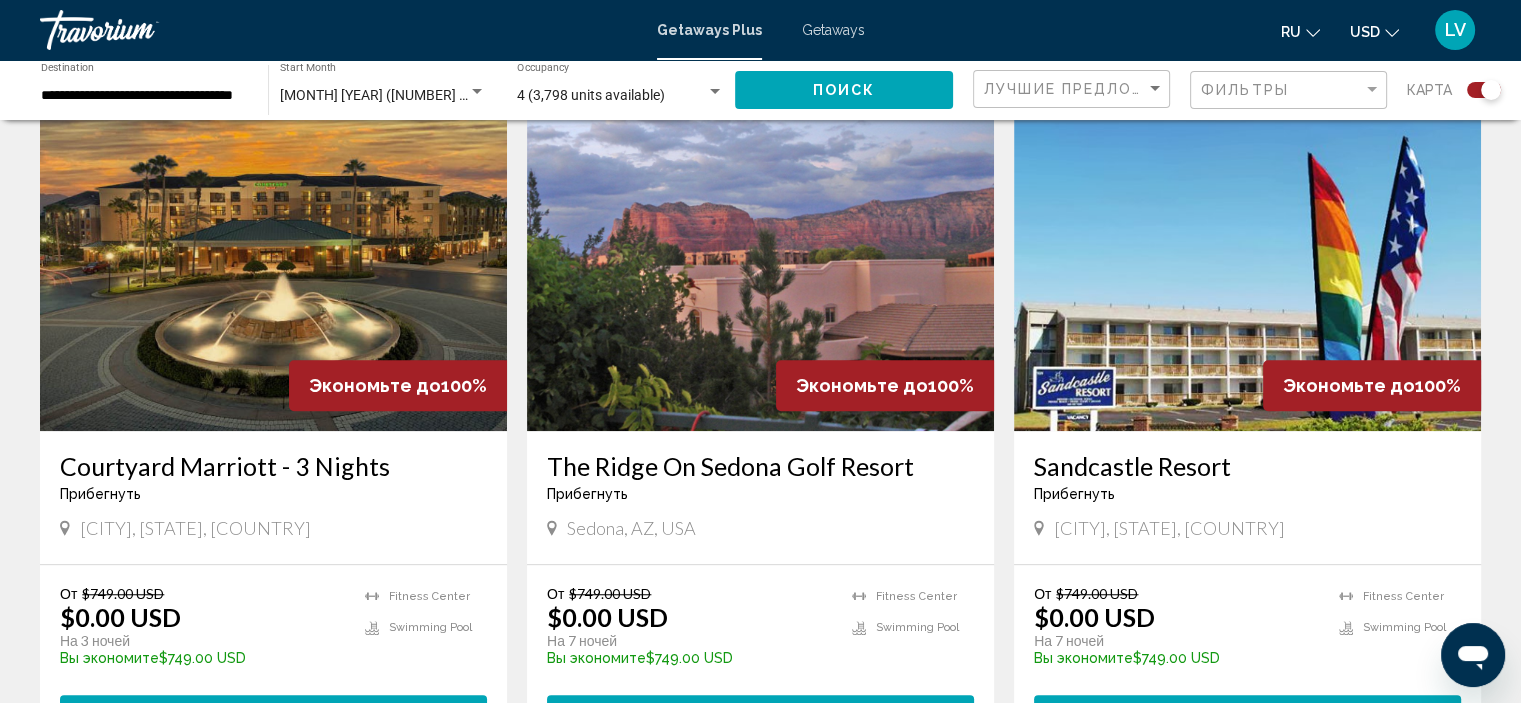 click at bounding box center [760, 271] 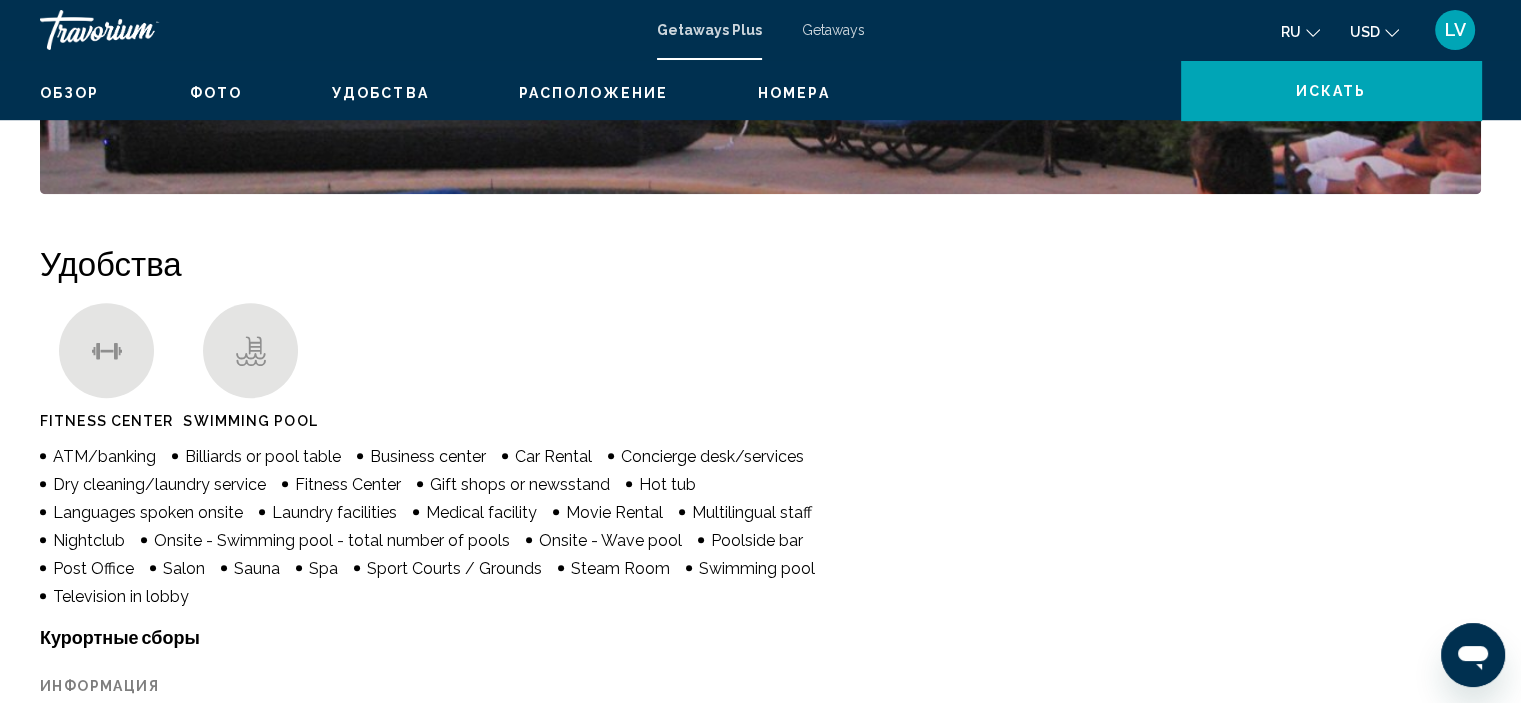 scroll, scrollTop: 8, scrollLeft: 0, axis: vertical 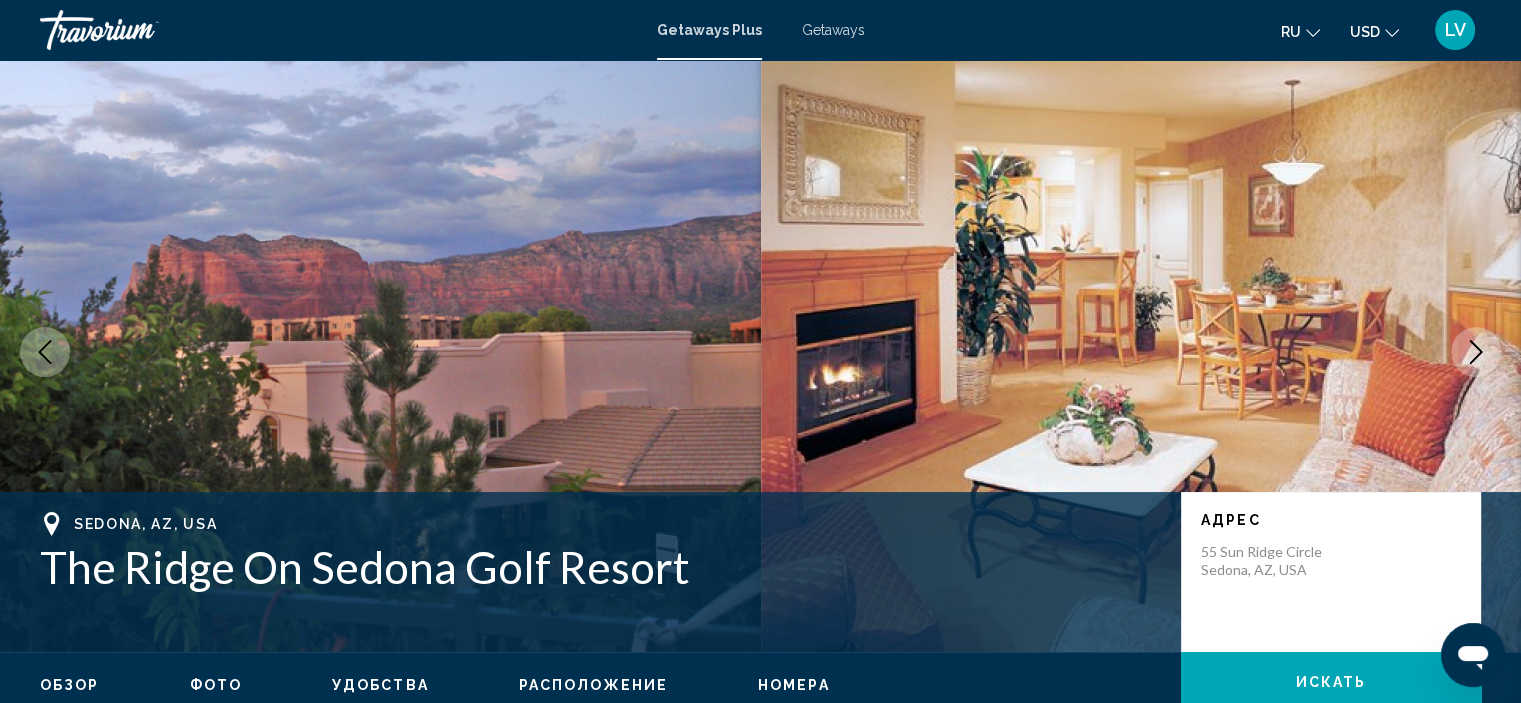 click 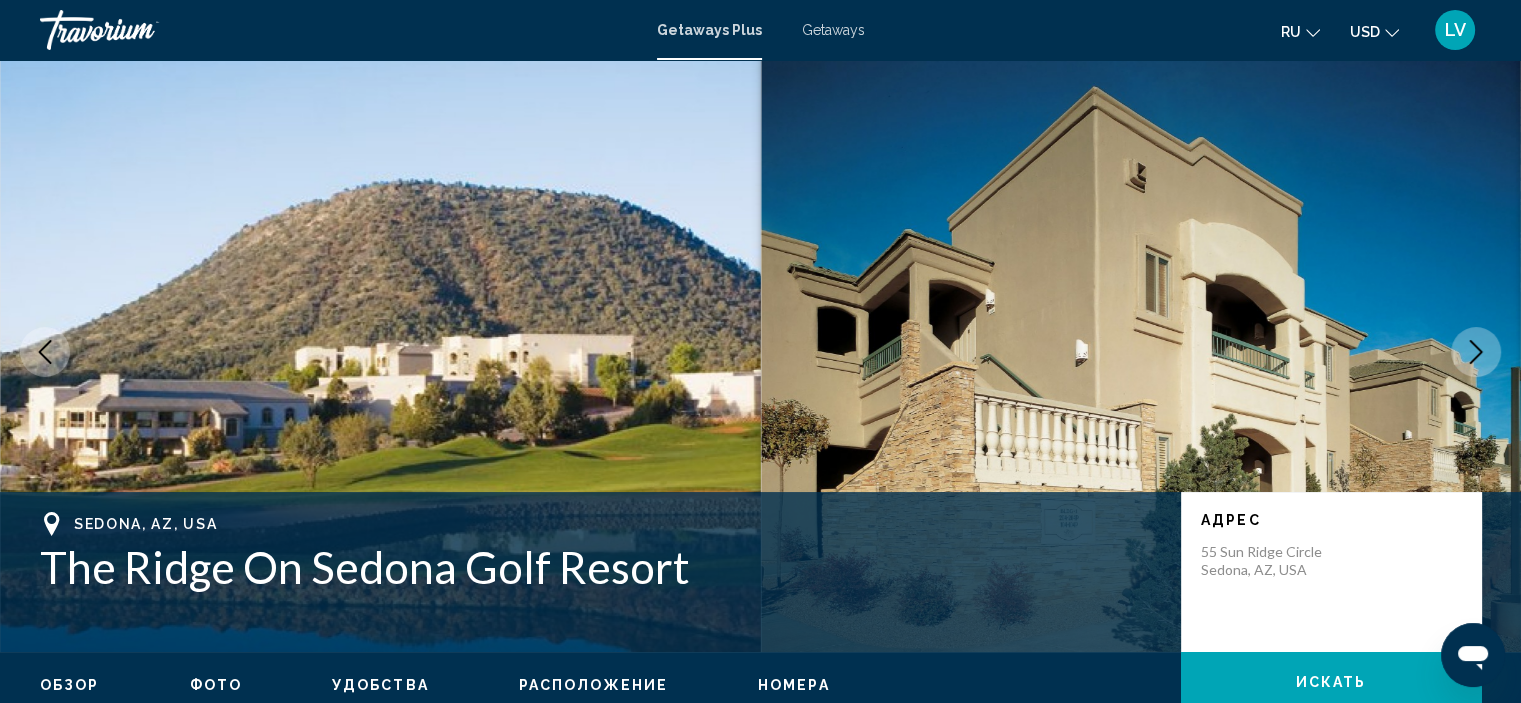 click 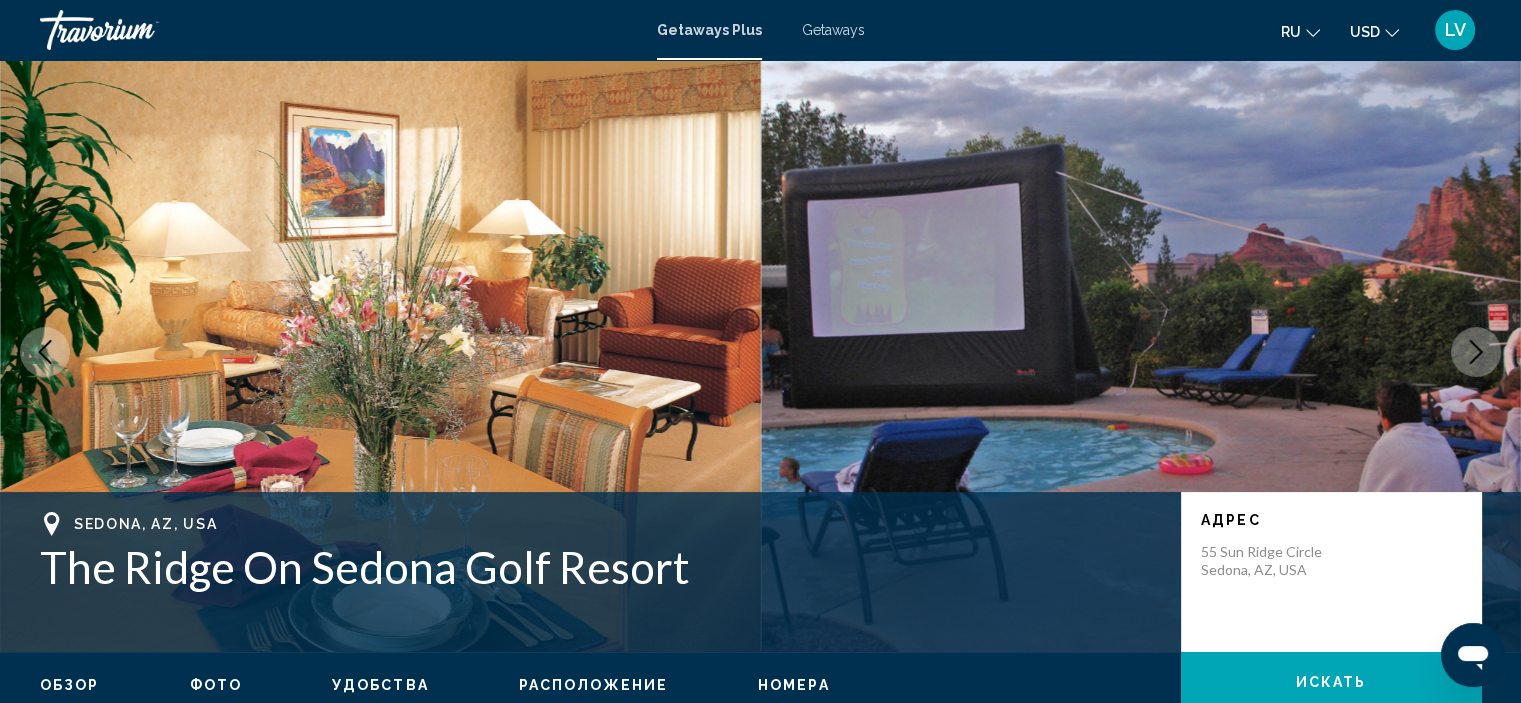 click 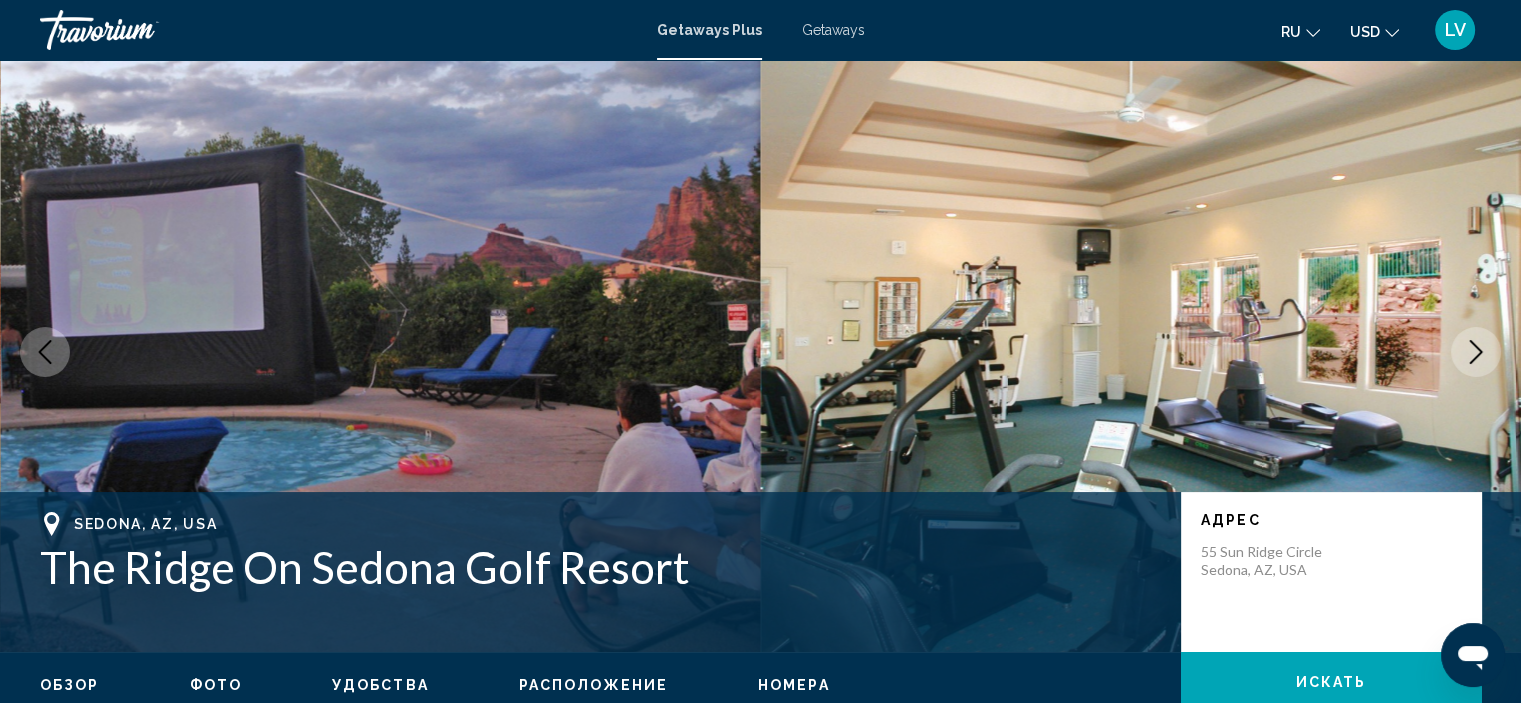 click 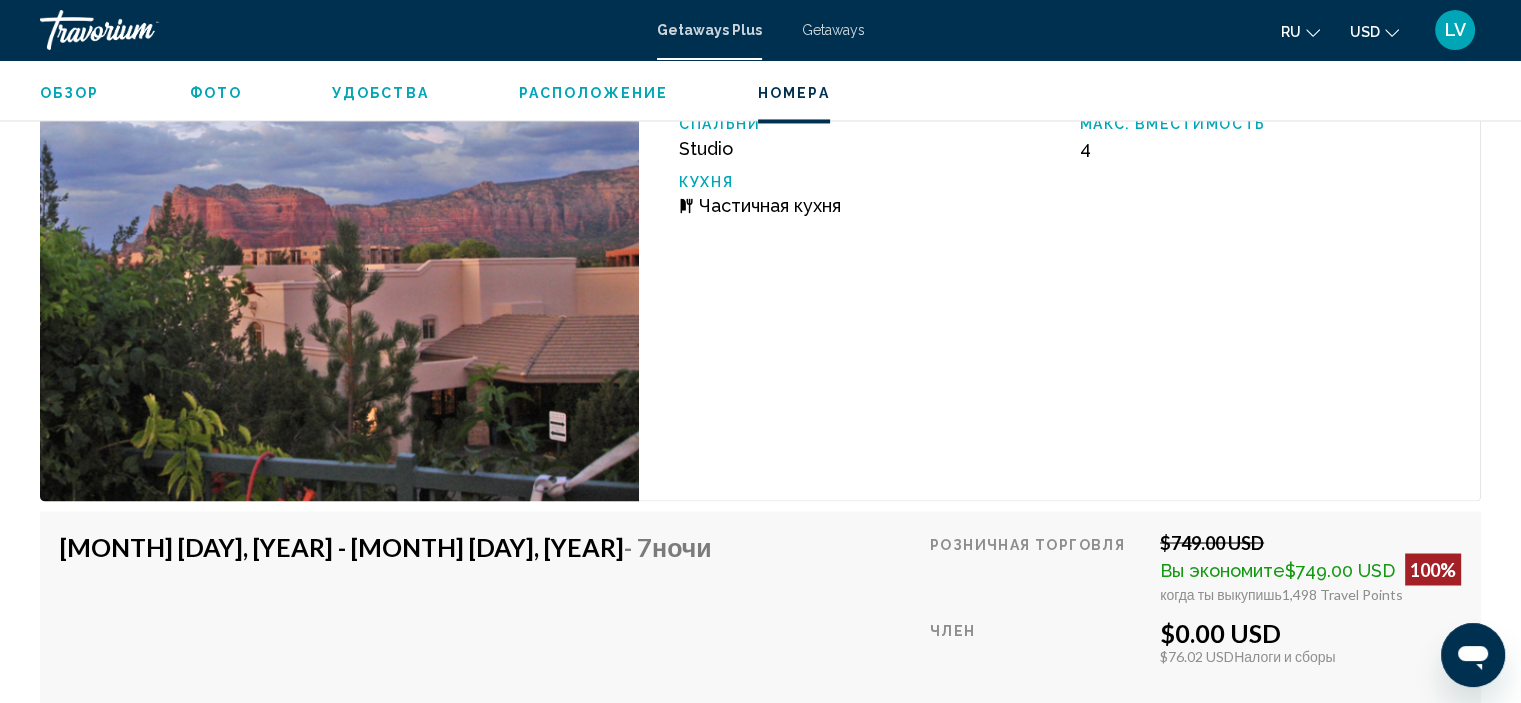 scroll, scrollTop: 3674, scrollLeft: 0, axis: vertical 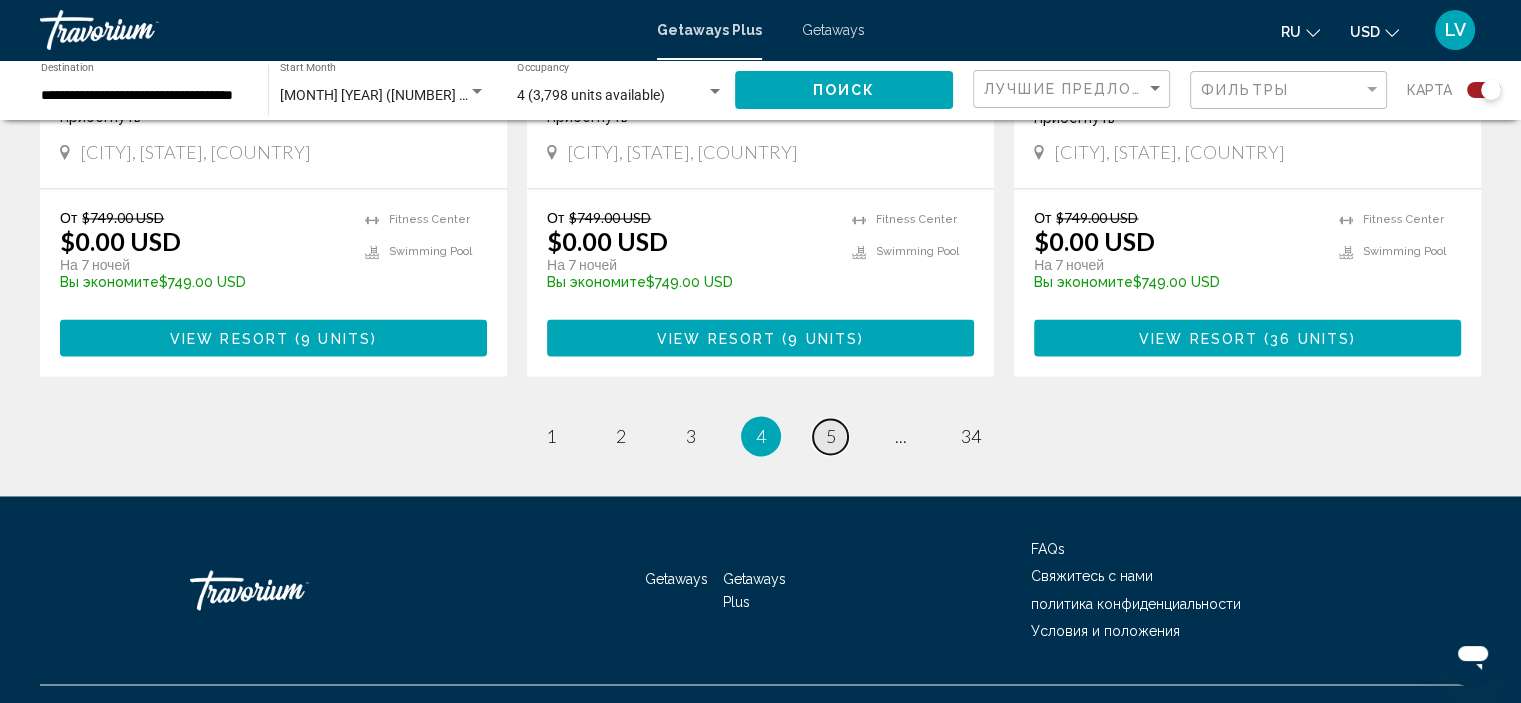 click on "5" at bounding box center [831, 436] 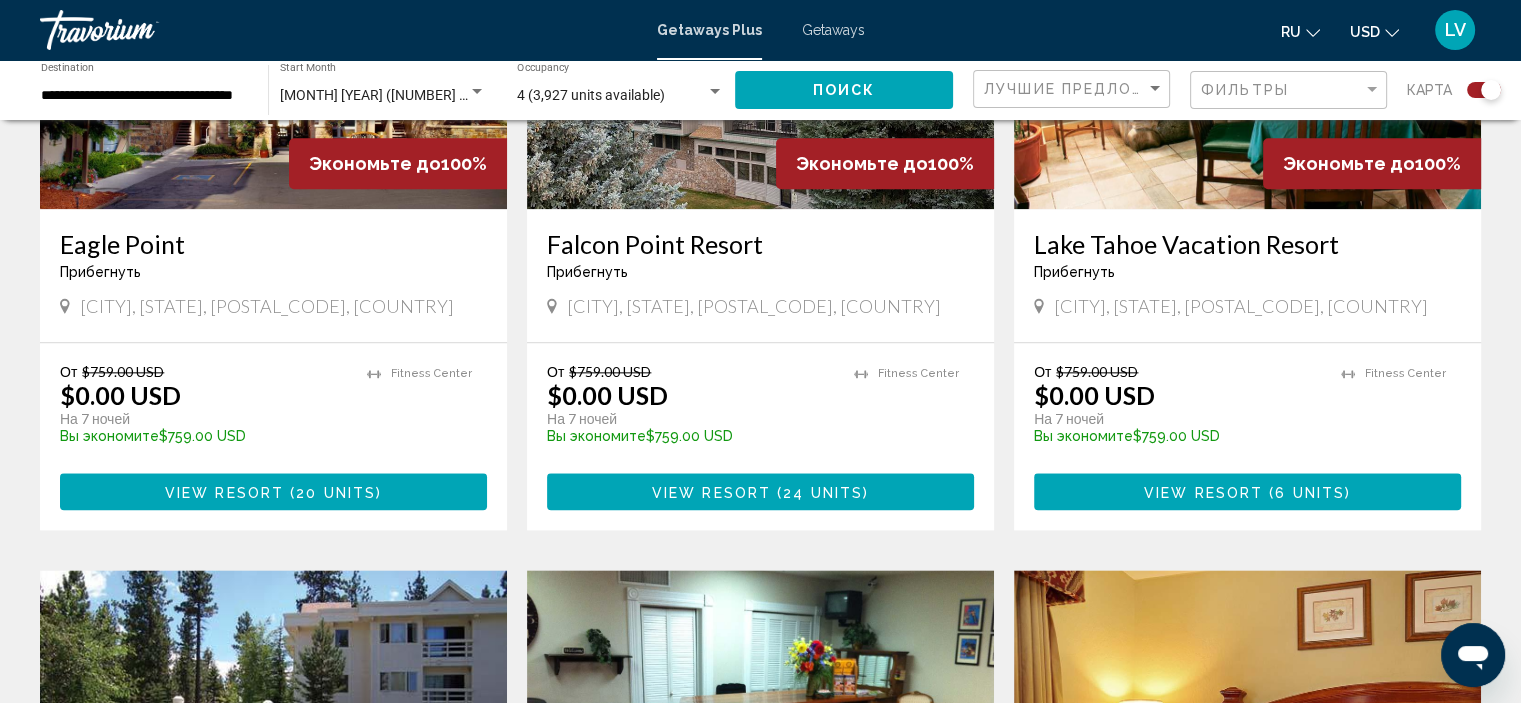 scroll, scrollTop: 2300, scrollLeft: 0, axis: vertical 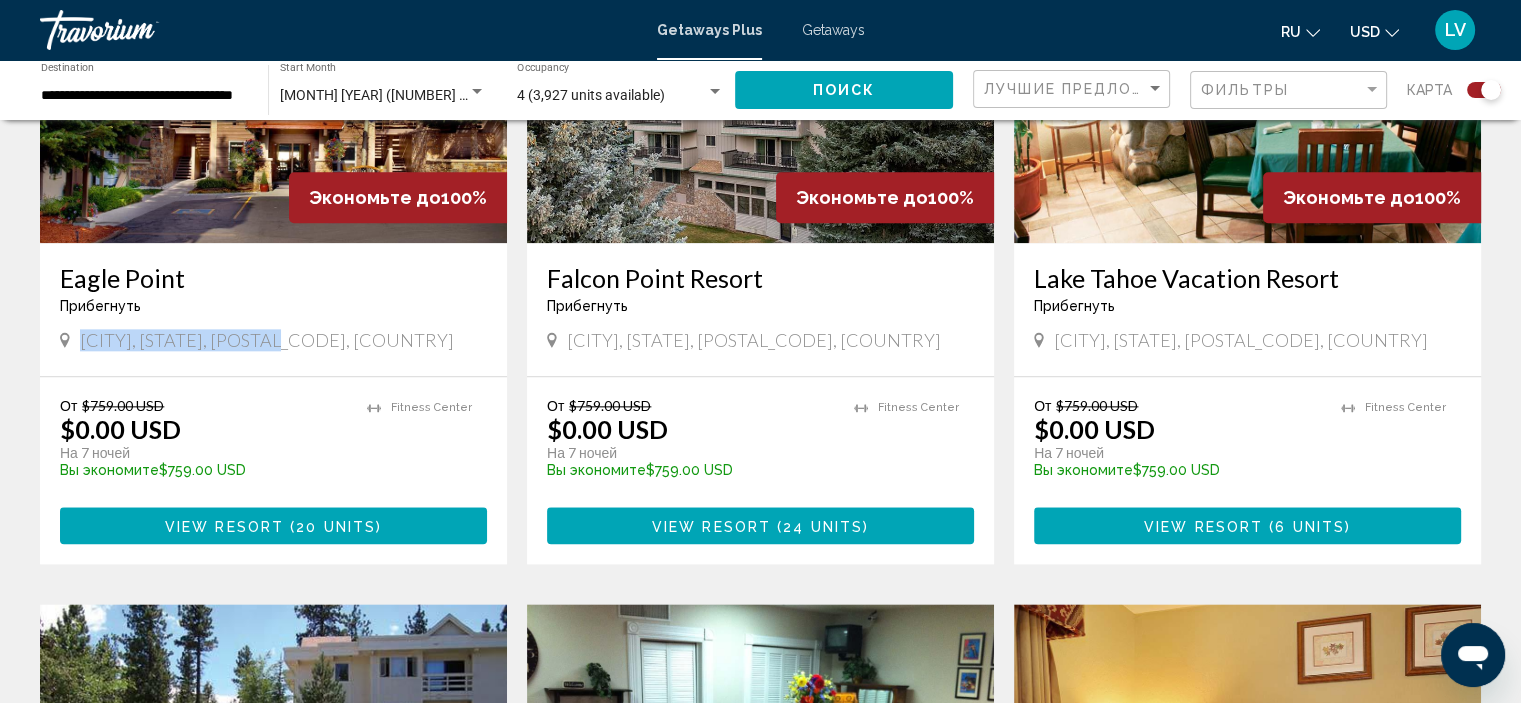 drag, startPoint x: 286, startPoint y: 342, endPoint x: 81, endPoint y: 343, distance: 205.00244 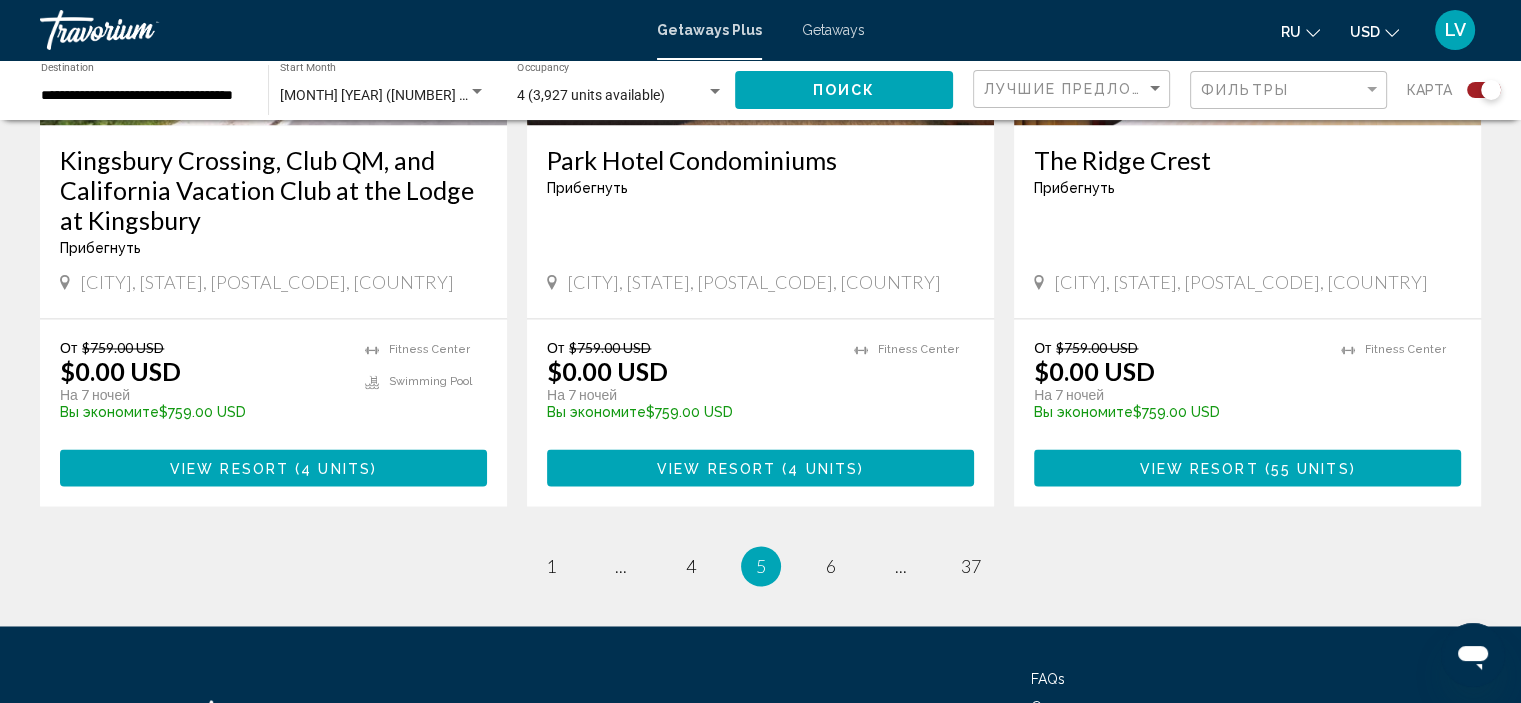 scroll, scrollTop: 3100, scrollLeft: 0, axis: vertical 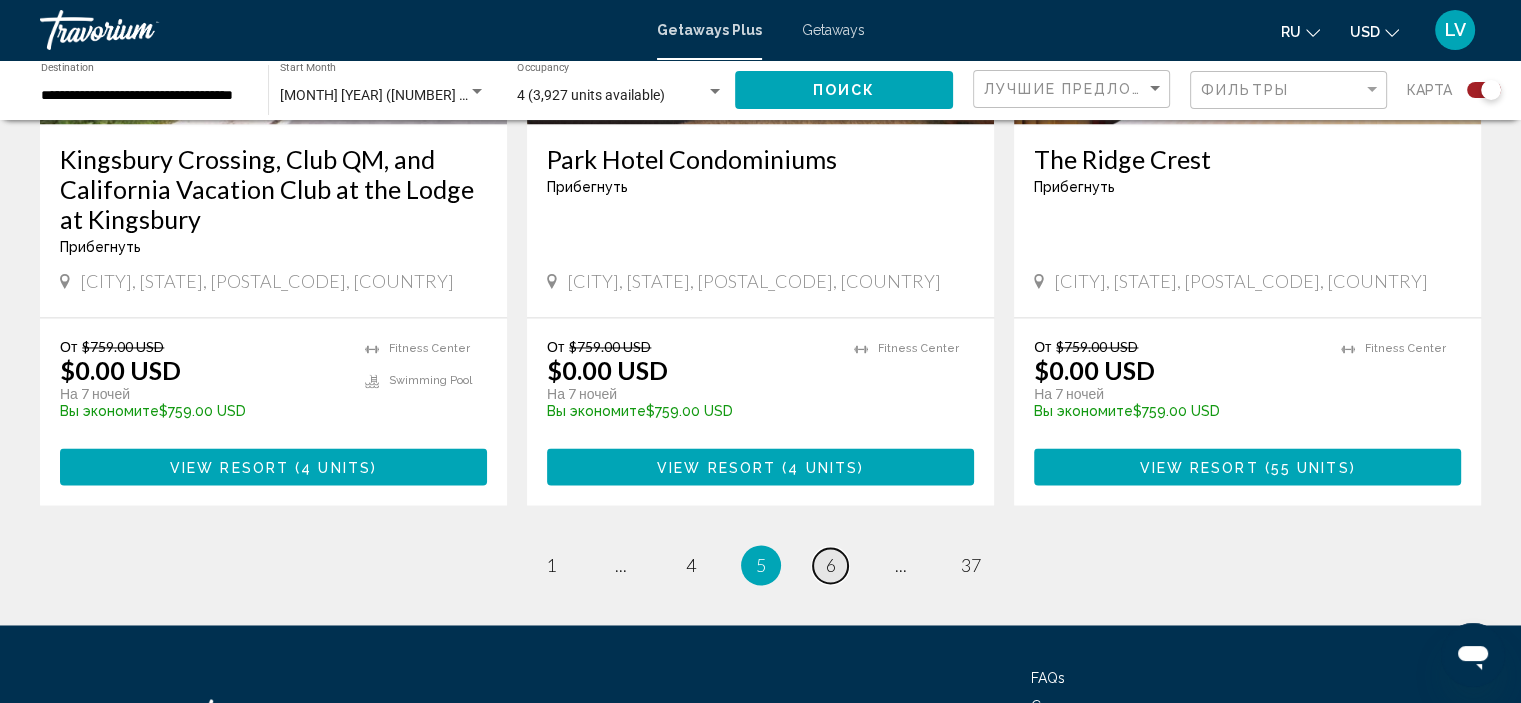 click on "page  6" at bounding box center (830, 565) 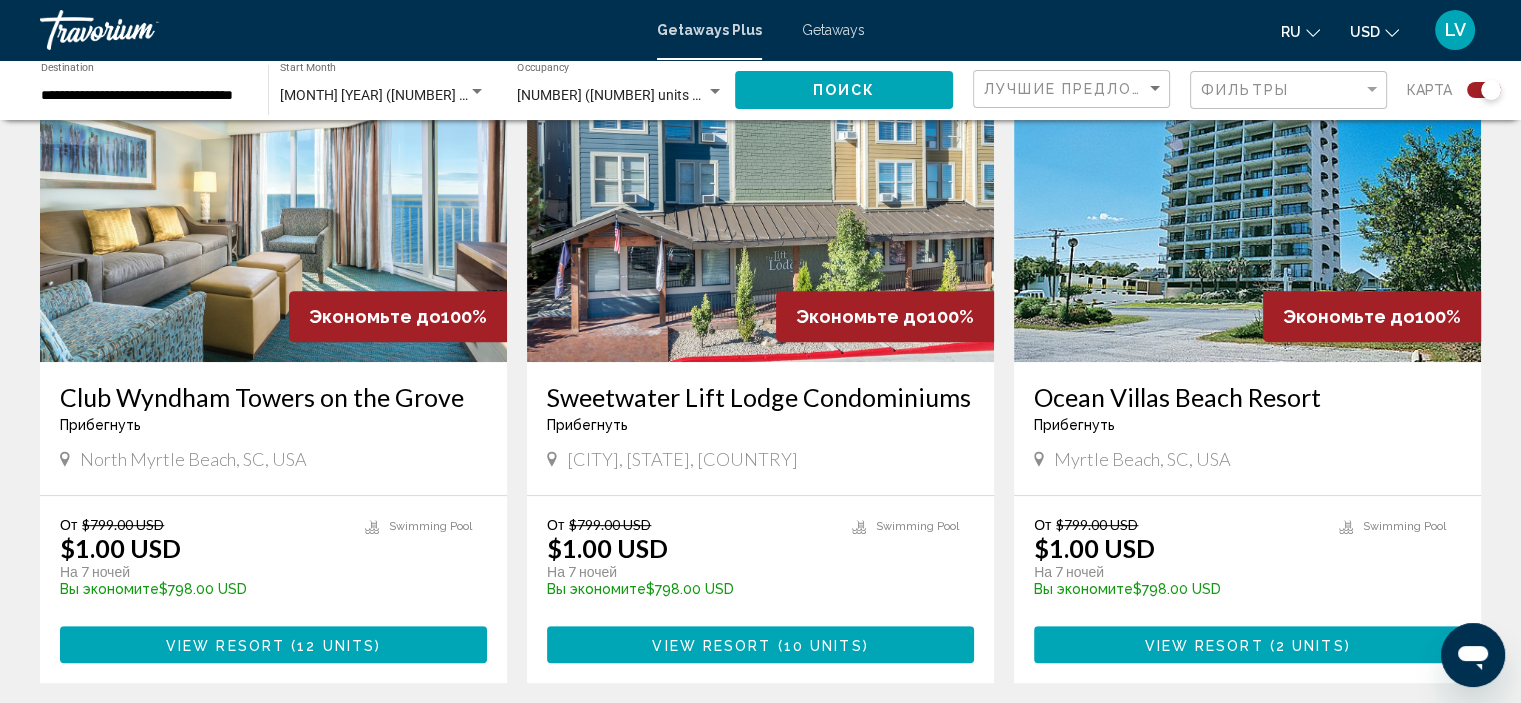 scroll, scrollTop: 800, scrollLeft: 0, axis: vertical 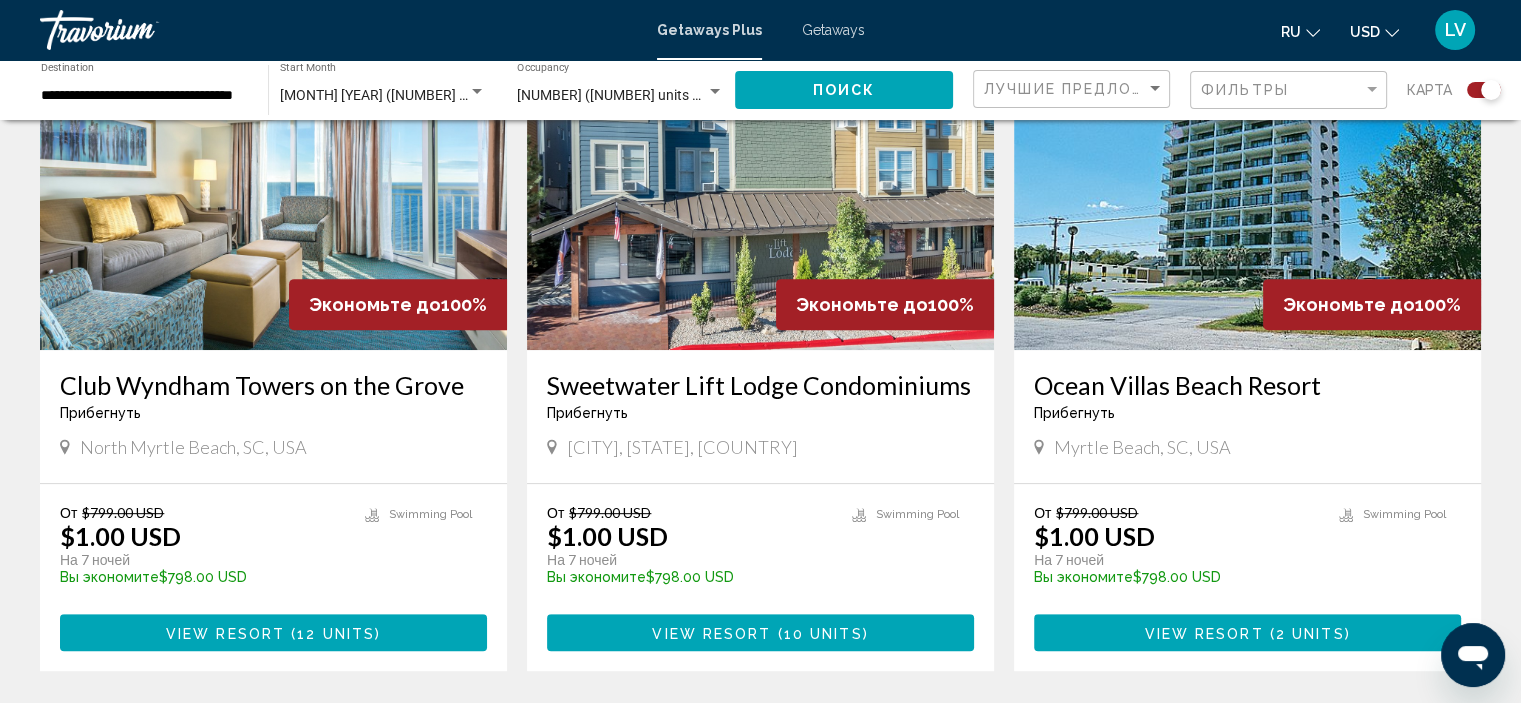 click at bounding box center (273, 190) 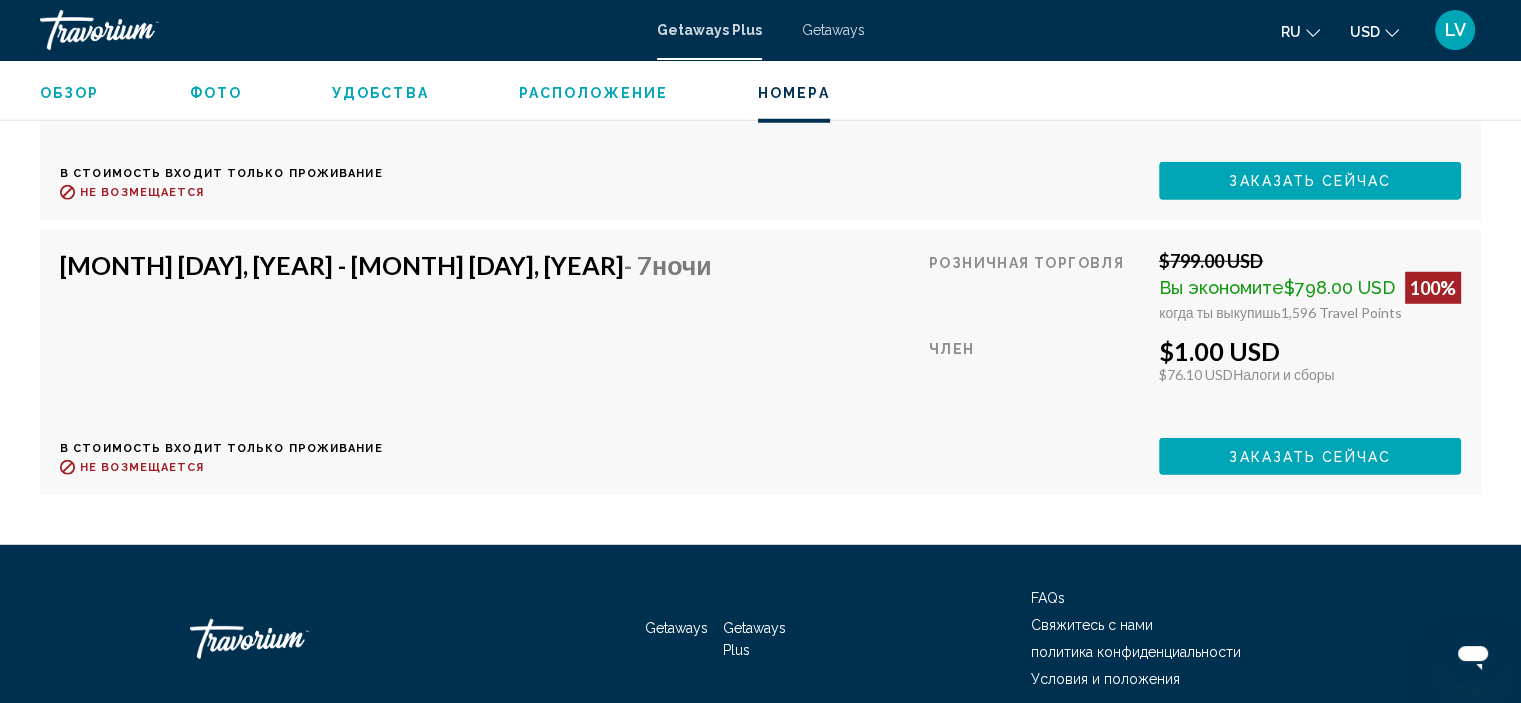 scroll, scrollTop: 5608, scrollLeft: 0, axis: vertical 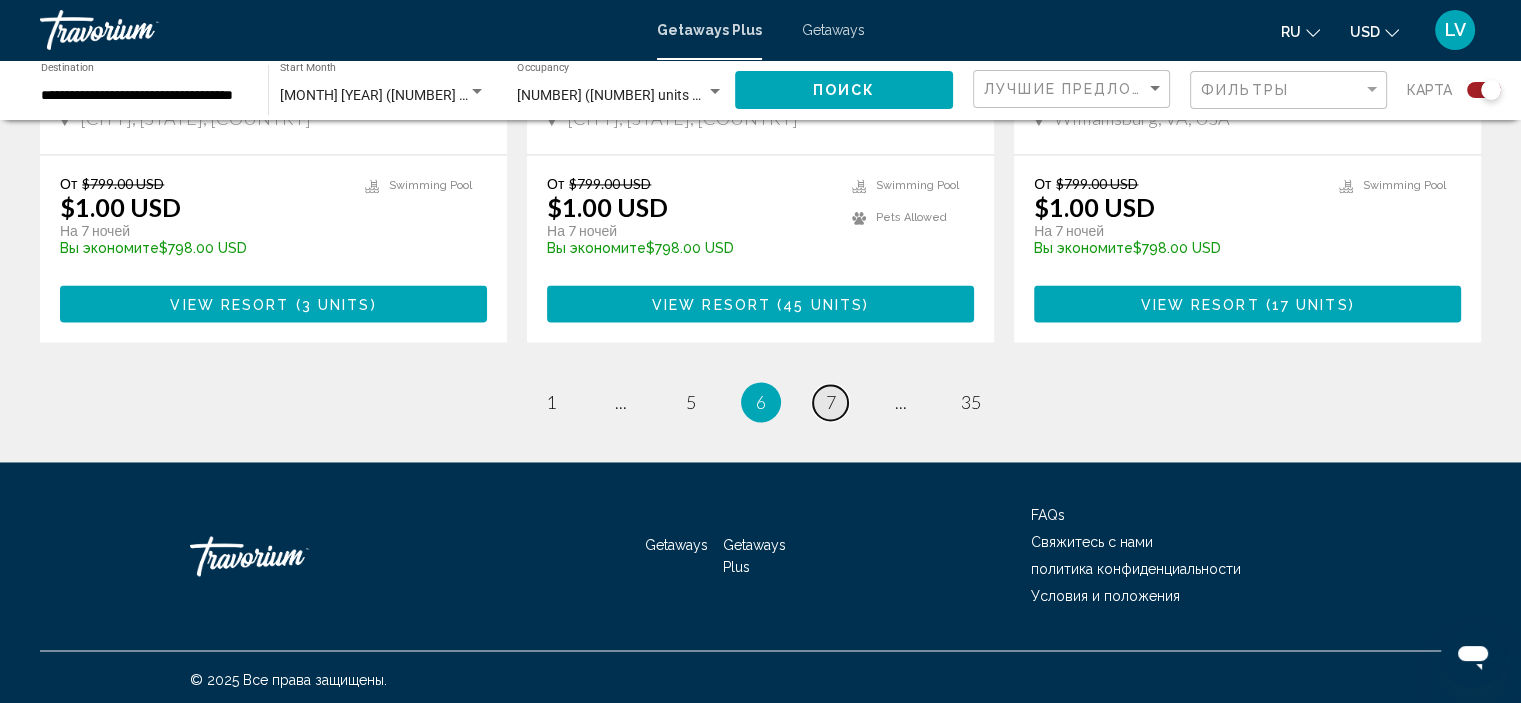 click on "7" at bounding box center (831, 402) 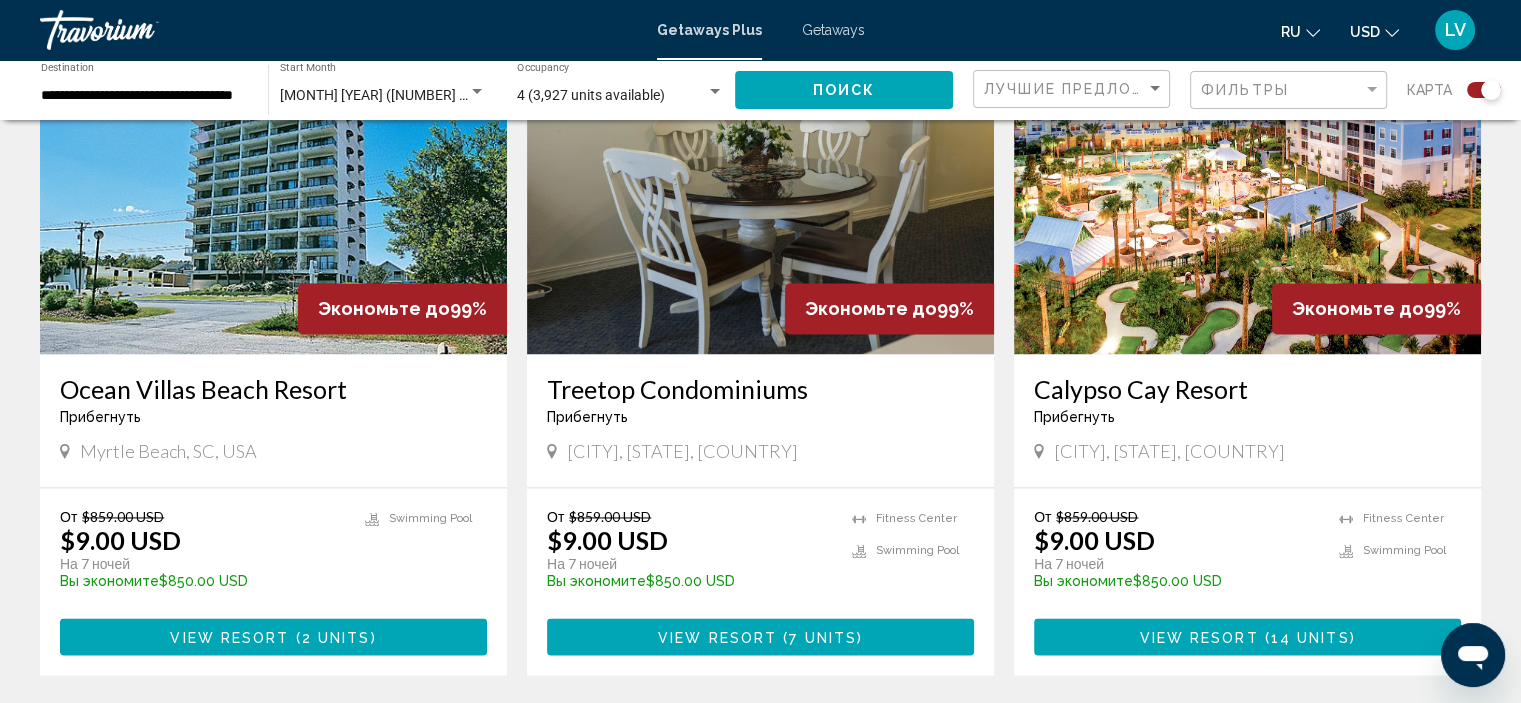 scroll, scrollTop: 3000, scrollLeft: 0, axis: vertical 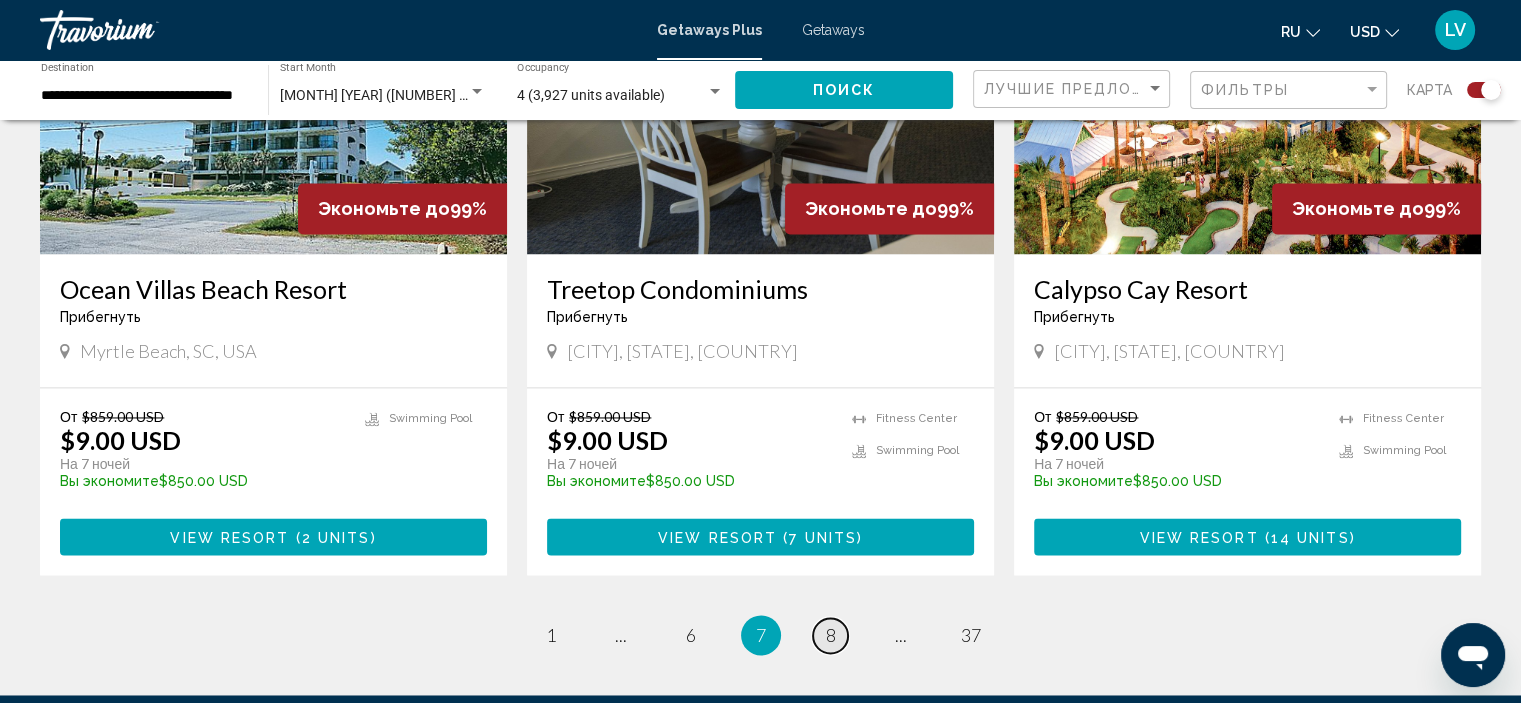 click on "page  8" at bounding box center (830, 635) 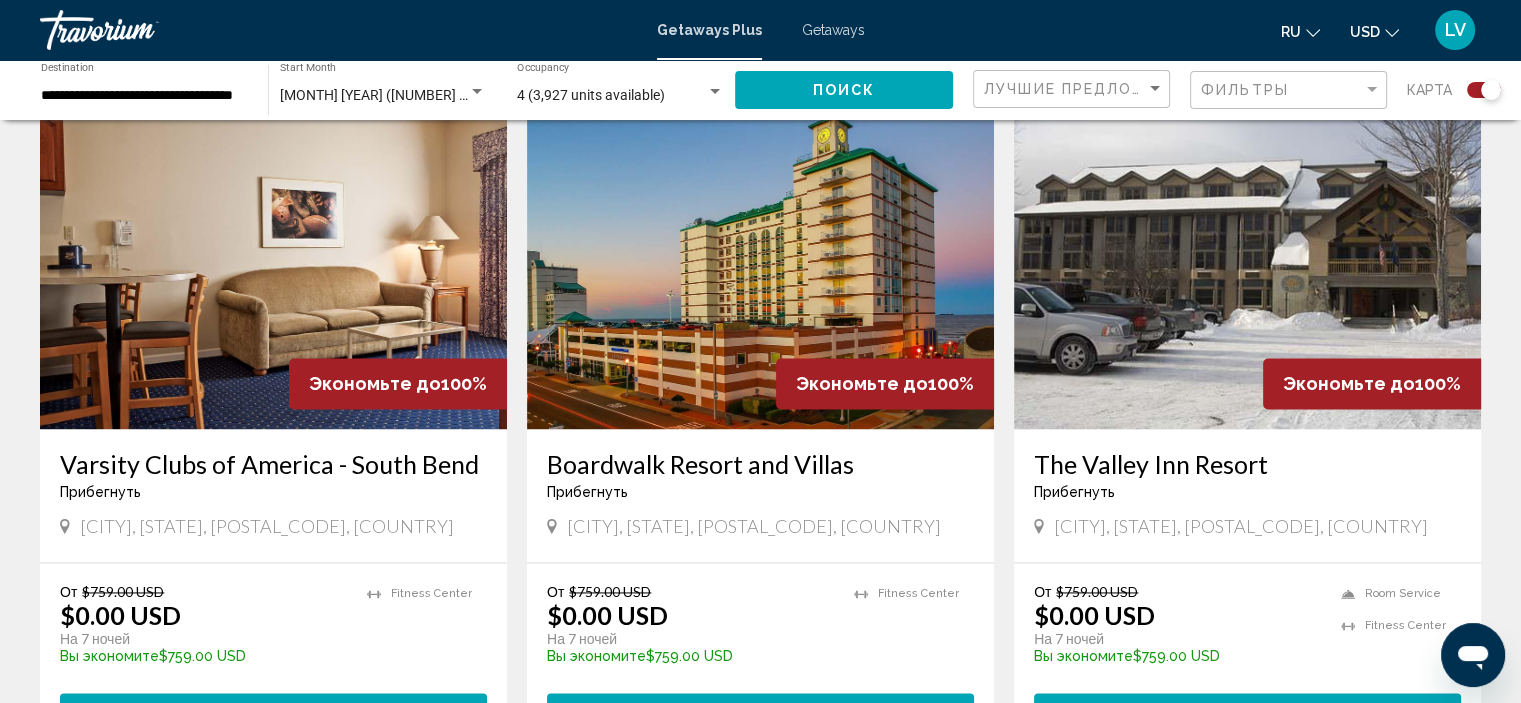 scroll, scrollTop: 2800, scrollLeft: 0, axis: vertical 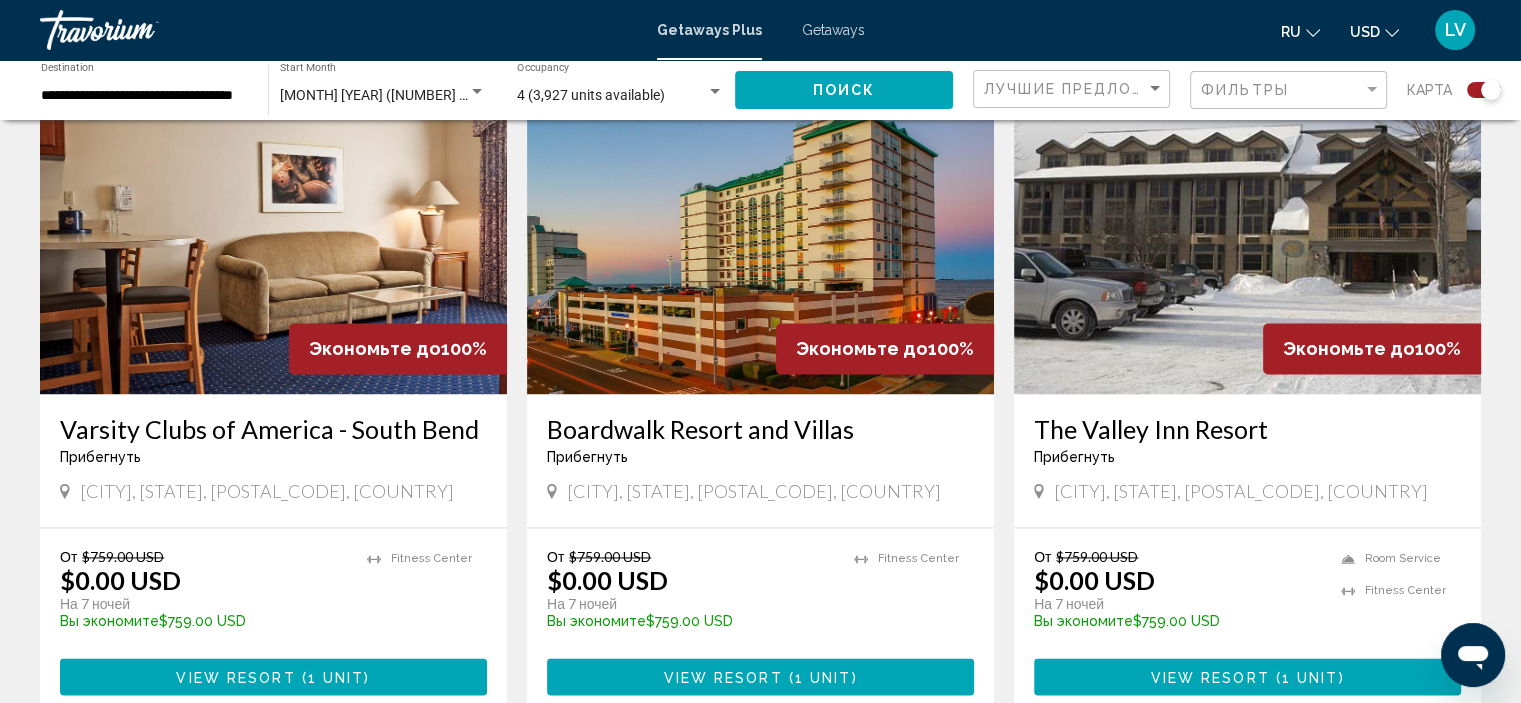 click at bounding box center (760, 234) 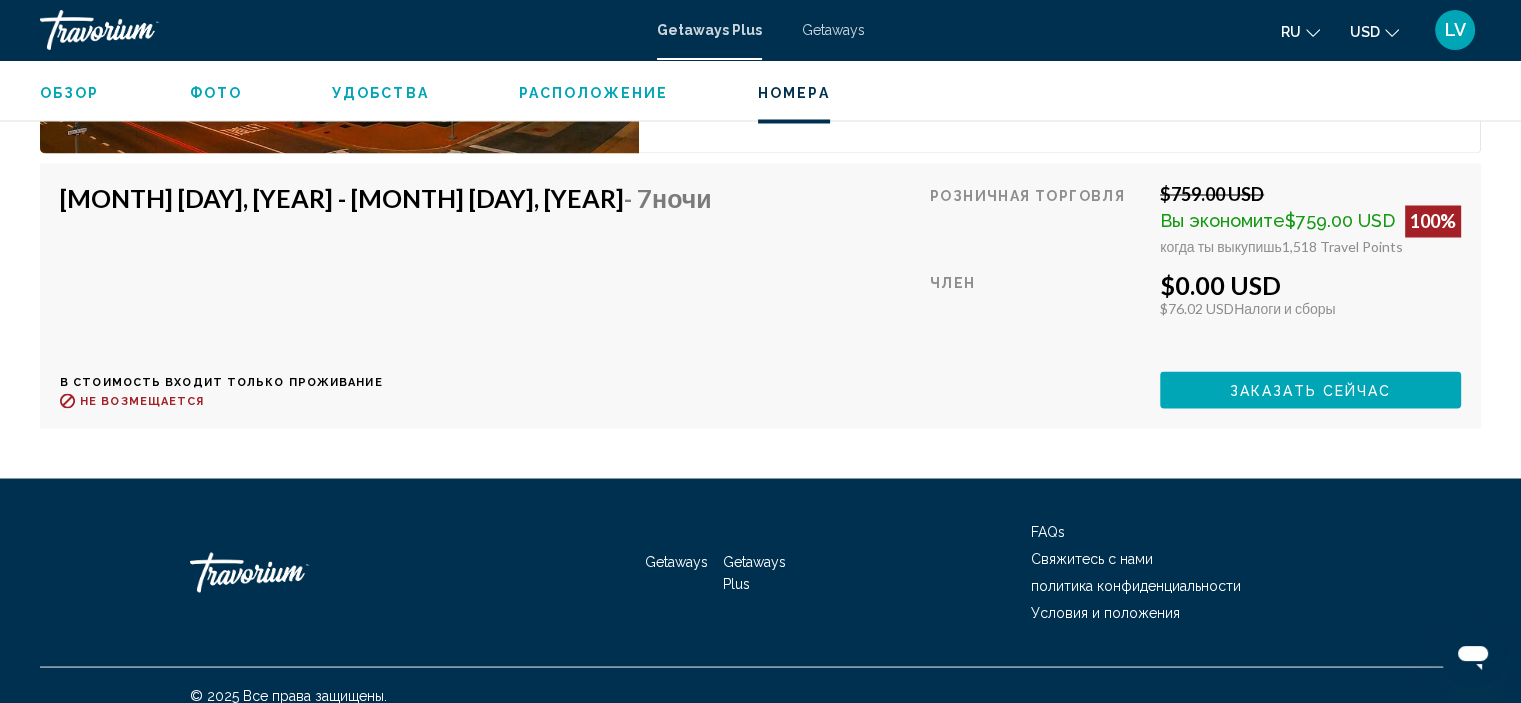 scroll, scrollTop: 3576, scrollLeft: 0, axis: vertical 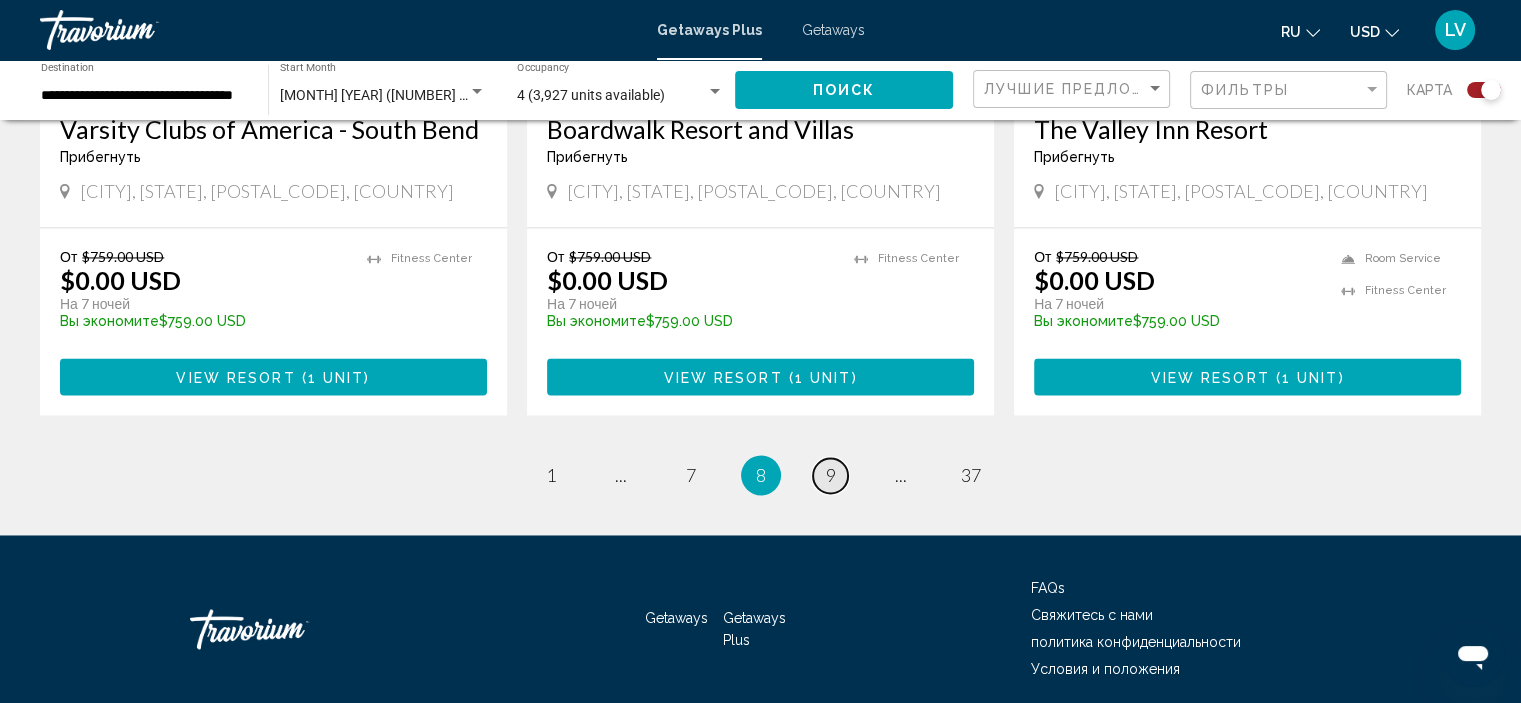 click on "9" at bounding box center [831, 475] 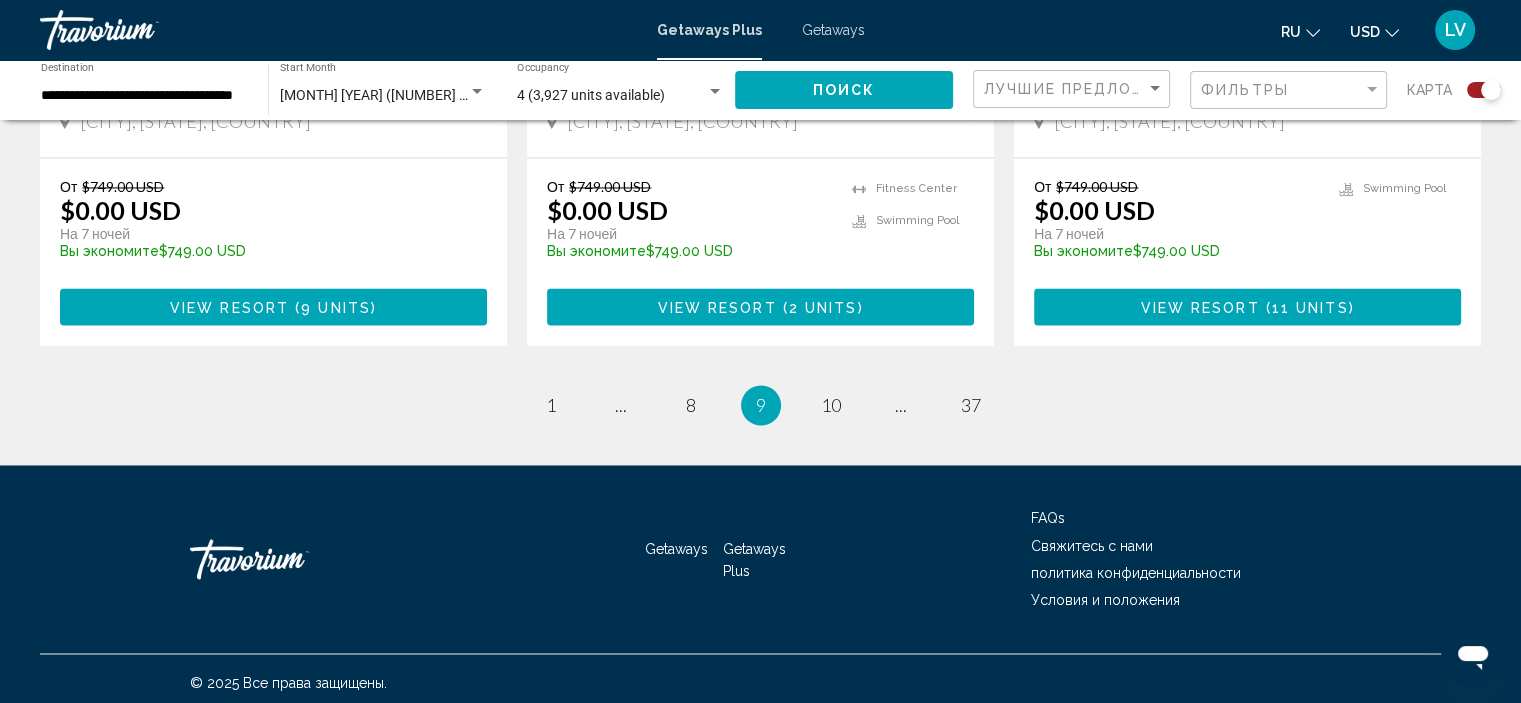 scroll, scrollTop: 3264, scrollLeft: 0, axis: vertical 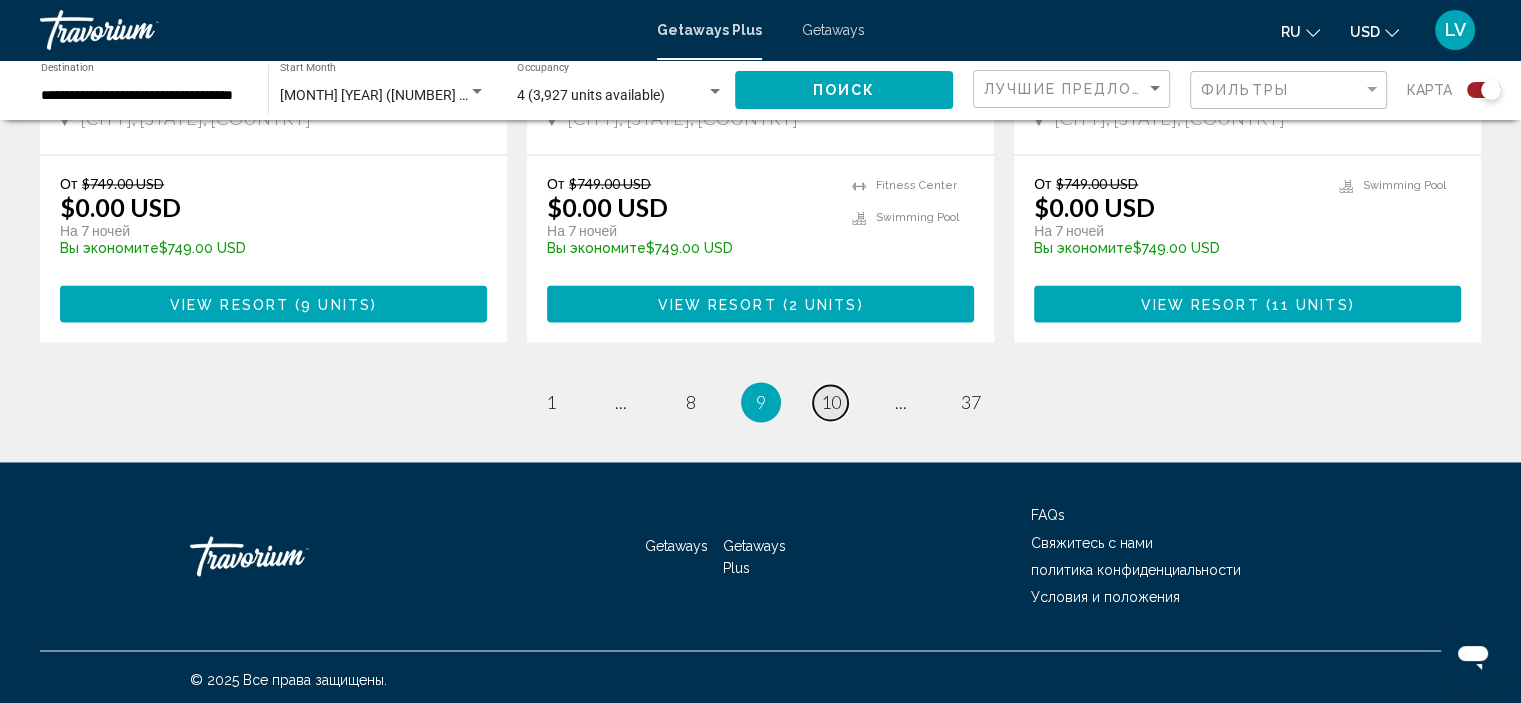 click on "10" at bounding box center (831, 402) 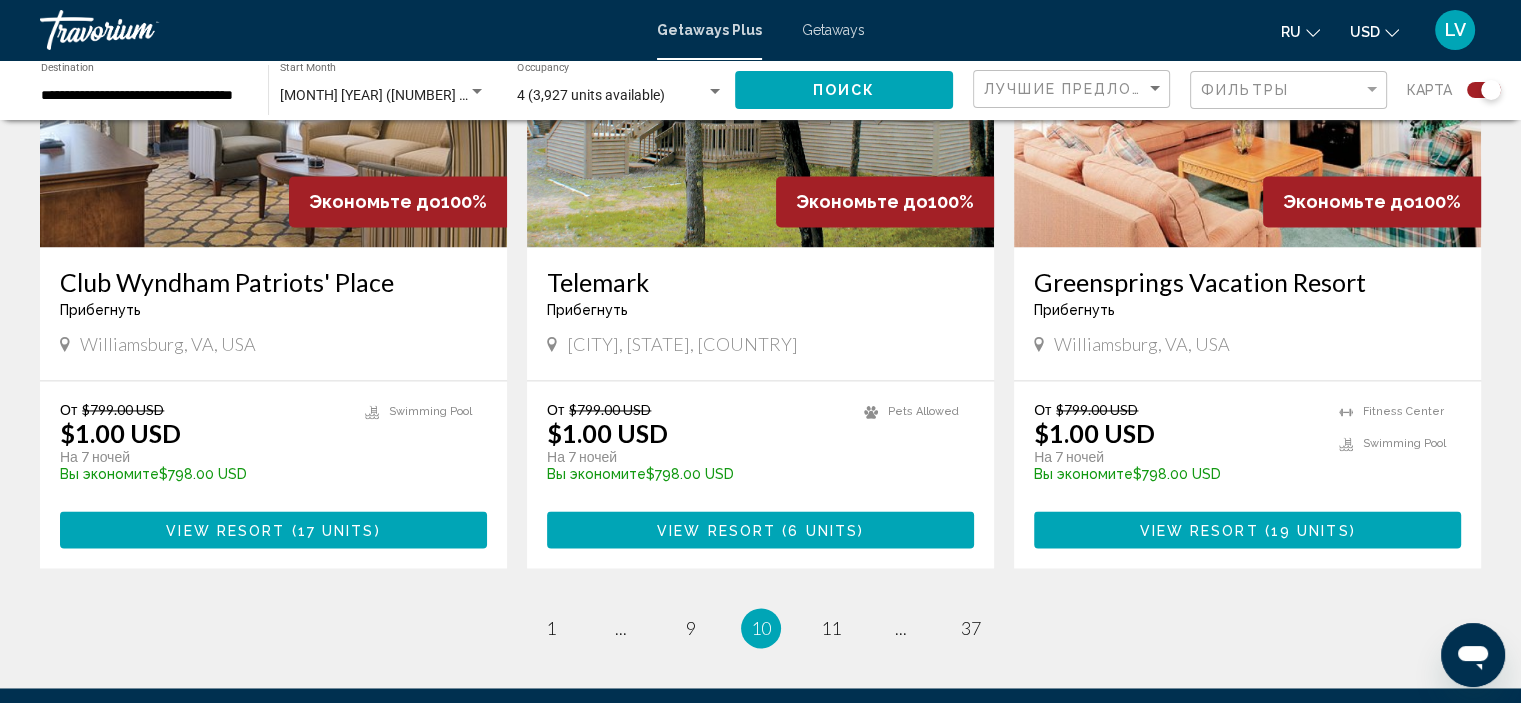scroll, scrollTop: 3000, scrollLeft: 0, axis: vertical 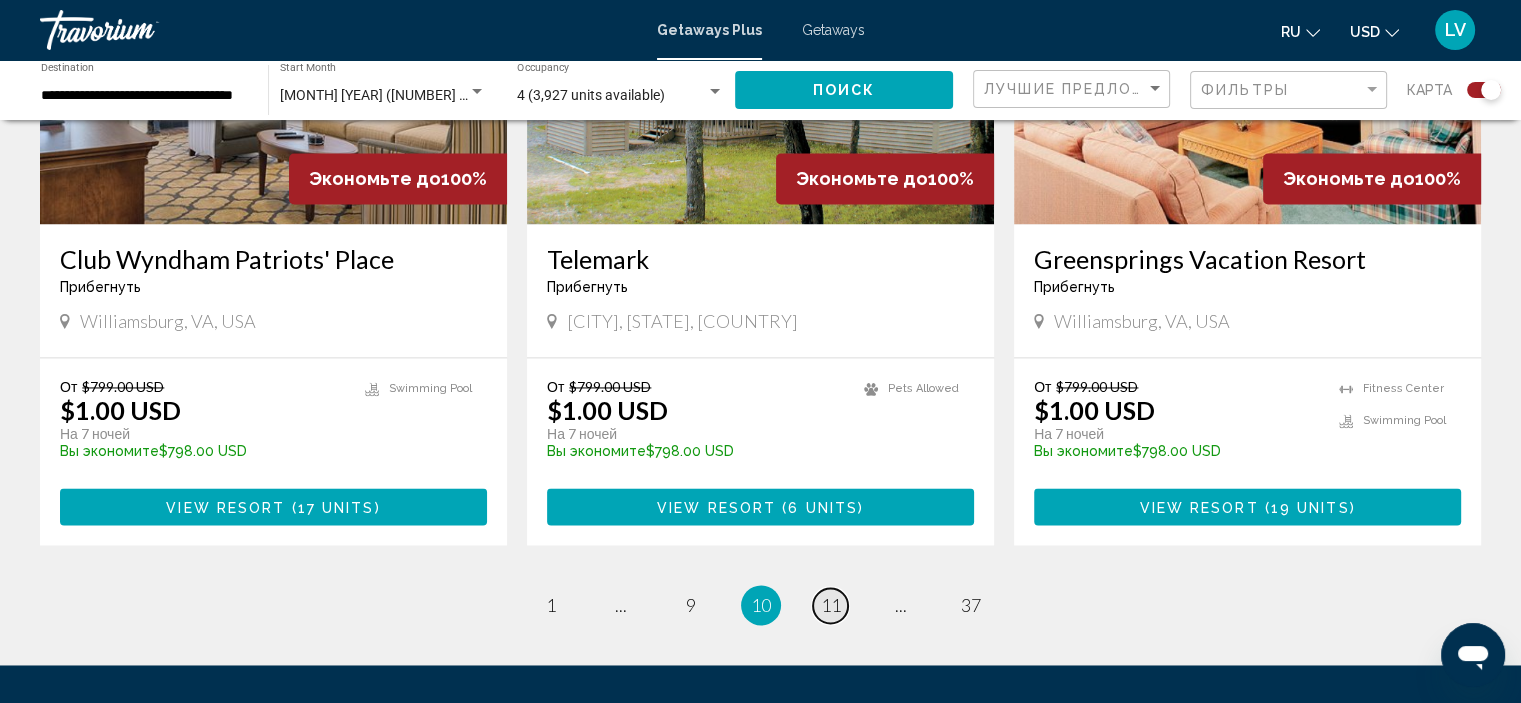 click on "page  11" at bounding box center (830, 605) 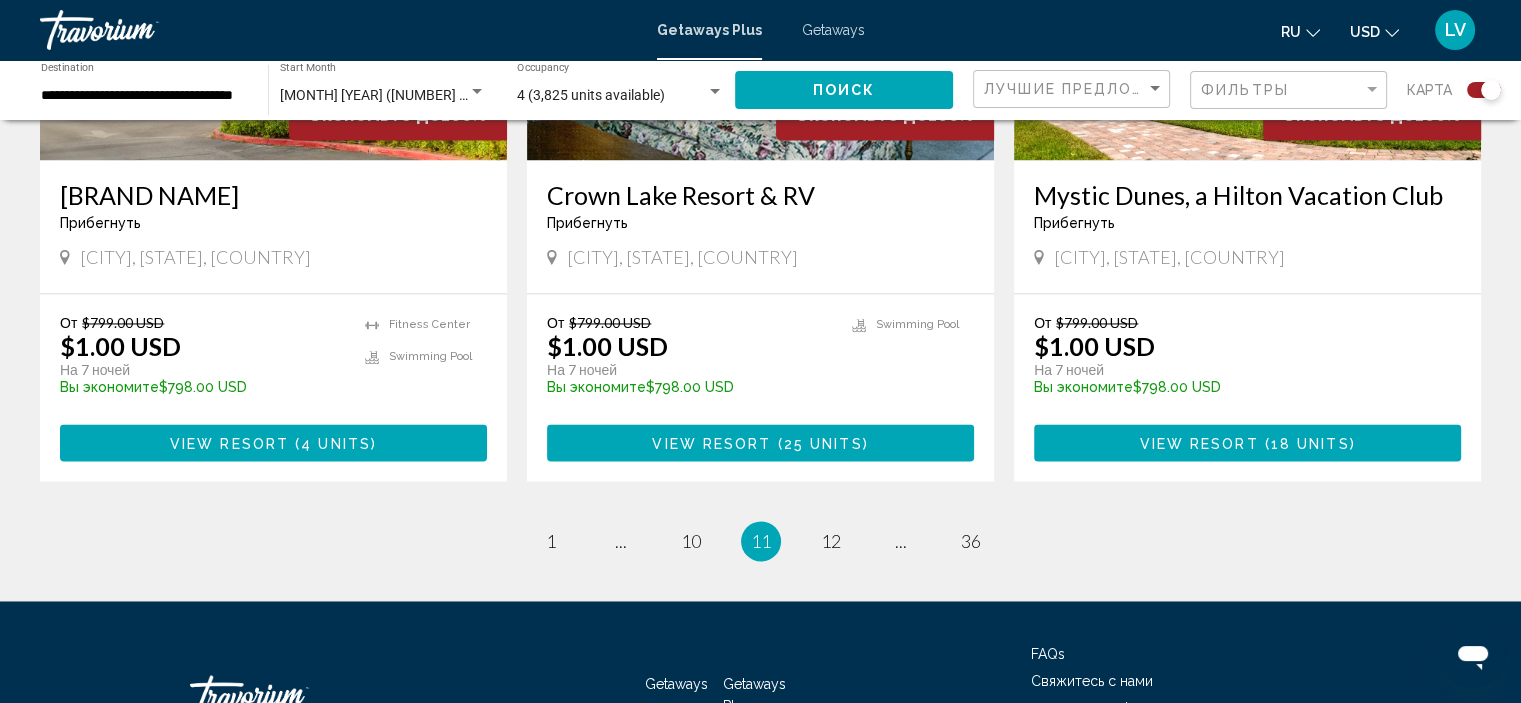 scroll, scrollTop: 3100, scrollLeft: 0, axis: vertical 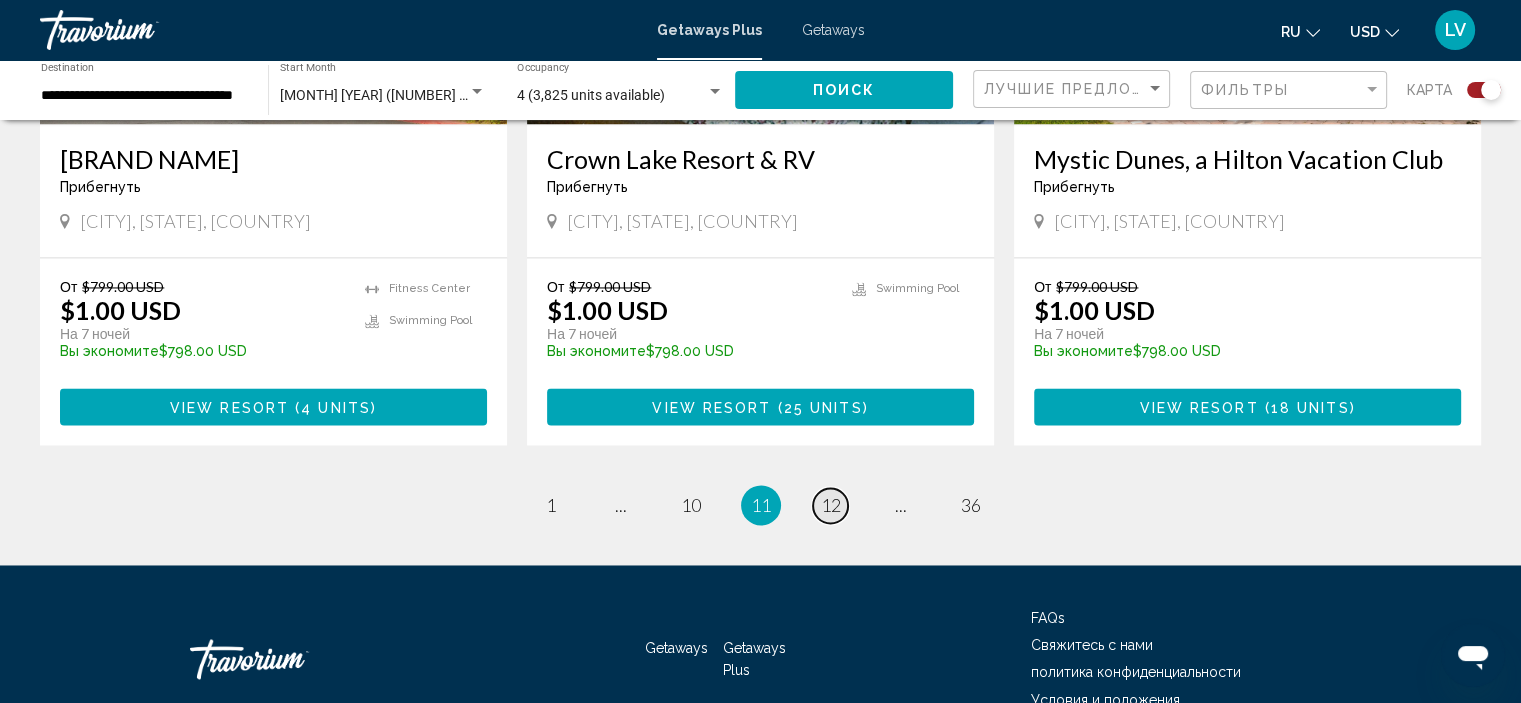 click on "12" at bounding box center [831, 505] 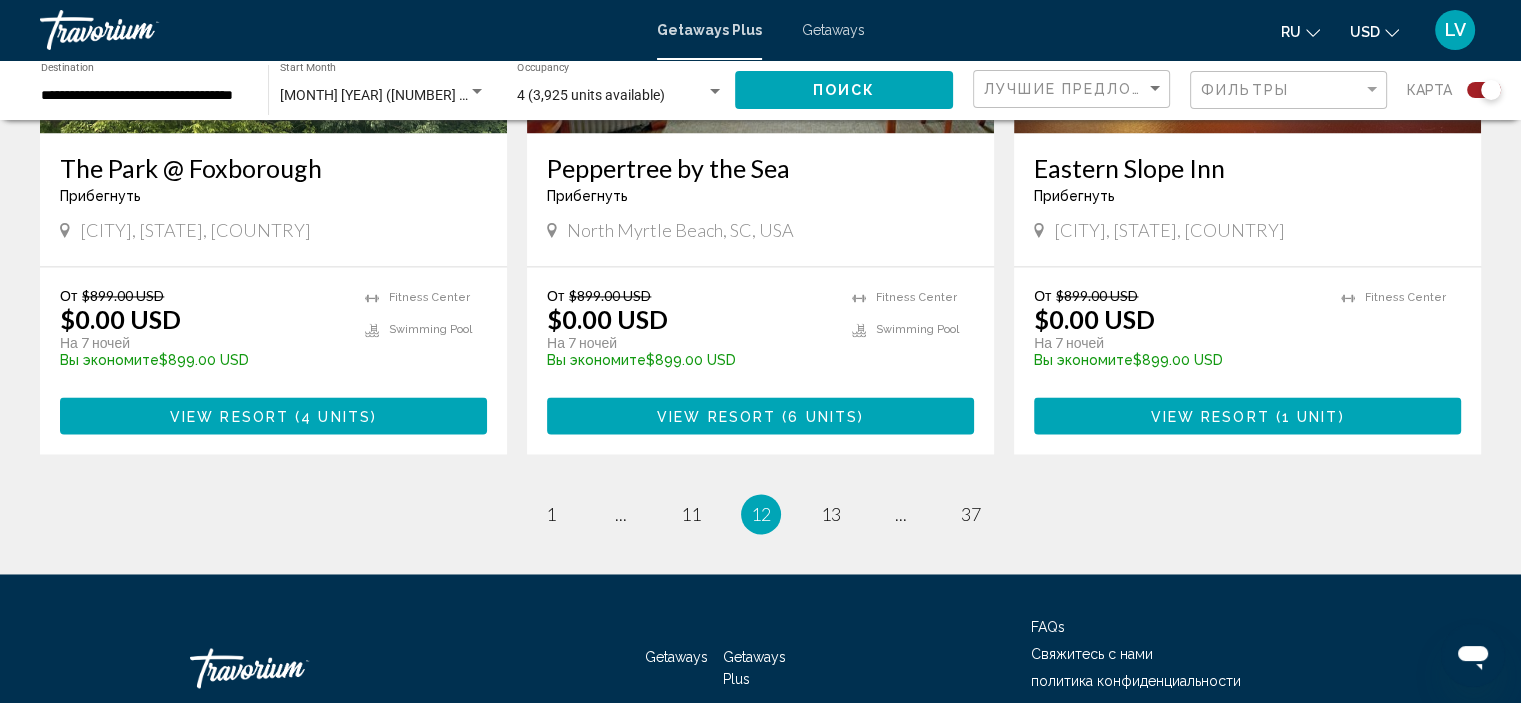 scroll, scrollTop: 3100, scrollLeft: 0, axis: vertical 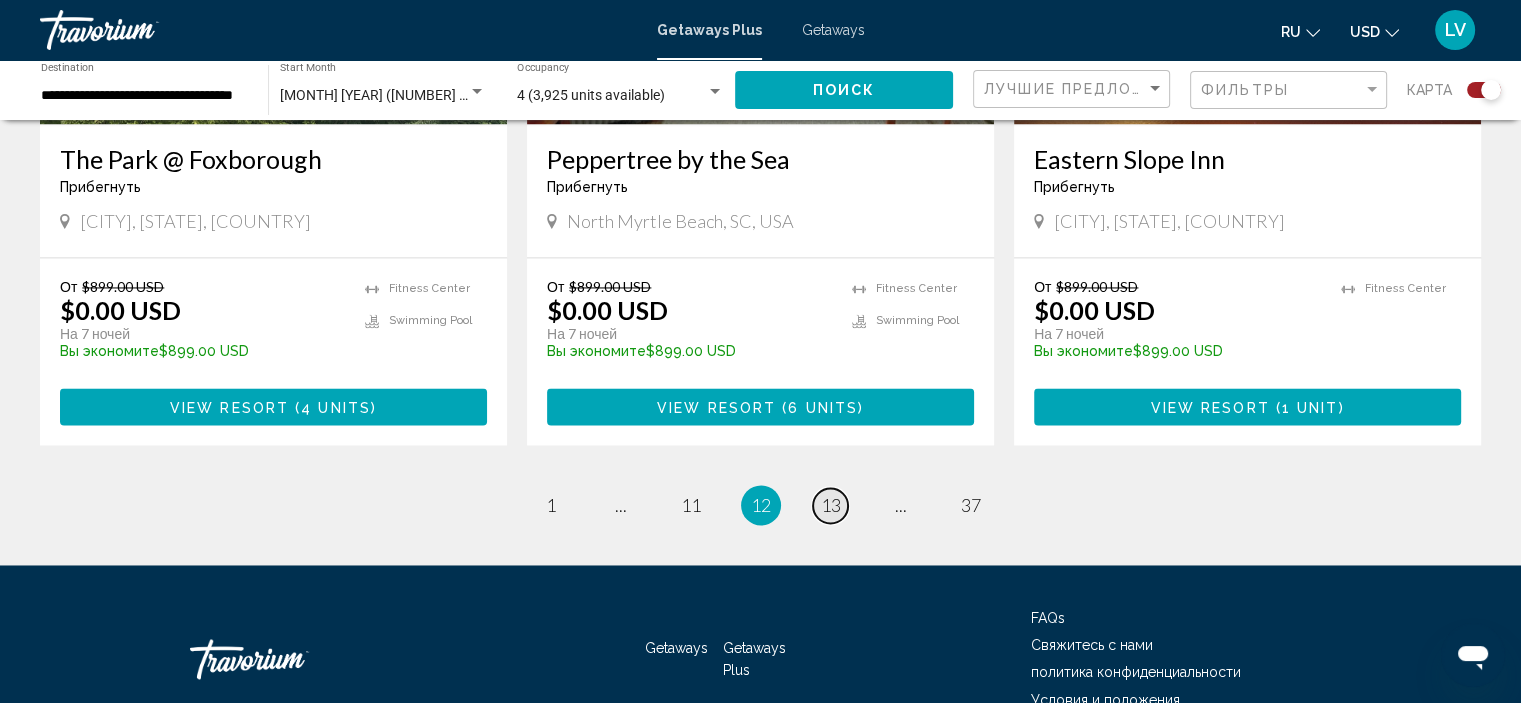 click on "13" at bounding box center [831, 505] 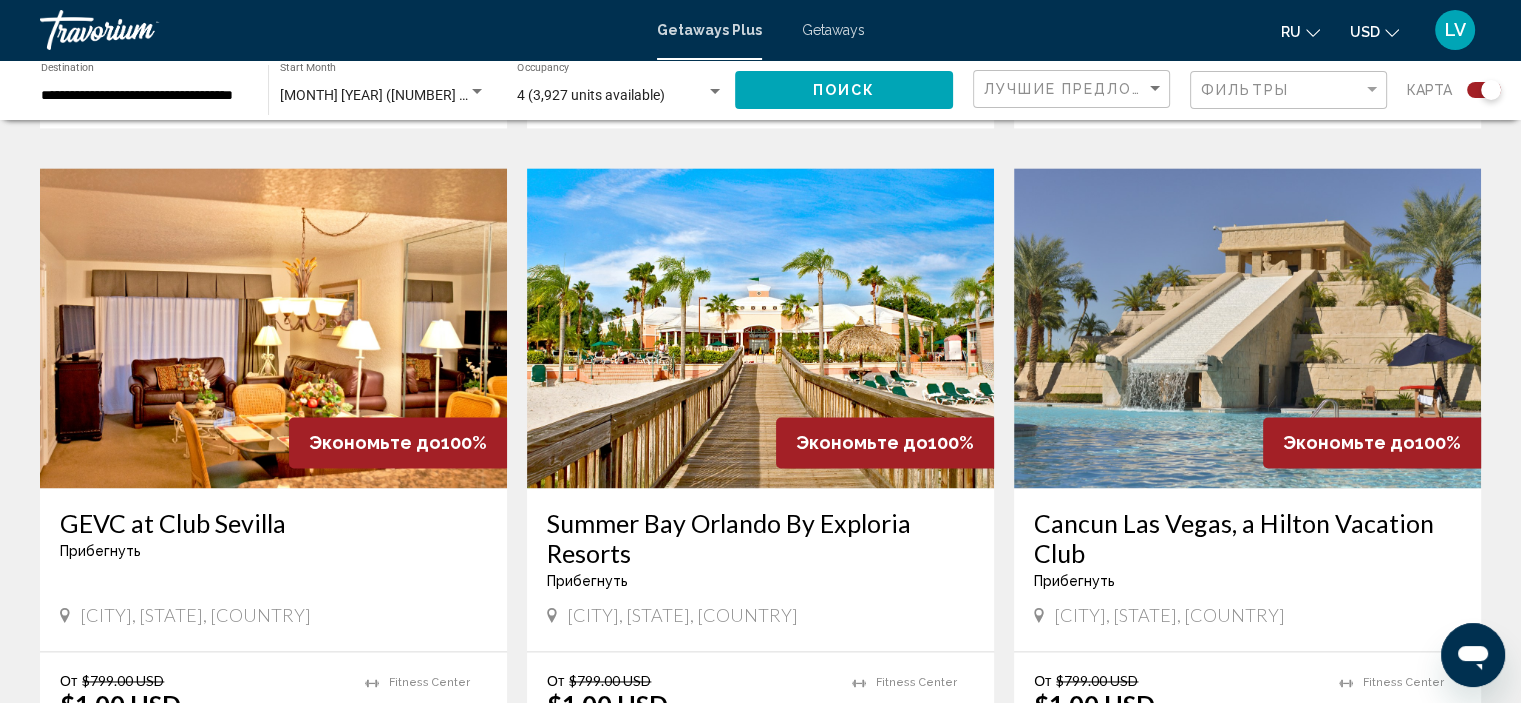 scroll, scrollTop: 2800, scrollLeft: 0, axis: vertical 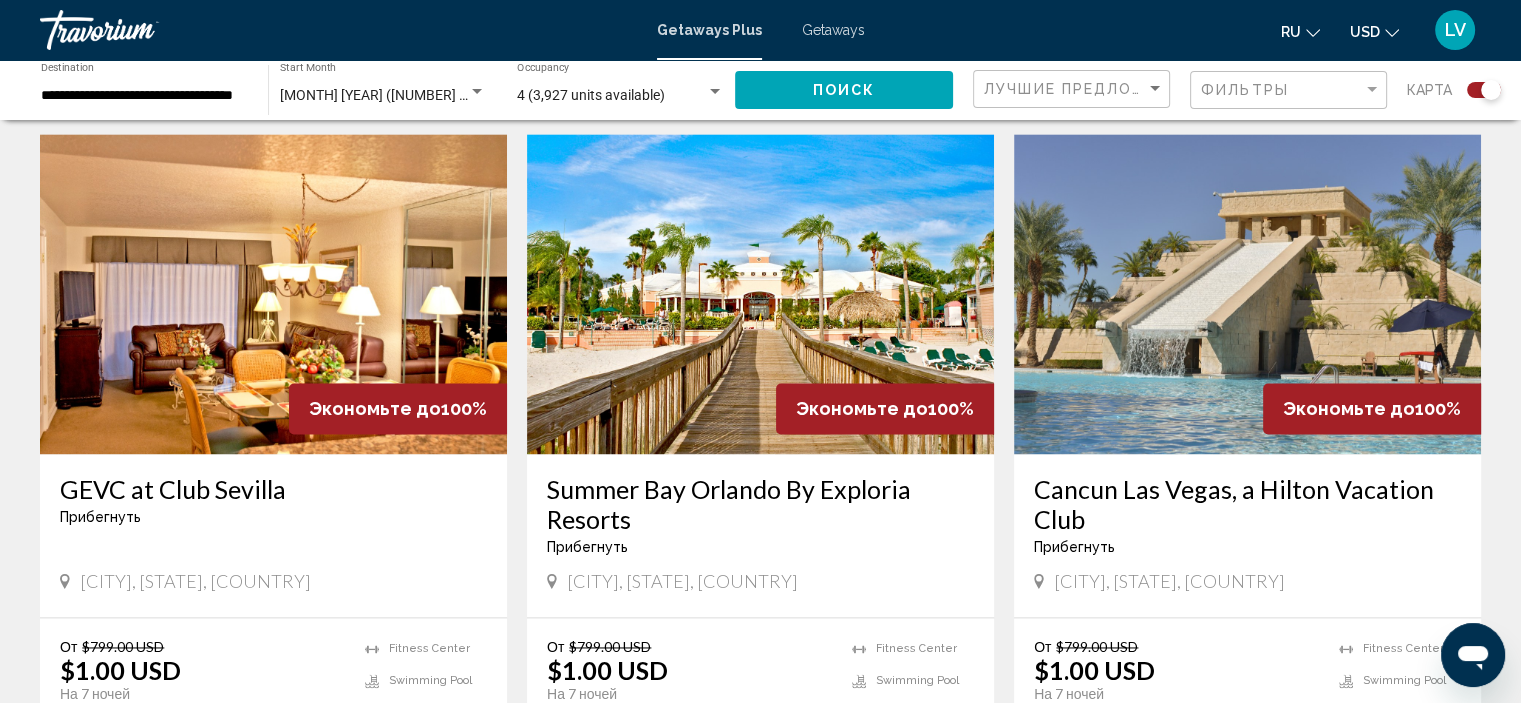 click at bounding box center (1247, 294) 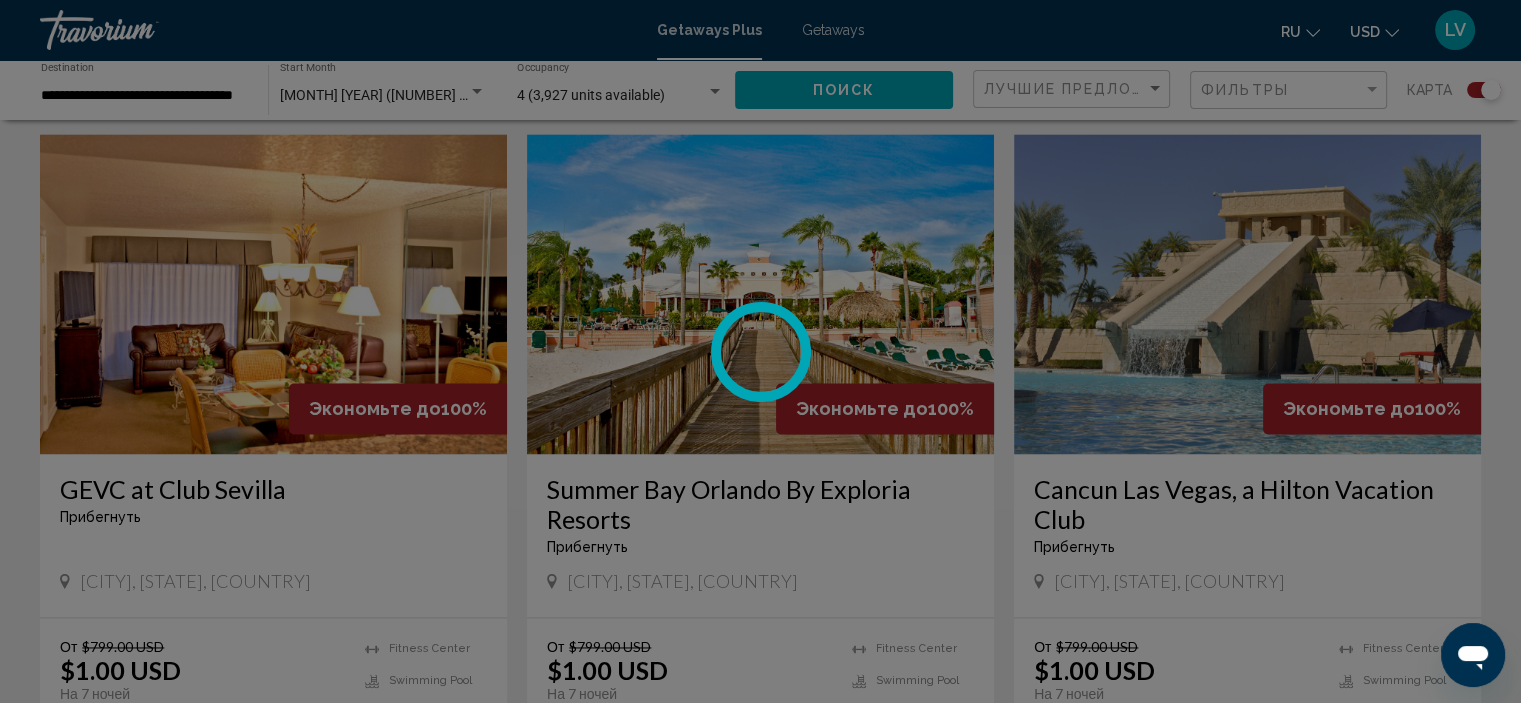 scroll, scrollTop: 8, scrollLeft: 0, axis: vertical 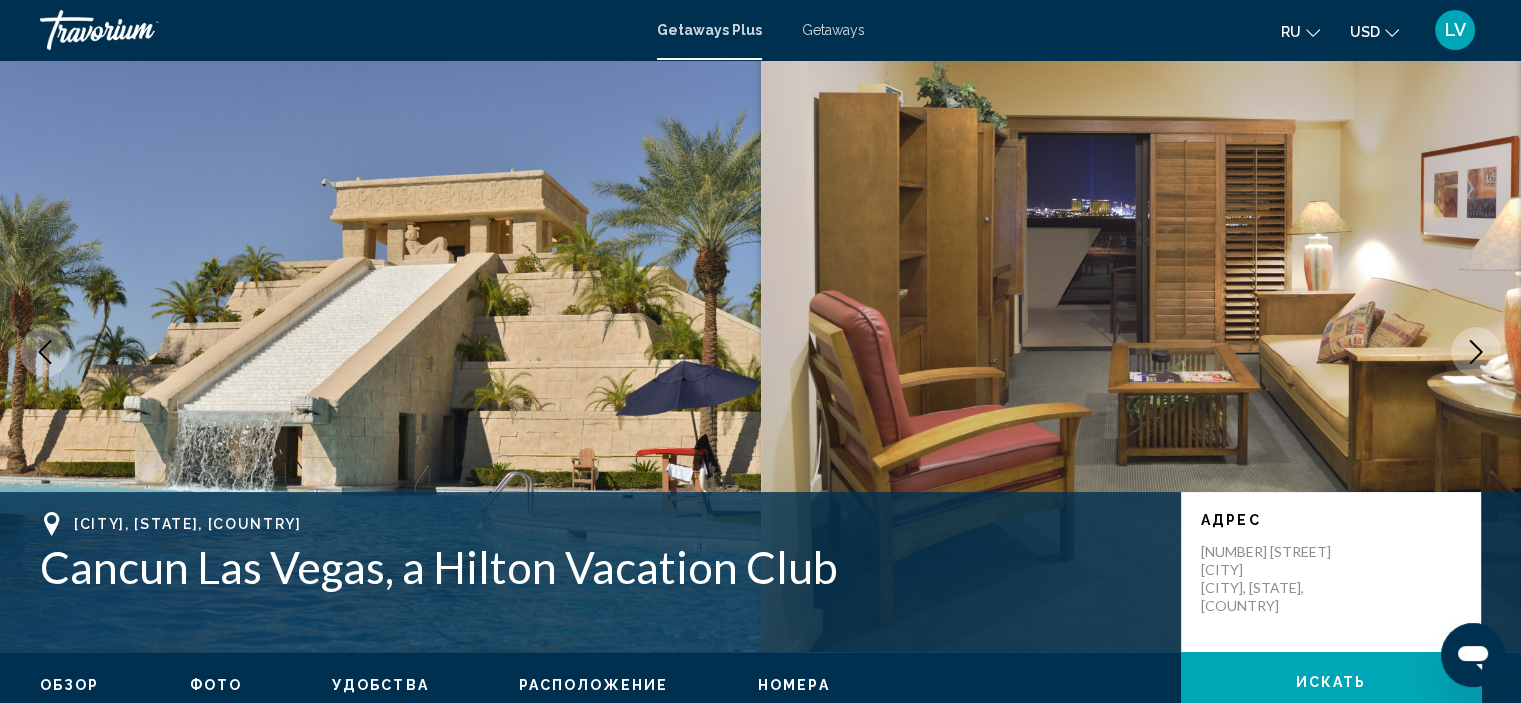 click at bounding box center (1476, 352) 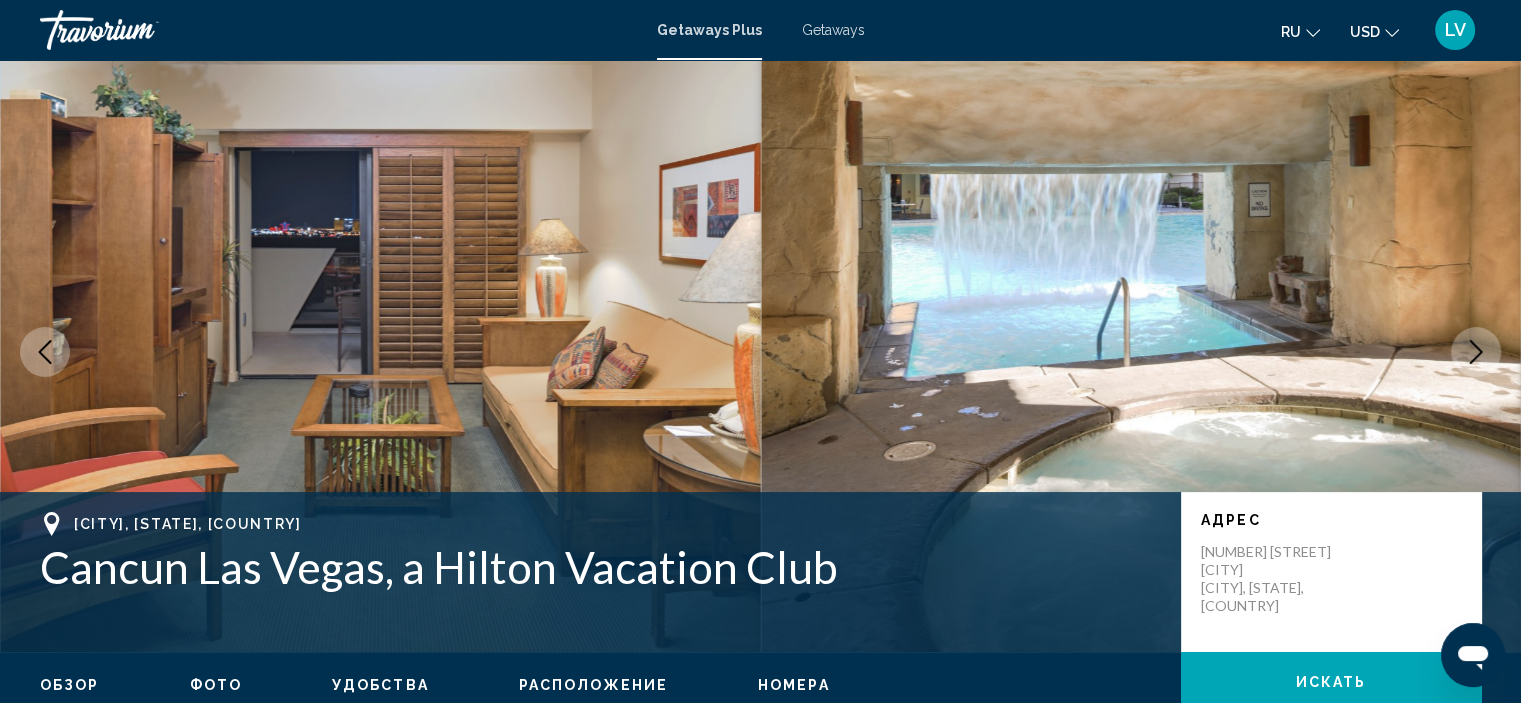 click at bounding box center (1476, 352) 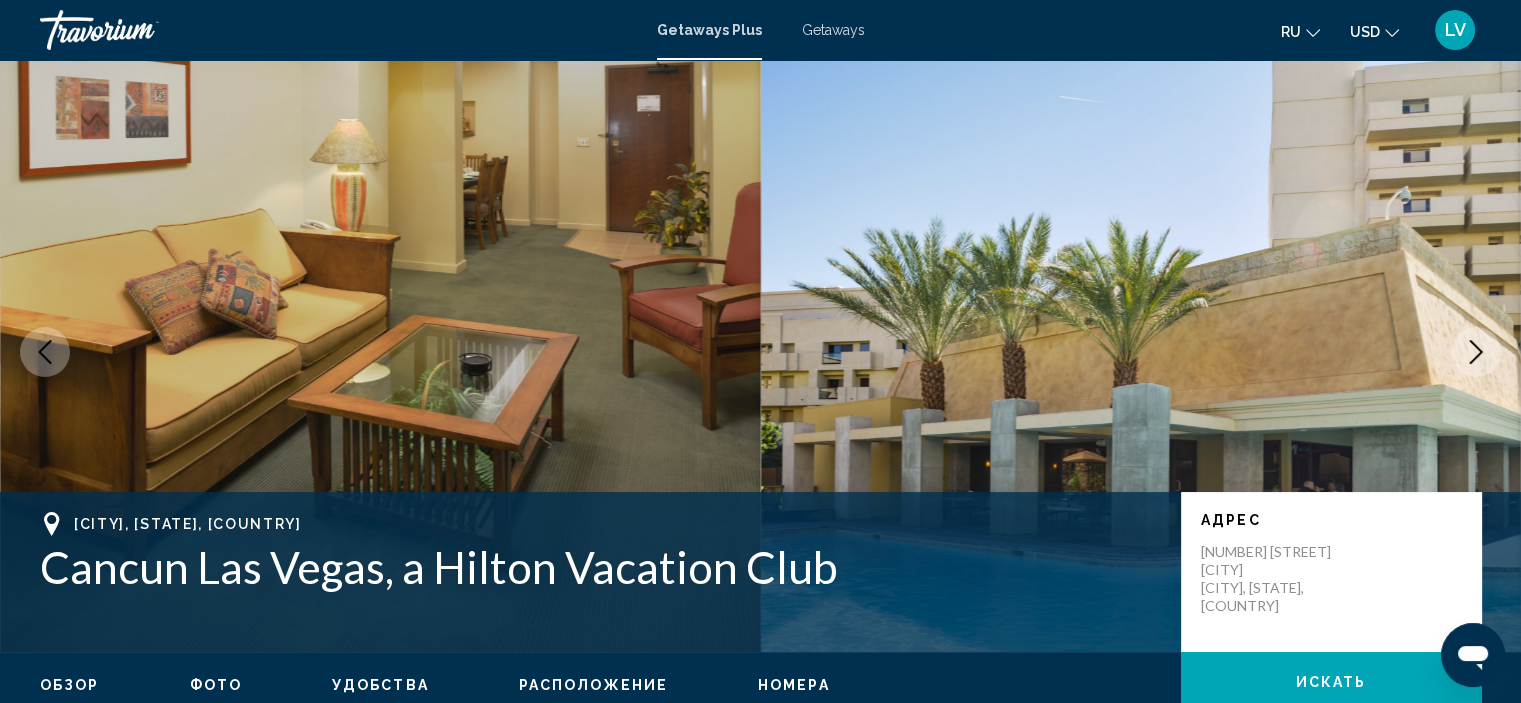 click at bounding box center [1476, 352] 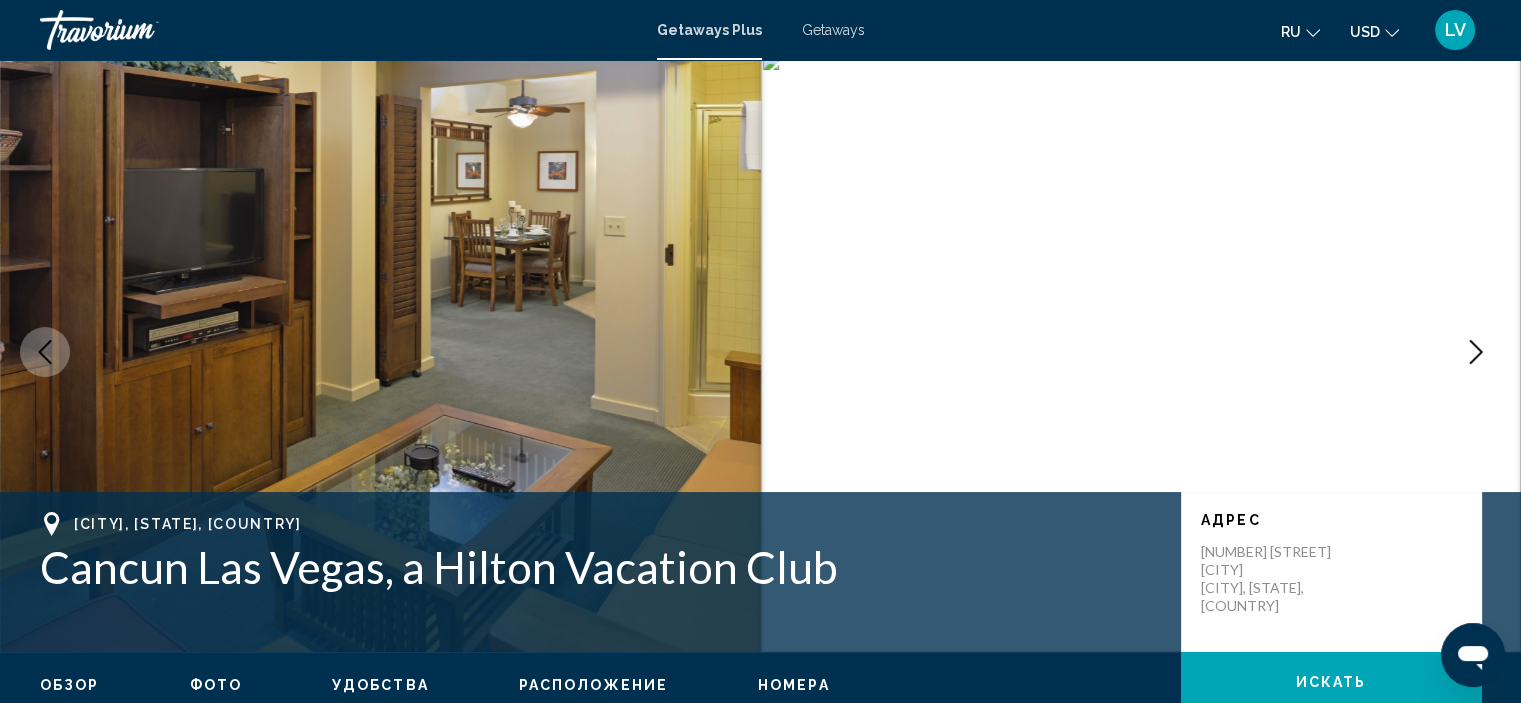 click at bounding box center [1476, 352] 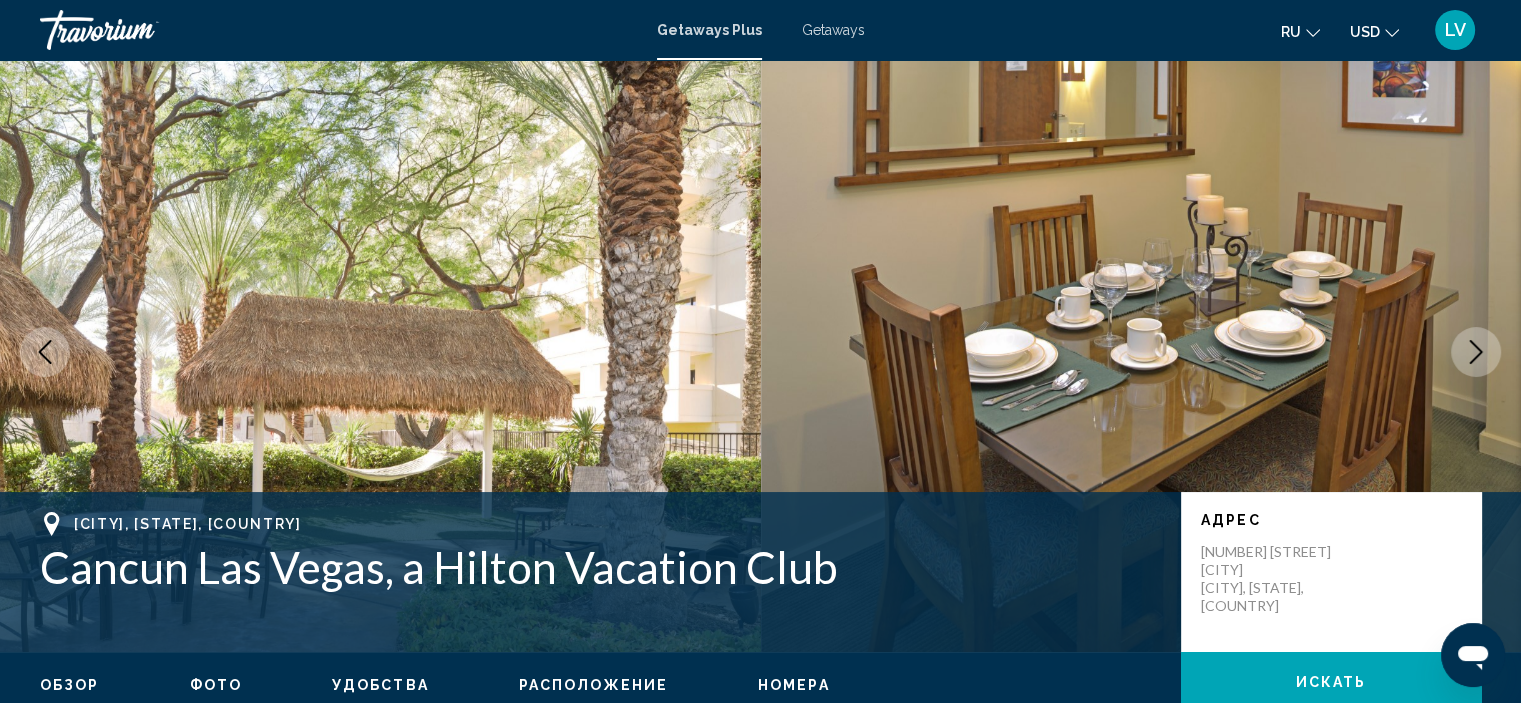click at bounding box center (1476, 352) 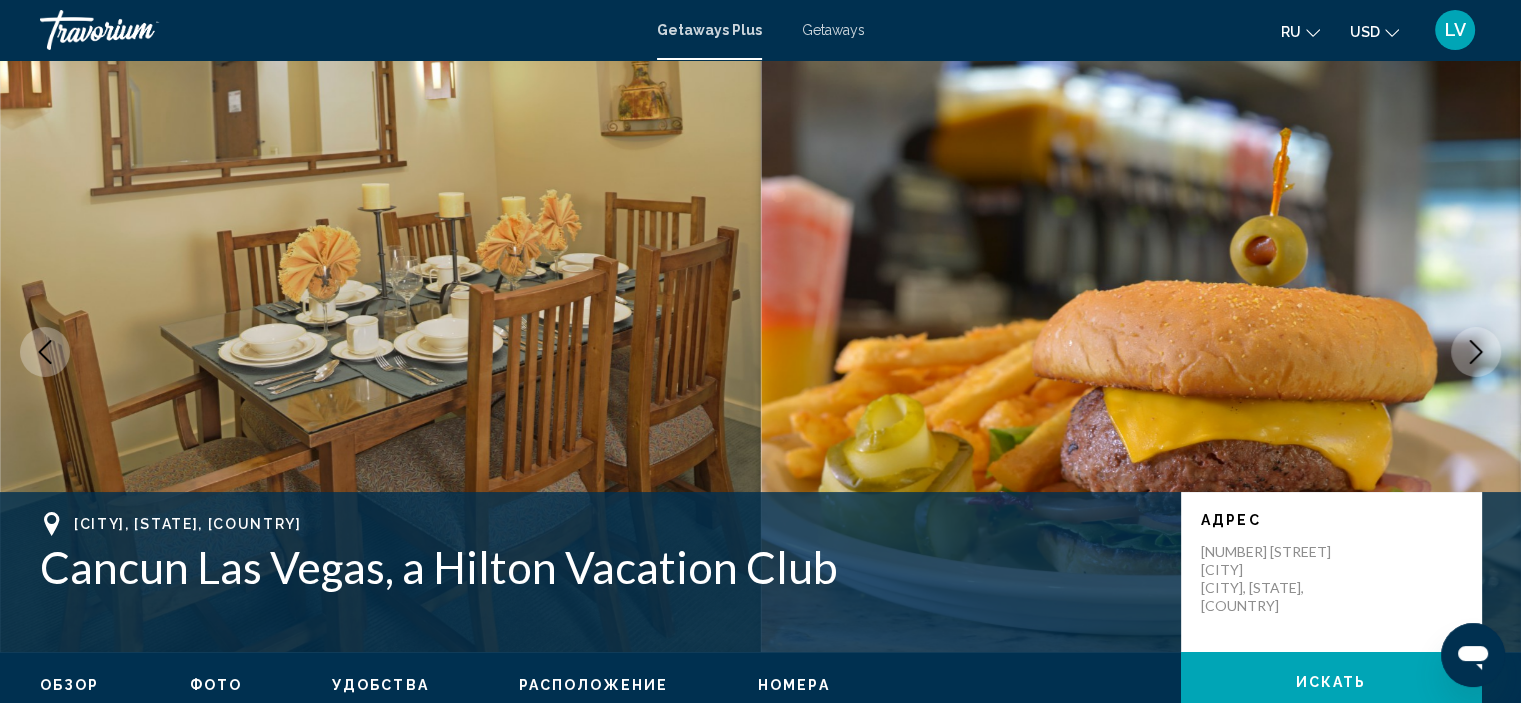 click at bounding box center (1476, 352) 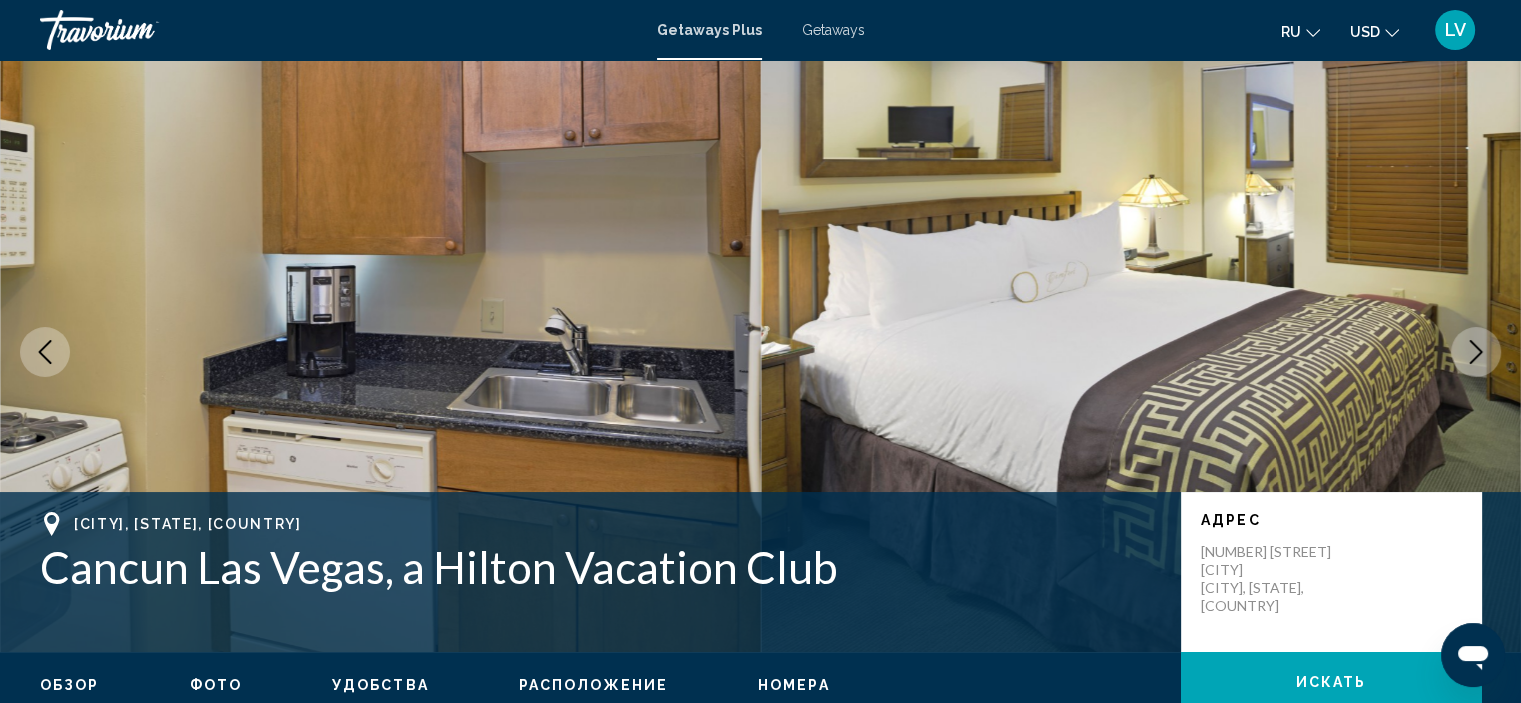 click at bounding box center [1476, 352] 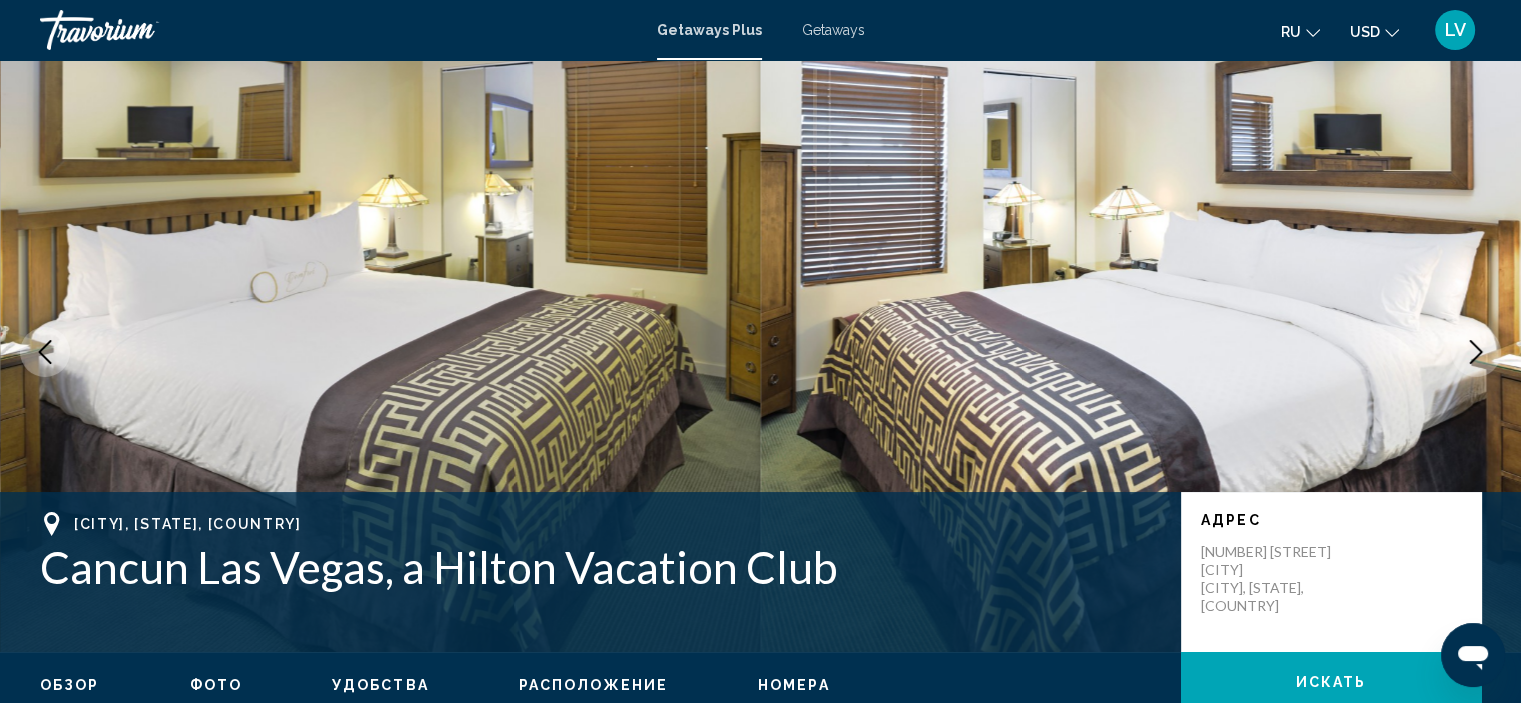 click at bounding box center (1476, 352) 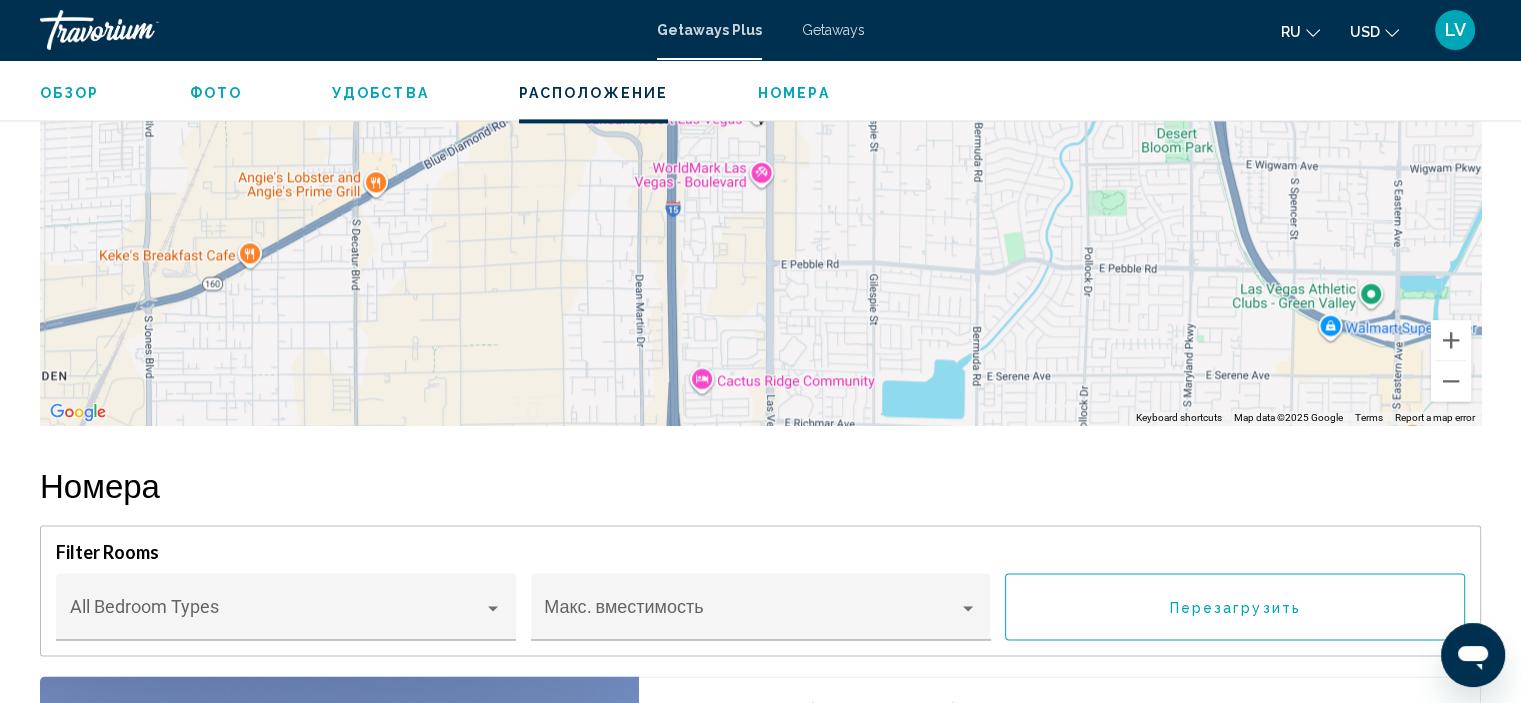 scroll, scrollTop: 2808, scrollLeft: 0, axis: vertical 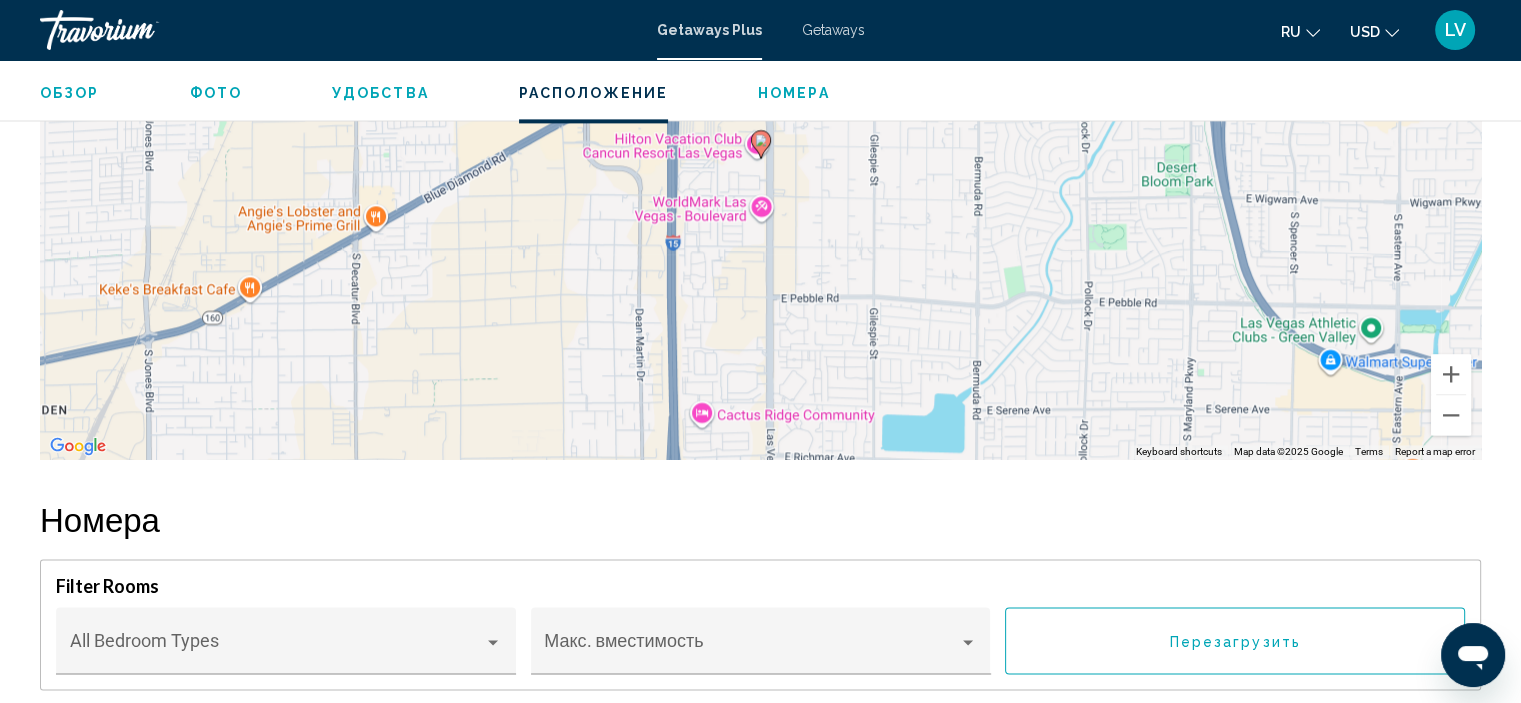 click on "Удобства" at bounding box center [380, 93] 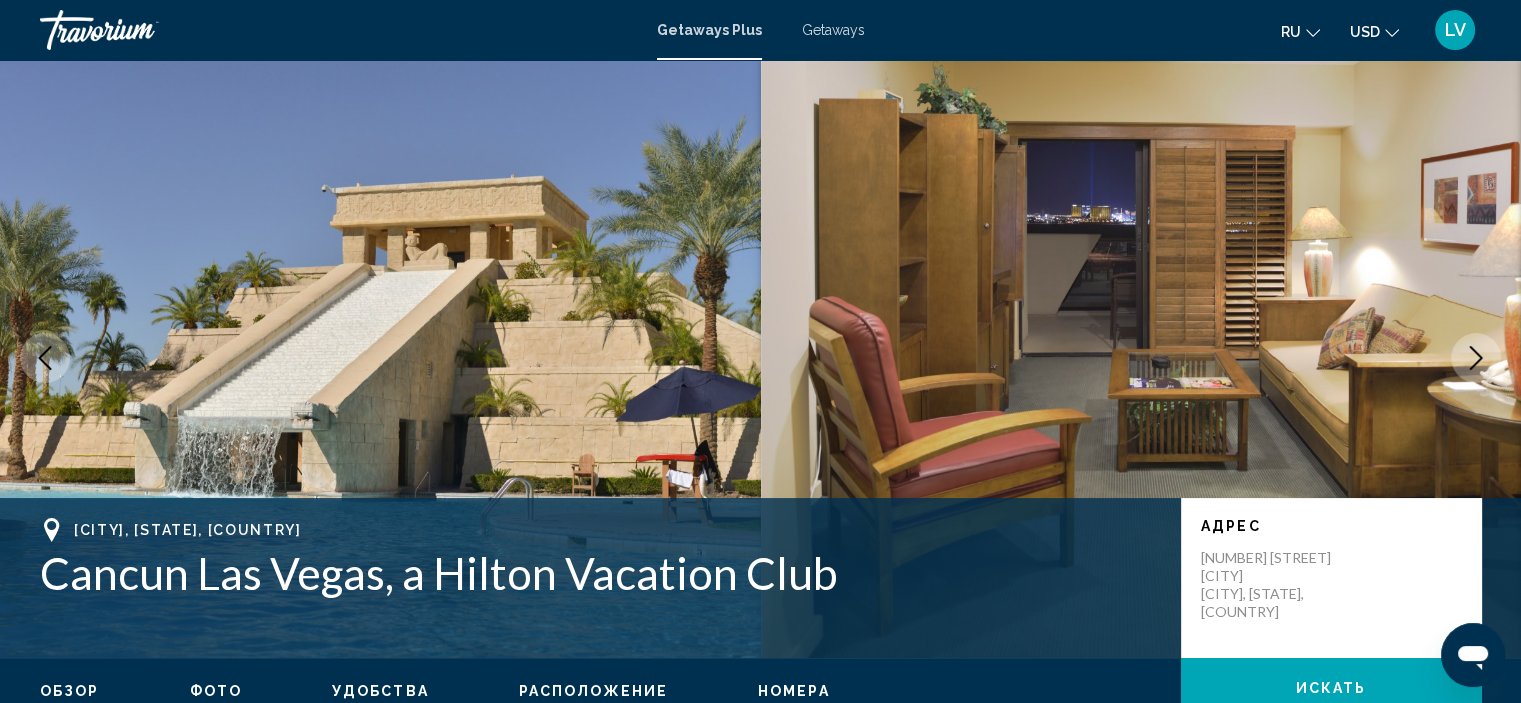 scroll, scrollTop: 0, scrollLeft: 0, axis: both 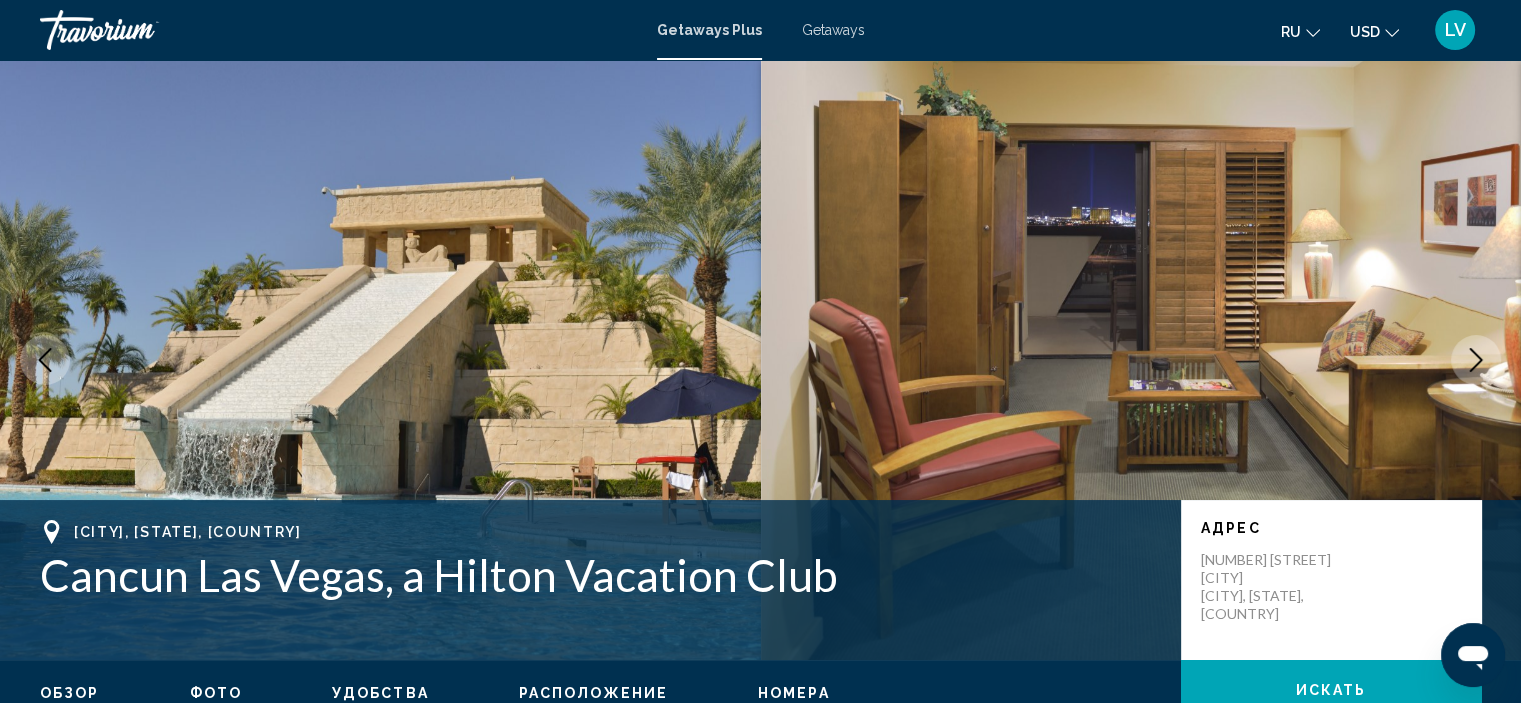 click at bounding box center [1476, 360] 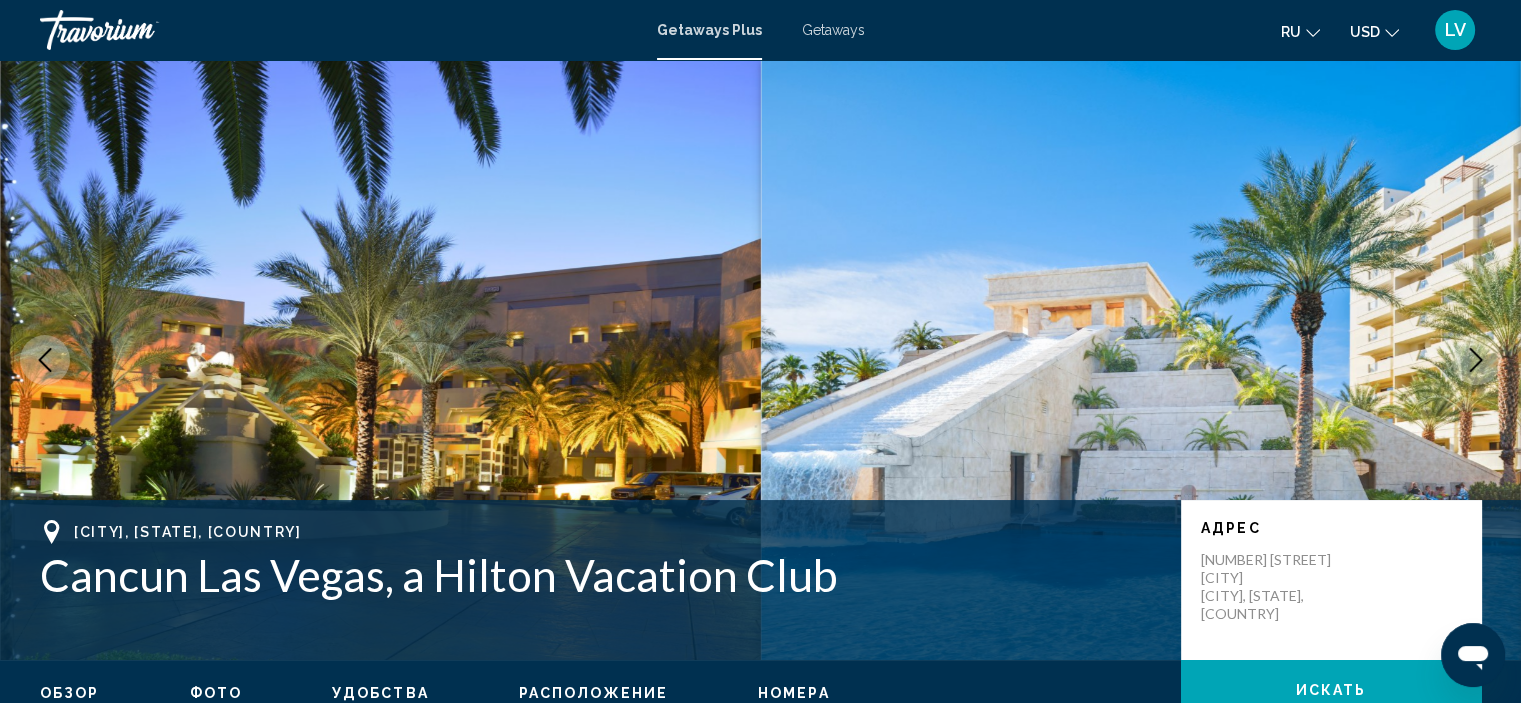 click at bounding box center (1476, 360) 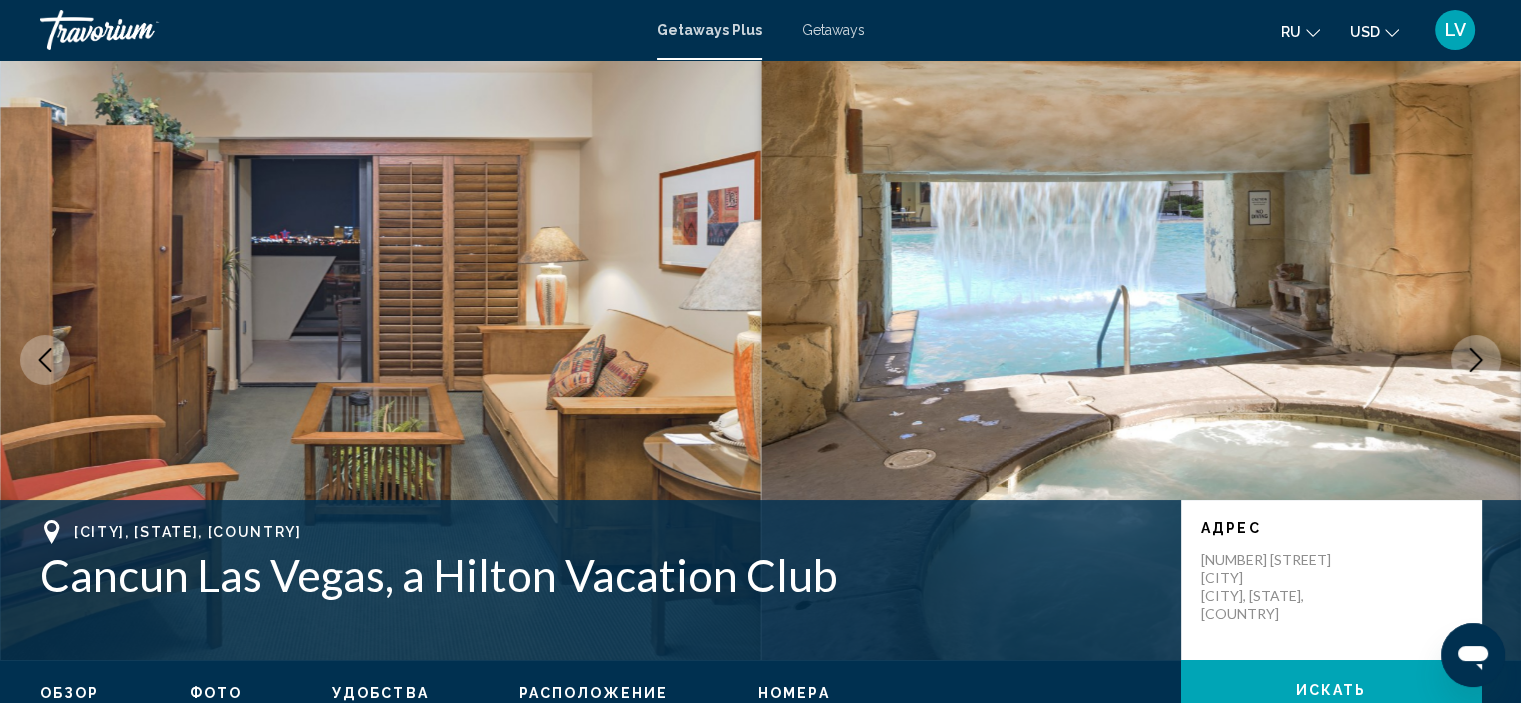 click at bounding box center (1476, 360) 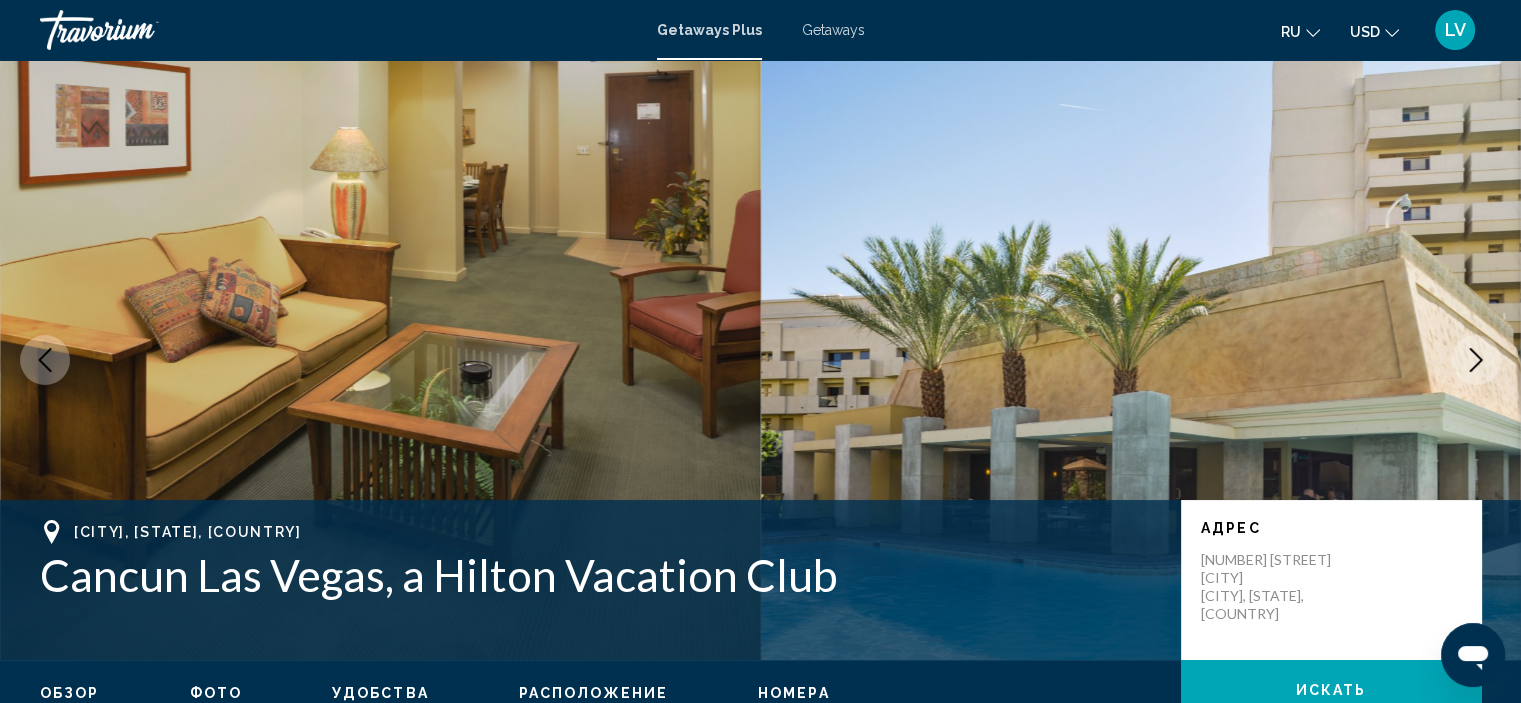 click at bounding box center [1476, 360] 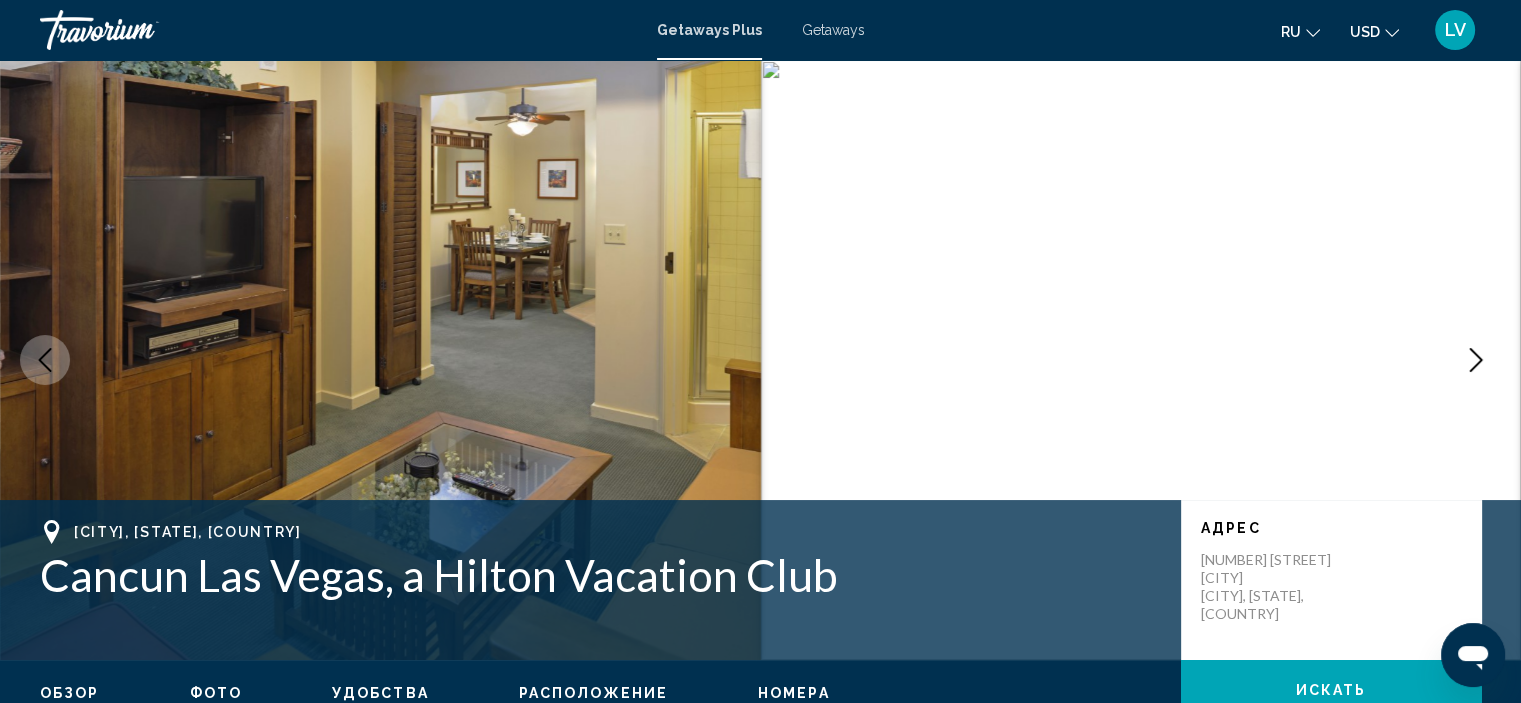 click at bounding box center (1476, 360) 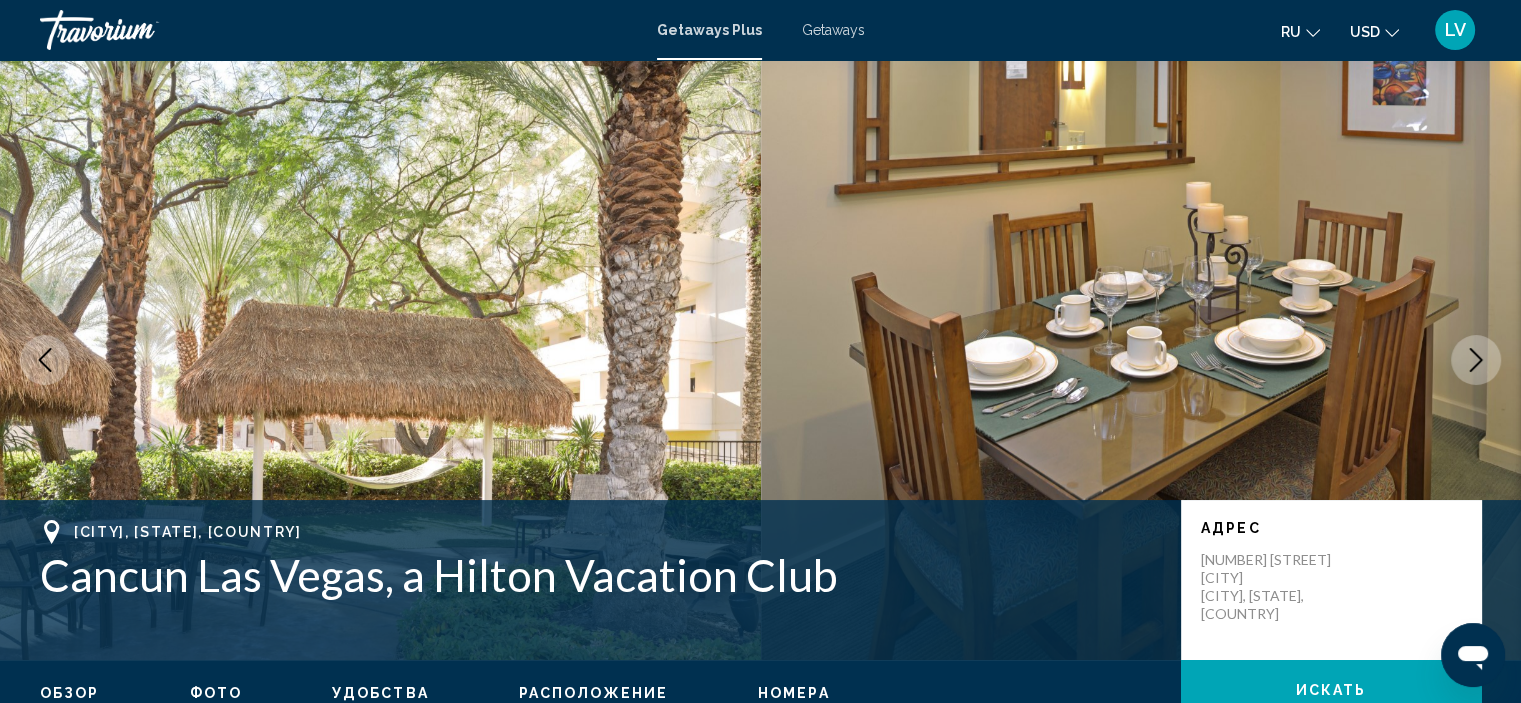 click at bounding box center (1476, 360) 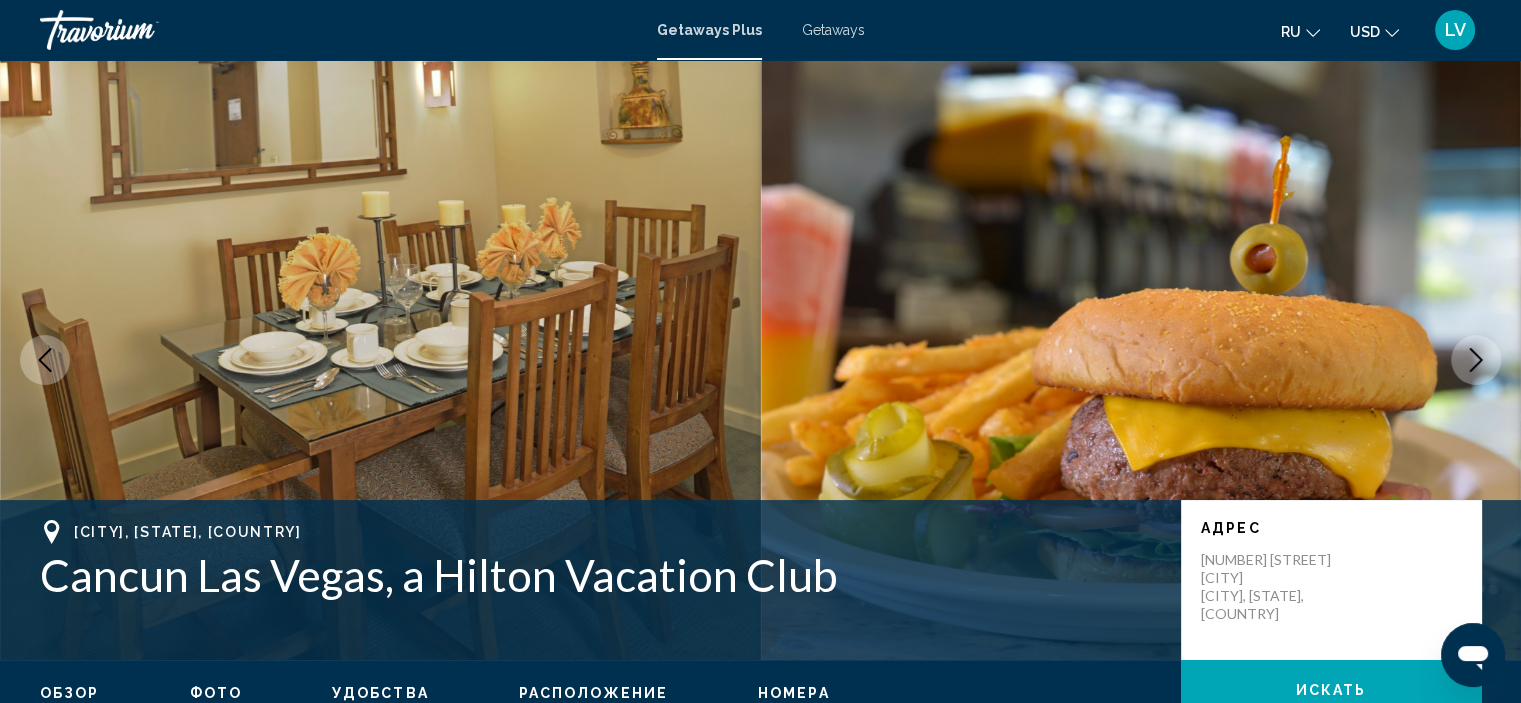 click at bounding box center [1476, 360] 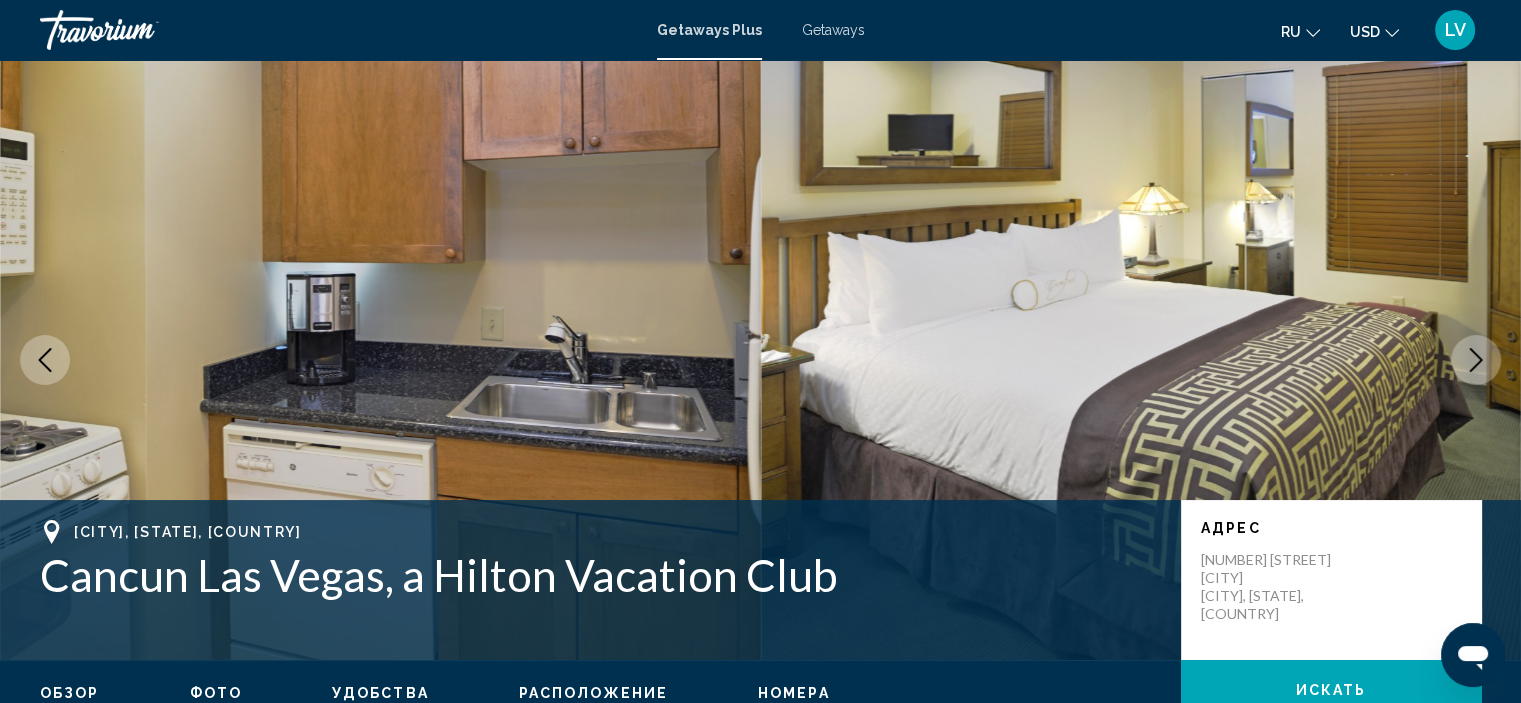 click at bounding box center [1476, 360] 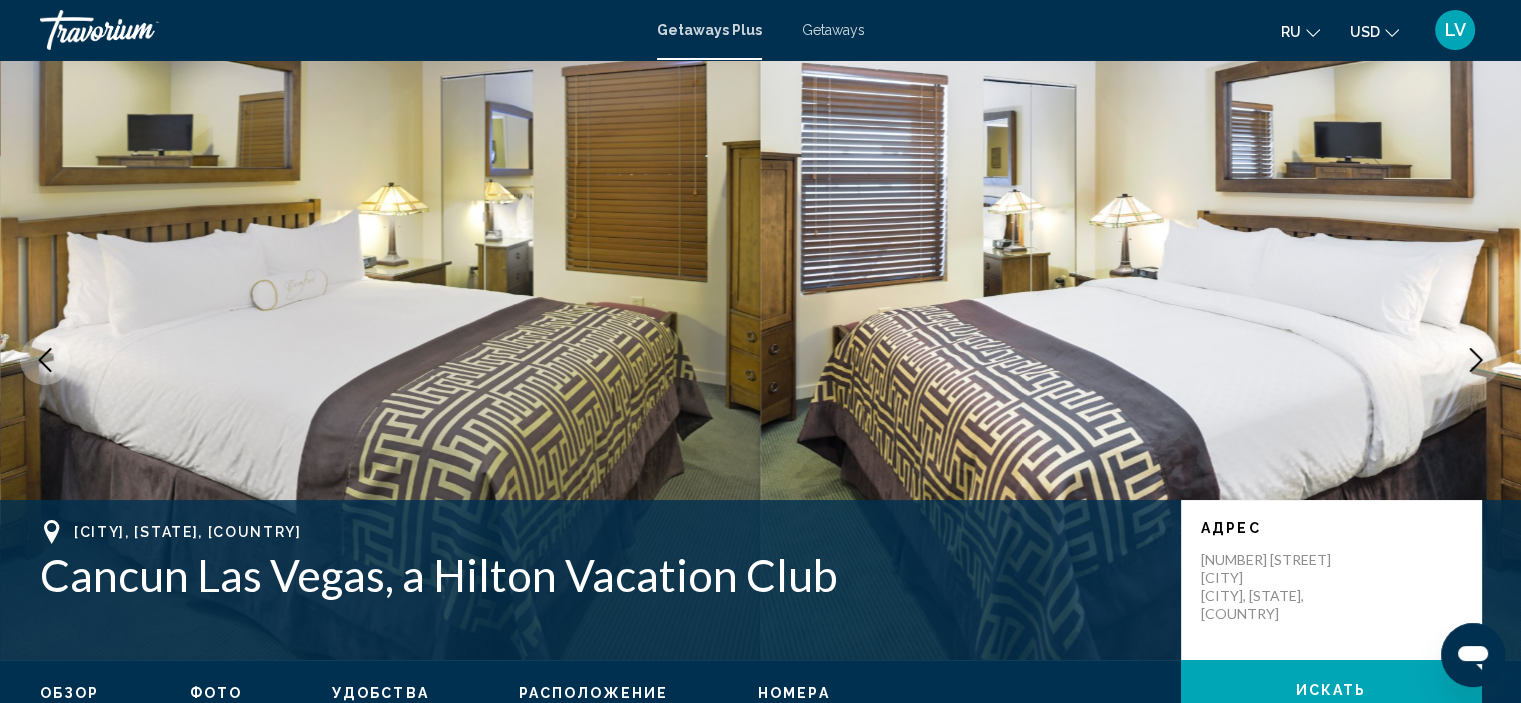 click at bounding box center (1476, 360) 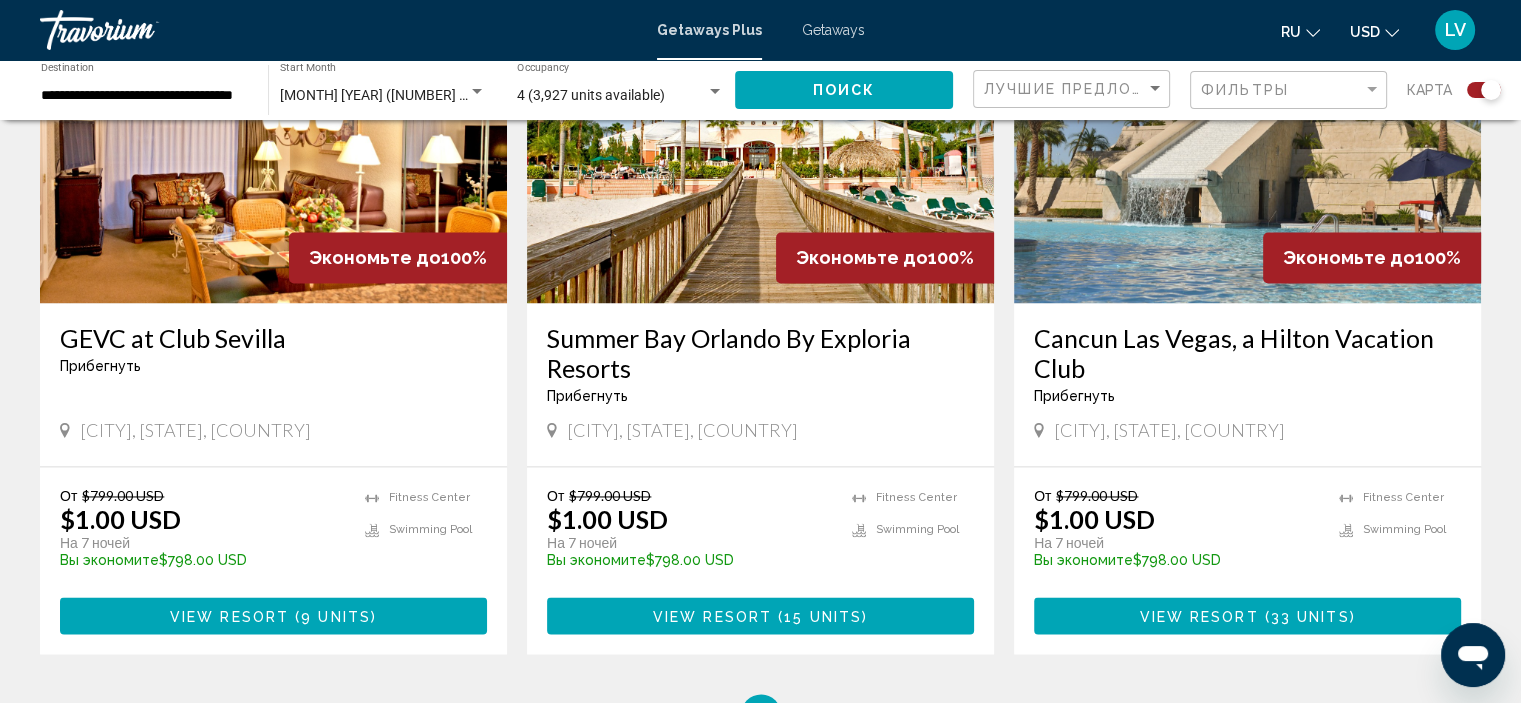 scroll, scrollTop: 3100, scrollLeft: 0, axis: vertical 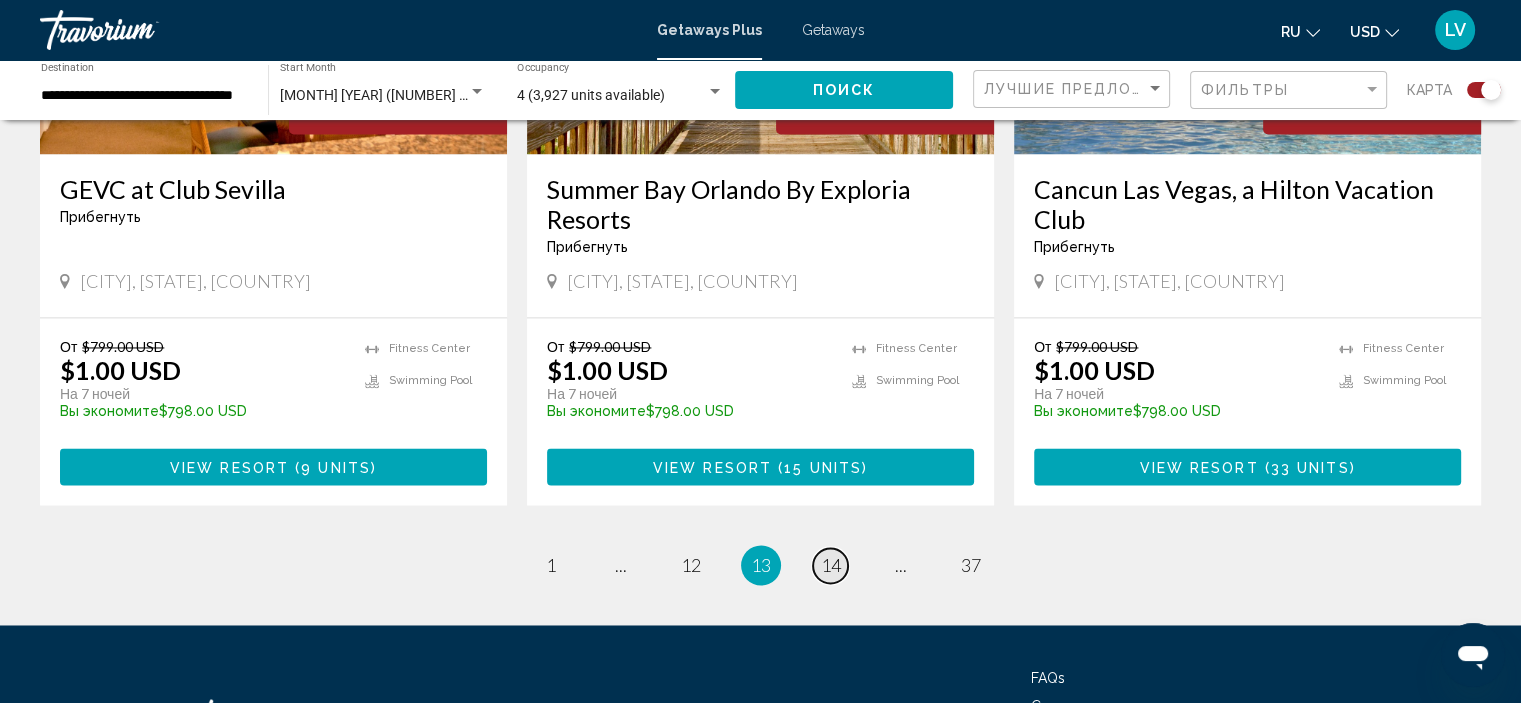 click on "14" at bounding box center [831, 565] 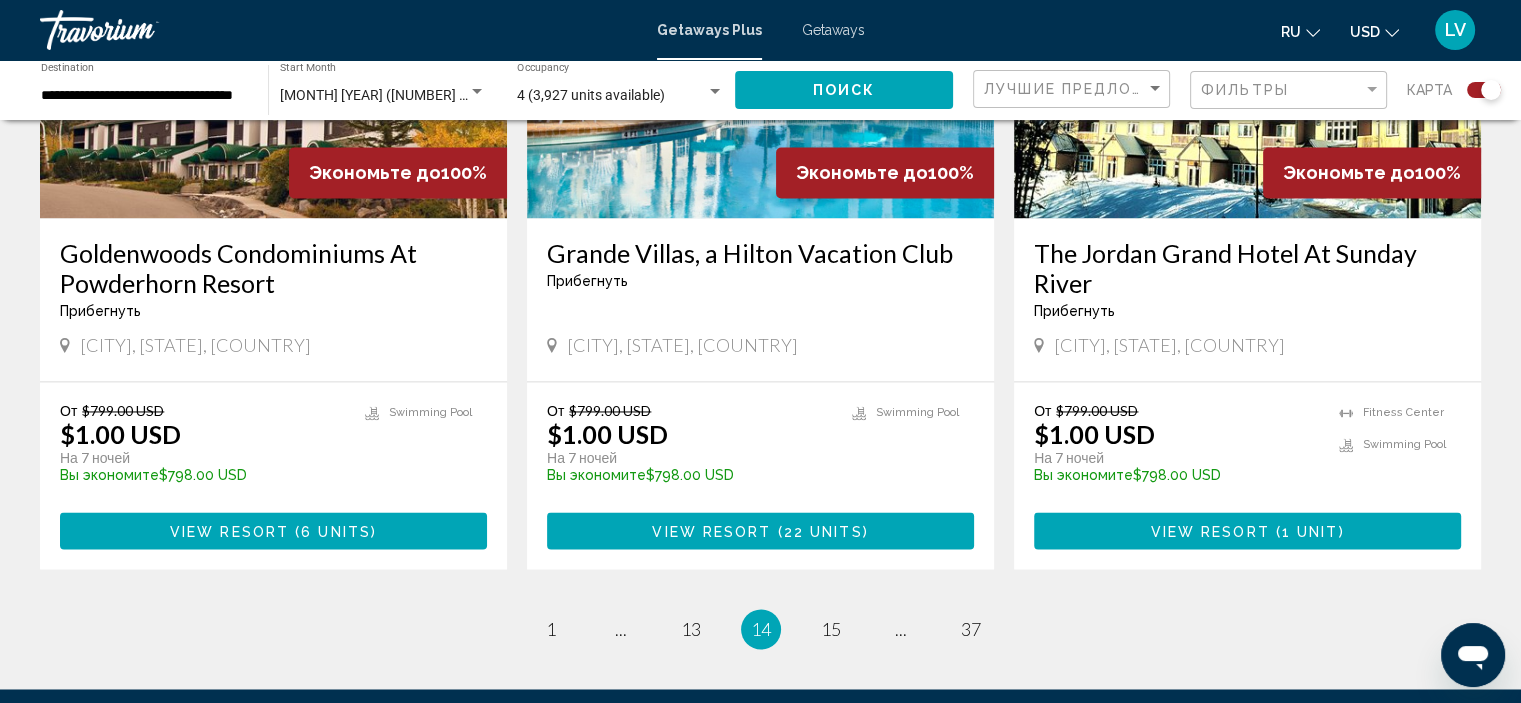 scroll, scrollTop: 3100, scrollLeft: 0, axis: vertical 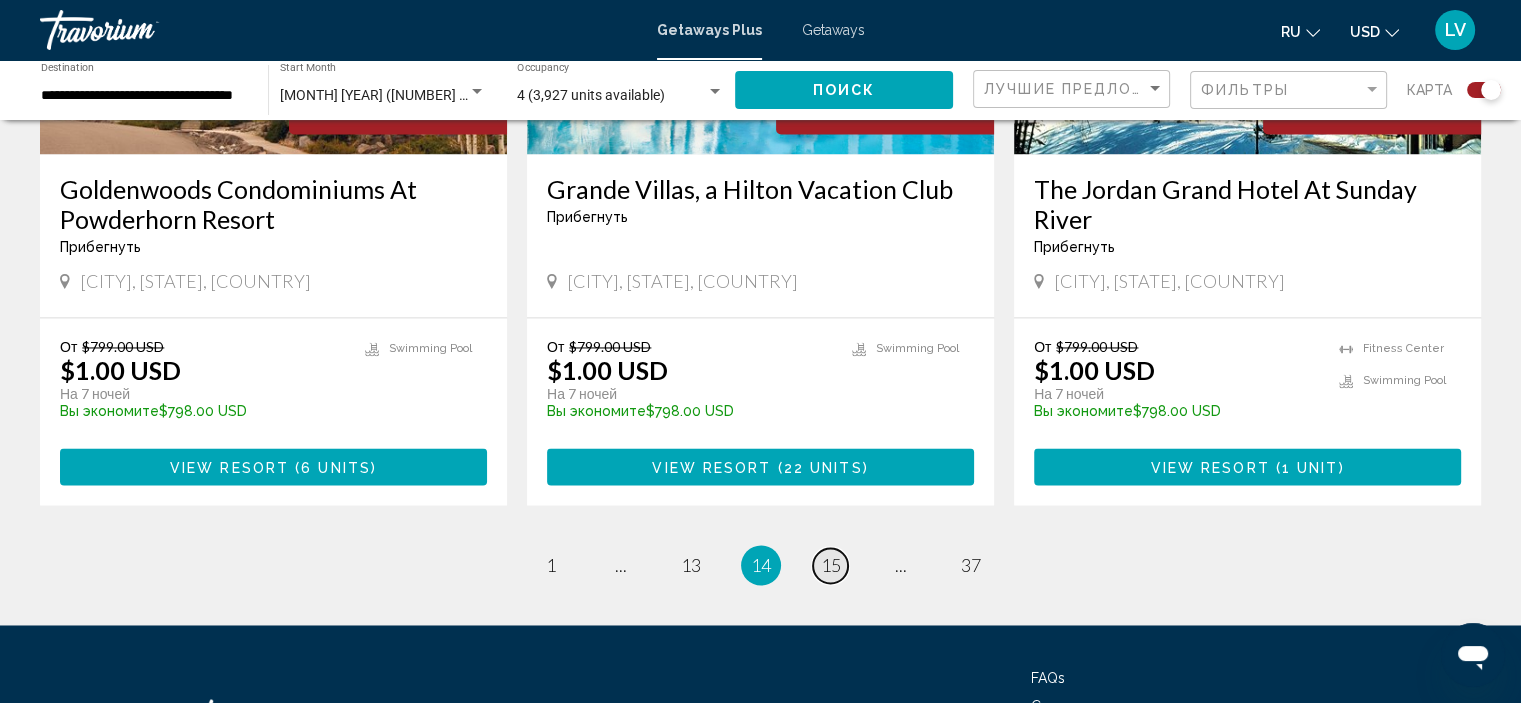 click on "15" at bounding box center [831, 565] 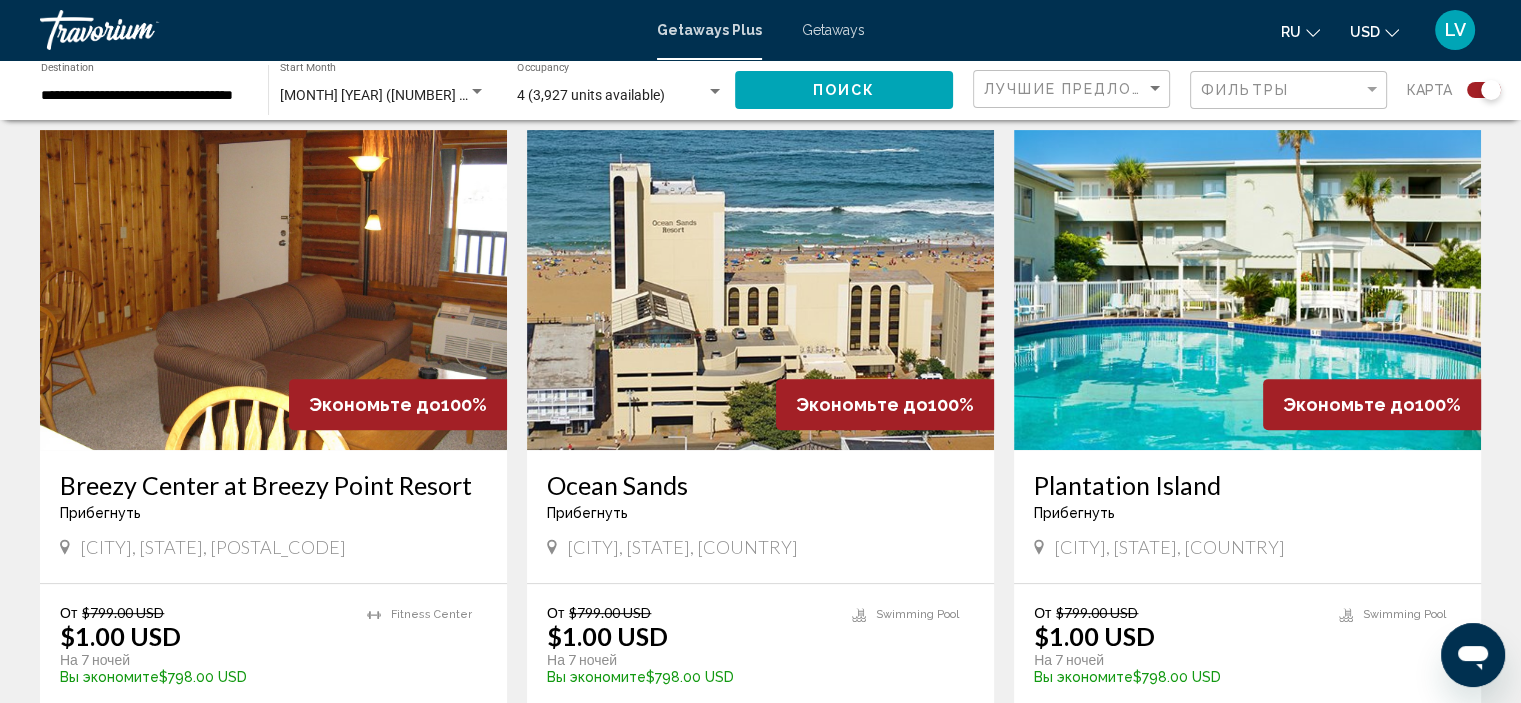 scroll, scrollTop: 800, scrollLeft: 0, axis: vertical 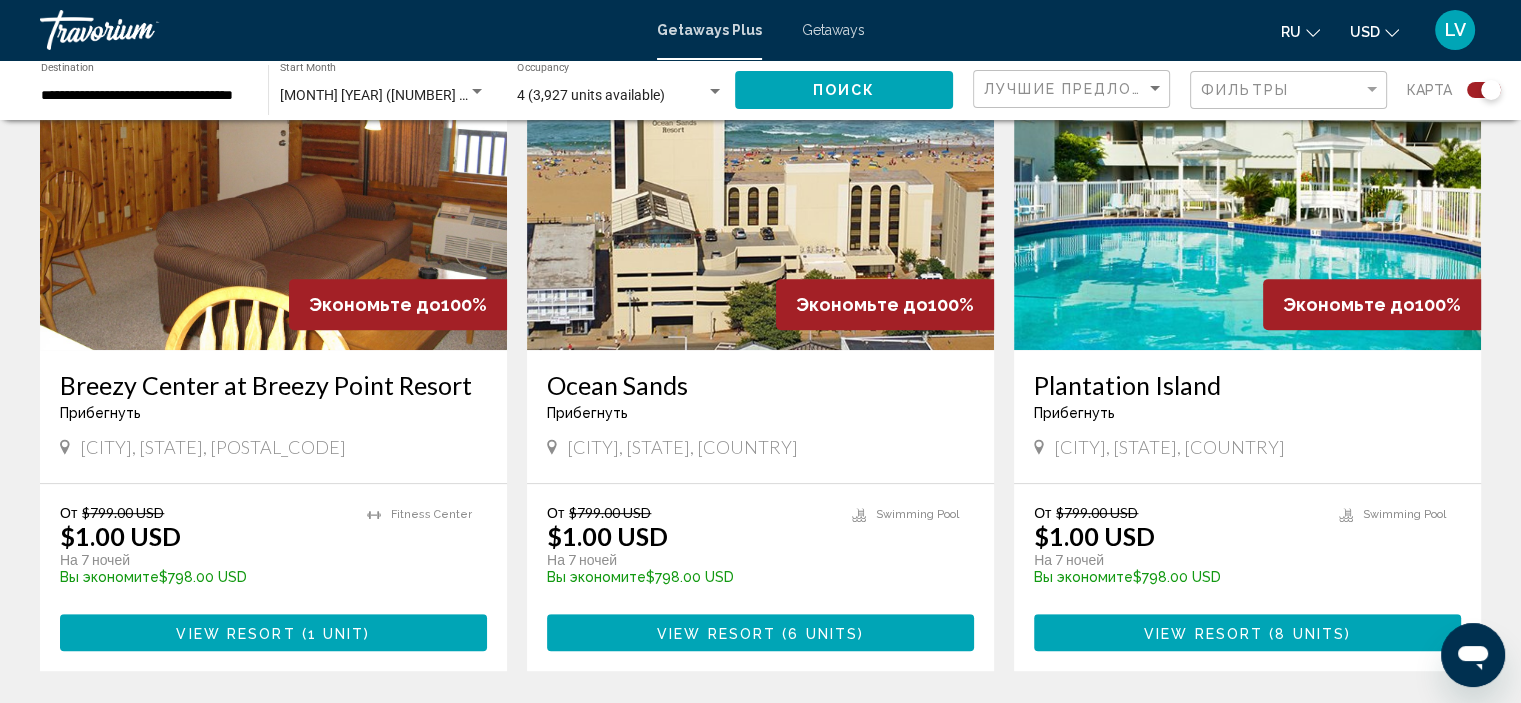 click at bounding box center (760, 190) 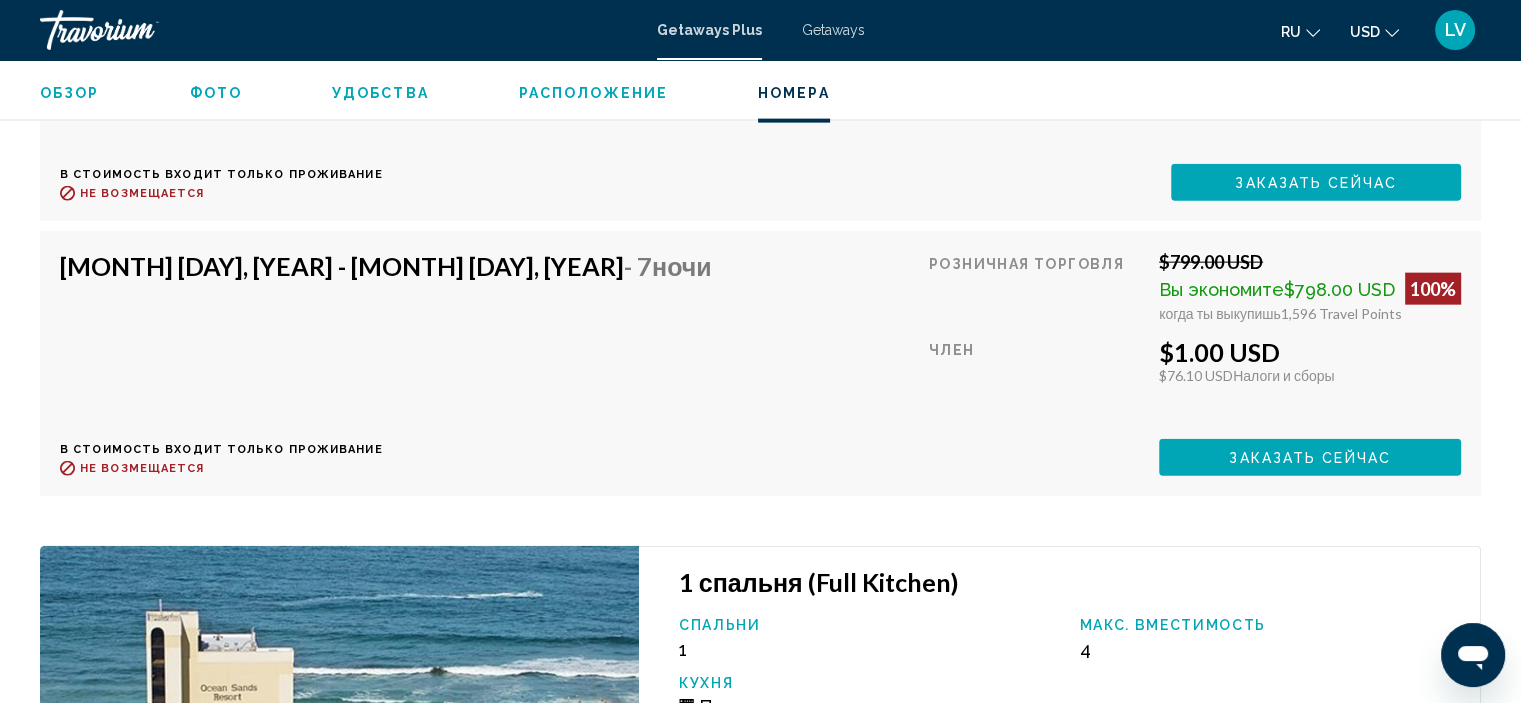 scroll, scrollTop: 4608, scrollLeft: 0, axis: vertical 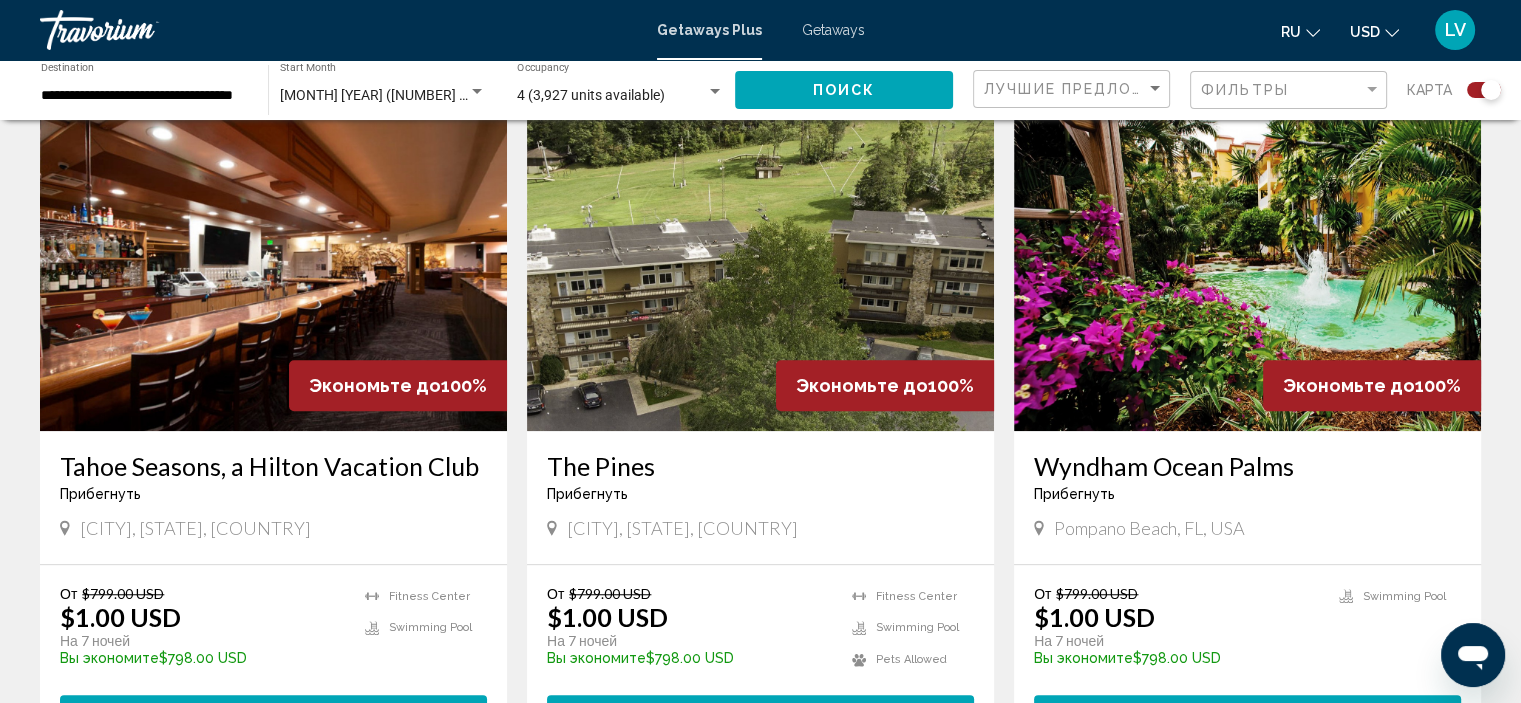 click at bounding box center (1247, 271) 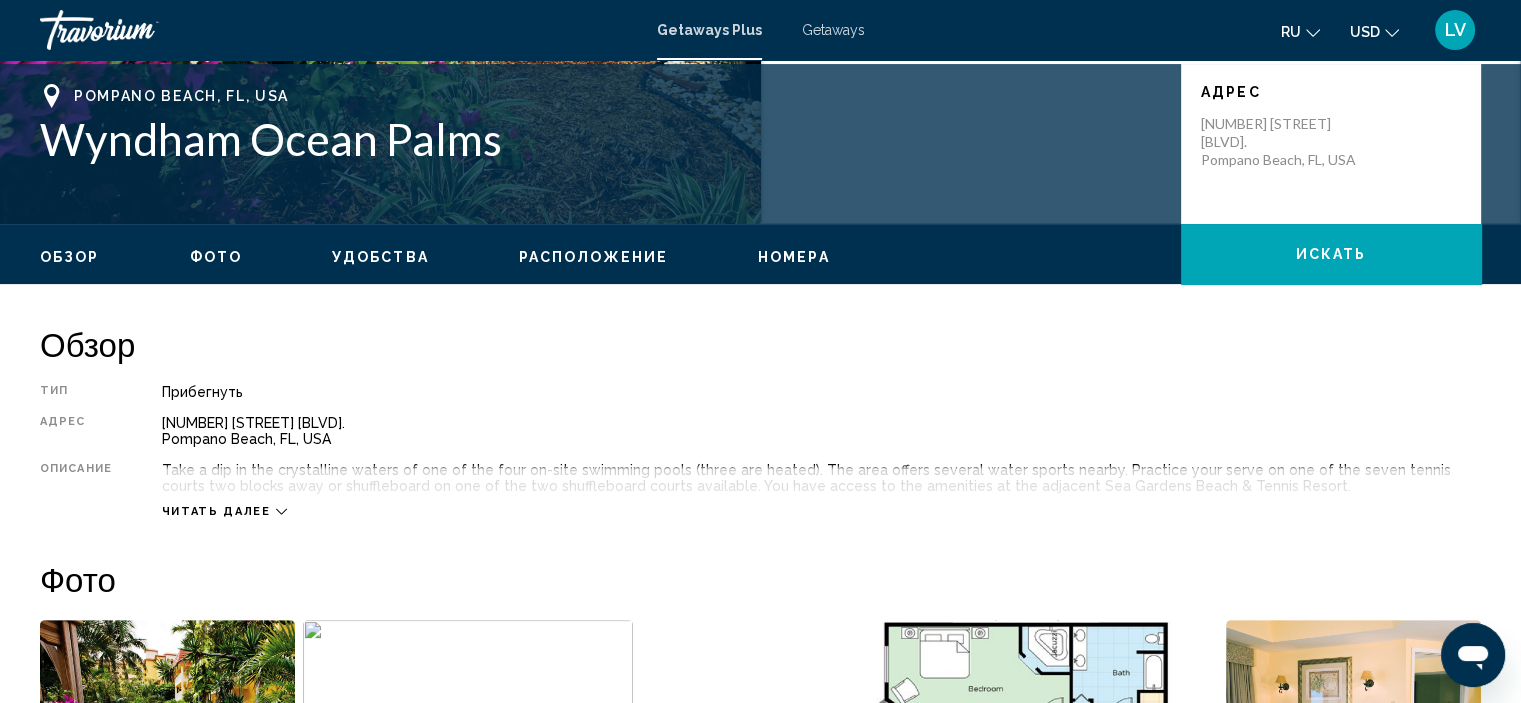 scroll, scrollTop: 308, scrollLeft: 0, axis: vertical 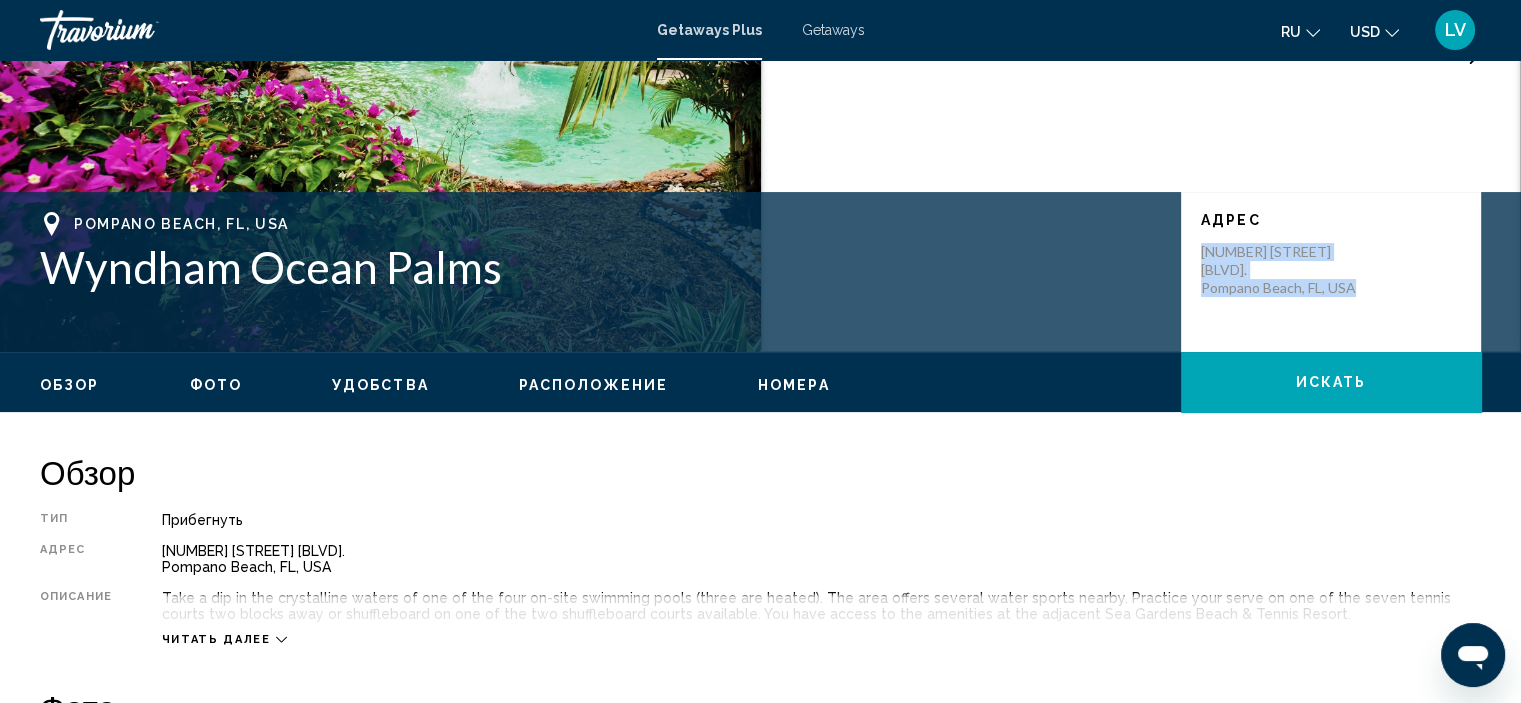 drag, startPoint x: 1369, startPoint y: 271, endPoint x: 1202, endPoint y: 255, distance: 167.76471 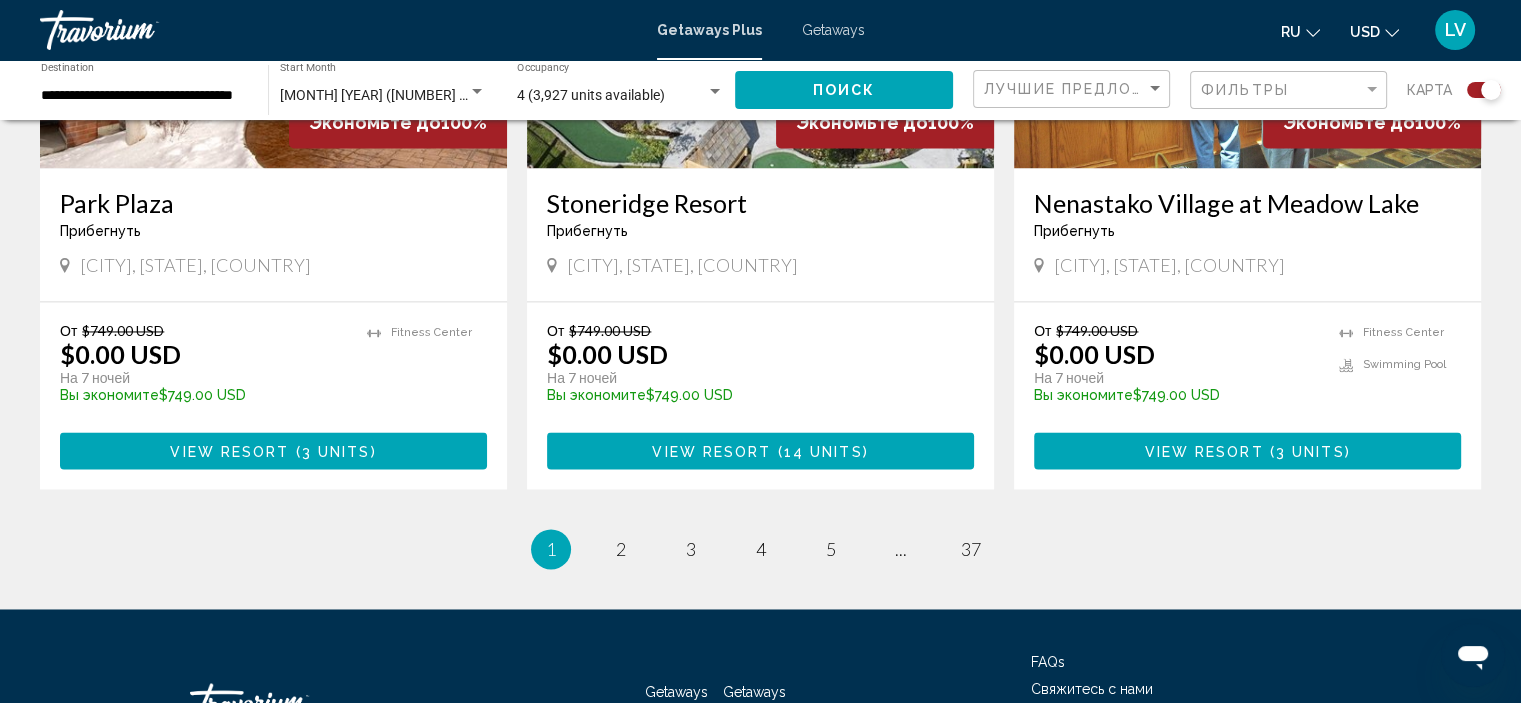 scroll, scrollTop: 3100, scrollLeft: 0, axis: vertical 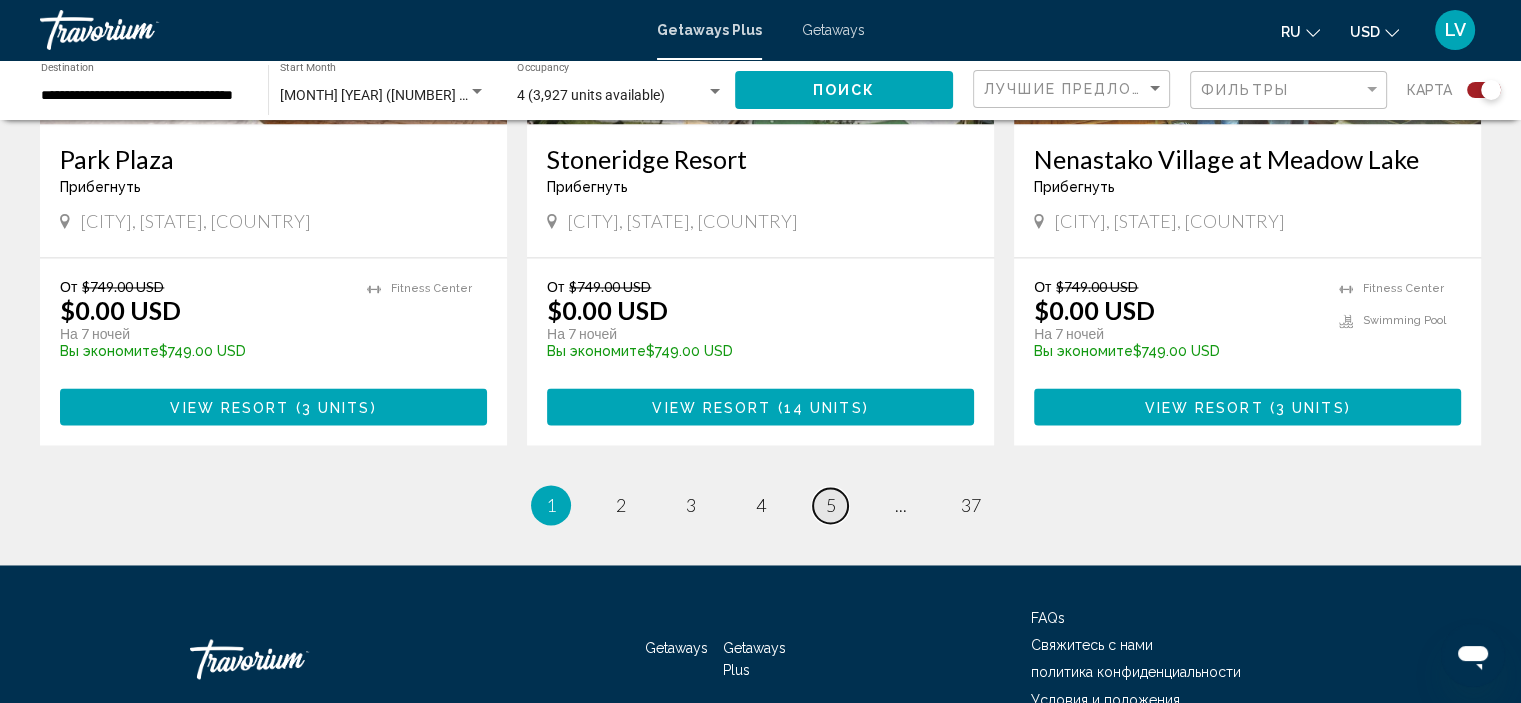 click on "5" at bounding box center [831, 505] 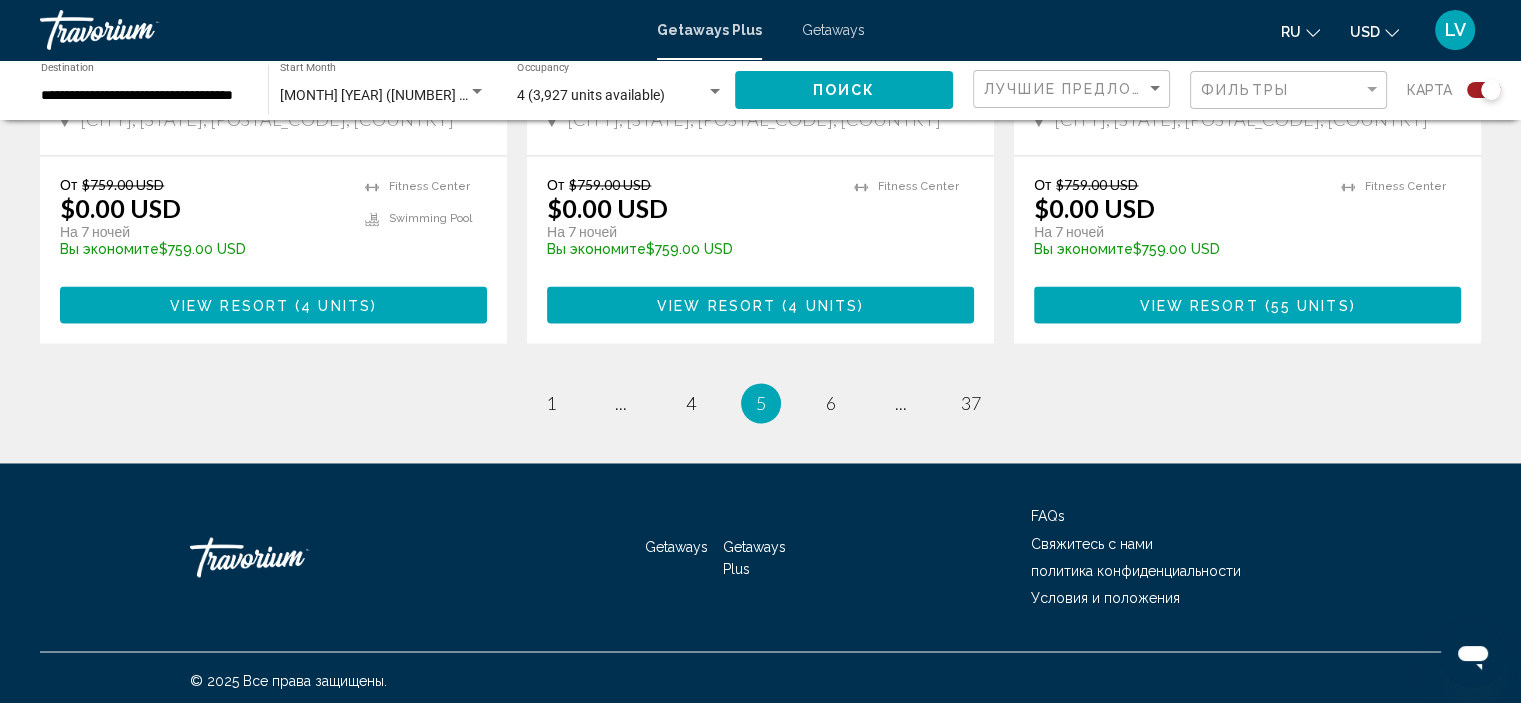scroll, scrollTop: 3264, scrollLeft: 0, axis: vertical 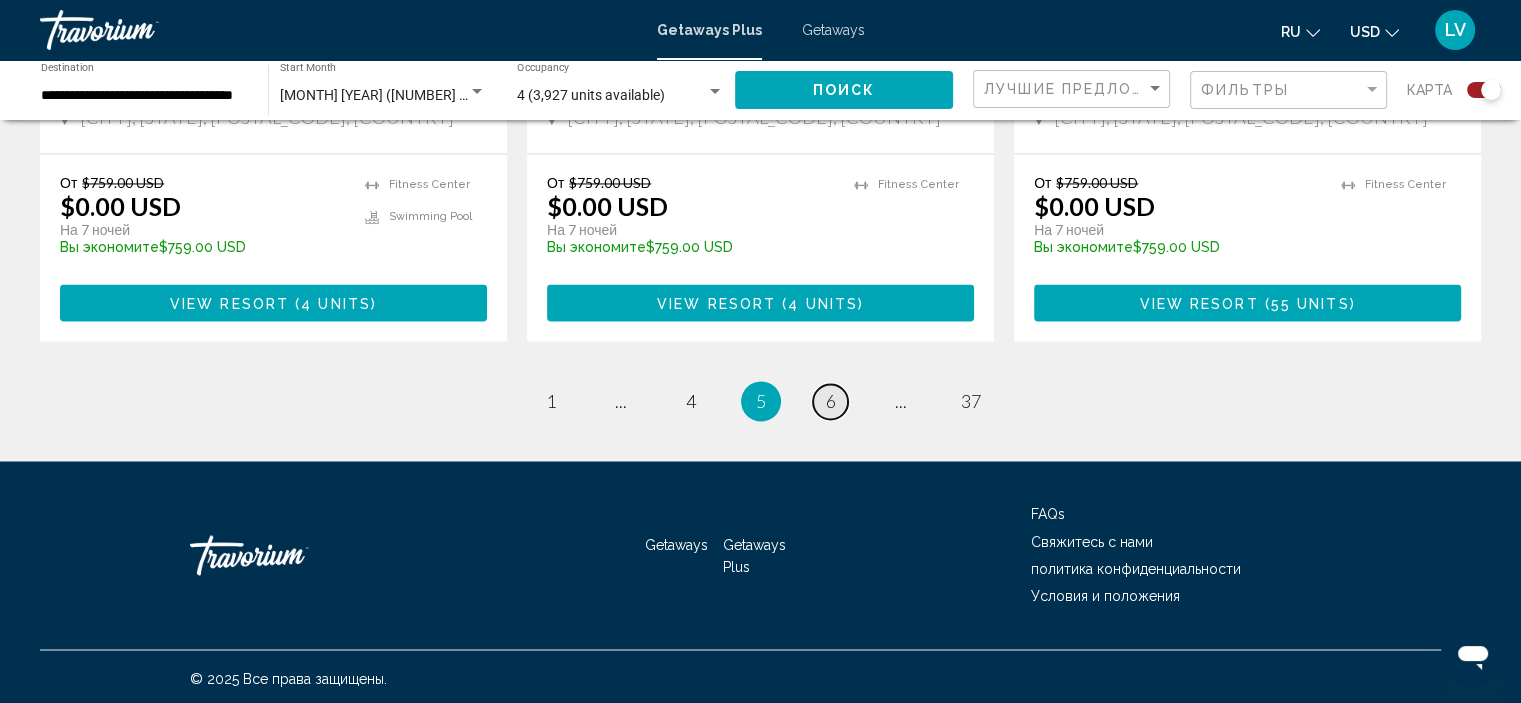 click on "page  6" at bounding box center (830, 401) 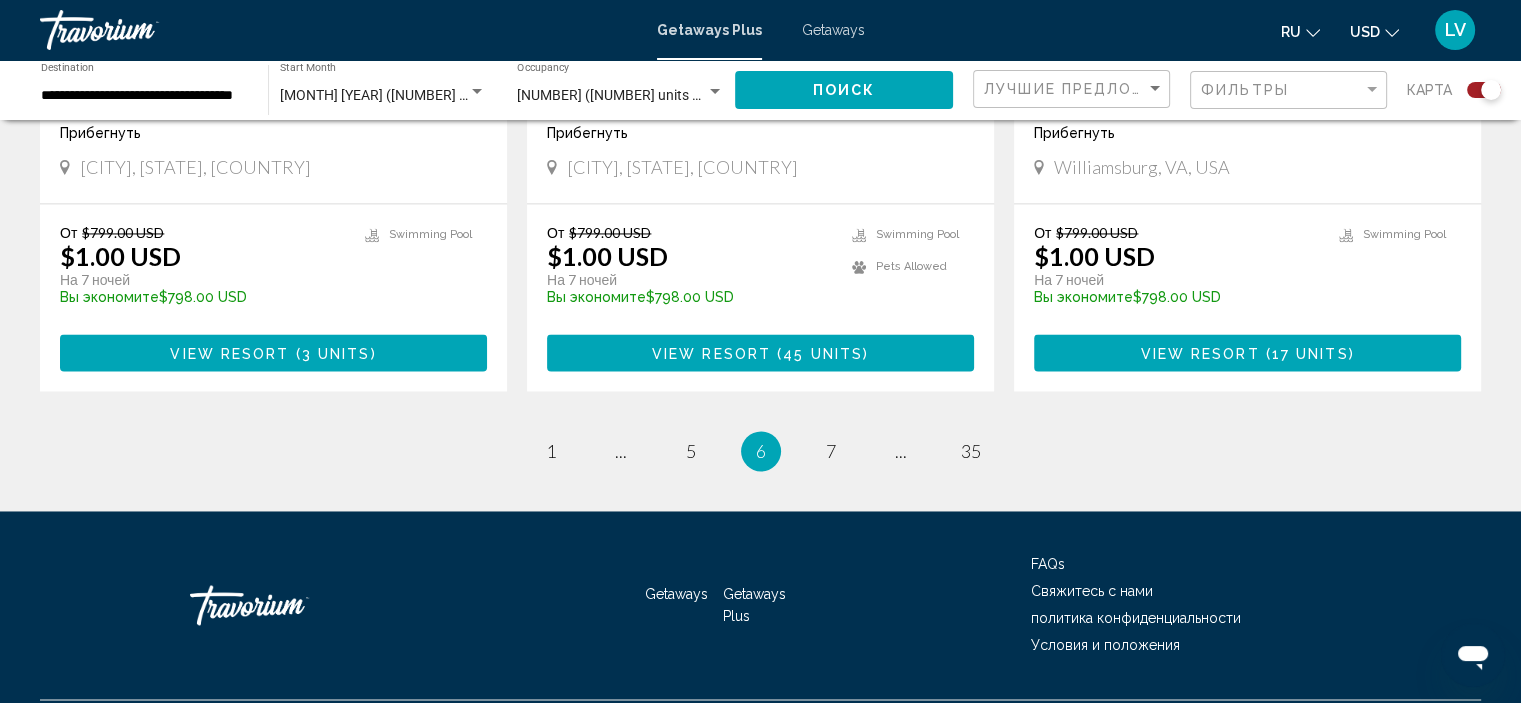 scroll, scrollTop: 3173, scrollLeft: 0, axis: vertical 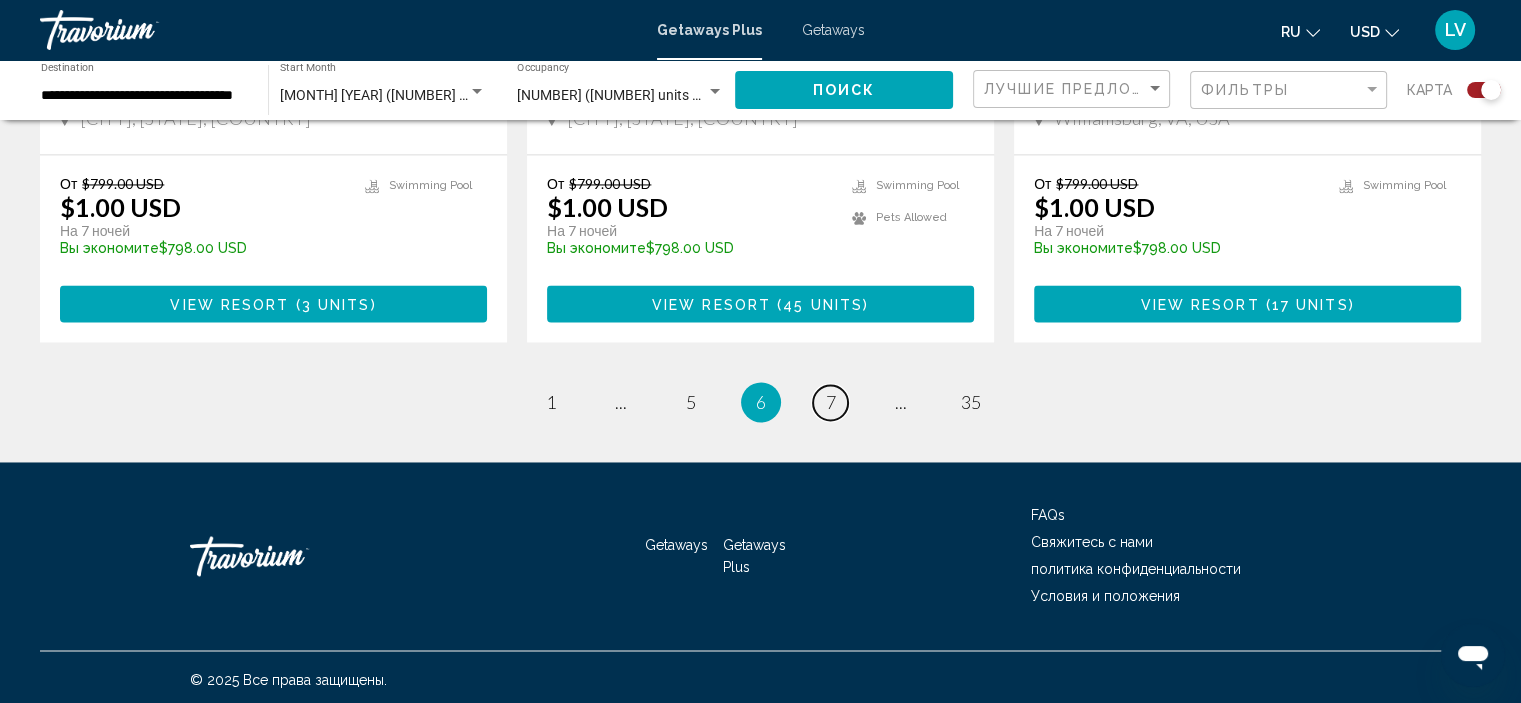 click on "page  7" at bounding box center (830, 402) 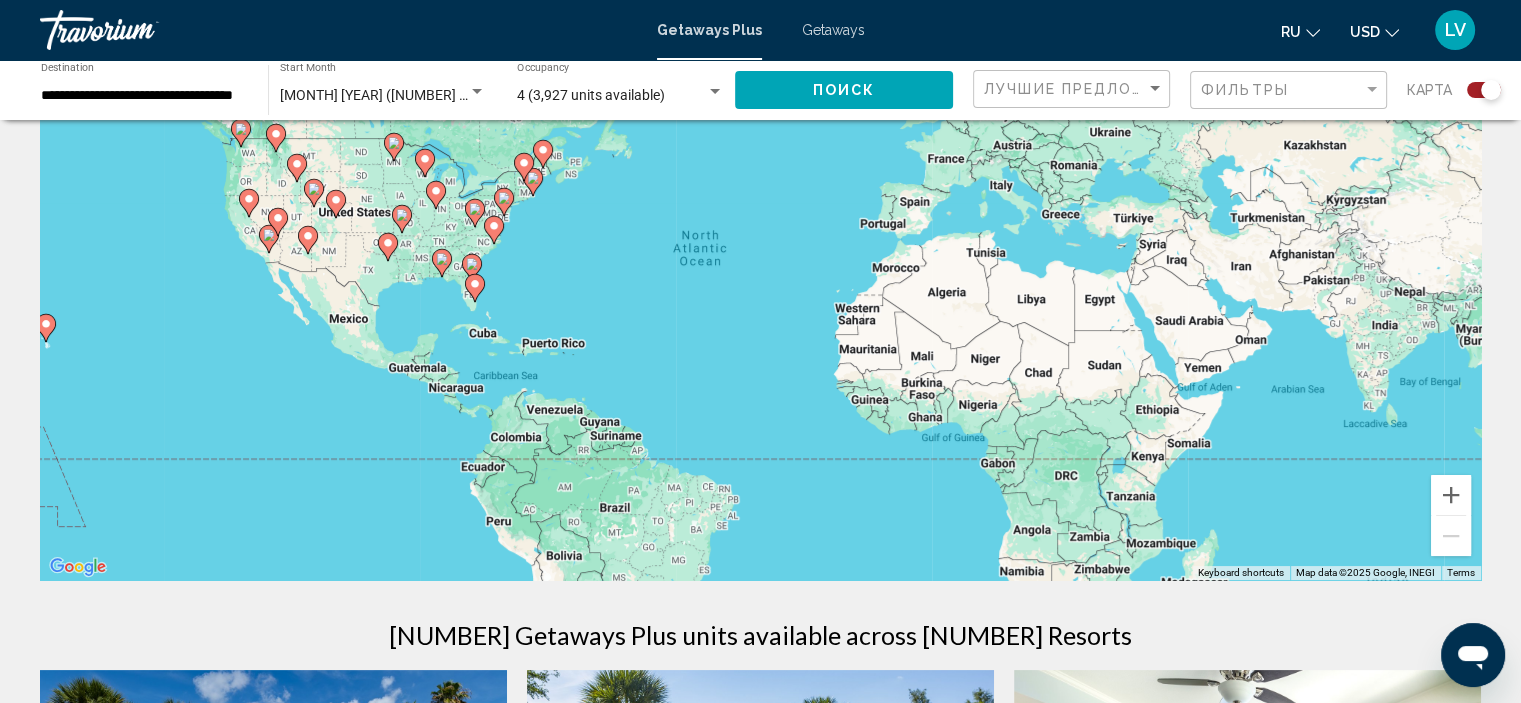 scroll, scrollTop: 0, scrollLeft: 0, axis: both 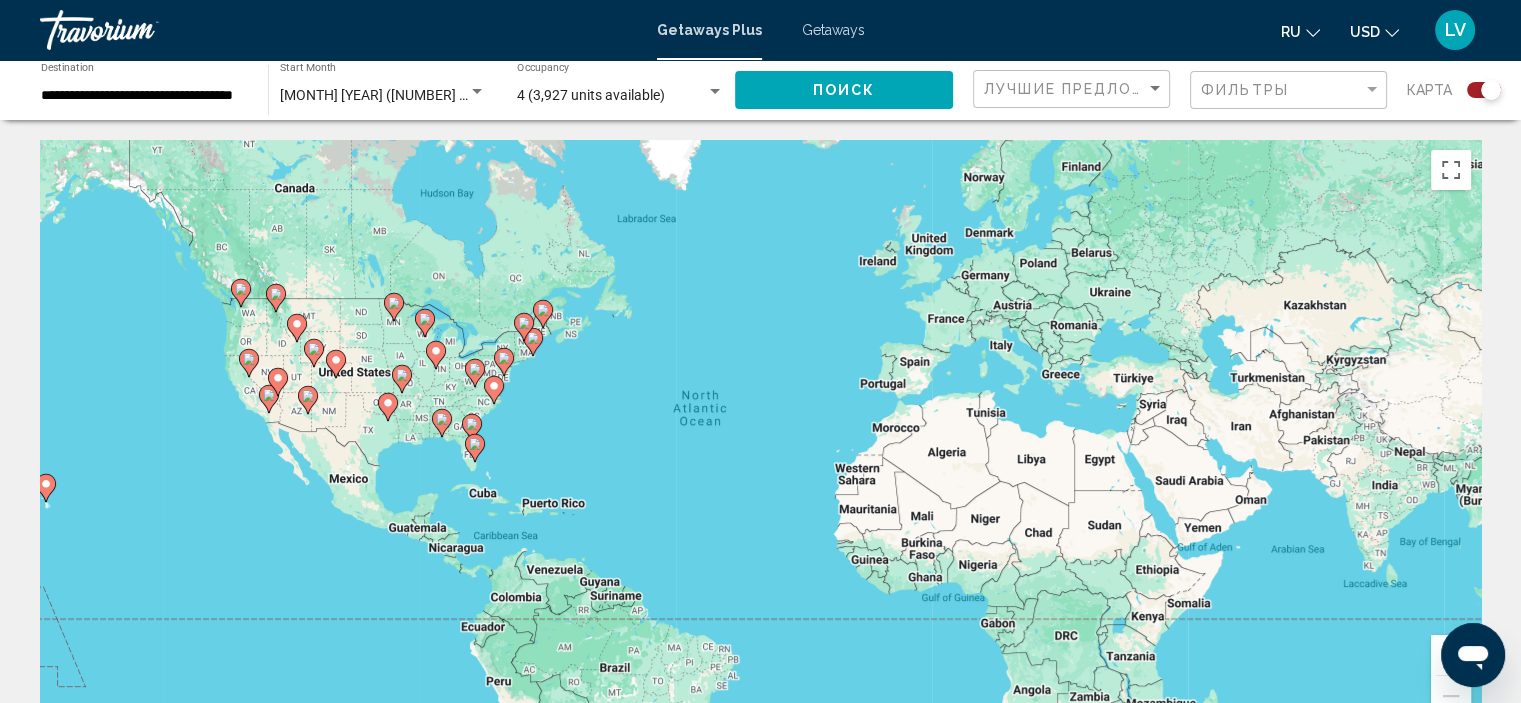 click on "**********" at bounding box center [144, 96] 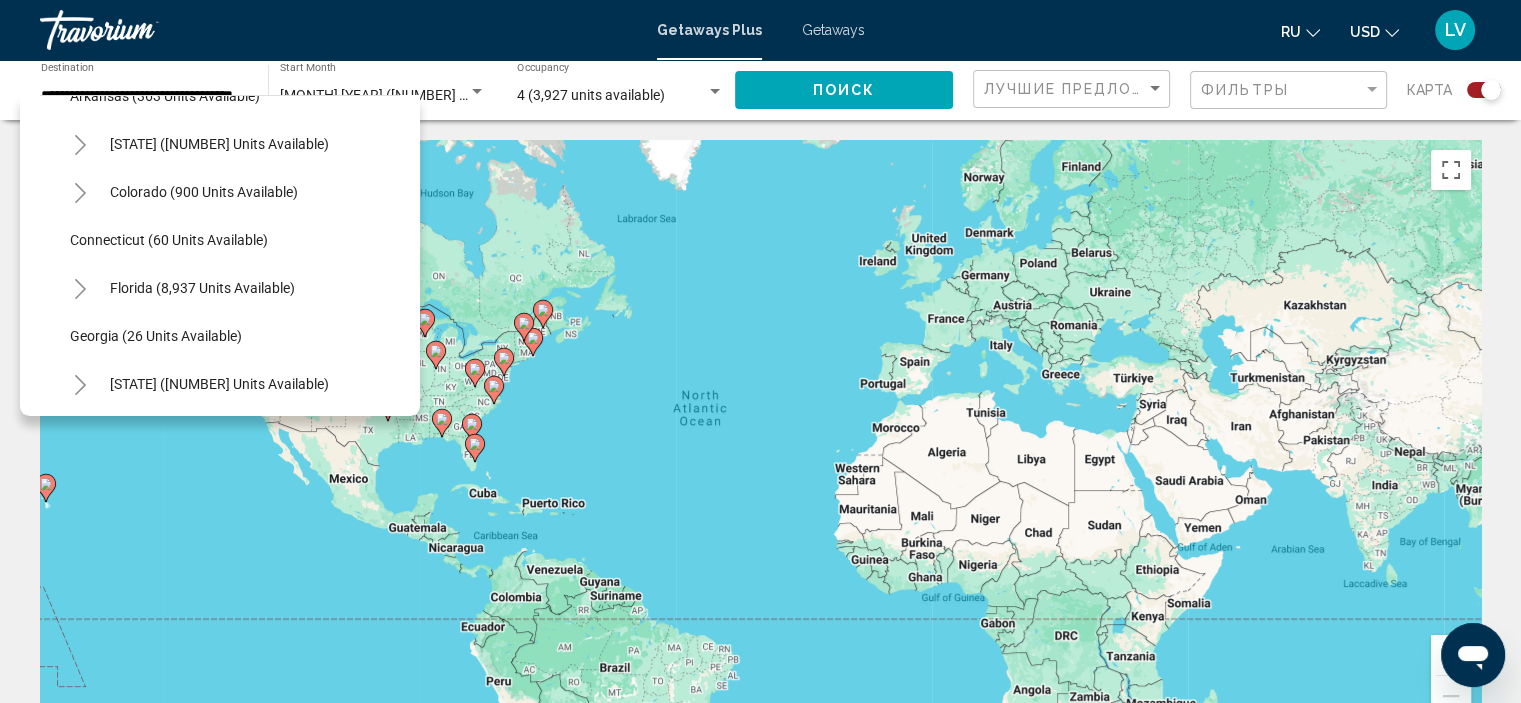 scroll, scrollTop: 266, scrollLeft: 0, axis: vertical 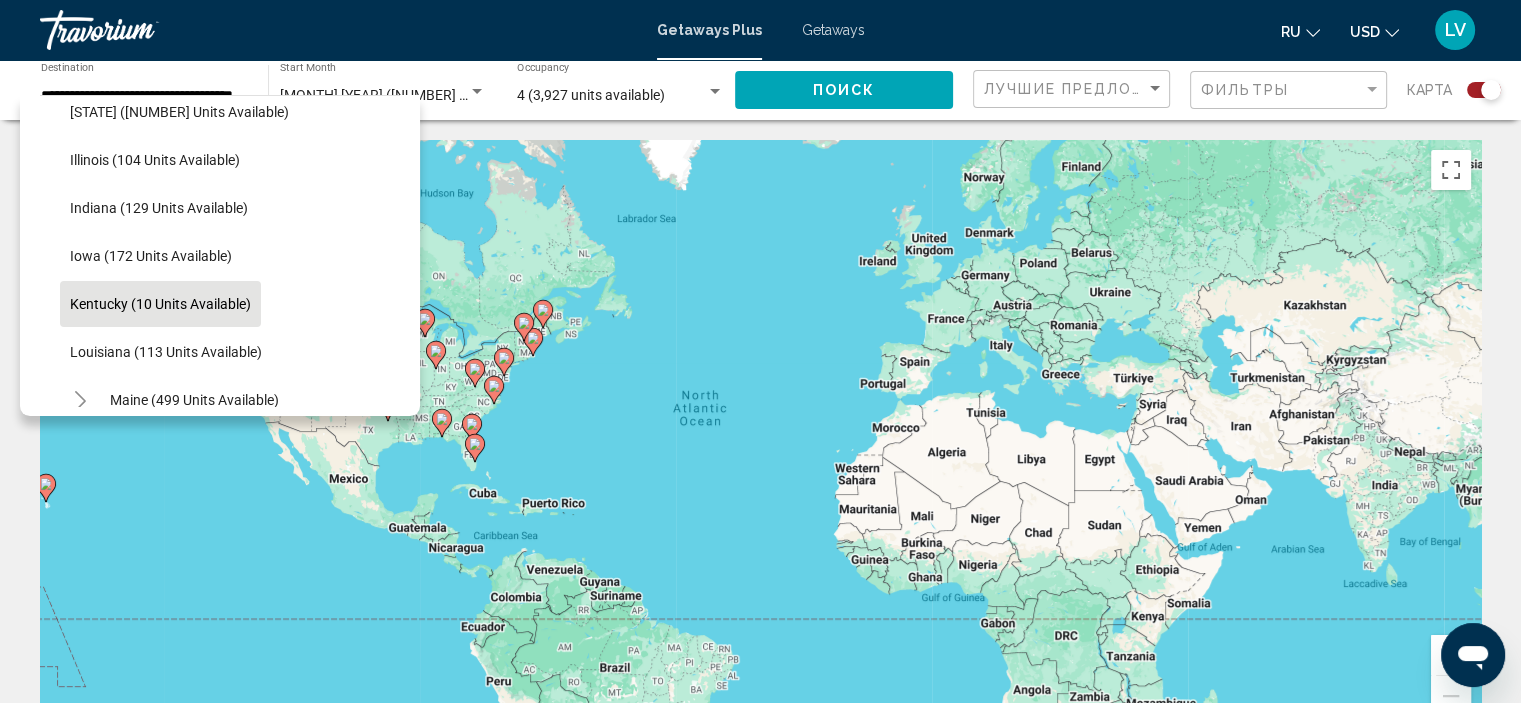 click on "Kentucky (10 units available)" 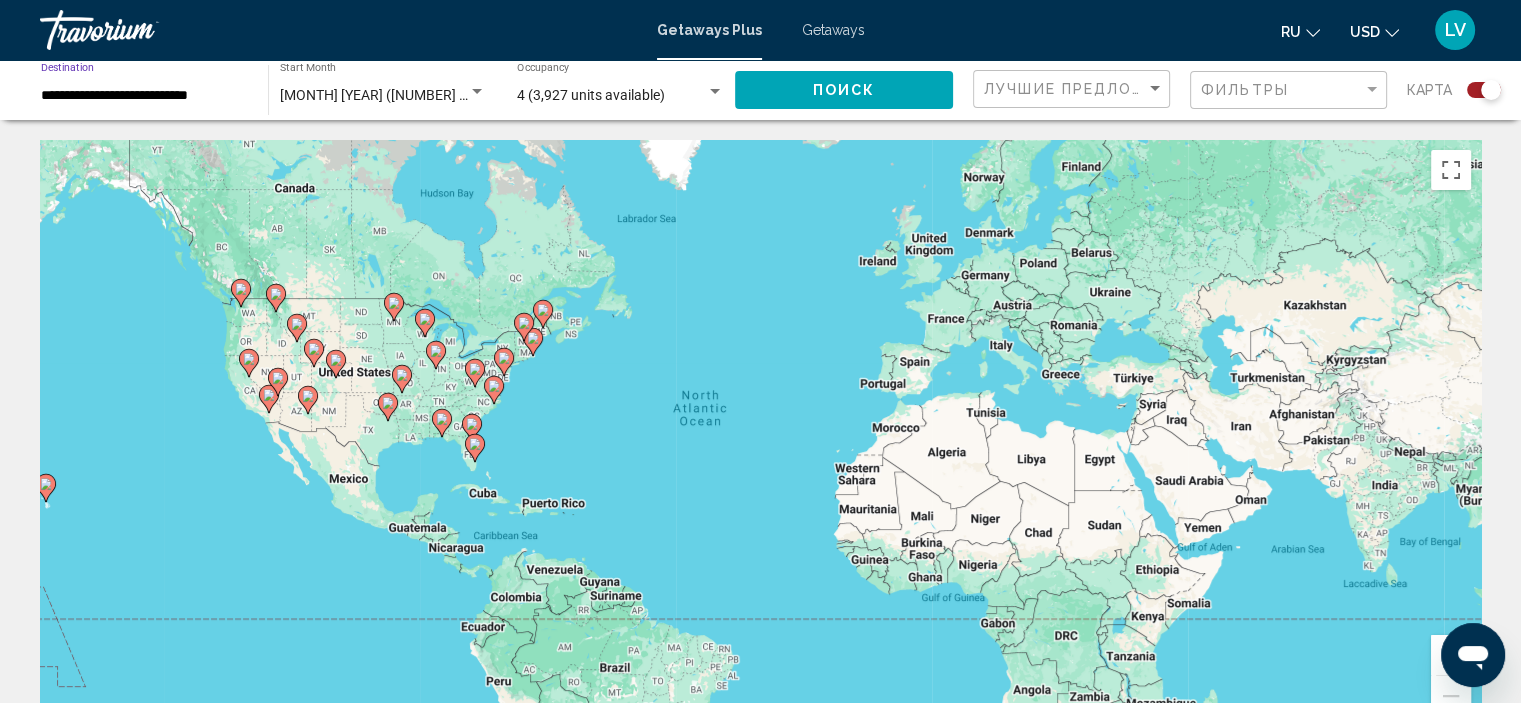 click on "Поиск" 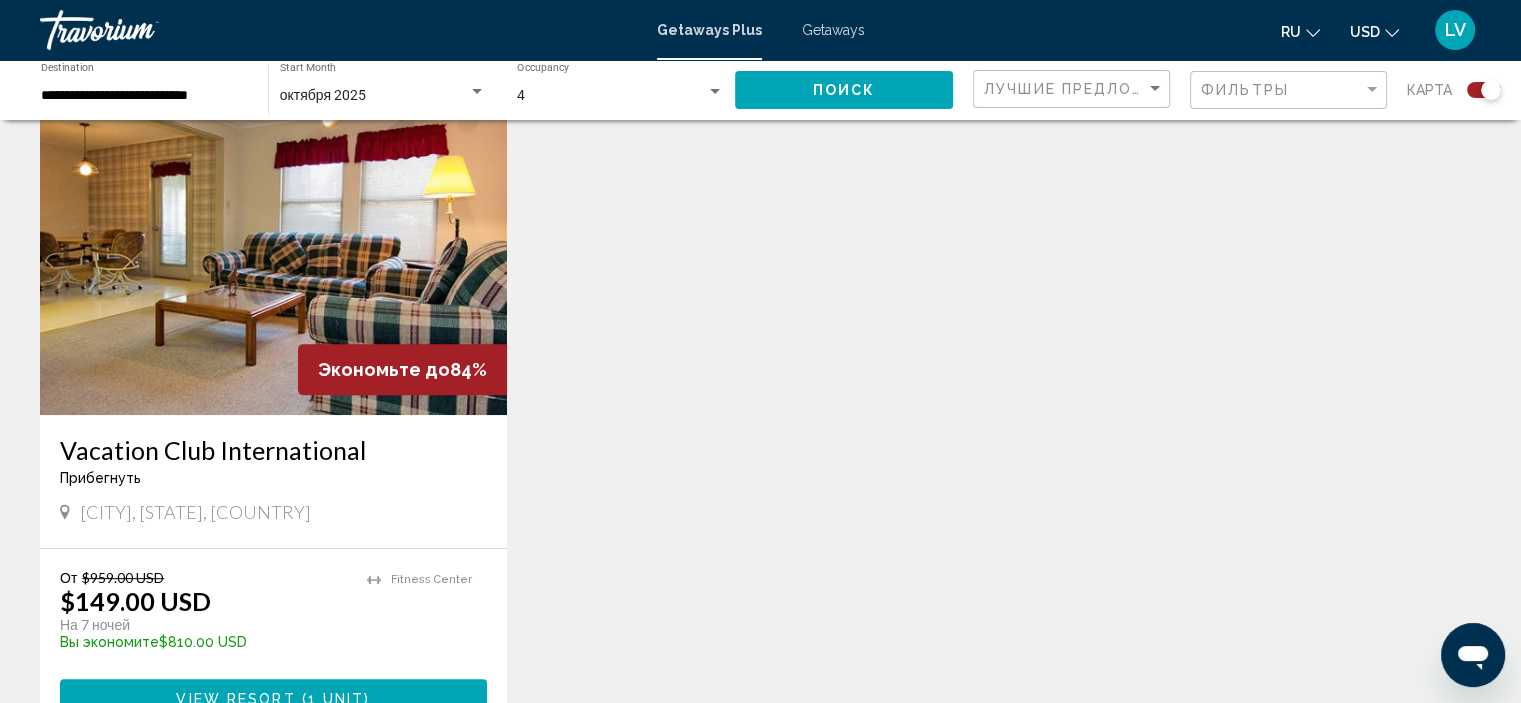 scroll, scrollTop: 700, scrollLeft: 0, axis: vertical 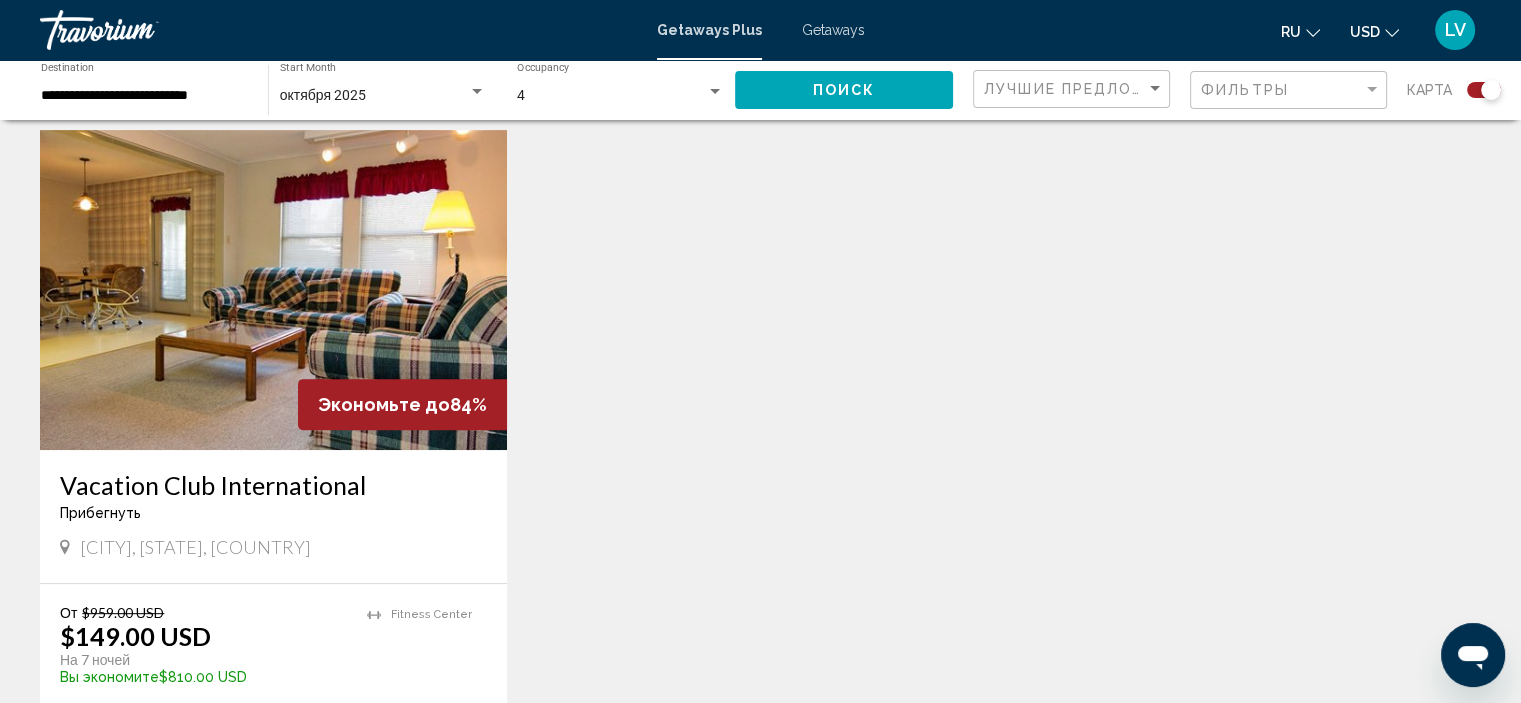 click at bounding box center (273, 290) 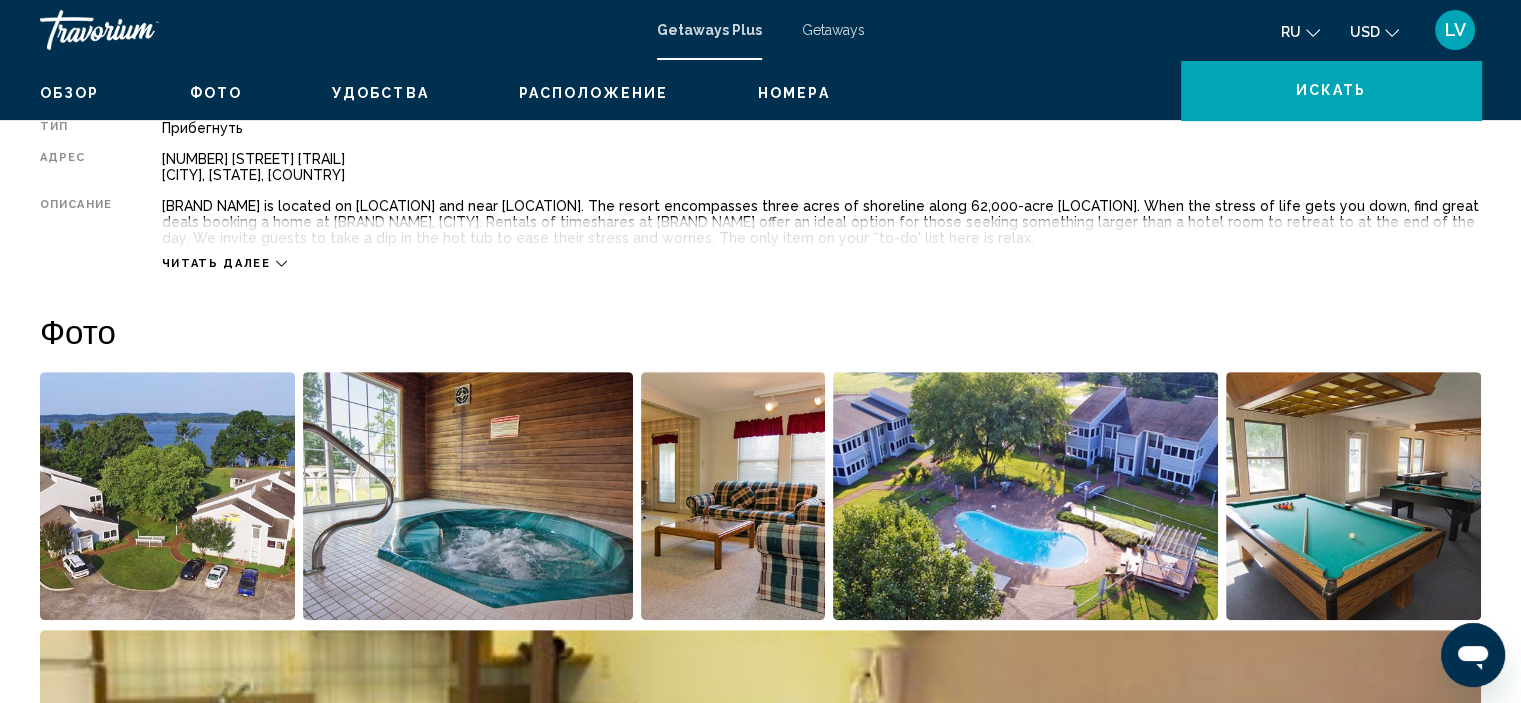 scroll, scrollTop: 8, scrollLeft: 0, axis: vertical 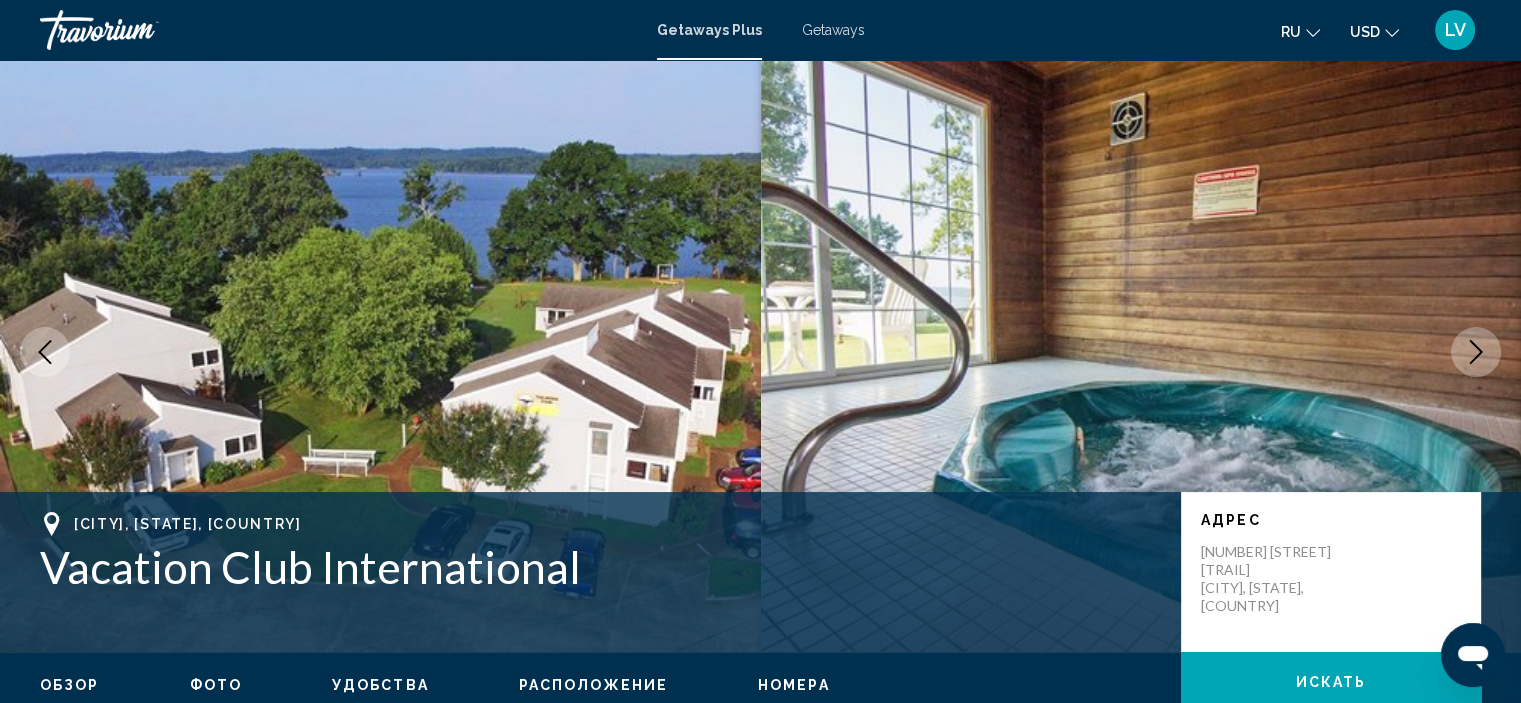 click at bounding box center [1476, 352] 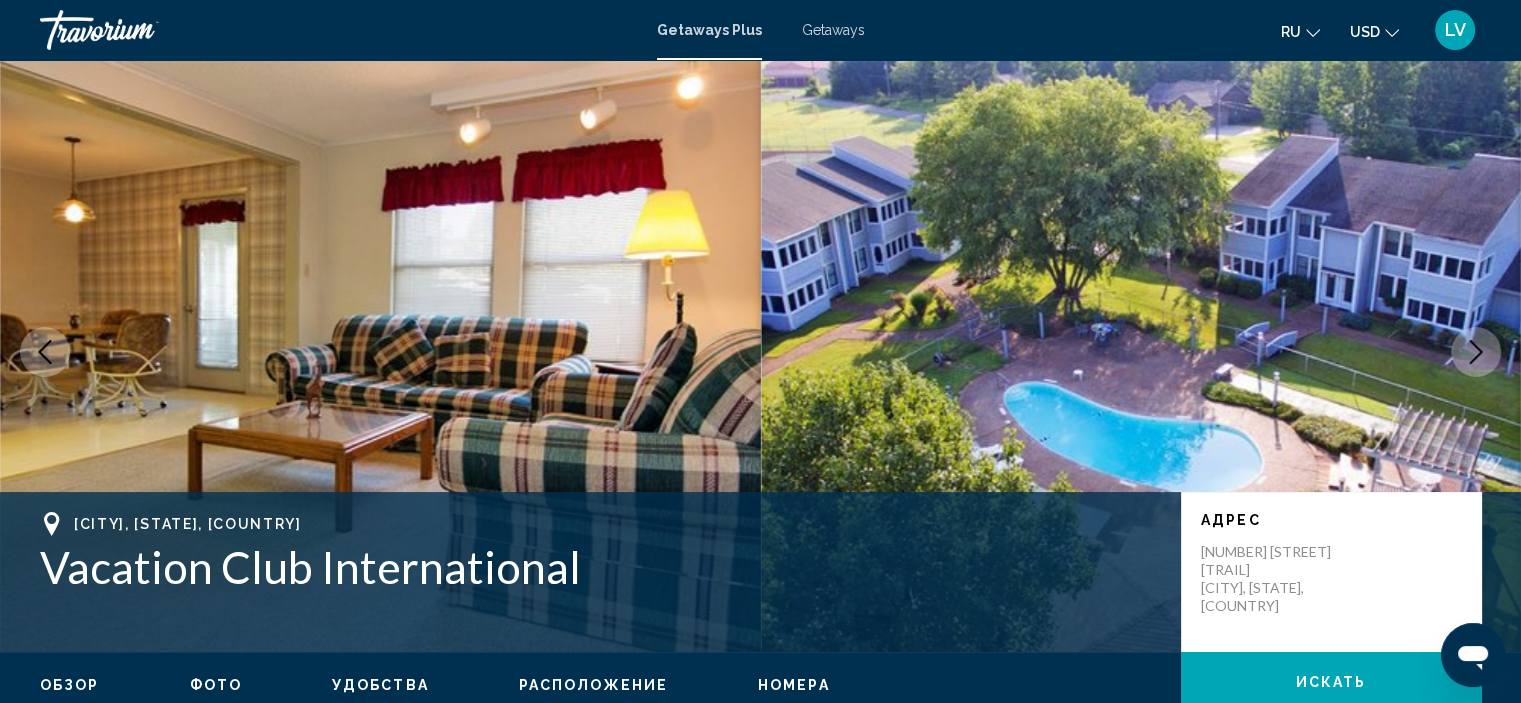 click at bounding box center (1476, 352) 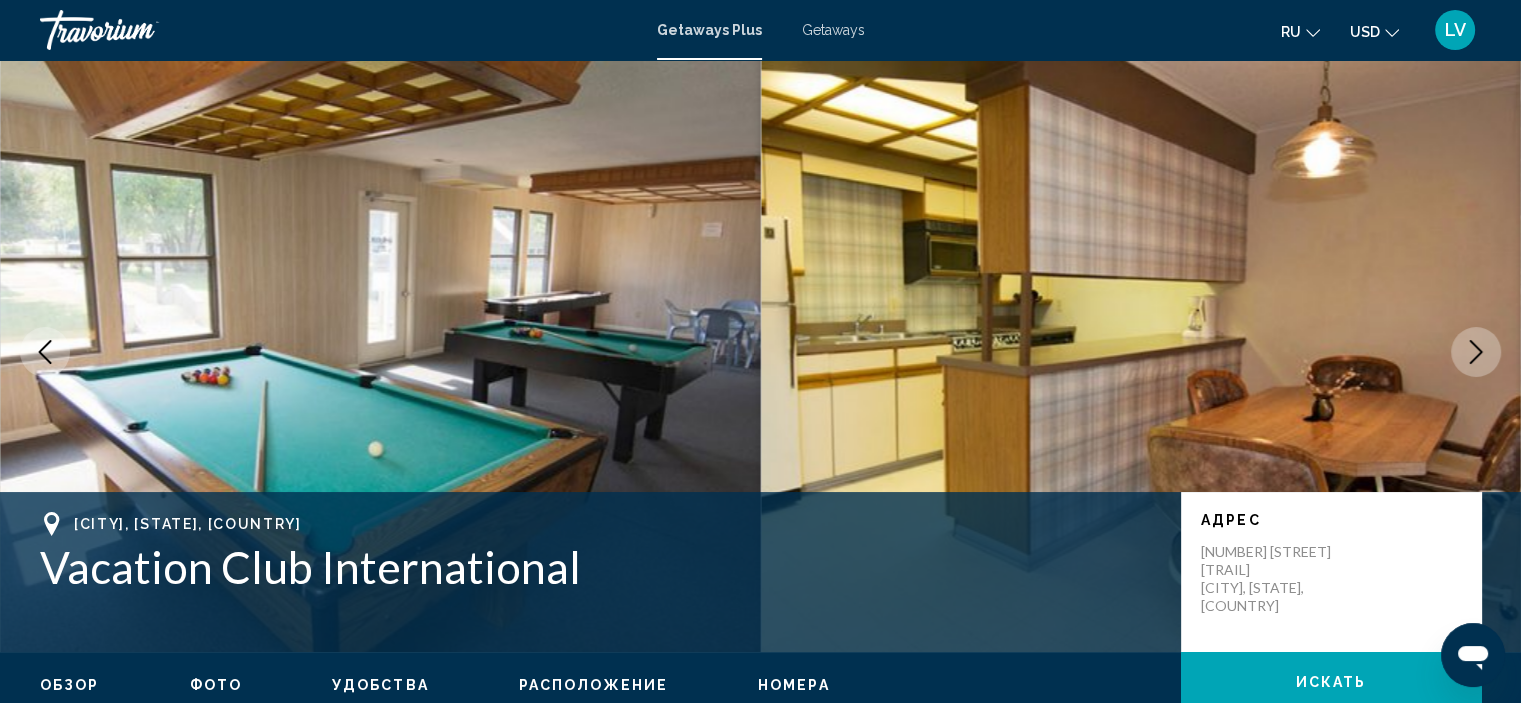 click at bounding box center (1476, 352) 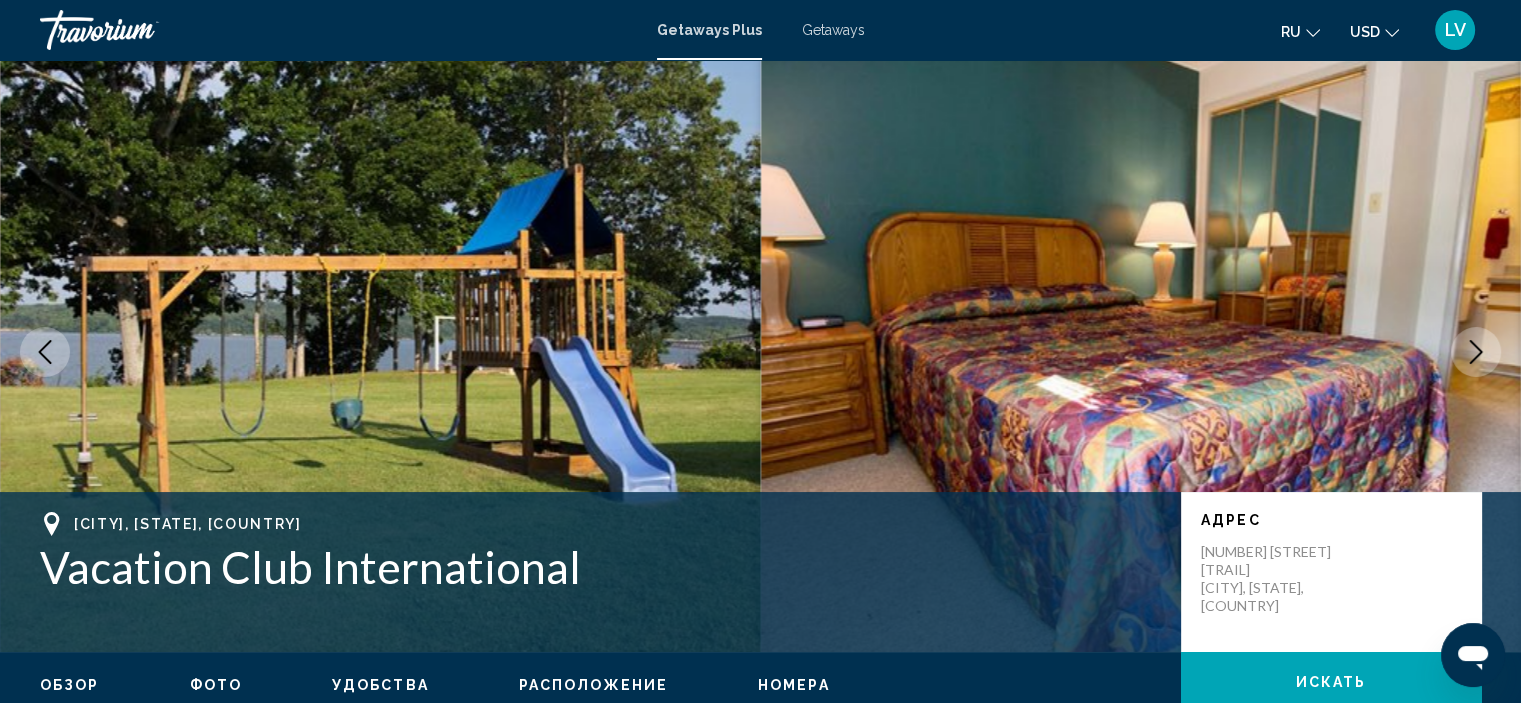 click at bounding box center (1476, 352) 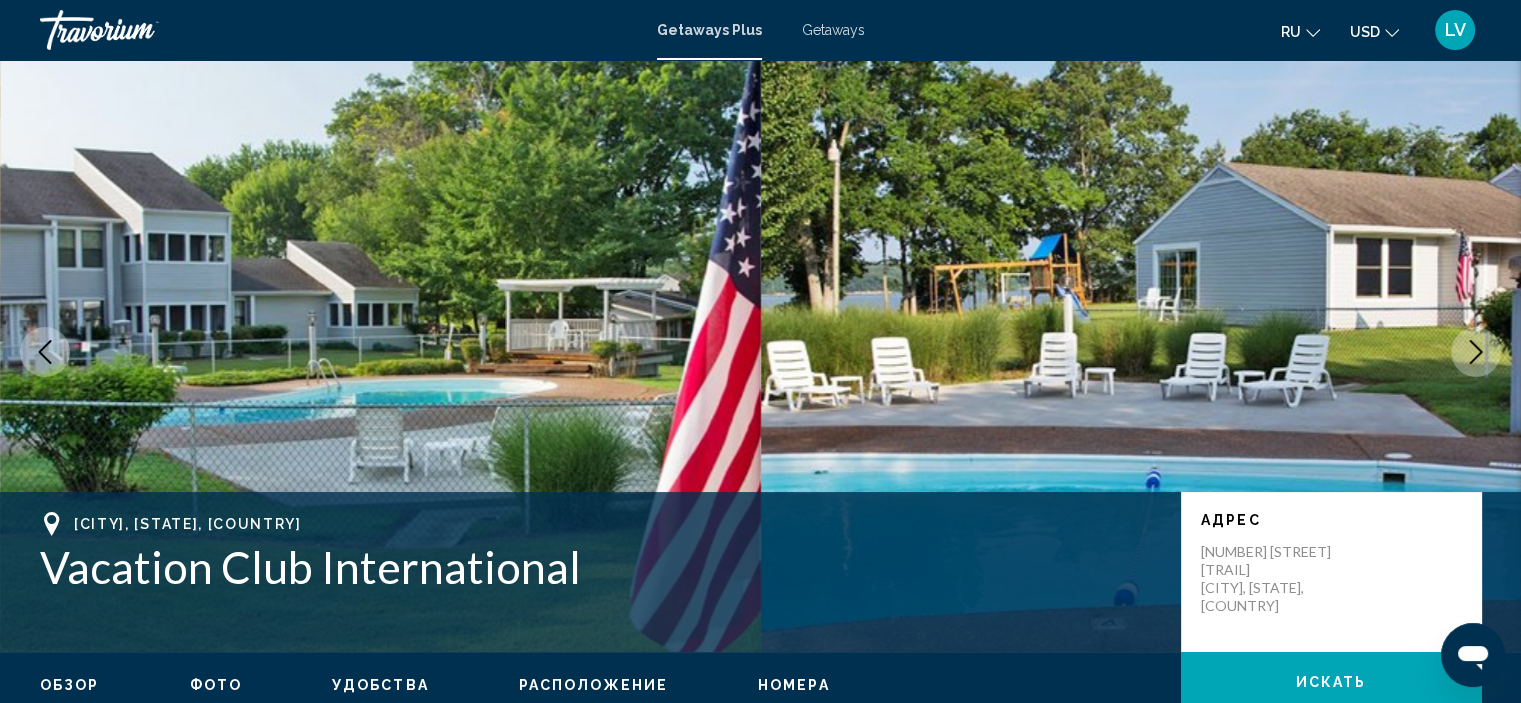 click at bounding box center [1476, 352] 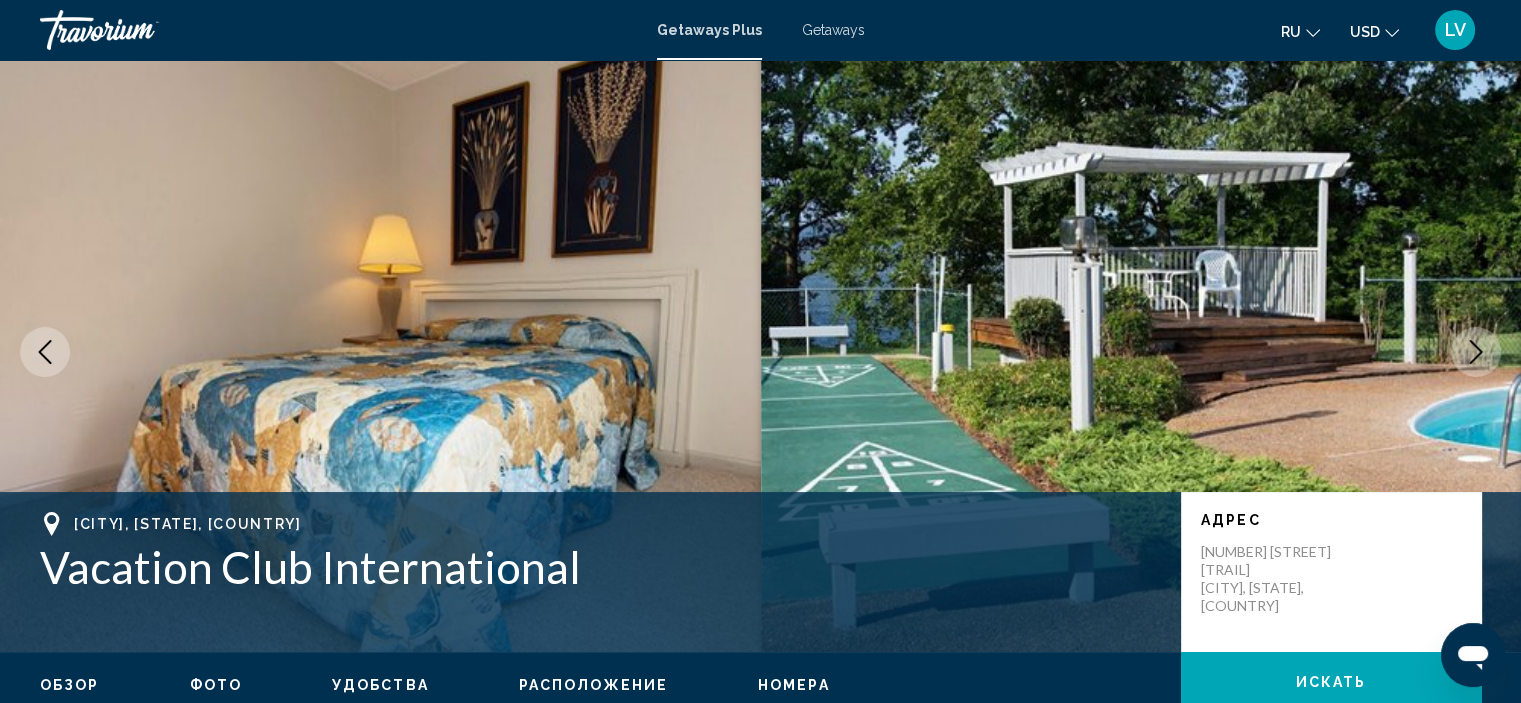 click at bounding box center (1476, 352) 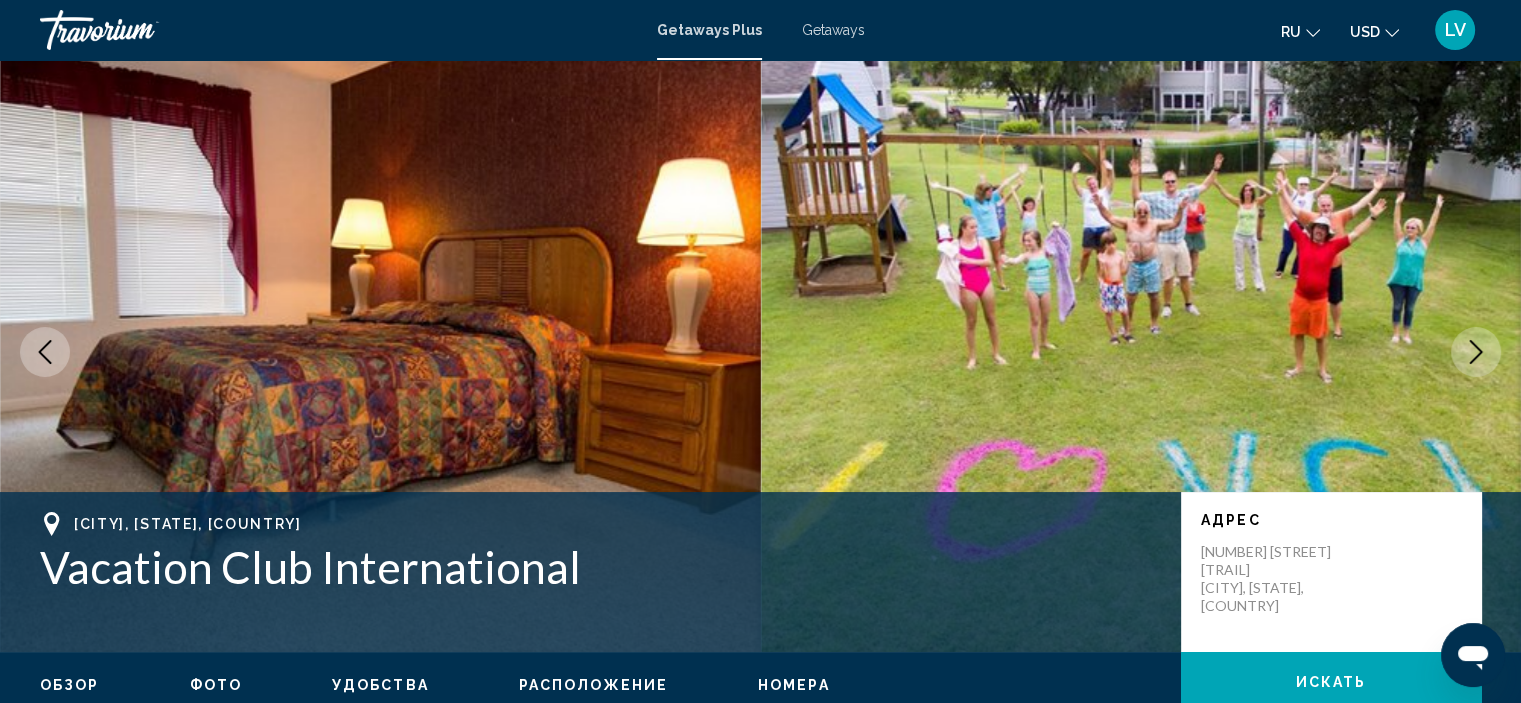 click at bounding box center (1476, 352) 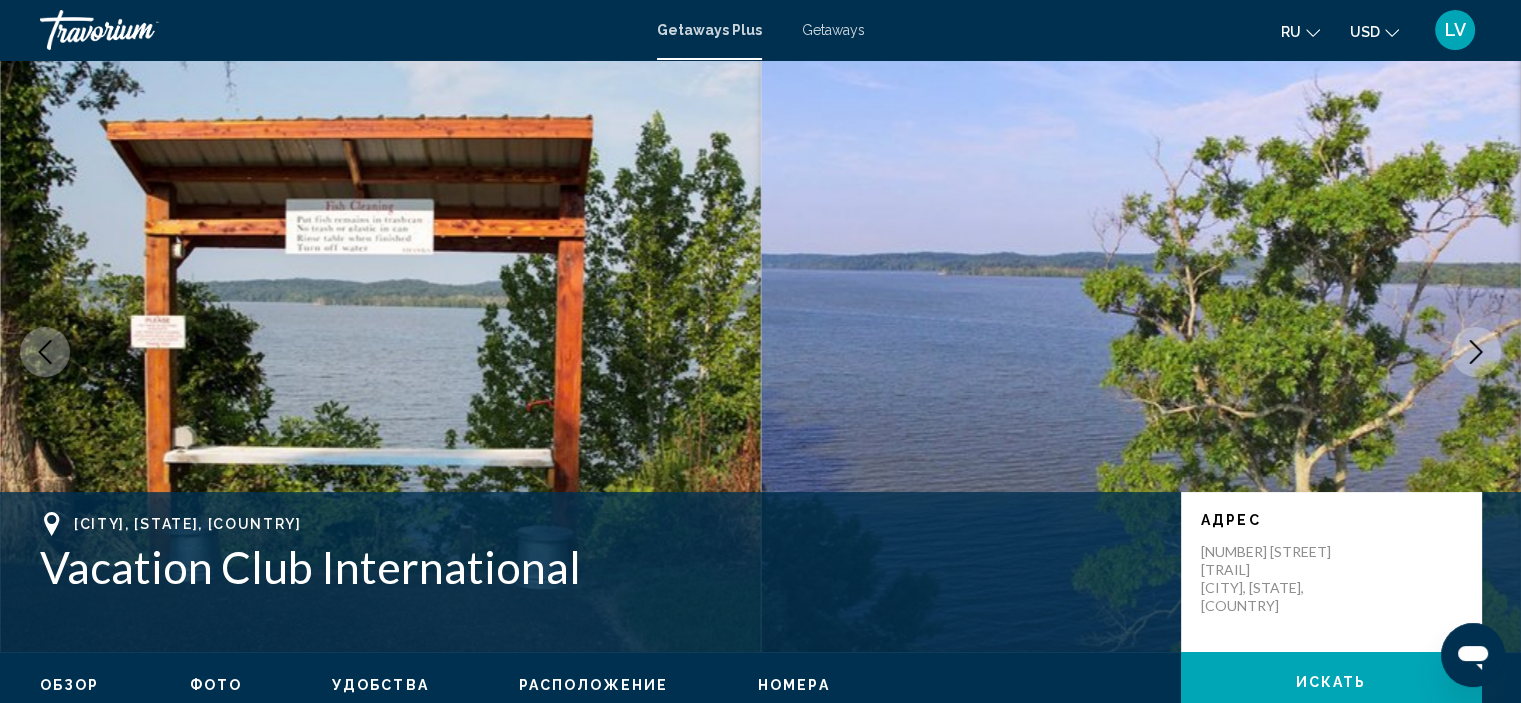 click at bounding box center [1476, 352] 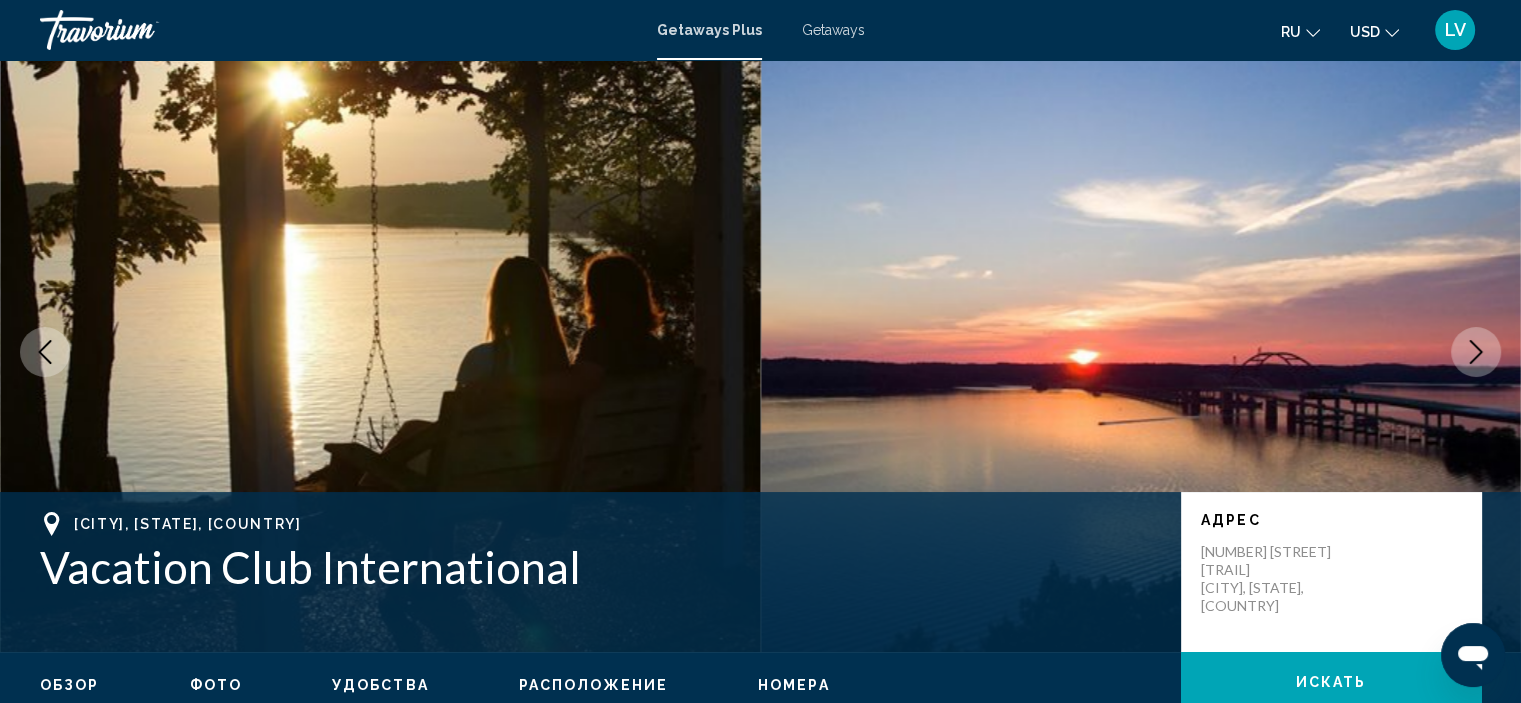 click at bounding box center [1476, 352] 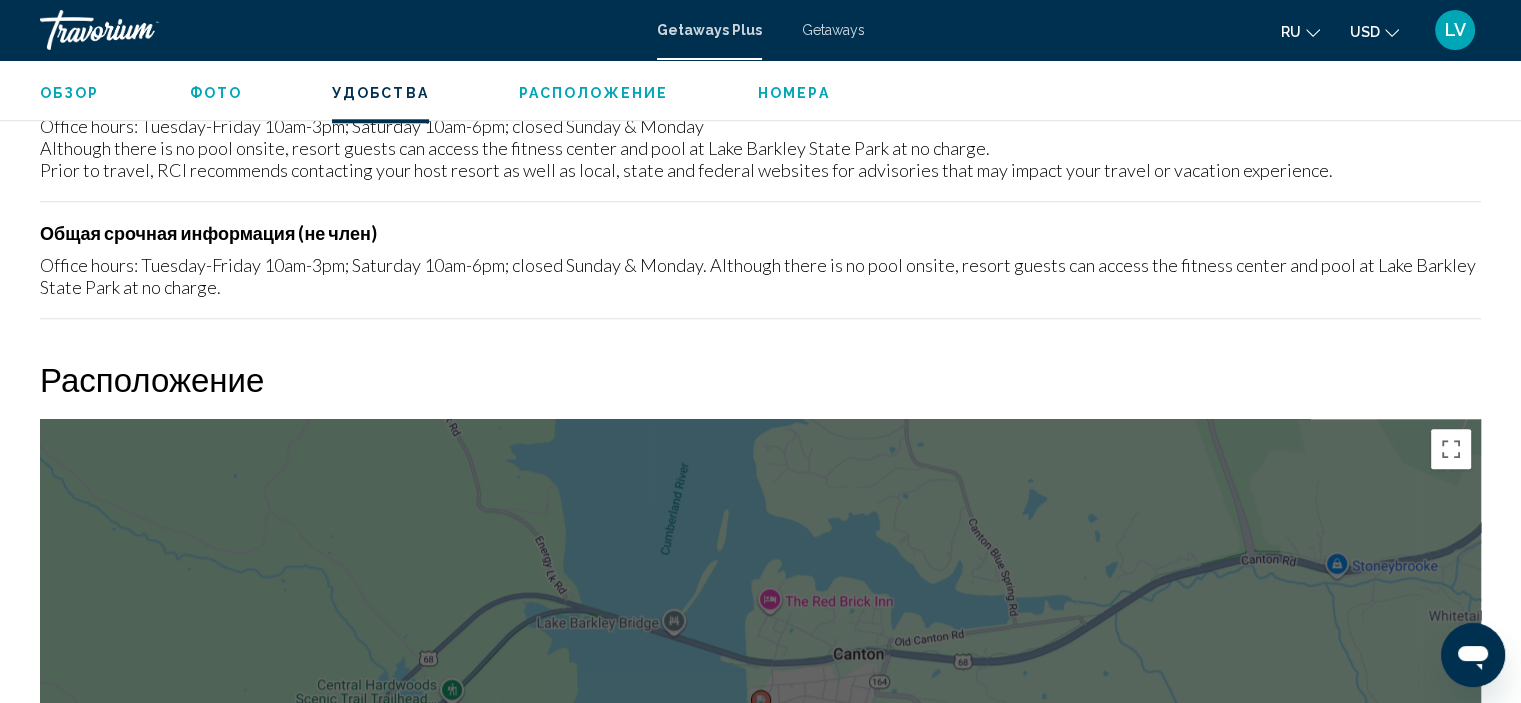 scroll, scrollTop: 2108, scrollLeft: 0, axis: vertical 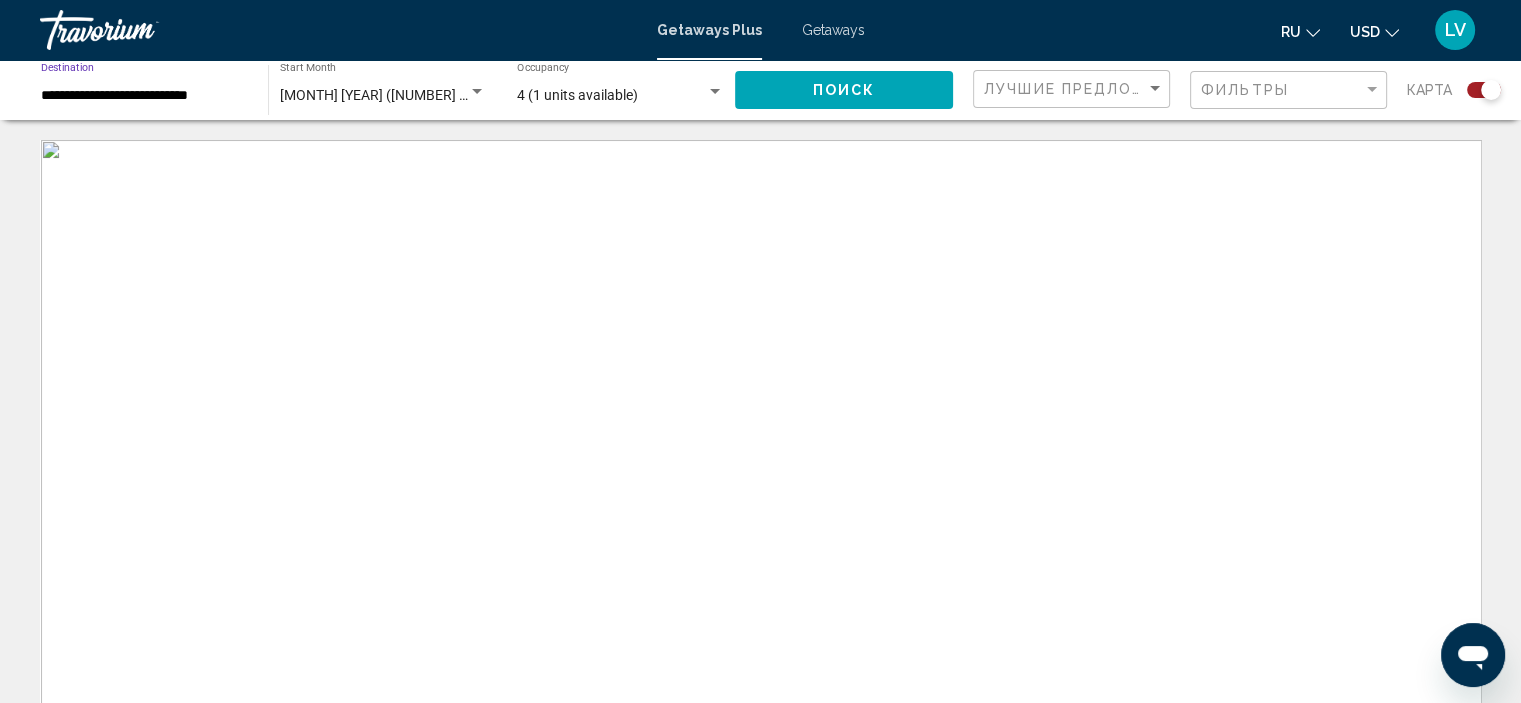 click on "**********" at bounding box center (144, 96) 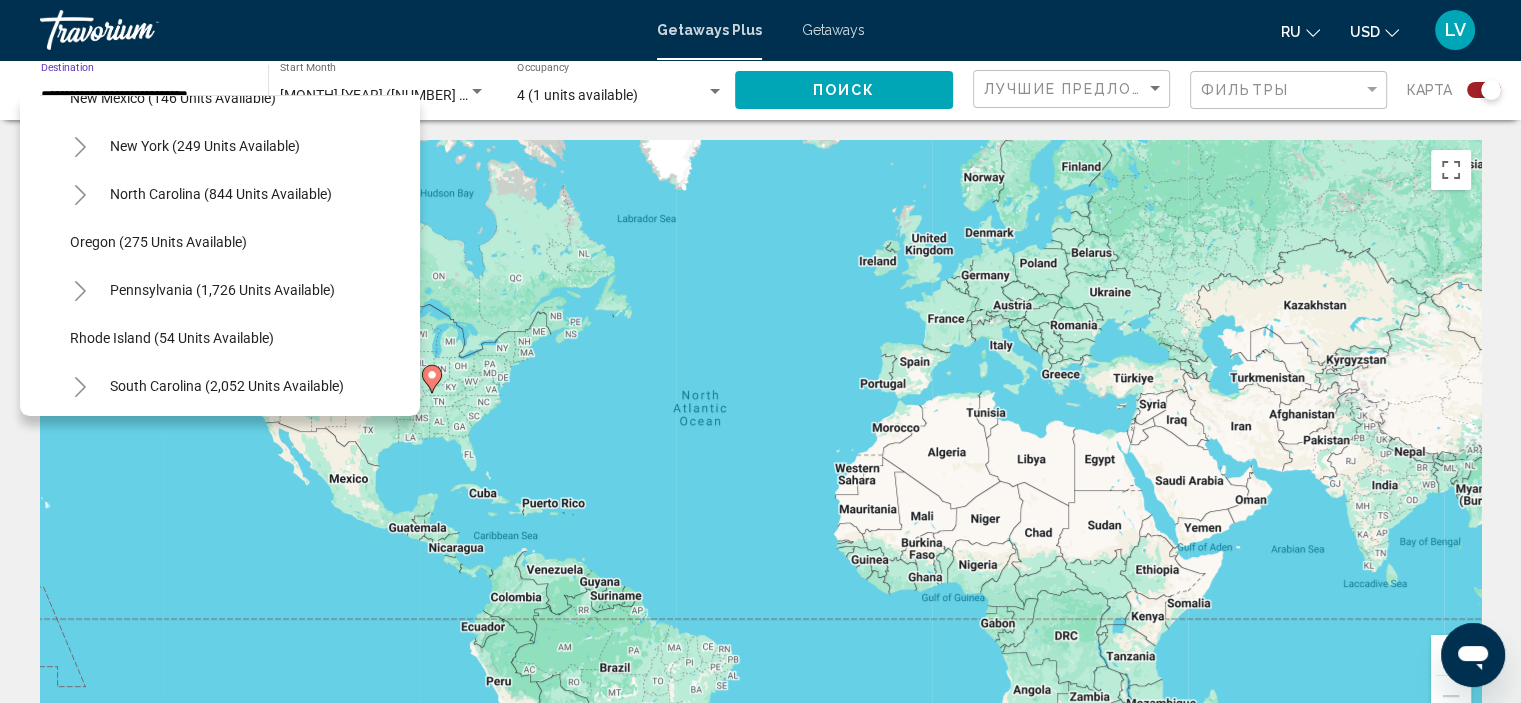 scroll, scrollTop: 1406, scrollLeft: 0, axis: vertical 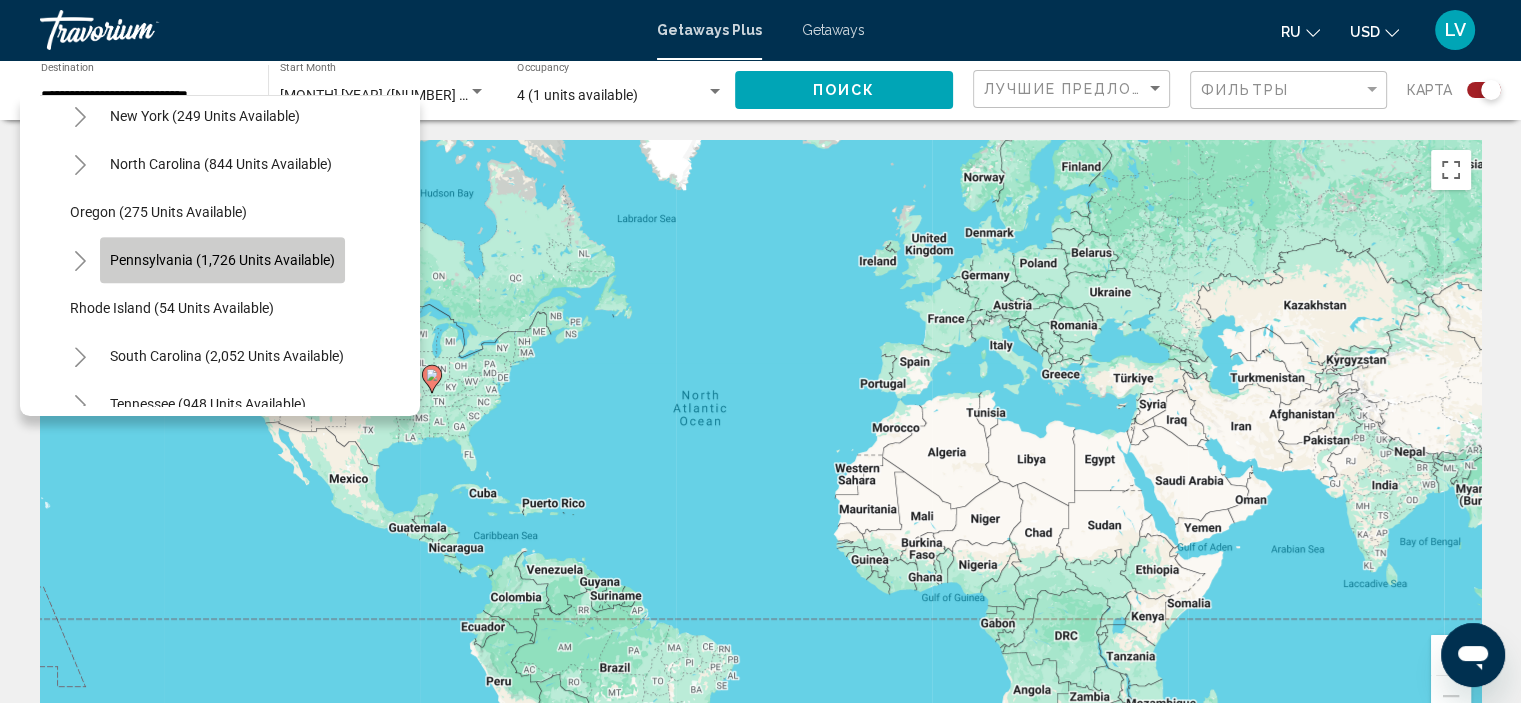 click on "Pennsylvania (1,726 units available)" 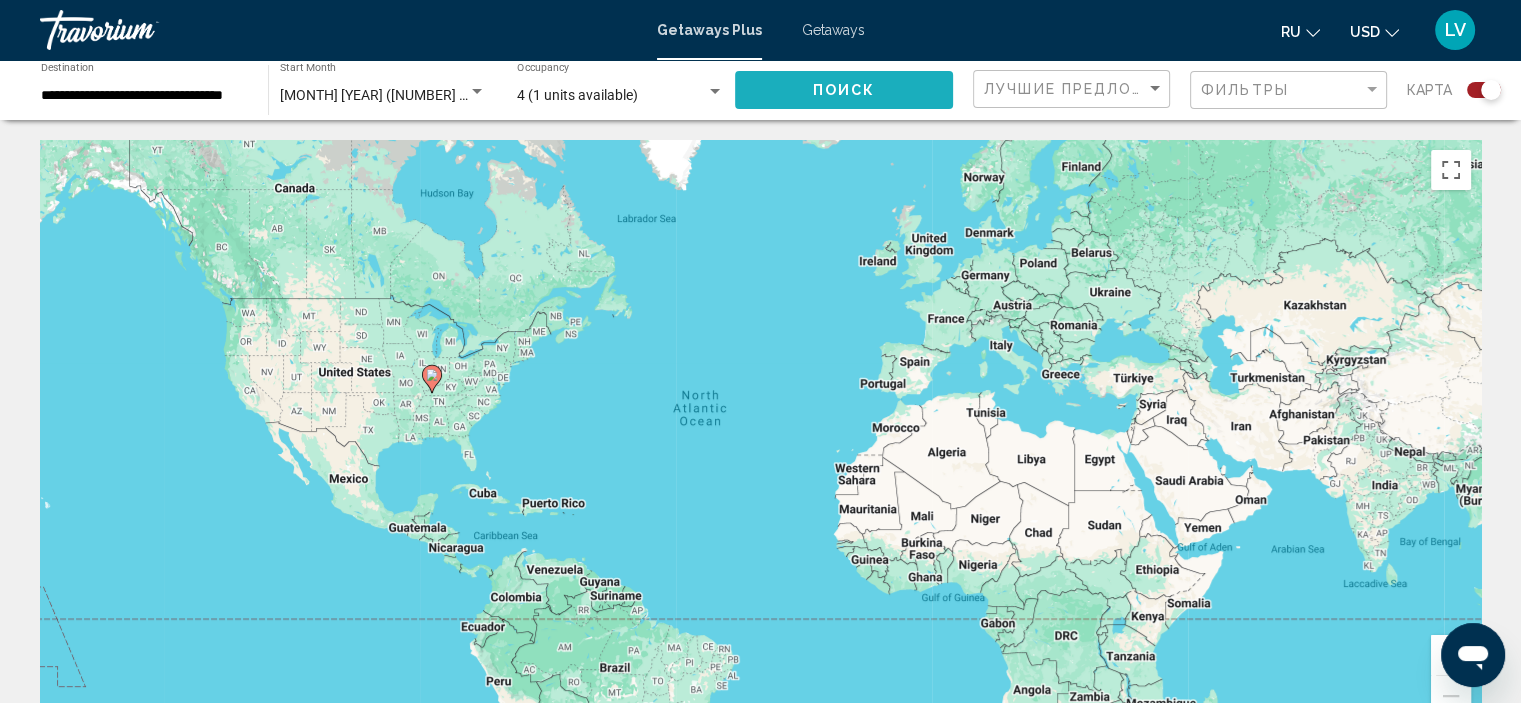 click on "Поиск" 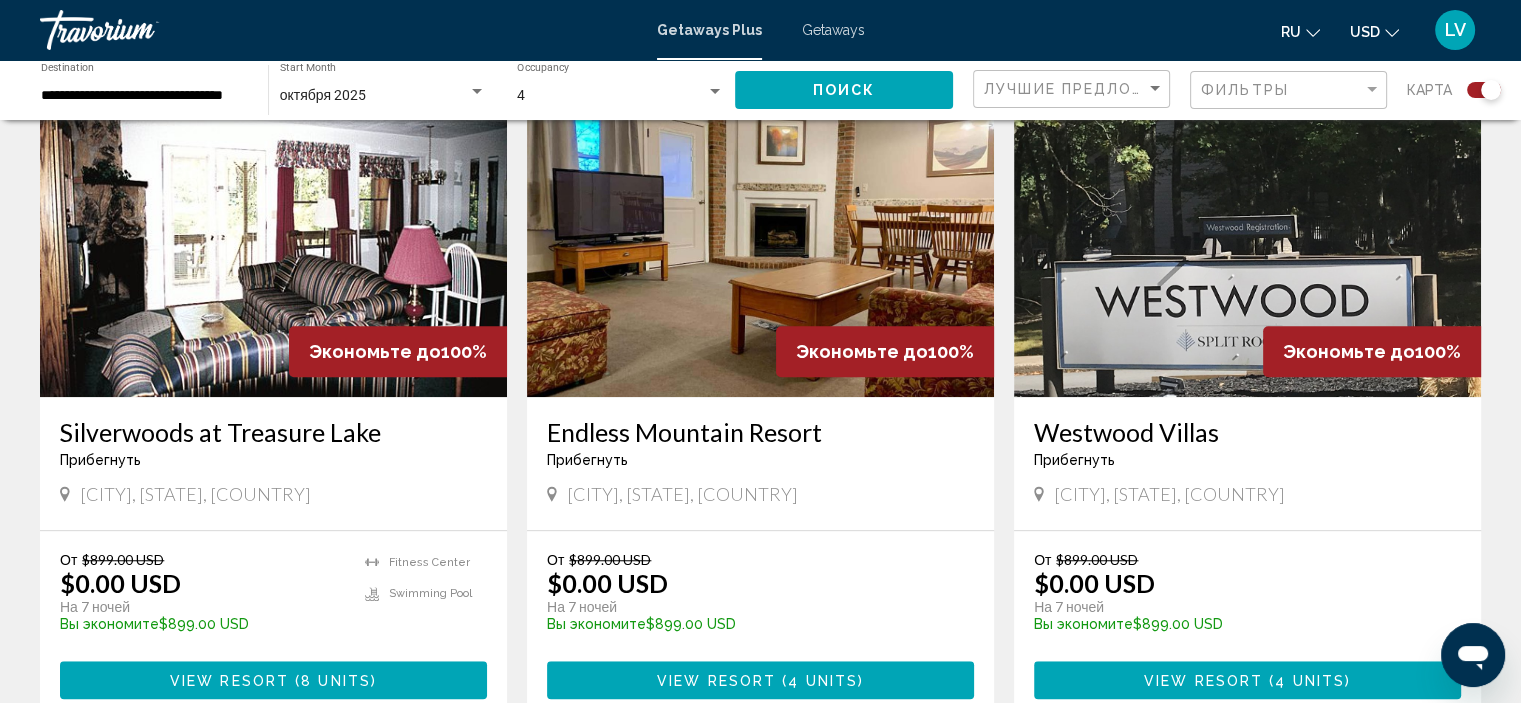 scroll, scrollTop: 1500, scrollLeft: 0, axis: vertical 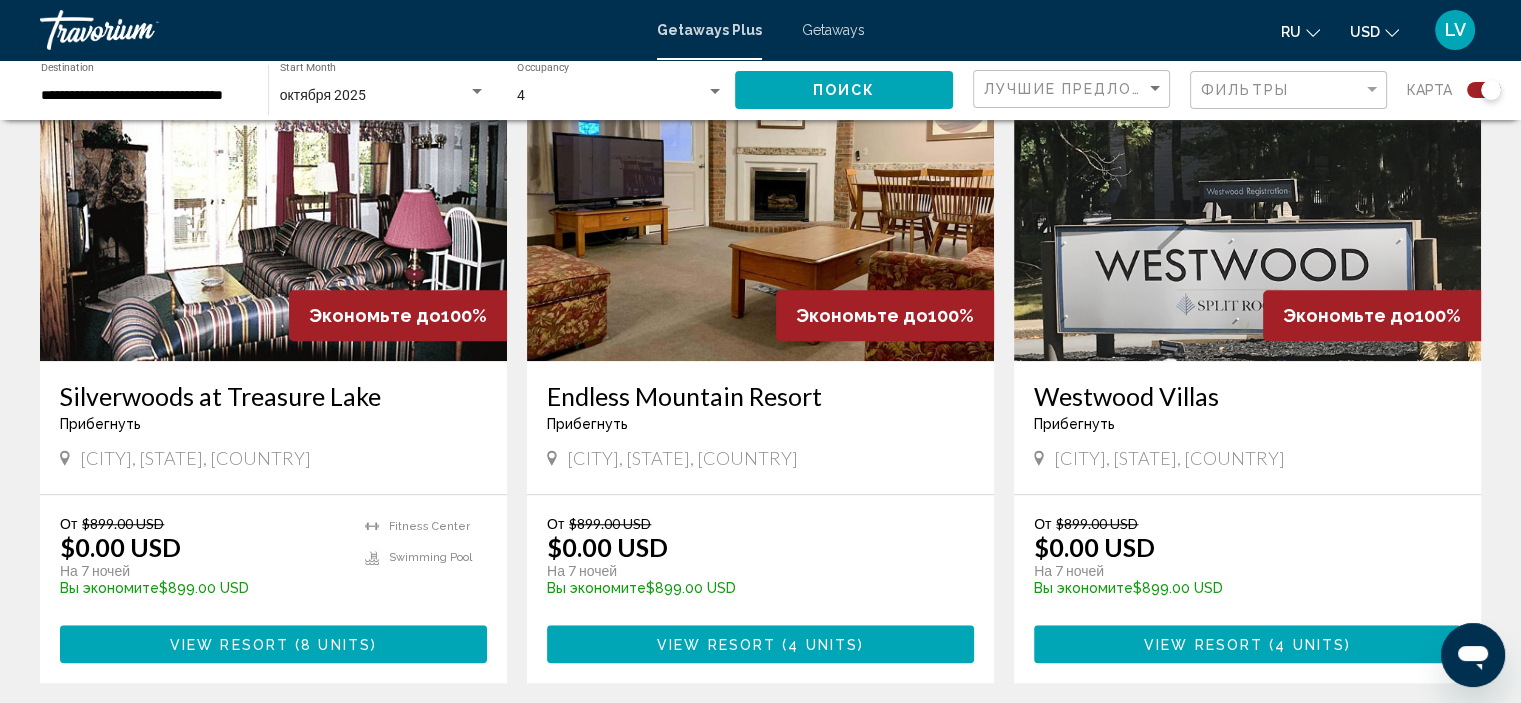 click at bounding box center (1247, 201) 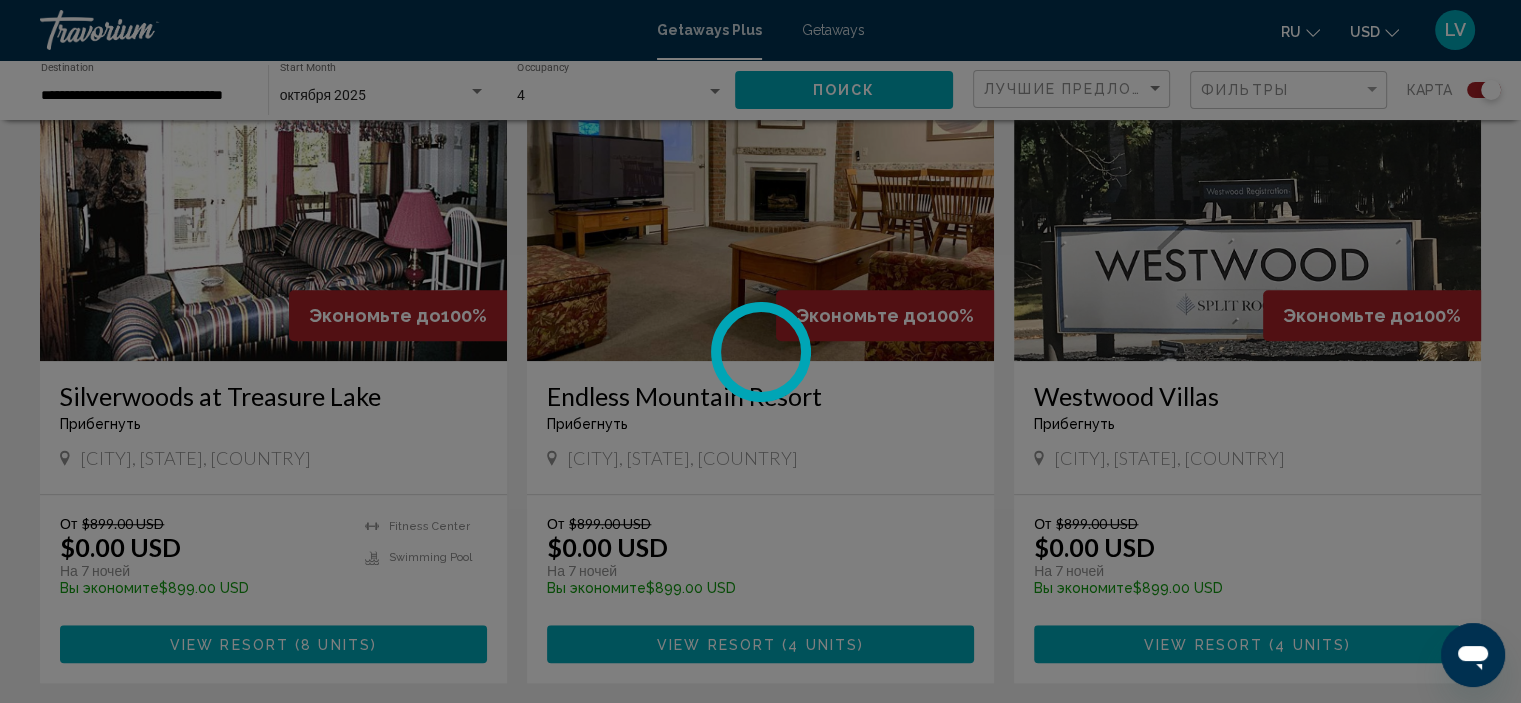 scroll, scrollTop: 8, scrollLeft: 0, axis: vertical 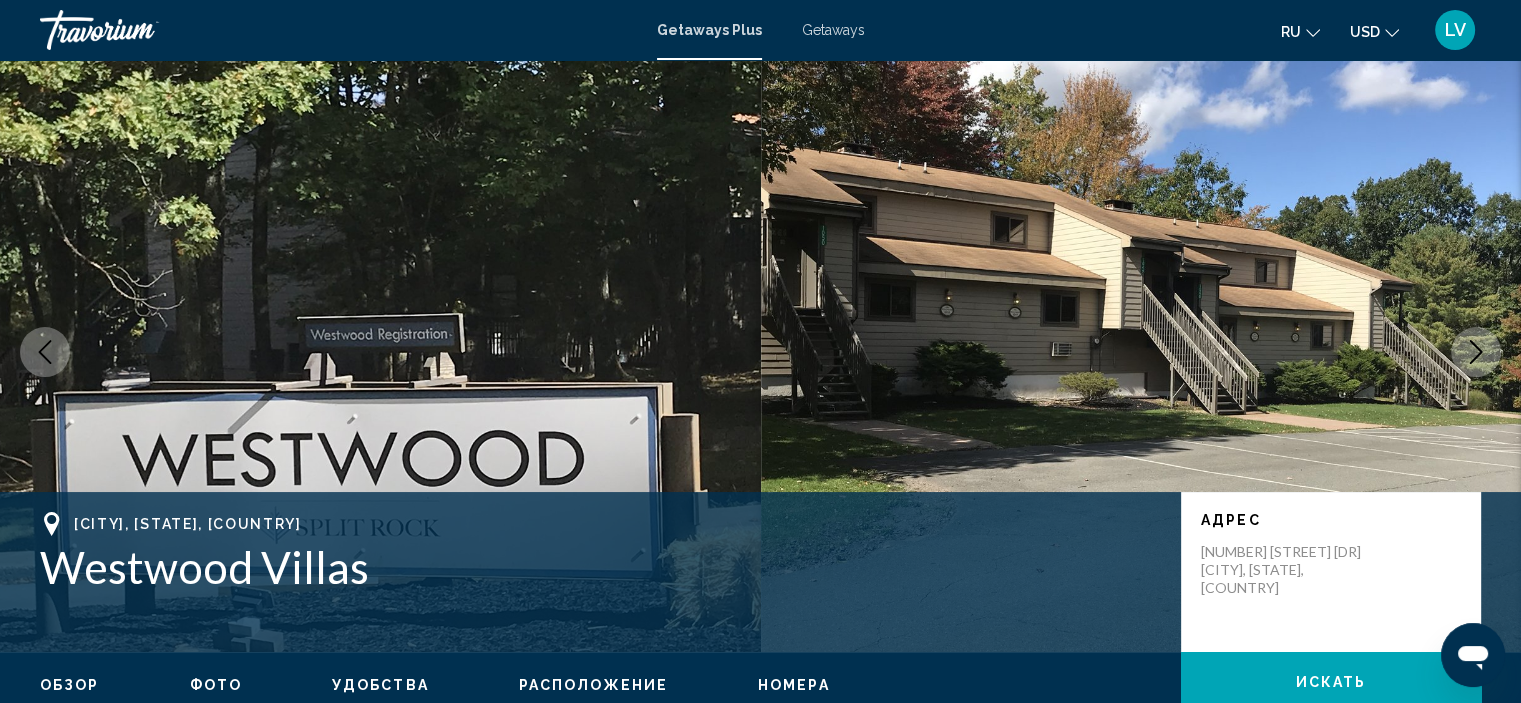 click at bounding box center (1476, 352) 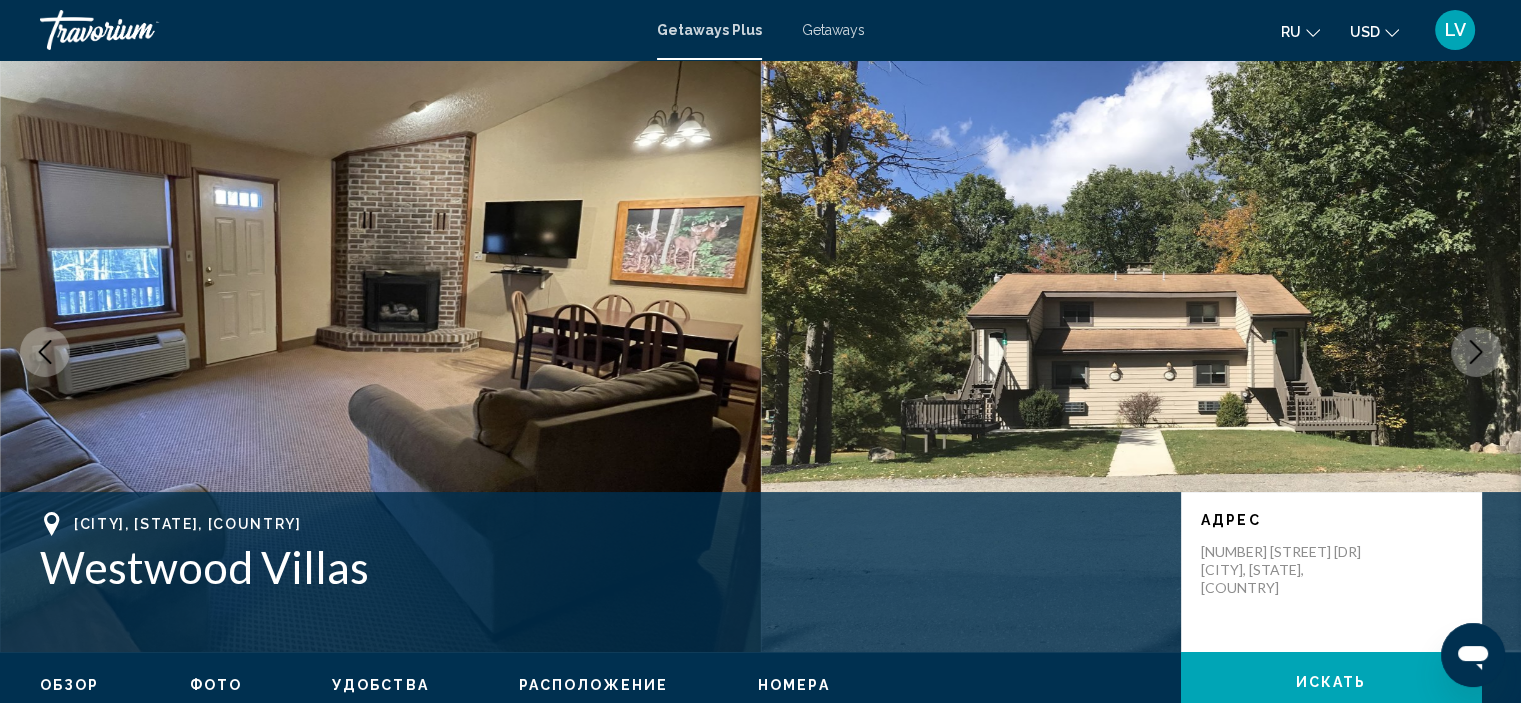 click at bounding box center [1476, 352] 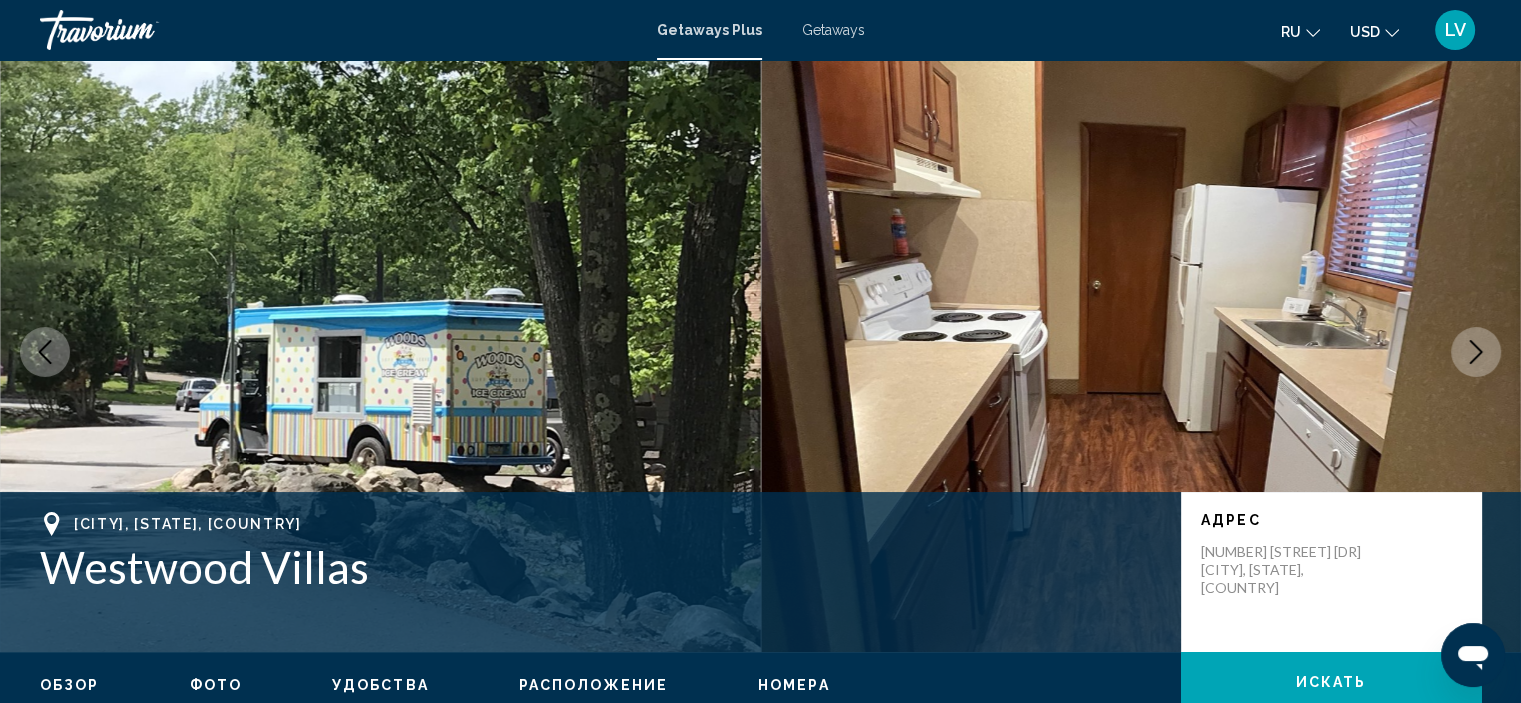 click at bounding box center (1476, 352) 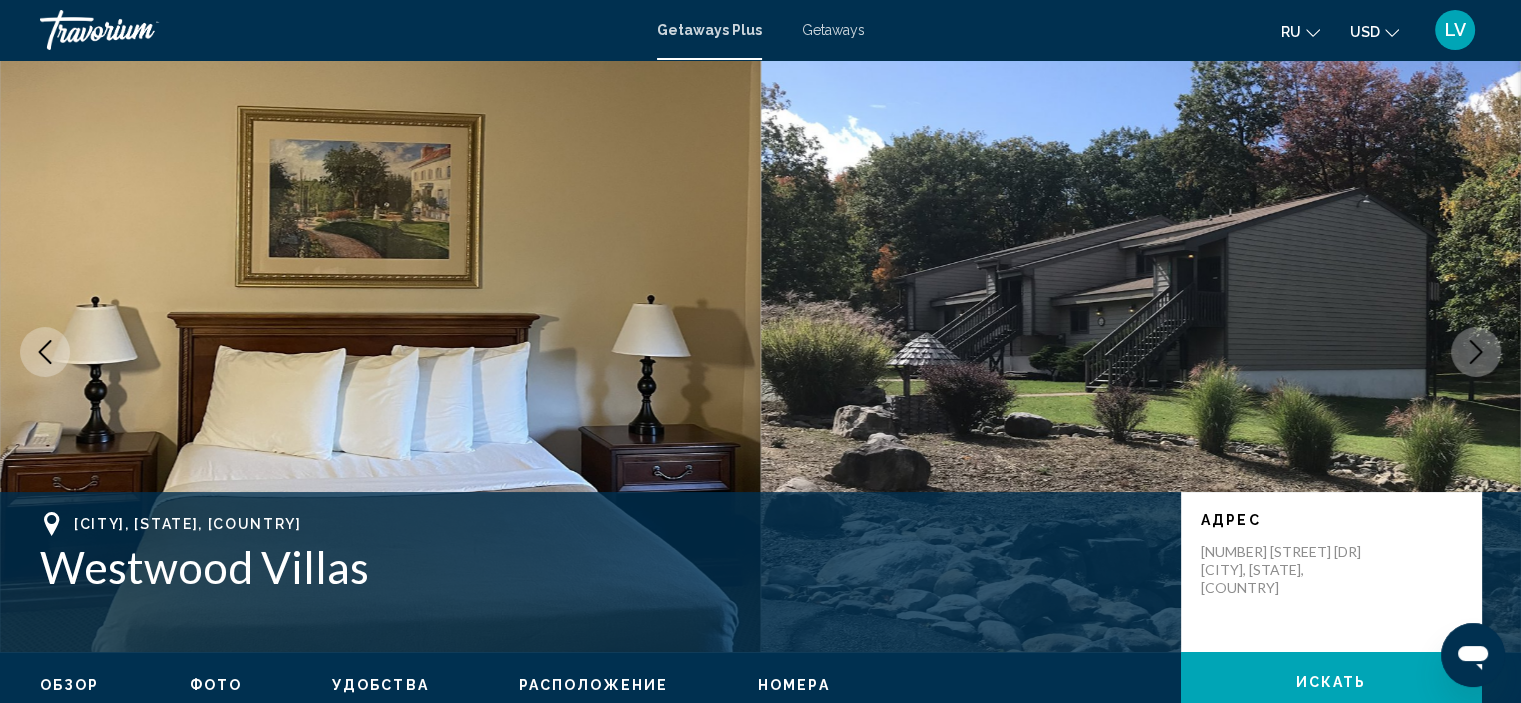 click at bounding box center (1476, 352) 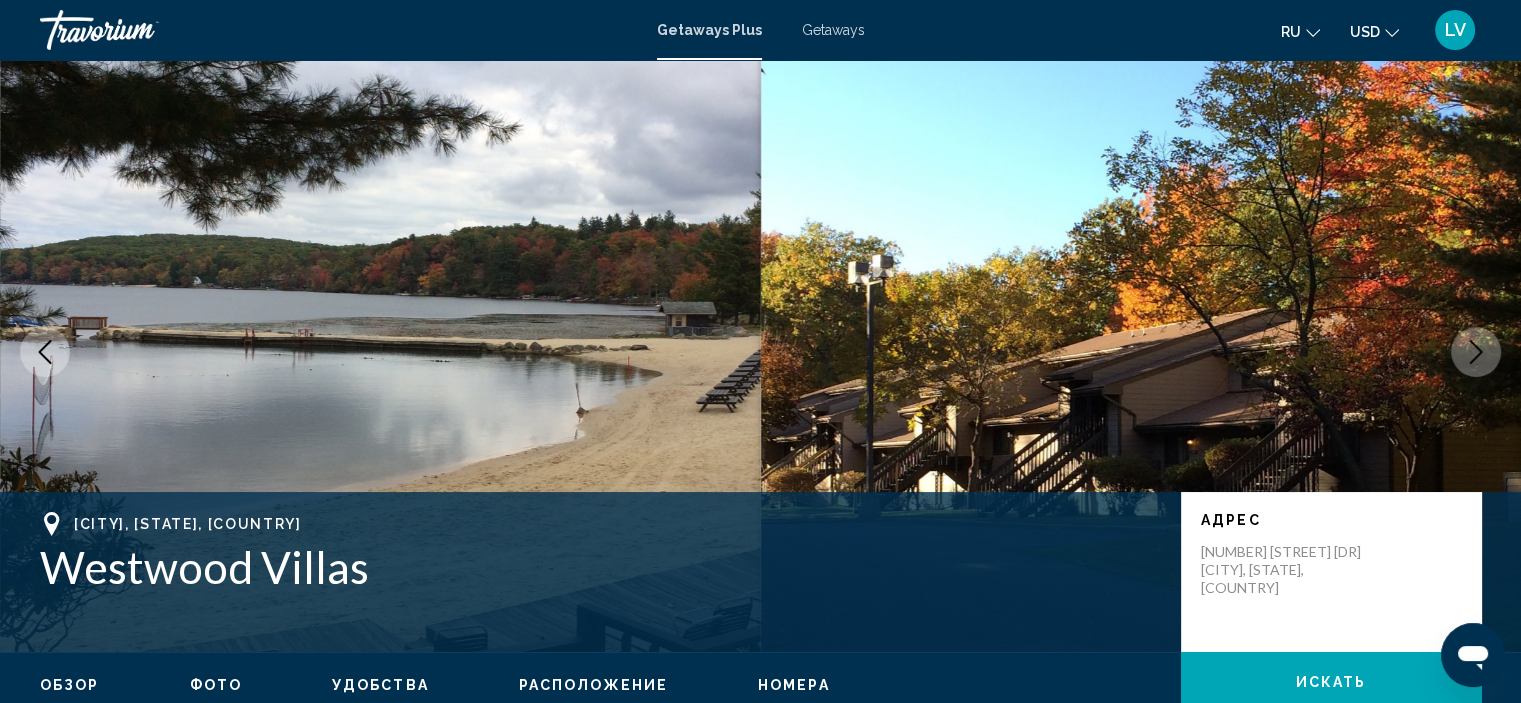 click at bounding box center (1476, 352) 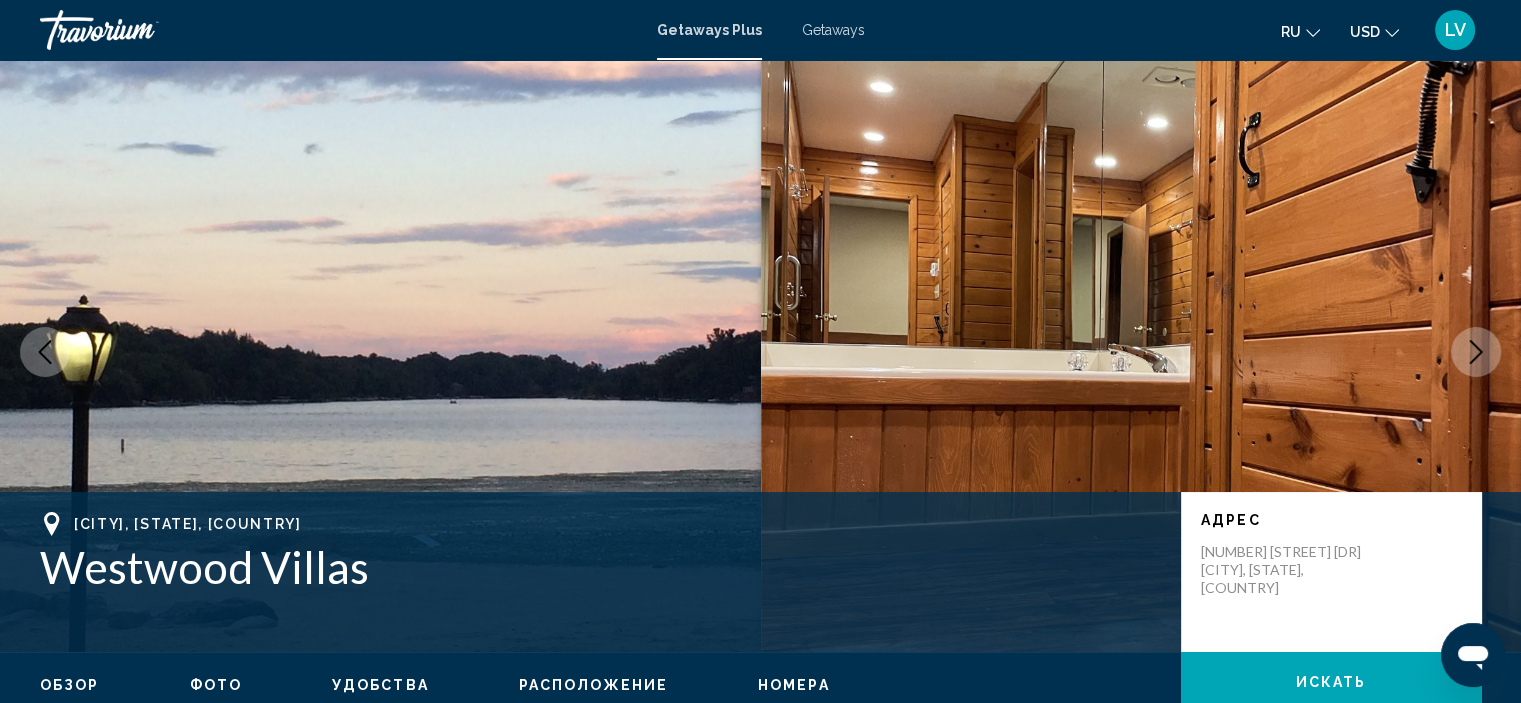 click at bounding box center (1476, 352) 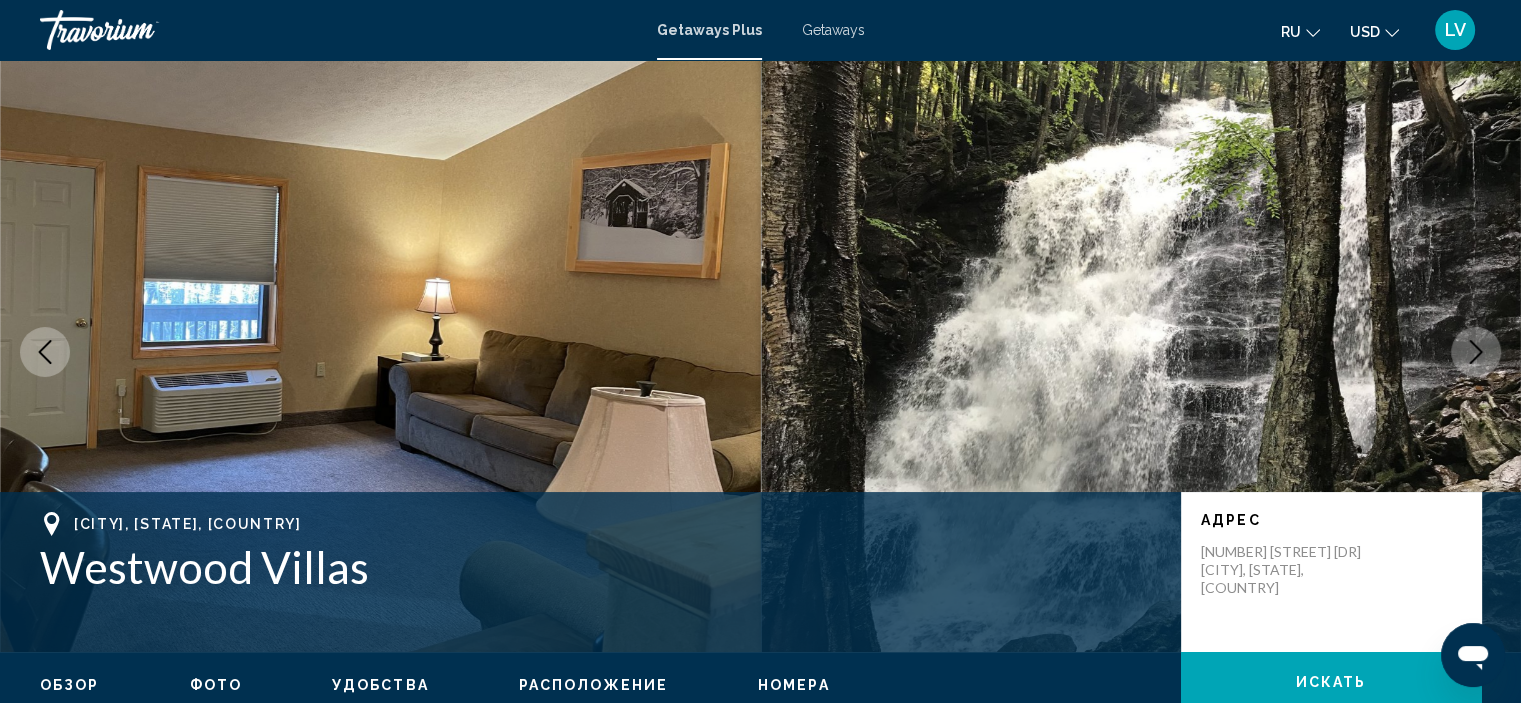click at bounding box center [1476, 352] 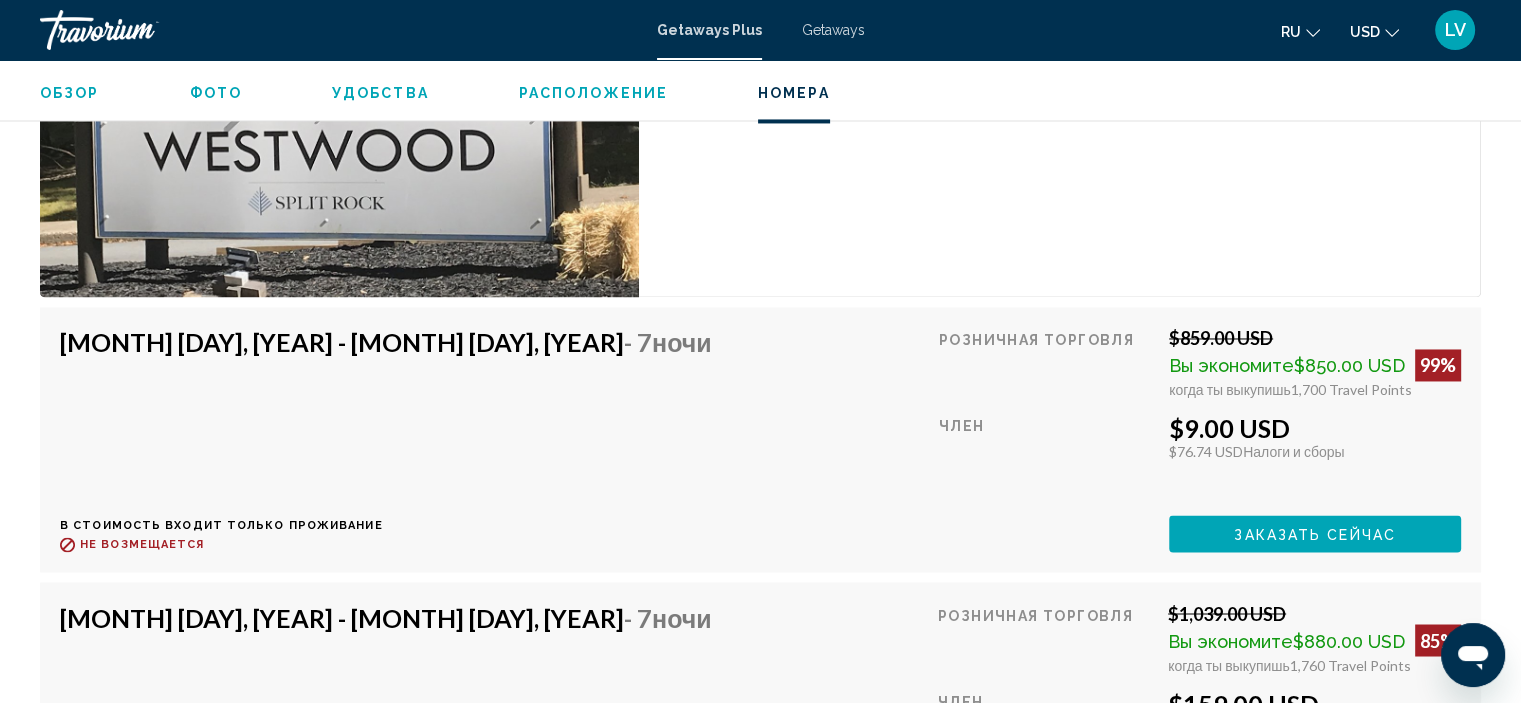 scroll, scrollTop: 3408, scrollLeft: 0, axis: vertical 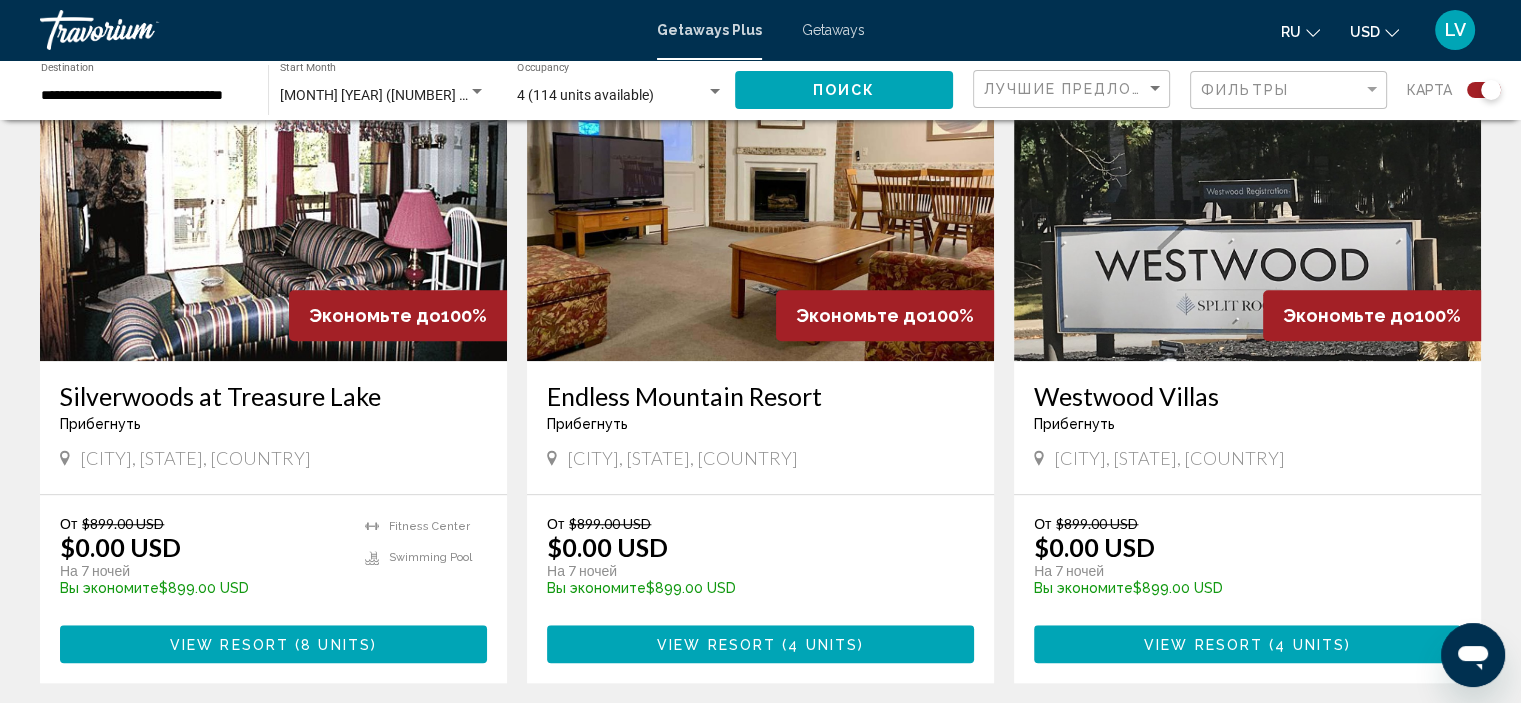 click on "Фильтры" 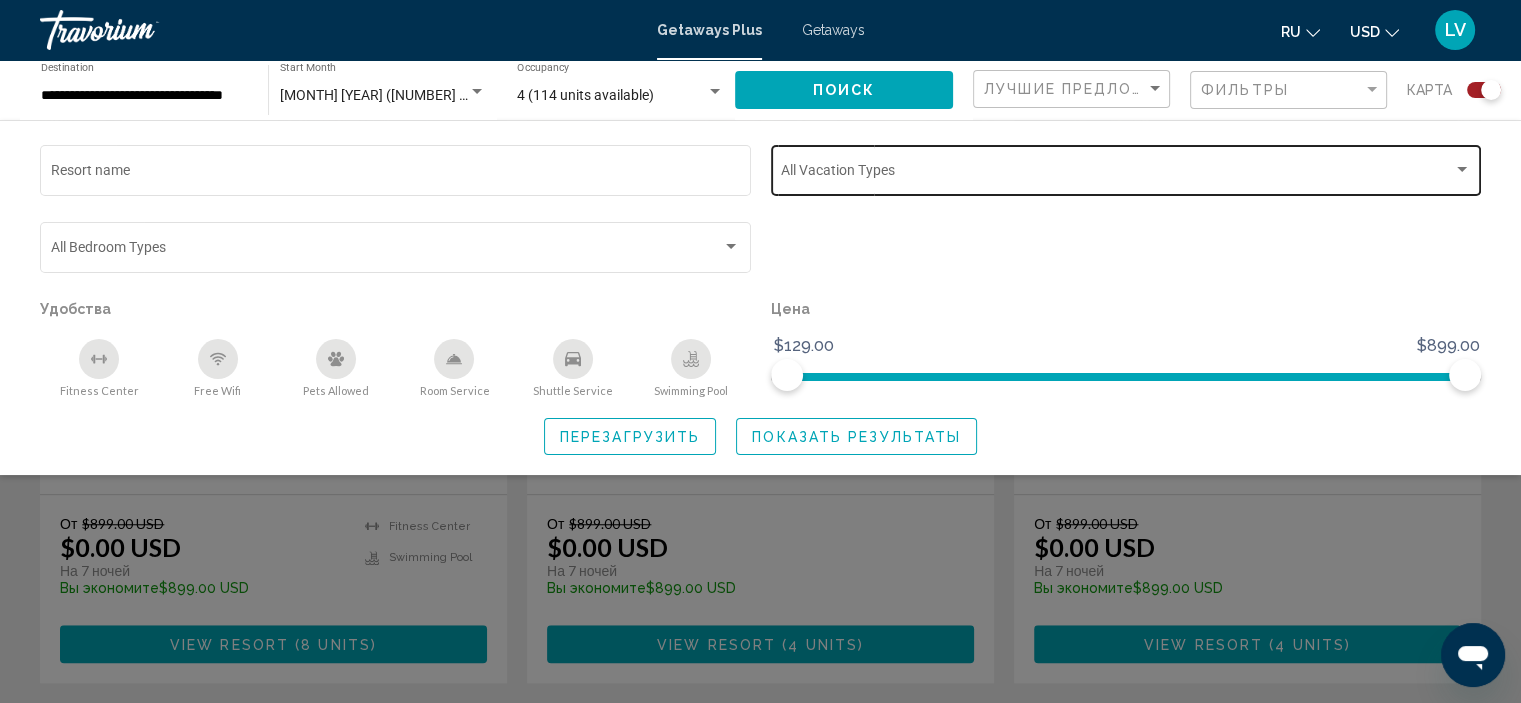 click at bounding box center (1117, 174) 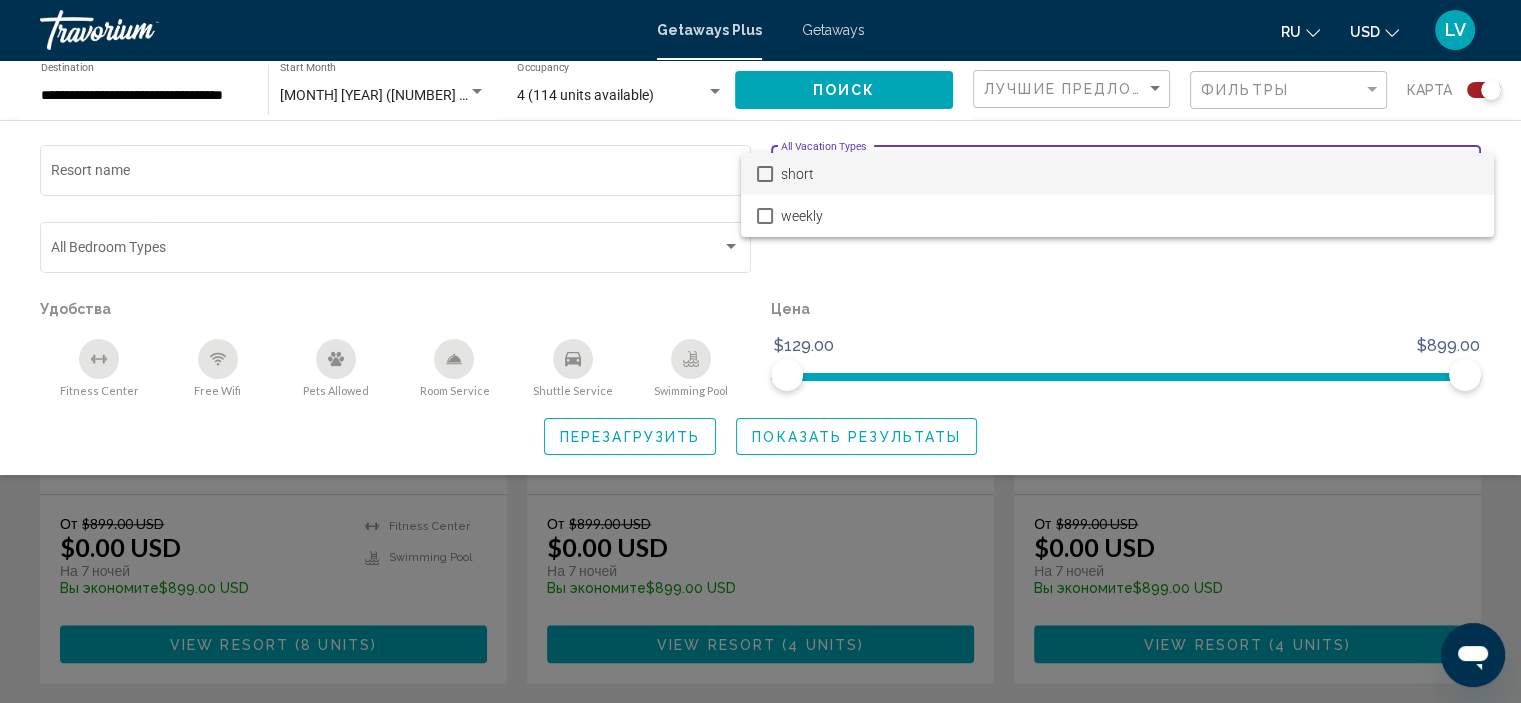 click at bounding box center [760, 351] 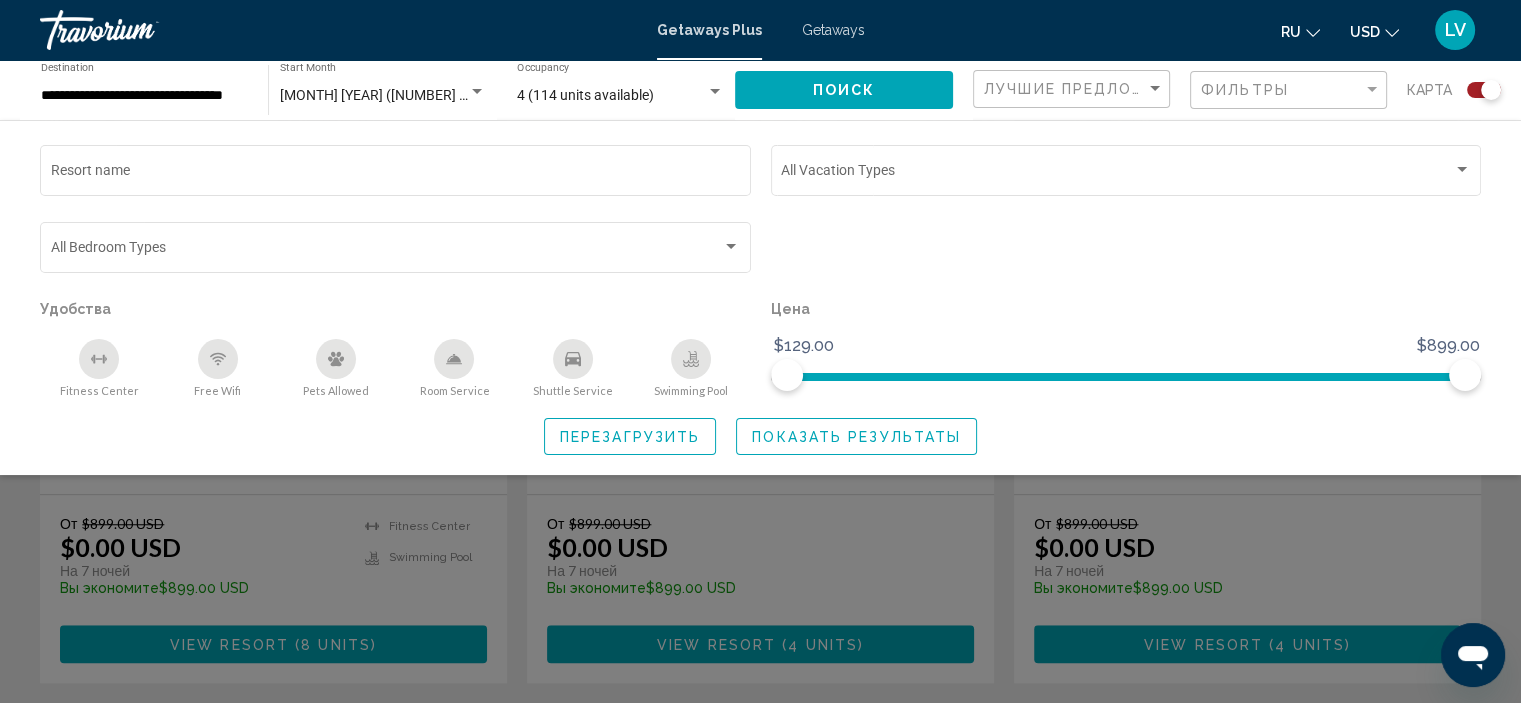 click 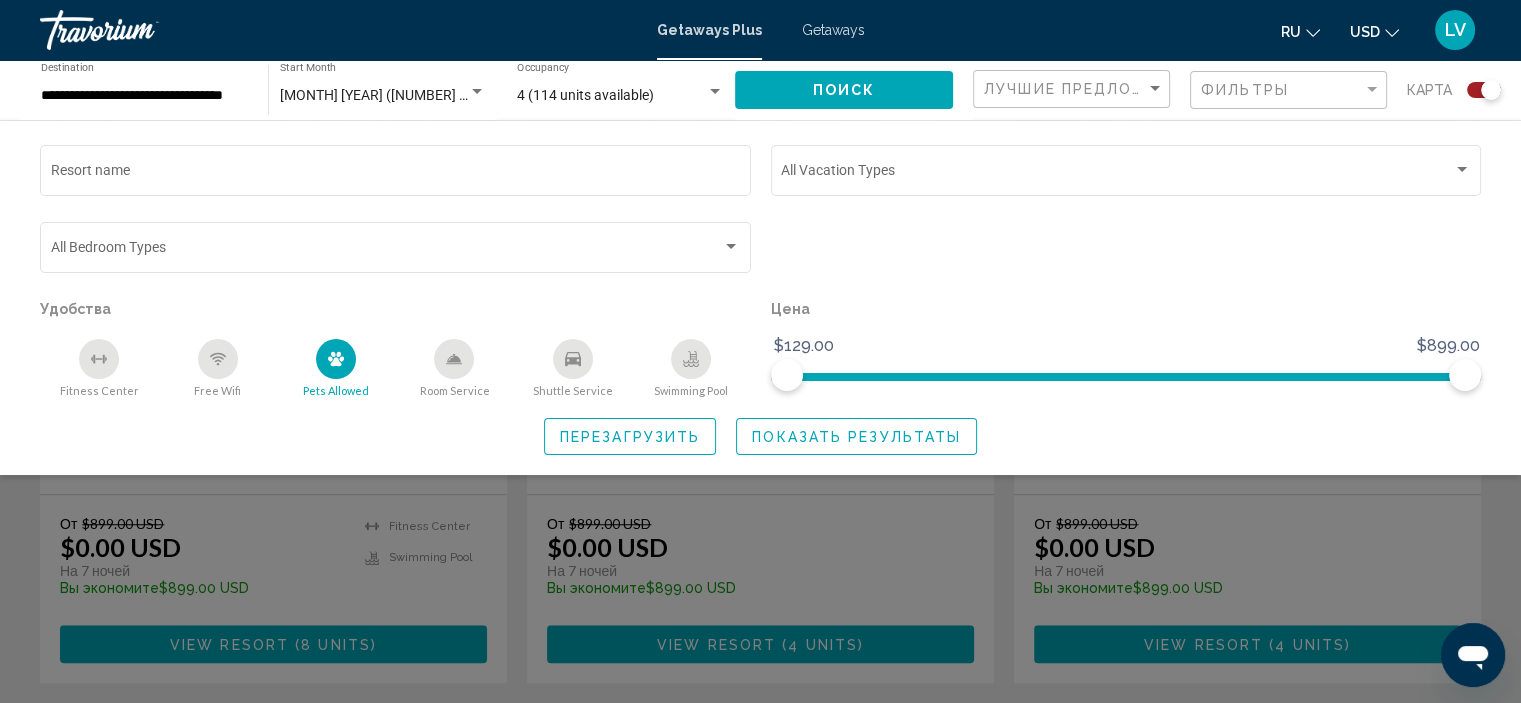 click on "Показать результаты" 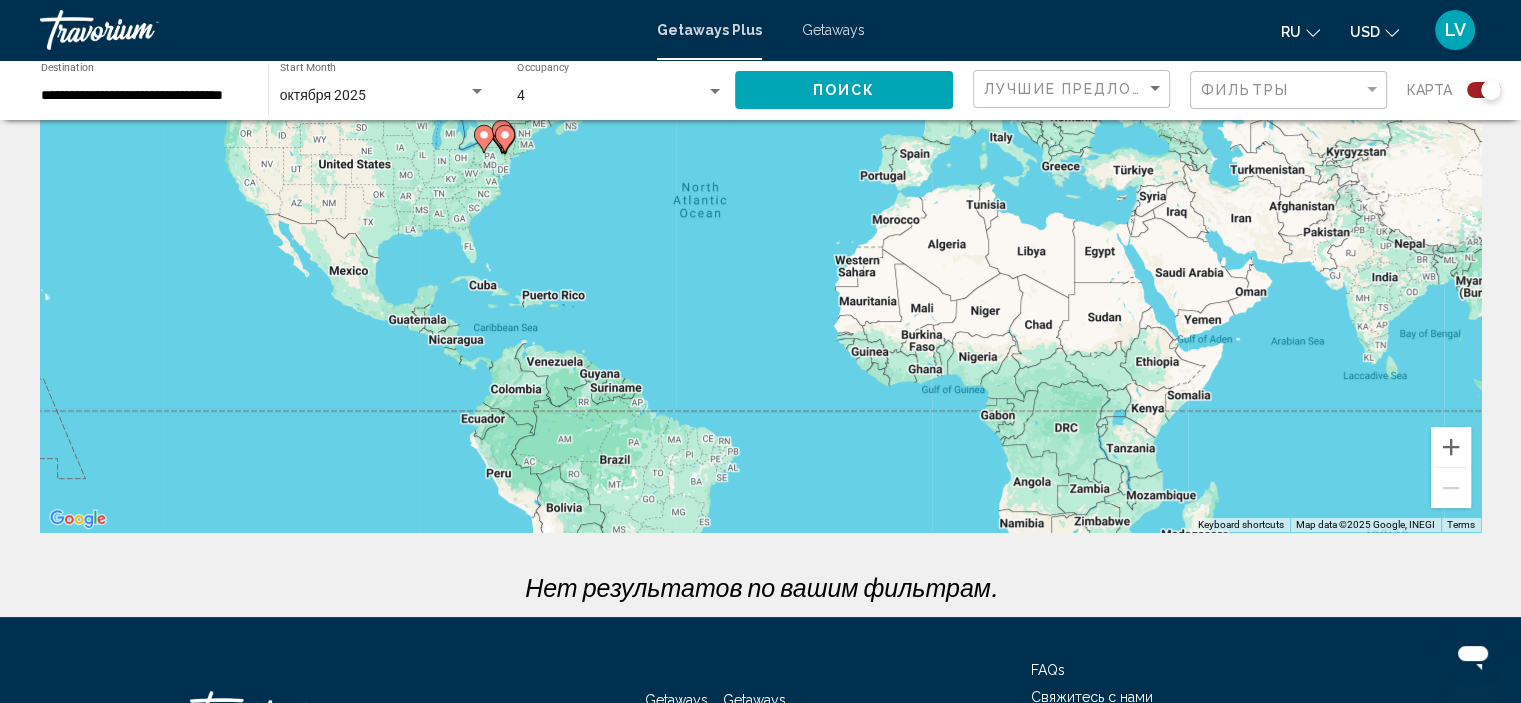 scroll, scrollTop: 0, scrollLeft: 0, axis: both 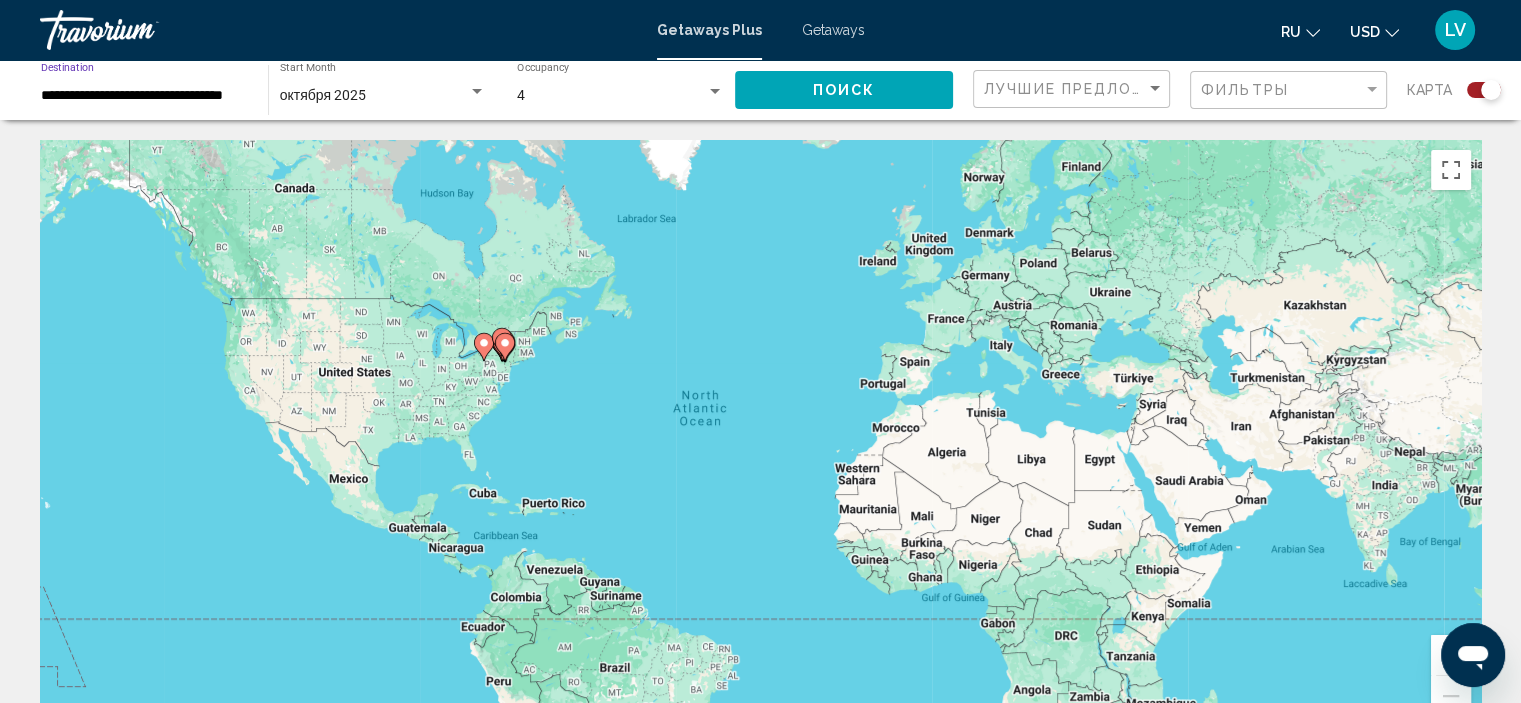 click on "**********" at bounding box center (144, 96) 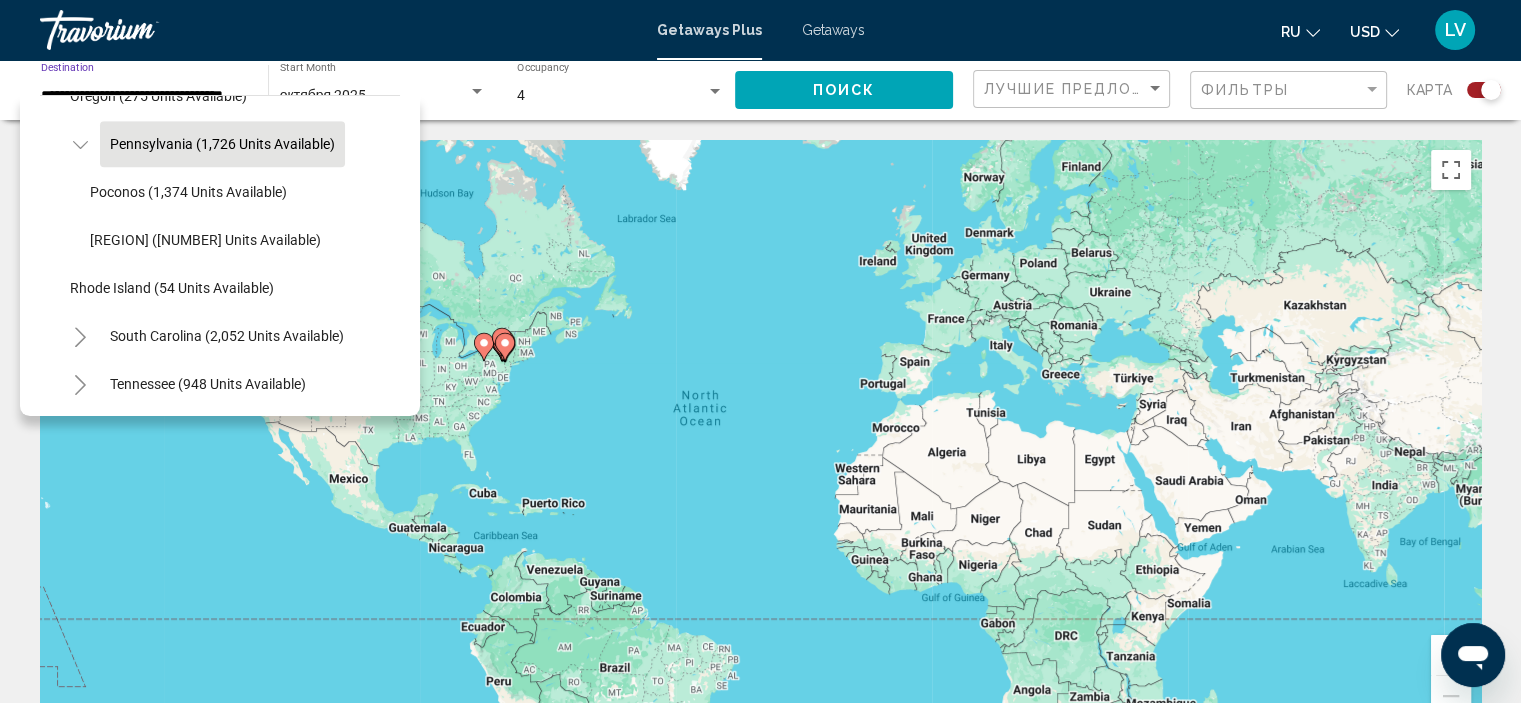 scroll, scrollTop: 1622, scrollLeft: 0, axis: vertical 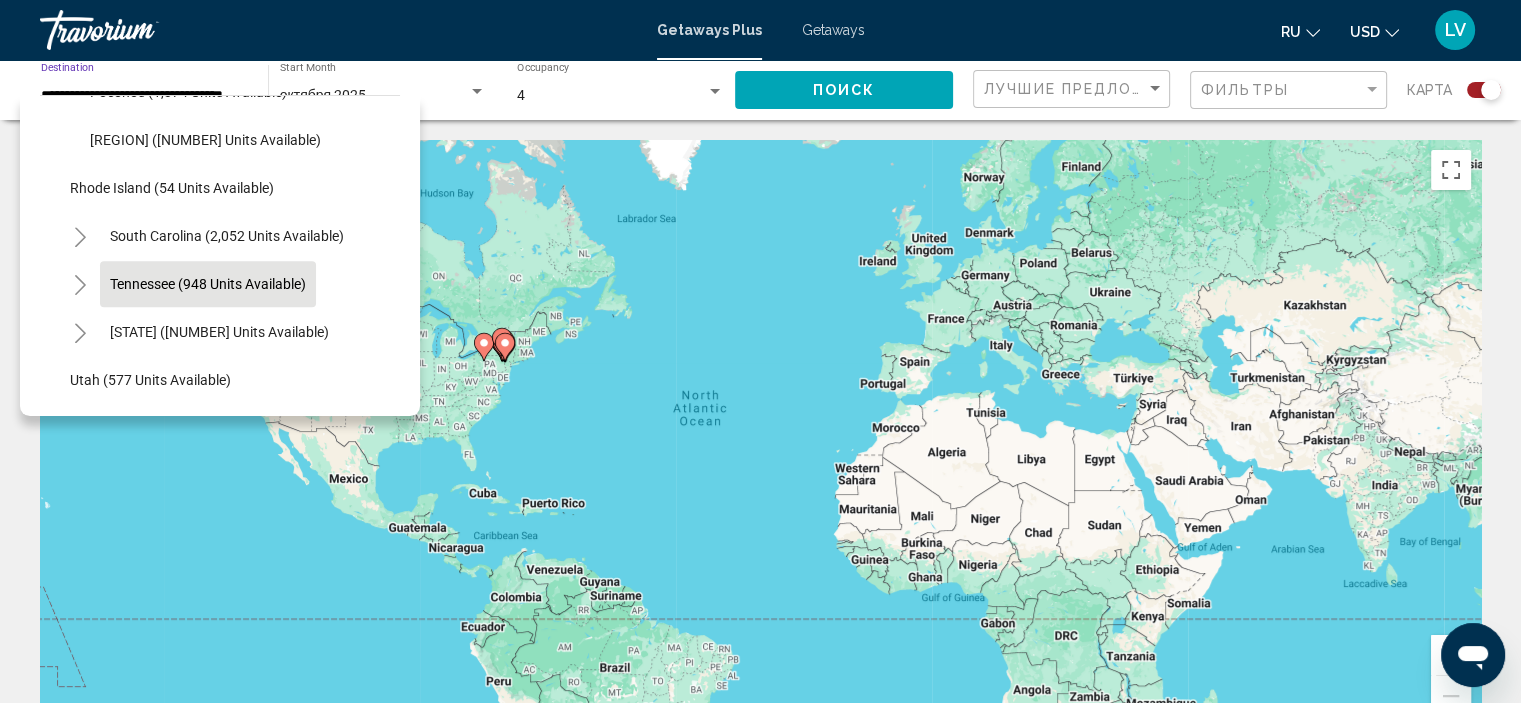 click on "Tennessee (948 units available)" 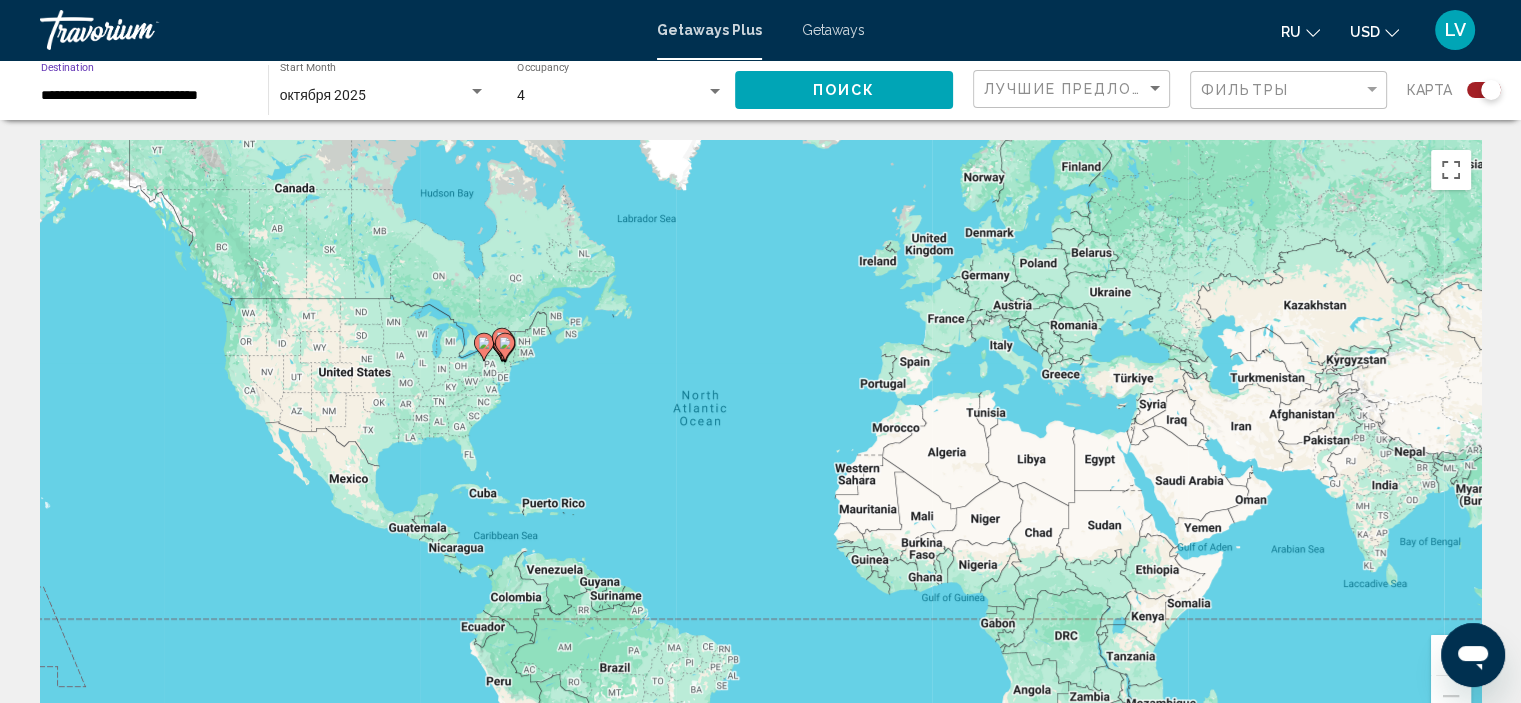 click on "Поиск" 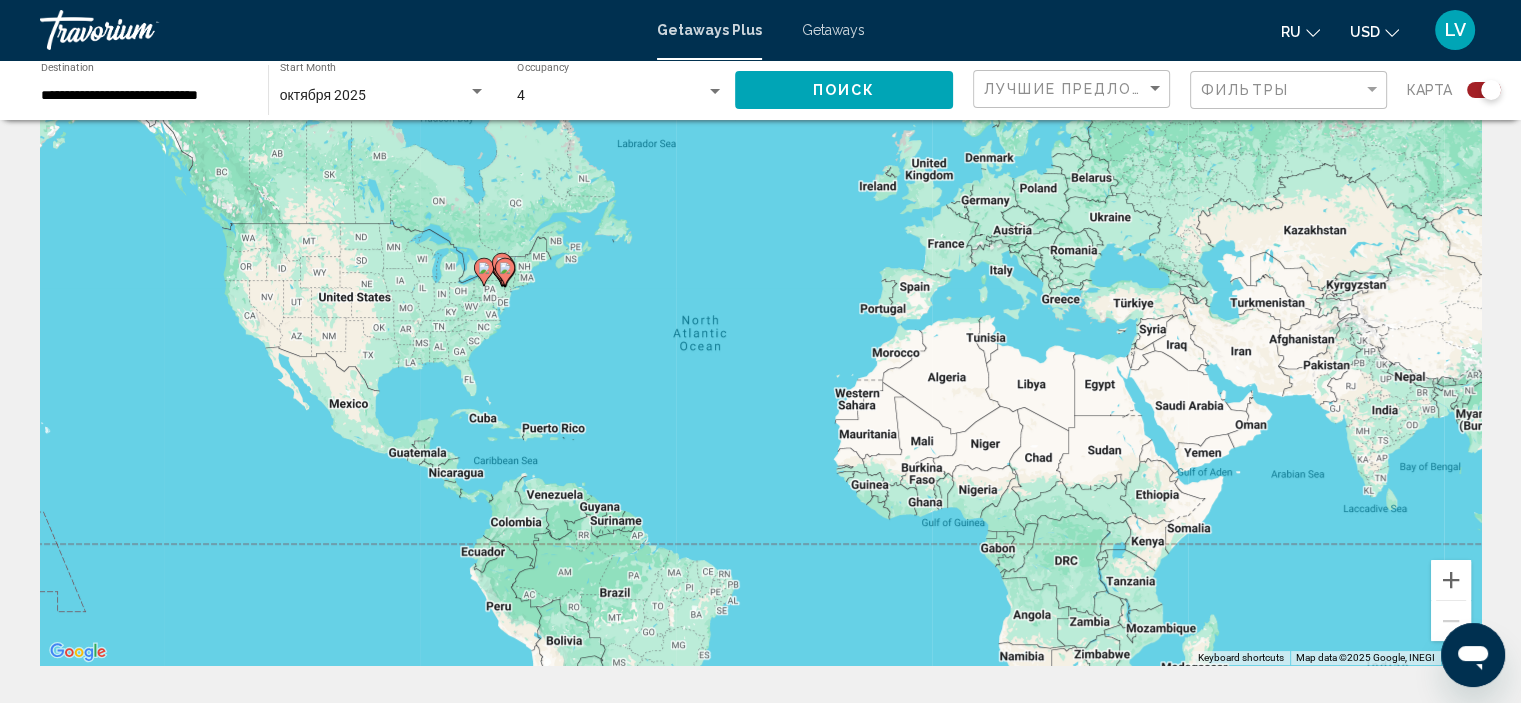 scroll, scrollTop: 0, scrollLeft: 0, axis: both 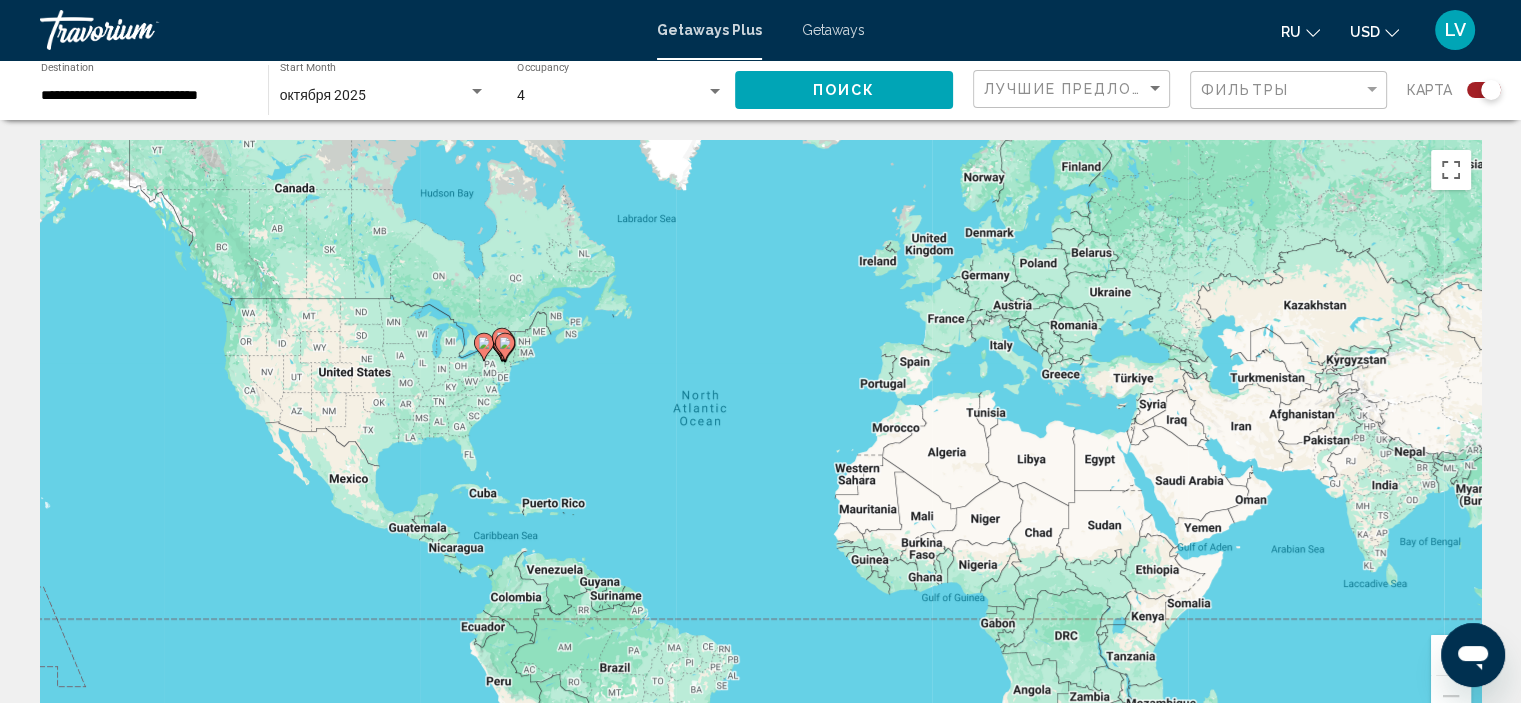 click on "октября 2025" at bounding box center [323, 95] 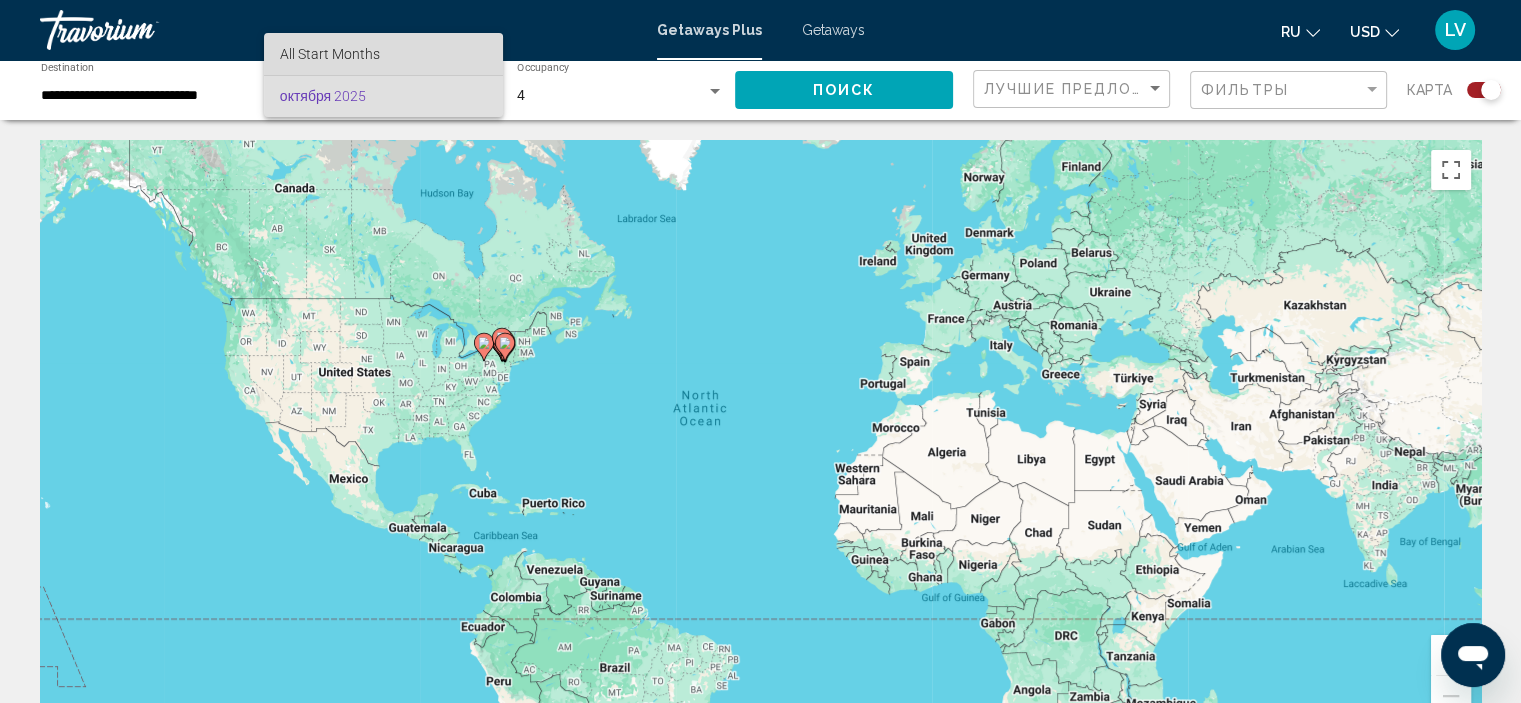 click on "All Start Months" at bounding box center (383, 54) 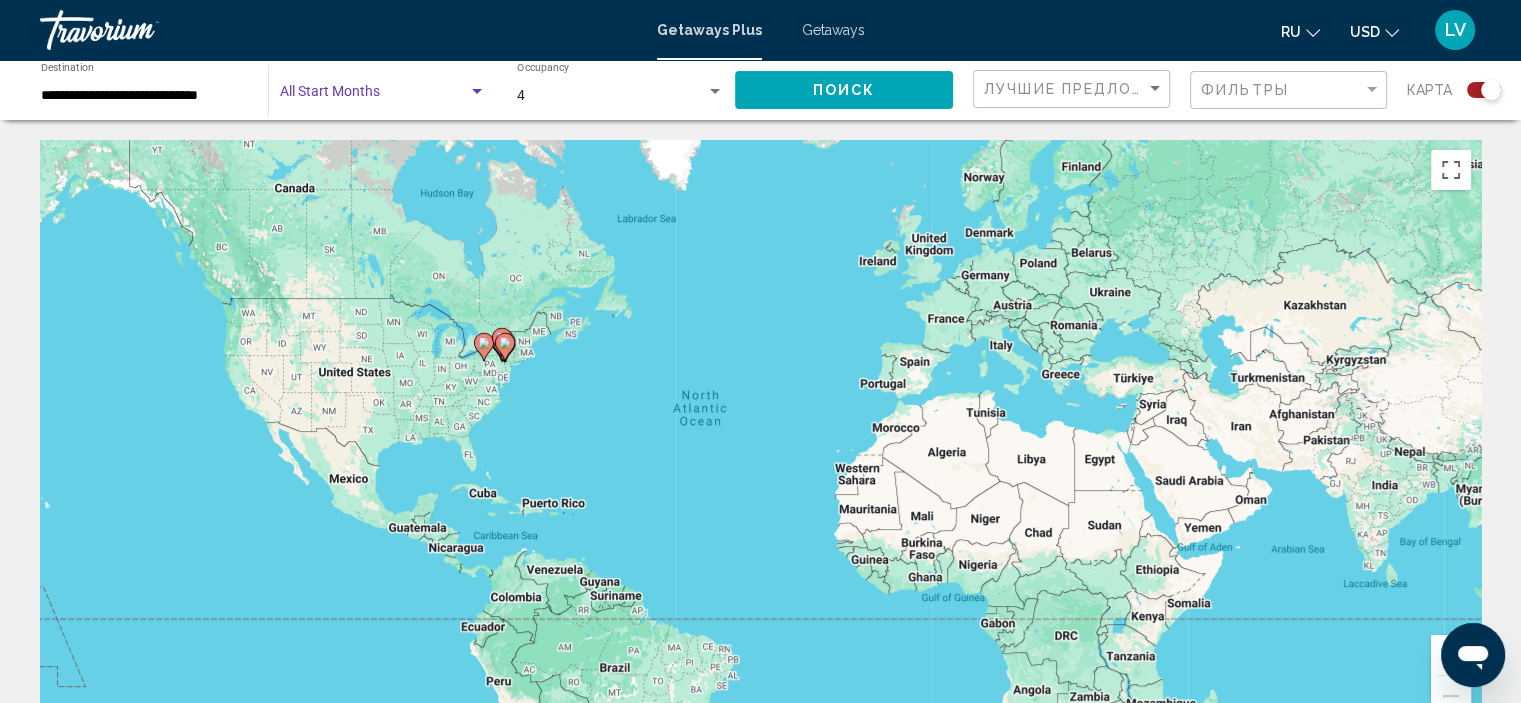 click at bounding box center (374, 96) 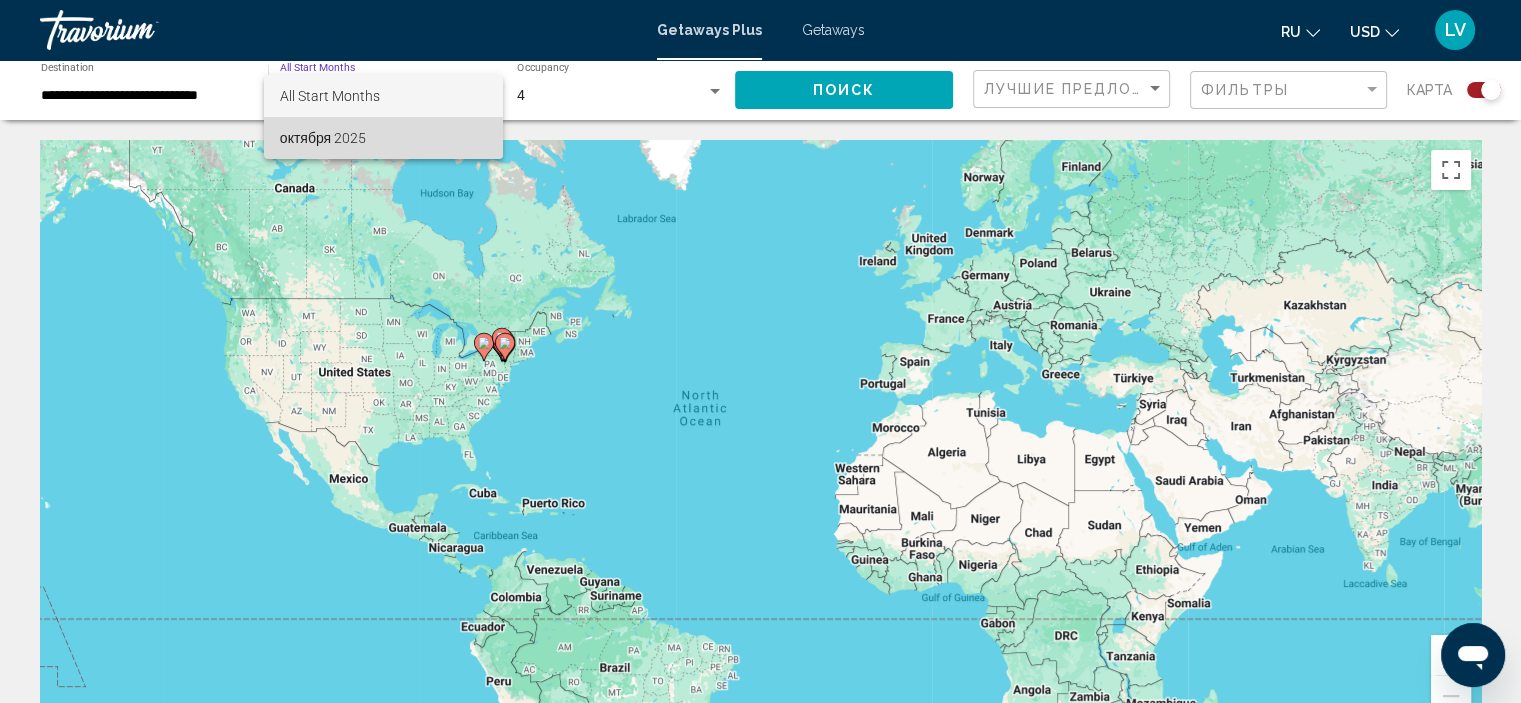 click on "октября 2025" at bounding box center [383, 138] 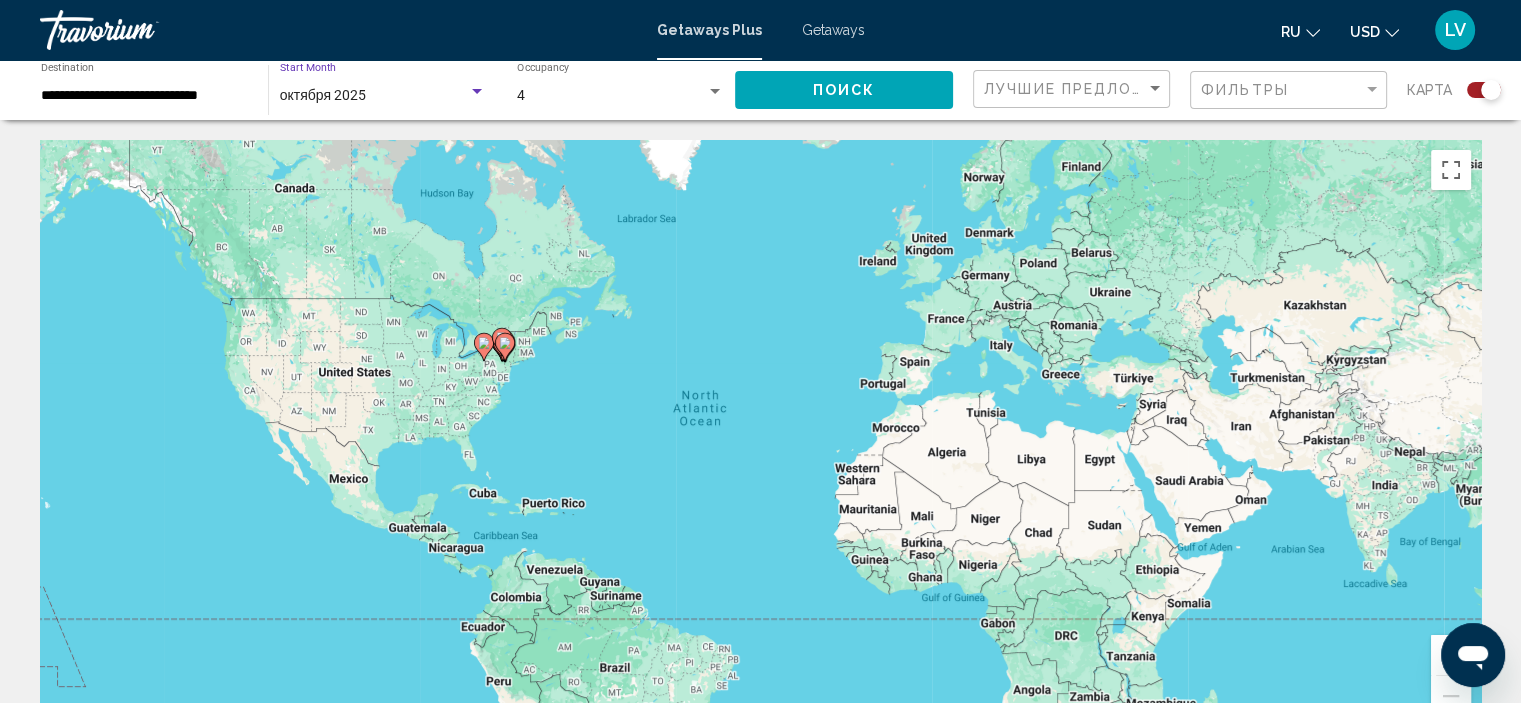 click on "**********" at bounding box center [144, 96] 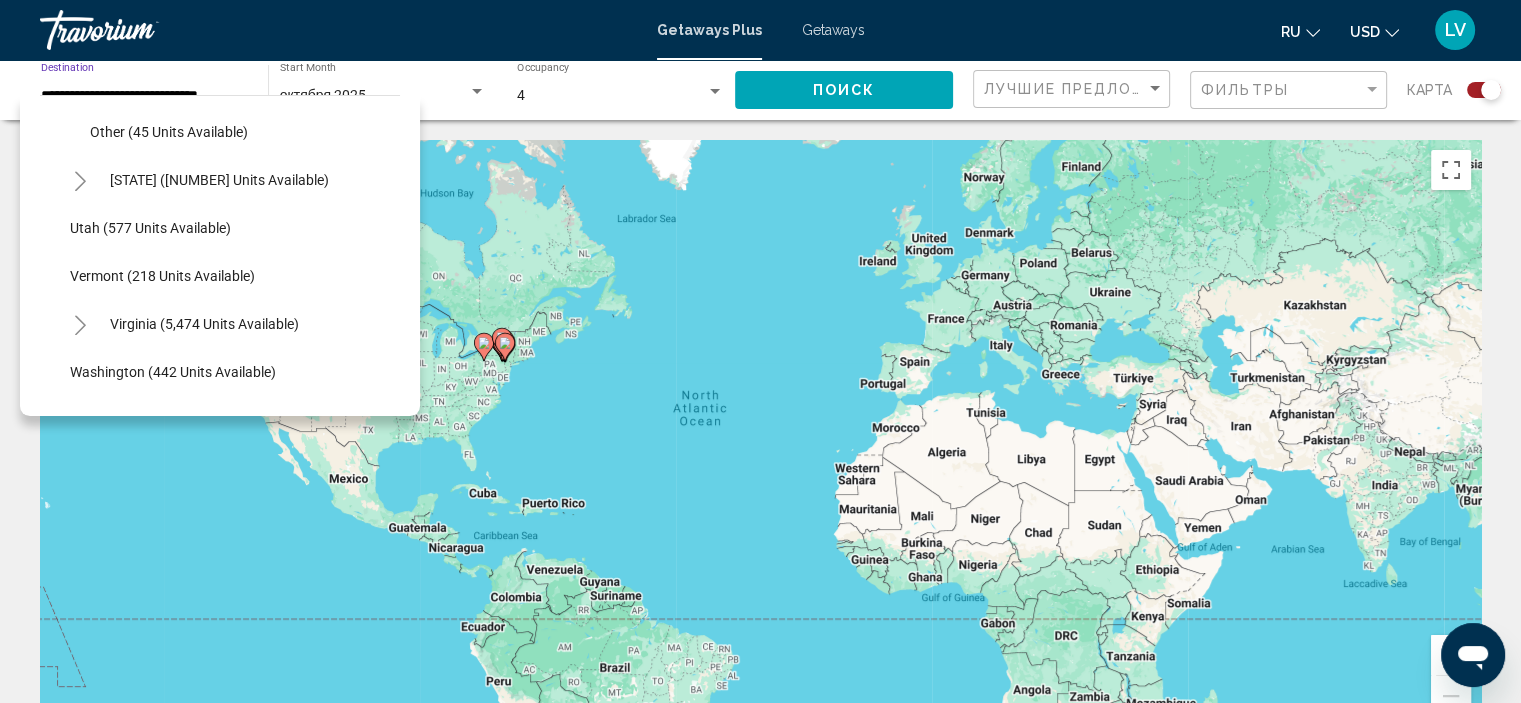 scroll, scrollTop: 1866, scrollLeft: 0, axis: vertical 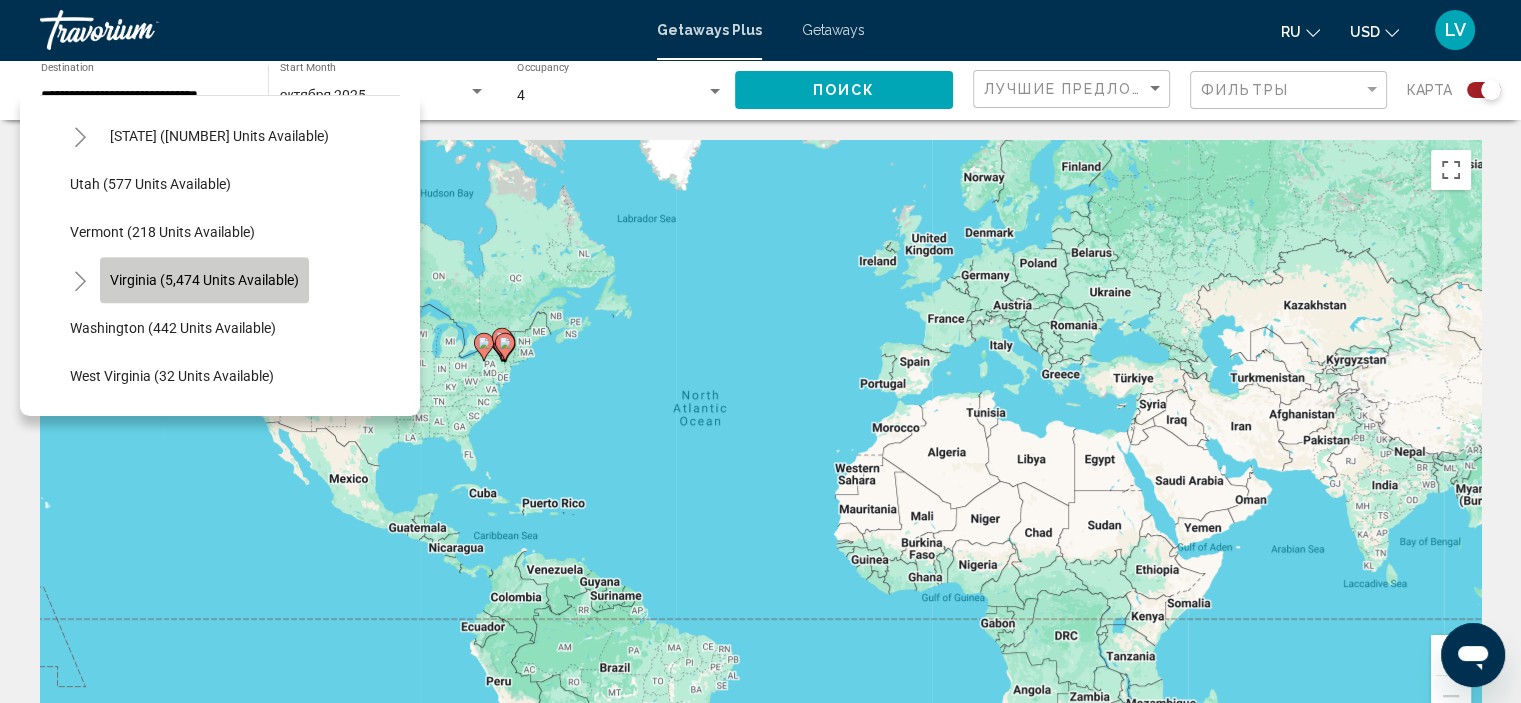 click on "Virginia (5,474 units available)" 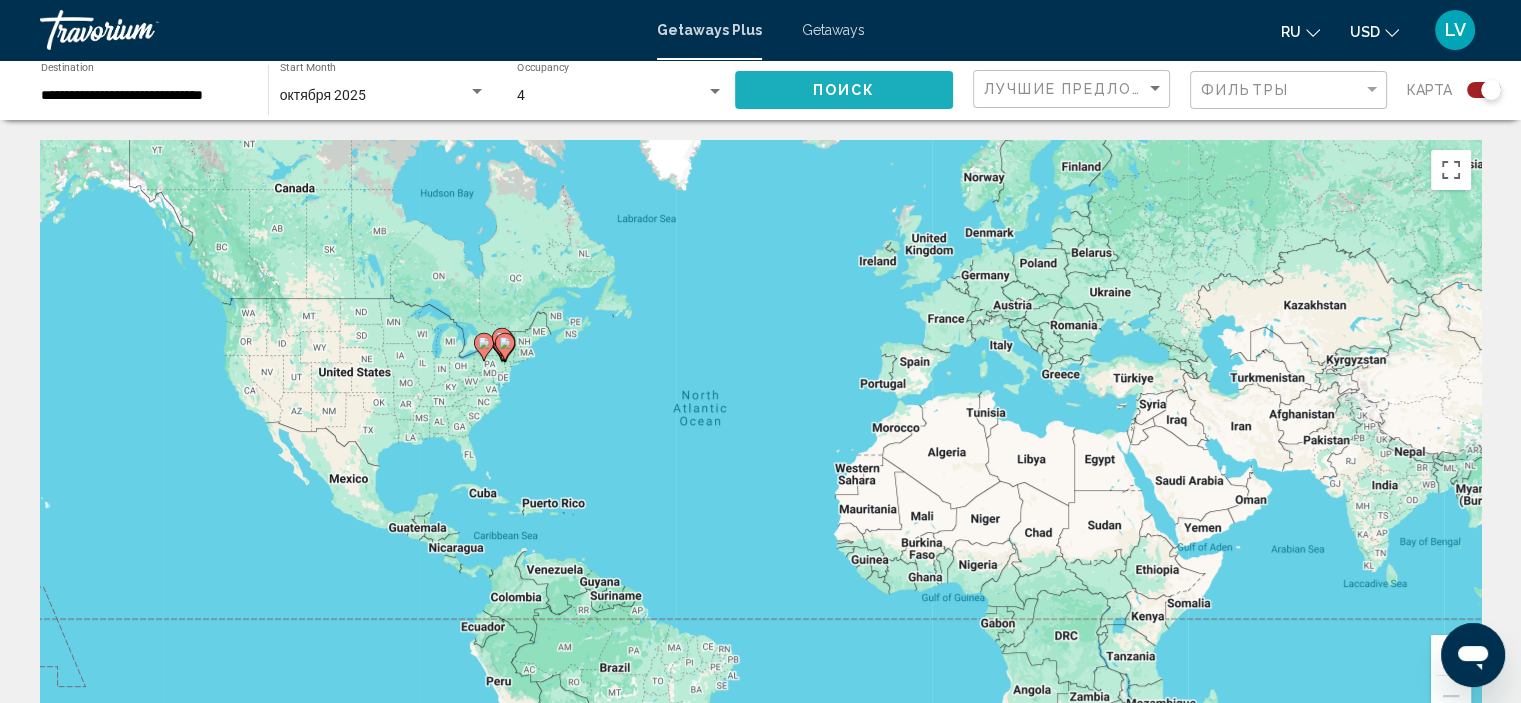 click on "Поиск" 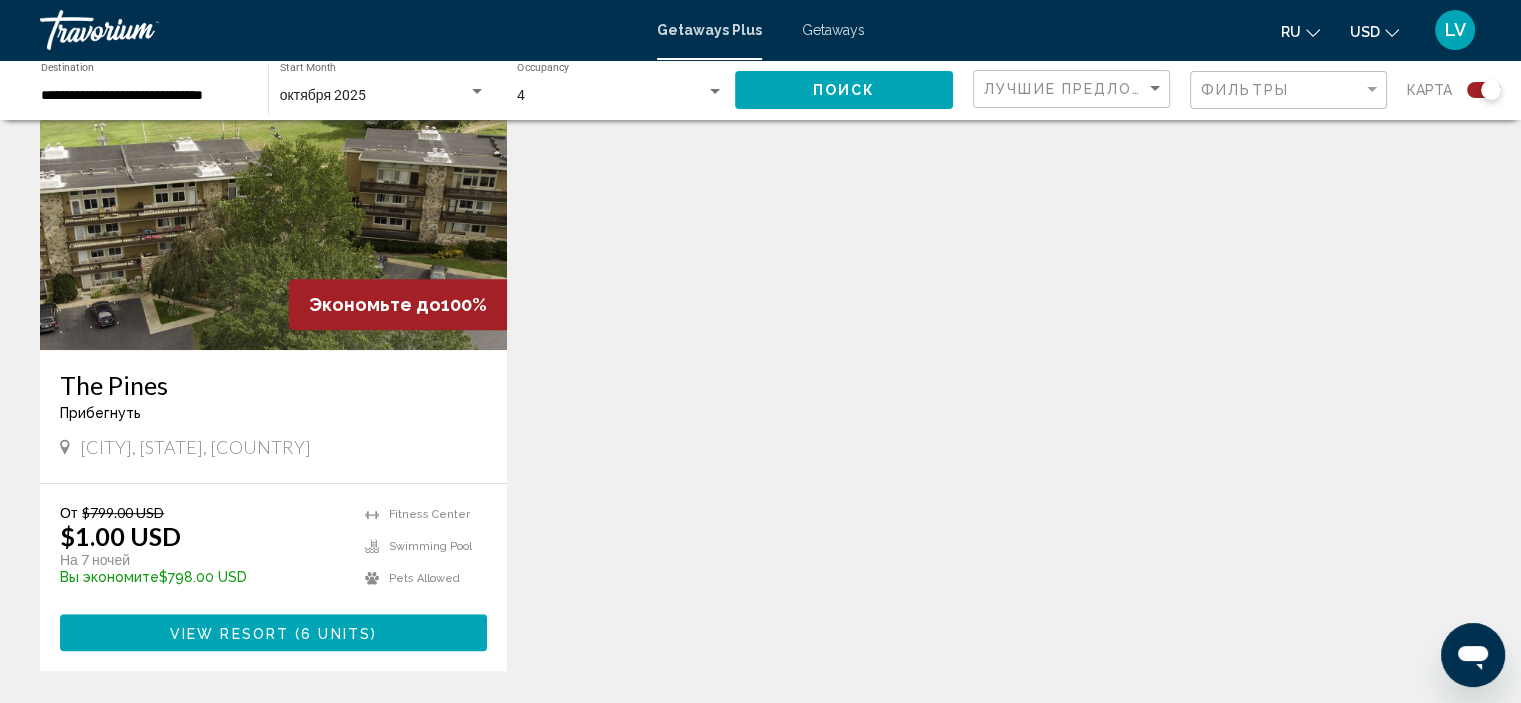 scroll, scrollTop: 700, scrollLeft: 0, axis: vertical 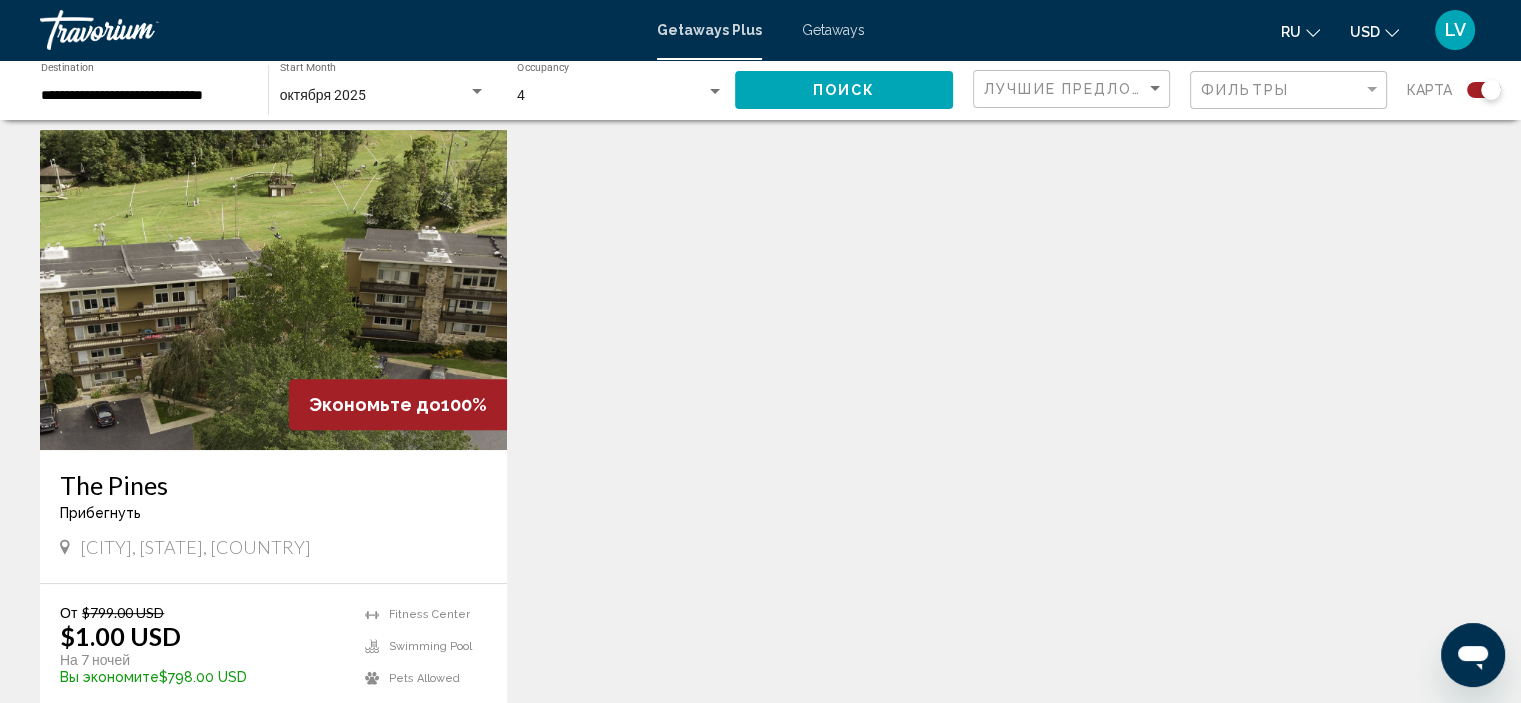 click at bounding box center [273, 290] 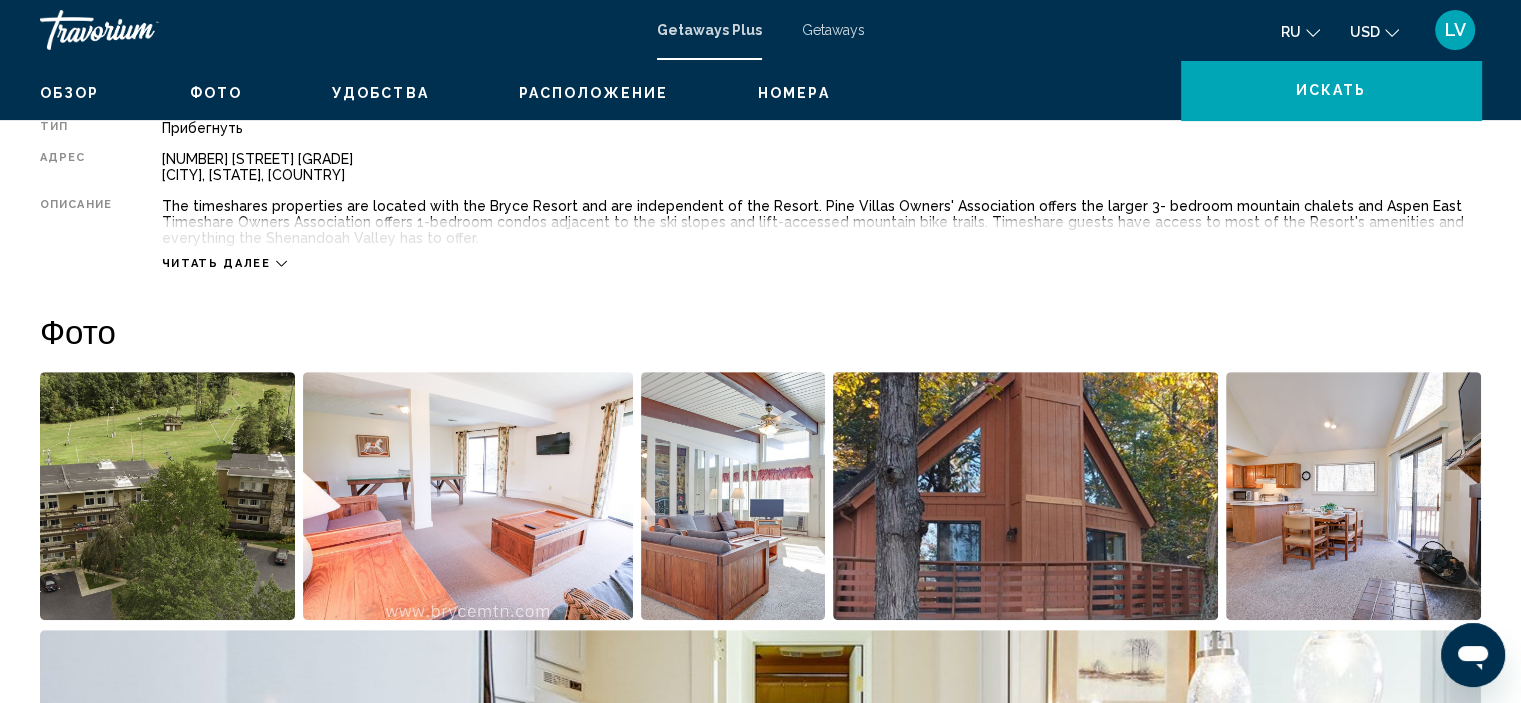 scroll, scrollTop: 8, scrollLeft: 0, axis: vertical 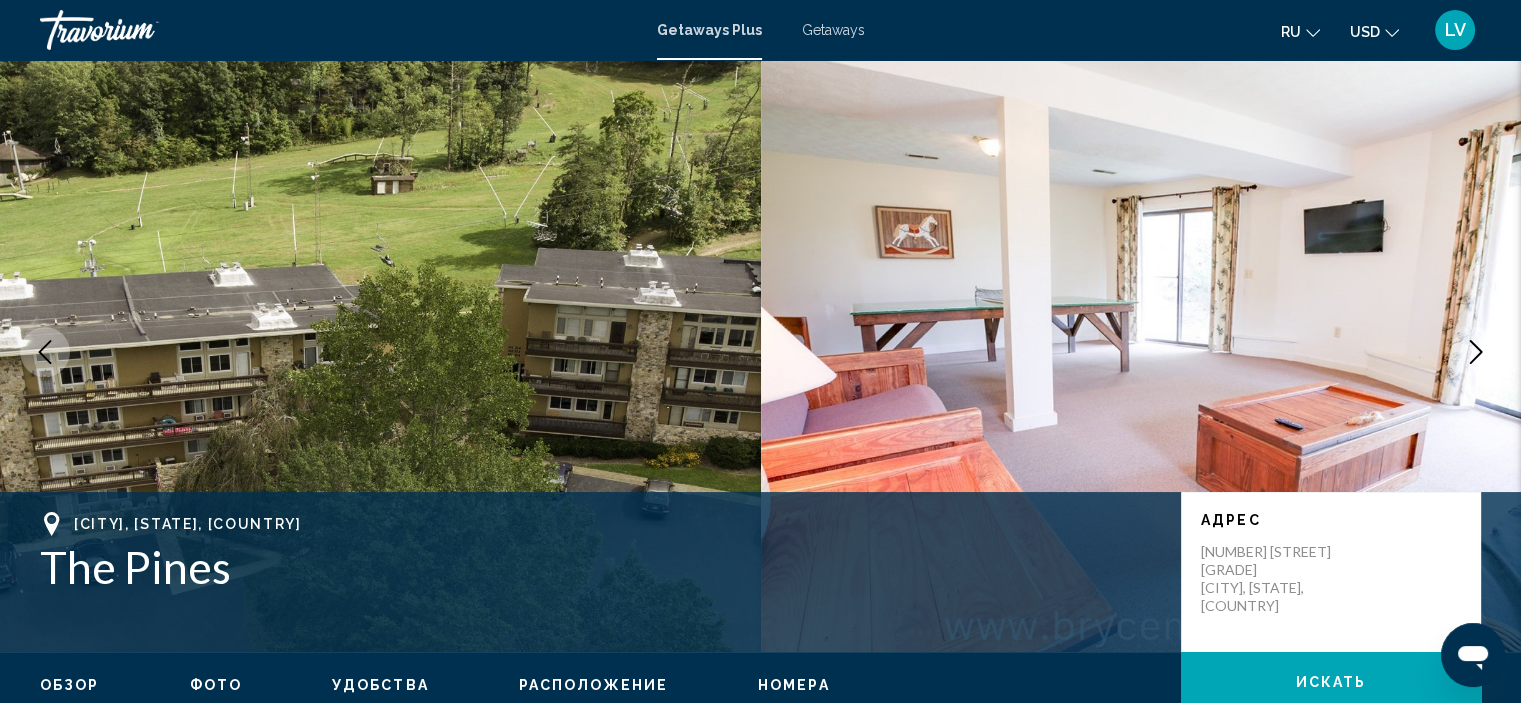 click 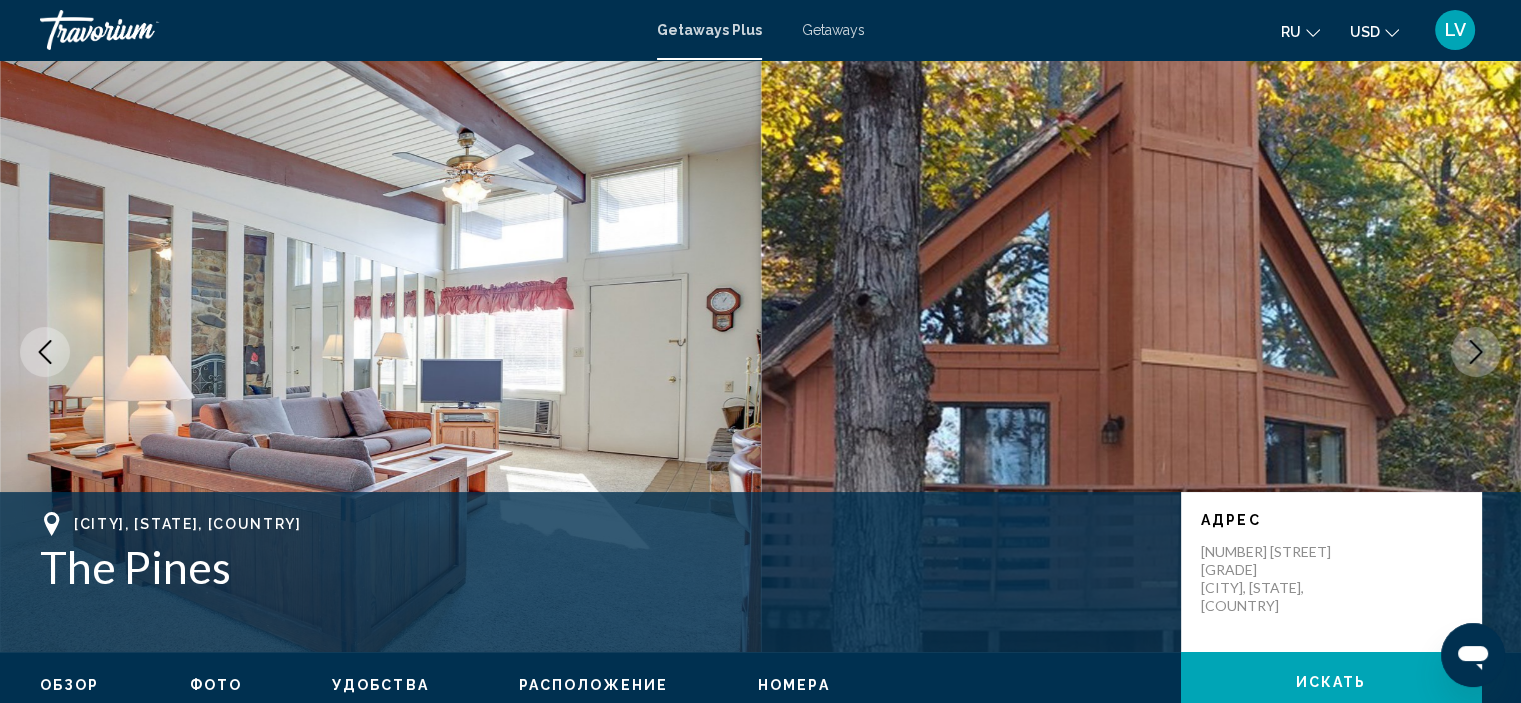 click 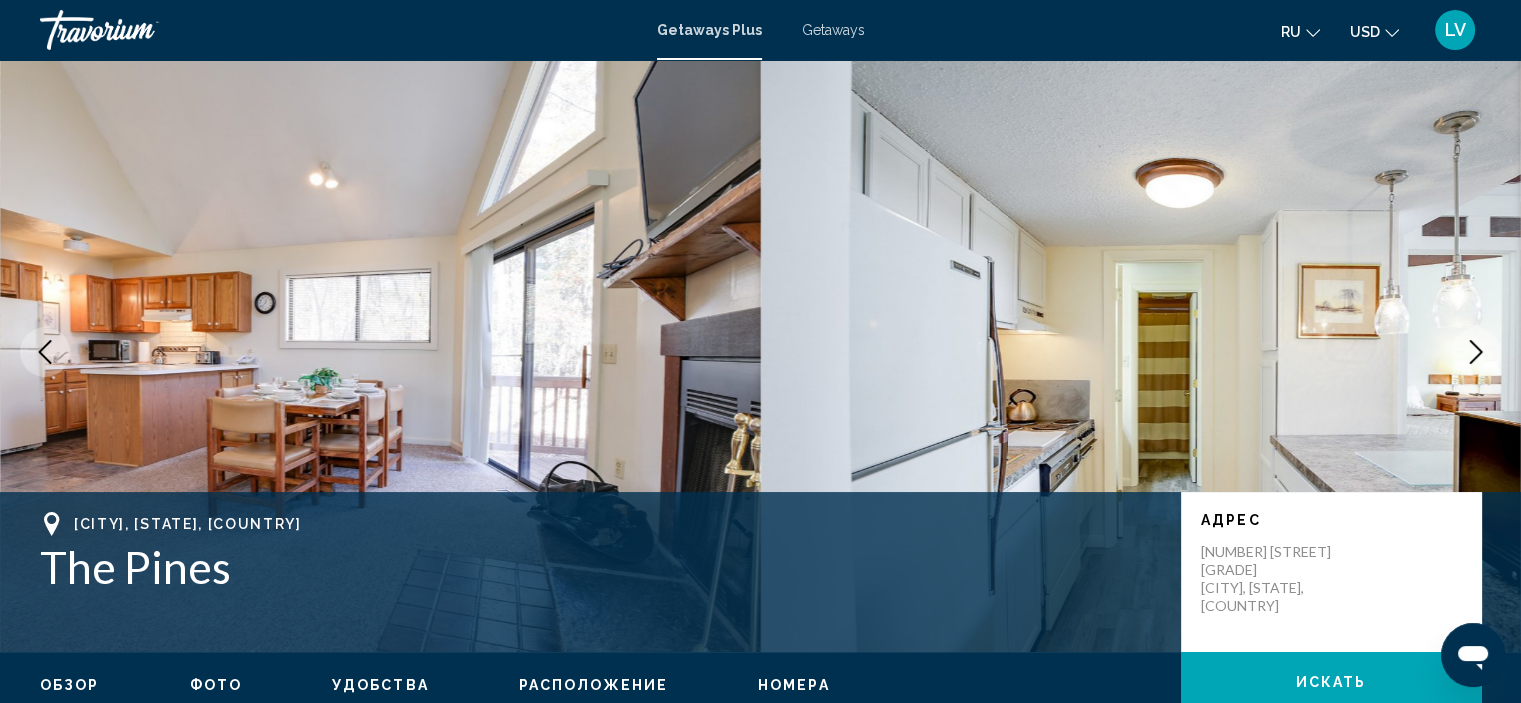 click 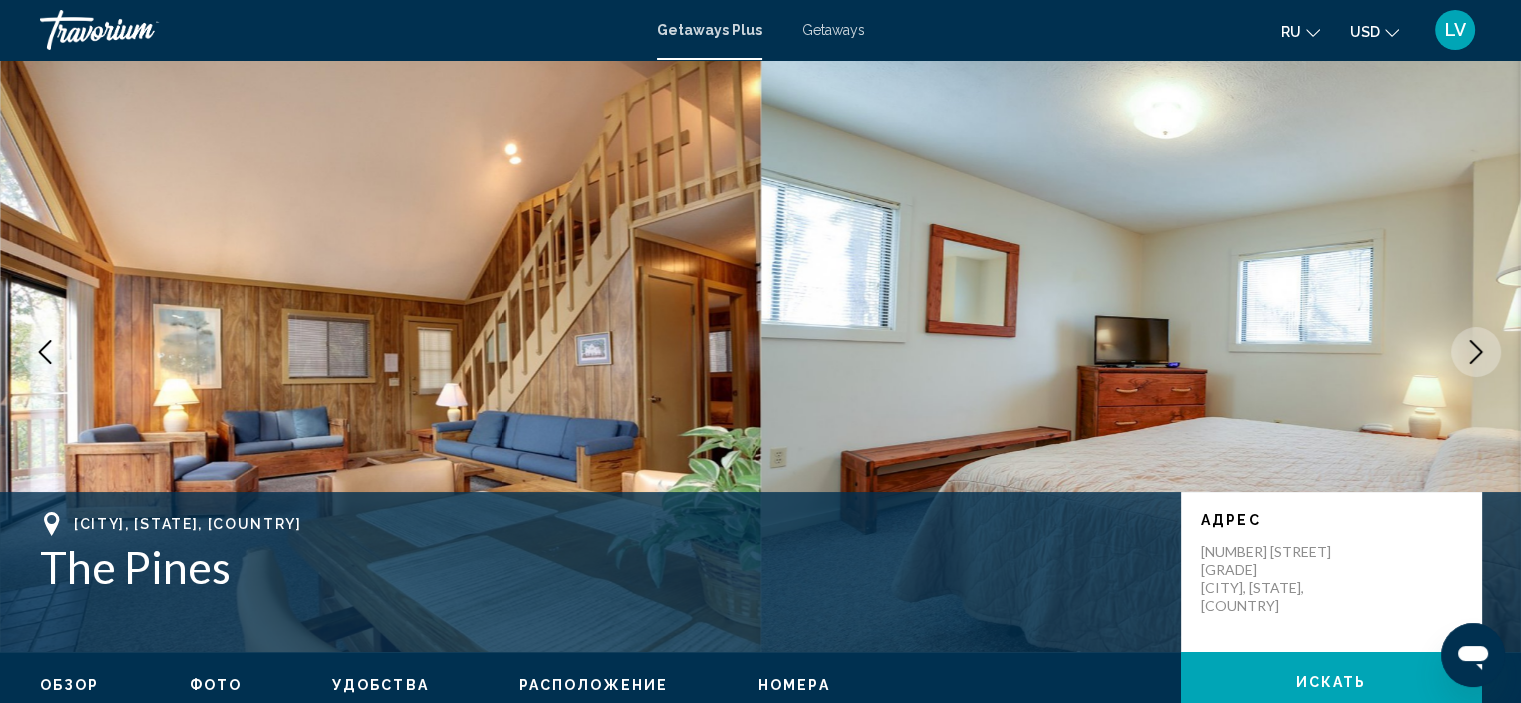 click 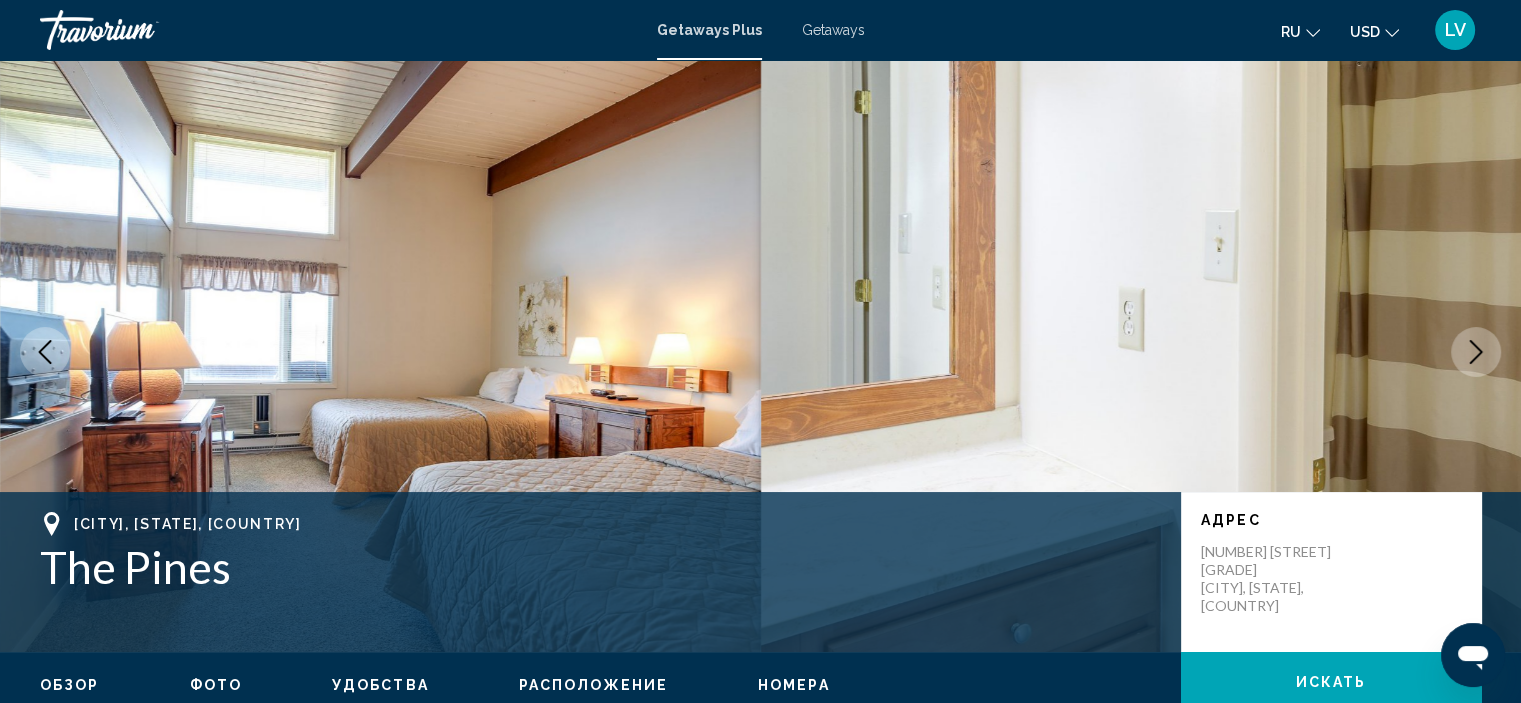 click 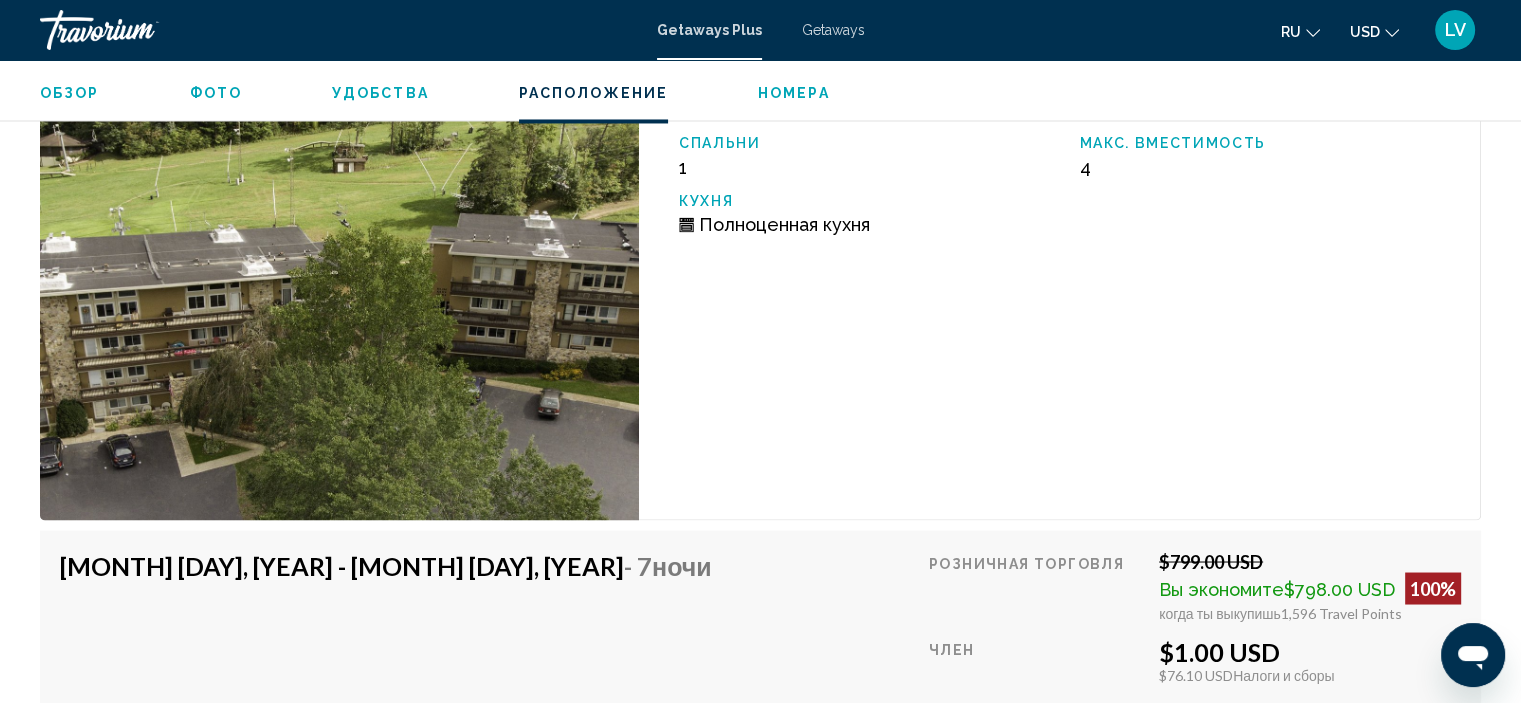 scroll, scrollTop: 3308, scrollLeft: 0, axis: vertical 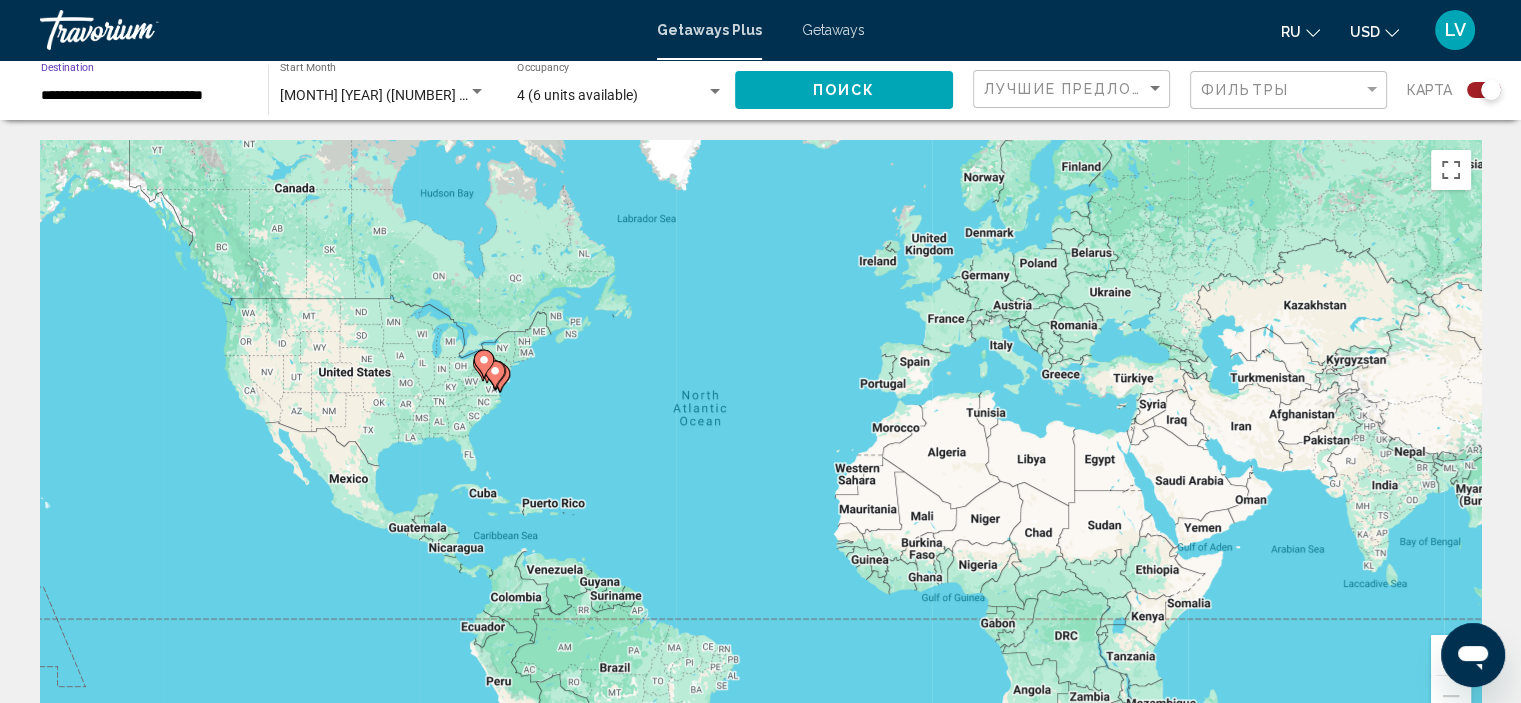 click on "**********" at bounding box center [144, 96] 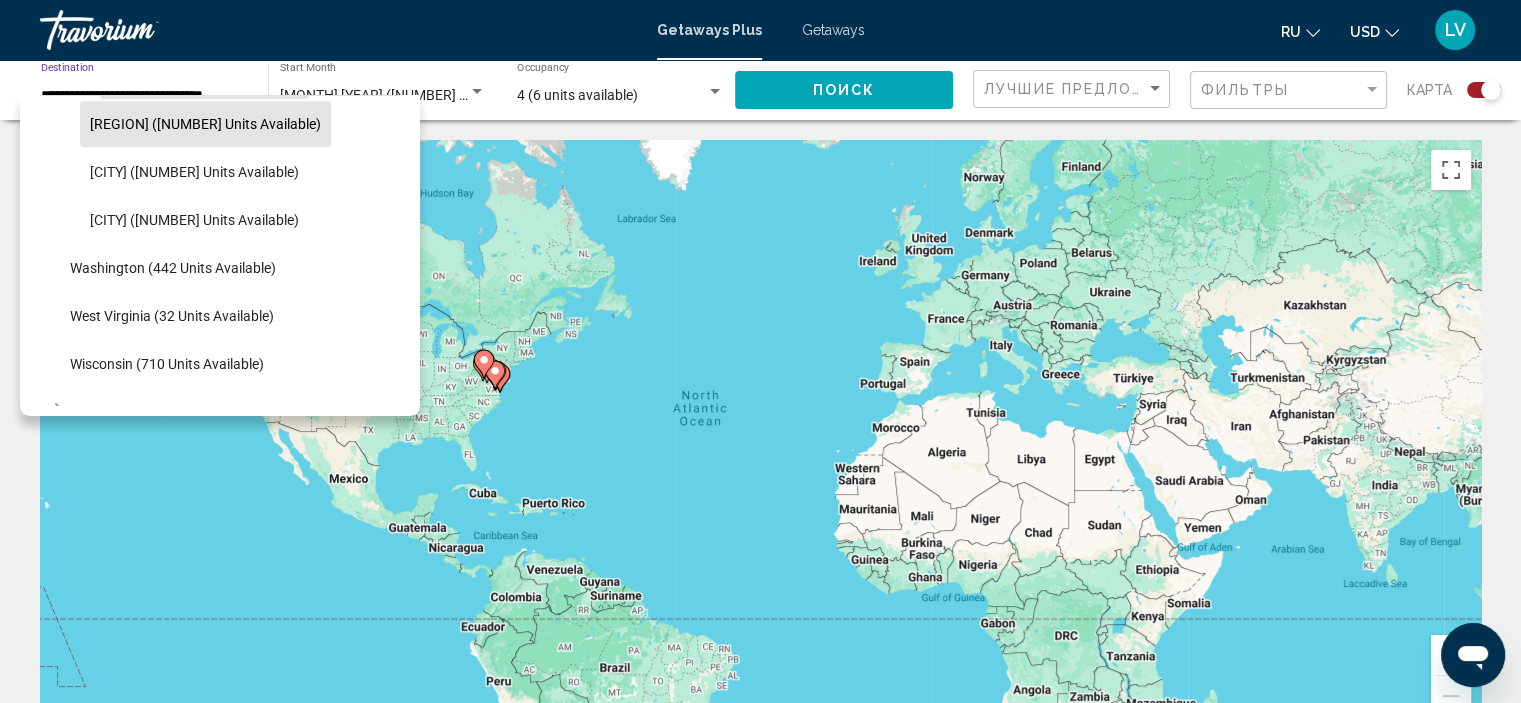 scroll, scrollTop: 1958, scrollLeft: 0, axis: vertical 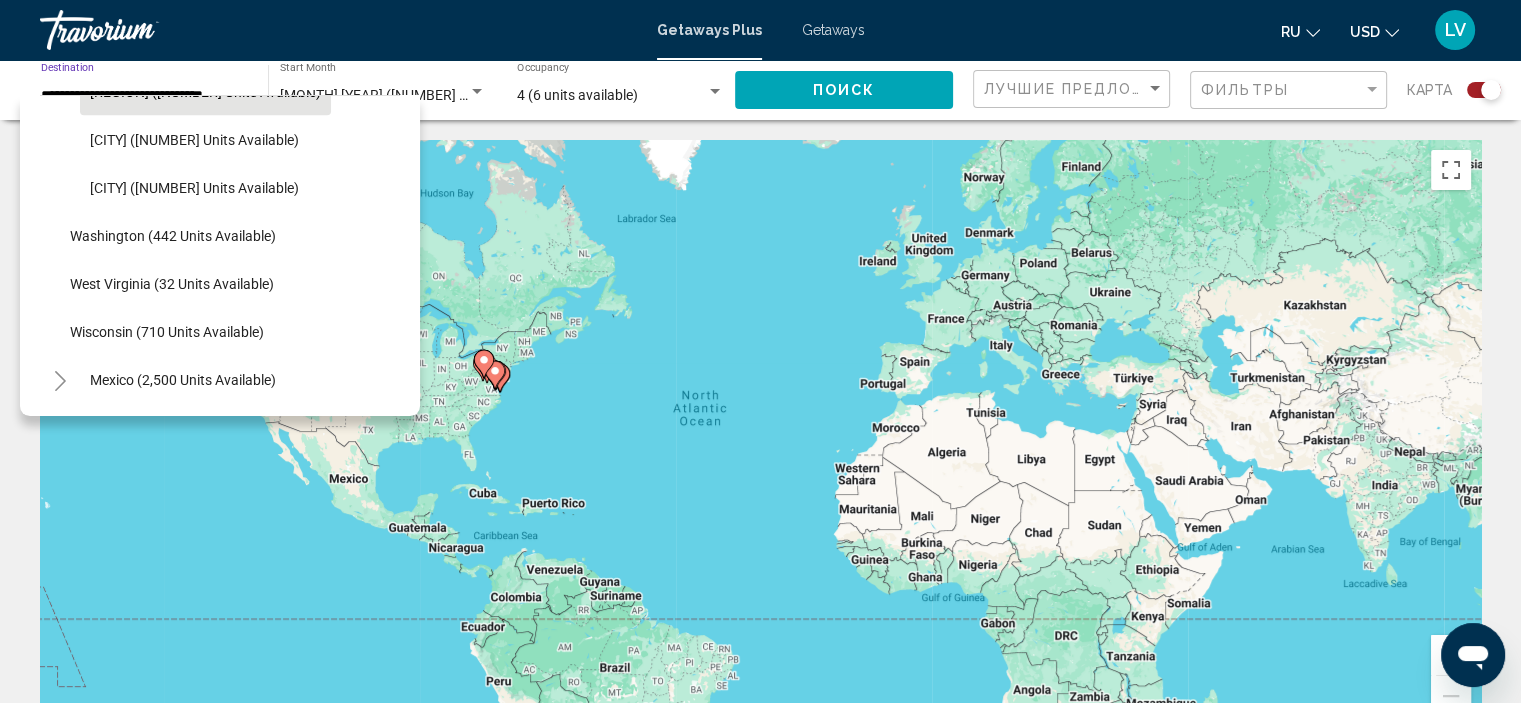 click on "West Virginia (32 units available)" 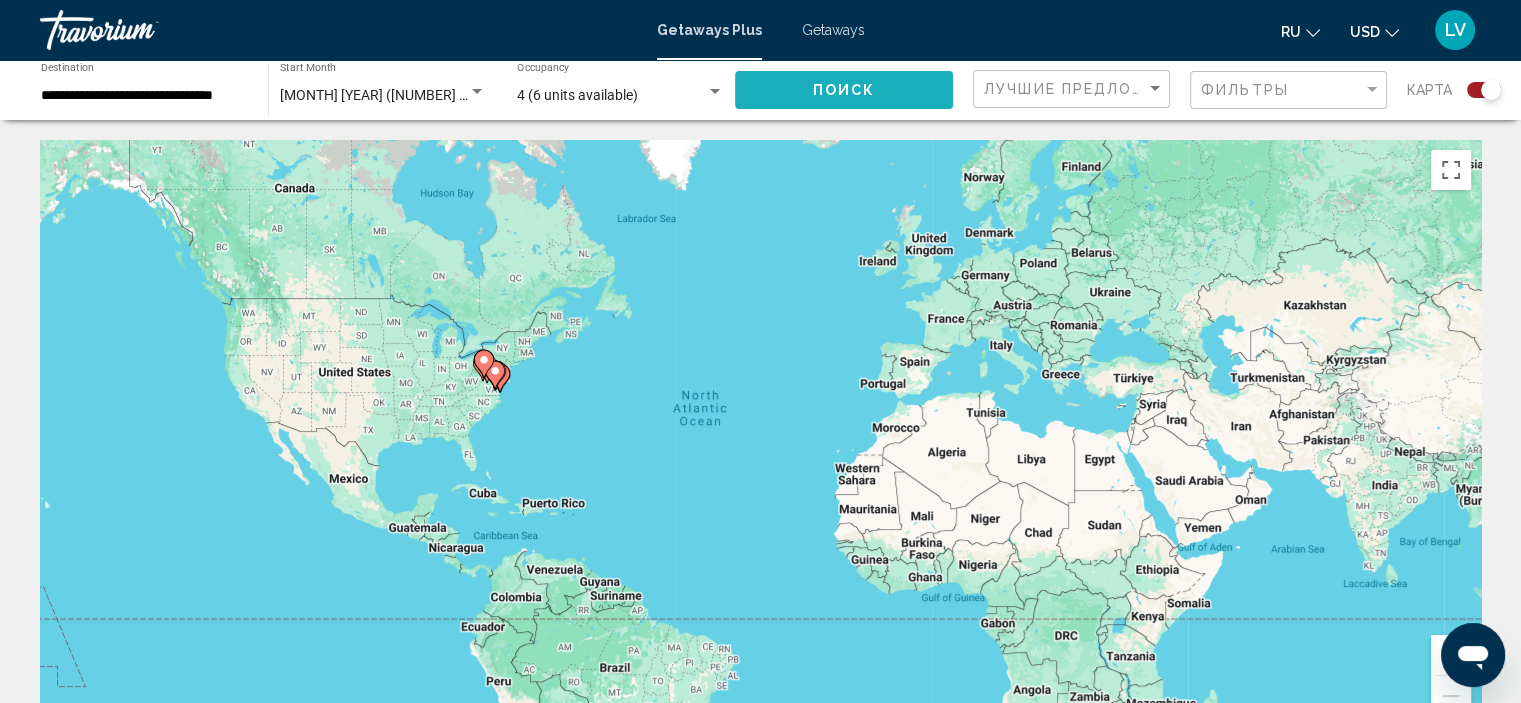 click on "Поиск" 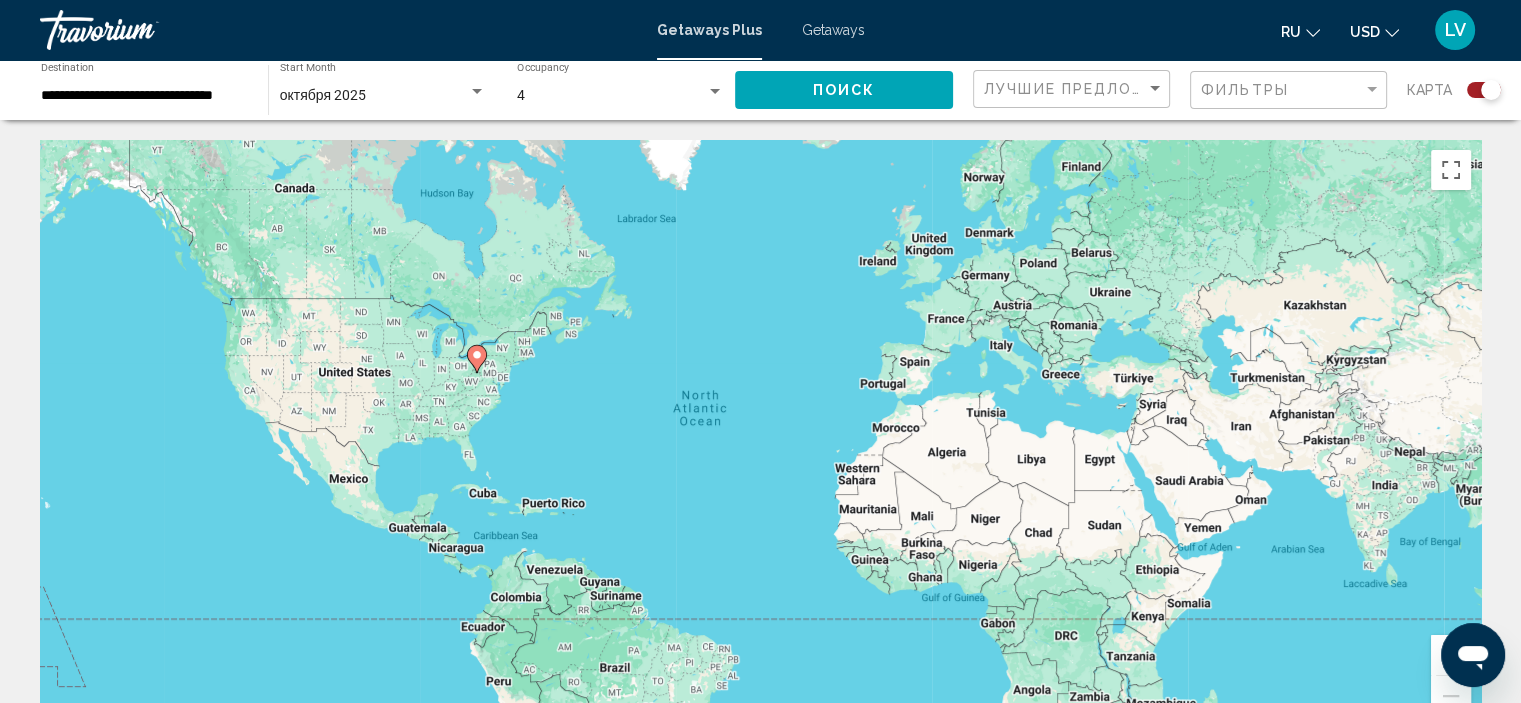 scroll, scrollTop: 0, scrollLeft: 0, axis: both 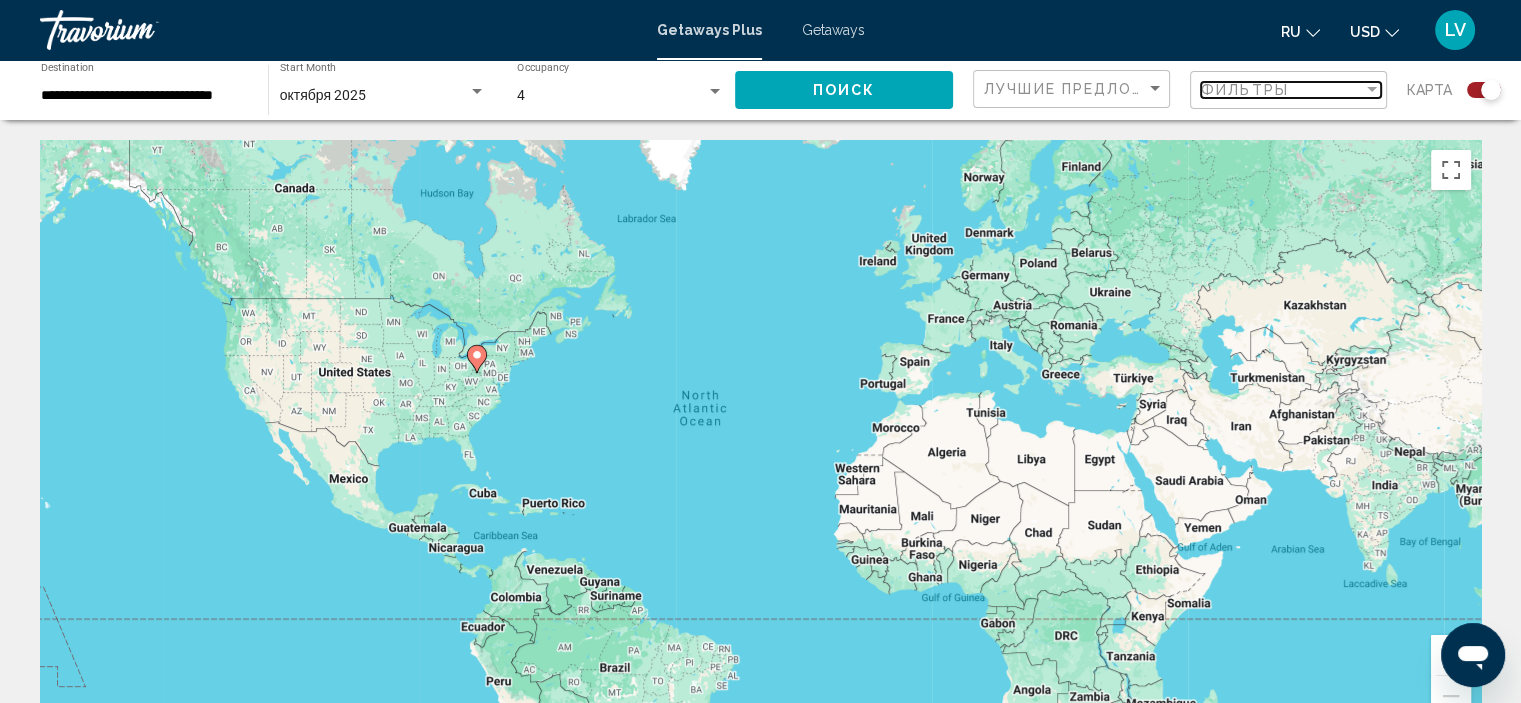 click on "Фильтры" at bounding box center [1282, 90] 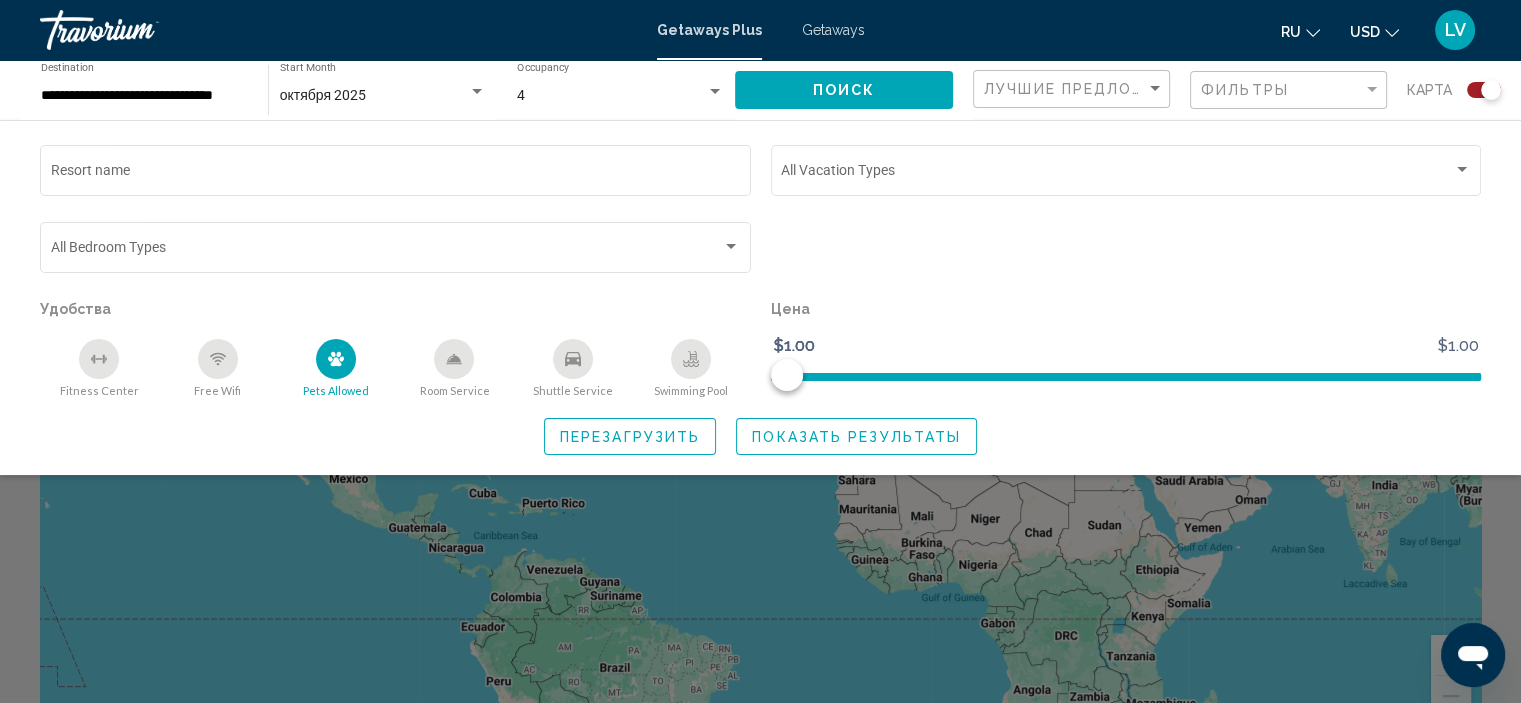 click 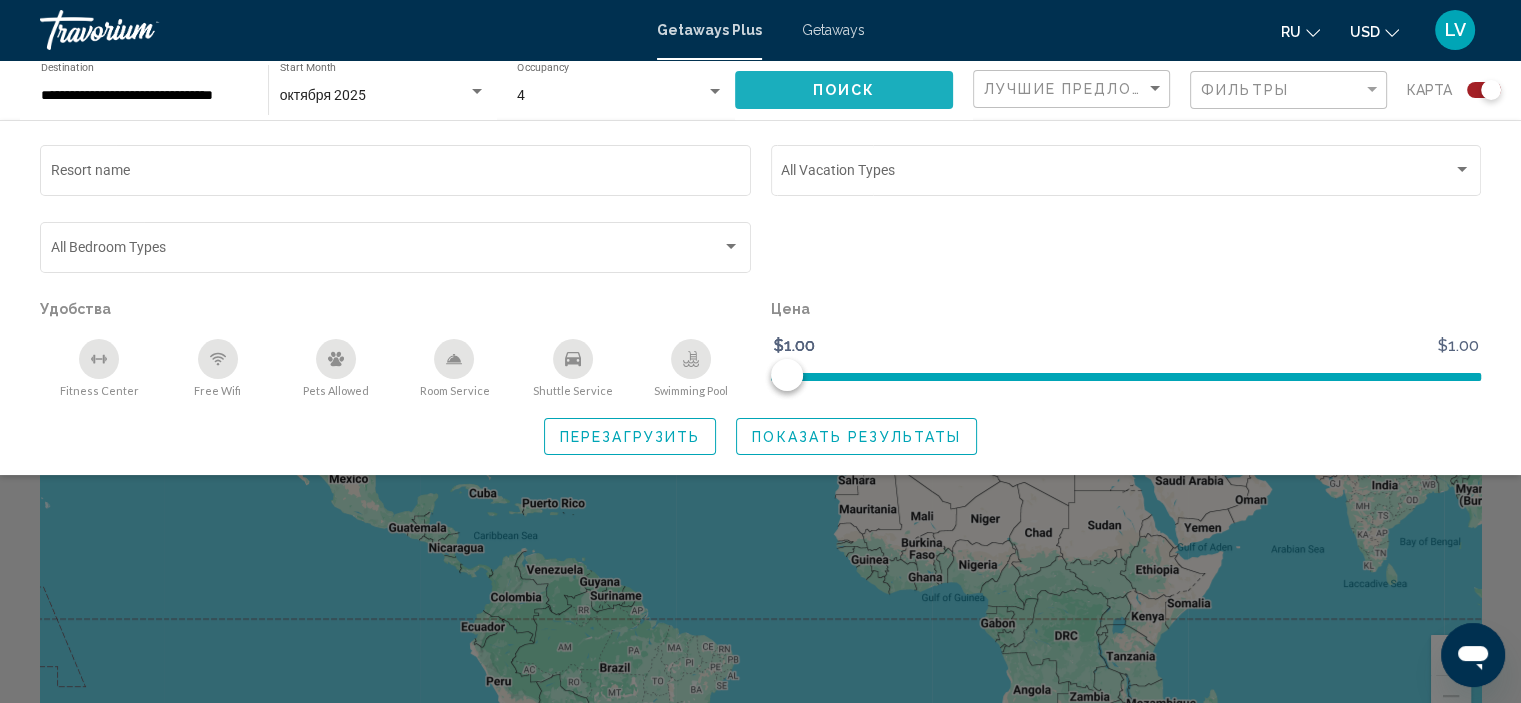click on "Поиск" 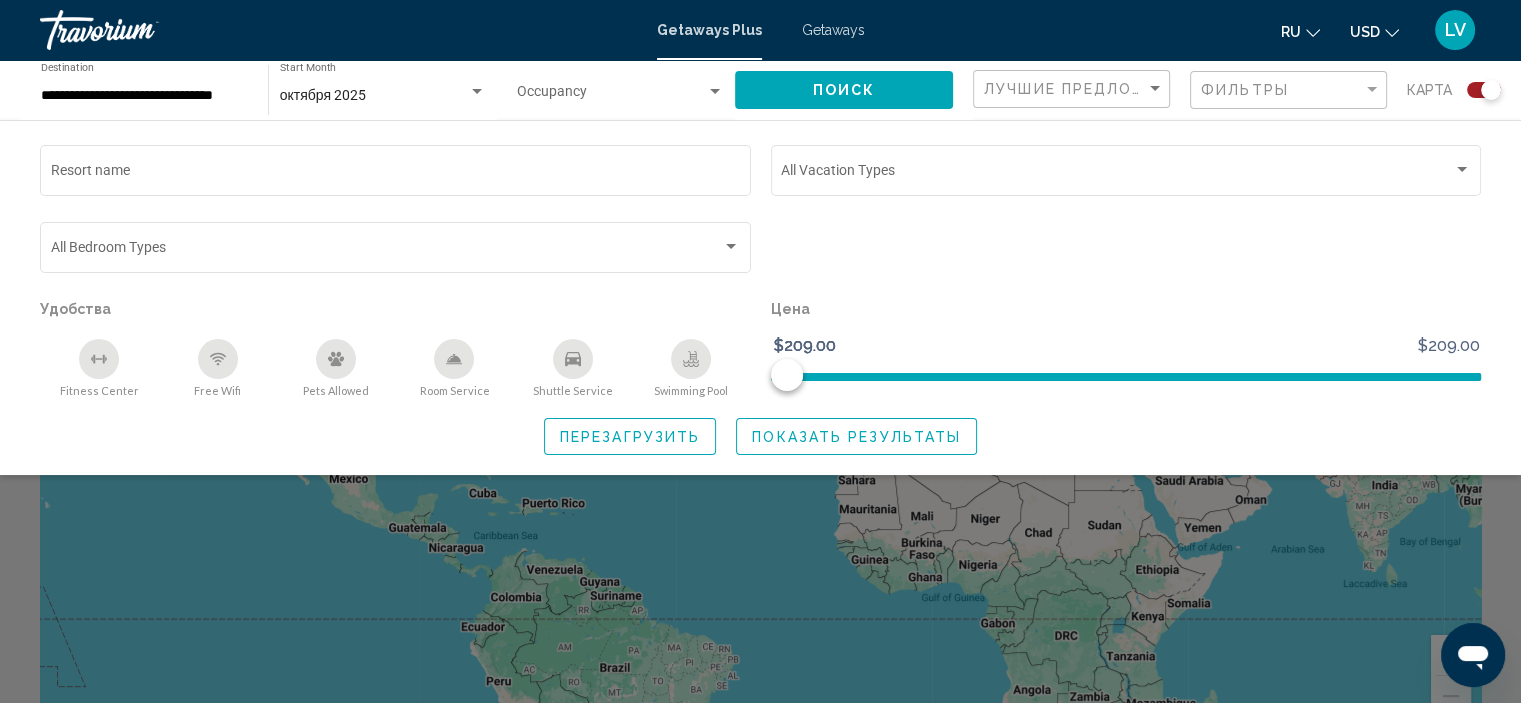 click 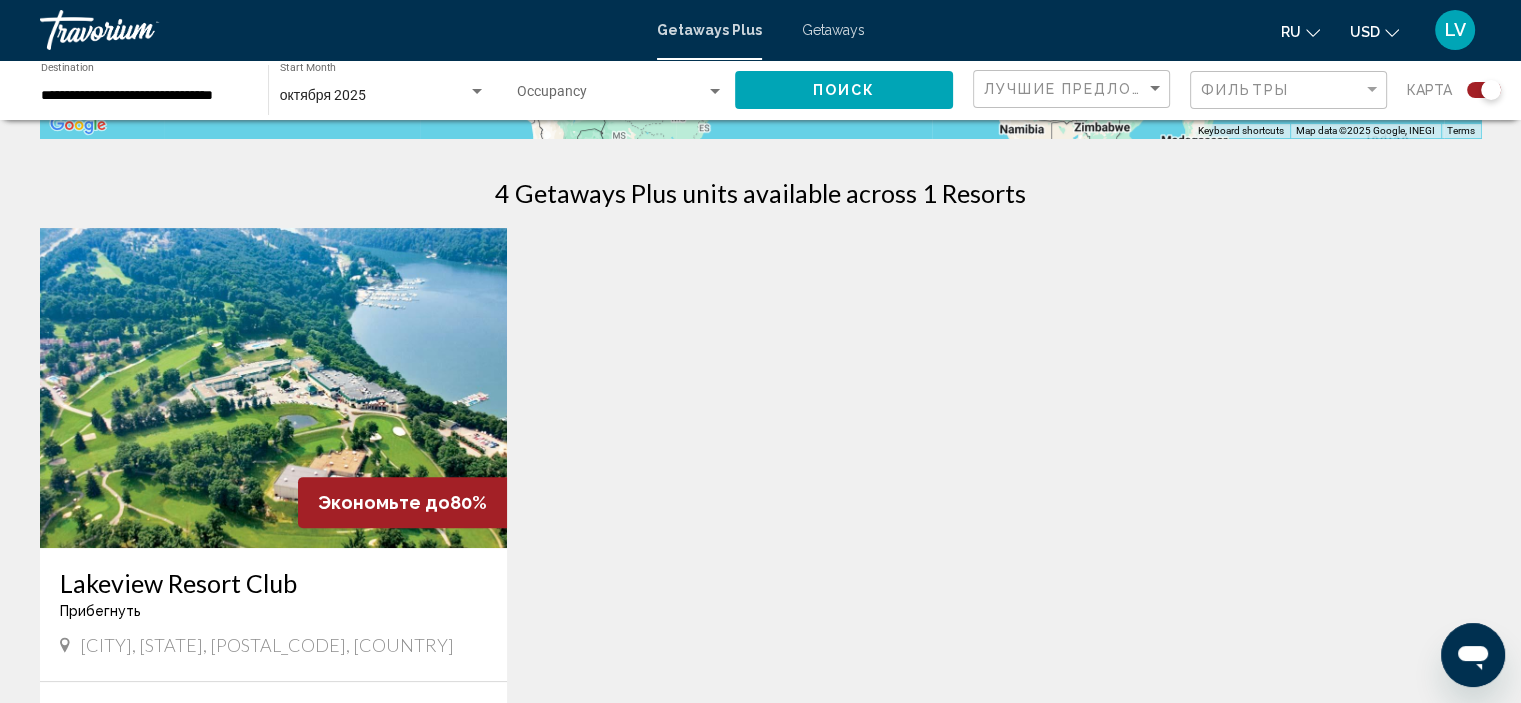 scroll, scrollTop: 600, scrollLeft: 0, axis: vertical 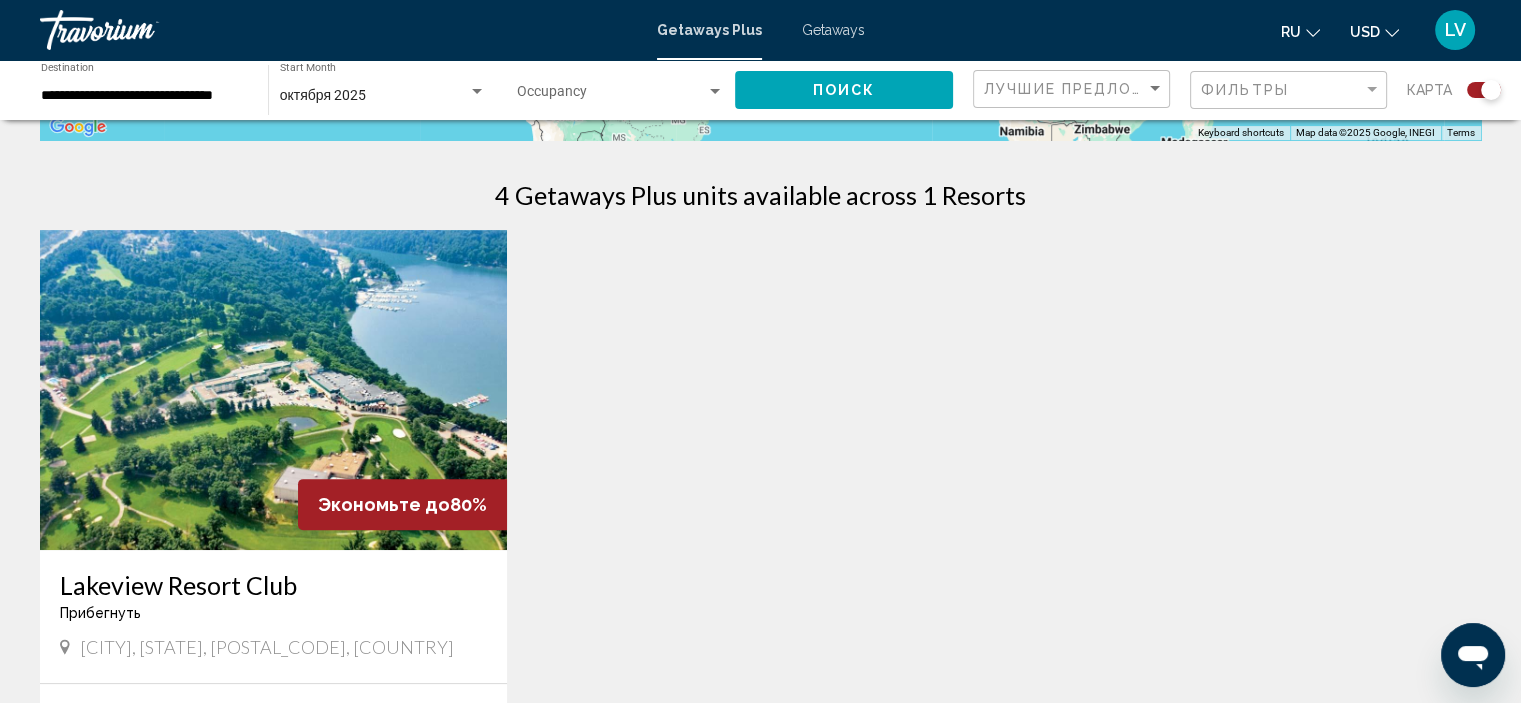 click at bounding box center [273, 390] 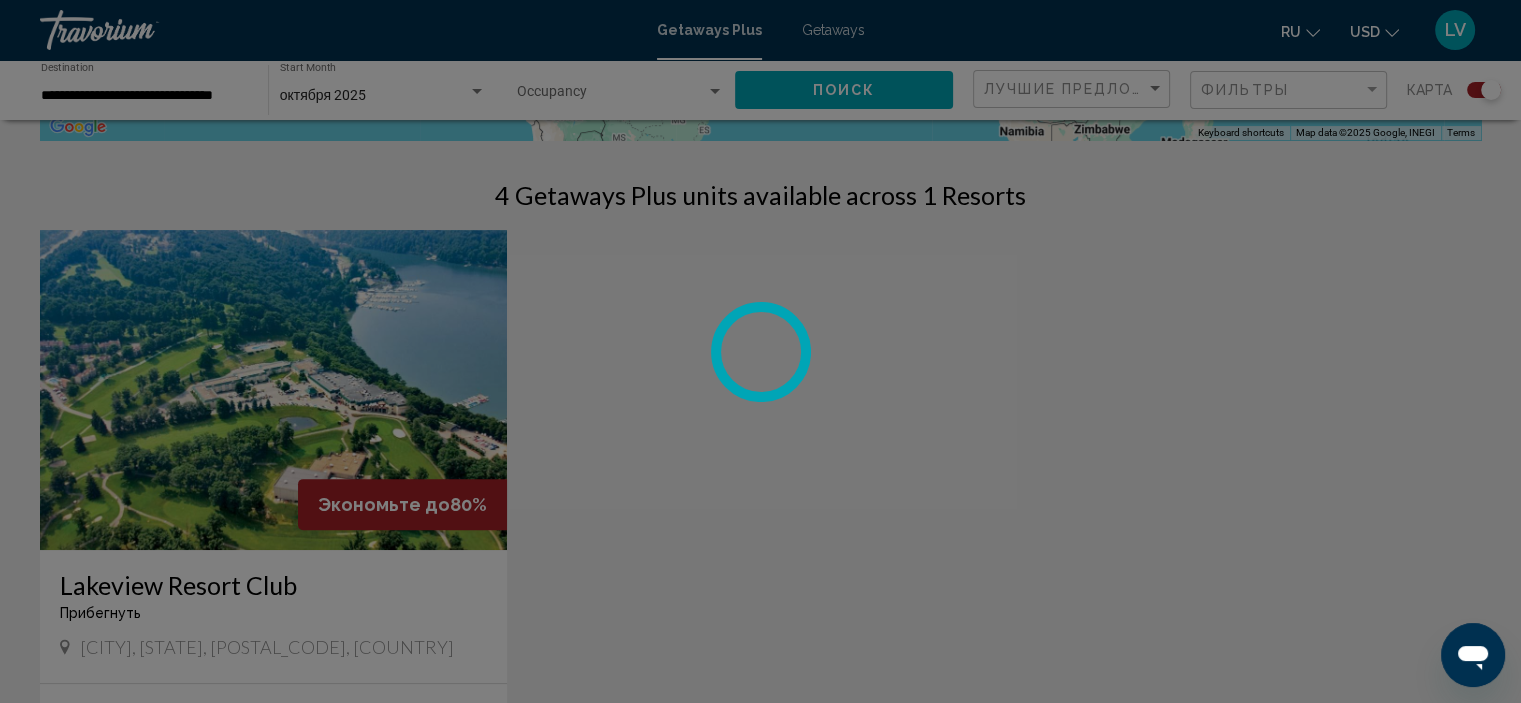 scroll, scrollTop: 0, scrollLeft: 0, axis: both 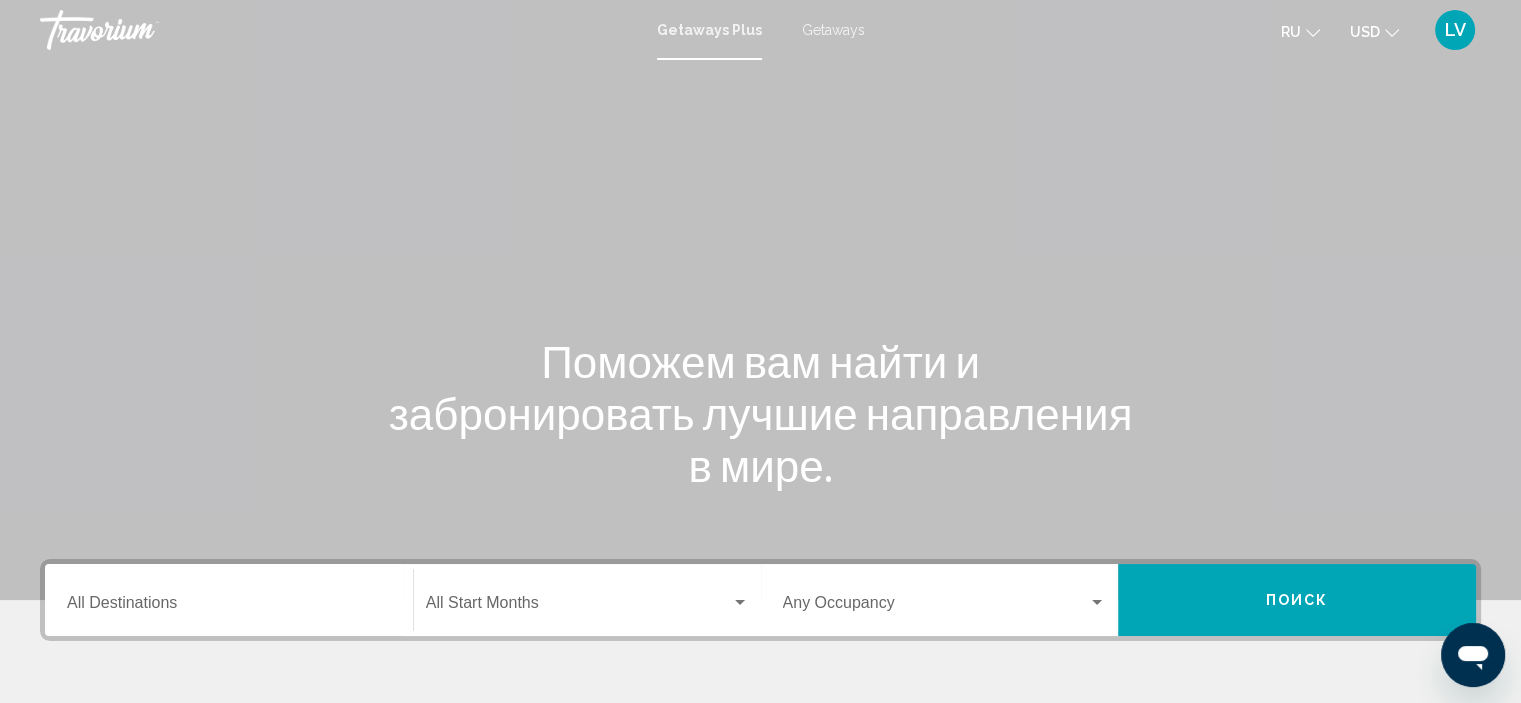 click on "Destination All Destinations" at bounding box center (229, 600) 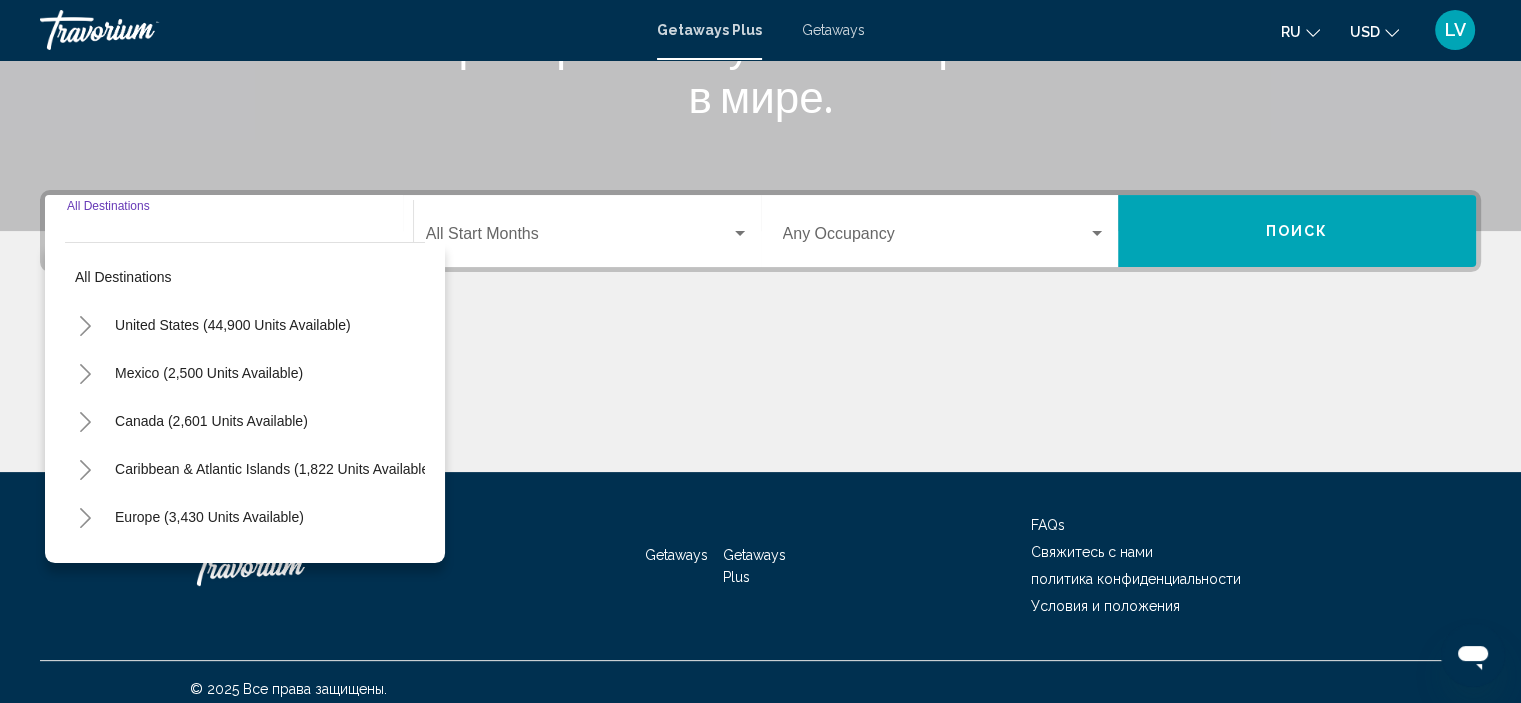 scroll, scrollTop: 382, scrollLeft: 0, axis: vertical 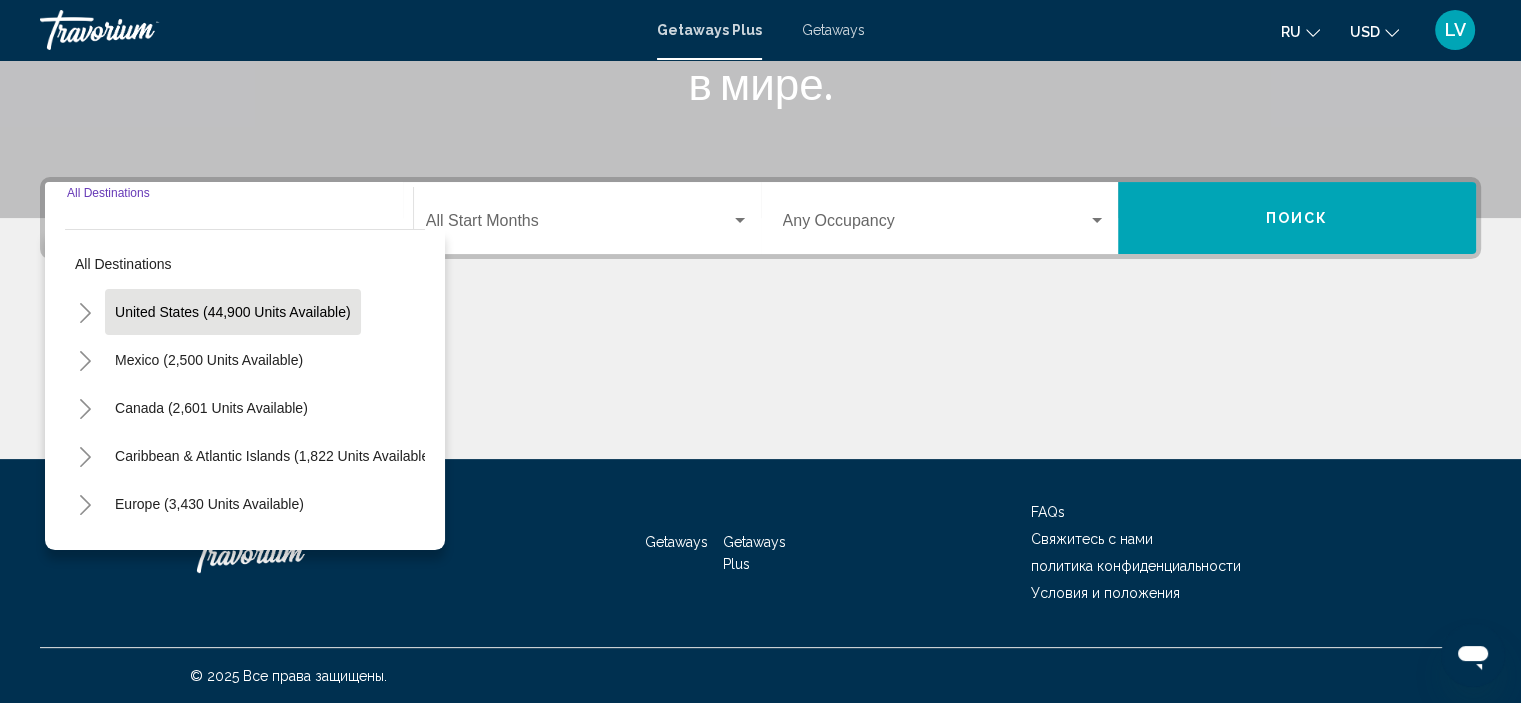 click on "United States (44,900 units available)" at bounding box center [209, 360] 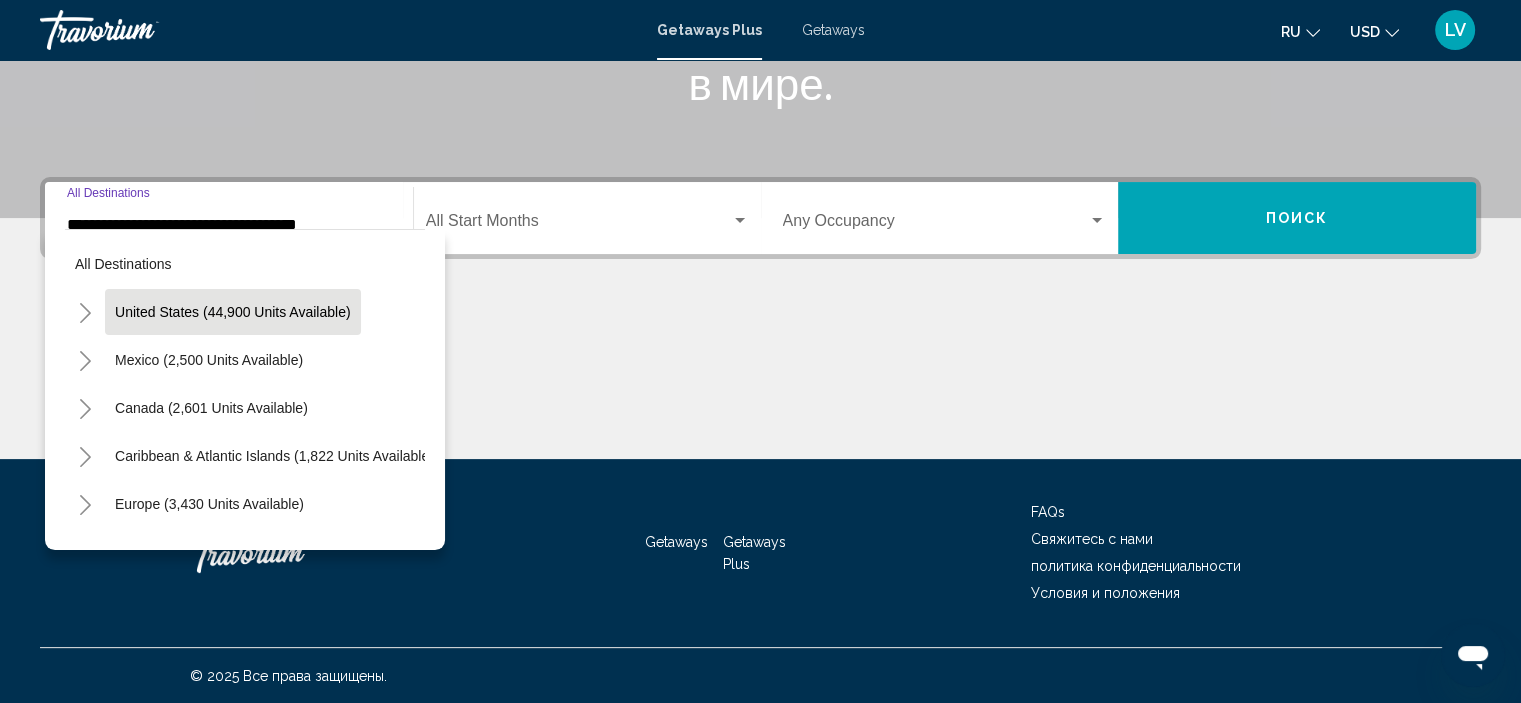 click at bounding box center (760, 384) 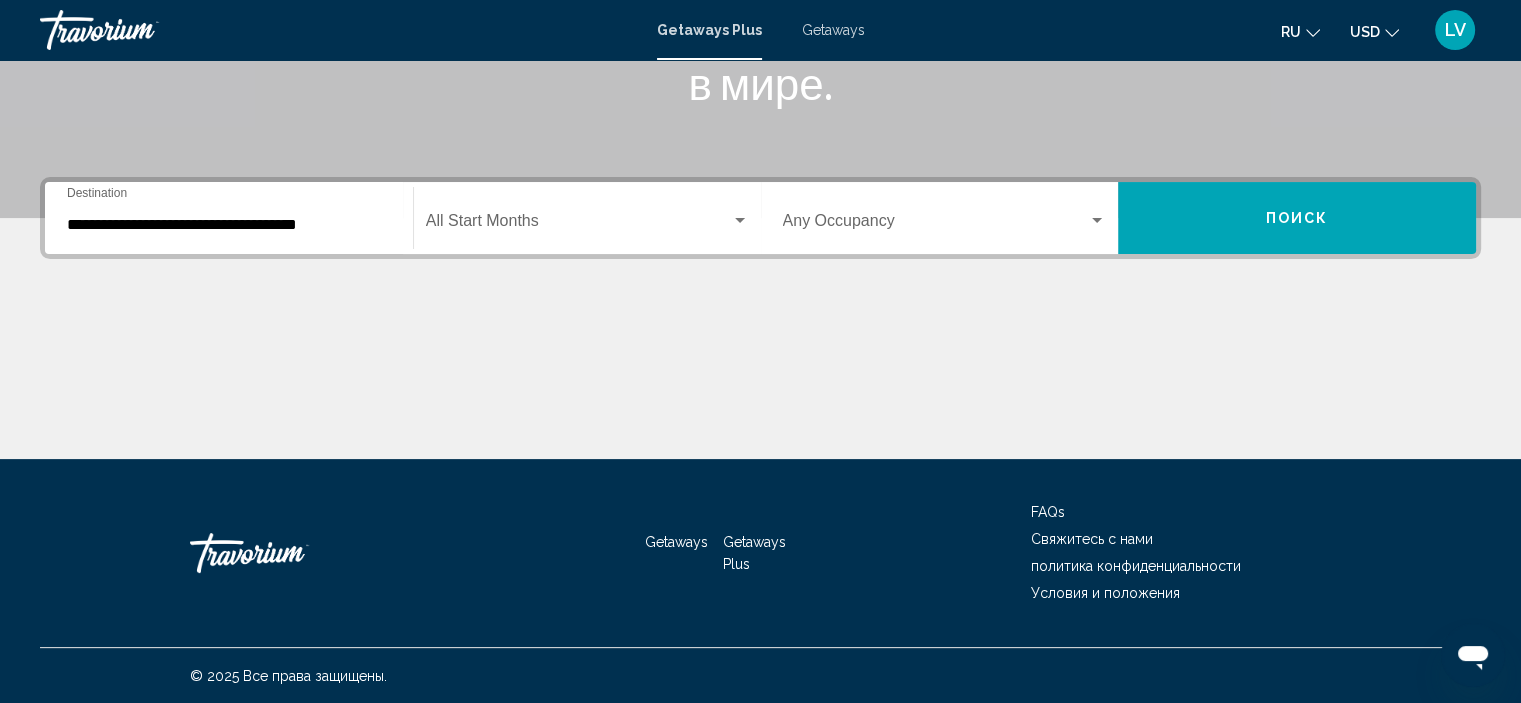 click on "Start Month All Start Months" 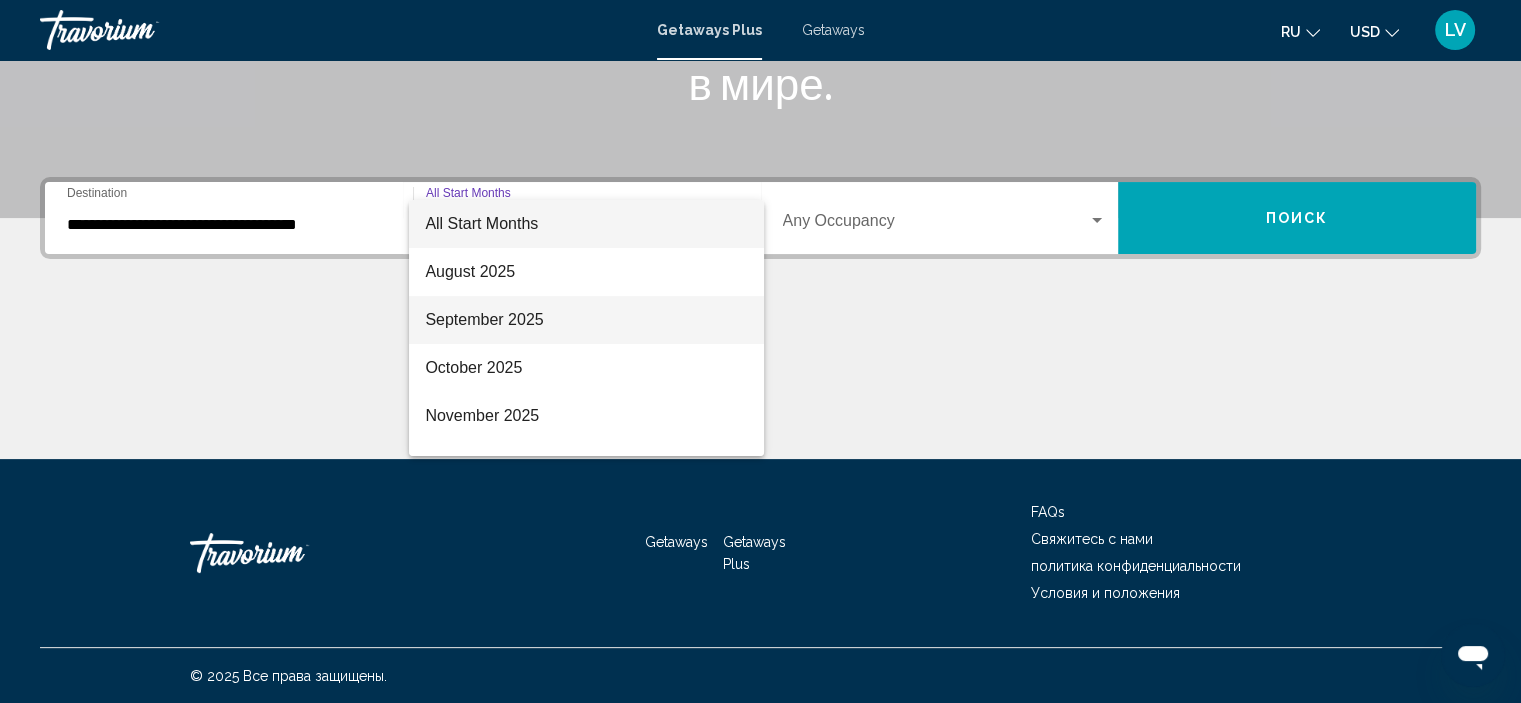 click on "September 2025" at bounding box center (586, 320) 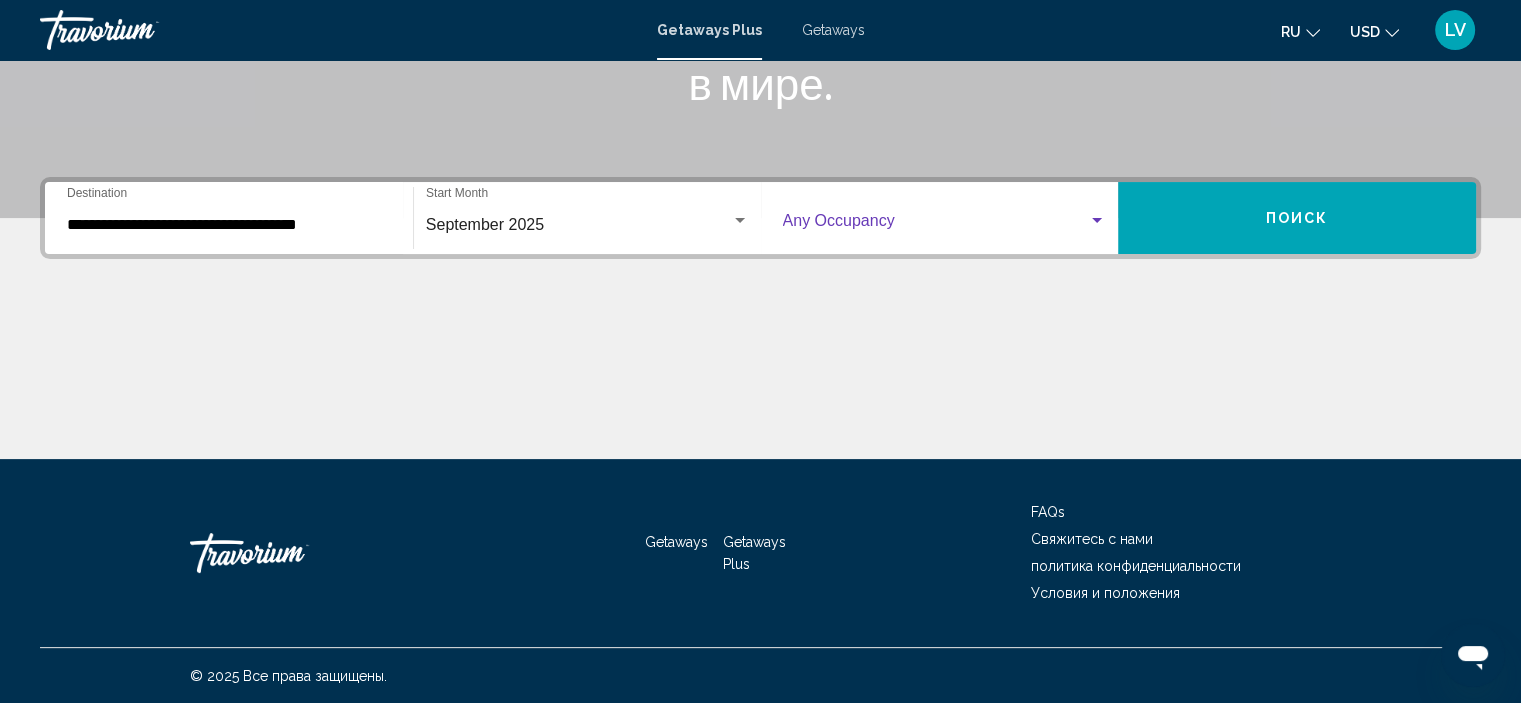 click at bounding box center [936, 225] 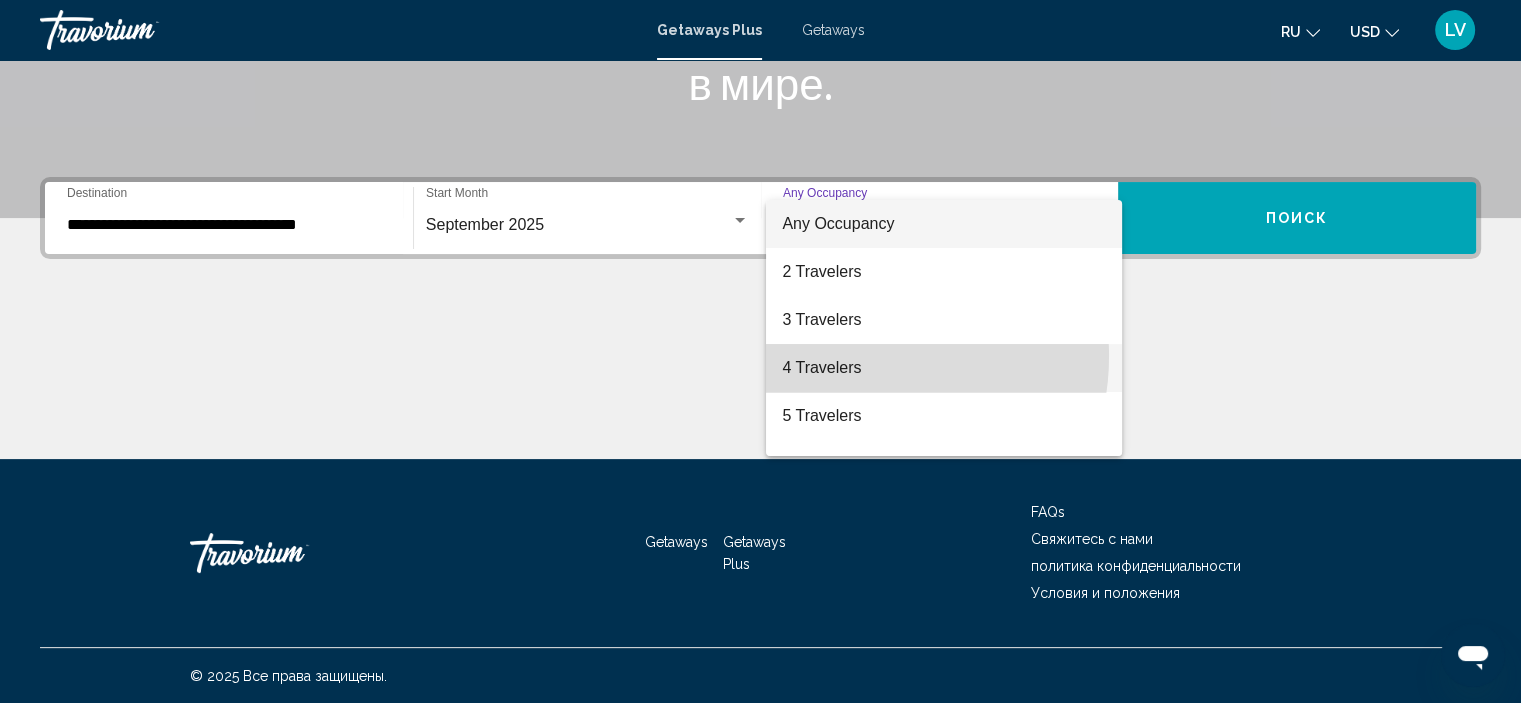 click on "4 Travelers" at bounding box center [944, 368] 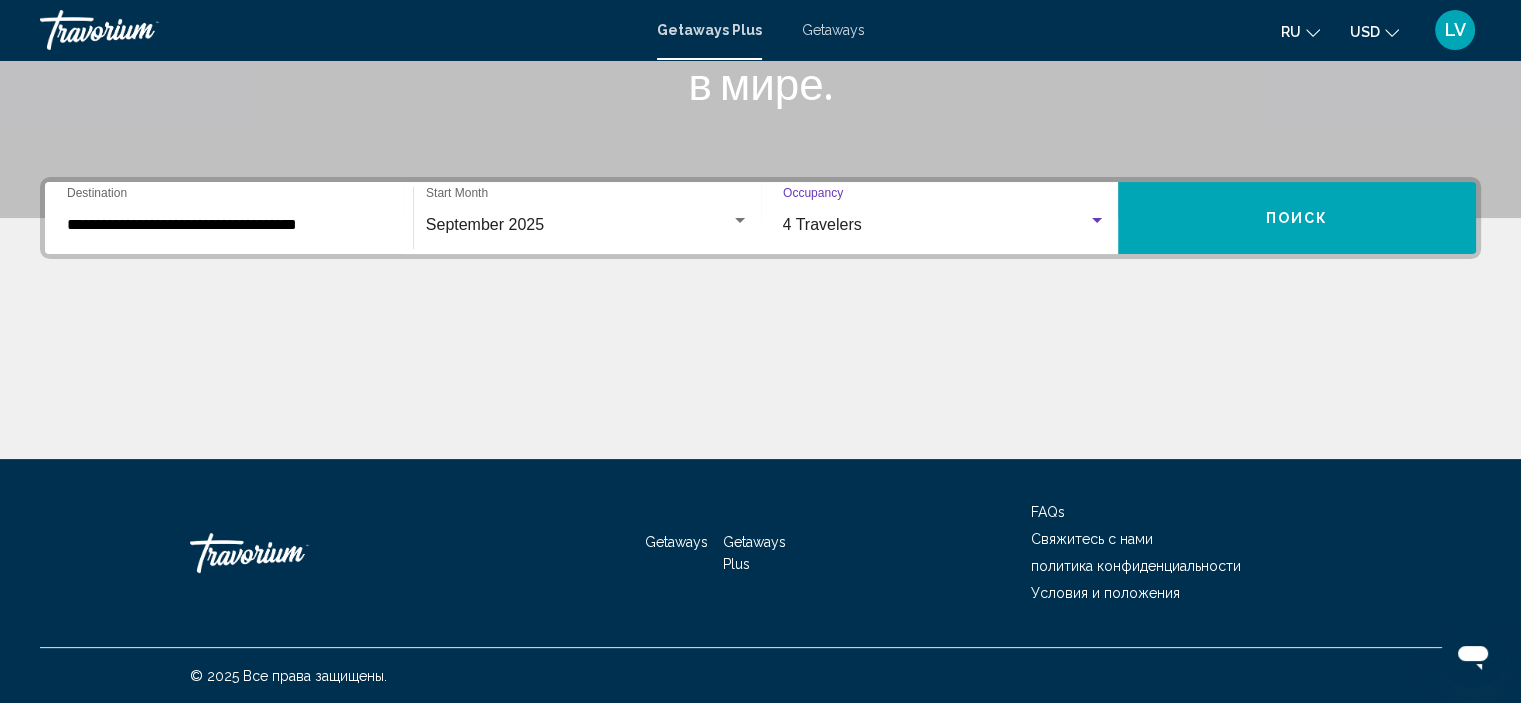 click on "Поиск" at bounding box center [1297, 219] 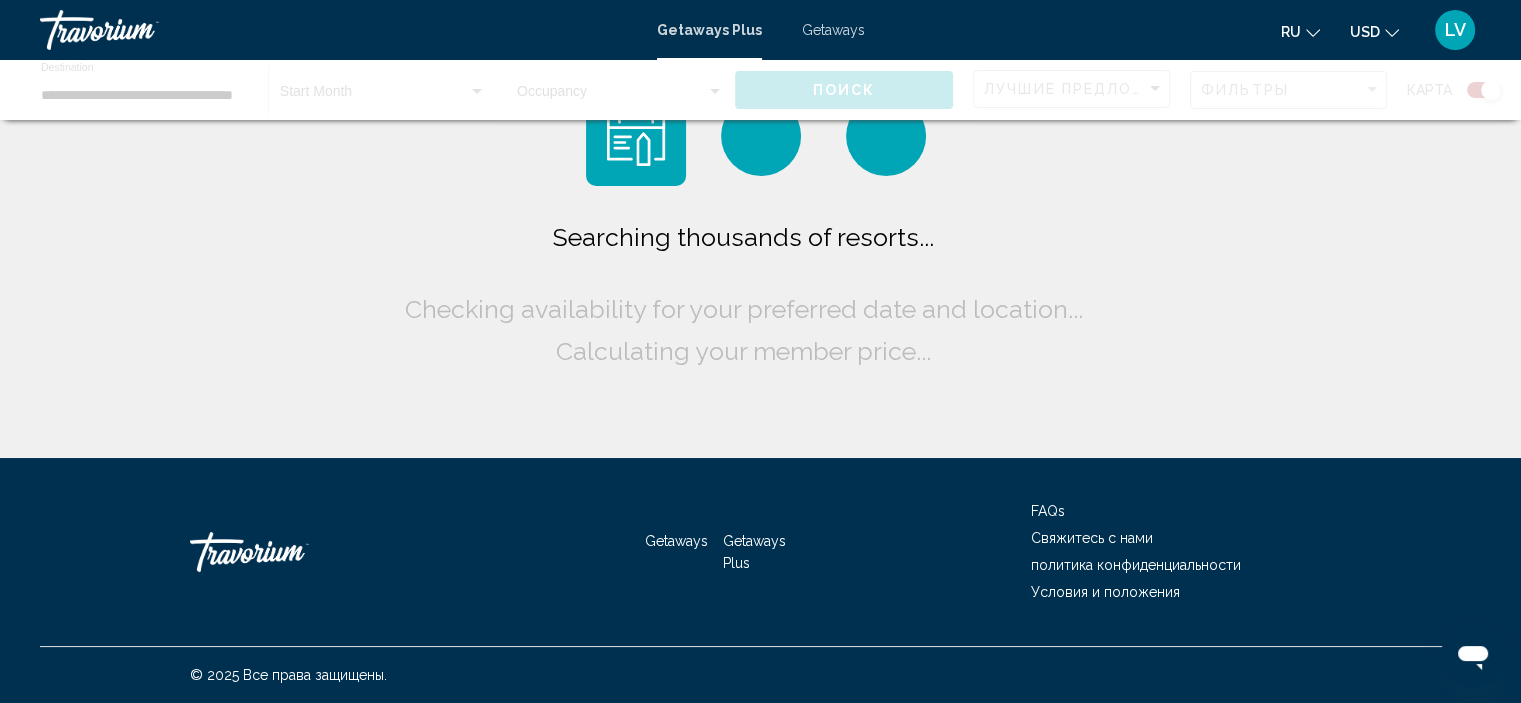scroll, scrollTop: 0, scrollLeft: 0, axis: both 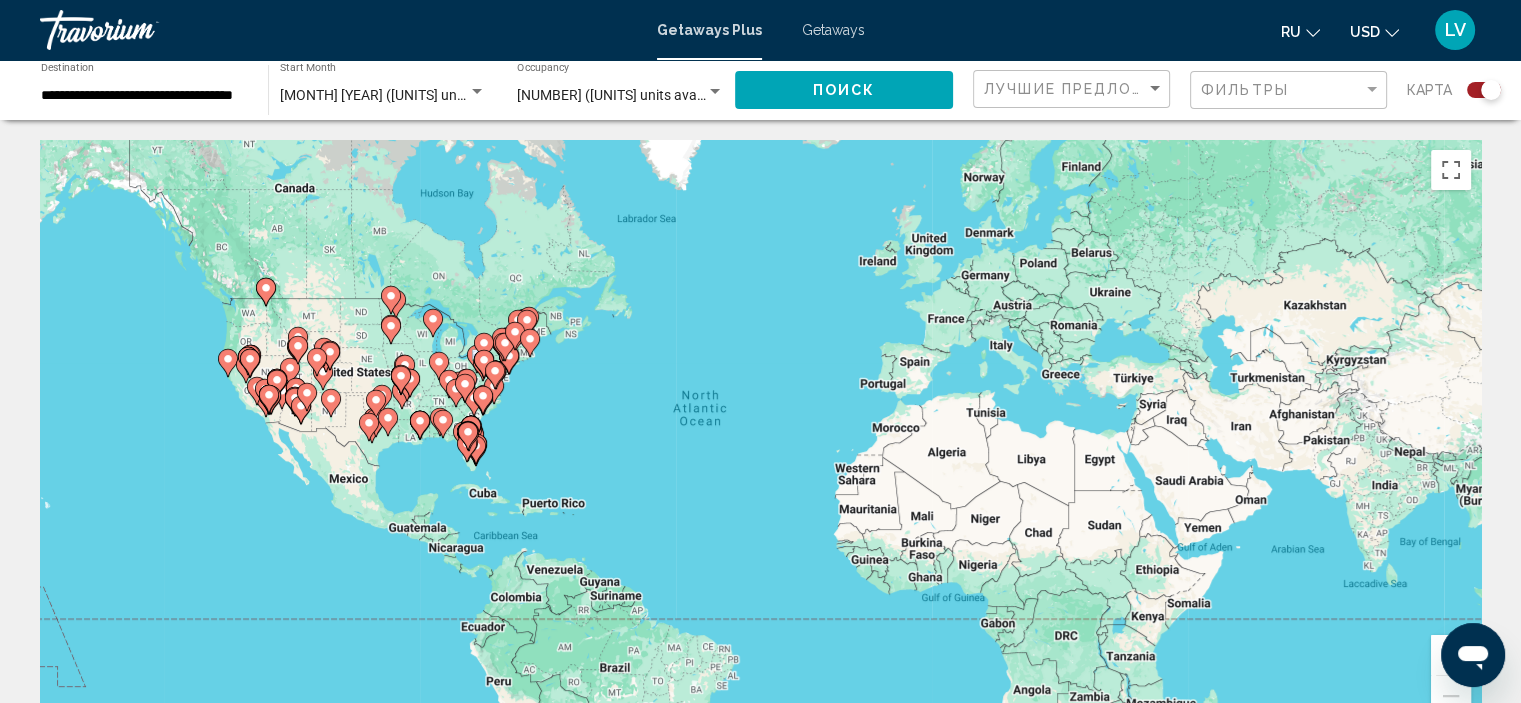 click on "**********" at bounding box center (144, 96) 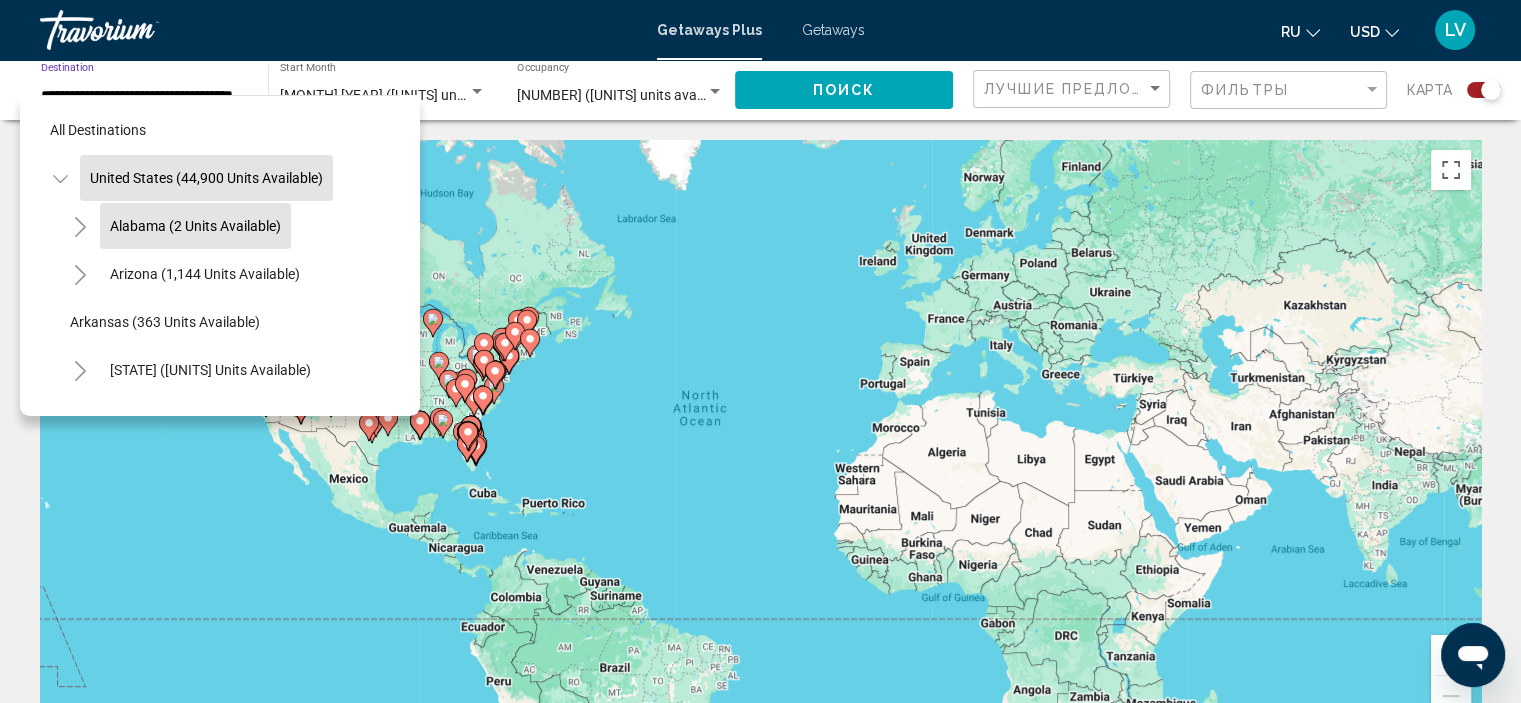 click on "Alabama (2 units available)" 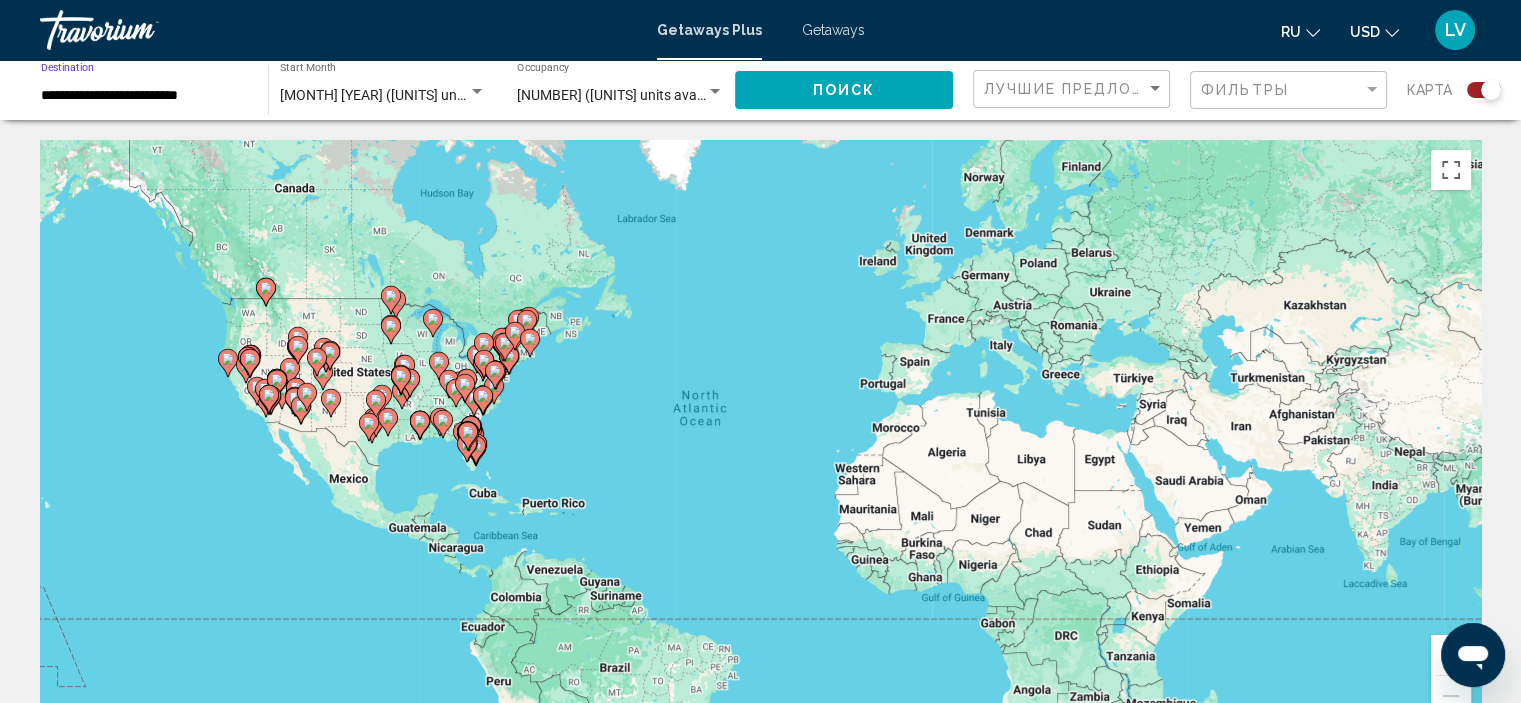 click on "Поиск" 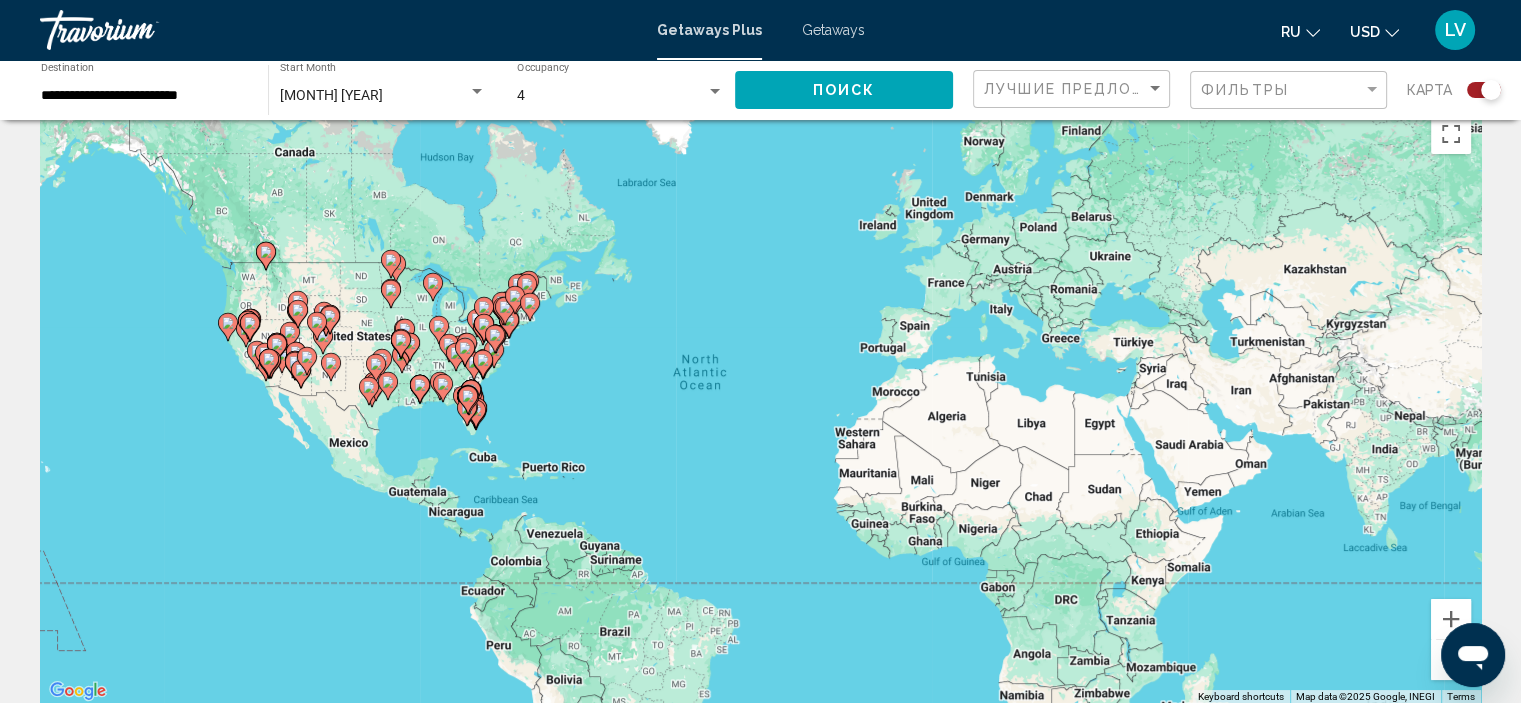 scroll, scrollTop: 0, scrollLeft: 0, axis: both 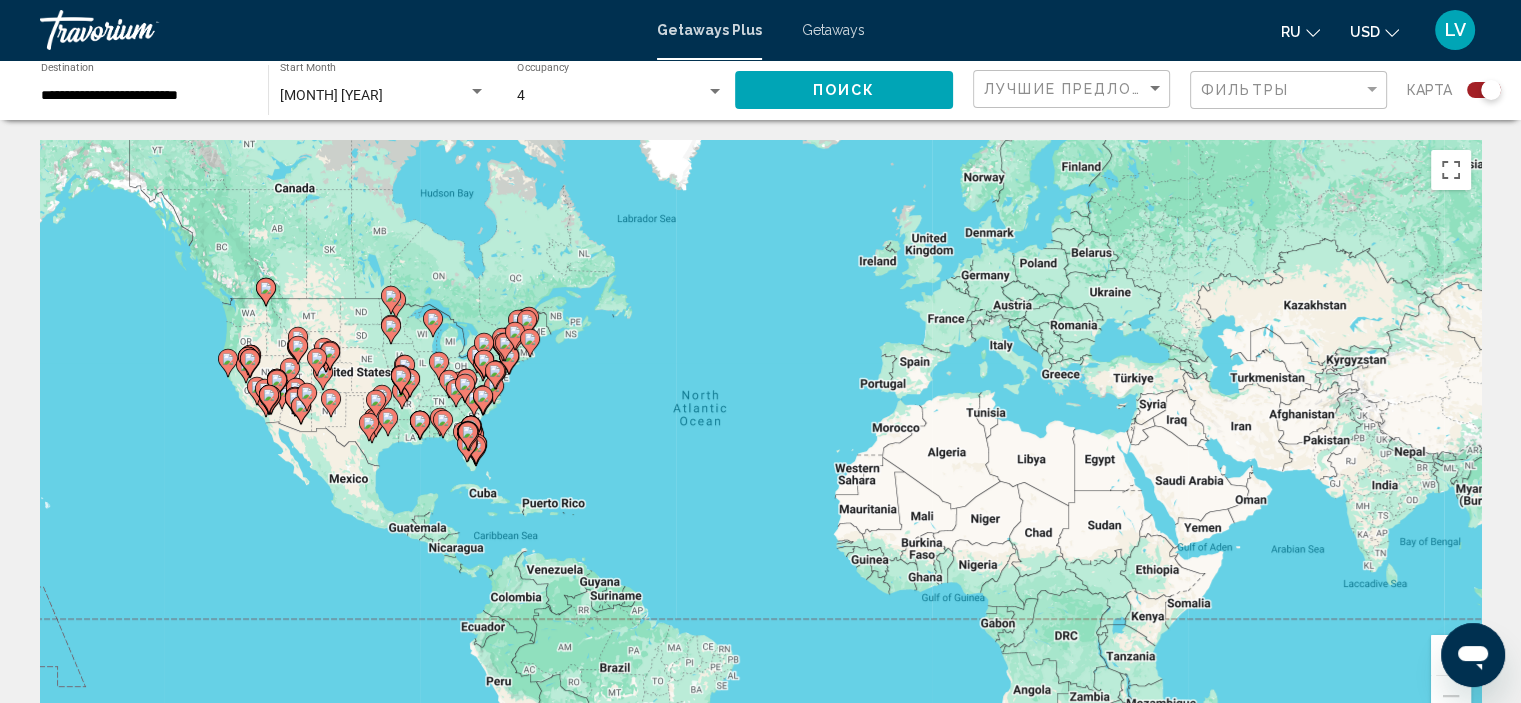 click on "**********" at bounding box center [144, 96] 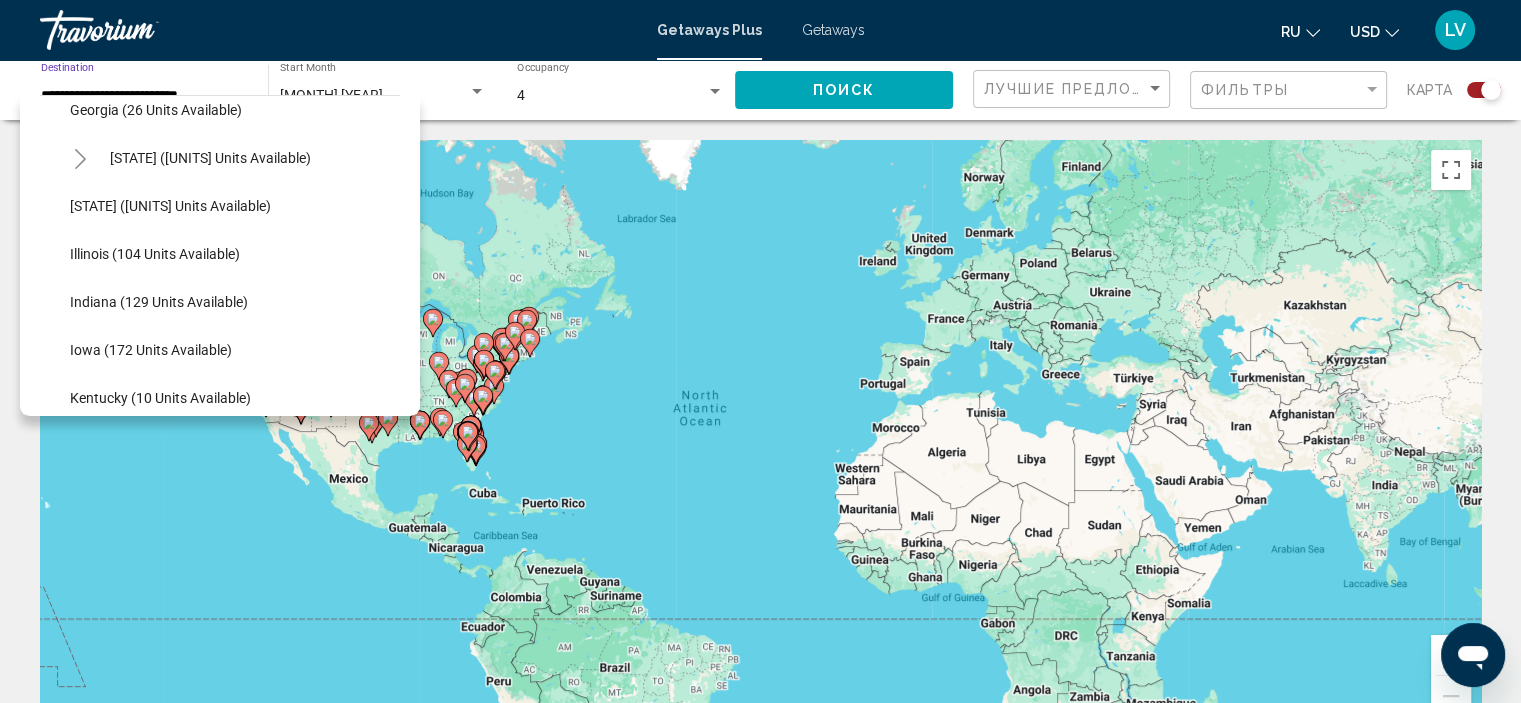 scroll, scrollTop: 600, scrollLeft: 0, axis: vertical 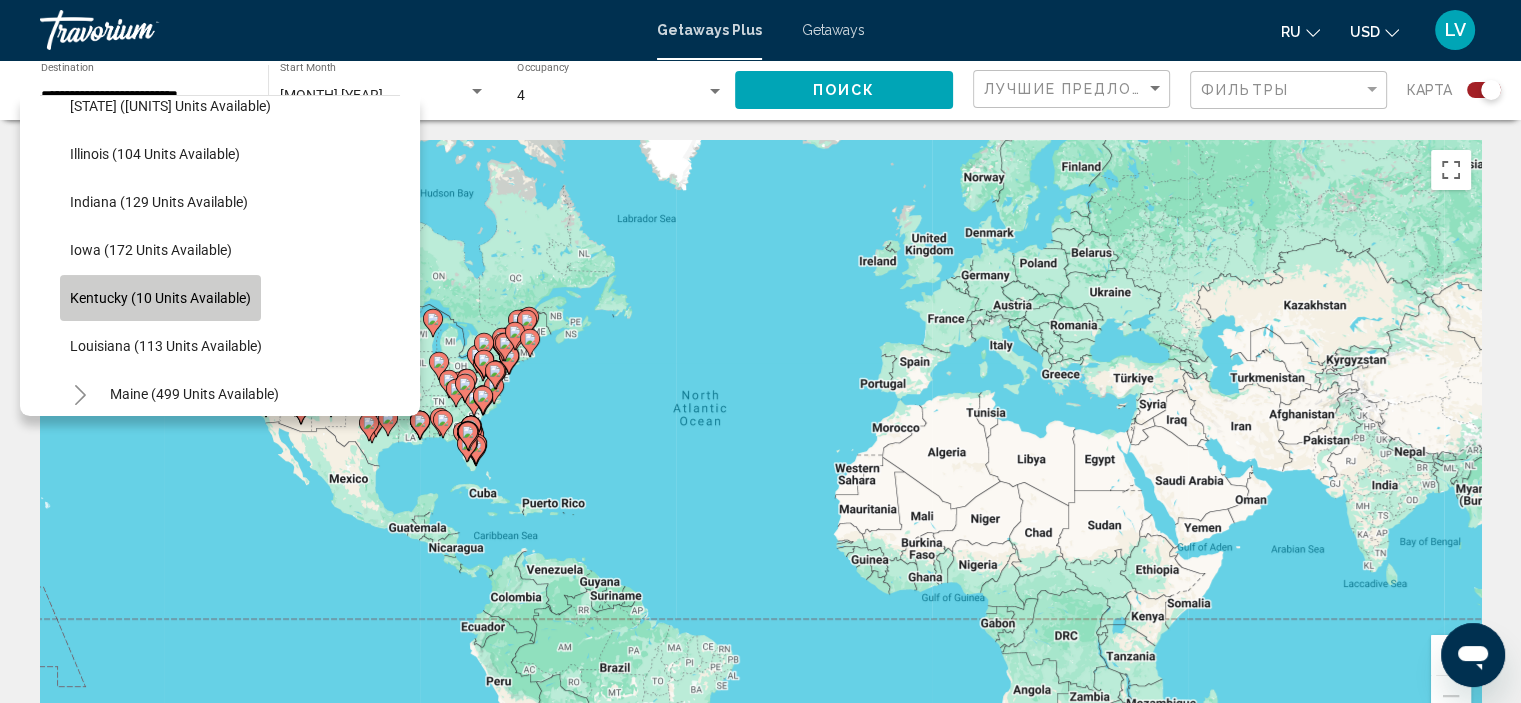 click on "Kentucky (10 units available)" 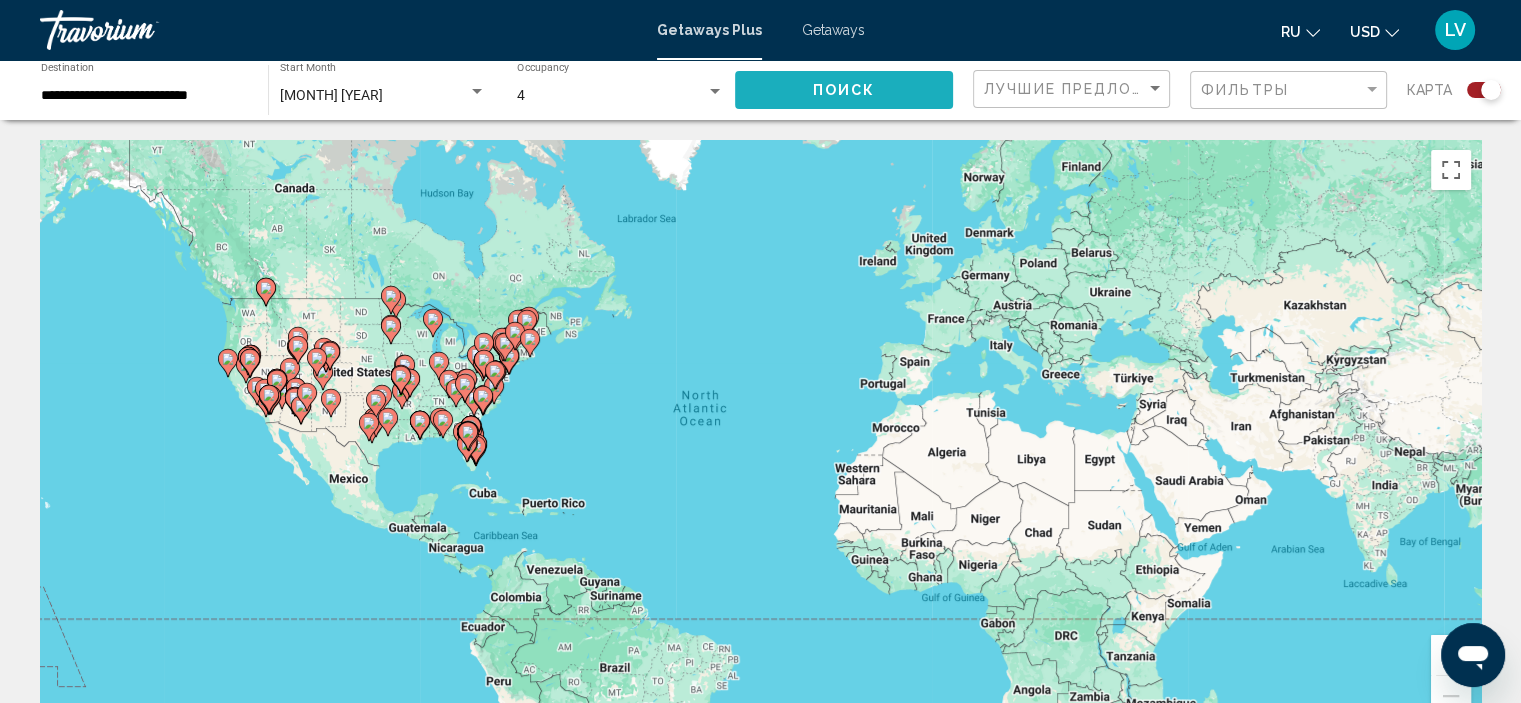 click on "Поиск" 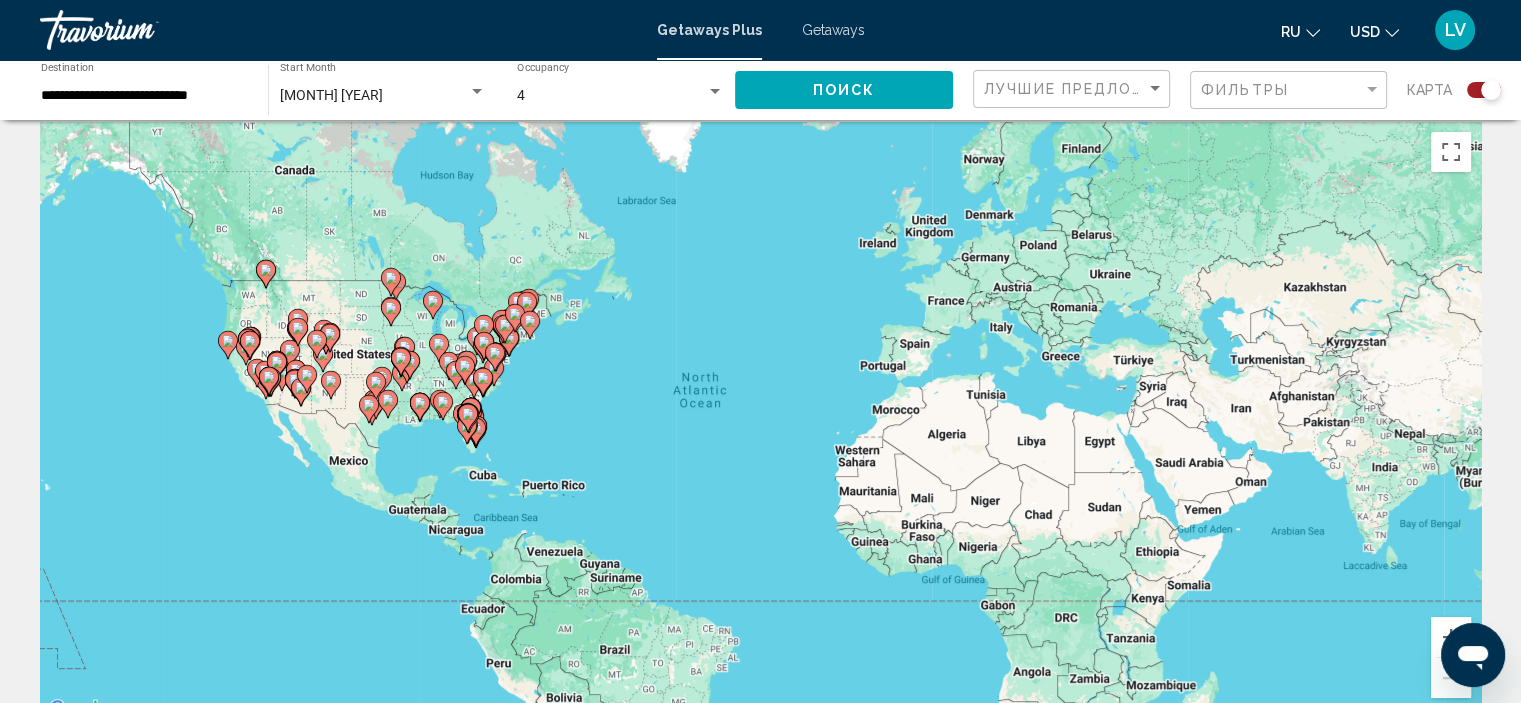 scroll, scrollTop: 0, scrollLeft: 0, axis: both 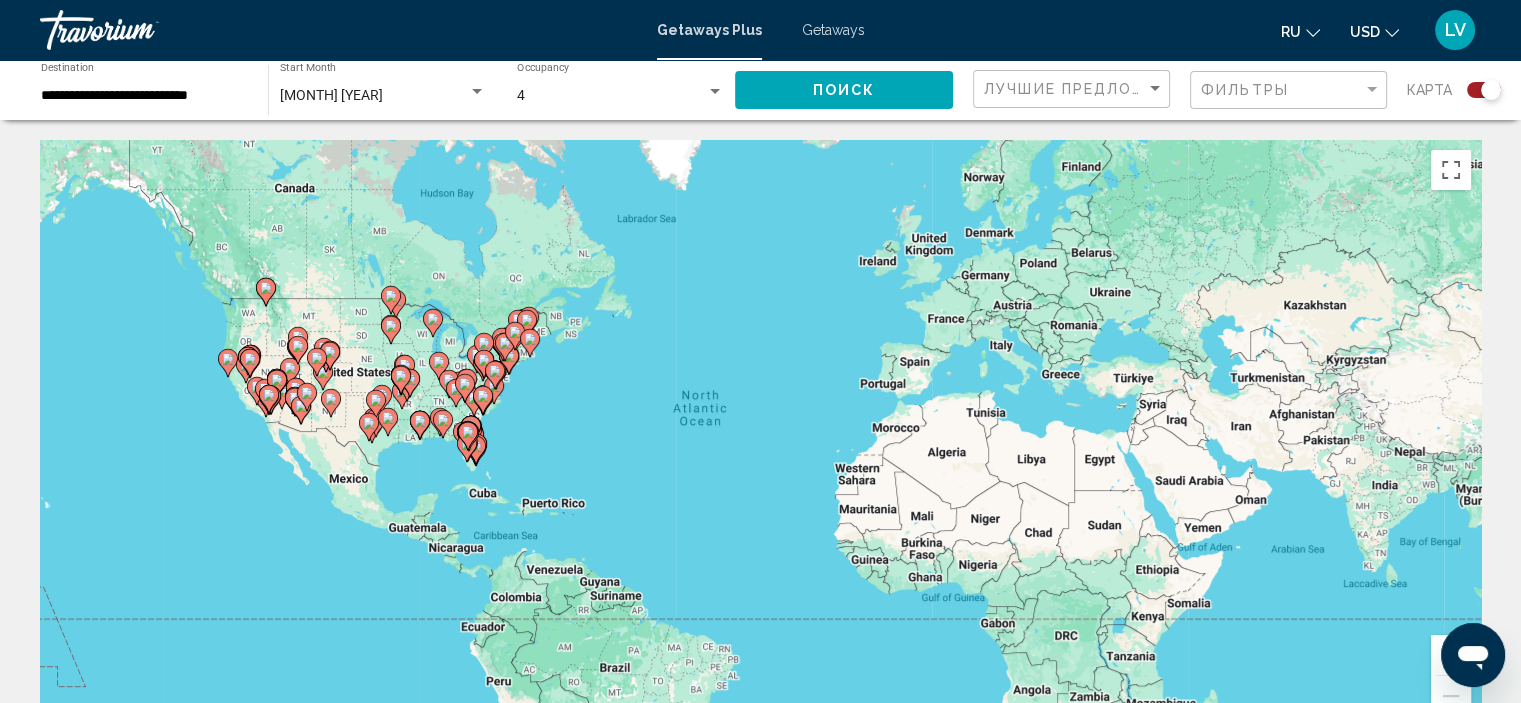 click on "Фильтры" 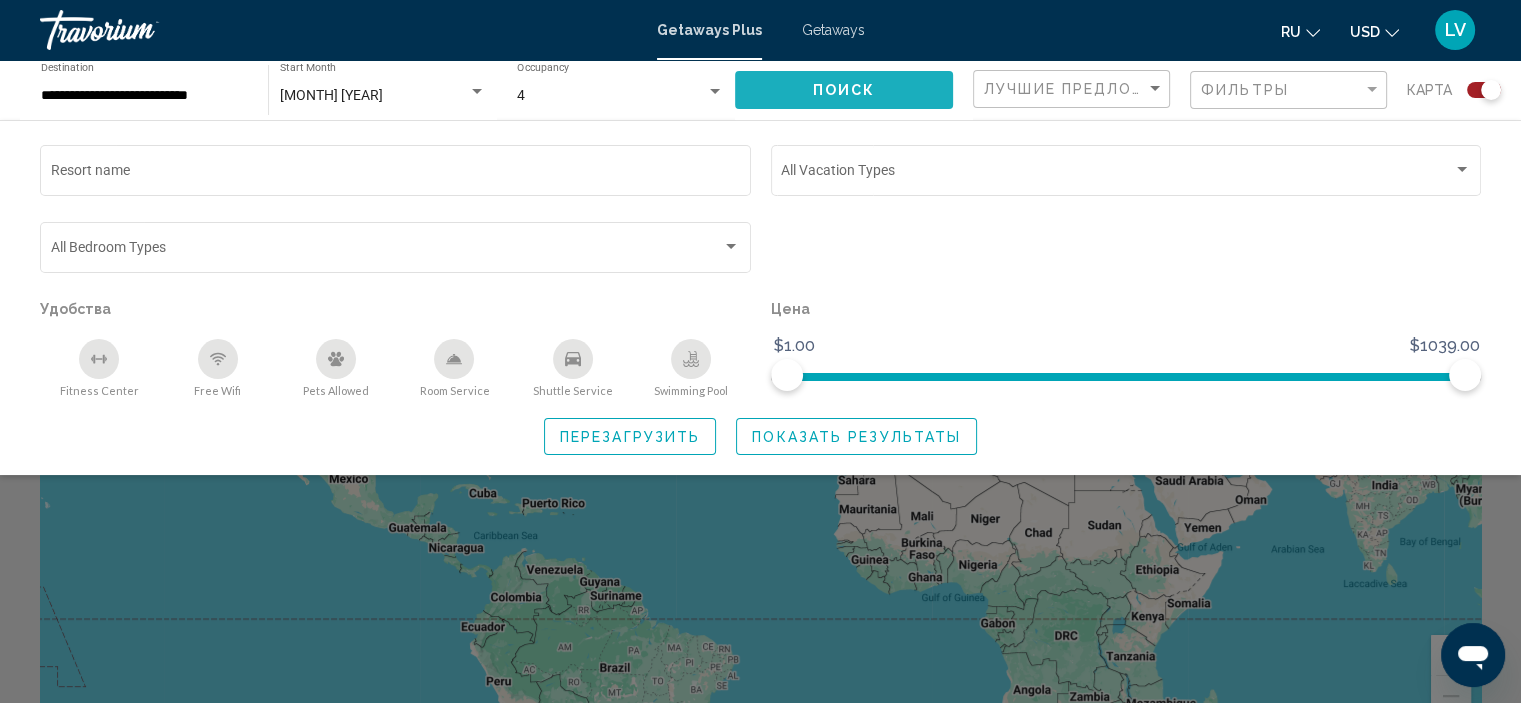 click on "Поиск" 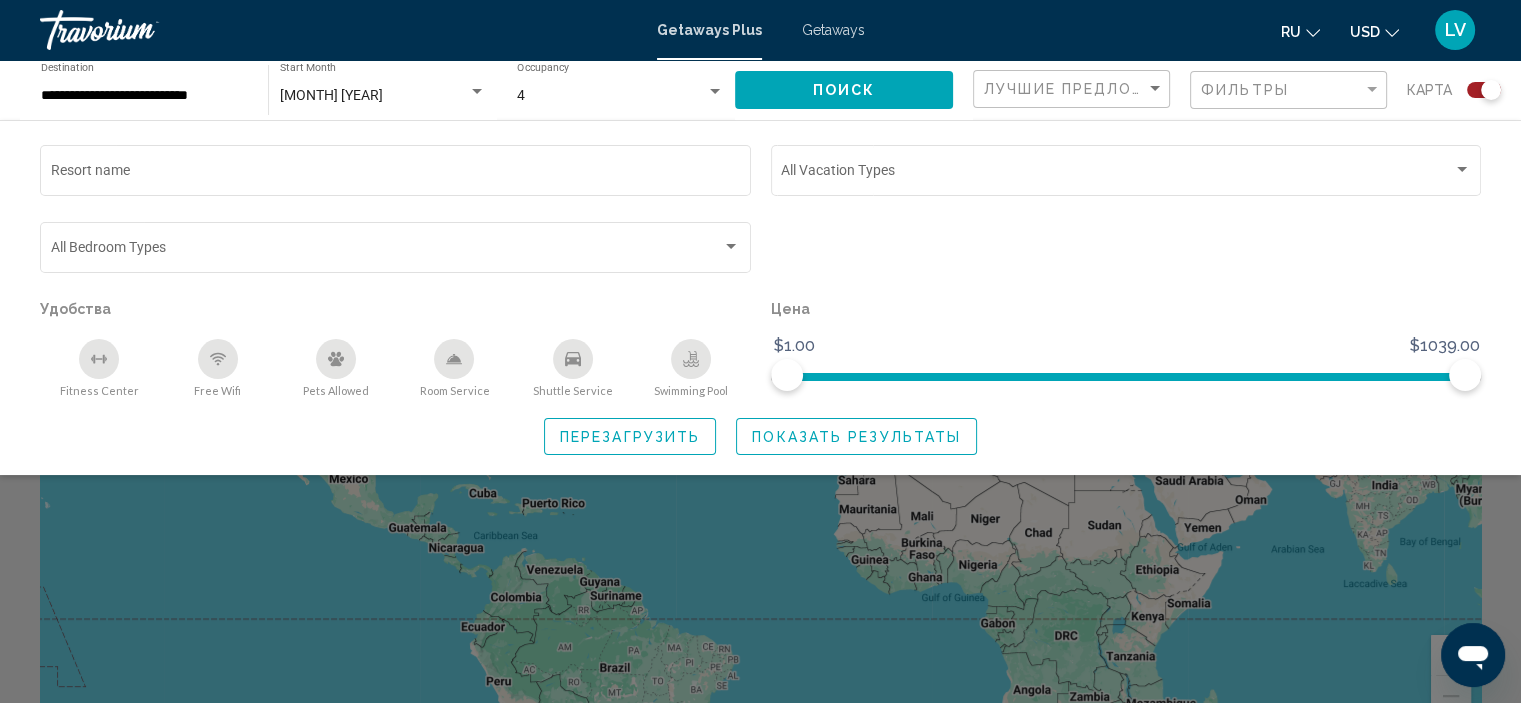 click on "Показать результаты" 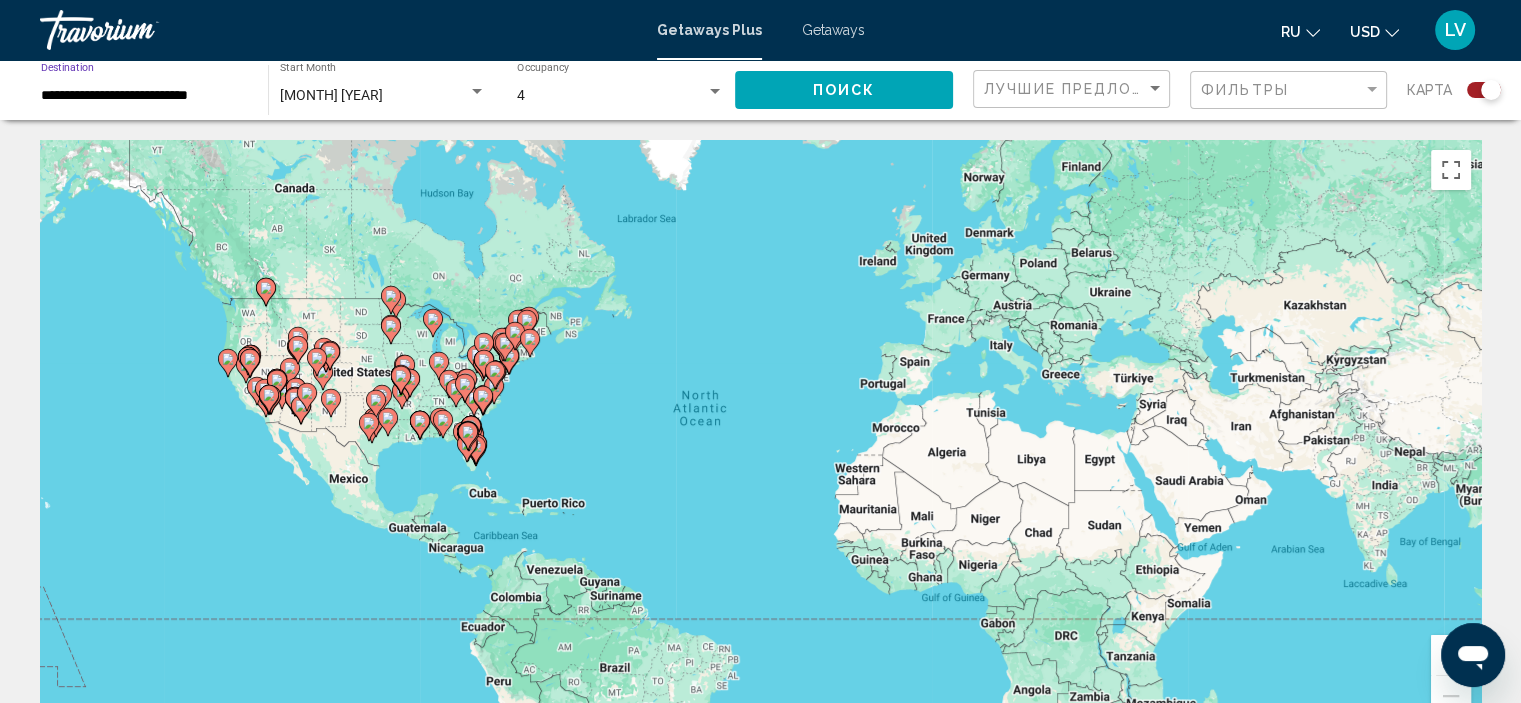 click on "**********" at bounding box center (144, 96) 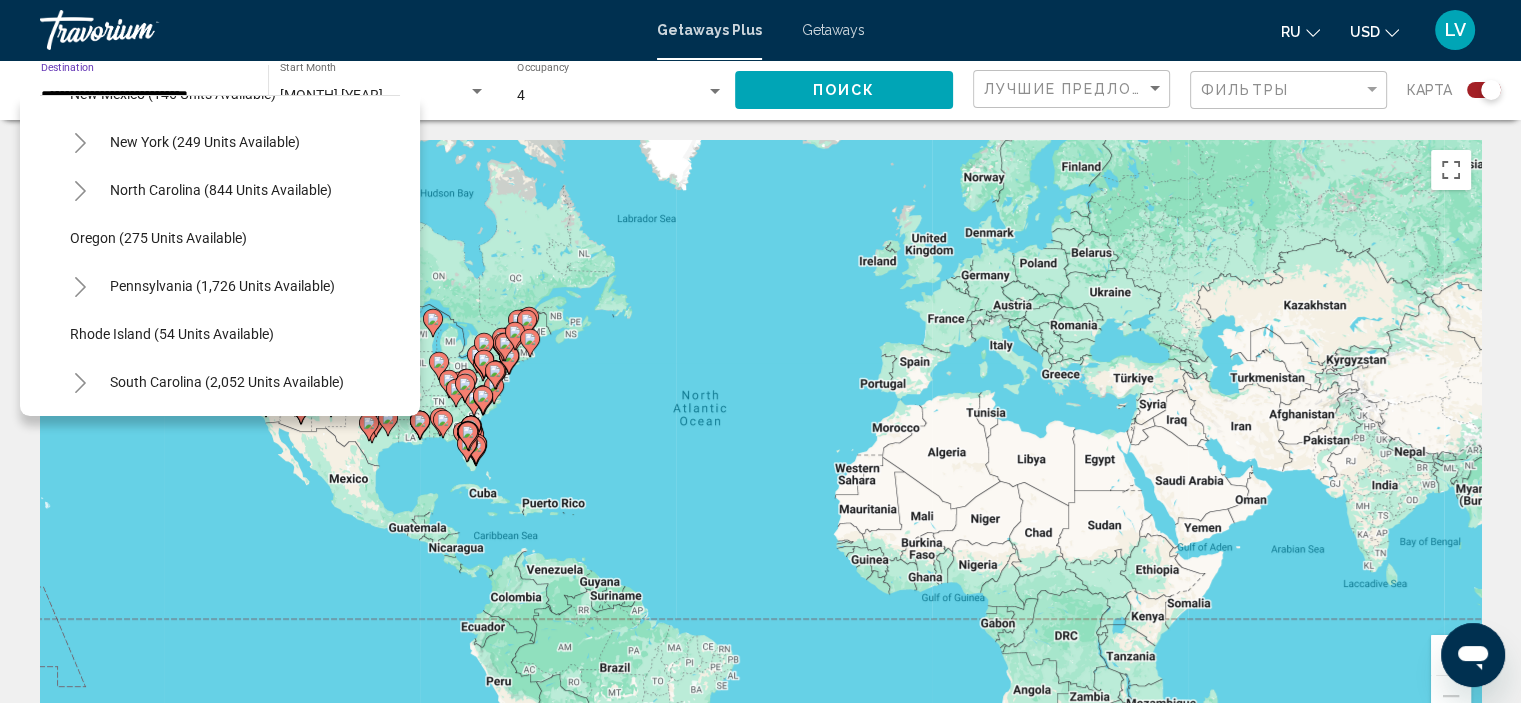 scroll, scrollTop: 1406, scrollLeft: 0, axis: vertical 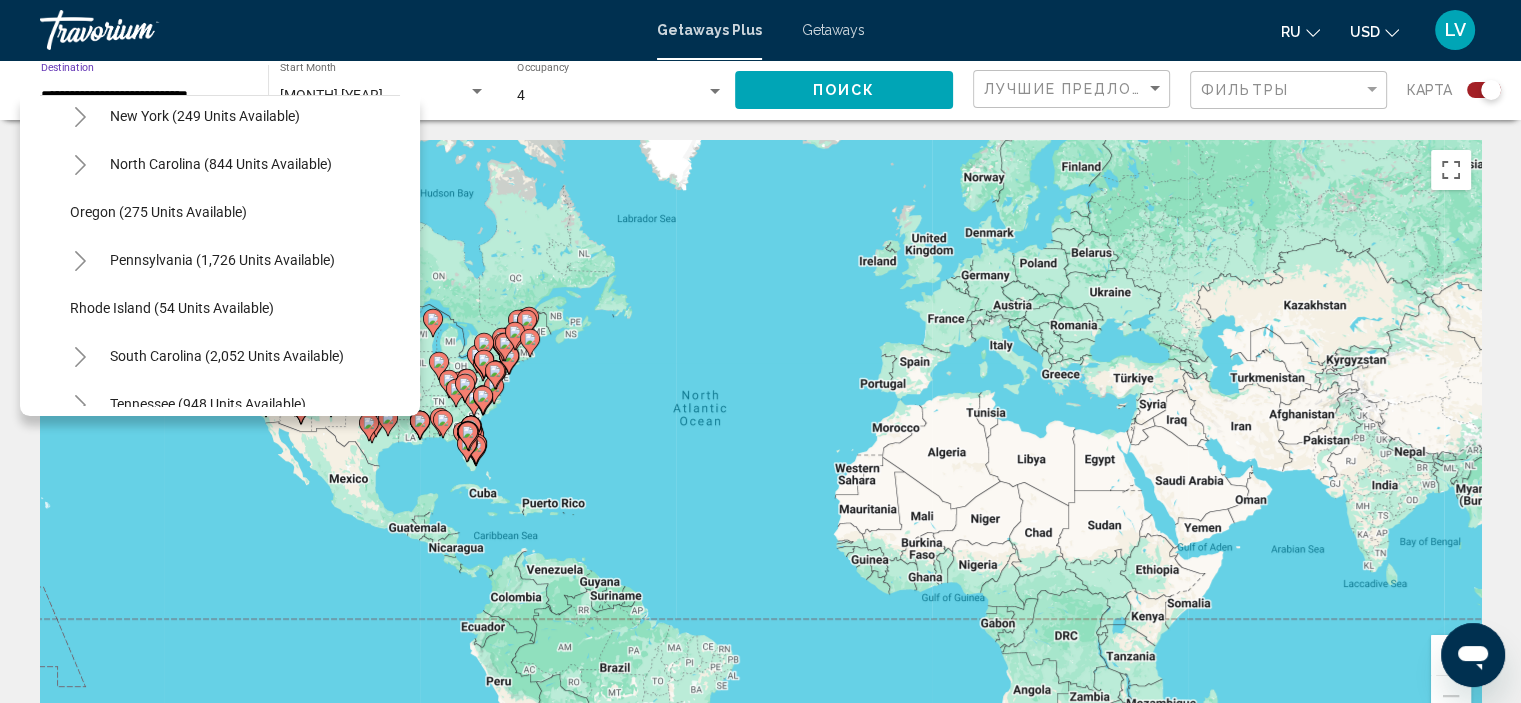 click on "Pennsylvania (1,726 units available)" 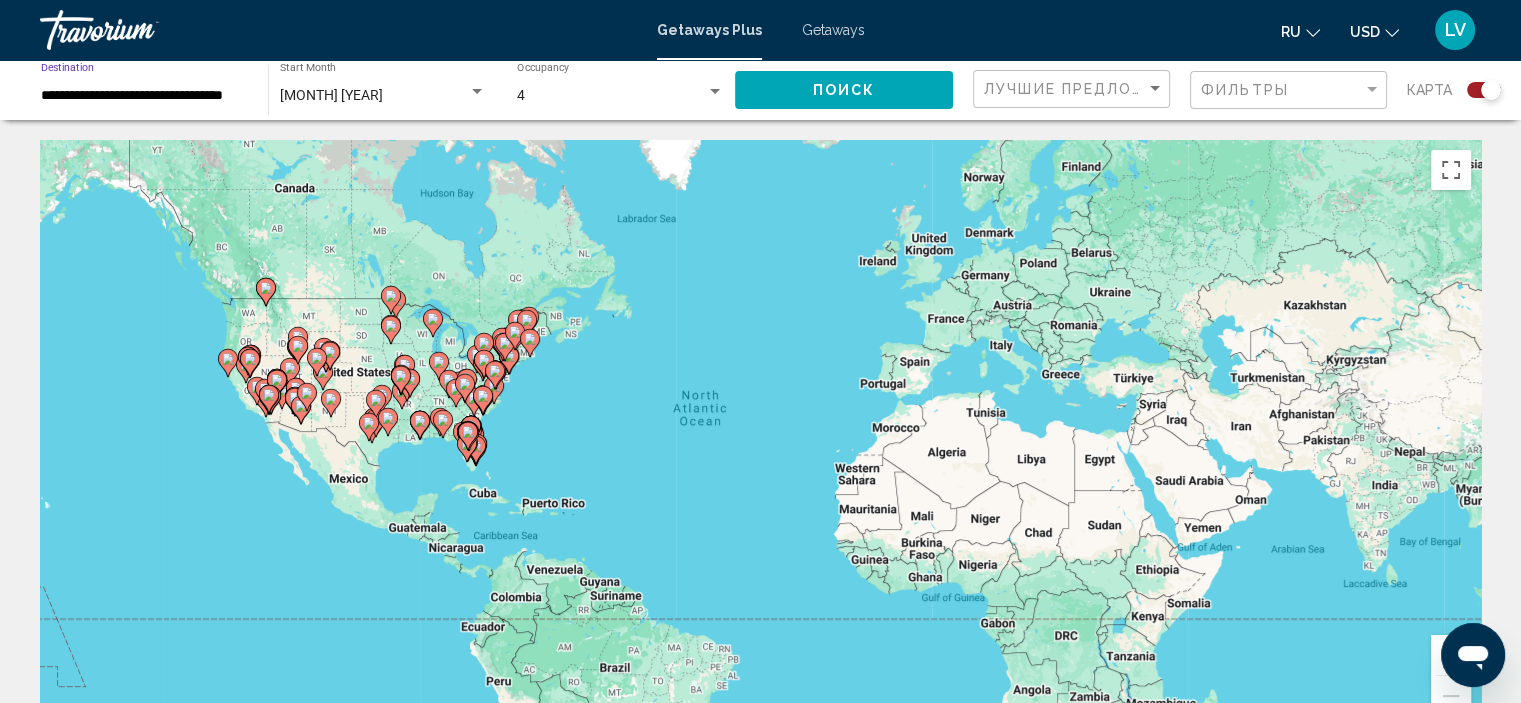 click on "Поиск" 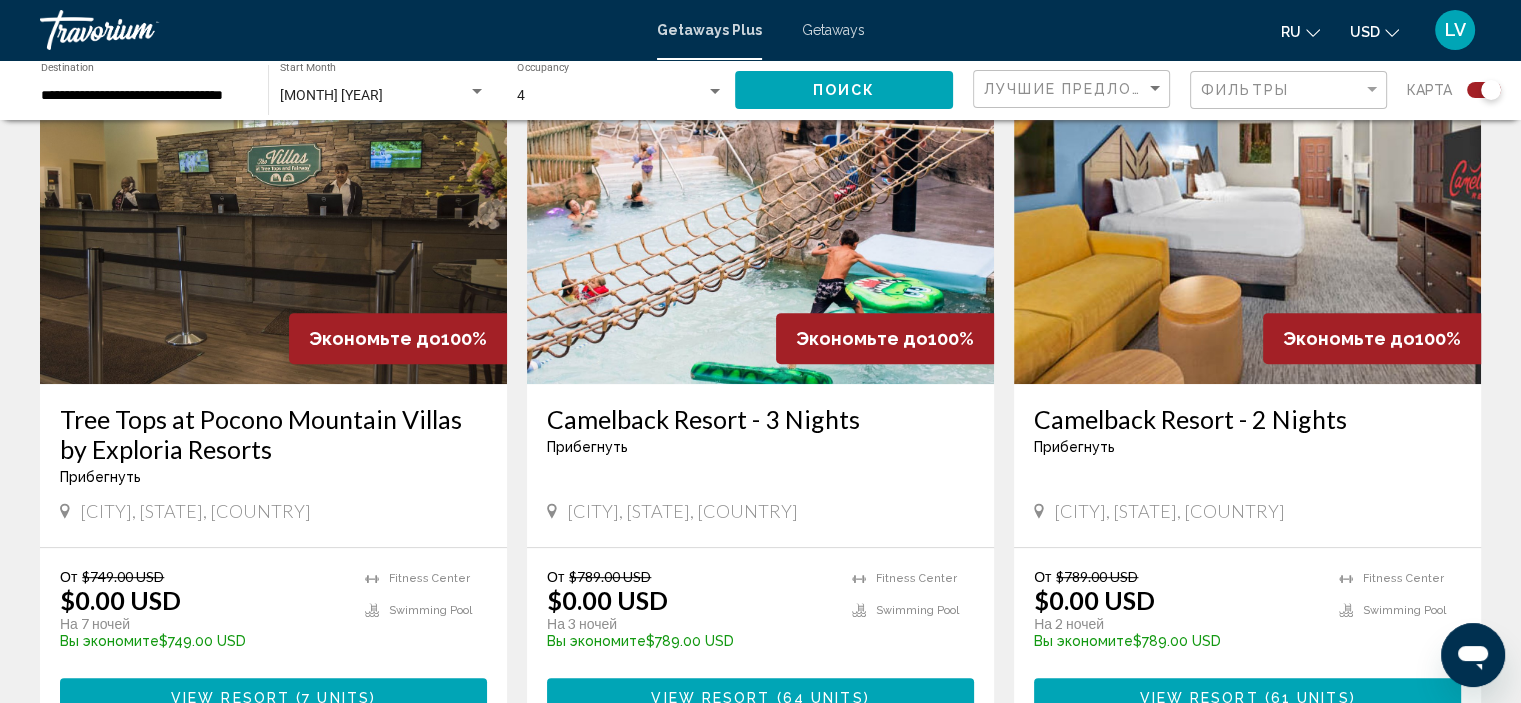 scroll, scrollTop: 800, scrollLeft: 0, axis: vertical 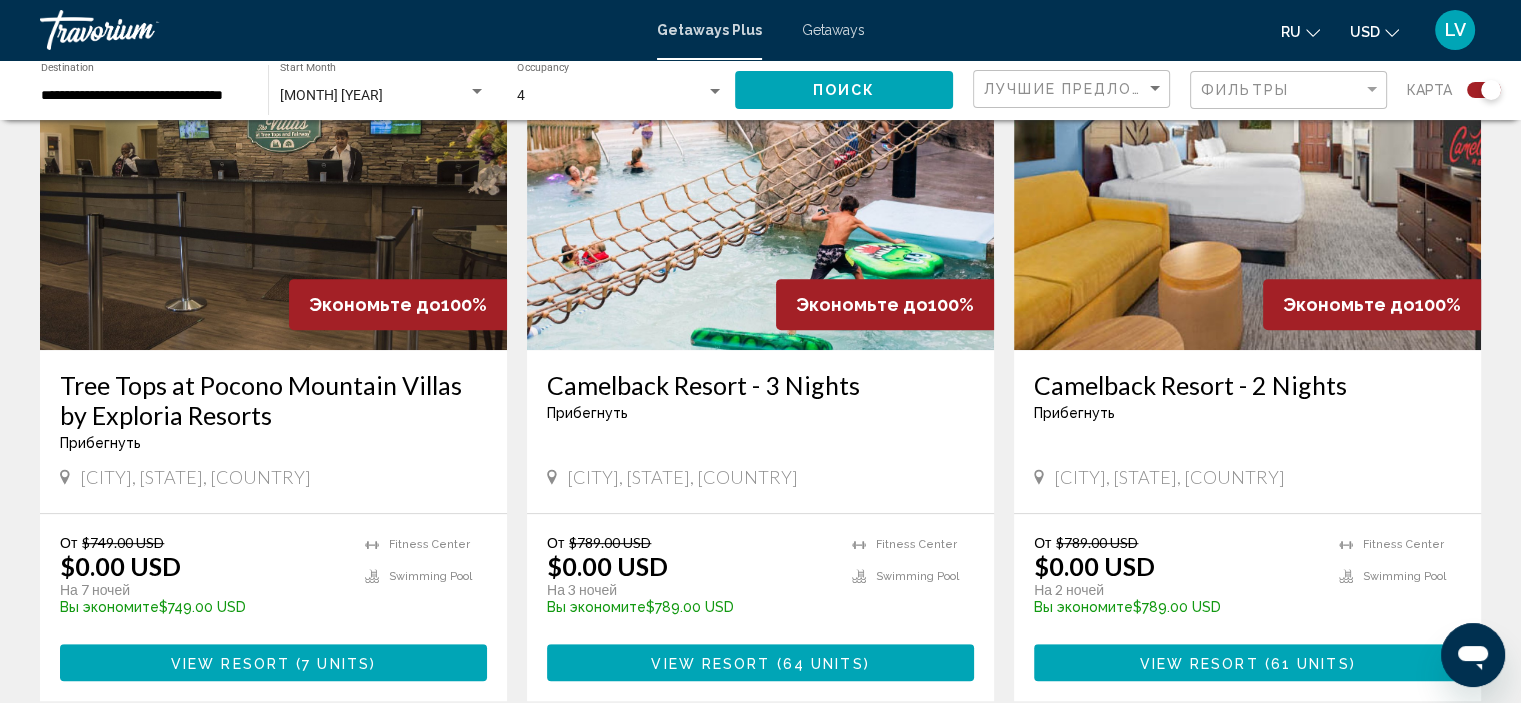 click at bounding box center (273, 190) 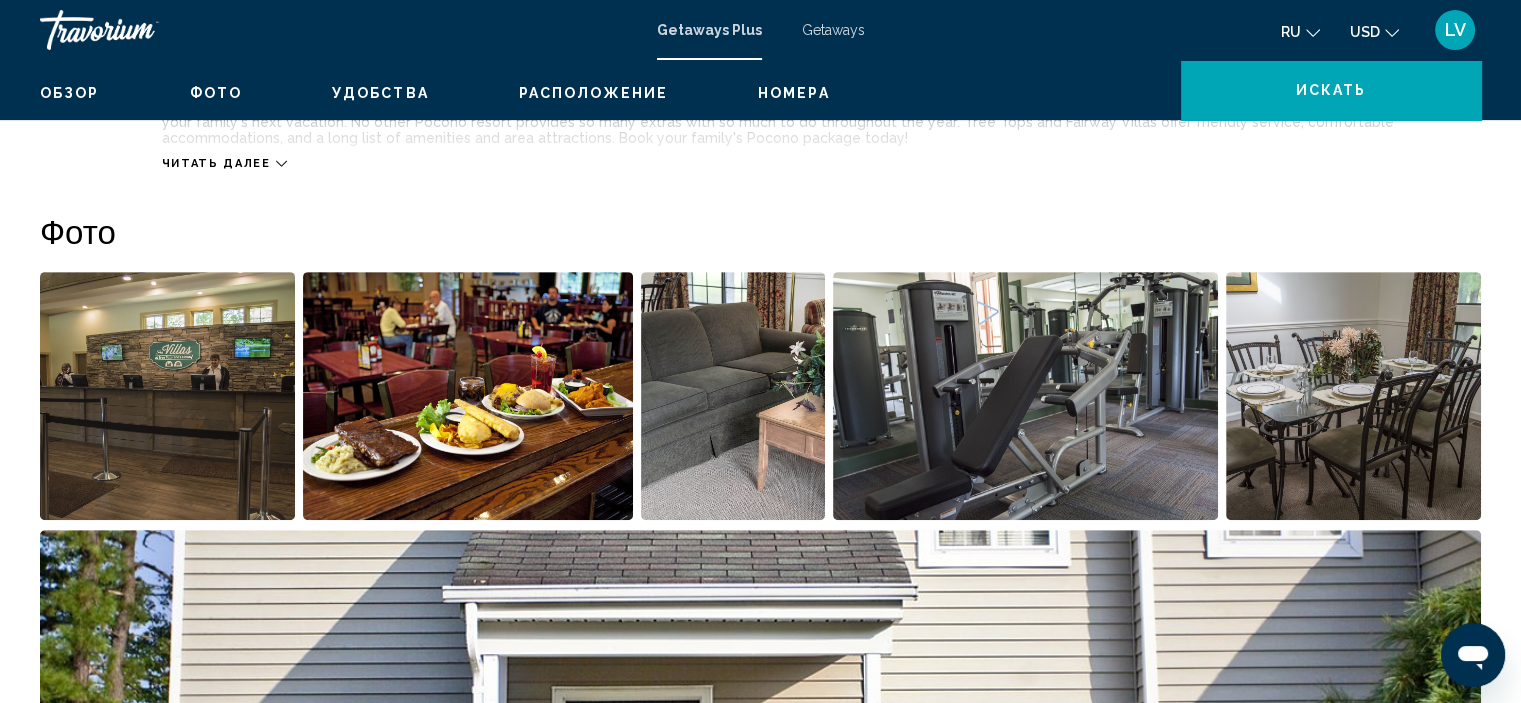 scroll, scrollTop: 8, scrollLeft: 0, axis: vertical 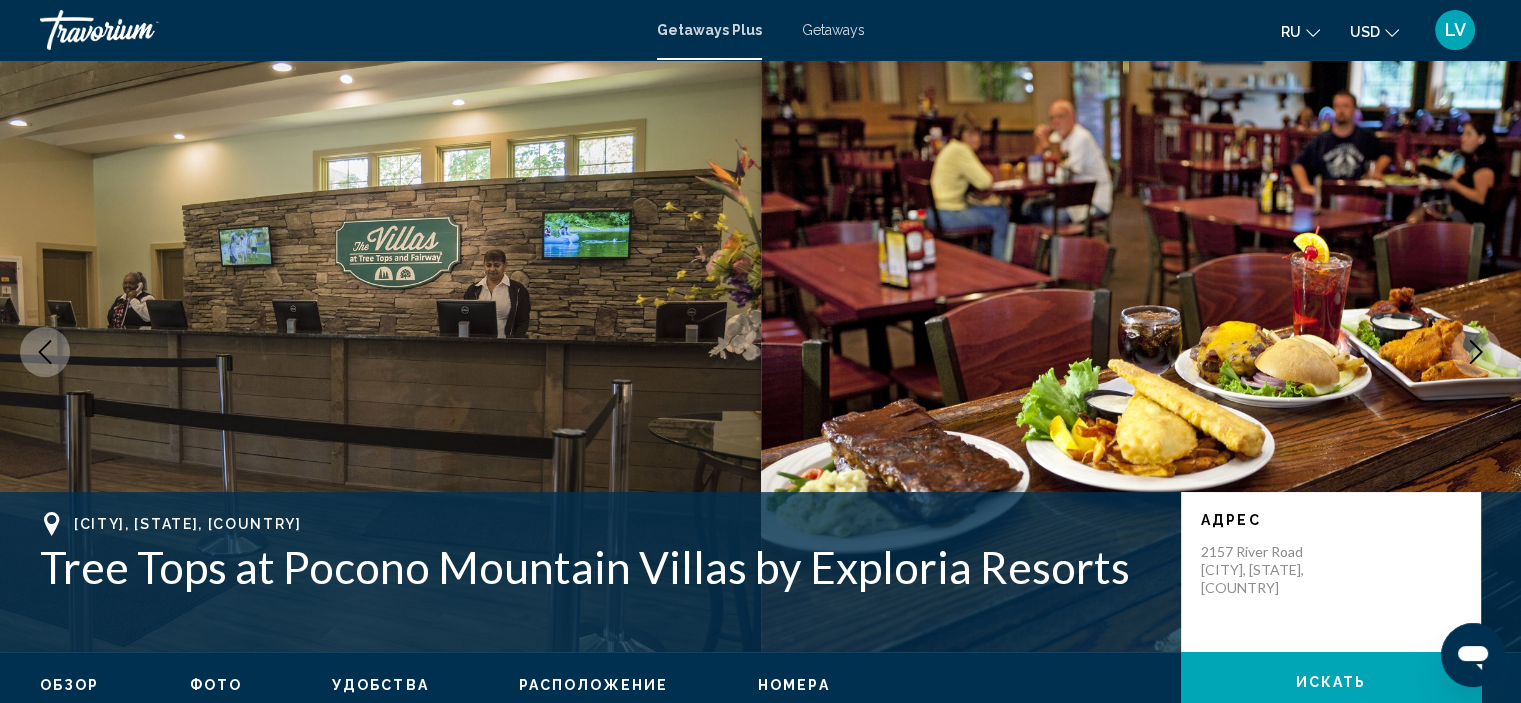 click 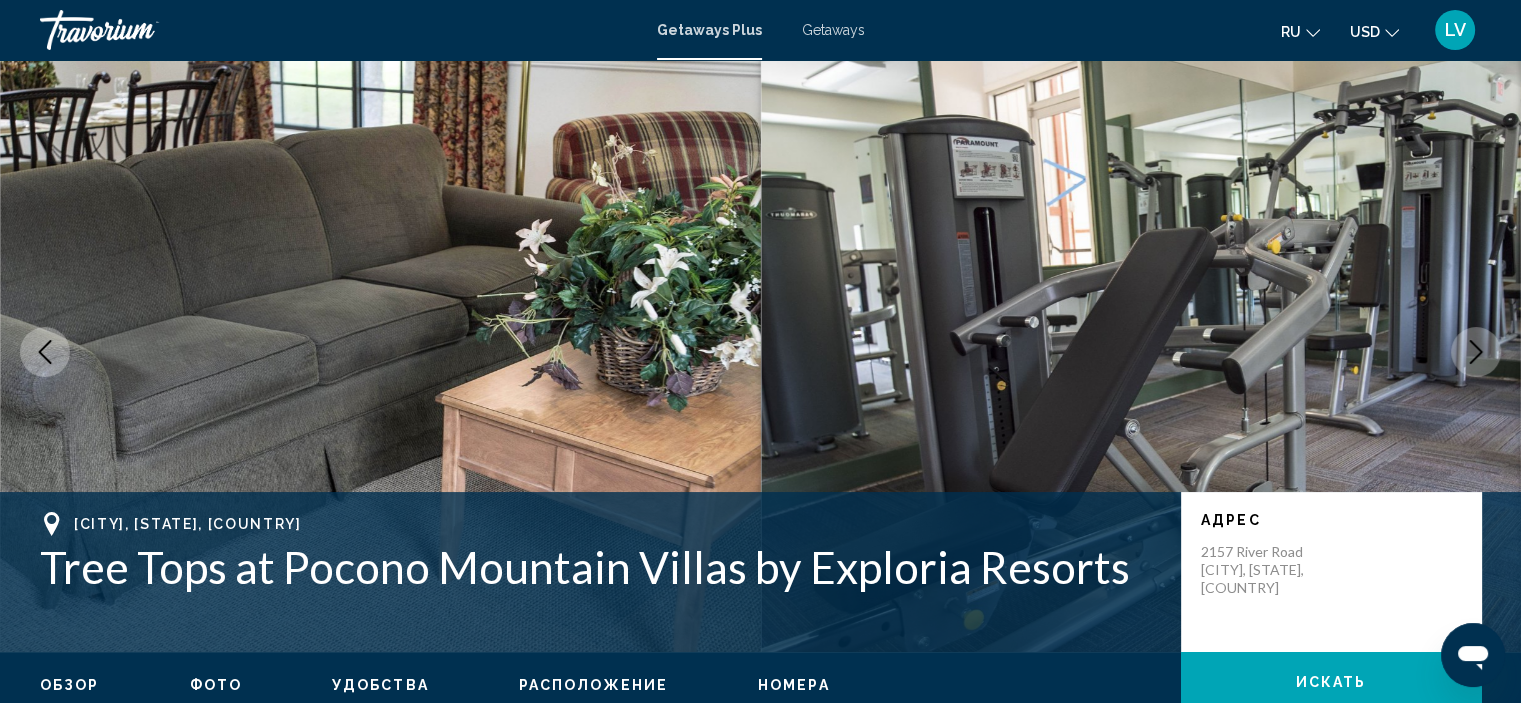 click 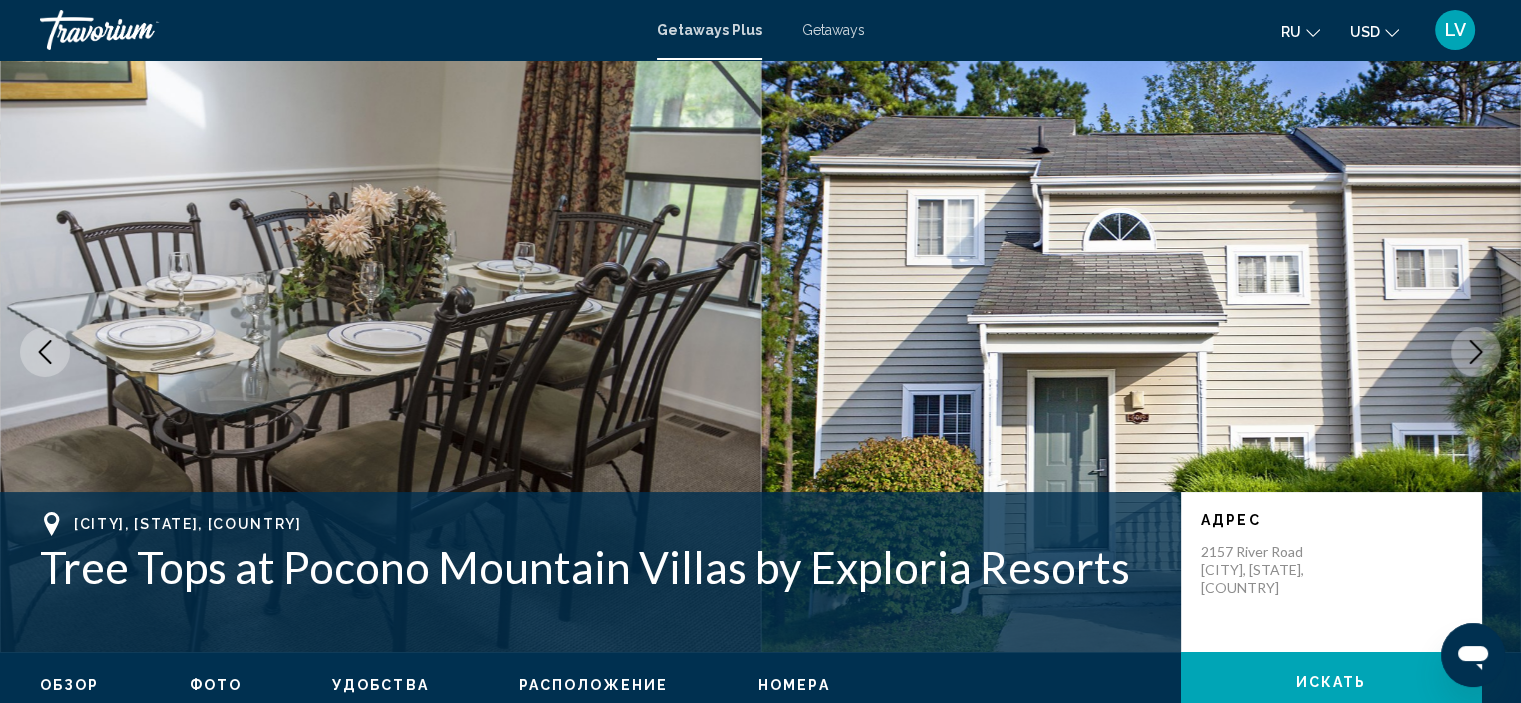 click 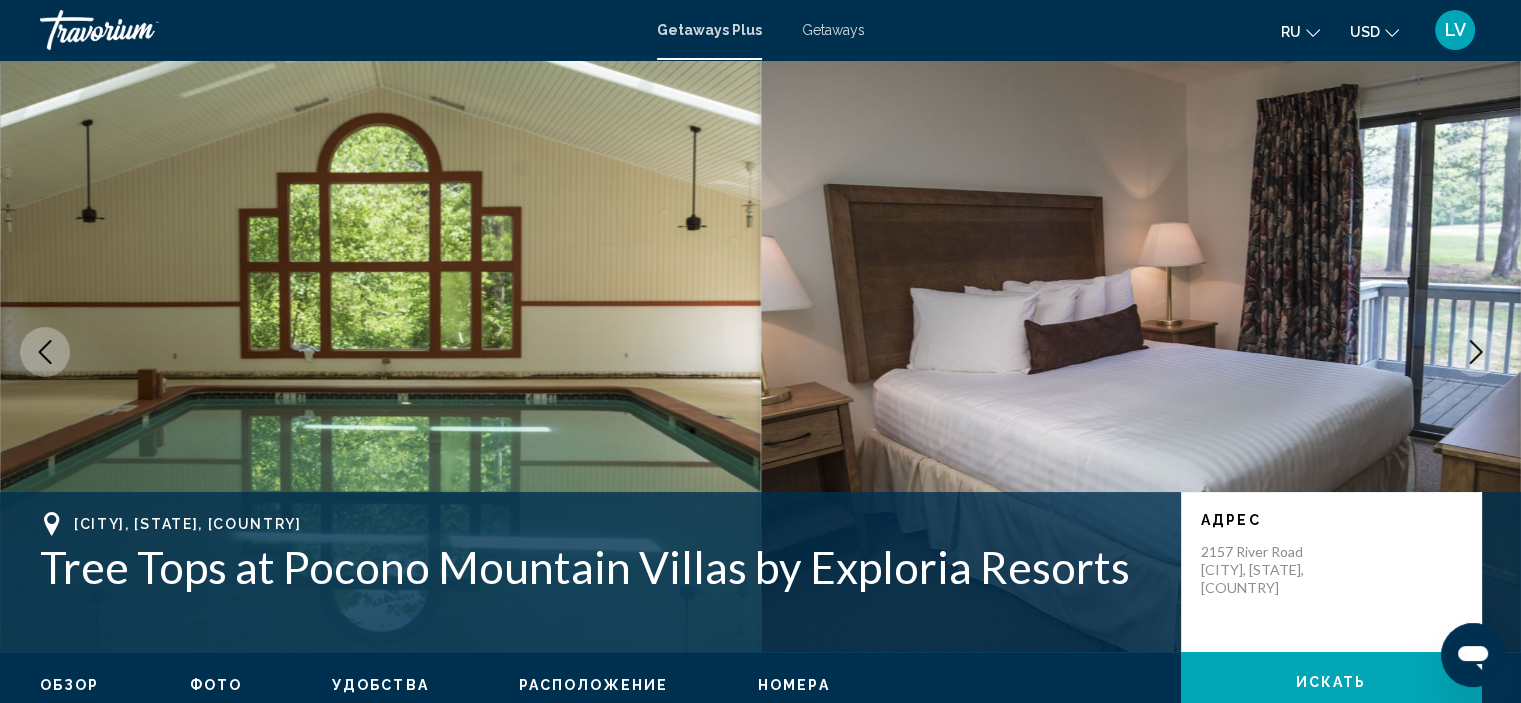 click 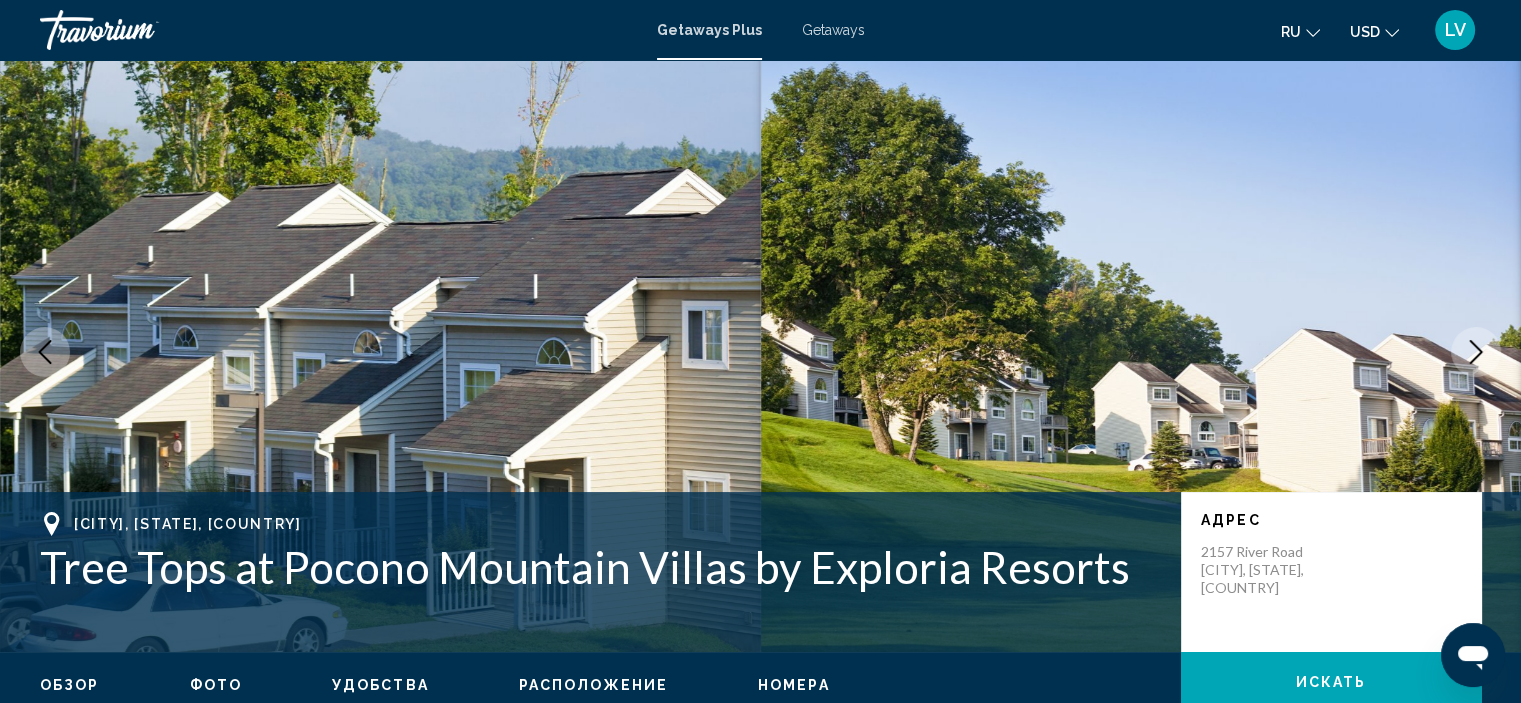 click 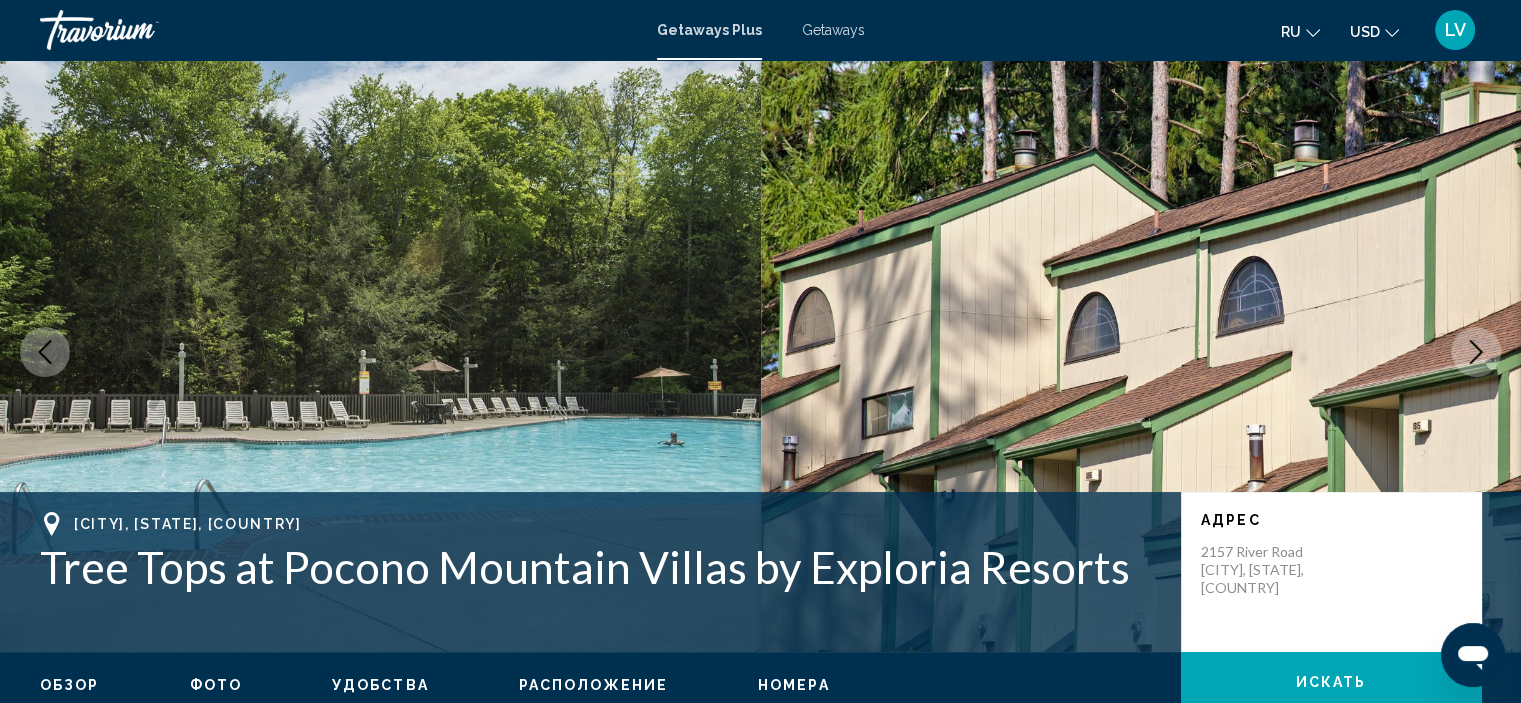 click 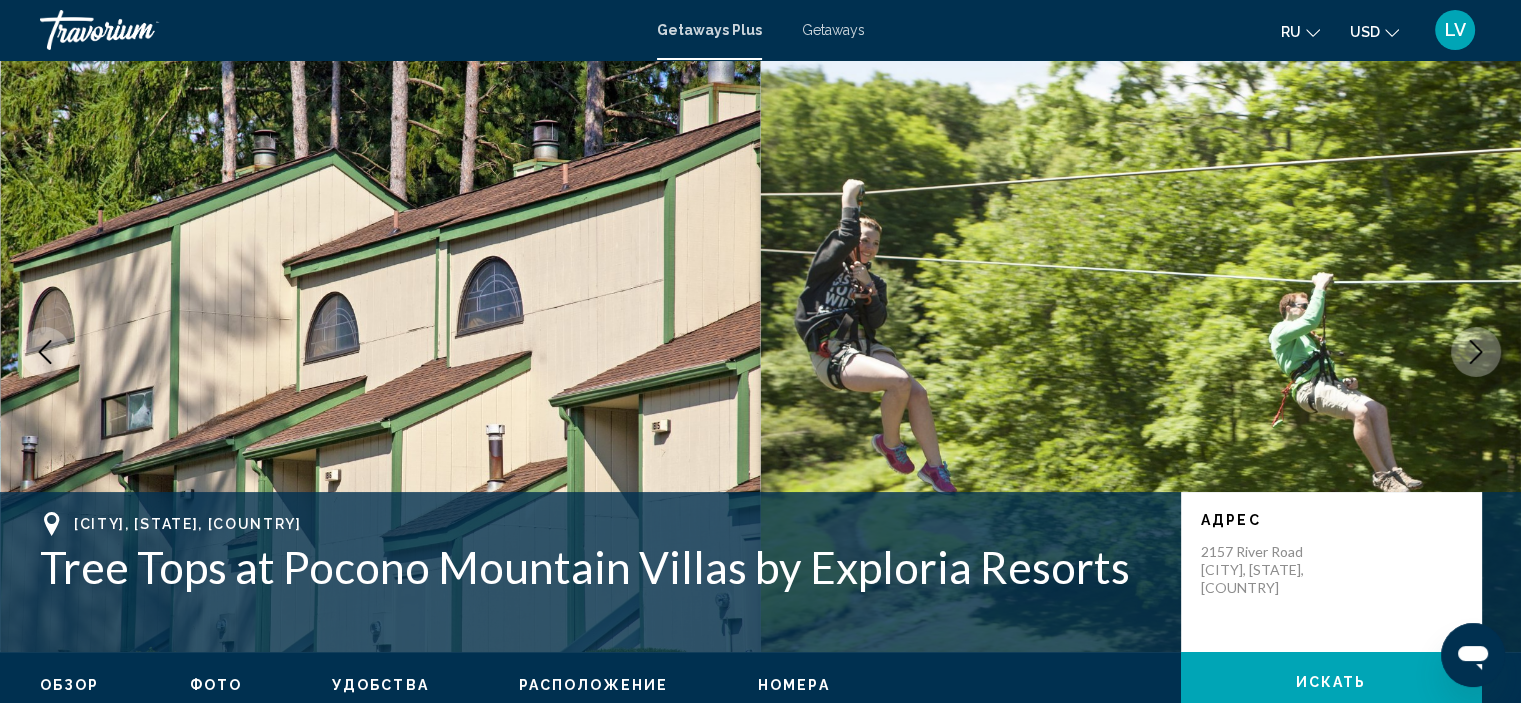 click 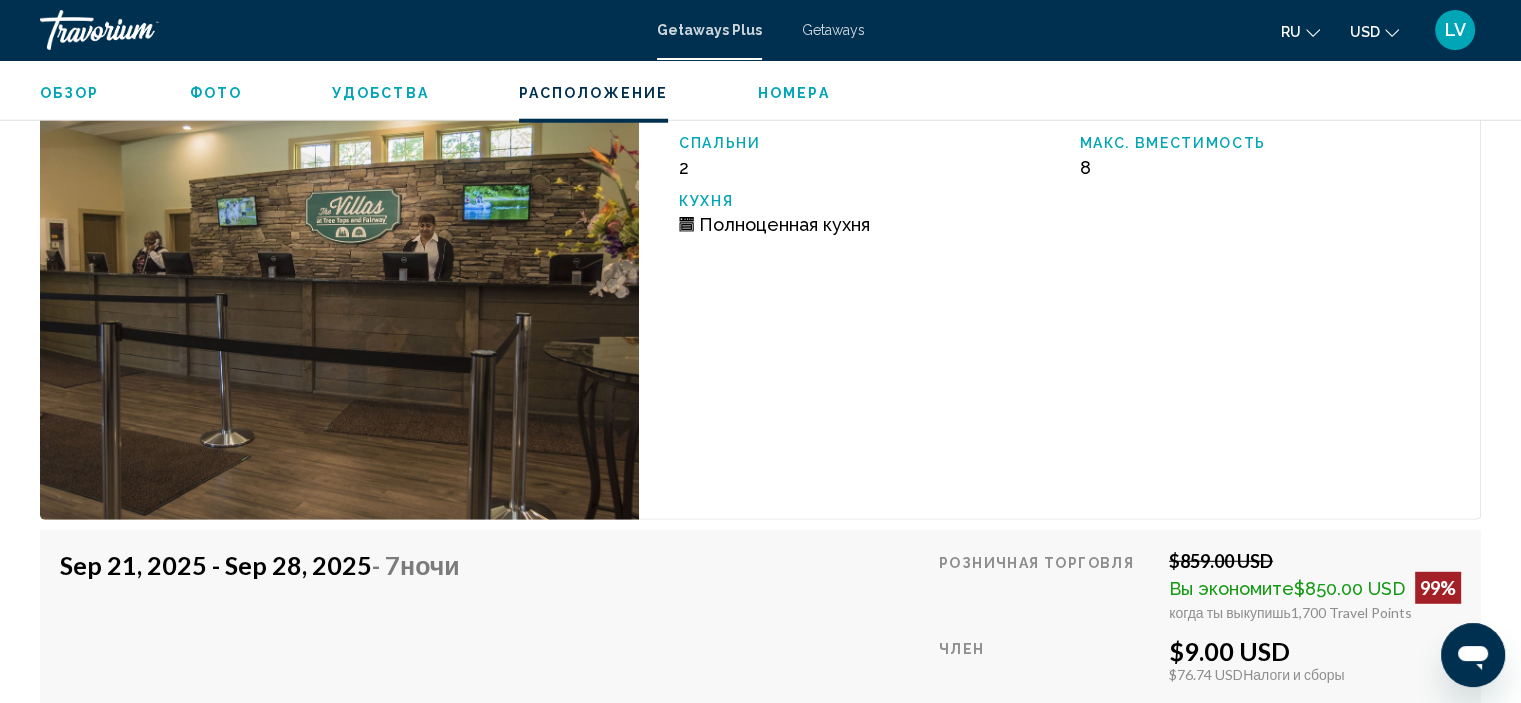 scroll, scrollTop: 5408, scrollLeft: 0, axis: vertical 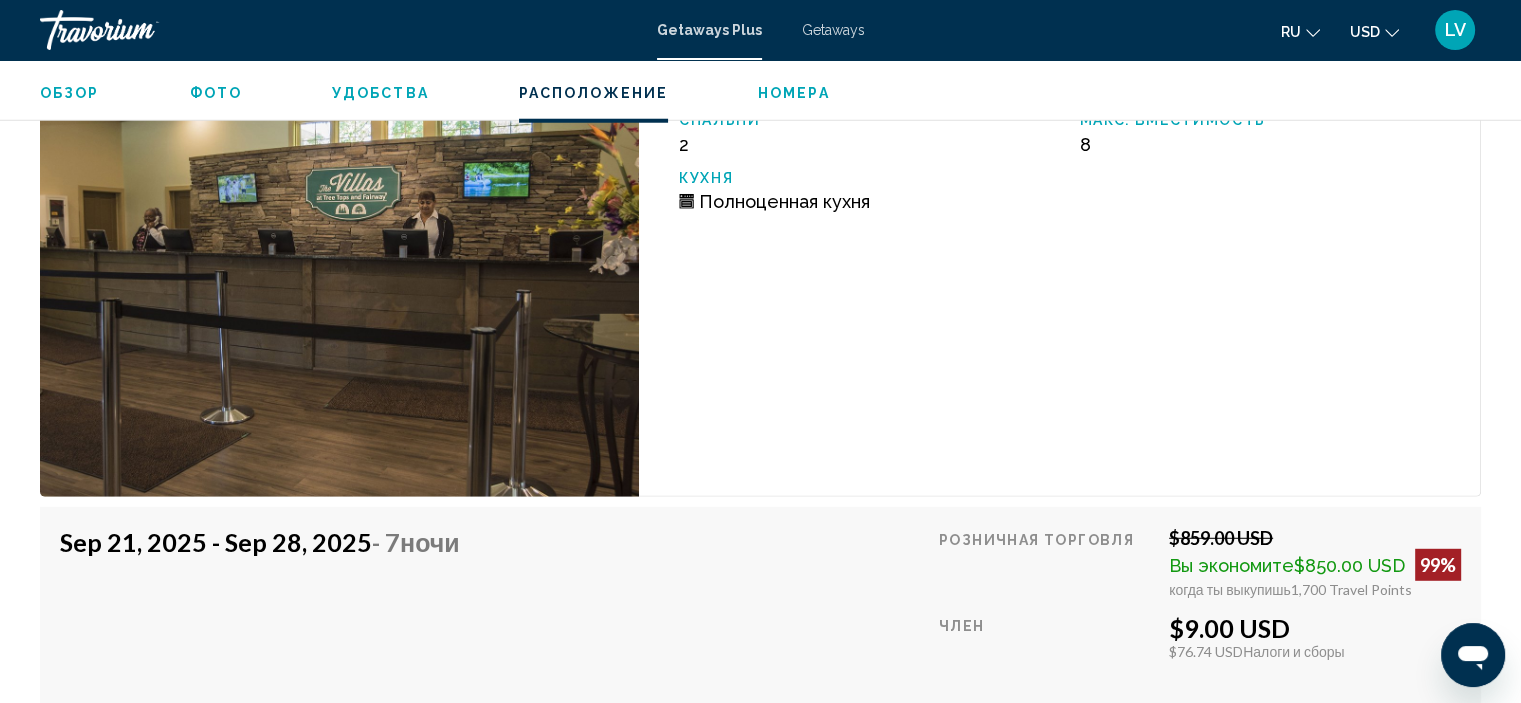 type 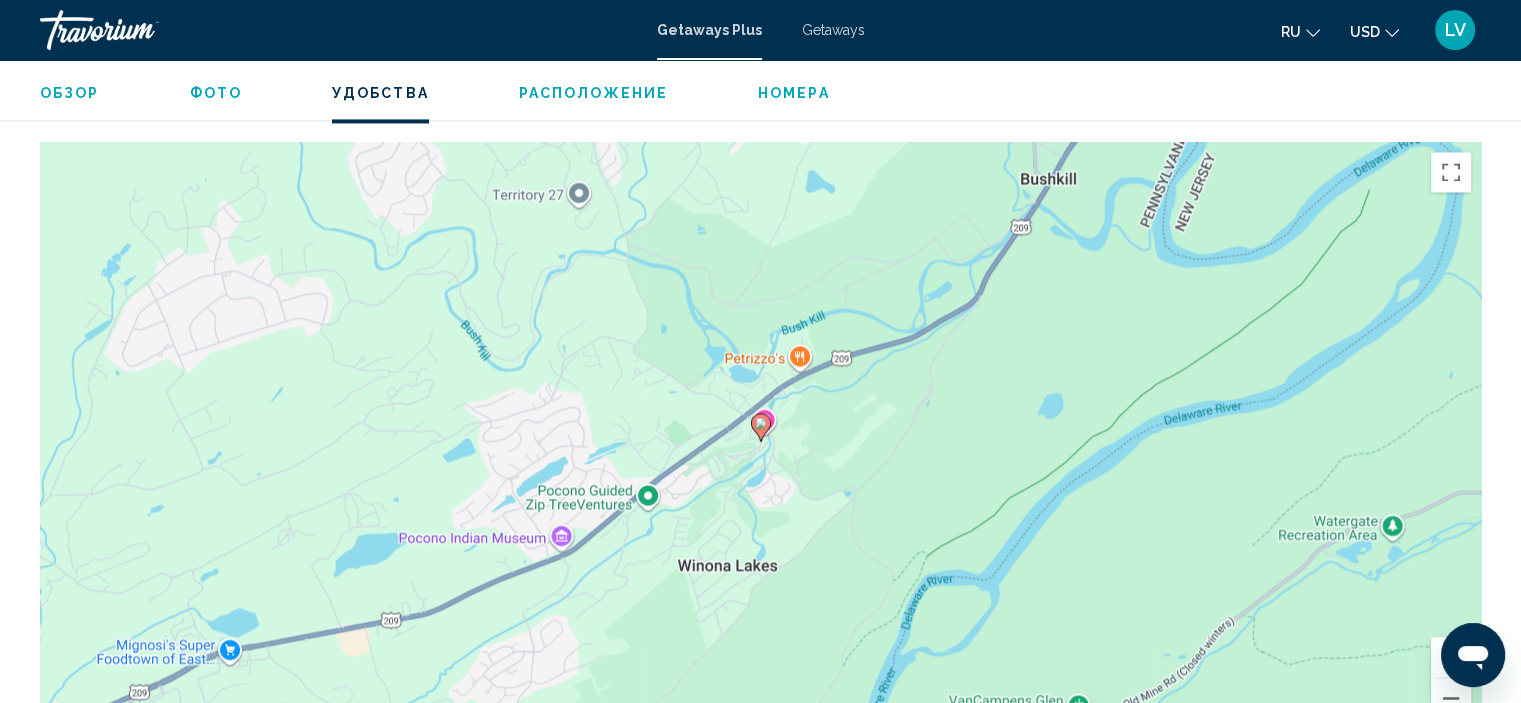 scroll, scrollTop: 3137, scrollLeft: 0, axis: vertical 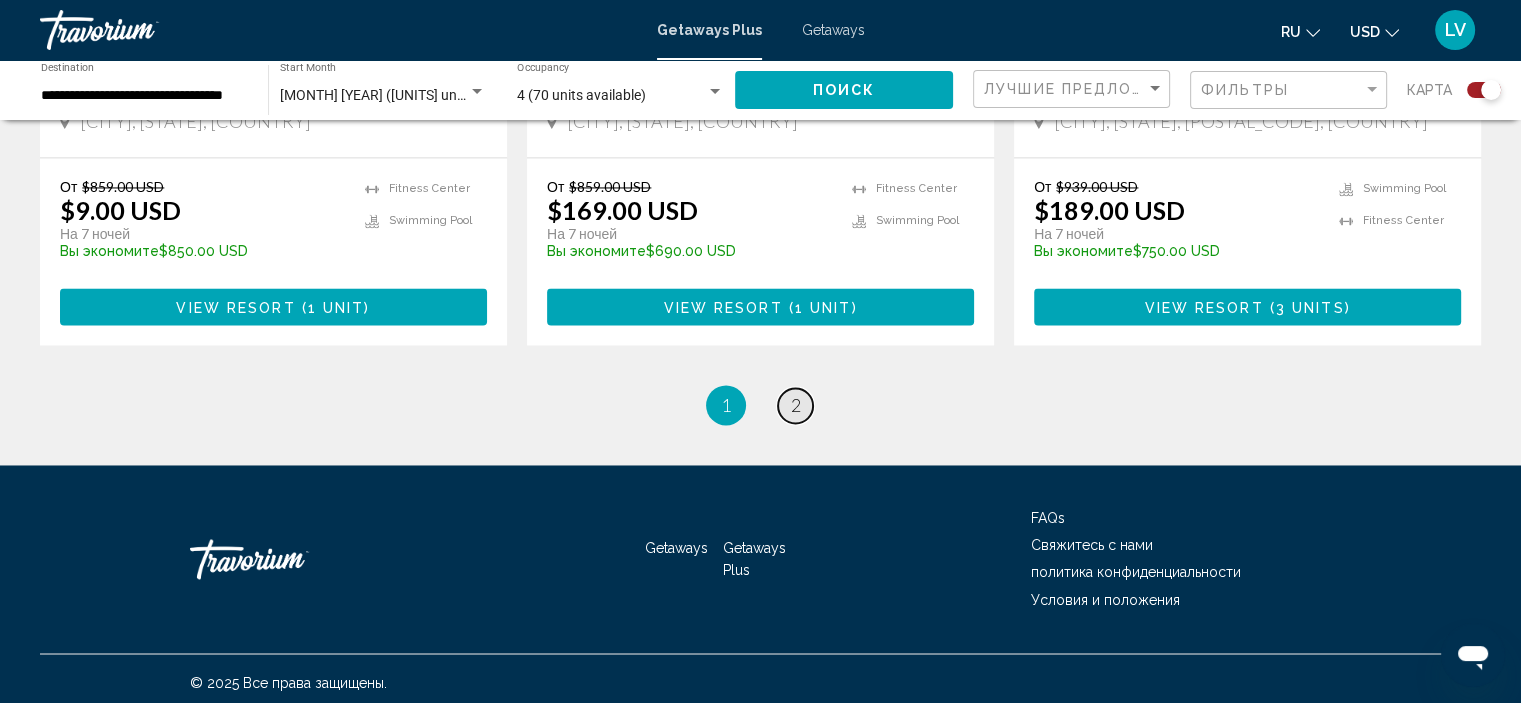 click on "2" at bounding box center (796, 405) 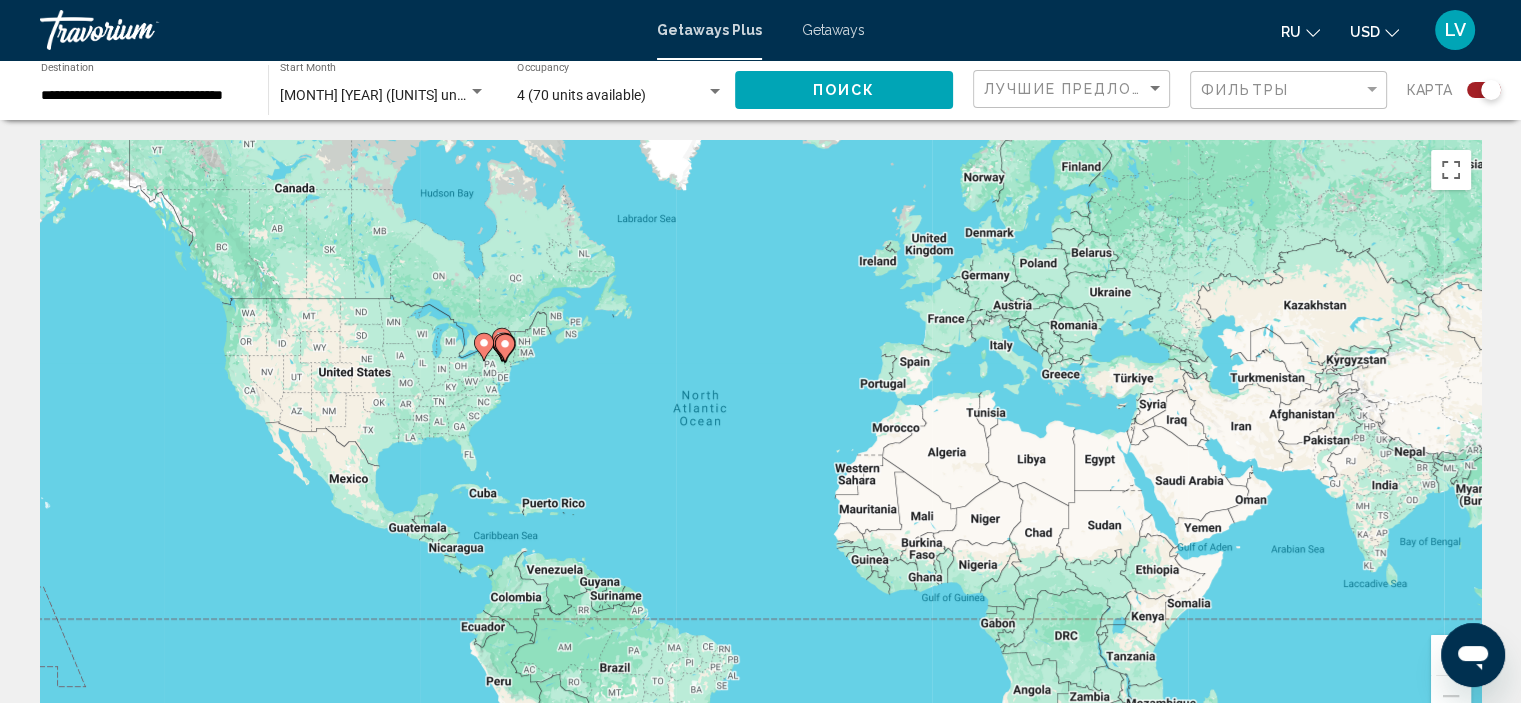 scroll, scrollTop: 0, scrollLeft: 0, axis: both 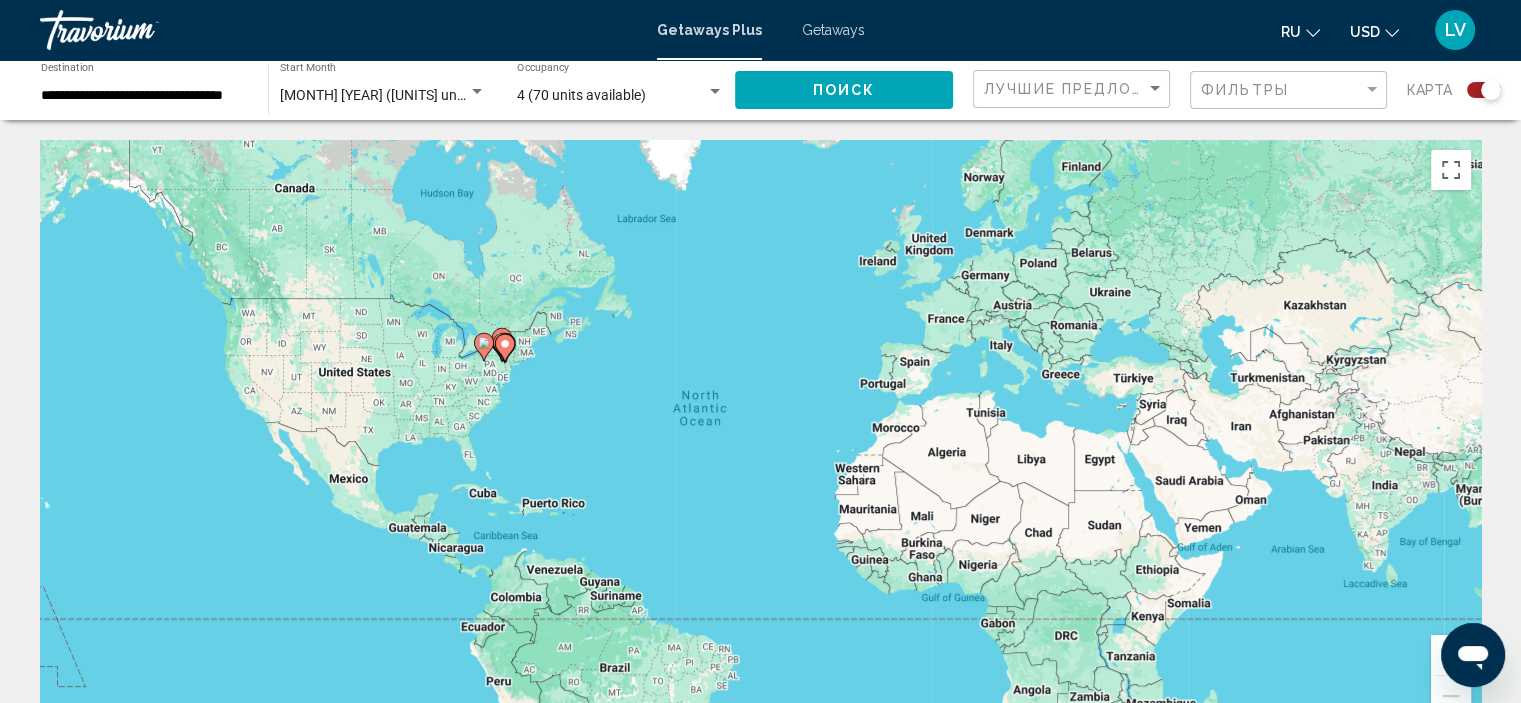 click on "**********" at bounding box center [144, 96] 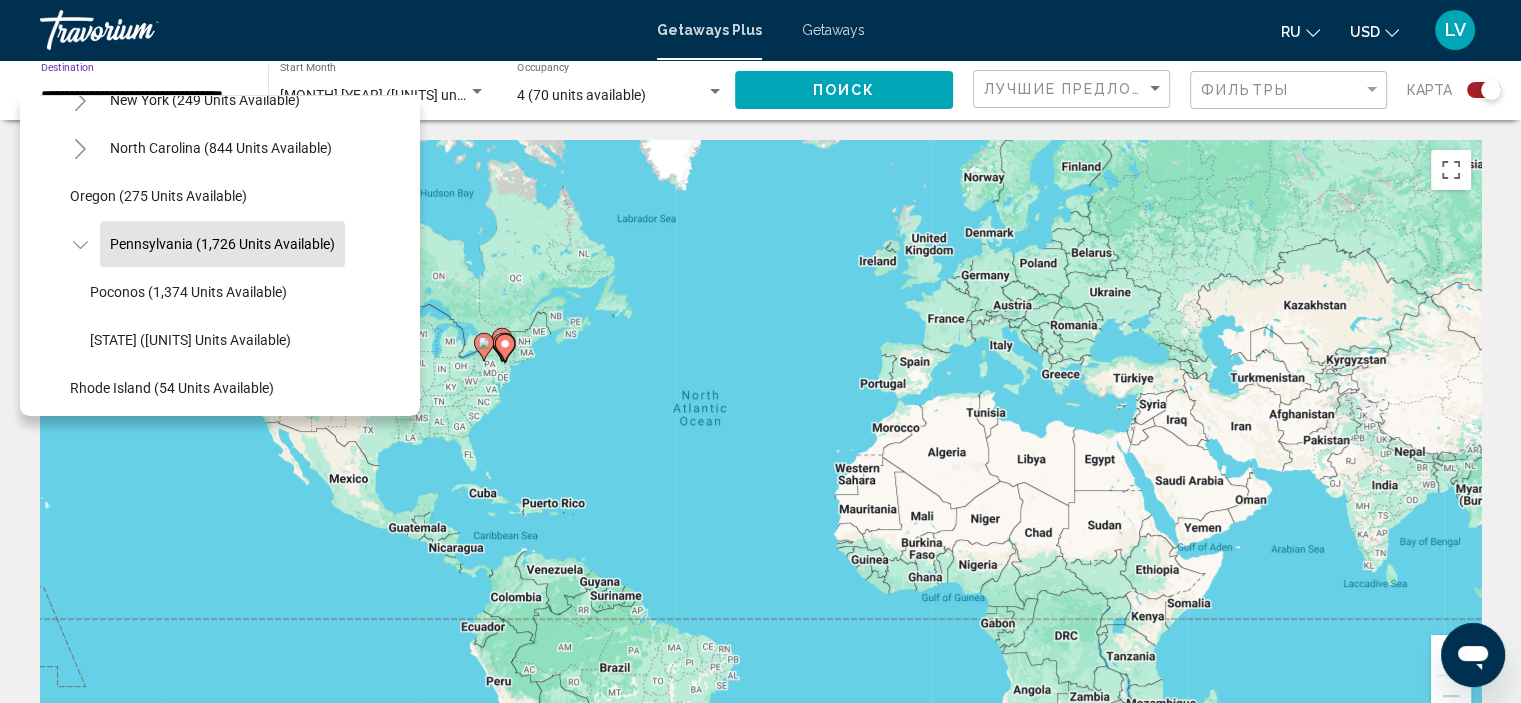 scroll, scrollTop: 1522, scrollLeft: 0, axis: vertical 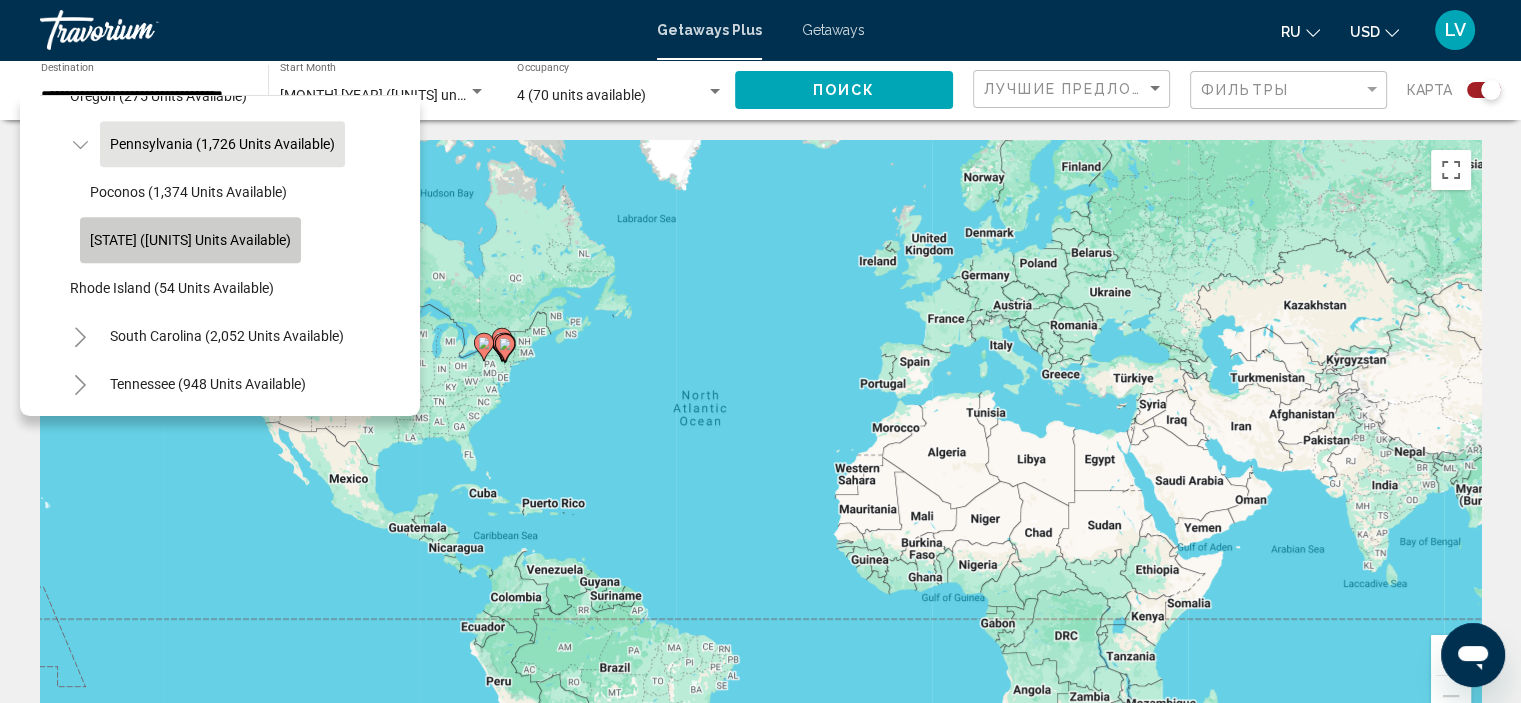 click on "[REGION] ([NUMBER] units available)" 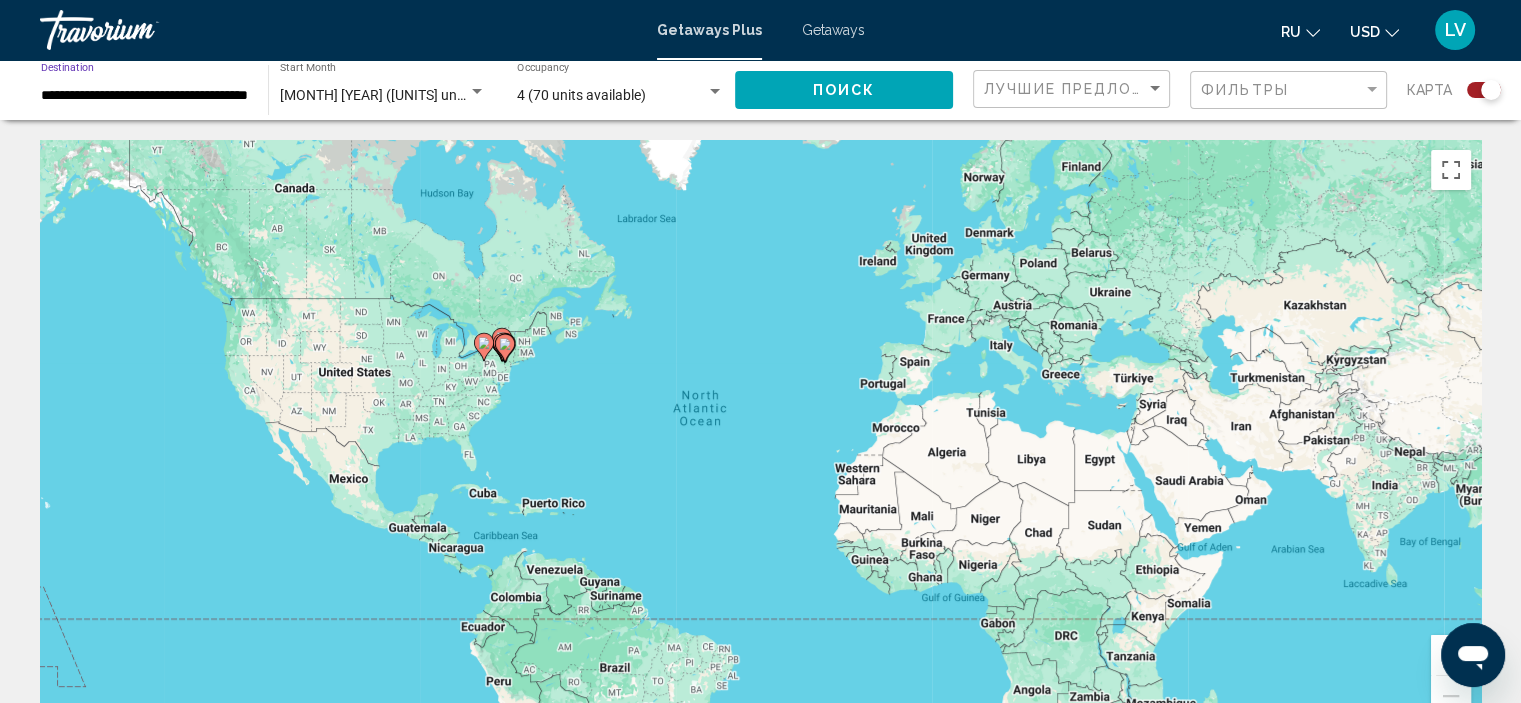 click on "Поиск" 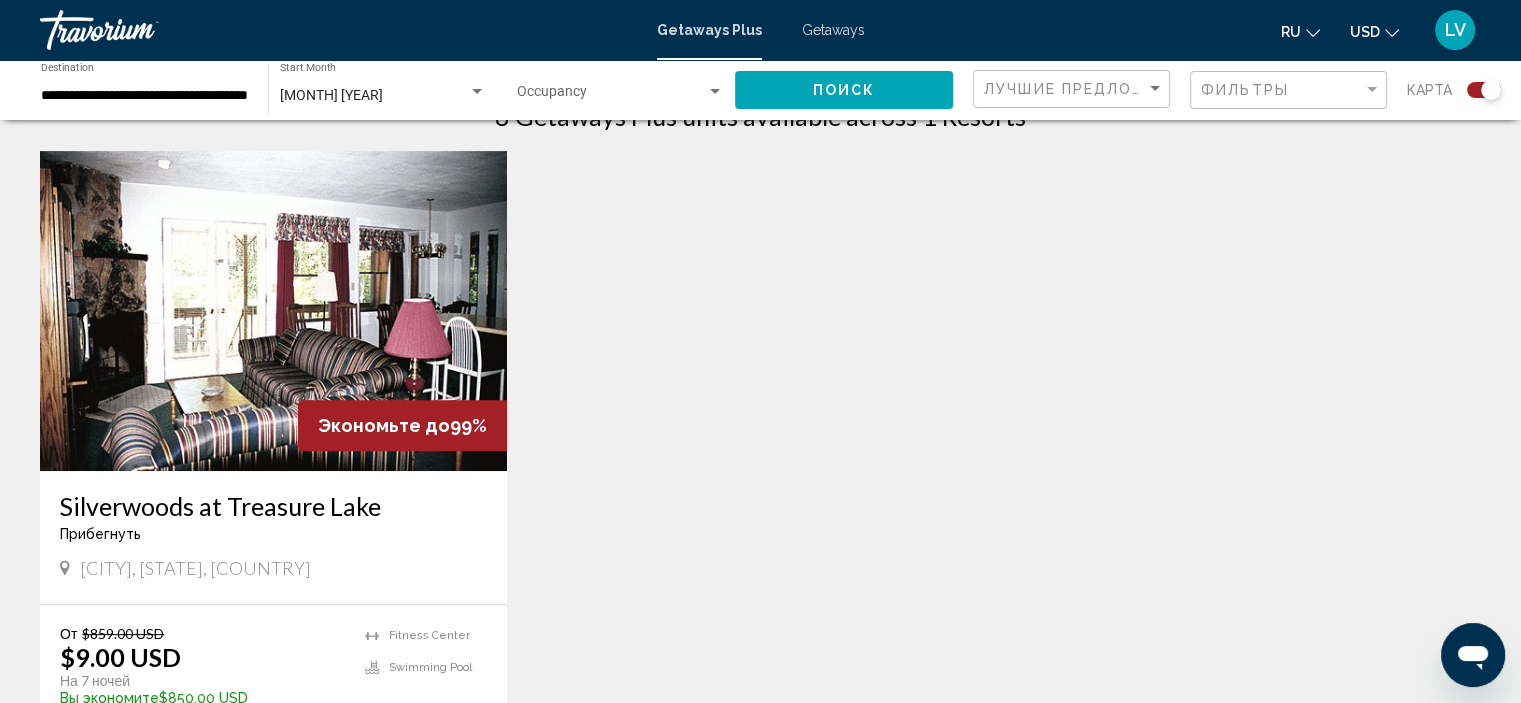 scroll, scrollTop: 600, scrollLeft: 0, axis: vertical 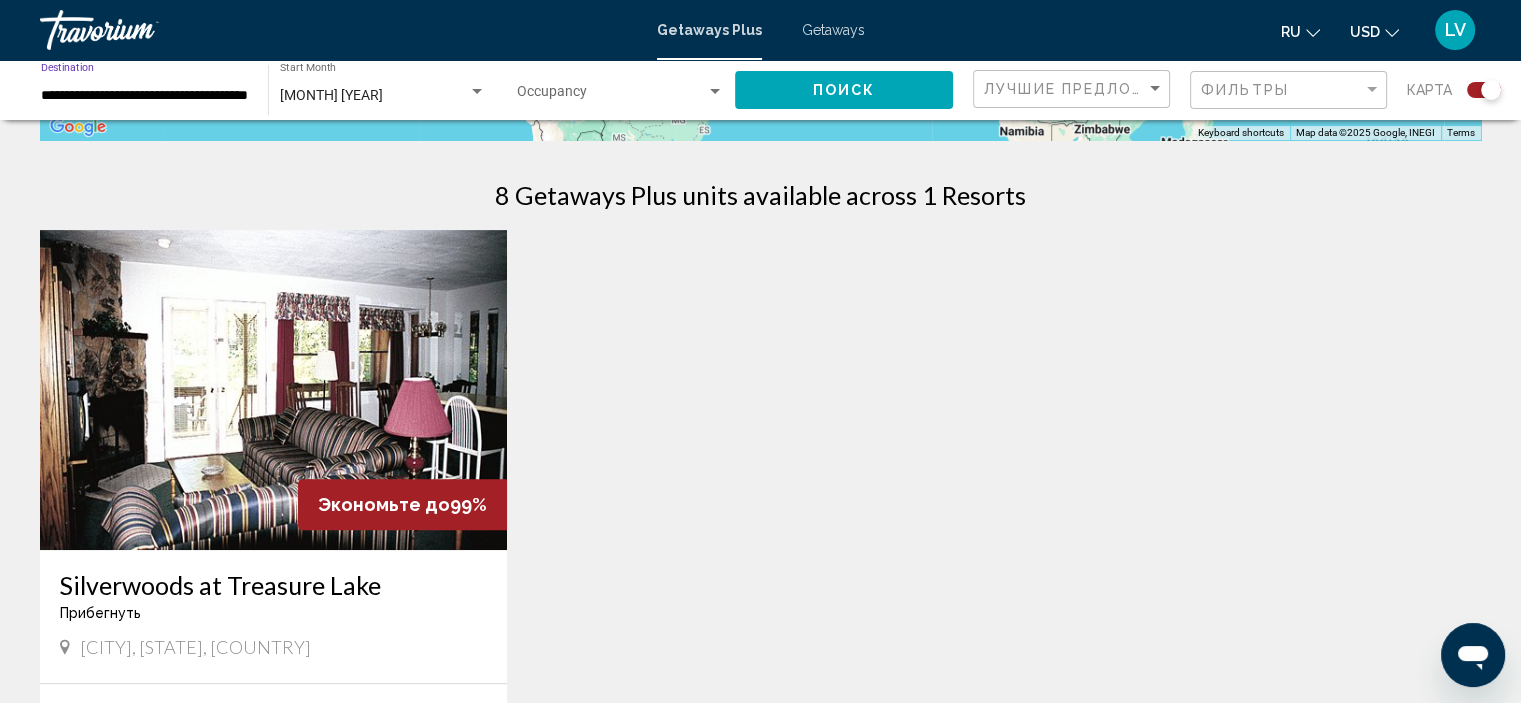 click on "**********" at bounding box center (144, 96) 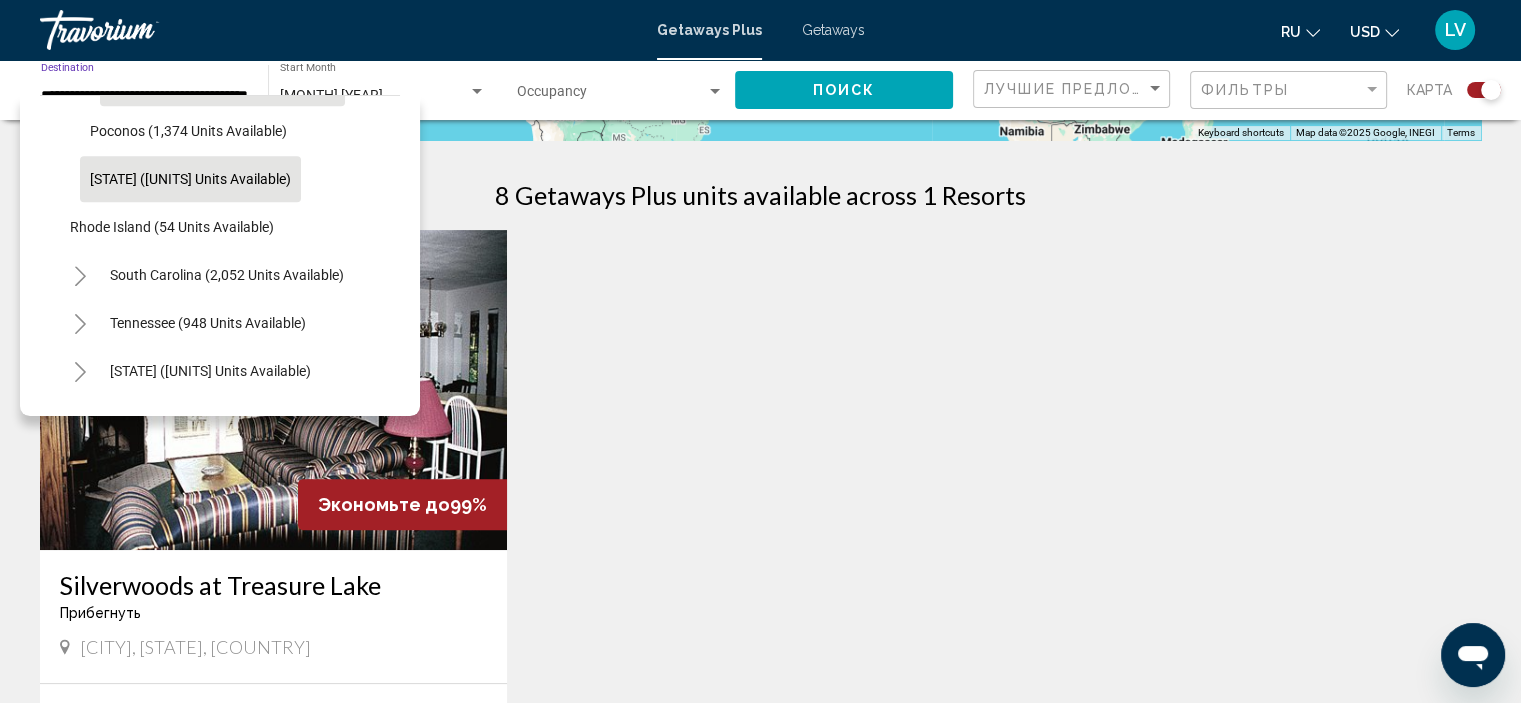 scroll, scrollTop: 1618, scrollLeft: 0, axis: vertical 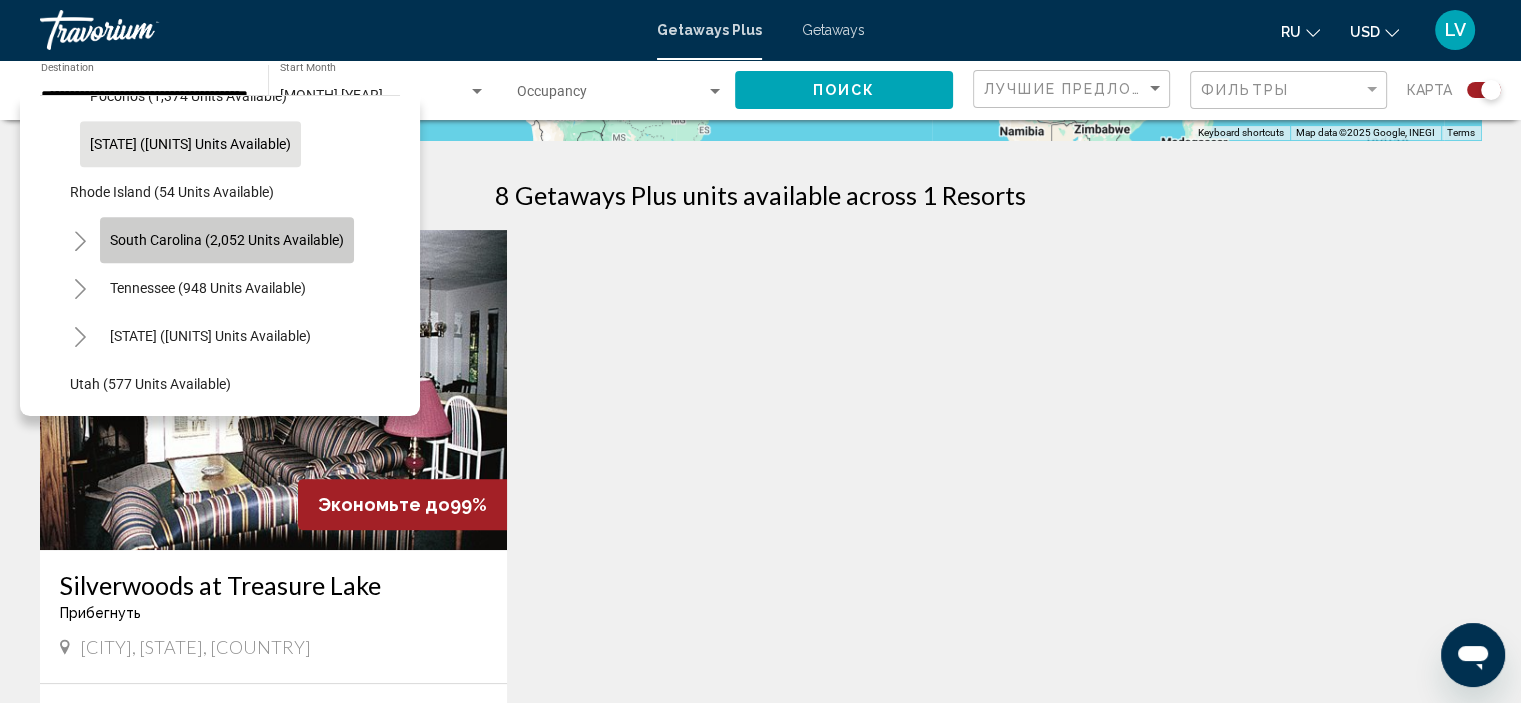 click on "South Carolina (2,052 units available)" 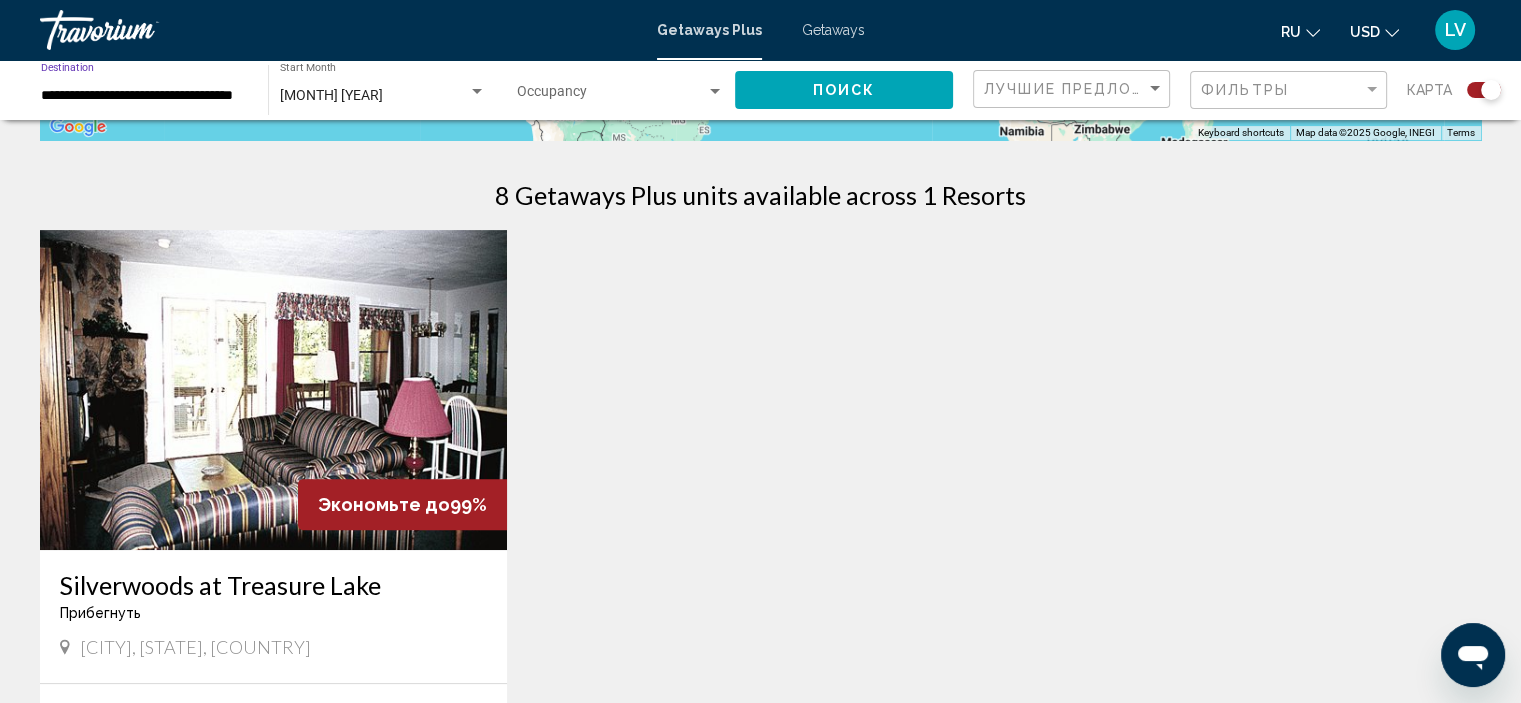 click on "Поиск" 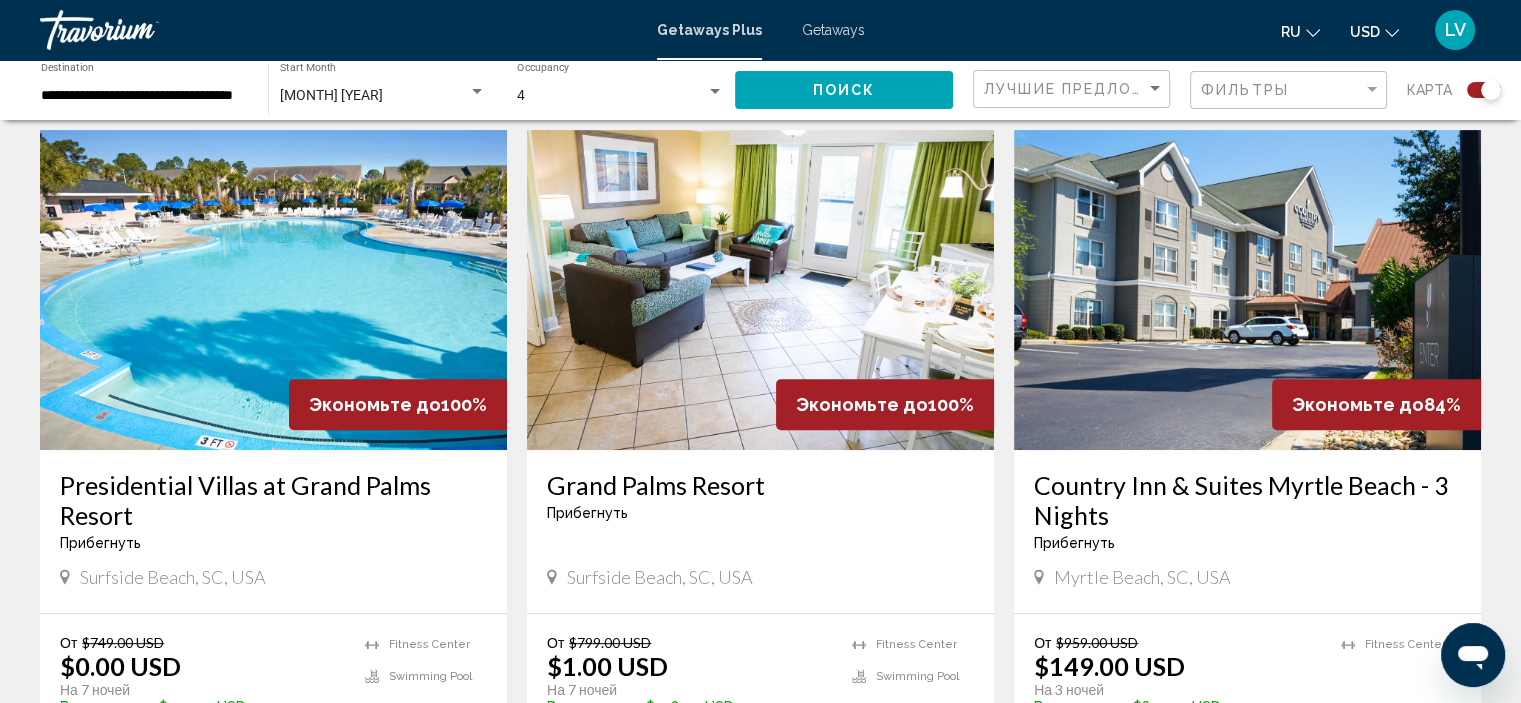 scroll, scrollTop: 800, scrollLeft: 0, axis: vertical 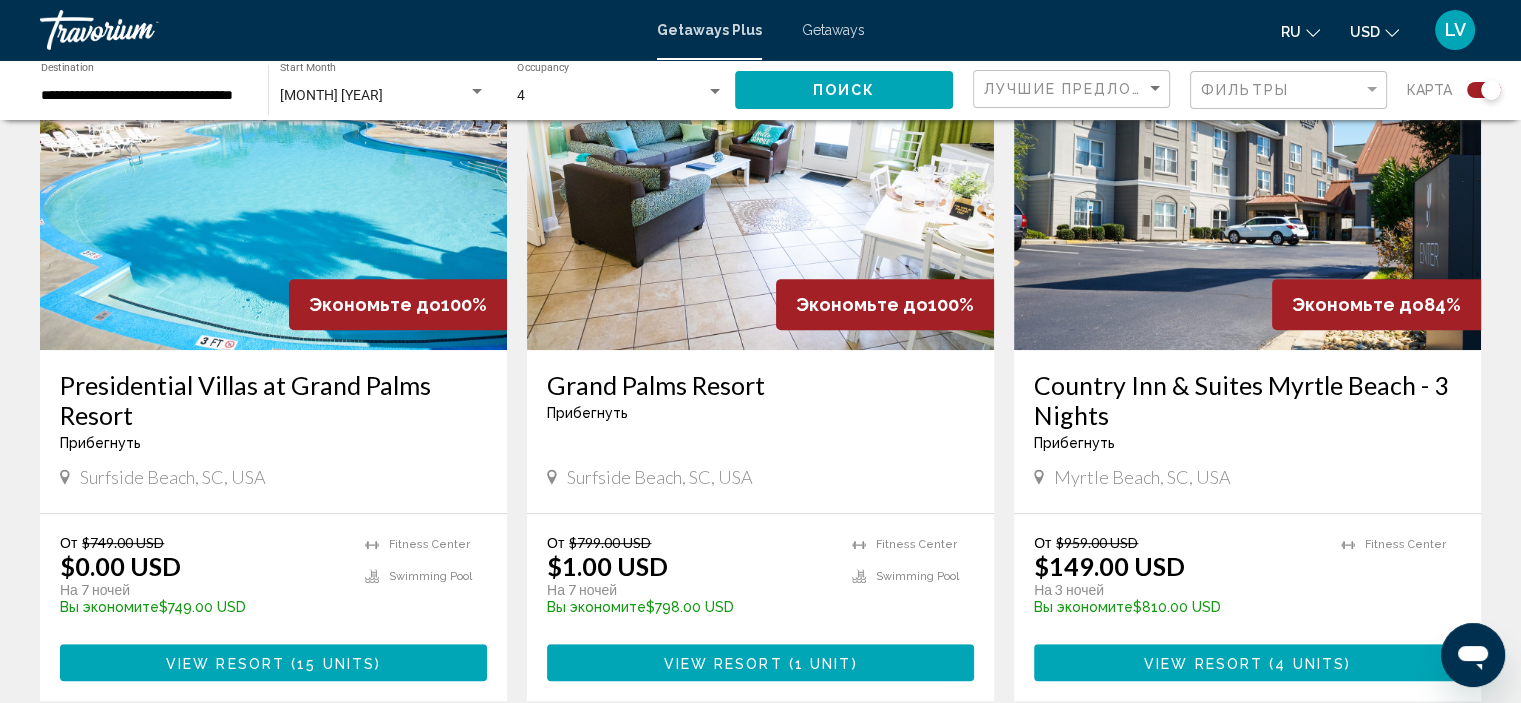 click at bounding box center [273, 190] 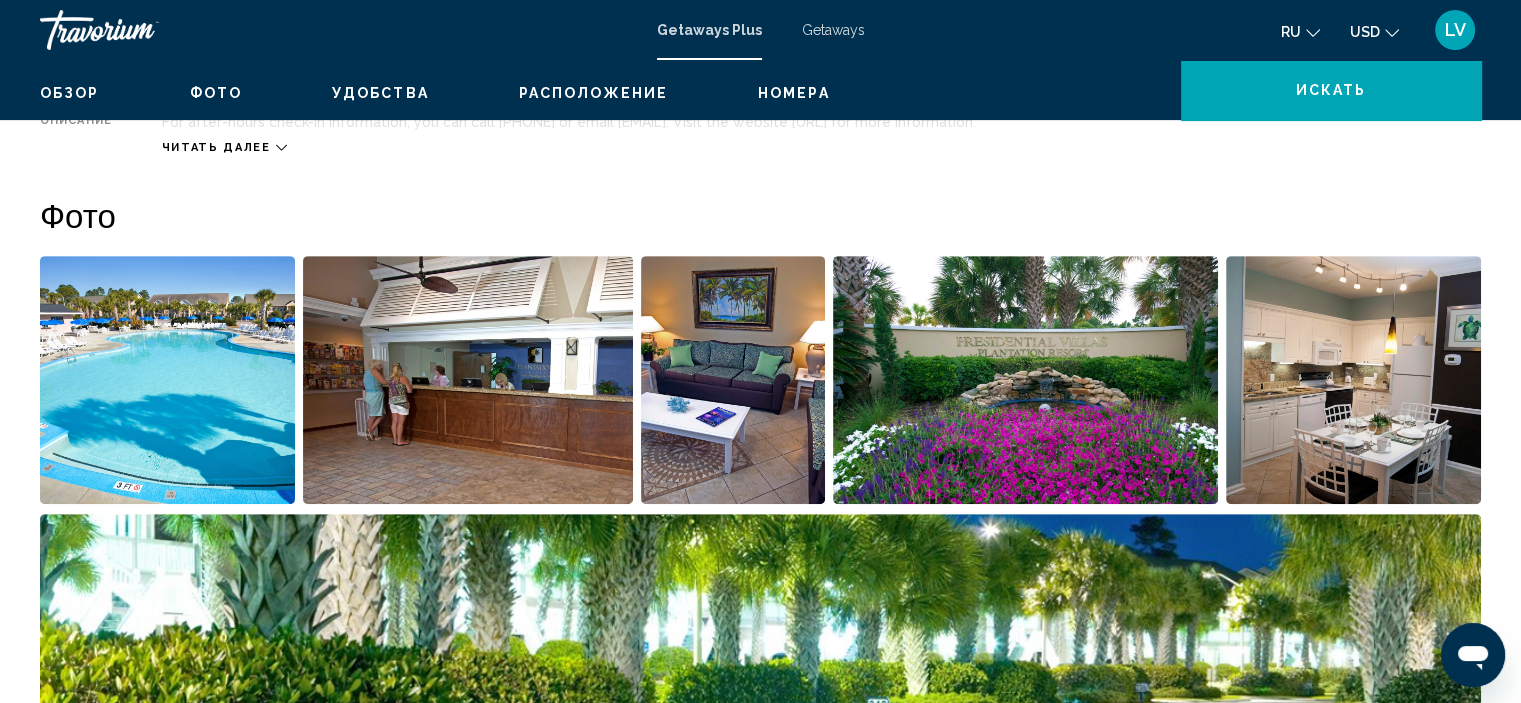 scroll, scrollTop: 8, scrollLeft: 0, axis: vertical 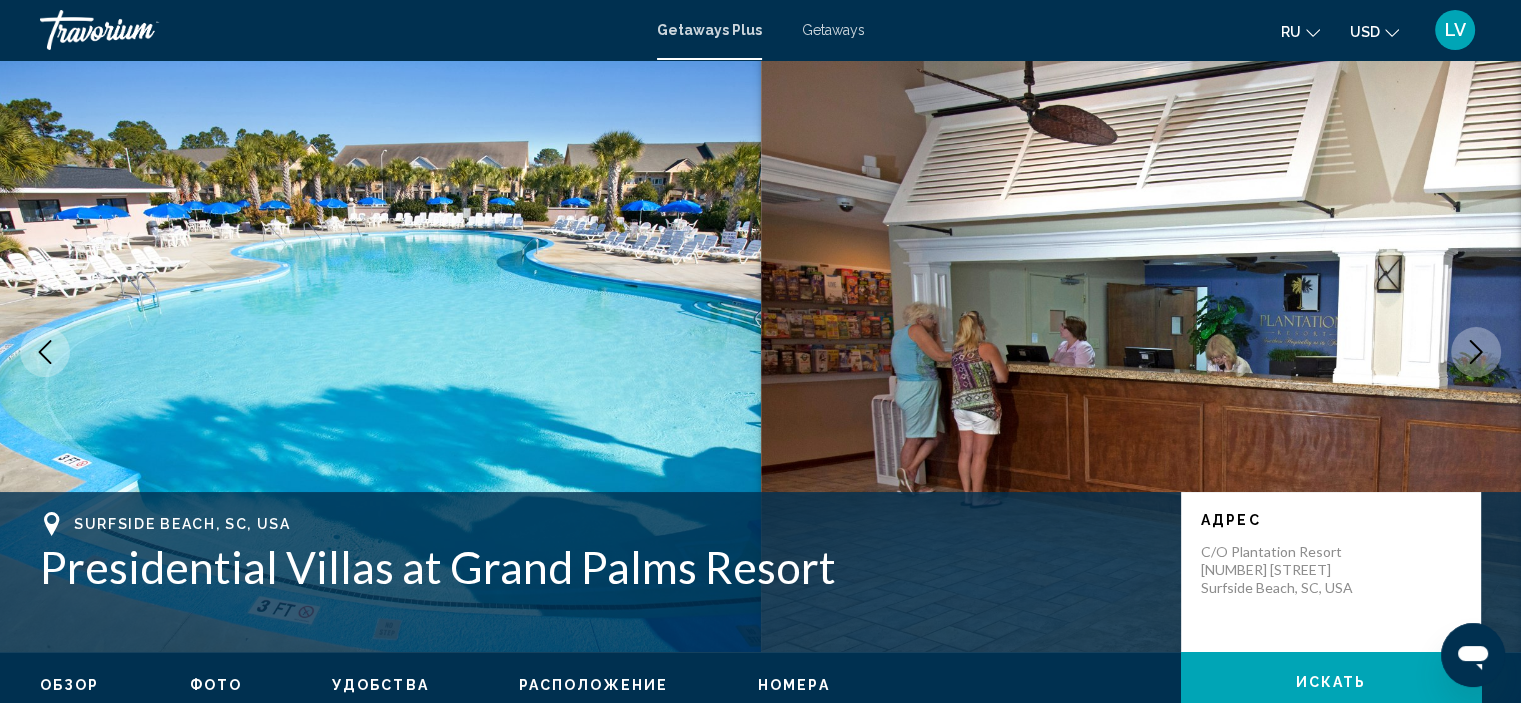 click 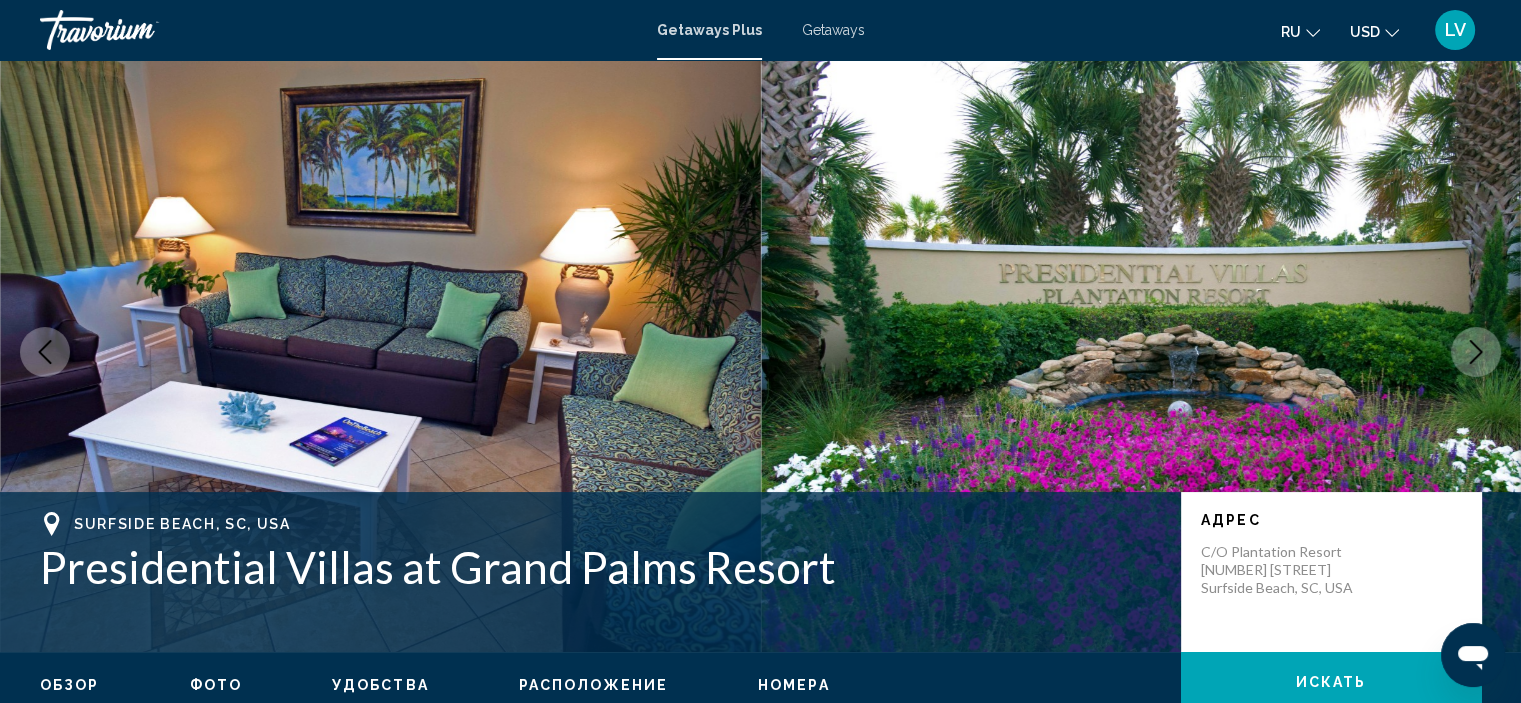 click 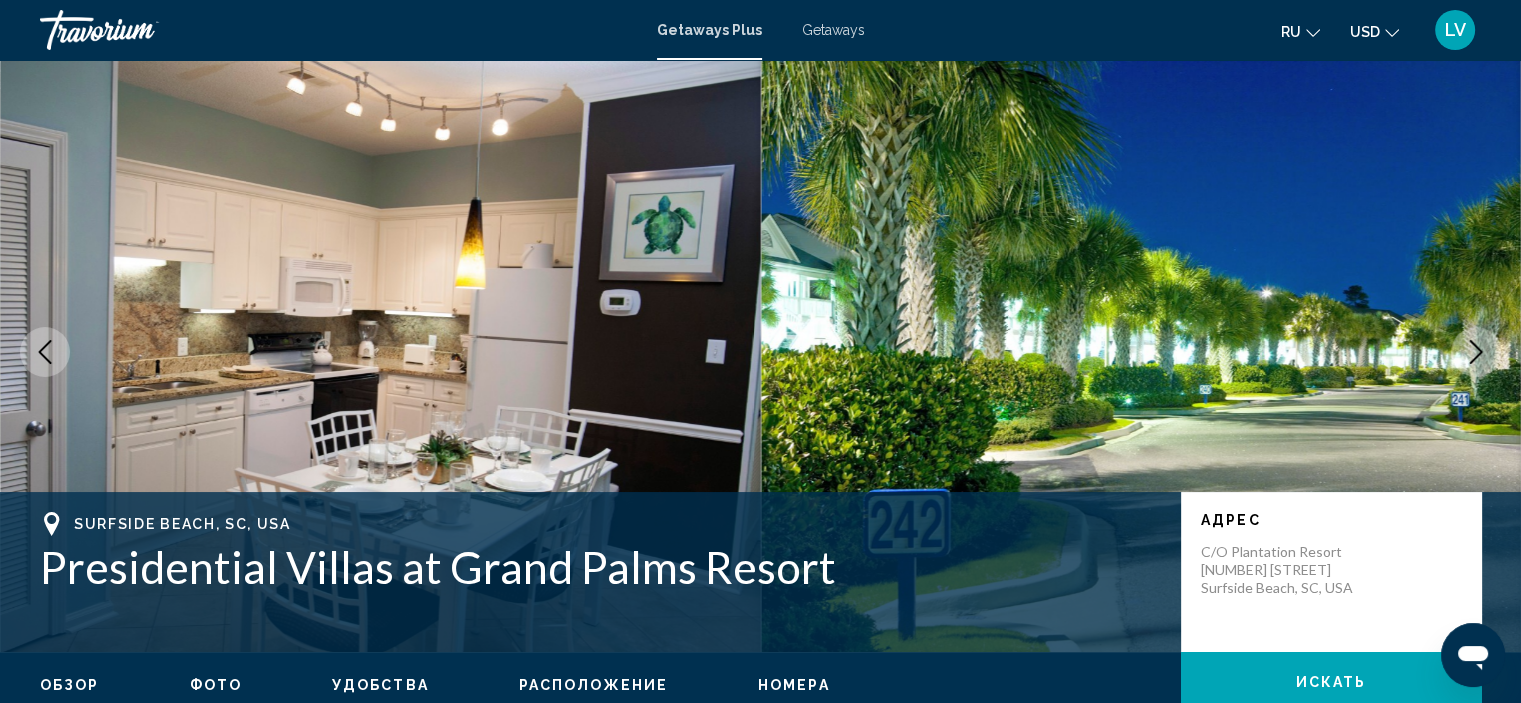 click 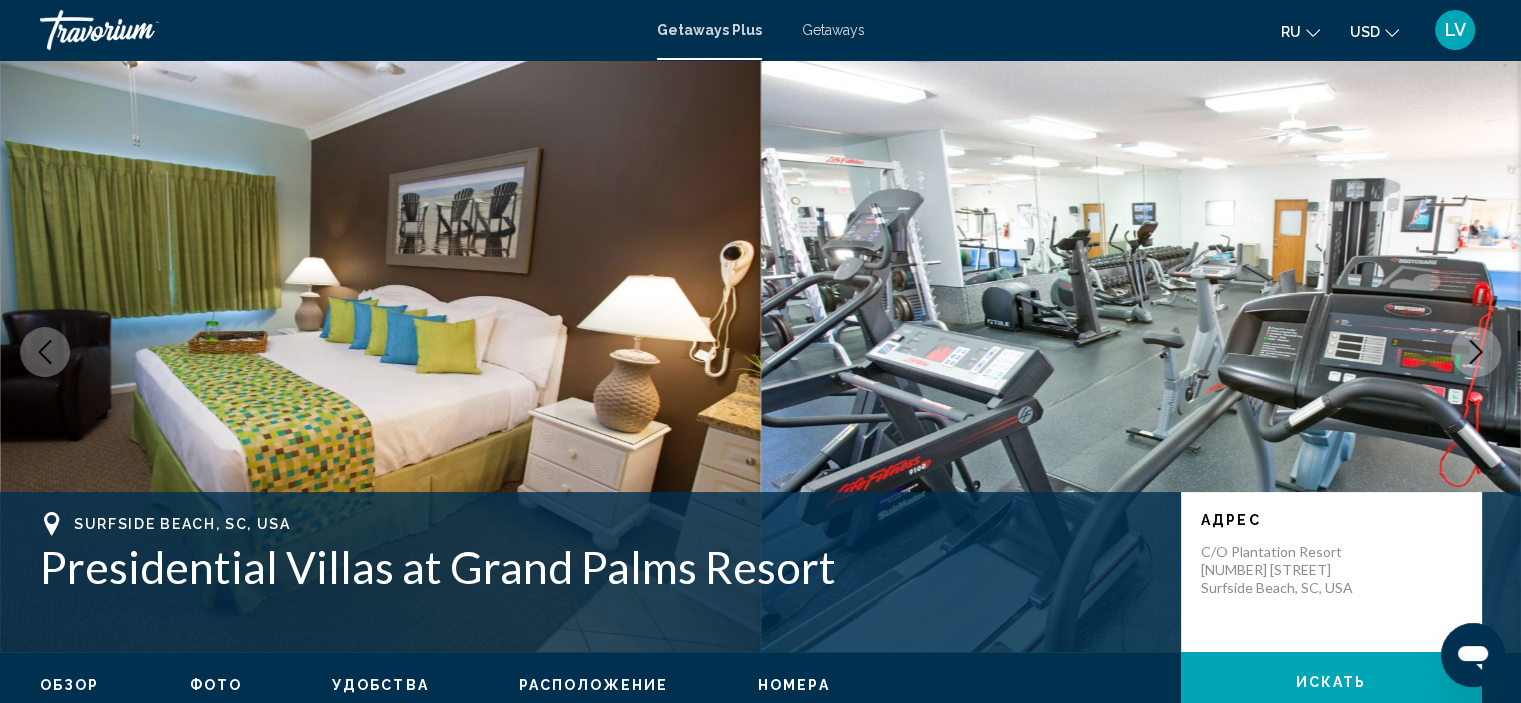 click 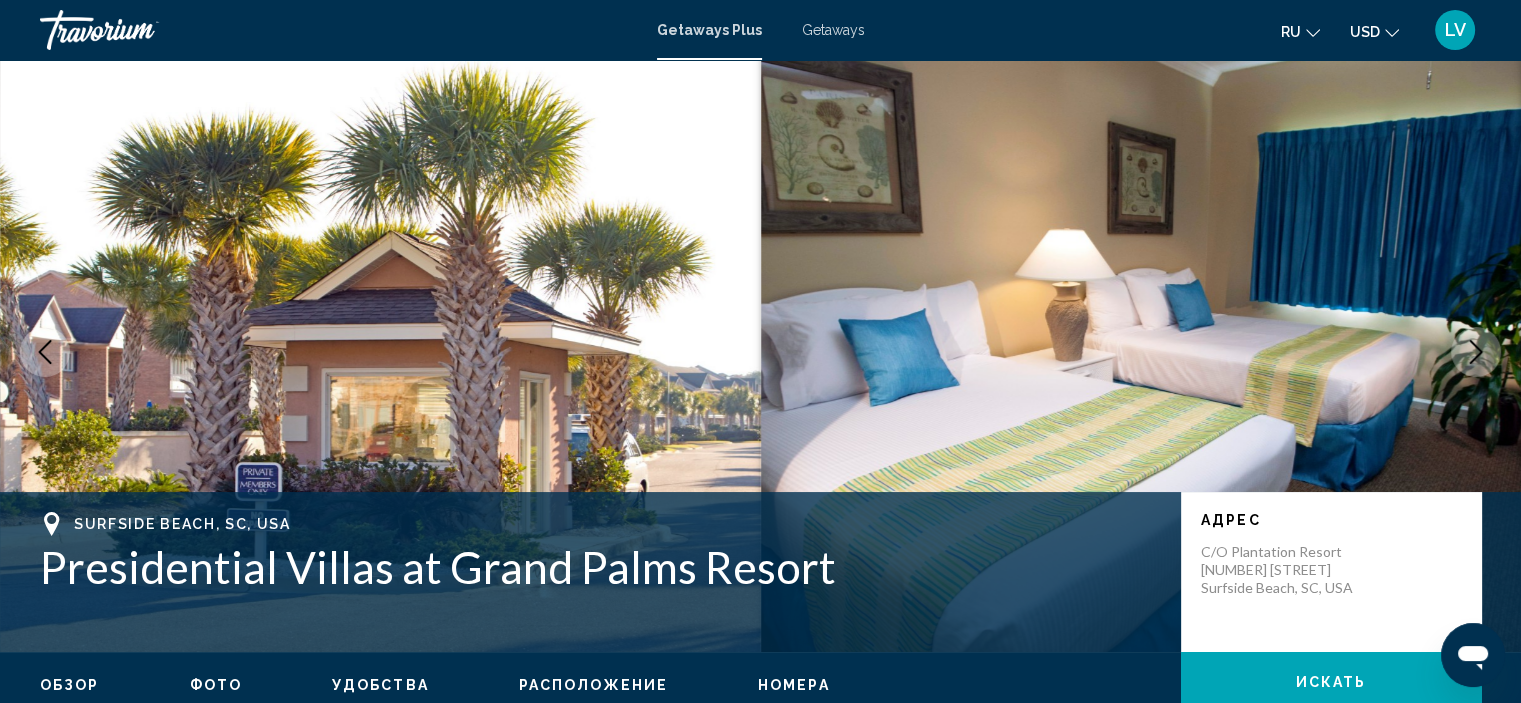 click 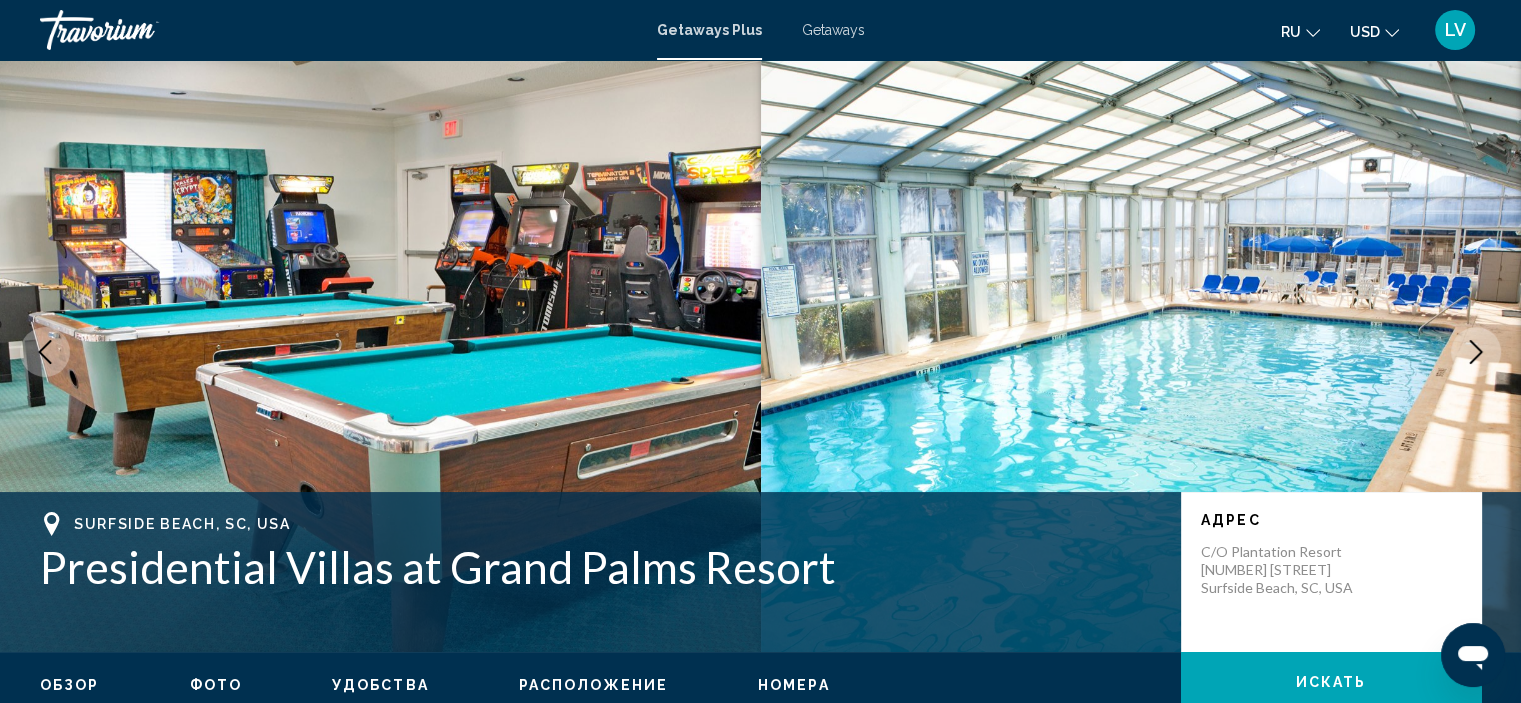 click 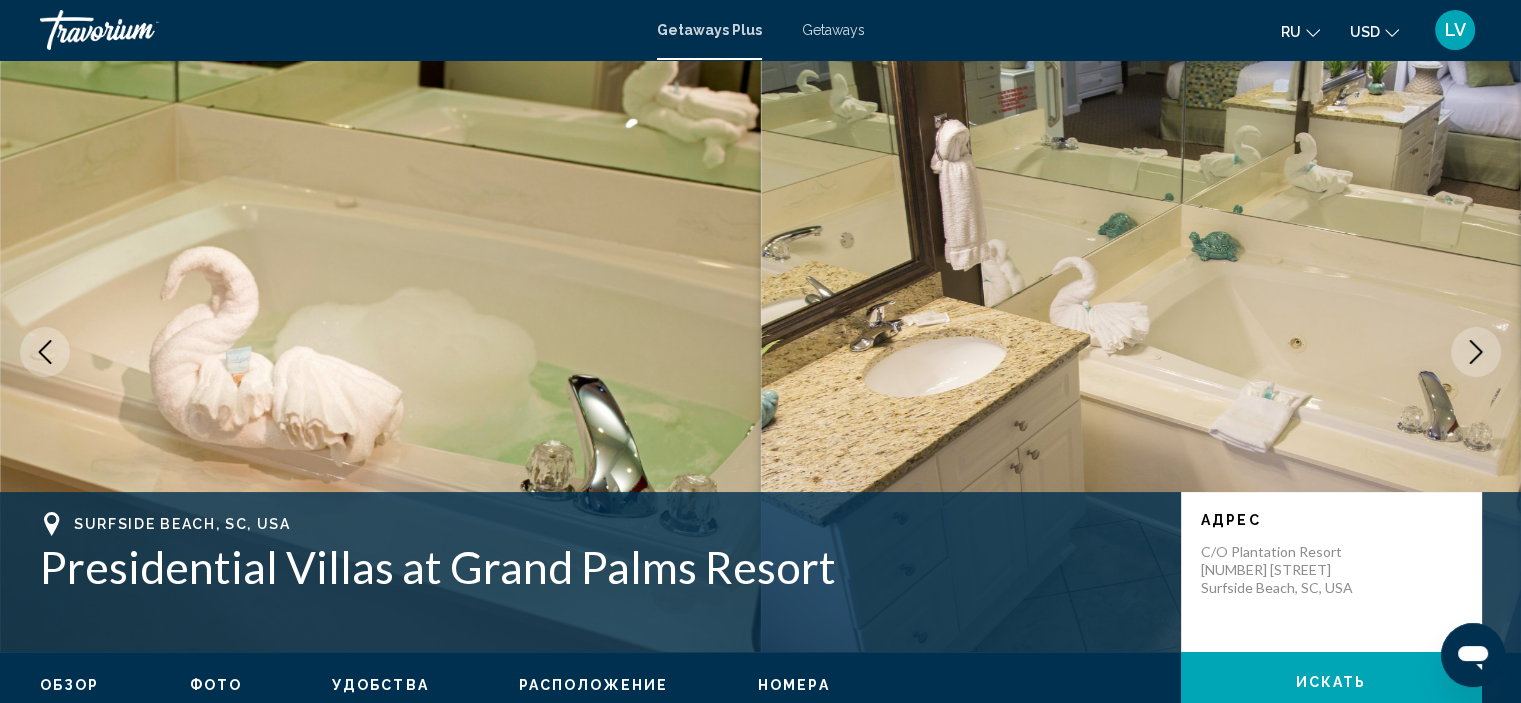 click 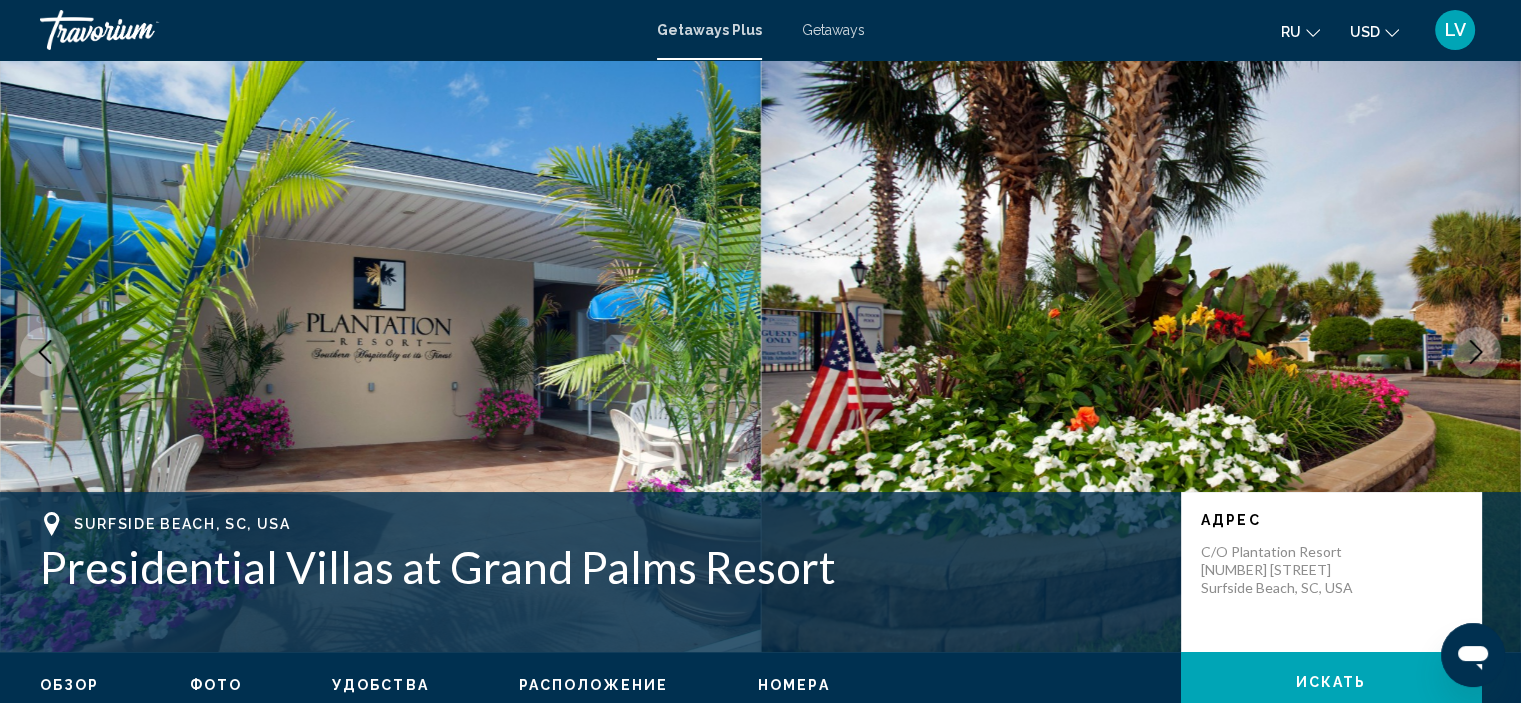click 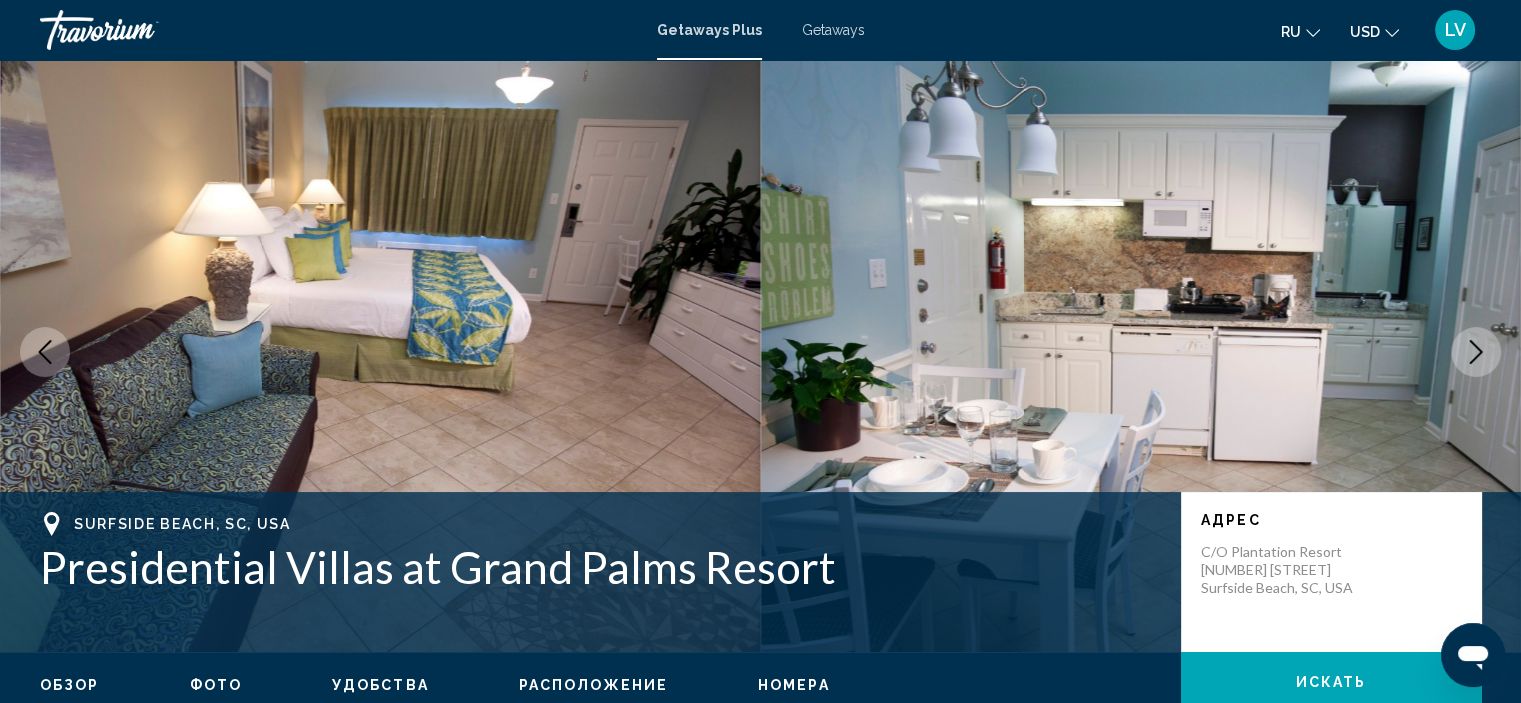 click 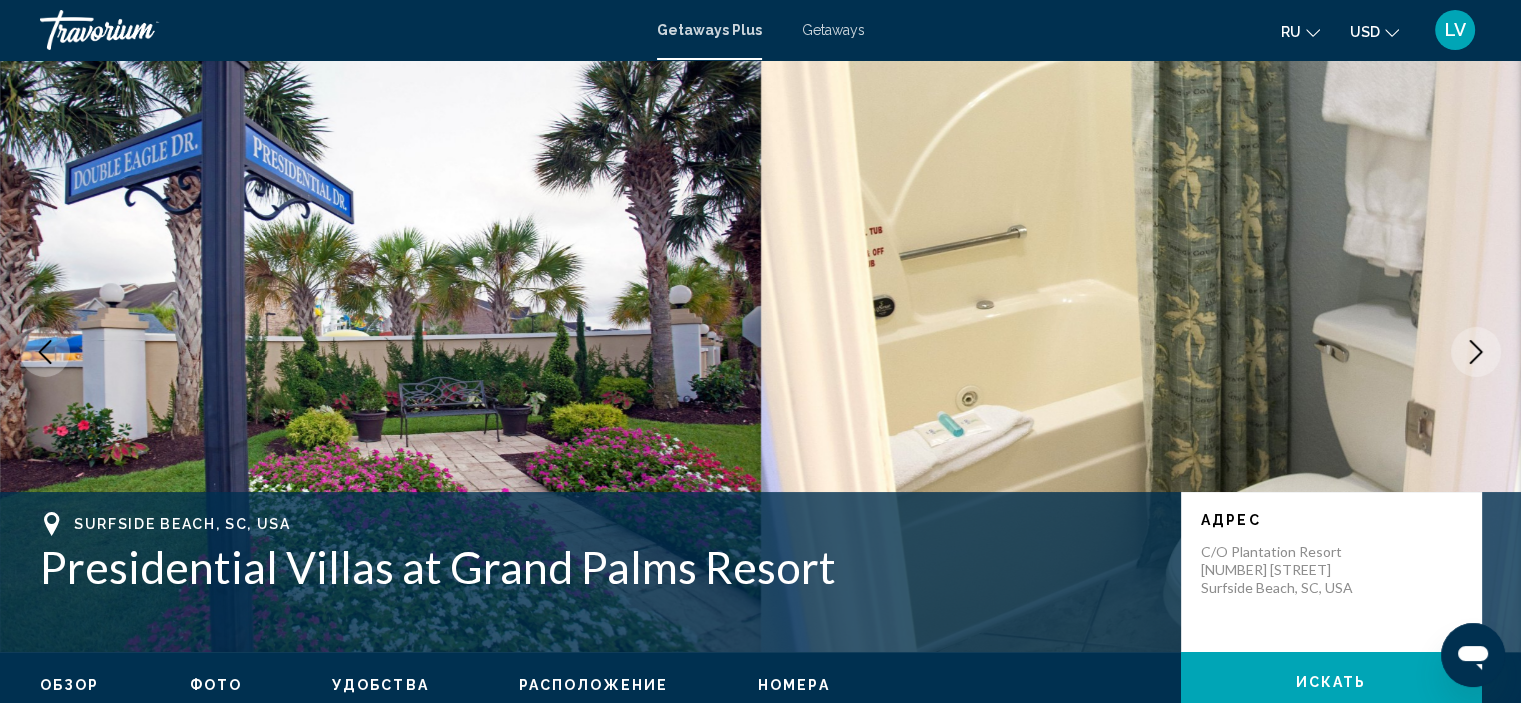 click 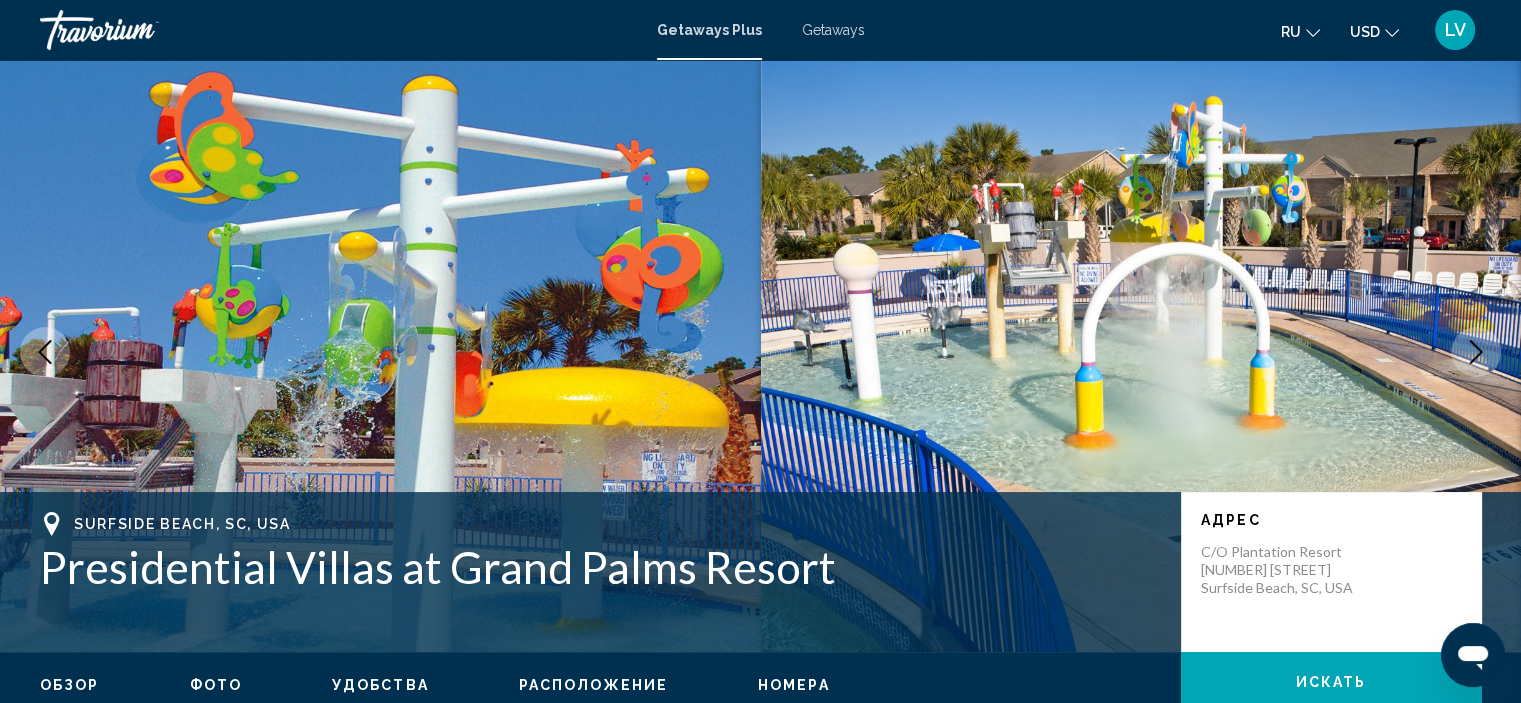 click 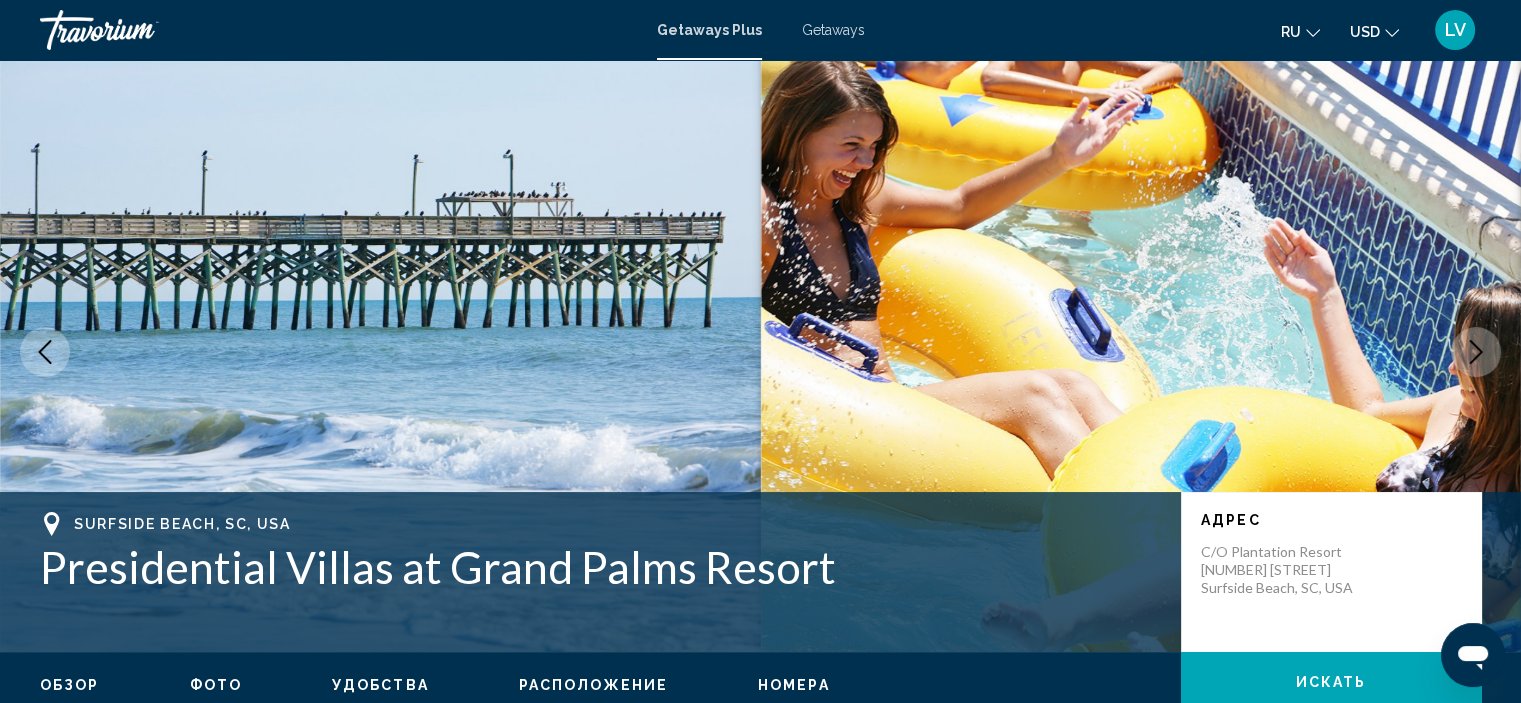 click 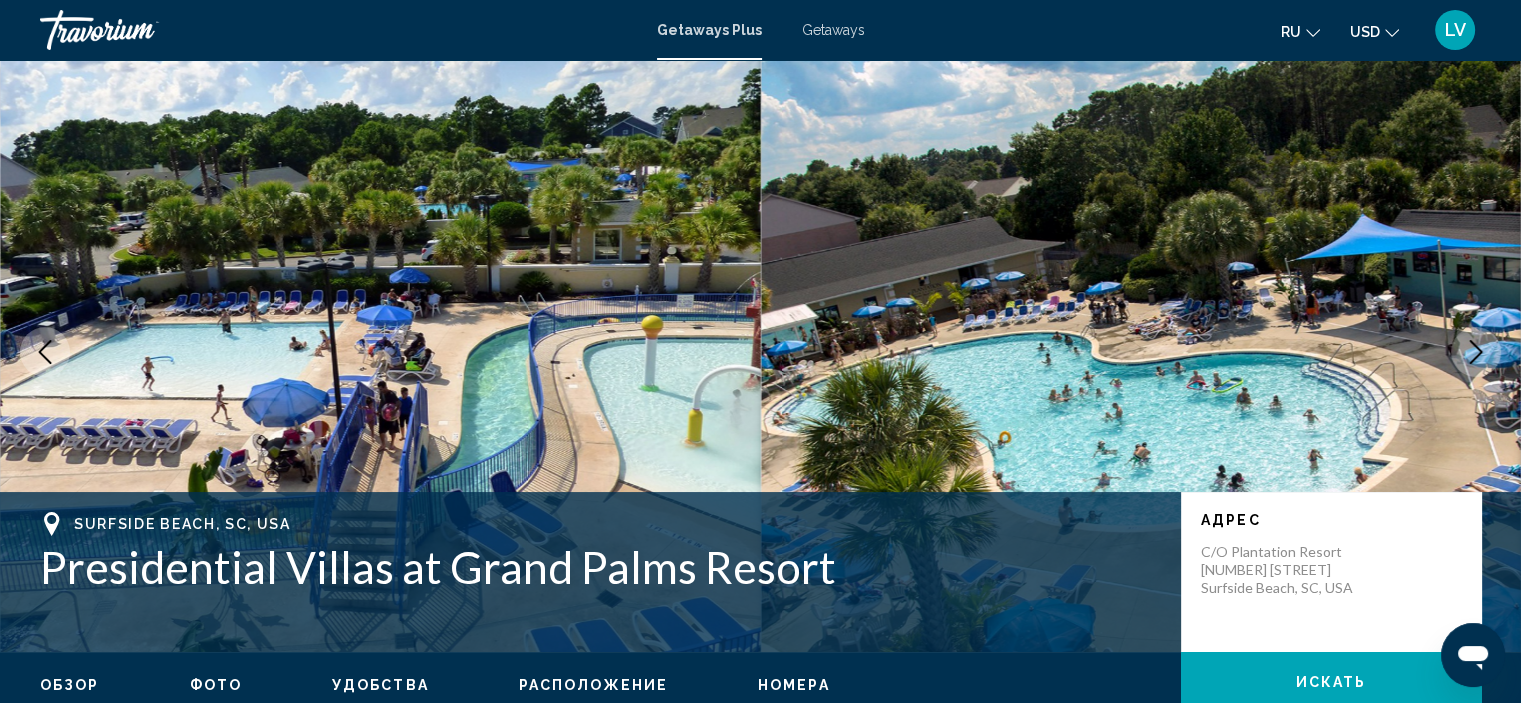 click 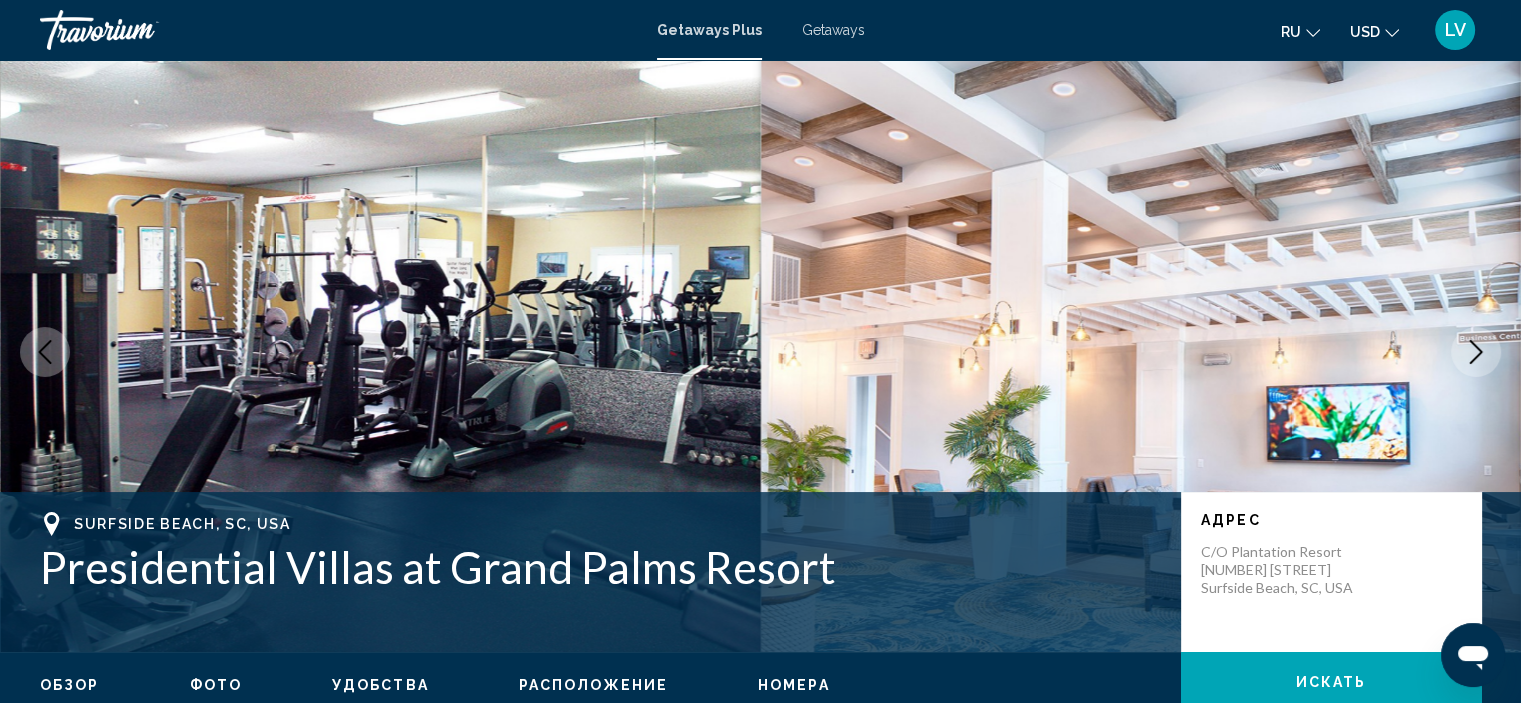 click 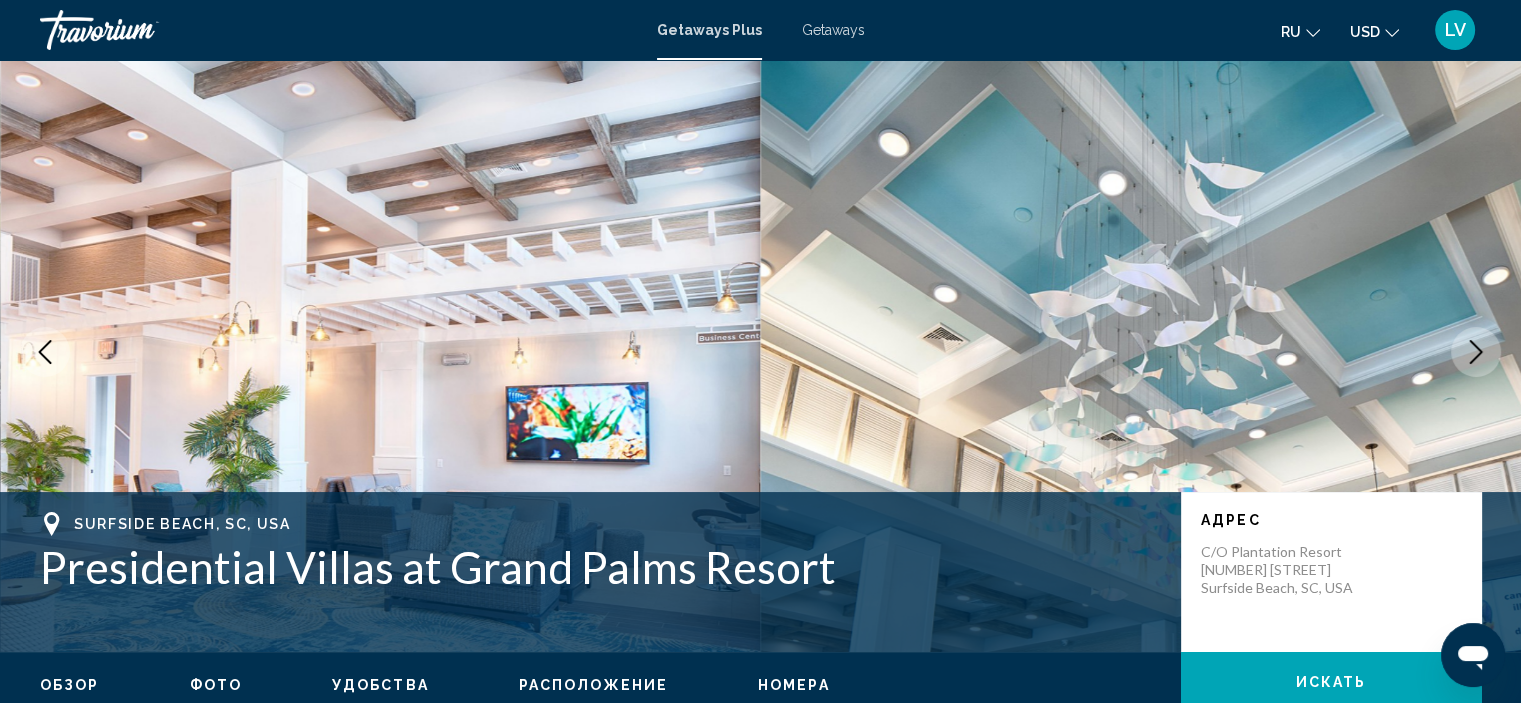 click 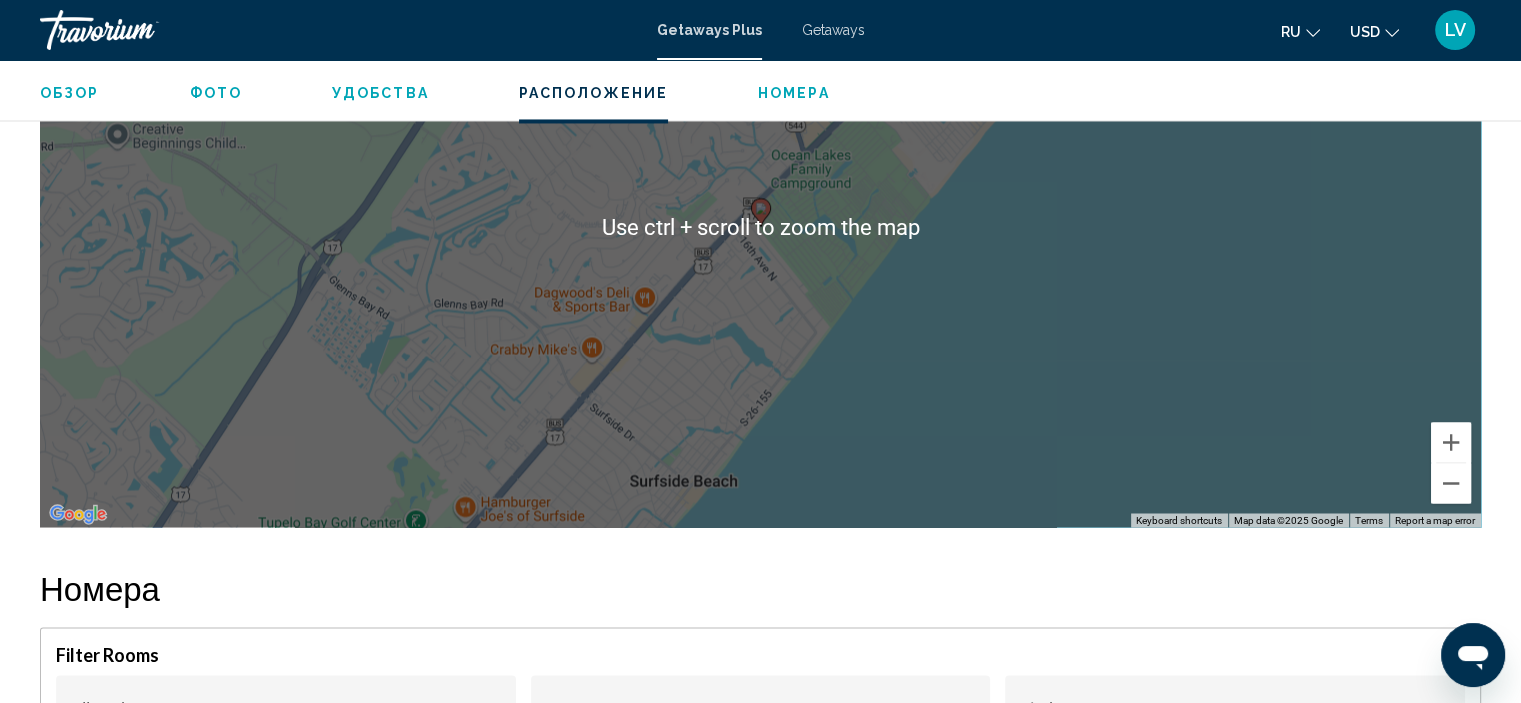 scroll, scrollTop: 3208, scrollLeft: 0, axis: vertical 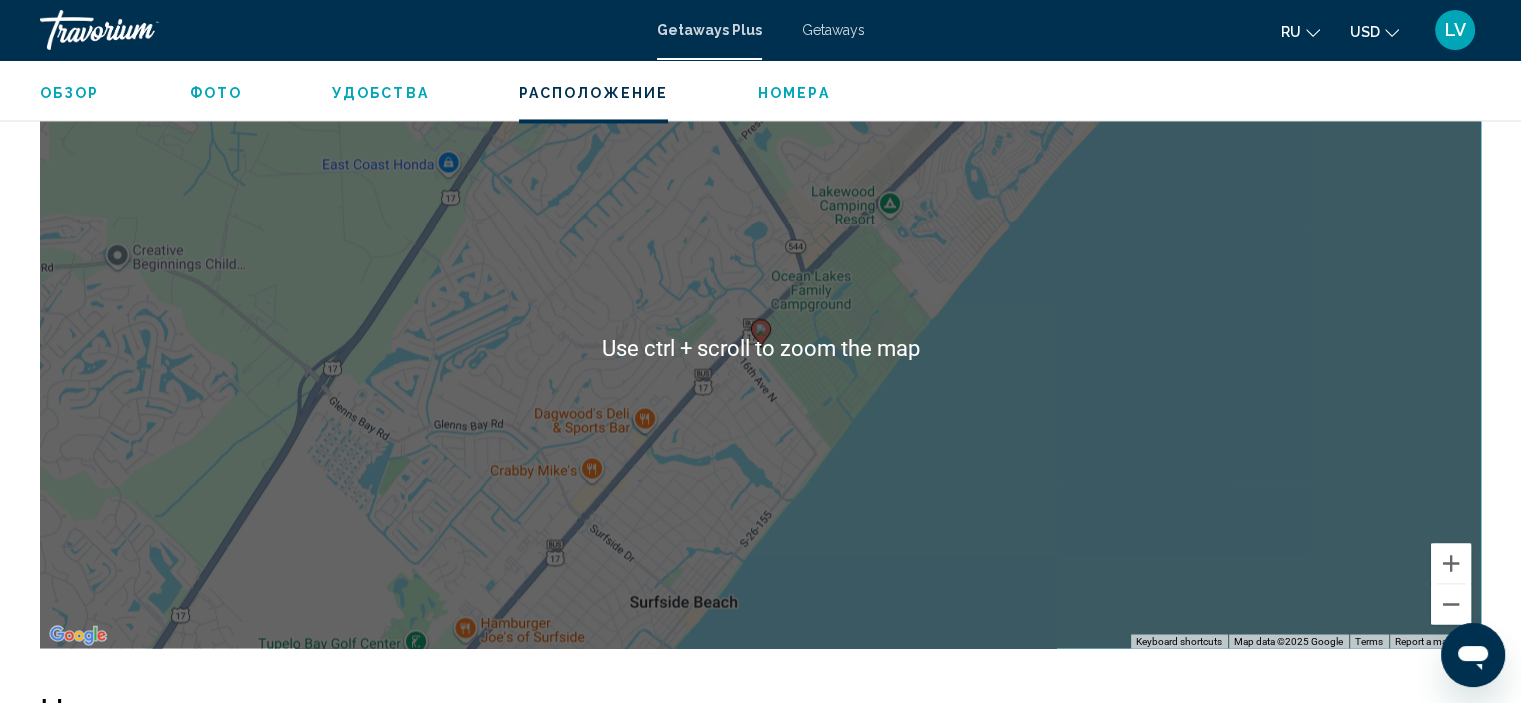 click on "To activate drag with keyboard, press Alt + Enter. Once in keyboard drag state, use the arrow keys to move the marker. To complete the drag, press the Enter key. To cancel, press Escape." at bounding box center [760, 348] 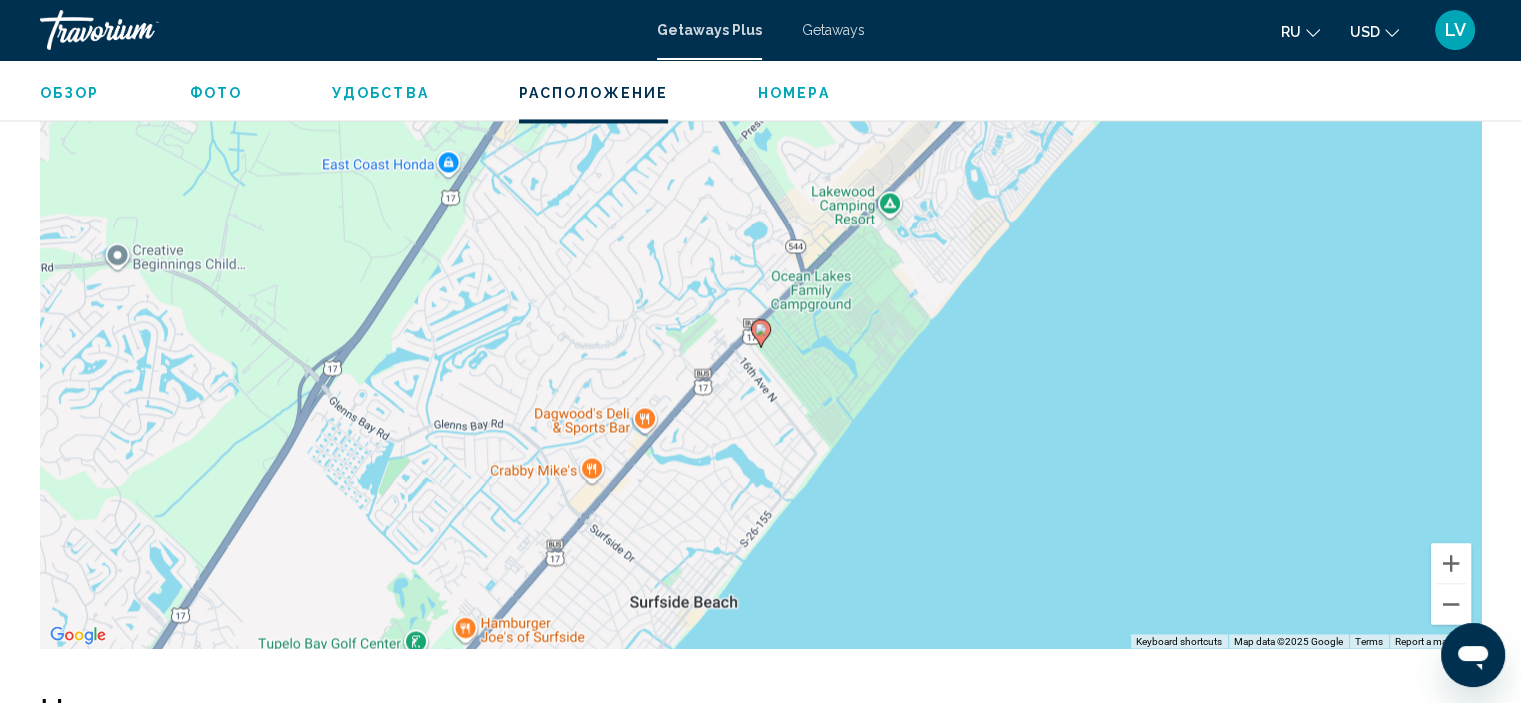 click on "To activate drag with keyboard, press Alt + Enter. Once in keyboard drag state, use the arrow keys to move the marker. To complete the drag, press the Enter key. To cancel, press Escape." at bounding box center (760, 348) 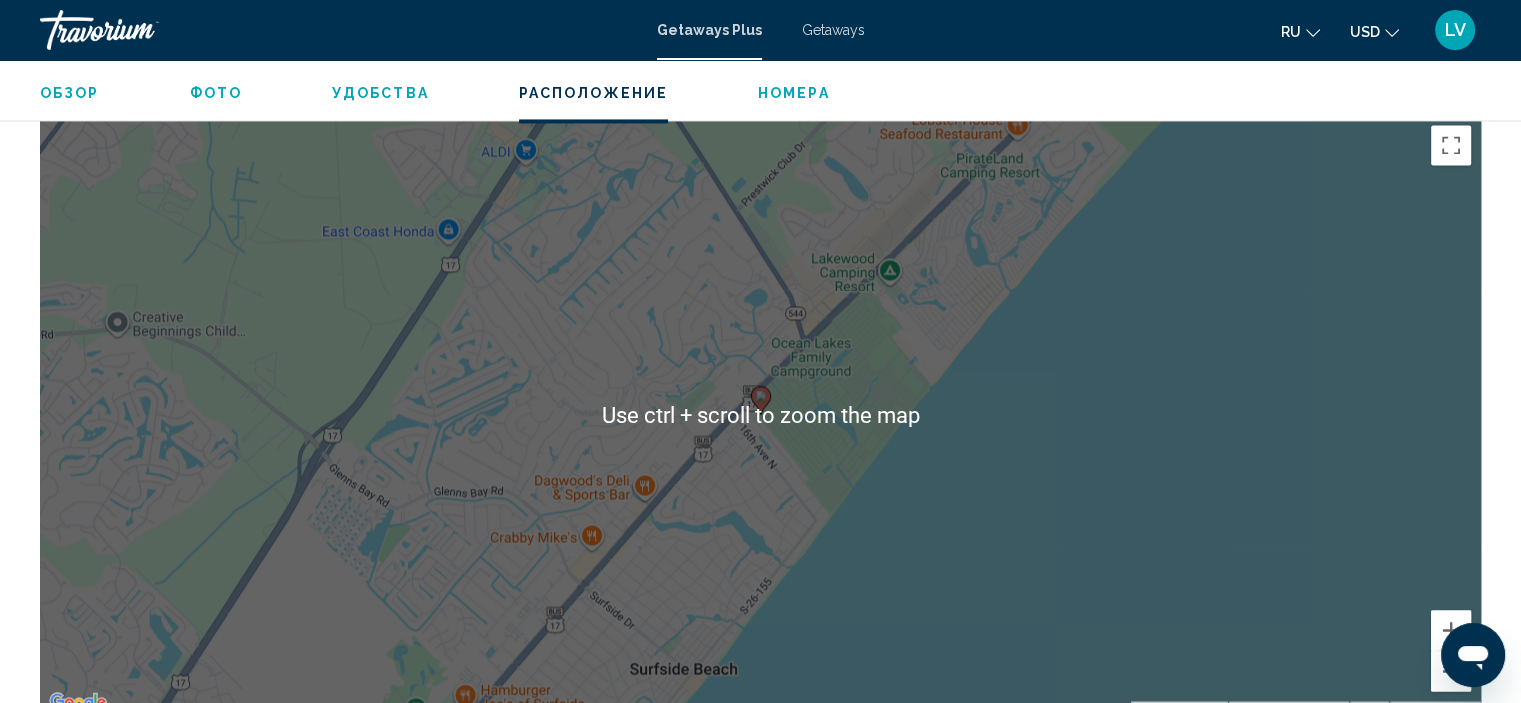 scroll, scrollTop: 3108, scrollLeft: 0, axis: vertical 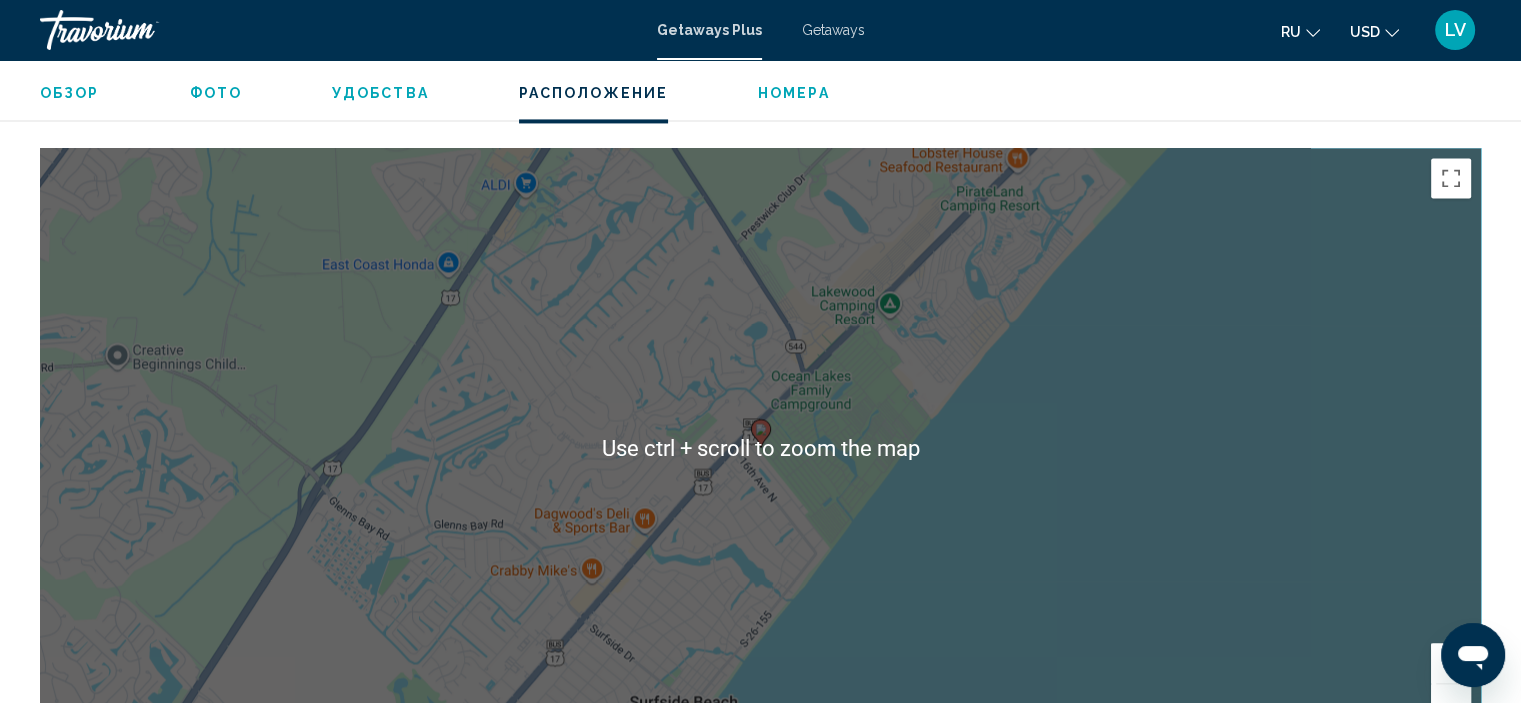 click on "To activate drag with keyboard, press Alt + Enter. Once in keyboard drag state, use the arrow keys to move the marker. To complete the drag, press the Enter key. To cancel, press Escape." at bounding box center (760, 448) 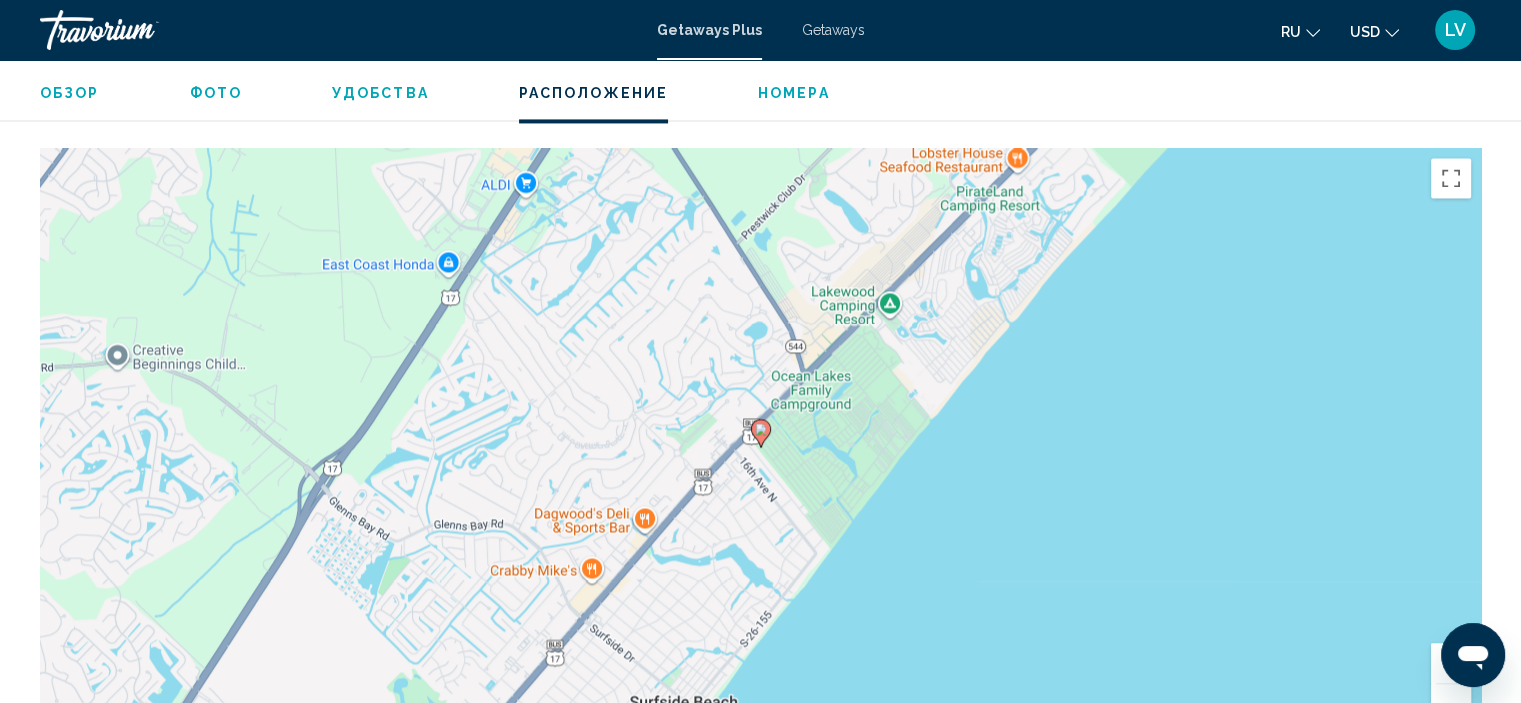 click on "Удобства" at bounding box center (380, 93) 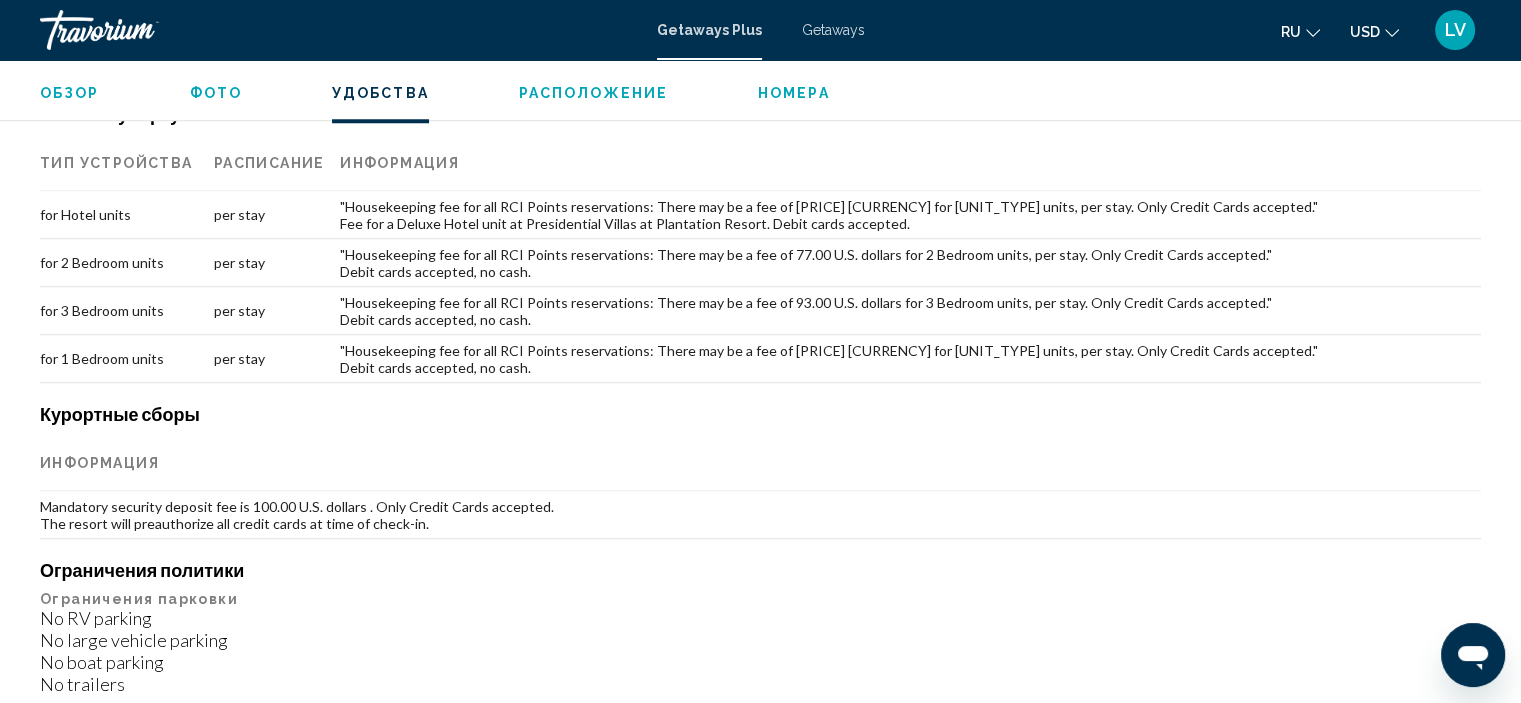 scroll, scrollTop: 1524, scrollLeft: 0, axis: vertical 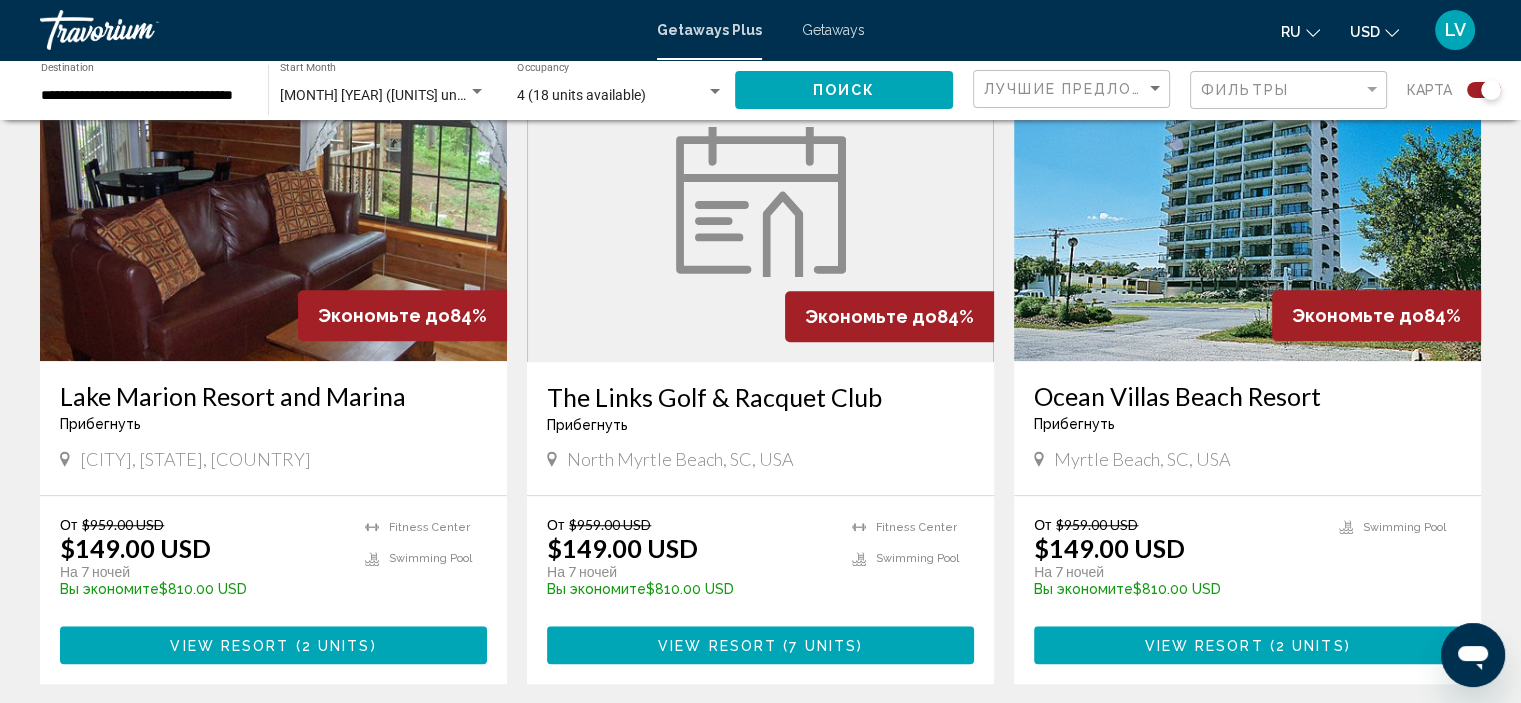 click at bounding box center (273, 201) 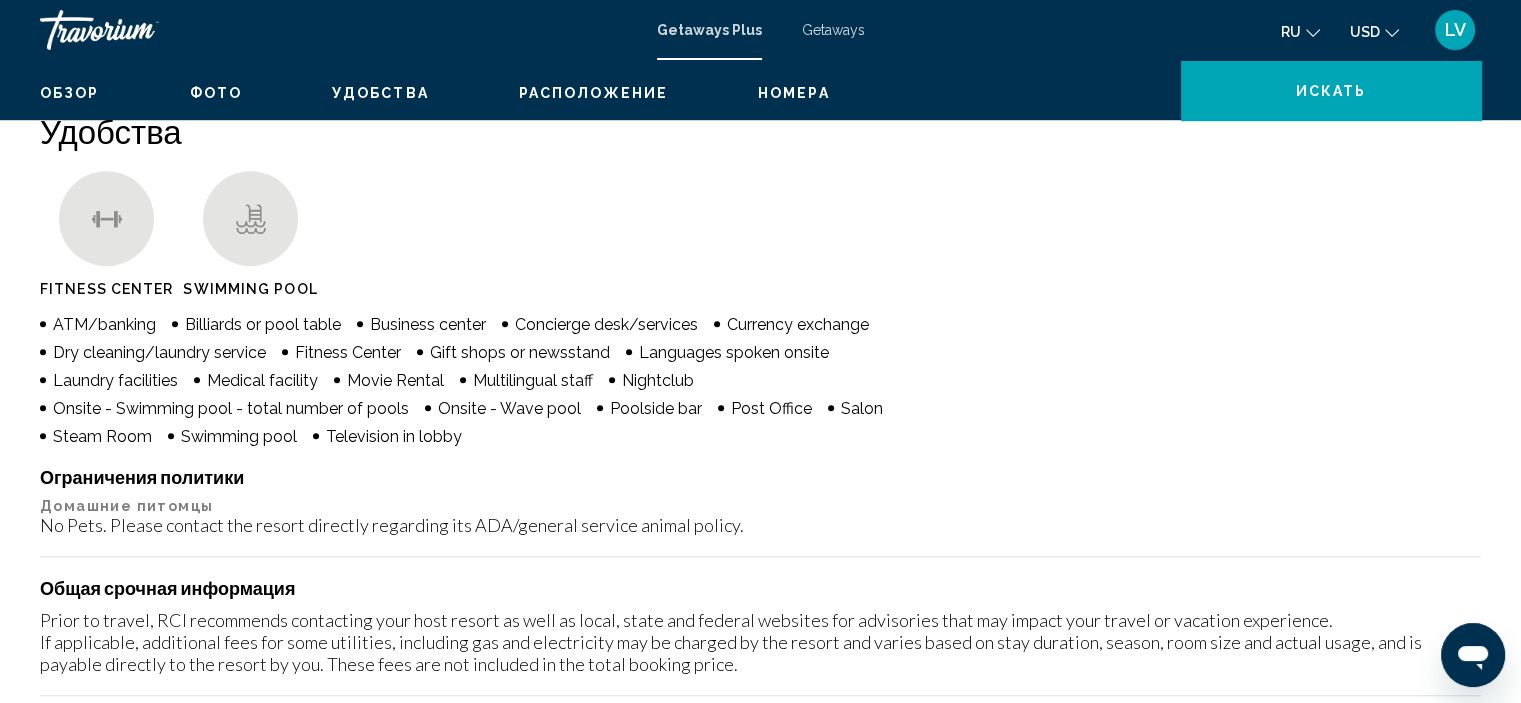 scroll, scrollTop: 8, scrollLeft: 0, axis: vertical 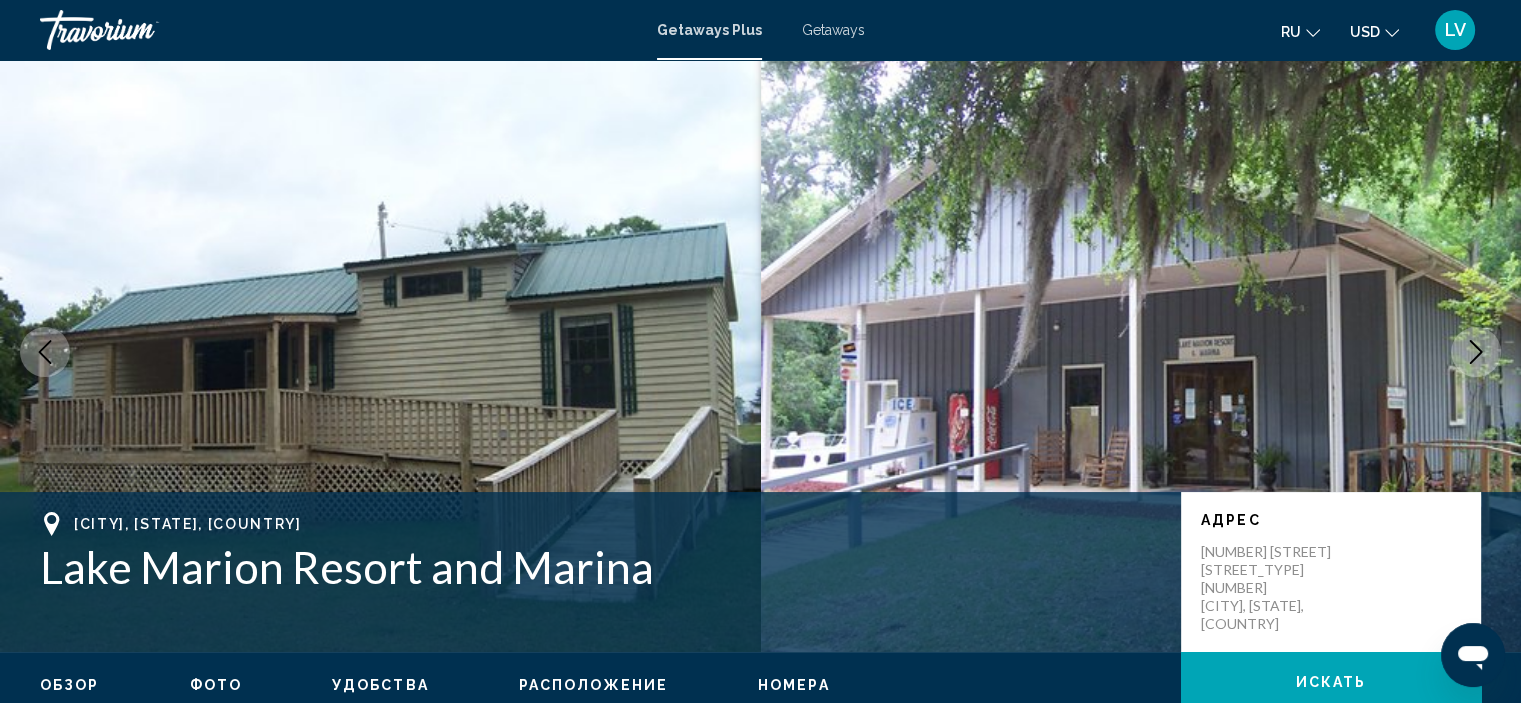 click 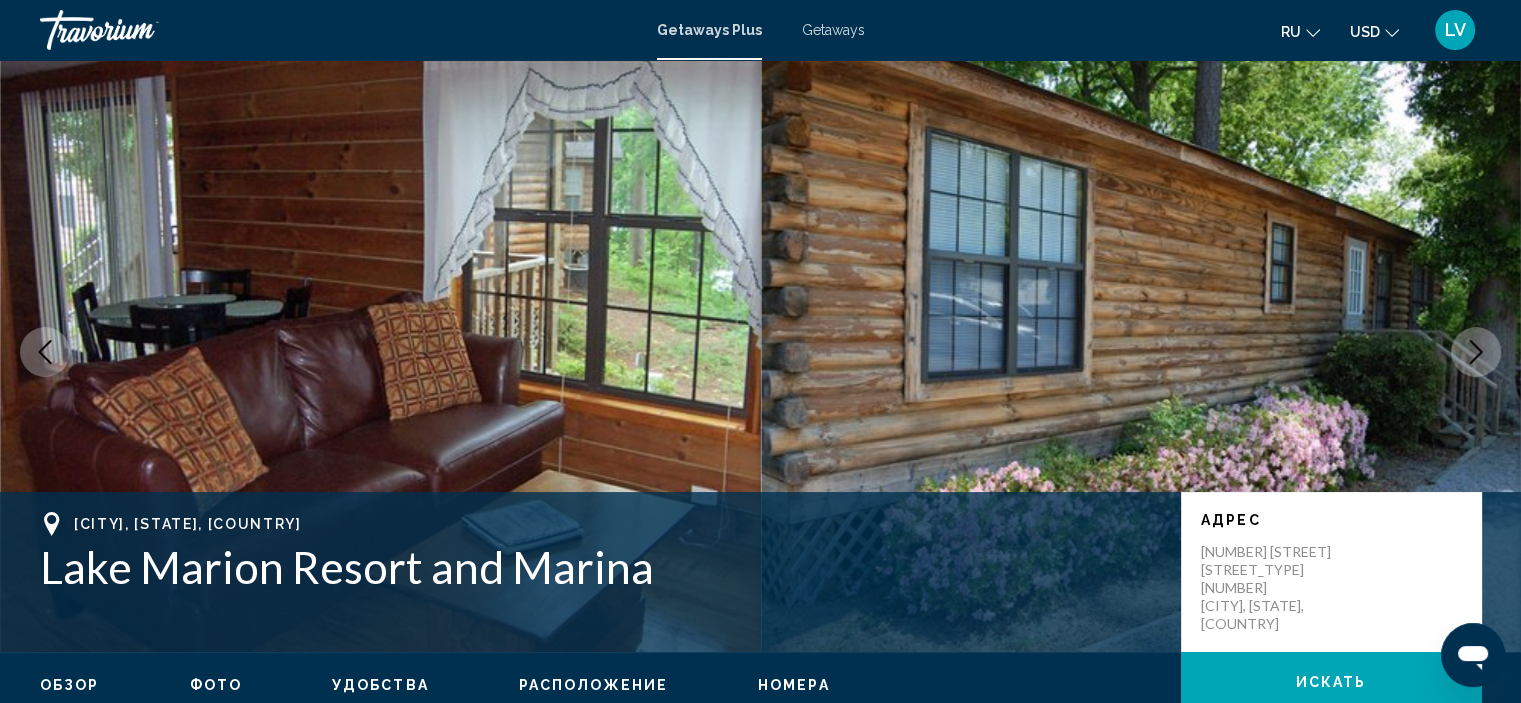 click 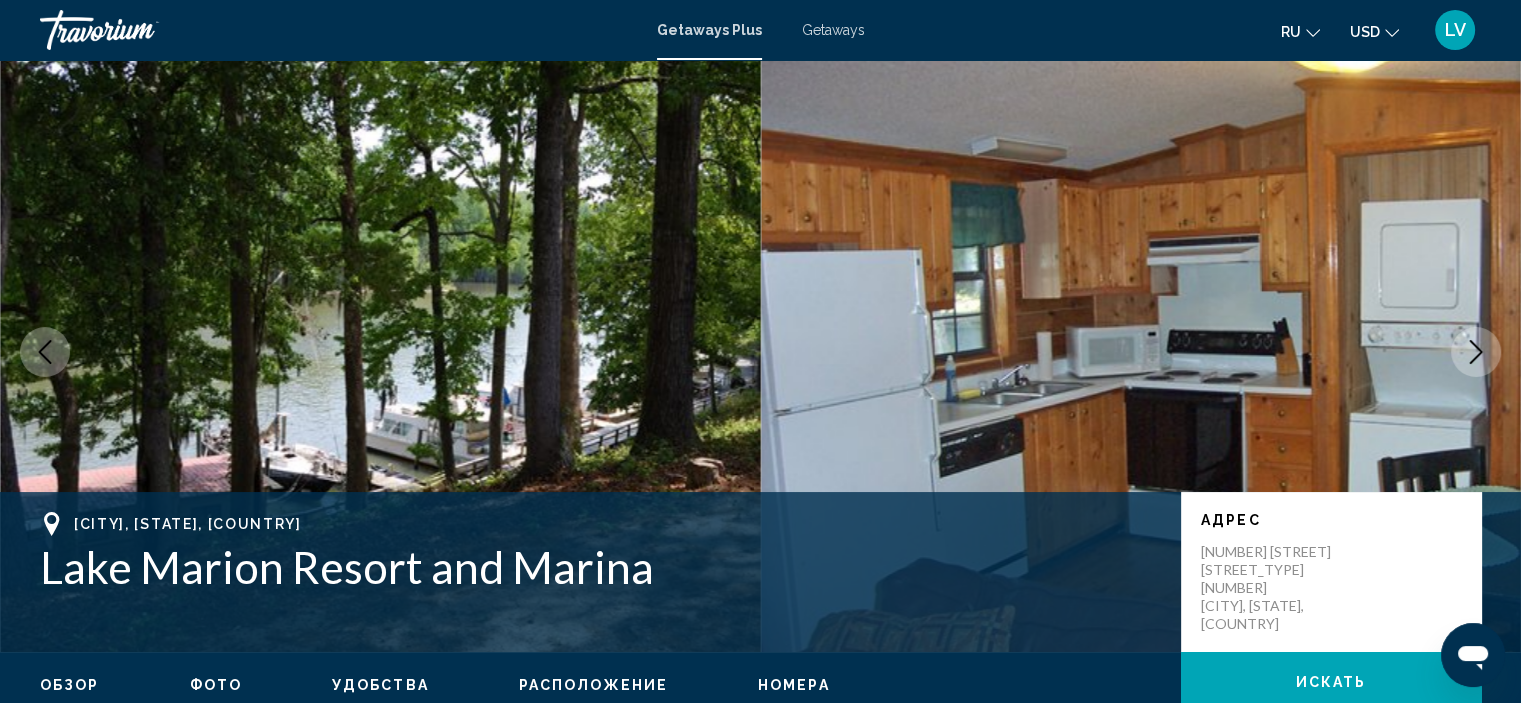 click 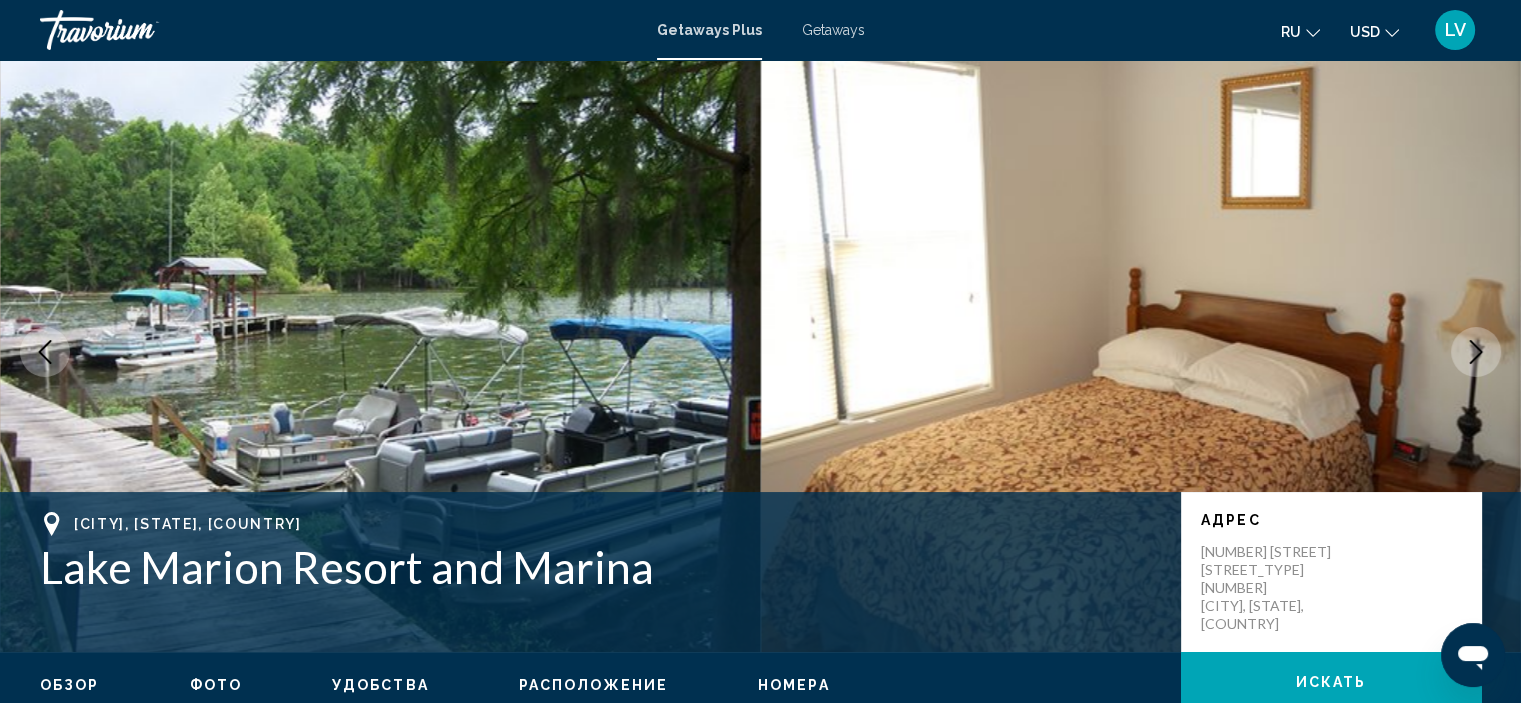 click 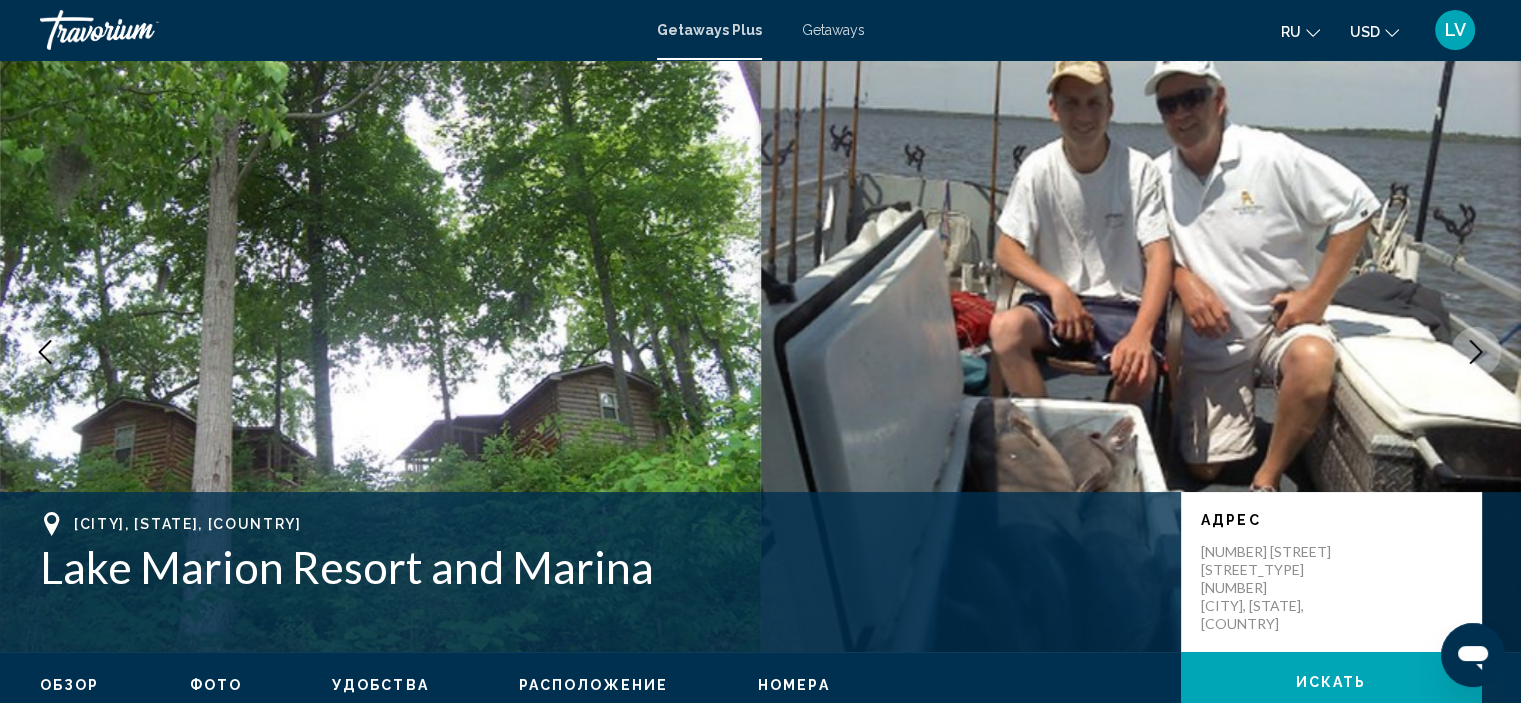 click 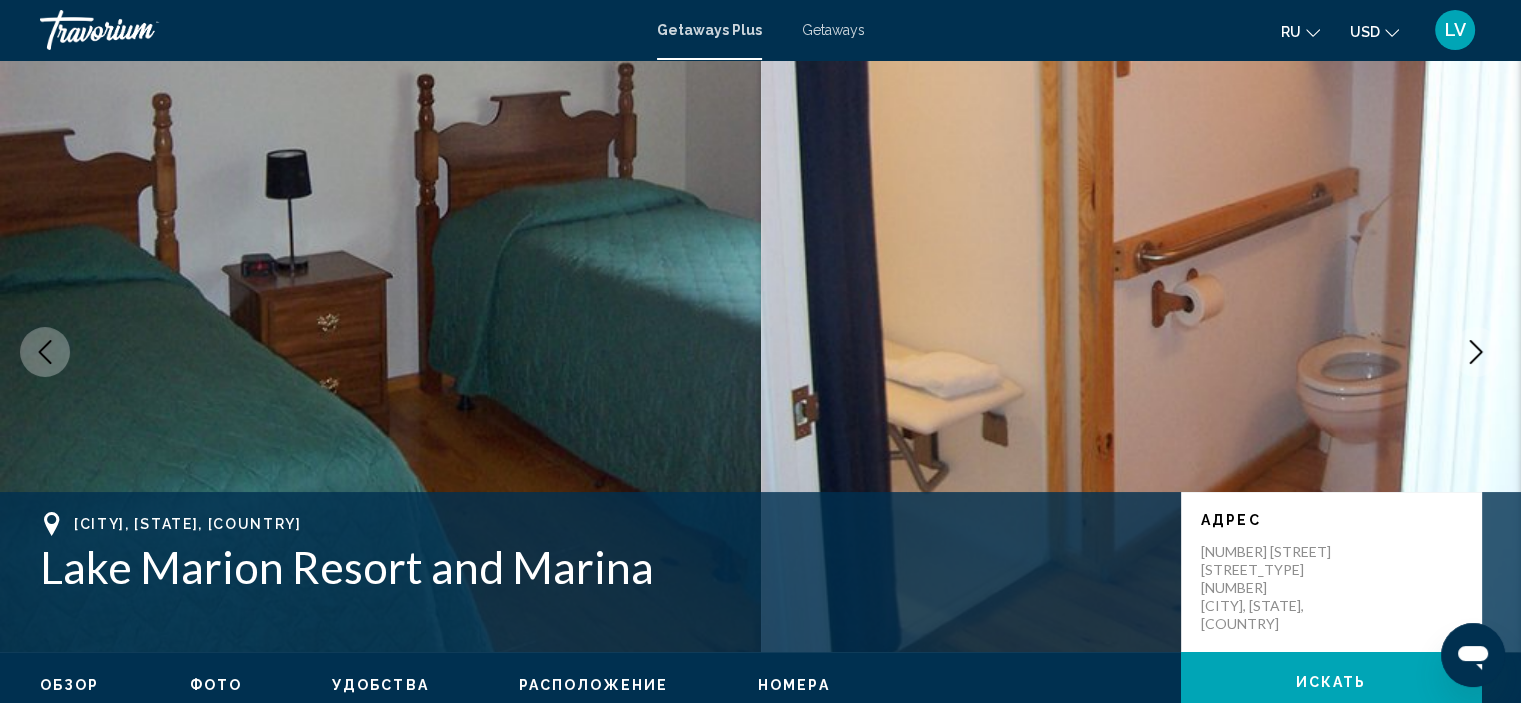 click 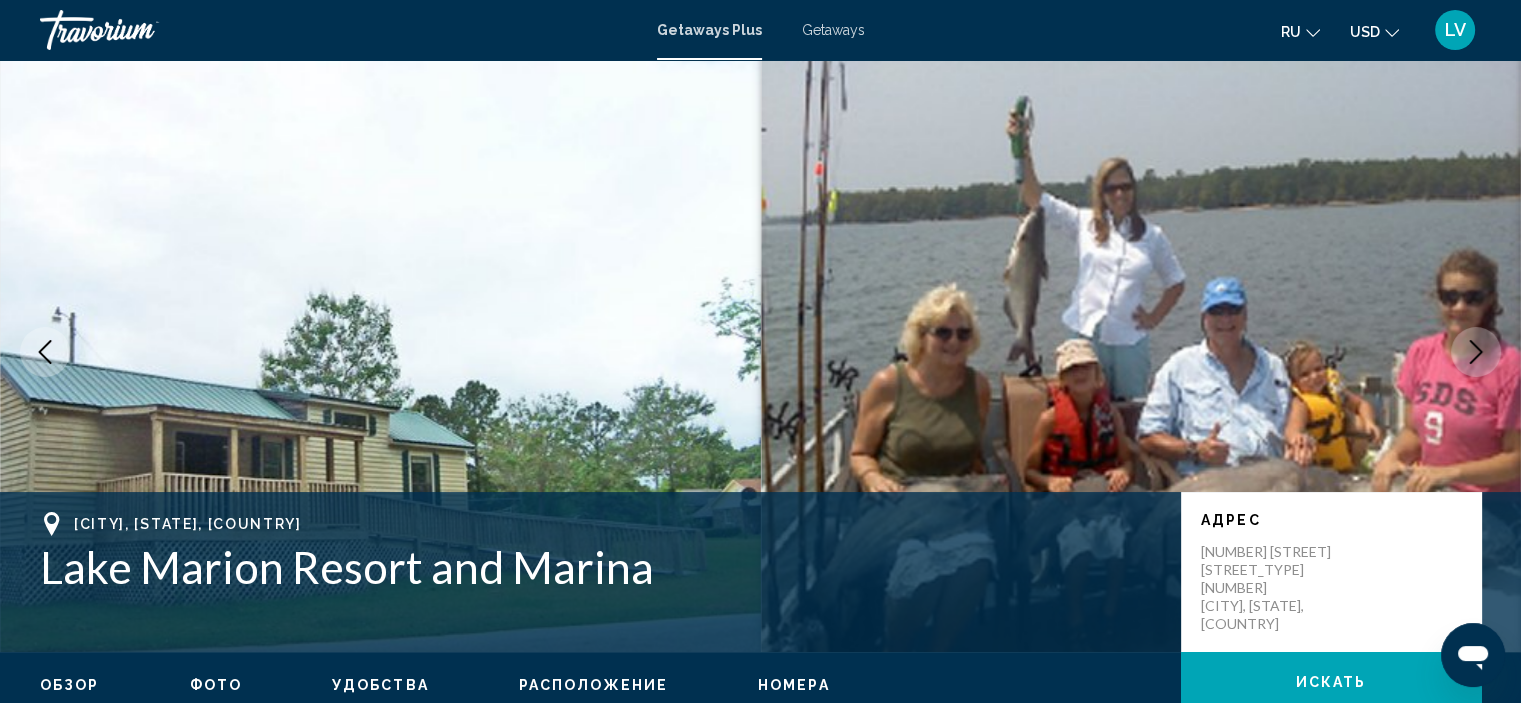 click 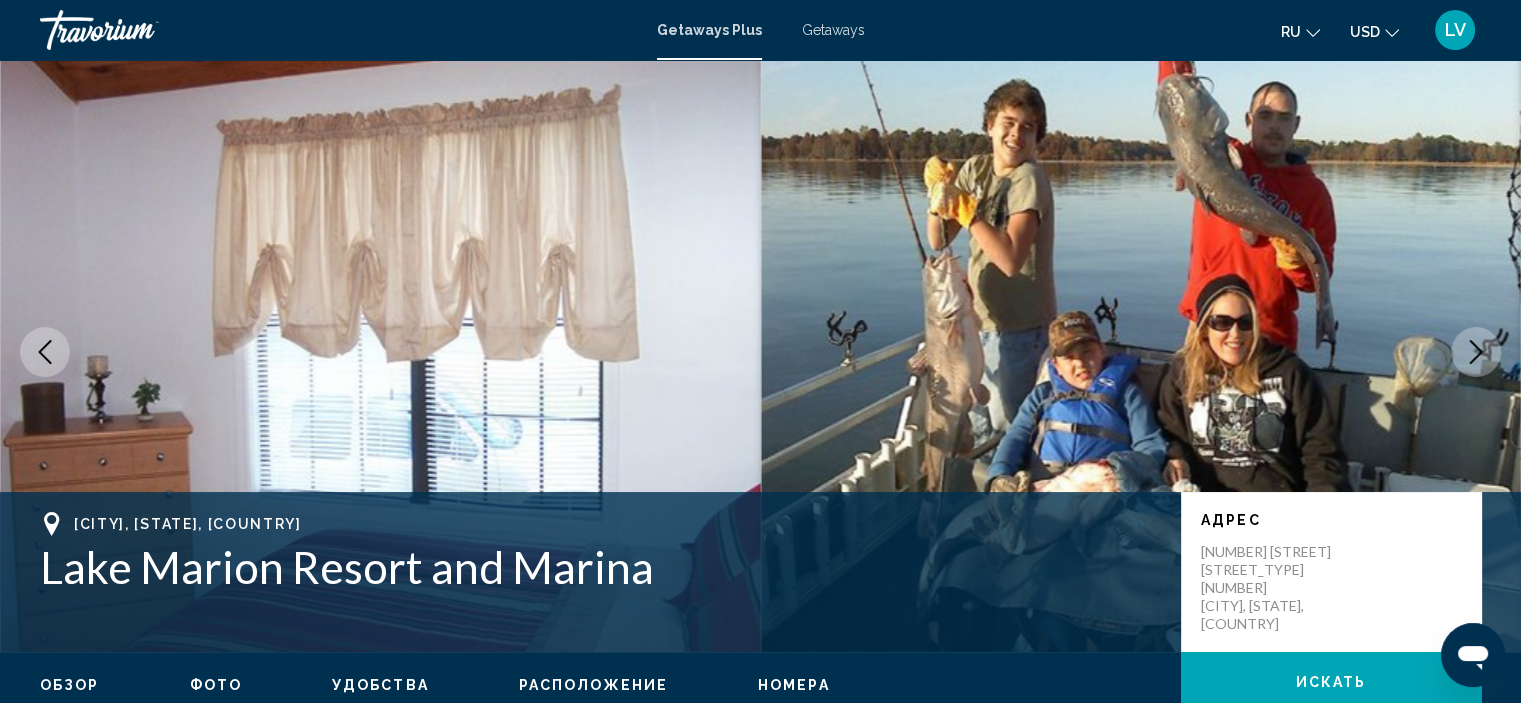 click 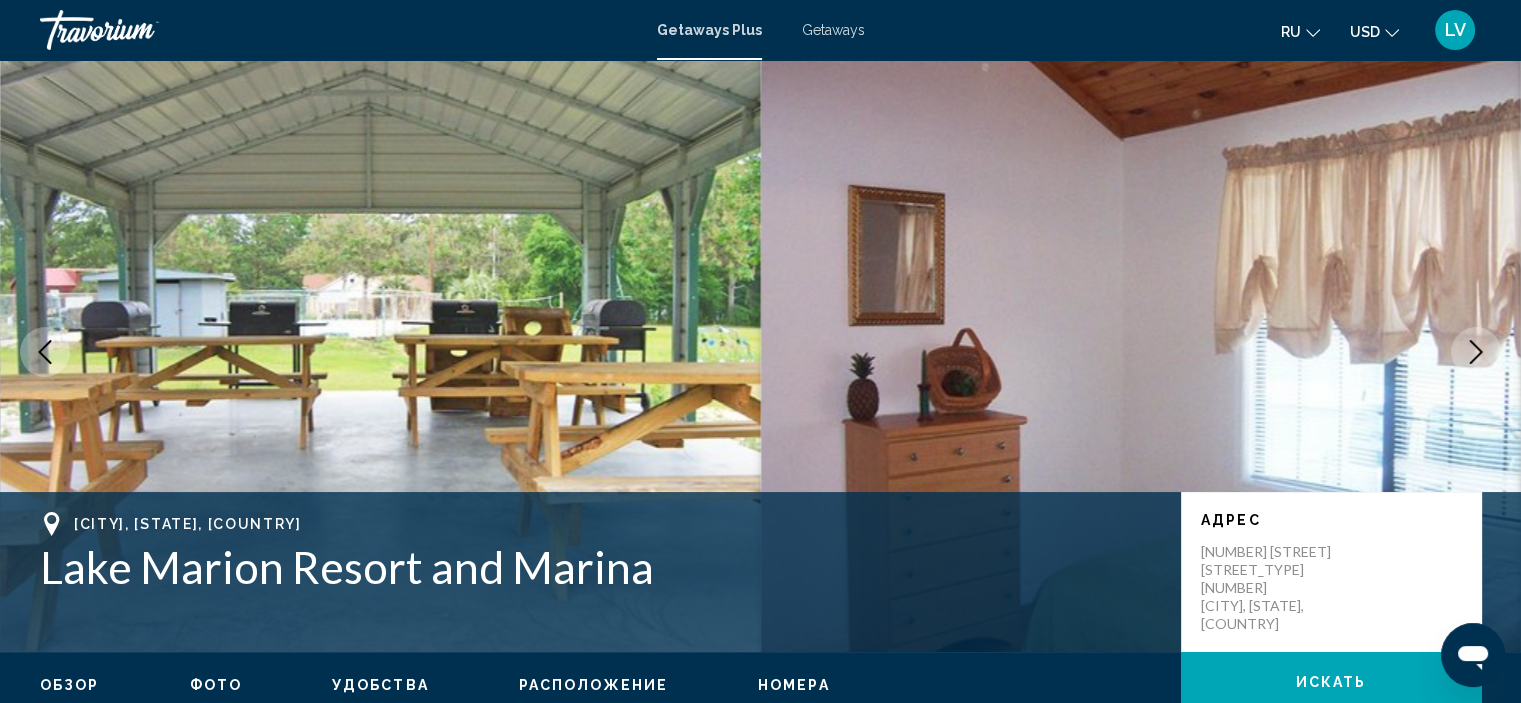 click 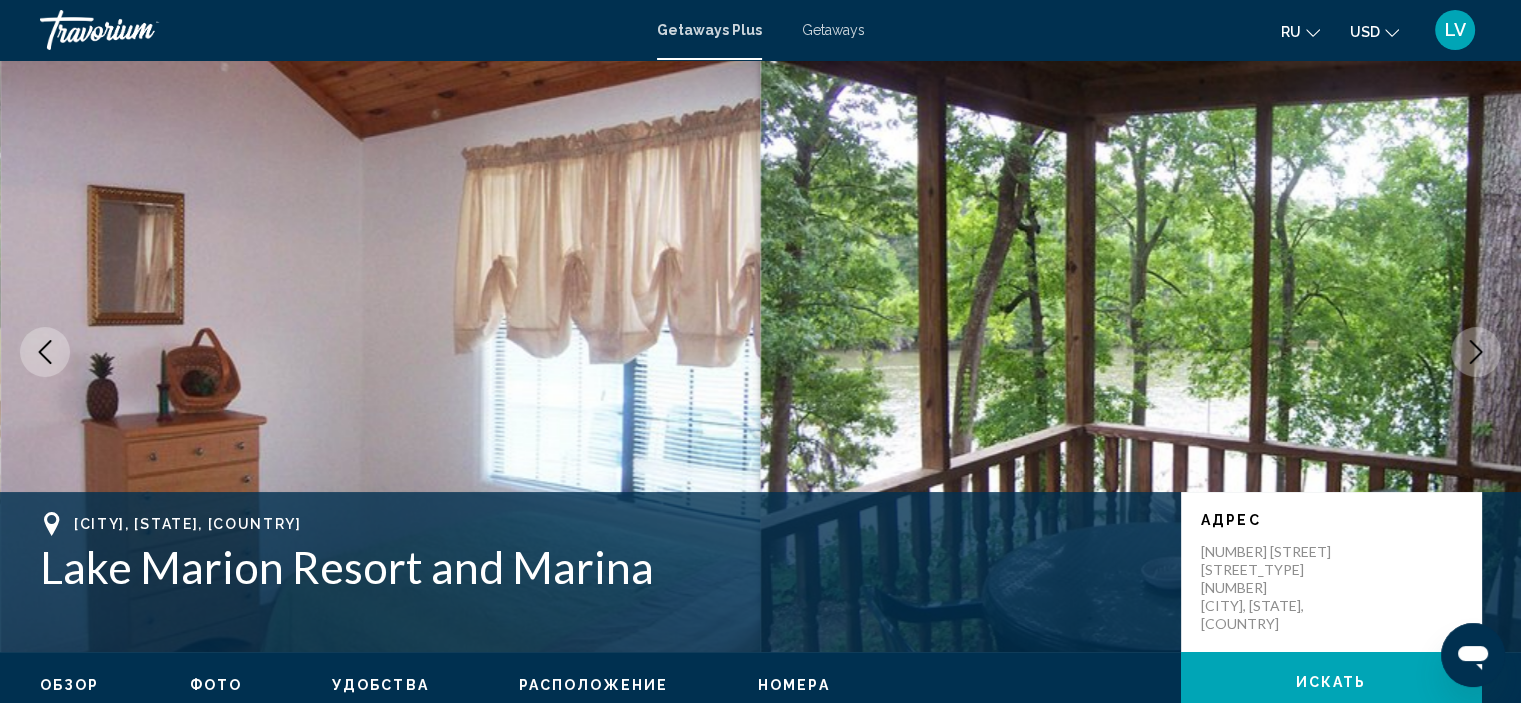 click 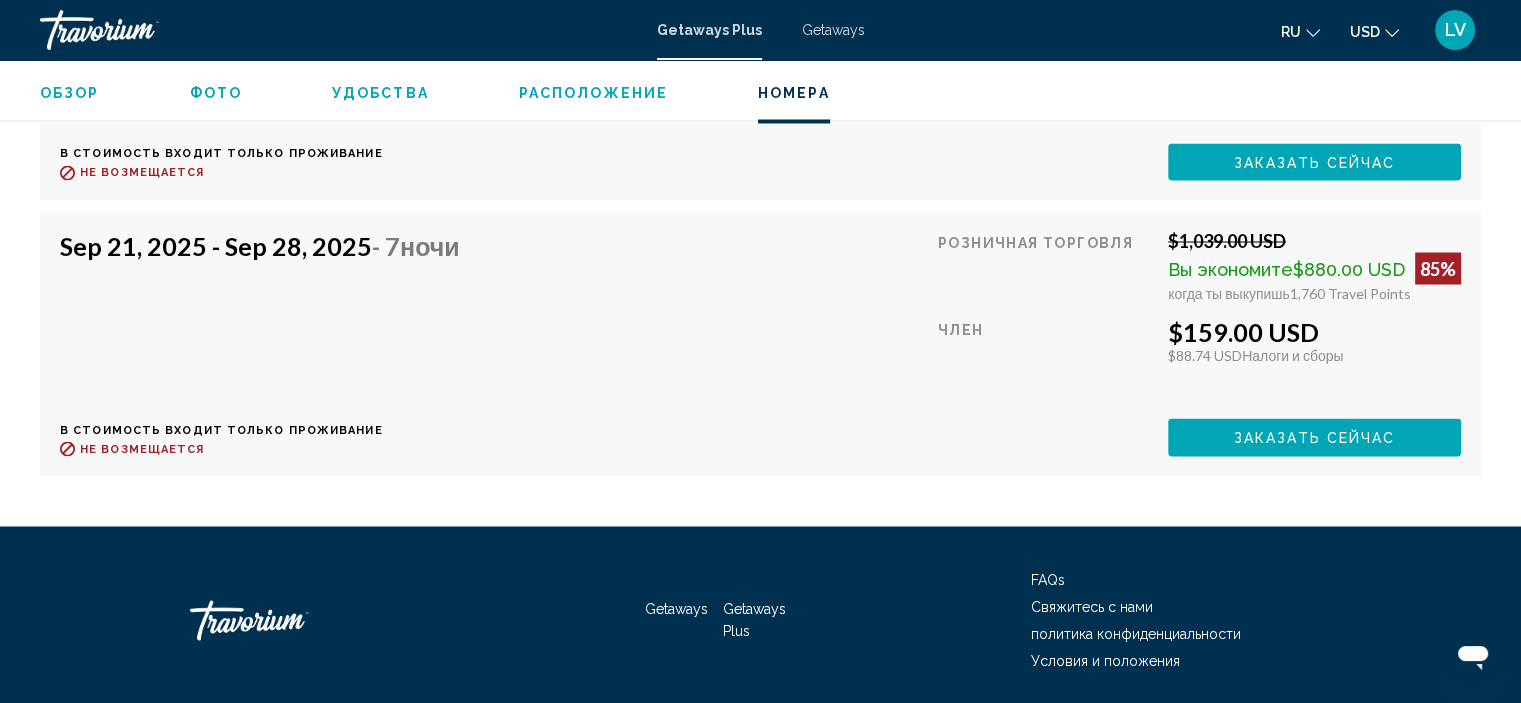 scroll, scrollTop: 3516, scrollLeft: 0, axis: vertical 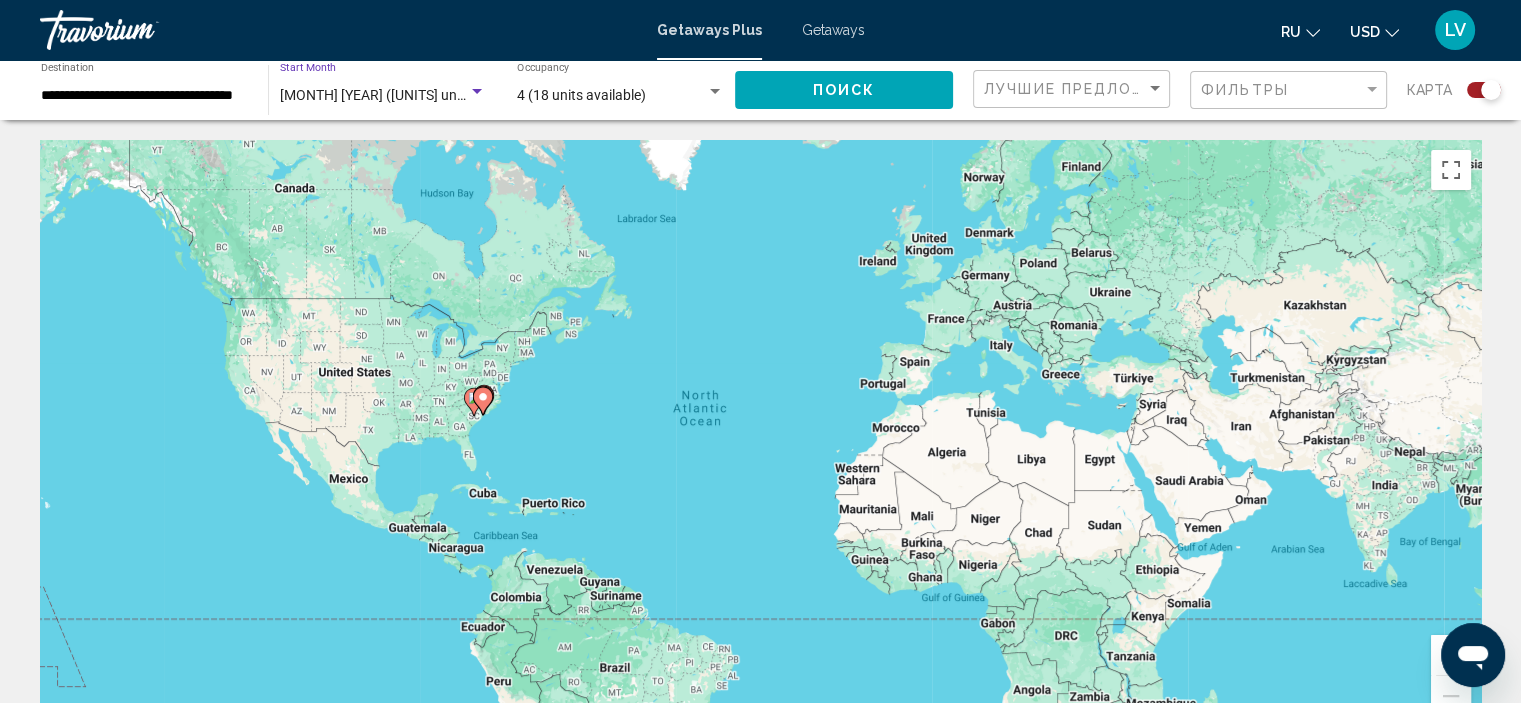 click on "[MONTH] [YEAR] ([NUMBER] units available)" at bounding box center [407, 95] 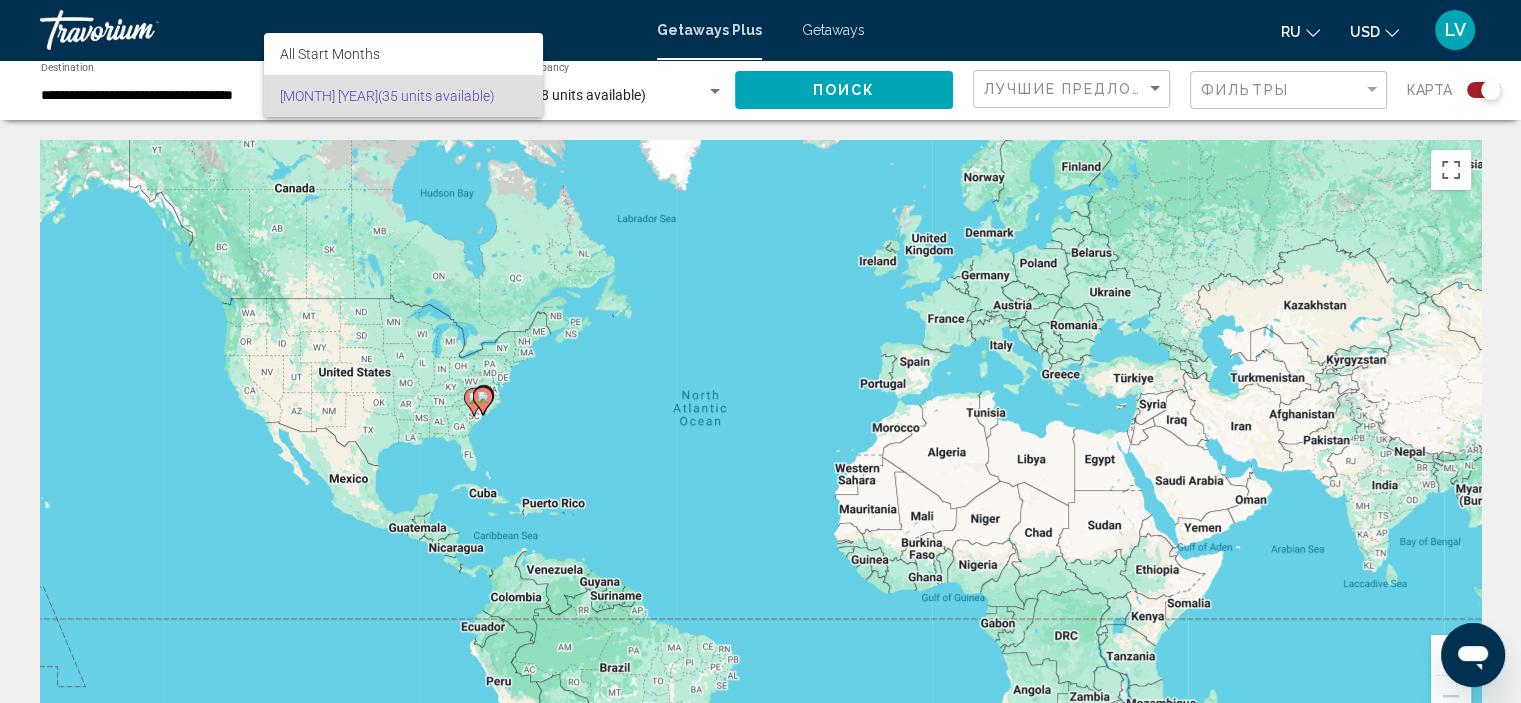 click at bounding box center (760, 351) 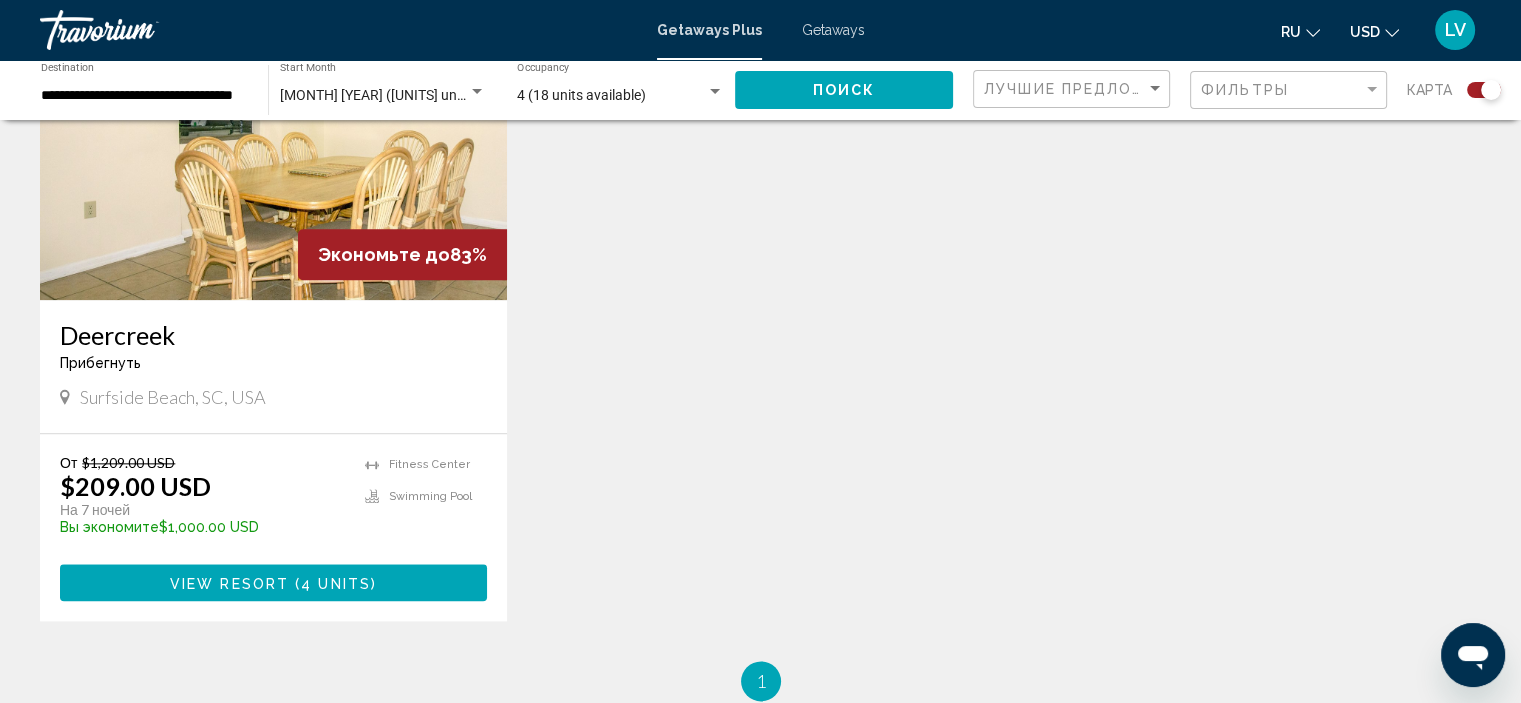 scroll, scrollTop: 2200, scrollLeft: 0, axis: vertical 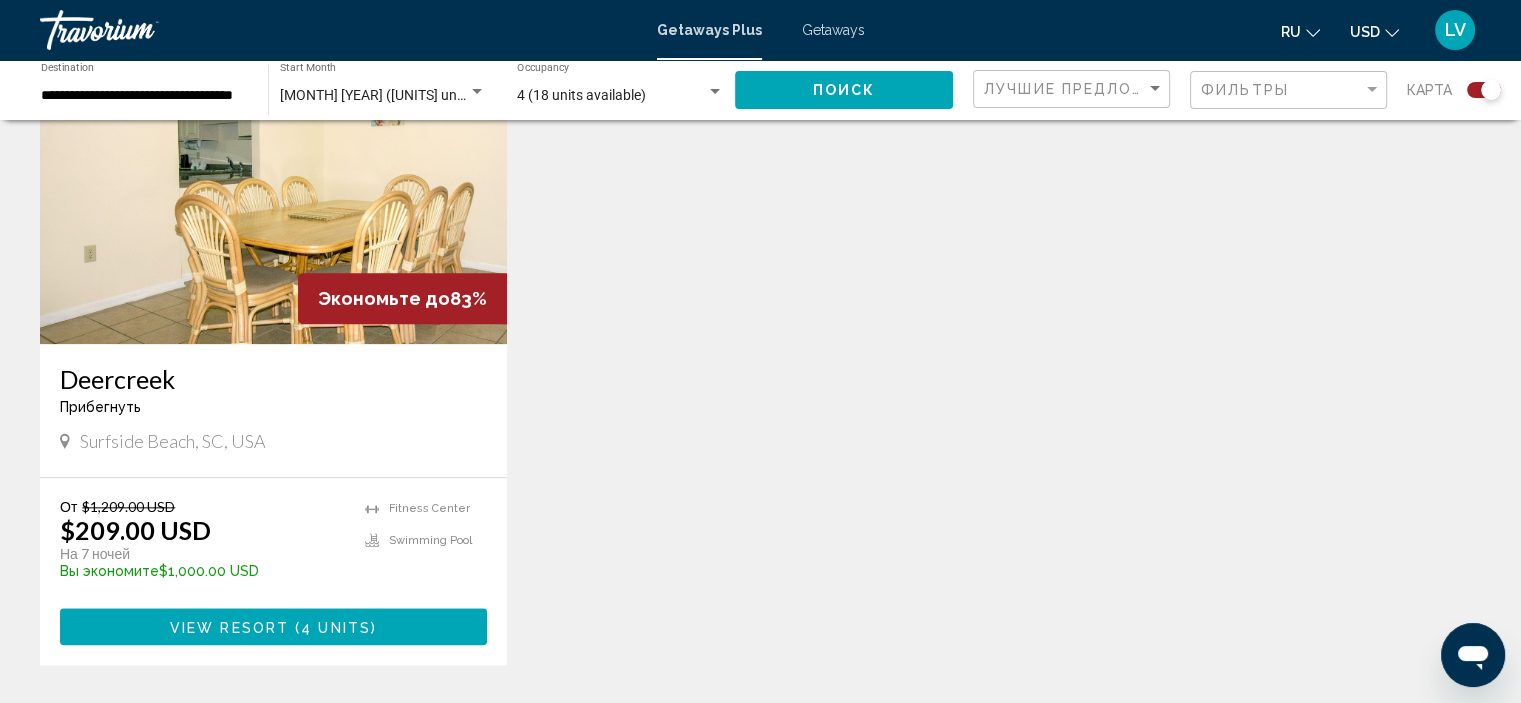click at bounding box center [273, 184] 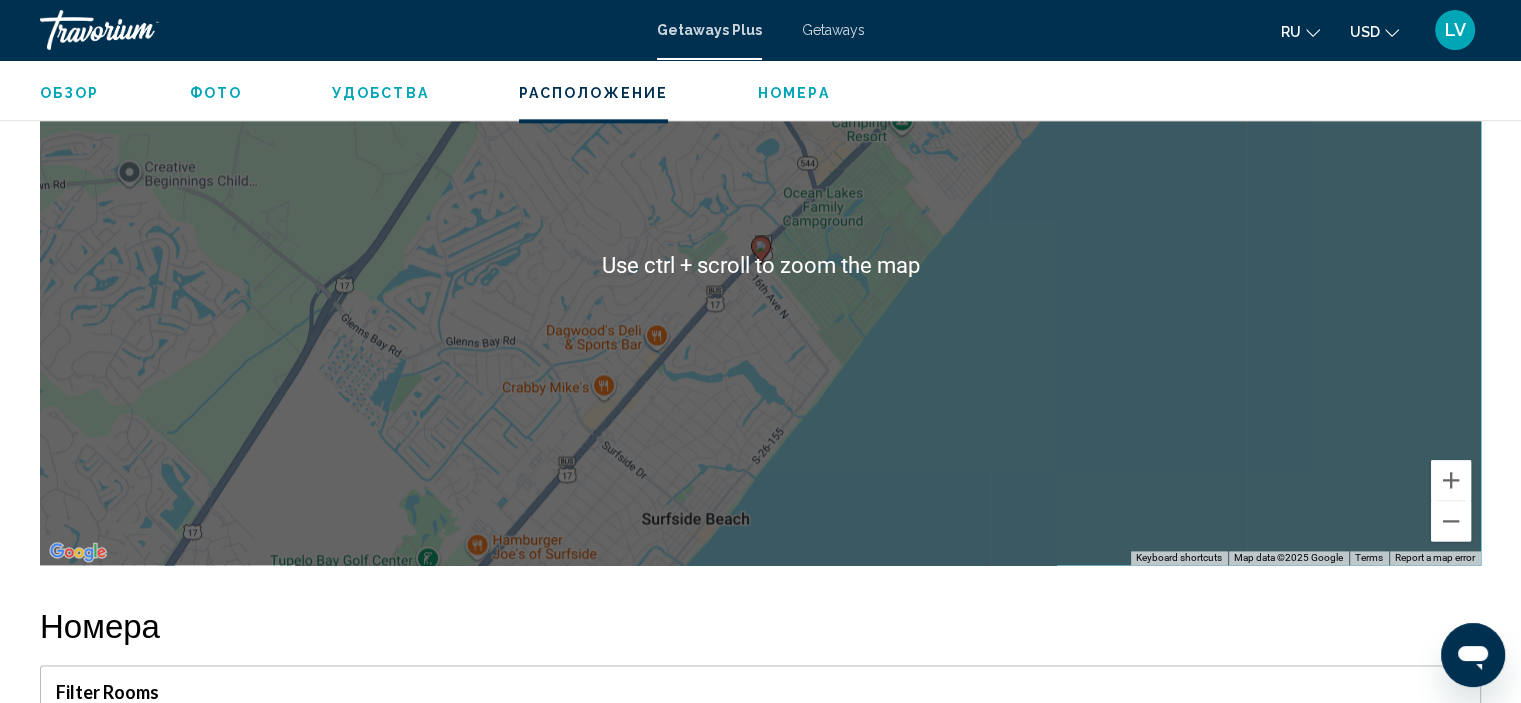 scroll, scrollTop: 2408, scrollLeft: 0, axis: vertical 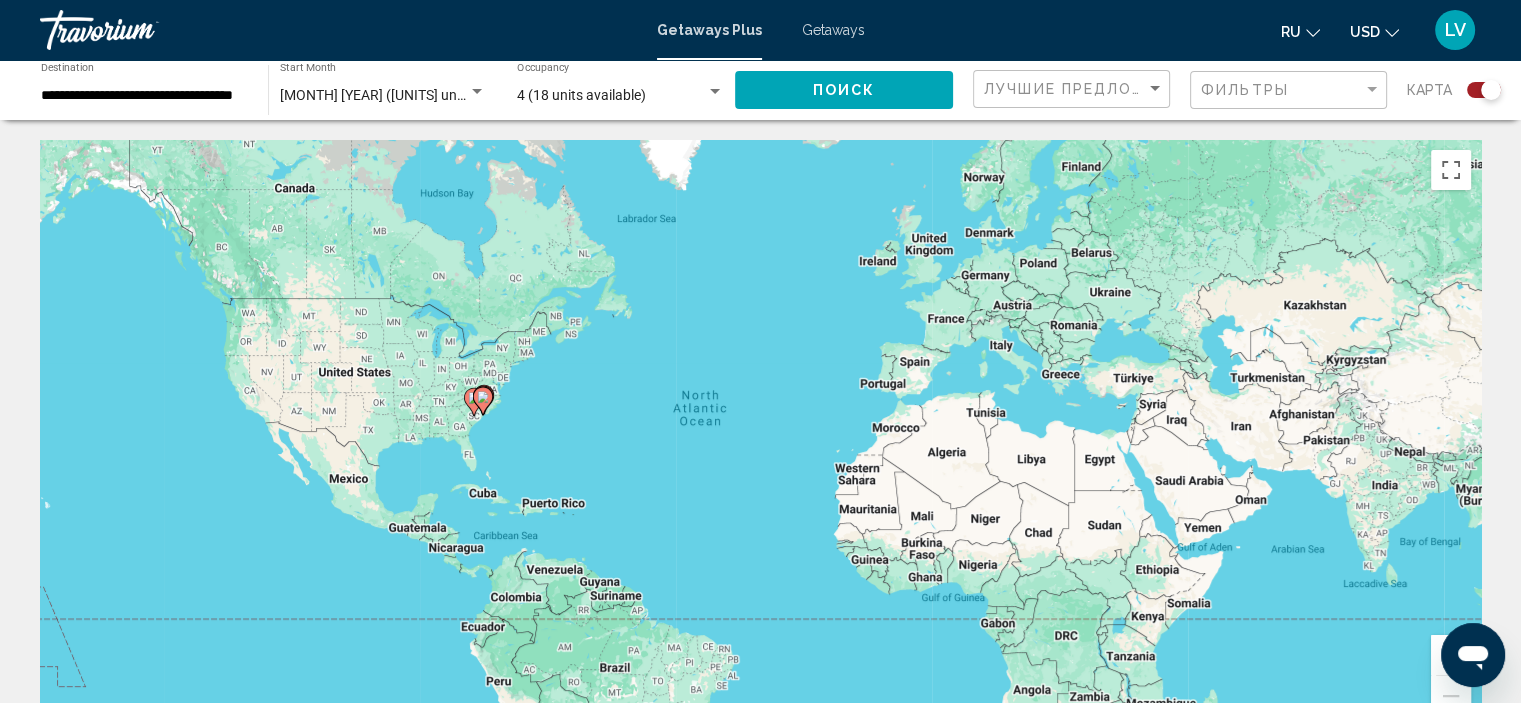 click on "**********" 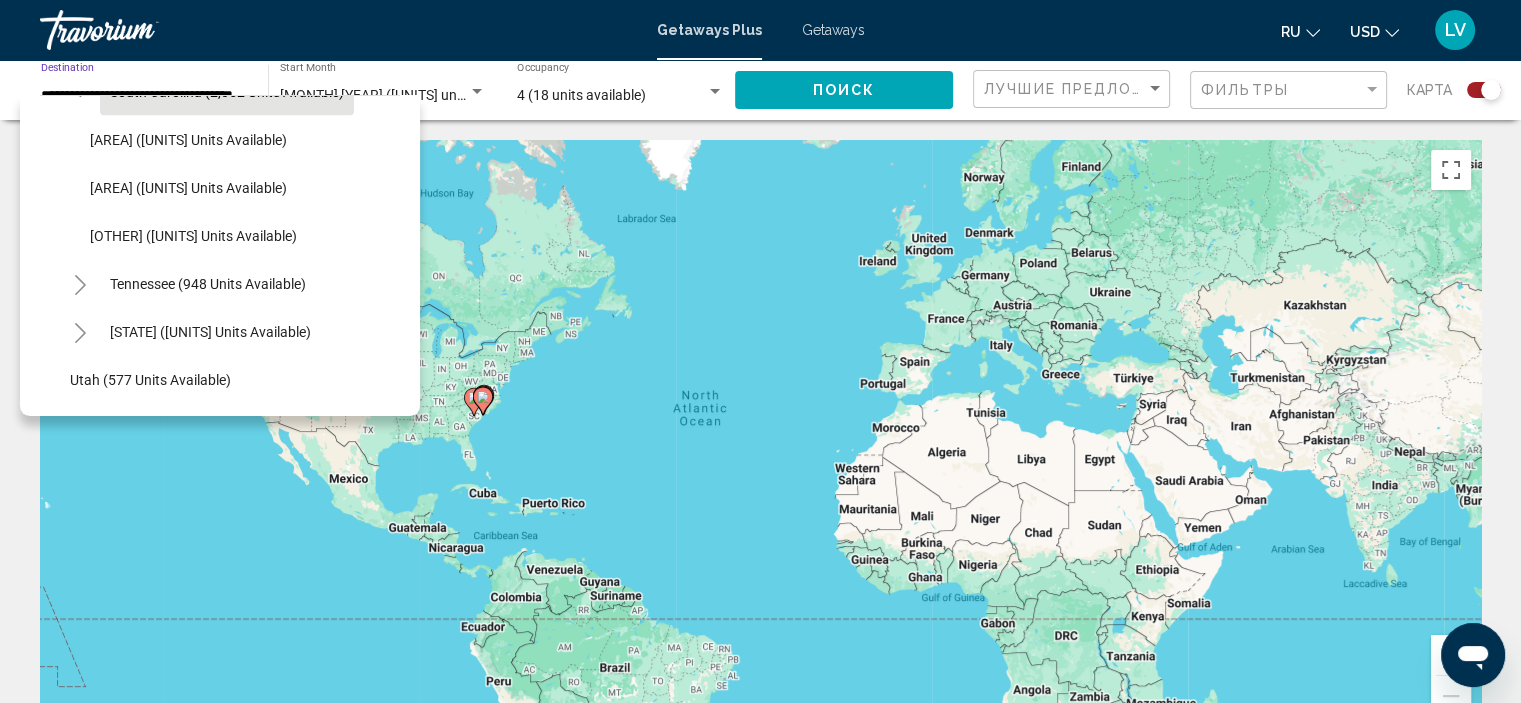 scroll, scrollTop: 1718, scrollLeft: 0, axis: vertical 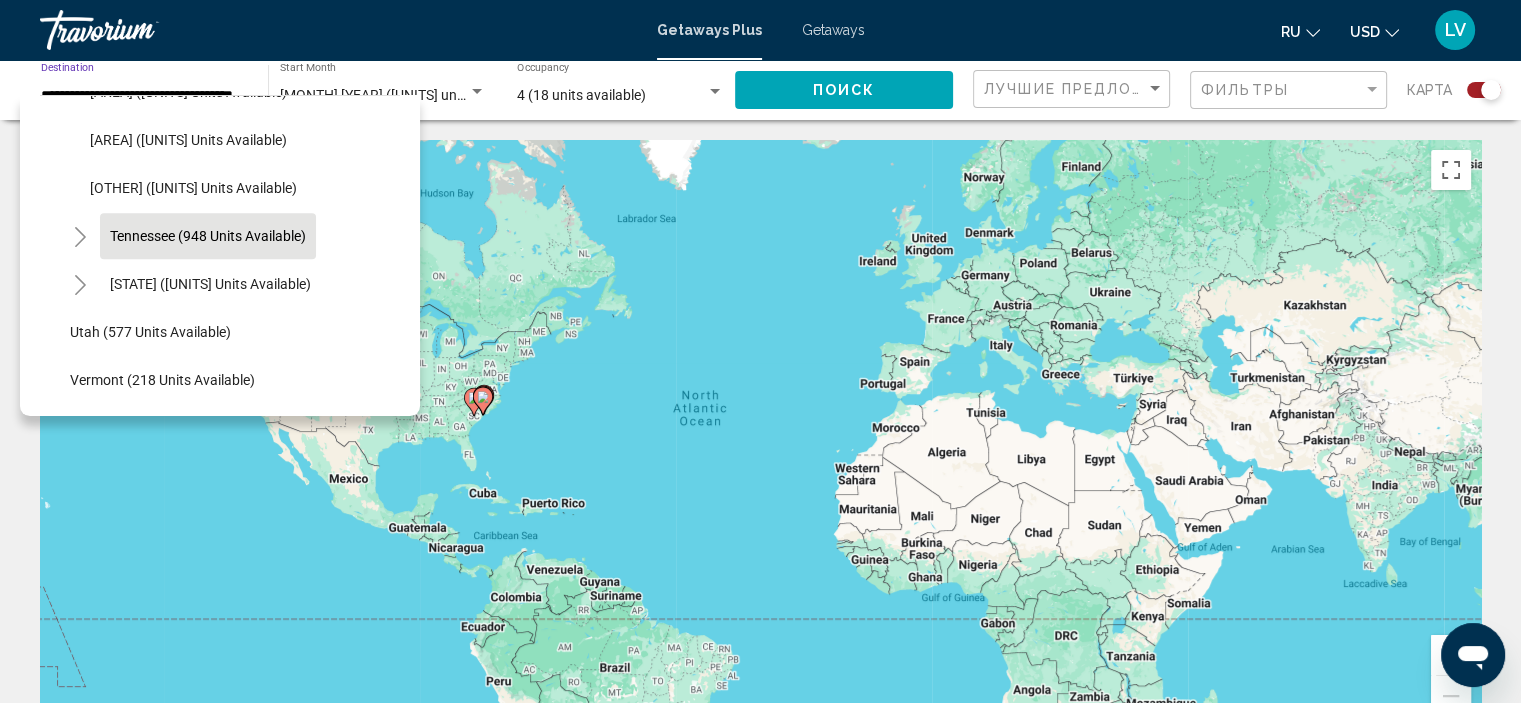 click on "Tennessee (948 units available)" 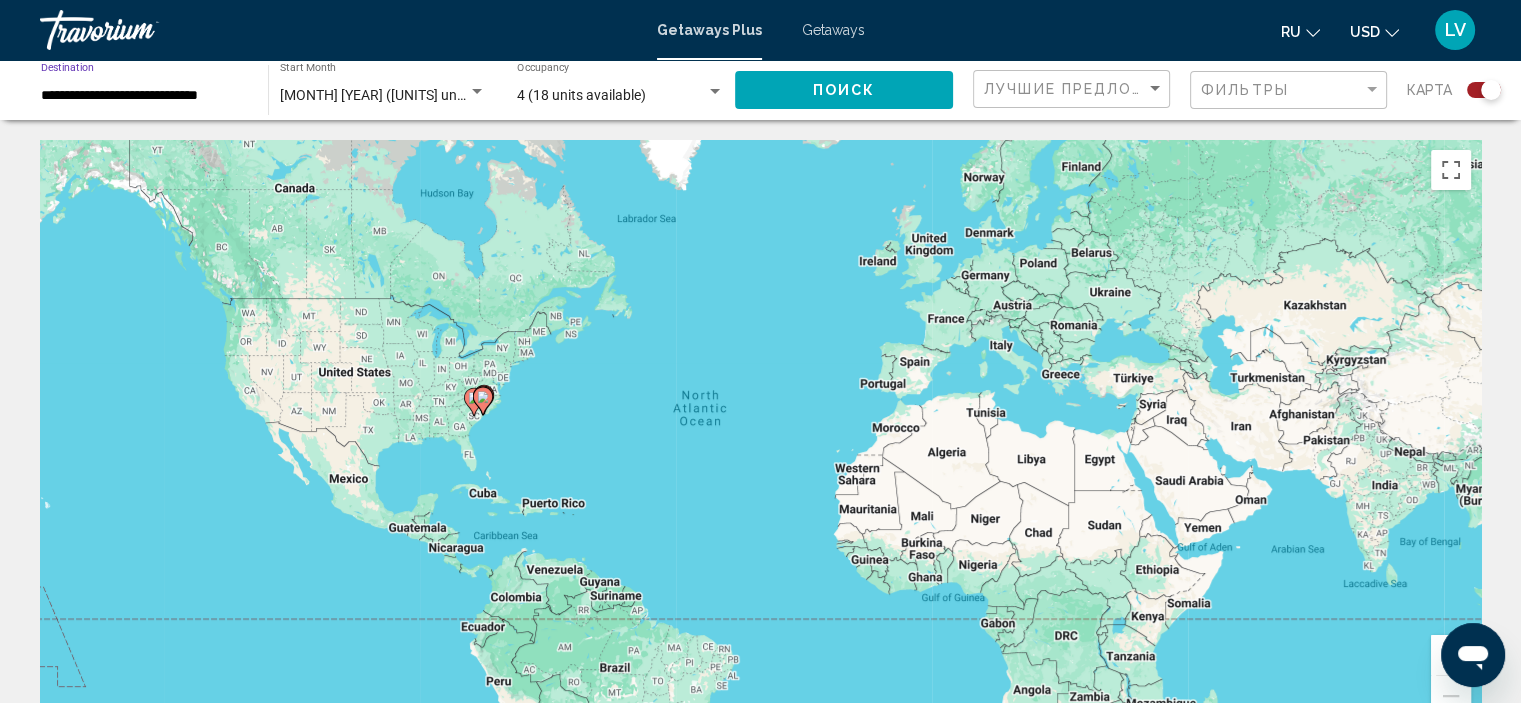 scroll, scrollTop: 0, scrollLeft: 0, axis: both 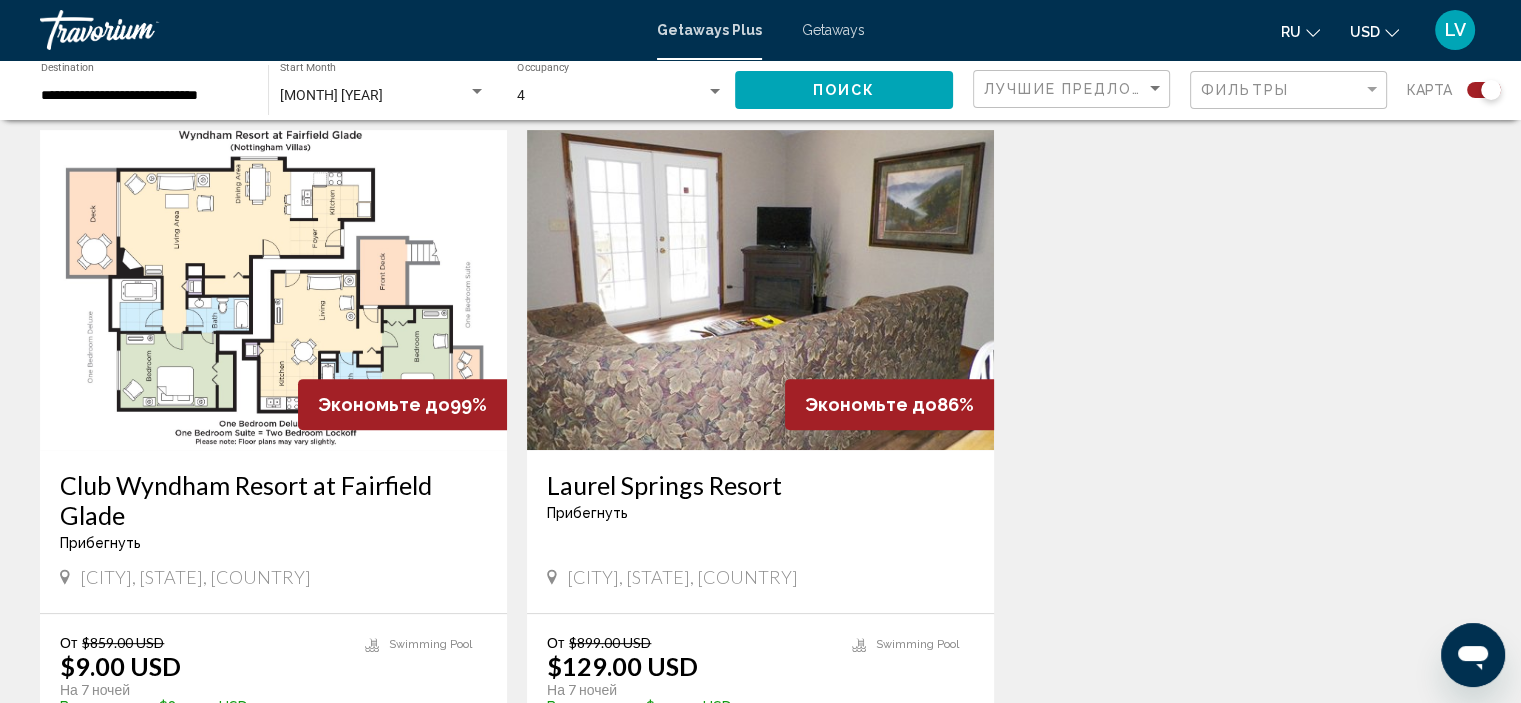click at bounding box center [273, 290] 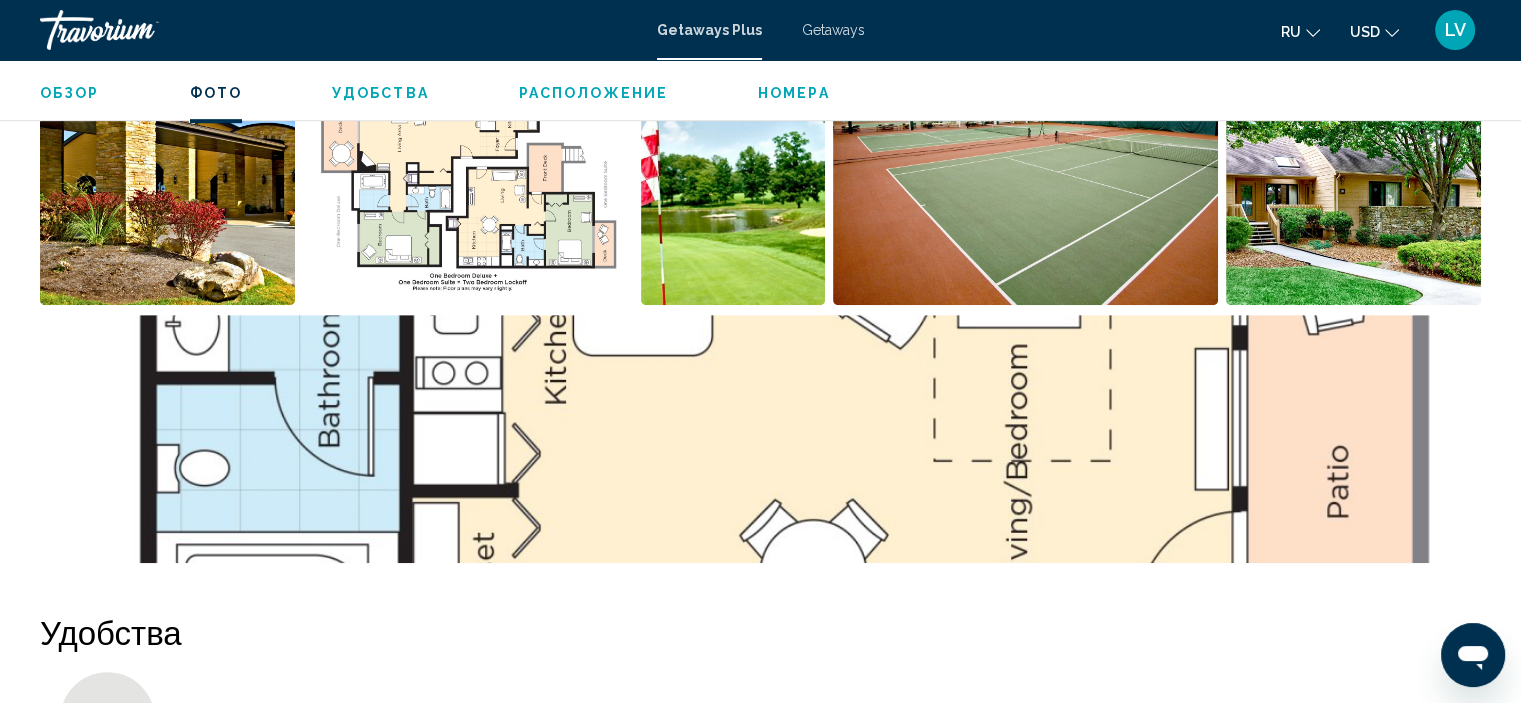 scroll, scrollTop: 1008, scrollLeft: 0, axis: vertical 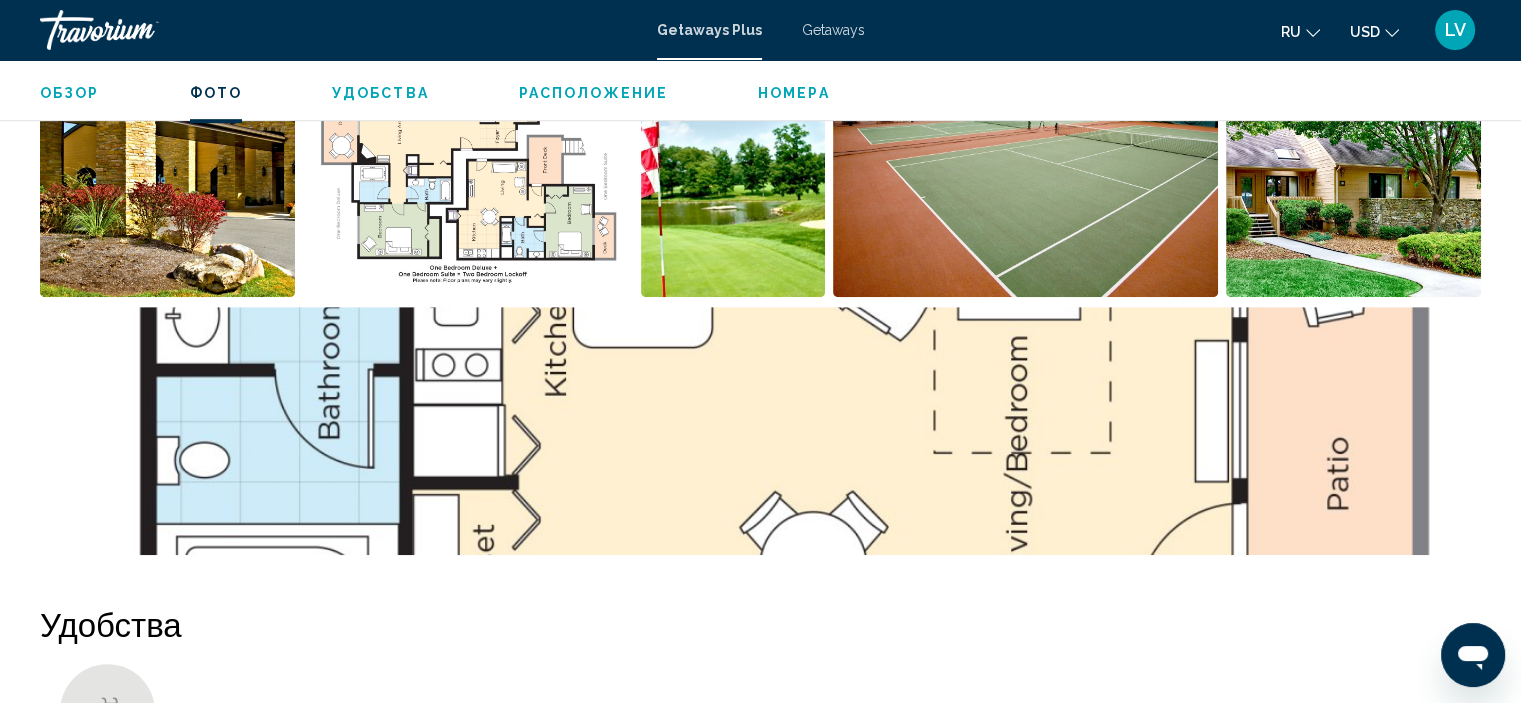 click on "Удобства" at bounding box center (380, 93) 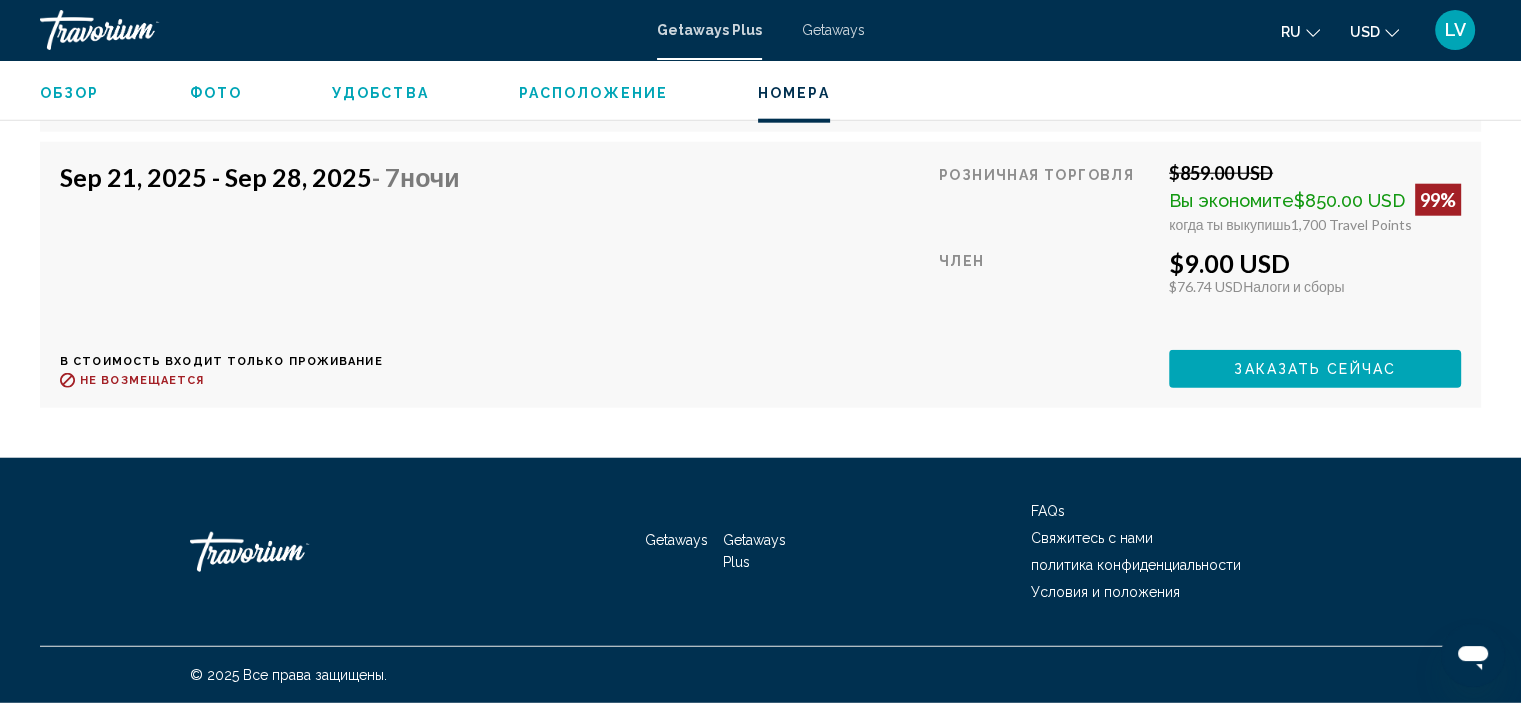 scroll, scrollTop: 5090, scrollLeft: 0, axis: vertical 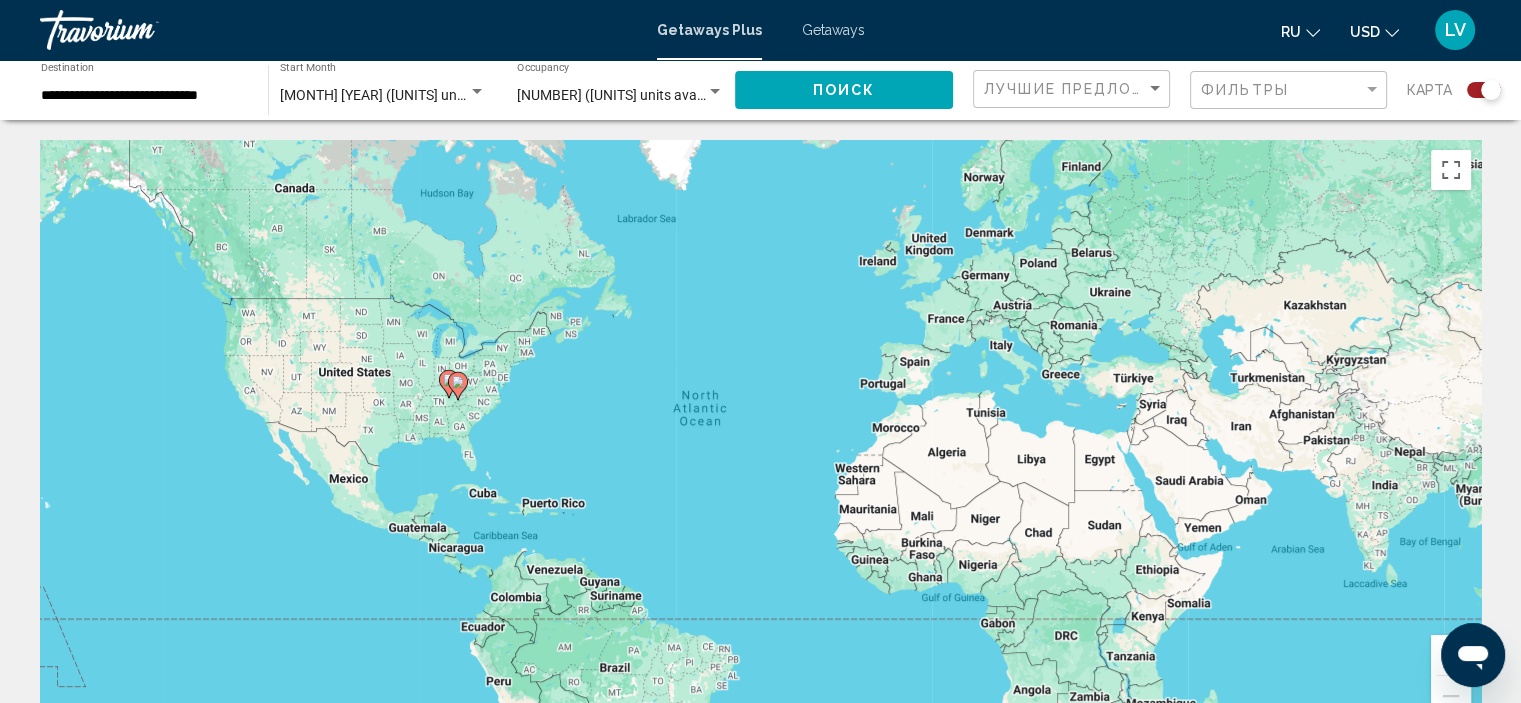 click on "**********" at bounding box center [144, 96] 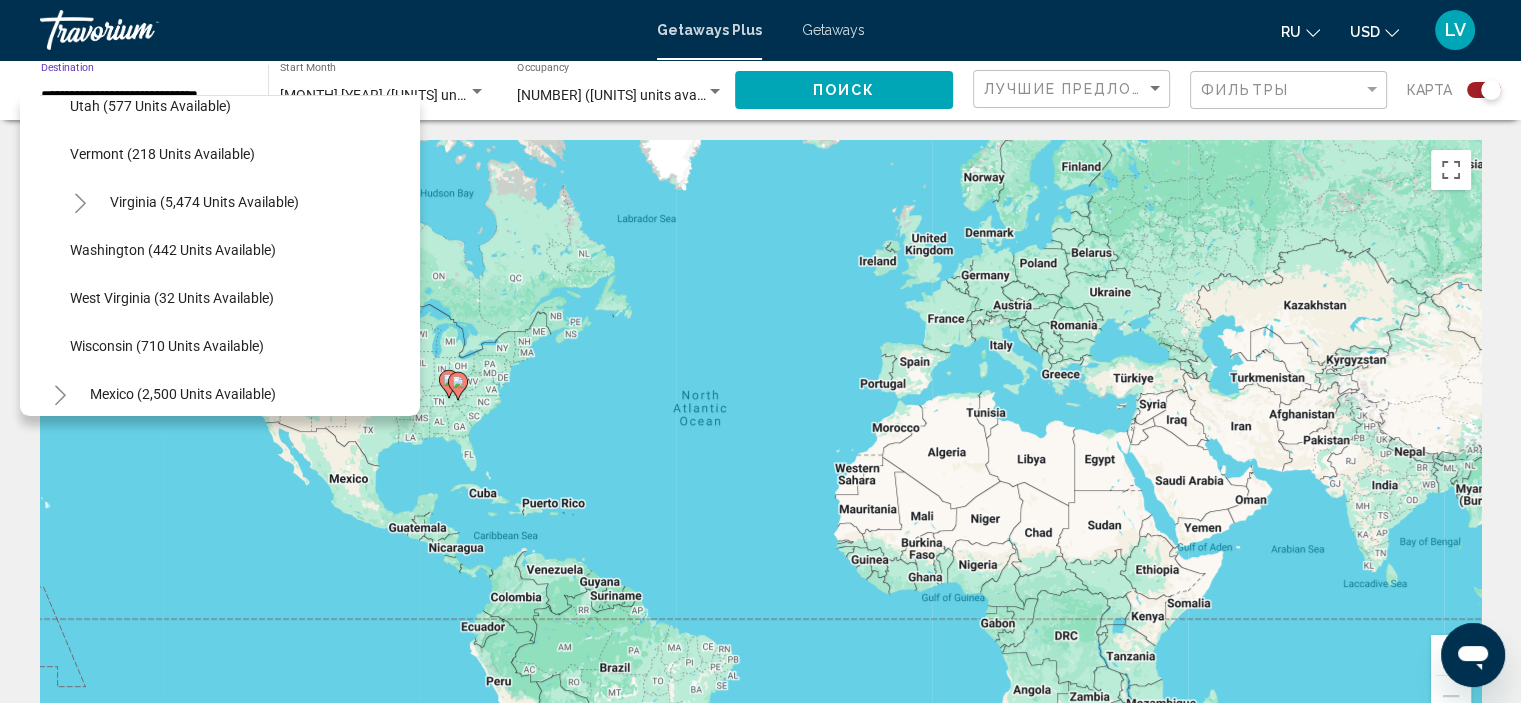 scroll, scrollTop: 1966, scrollLeft: 0, axis: vertical 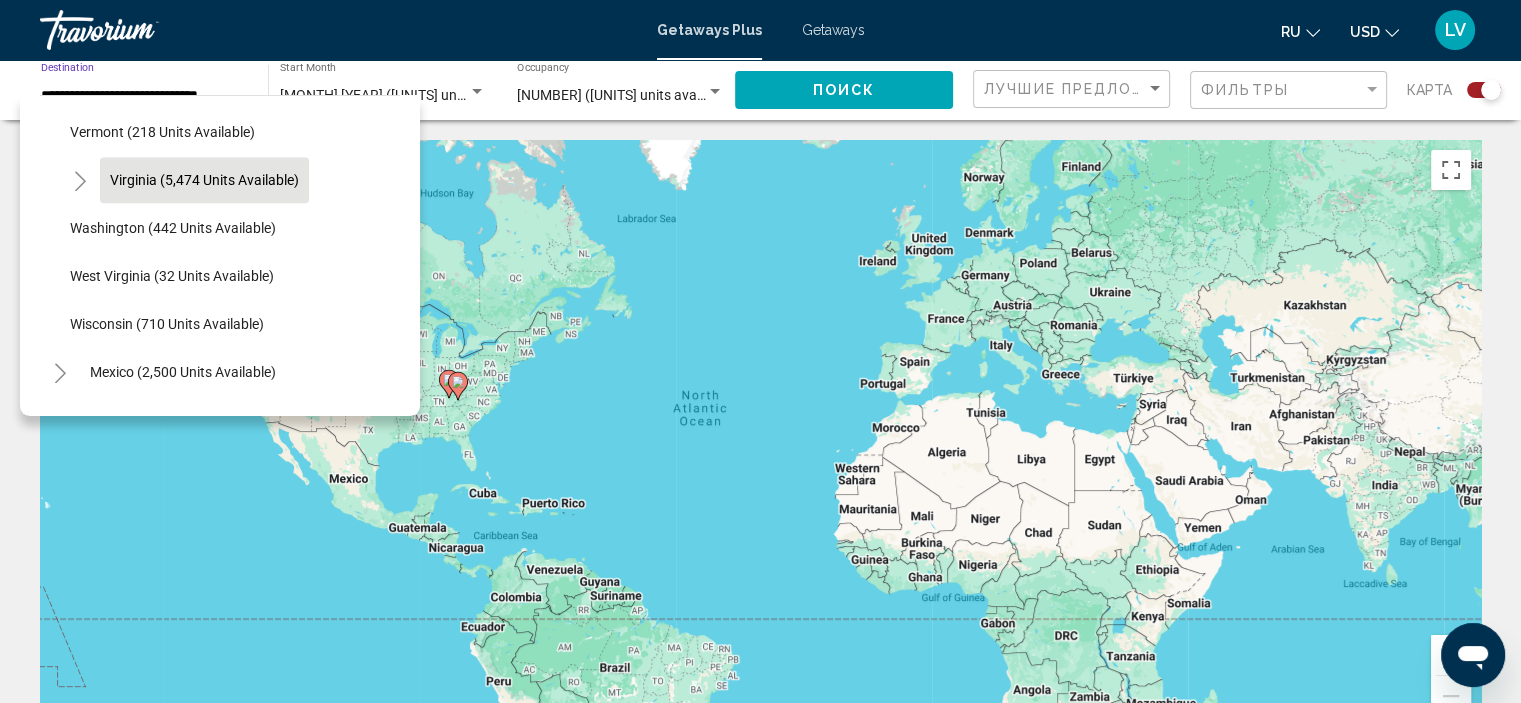 click on "Virginia (5,474 units available)" 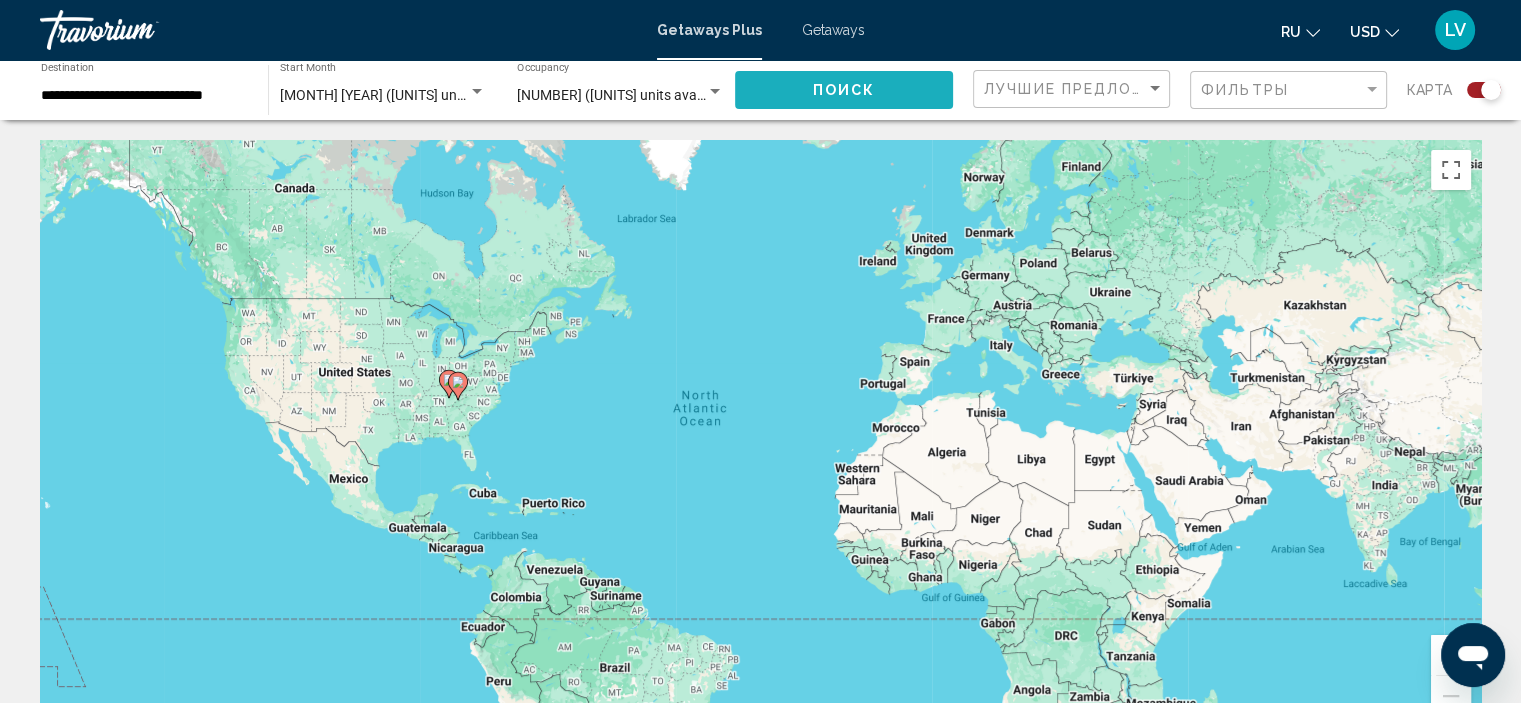click on "Поиск" 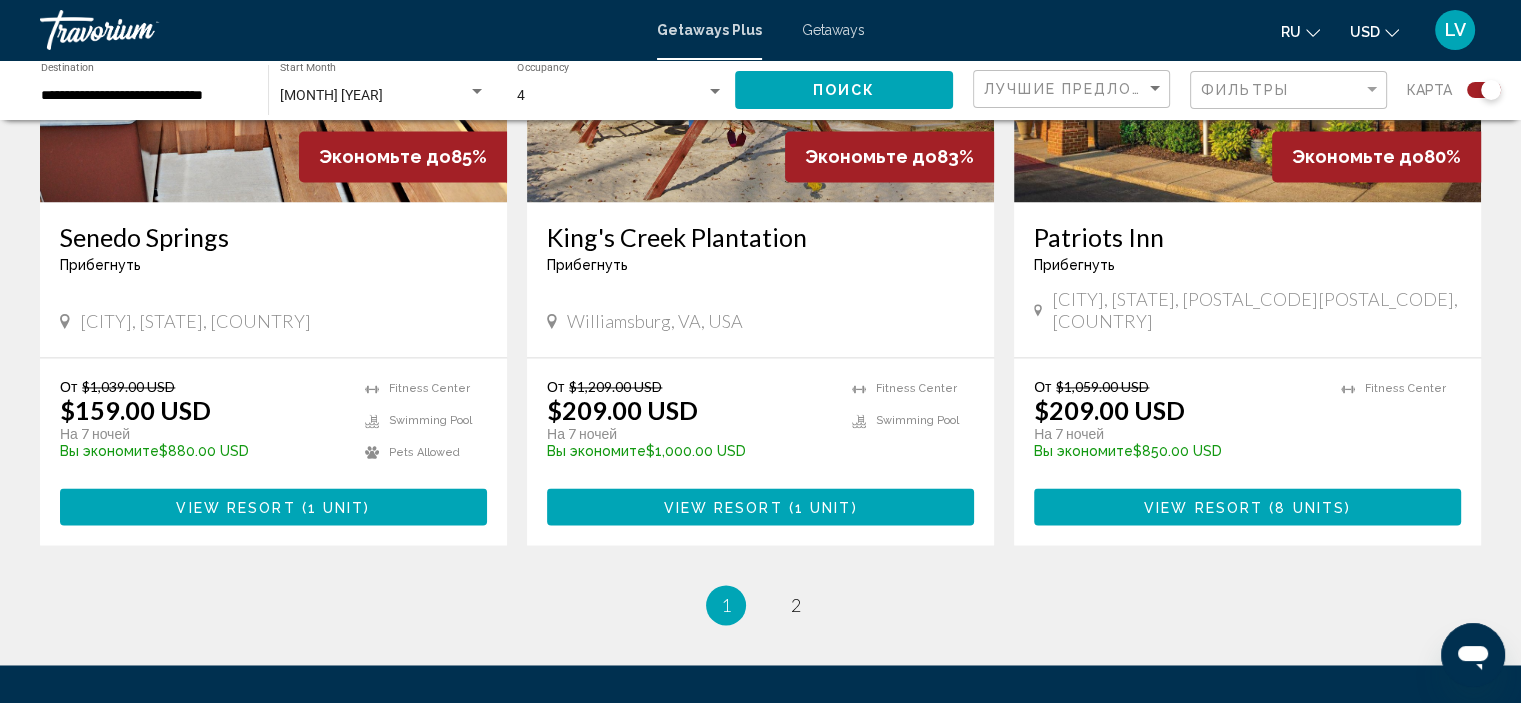 scroll, scrollTop: 3200, scrollLeft: 0, axis: vertical 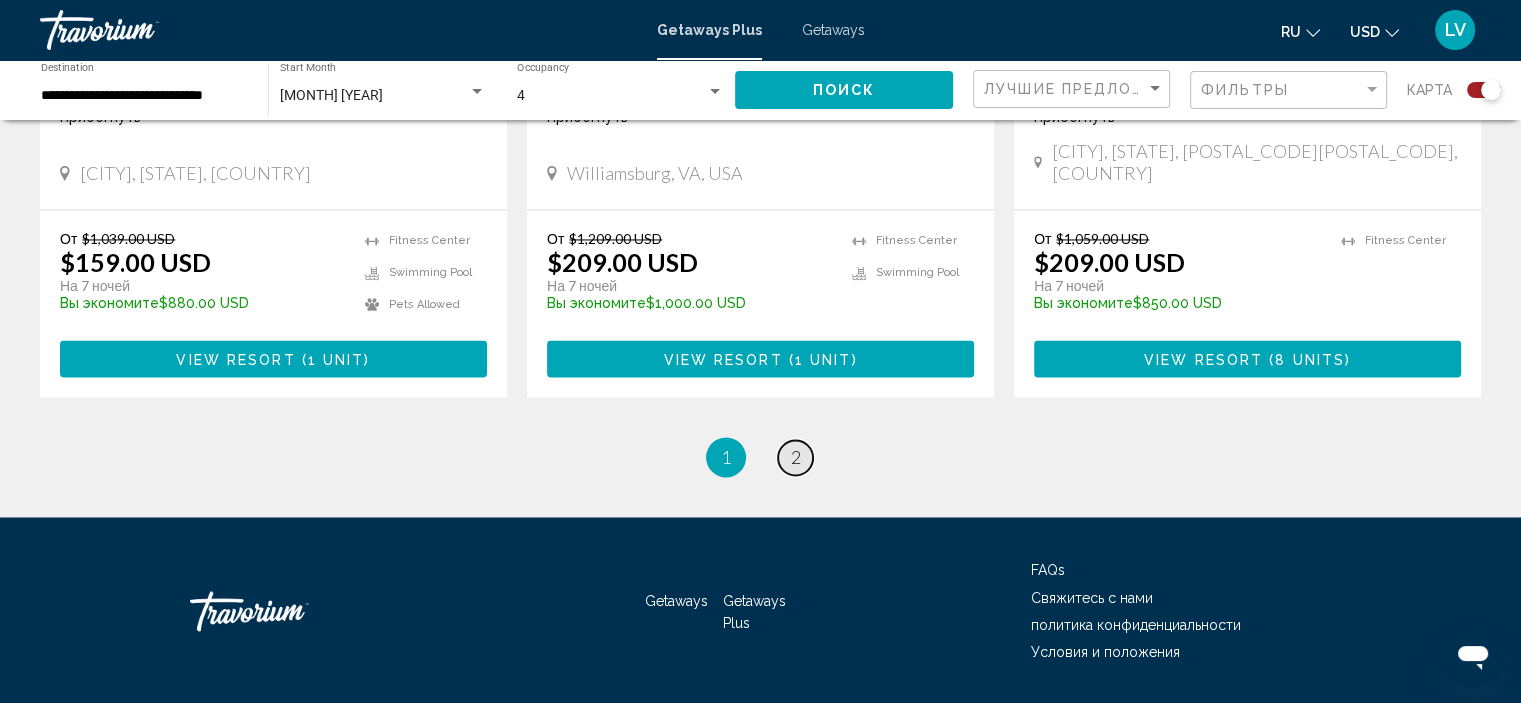 click on "page  2" at bounding box center [795, 457] 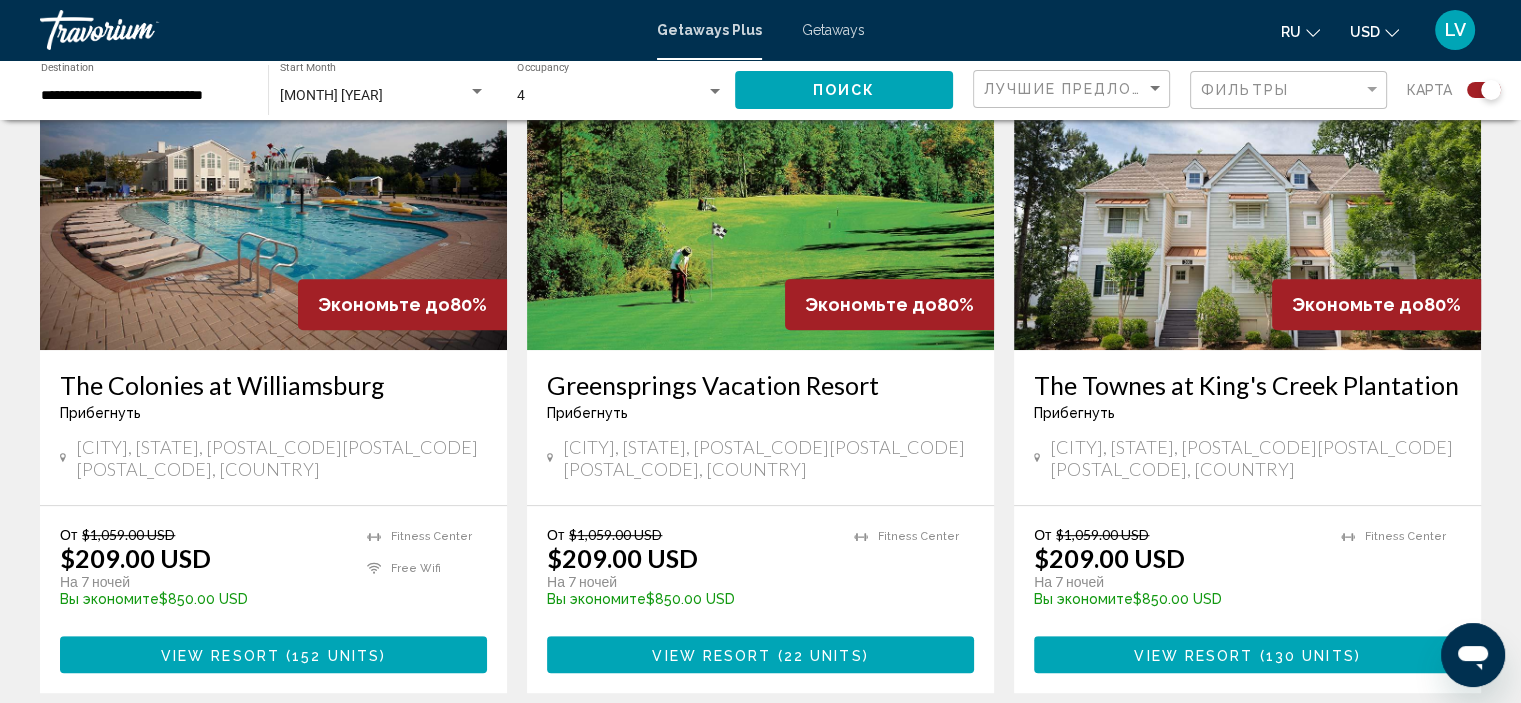 scroll, scrollTop: 700, scrollLeft: 0, axis: vertical 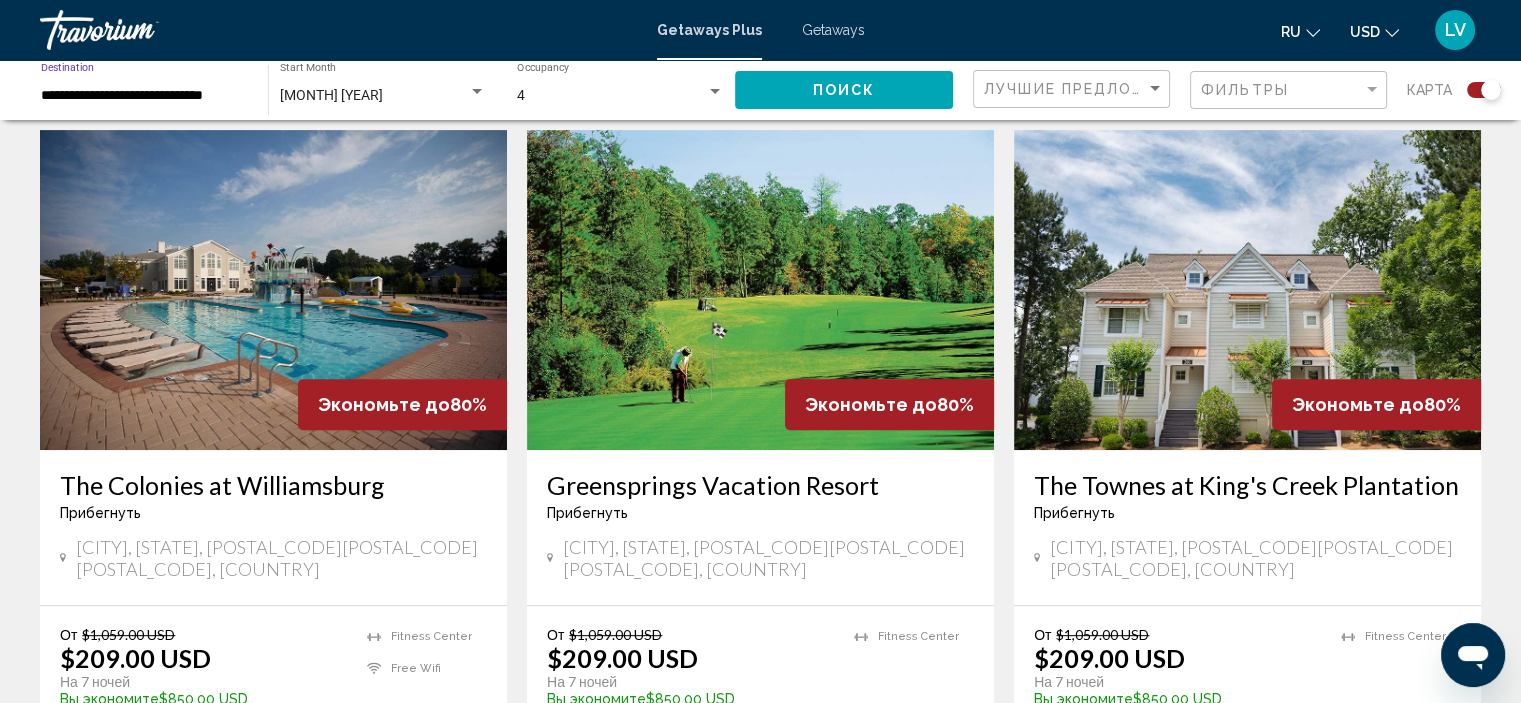 click on "**********" at bounding box center (144, 96) 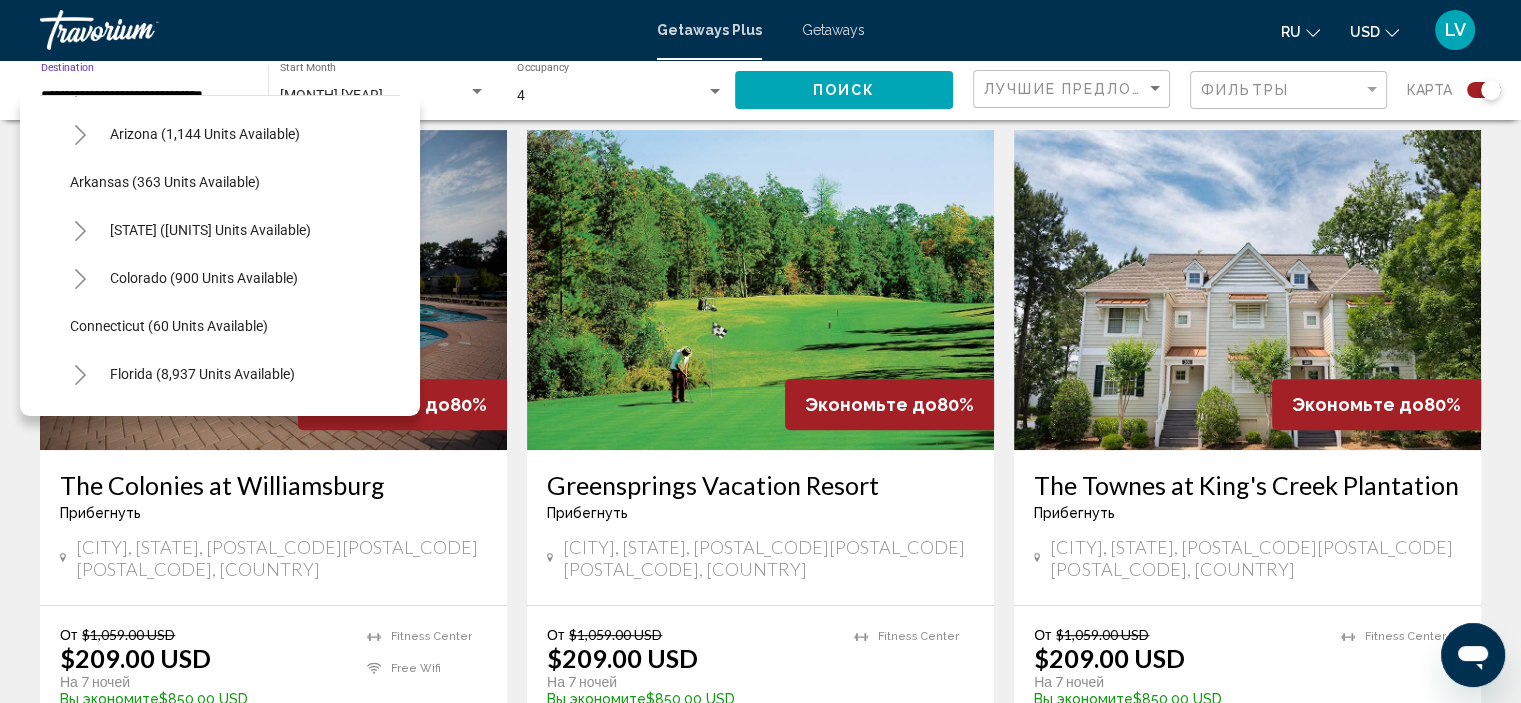 scroll, scrollTop: 0, scrollLeft: 0, axis: both 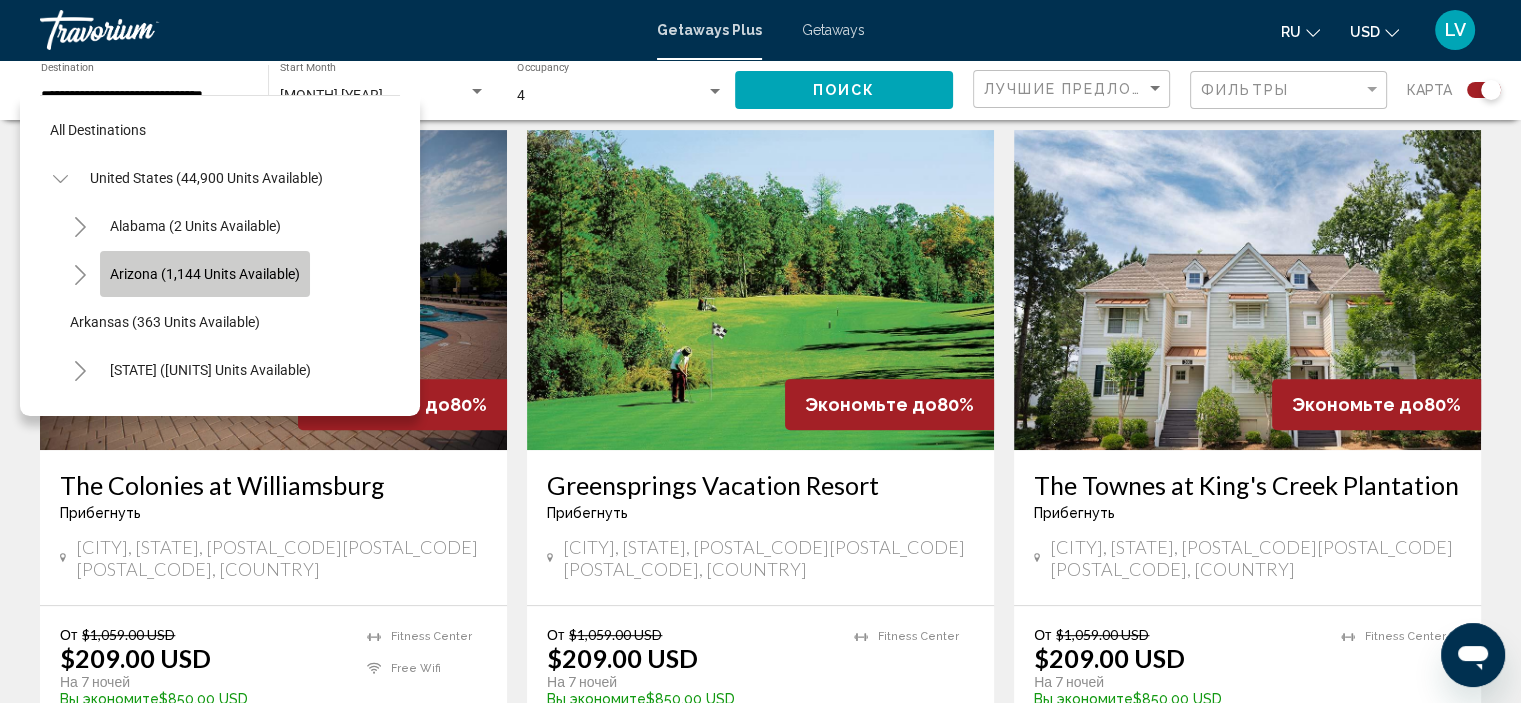 click on "Arizona (1,144 units available)" 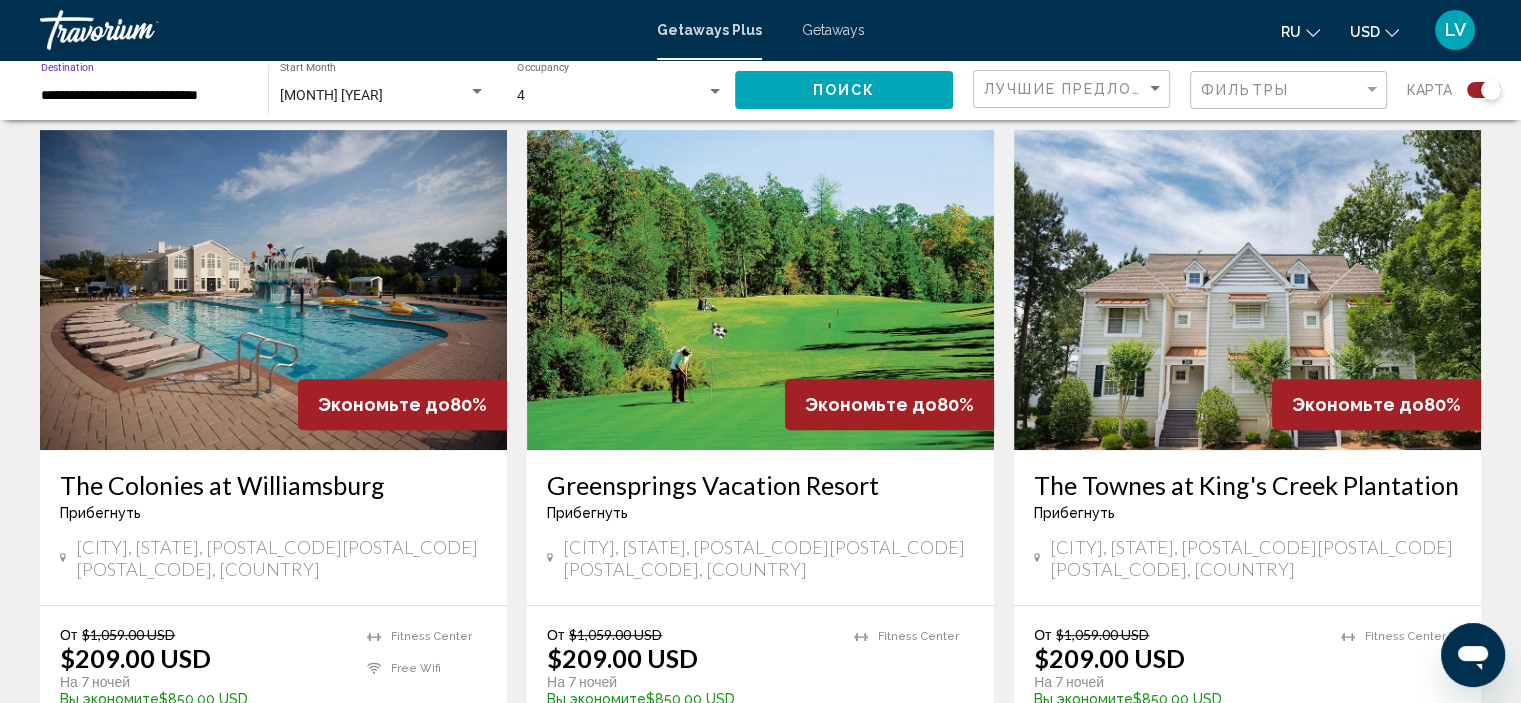click on "Поиск" 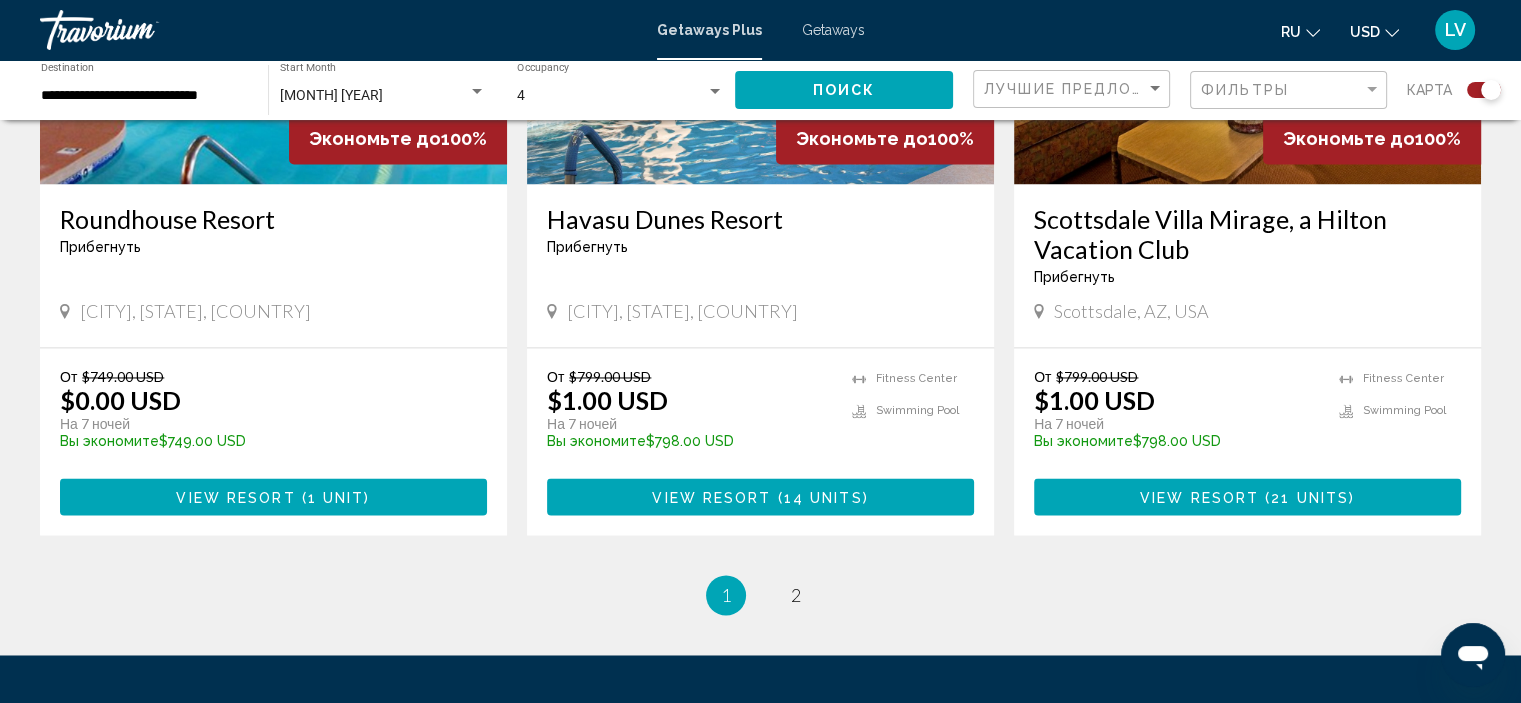 scroll, scrollTop: 3200, scrollLeft: 0, axis: vertical 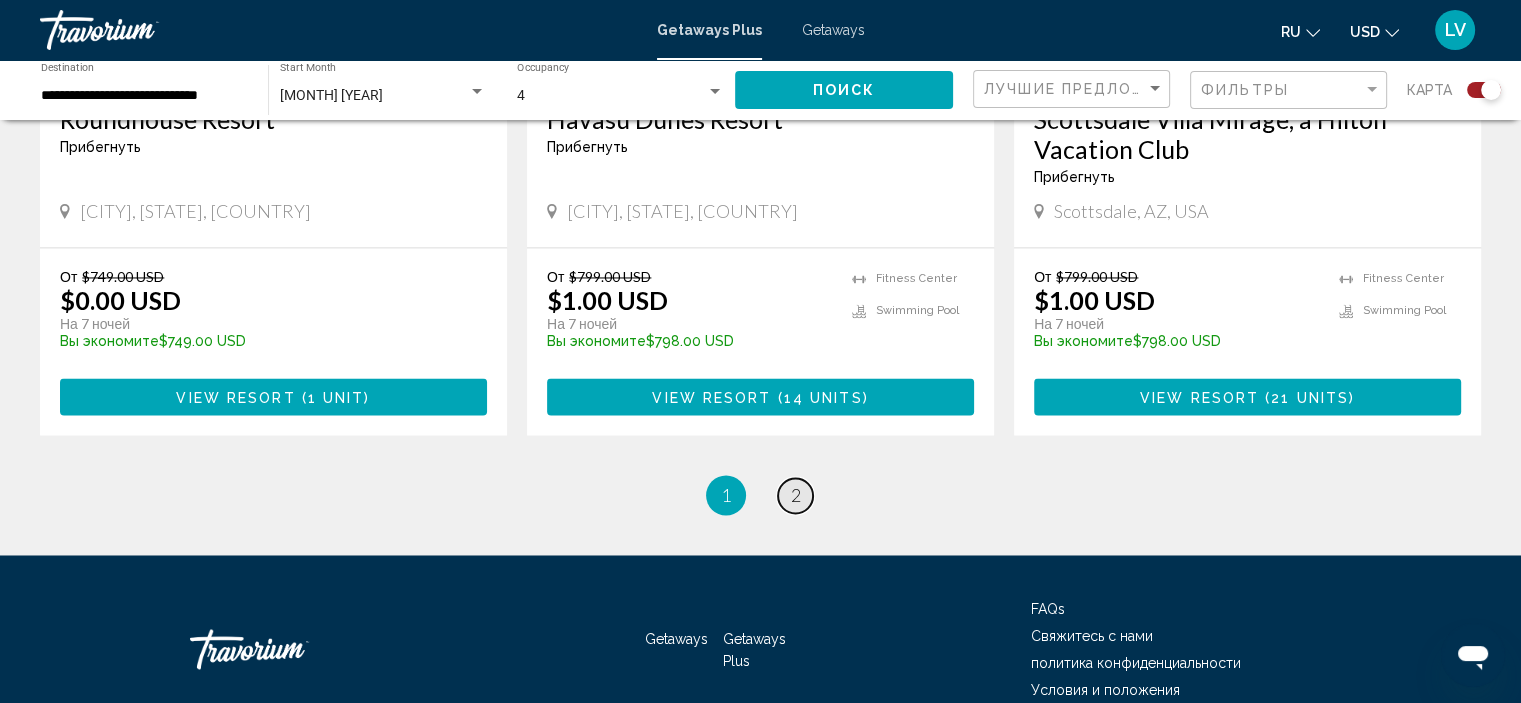 click on "2" at bounding box center (796, 495) 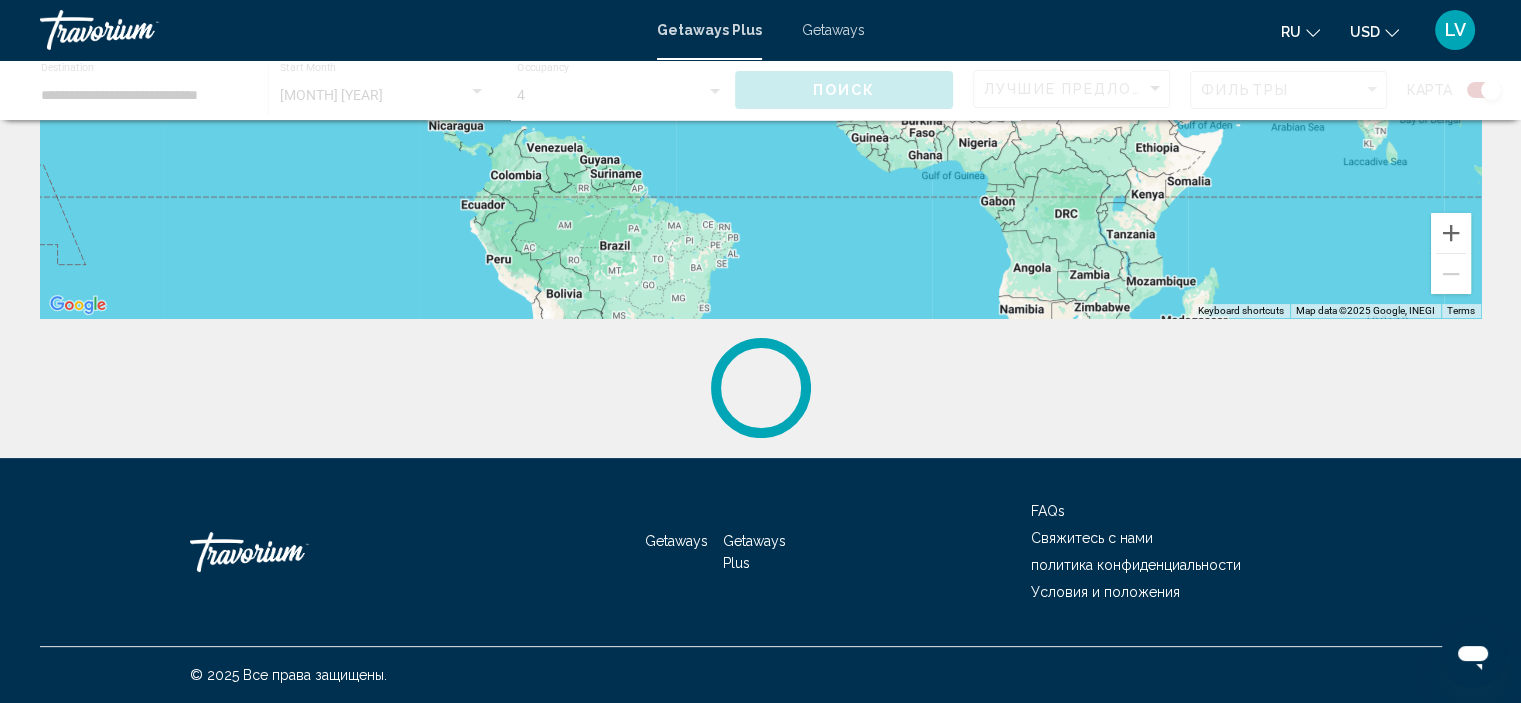 scroll, scrollTop: 0, scrollLeft: 0, axis: both 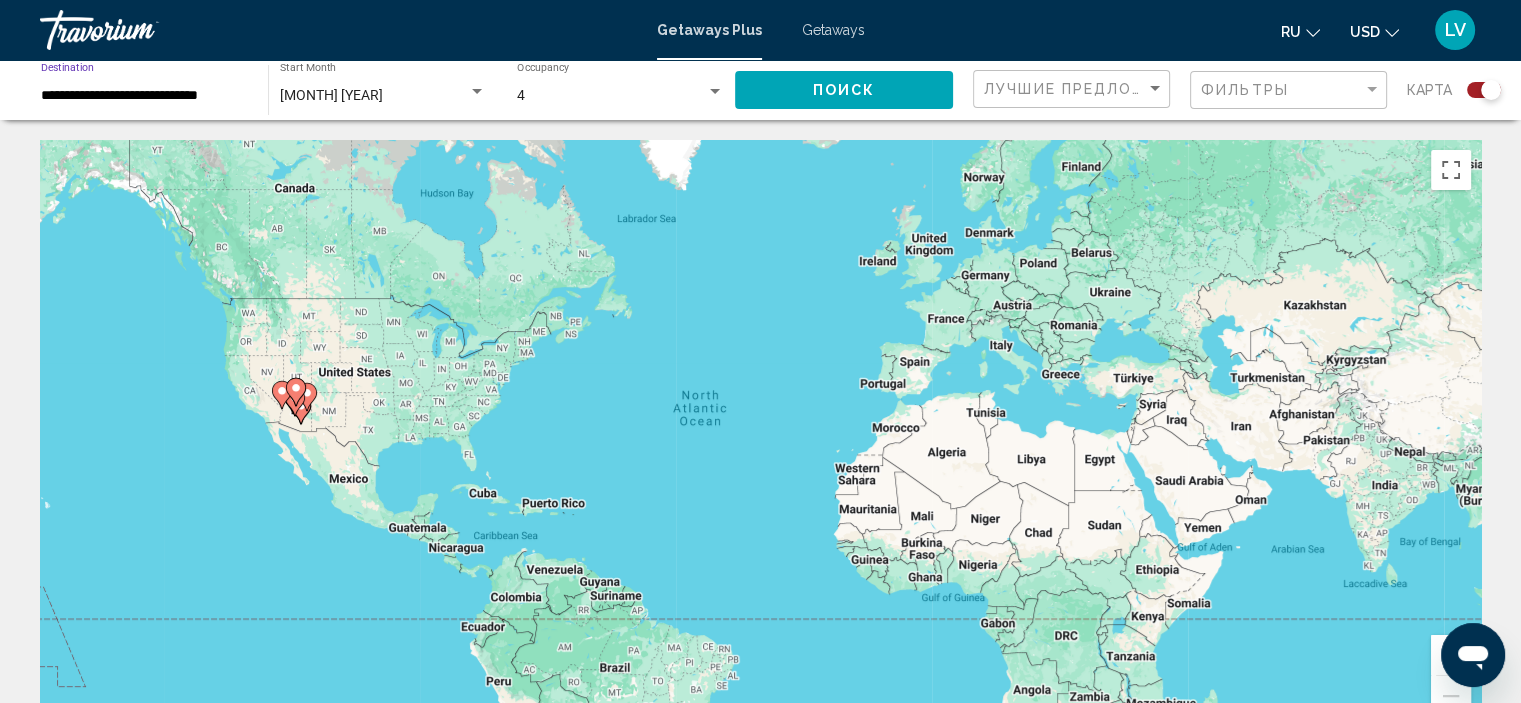 click on "**********" at bounding box center [144, 96] 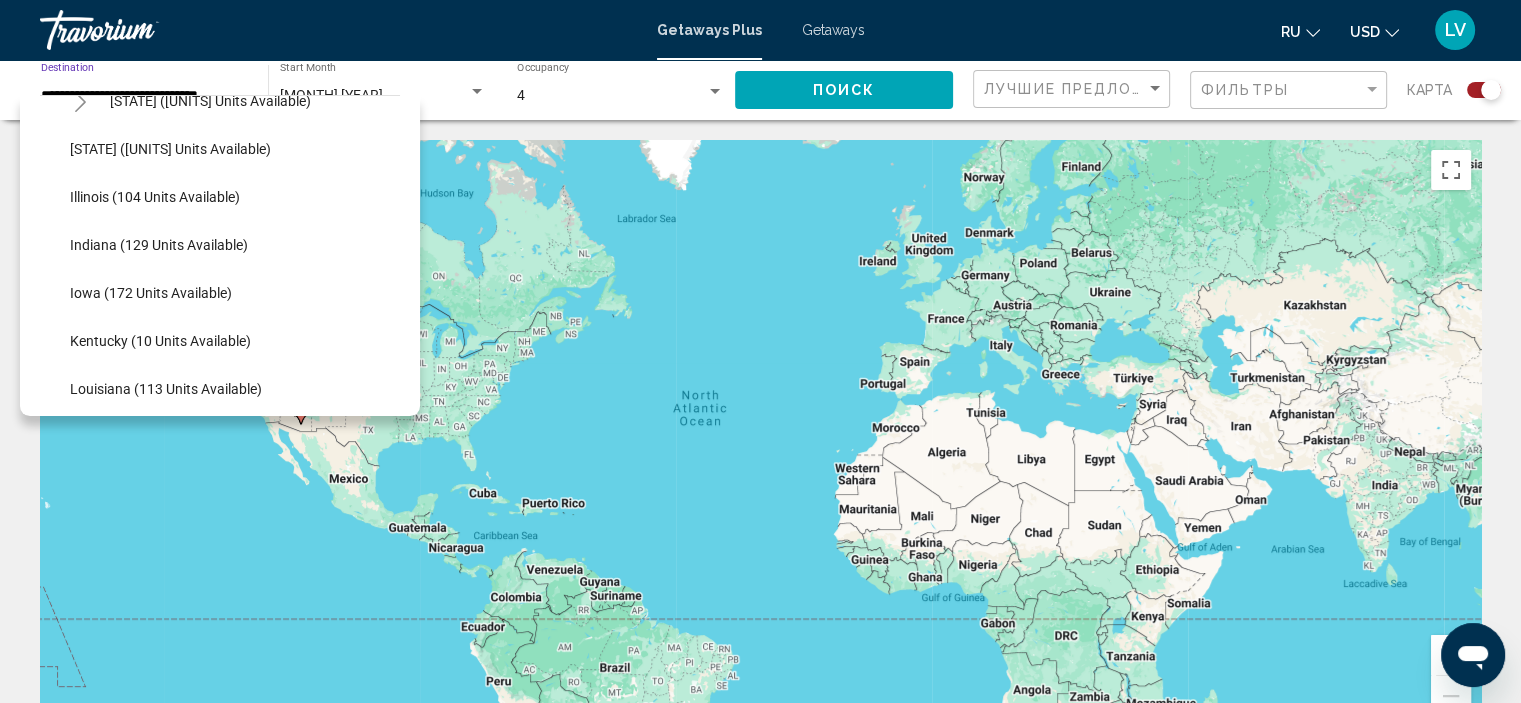 scroll, scrollTop: 730, scrollLeft: 0, axis: vertical 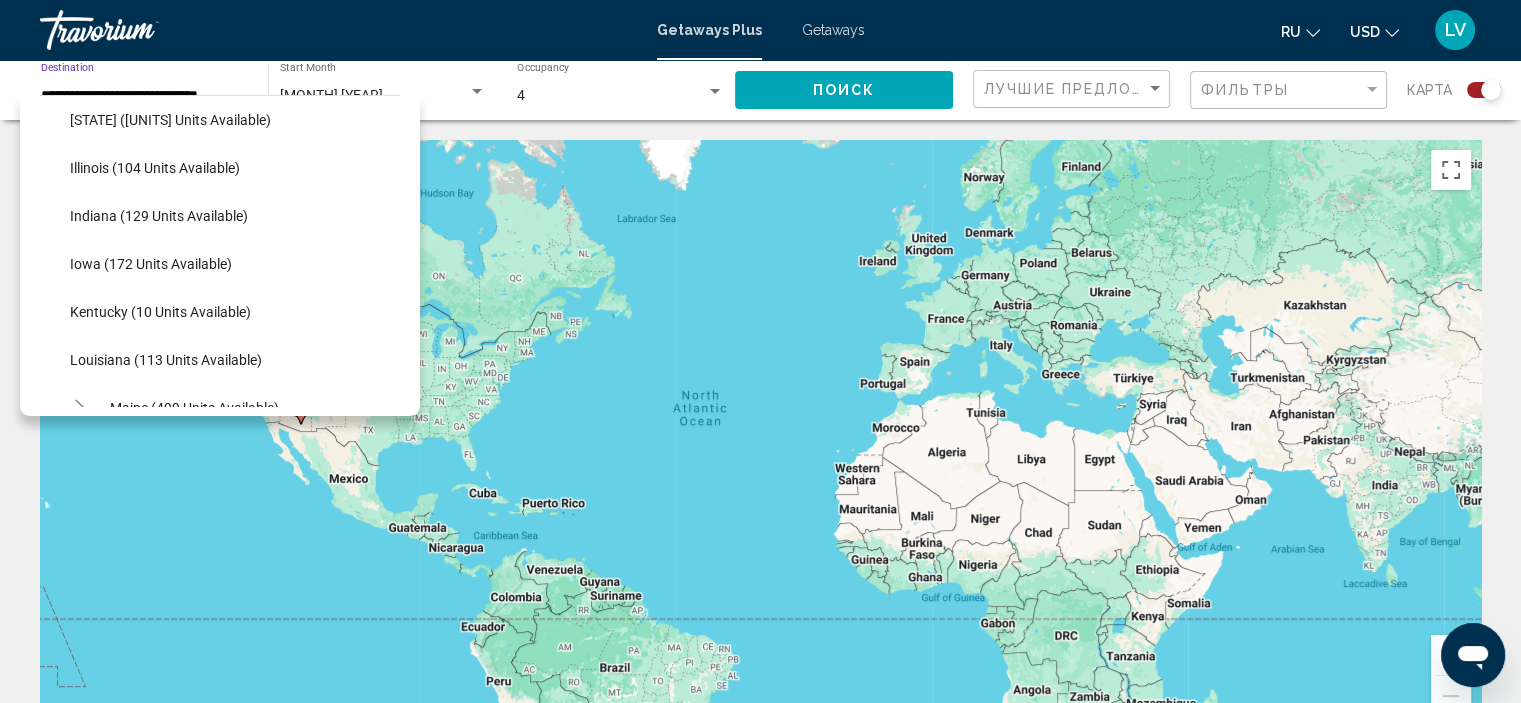 click on "Indiana (129 units available)" 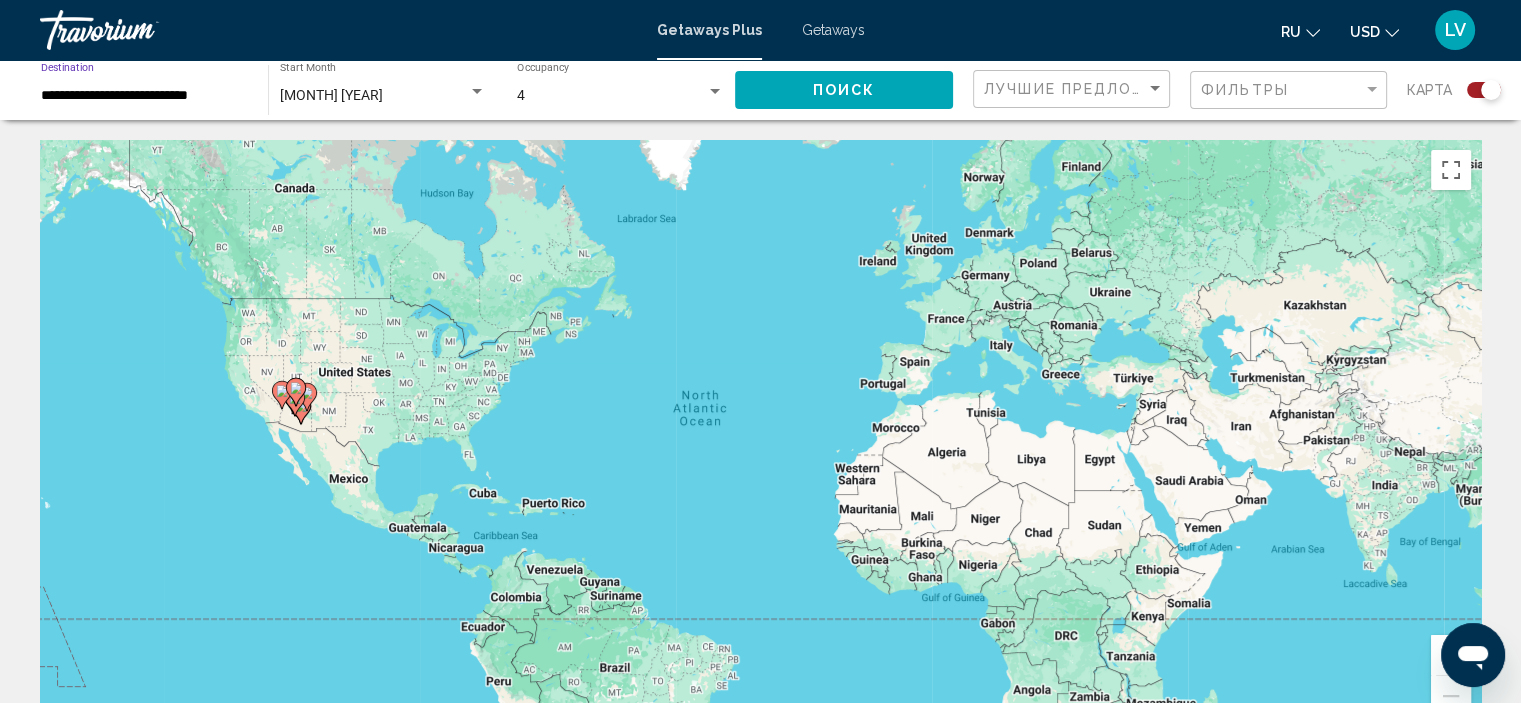 click on "Поиск" 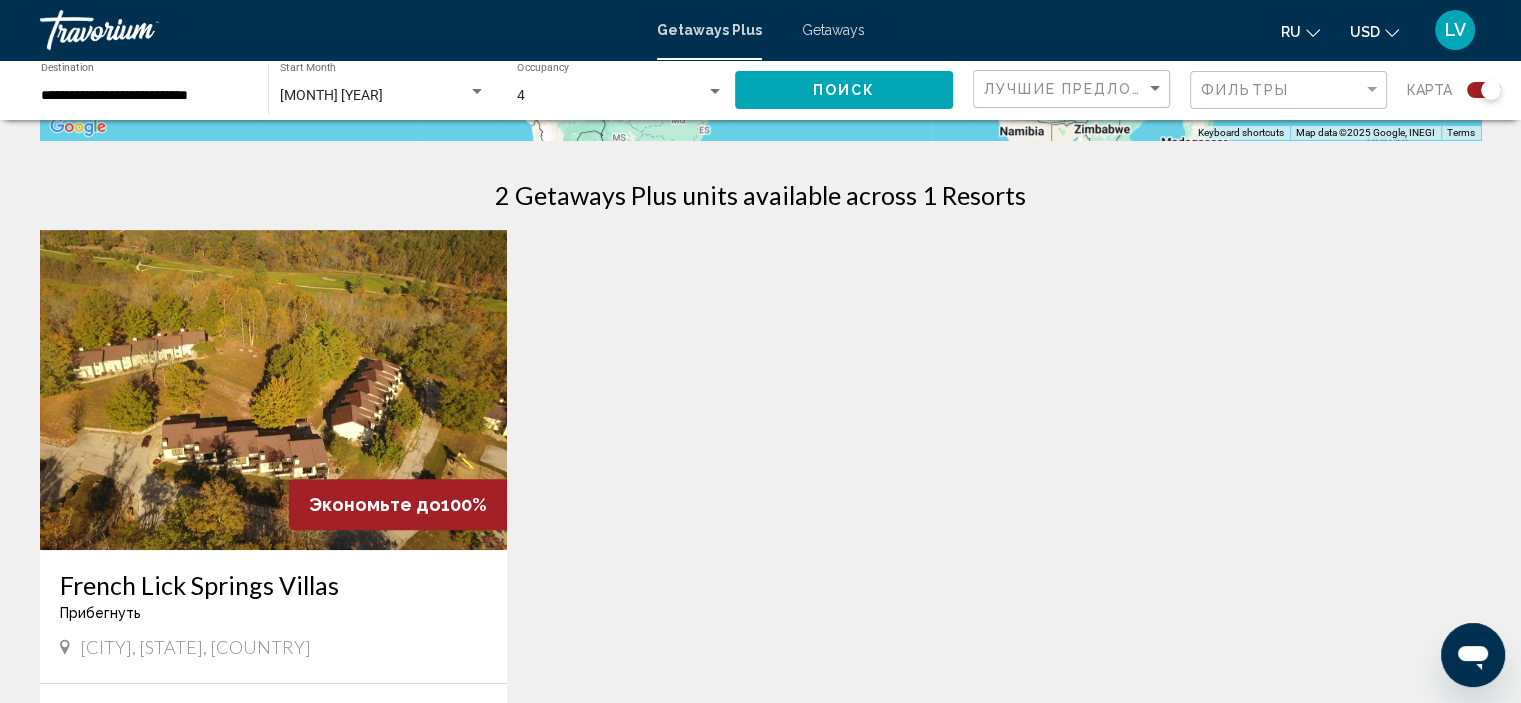 scroll, scrollTop: 700, scrollLeft: 0, axis: vertical 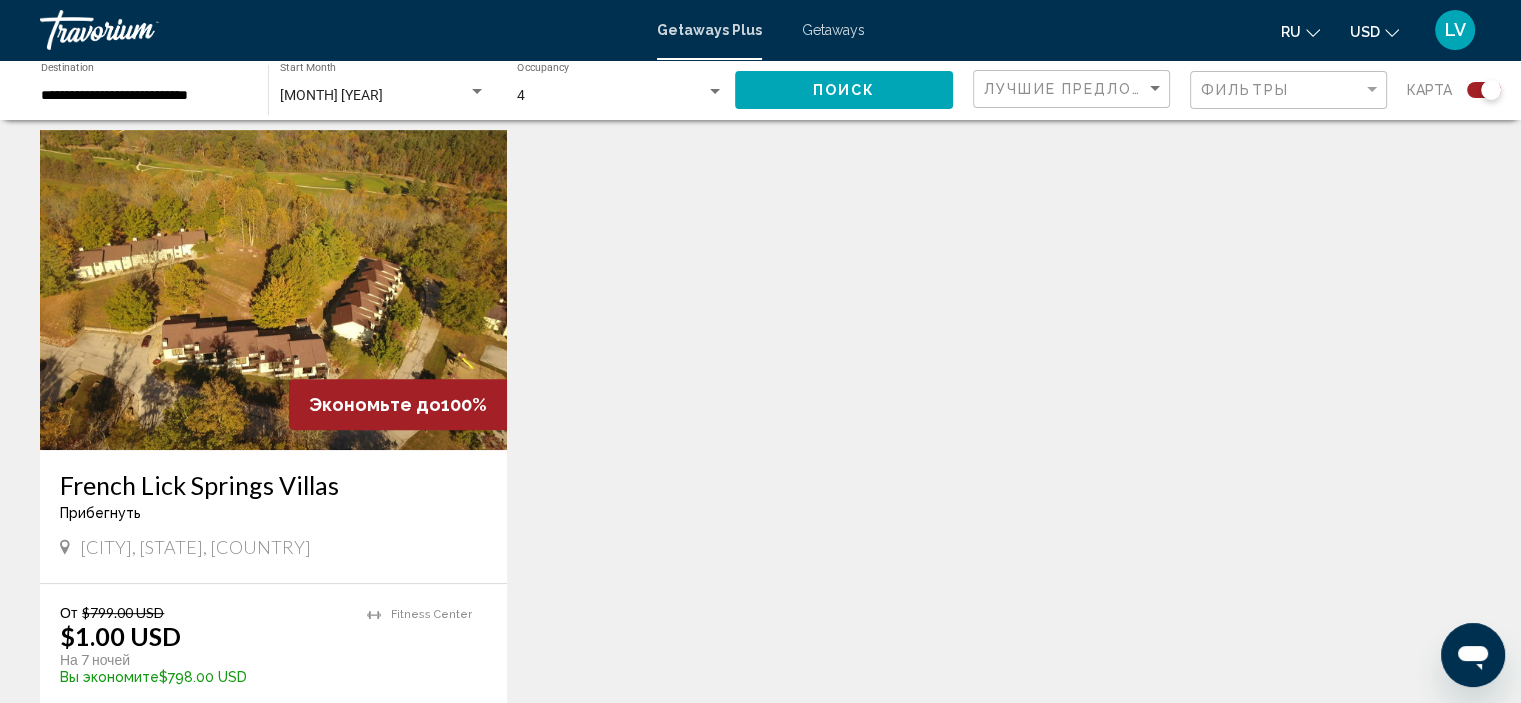 click at bounding box center (273, 290) 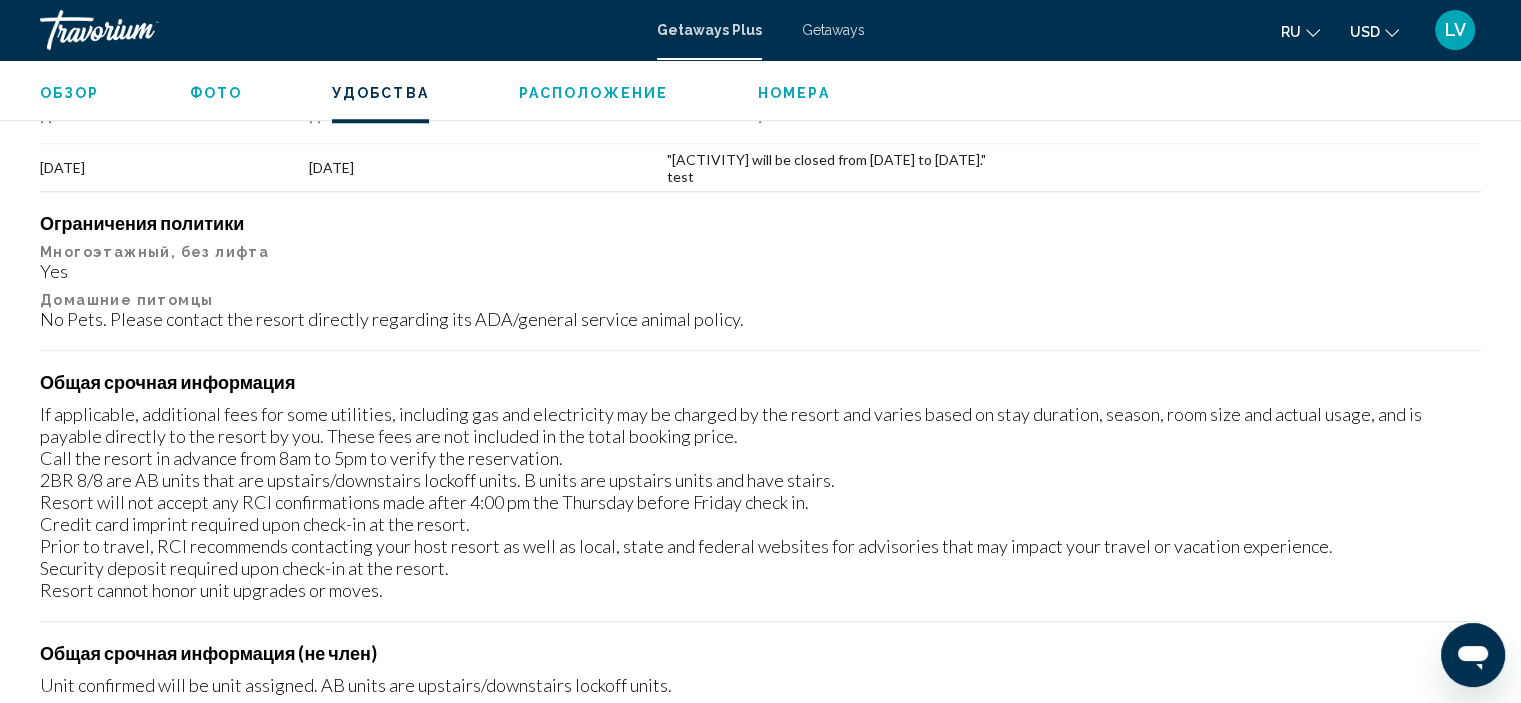 scroll, scrollTop: 2008, scrollLeft: 0, axis: vertical 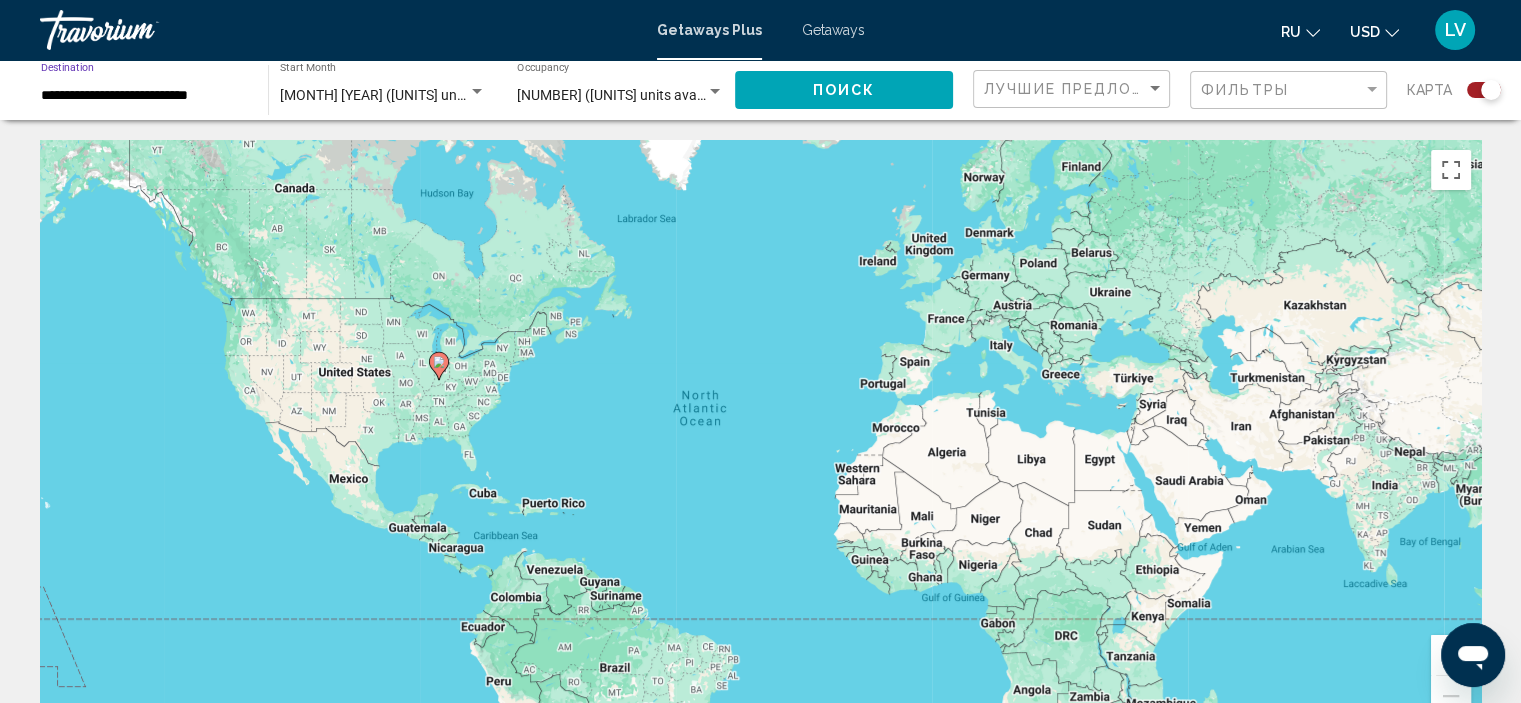 click on "**********" at bounding box center (144, 96) 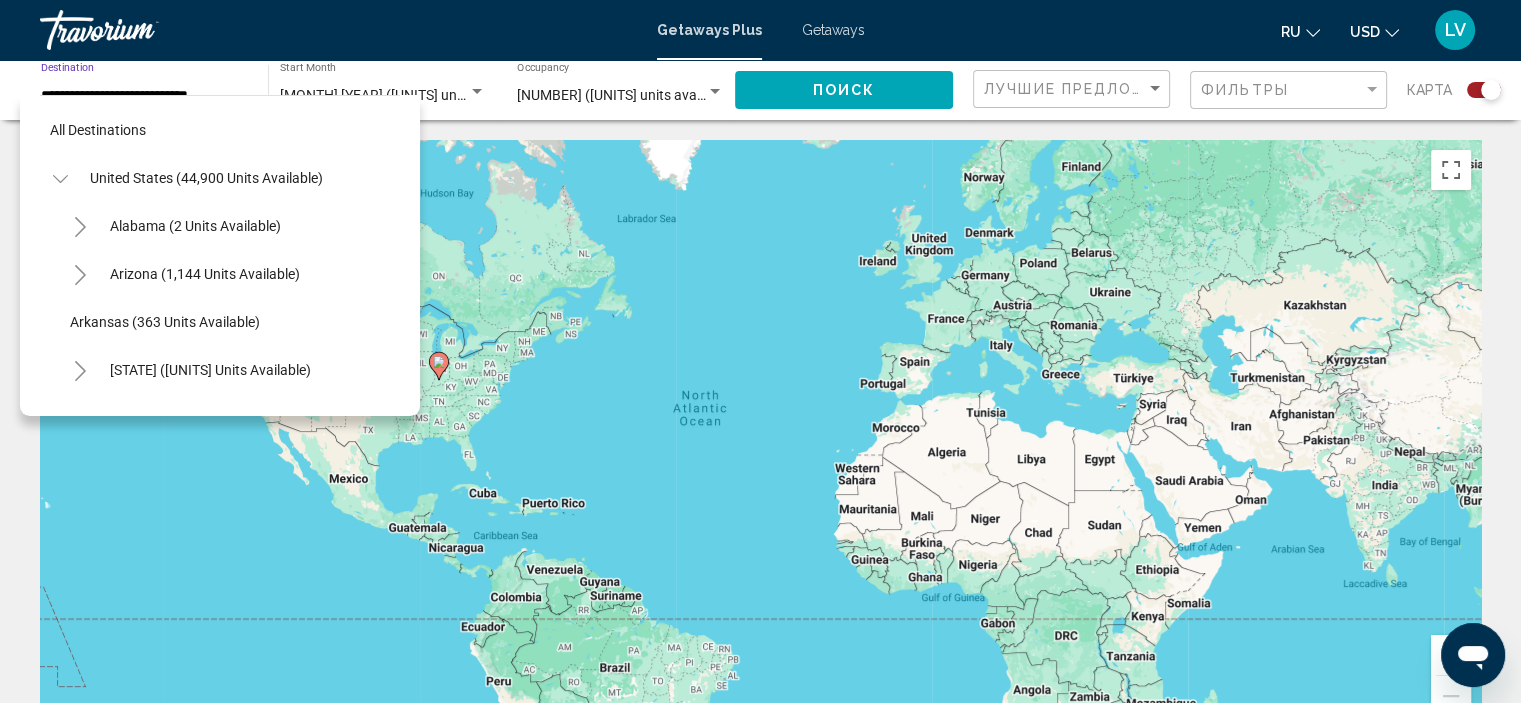 scroll, scrollTop: 510, scrollLeft: 0, axis: vertical 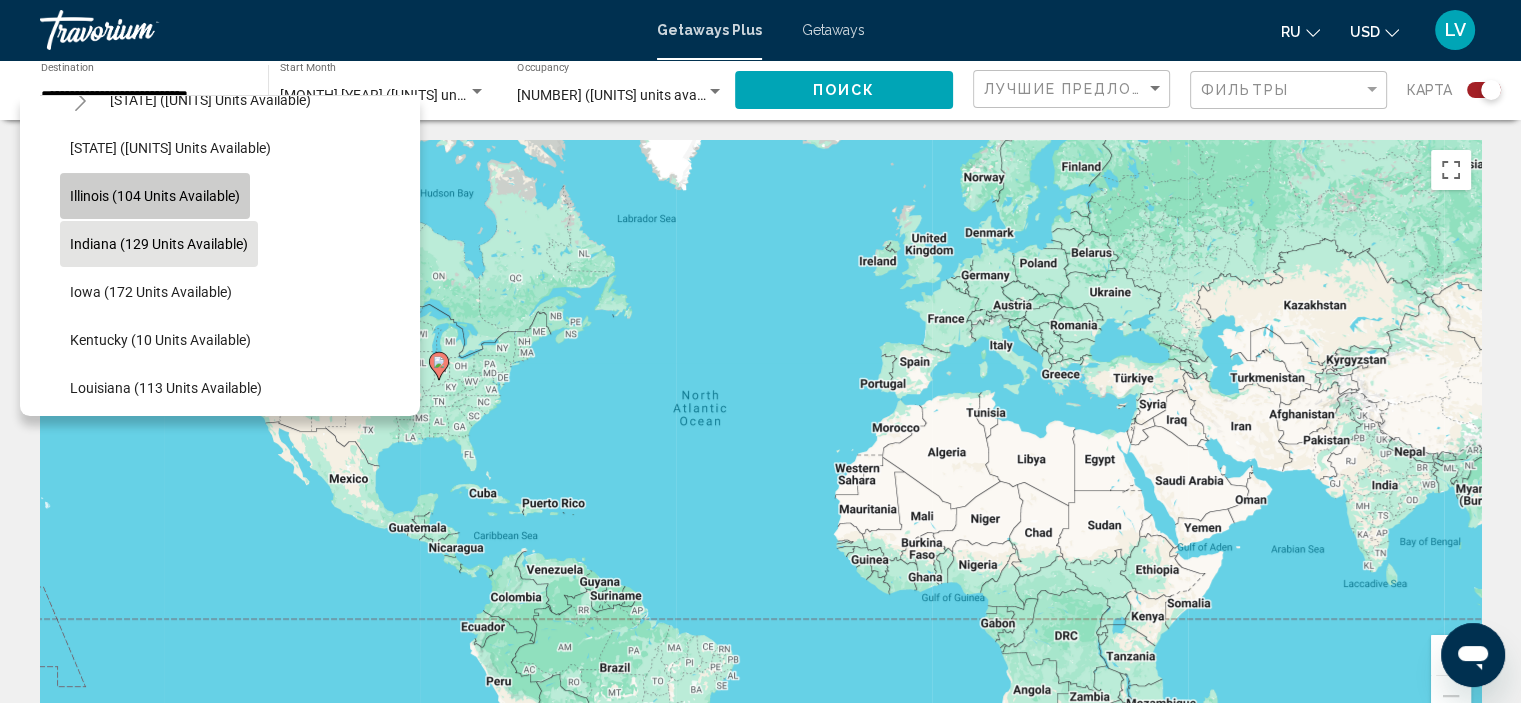 click on "Illinois (104 units available)" 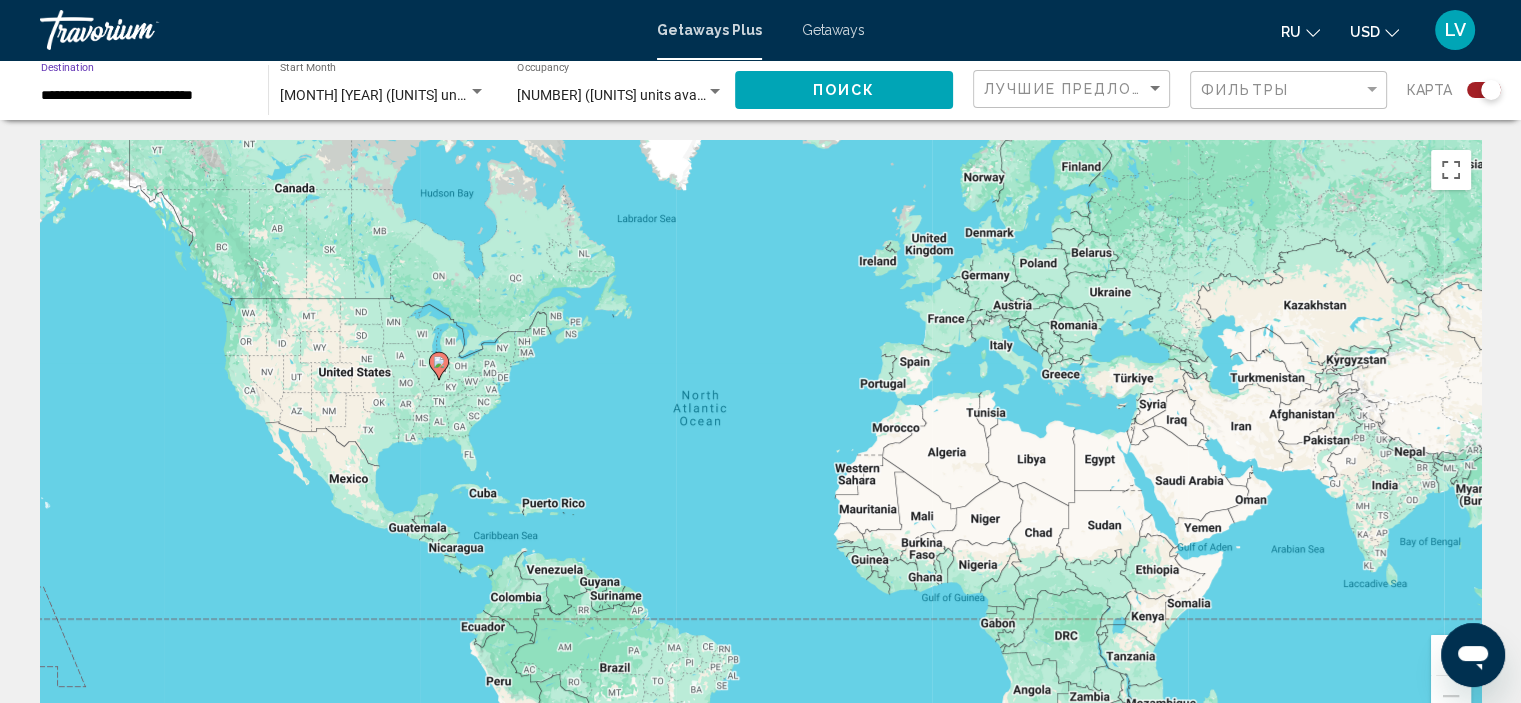 click on "Поиск" 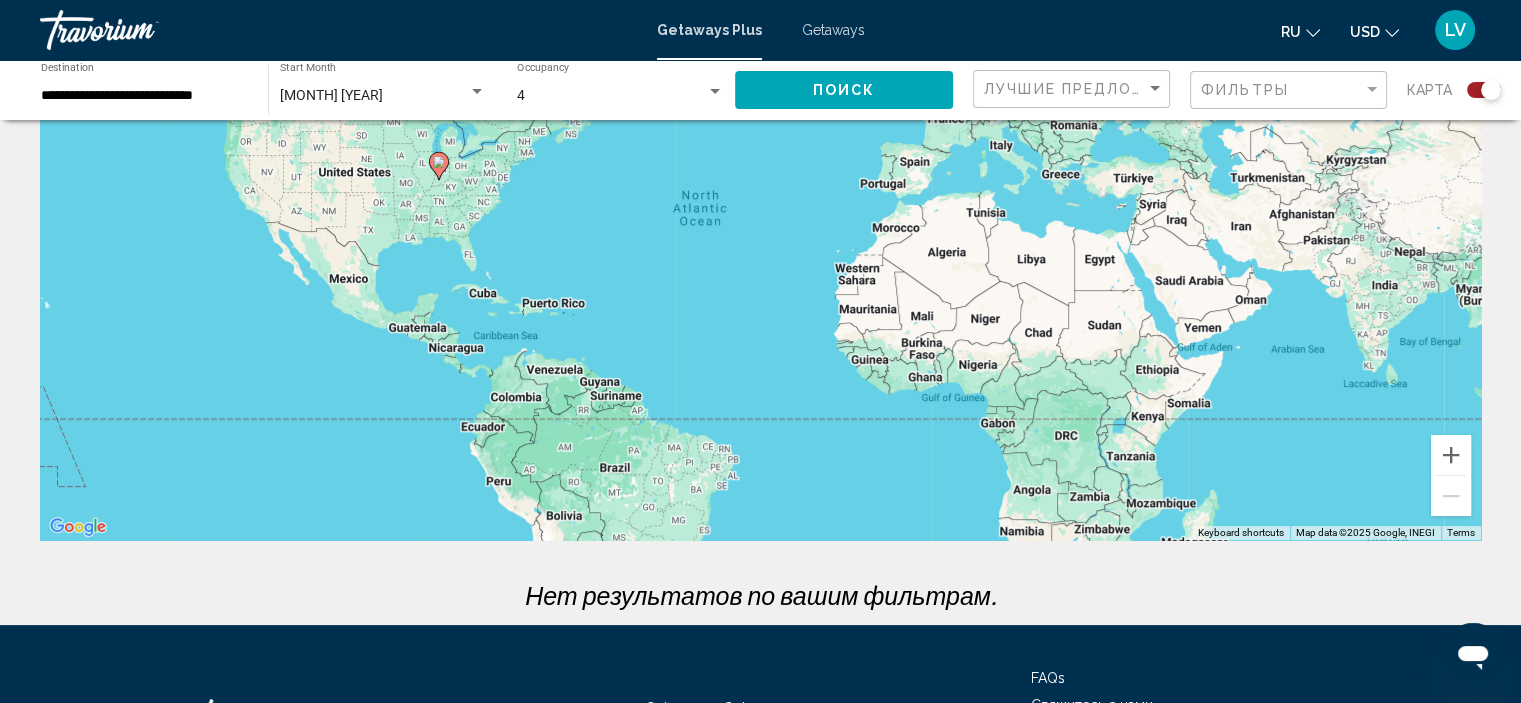 scroll, scrollTop: 0, scrollLeft: 0, axis: both 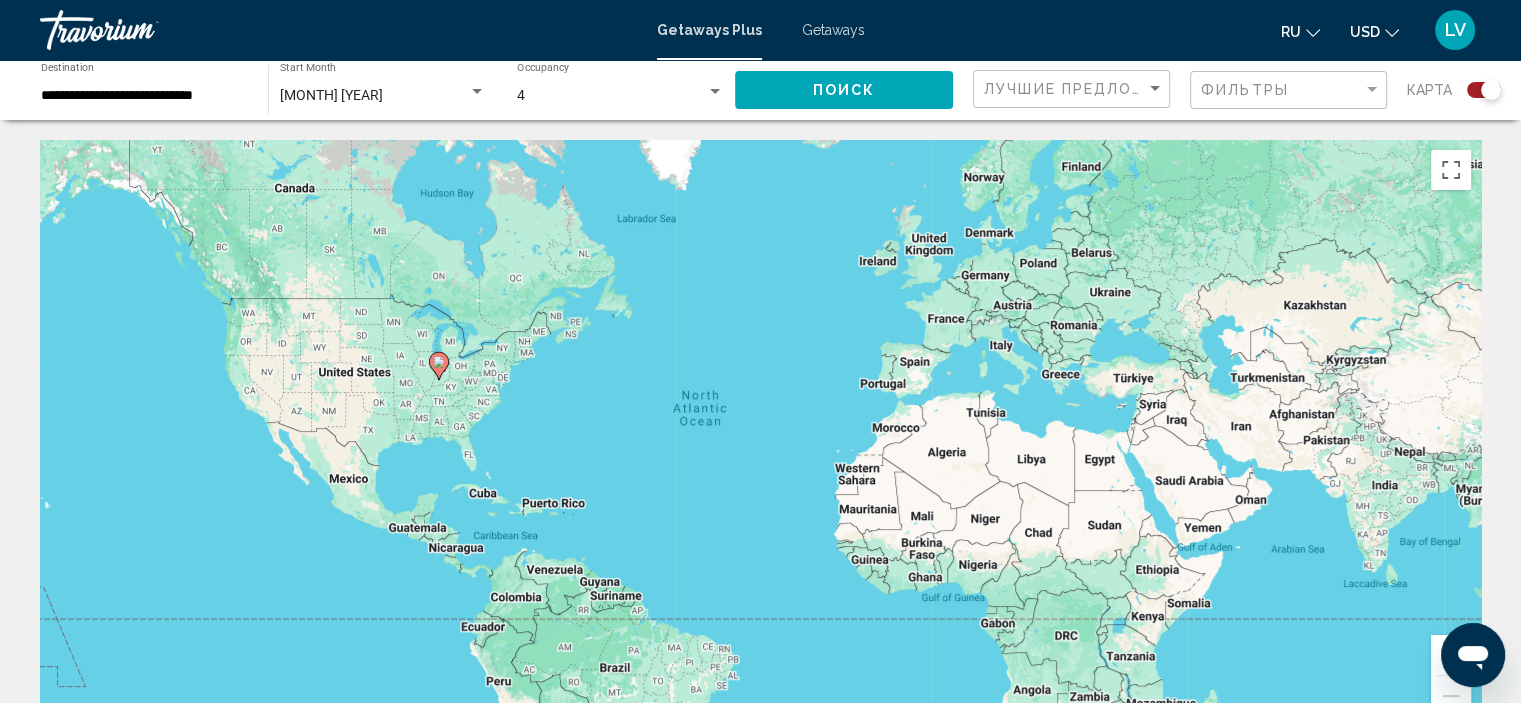 click on "**********" at bounding box center (144, 96) 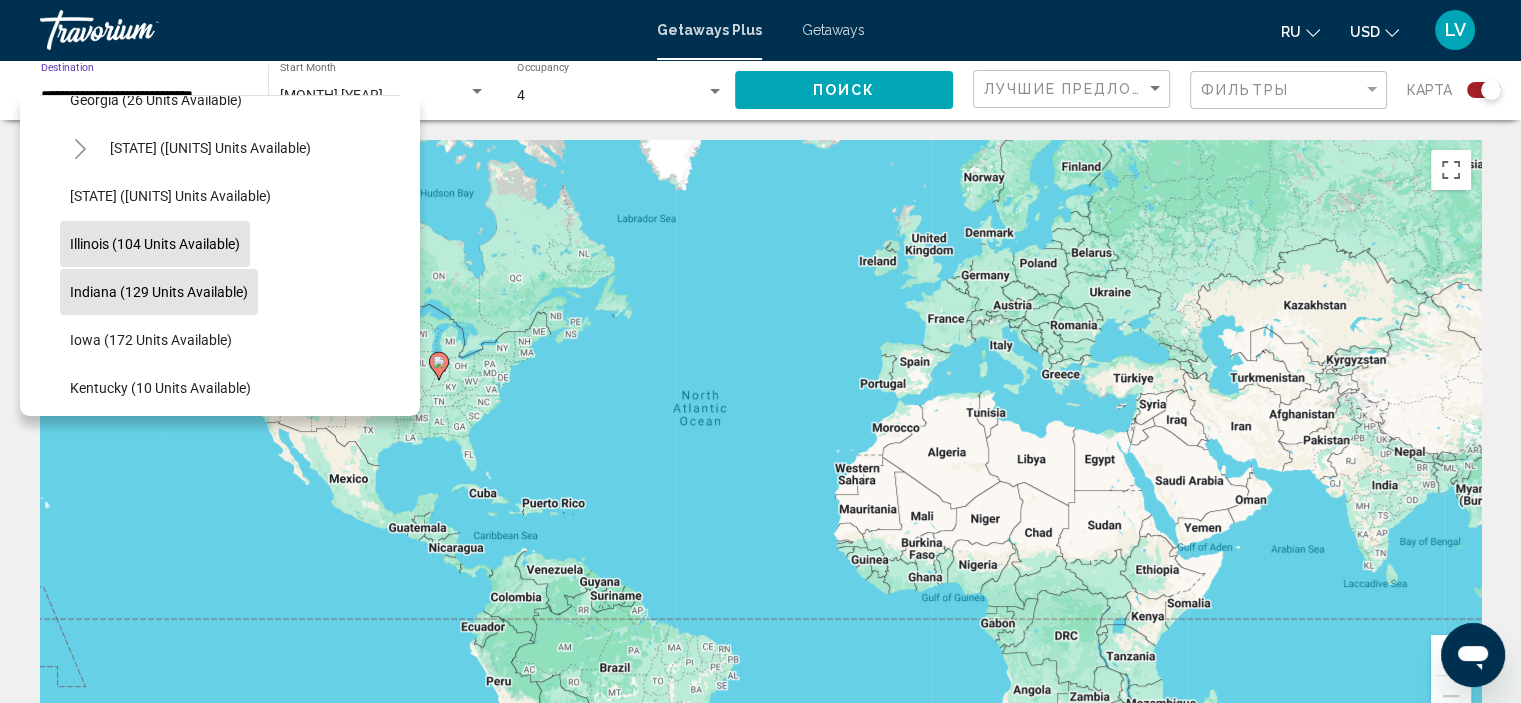 scroll, scrollTop: 562, scrollLeft: 0, axis: vertical 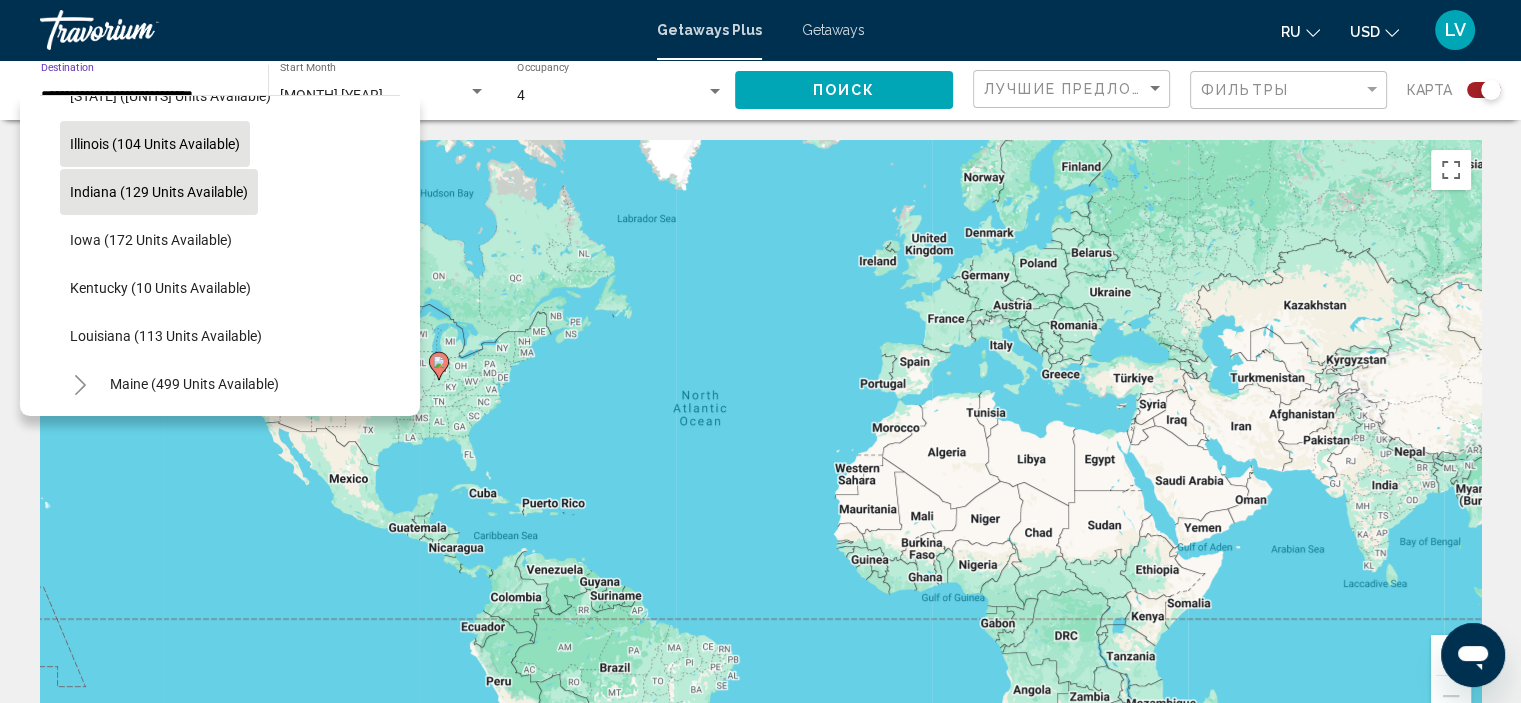 click on "Kentucky (10 units available)" 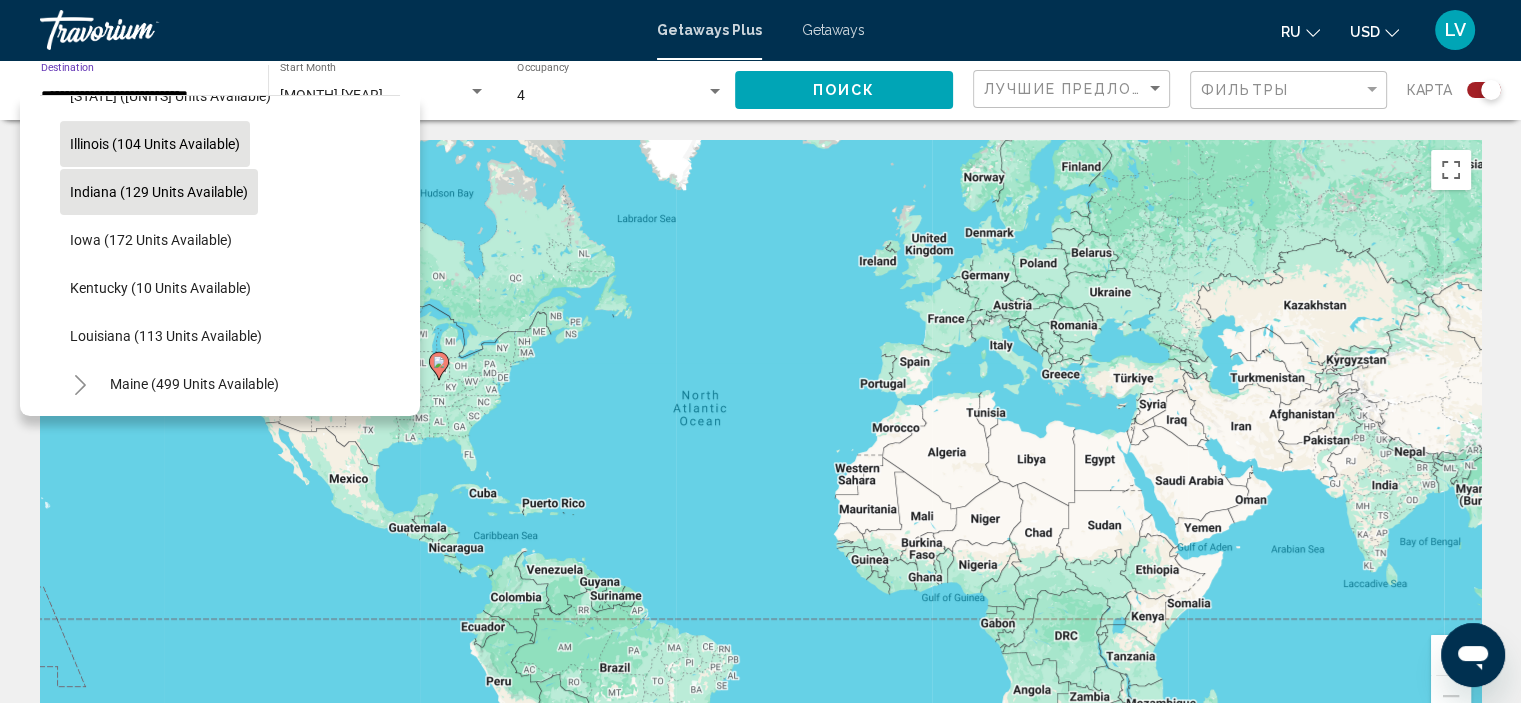 click on "To activate drag with keyboard, press Alt + Enter. Once in keyboard drag state, use the arrow keys to move the marker. To complete the drag, press the Enter key. To cancel, press Escape." at bounding box center (760, 440) 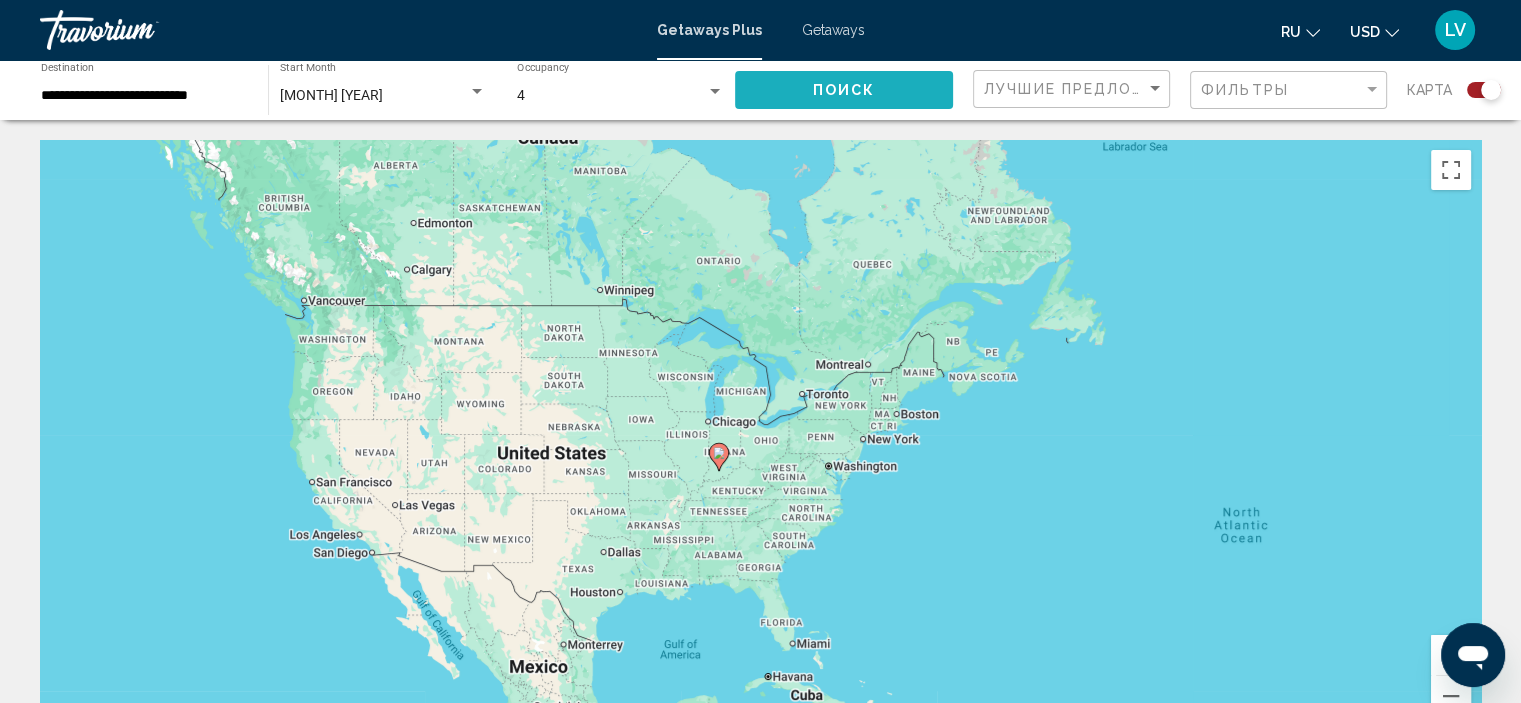 click on "Поиск" 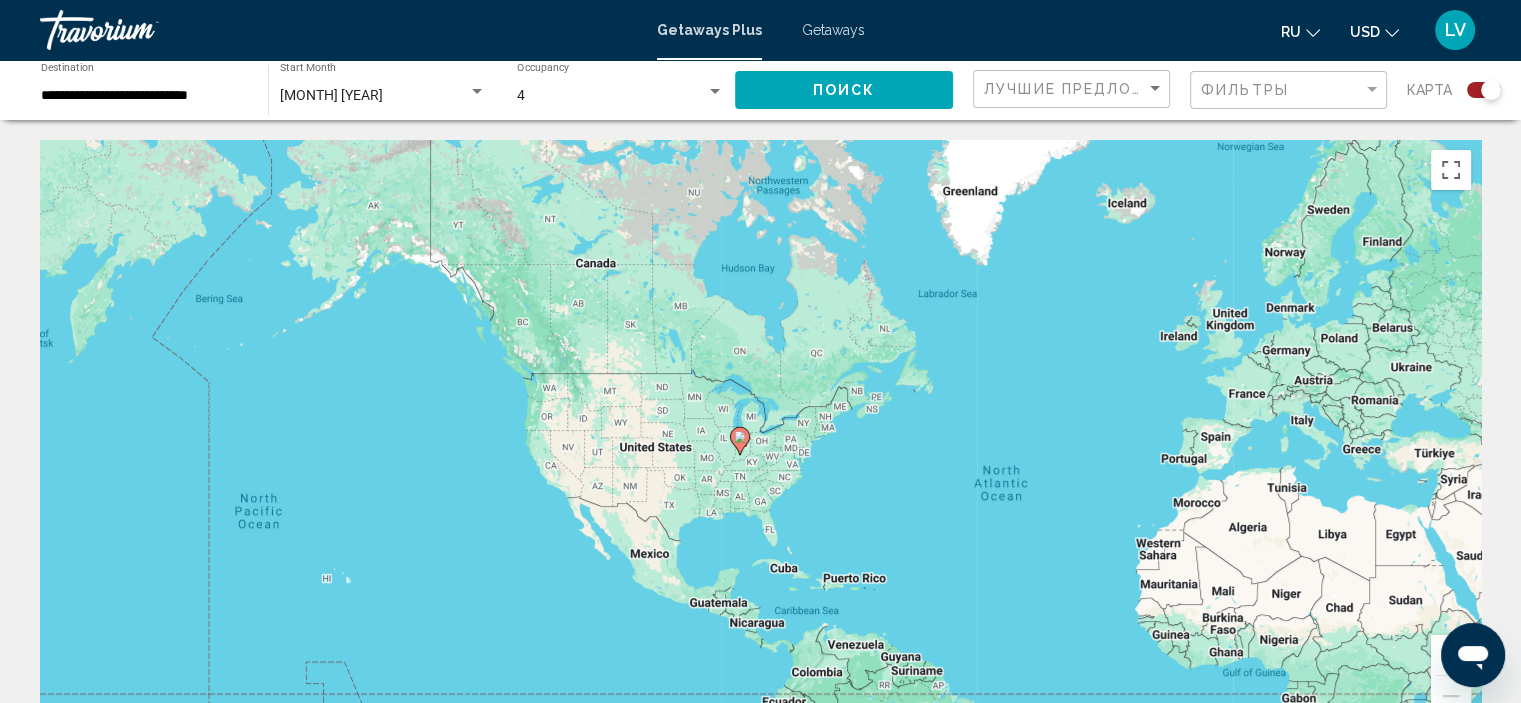 scroll, scrollTop: 0, scrollLeft: 0, axis: both 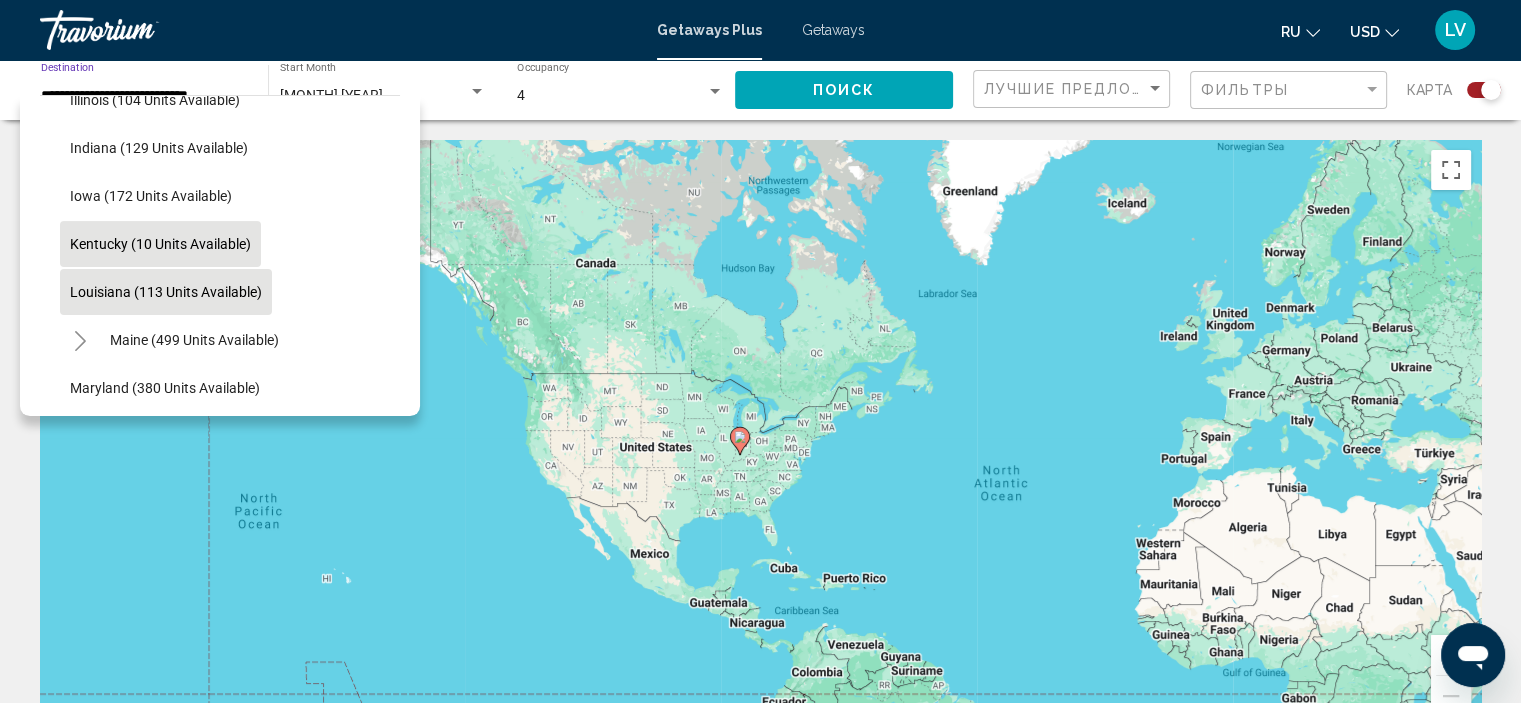 click on "Louisiana (113 units available)" 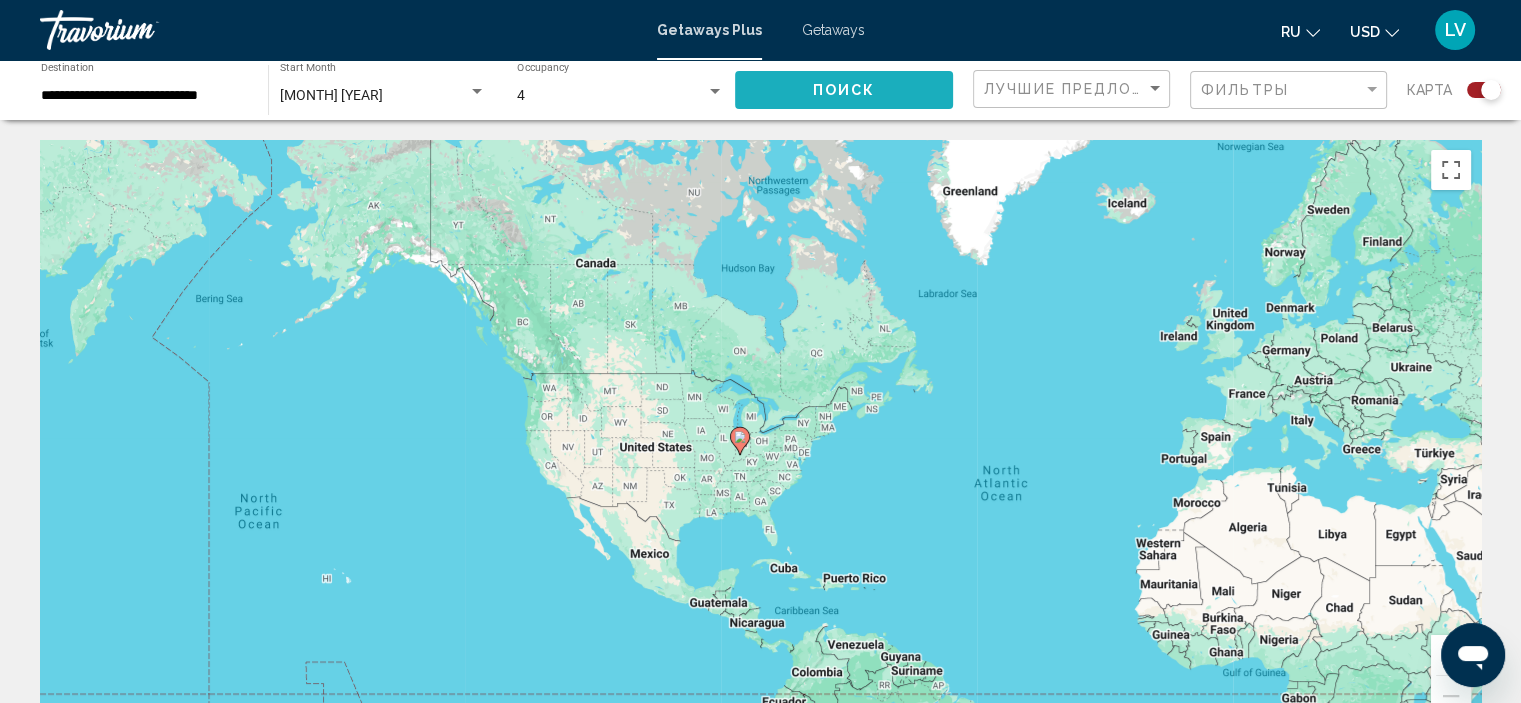 click on "Поиск" 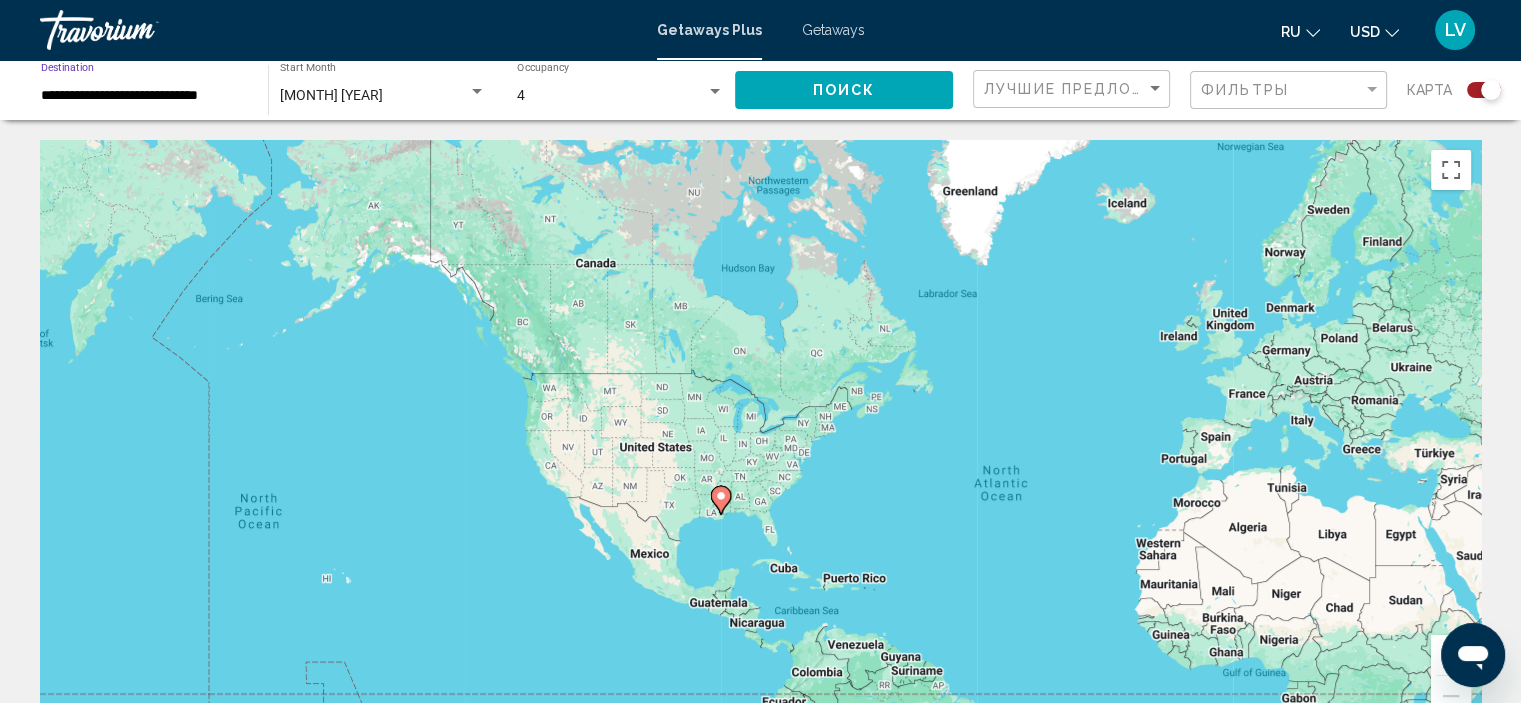 click on "**********" at bounding box center [144, 96] 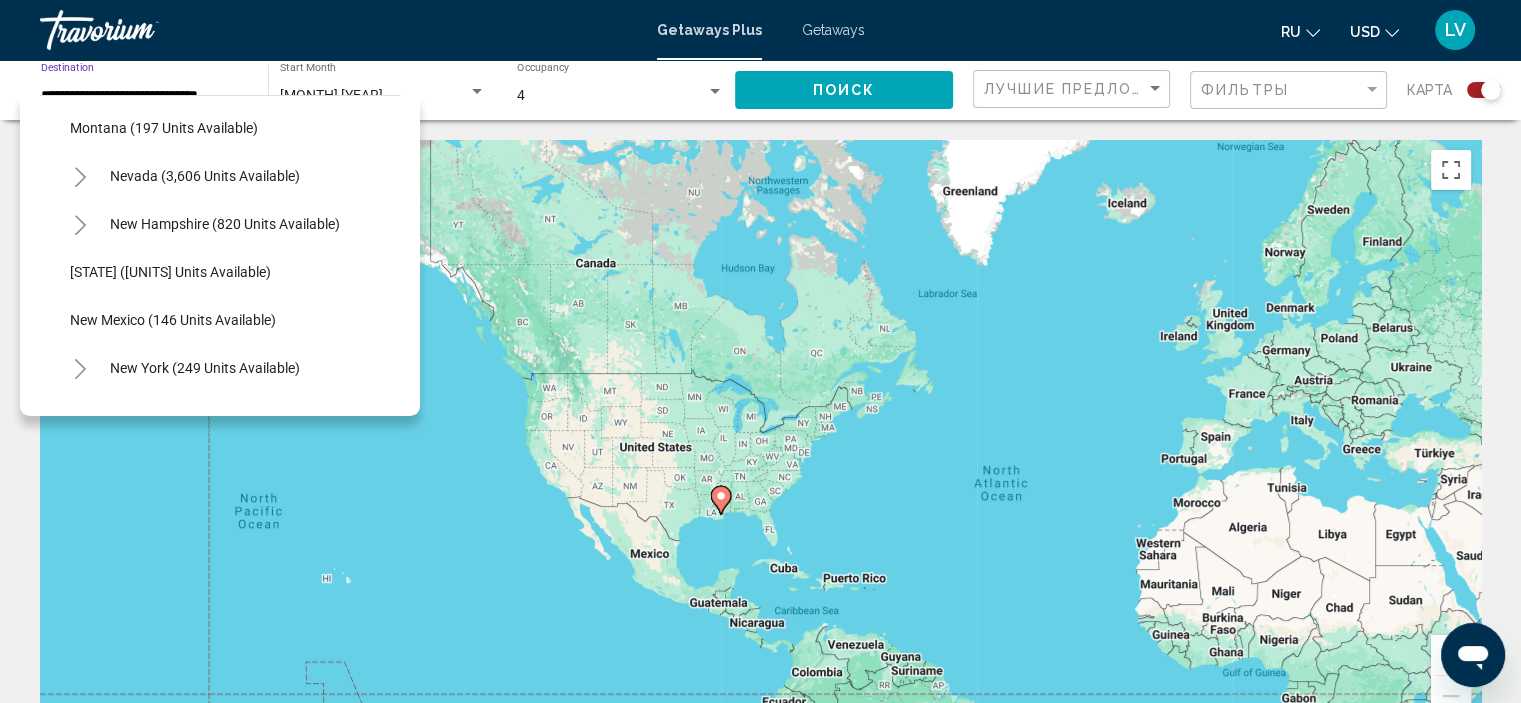 scroll, scrollTop: 1254, scrollLeft: 0, axis: vertical 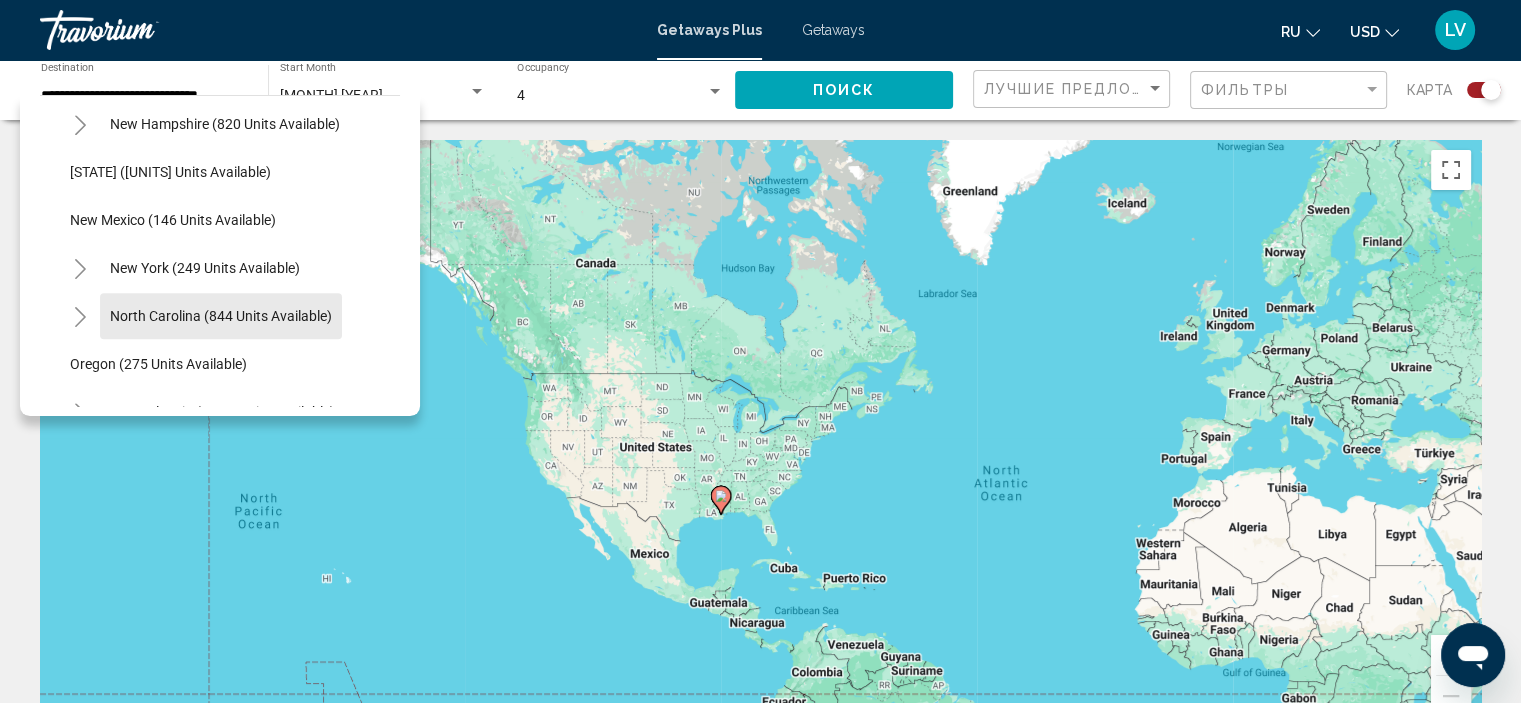 click on "North Carolina (844 units available)" 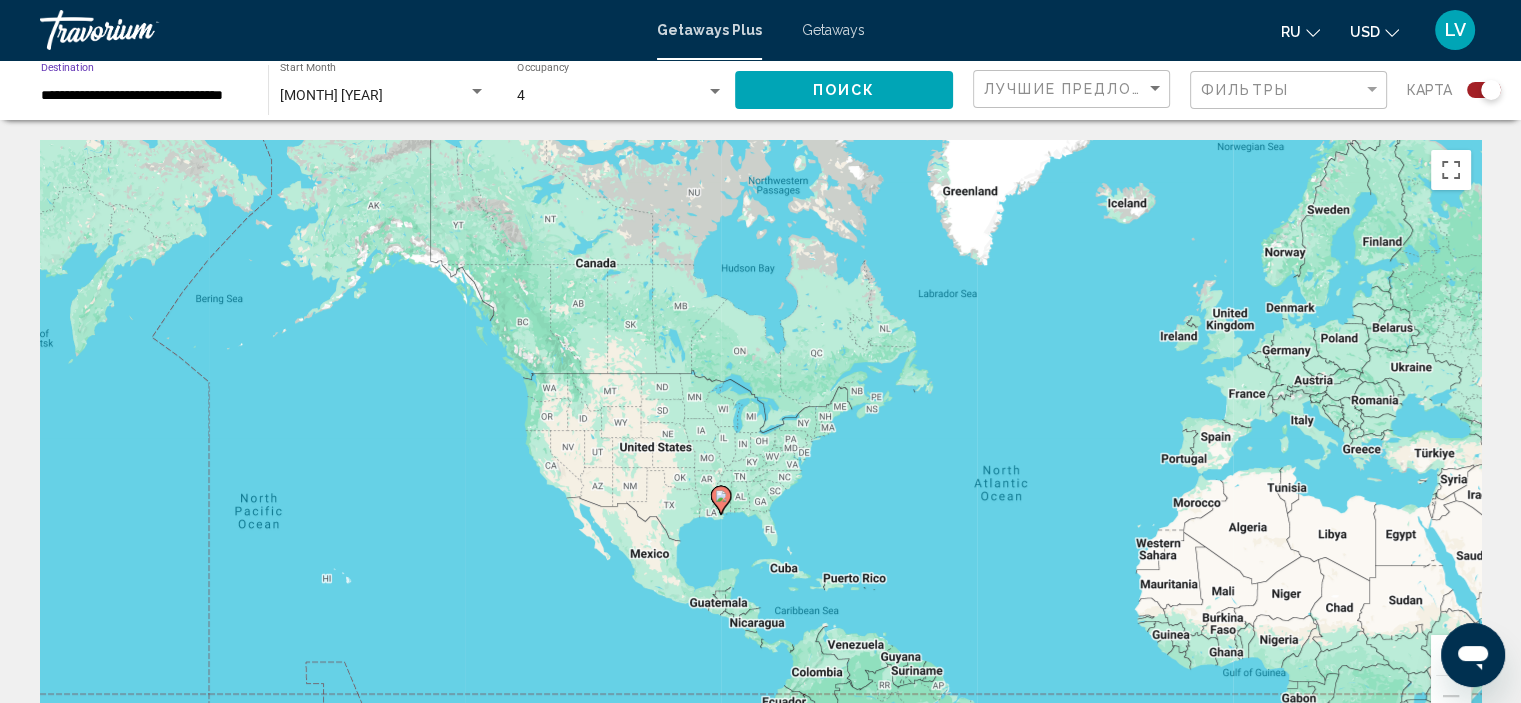click on "Поиск" 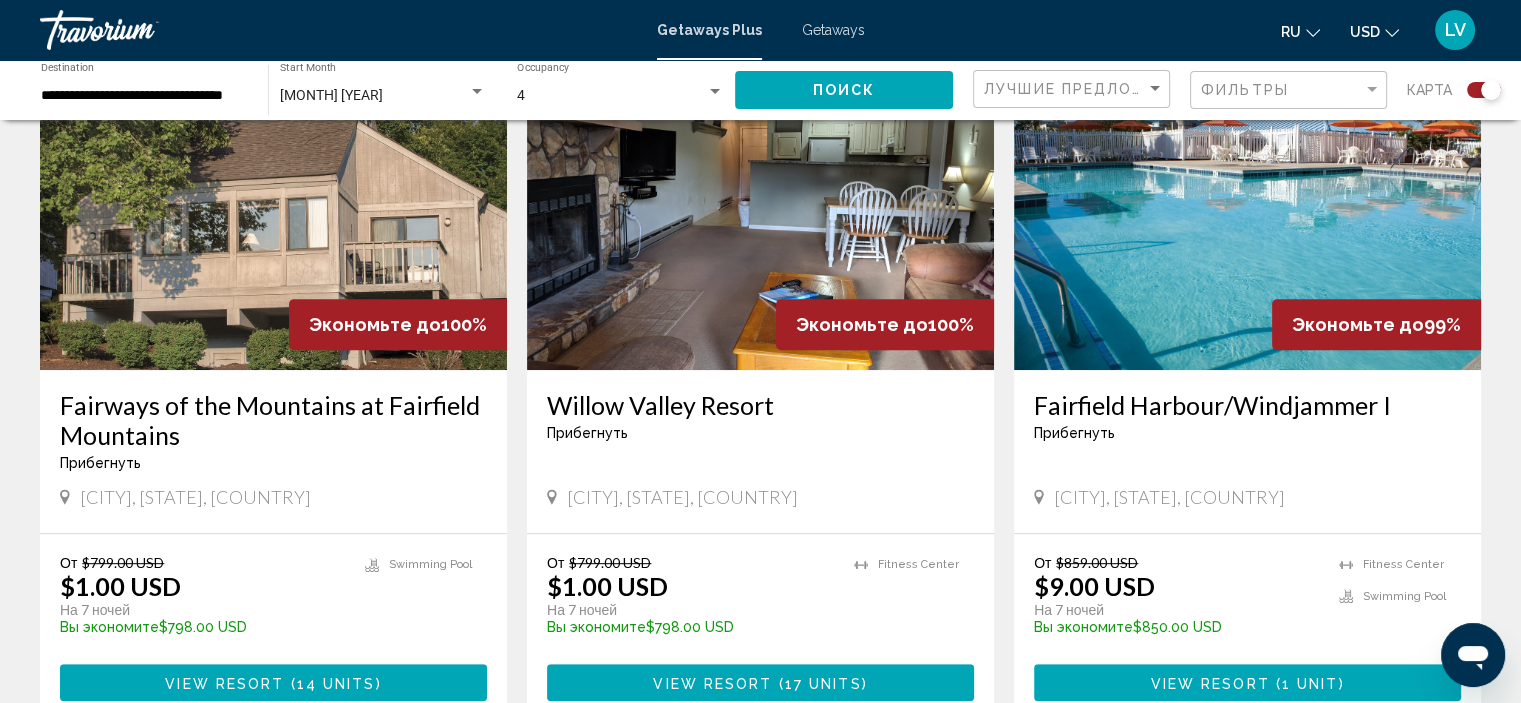 scroll, scrollTop: 800, scrollLeft: 0, axis: vertical 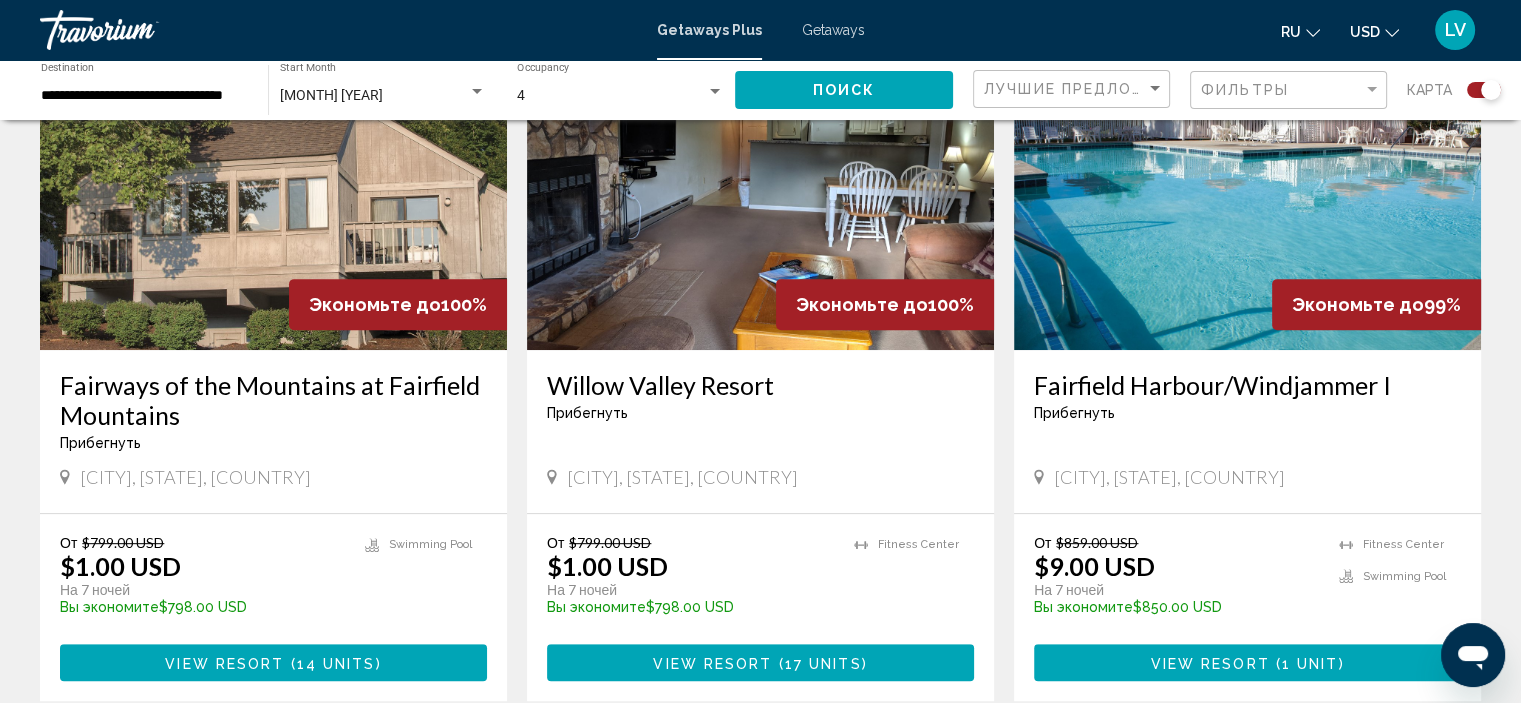 click at bounding box center (273, 190) 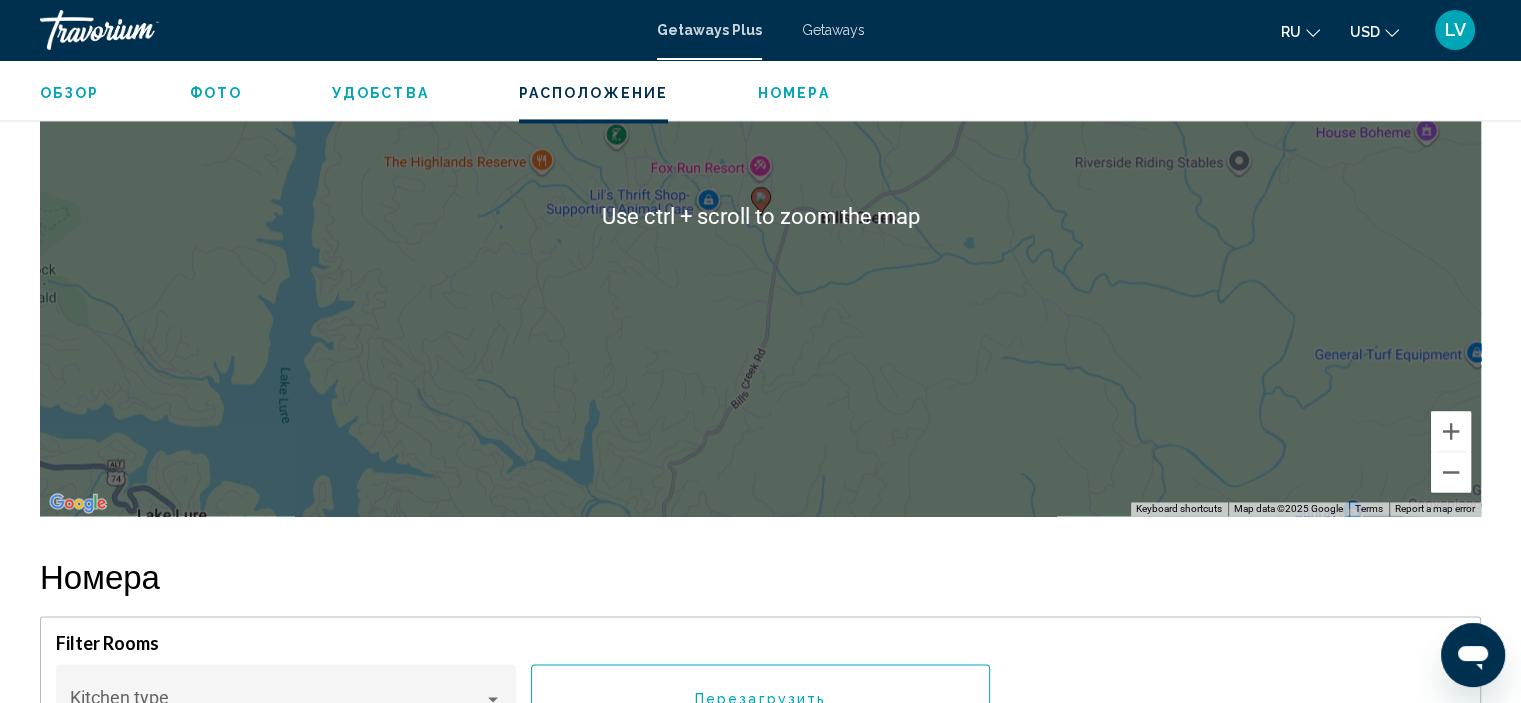 scroll, scrollTop: 3108, scrollLeft: 0, axis: vertical 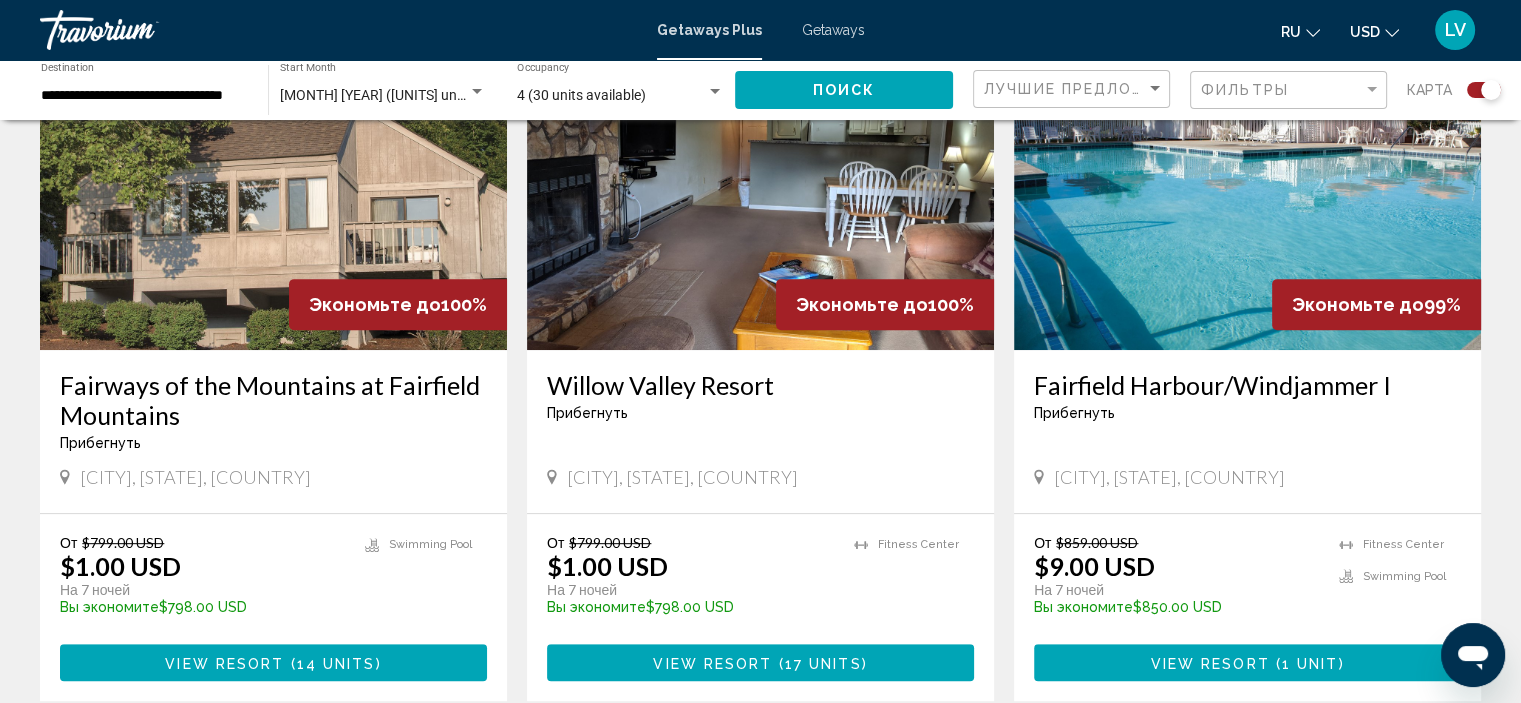 click at bounding box center (1247, 190) 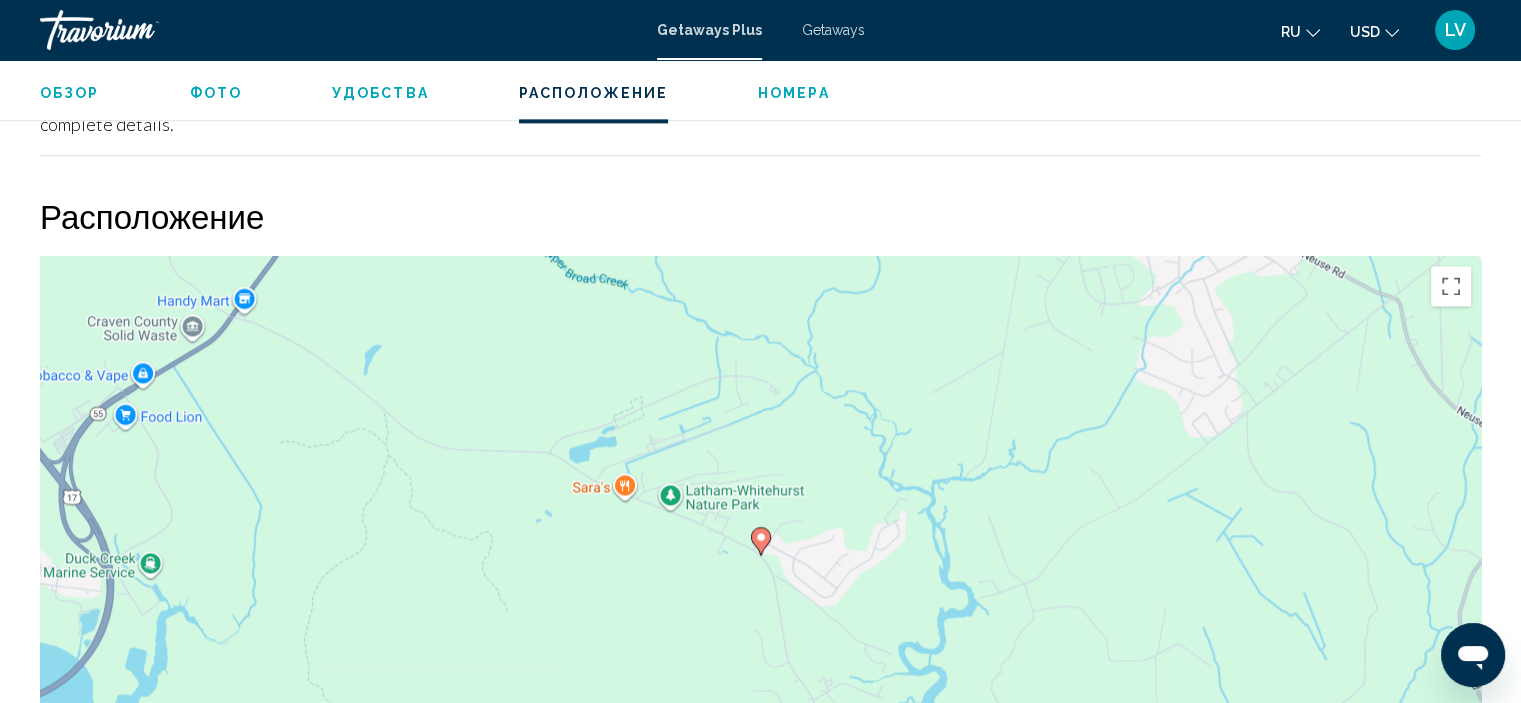 scroll, scrollTop: 2708, scrollLeft: 0, axis: vertical 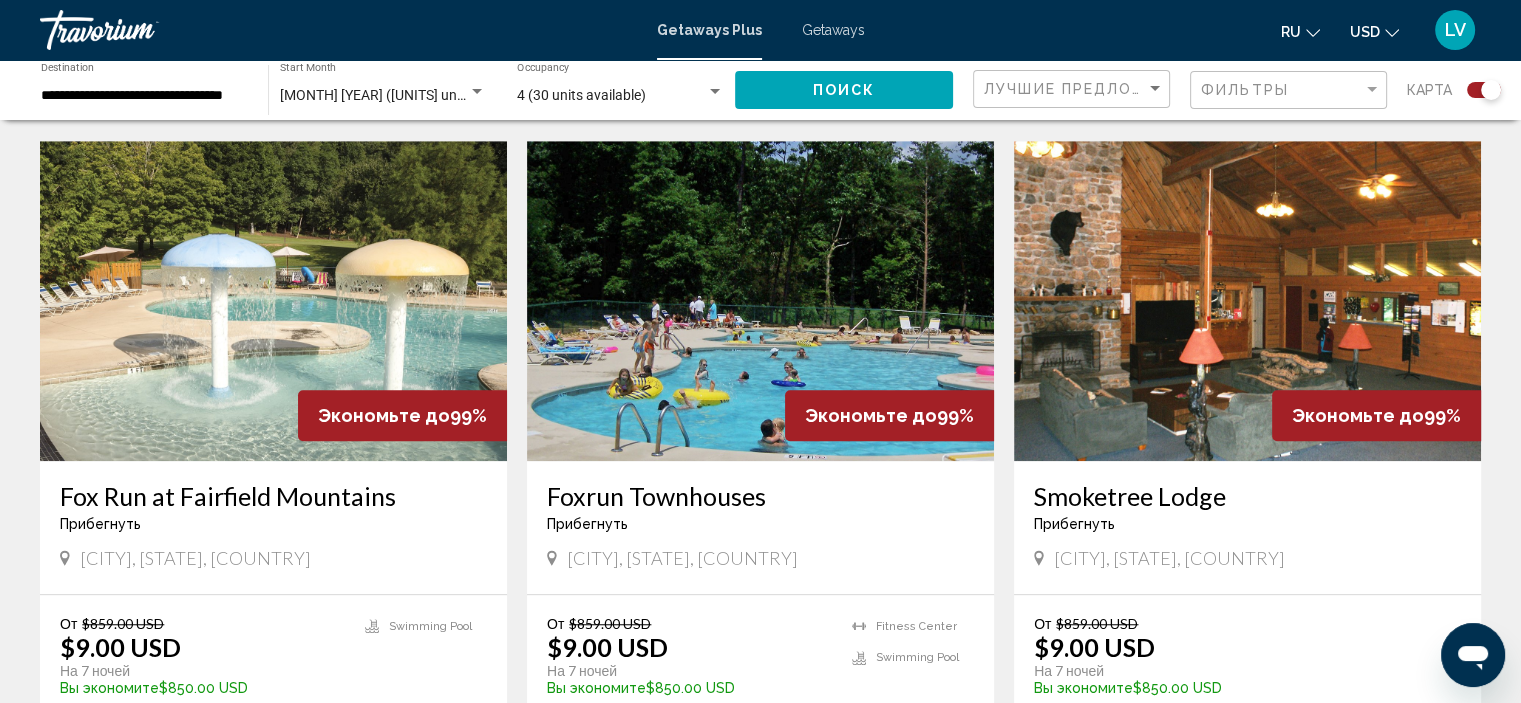 click at bounding box center (760, 301) 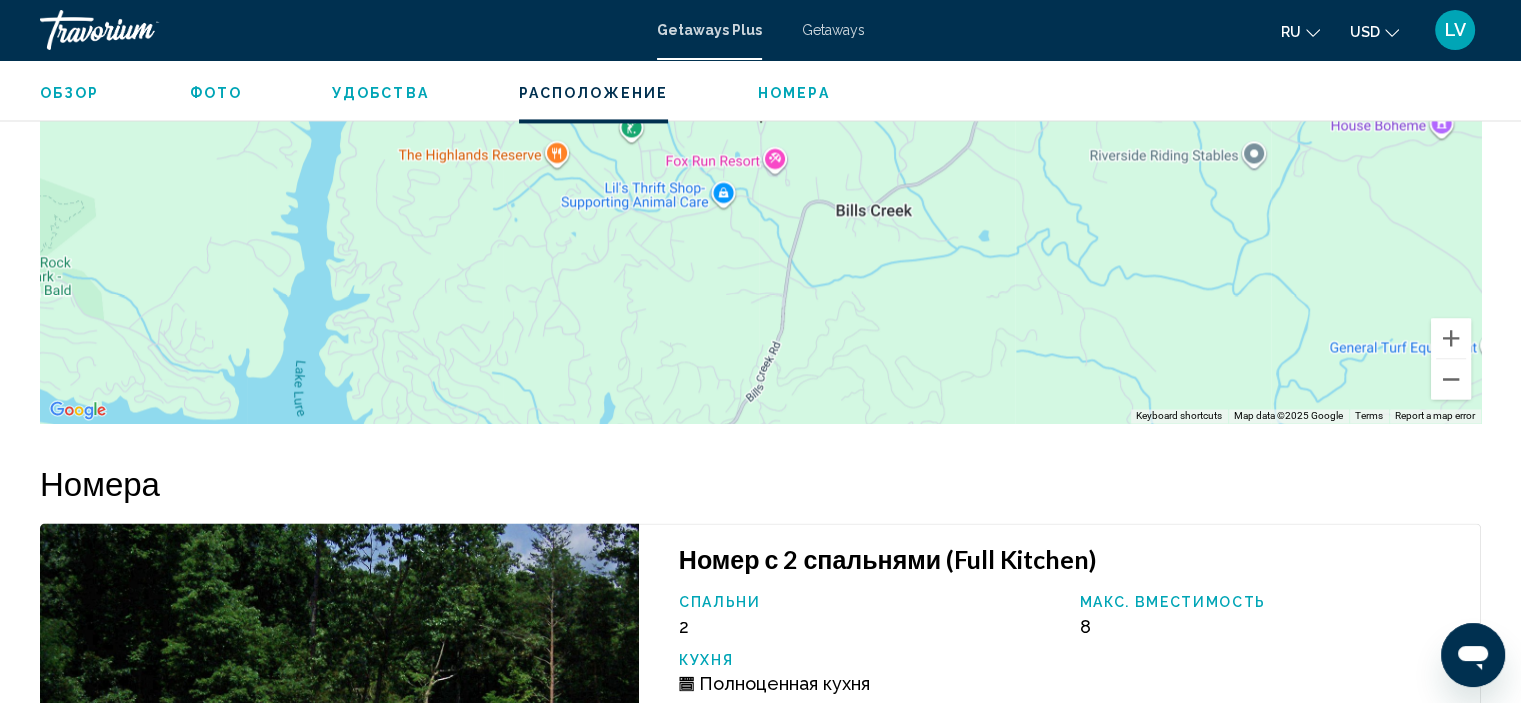 scroll, scrollTop: 3108, scrollLeft: 0, axis: vertical 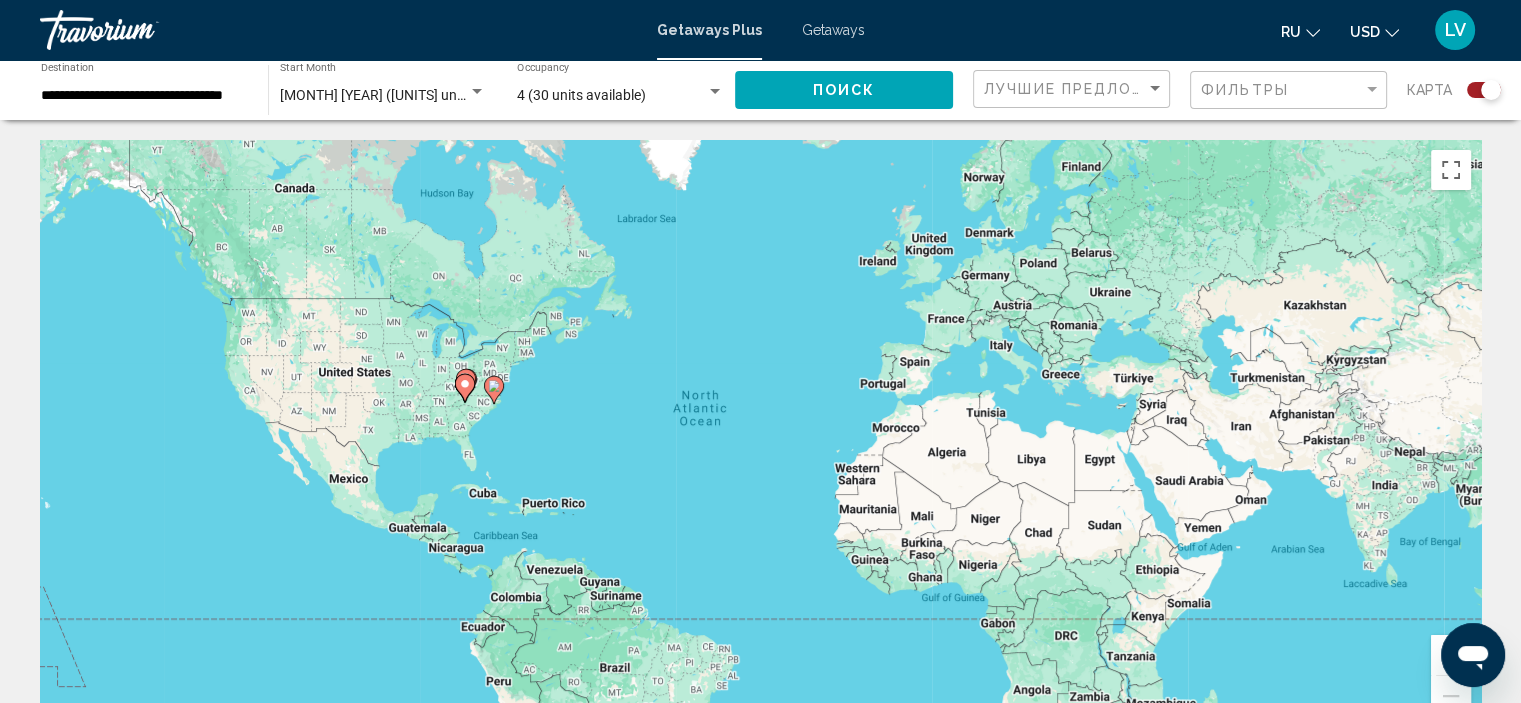 click on "**********" 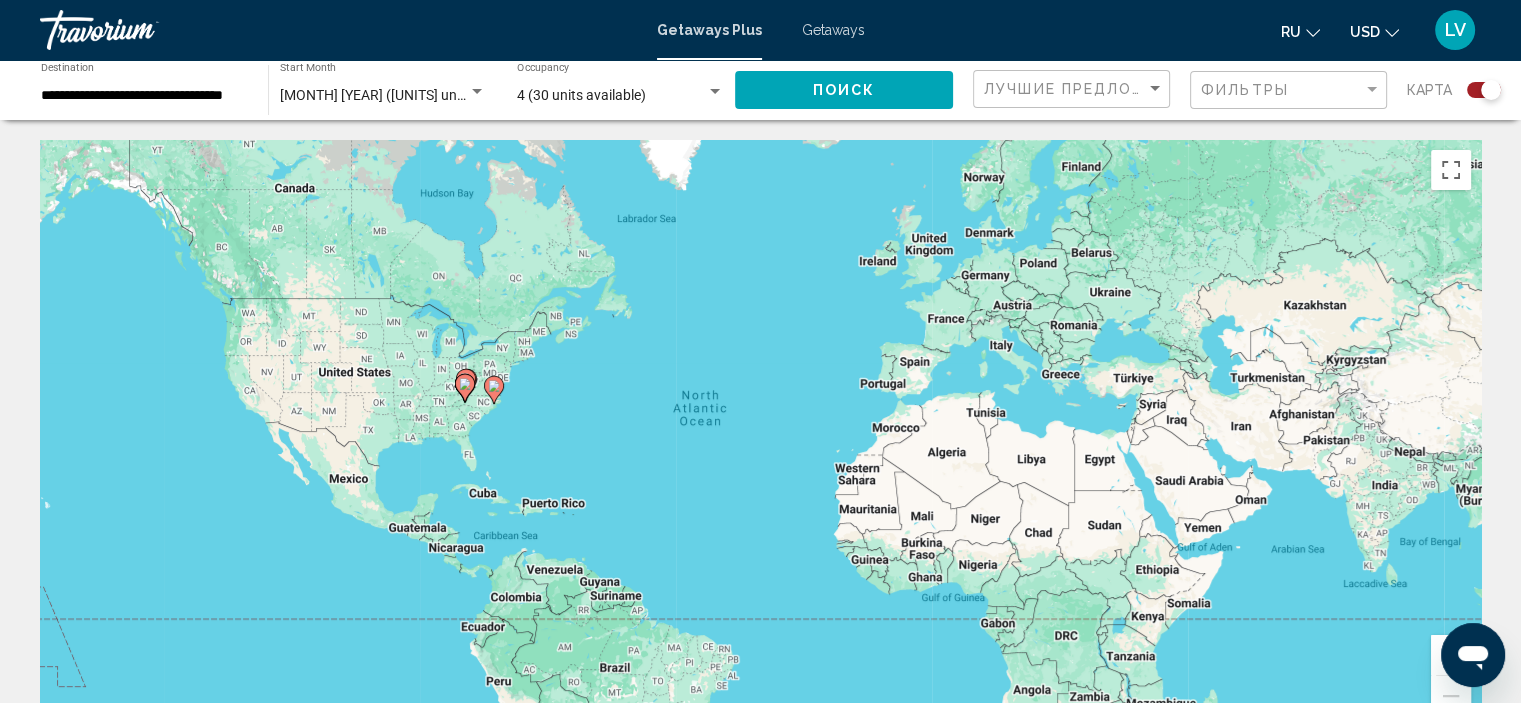 scroll, scrollTop: 0, scrollLeft: 12, axis: horizontal 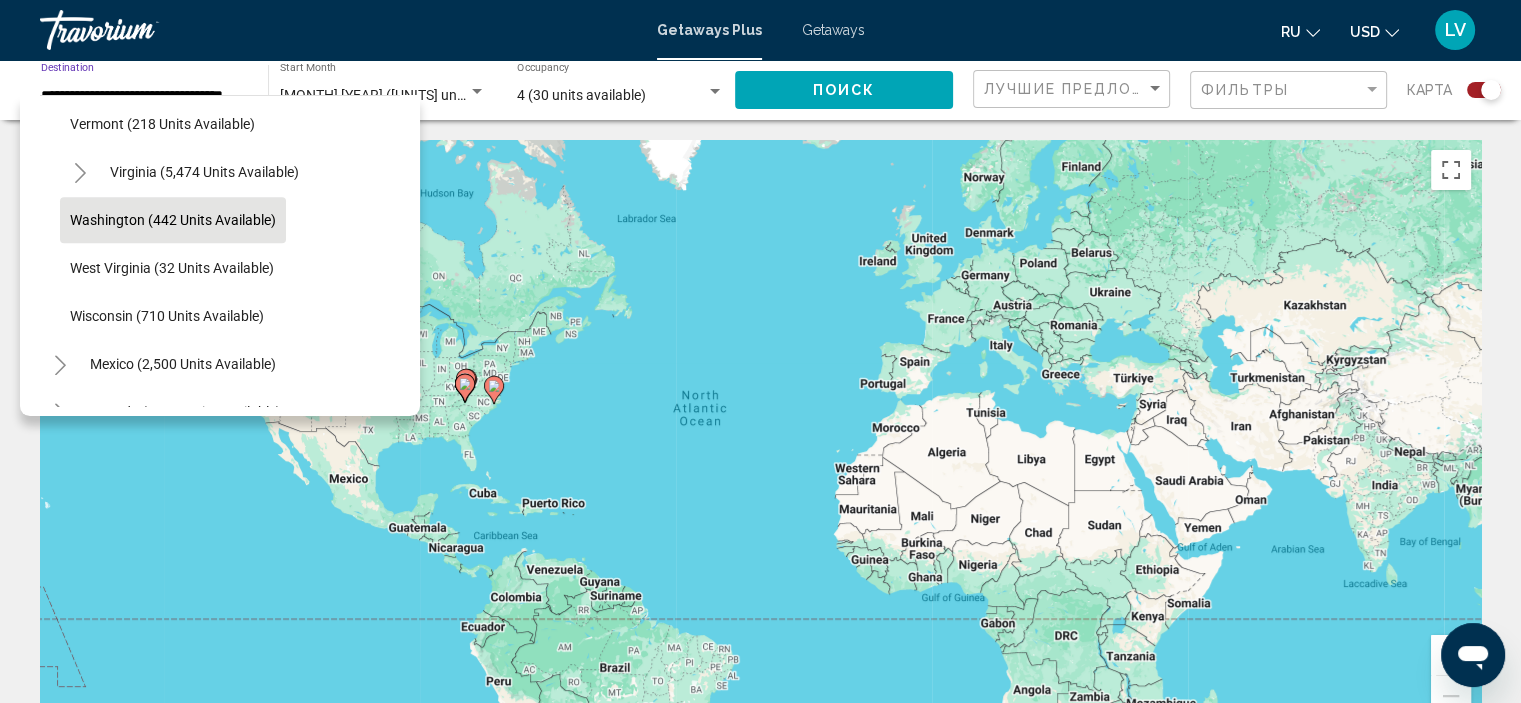 click on "Washington (442 units available)" 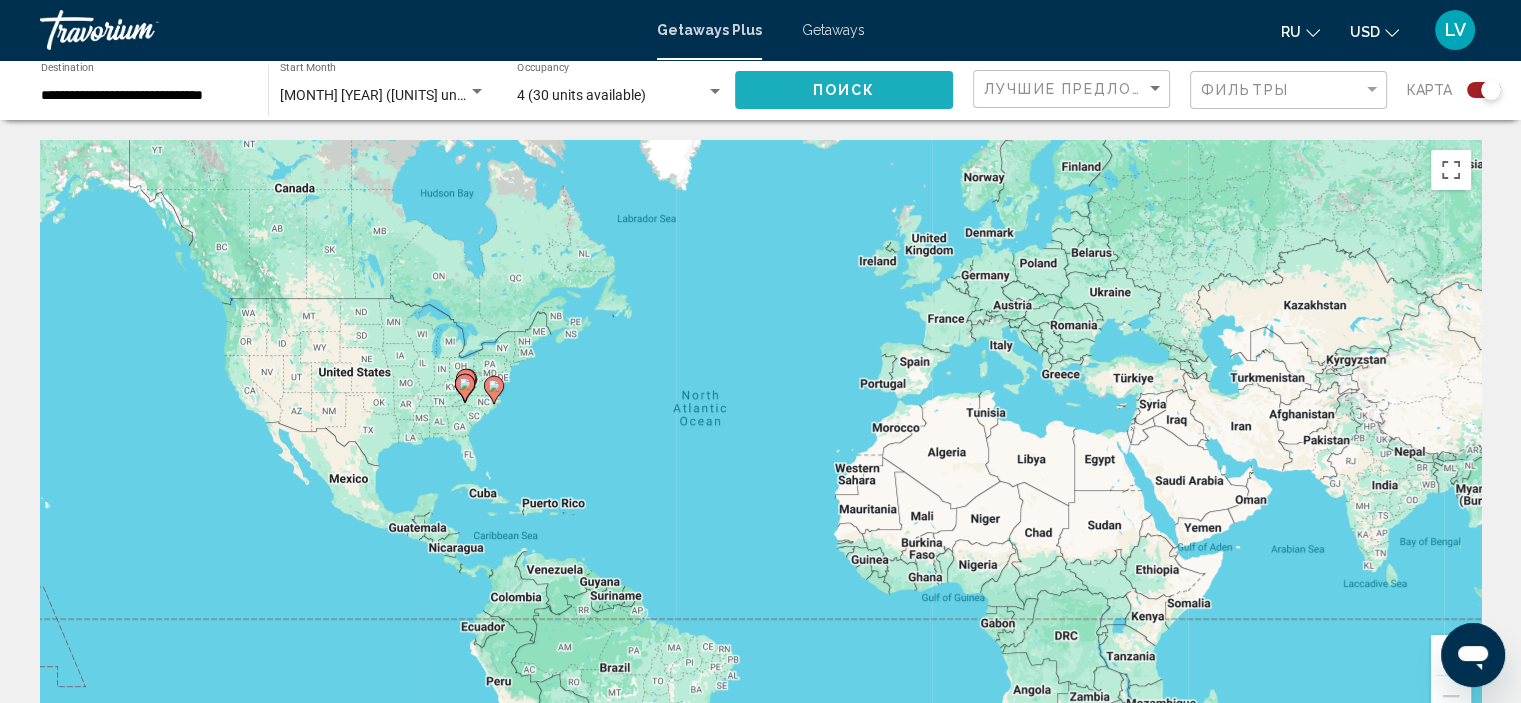 click on "Поиск" 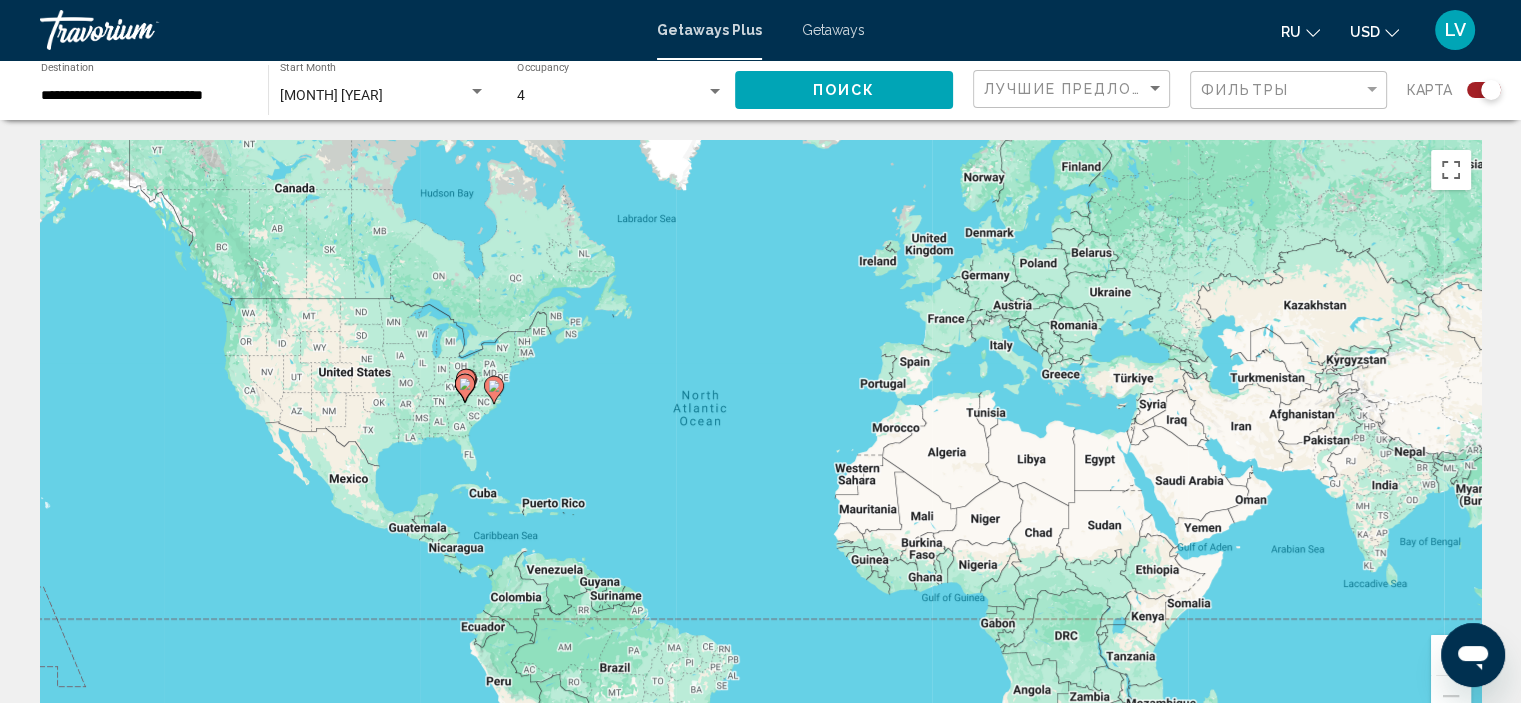 click on "Поиск" 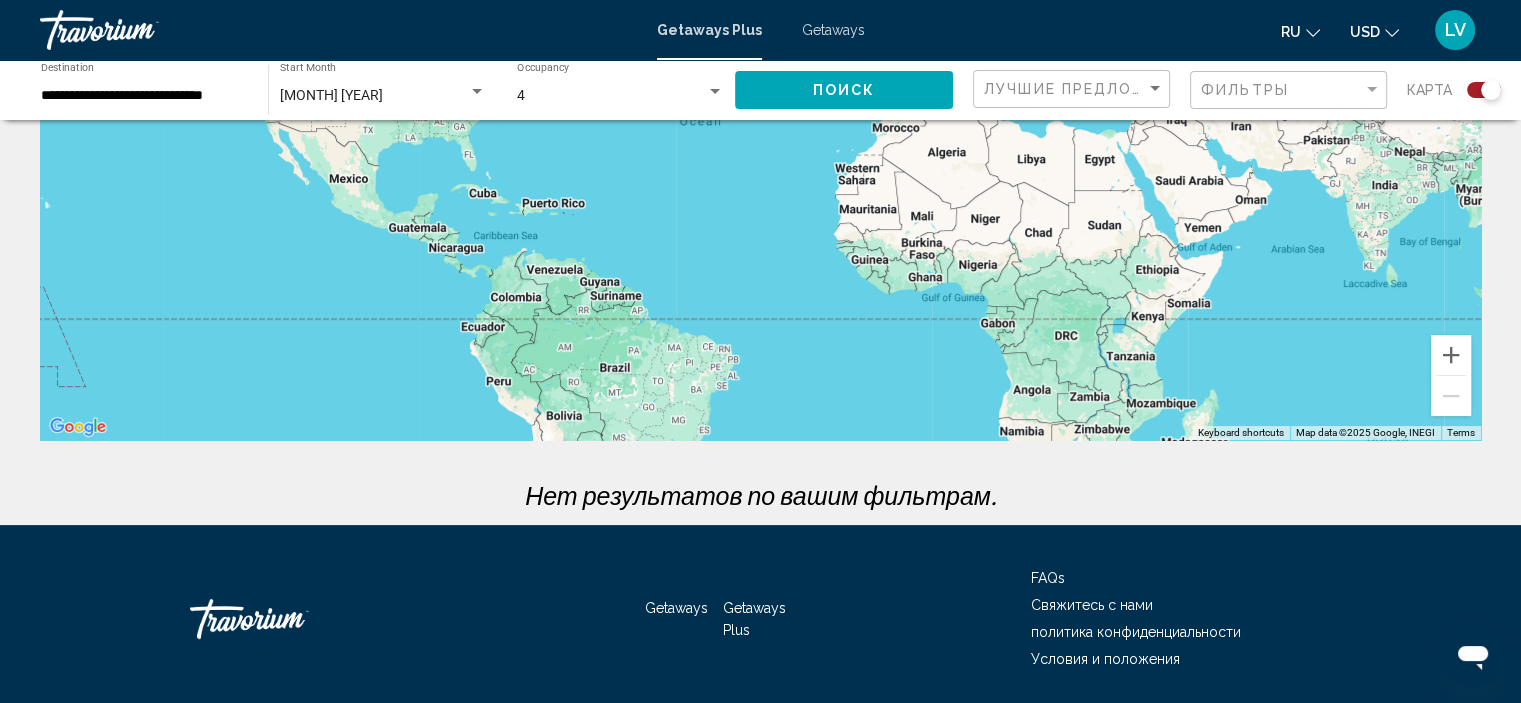 scroll, scrollTop: 0, scrollLeft: 0, axis: both 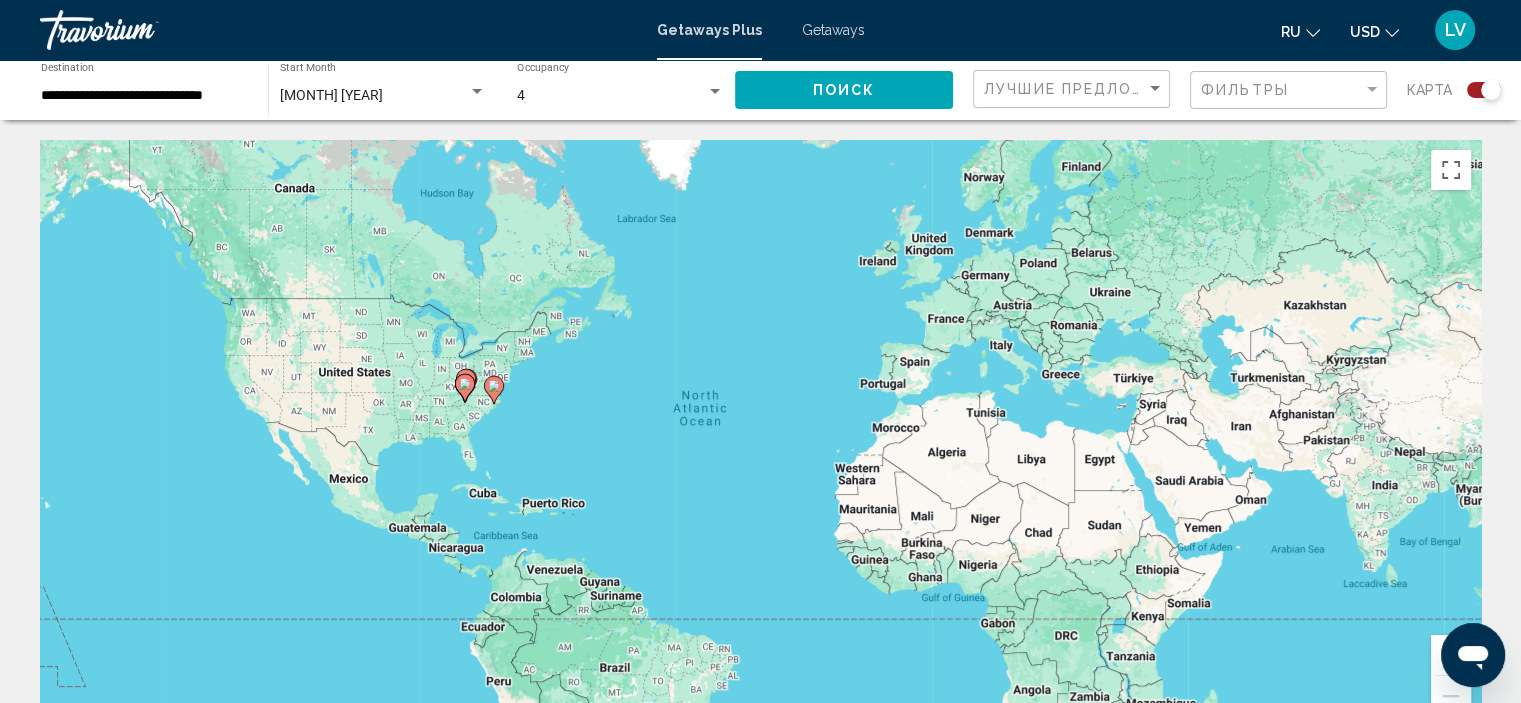 click on "**********" at bounding box center [145, 96] 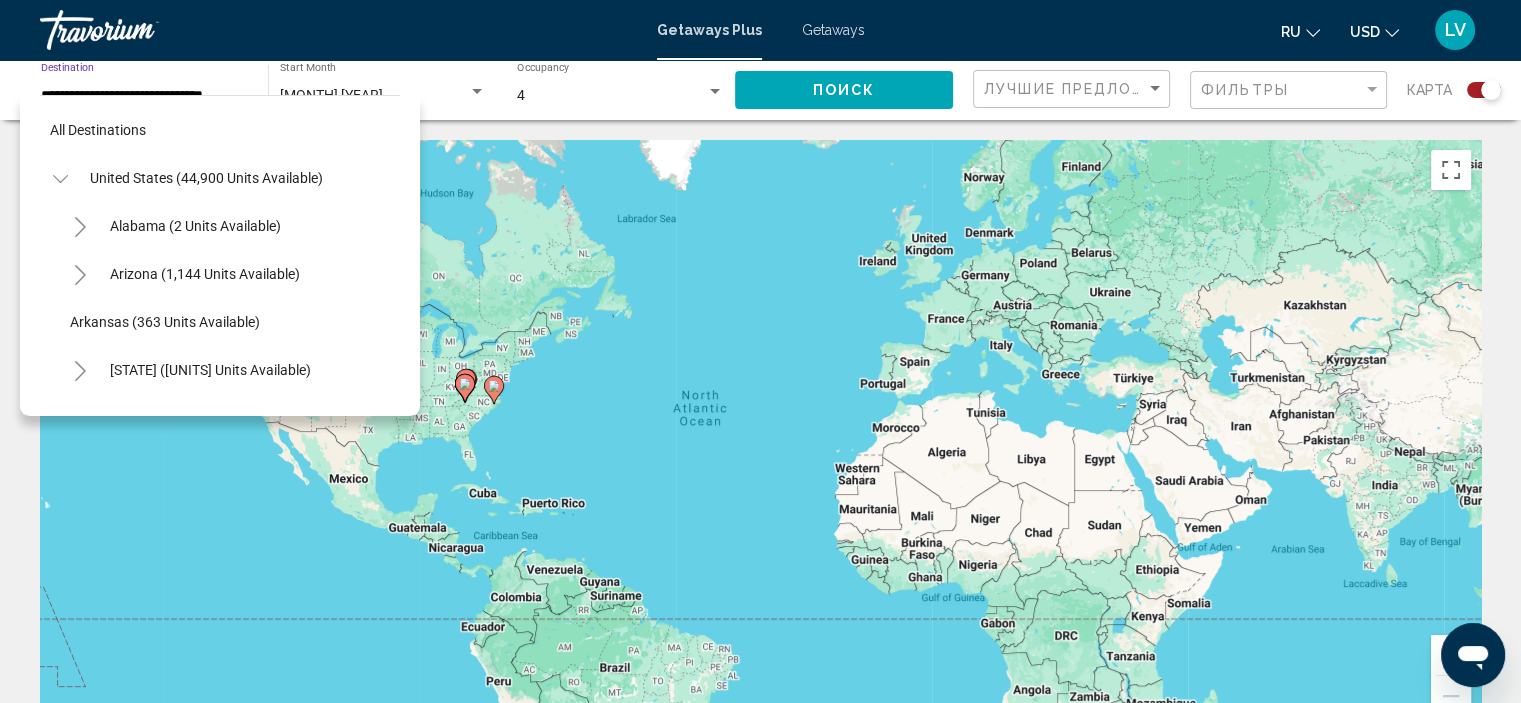 scroll, scrollTop: 1806, scrollLeft: 0, axis: vertical 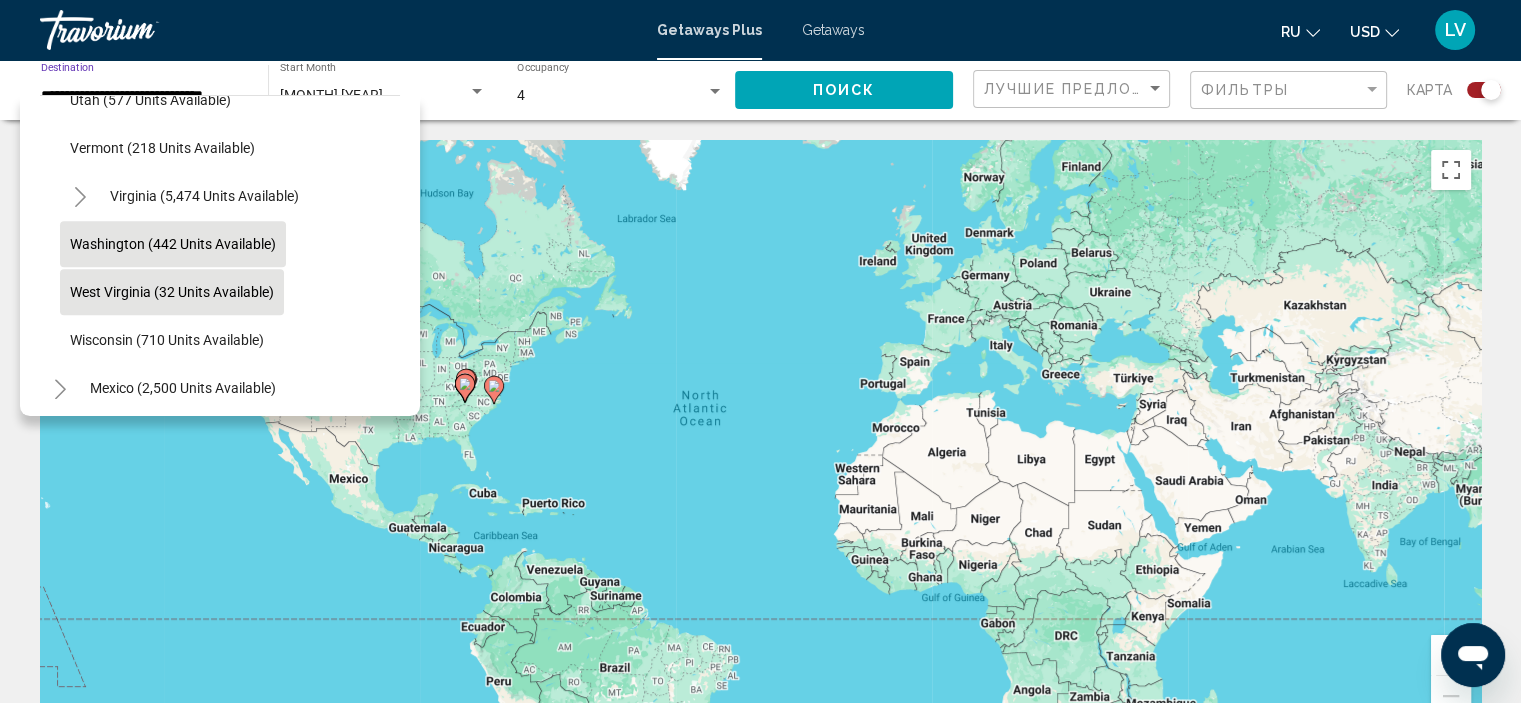 click on "West Virginia (32 units available)" 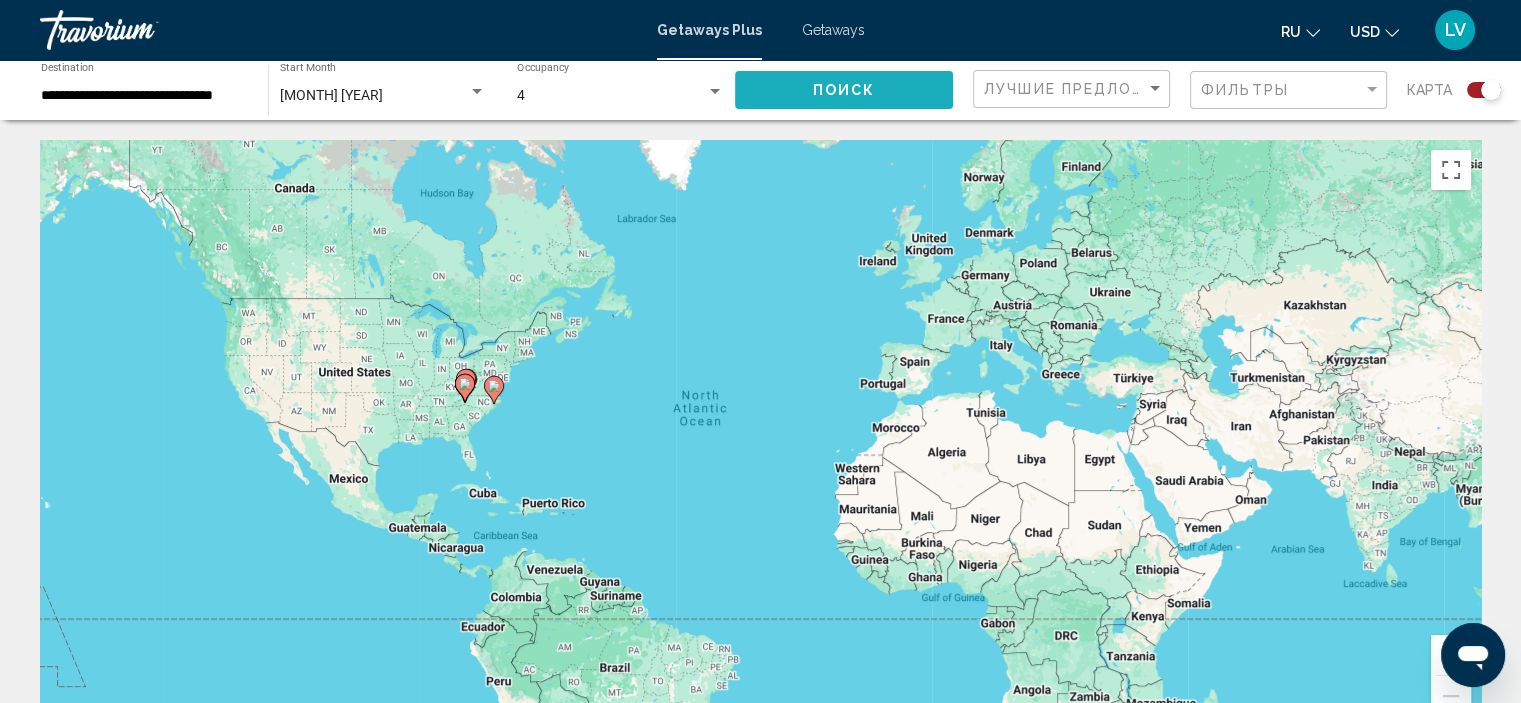 click on "Поиск" 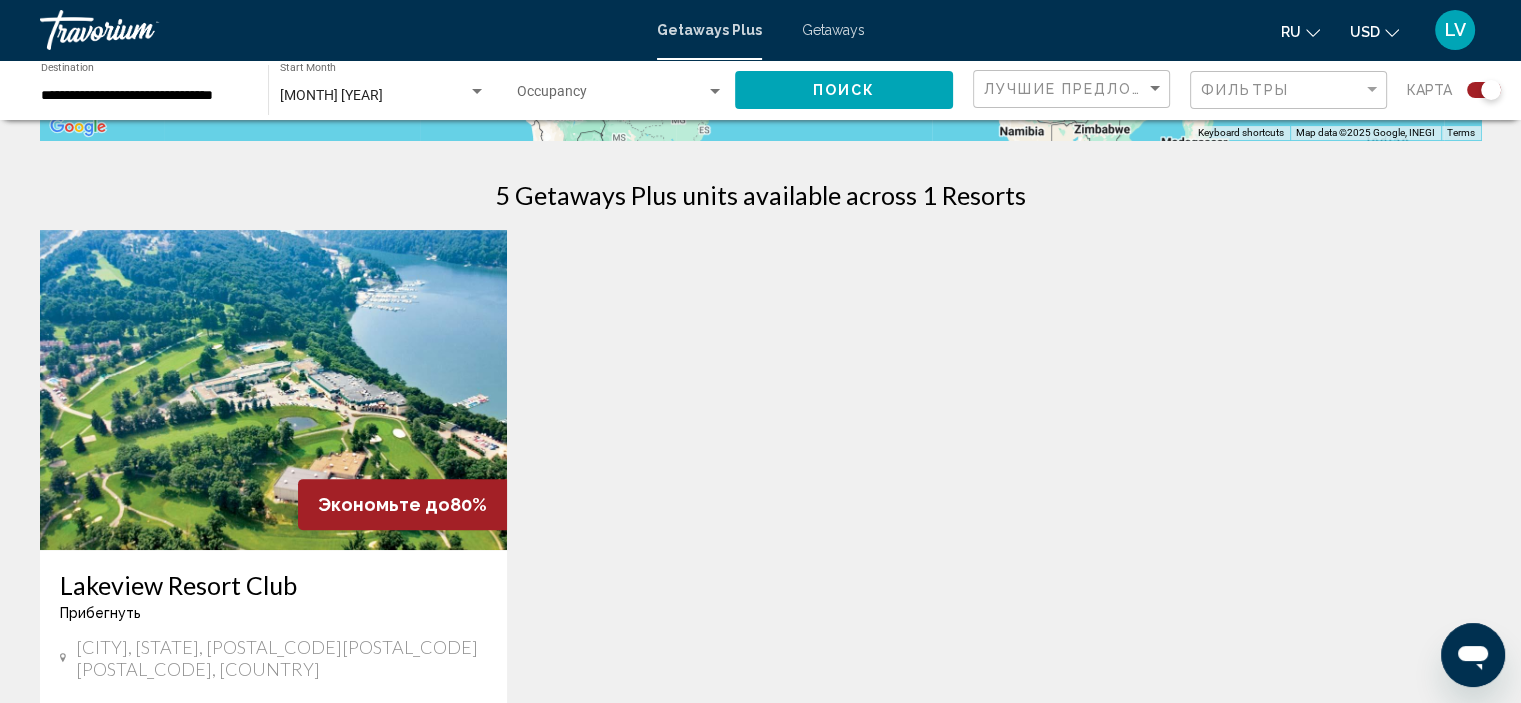 scroll, scrollTop: 700, scrollLeft: 0, axis: vertical 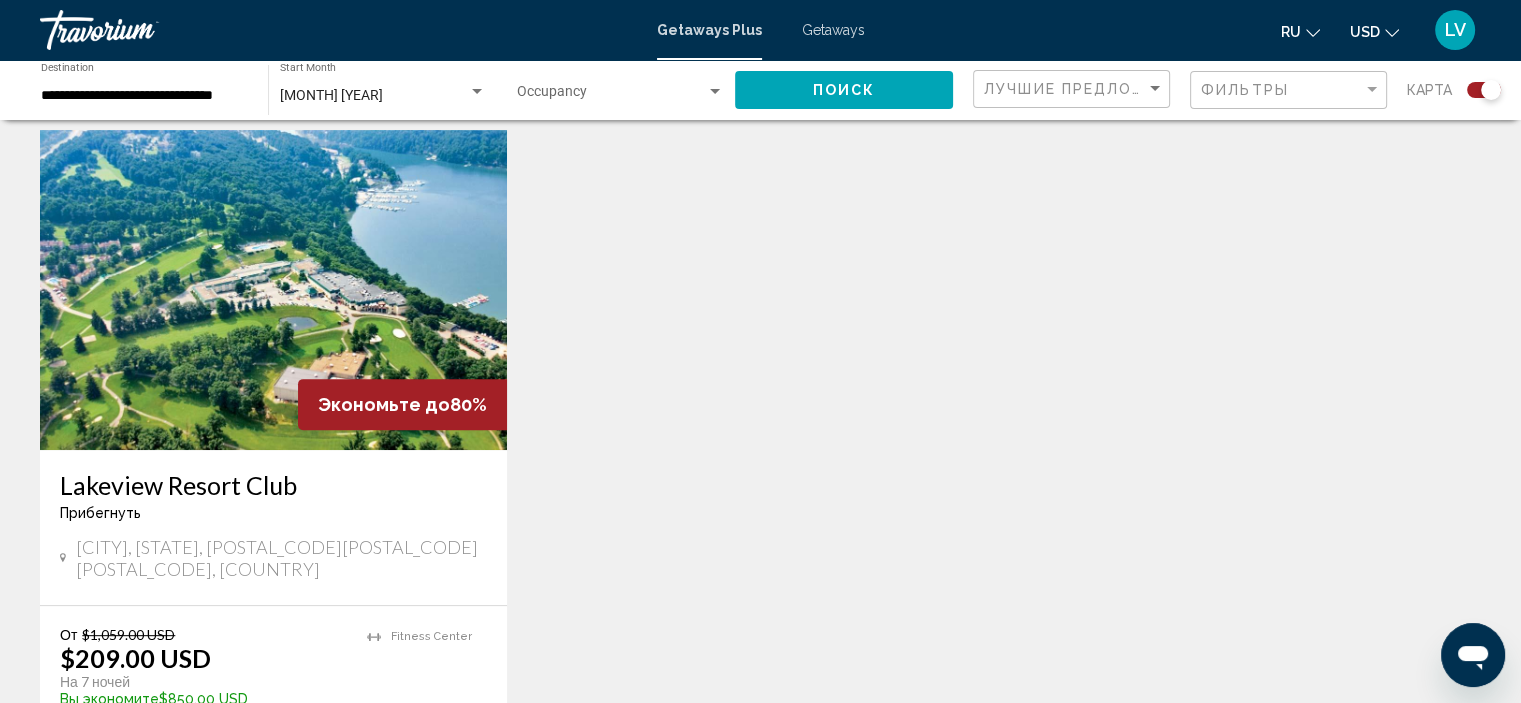 click at bounding box center [273, 290] 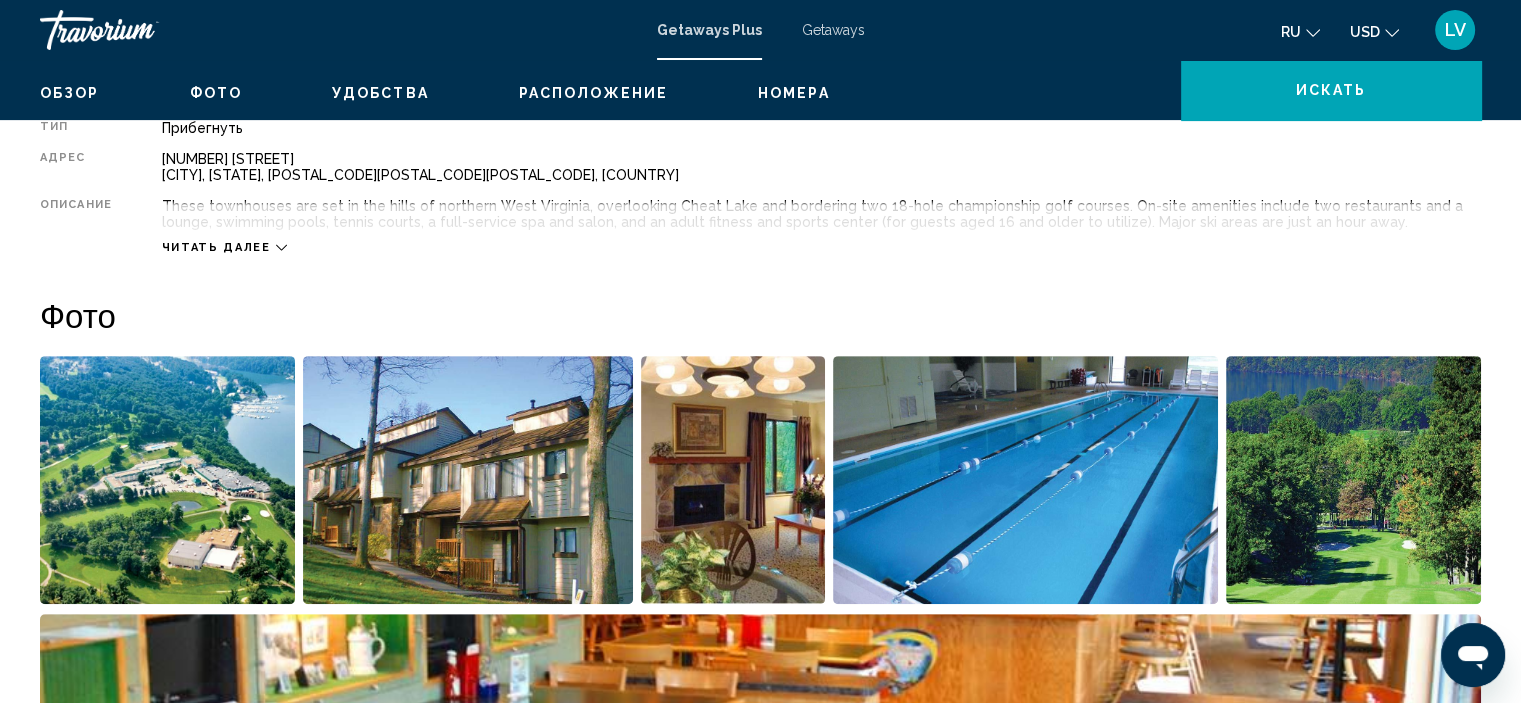 scroll, scrollTop: 8, scrollLeft: 0, axis: vertical 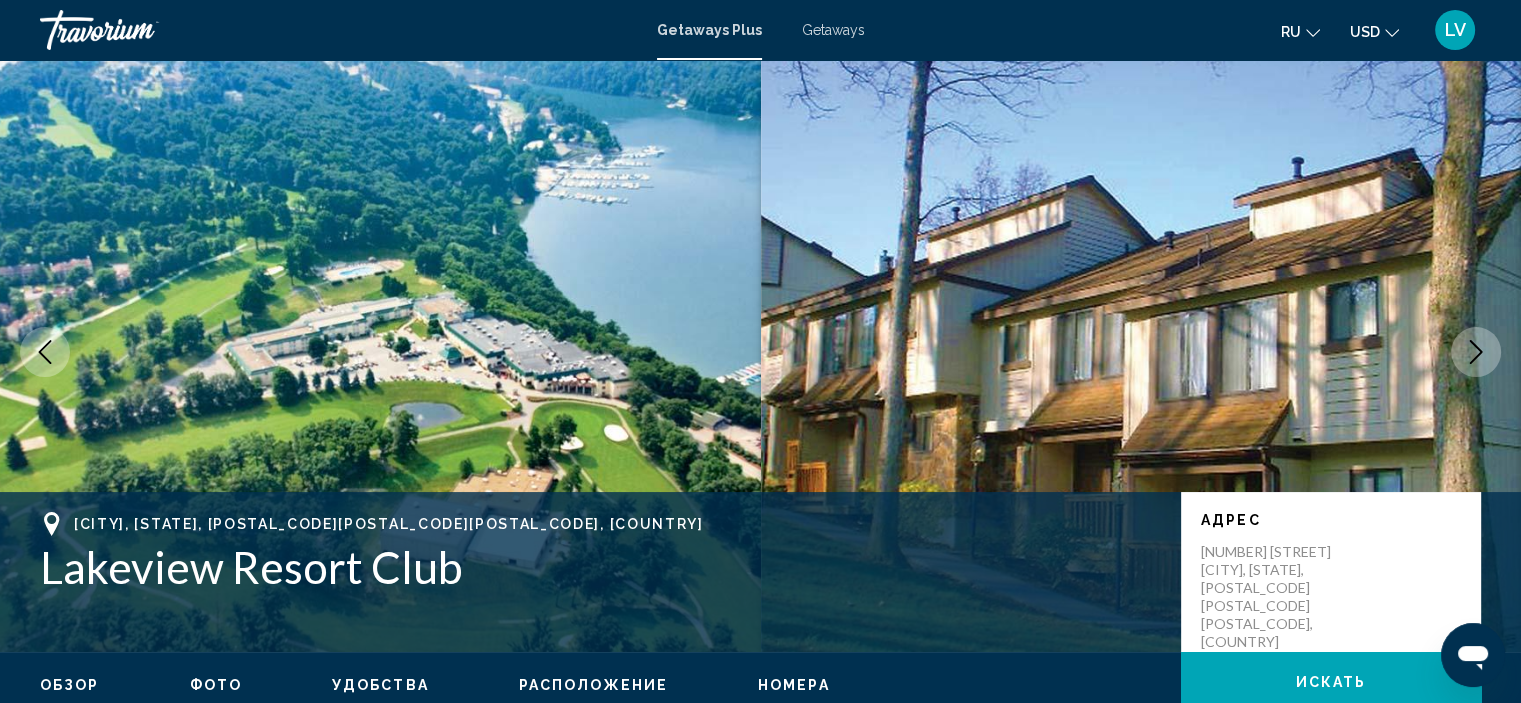 click 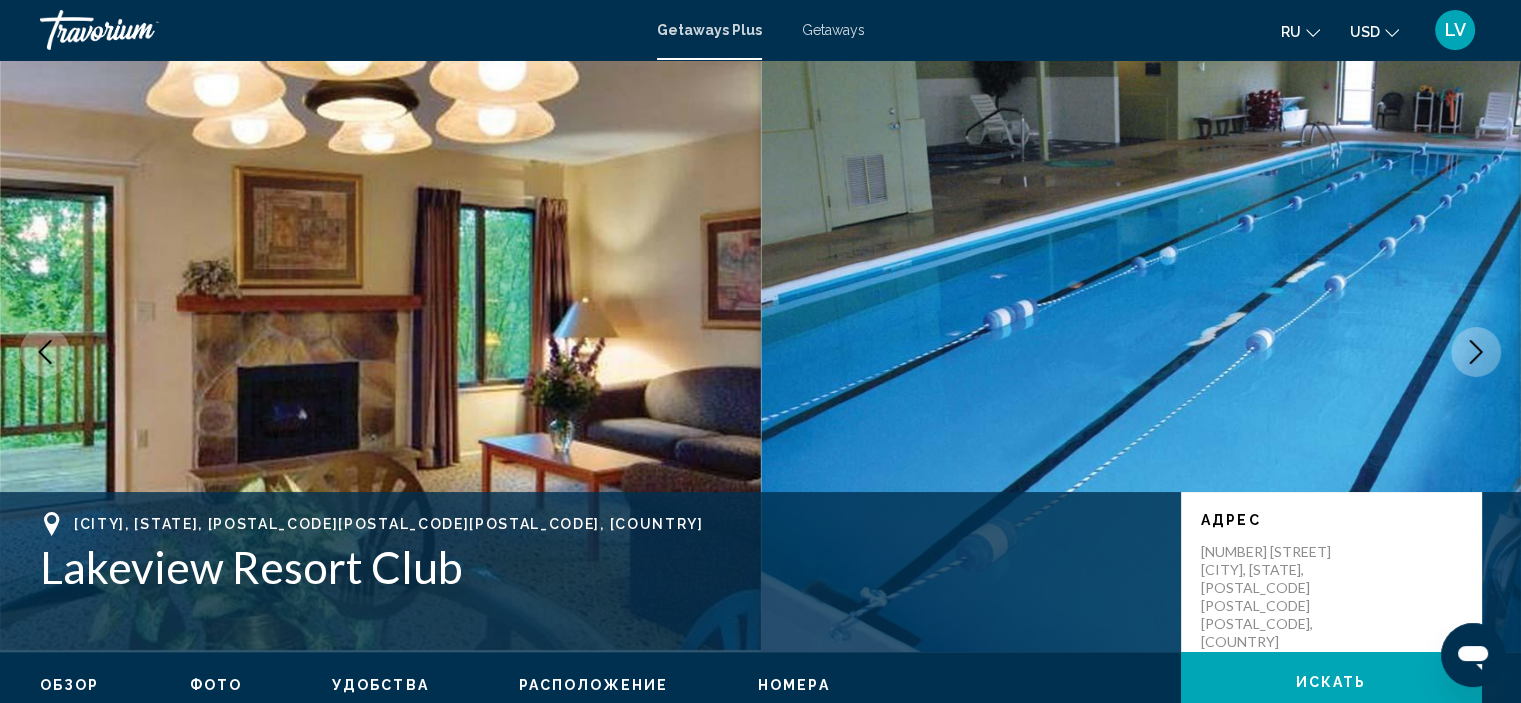 click 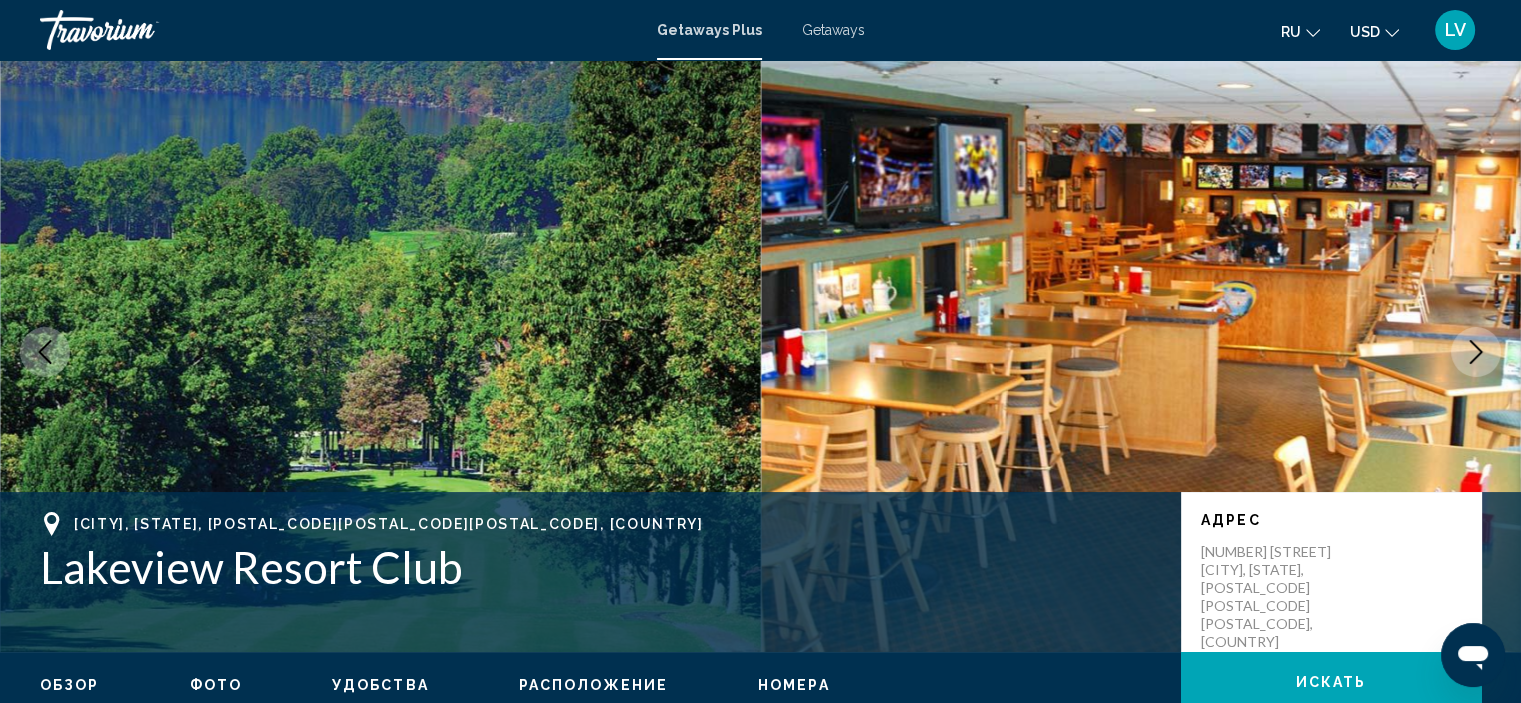 click 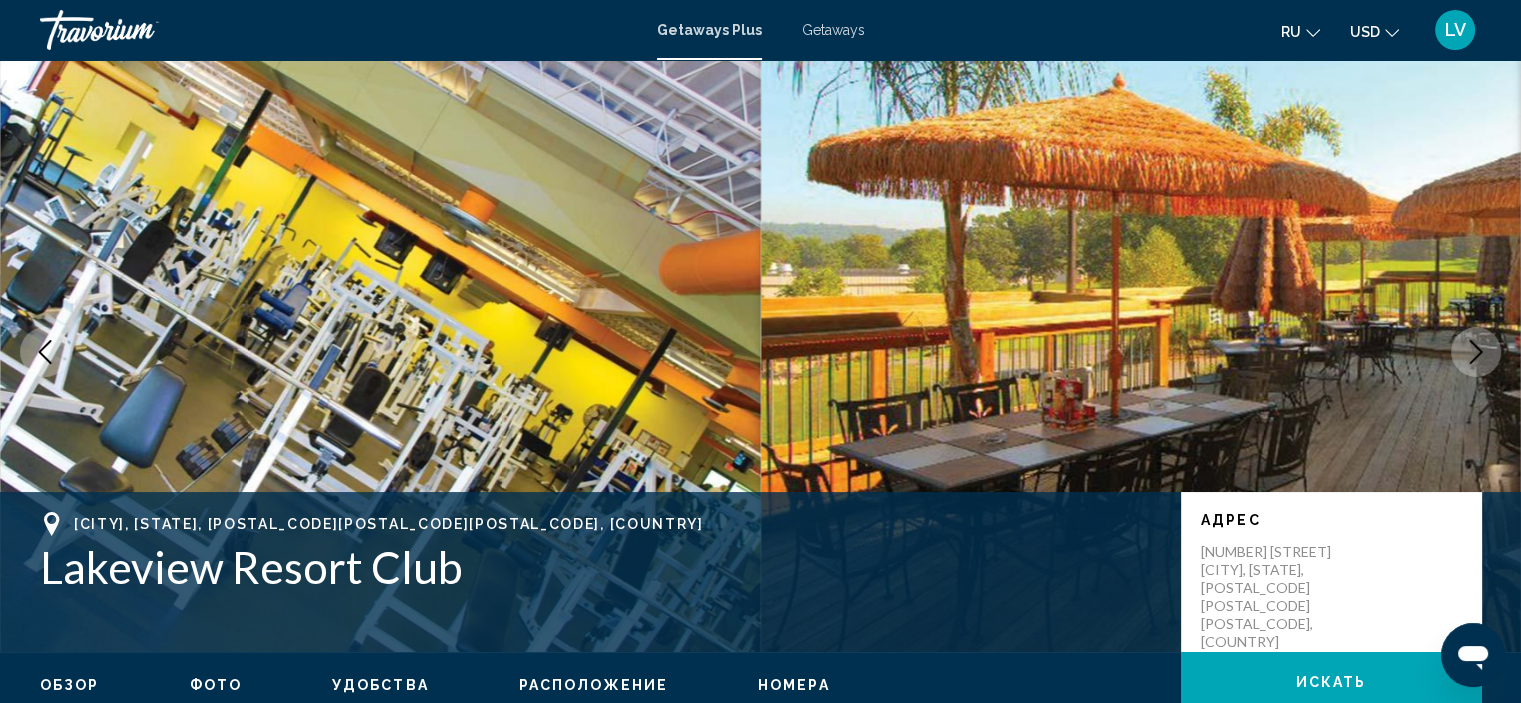 click 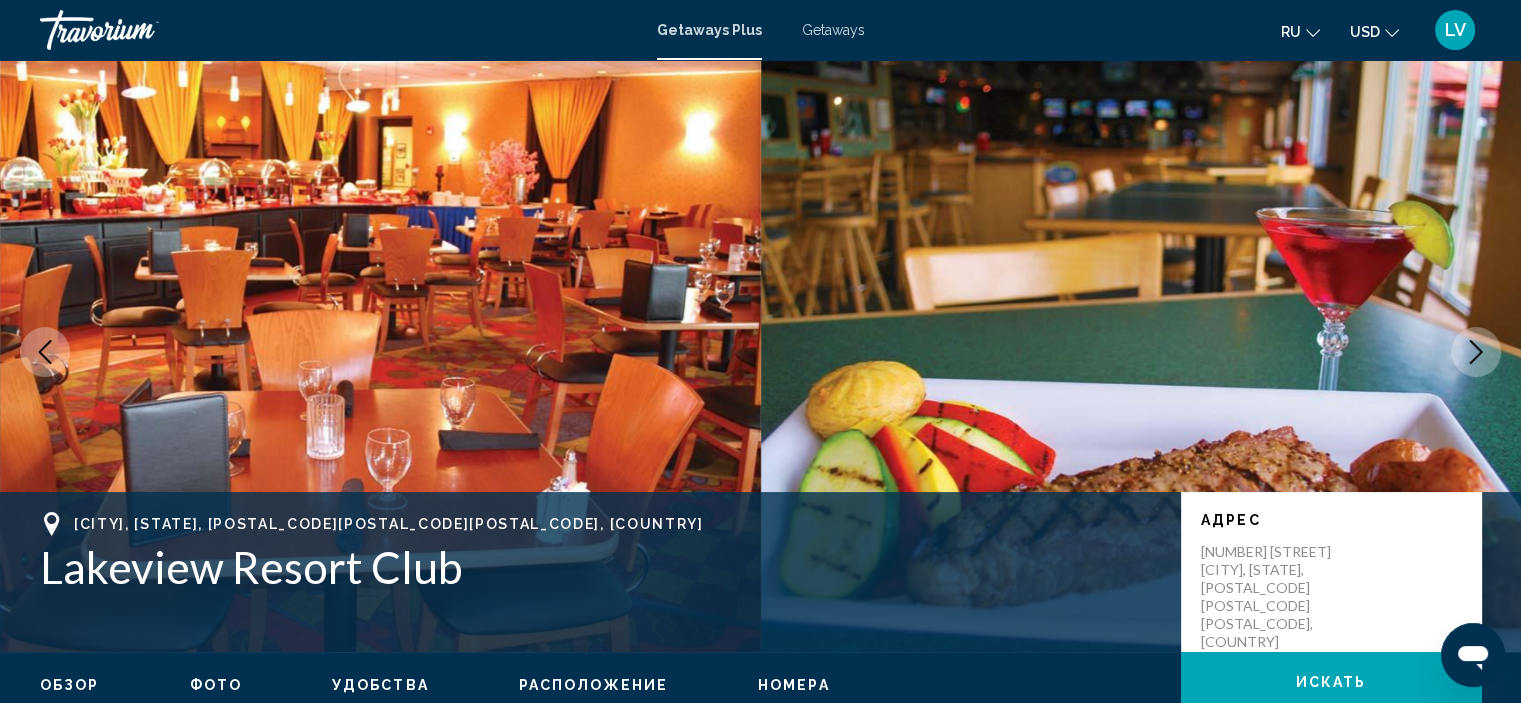 click 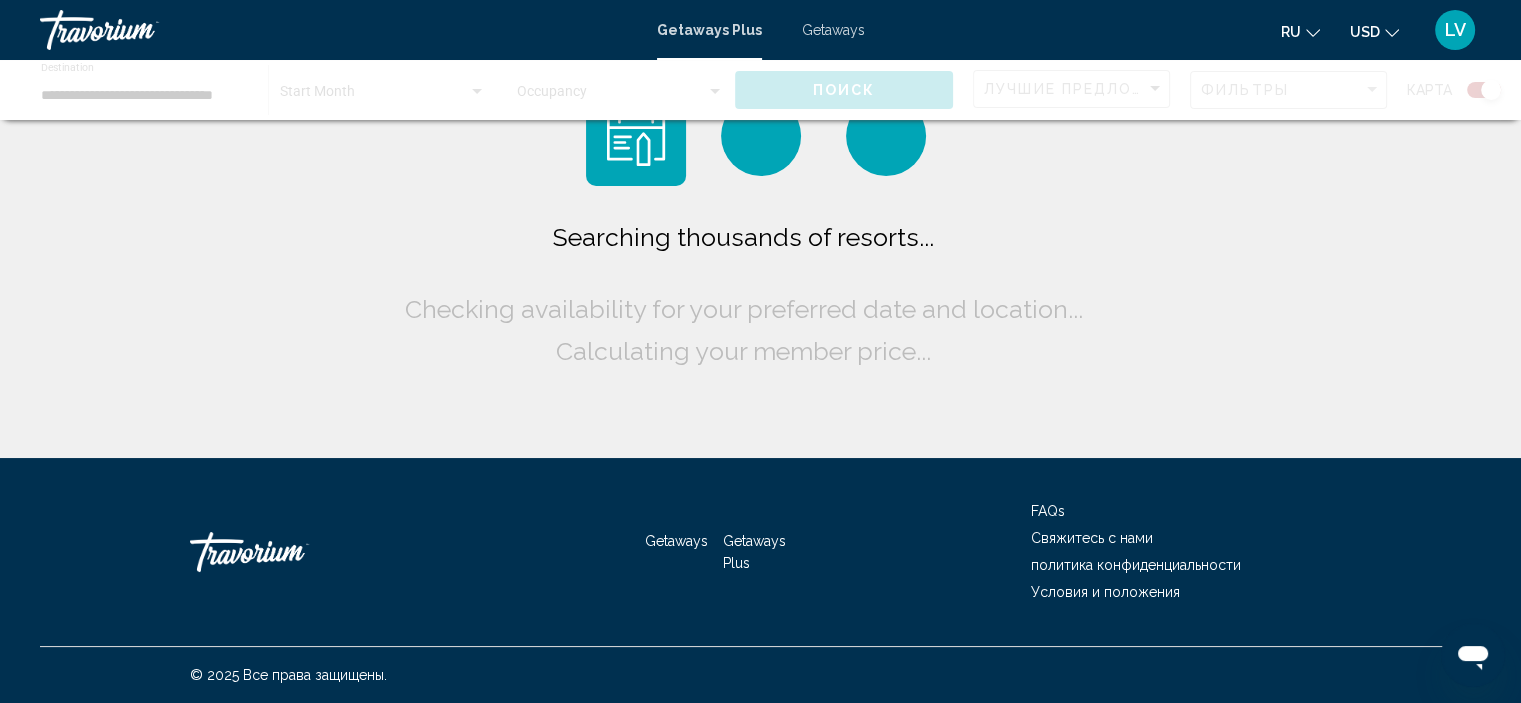 scroll, scrollTop: 0, scrollLeft: 0, axis: both 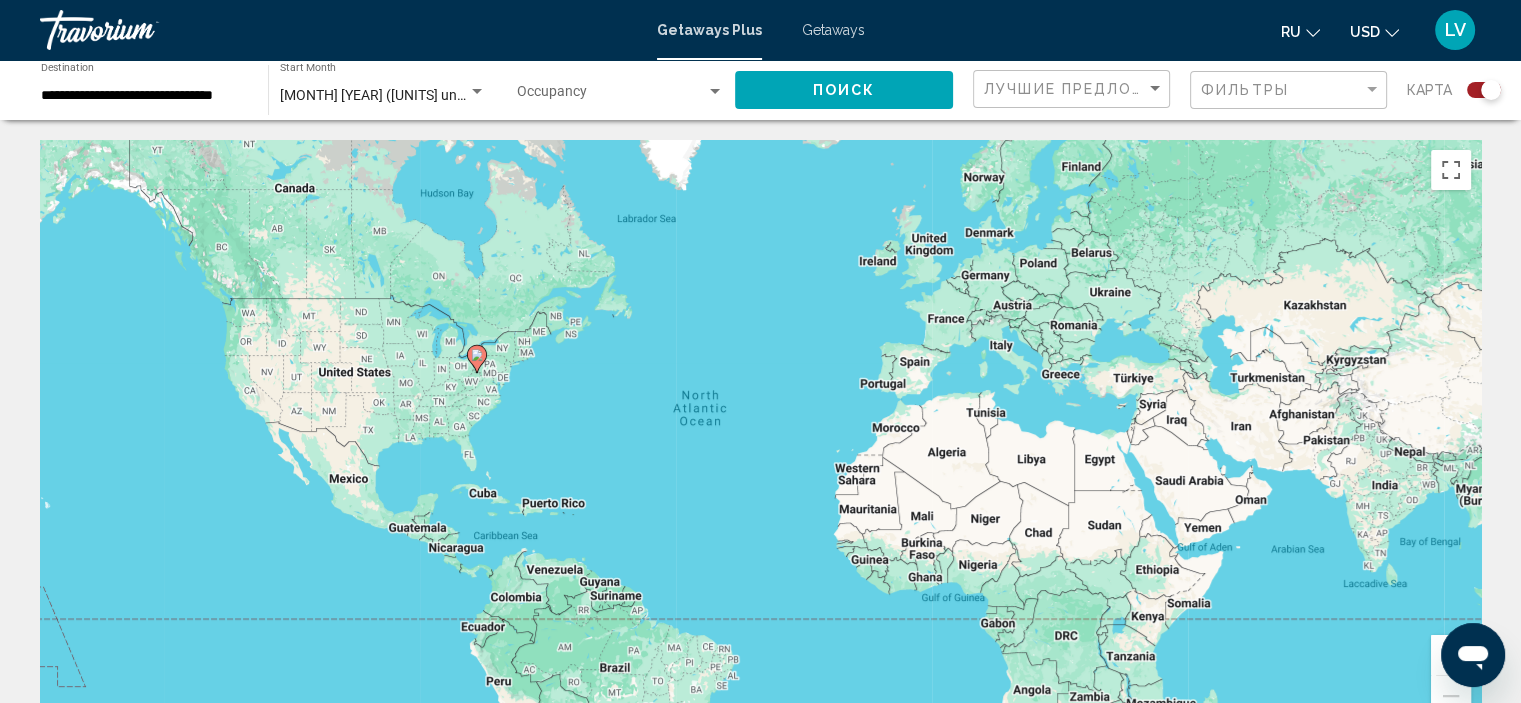 click on "**********" at bounding box center (144, 96) 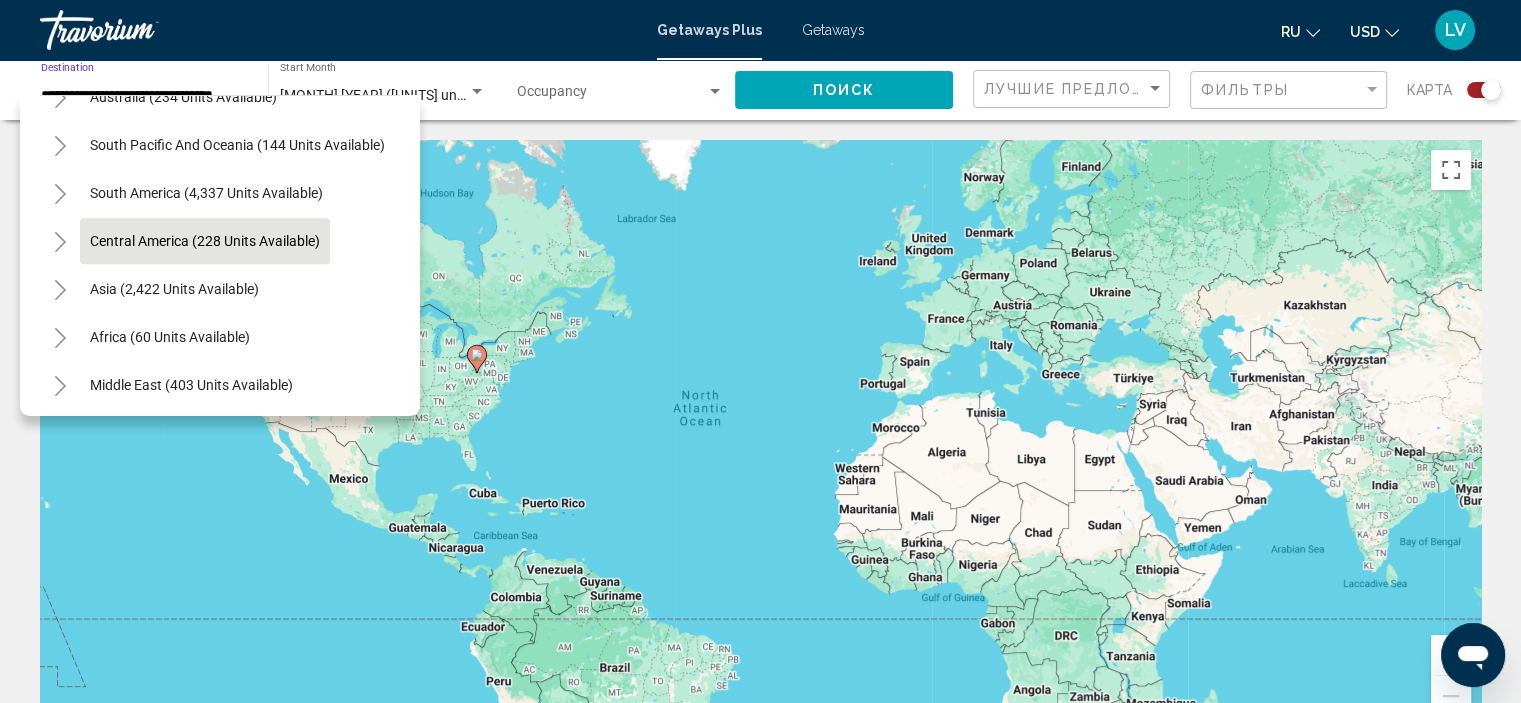 scroll, scrollTop: 2307, scrollLeft: 0, axis: vertical 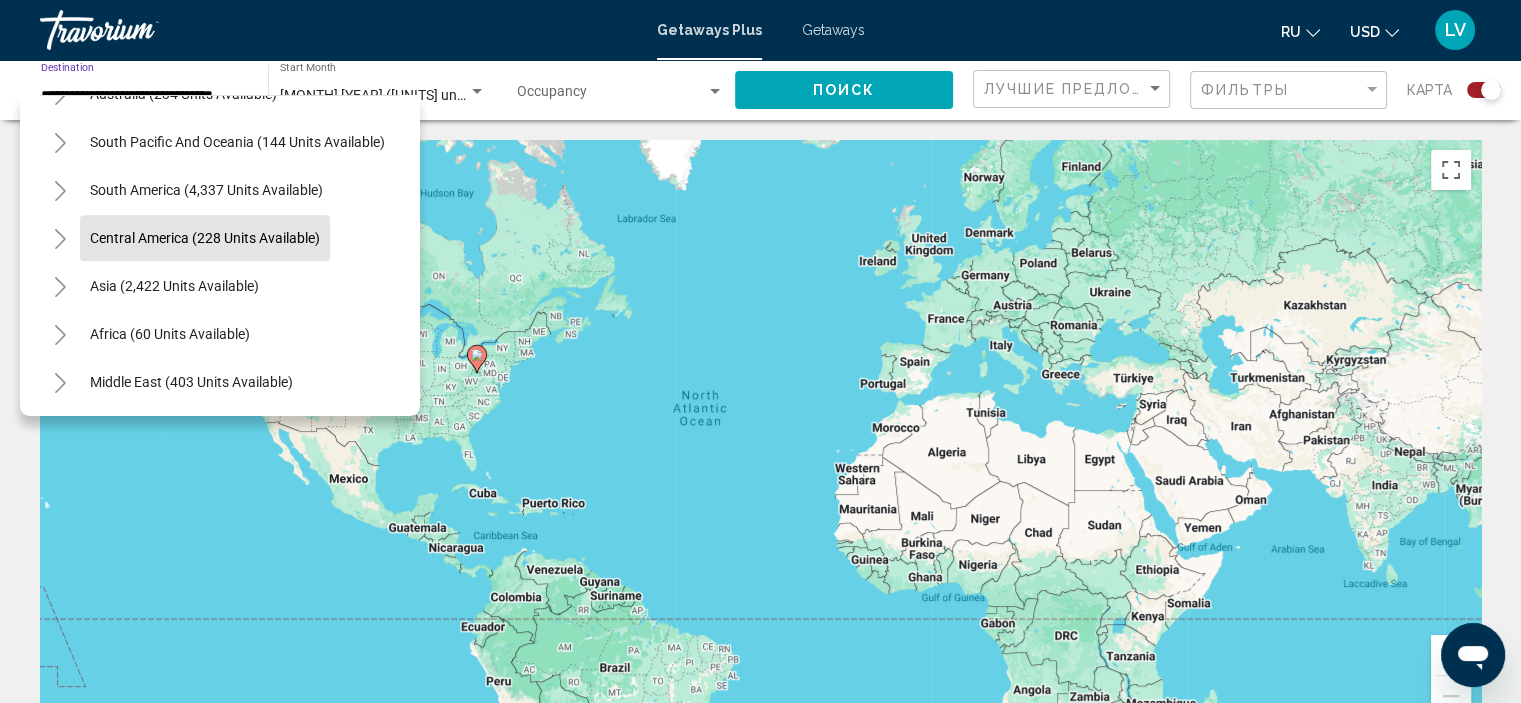 click on "Central America (228 units available)" at bounding box center [174, 286] 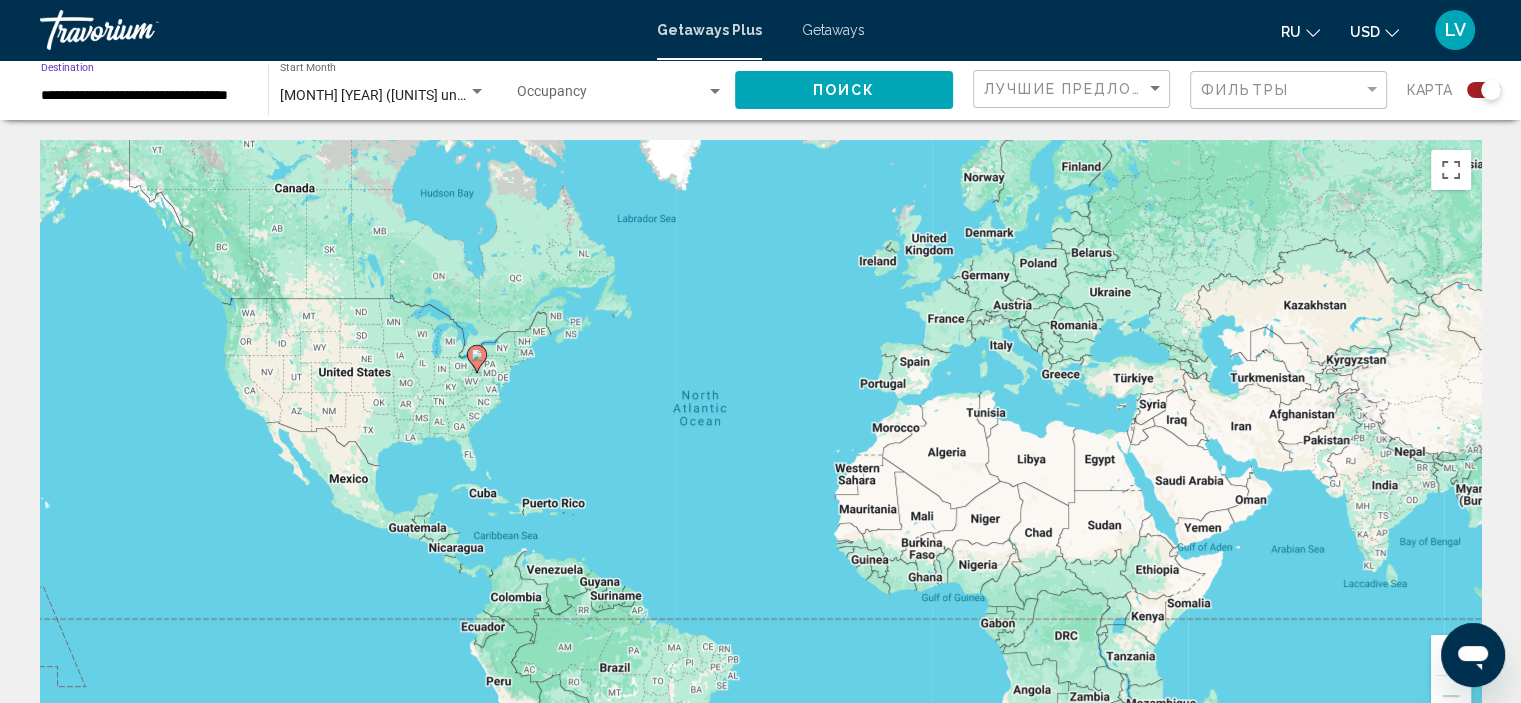 click on "Поиск" 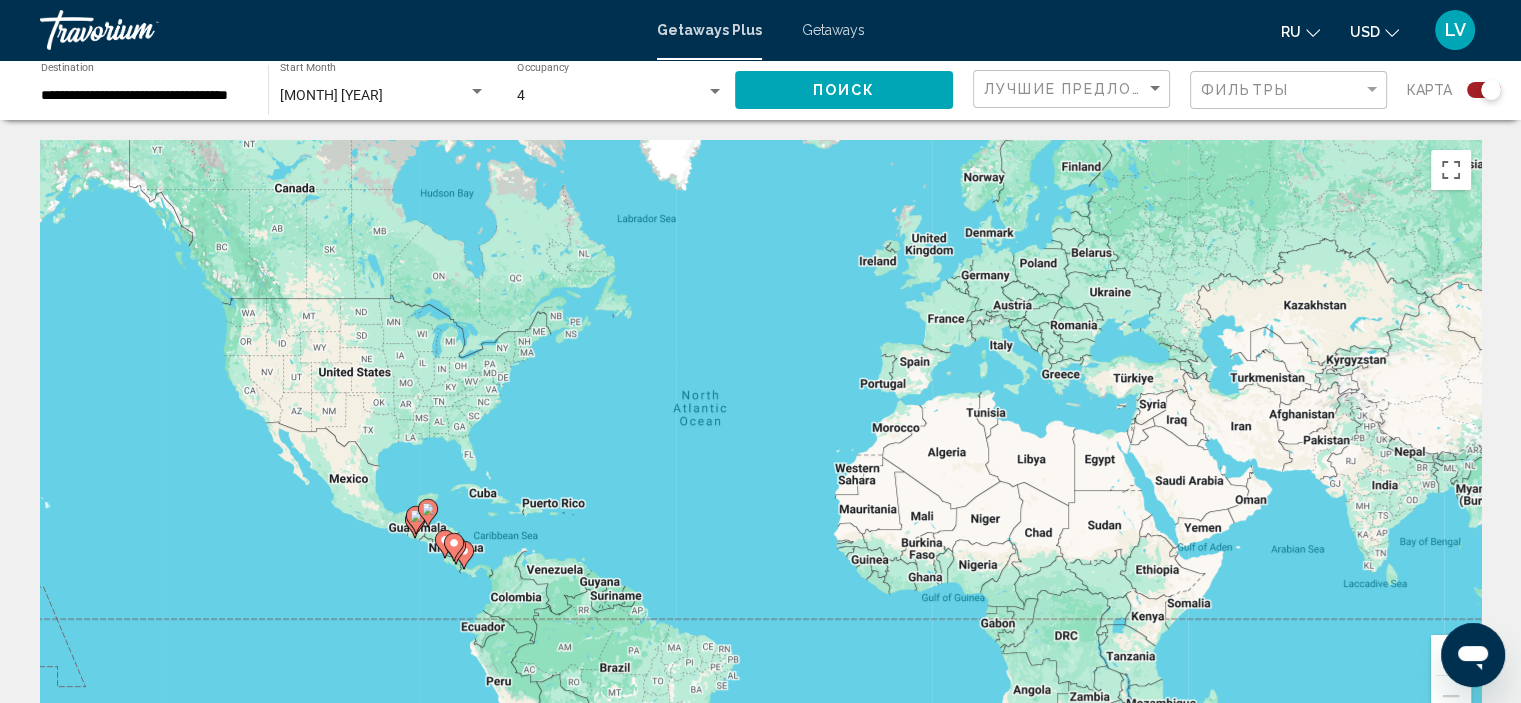 click on "**********" at bounding box center [144, 96] 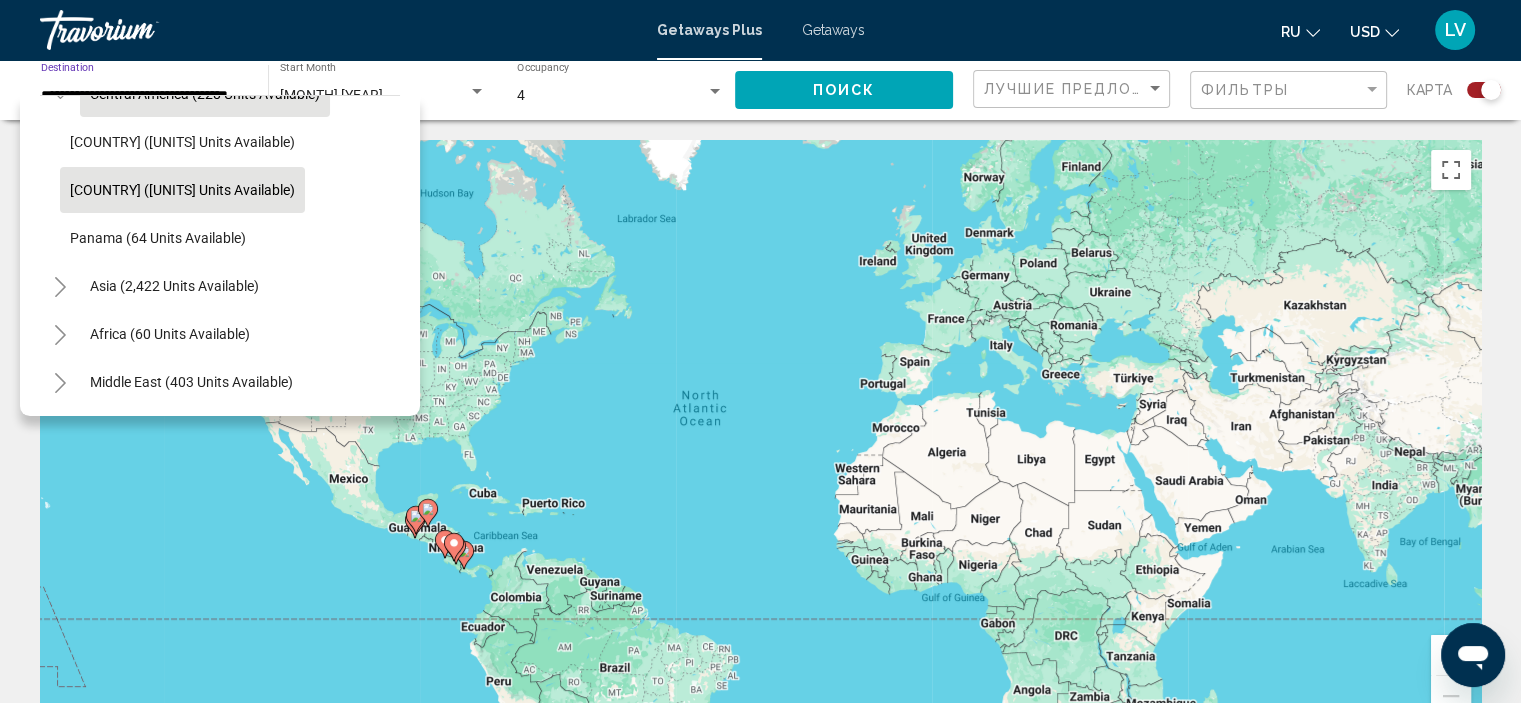 scroll, scrollTop: 483, scrollLeft: 0, axis: vertical 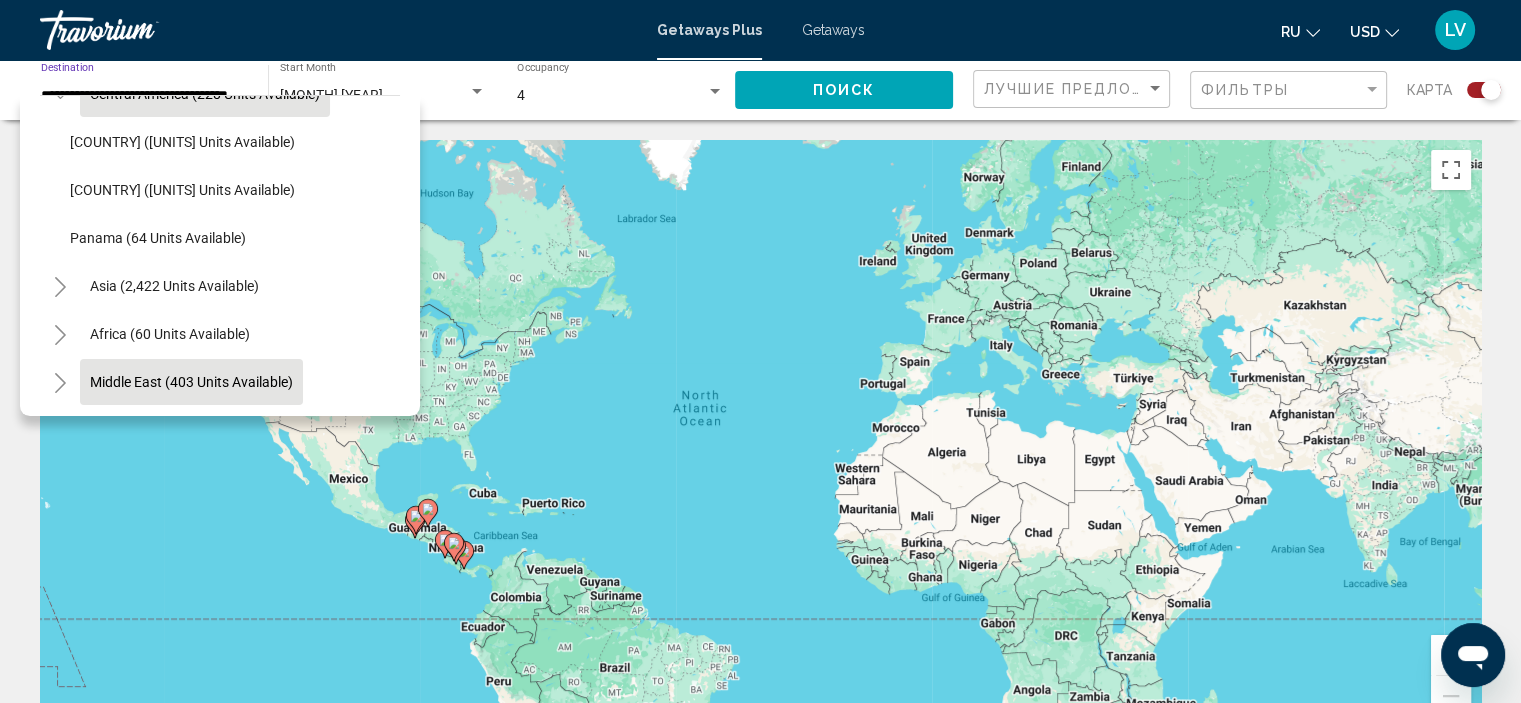 click on "Middle East (403 units available)" 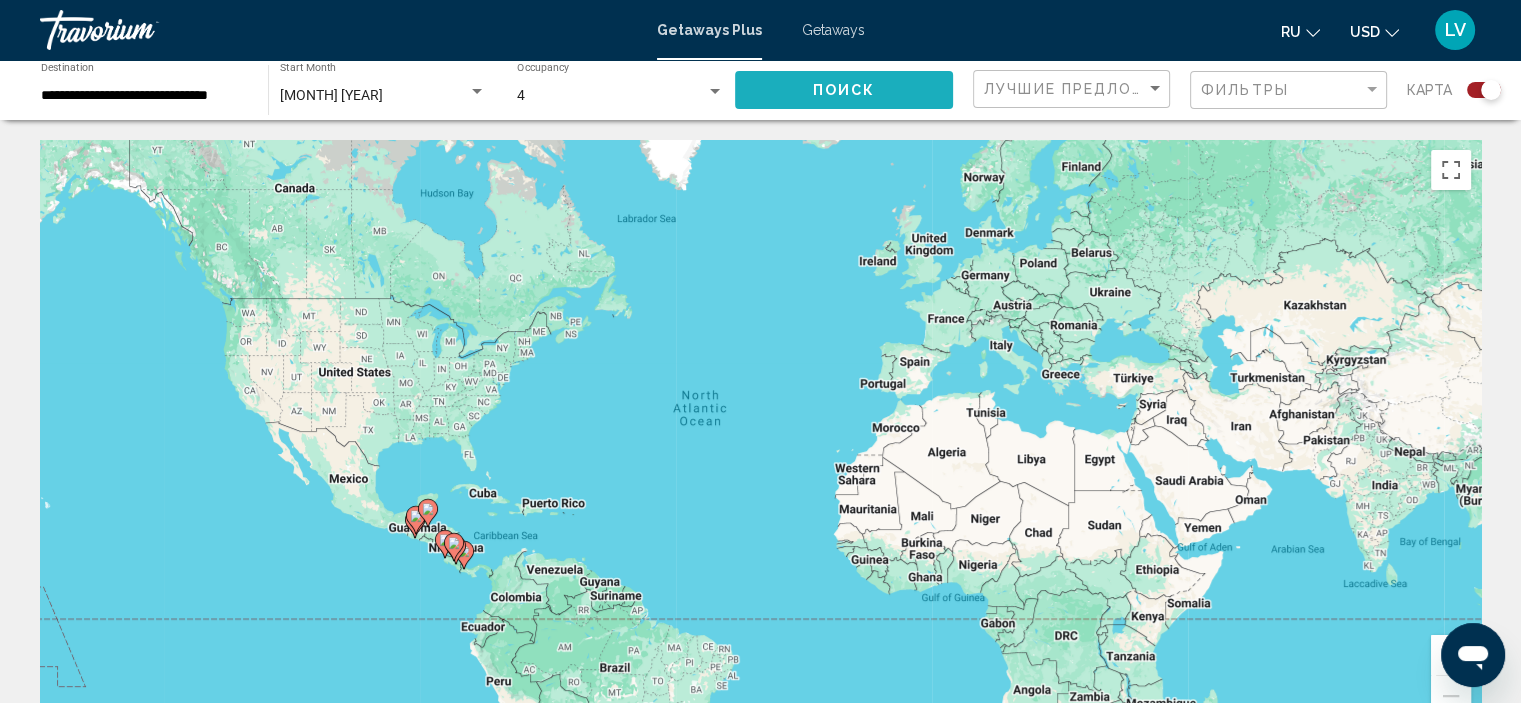 click on "Поиск" 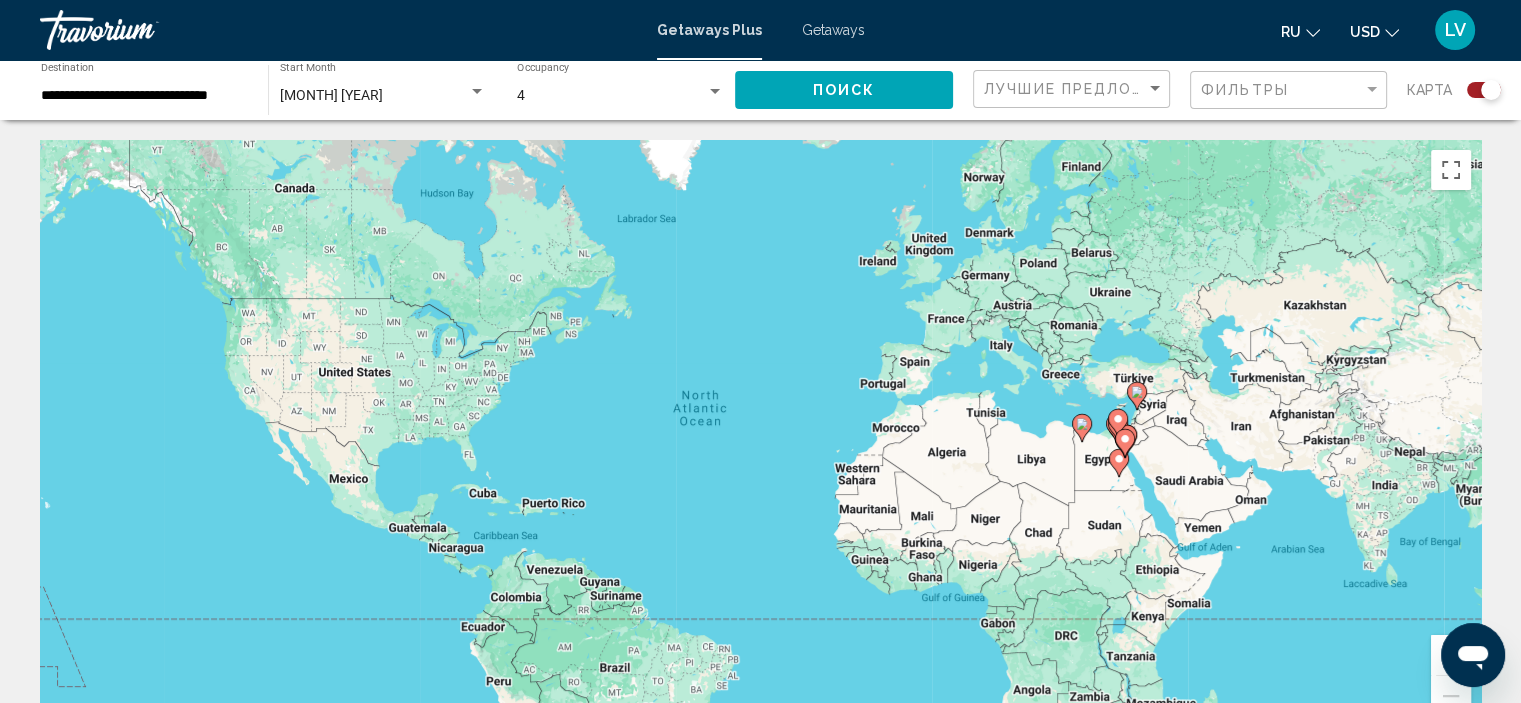 click on "**********" at bounding box center [144, 96] 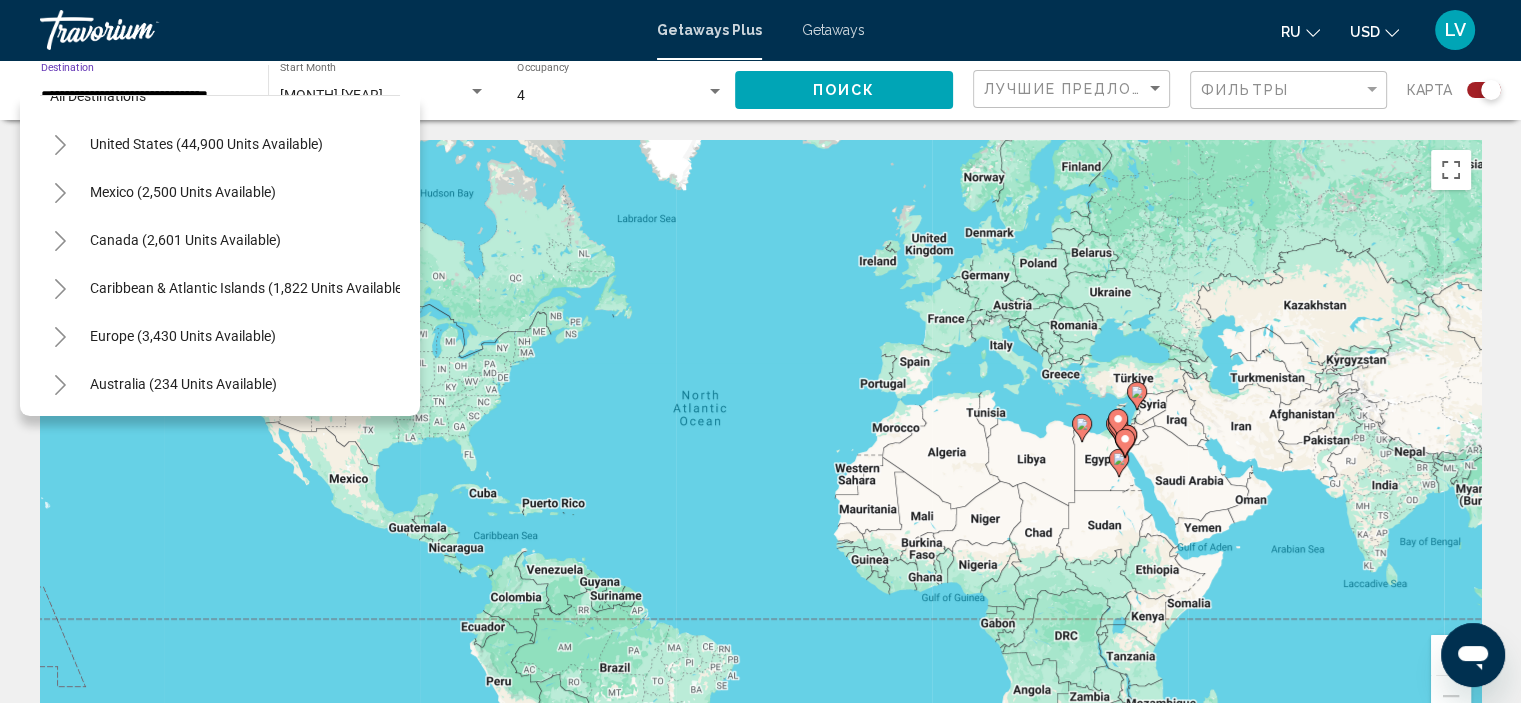 scroll, scrollTop: 0, scrollLeft: 0, axis: both 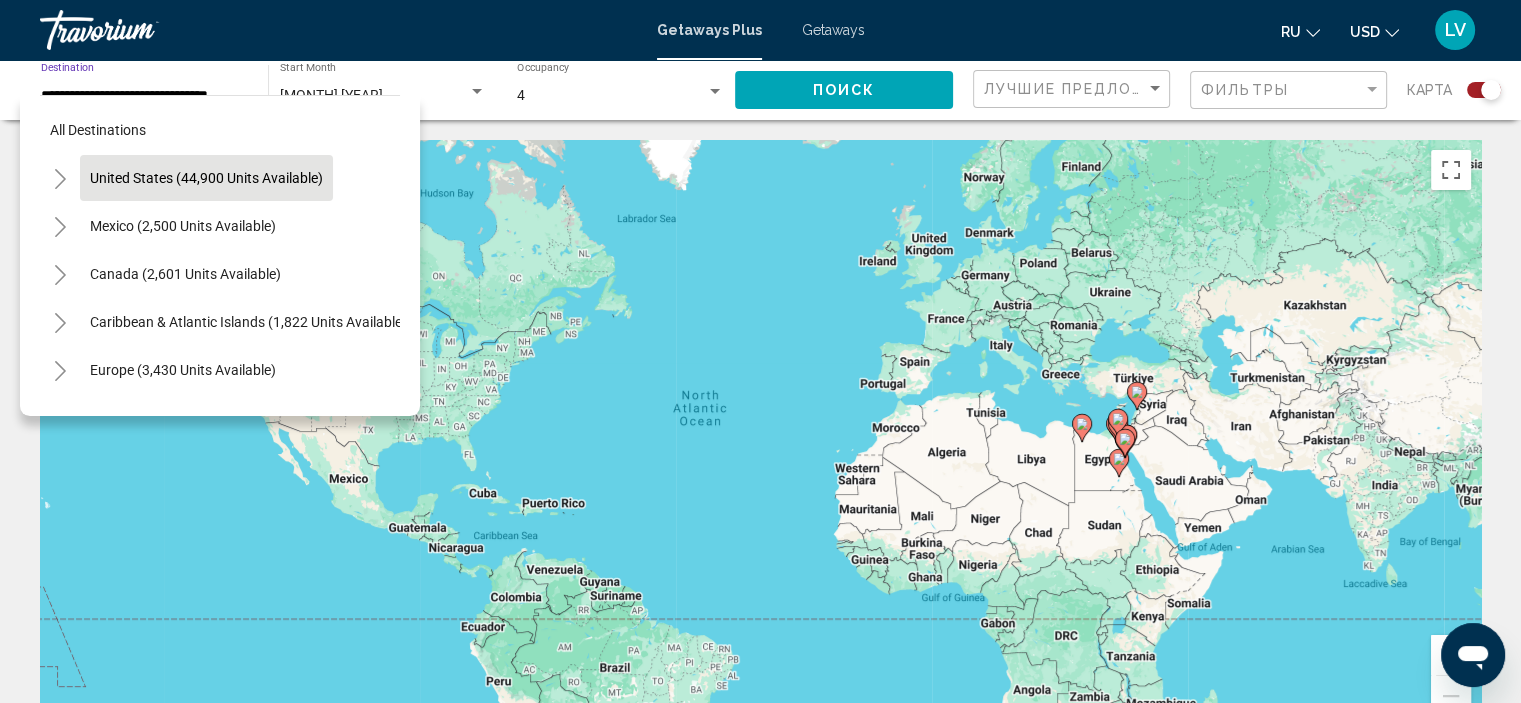 click on "United States (44,900 units available)" at bounding box center (183, 226) 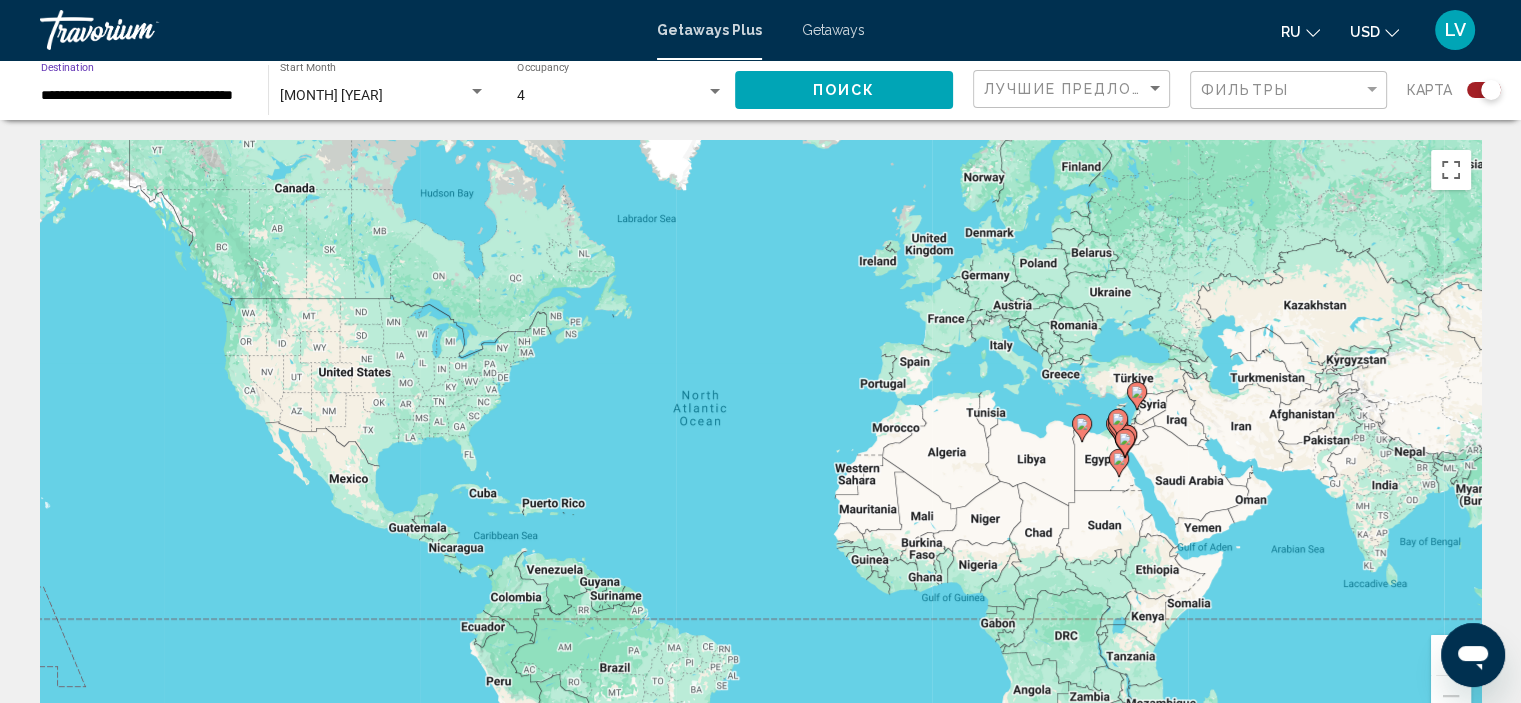 click on "**********" at bounding box center [144, 96] 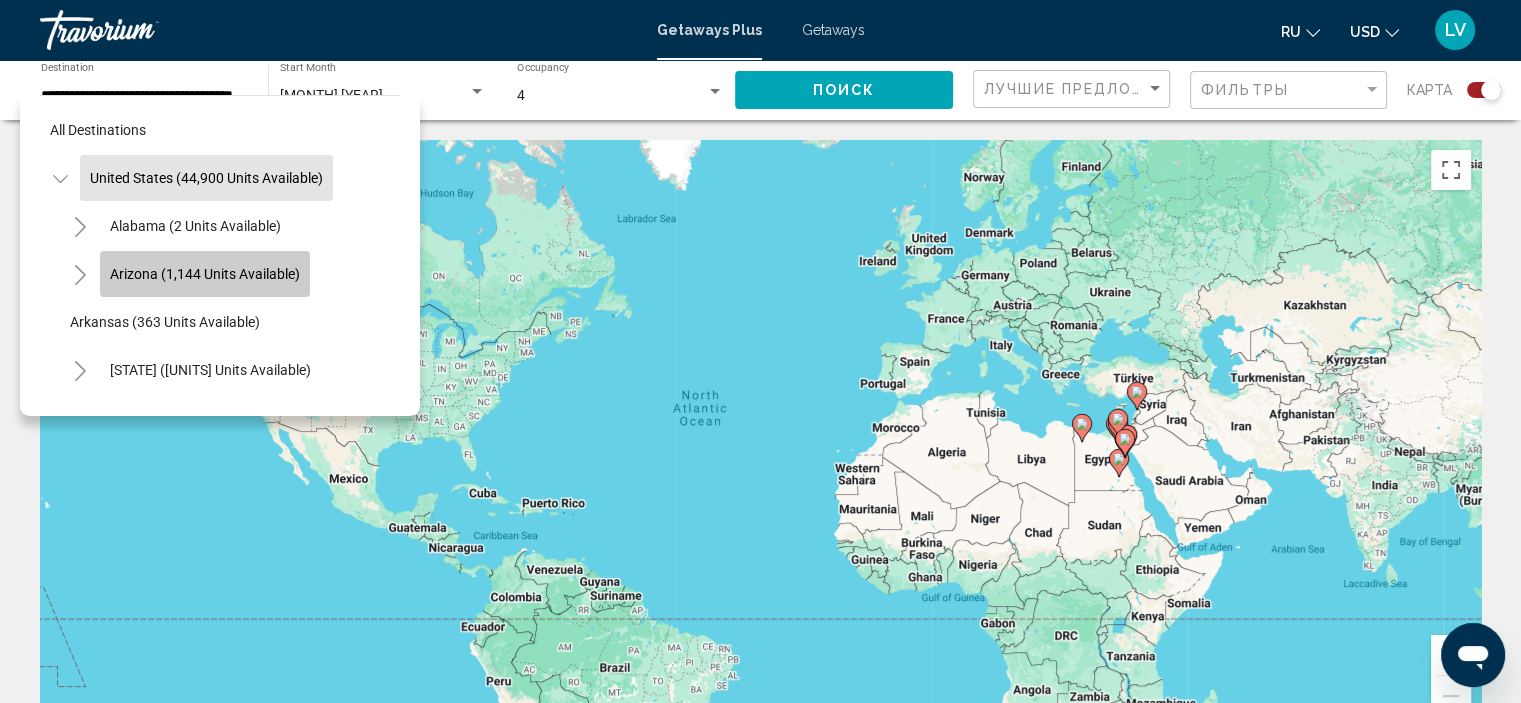 click on "Arizona (1,144 units available)" 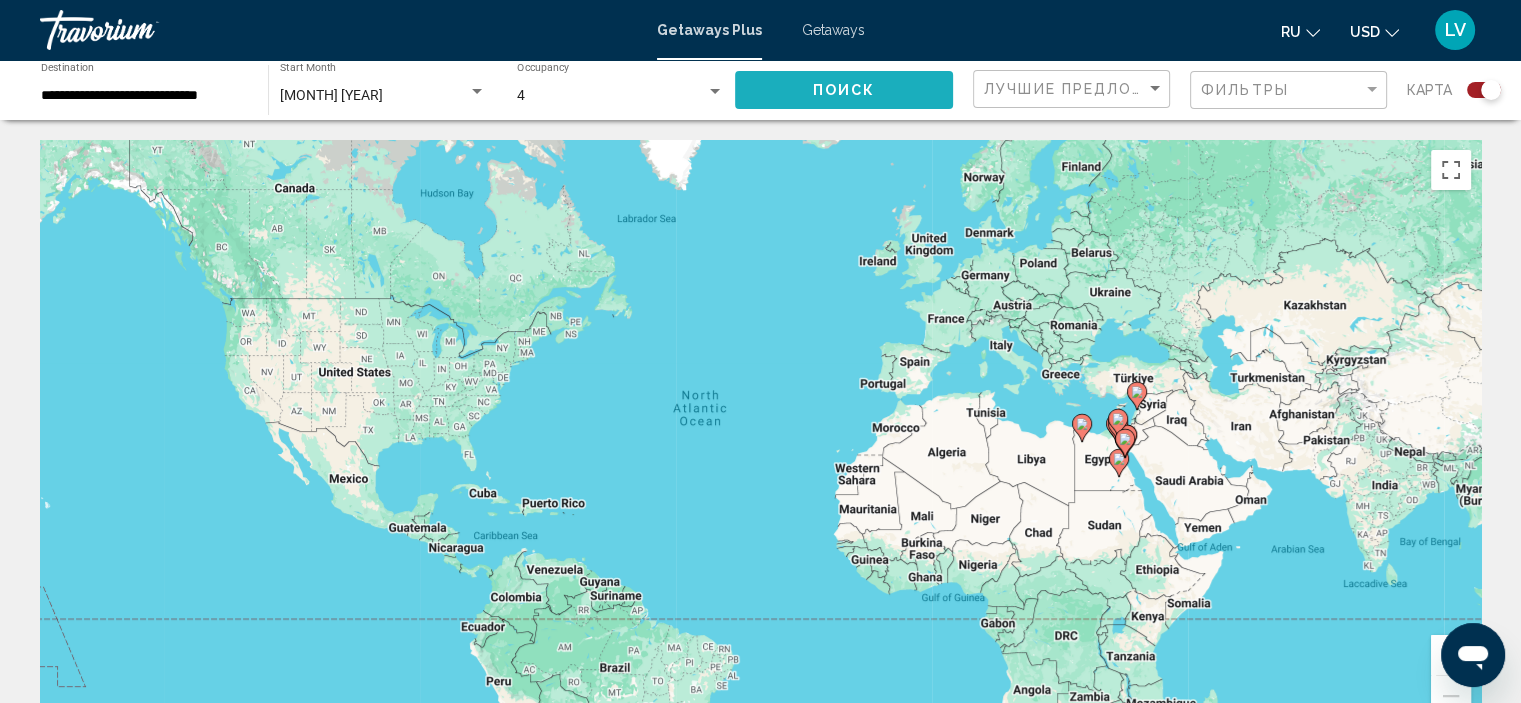 click on "Поиск" 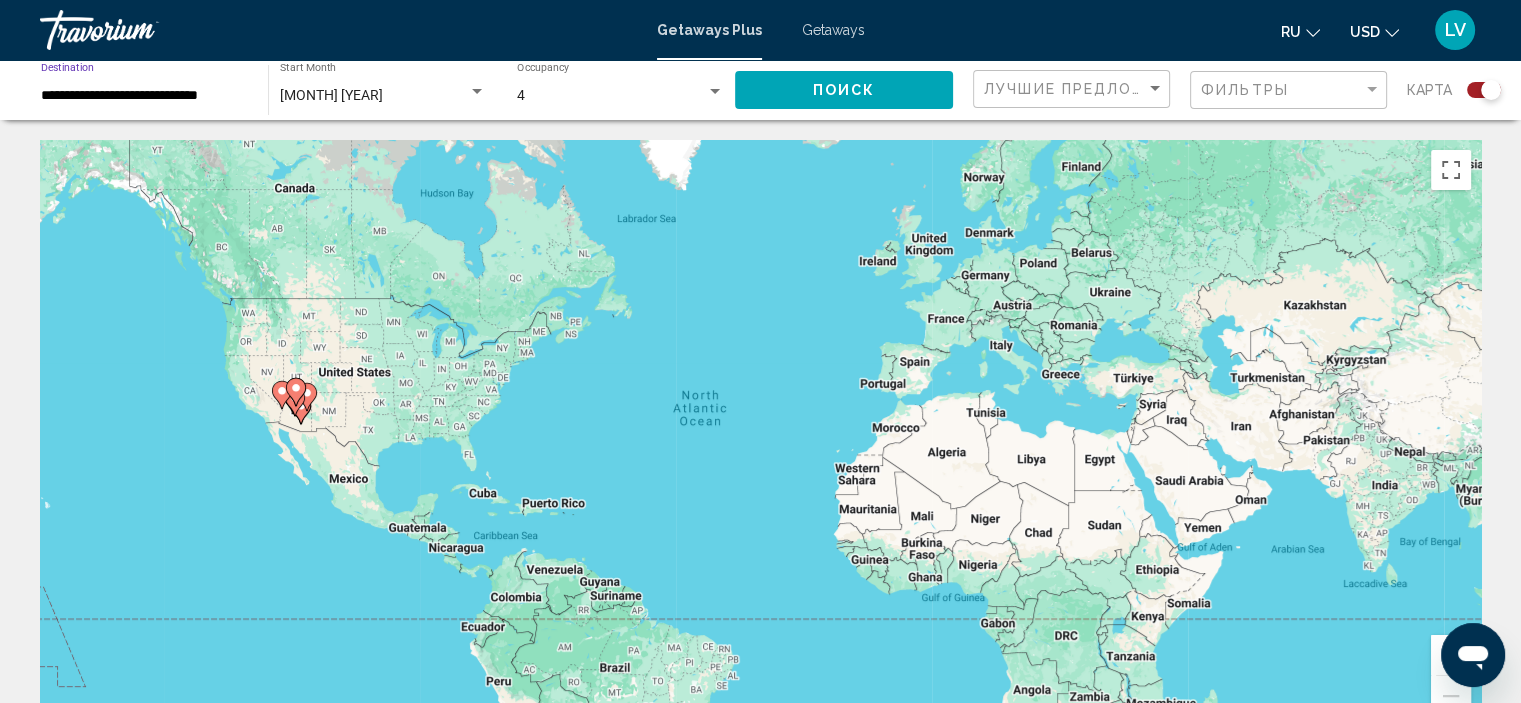 click on "**********" at bounding box center (144, 96) 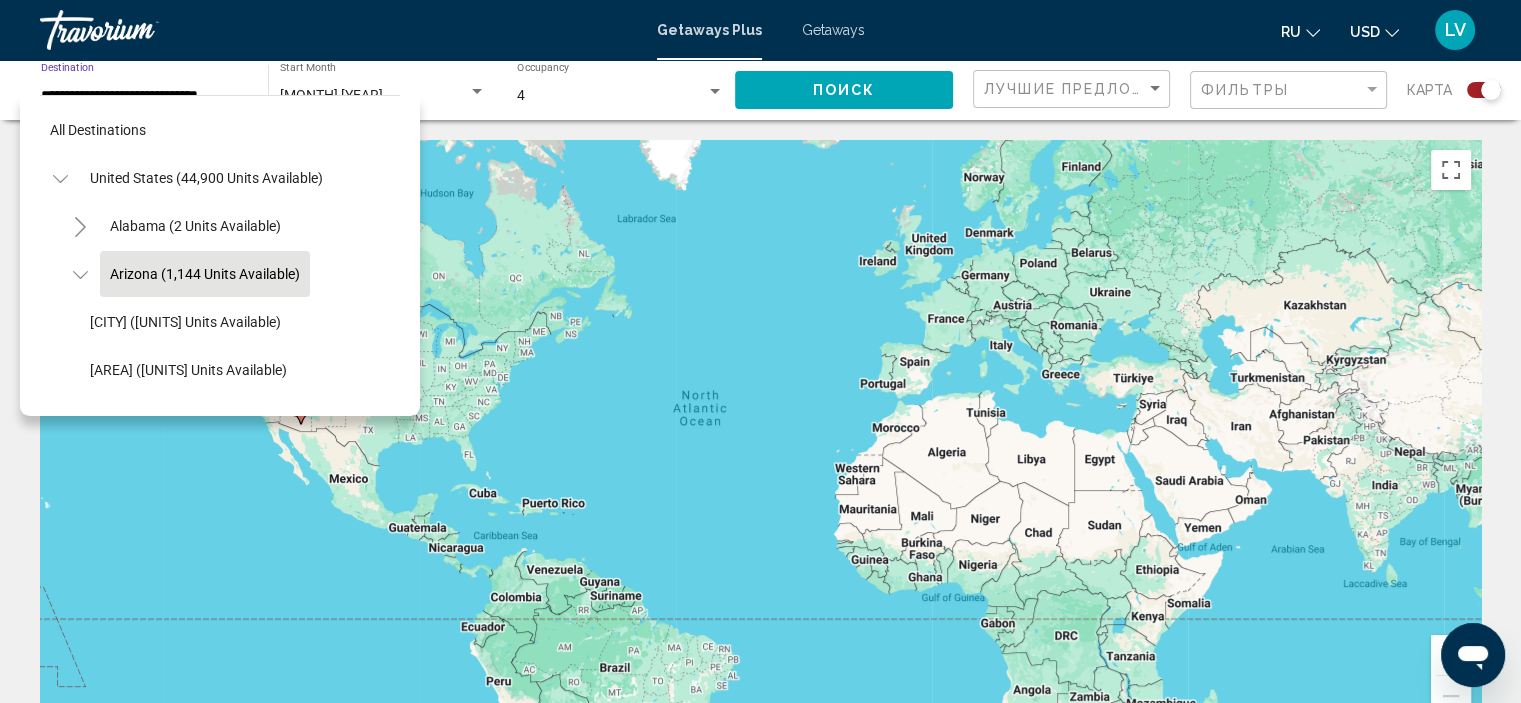 scroll, scrollTop: 30, scrollLeft: 0, axis: vertical 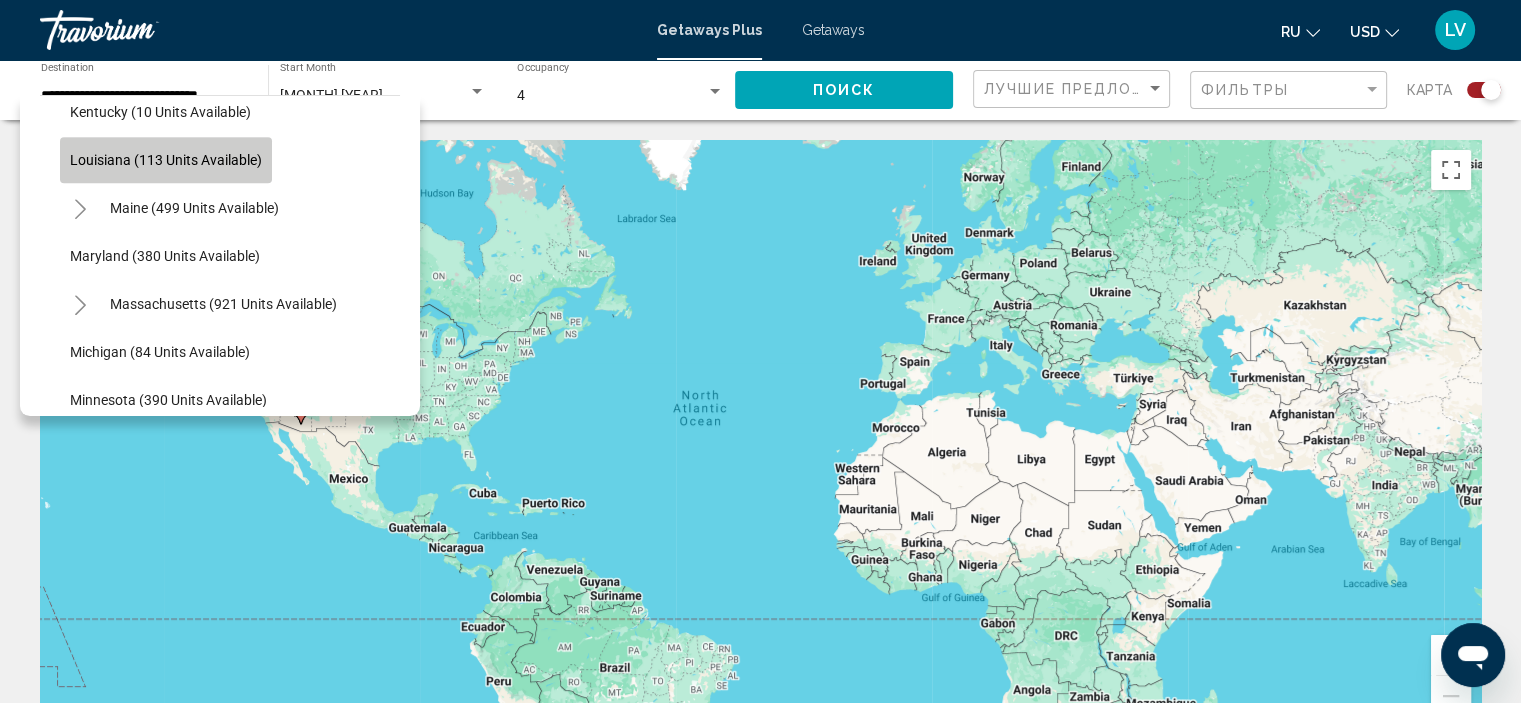 click on "Louisiana (113 units available)" 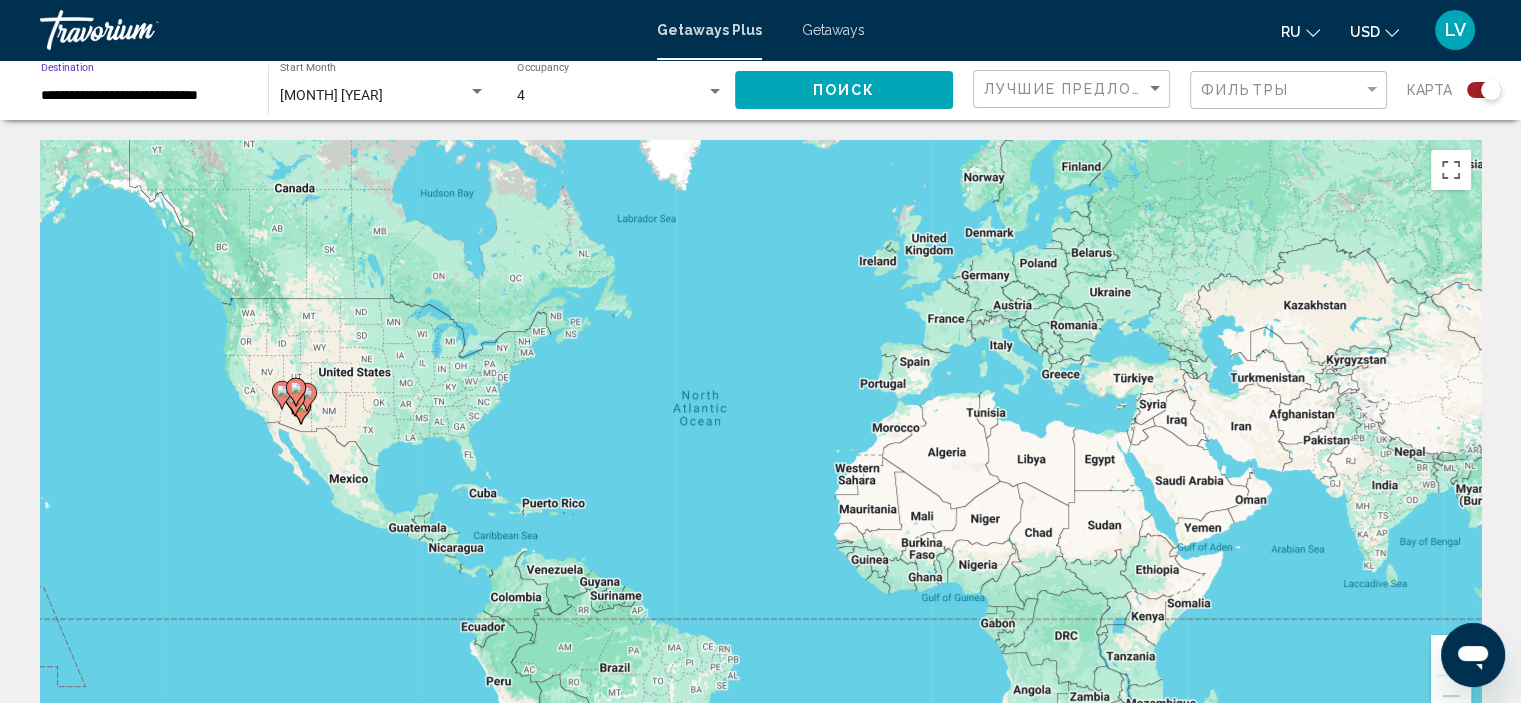 click on "Поиск" 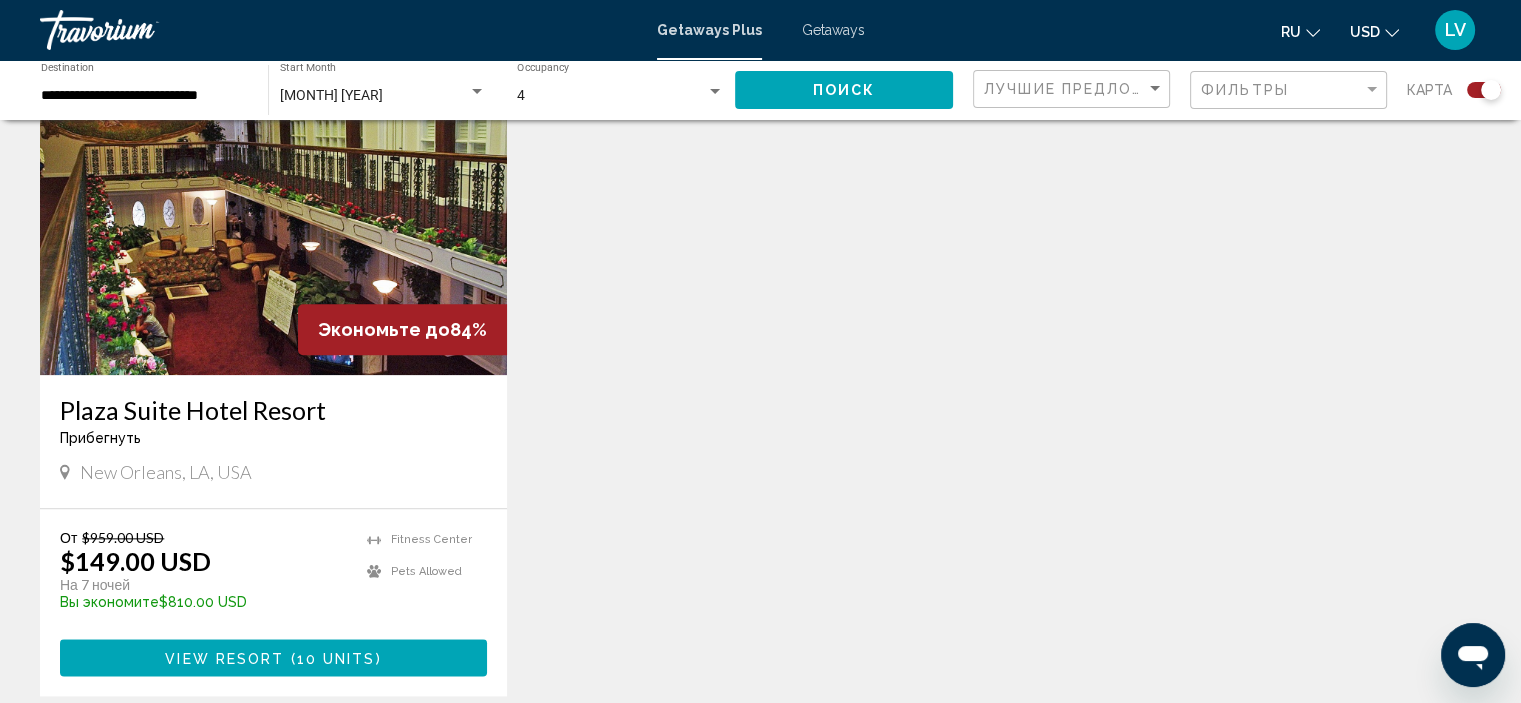 scroll, scrollTop: 2100, scrollLeft: 0, axis: vertical 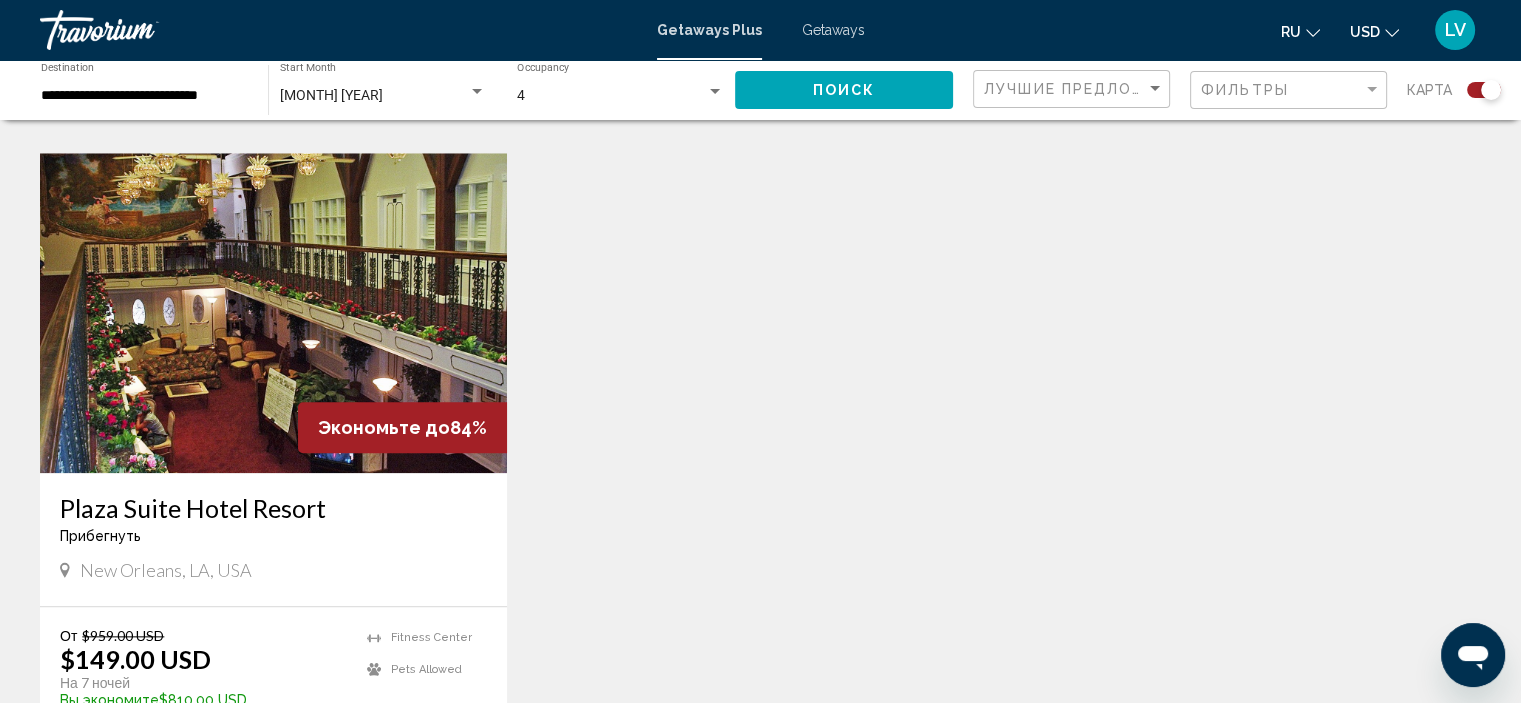 click at bounding box center [273, 313] 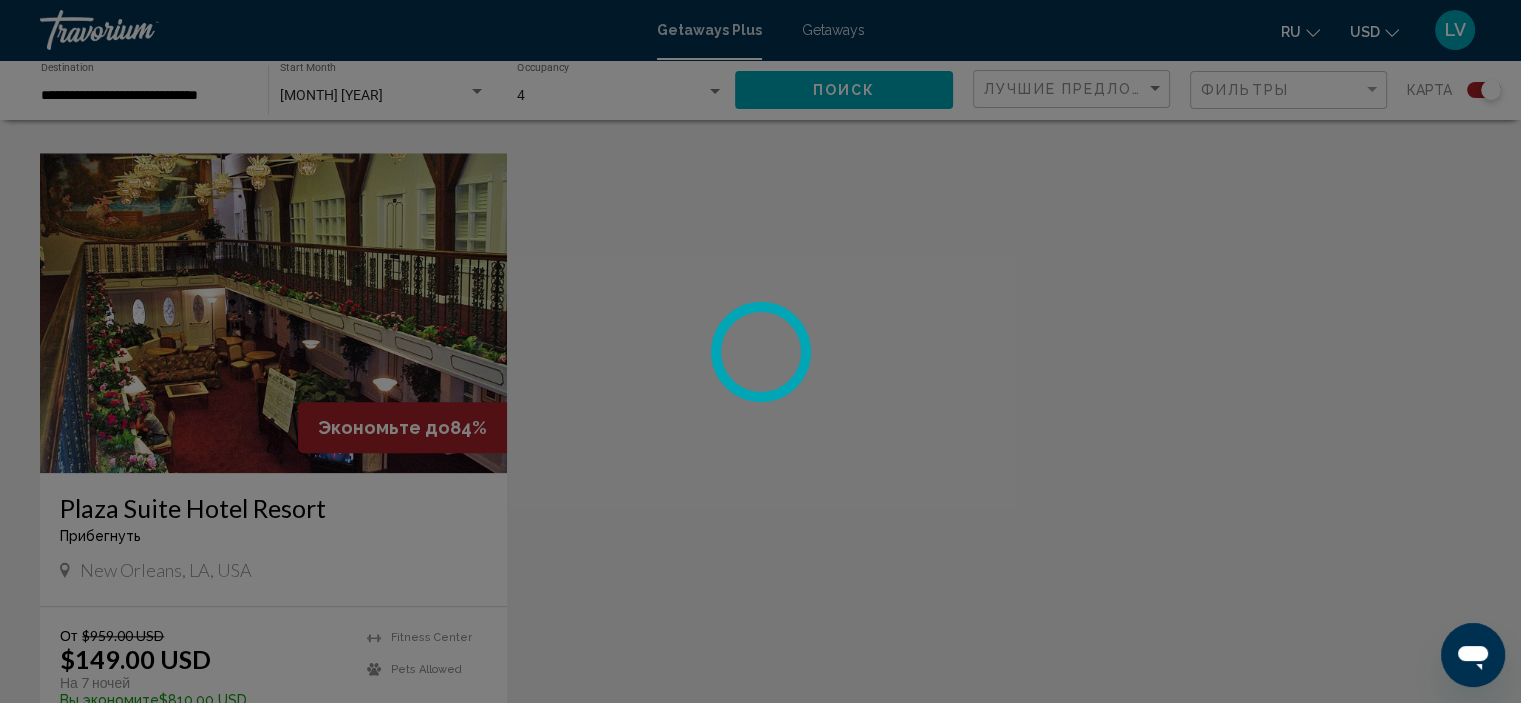 scroll, scrollTop: 8, scrollLeft: 0, axis: vertical 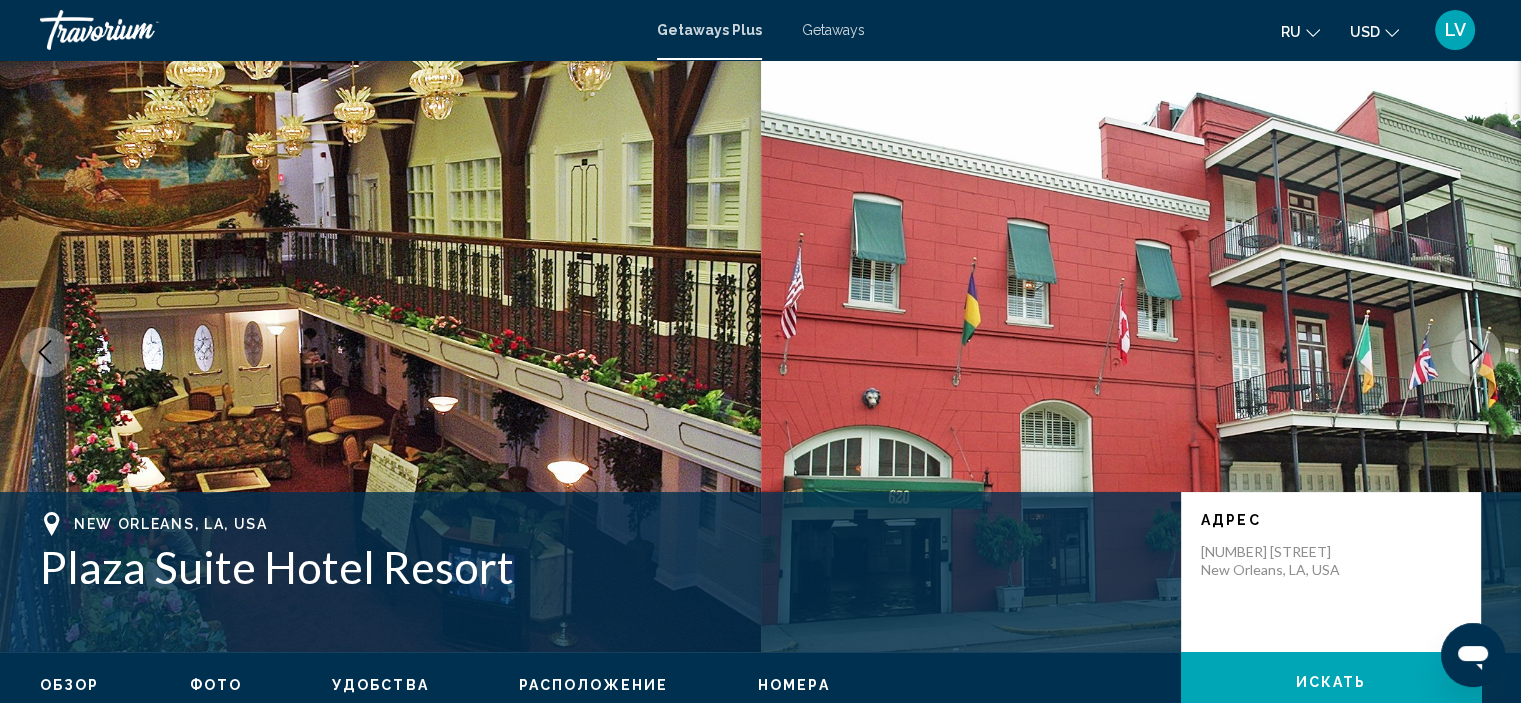click 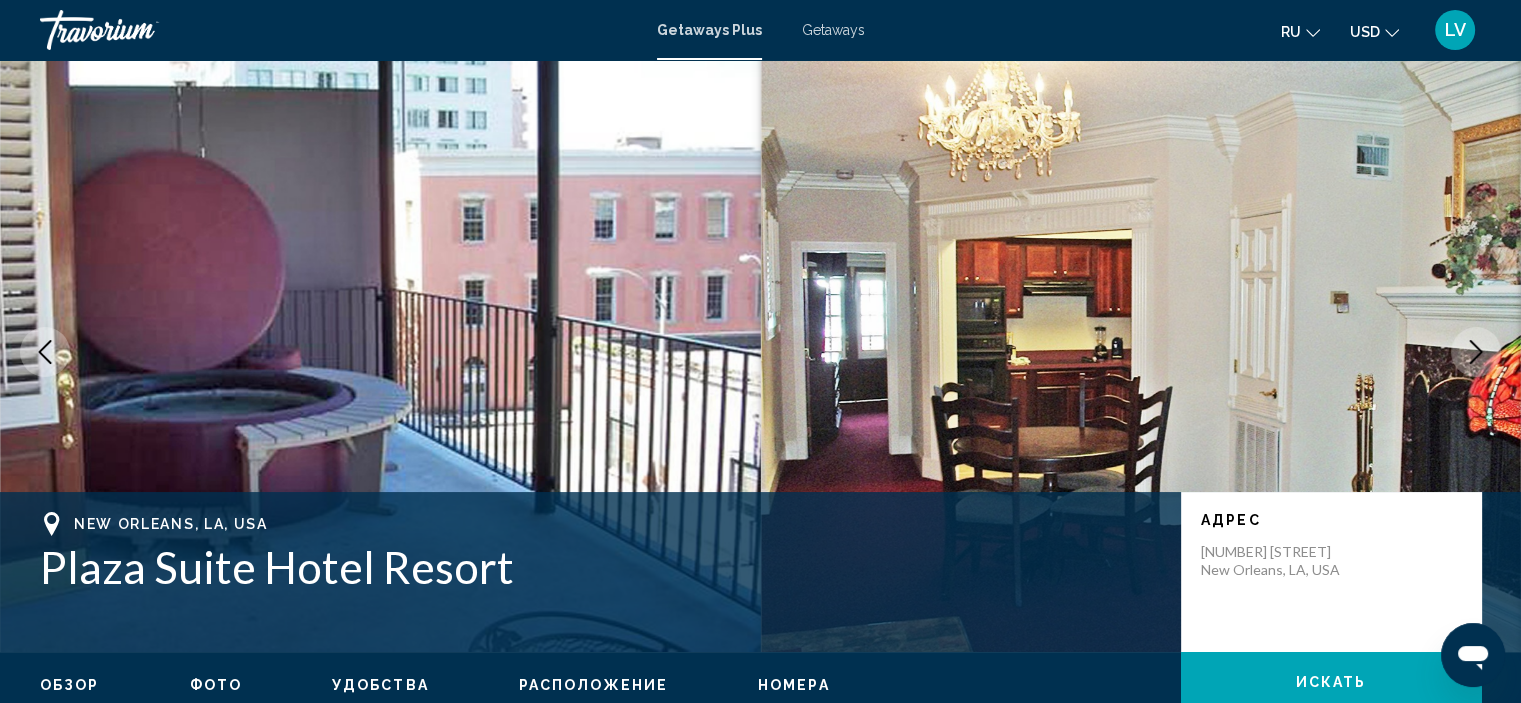 click 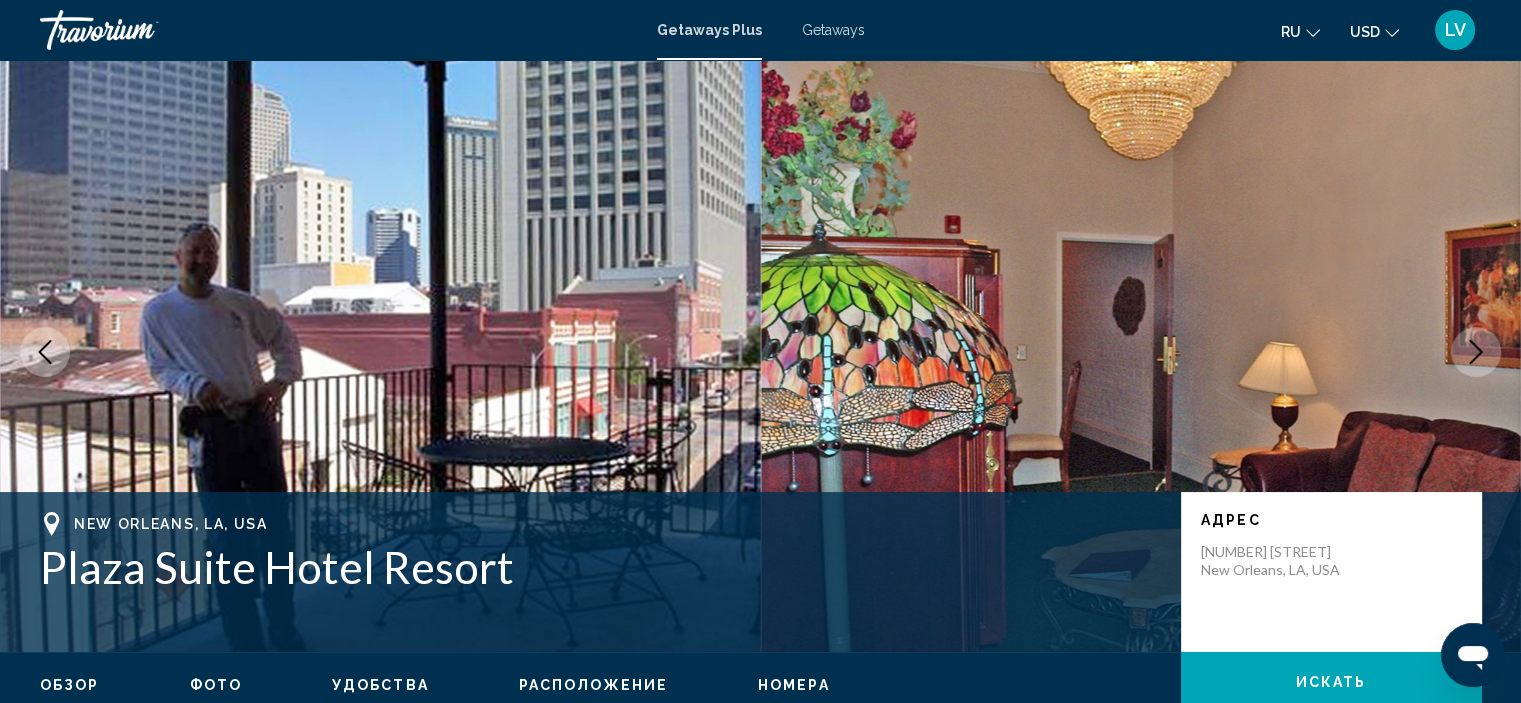 click 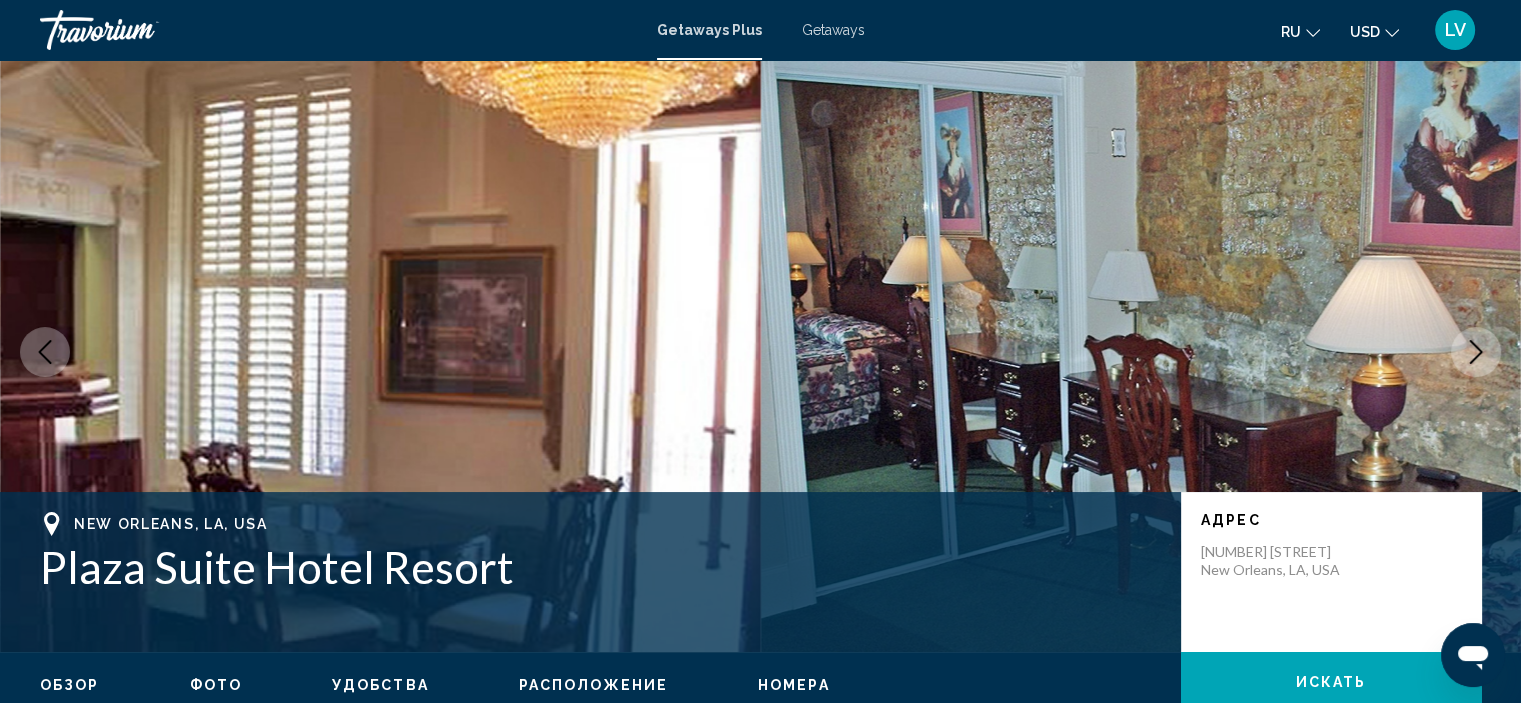 click 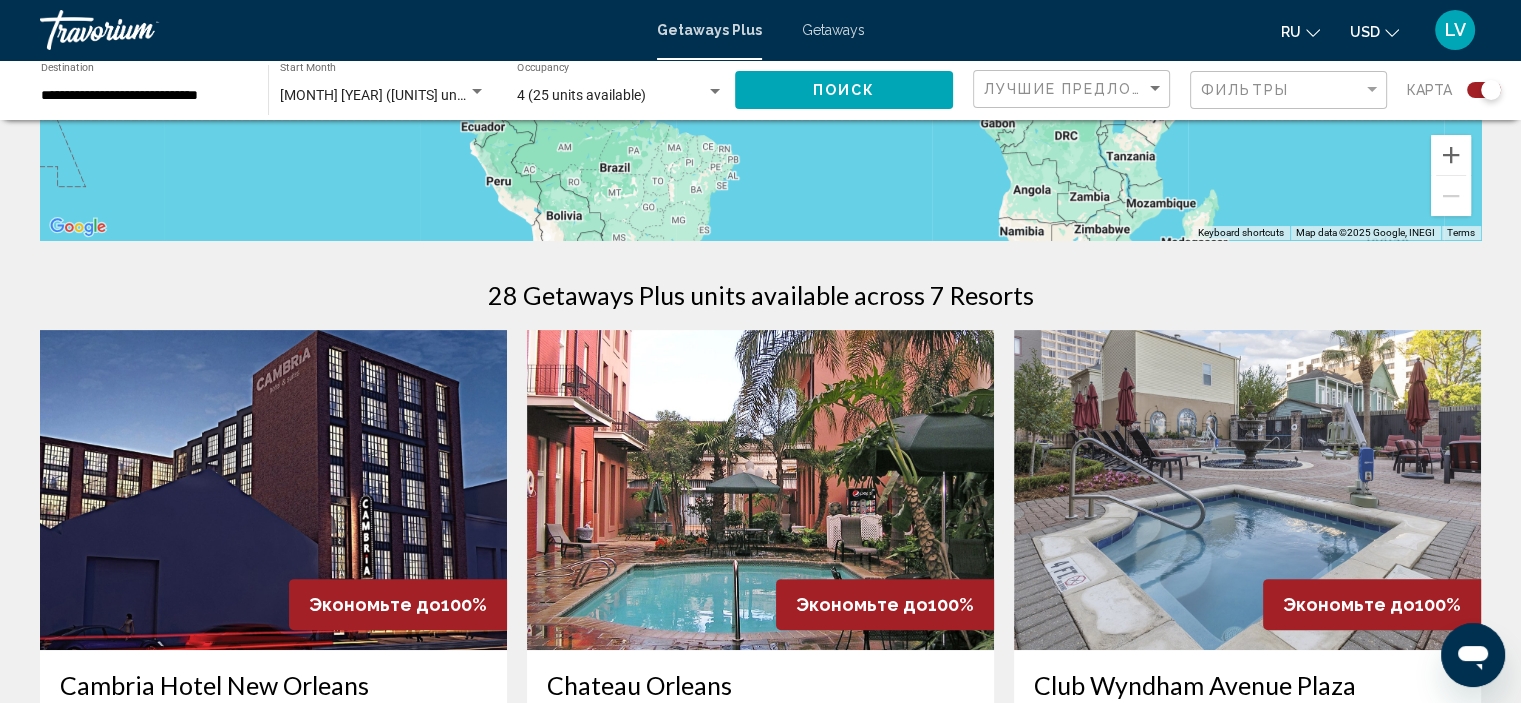 scroll, scrollTop: 600, scrollLeft: 0, axis: vertical 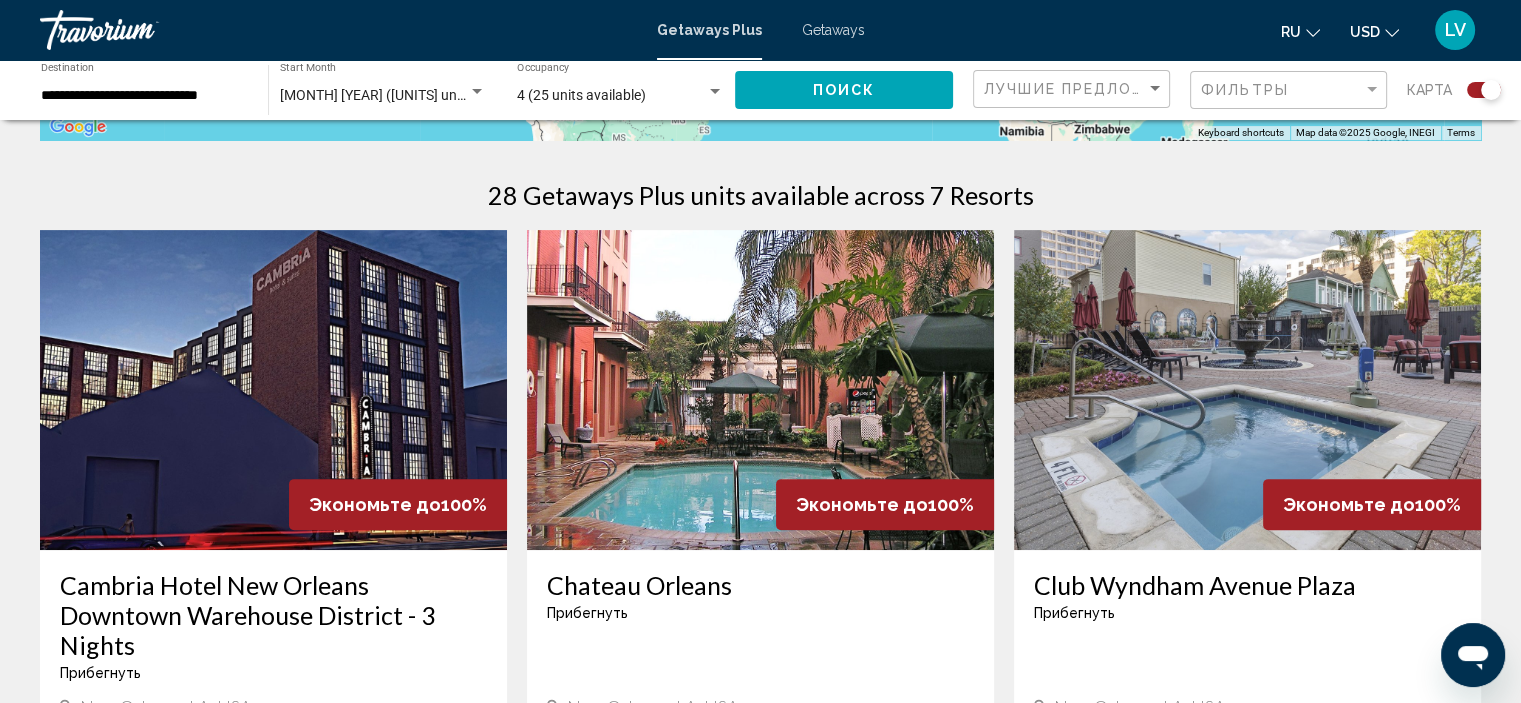 click at bounding box center [760, 390] 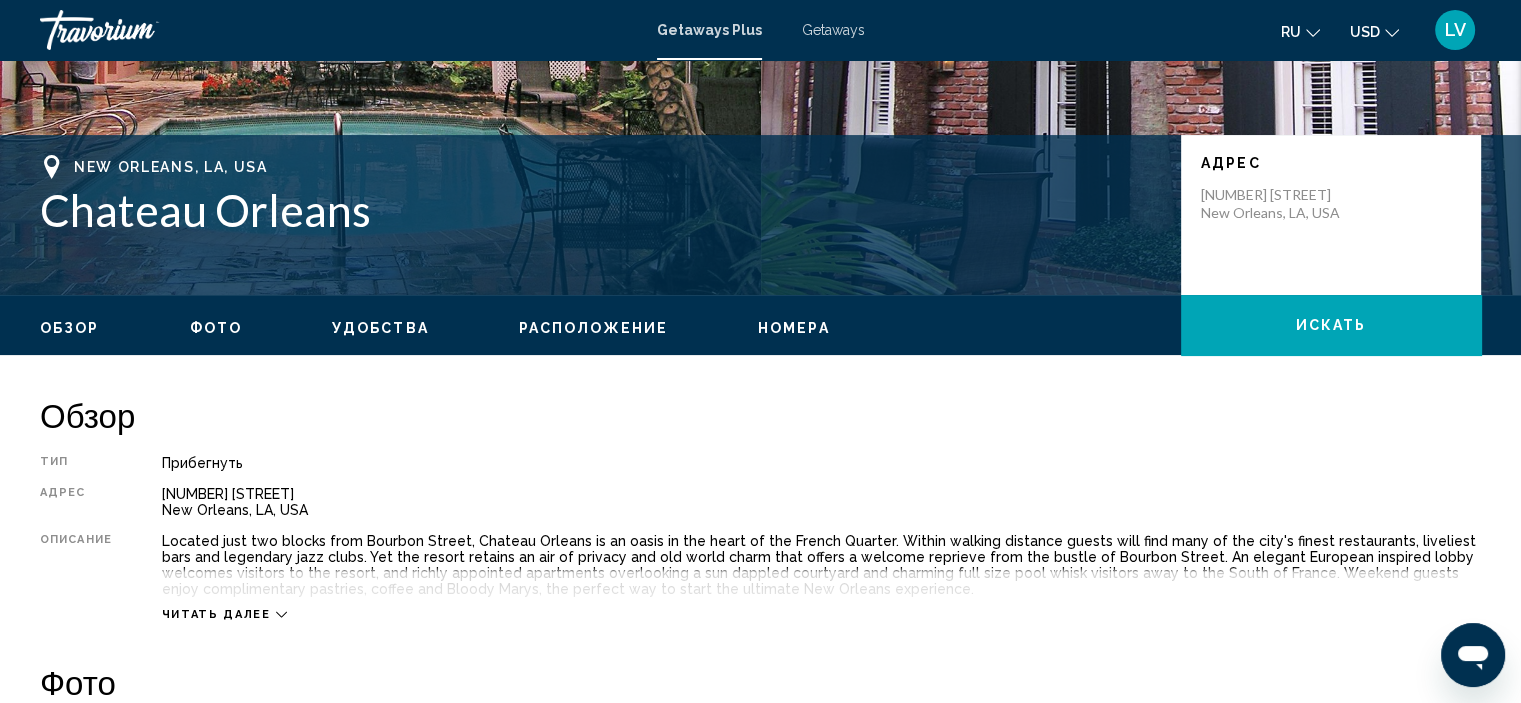 scroll, scrollTop: 408, scrollLeft: 0, axis: vertical 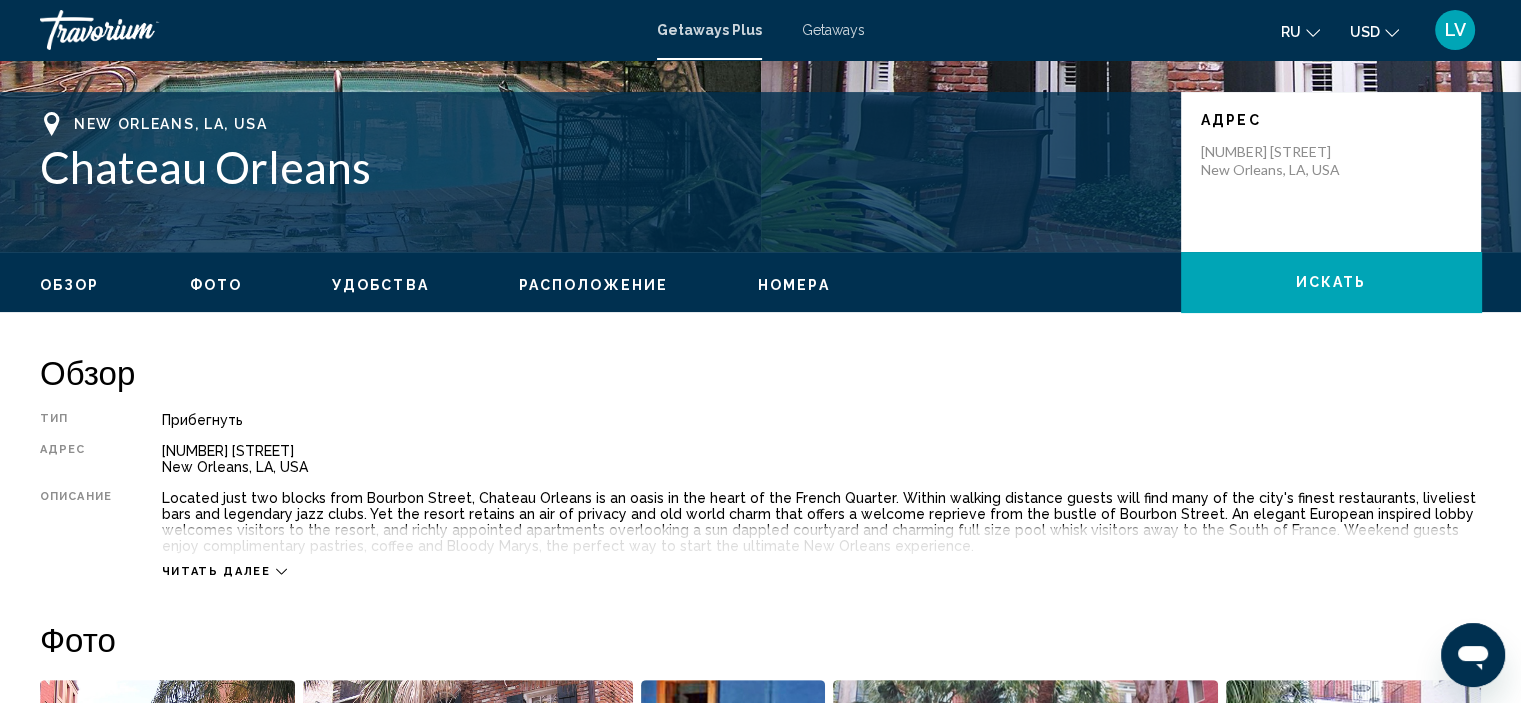 click on "Удобства" at bounding box center [380, 285] 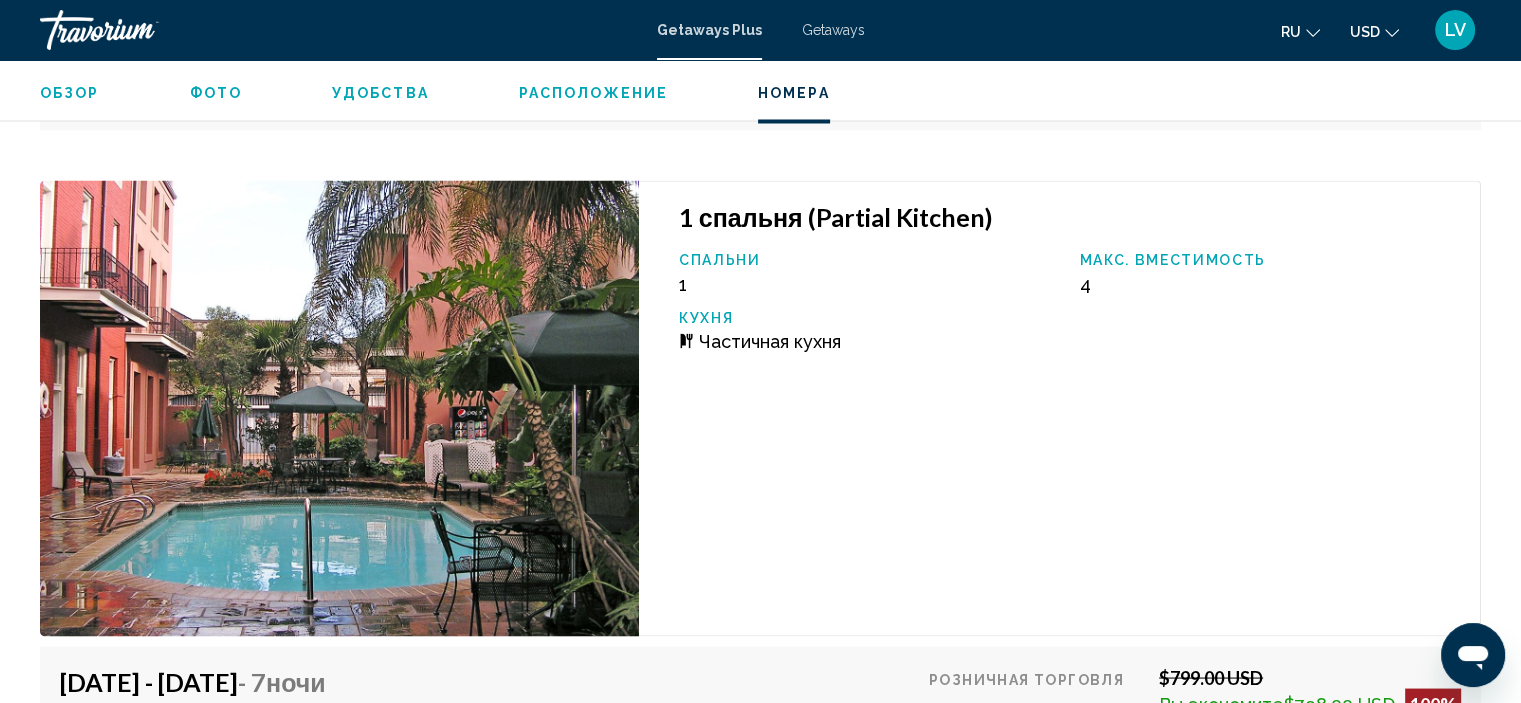 scroll, scrollTop: 3088, scrollLeft: 0, axis: vertical 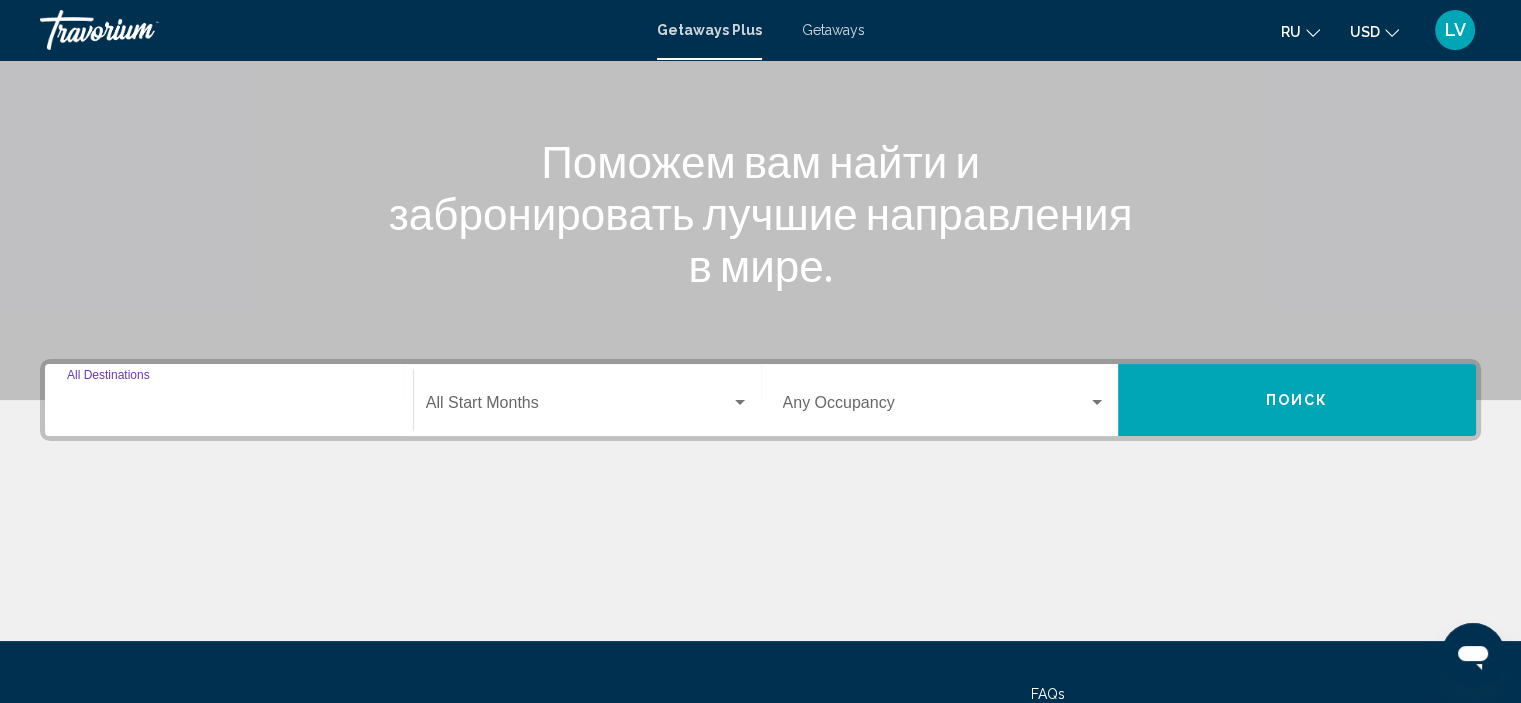 click on "Destination All Destinations" at bounding box center (229, 407) 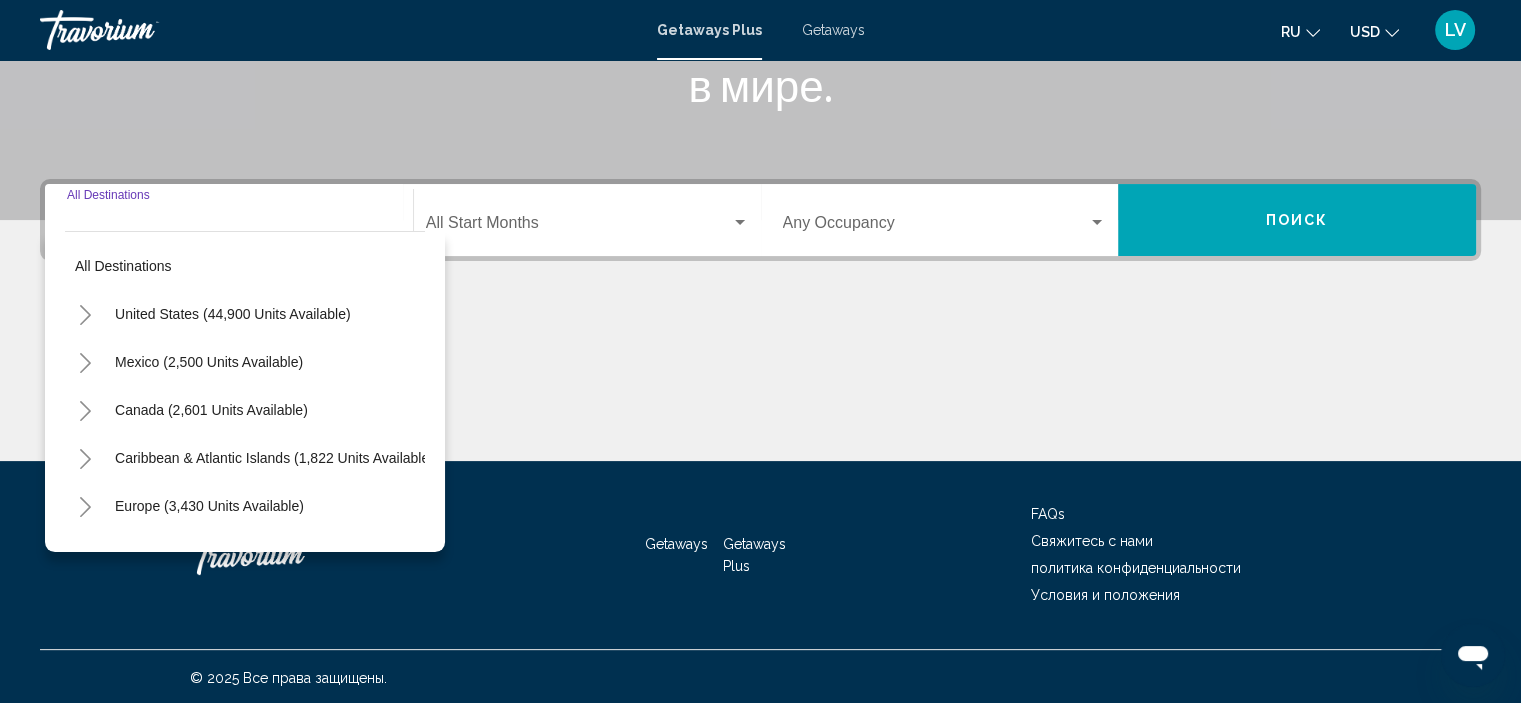 scroll, scrollTop: 382, scrollLeft: 0, axis: vertical 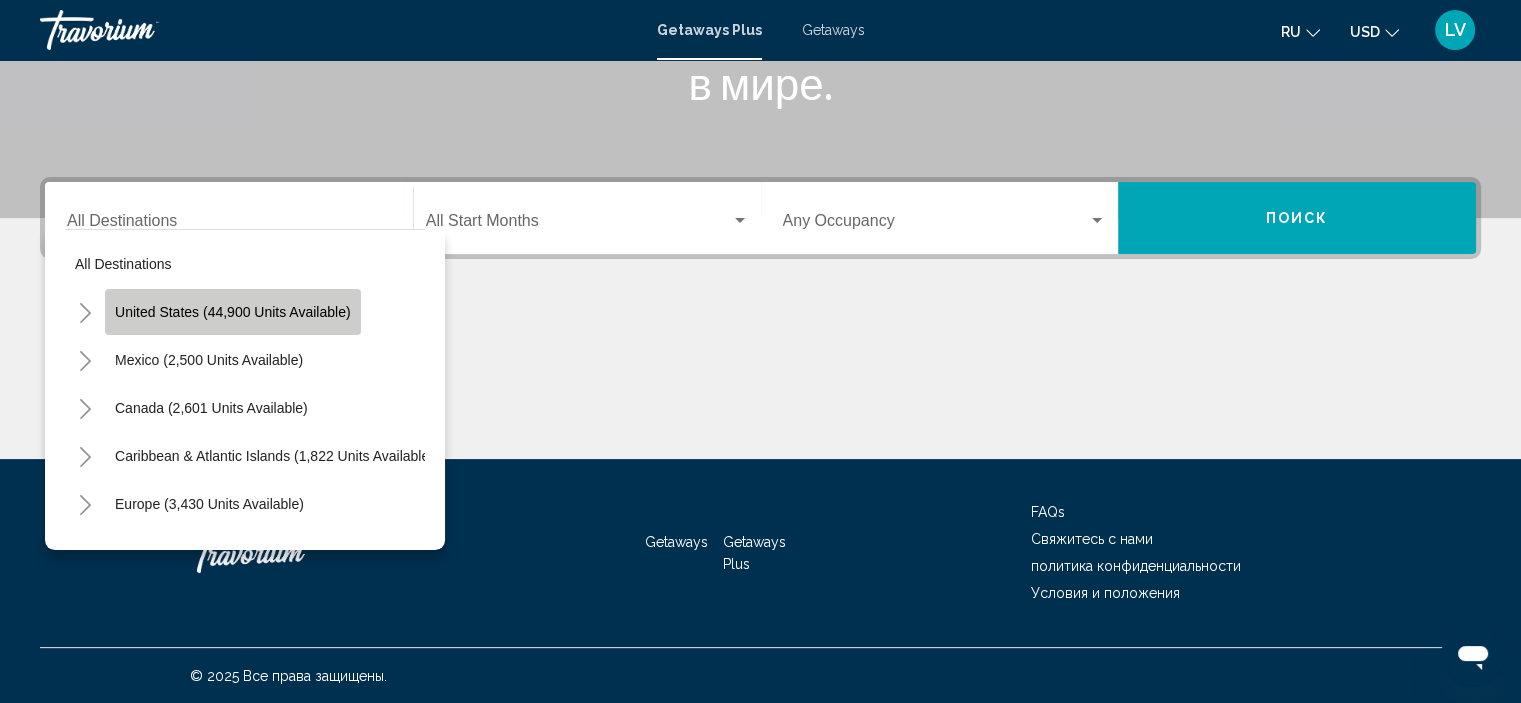click on "United States (44,900 units available)" 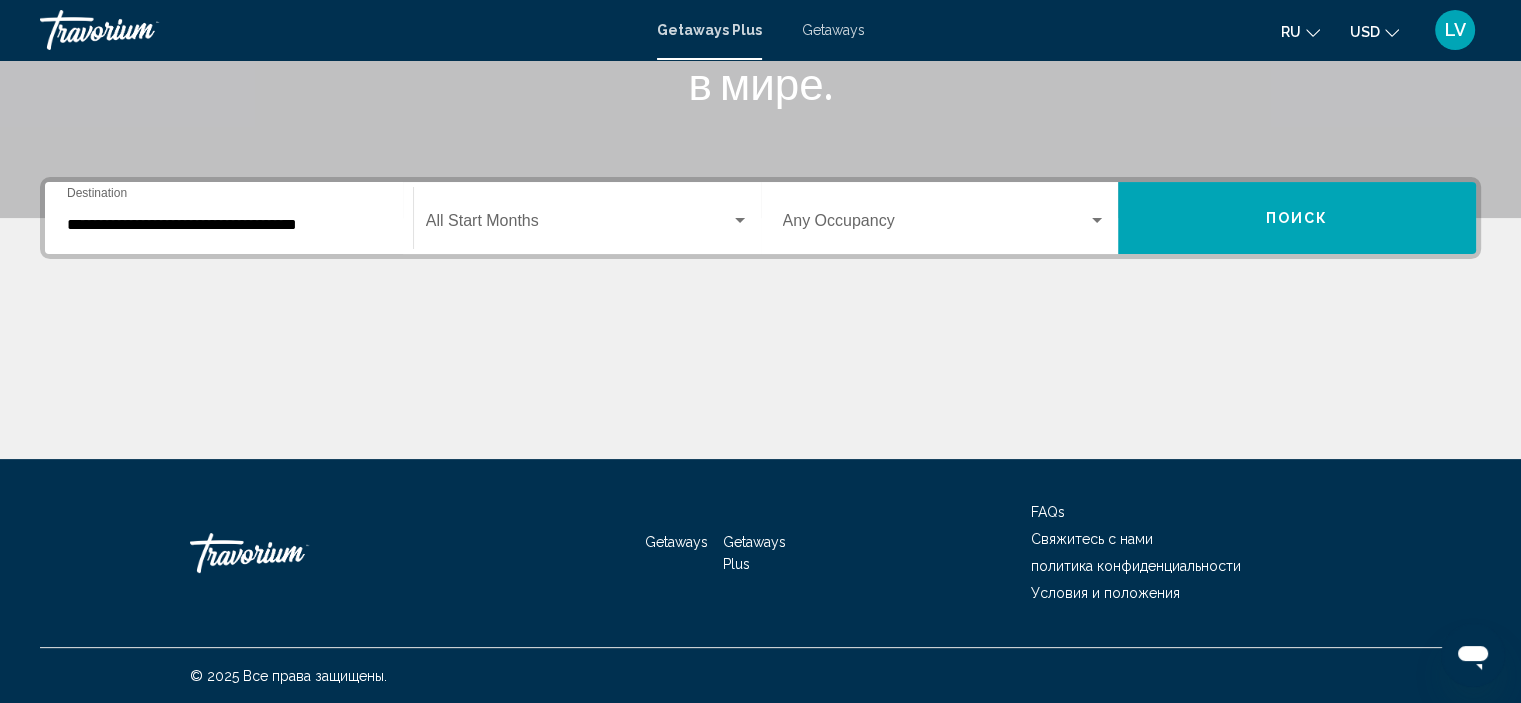 click on "Start Month All Start Months" 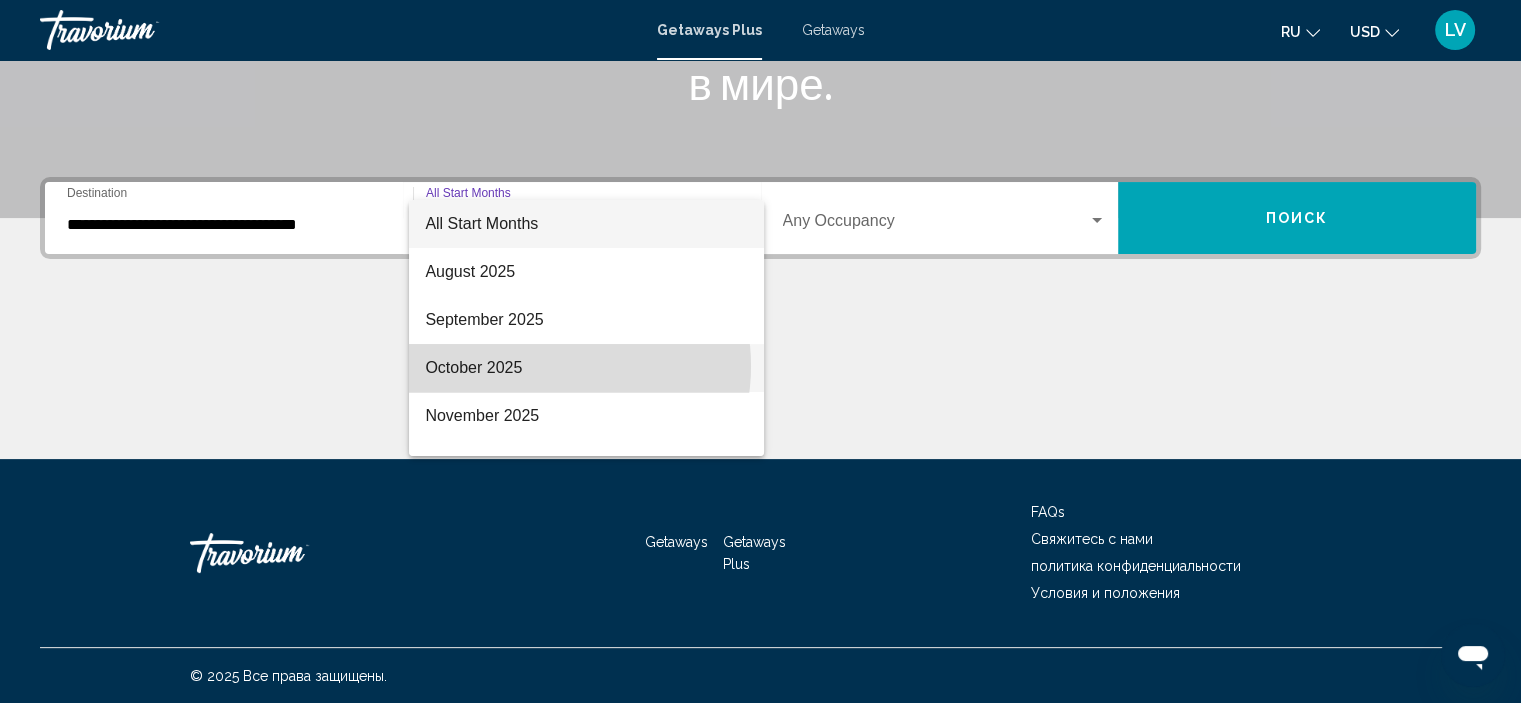 click on "October 2025" at bounding box center [586, 368] 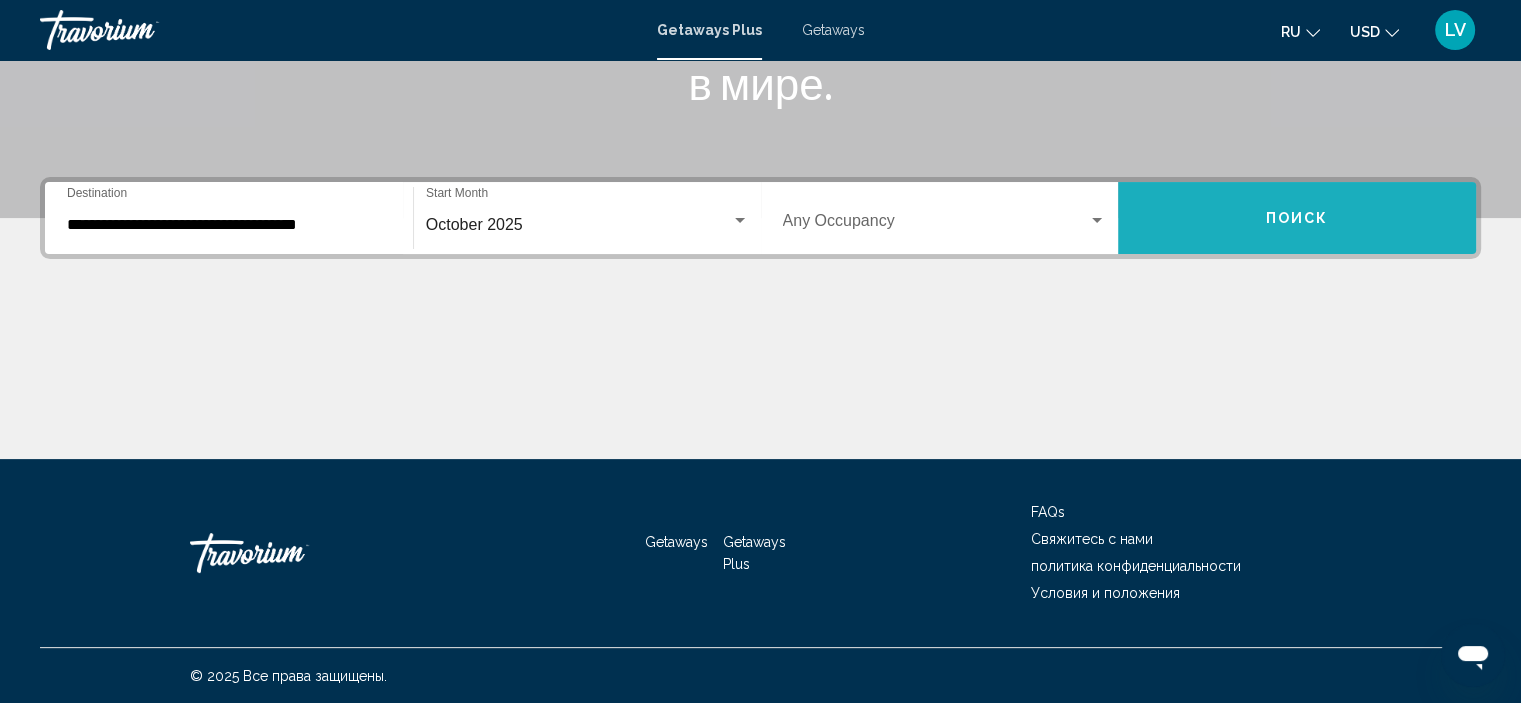 click on "Поиск" at bounding box center [1297, 218] 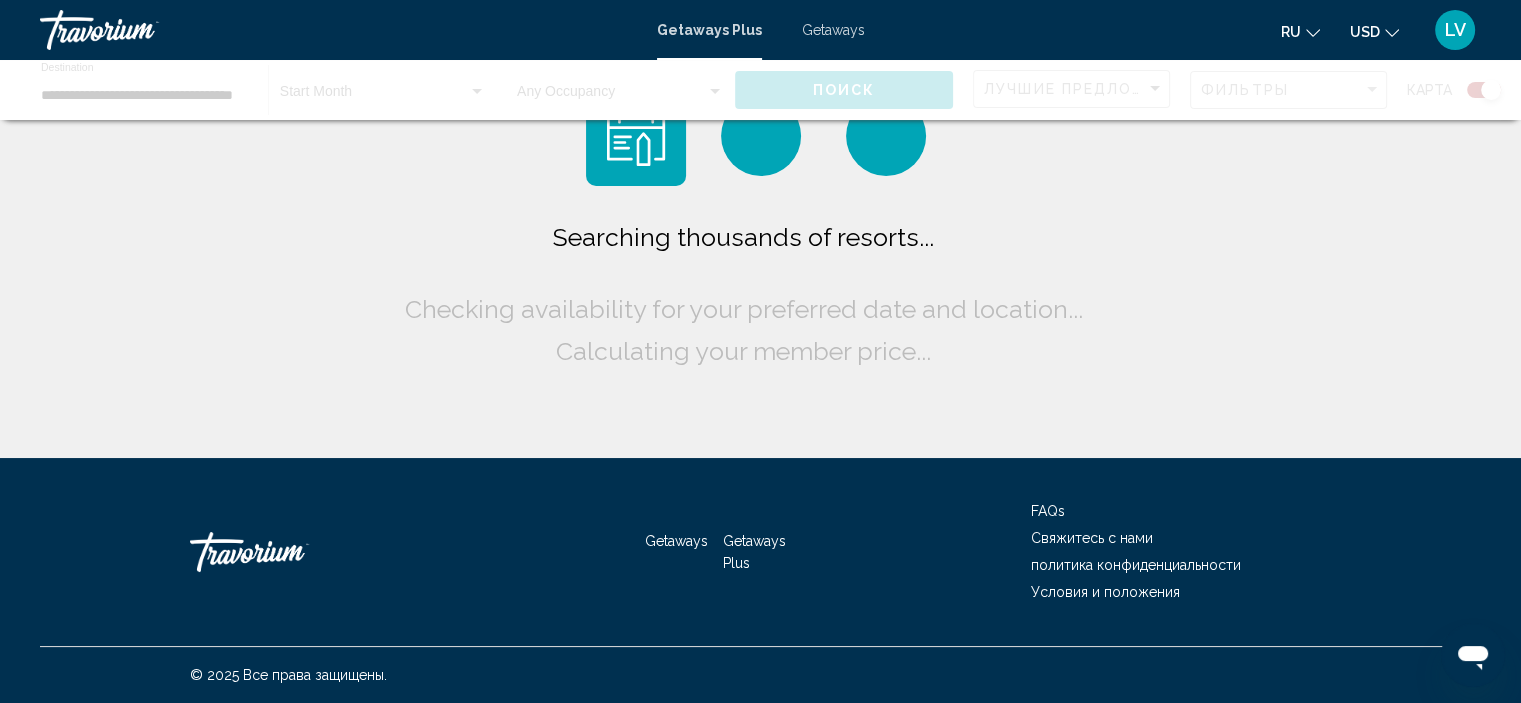 scroll, scrollTop: 0, scrollLeft: 0, axis: both 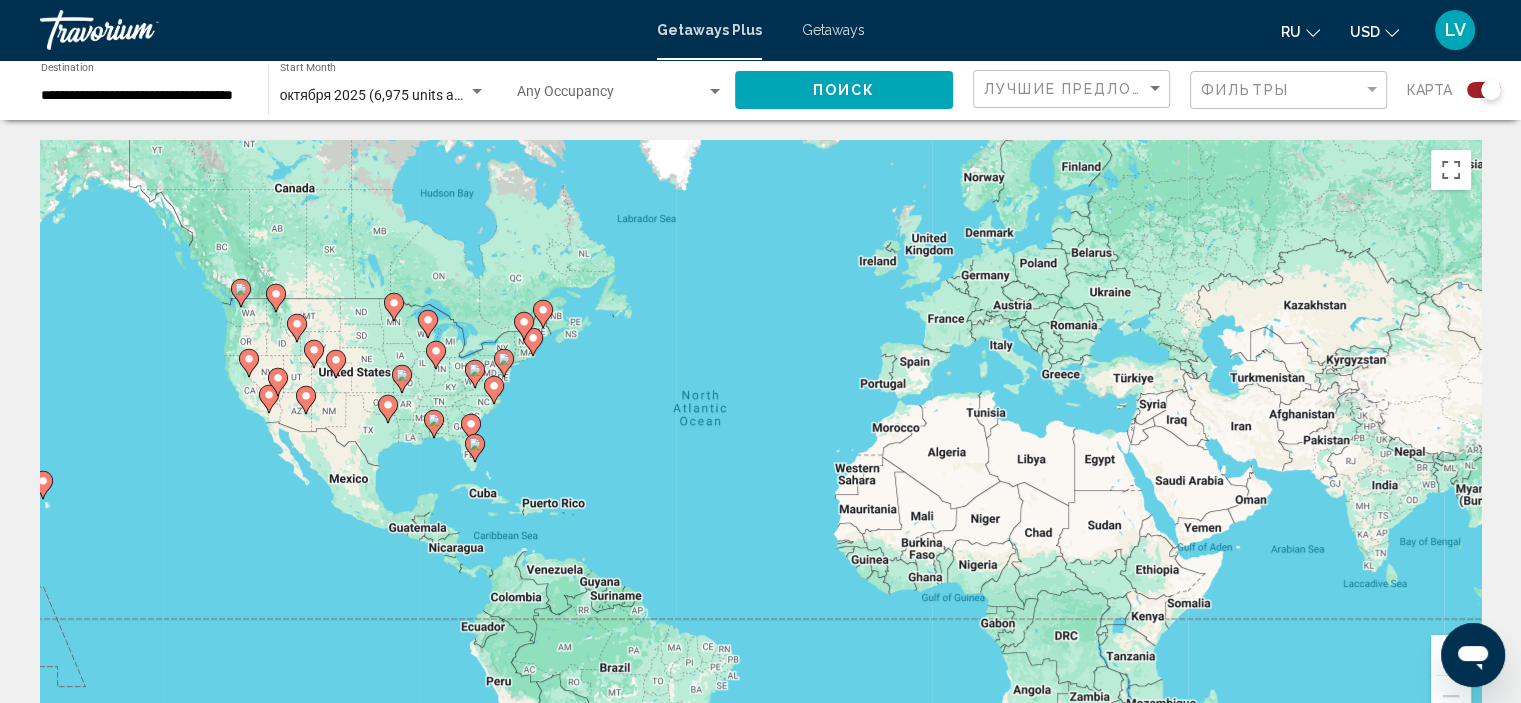 click on "Occupancy Any Occupancy" 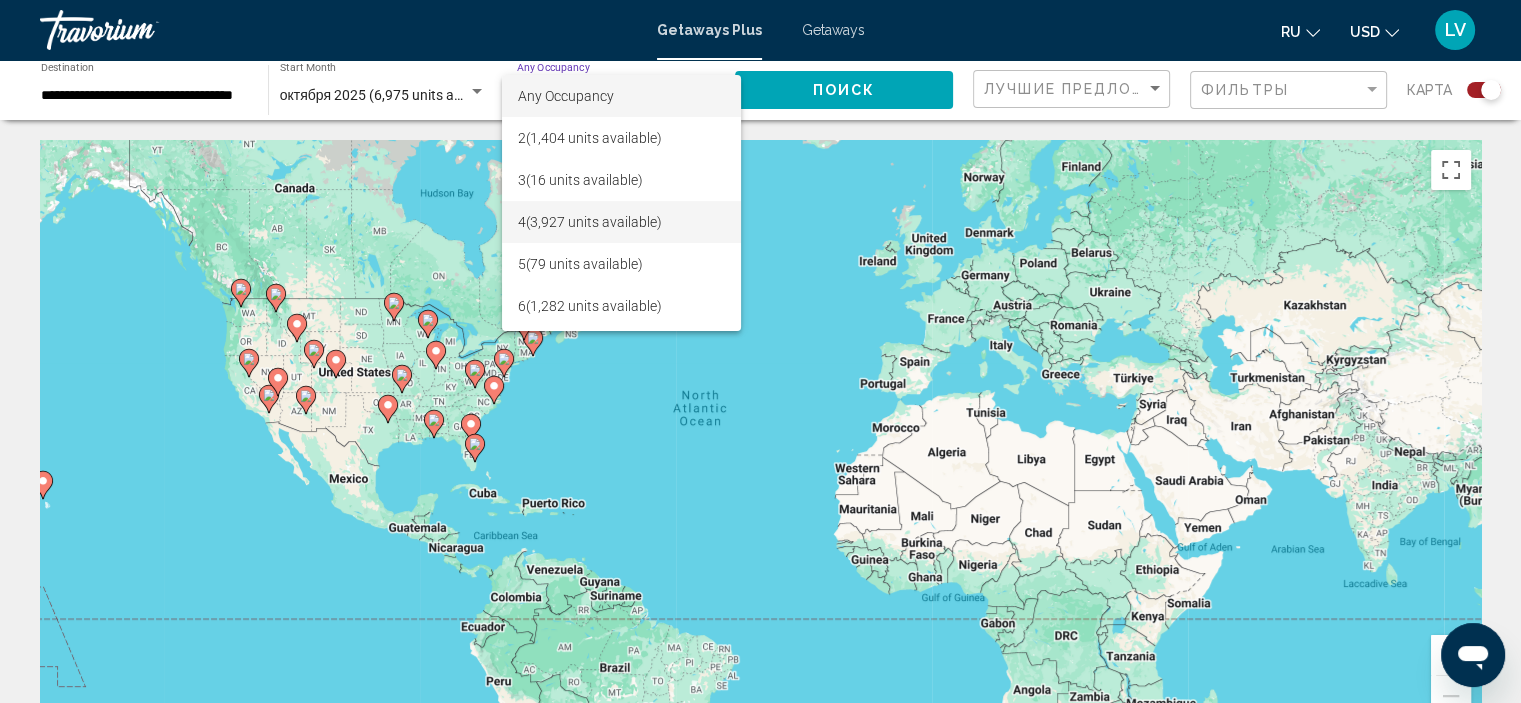 click on "4  (3,927 units available)" at bounding box center (622, 222) 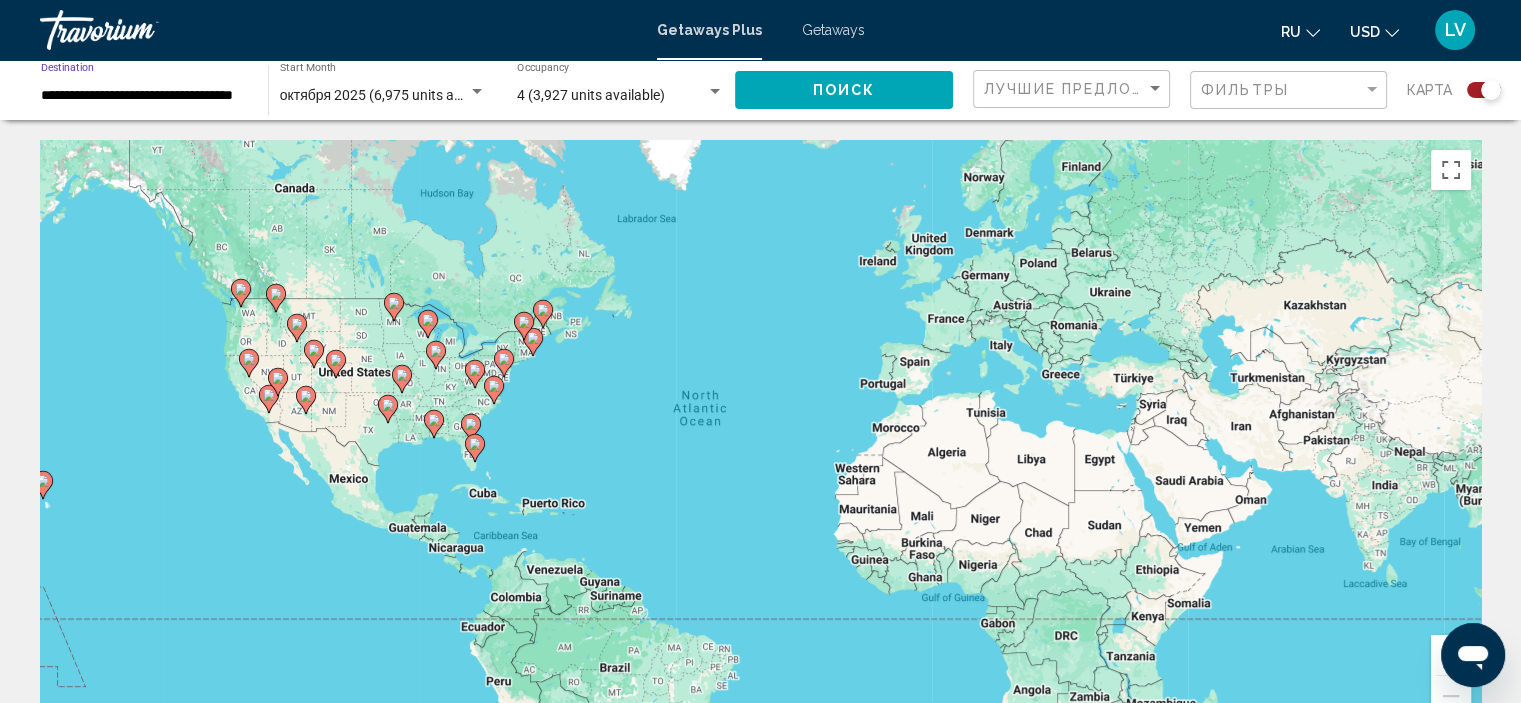 click on "**********" at bounding box center (144, 96) 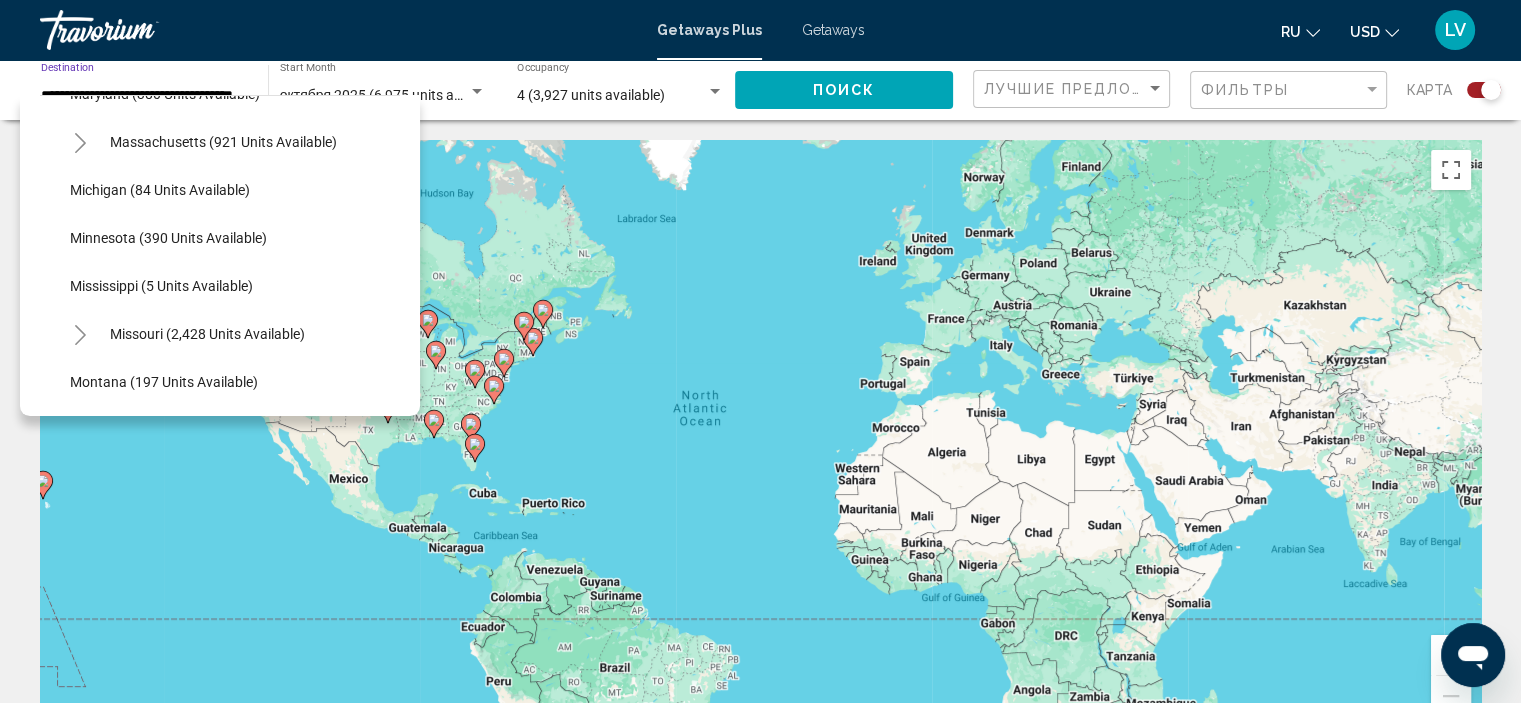 scroll, scrollTop: 700, scrollLeft: 0, axis: vertical 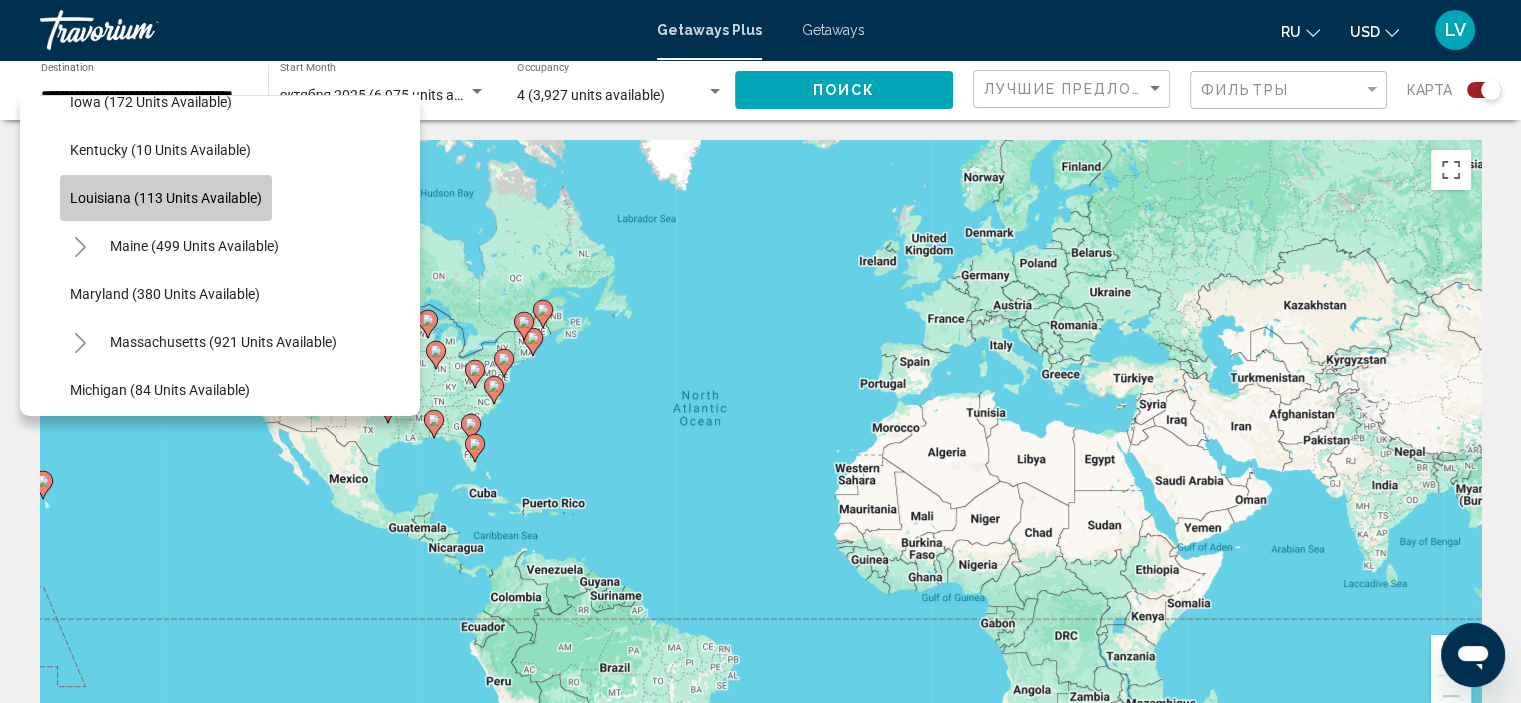 click on "Louisiana (113 units available)" 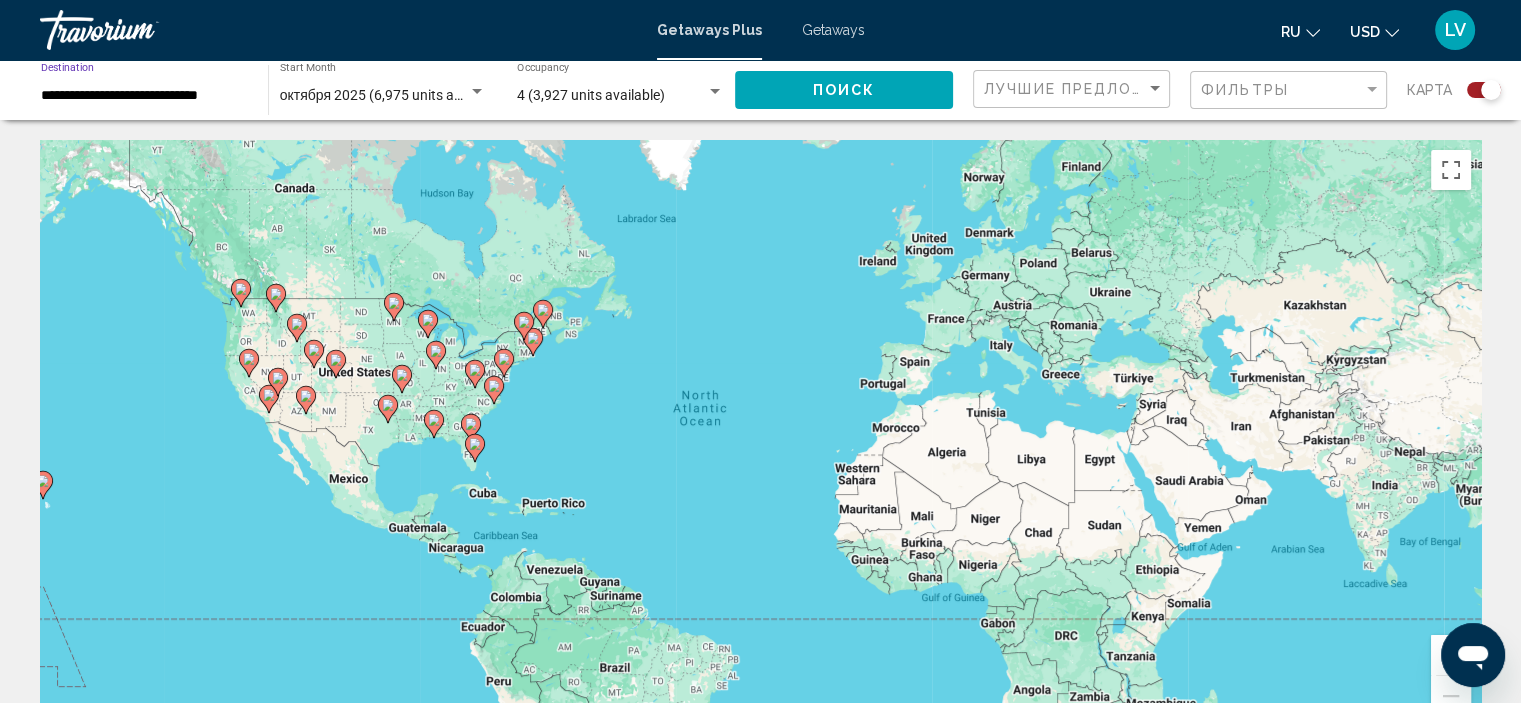 click on "Поиск" 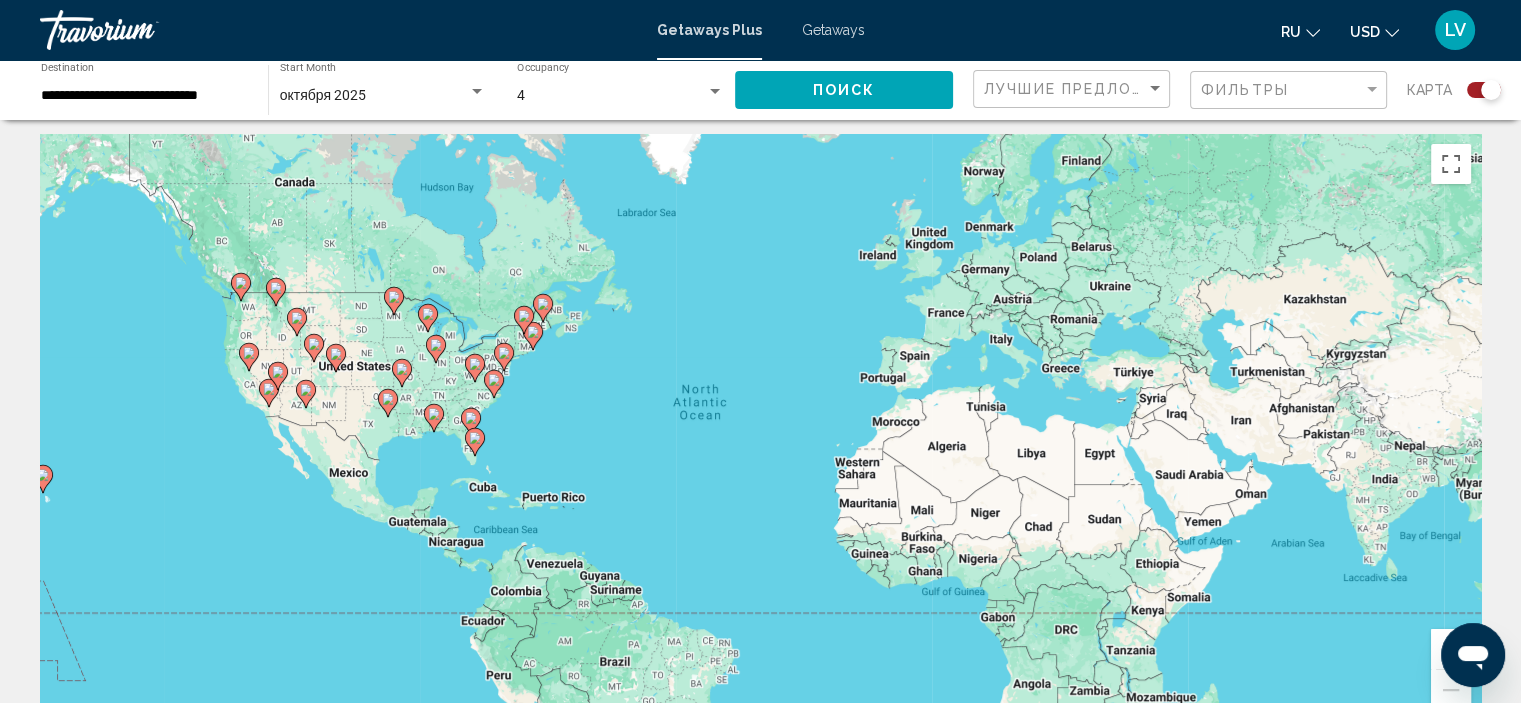 scroll, scrollTop: 0, scrollLeft: 0, axis: both 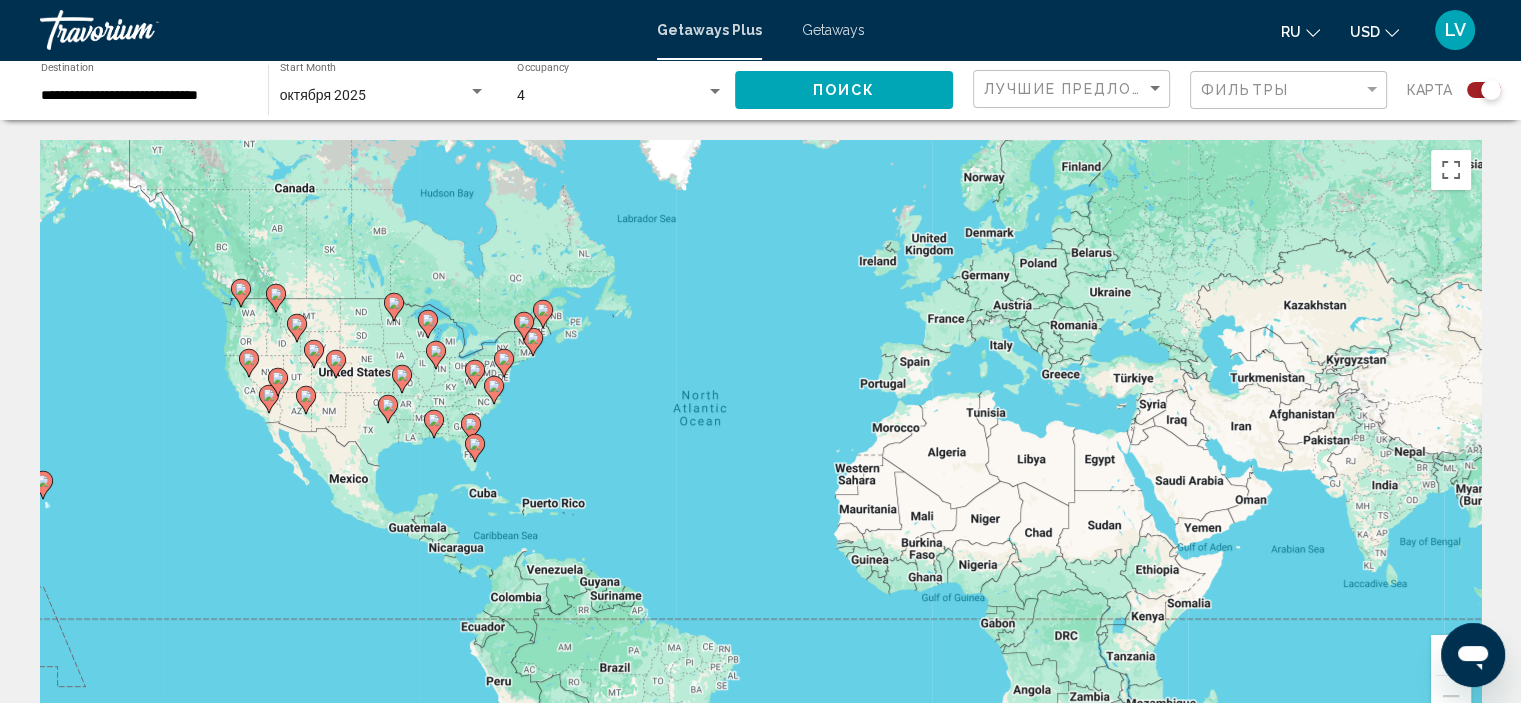 click on "**********" 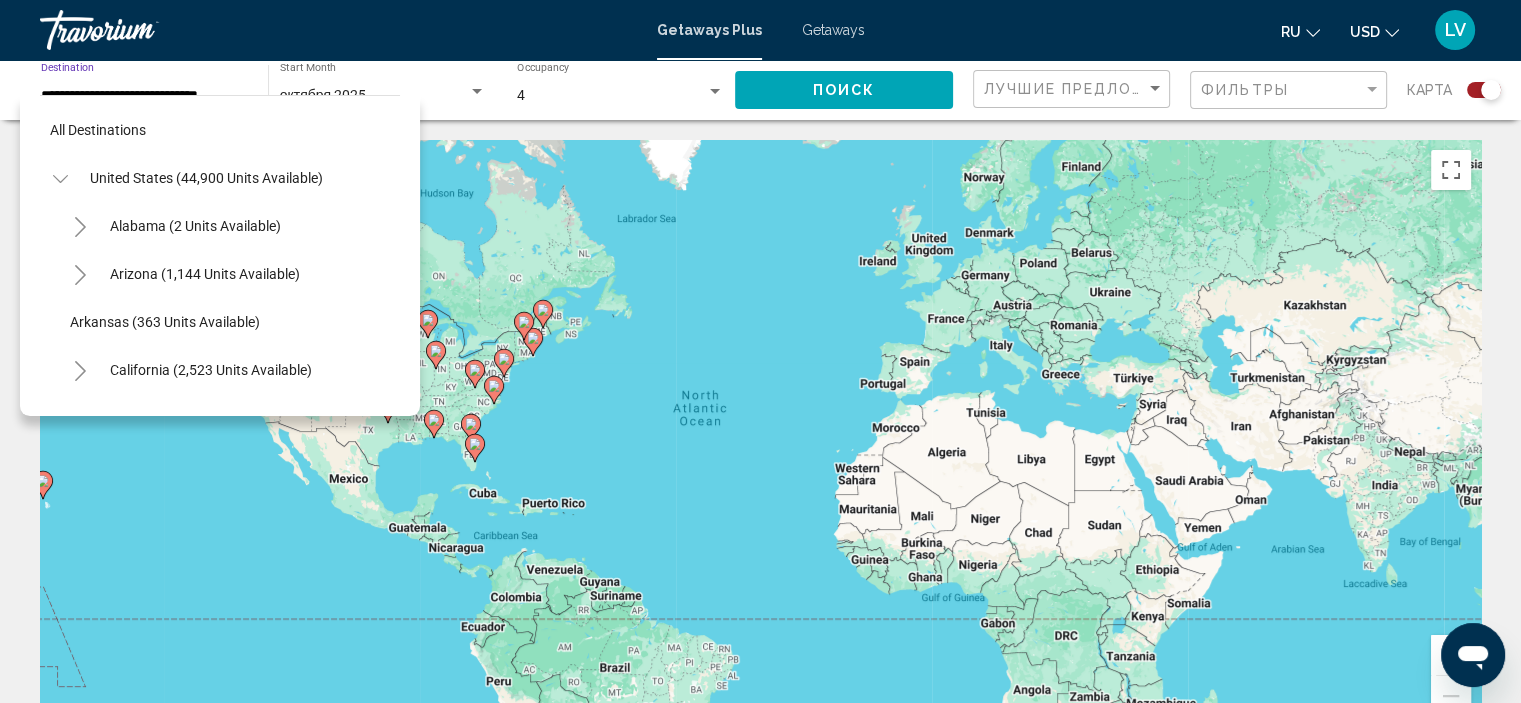 scroll, scrollTop: 654, scrollLeft: 0, axis: vertical 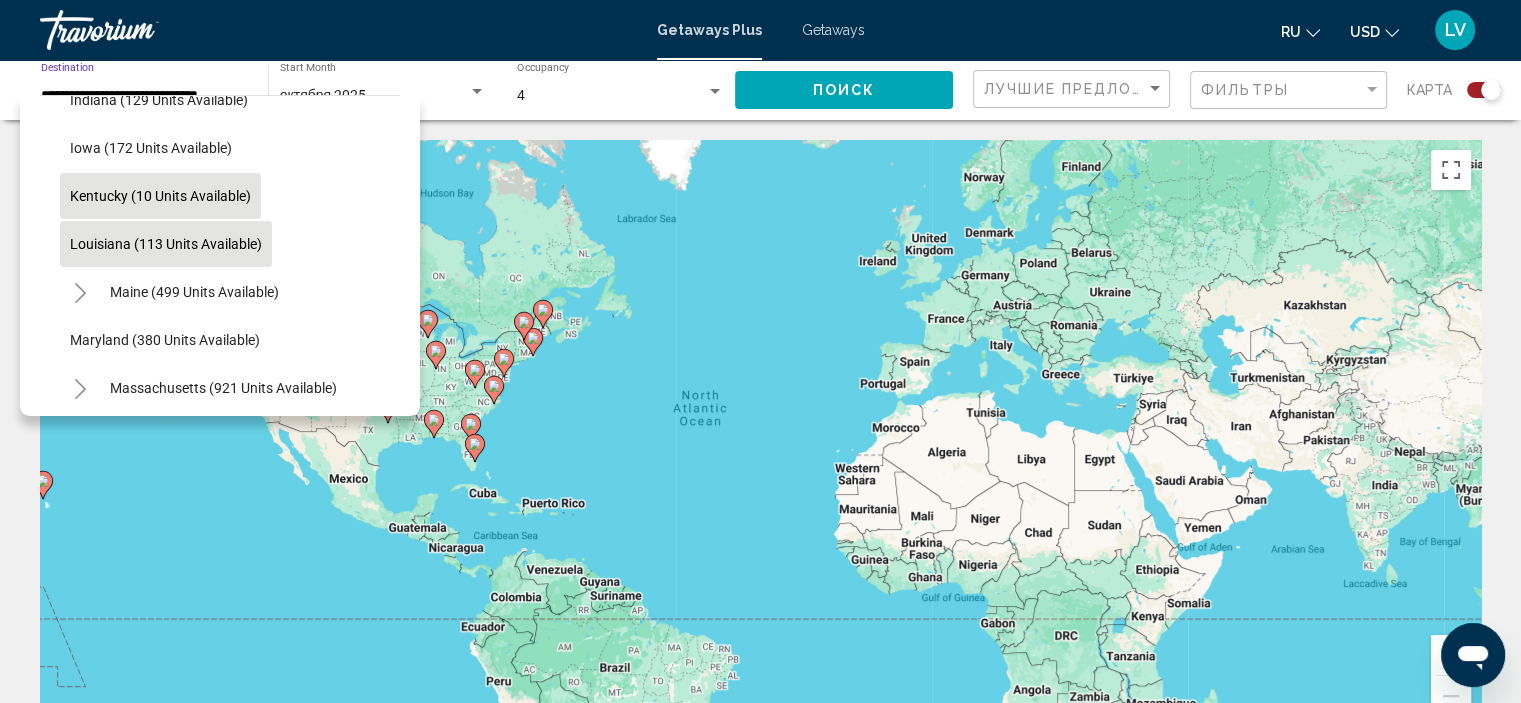 click on "Kentucky (10 units available)" 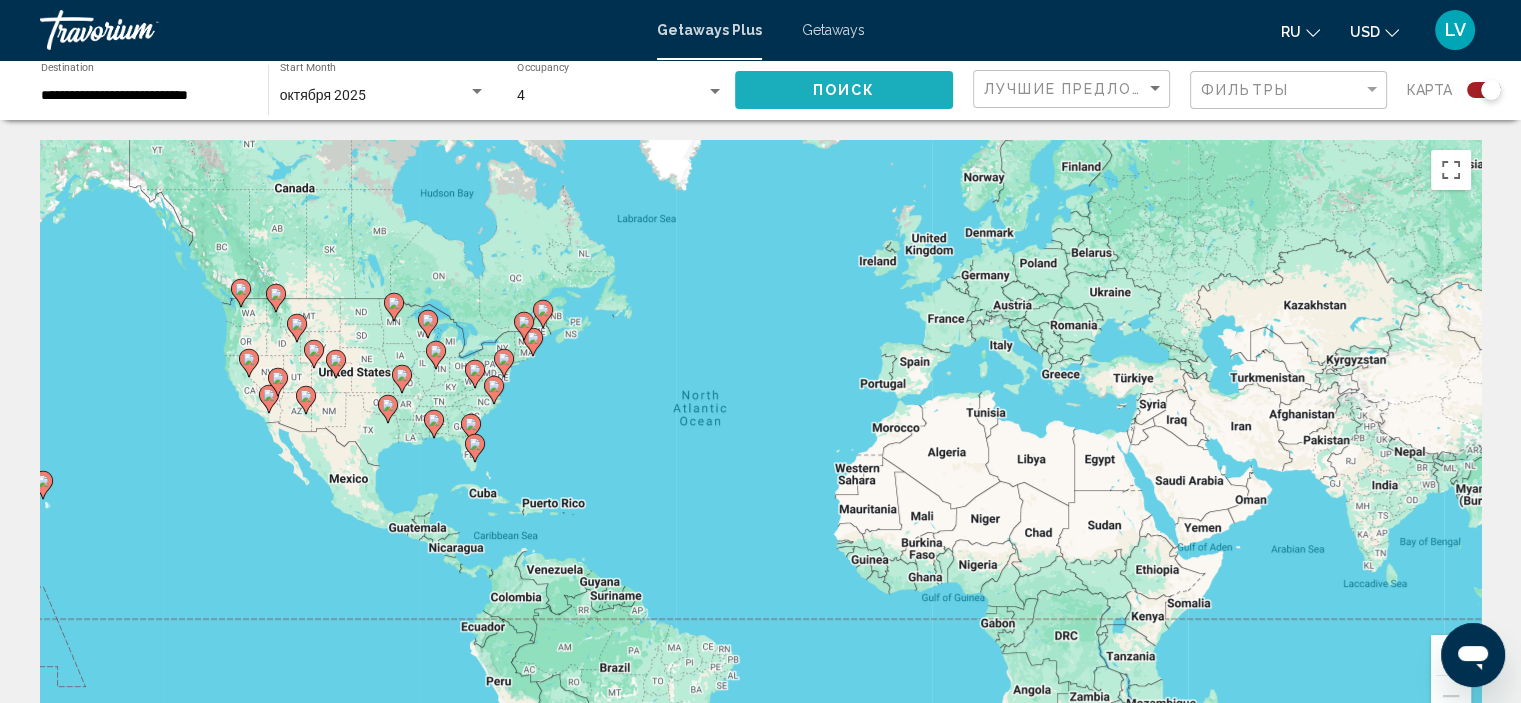 click on "Поиск" 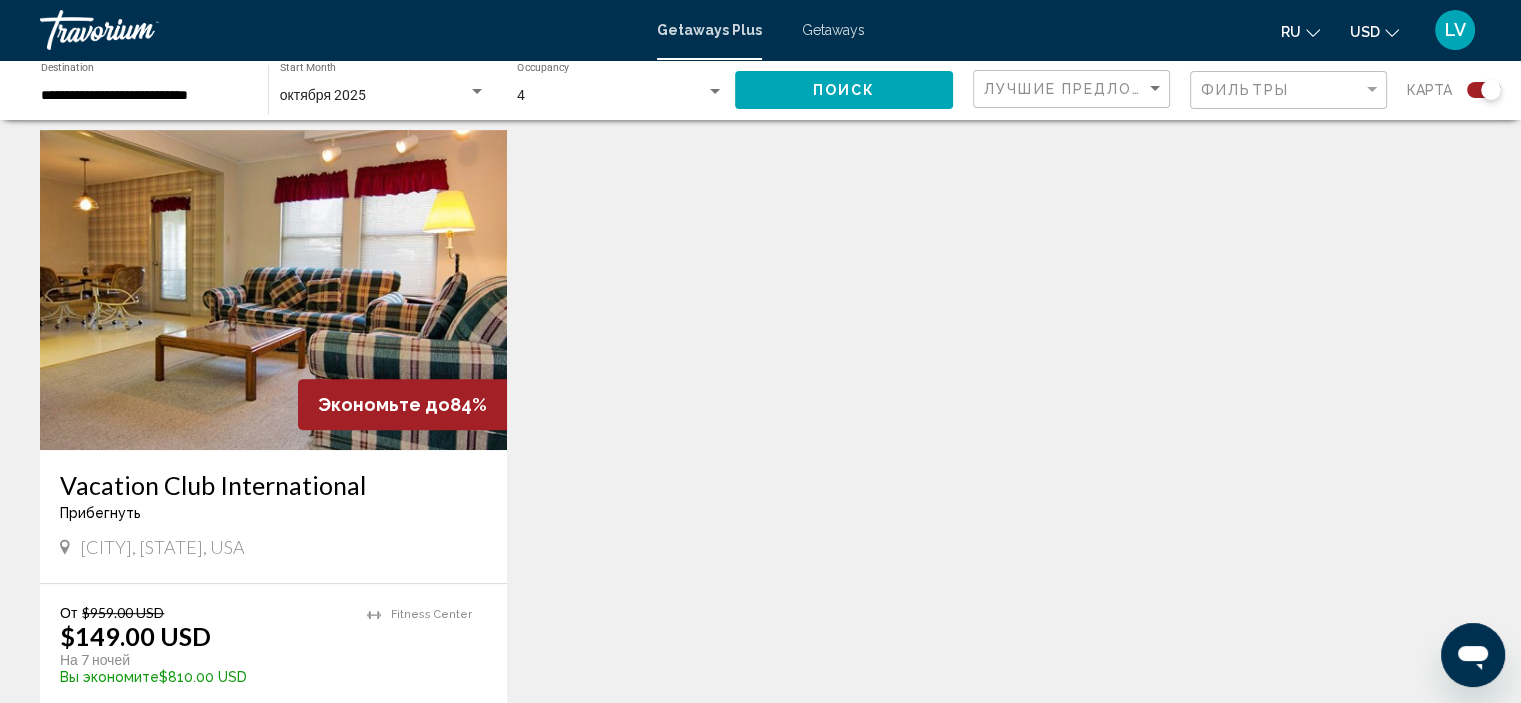 scroll, scrollTop: 800, scrollLeft: 0, axis: vertical 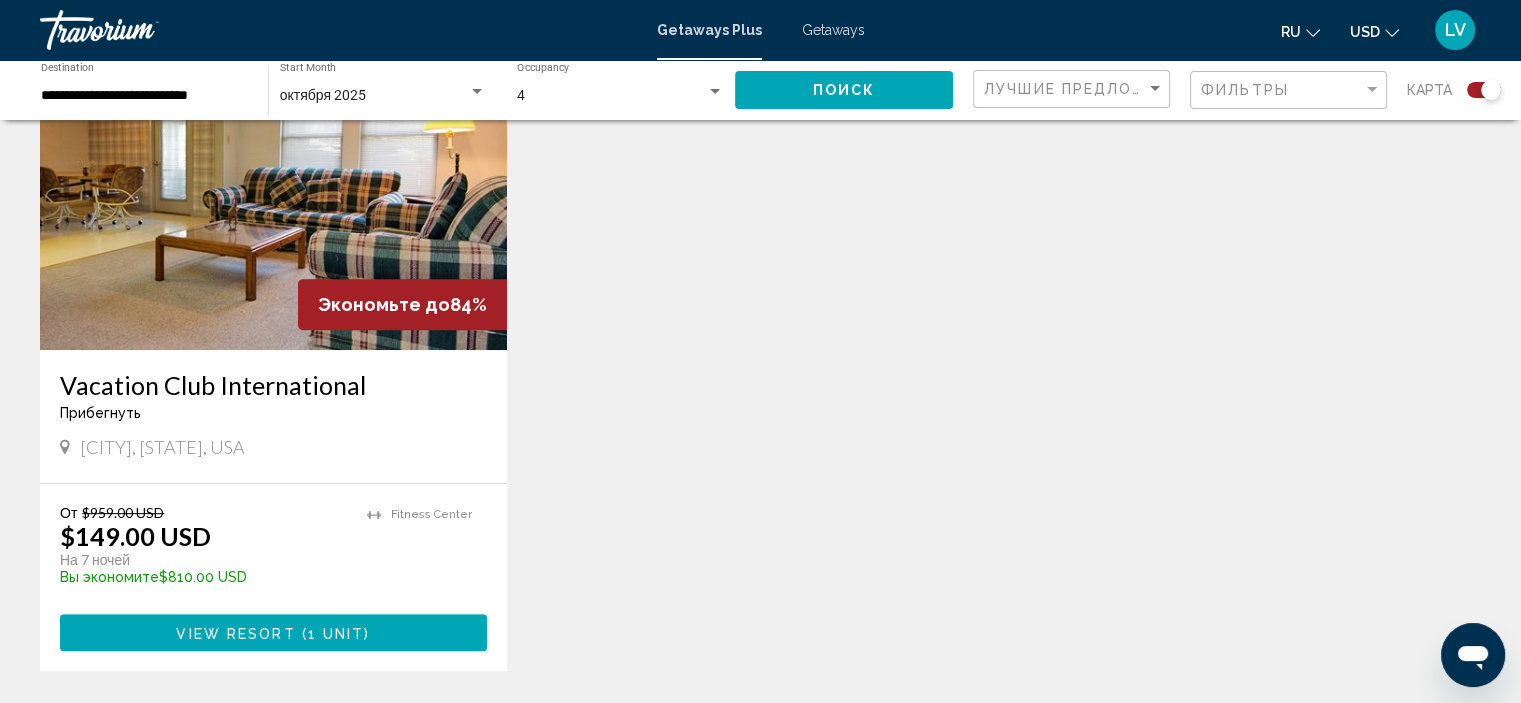 click at bounding box center (273, 190) 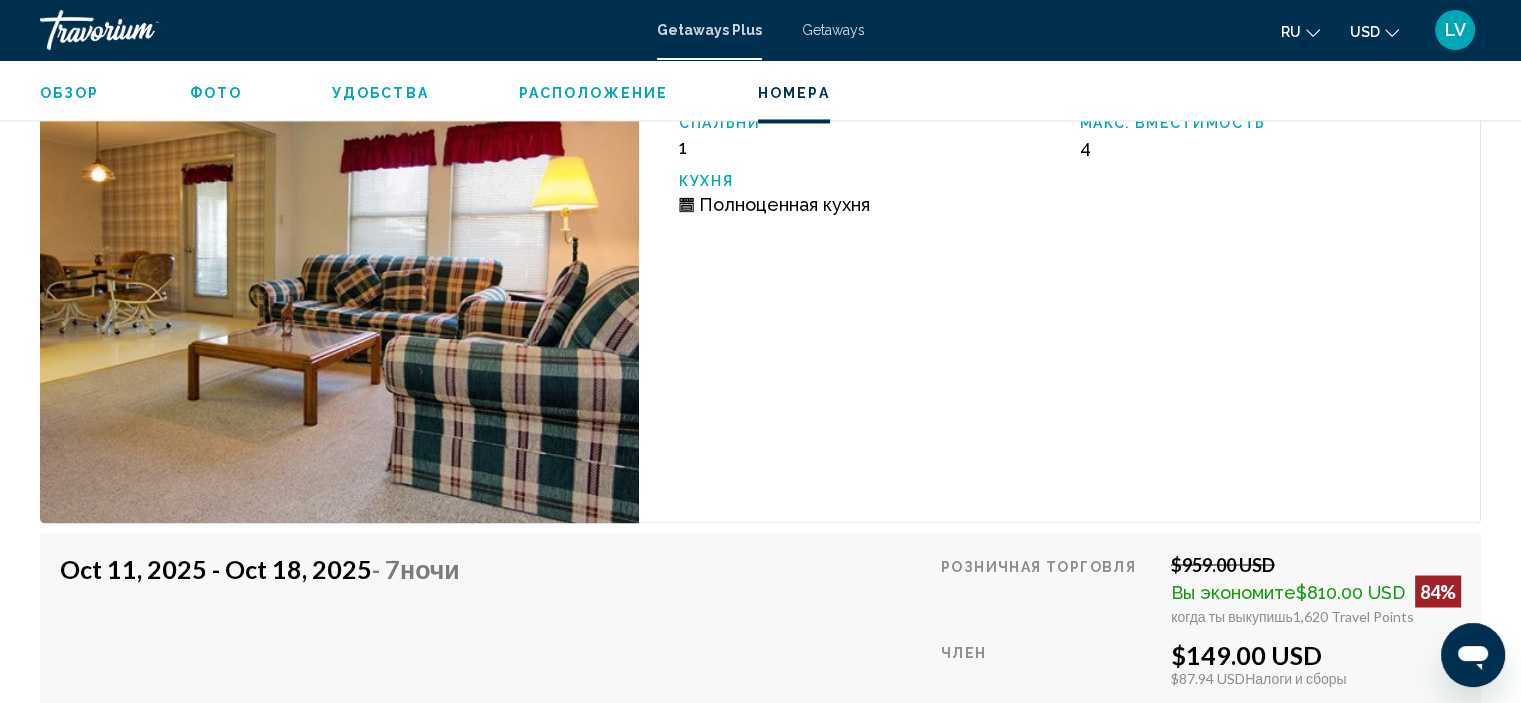 scroll, scrollTop: 3194, scrollLeft: 0, axis: vertical 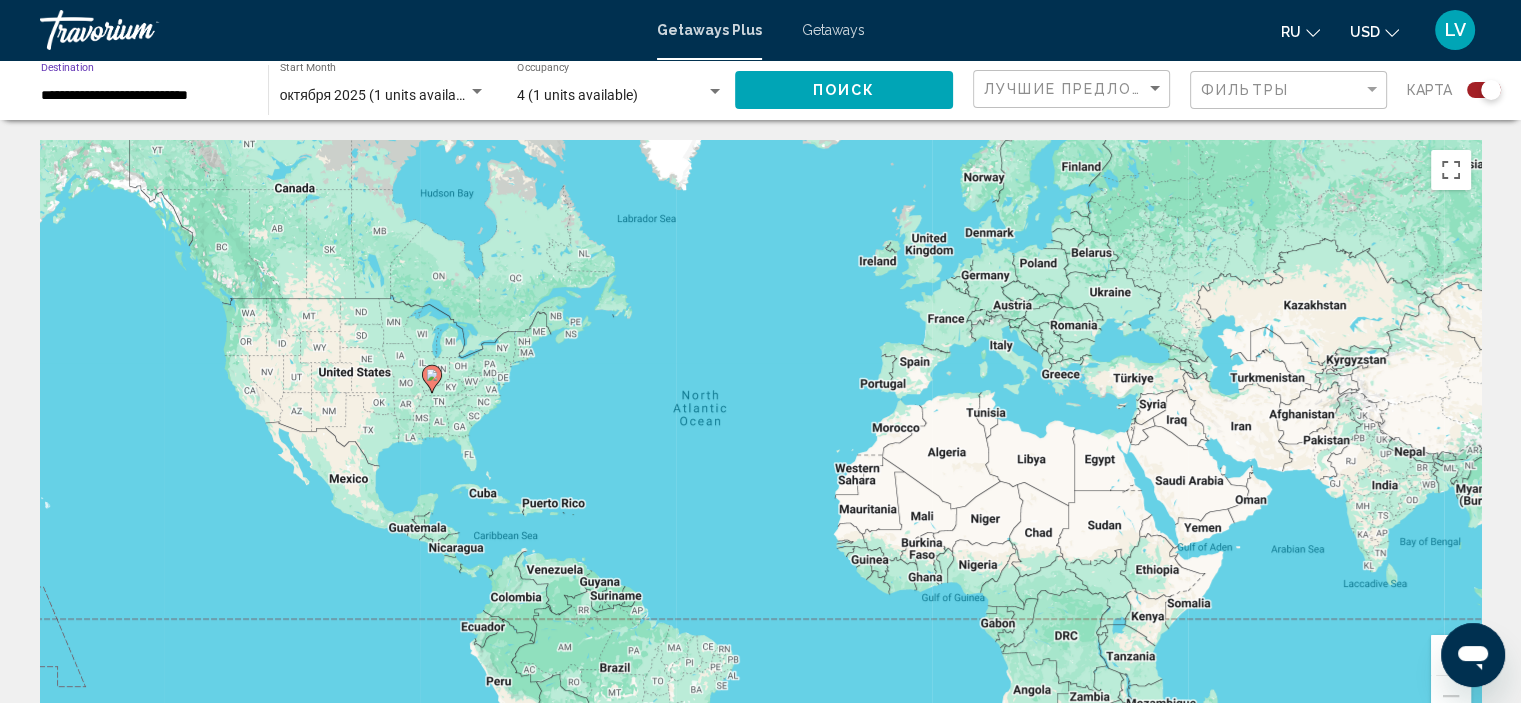 click on "**********" at bounding box center (144, 96) 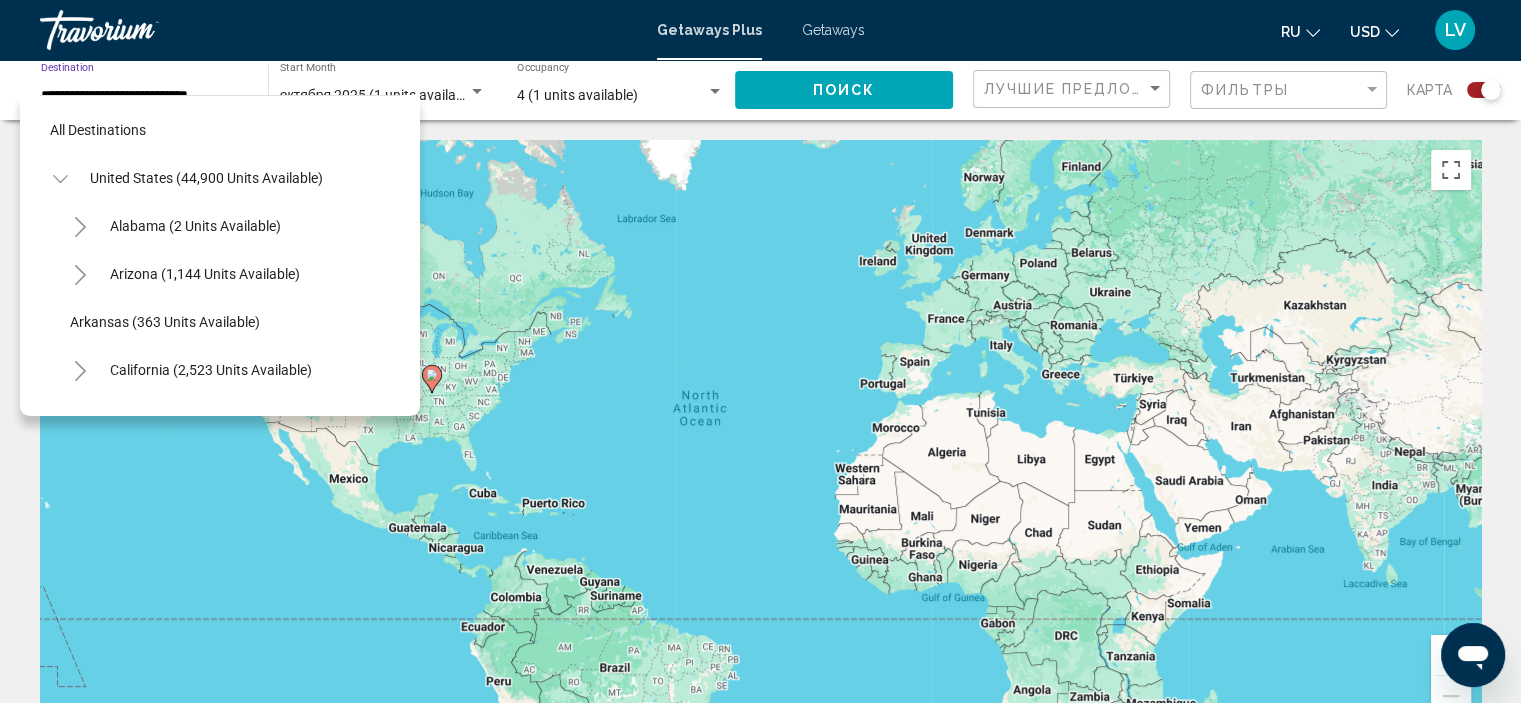 scroll, scrollTop: 606, scrollLeft: 0, axis: vertical 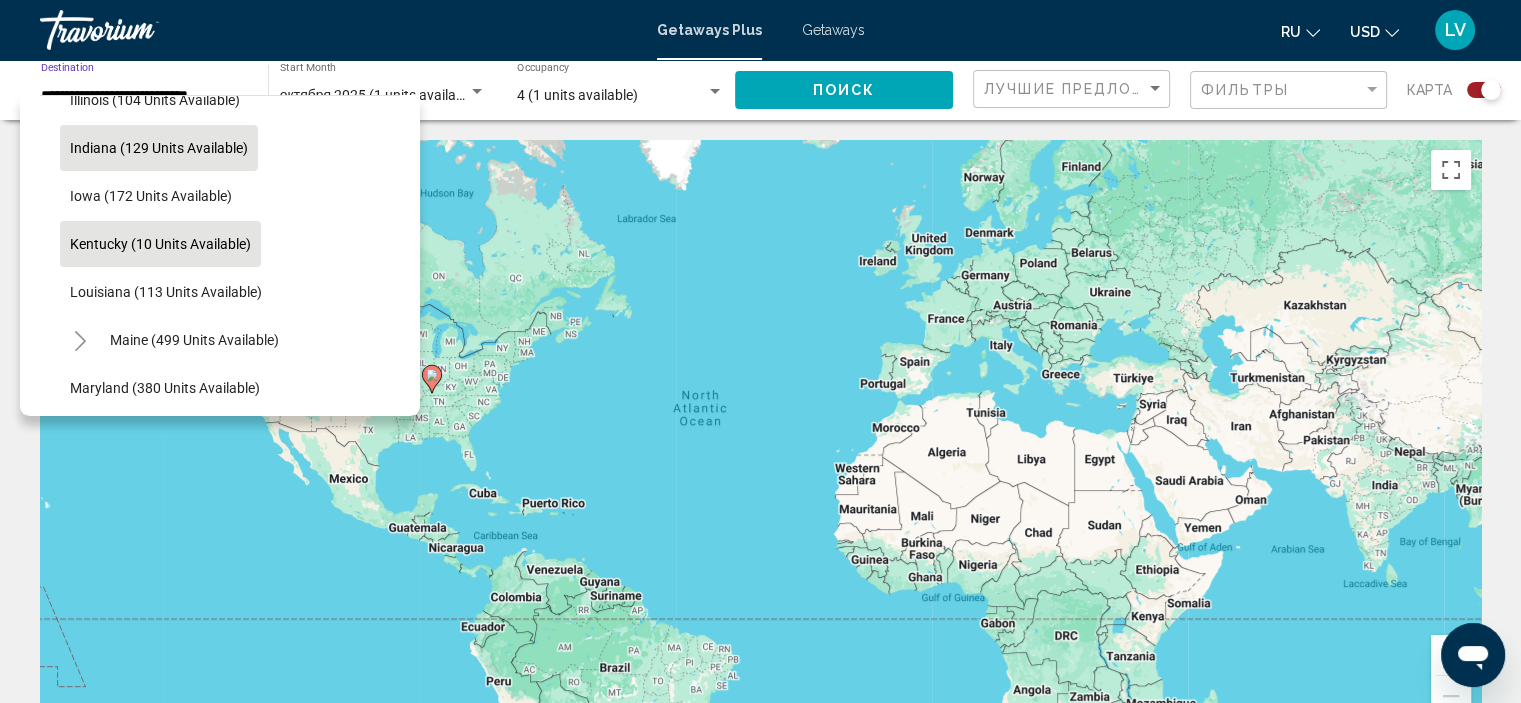 click on "Indiana (129 units available)" 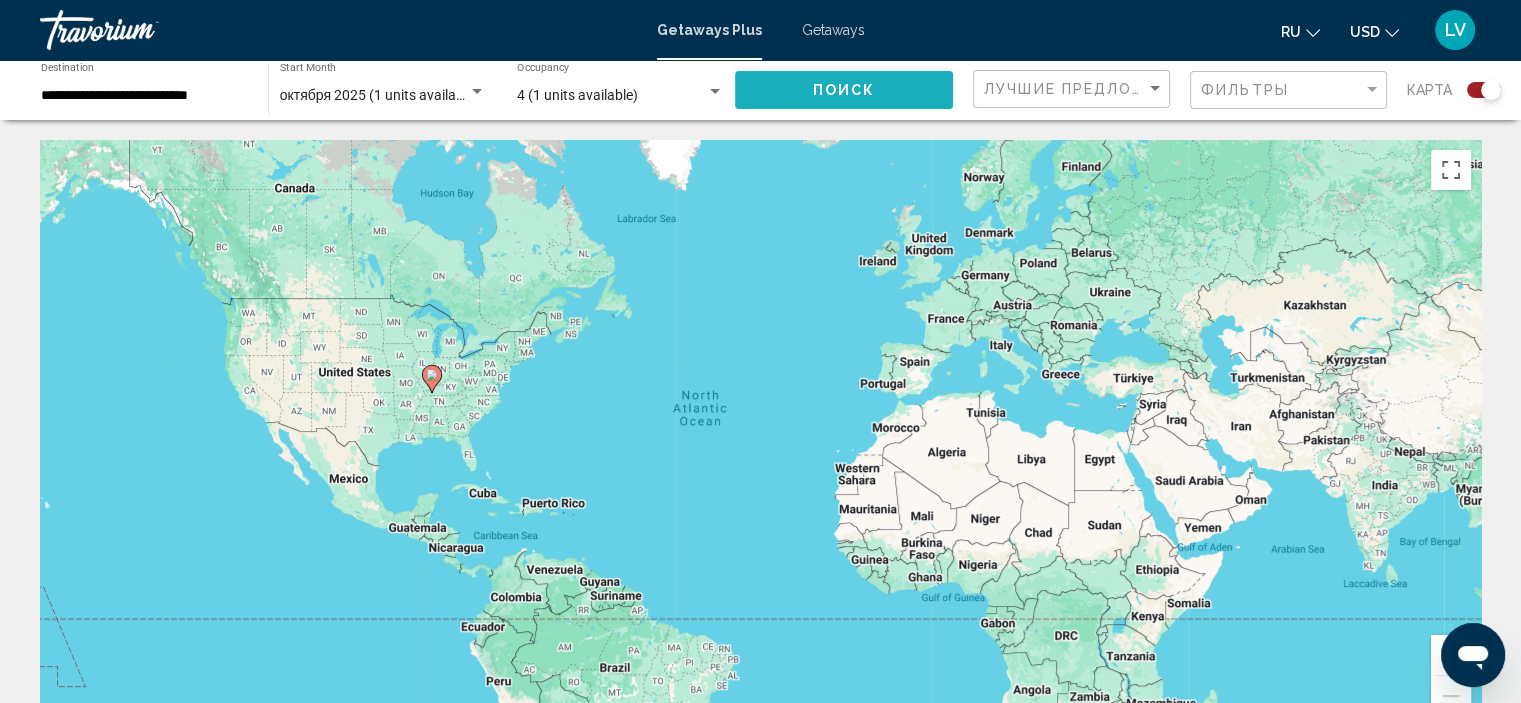 click on "Поиск" 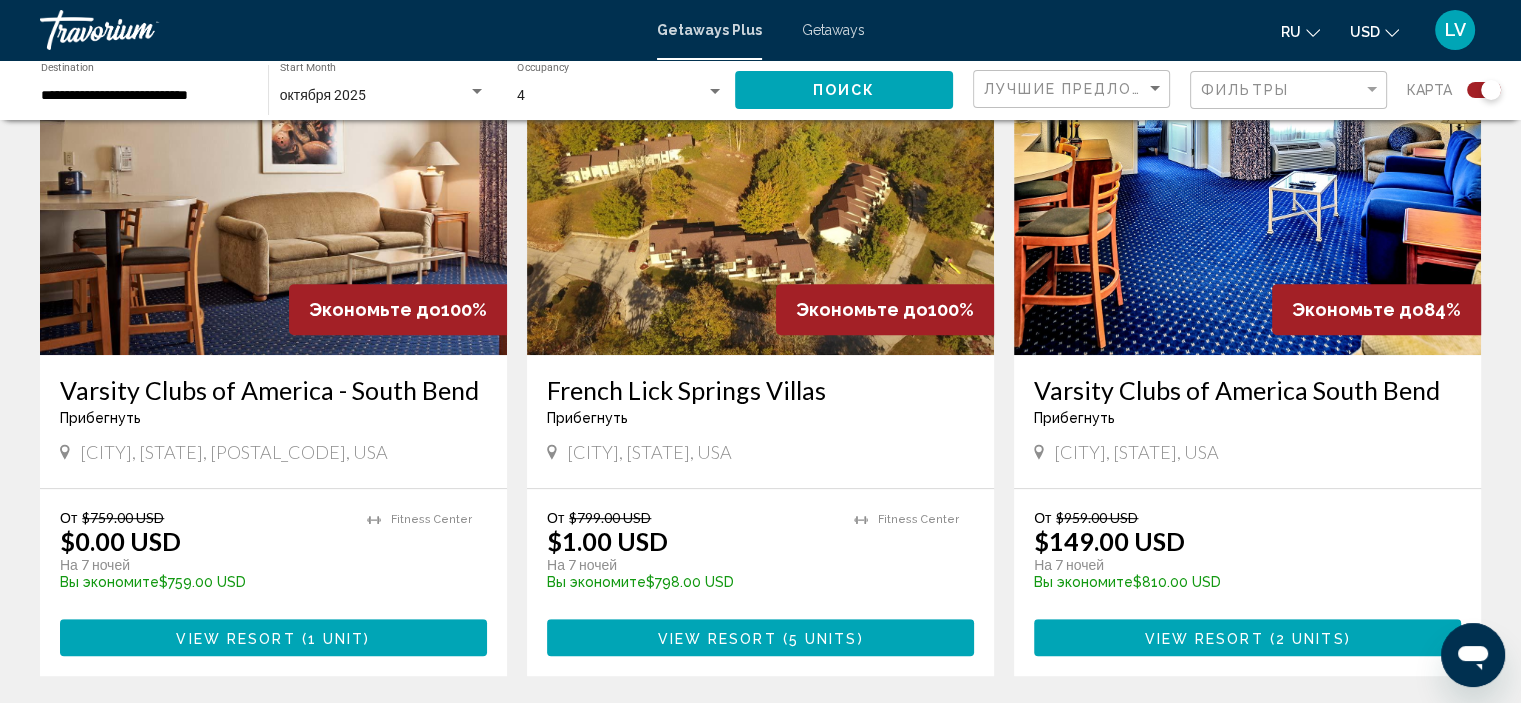 scroll, scrollTop: 800, scrollLeft: 0, axis: vertical 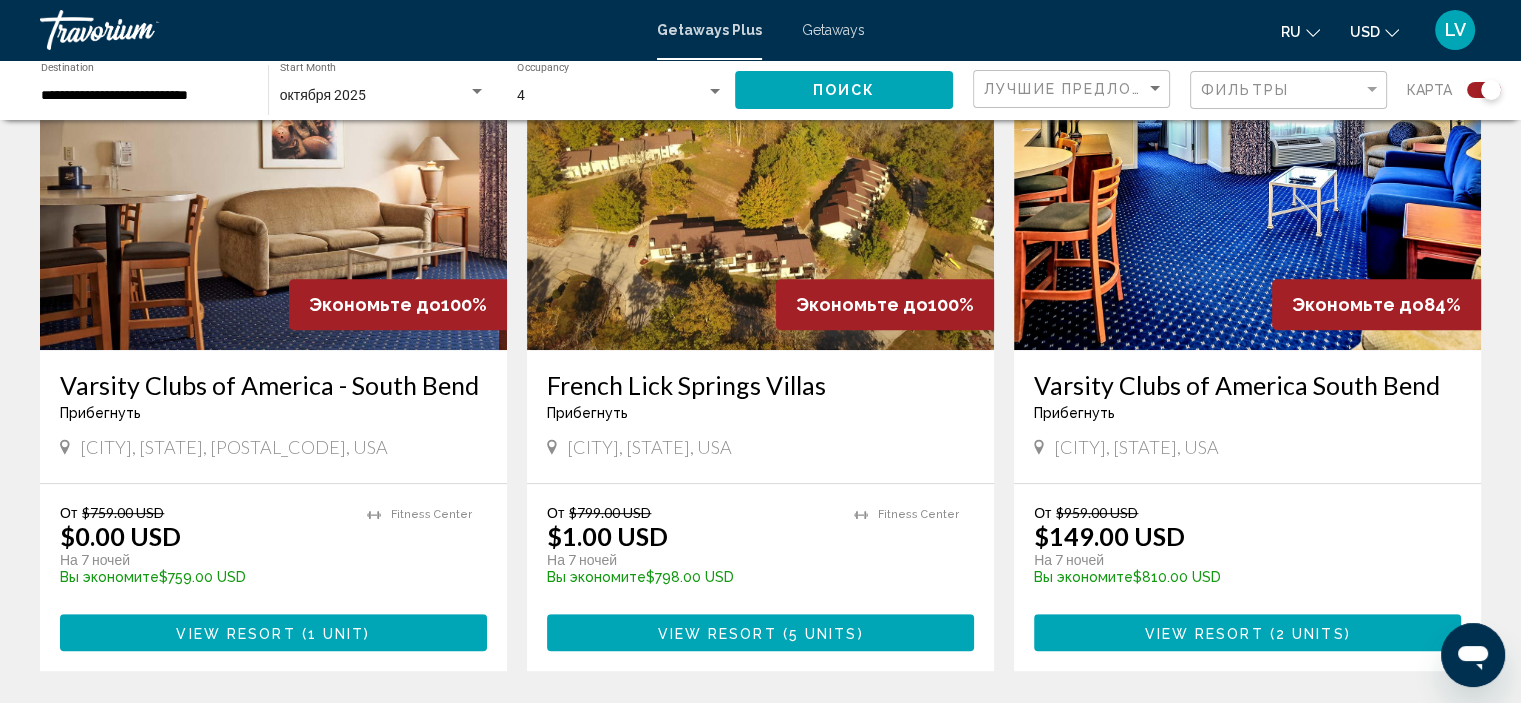click at bounding box center [273, 190] 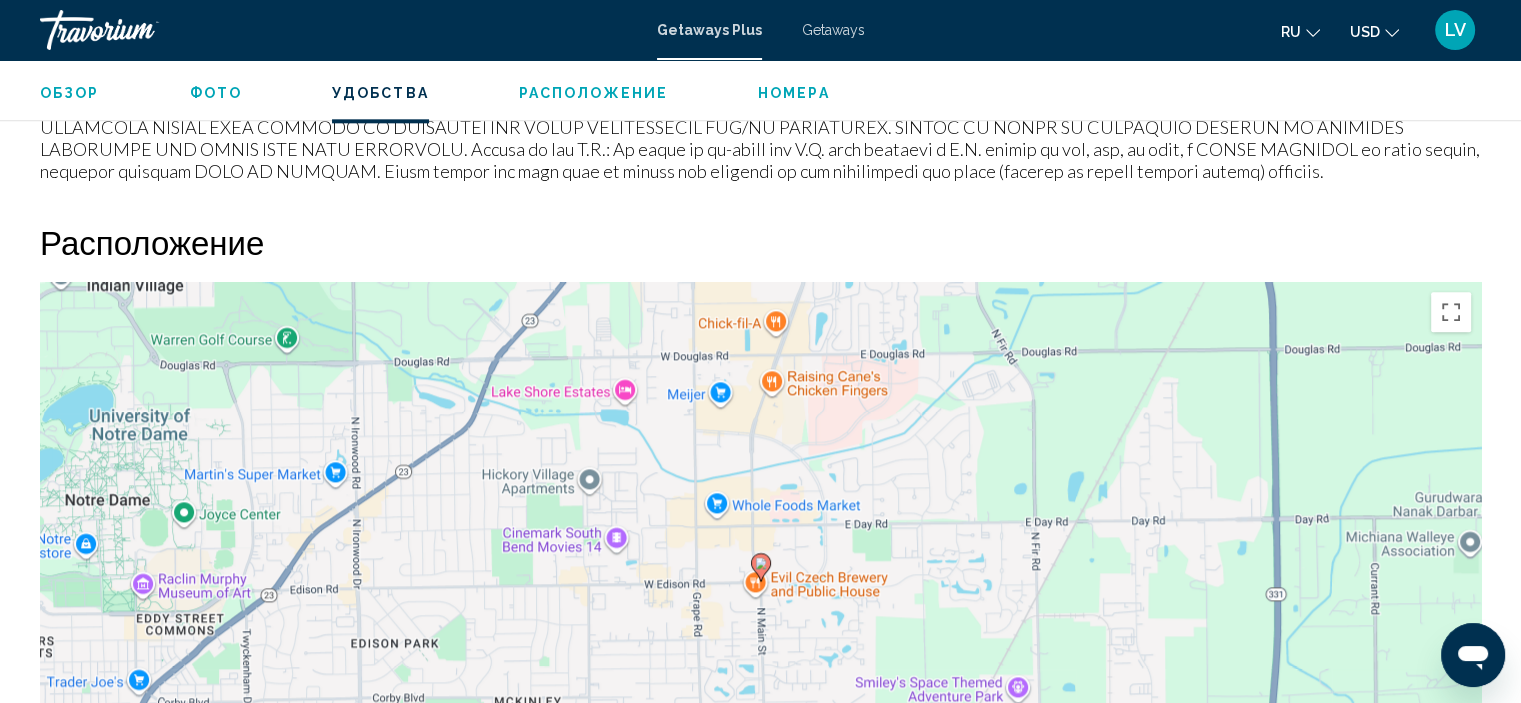 scroll, scrollTop: 2408, scrollLeft: 0, axis: vertical 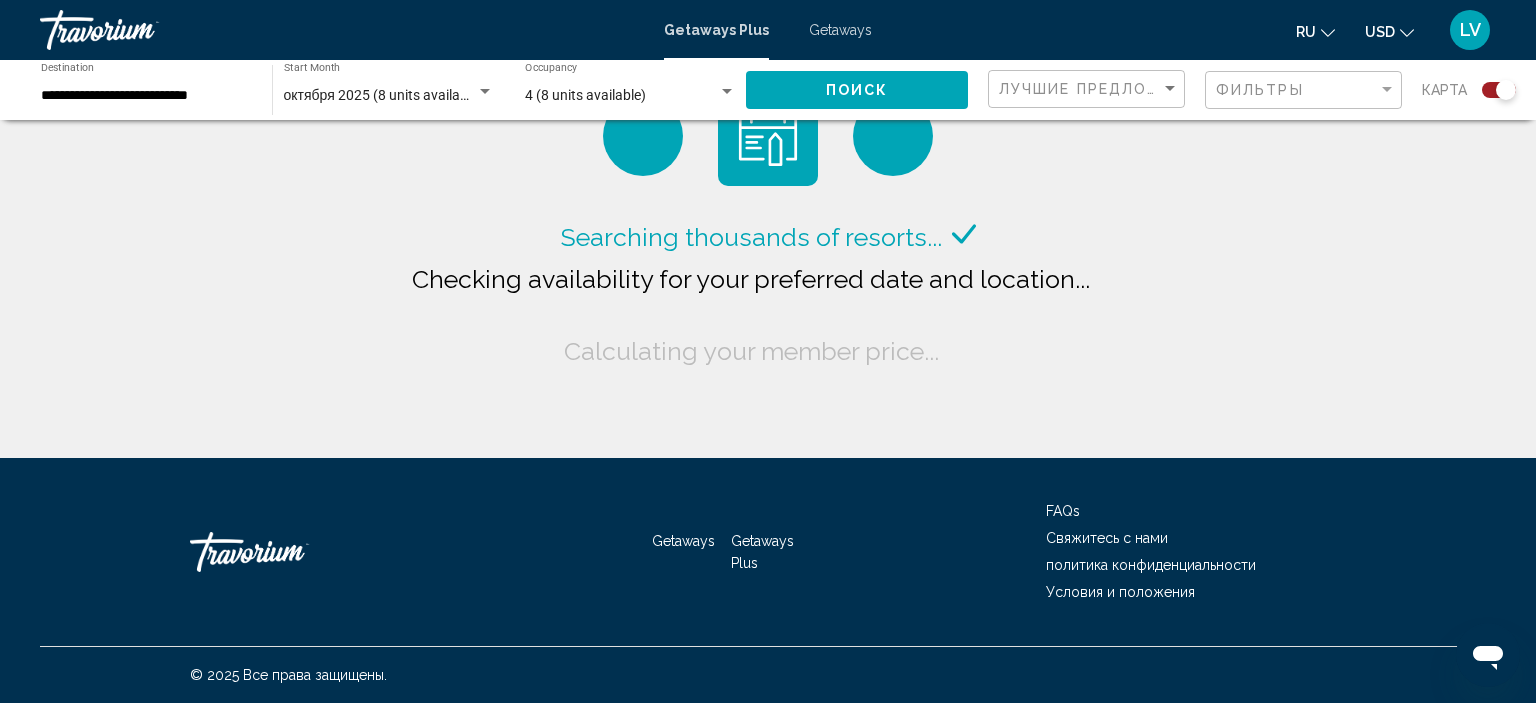 click on "**********" 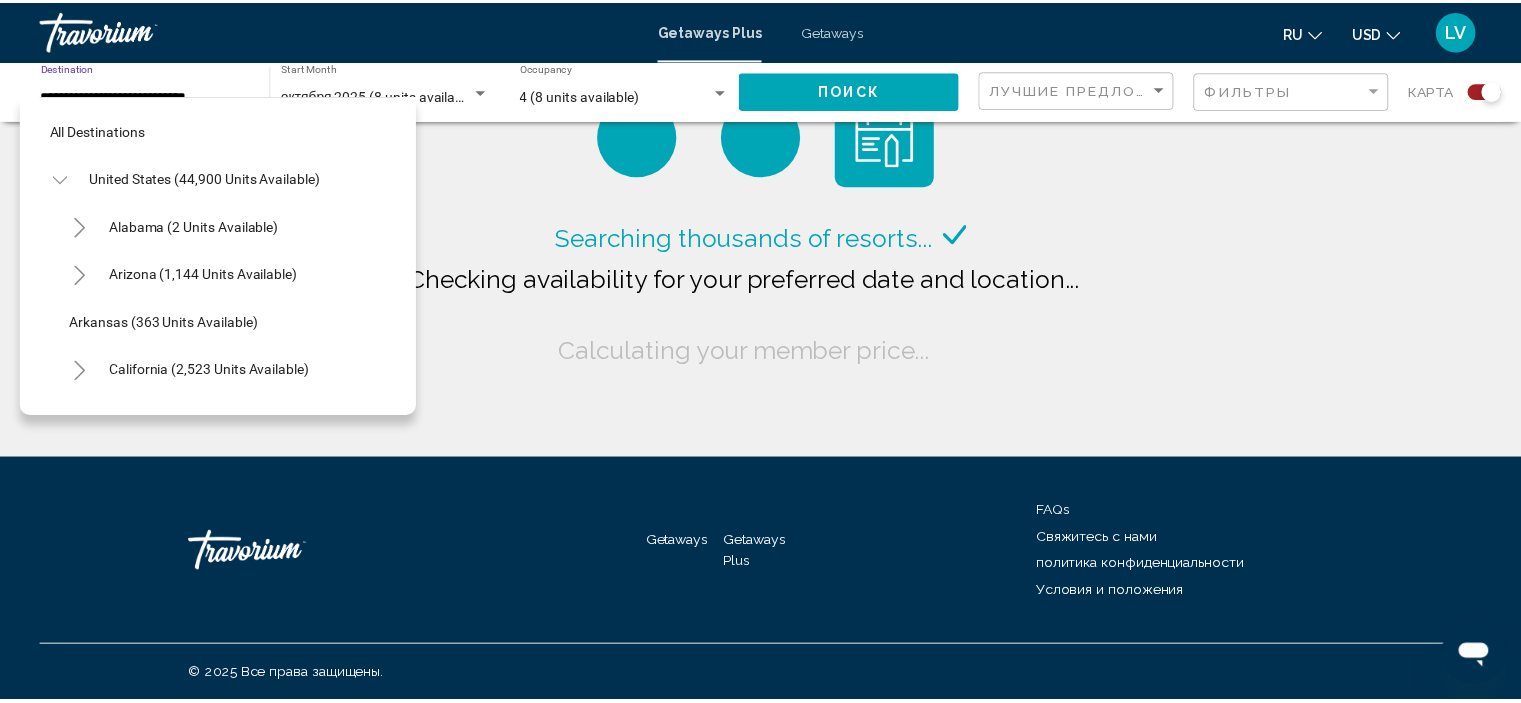 scroll, scrollTop: 510, scrollLeft: 0, axis: vertical 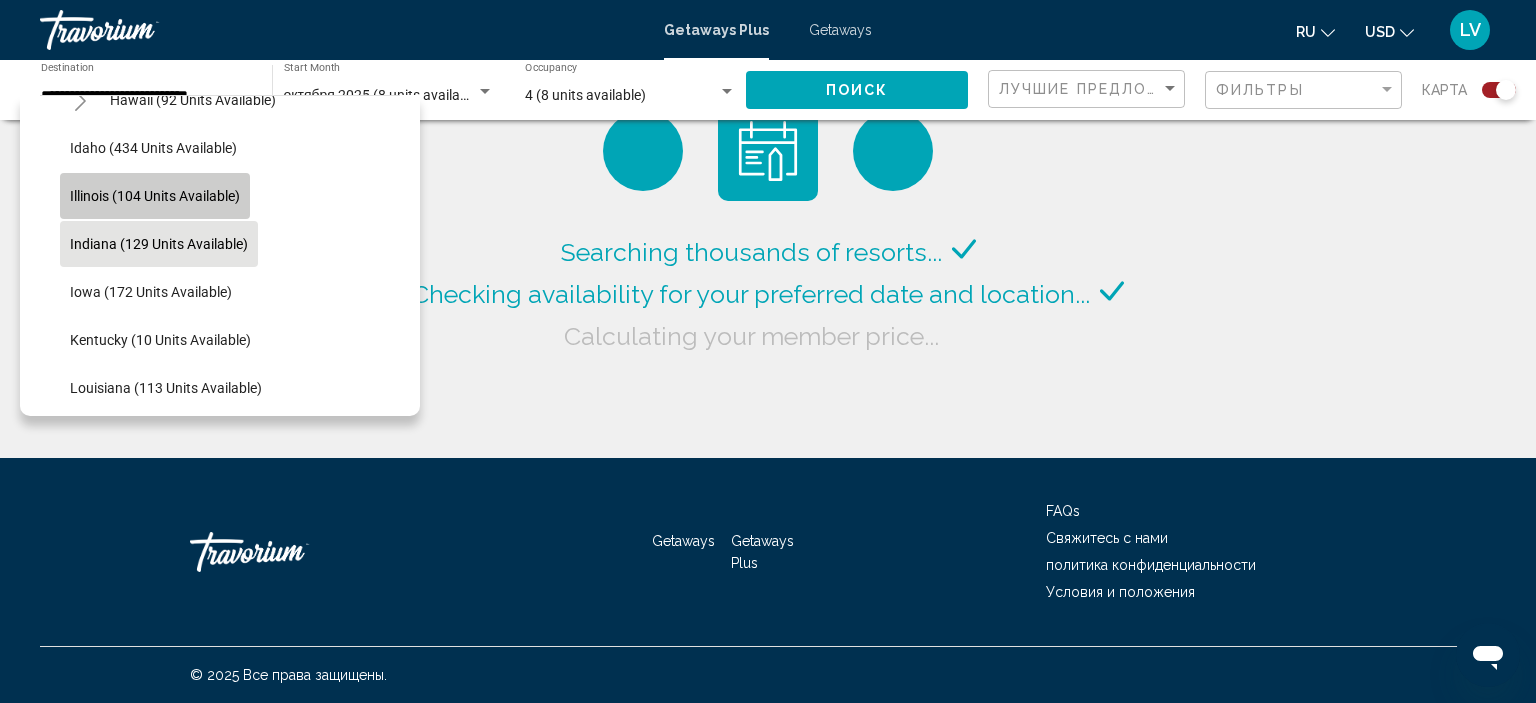 click on "Illinois (104 units available)" 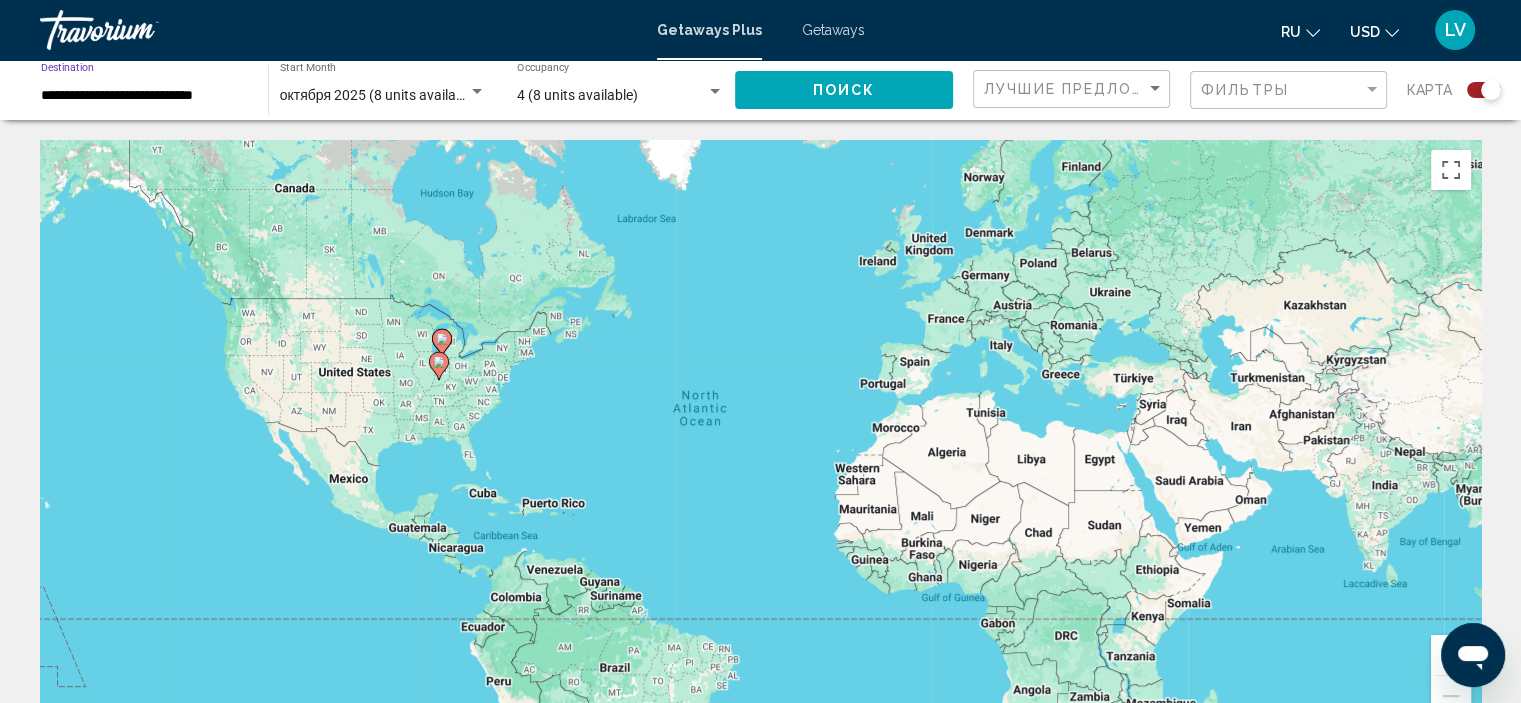 click on "Поиск" 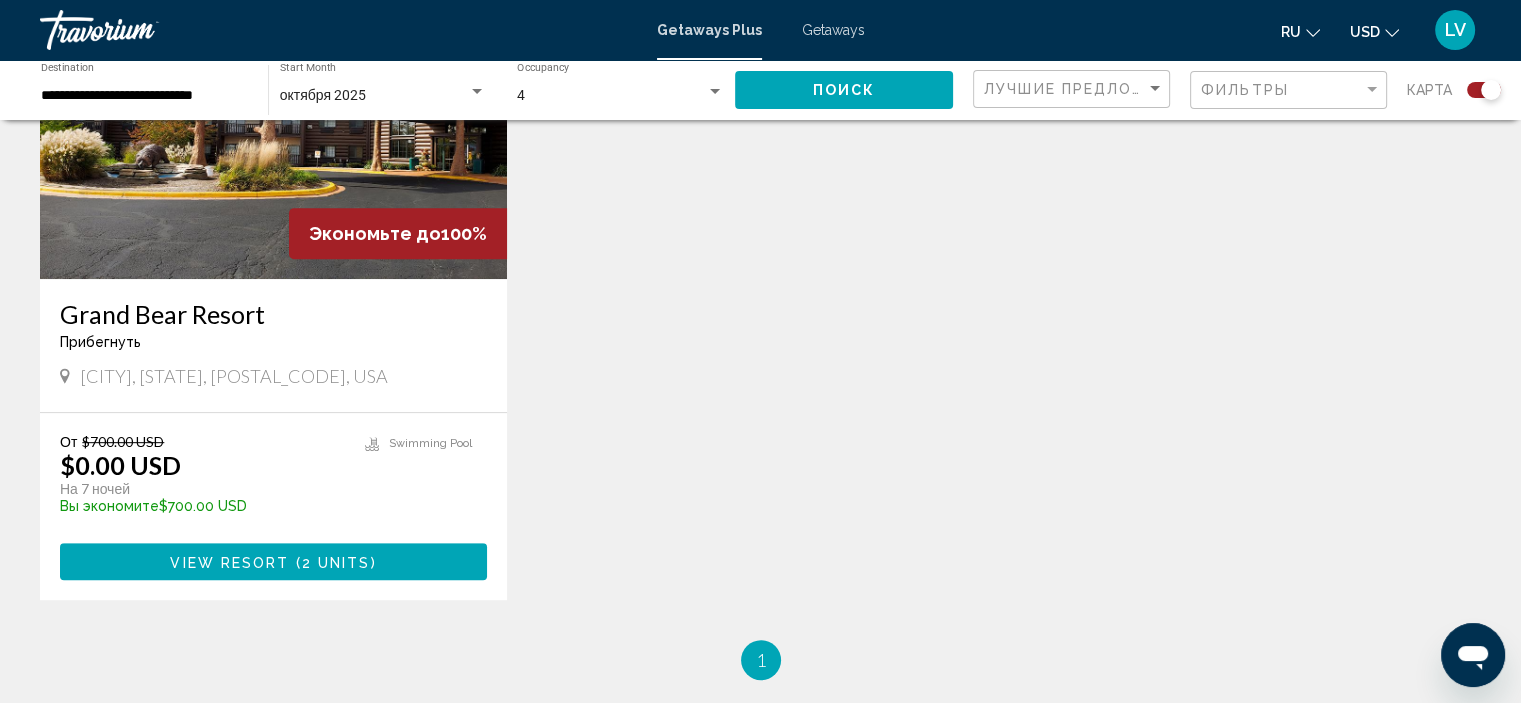 scroll, scrollTop: 900, scrollLeft: 0, axis: vertical 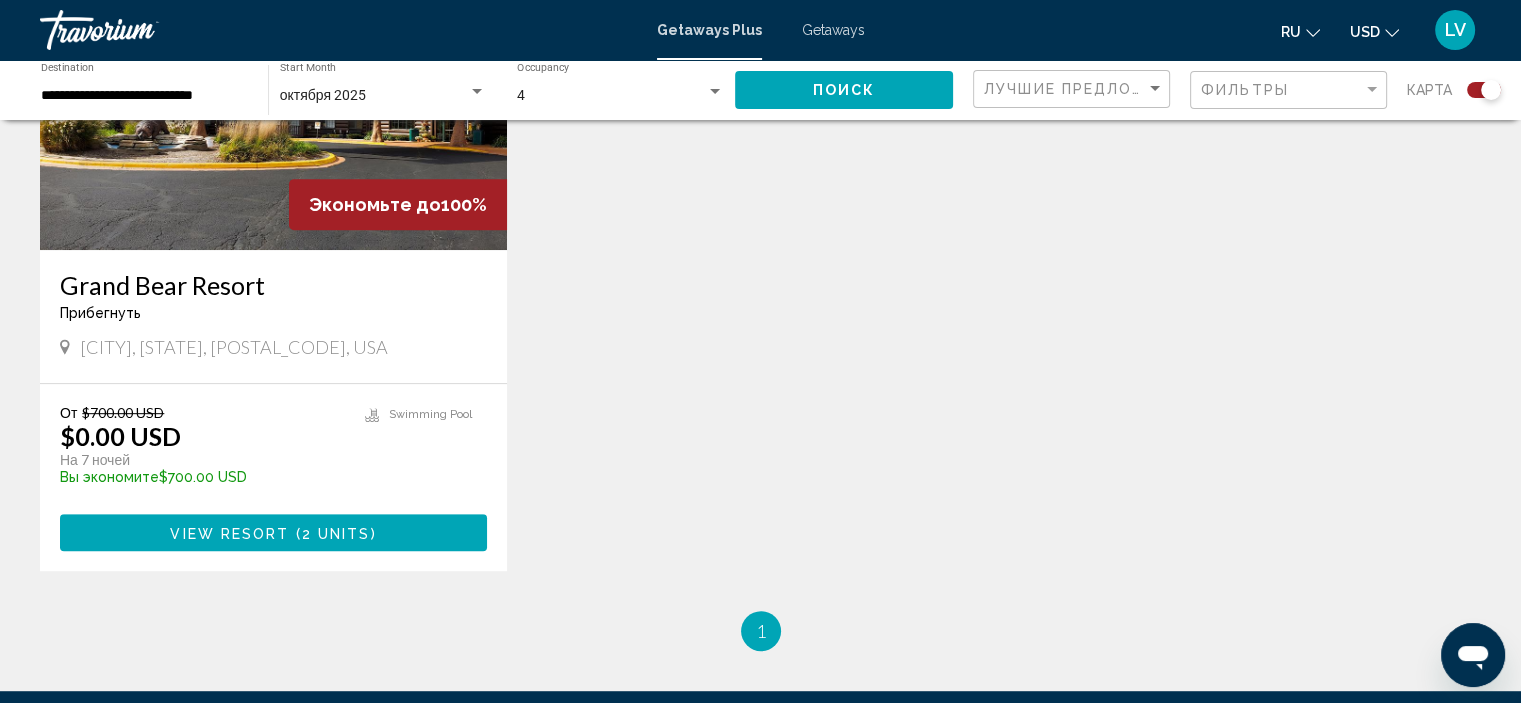 click at bounding box center (273, 90) 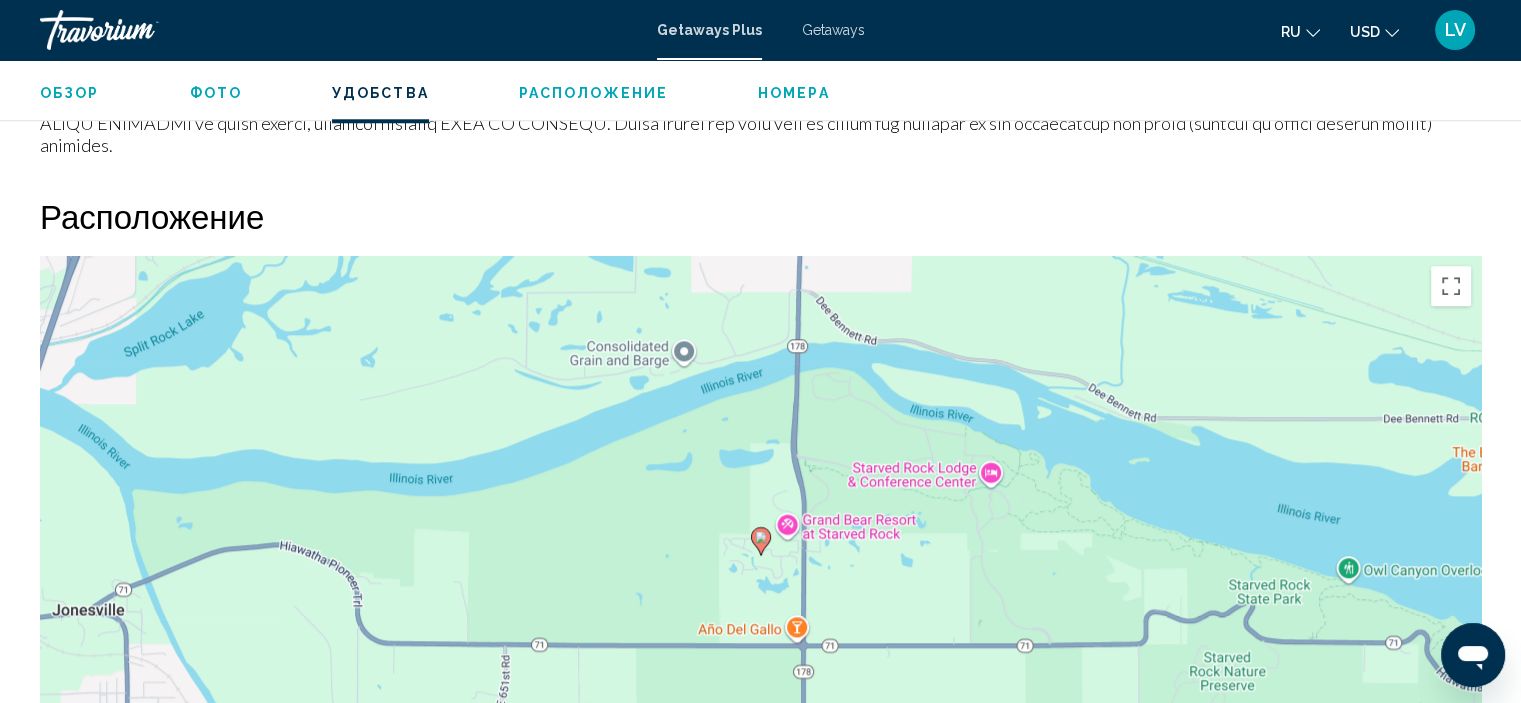 scroll, scrollTop: 2008, scrollLeft: 0, axis: vertical 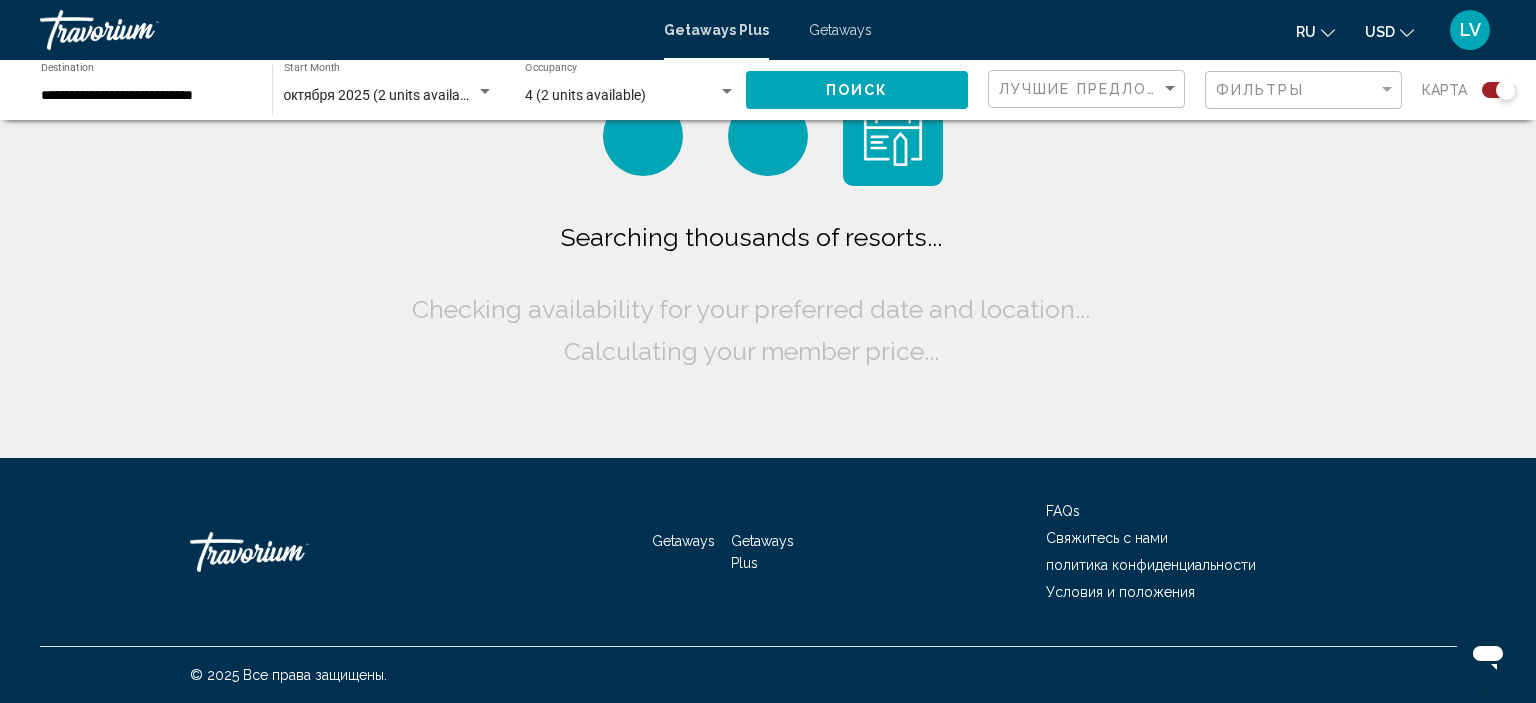 click on "**********" at bounding box center [146, 96] 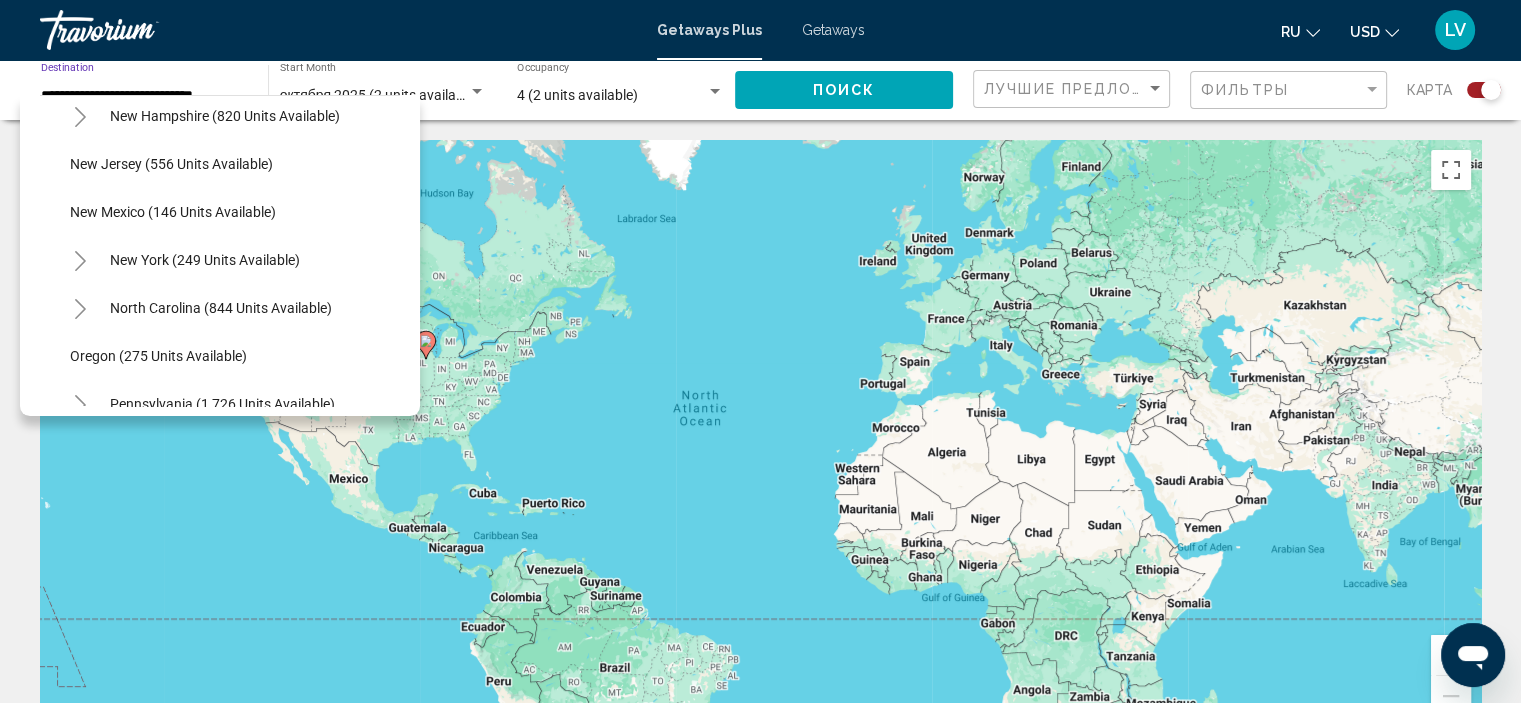scroll, scrollTop: 1362, scrollLeft: 0, axis: vertical 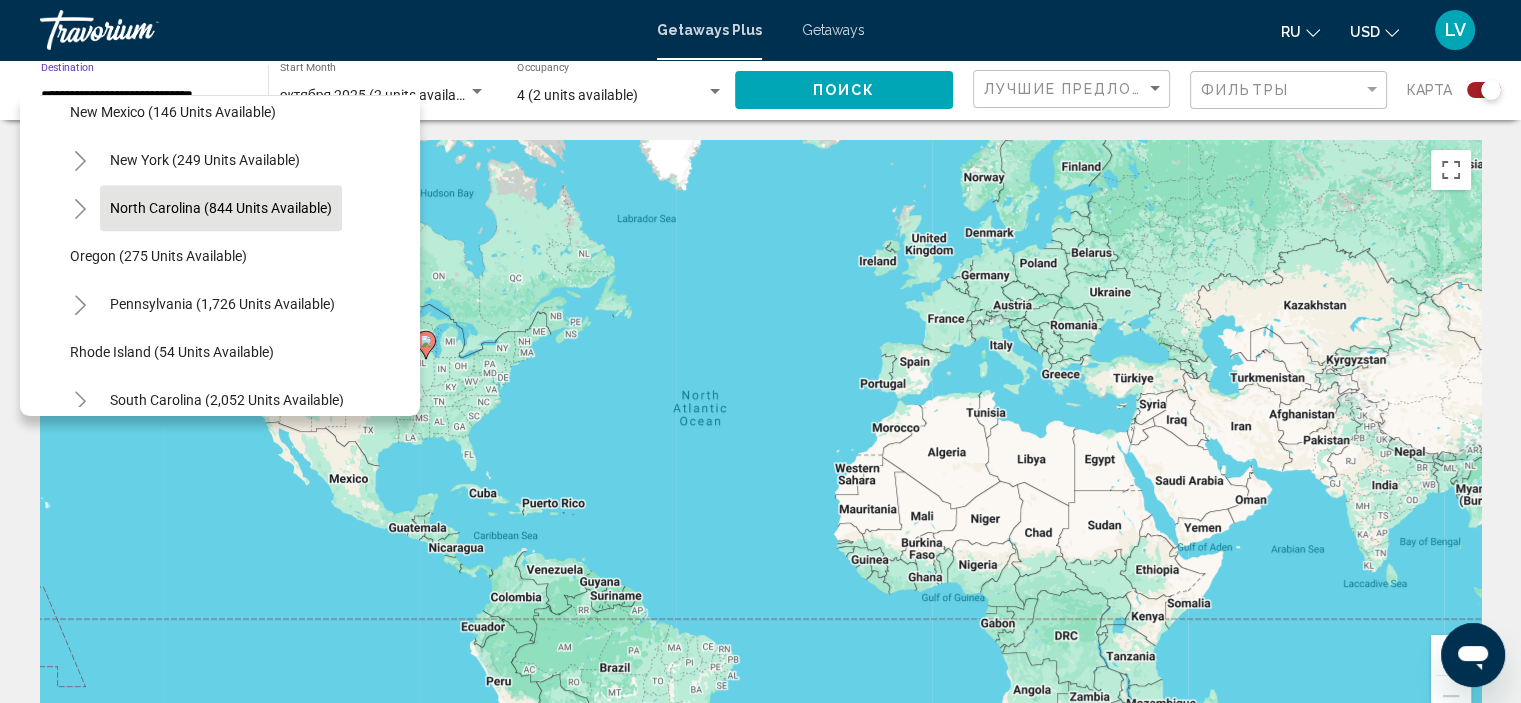 click on "North Carolina (844 units available)" 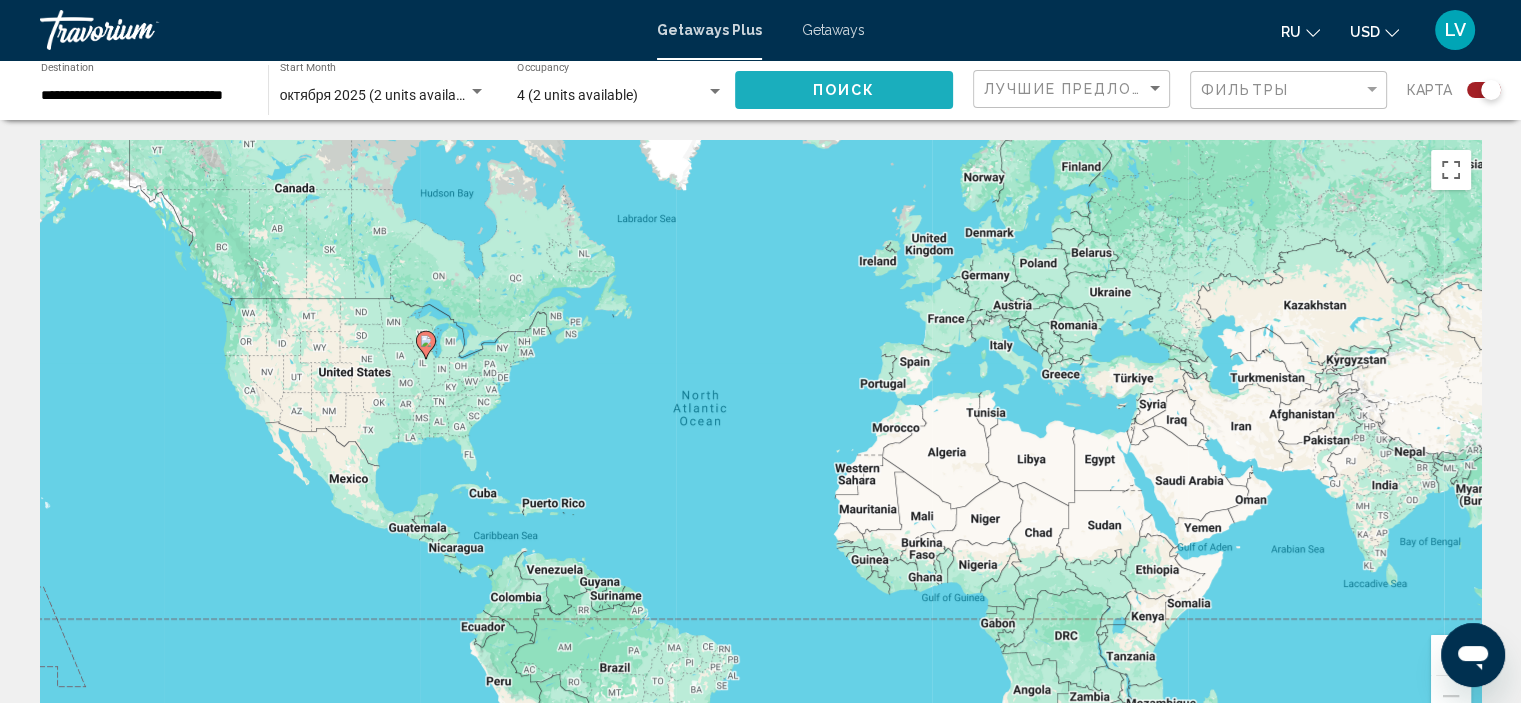 click on "Поиск" 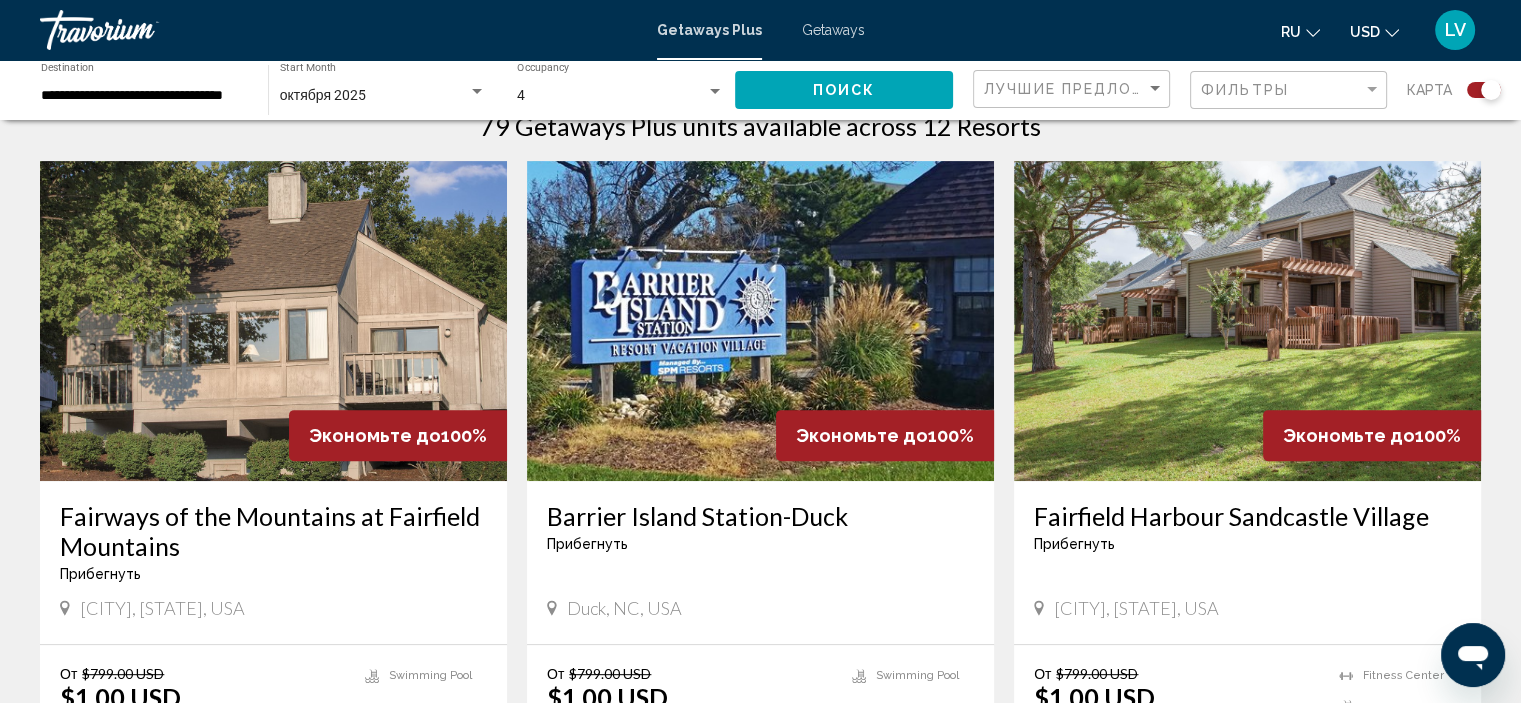 scroll, scrollTop: 700, scrollLeft: 0, axis: vertical 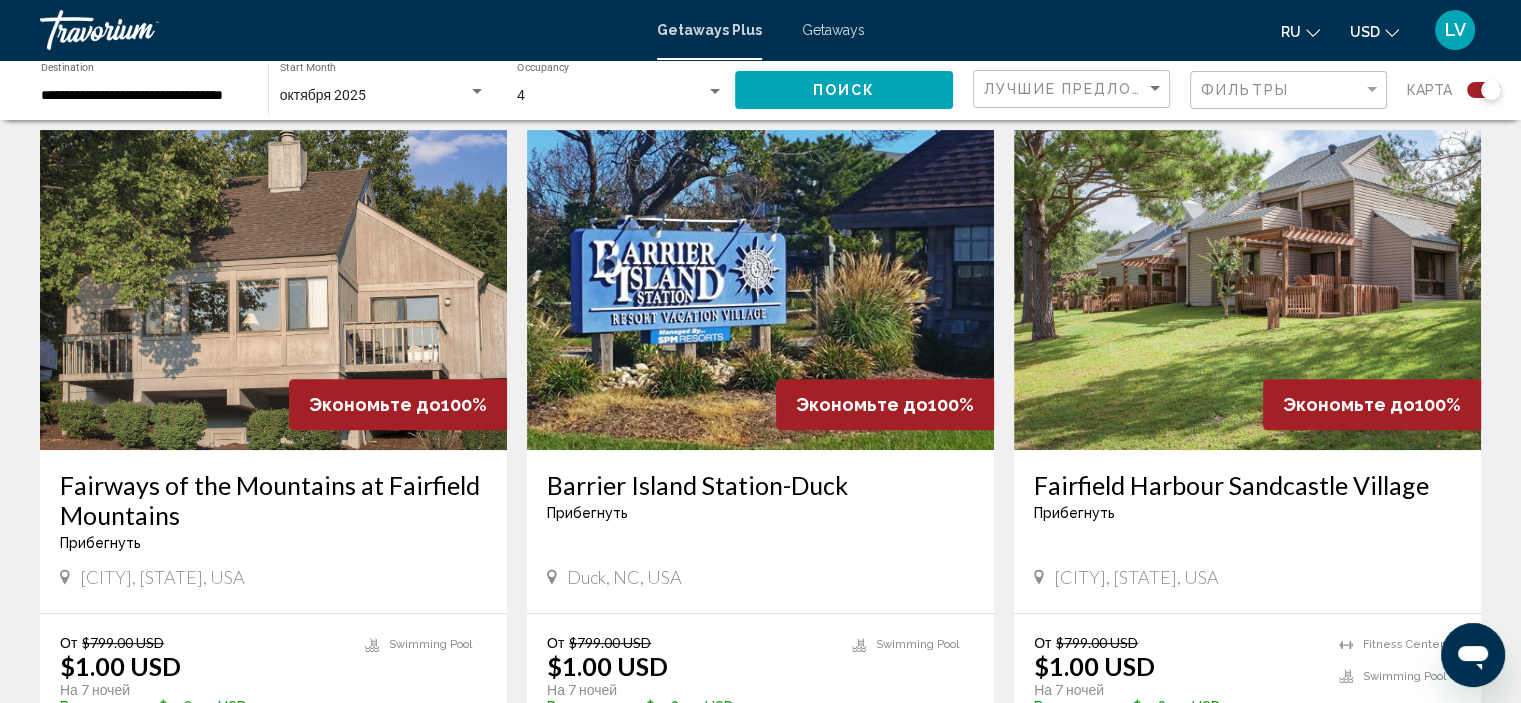 click at bounding box center [760, 290] 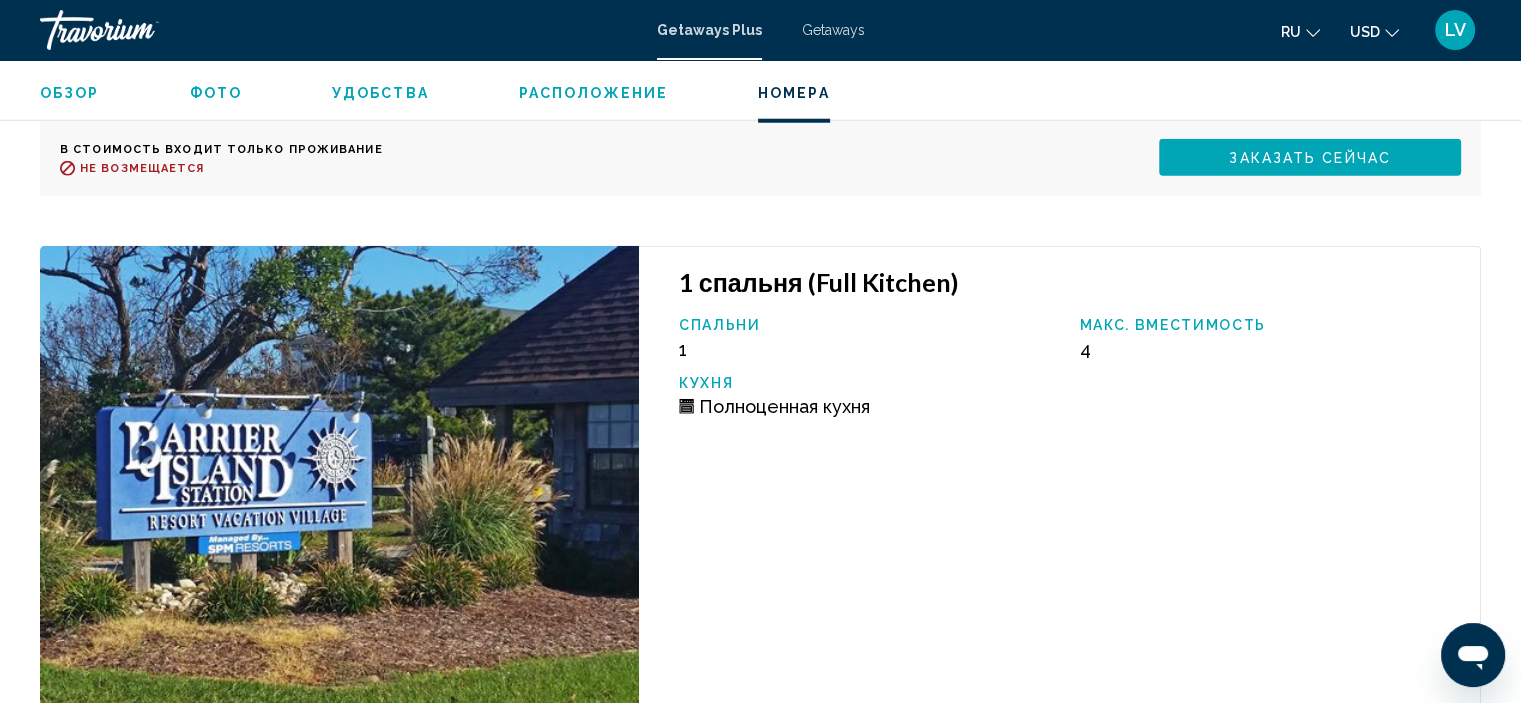 scroll, scrollTop: 5508, scrollLeft: 0, axis: vertical 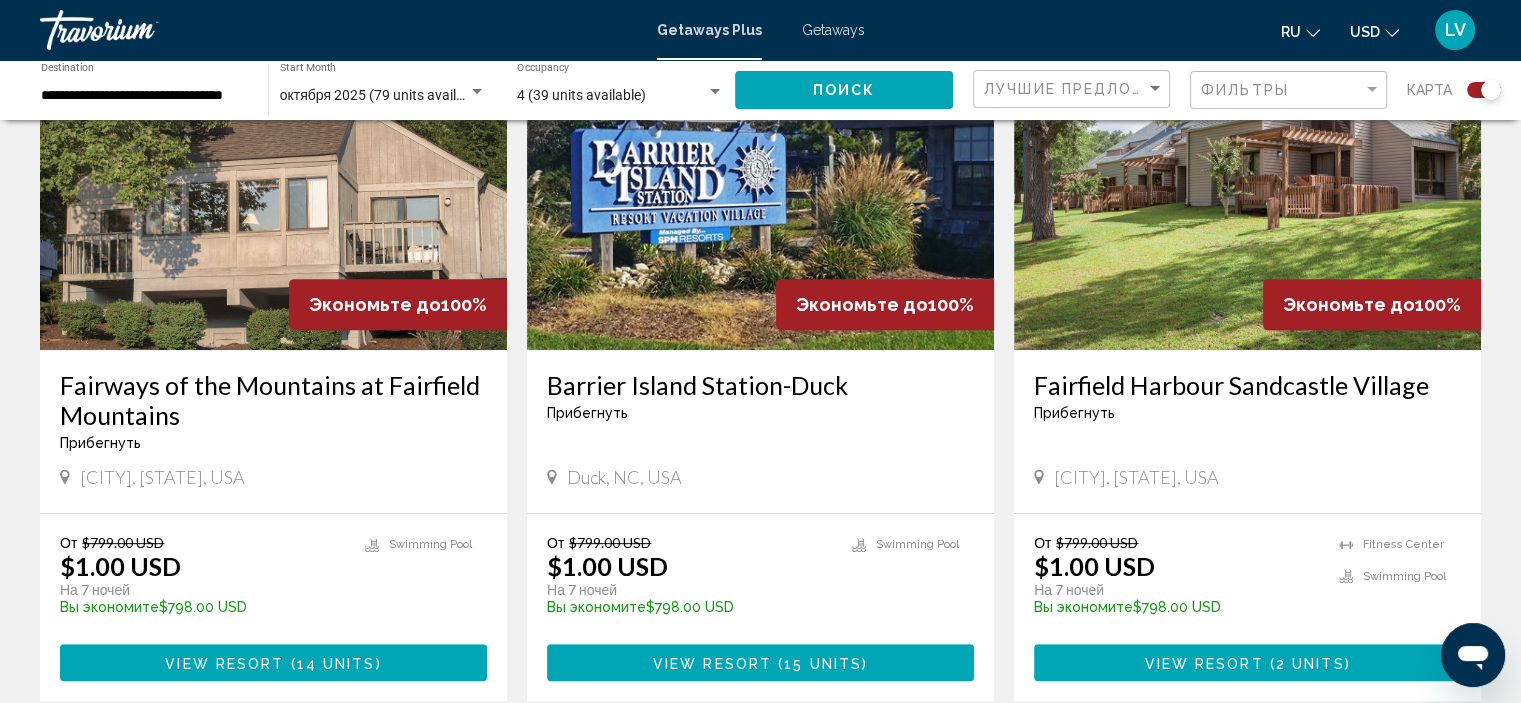 click at bounding box center (1247, 190) 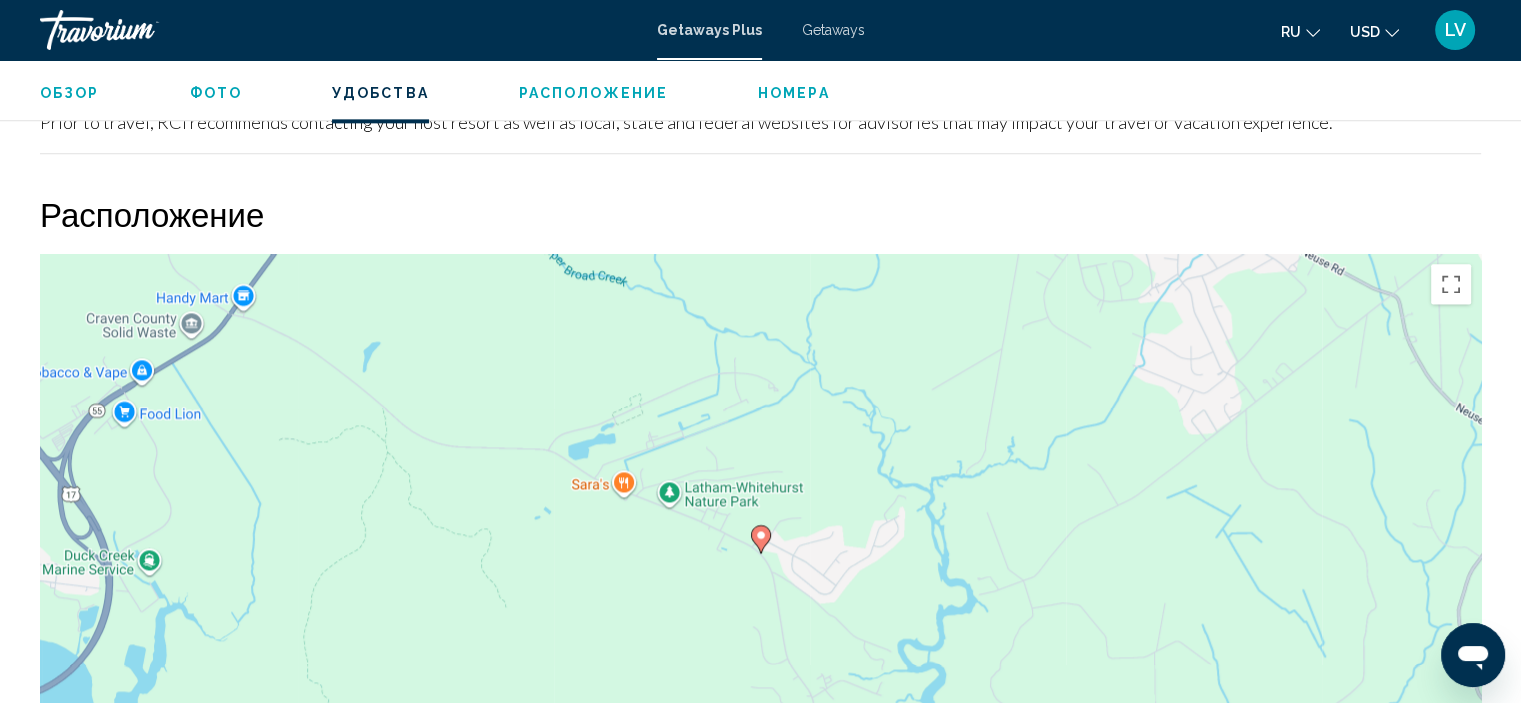 scroll, scrollTop: 2708, scrollLeft: 0, axis: vertical 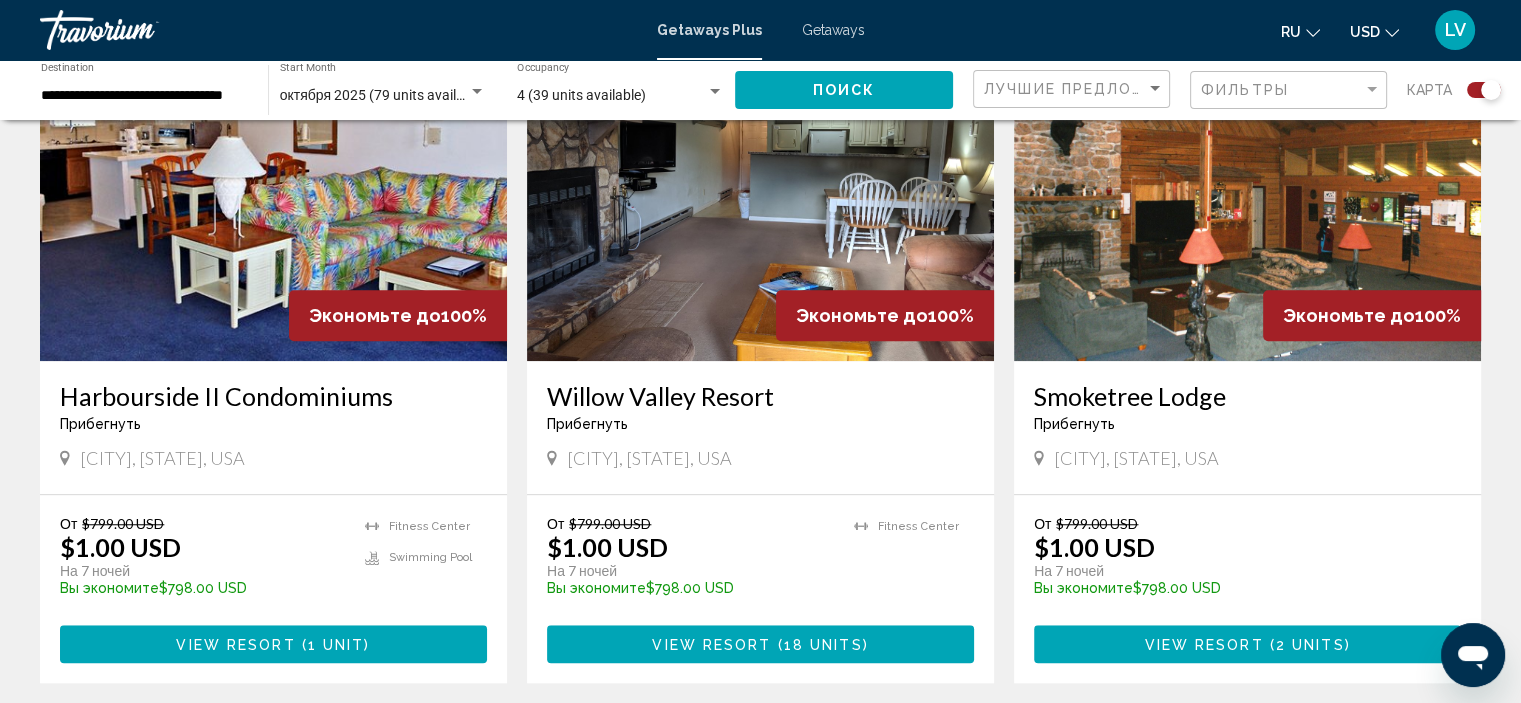click at bounding box center [1247, 201] 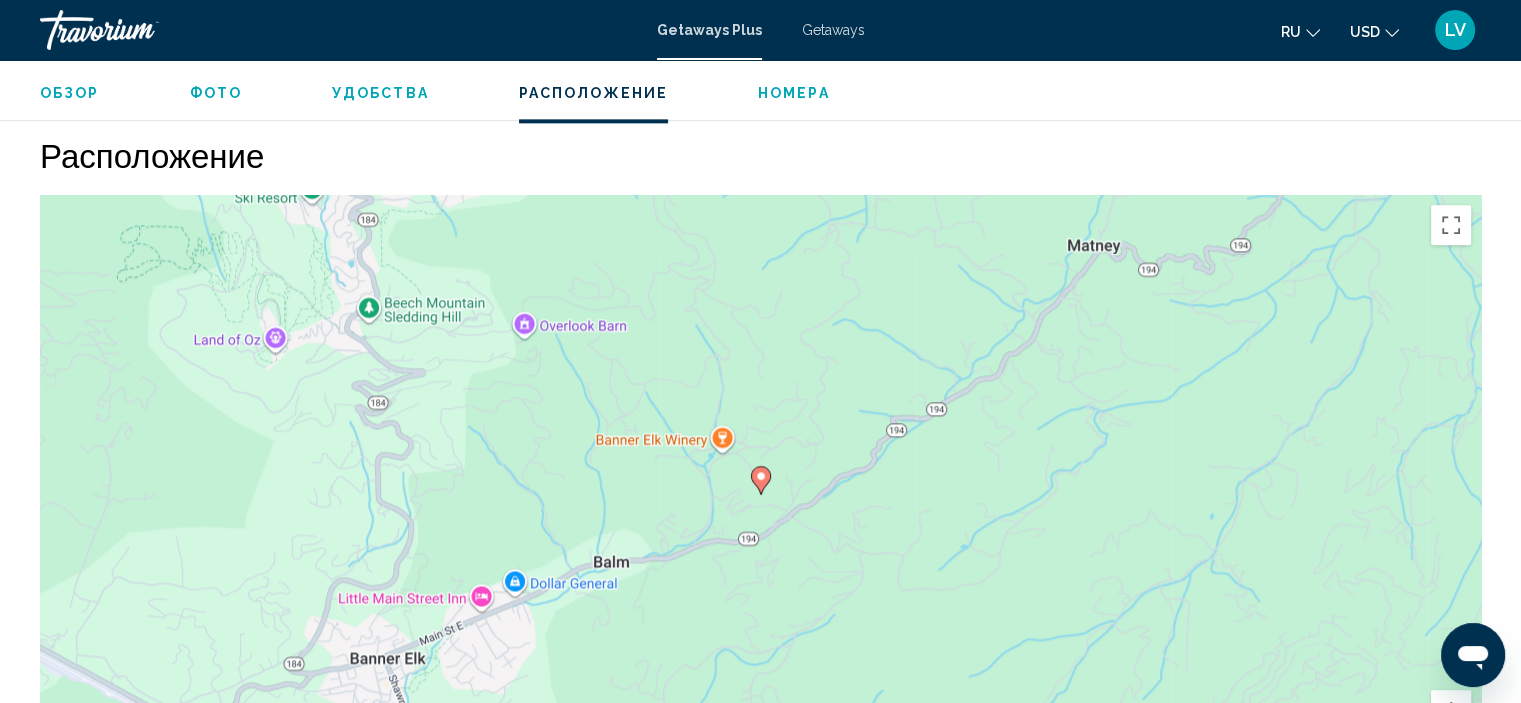 scroll, scrollTop: 2608, scrollLeft: 0, axis: vertical 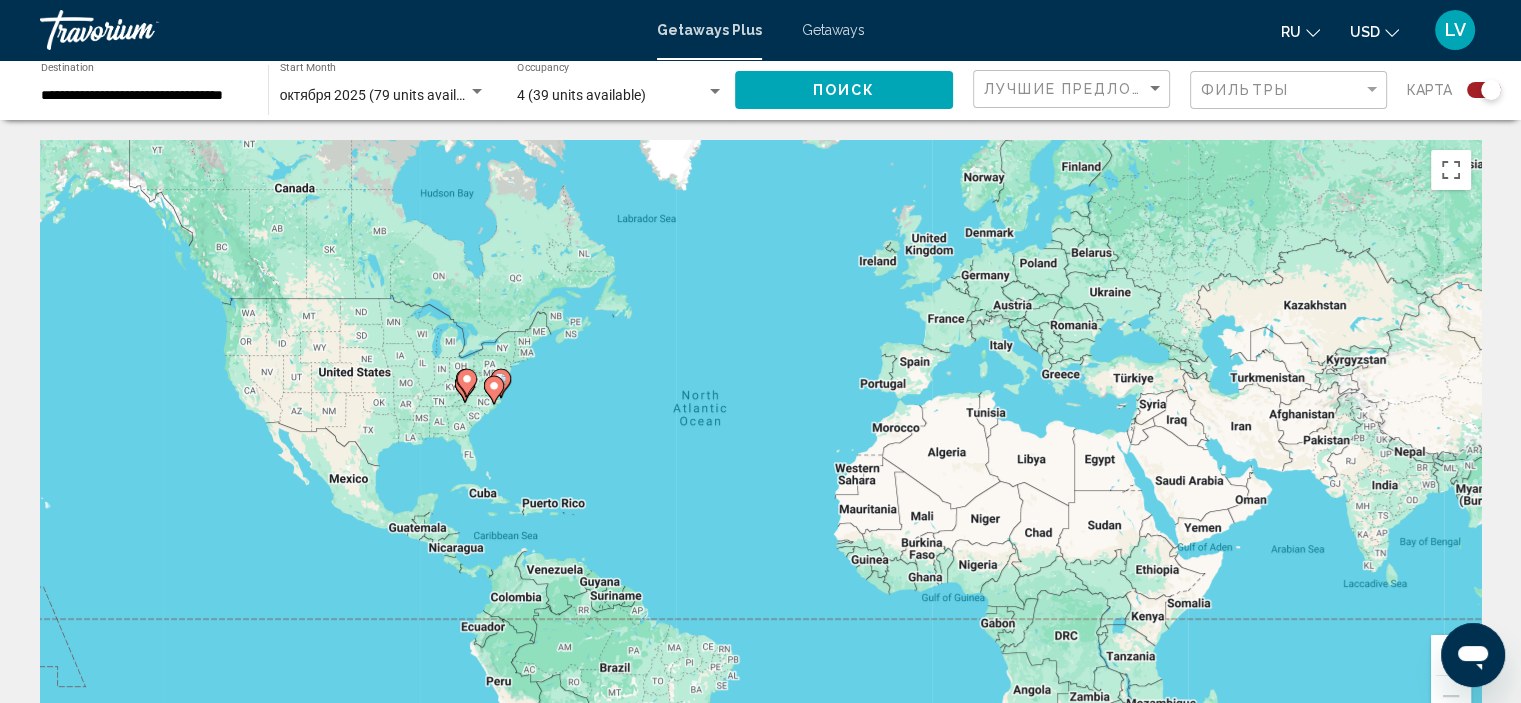click 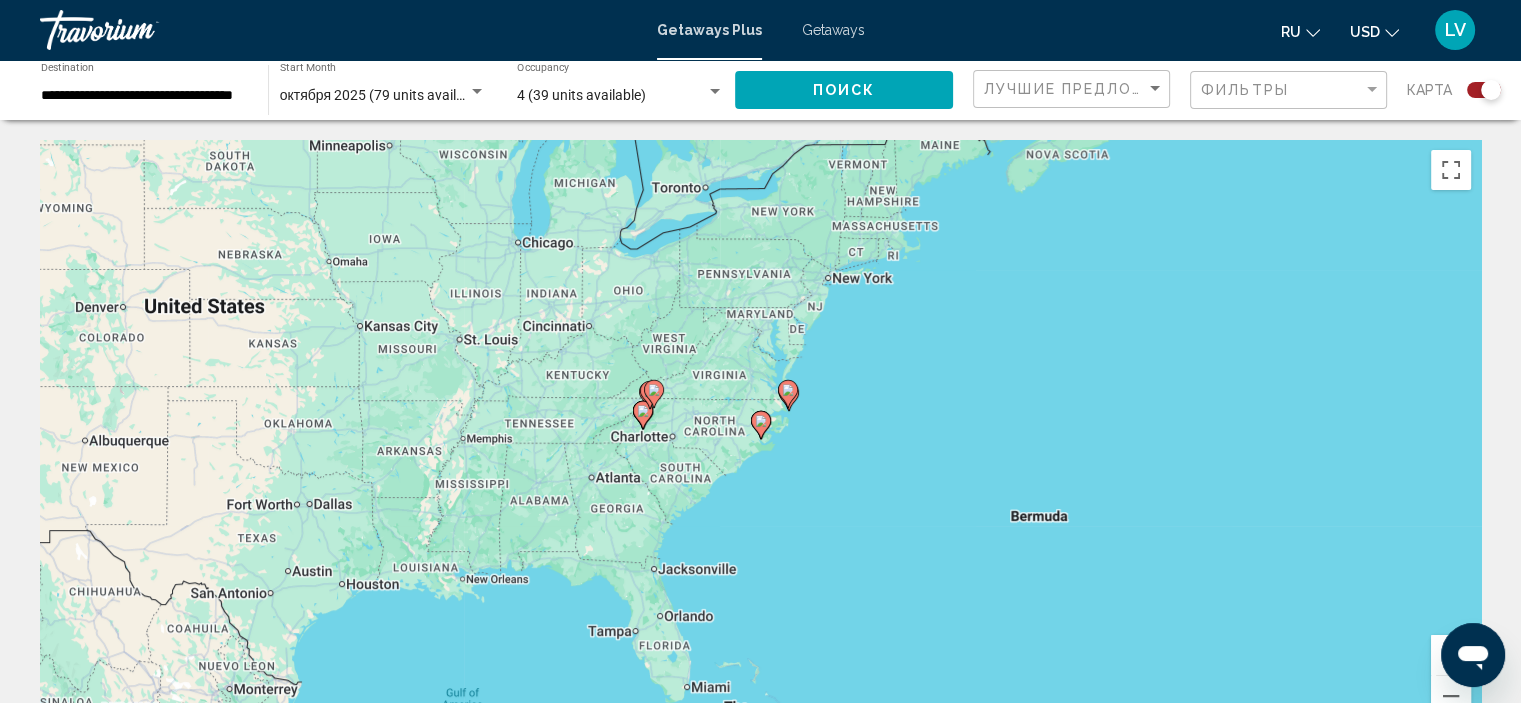click on "To activate drag with keyboard, press Alt + Enter. Once in keyboard drag state, use the arrow keys to move the marker. To complete the drag, press the Enter key. To cancel, press Escape." at bounding box center [760, 440] 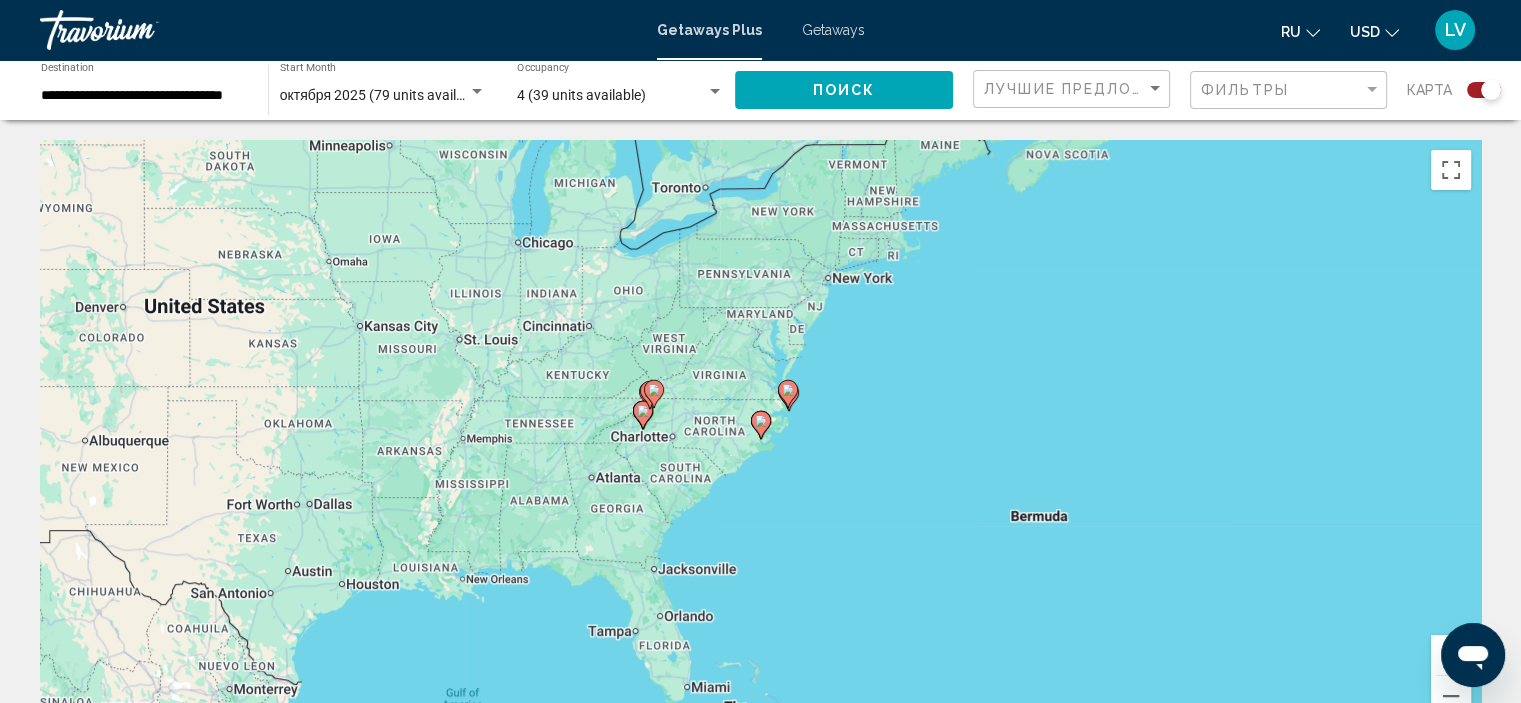 click 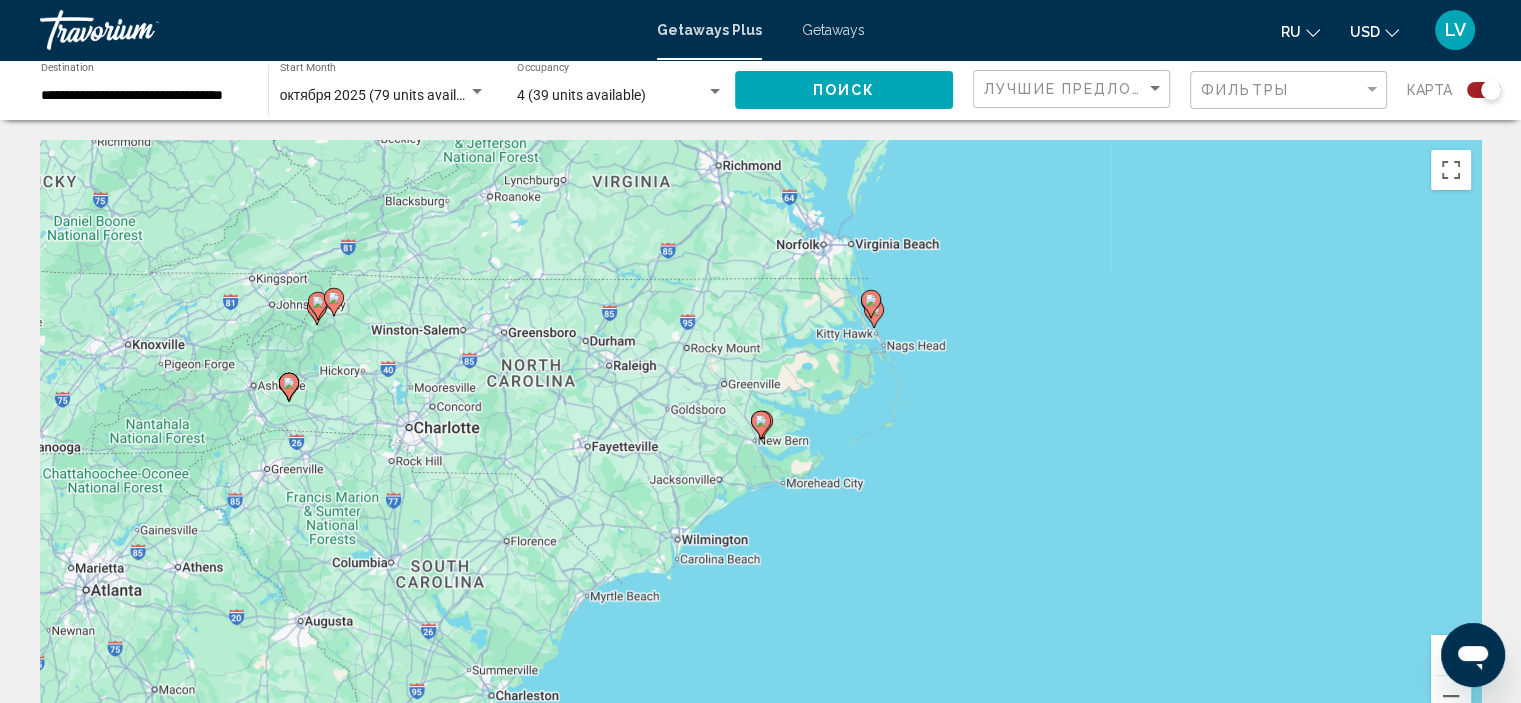 click 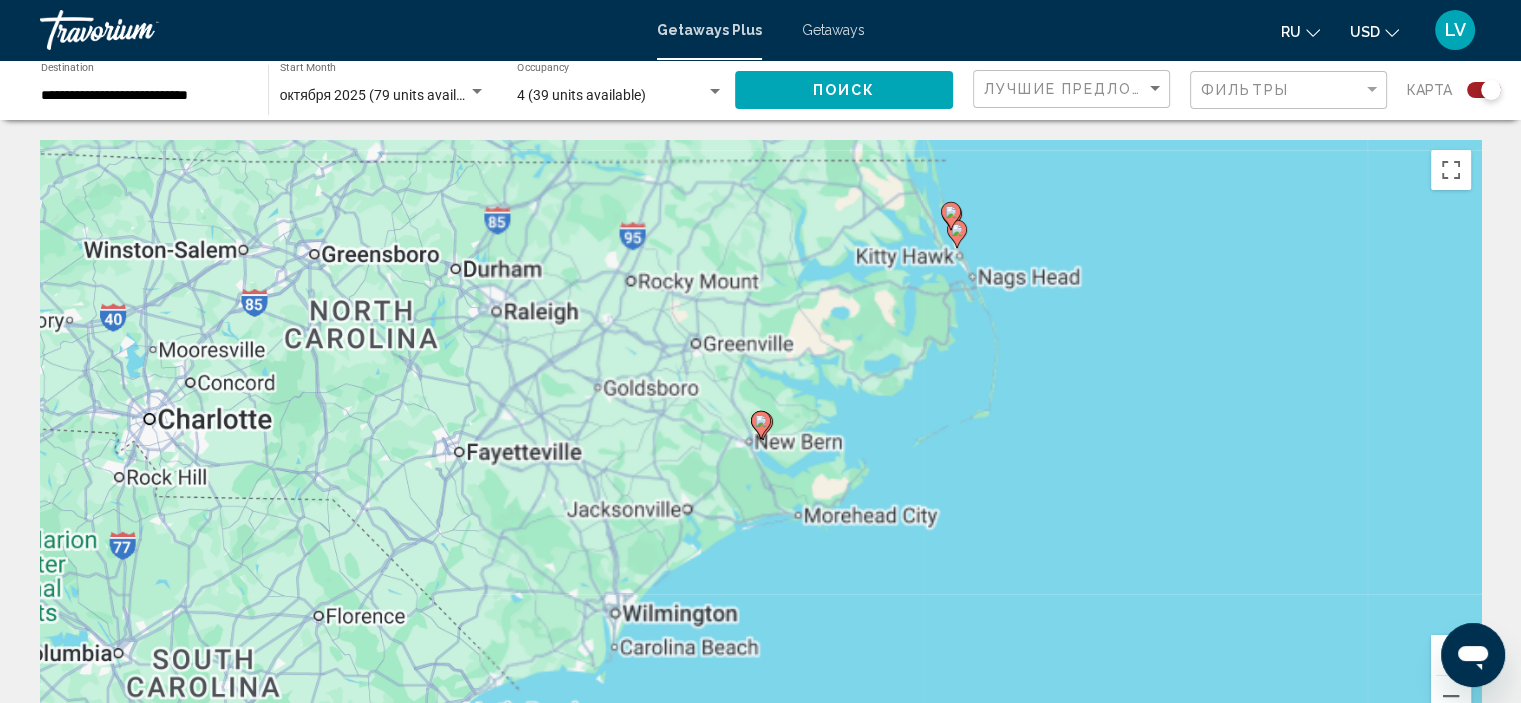 click 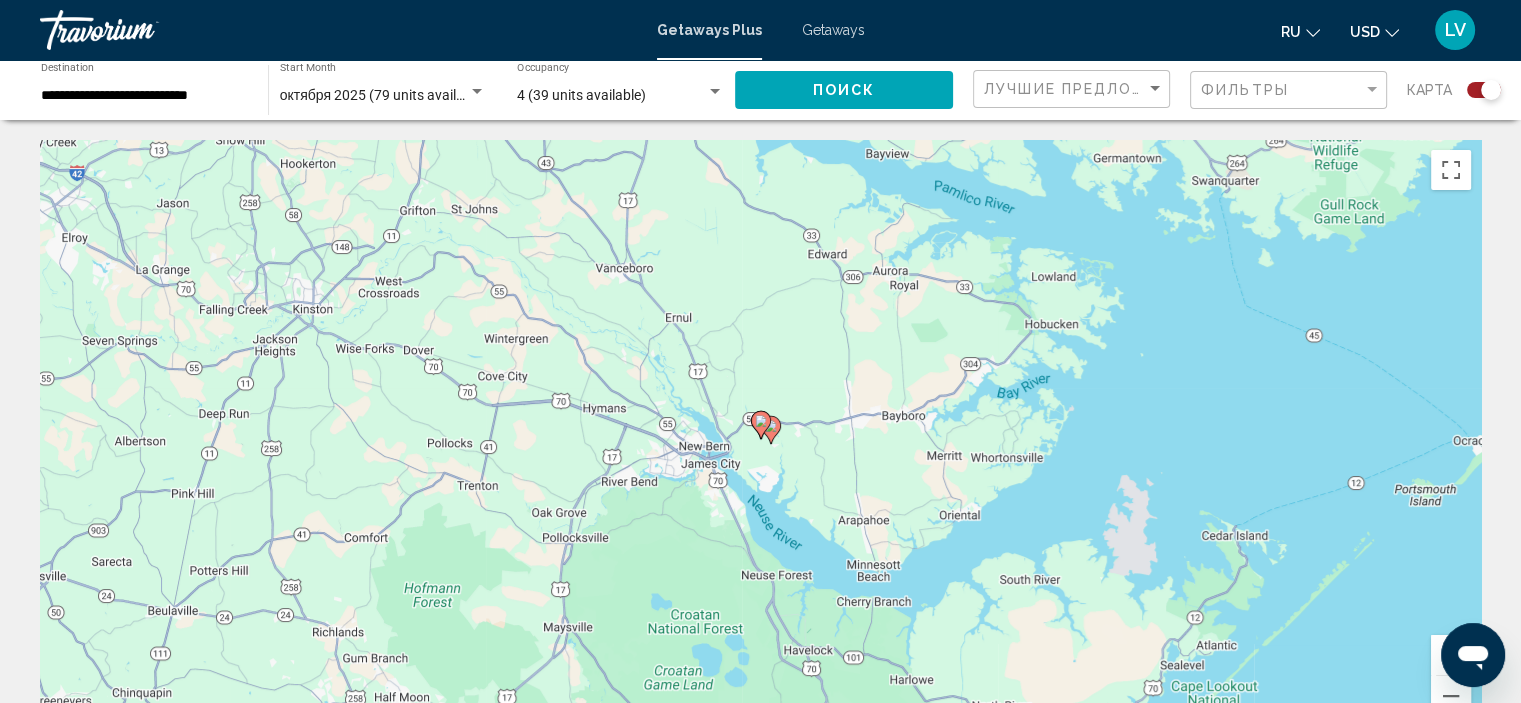 click 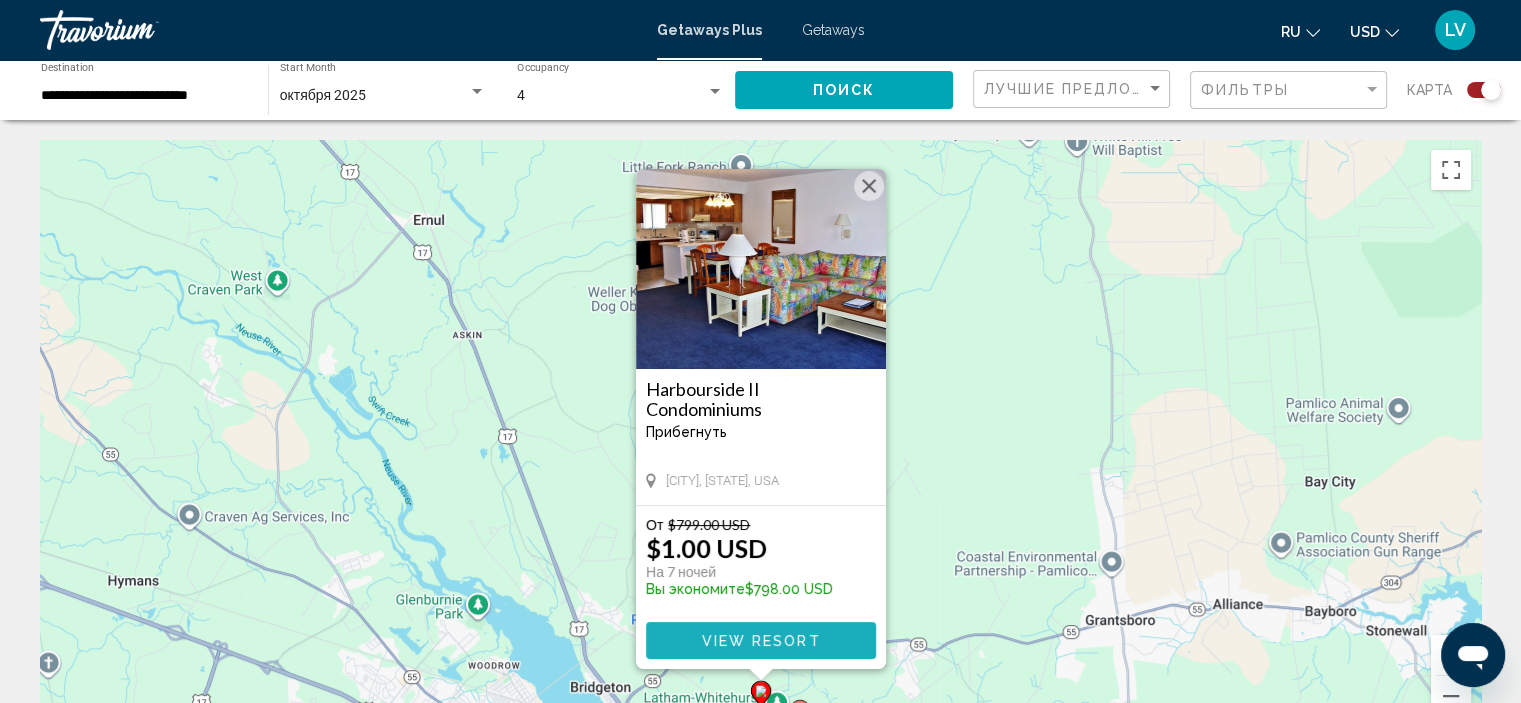 click on "View Resort" at bounding box center (760, 641) 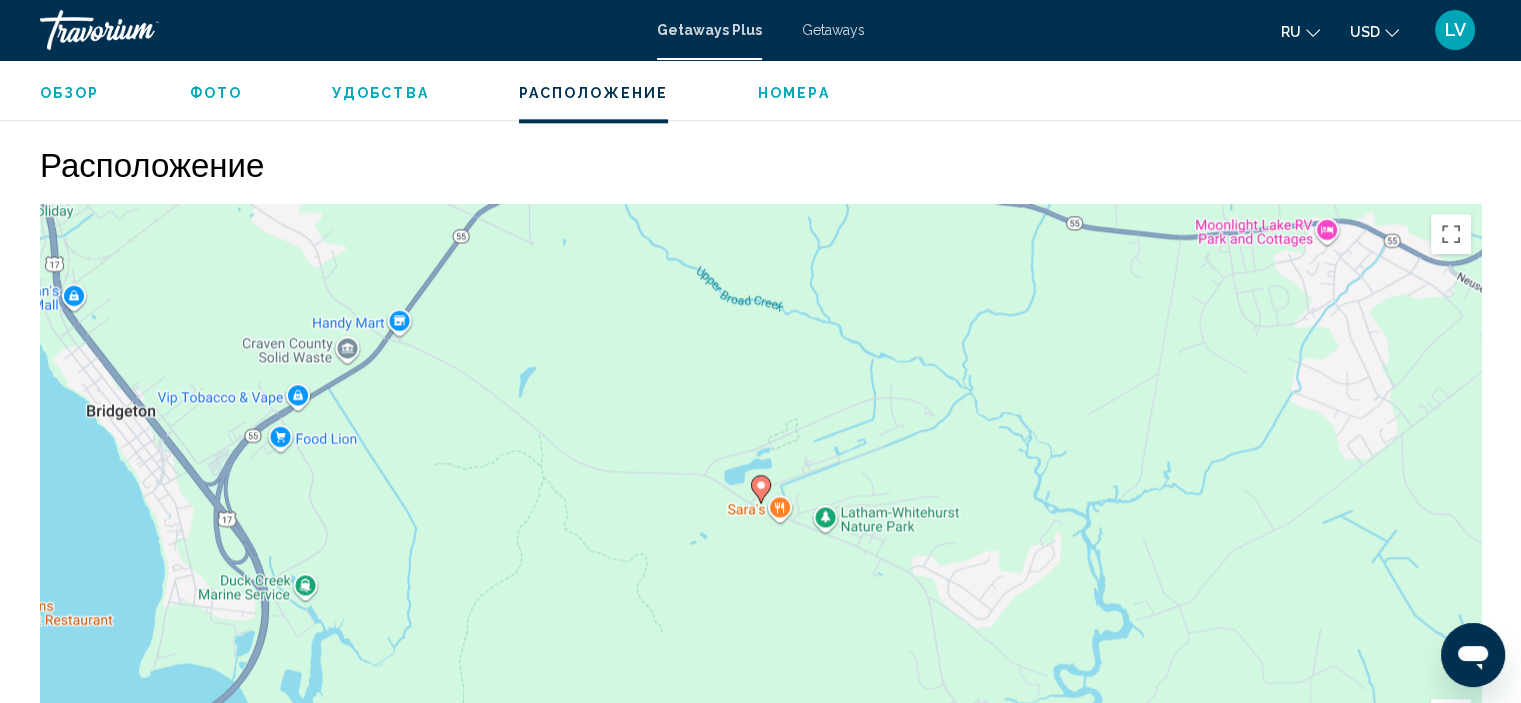 scroll, scrollTop: 2508, scrollLeft: 0, axis: vertical 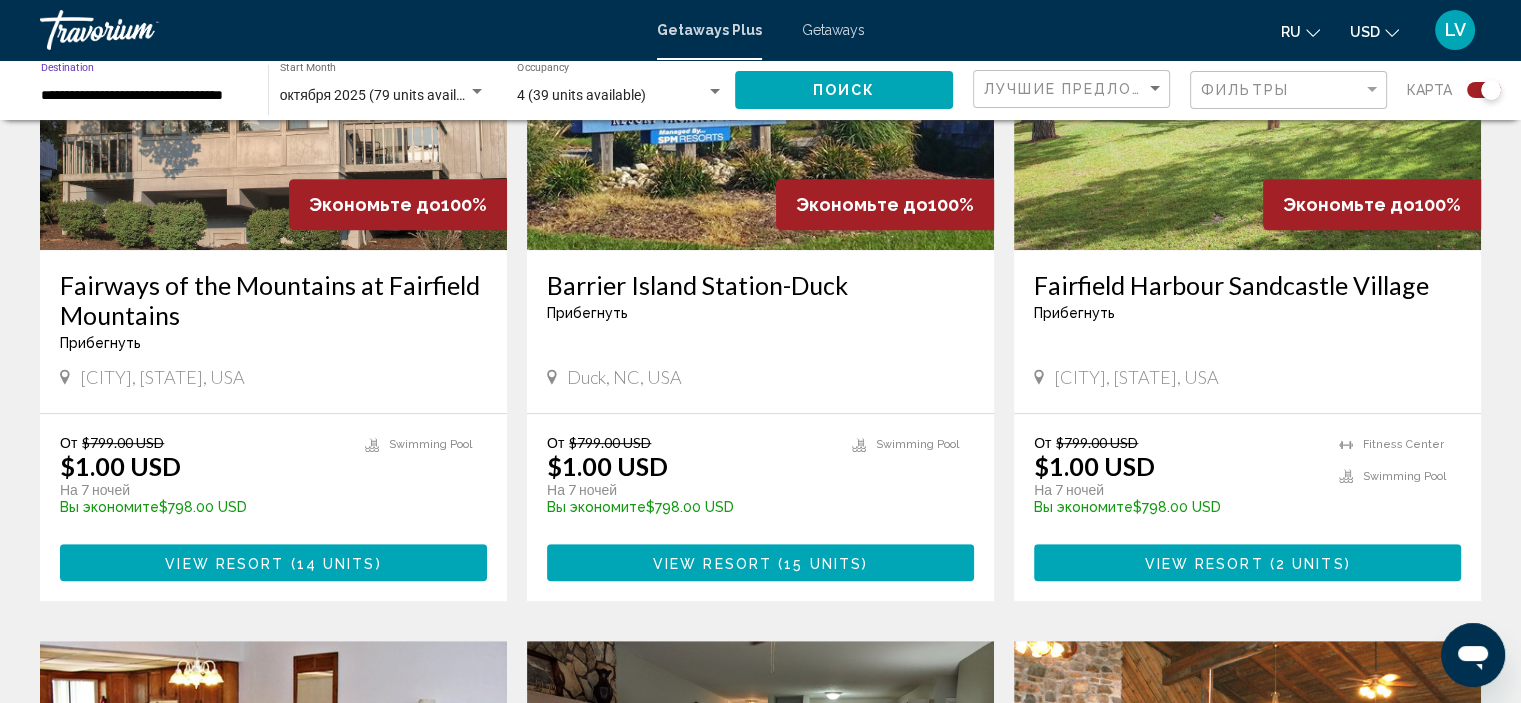 click on "**********" at bounding box center [144, 96] 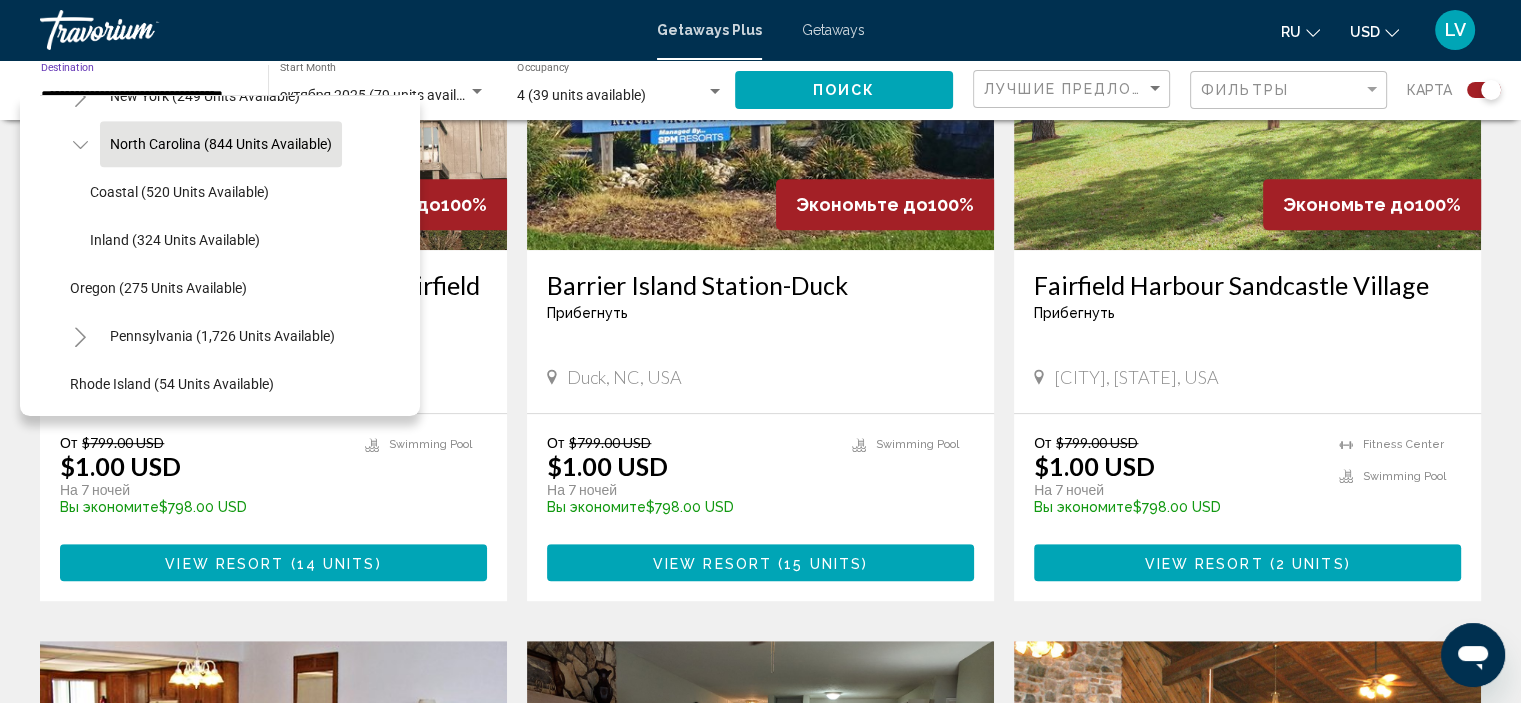 scroll, scrollTop: 1526, scrollLeft: 0, axis: vertical 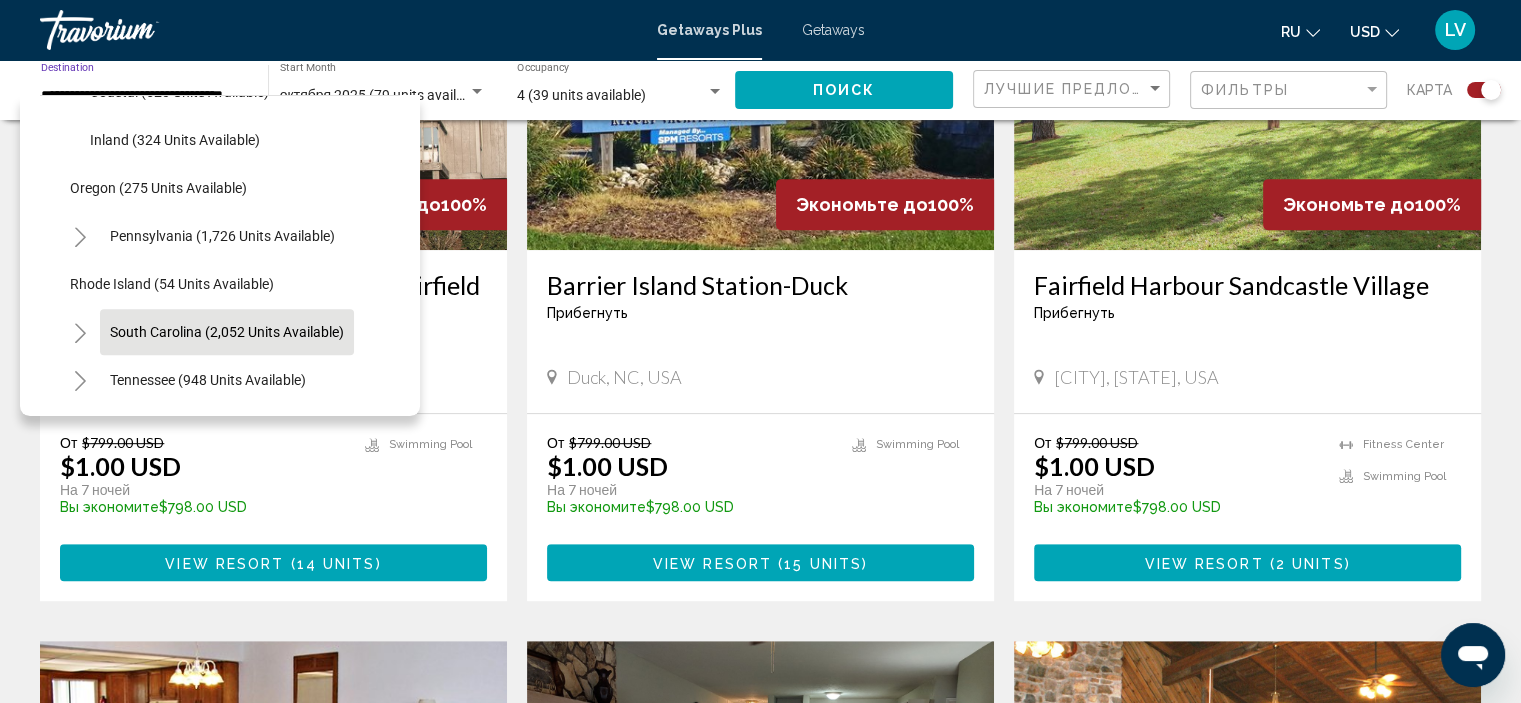 click on "South Carolina (2,052 units available)" 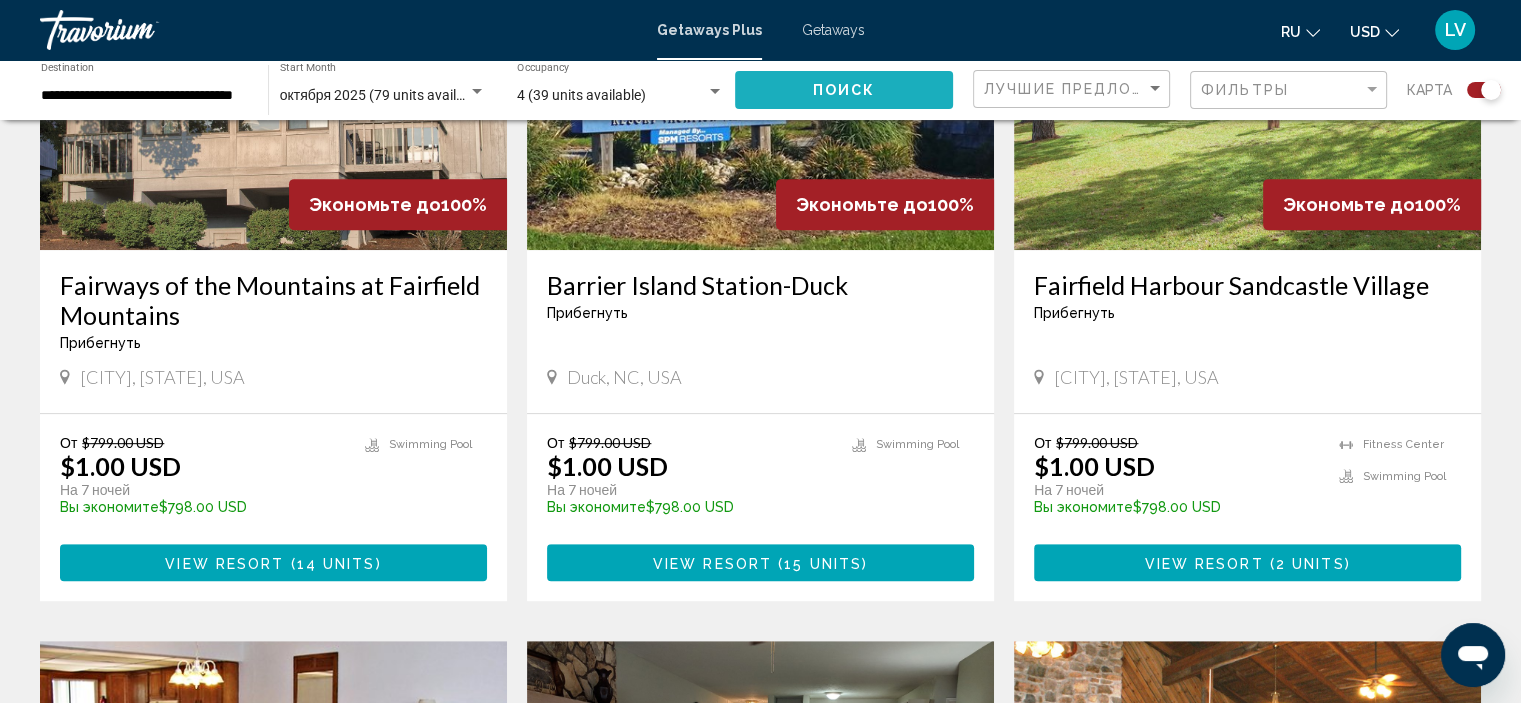 click on "Поиск" 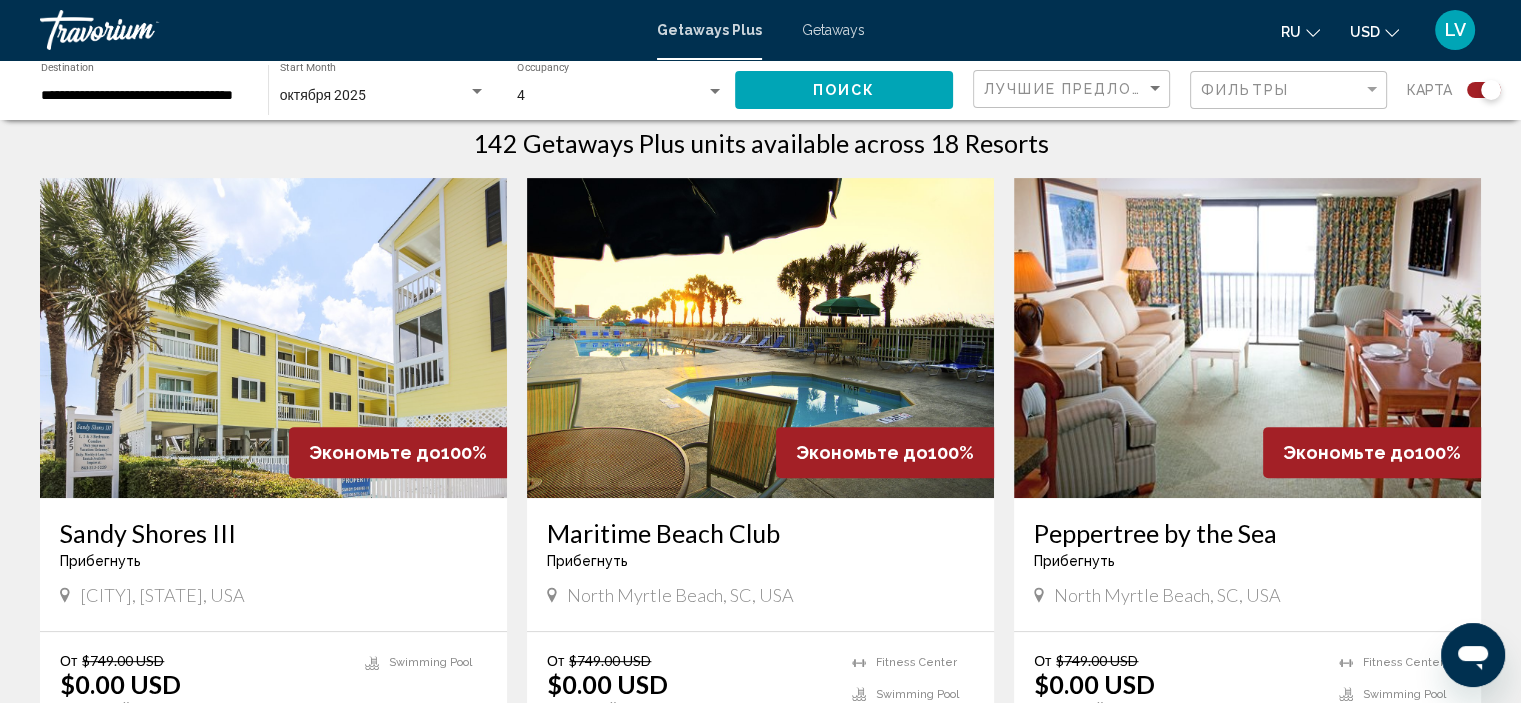 scroll, scrollTop: 700, scrollLeft: 0, axis: vertical 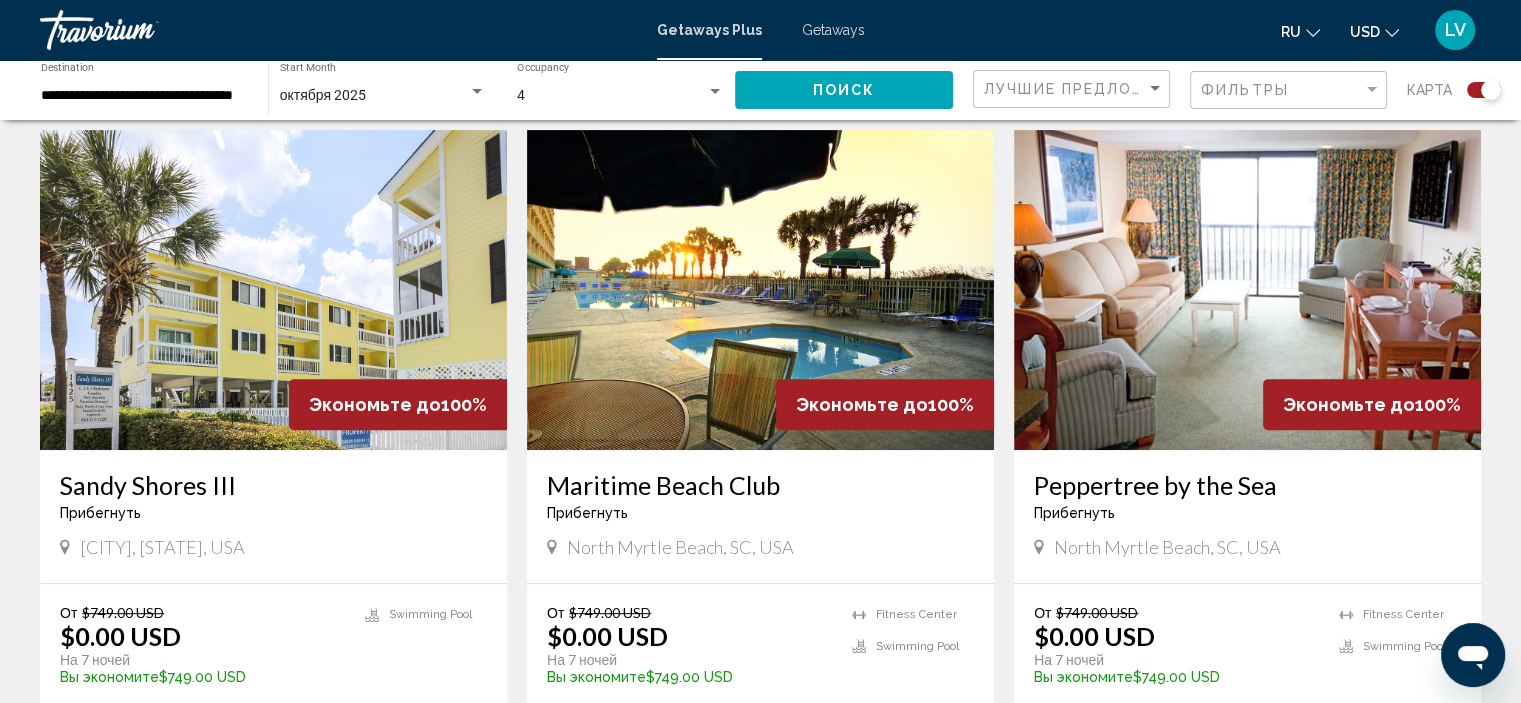 click at bounding box center (273, 290) 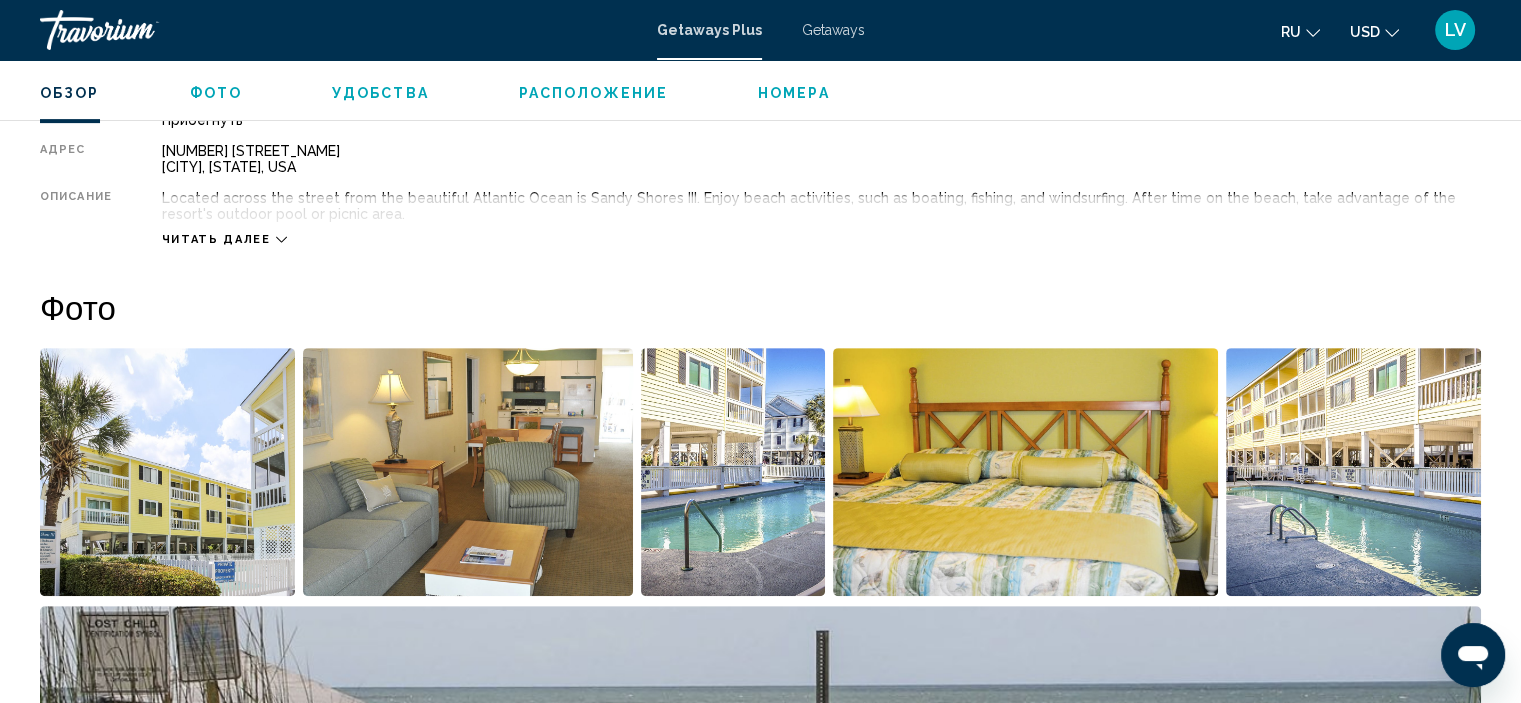 scroll, scrollTop: 708, scrollLeft: 0, axis: vertical 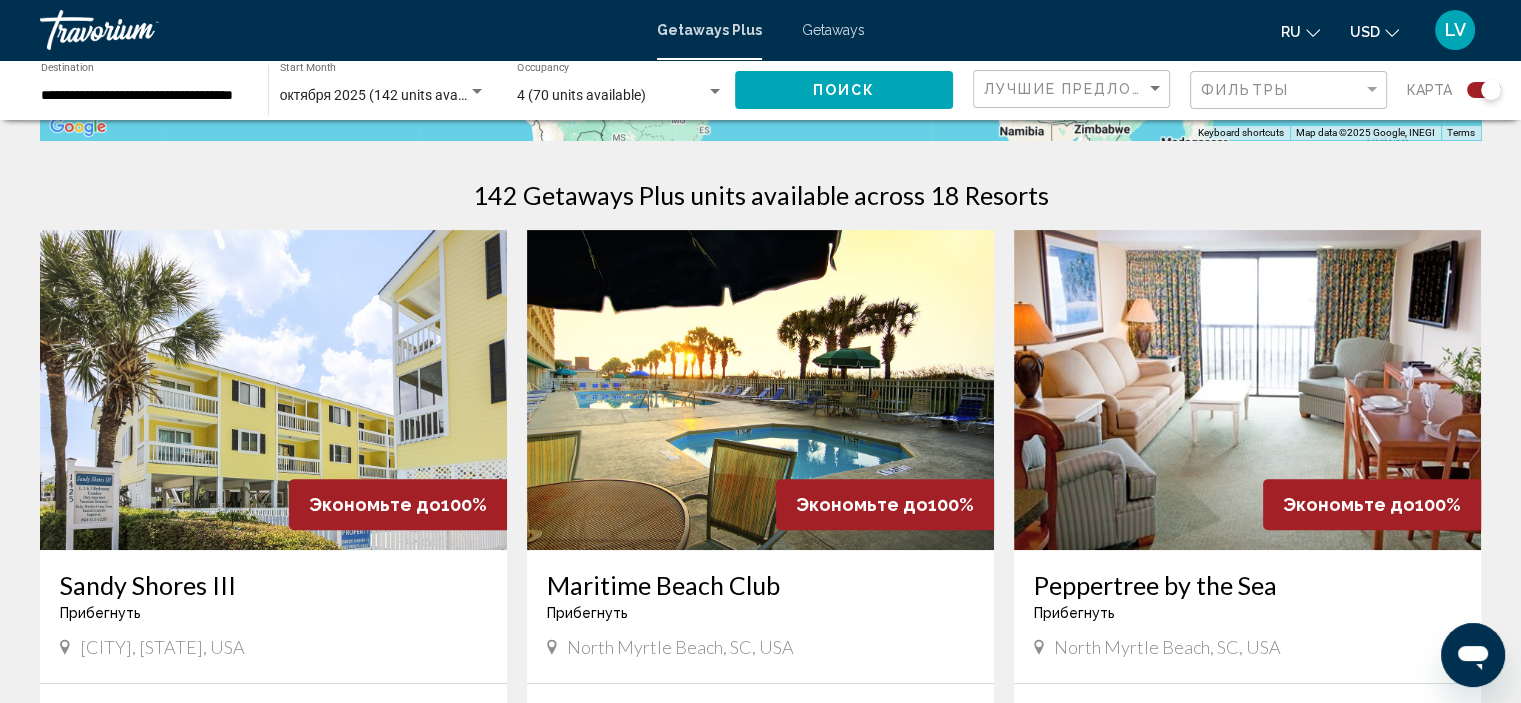 click at bounding box center [760, 390] 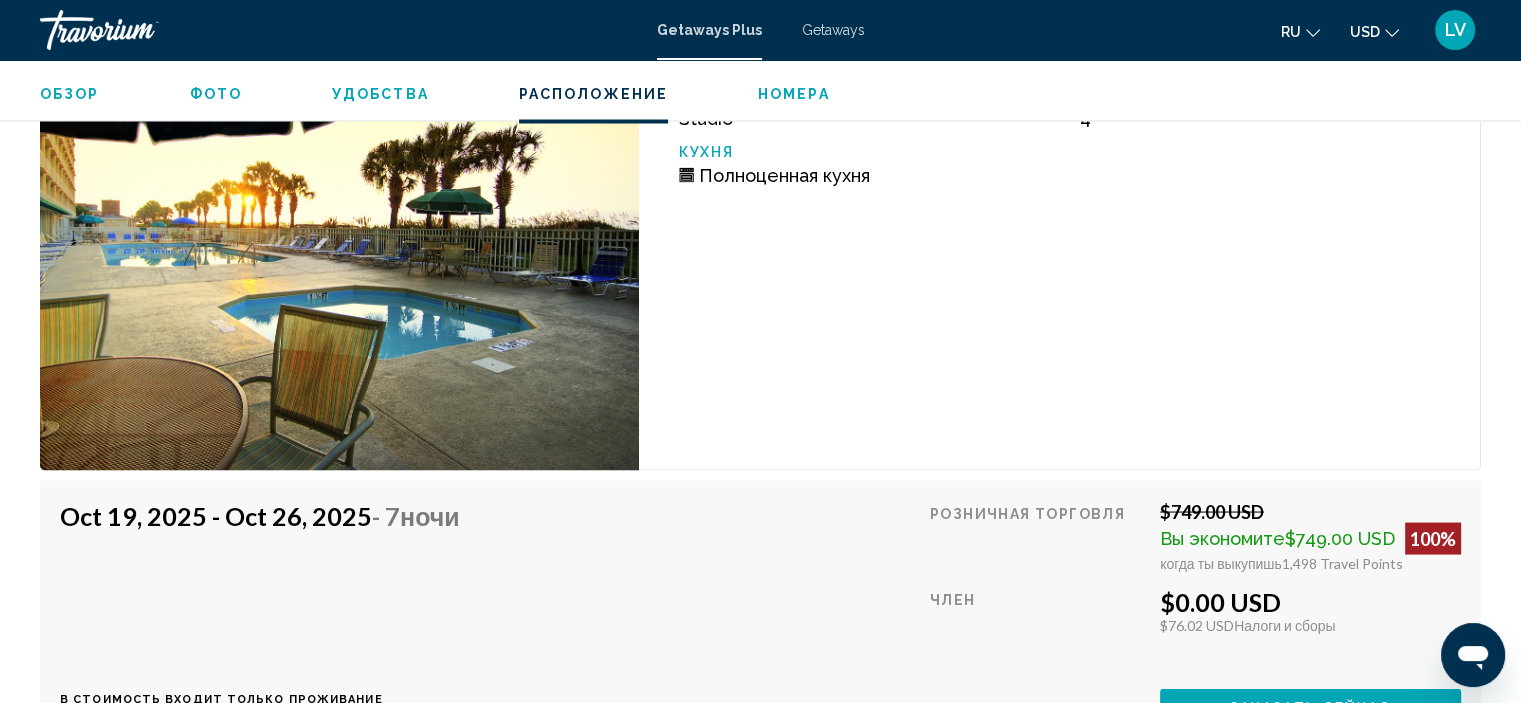scroll, scrollTop: 3808, scrollLeft: 0, axis: vertical 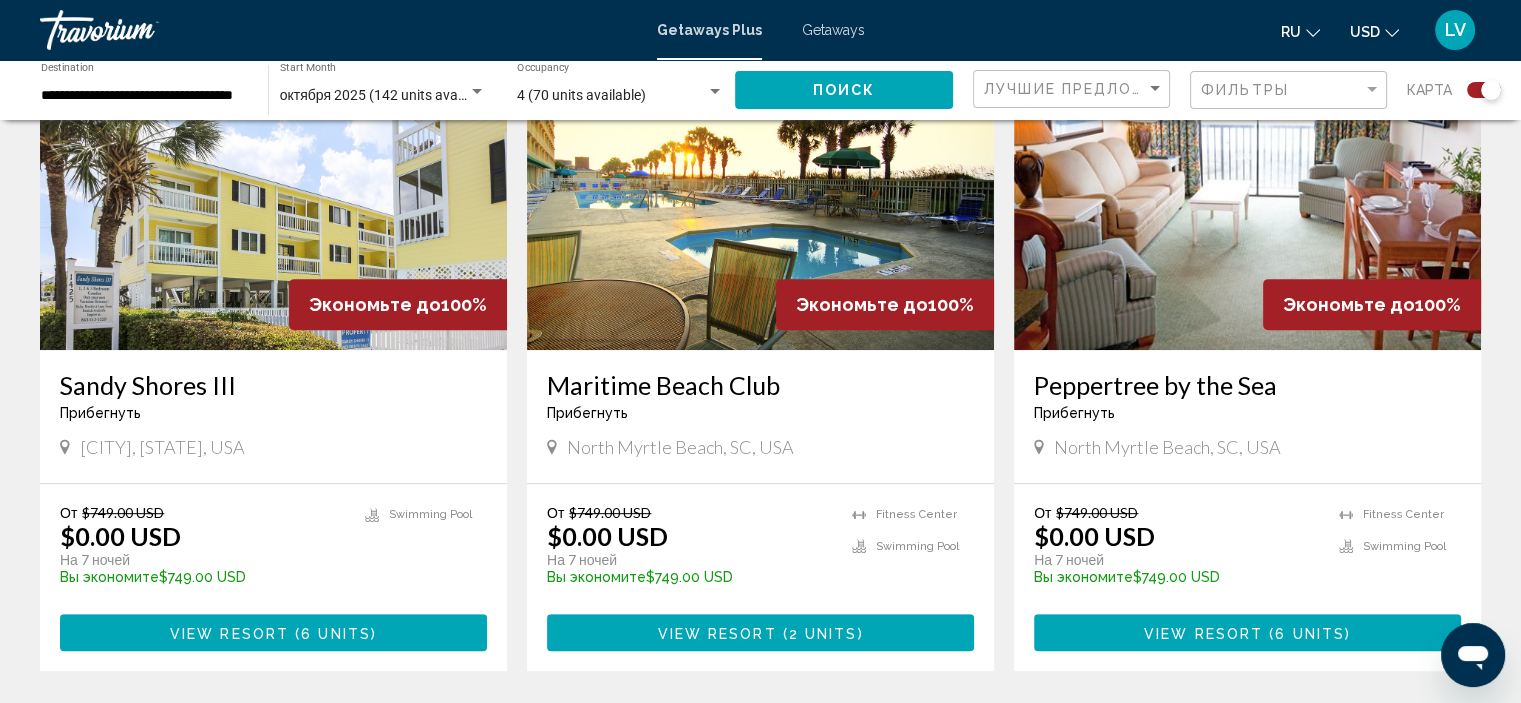 click at bounding box center (1247, 190) 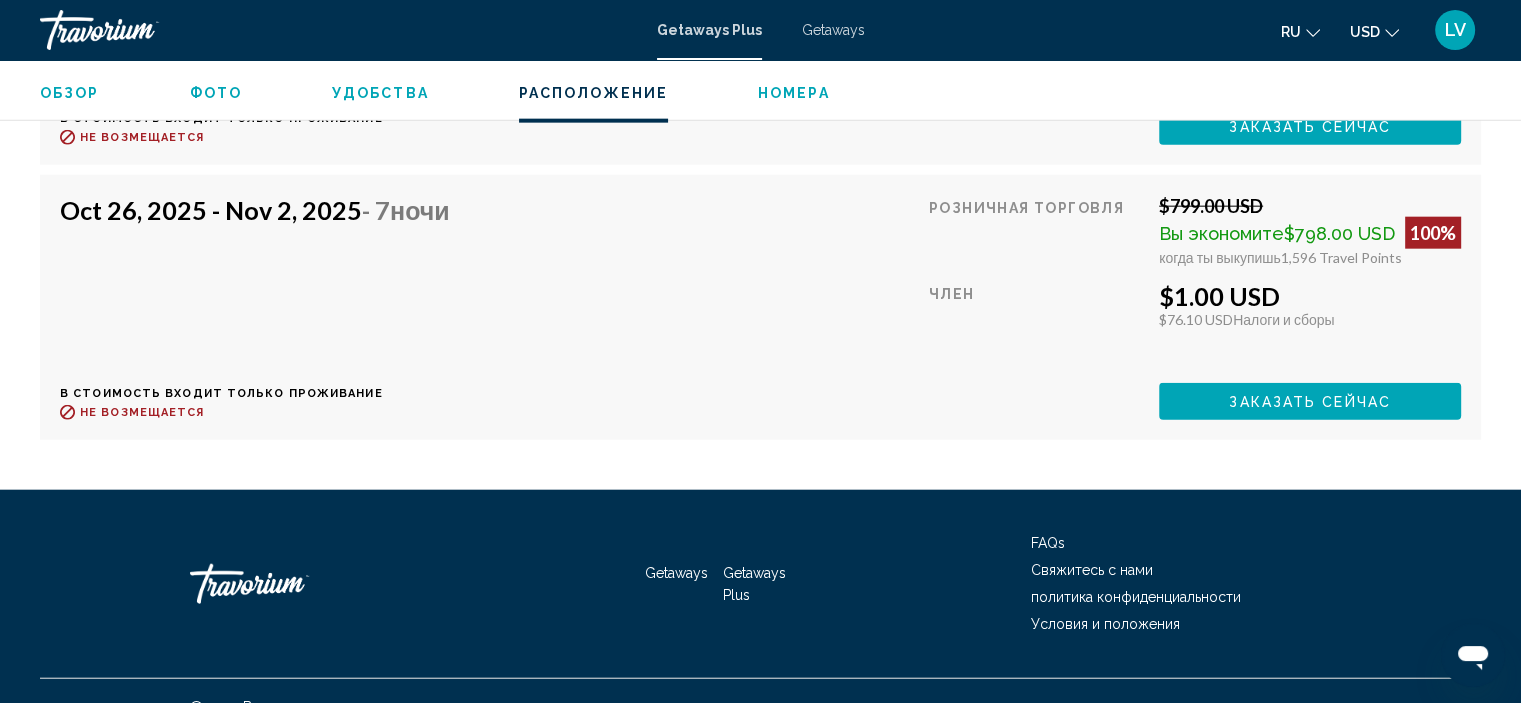scroll, scrollTop: 4808, scrollLeft: 0, axis: vertical 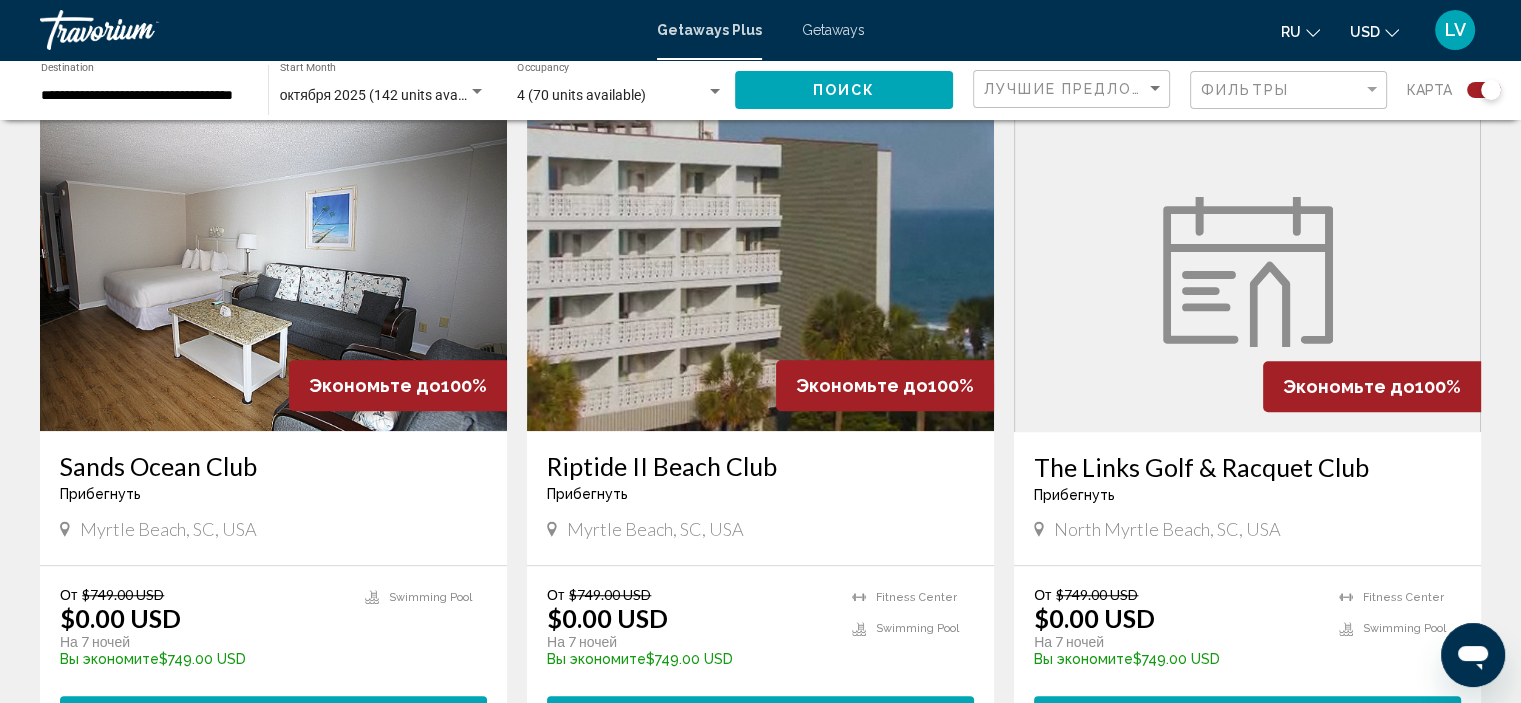 click at bounding box center [273, 271] 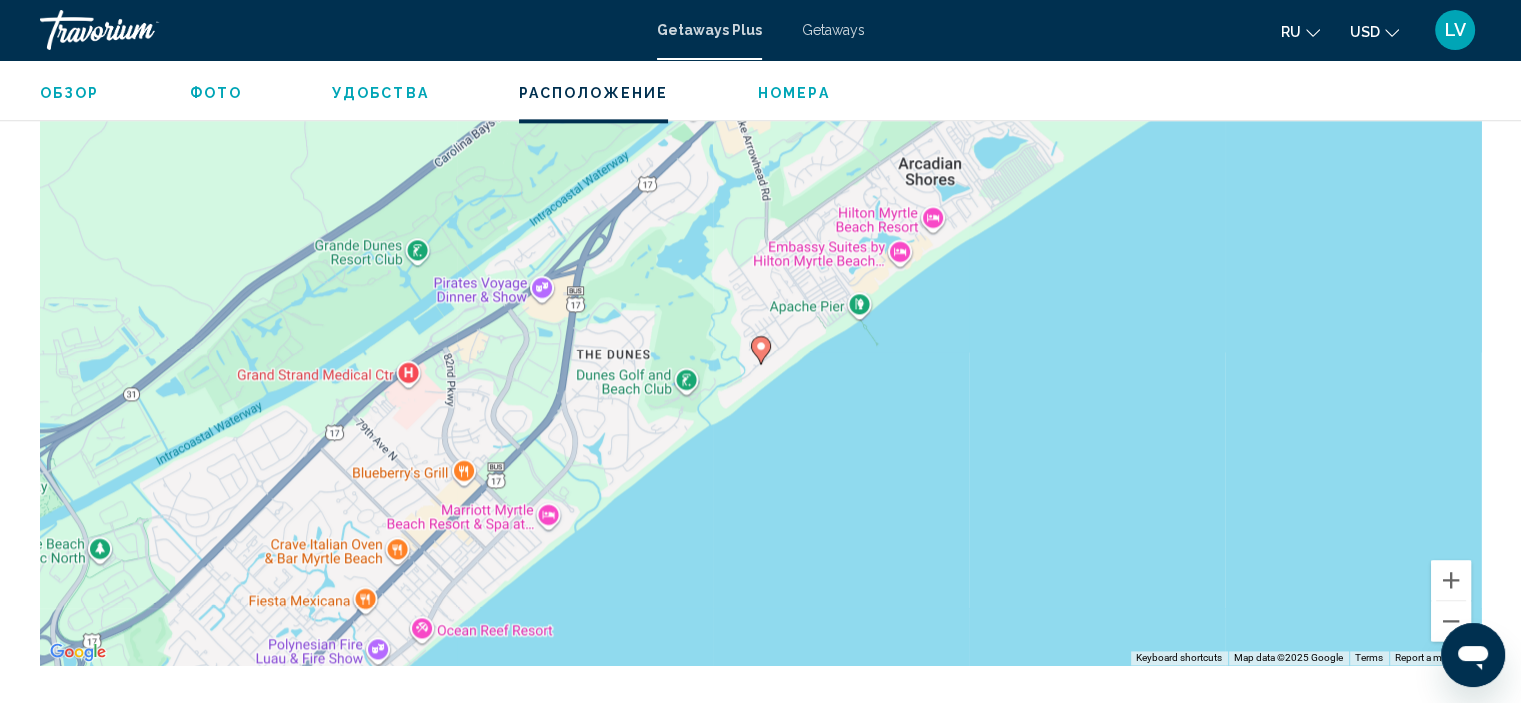 scroll, scrollTop: 2608, scrollLeft: 0, axis: vertical 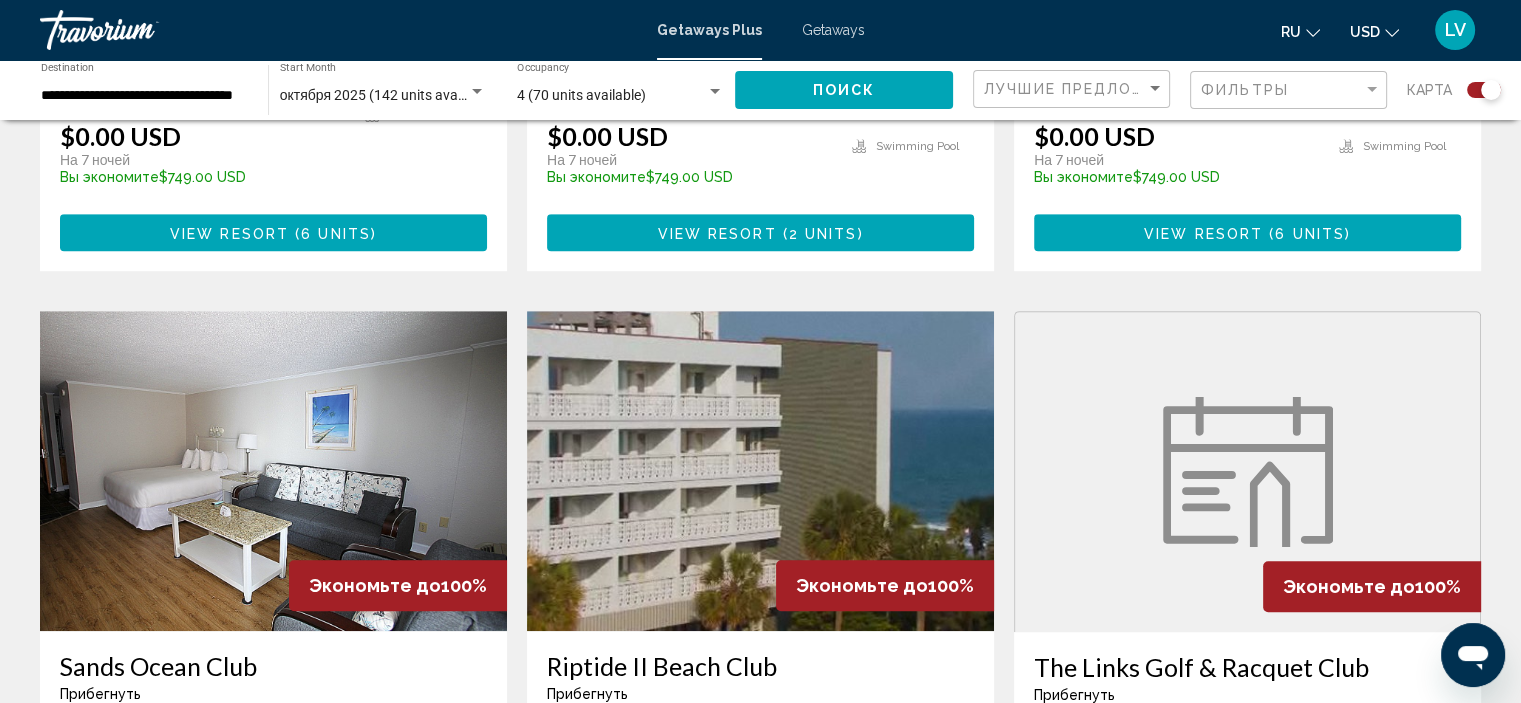 click at bounding box center (760, 471) 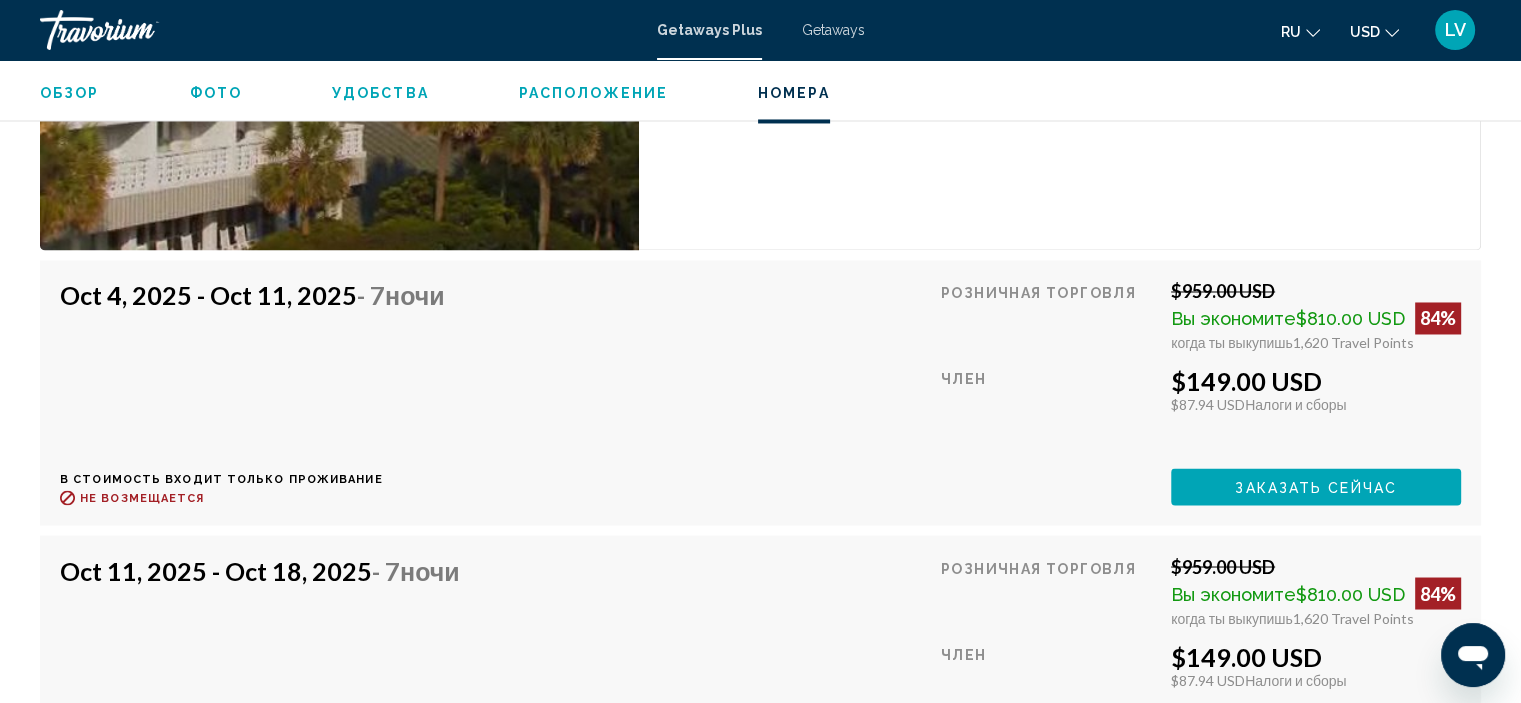 scroll, scrollTop: 3408, scrollLeft: 0, axis: vertical 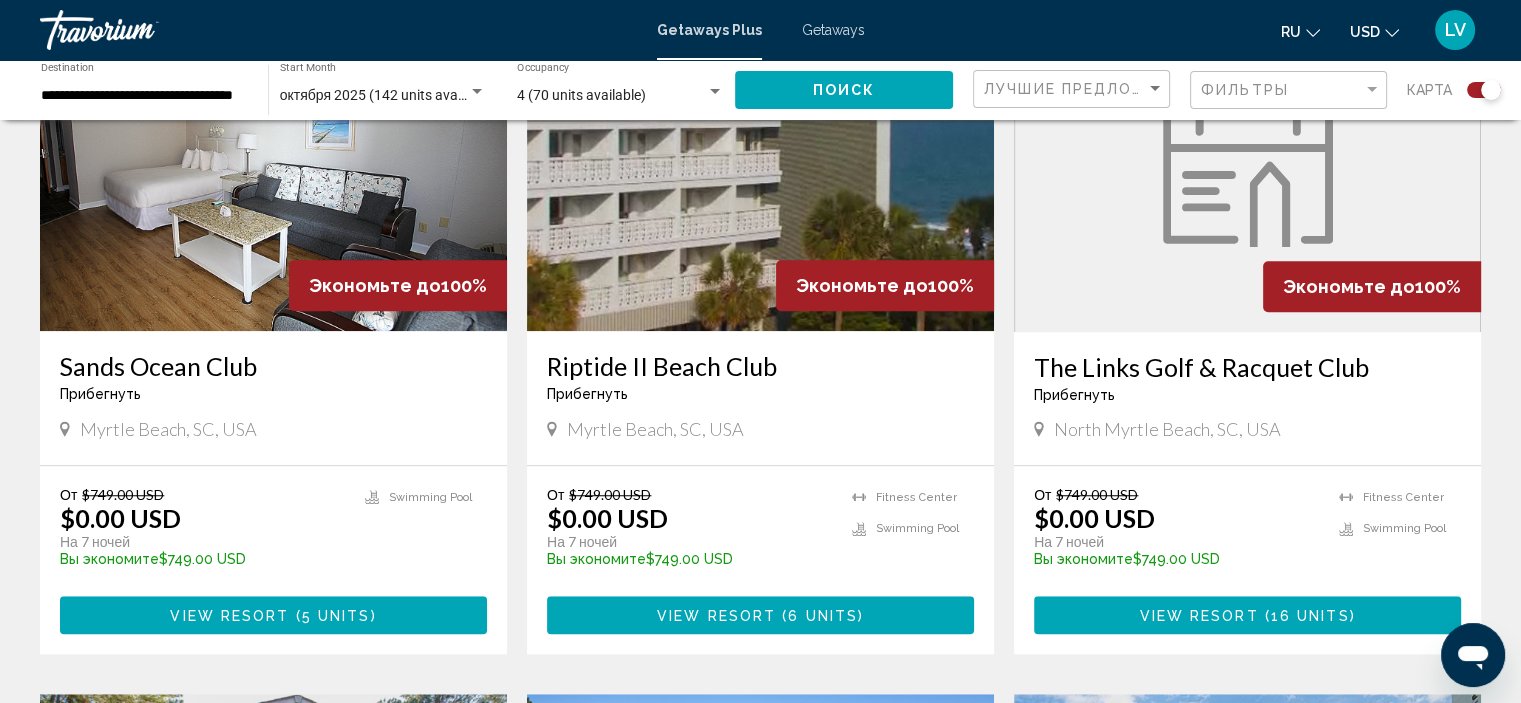 click at bounding box center [1247, 172] 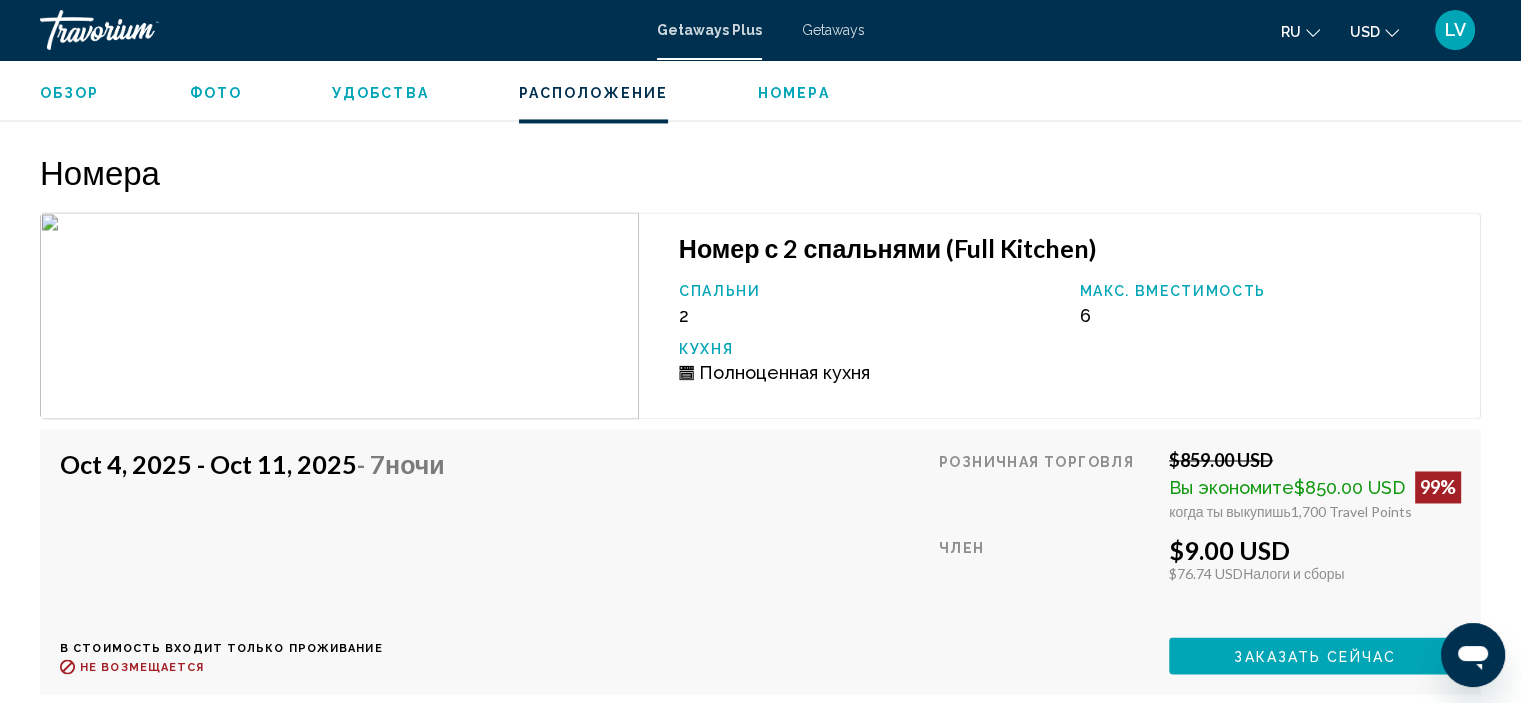 scroll, scrollTop: 3208, scrollLeft: 0, axis: vertical 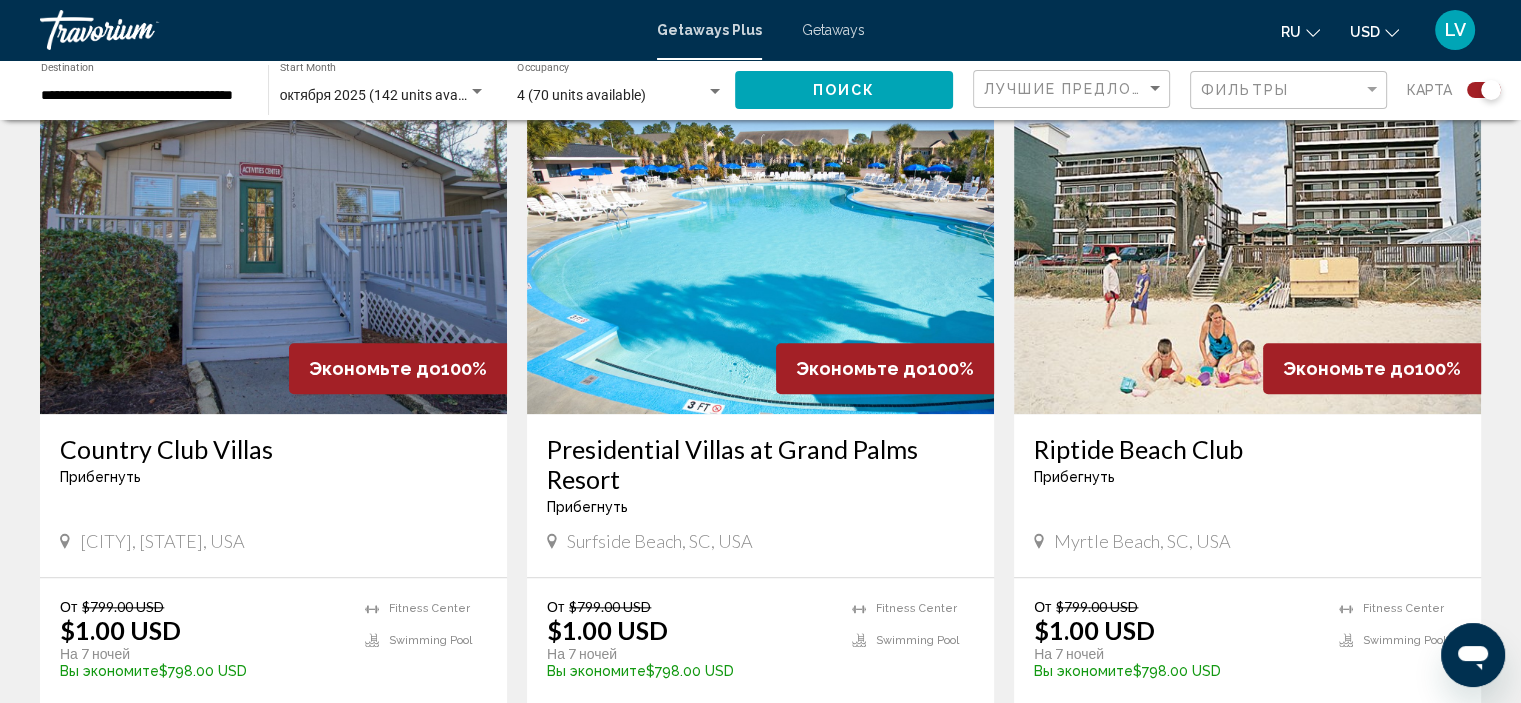 click at bounding box center (273, 254) 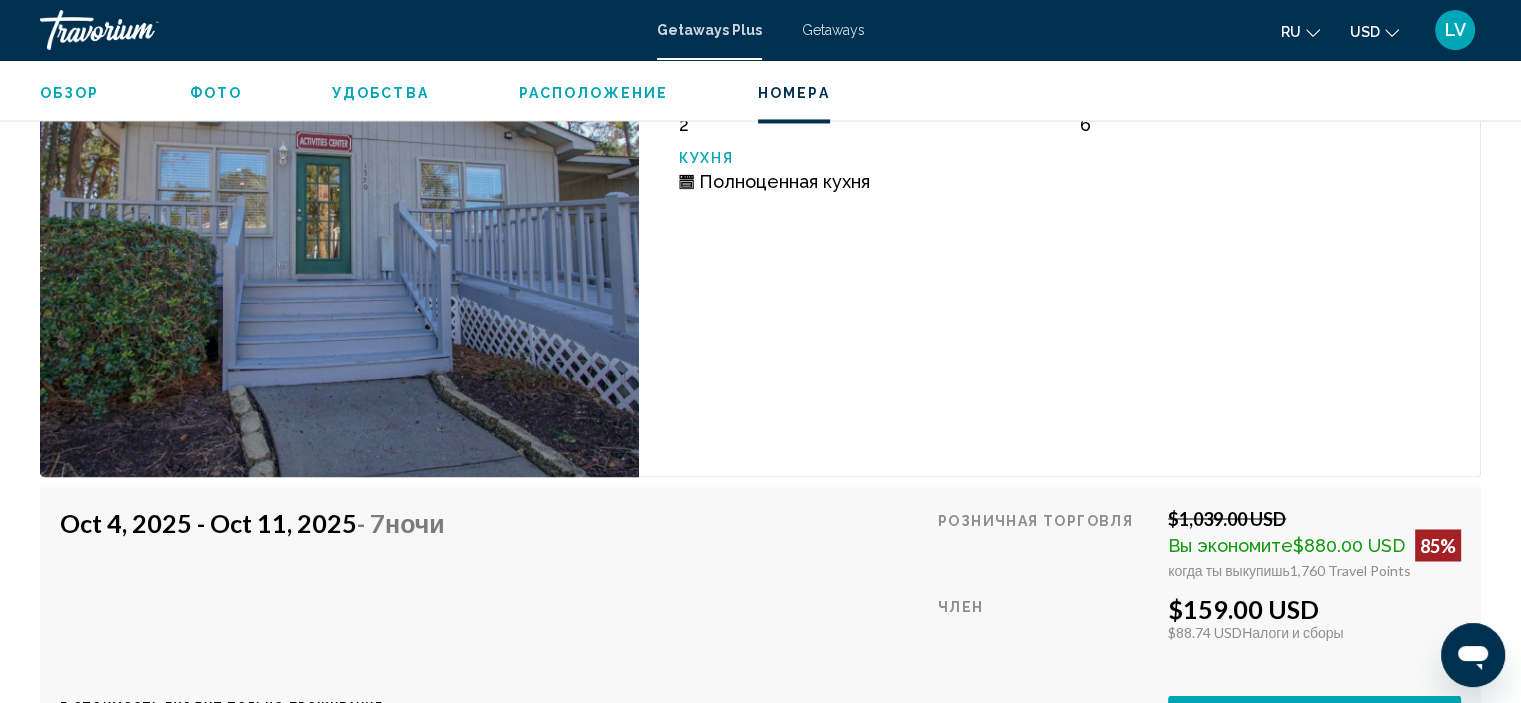 scroll, scrollTop: 3108, scrollLeft: 0, axis: vertical 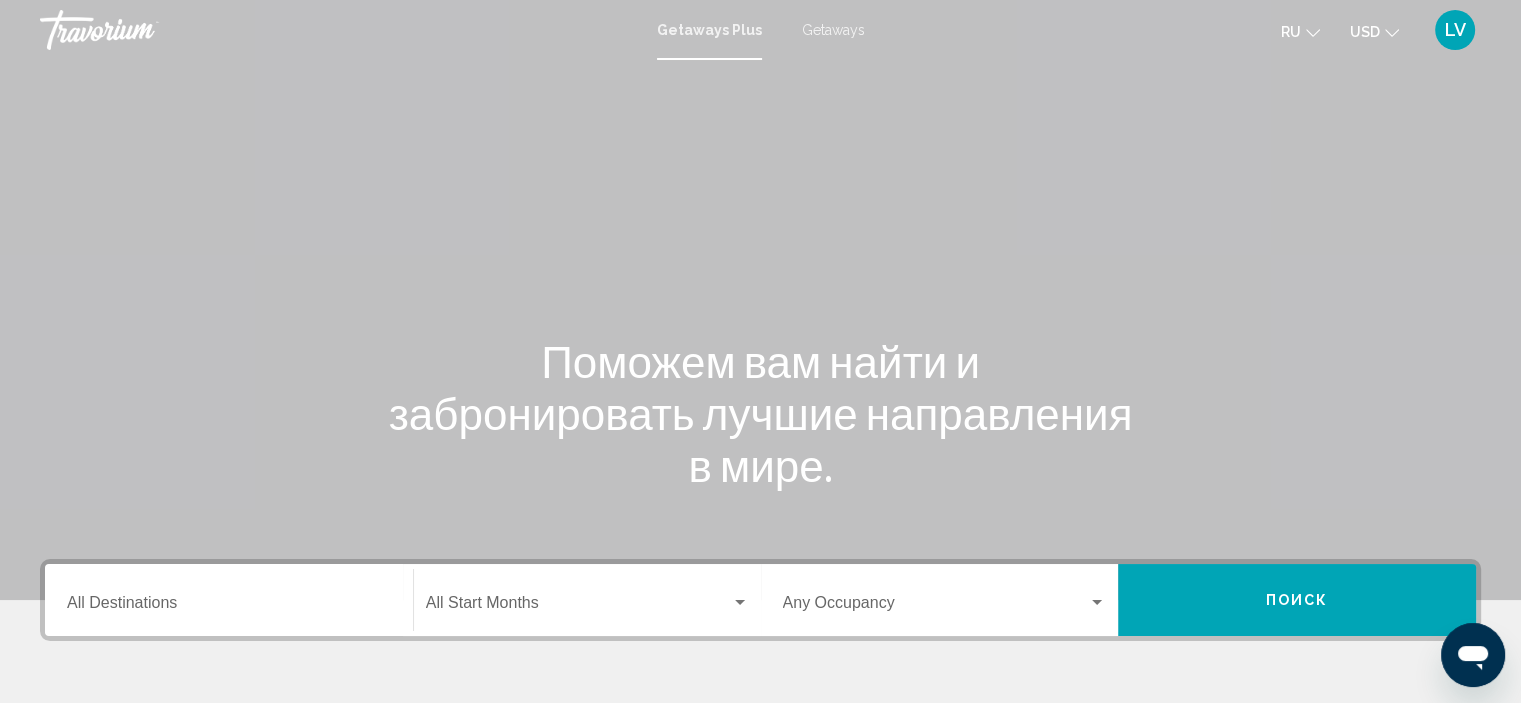 click on "Destination All Destinations" at bounding box center [229, 600] 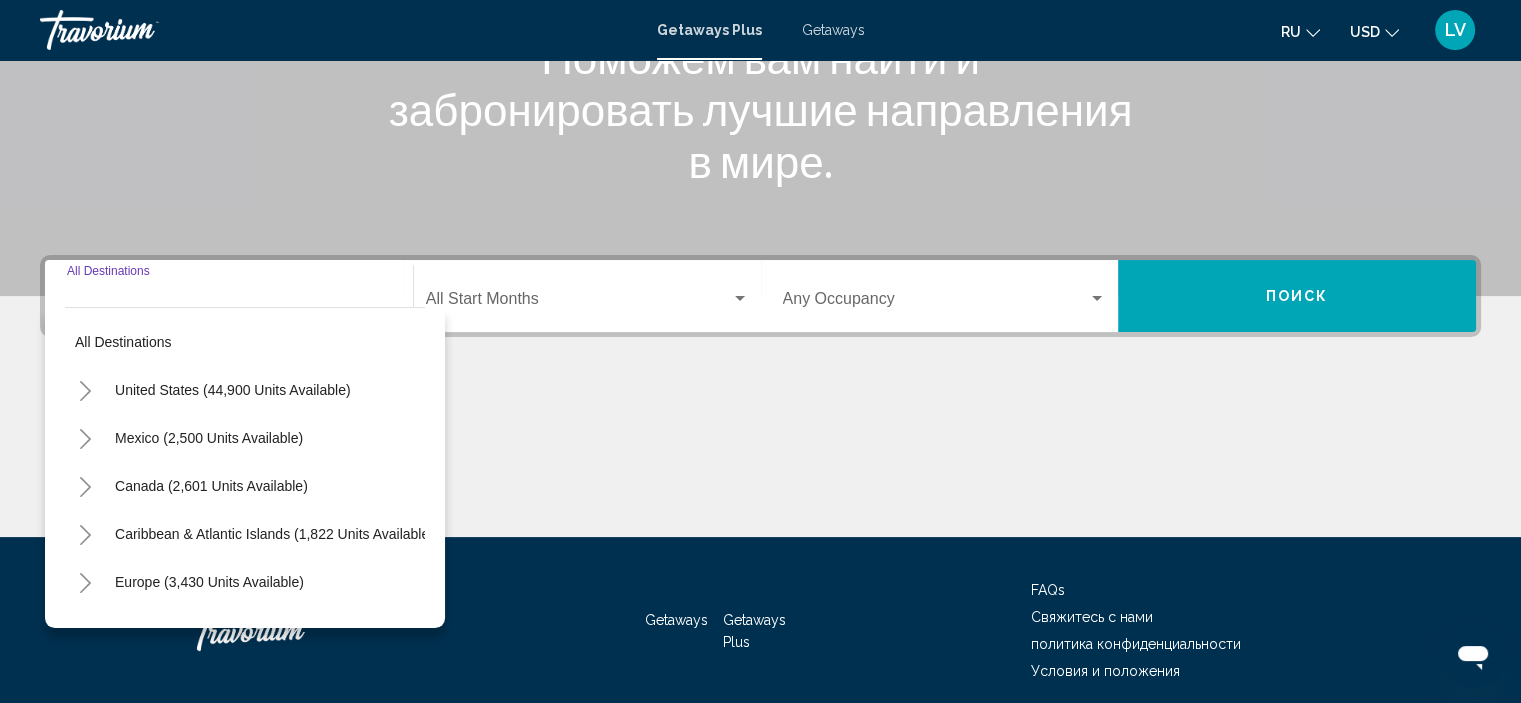 scroll, scrollTop: 382, scrollLeft: 0, axis: vertical 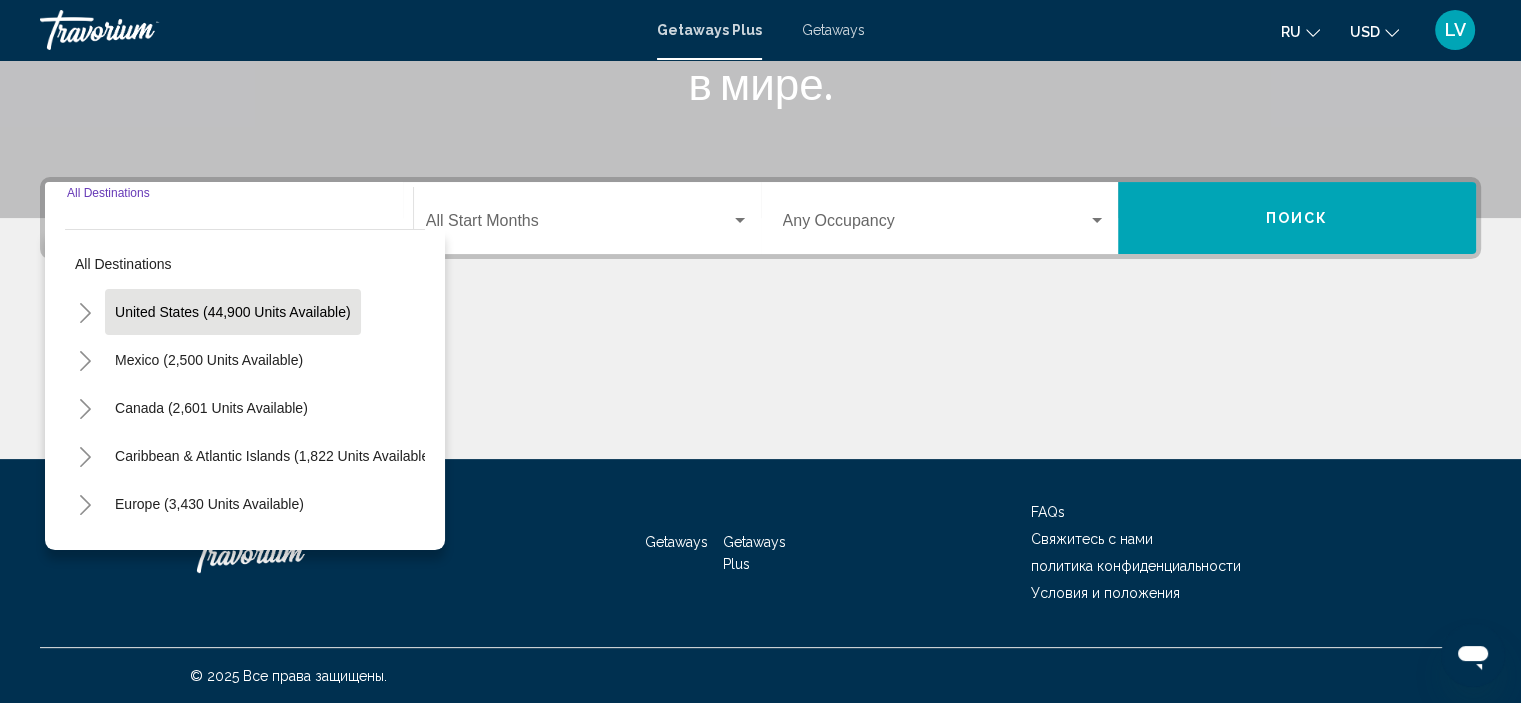 click on "United States (44,900 units available)" at bounding box center [209, 360] 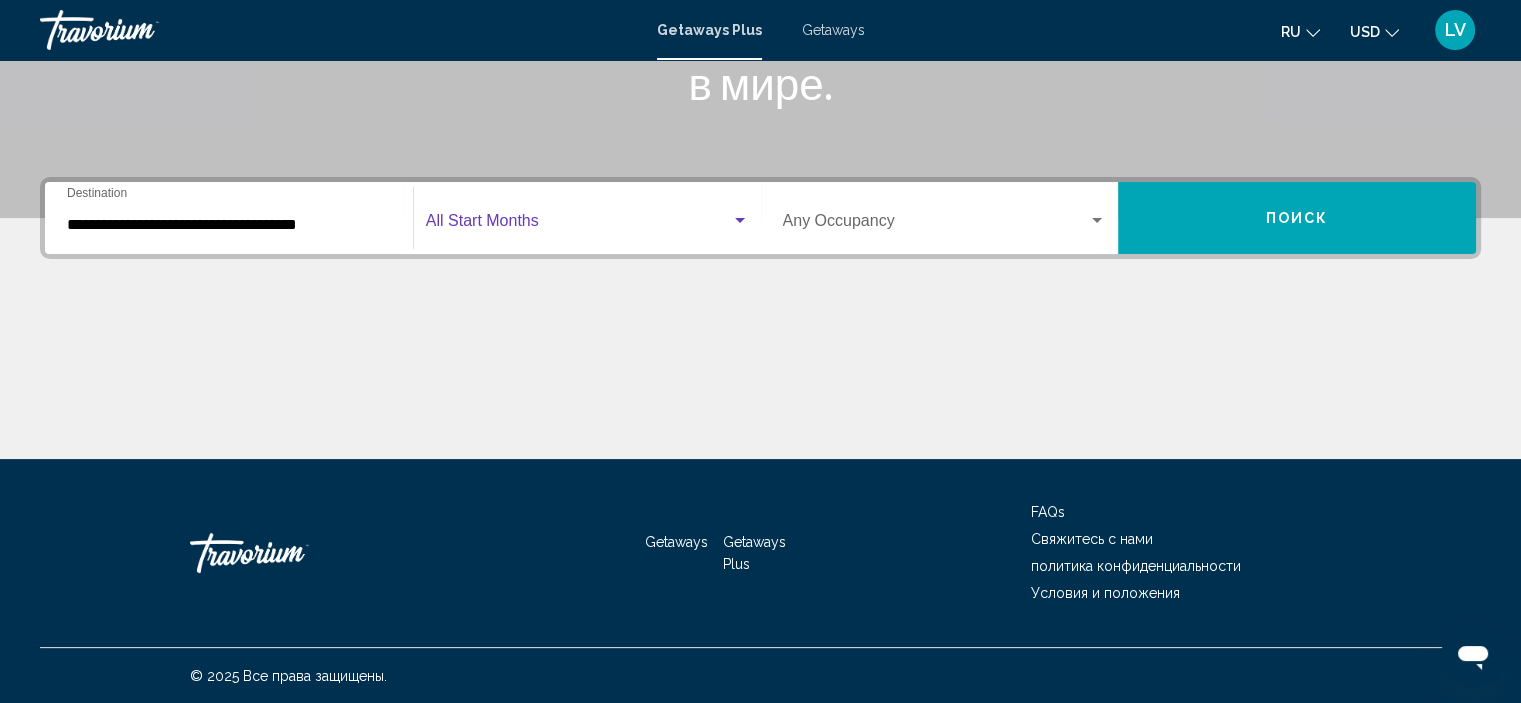 click at bounding box center [578, 225] 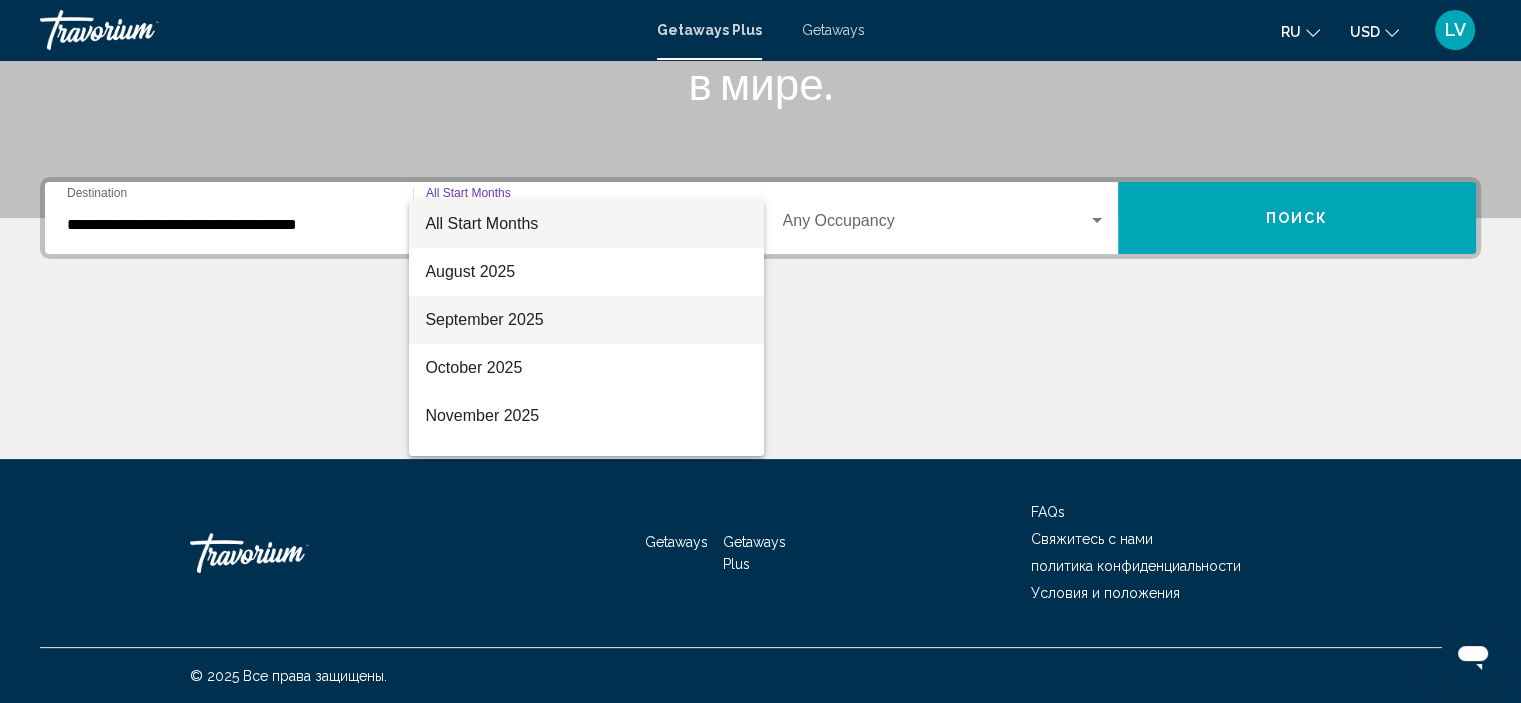 click on "September 2025" at bounding box center (586, 320) 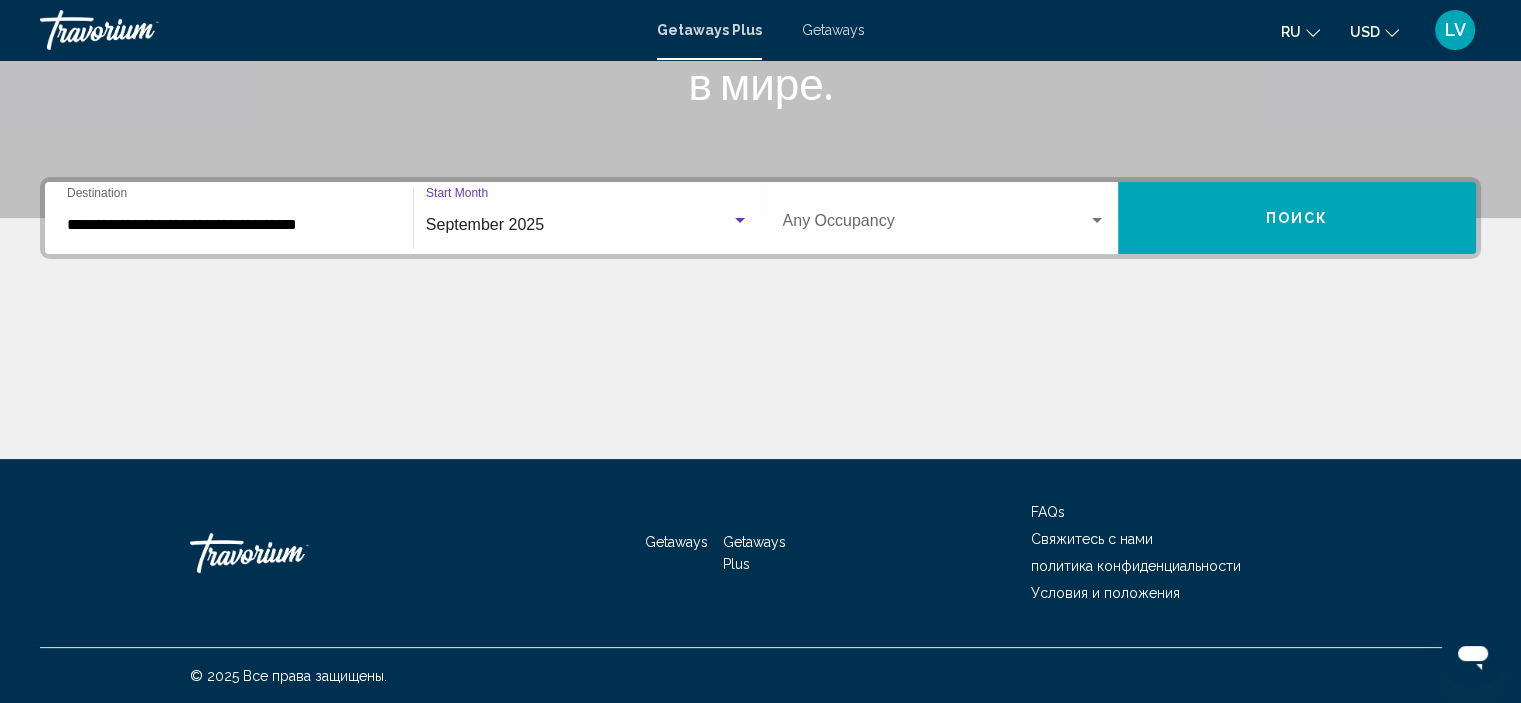 click on "Occupancy Any Occupancy" at bounding box center [945, 218] 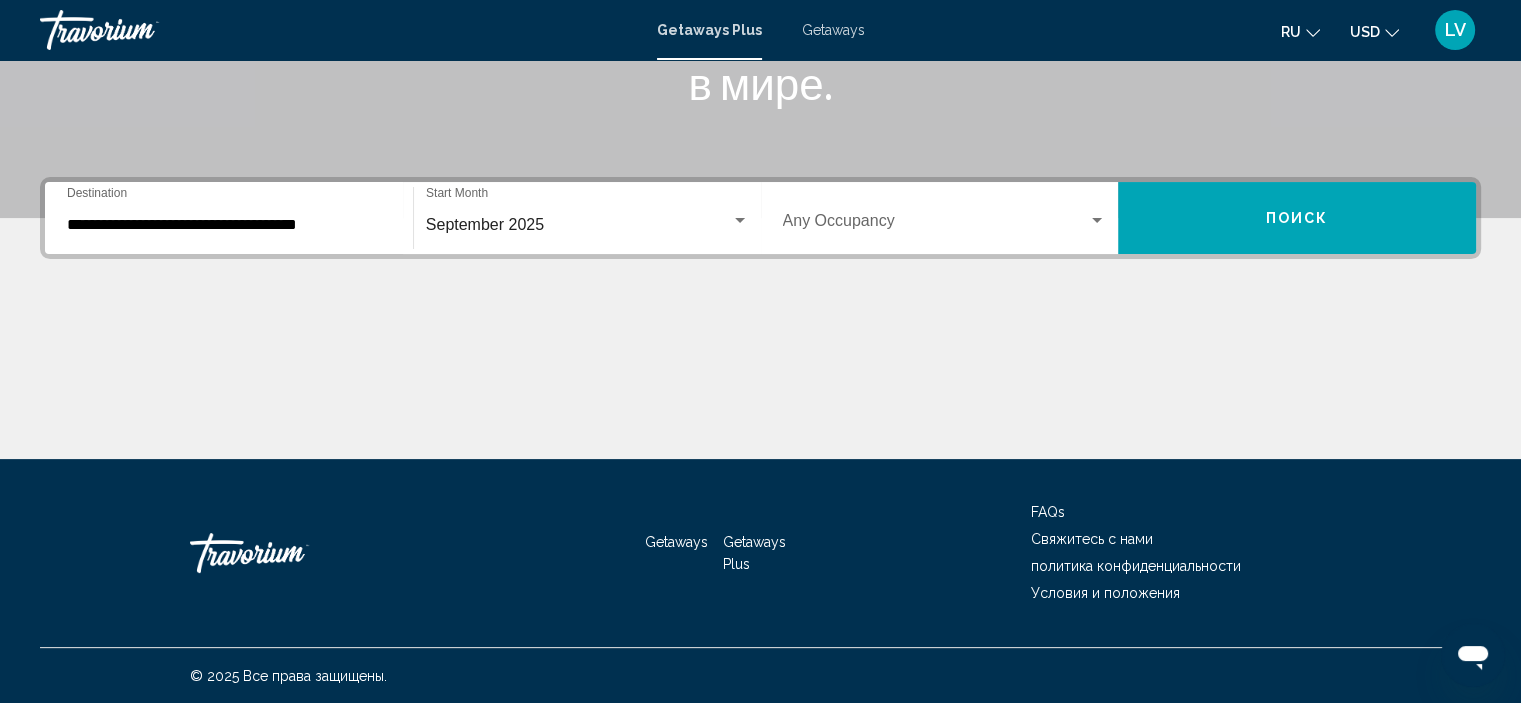 click on "Occupancy Any Occupancy" at bounding box center [945, 218] 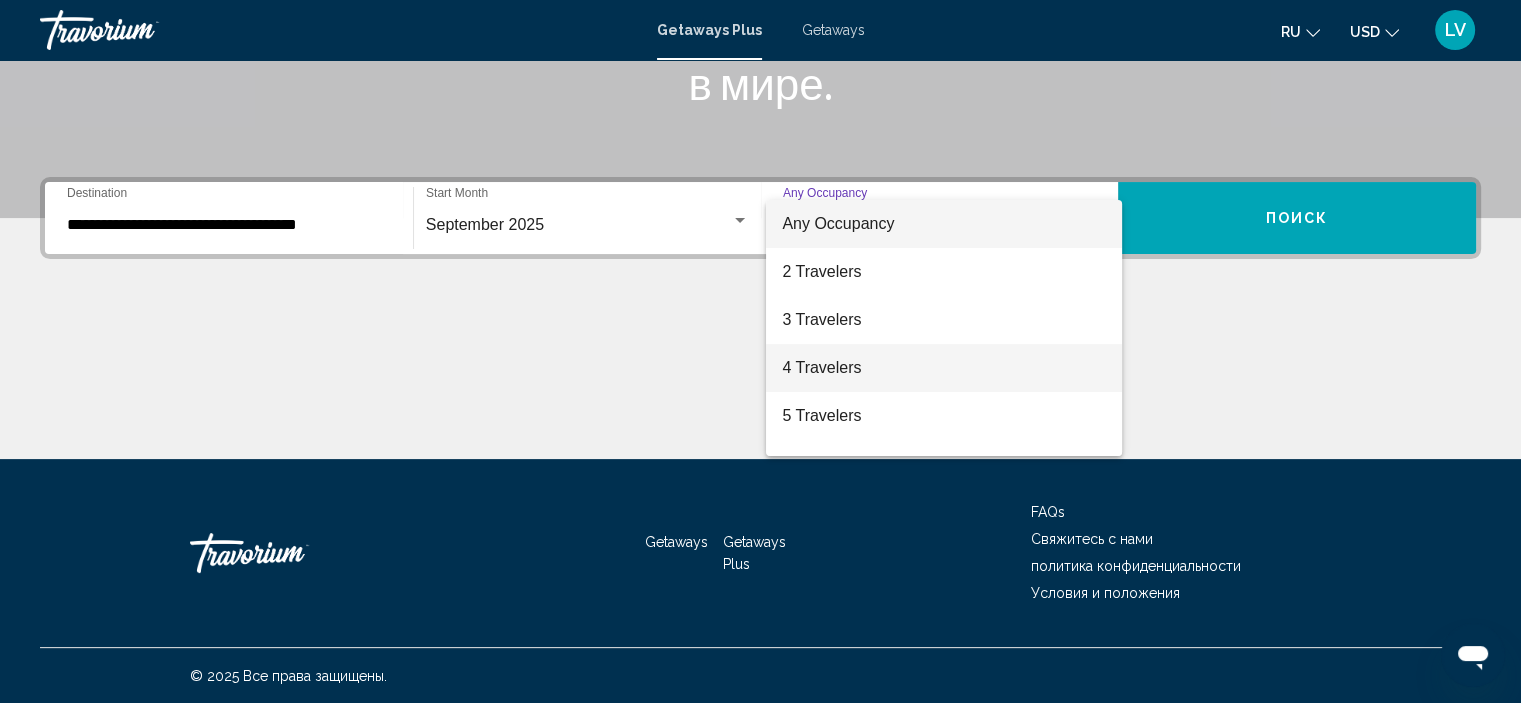 click on "4 Travelers" at bounding box center [944, 368] 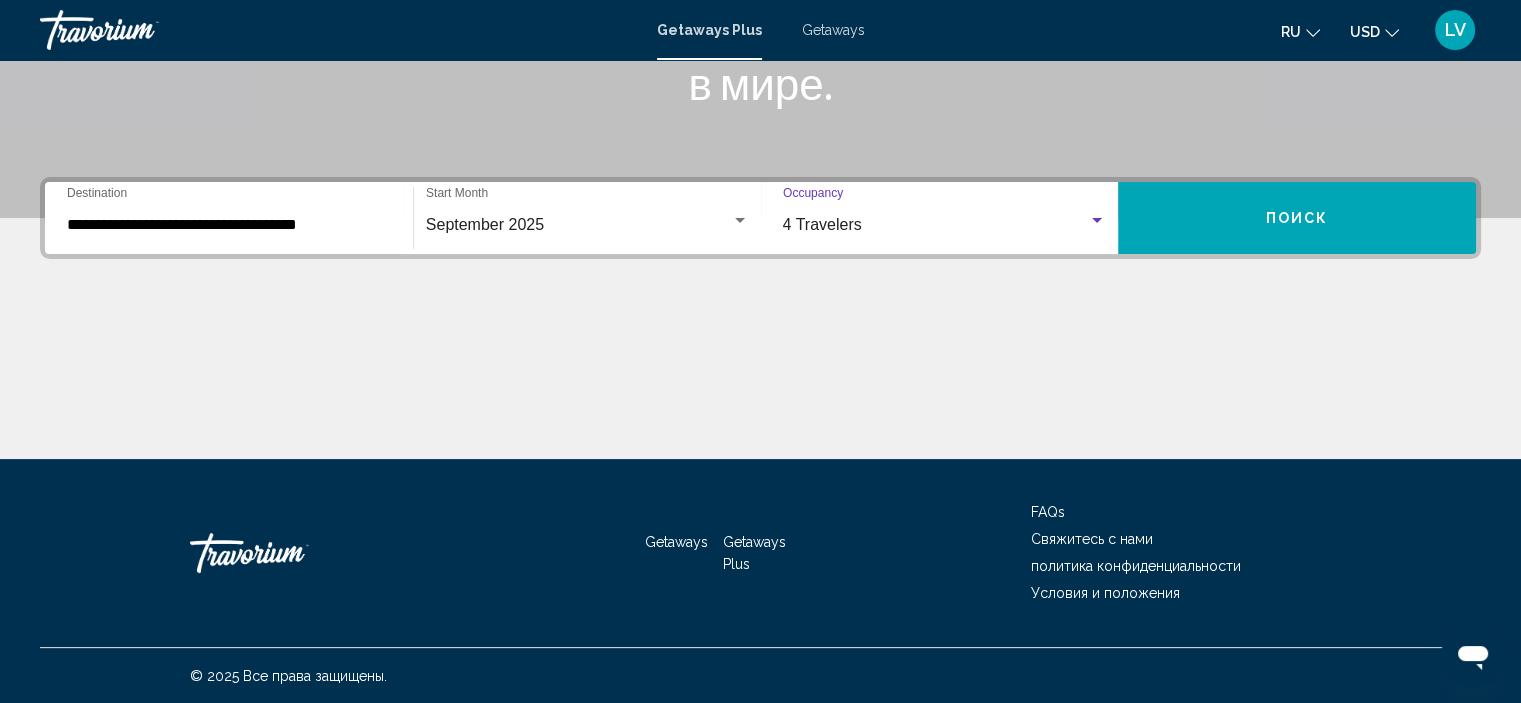 click on "Поиск" at bounding box center (1297, 219) 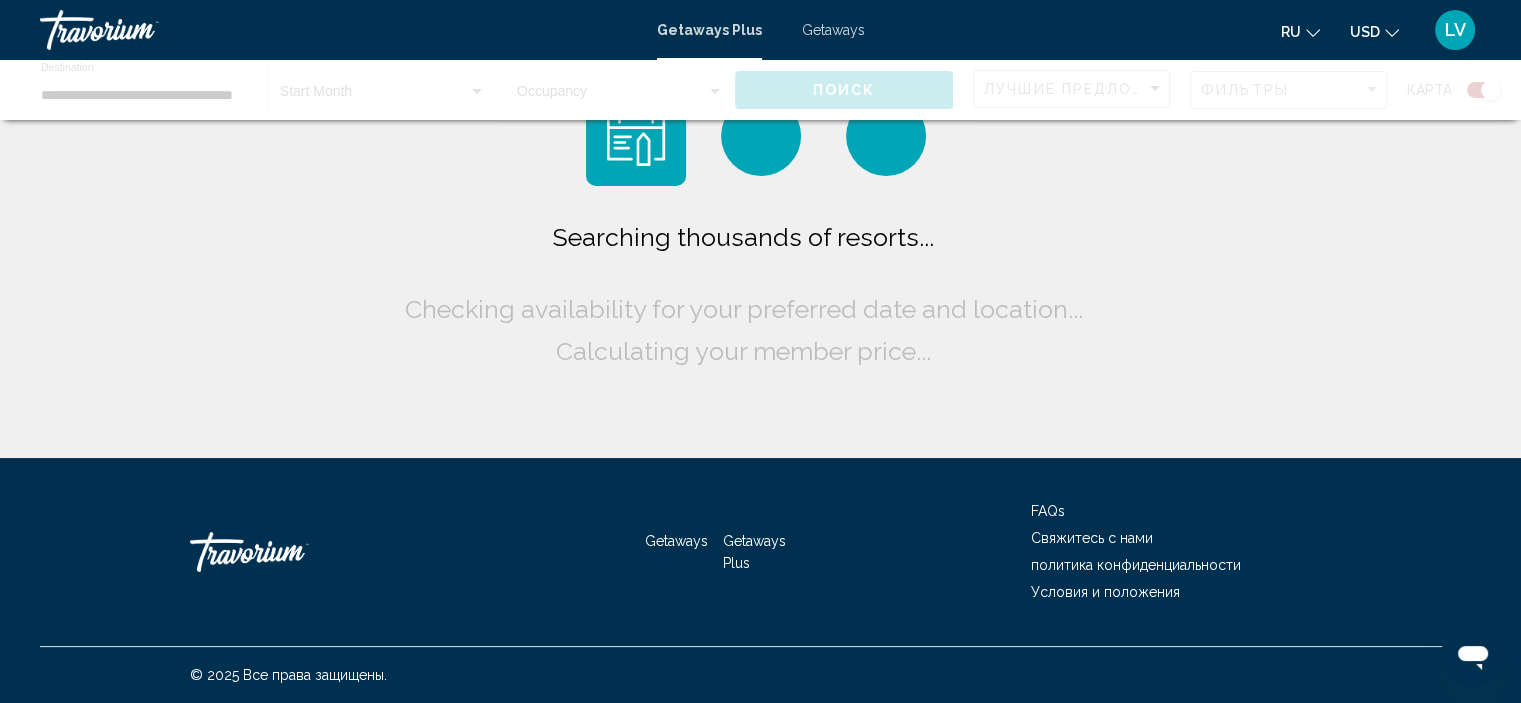 scroll, scrollTop: 0, scrollLeft: 0, axis: both 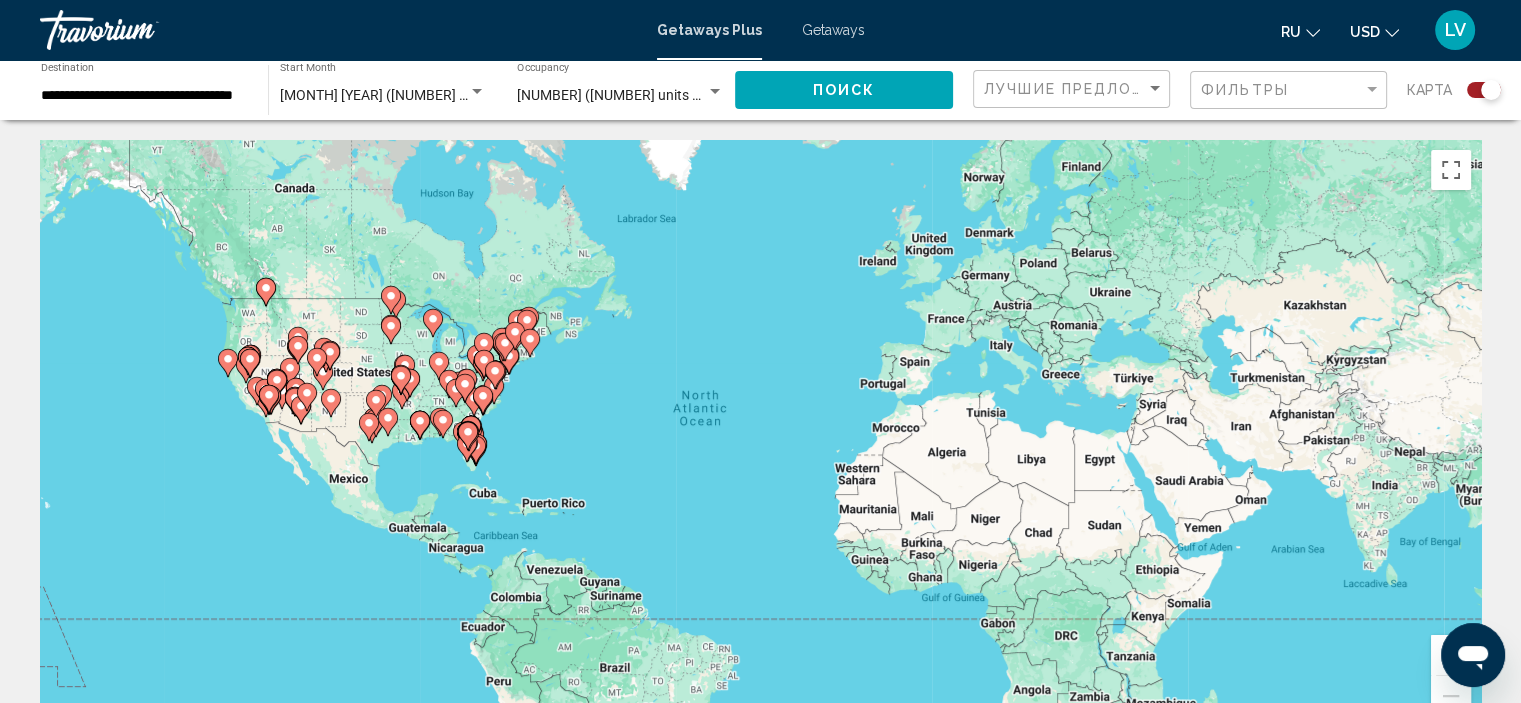 click on "**********" 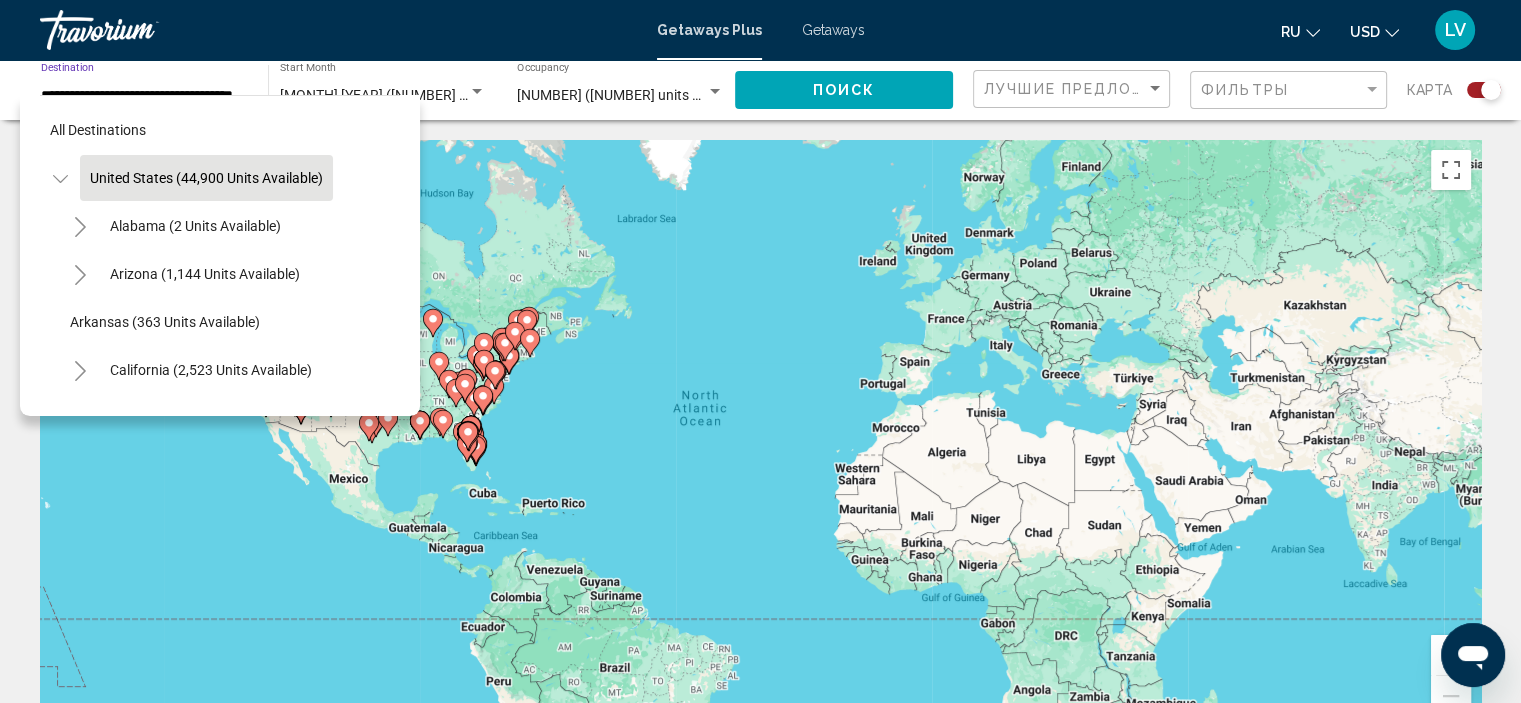 scroll, scrollTop: 0, scrollLeft: 24, axis: horizontal 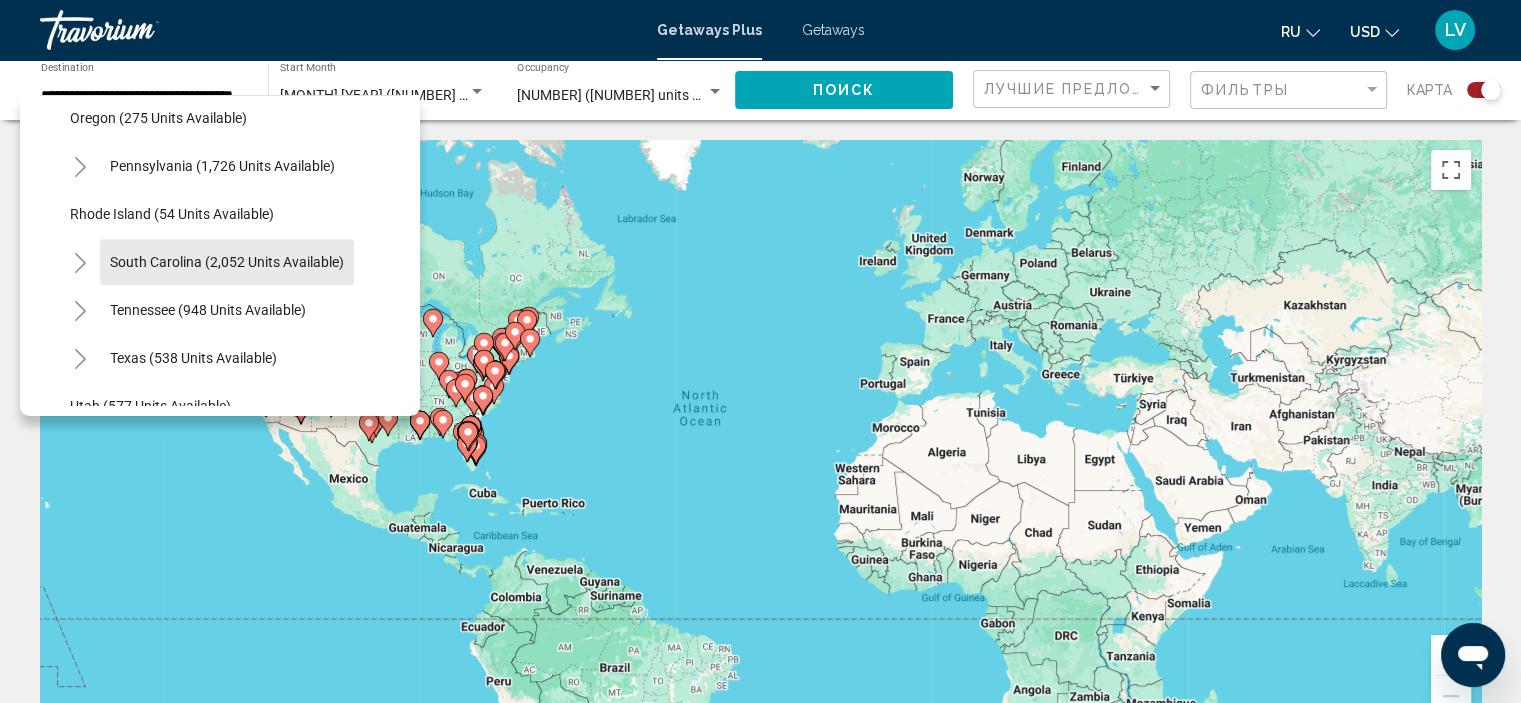 click on "South Carolina (2,052 units available)" 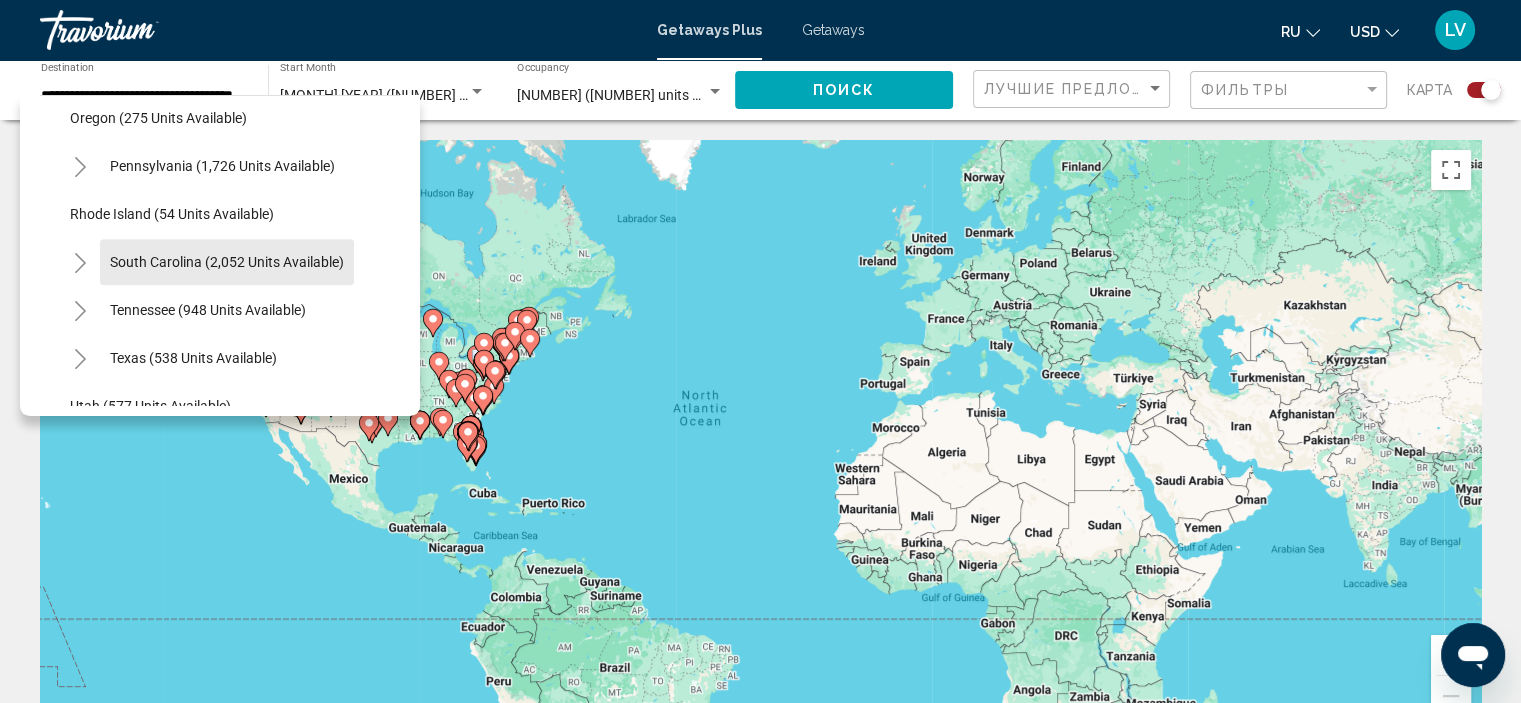type on "**********" 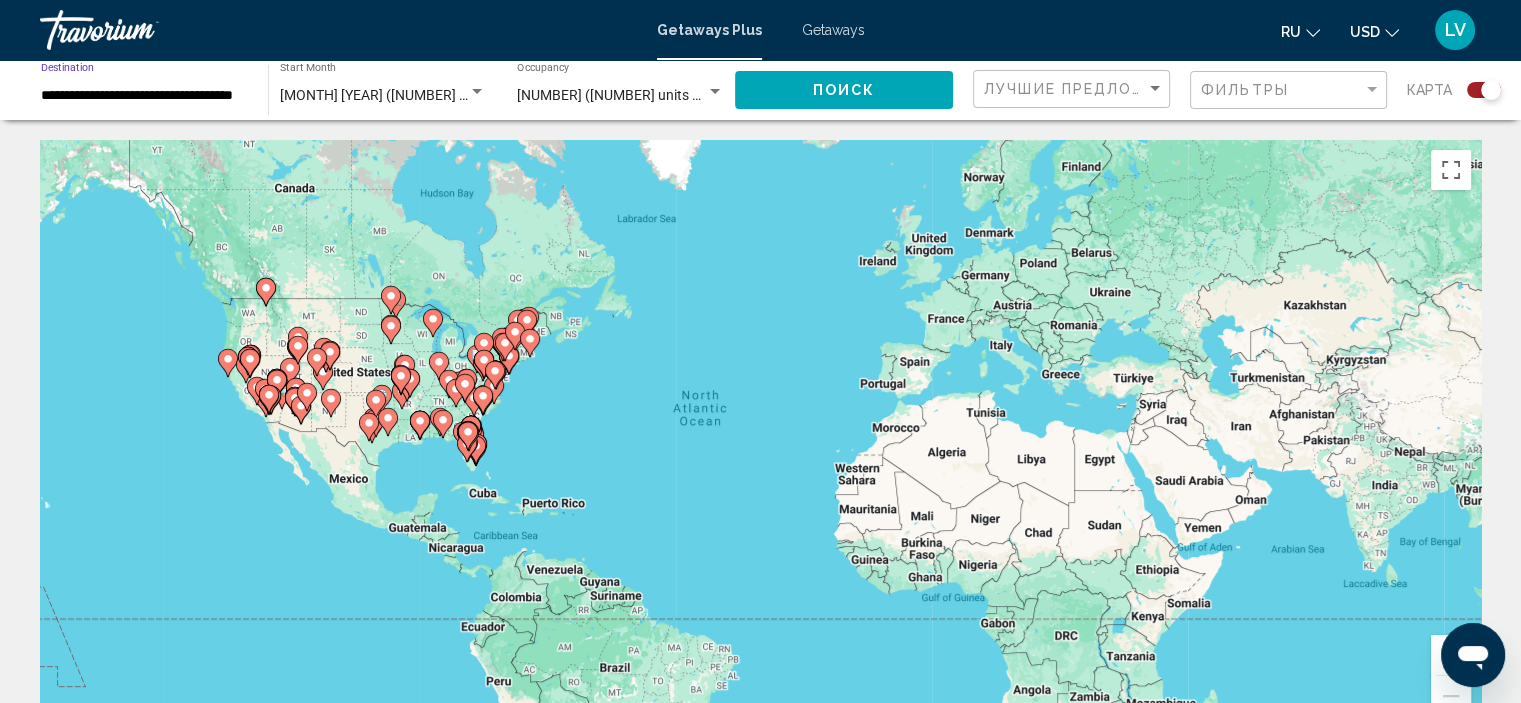 click on "Поиск" 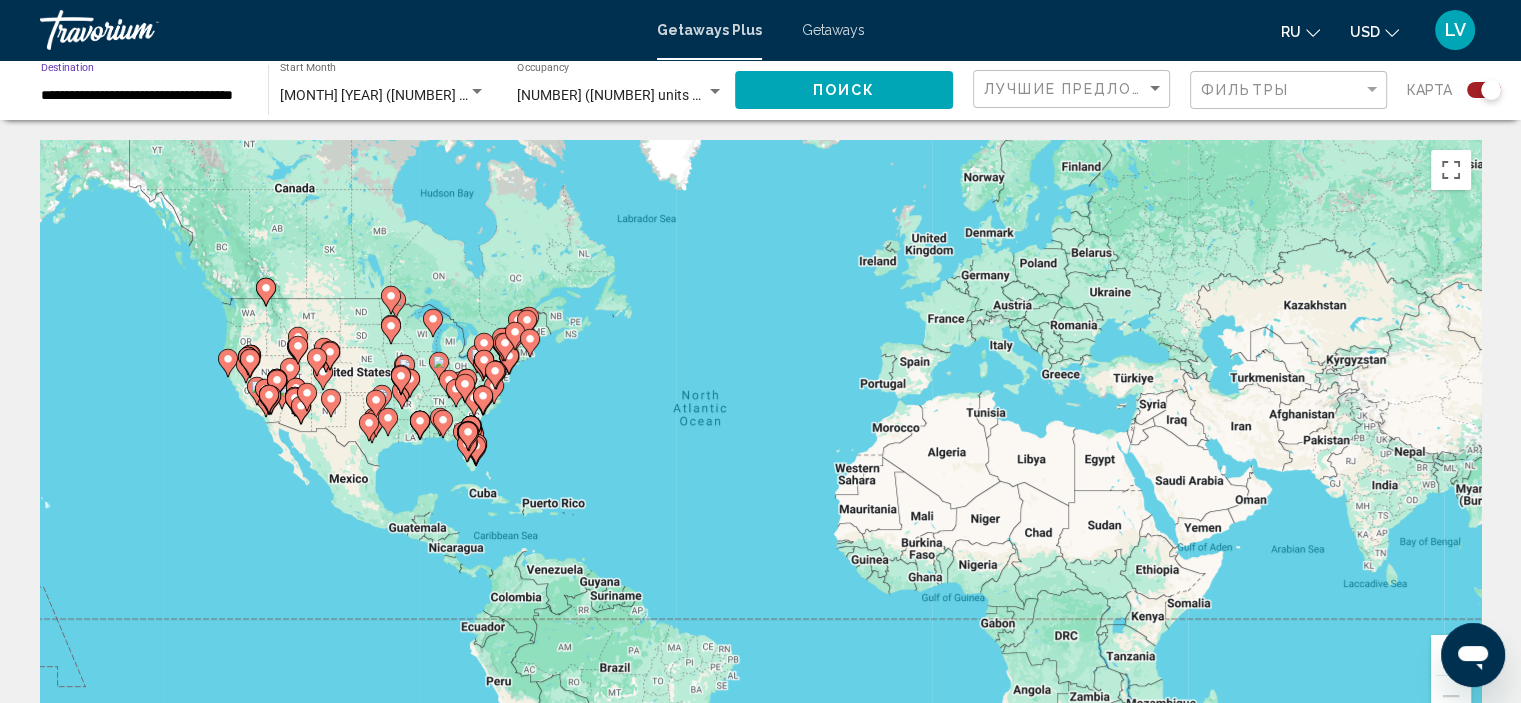 scroll, scrollTop: 0, scrollLeft: 0, axis: both 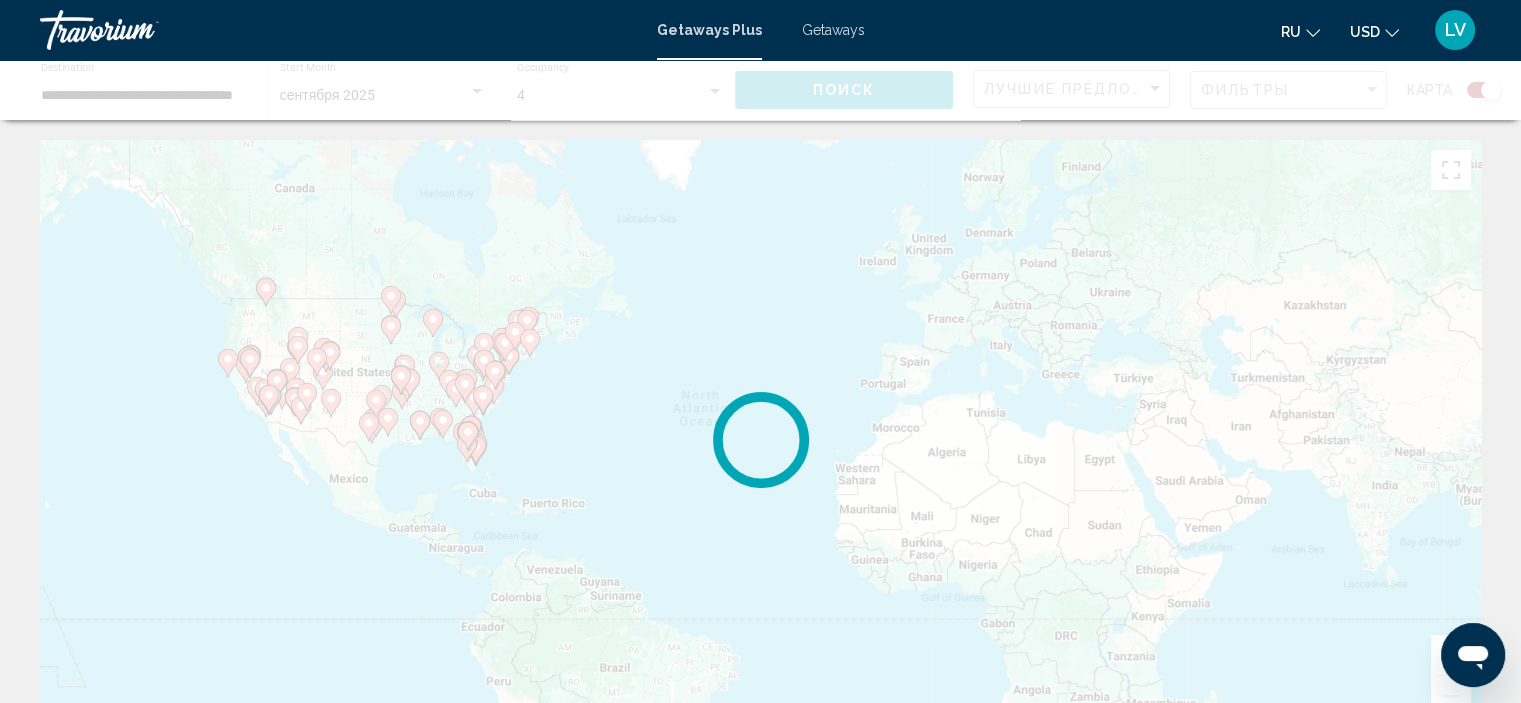 click 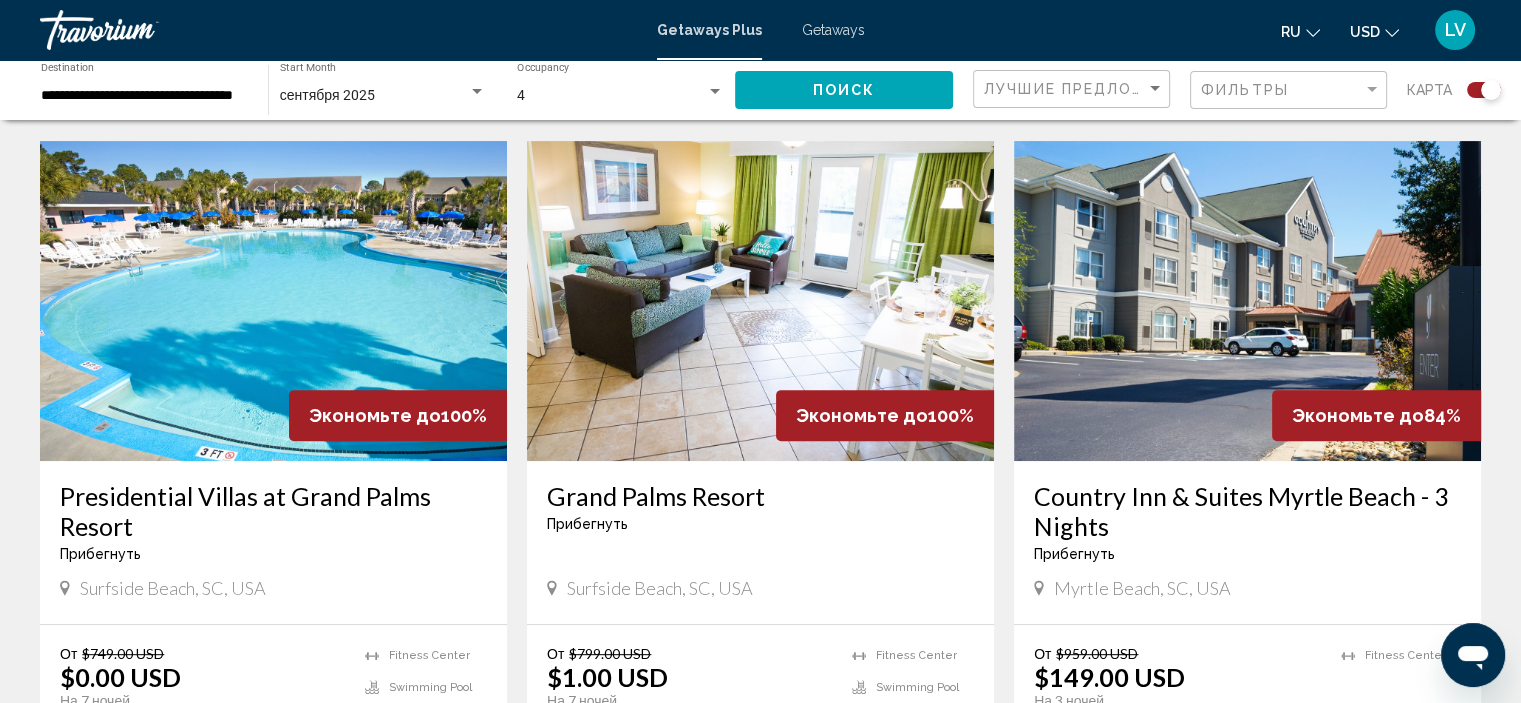 scroll, scrollTop: 700, scrollLeft: 0, axis: vertical 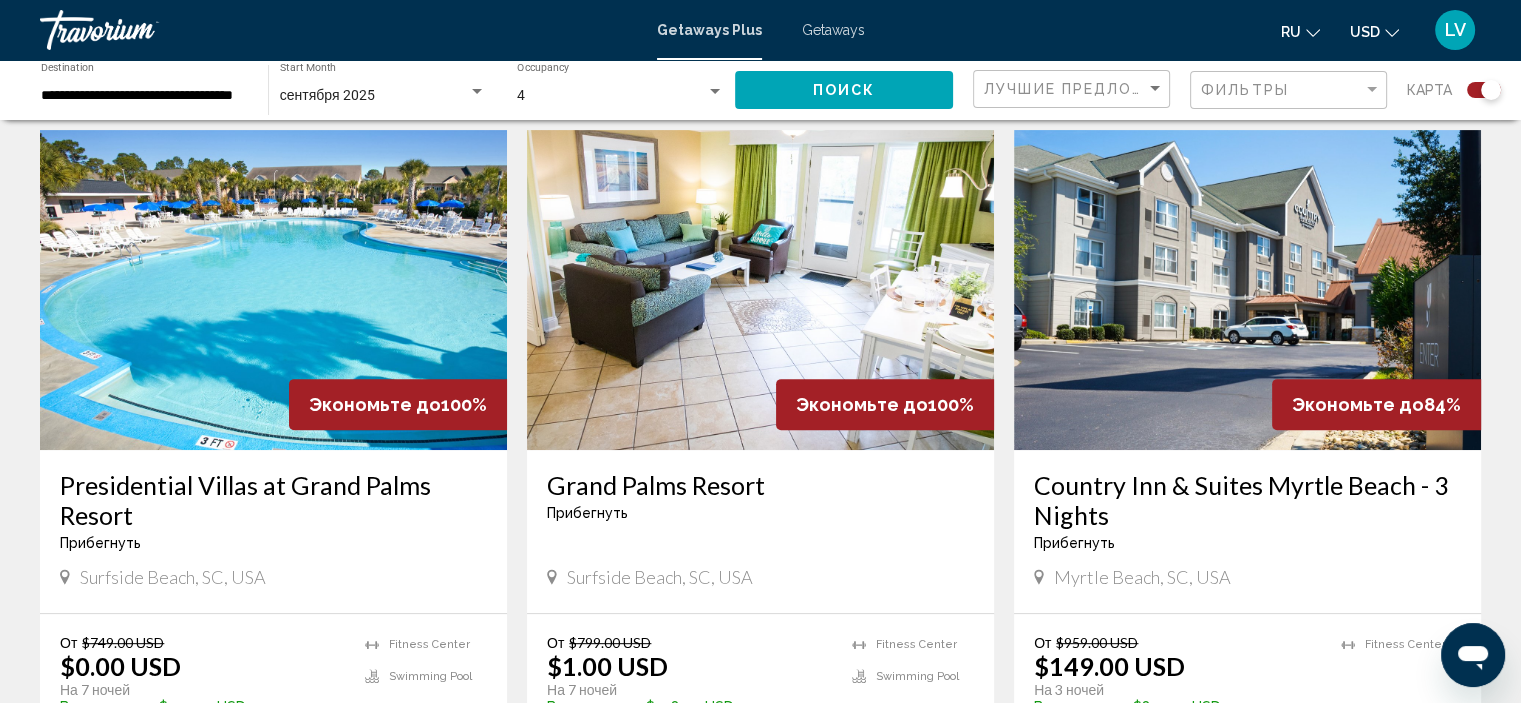 click at bounding box center (273, 290) 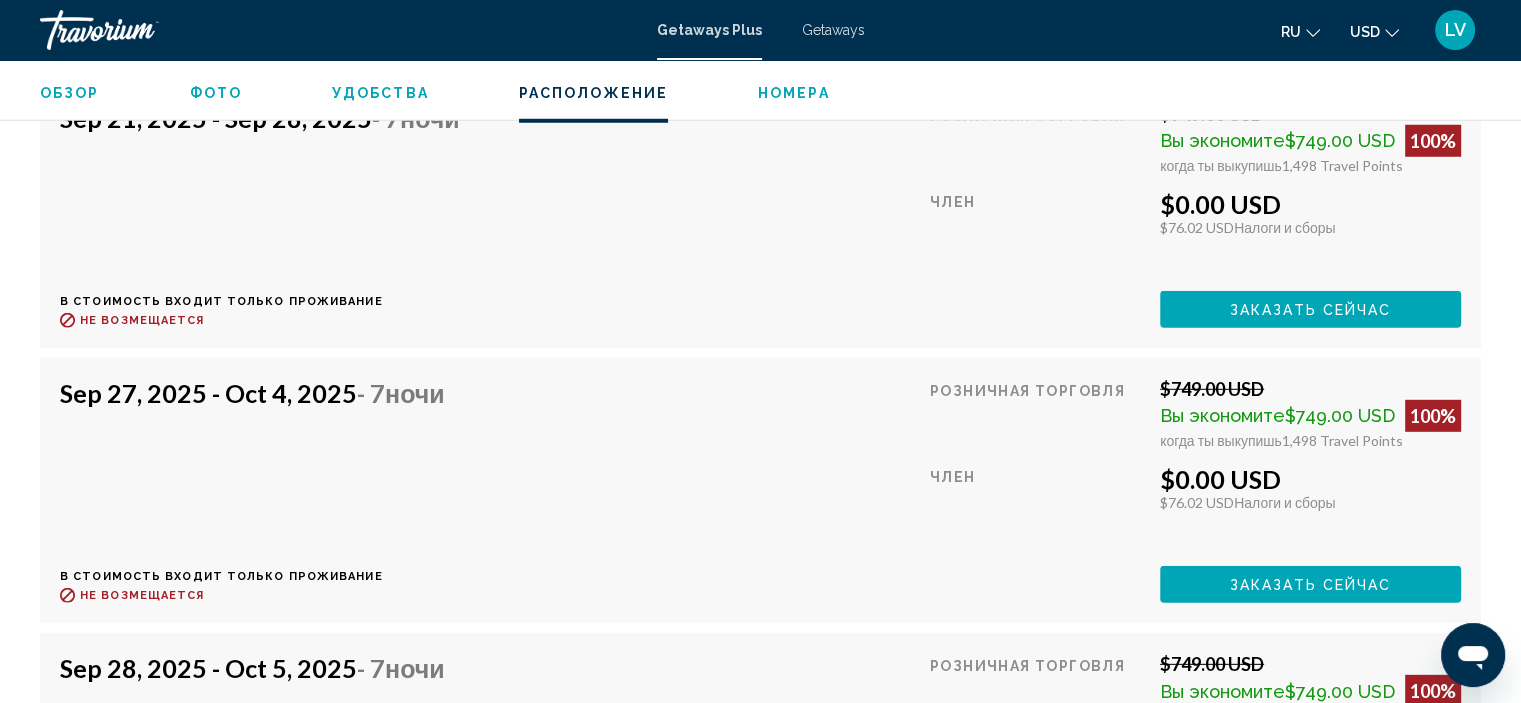 scroll, scrollTop: 5708, scrollLeft: 0, axis: vertical 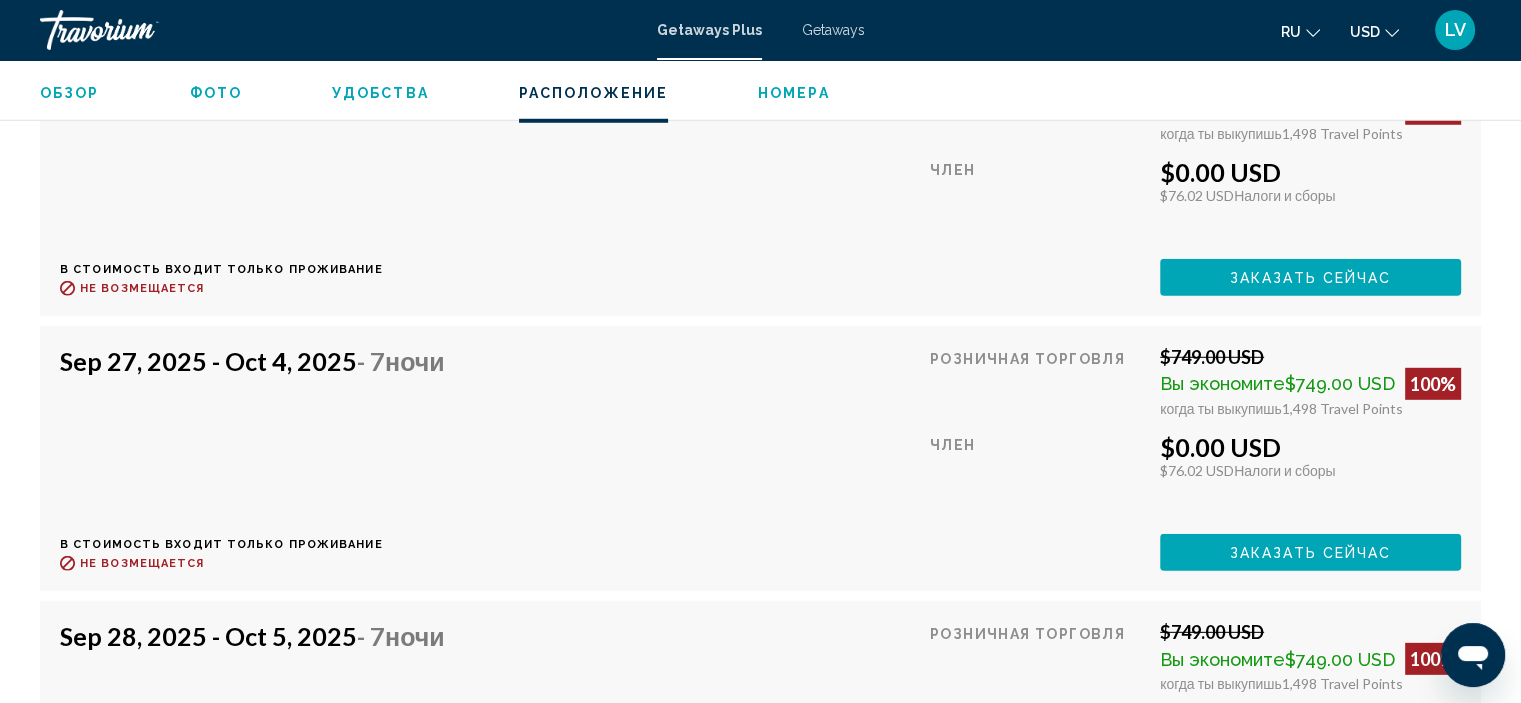 click on "Номера" at bounding box center (794, 93) 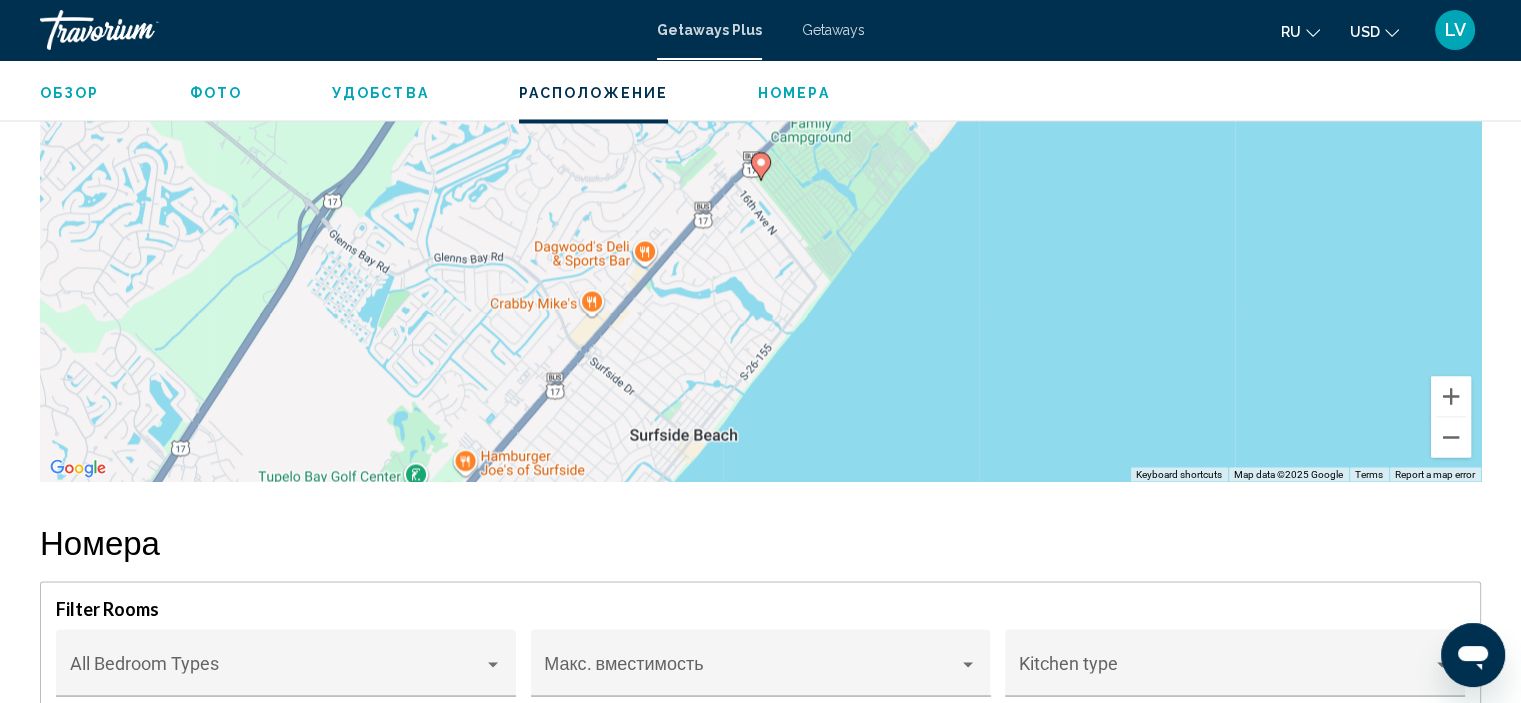 scroll, scrollTop: 3707, scrollLeft: 0, axis: vertical 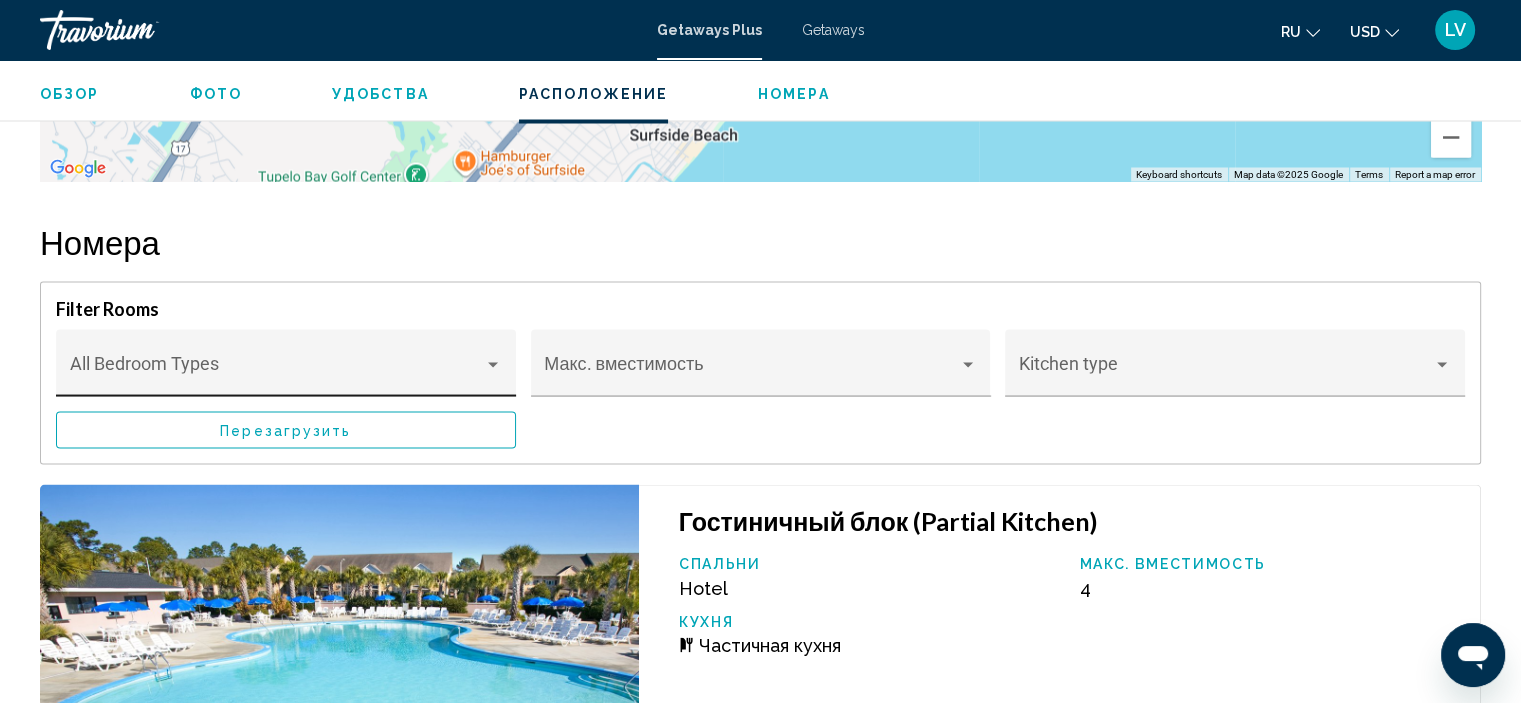 click on "Bedroom Types All Bedroom Types" at bounding box center [286, 369] 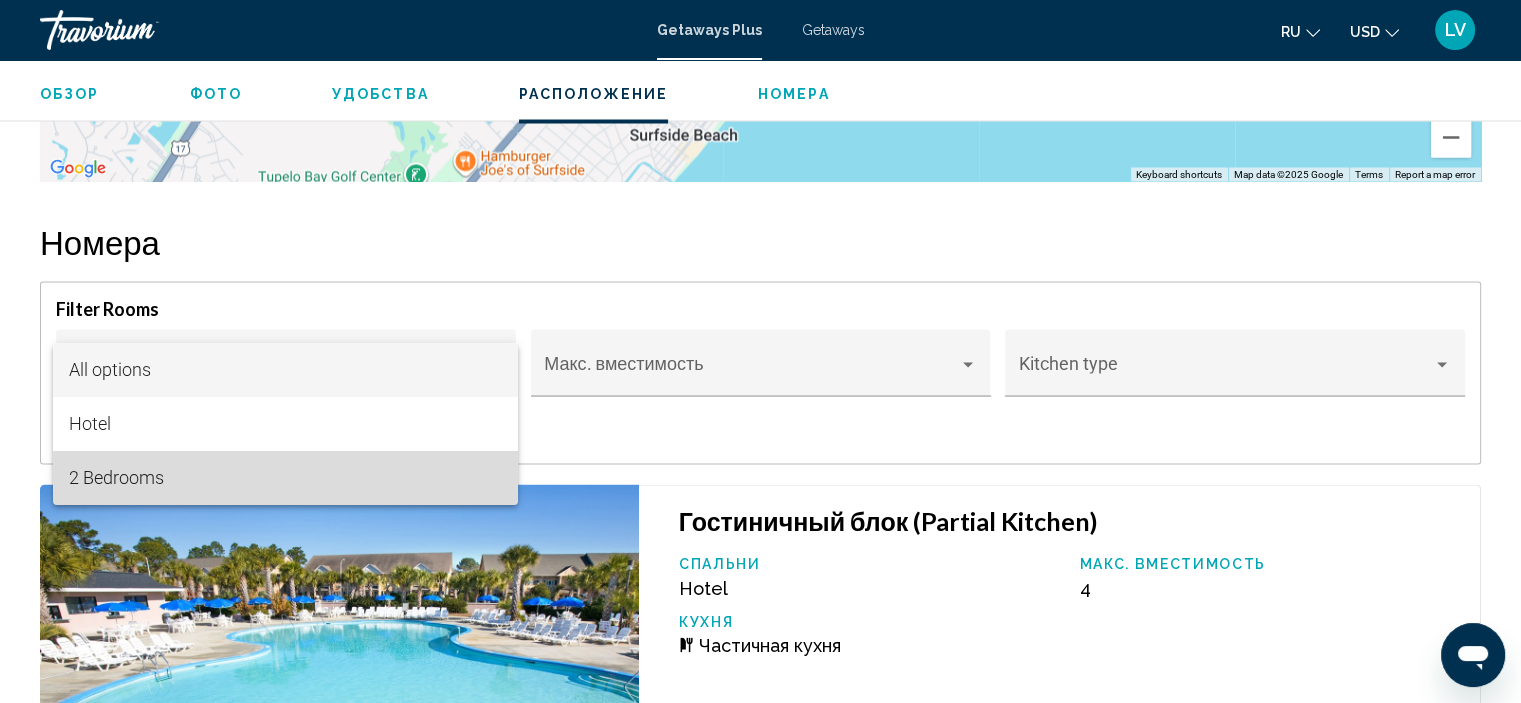 click on "2 Bedrooms" at bounding box center [285, 478] 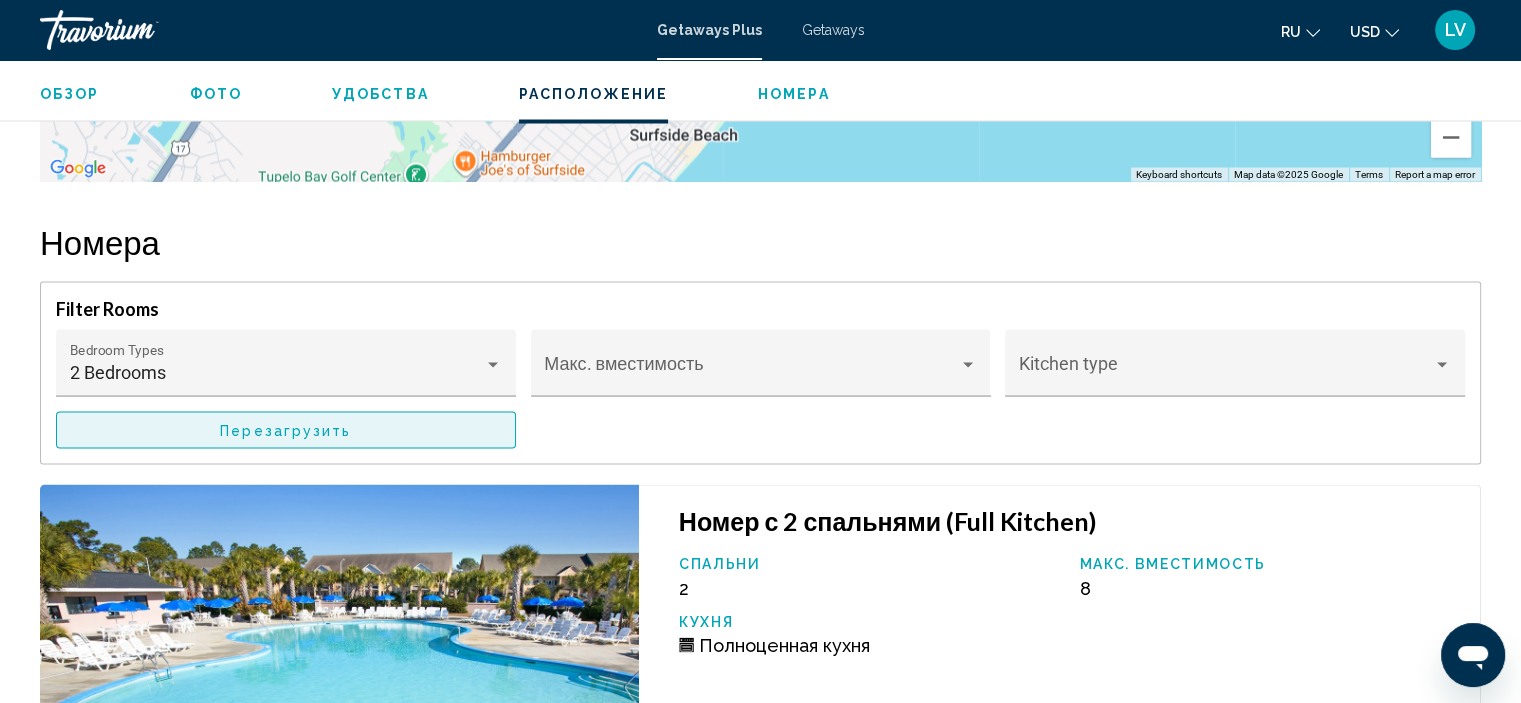click on "Перезагрузить" at bounding box center (286, 429) 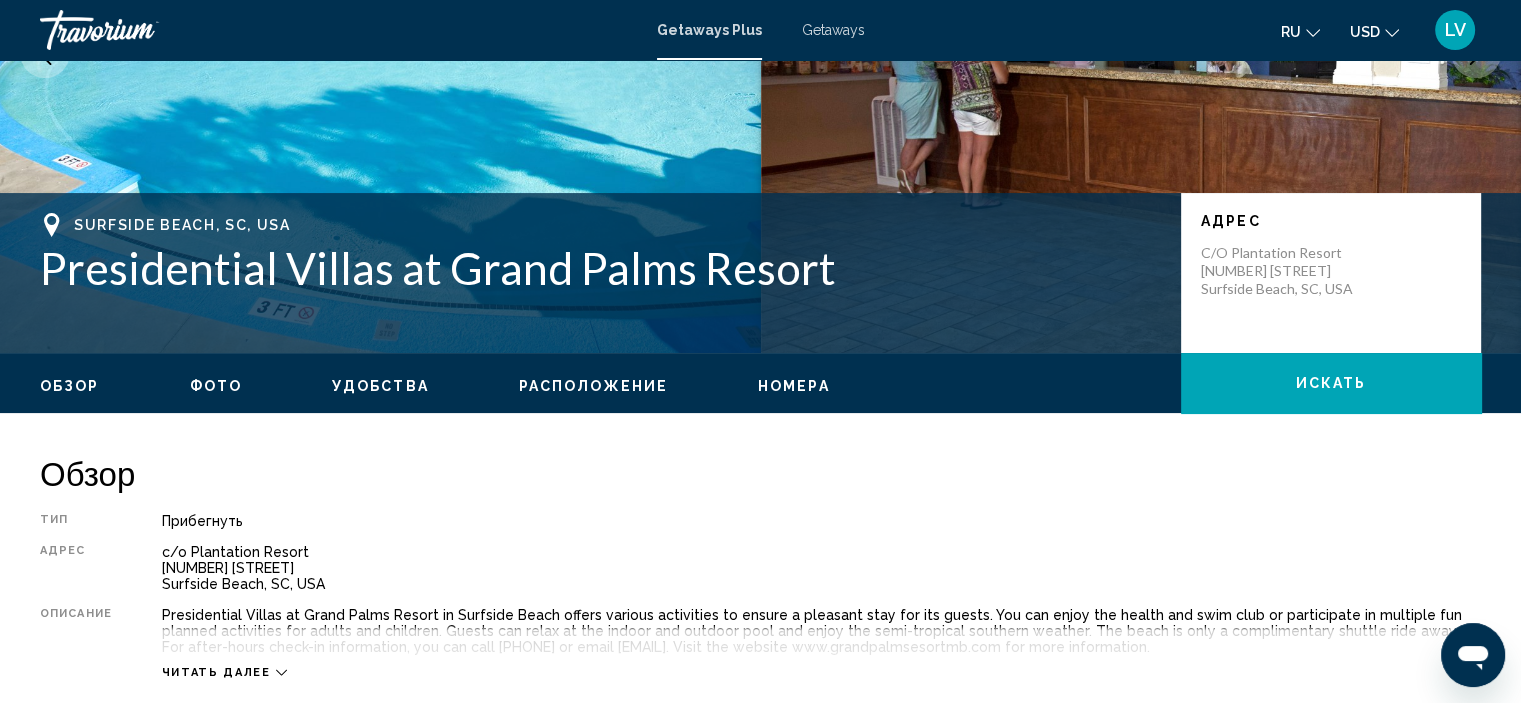 scroll, scrollTop: 0, scrollLeft: 0, axis: both 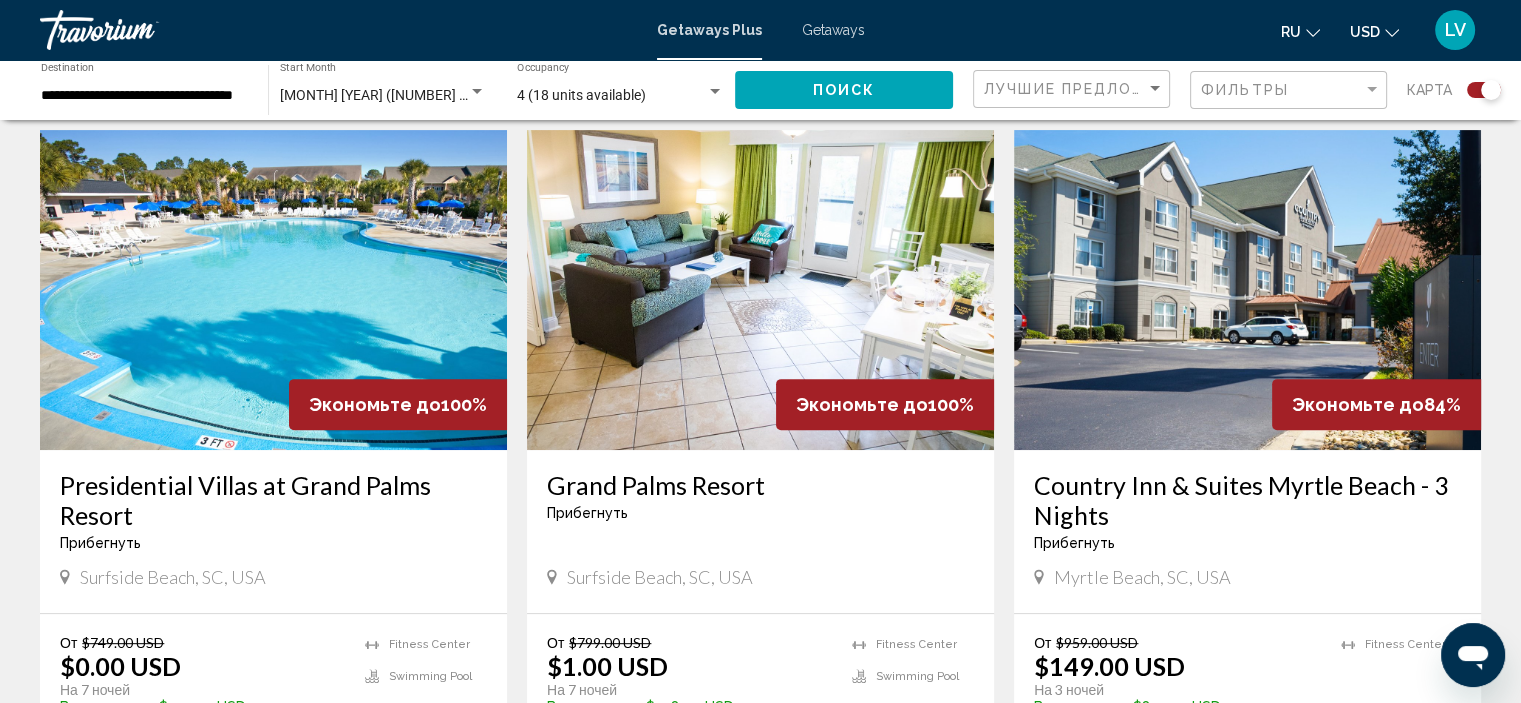 click at bounding box center (760, 290) 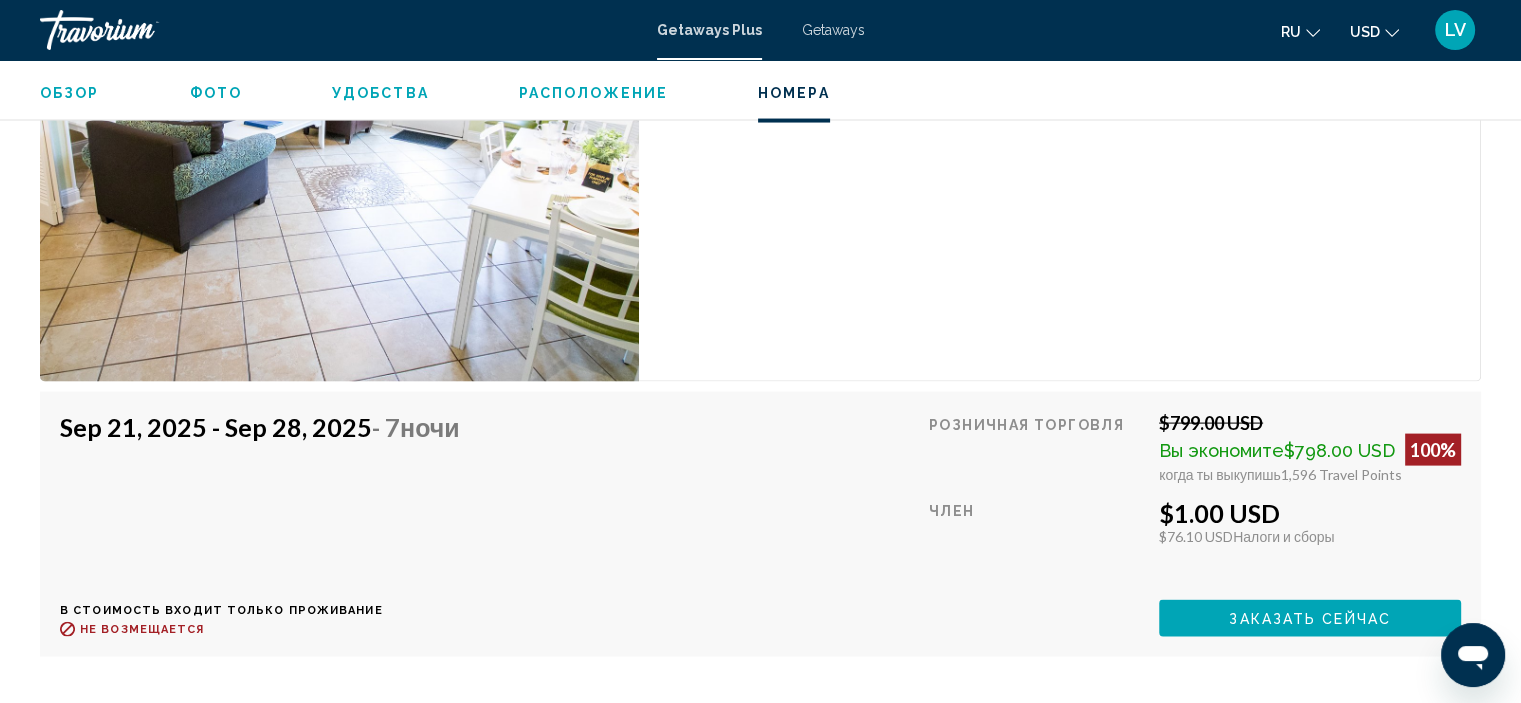 scroll, scrollTop: 4008, scrollLeft: 0, axis: vertical 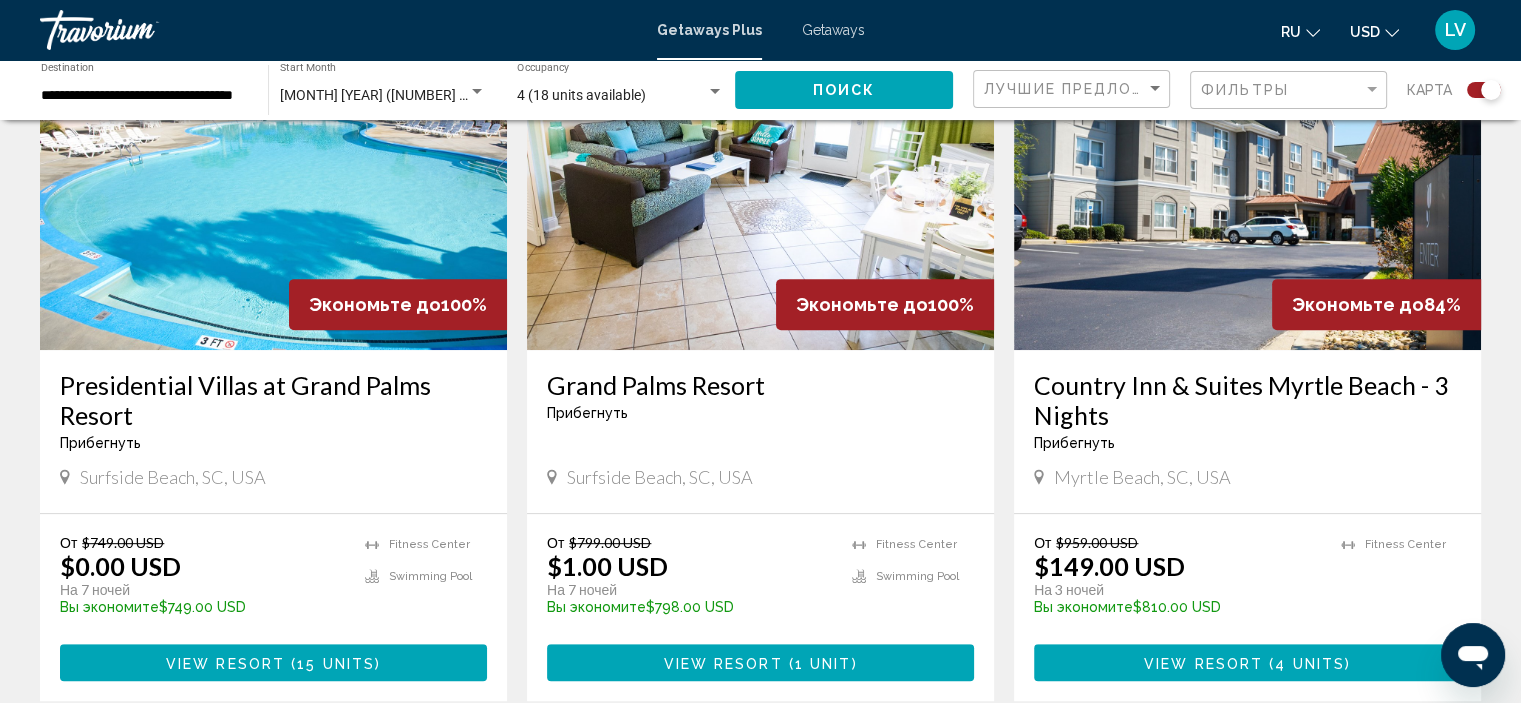 click at bounding box center [1247, 190] 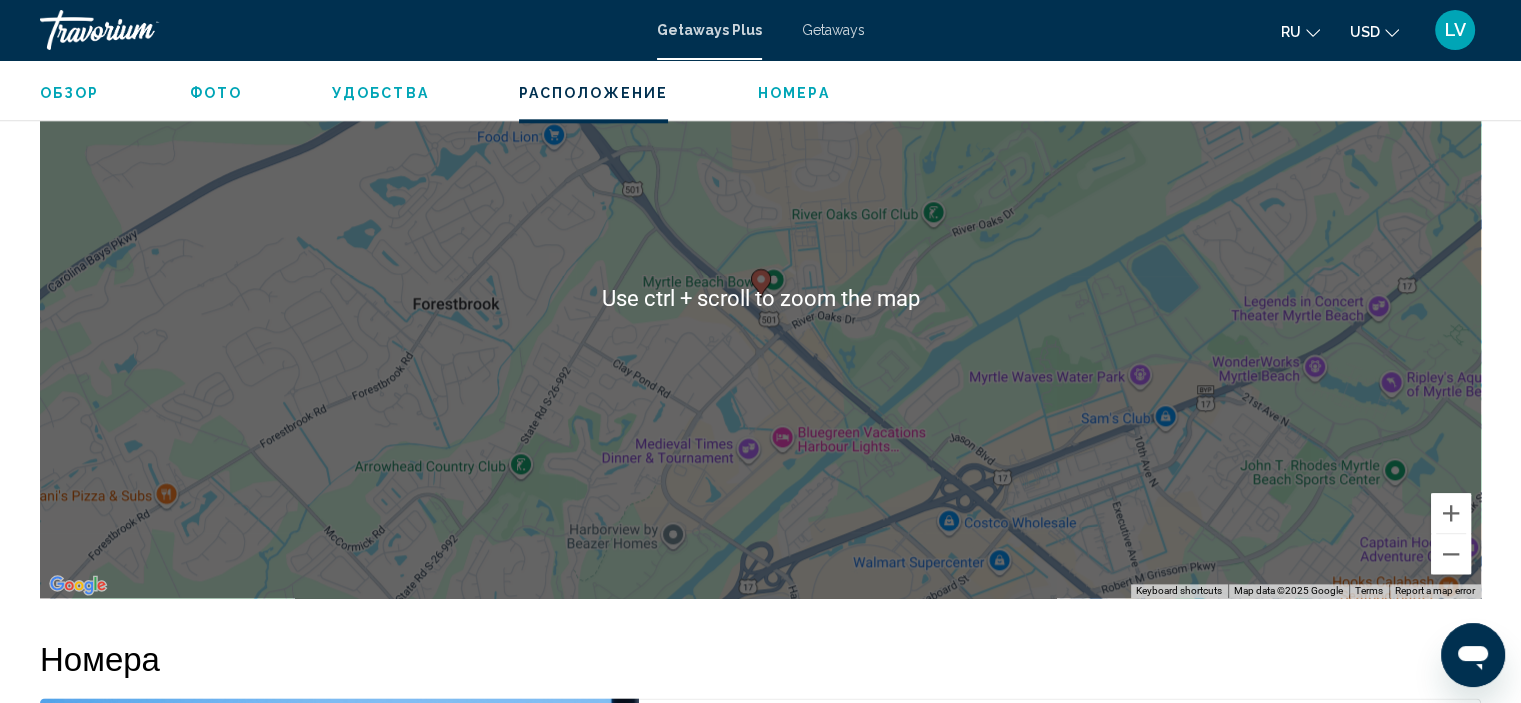 scroll, scrollTop: 2408, scrollLeft: 0, axis: vertical 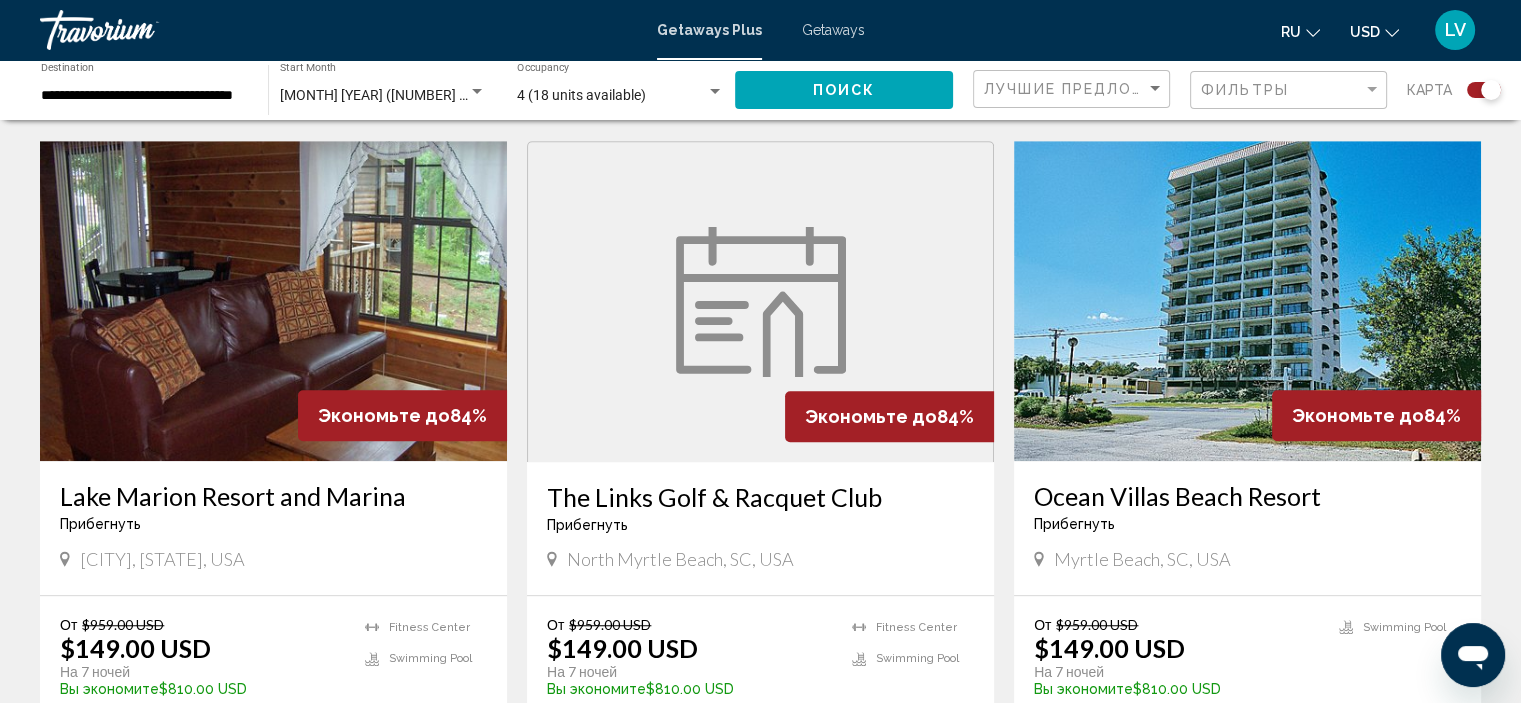 click at bounding box center (273, 301) 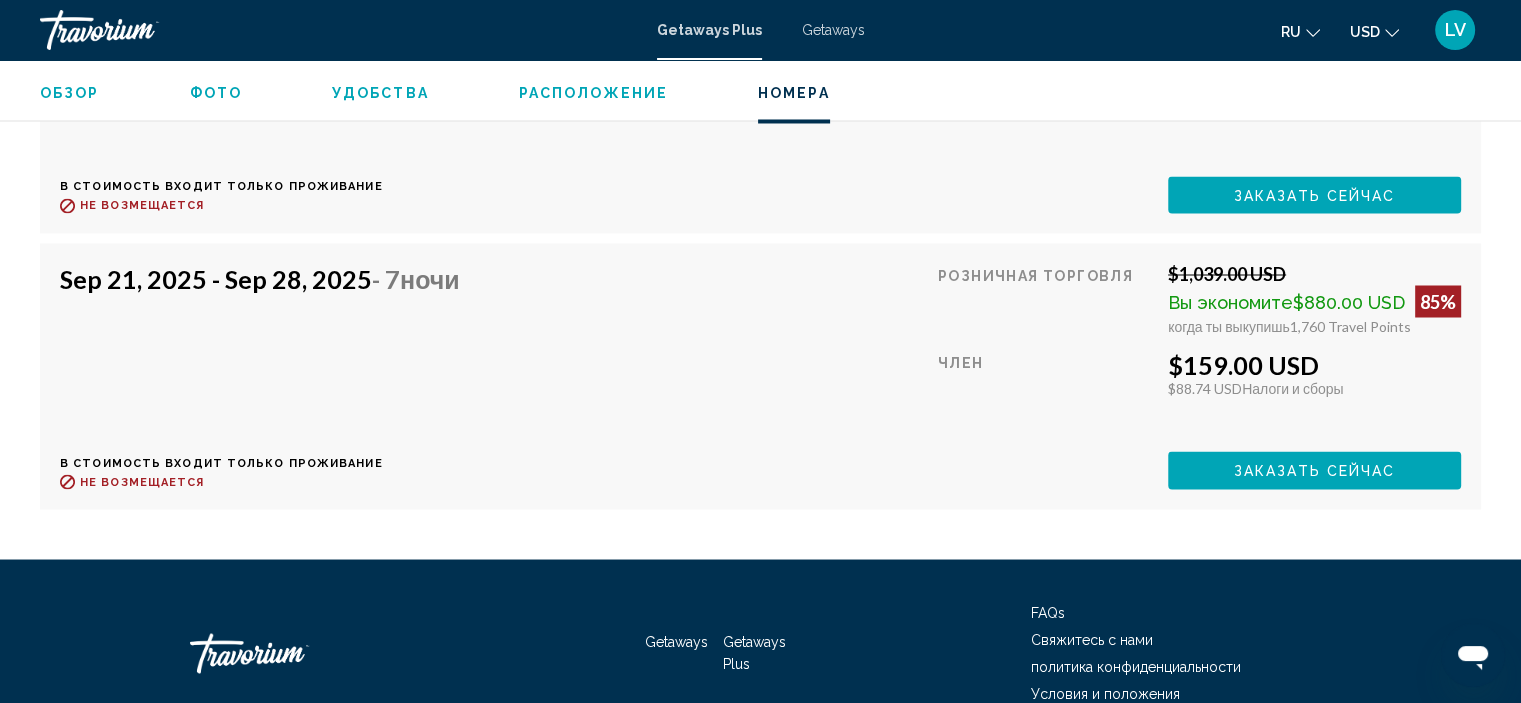 scroll, scrollTop: 3616, scrollLeft: 0, axis: vertical 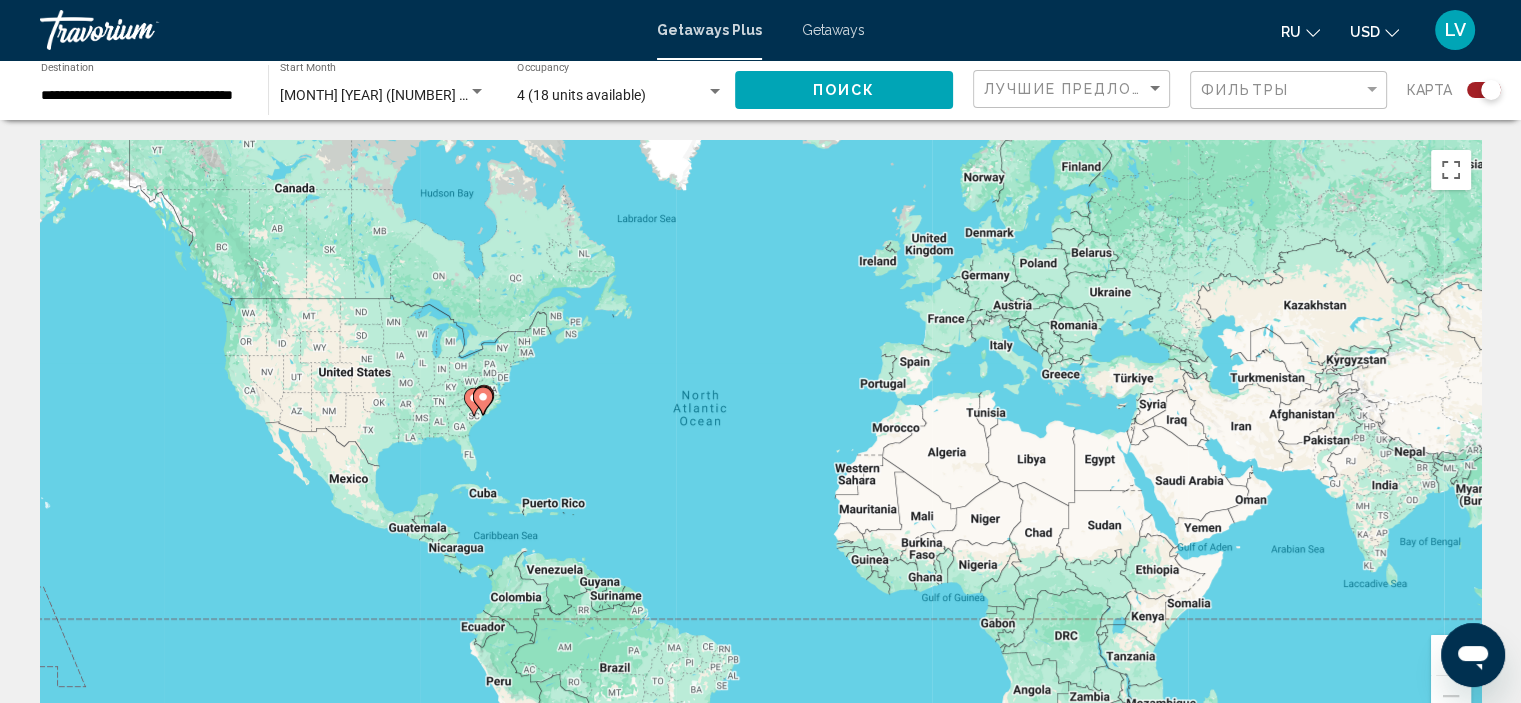 click on "**********" at bounding box center [144, 96] 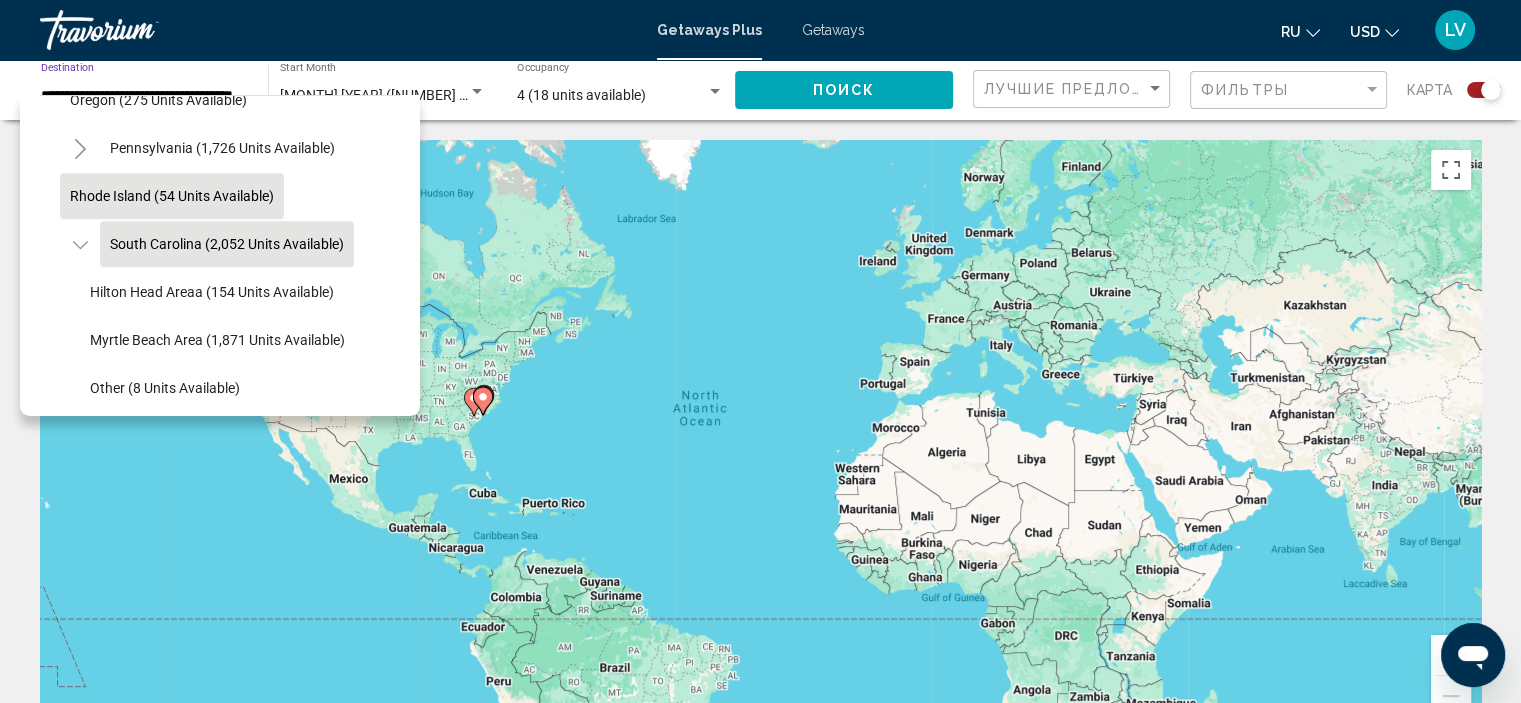 scroll, scrollTop: 1318, scrollLeft: 0, axis: vertical 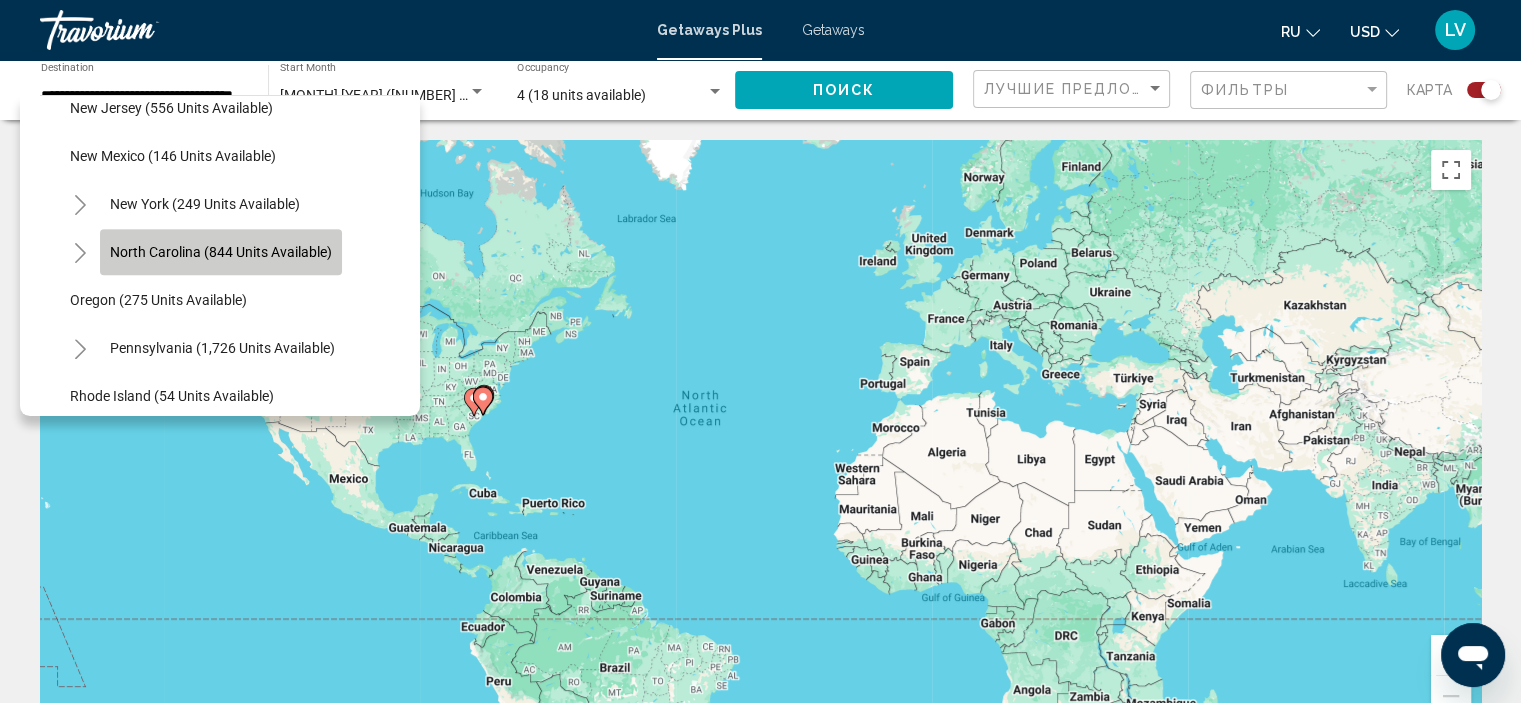 click on "North Carolina (844 units available)" 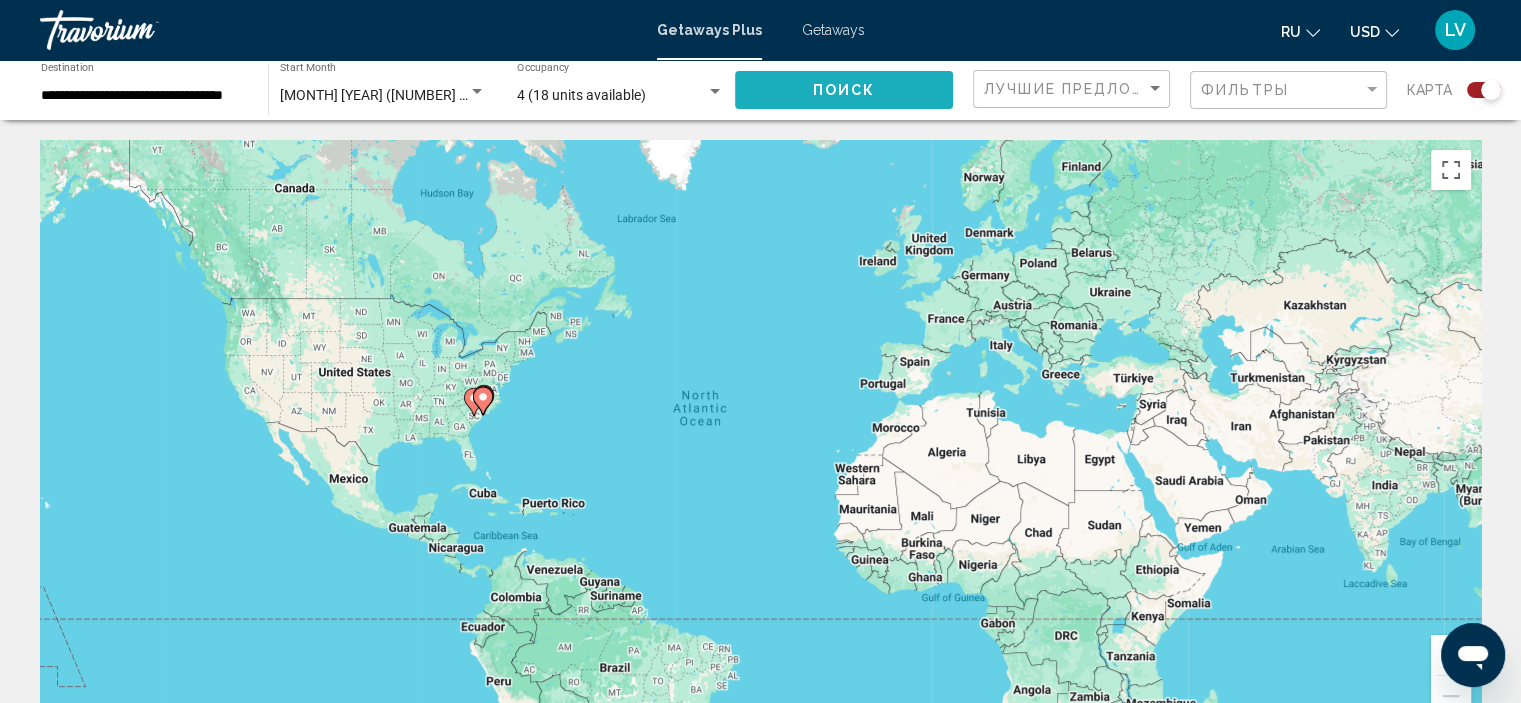 click on "Поиск" 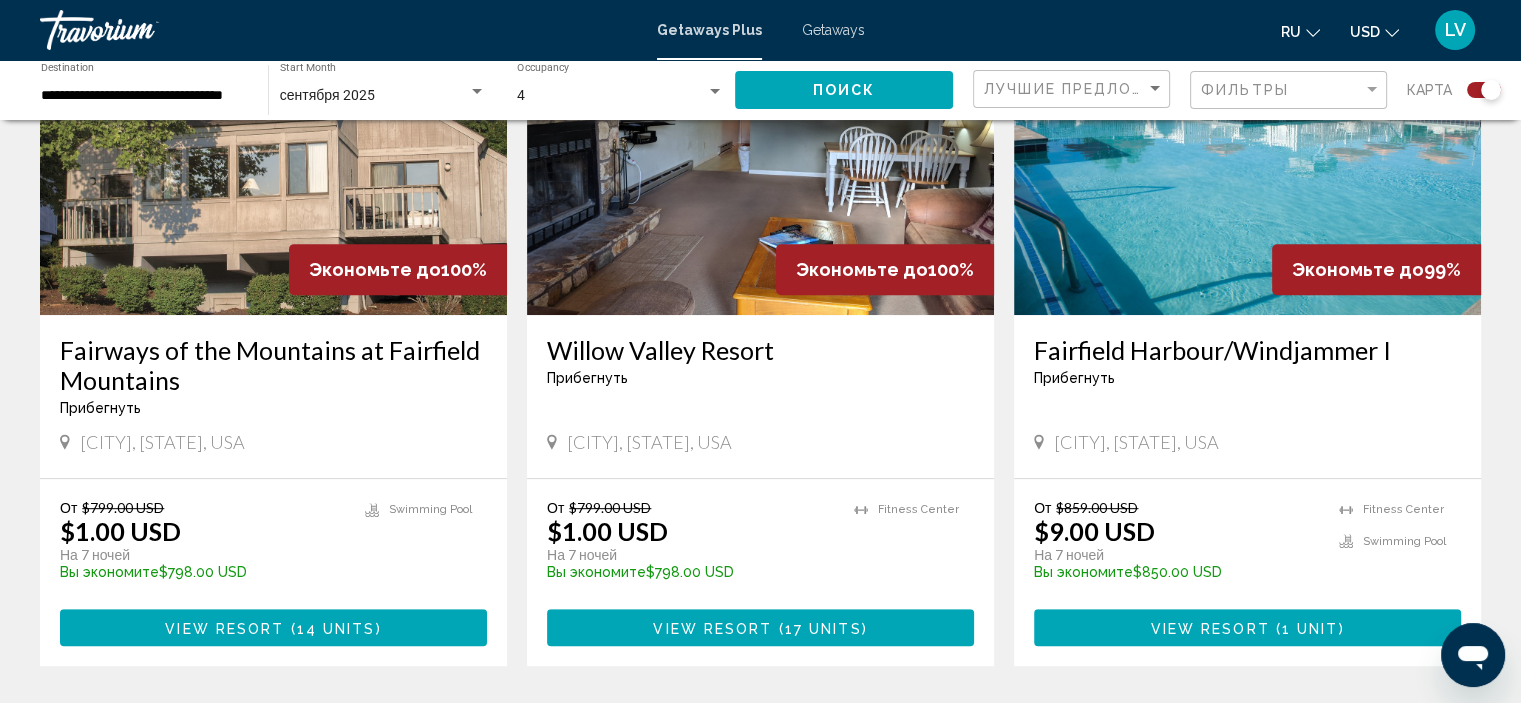 scroll, scrollTop: 800, scrollLeft: 0, axis: vertical 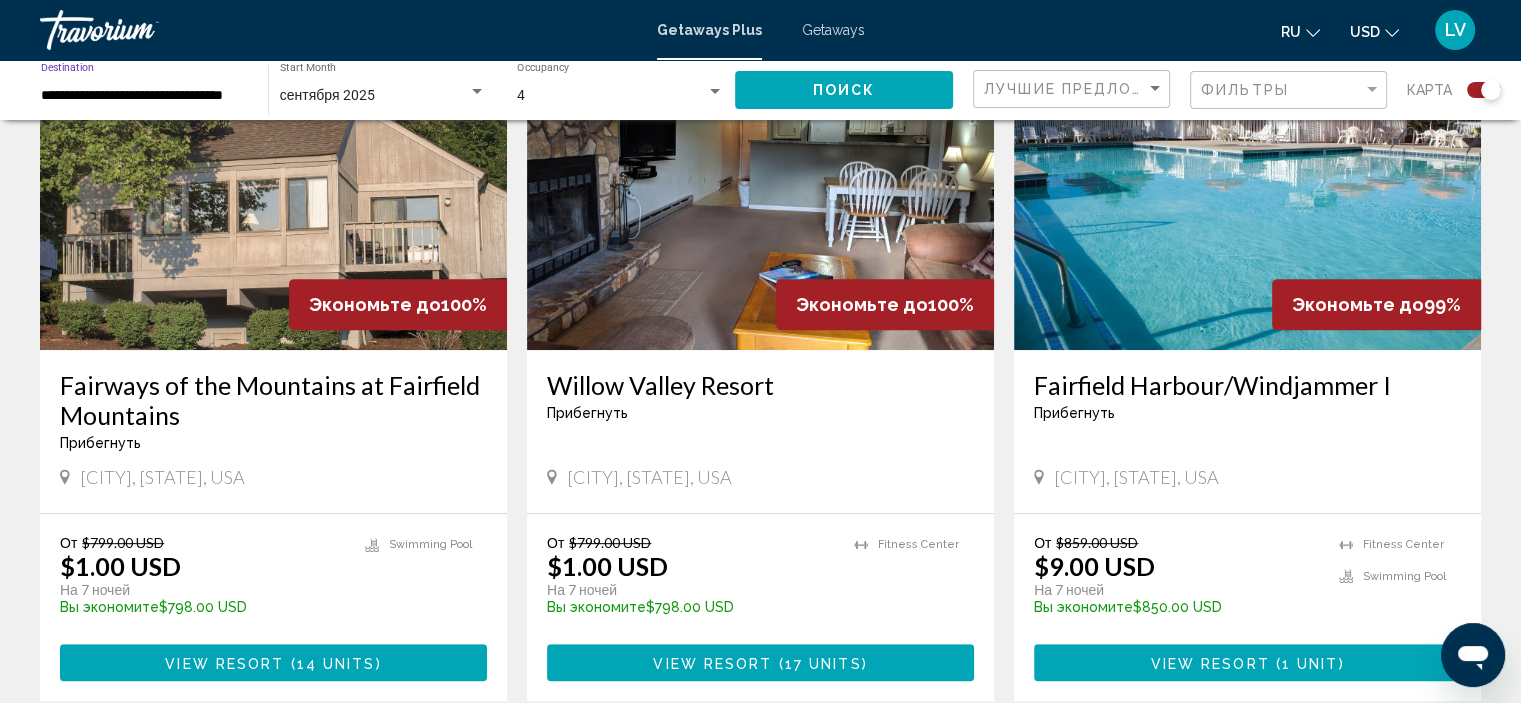 click on "**********" at bounding box center [144, 96] 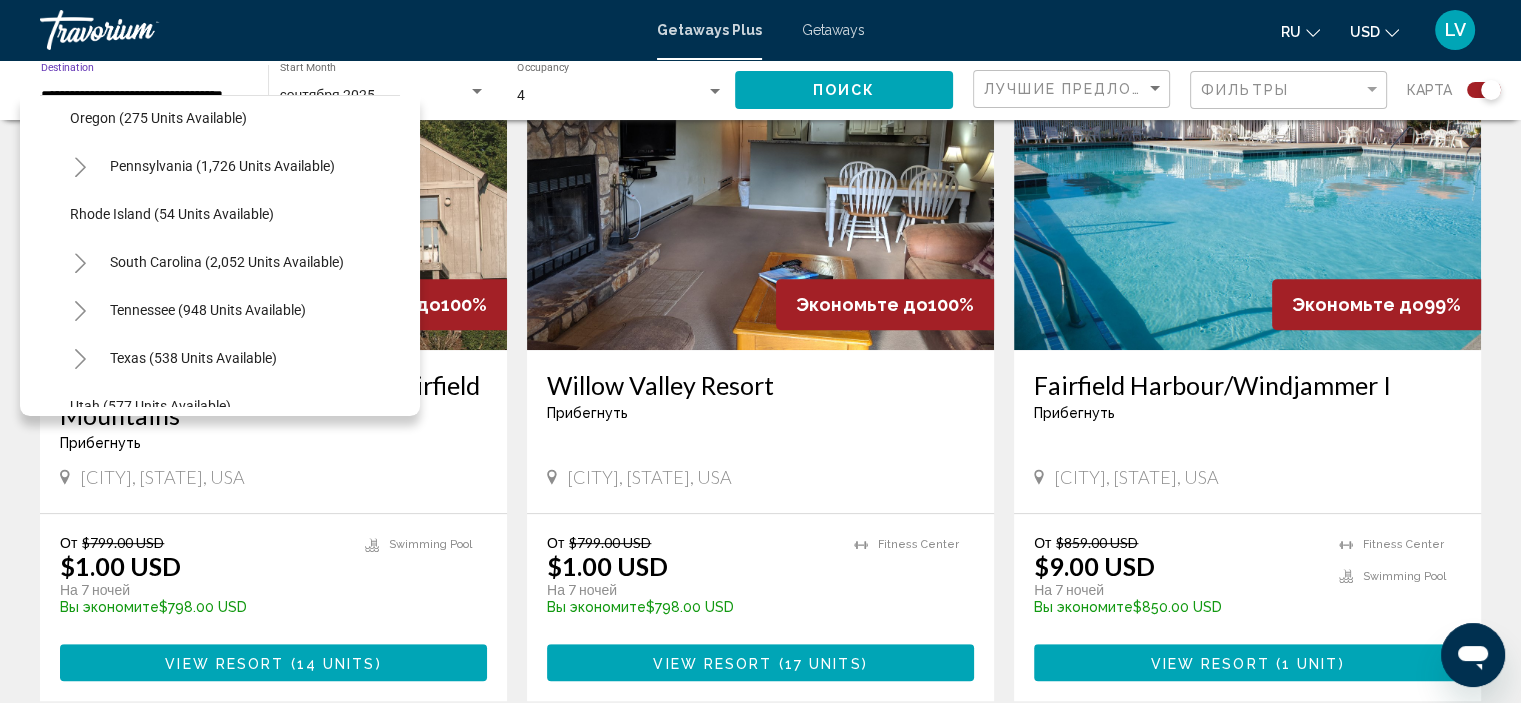 scroll, scrollTop: 1626, scrollLeft: 0, axis: vertical 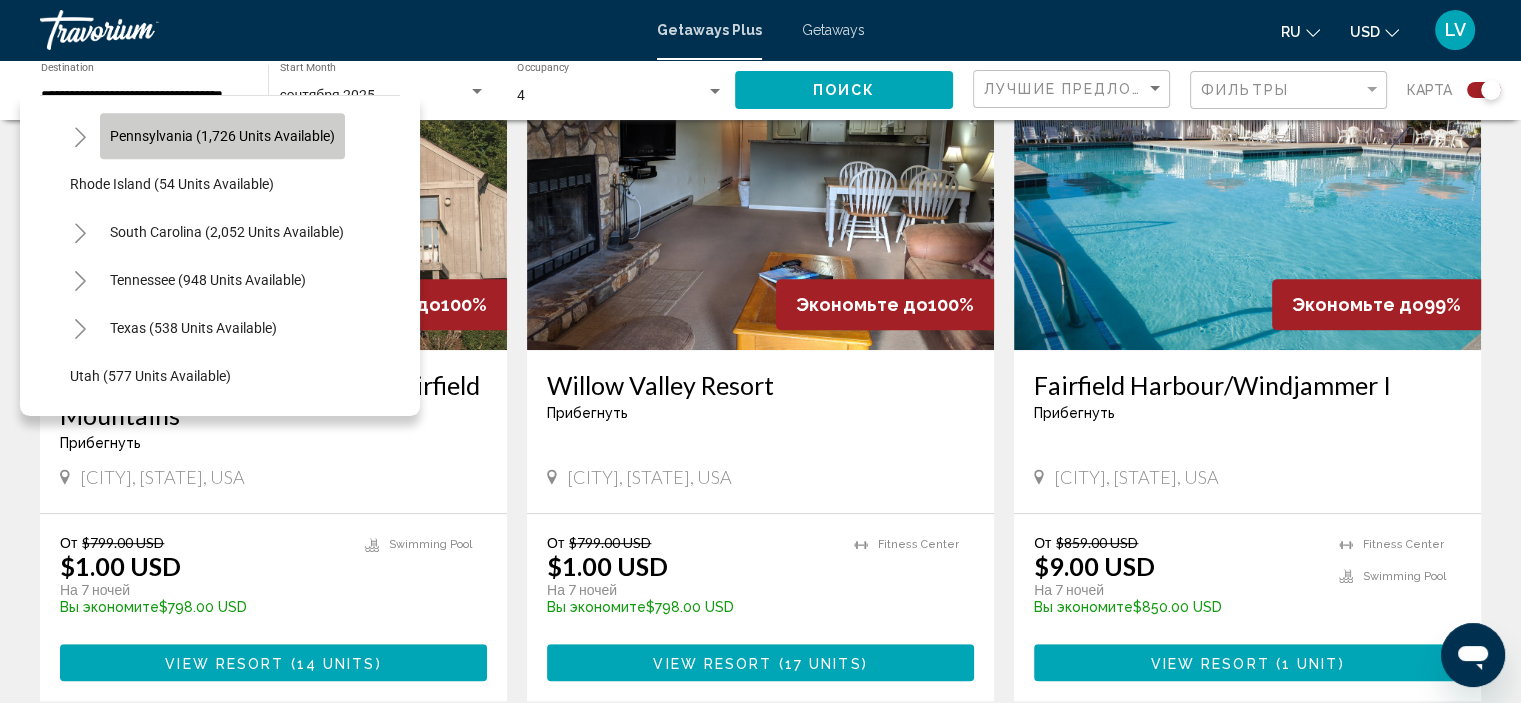 click on "Pennsylvania (1,726 units available)" 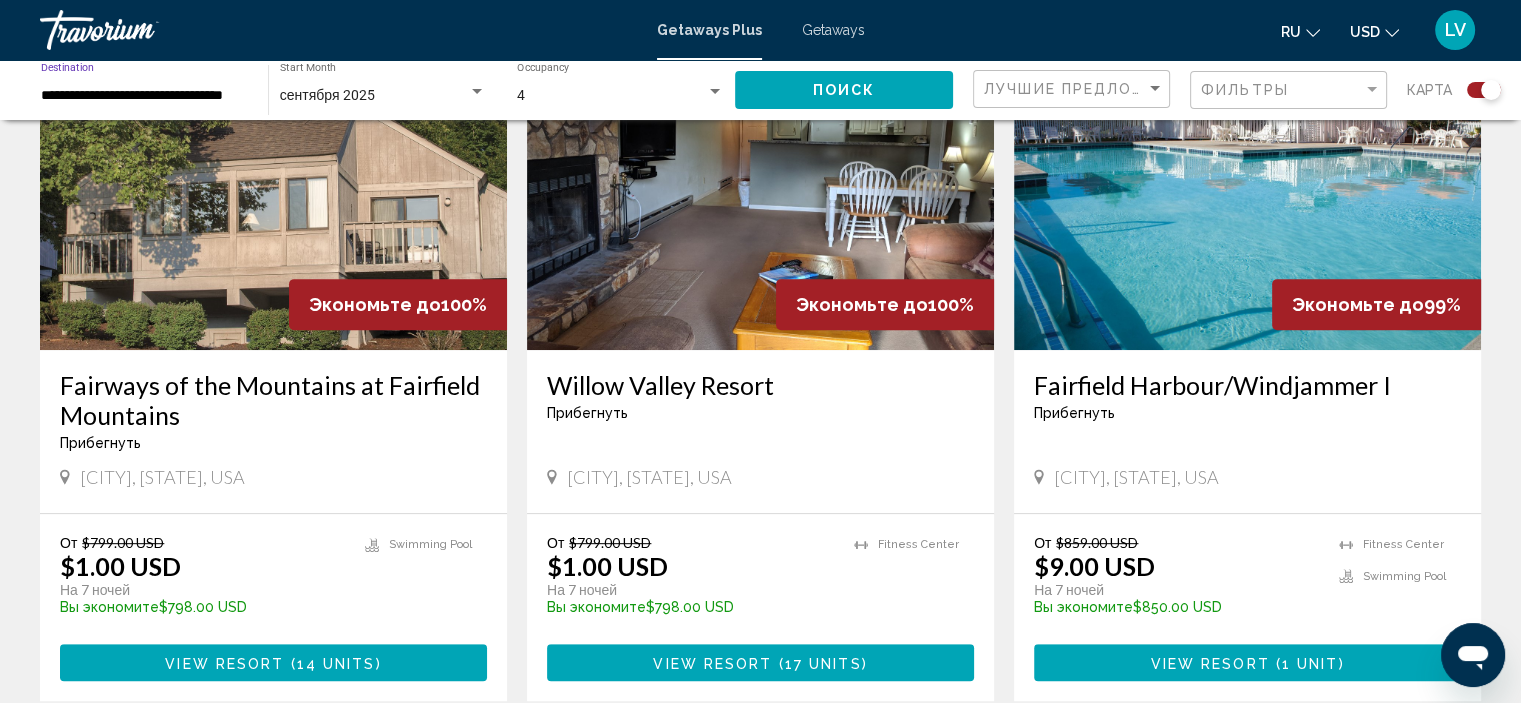 click on "Поиск" 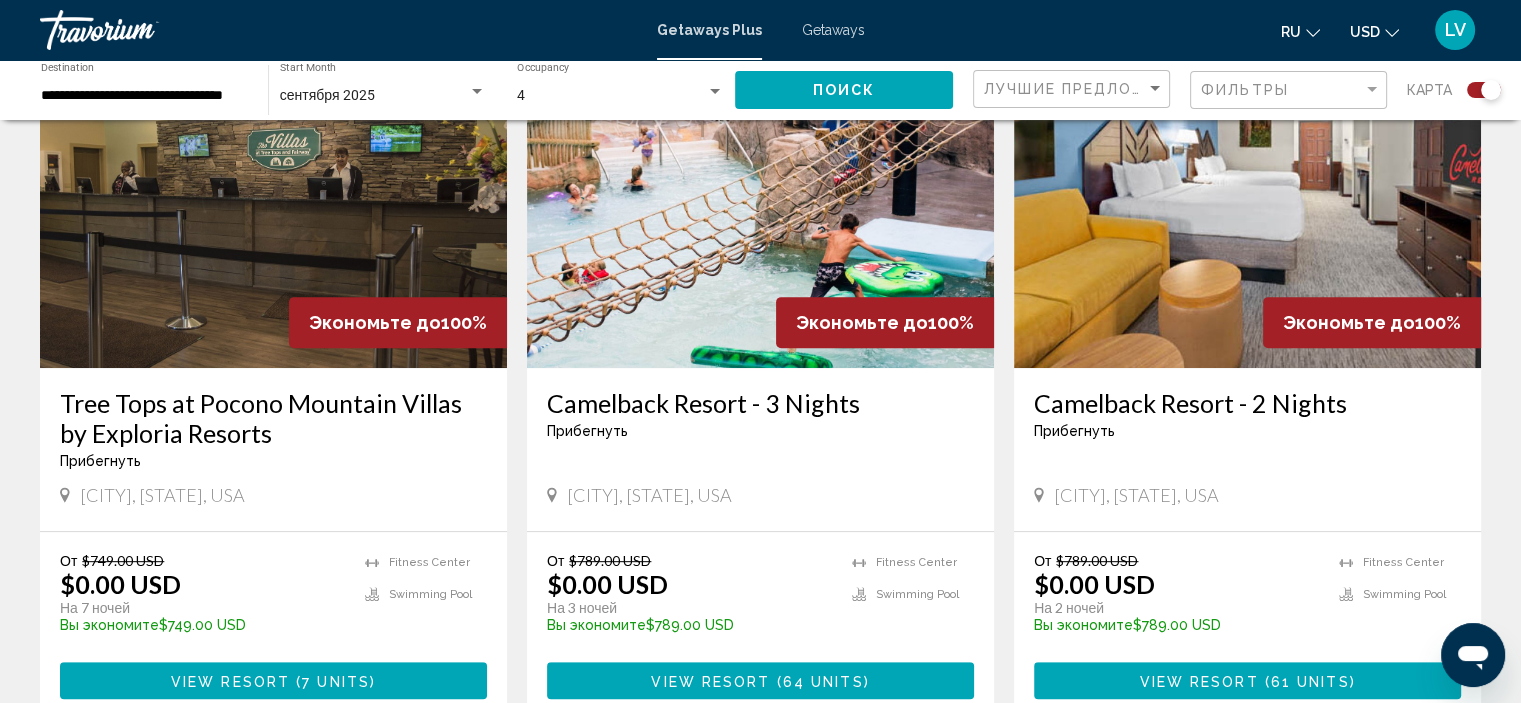 scroll, scrollTop: 800, scrollLeft: 0, axis: vertical 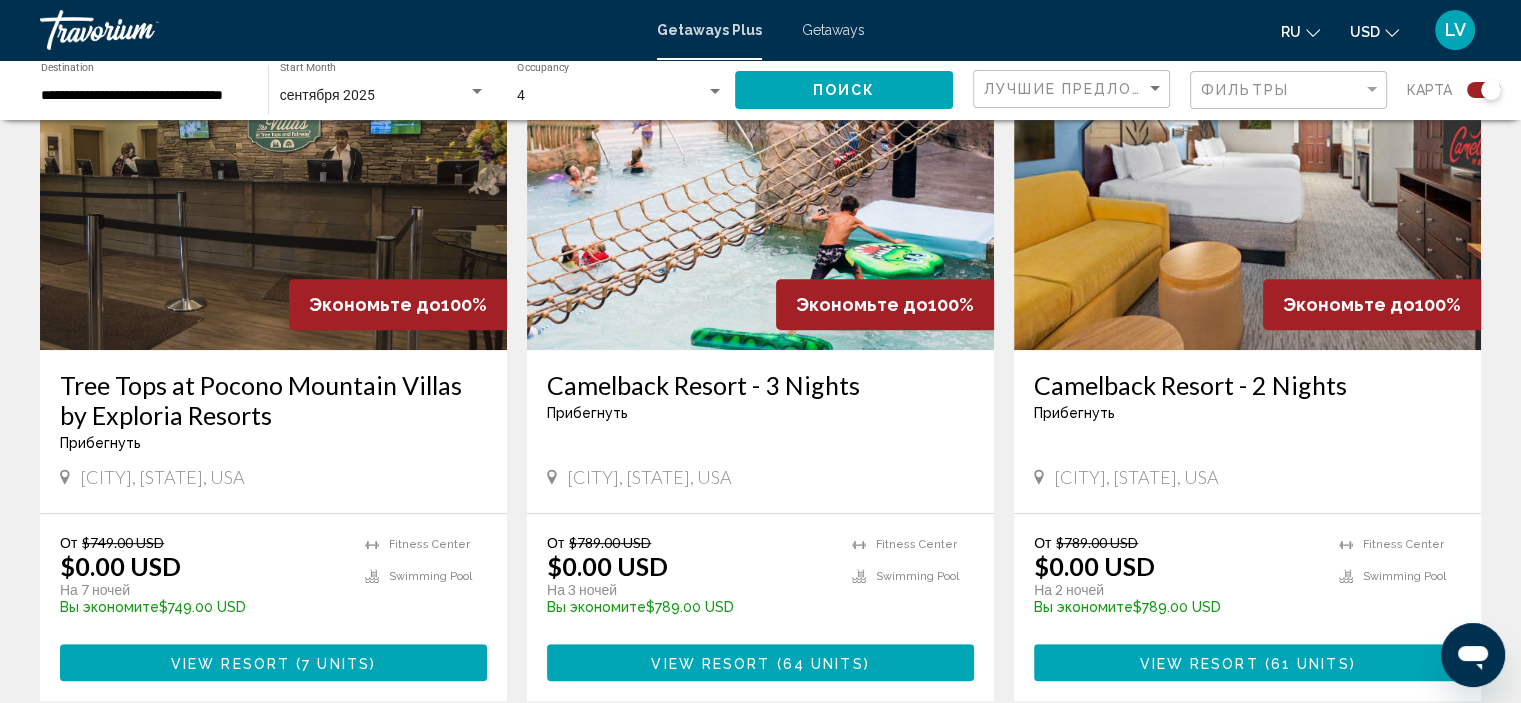 click at bounding box center [273, 190] 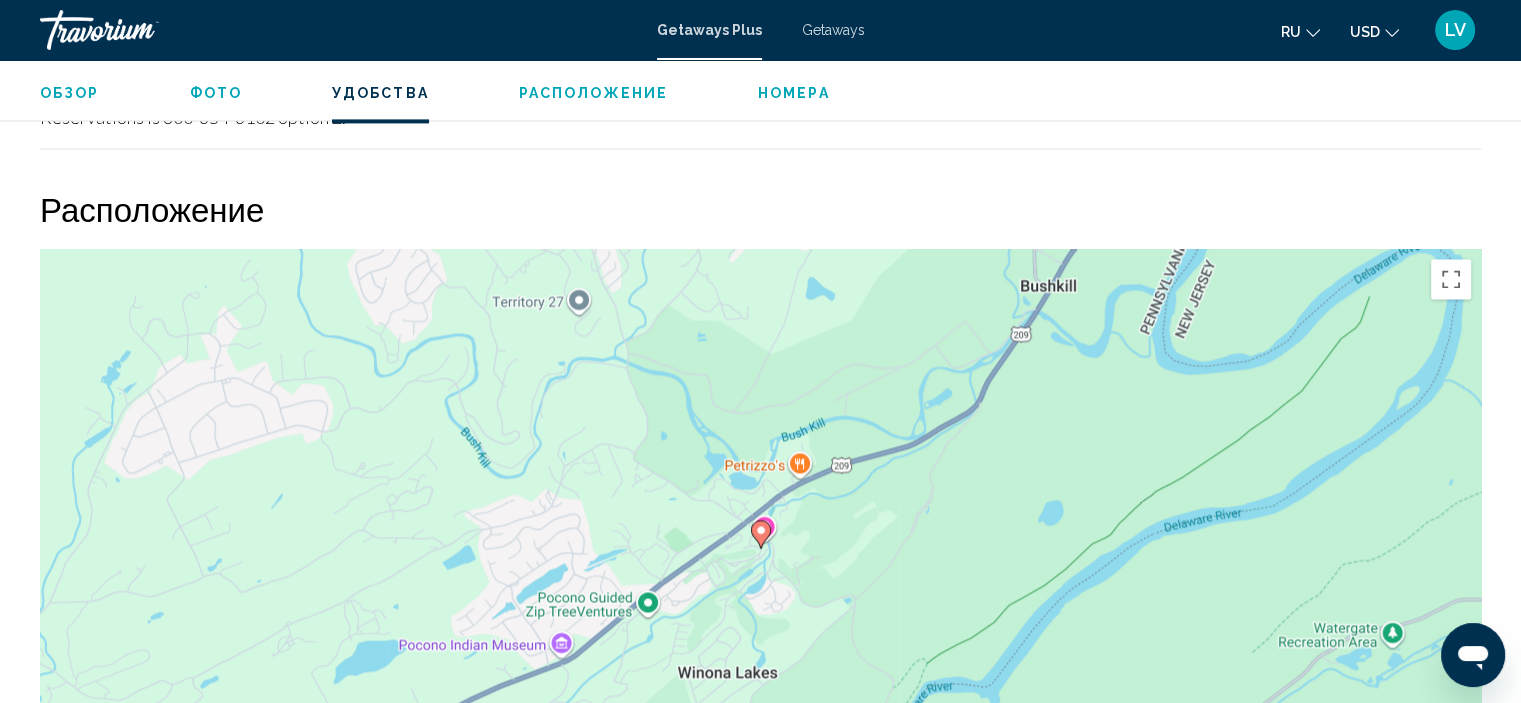 scroll, scrollTop: 3108, scrollLeft: 0, axis: vertical 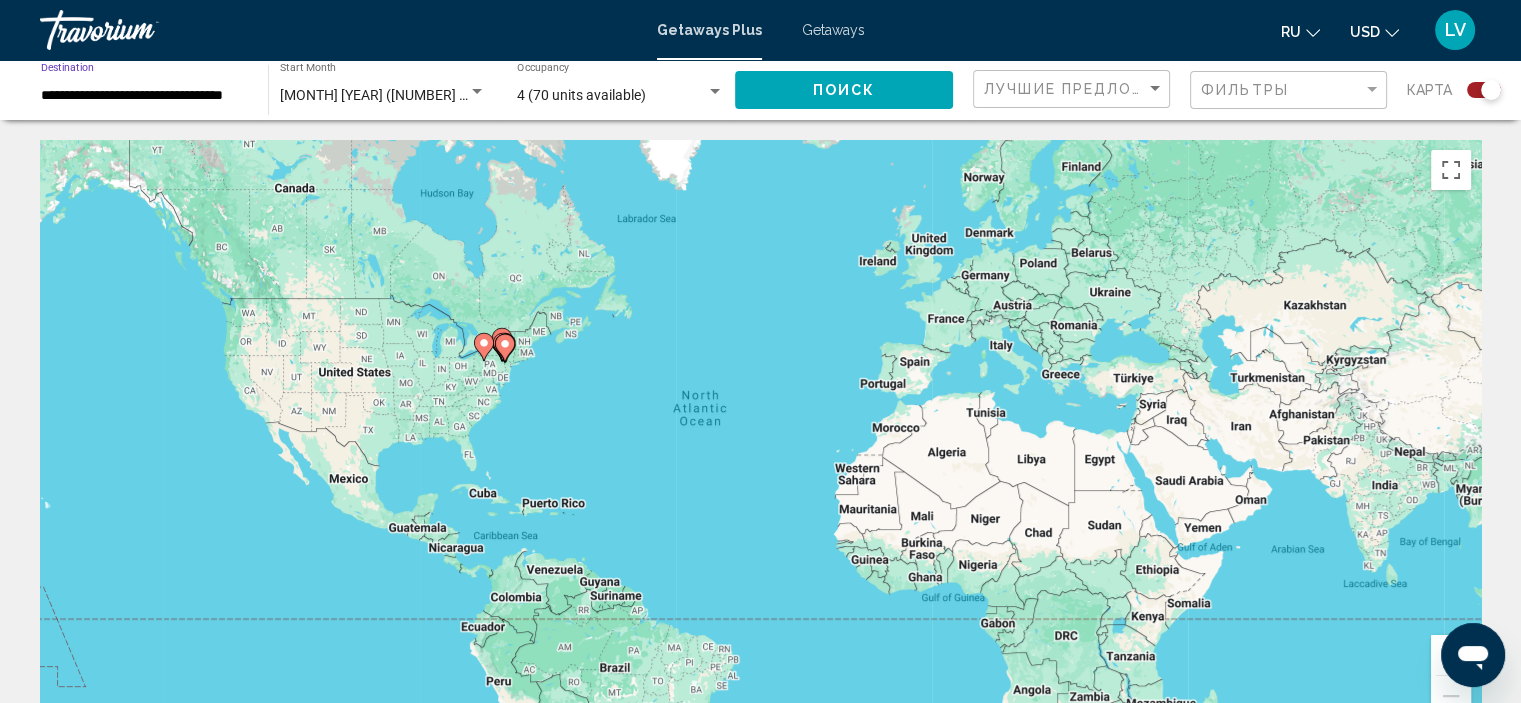 click on "**********" at bounding box center (144, 96) 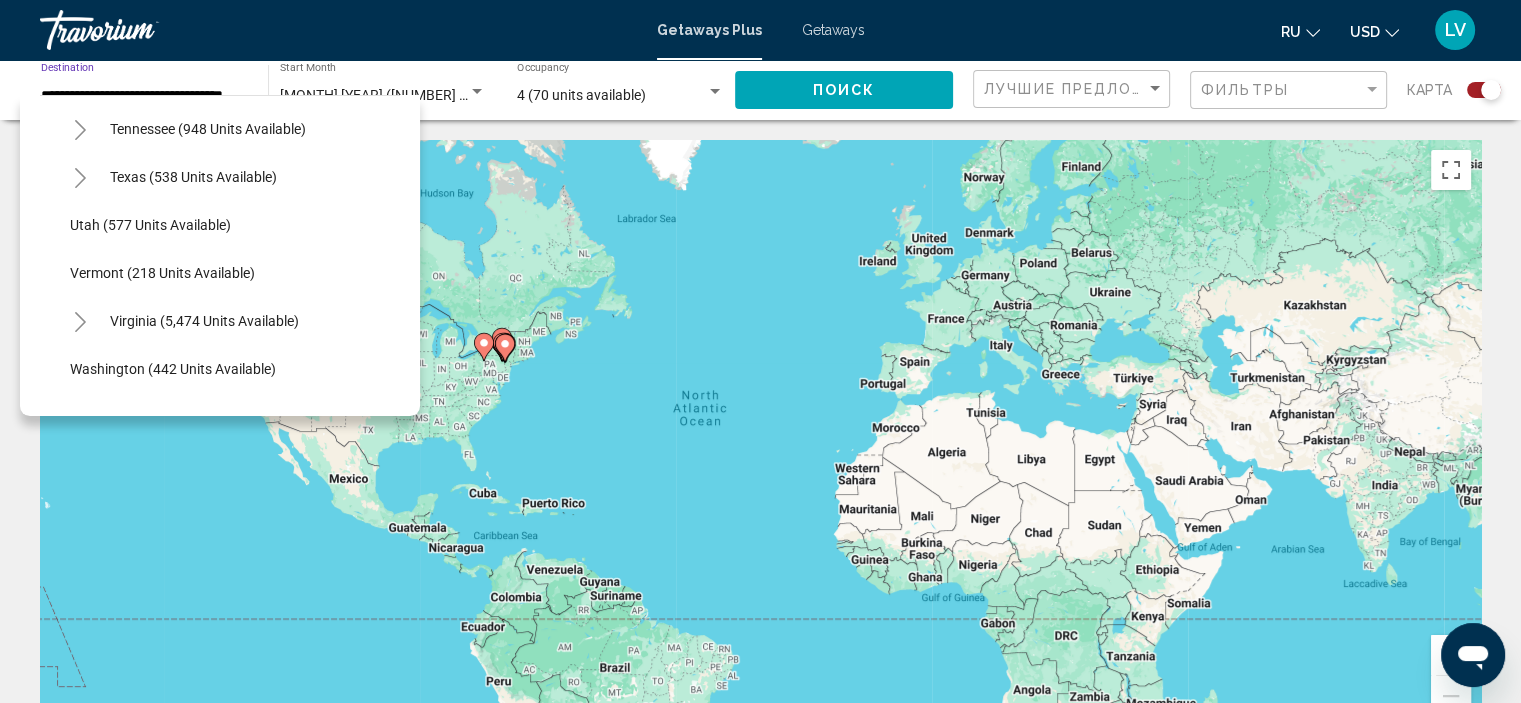 scroll, scrollTop: 1822, scrollLeft: 0, axis: vertical 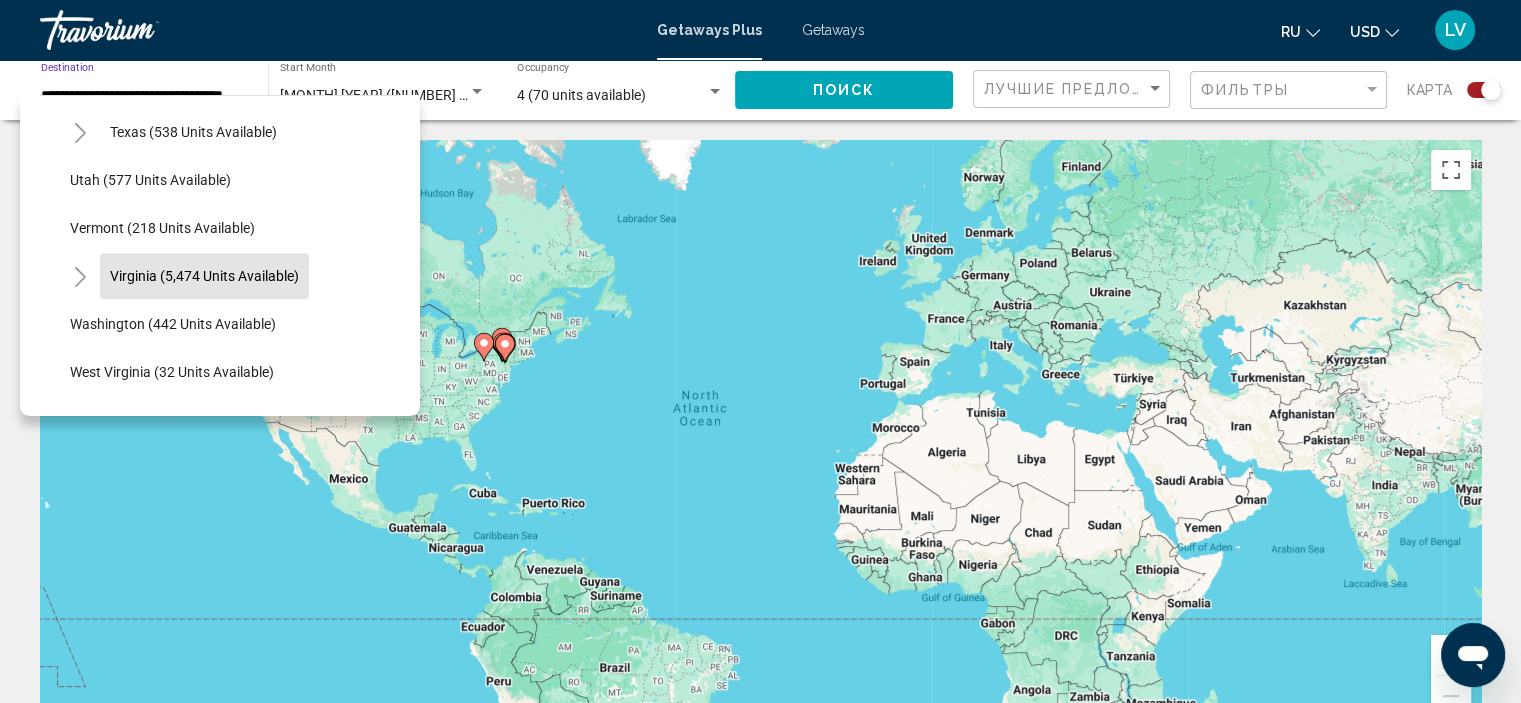 click on "Virginia (5,474 units available)" 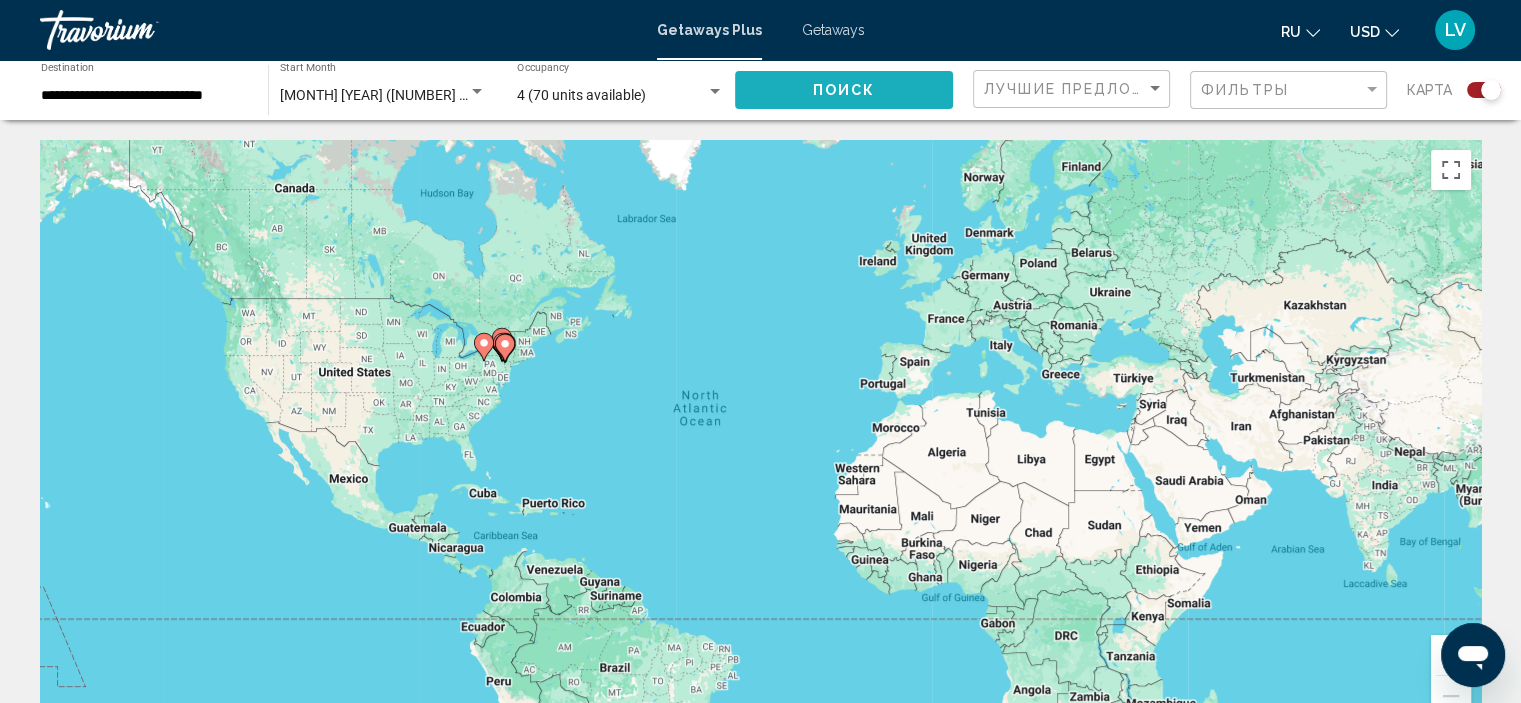 click on "Поиск" 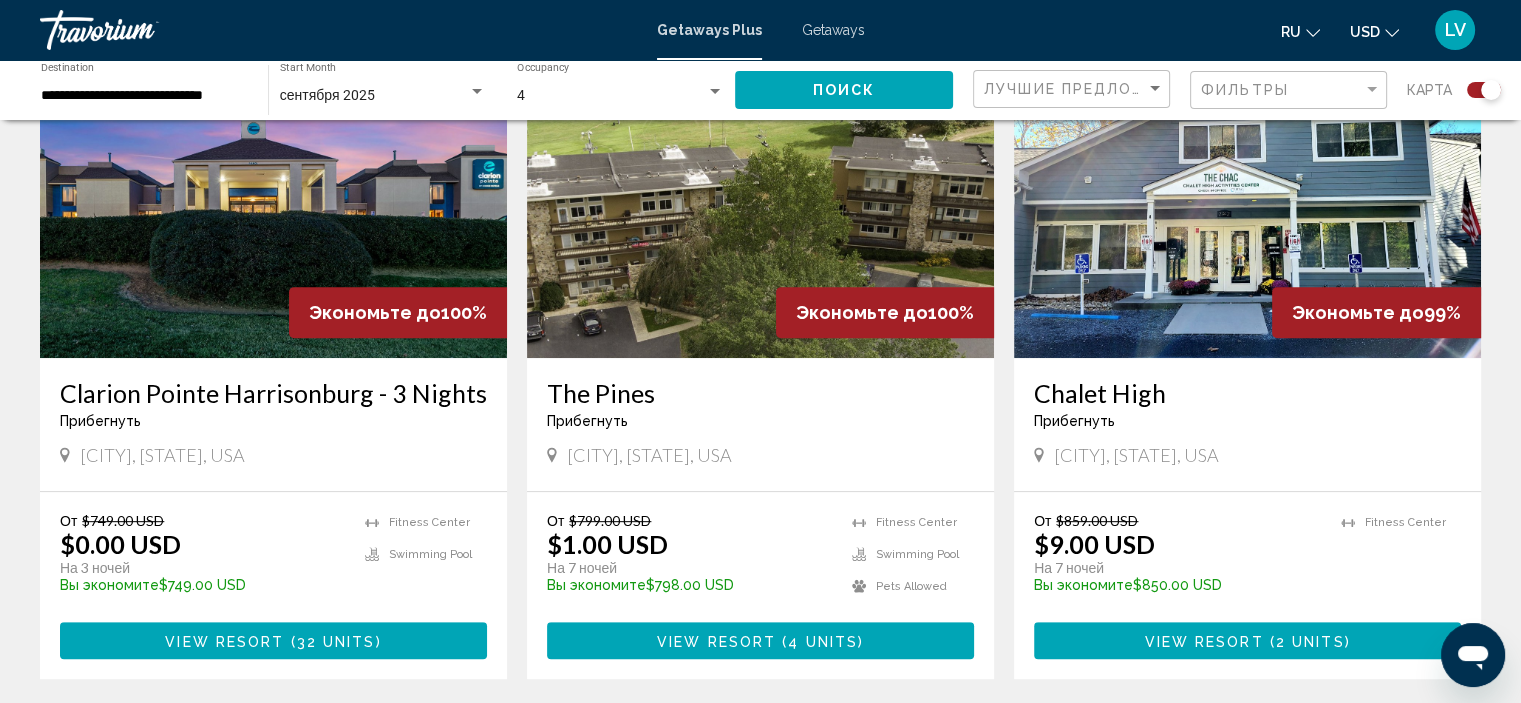 scroll, scrollTop: 800, scrollLeft: 0, axis: vertical 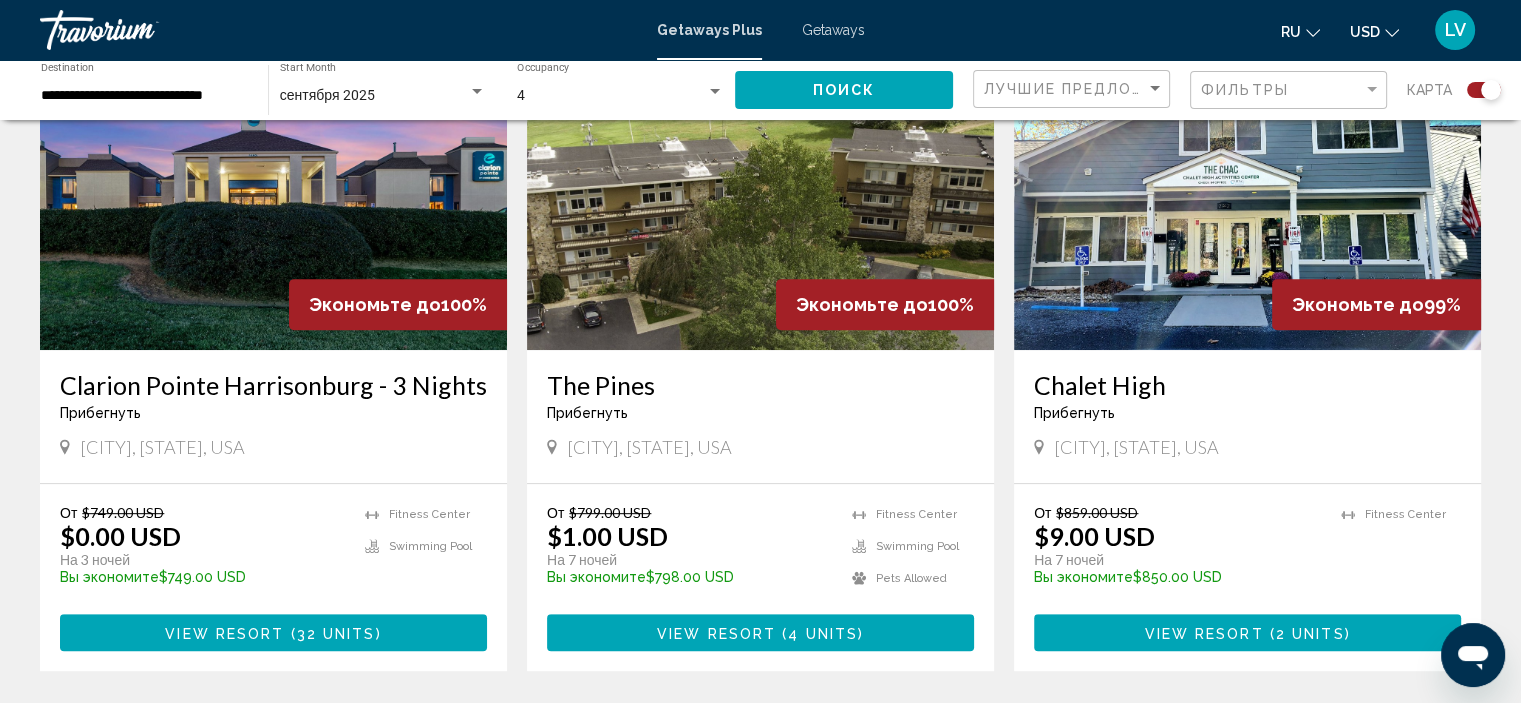 click at bounding box center [273, 190] 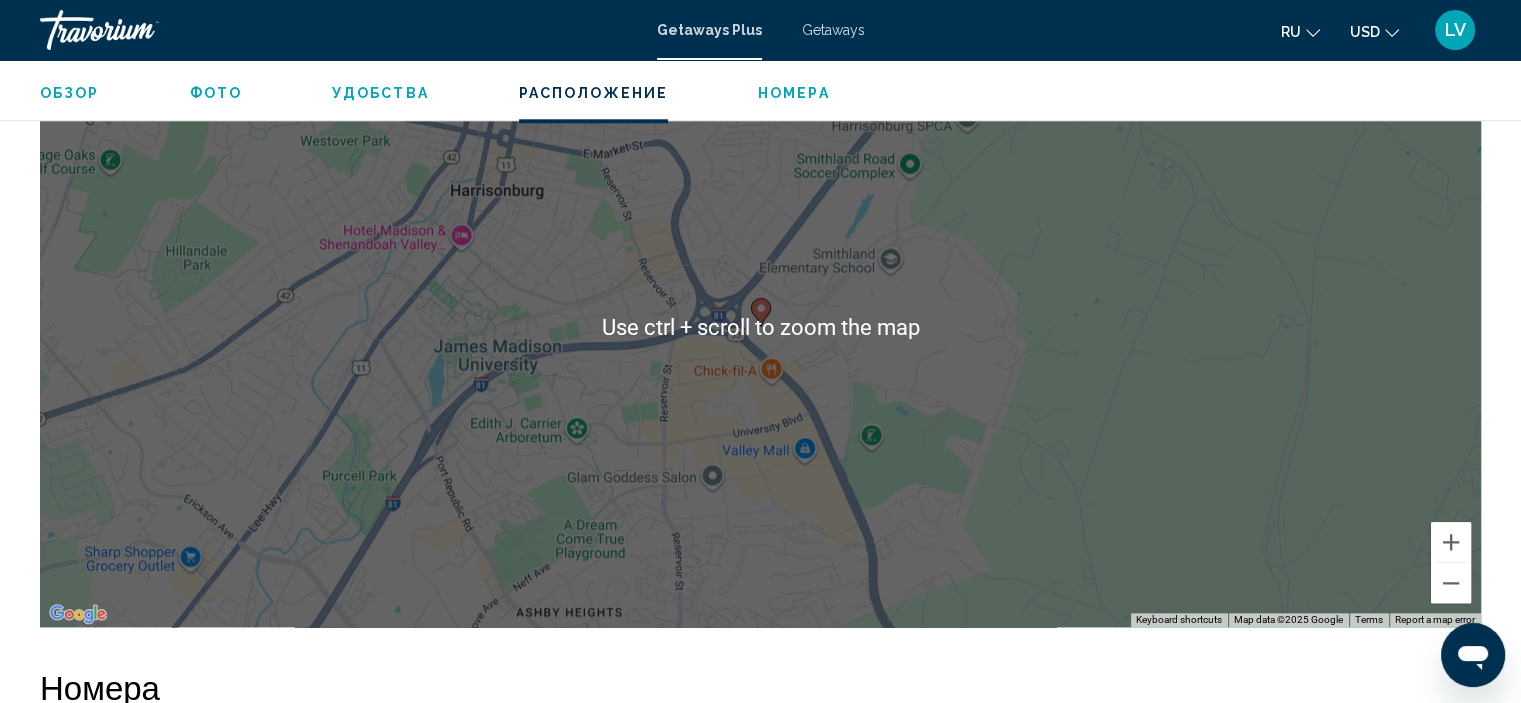 scroll, scrollTop: 2108, scrollLeft: 0, axis: vertical 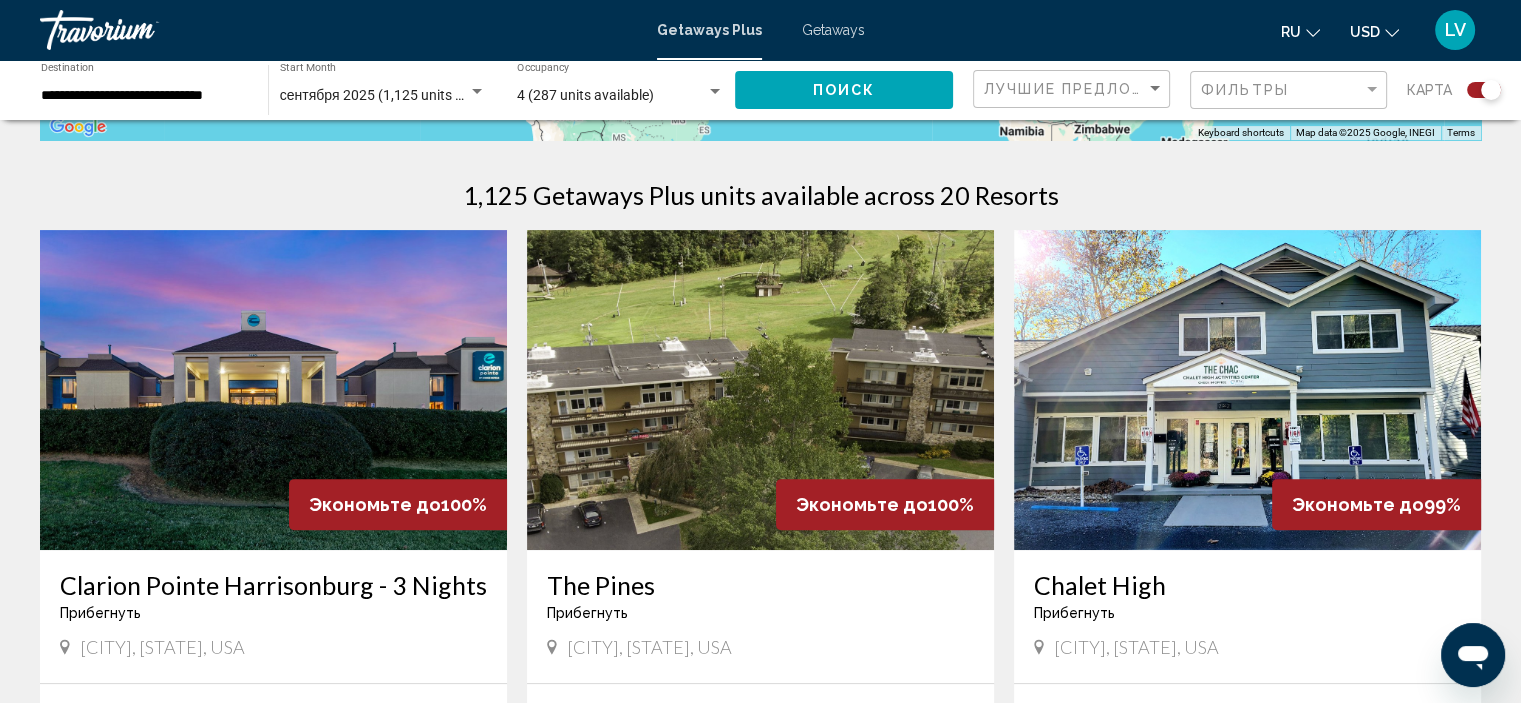 click at bounding box center (1247, 390) 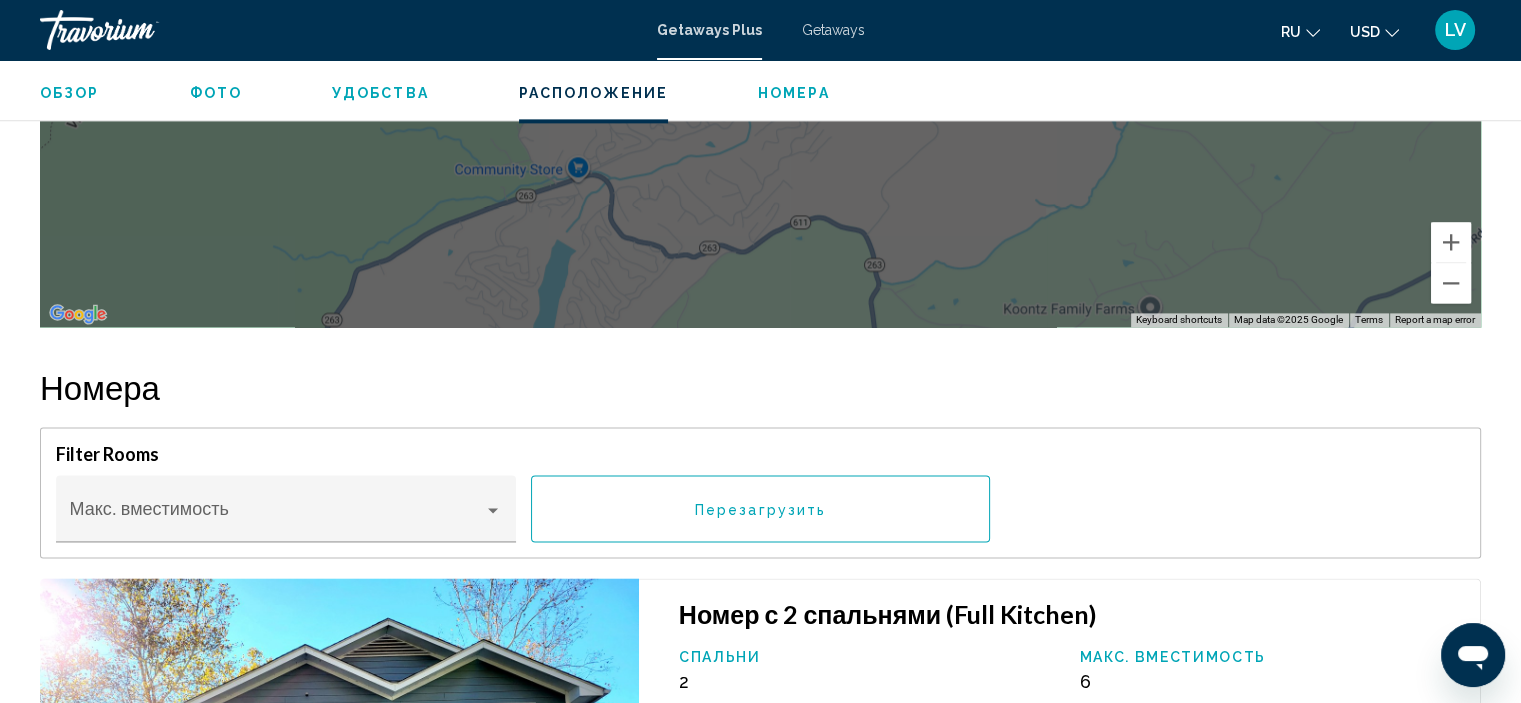 scroll, scrollTop: 2908, scrollLeft: 0, axis: vertical 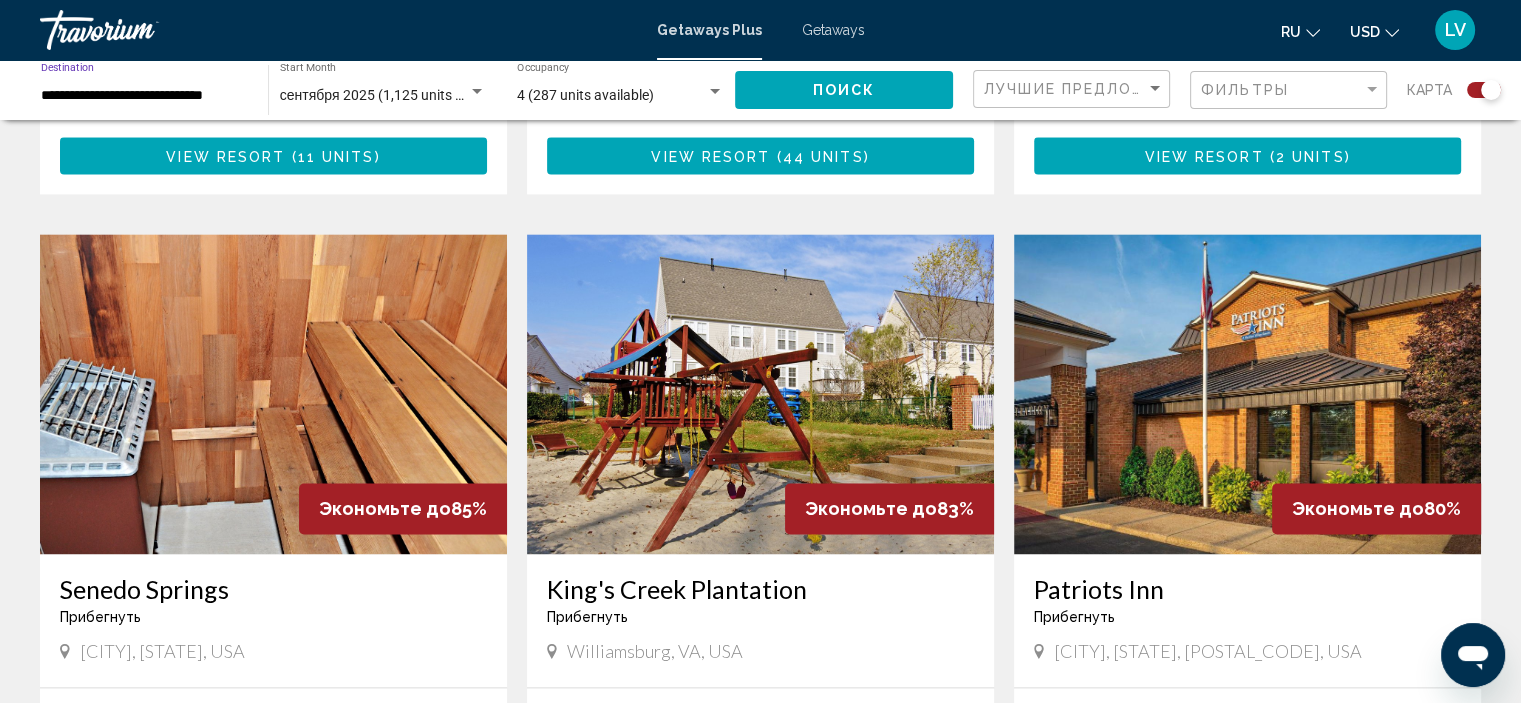click on "**********" at bounding box center (144, 96) 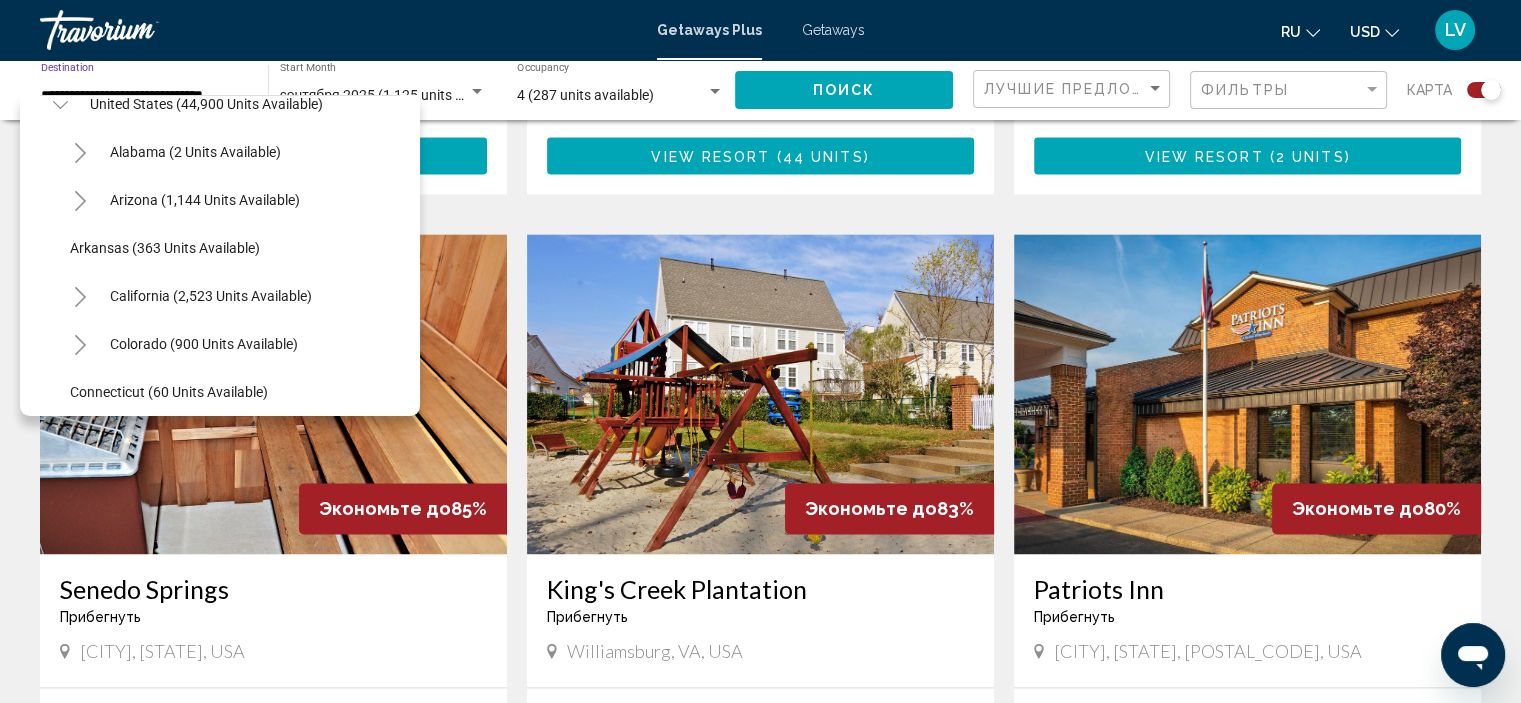 scroll, scrollTop: 0, scrollLeft: 0, axis: both 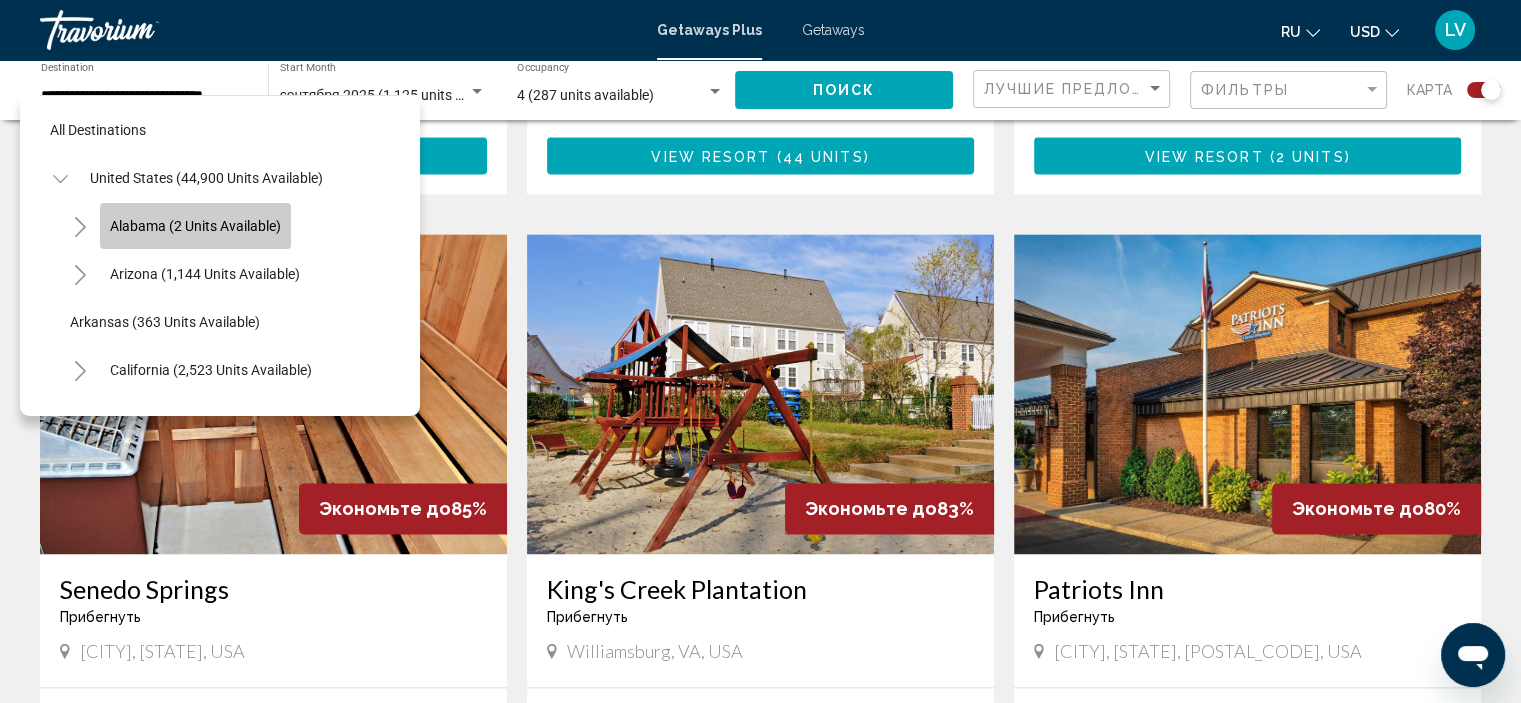 click on "Alabama (2 units available)" 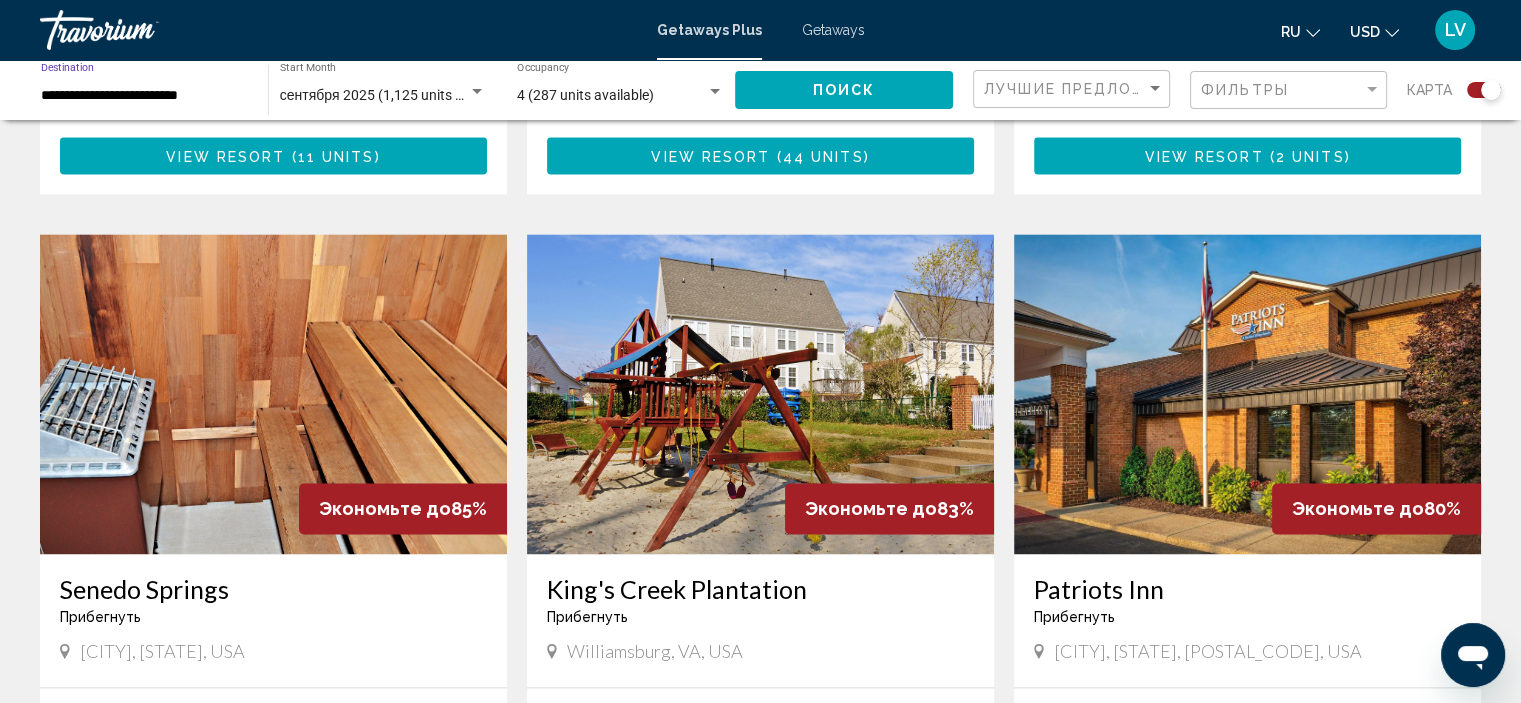 click on "Поиск" 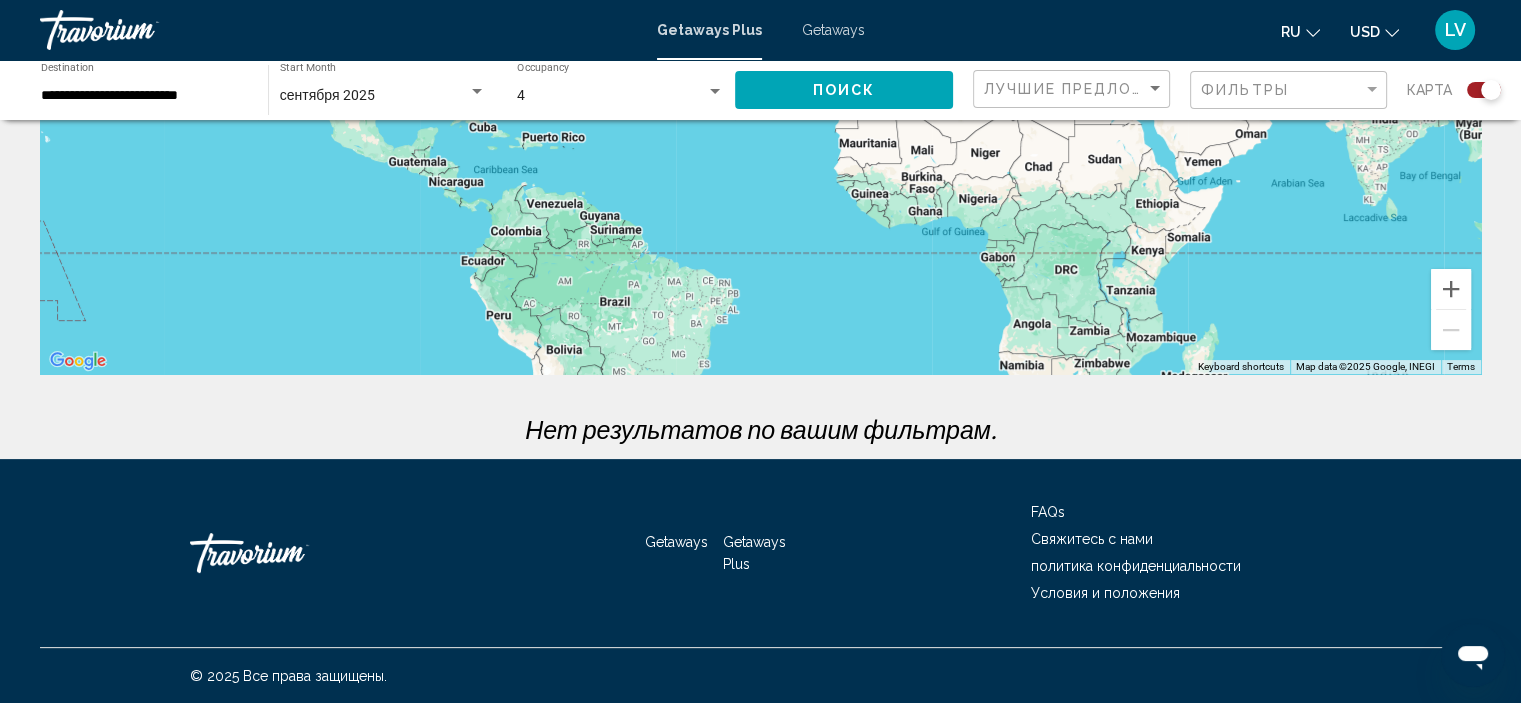scroll, scrollTop: 0, scrollLeft: 0, axis: both 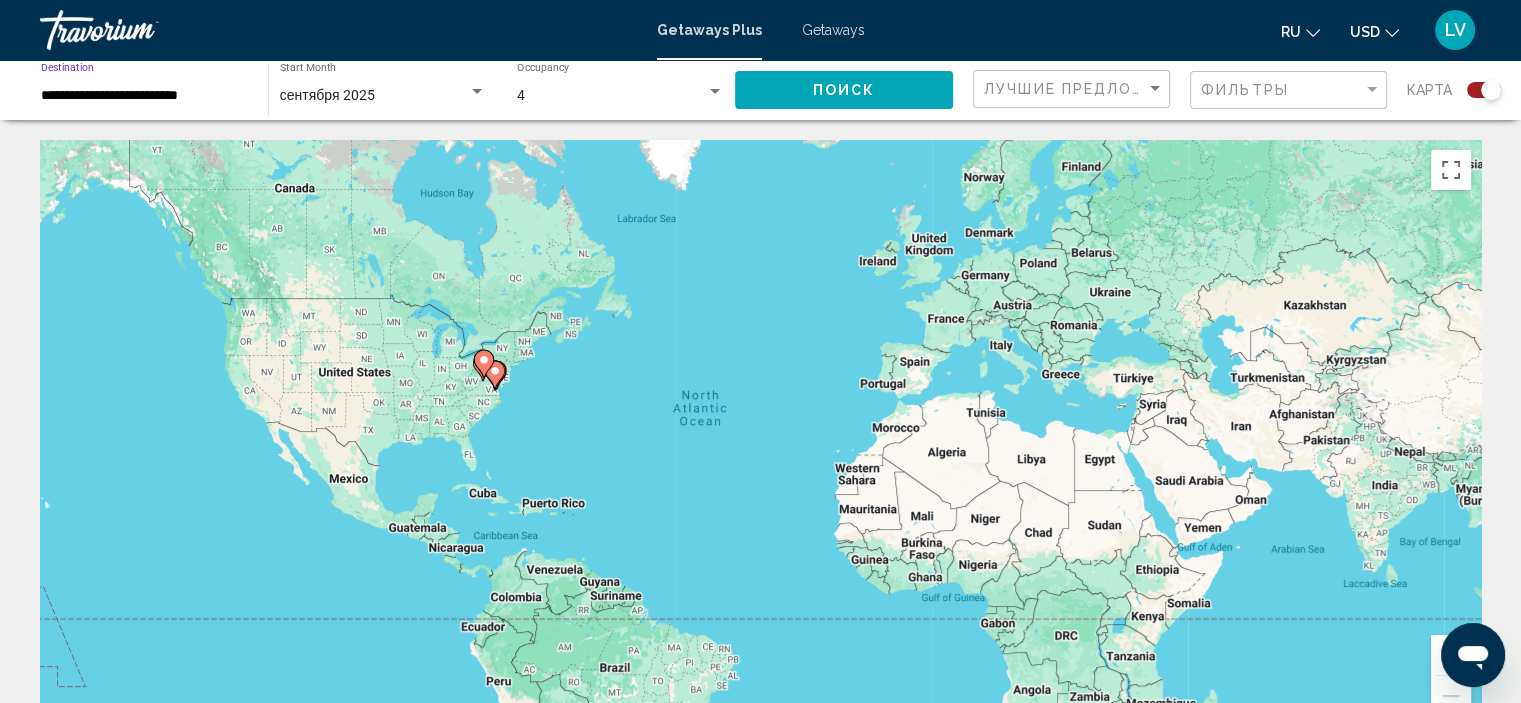 click on "**********" at bounding box center [144, 96] 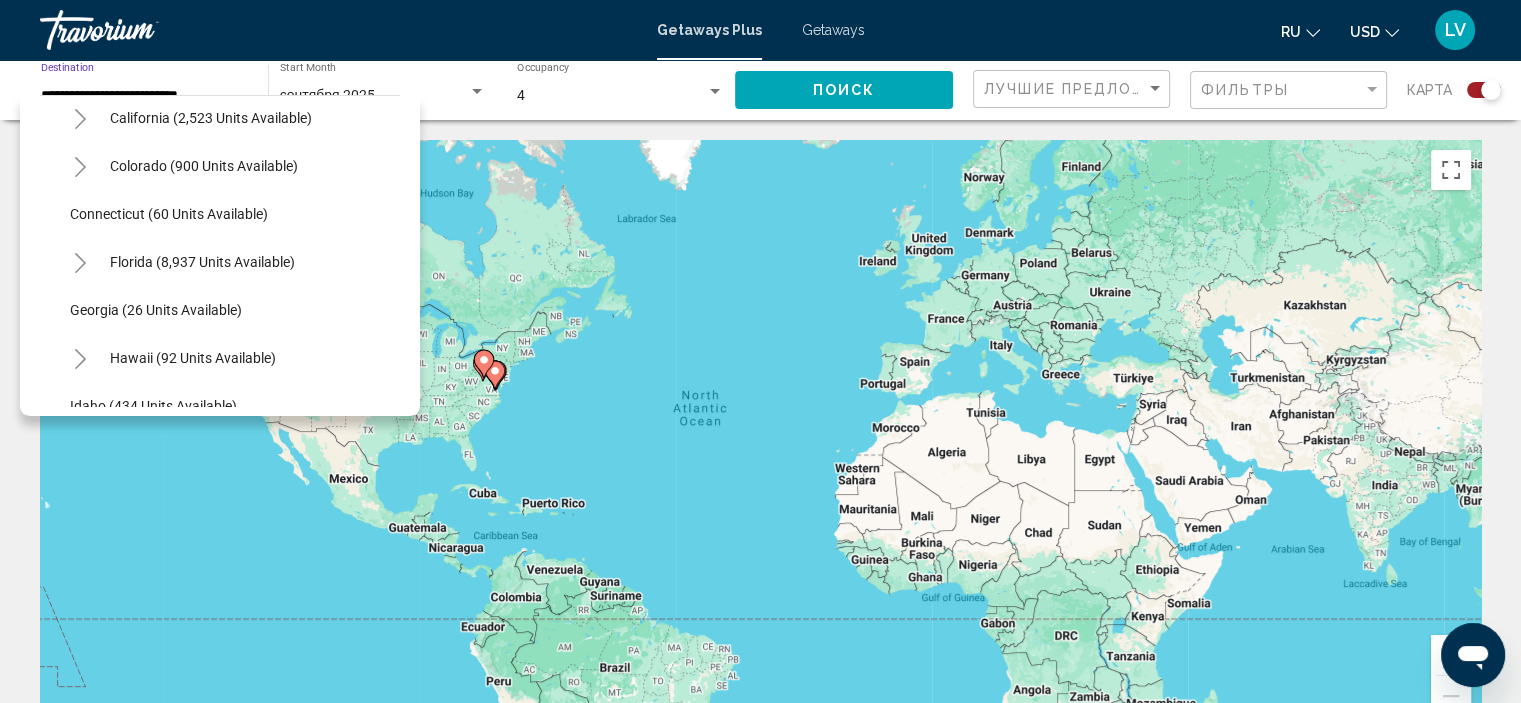 scroll, scrollTop: 400, scrollLeft: 0, axis: vertical 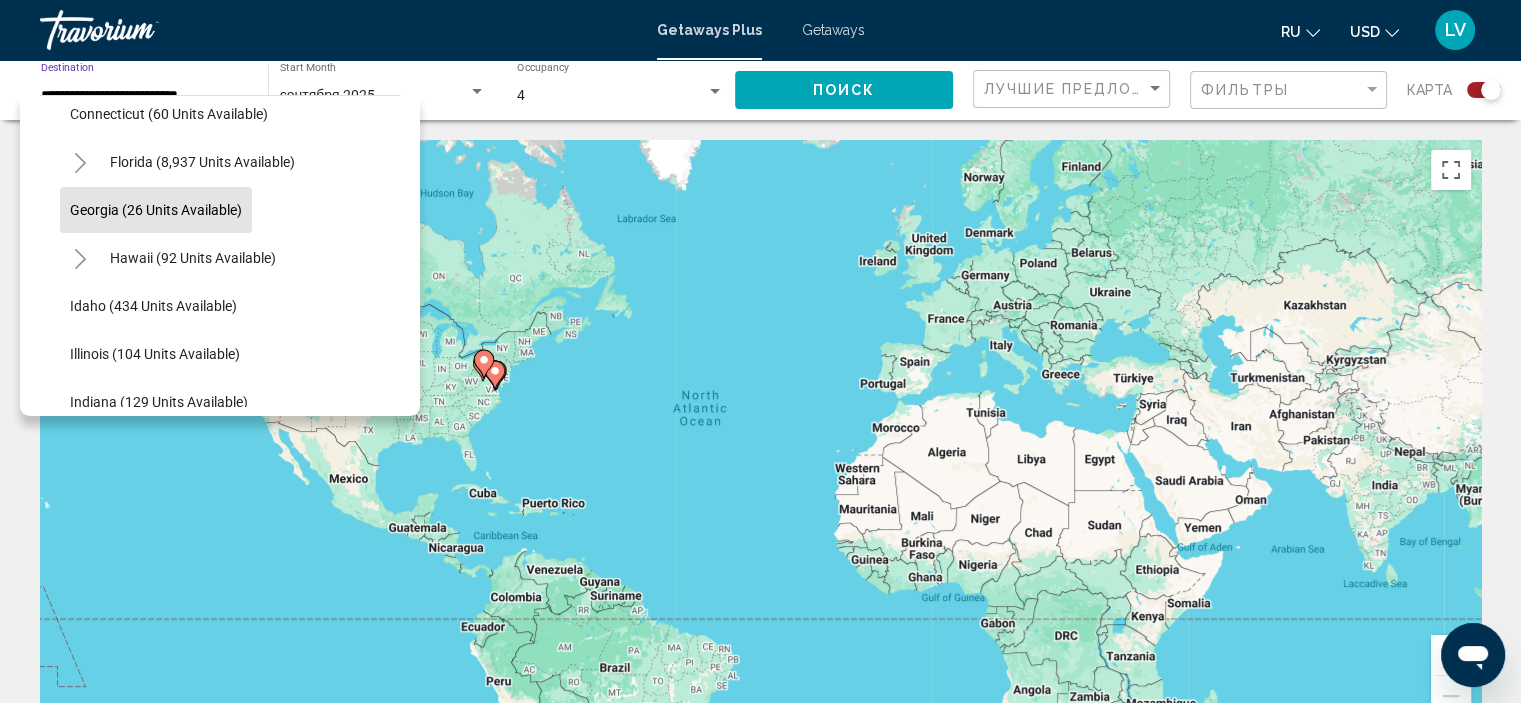 click on "Georgia (26 units available)" 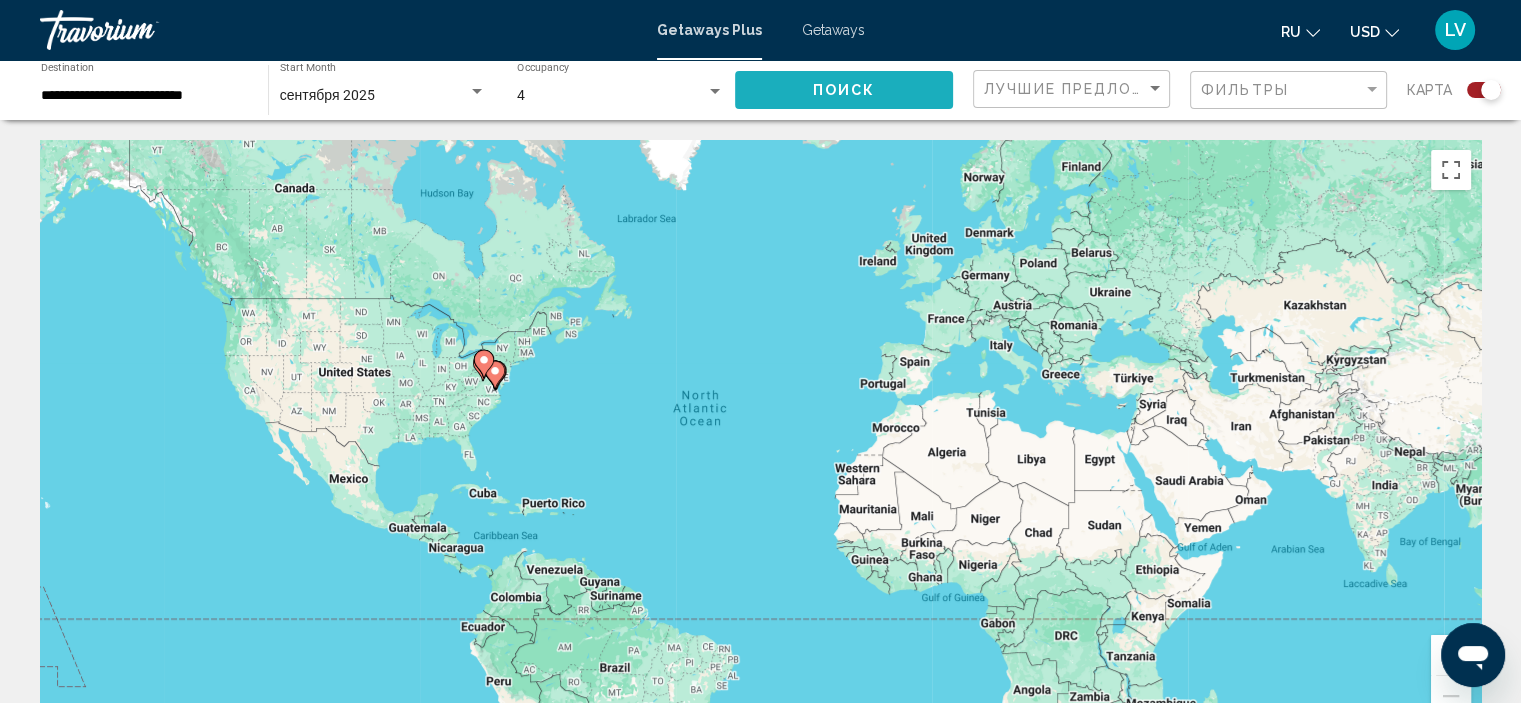 click on "Поиск" 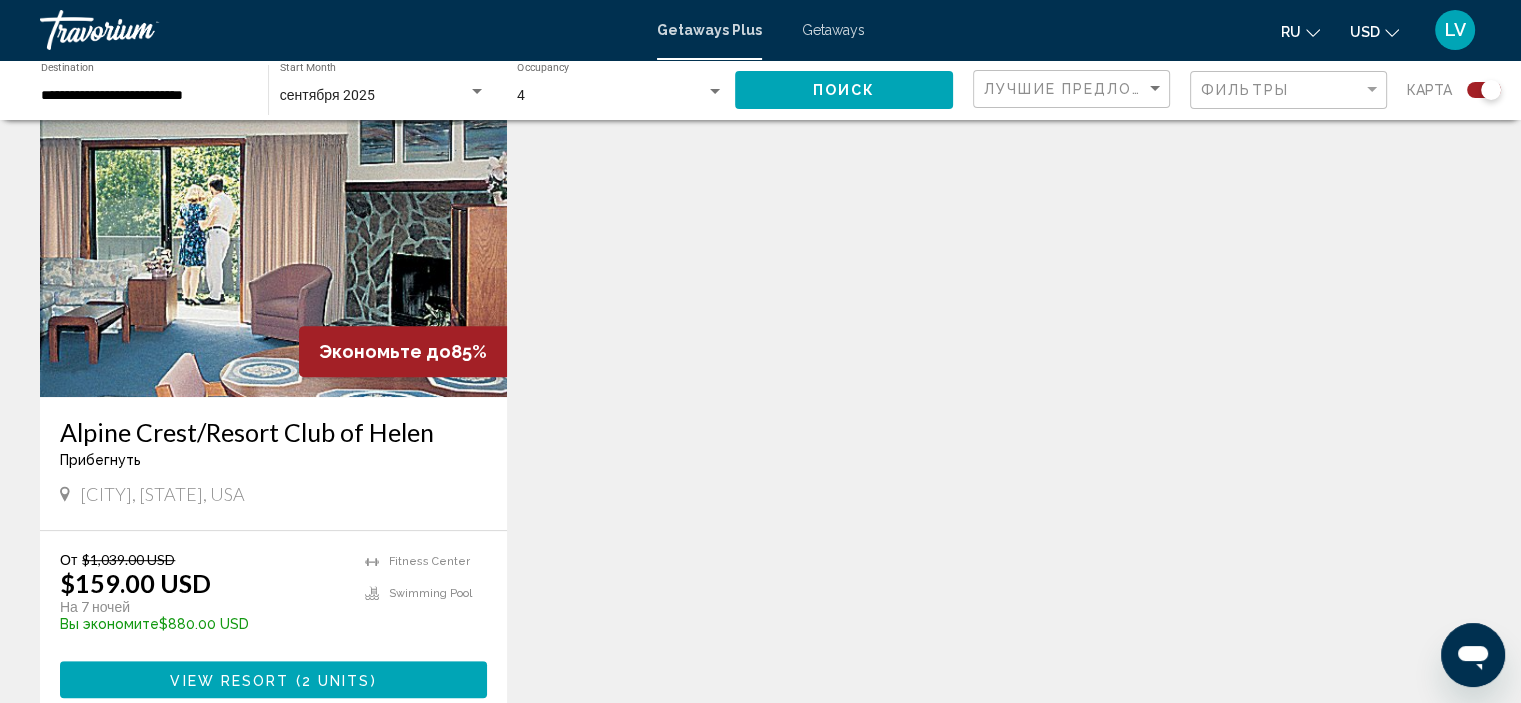 scroll, scrollTop: 800, scrollLeft: 0, axis: vertical 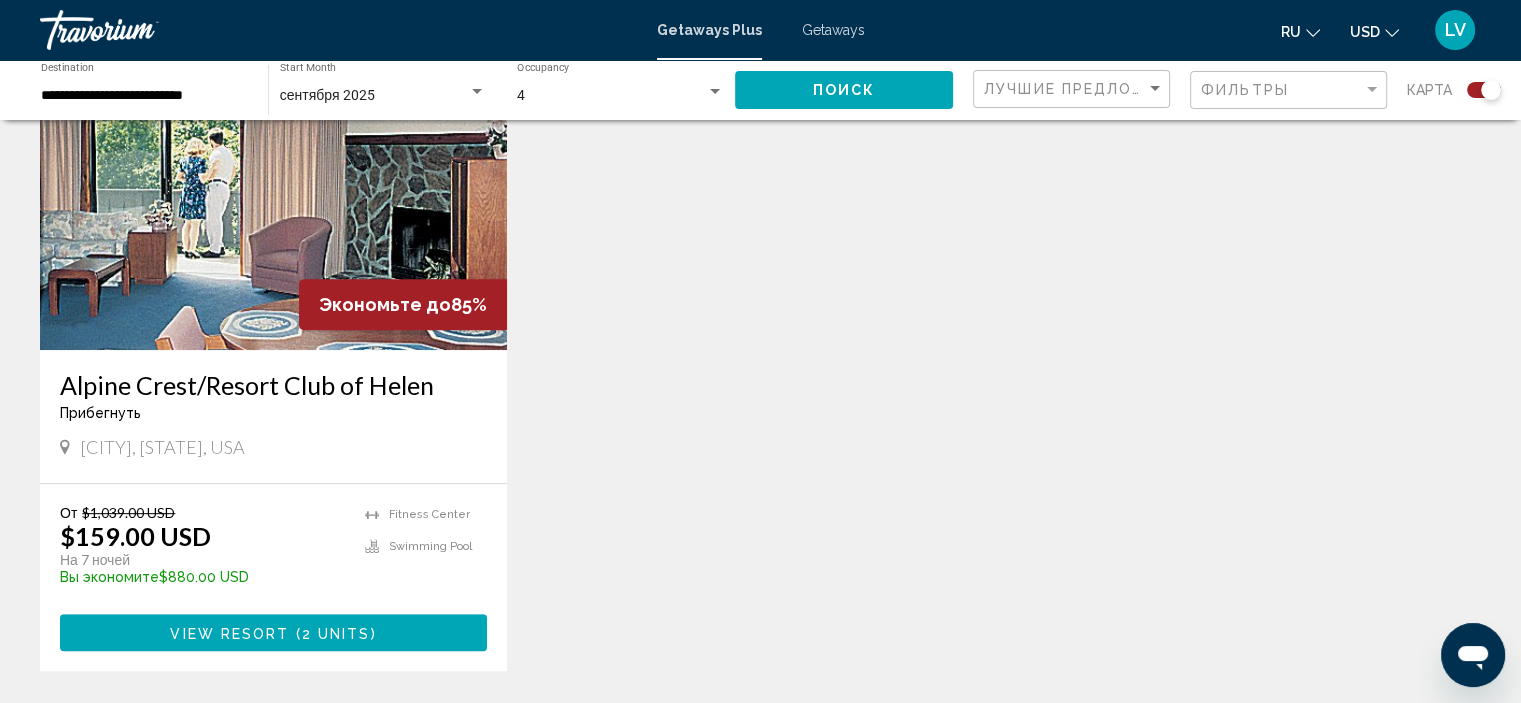 click at bounding box center [273, 190] 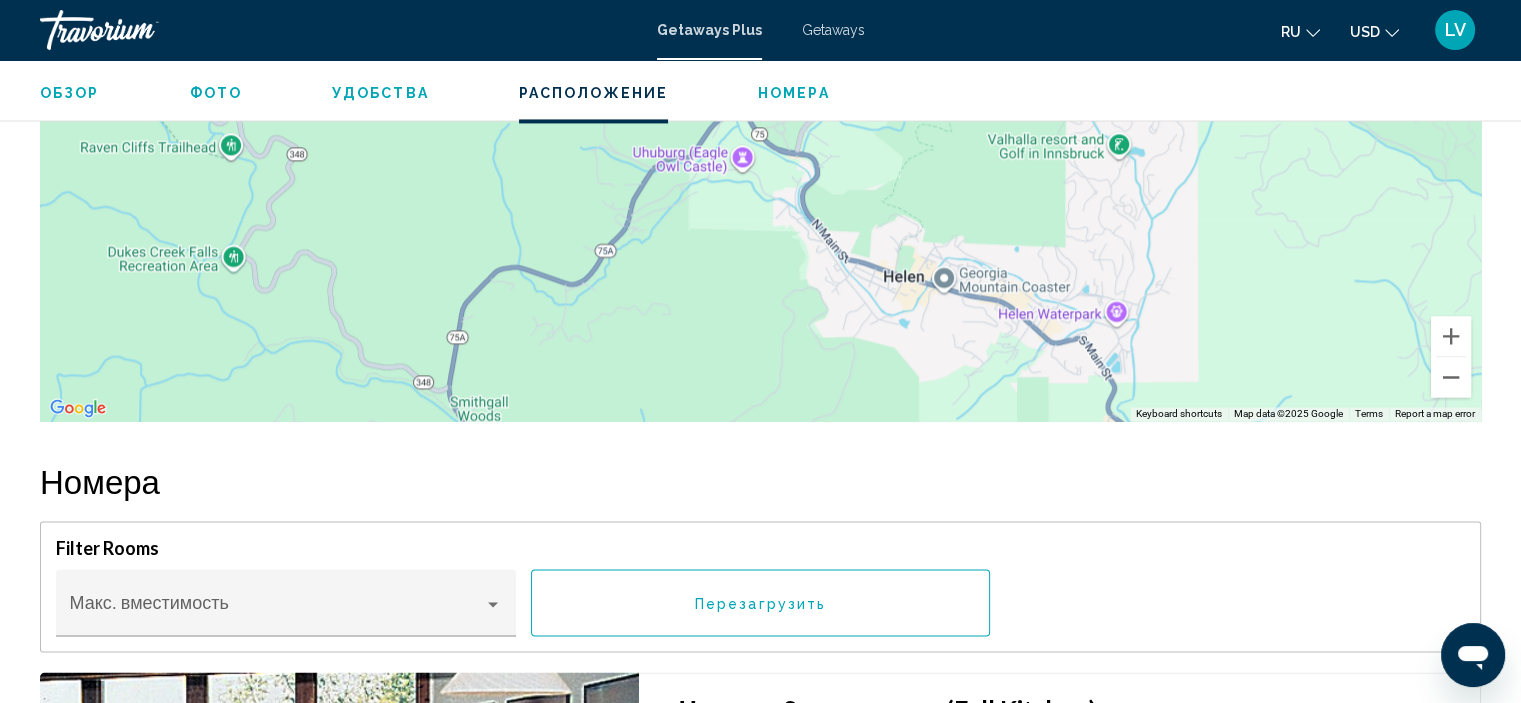 scroll, scrollTop: 3208, scrollLeft: 0, axis: vertical 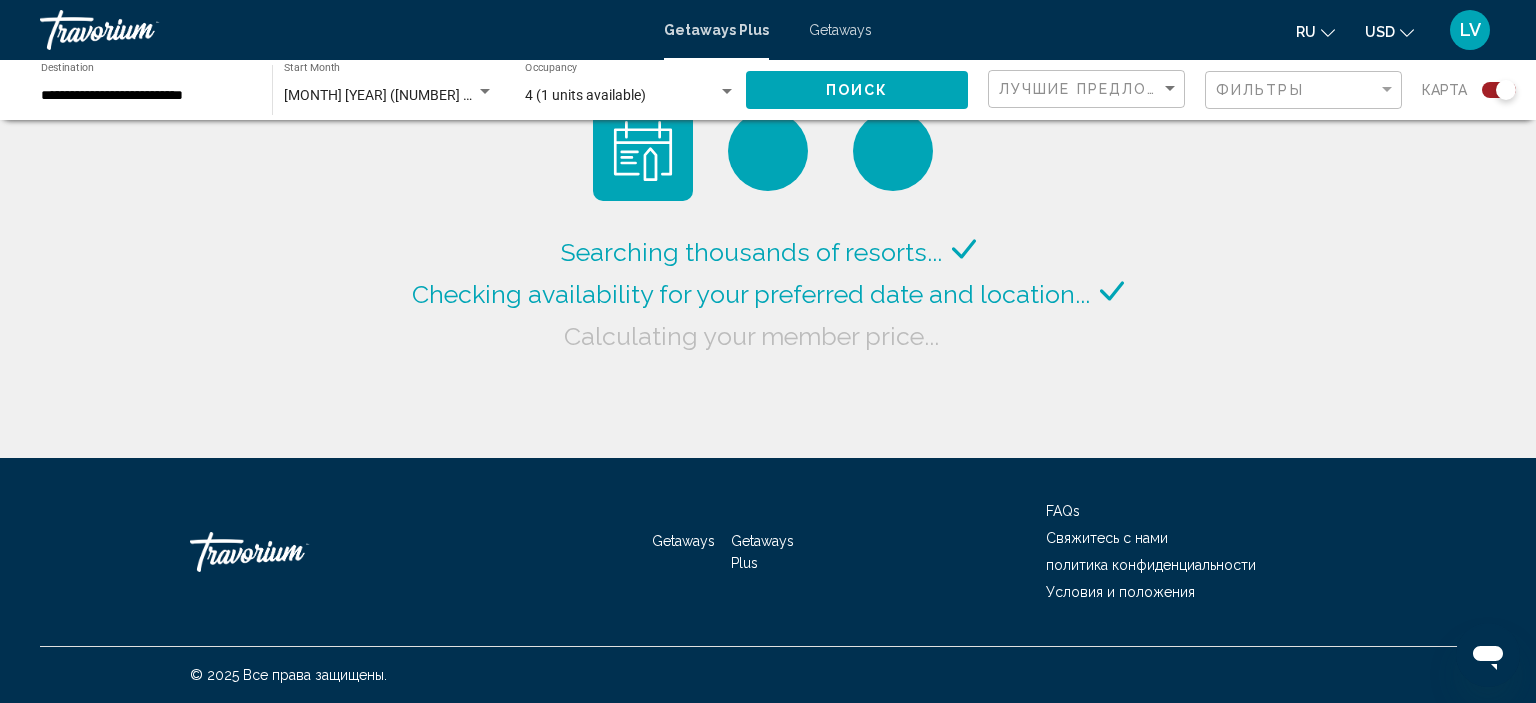 click on "**********" at bounding box center (146, 96) 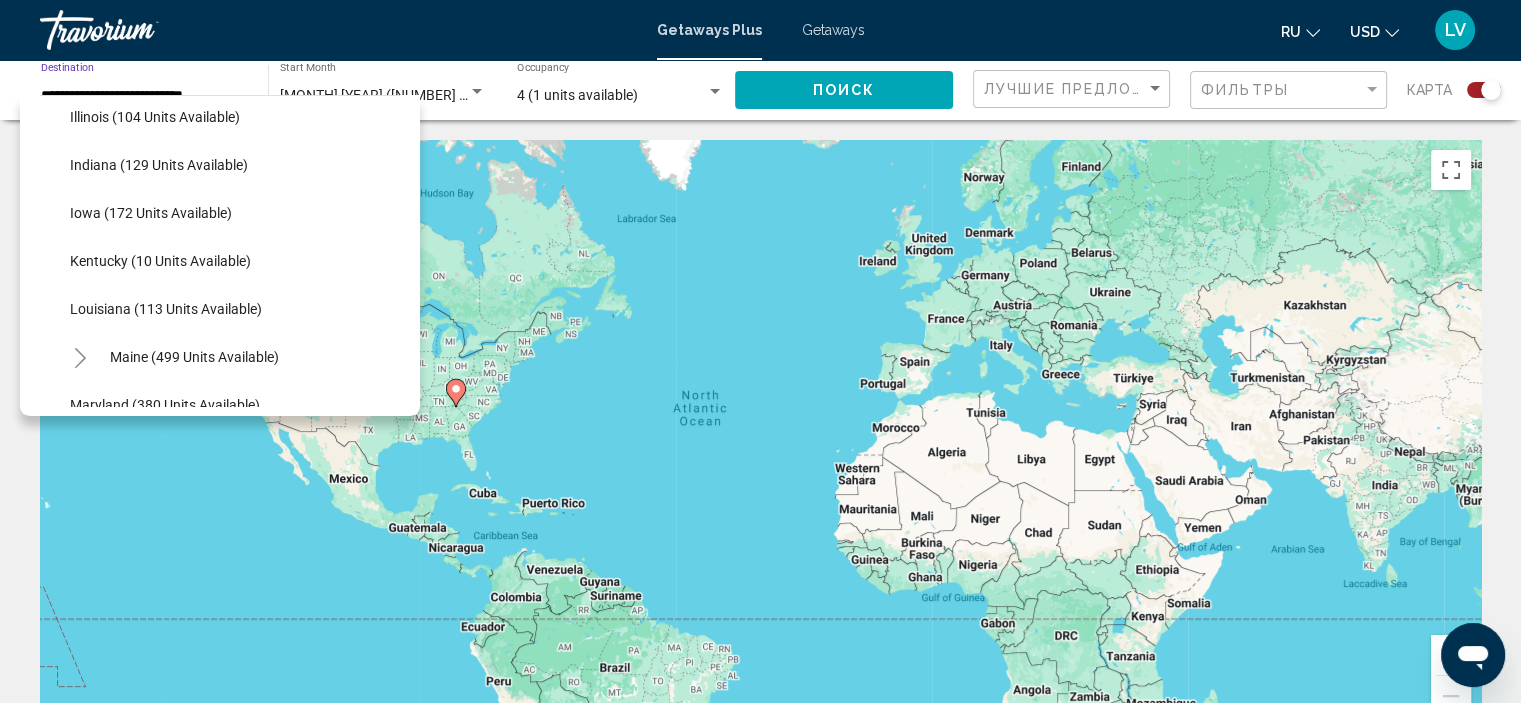 scroll, scrollTop: 618, scrollLeft: 0, axis: vertical 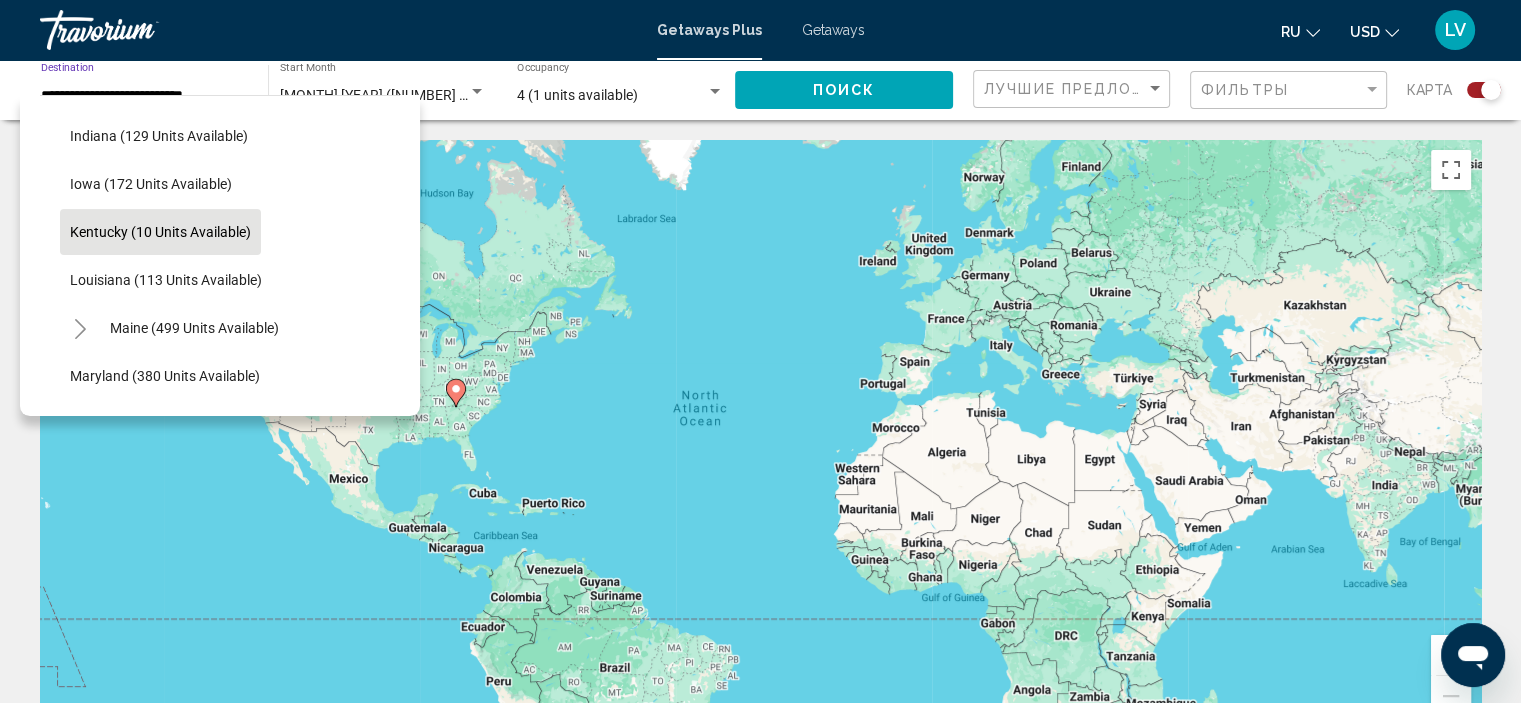 click on "Kentucky (10 units available)" 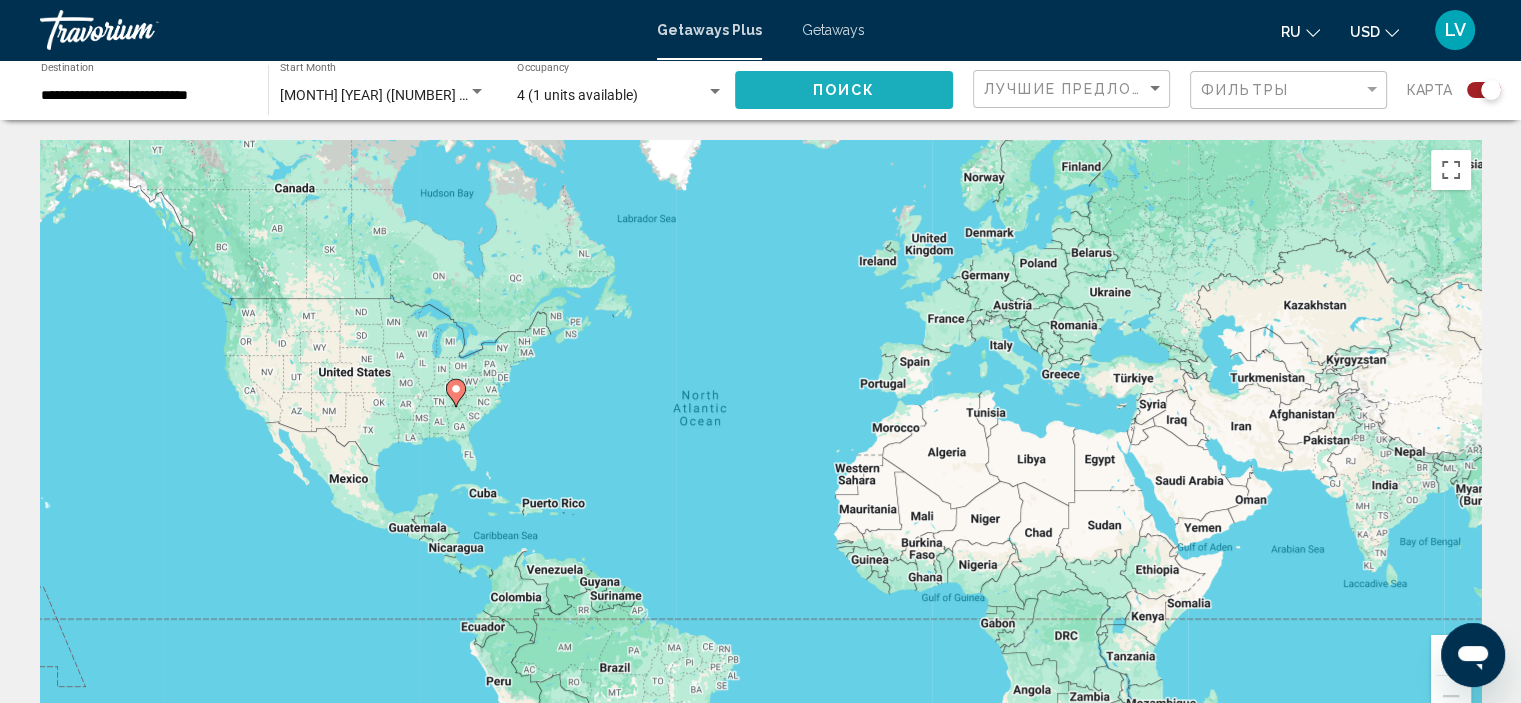 click on "Поиск" 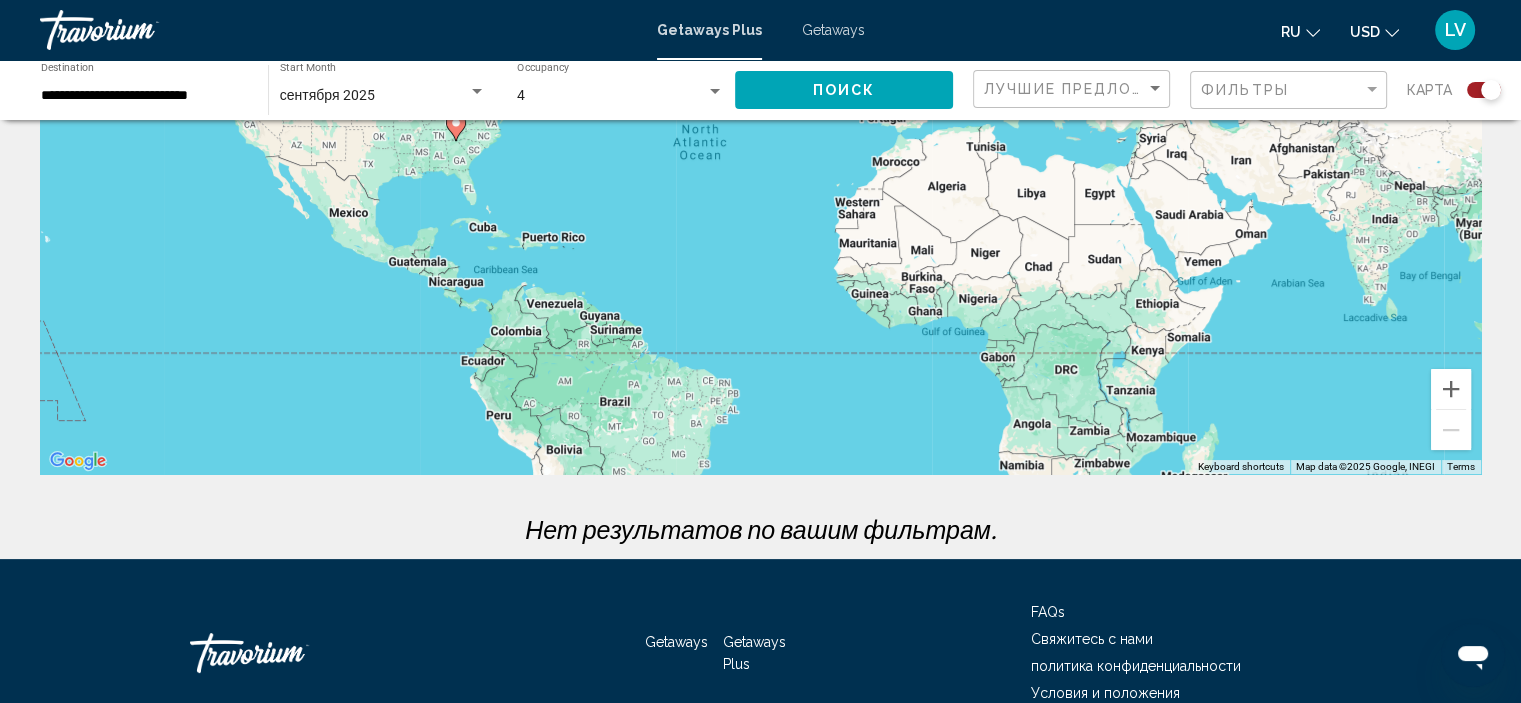 scroll, scrollTop: 300, scrollLeft: 0, axis: vertical 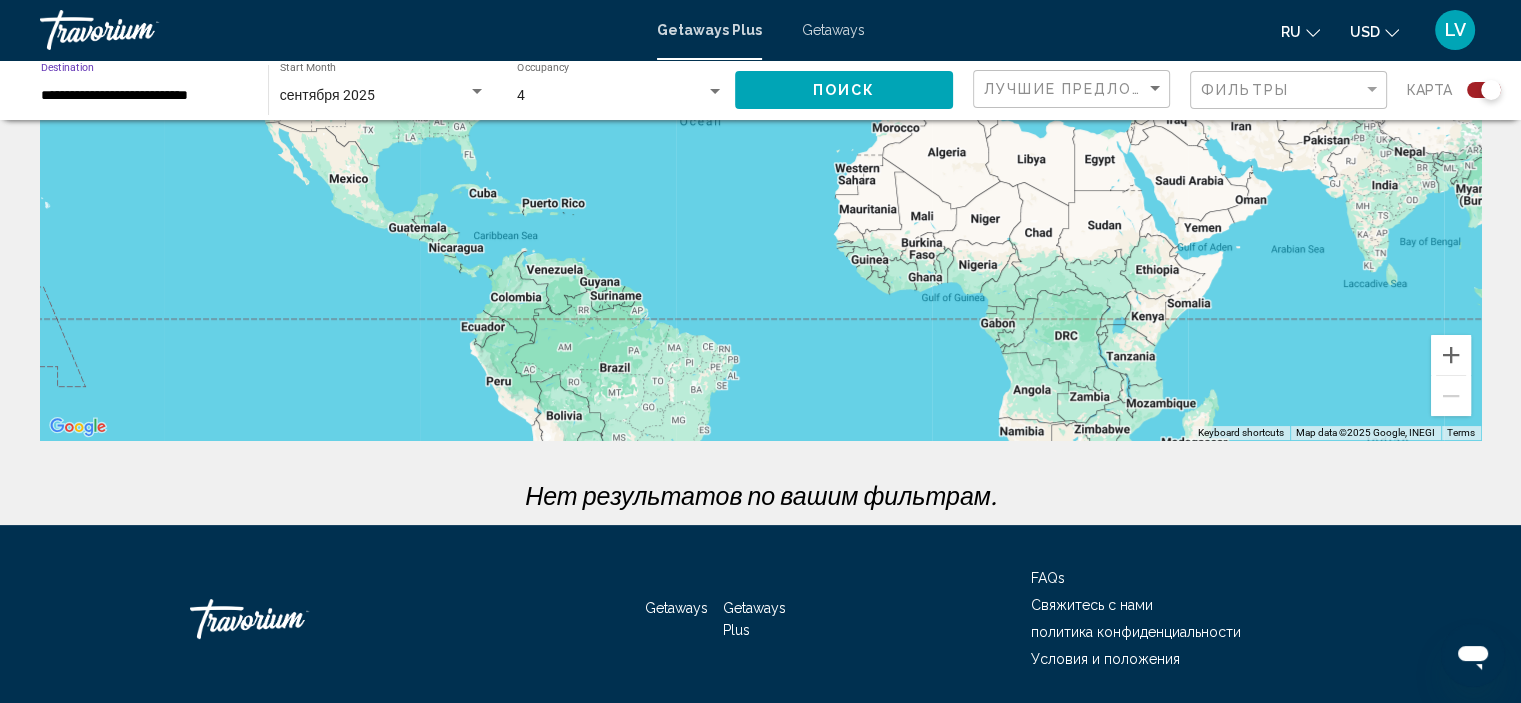 click on "**********" at bounding box center [144, 96] 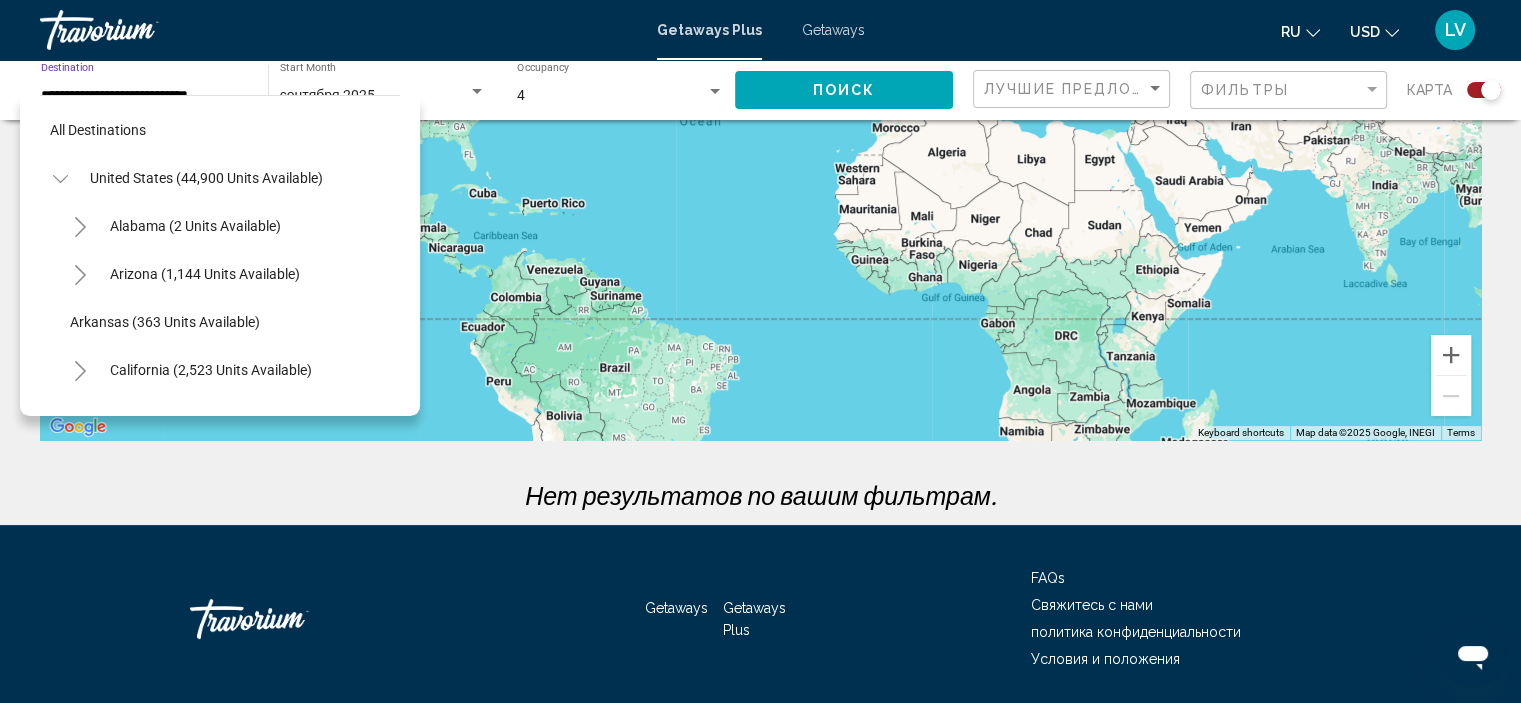 scroll, scrollTop: 606, scrollLeft: 0, axis: vertical 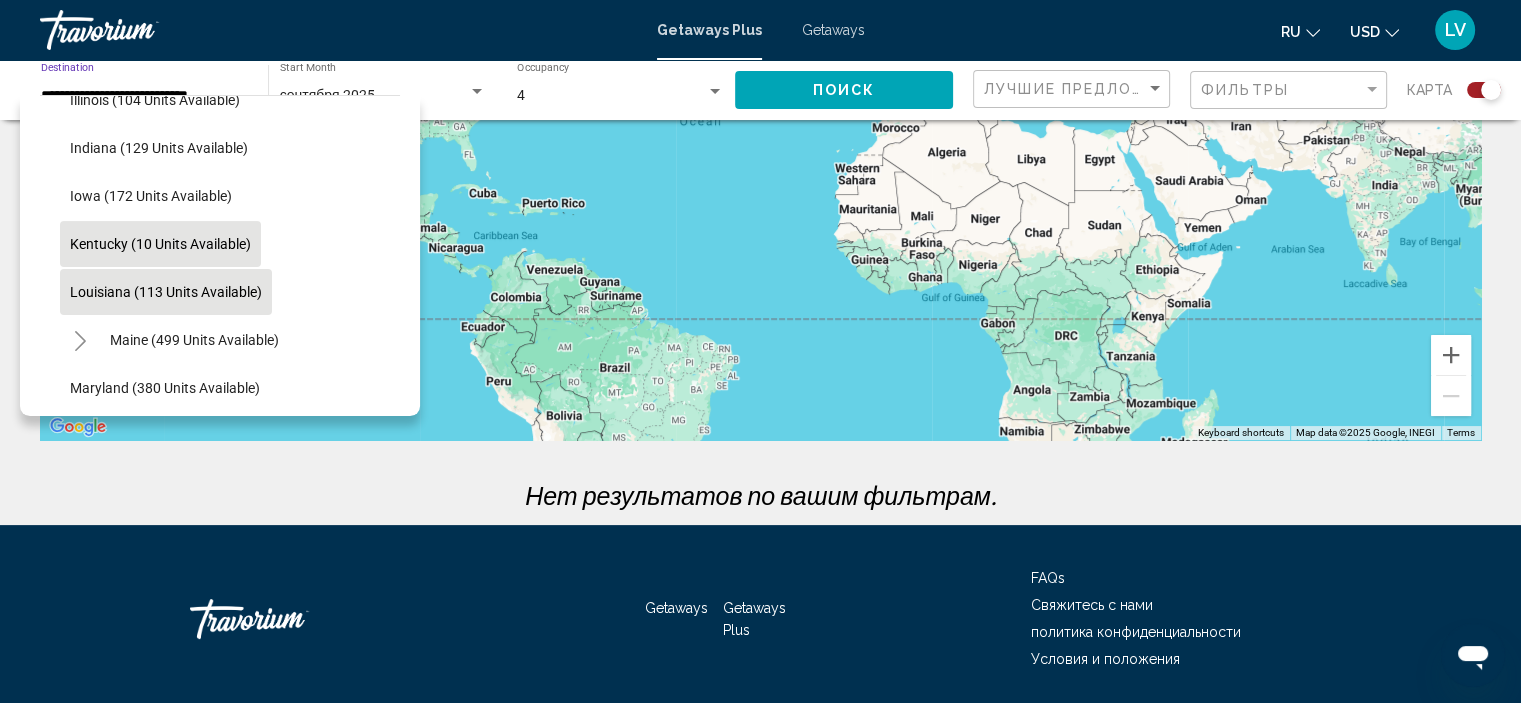 click on "Louisiana (113 units available)" 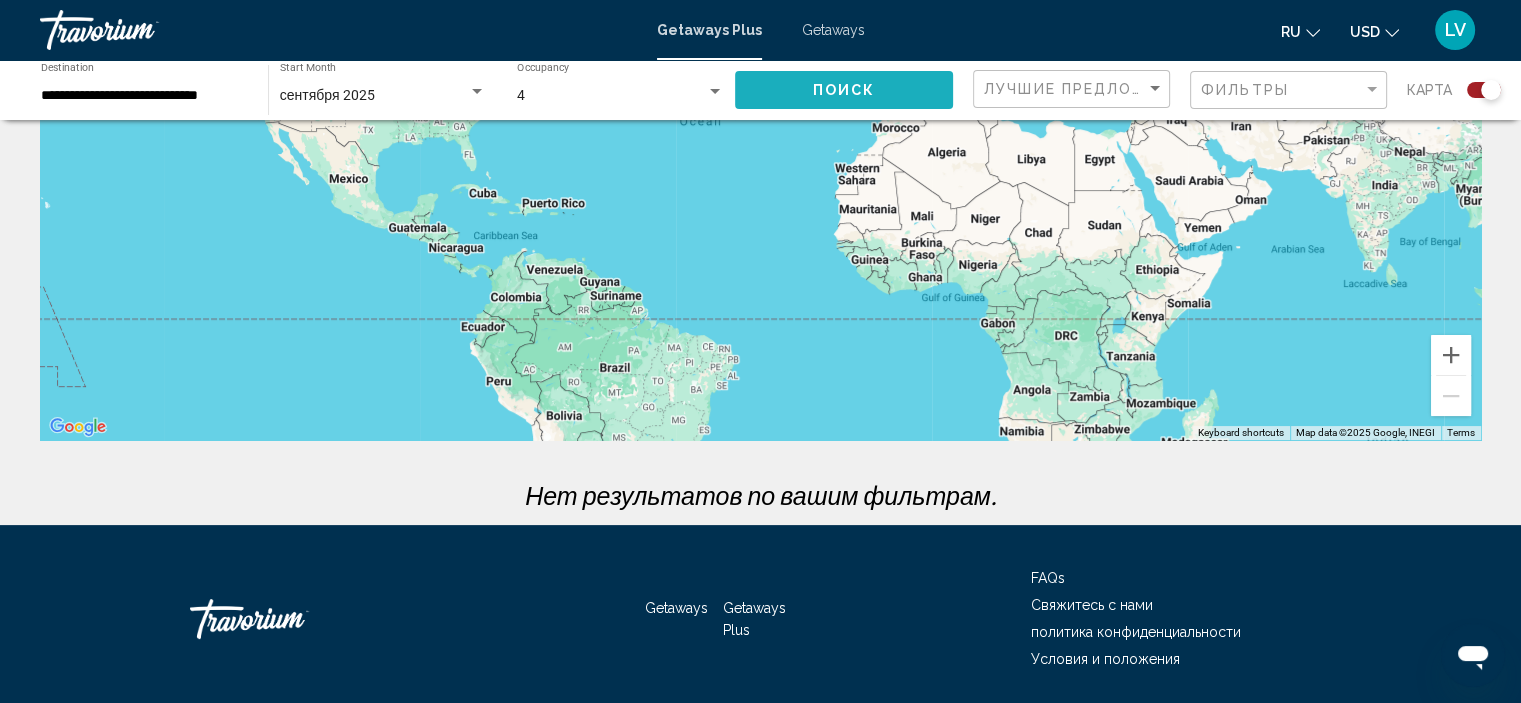 click on "Поиск" 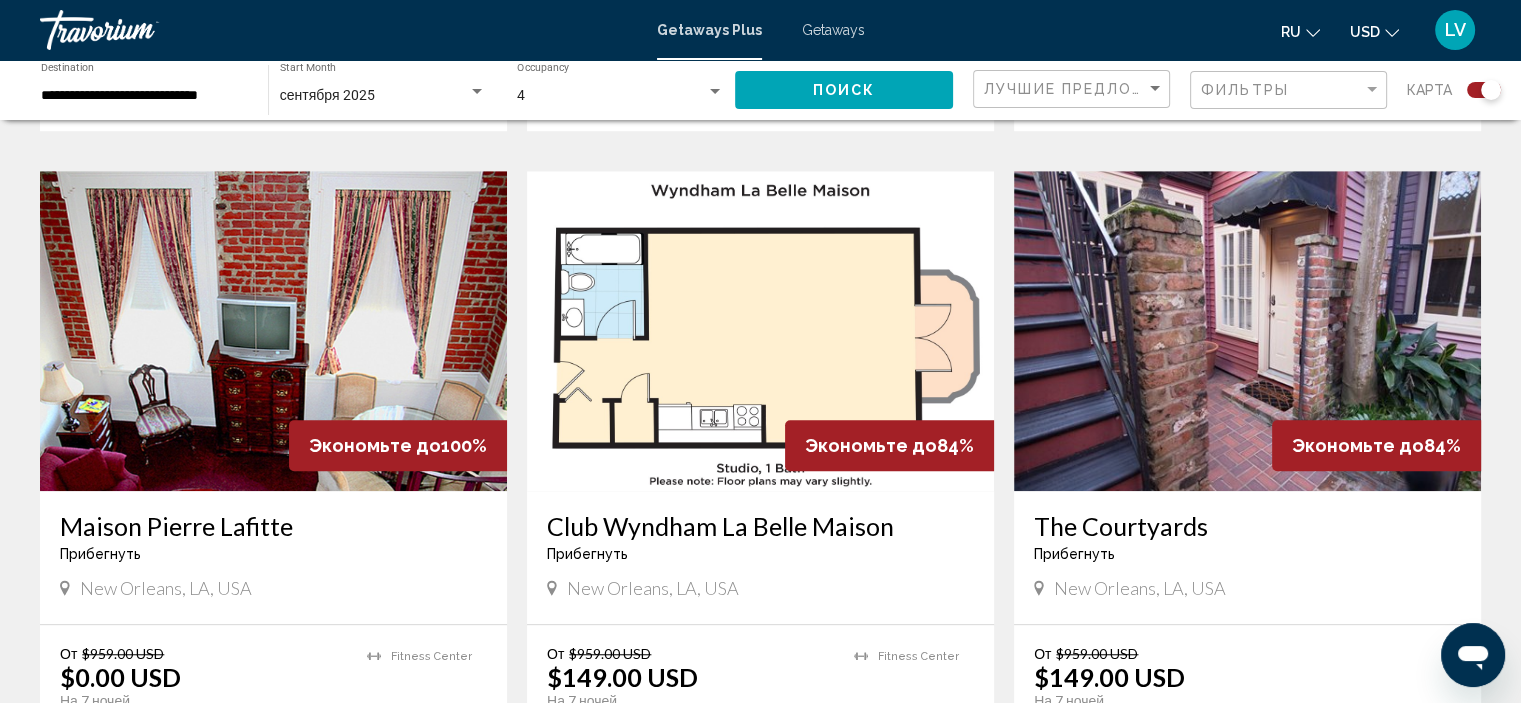 scroll, scrollTop: 1000, scrollLeft: 0, axis: vertical 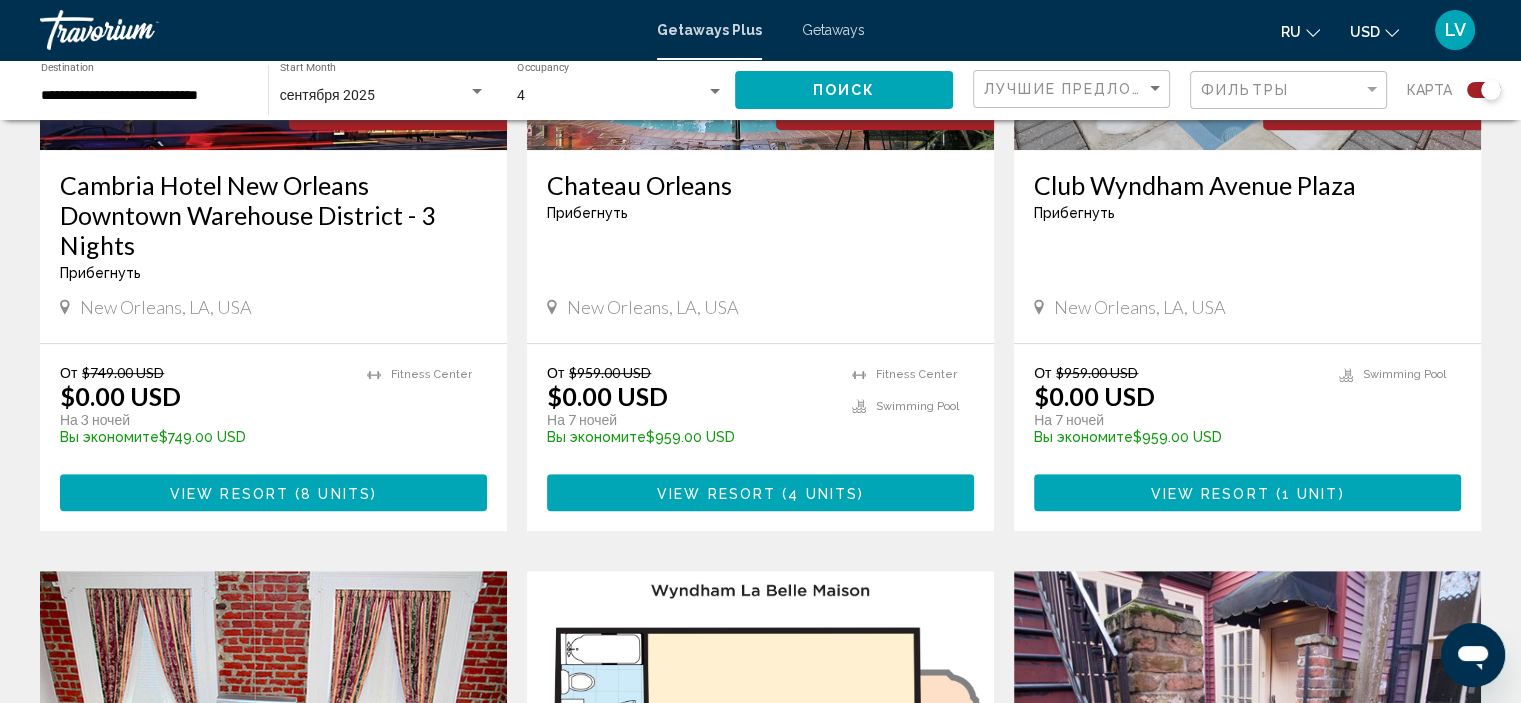 click on "**********" at bounding box center (144, 96) 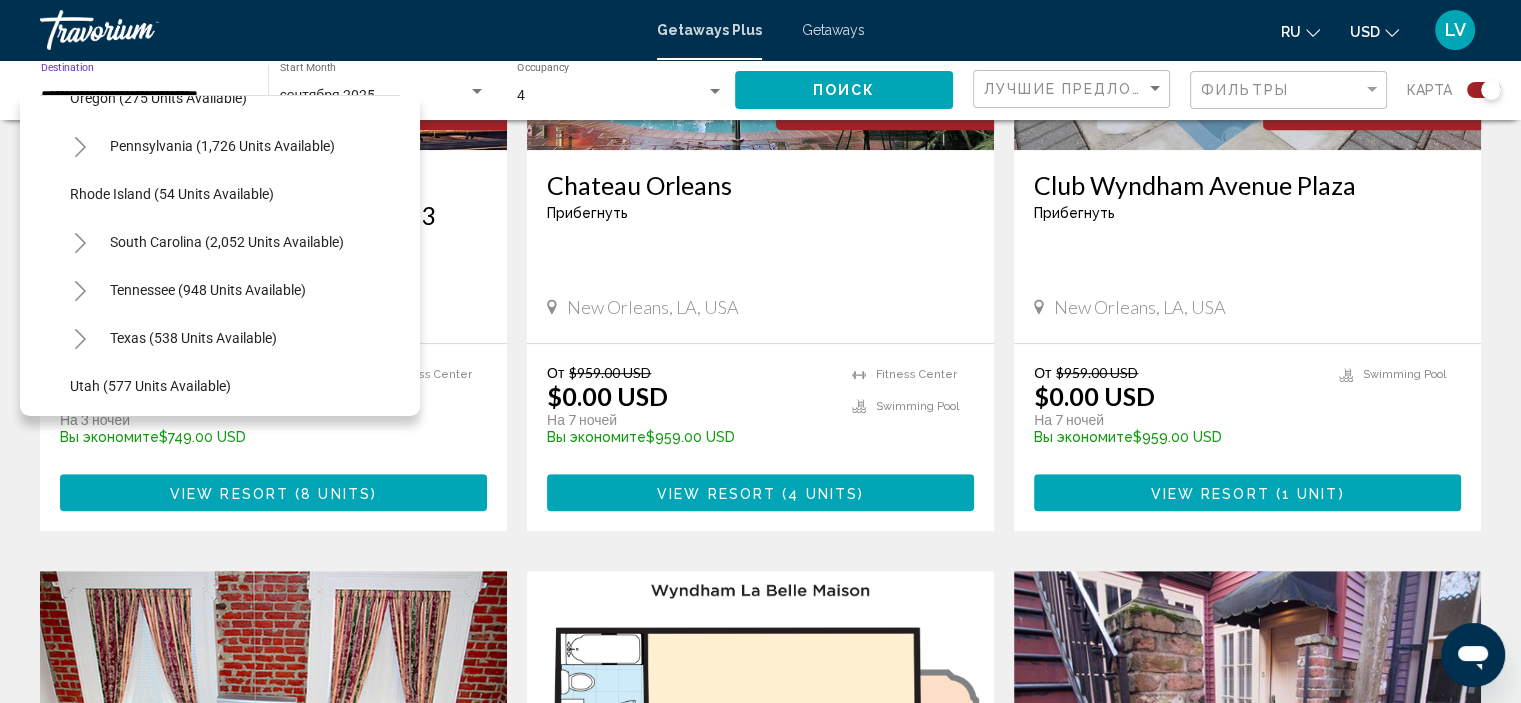 scroll, scrollTop: 1554, scrollLeft: 0, axis: vertical 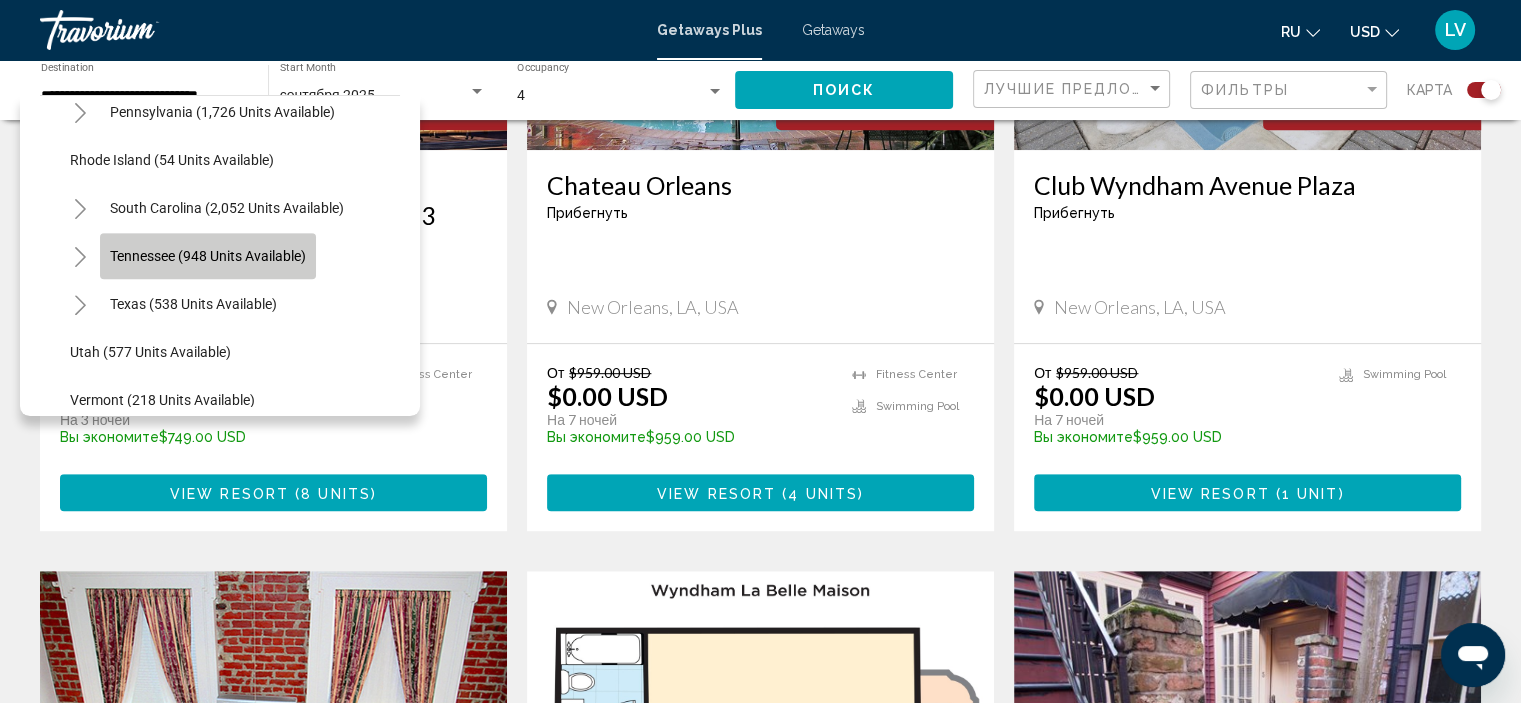 click on "Tennessee (948 units available)" 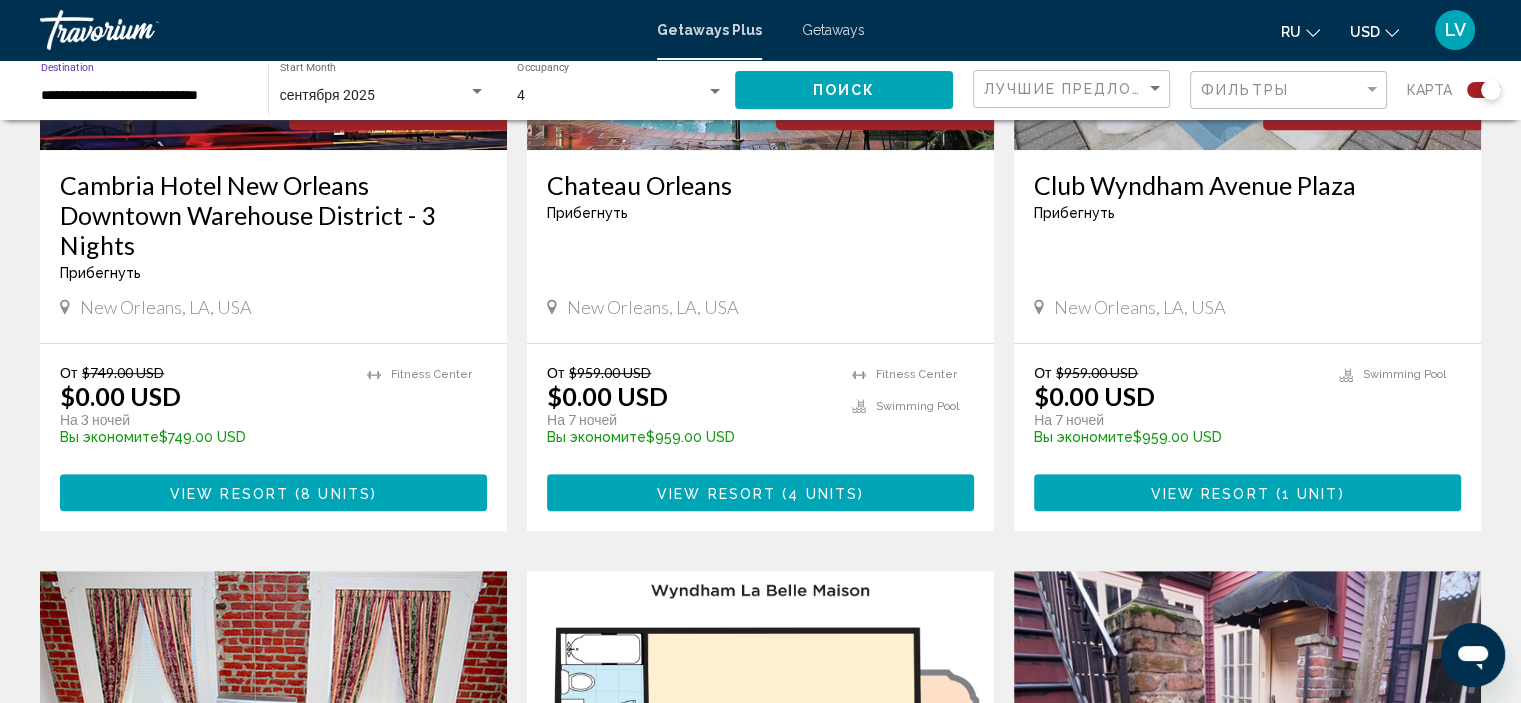 click on "Поиск" 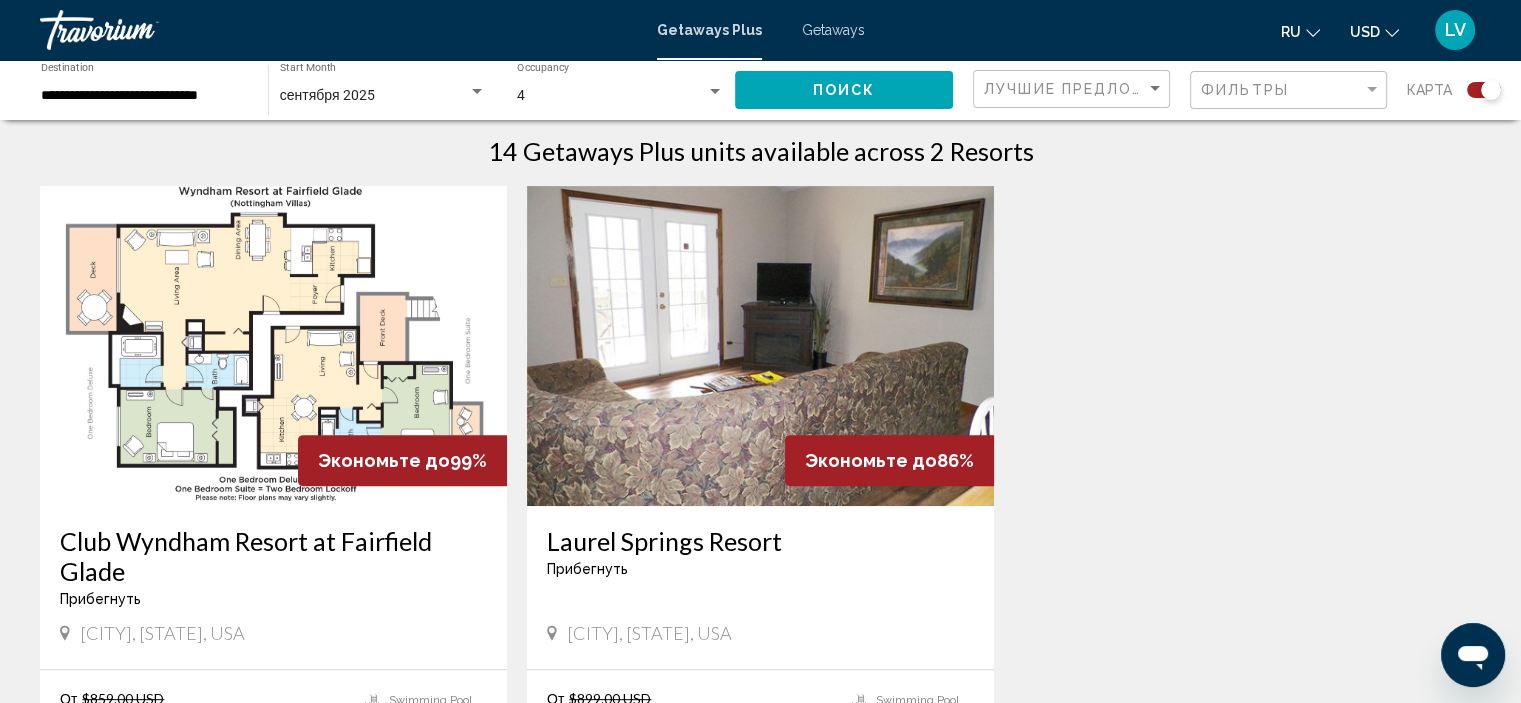 scroll, scrollTop: 700, scrollLeft: 0, axis: vertical 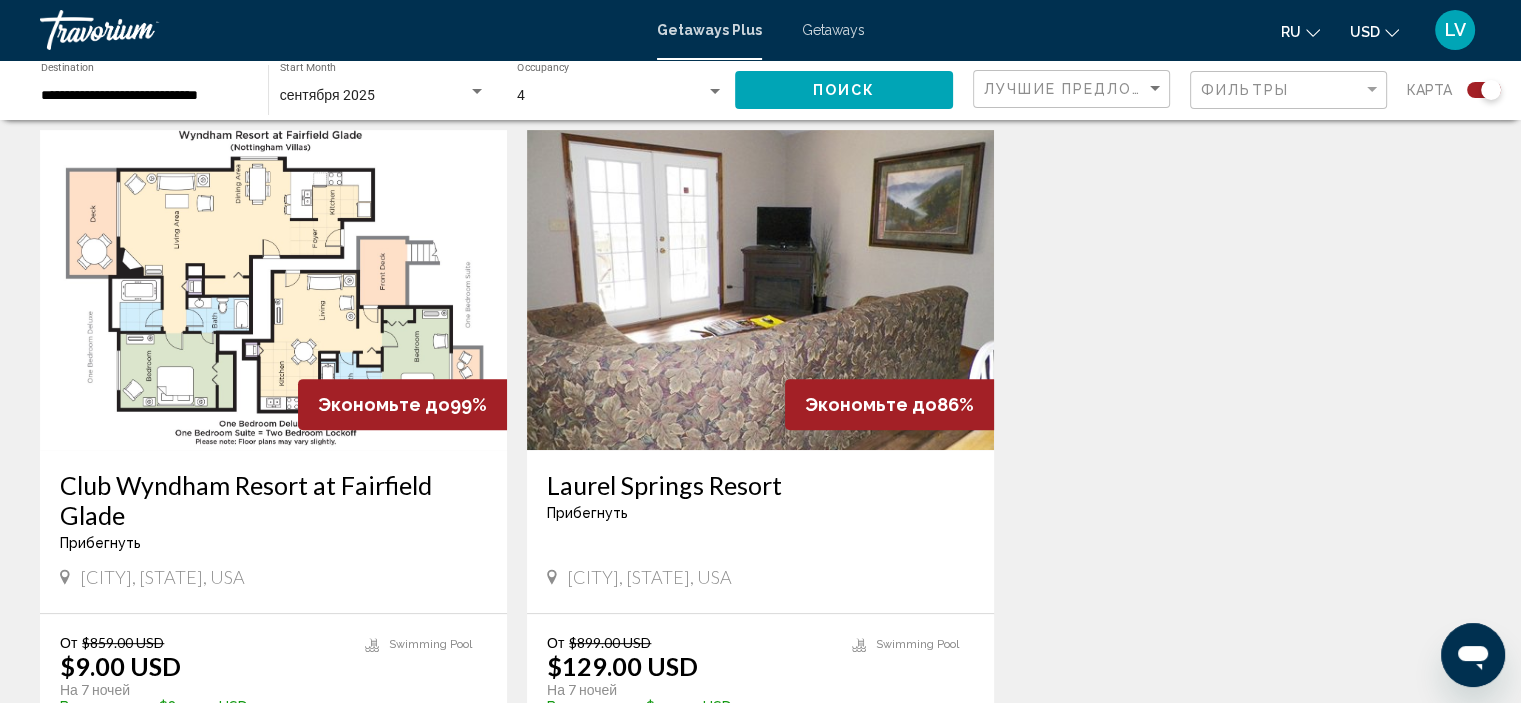click at bounding box center [273, 290] 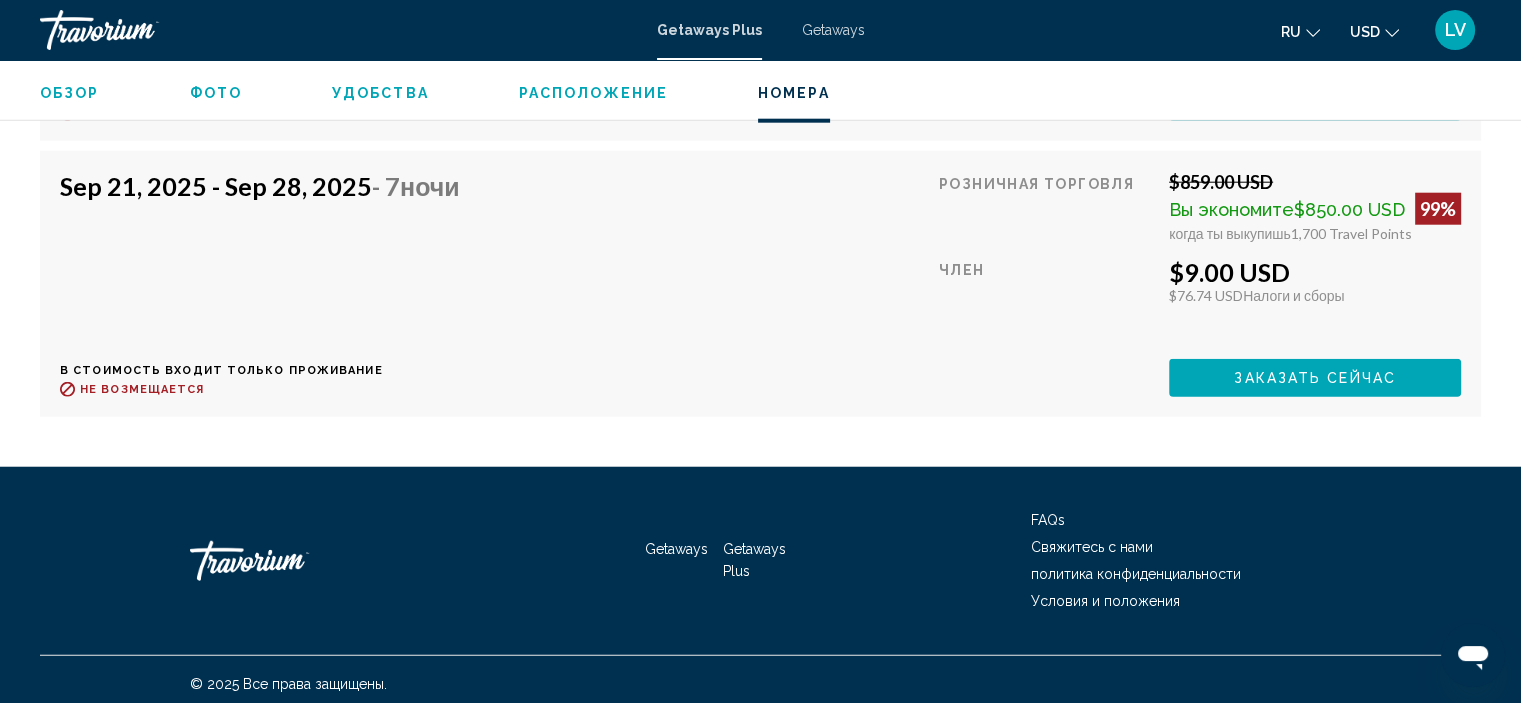 scroll, scrollTop: 5090, scrollLeft: 0, axis: vertical 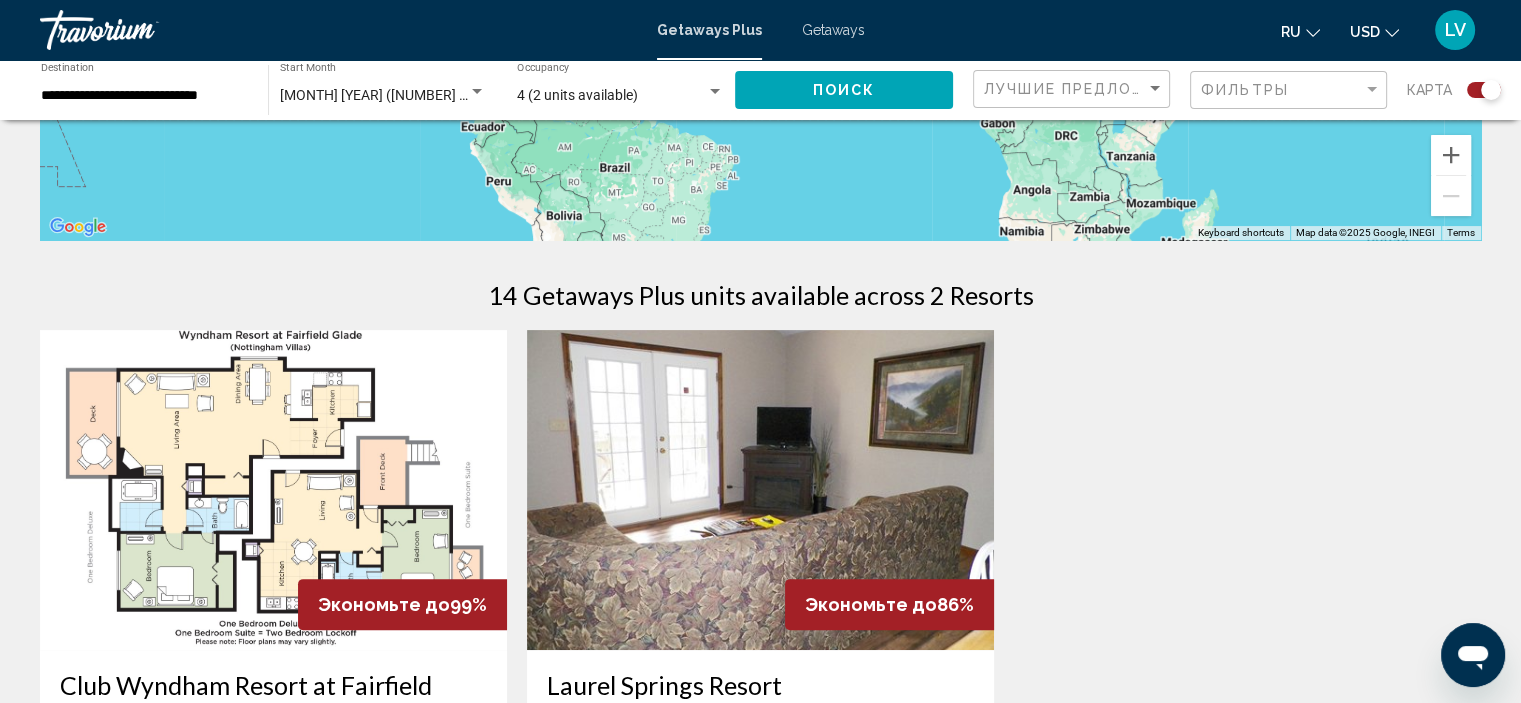 click at bounding box center [760, 490] 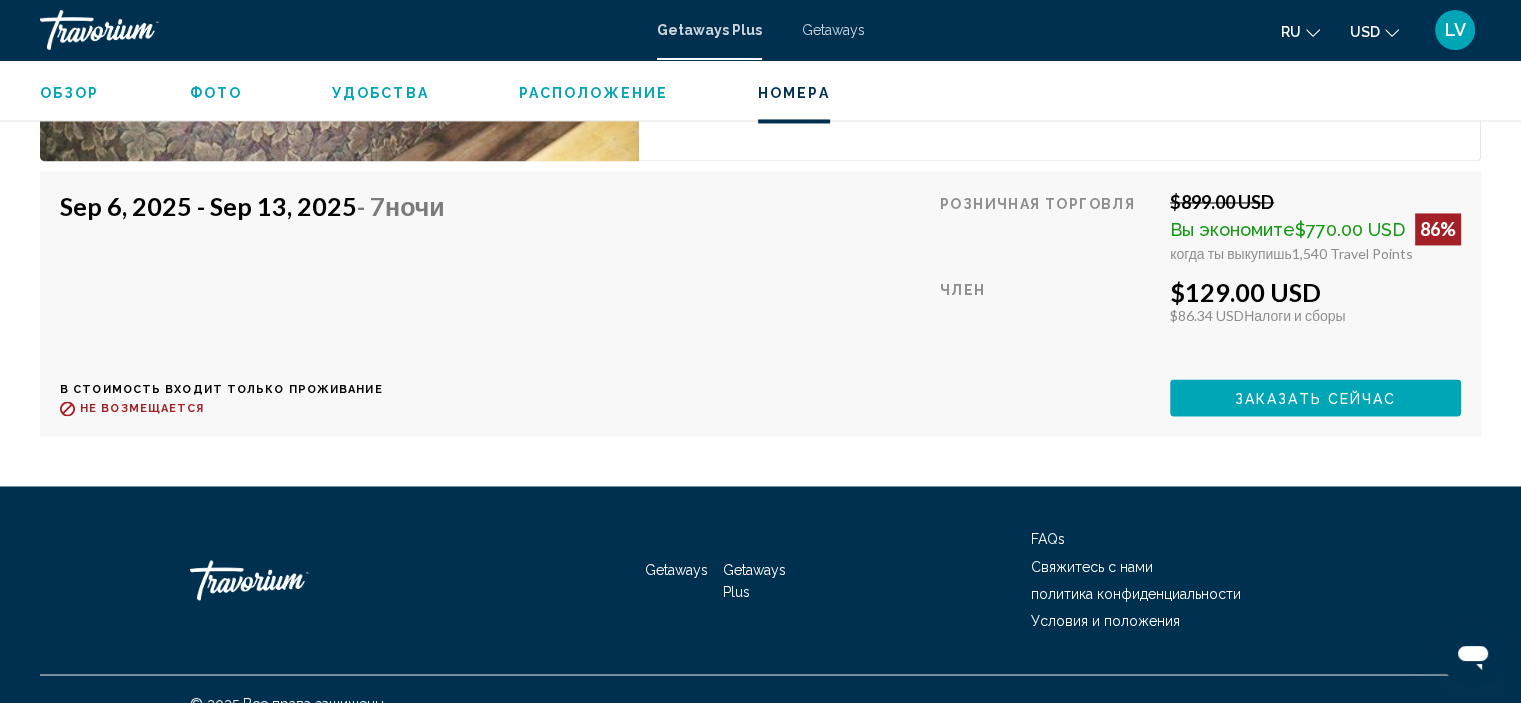 scroll, scrollTop: 3282, scrollLeft: 0, axis: vertical 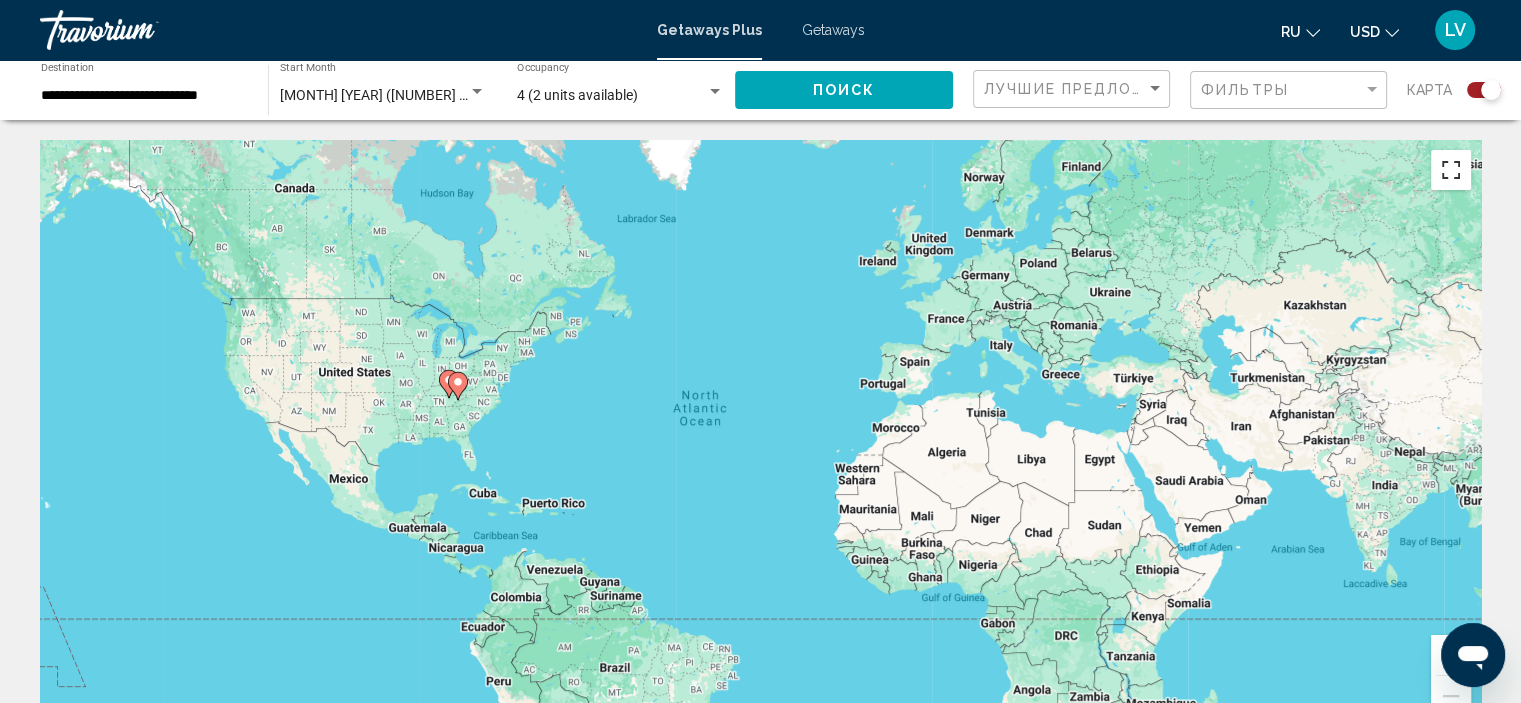 click at bounding box center [1451, 170] 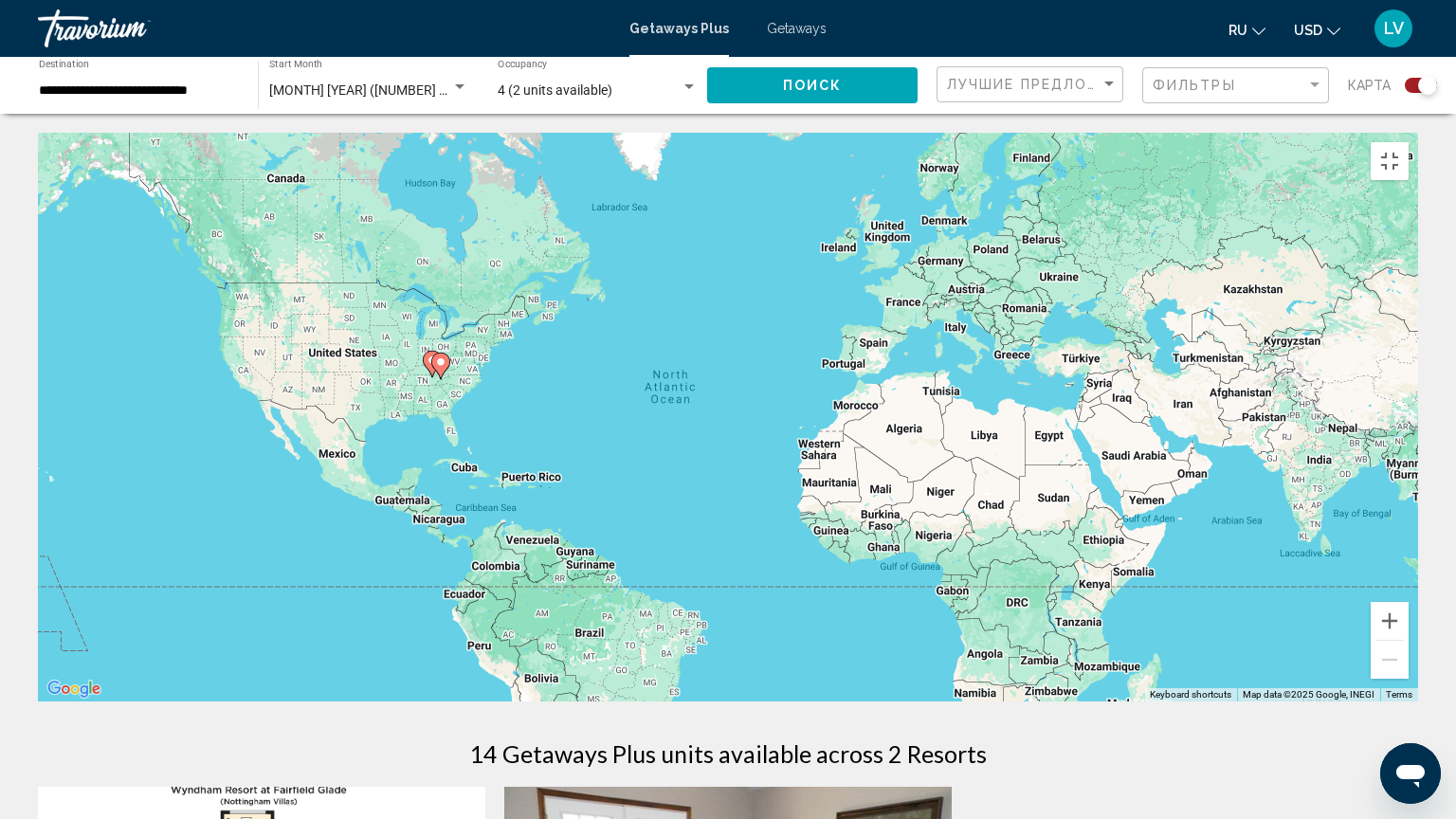 click on "To activate drag with keyboard, press Alt + Enter. Once in keyboard drag state, use the arrow keys to move the marker. To complete the drag, press the Enter key. To cancel, press Escape." at bounding box center (728, 417) 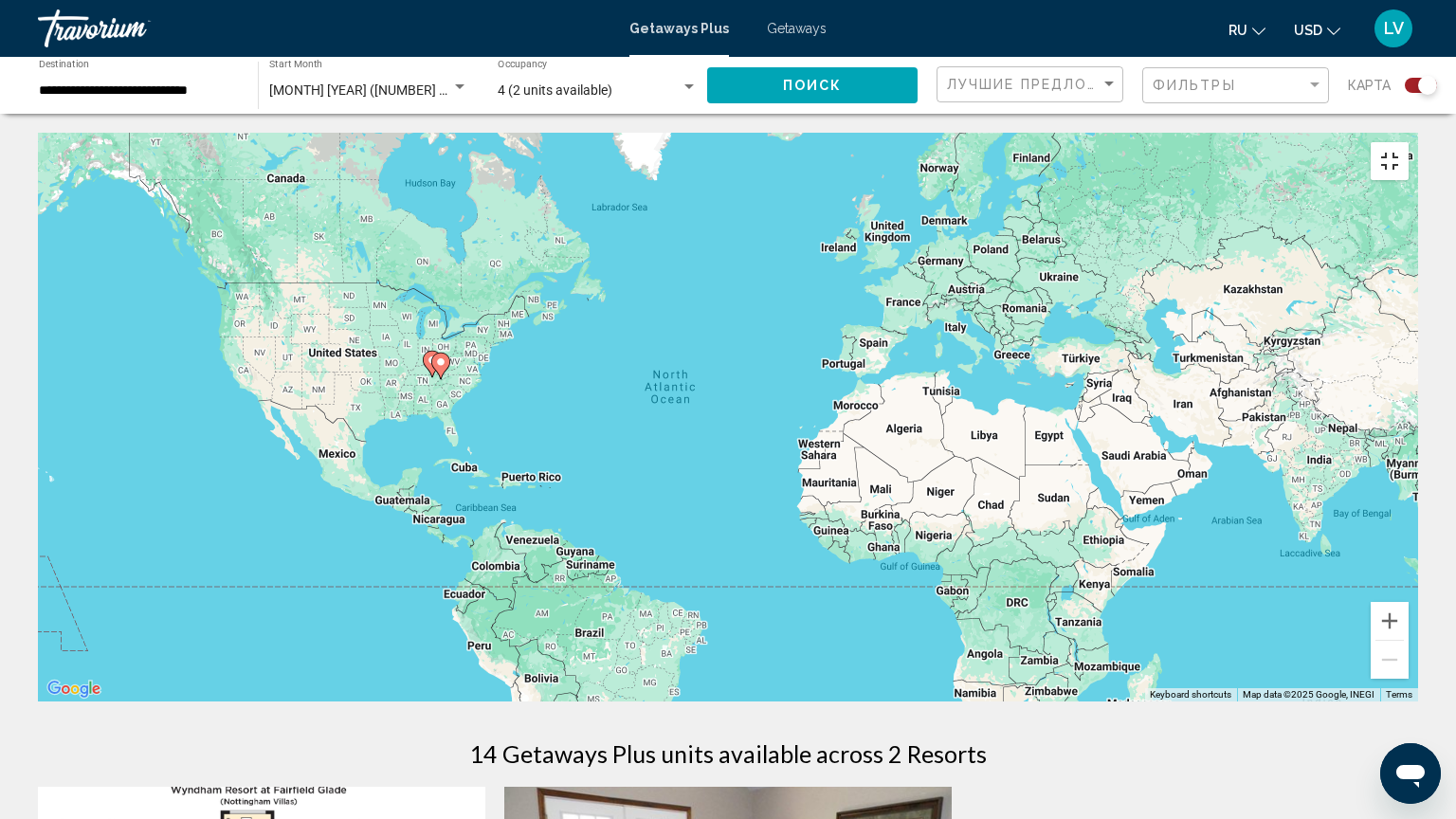 click at bounding box center (1390, 161) 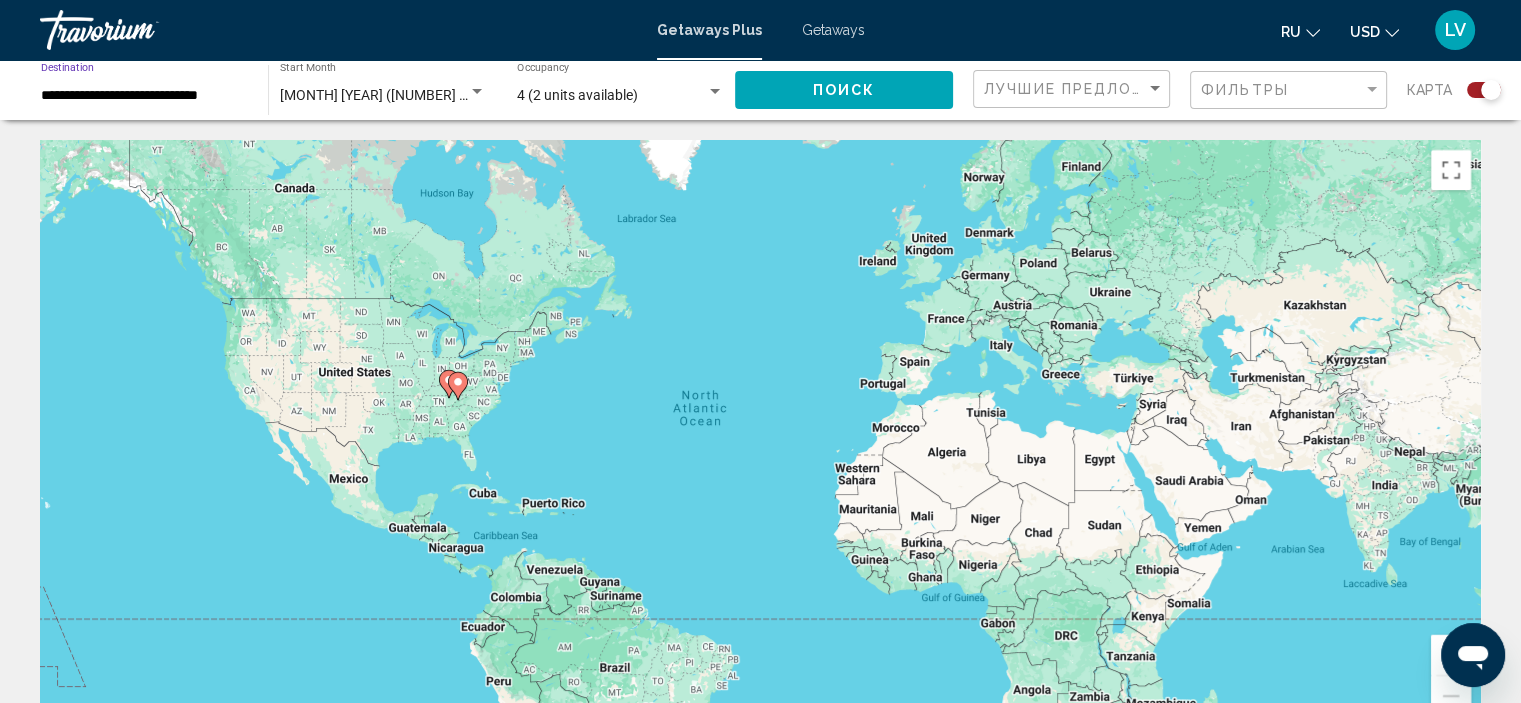 click on "**********" at bounding box center [144, 96] 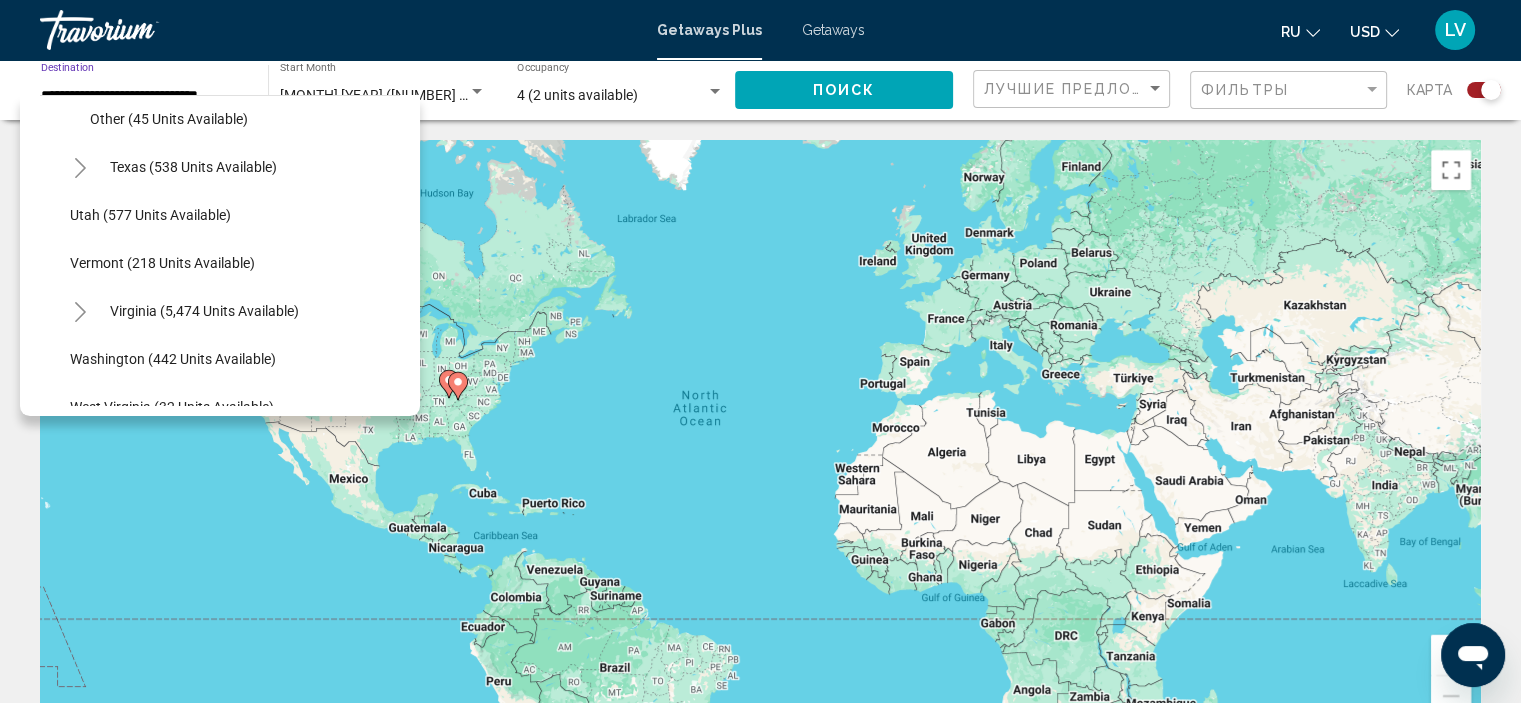 scroll, scrollTop: 1866, scrollLeft: 0, axis: vertical 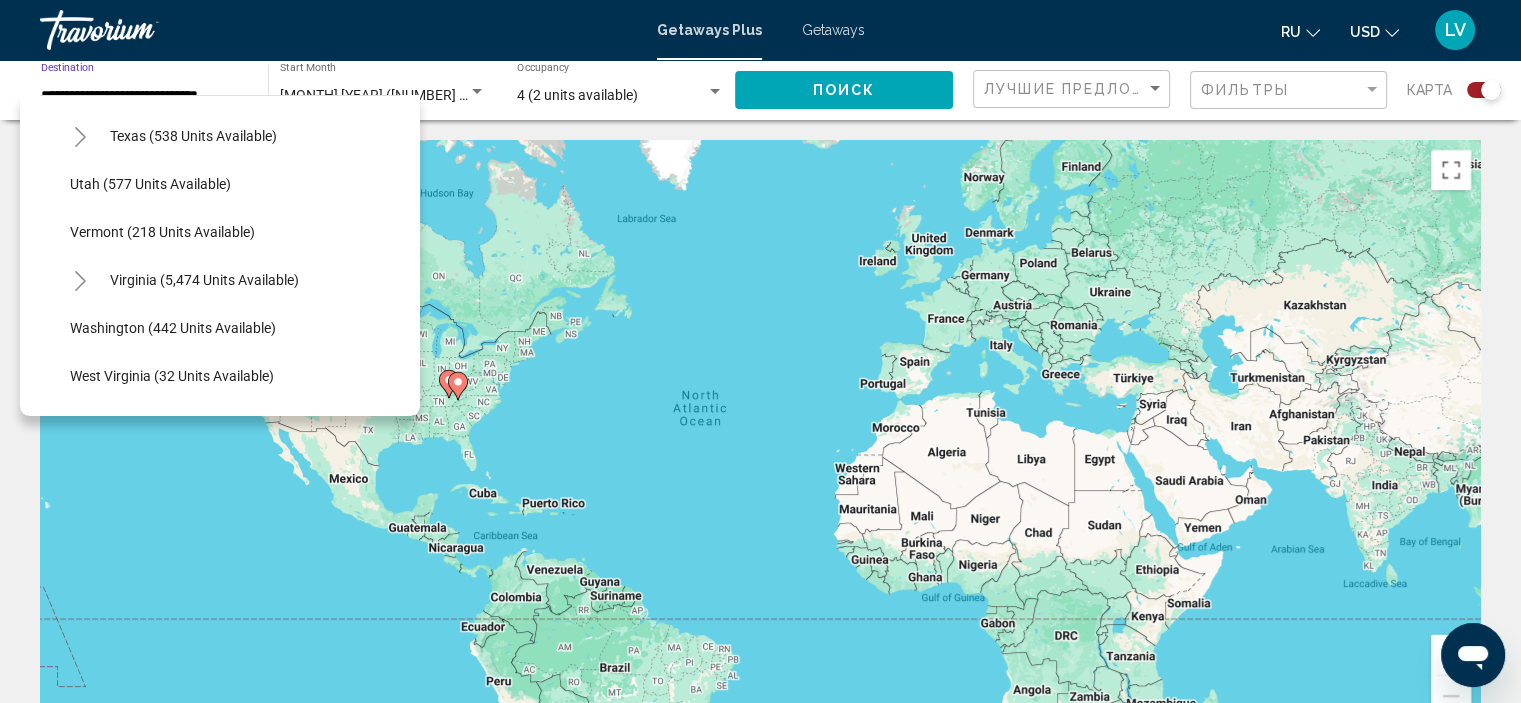 click on "Vermont (218 units available)" 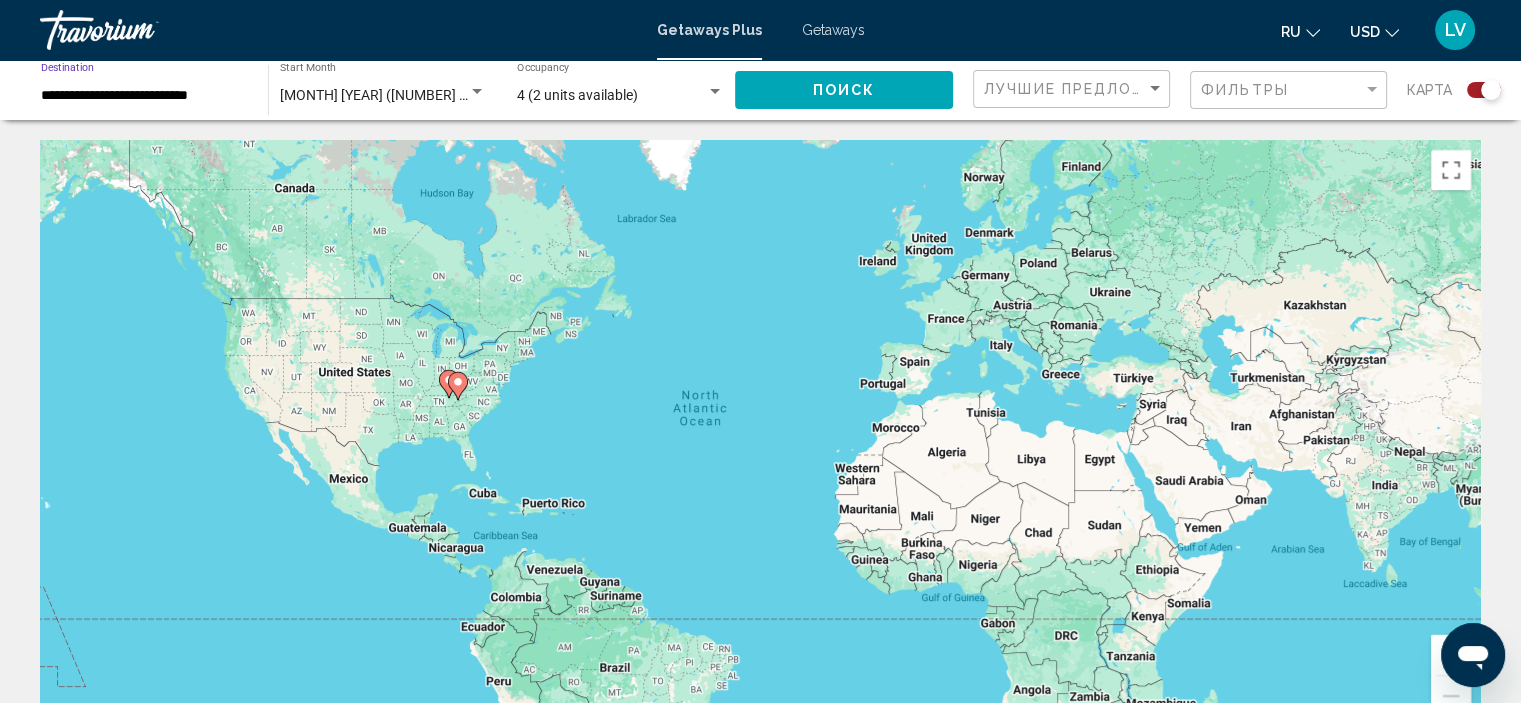click on "Поиск" 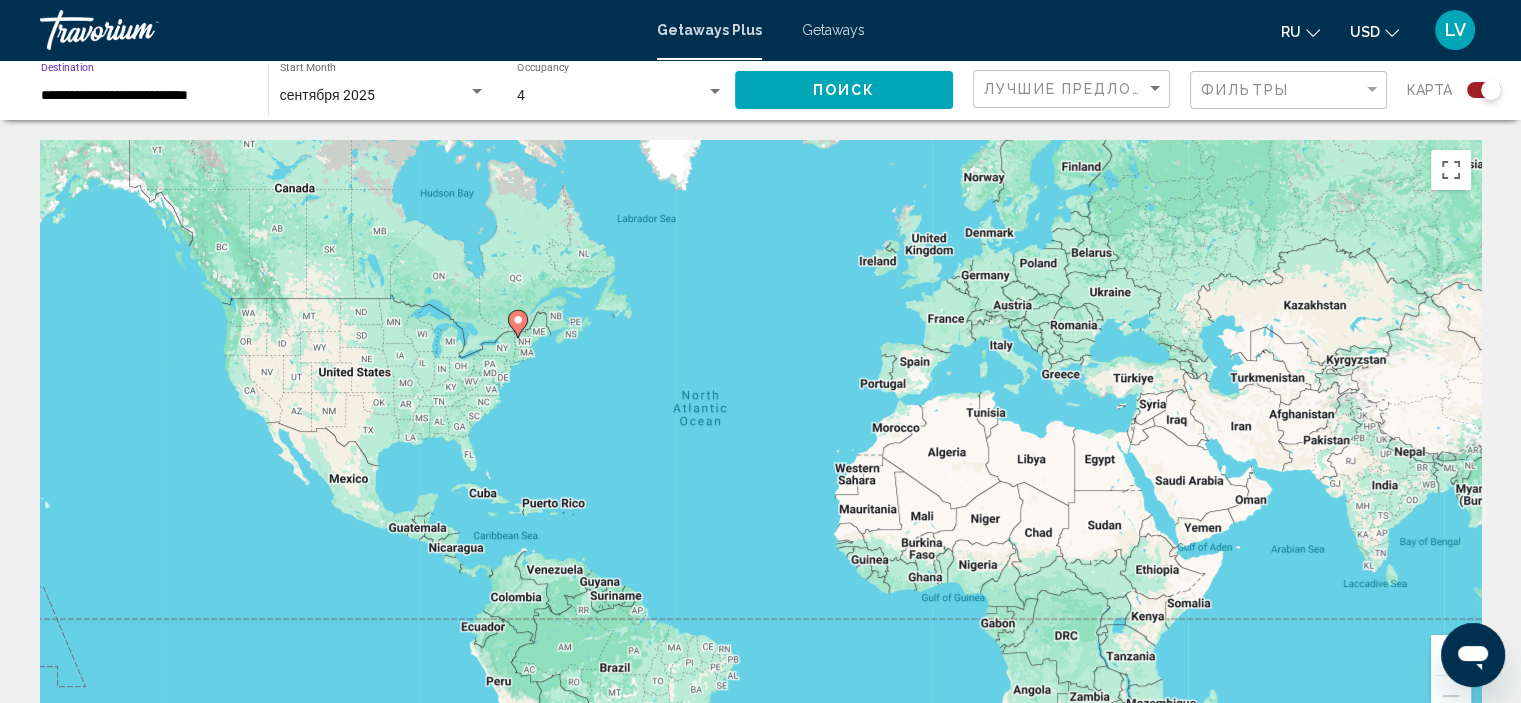 click on "**********" at bounding box center (144, 96) 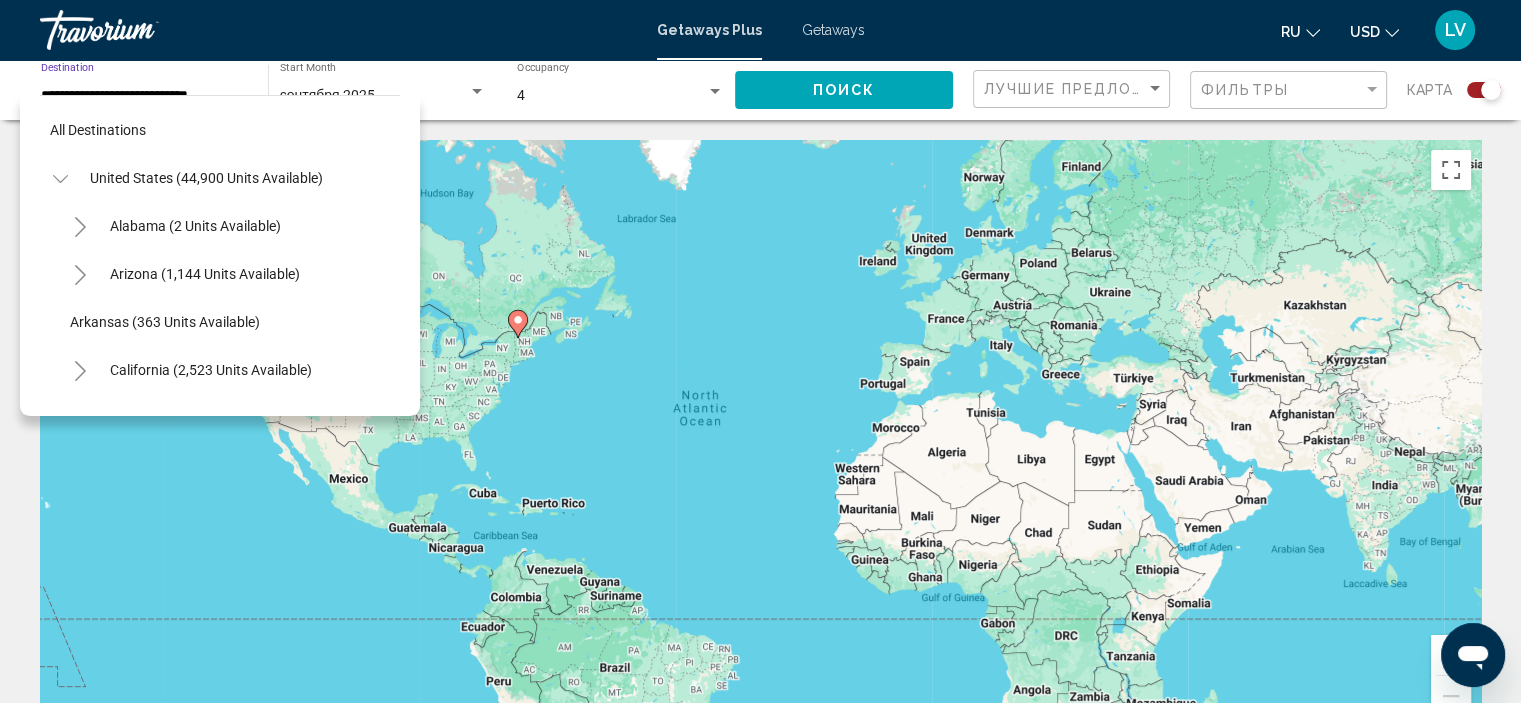 scroll, scrollTop: 1710, scrollLeft: 0, axis: vertical 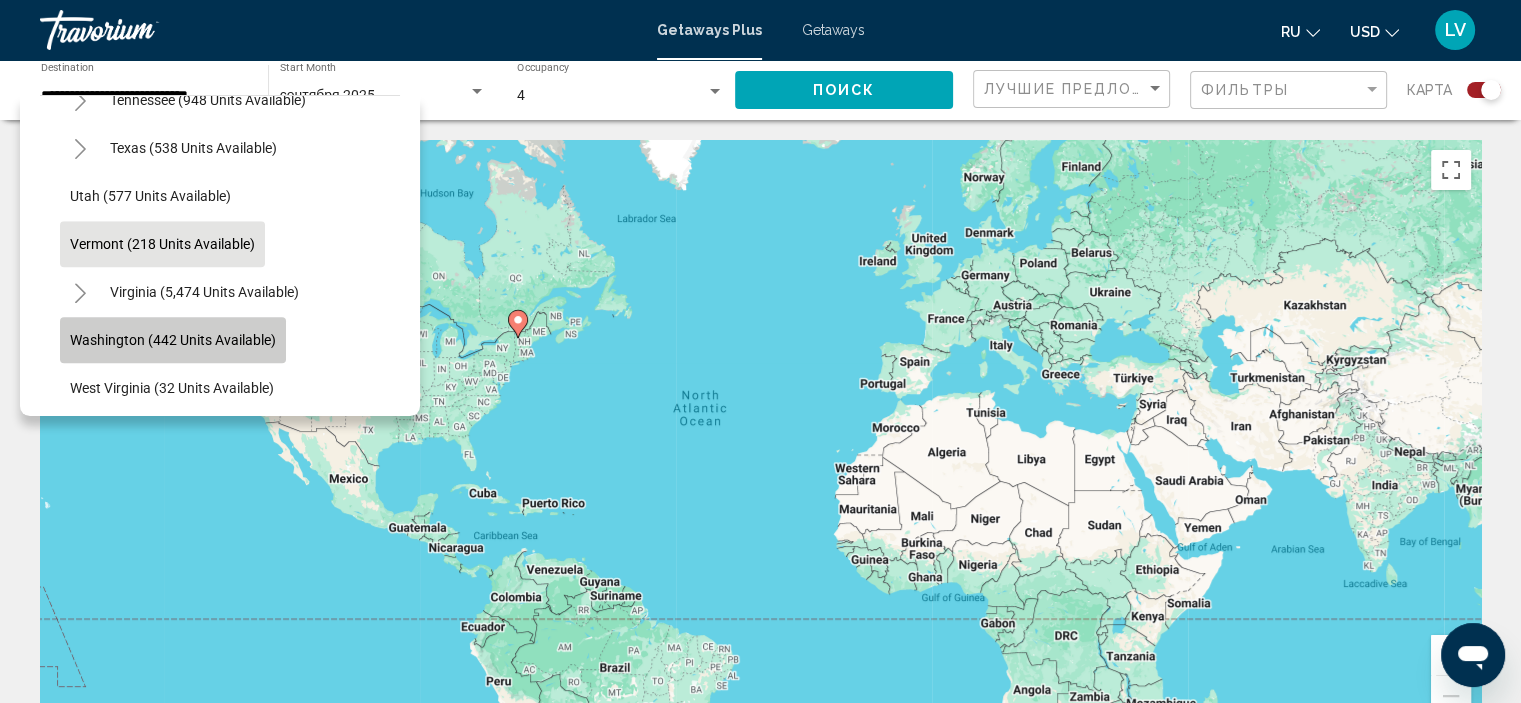click on "Washington (442 units available)" 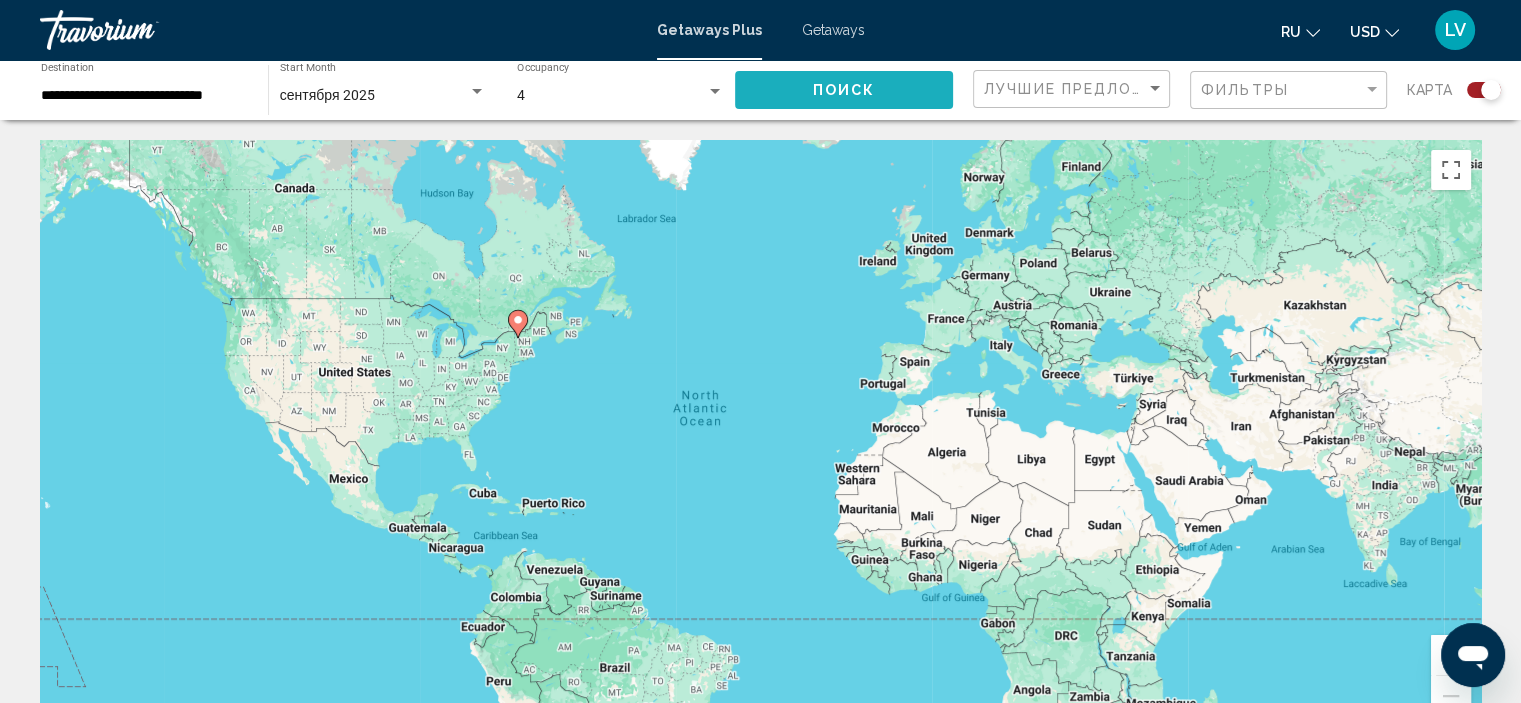 click on "Поиск" 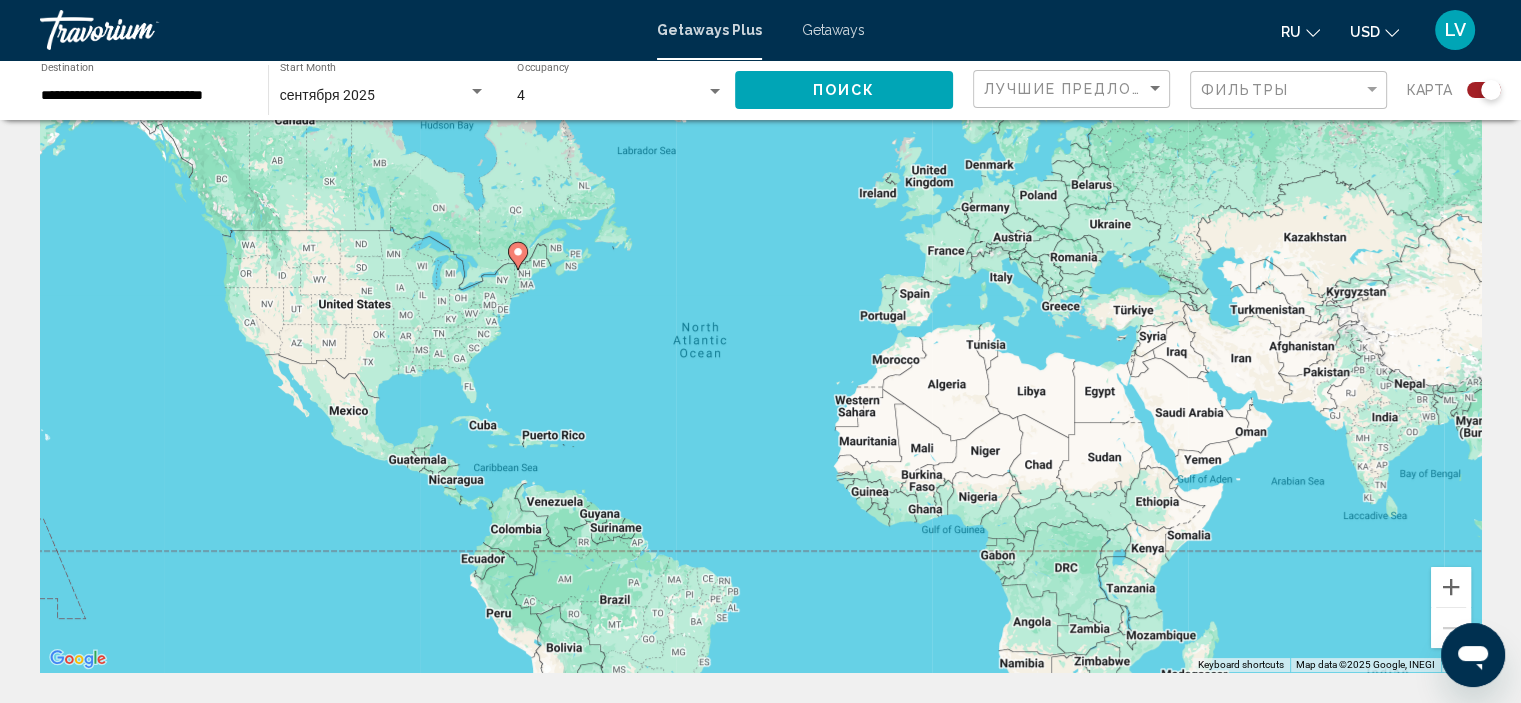 scroll, scrollTop: 0, scrollLeft: 0, axis: both 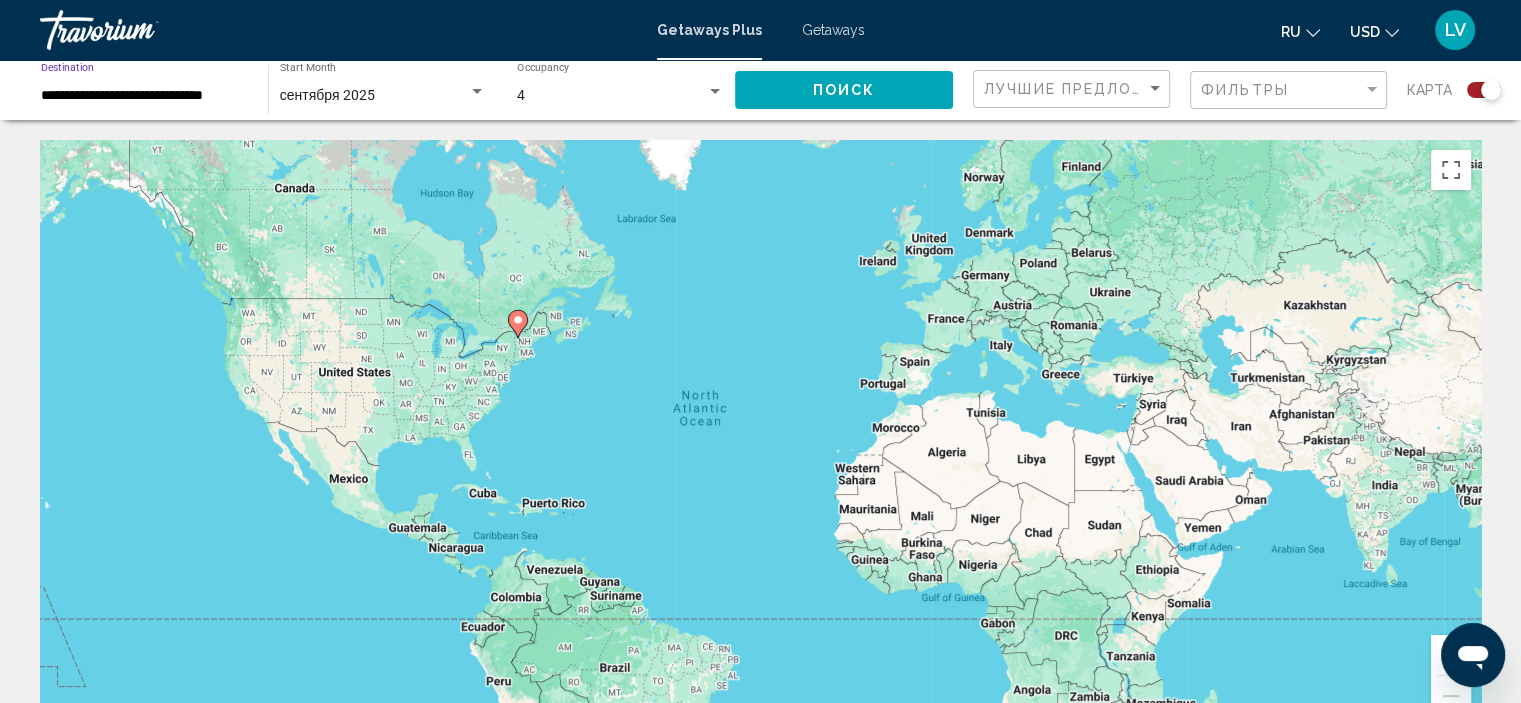 click on "**********" at bounding box center (144, 96) 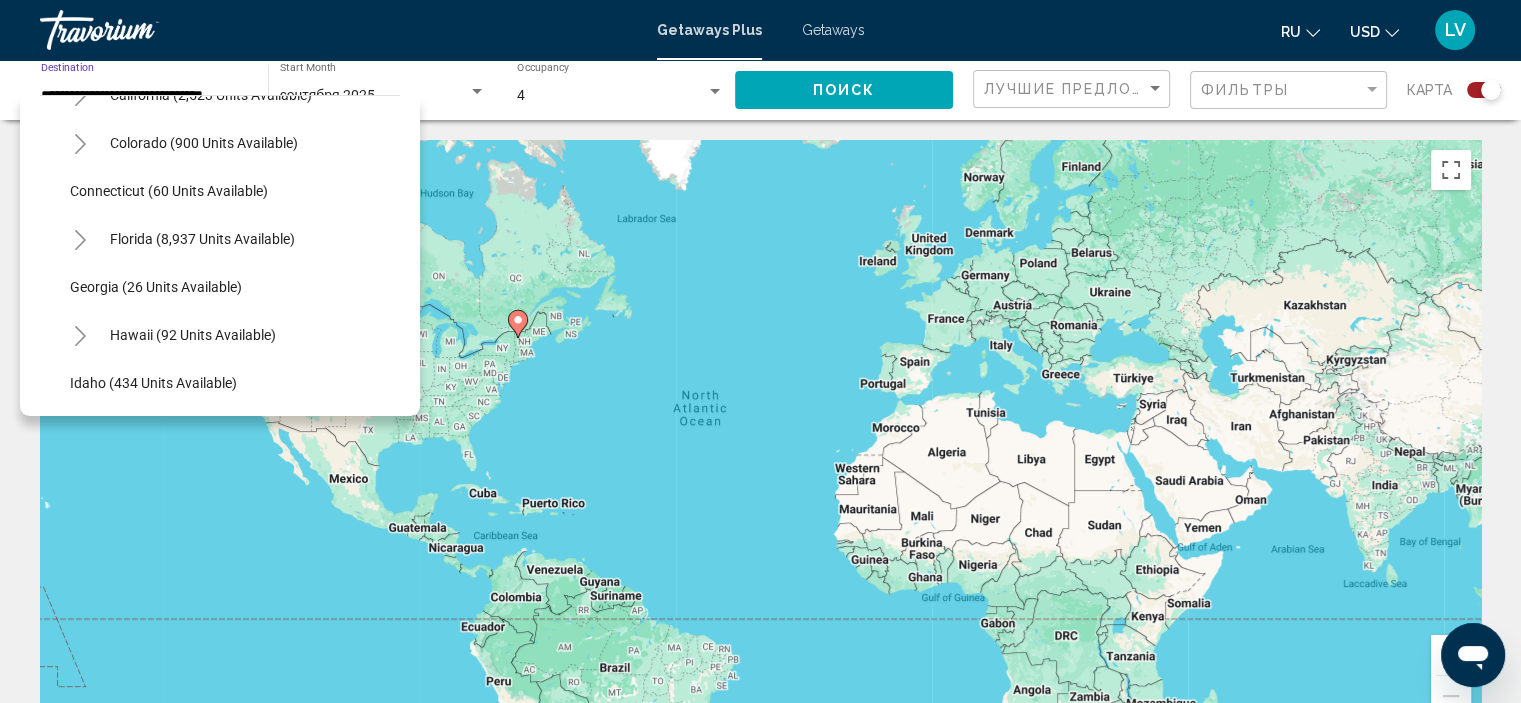 scroll, scrollTop: 300, scrollLeft: 0, axis: vertical 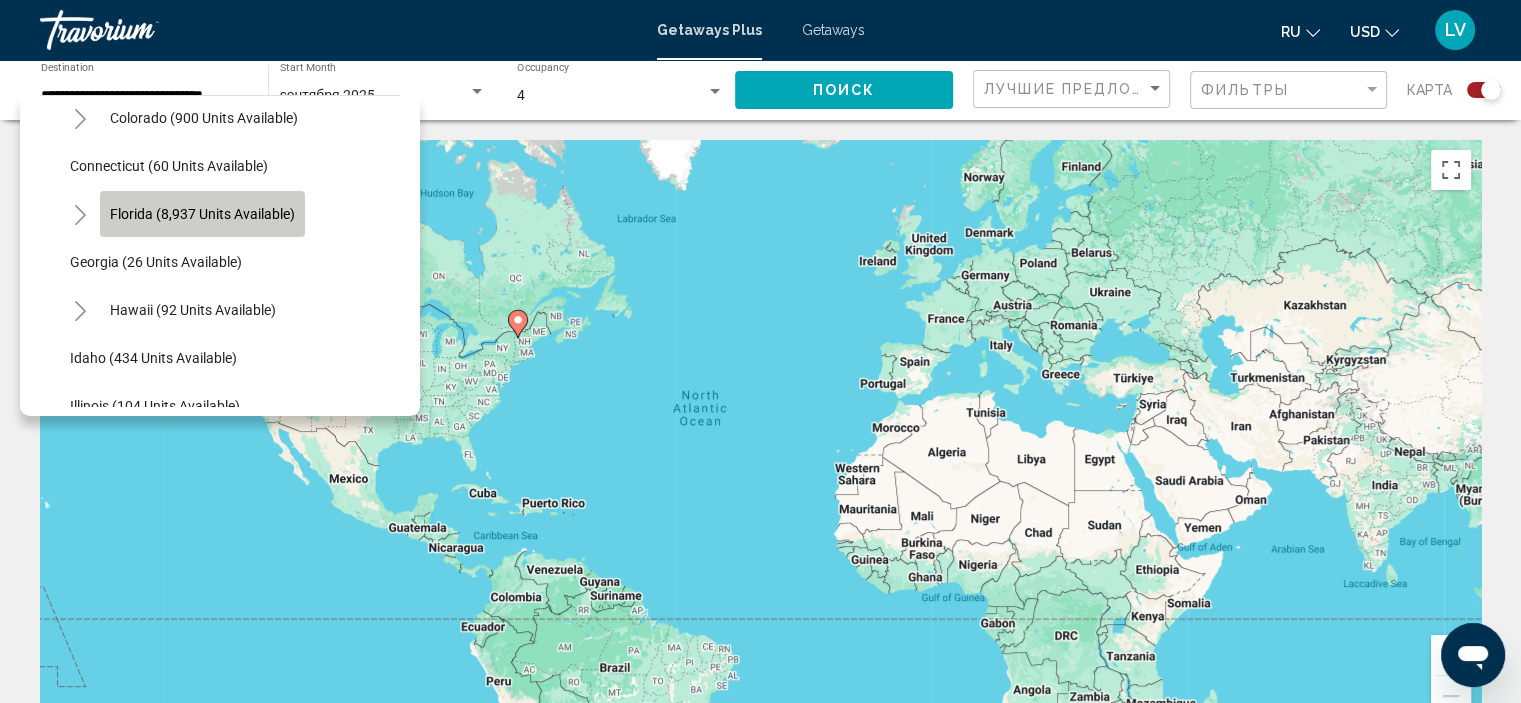 click on "Florida (8,937 units available)" 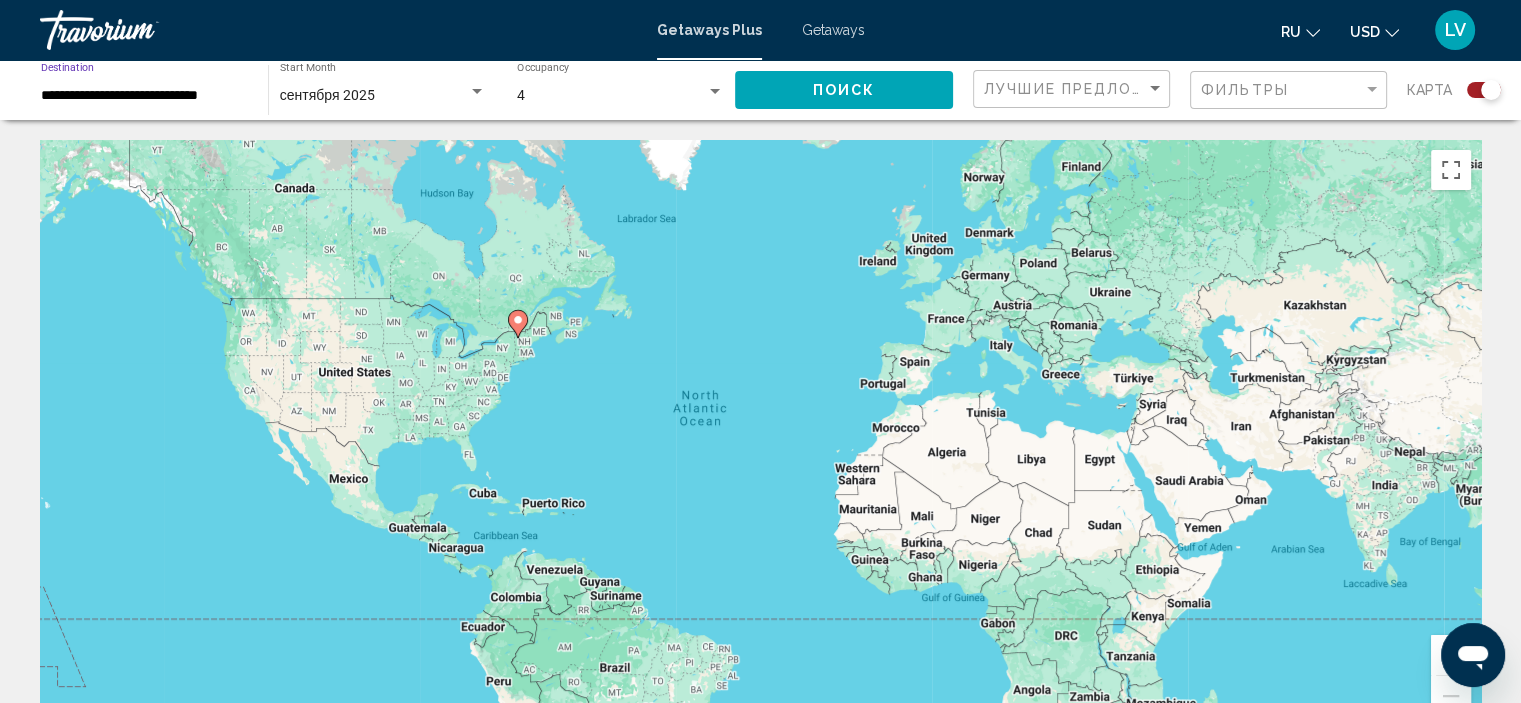 click on "Поиск" 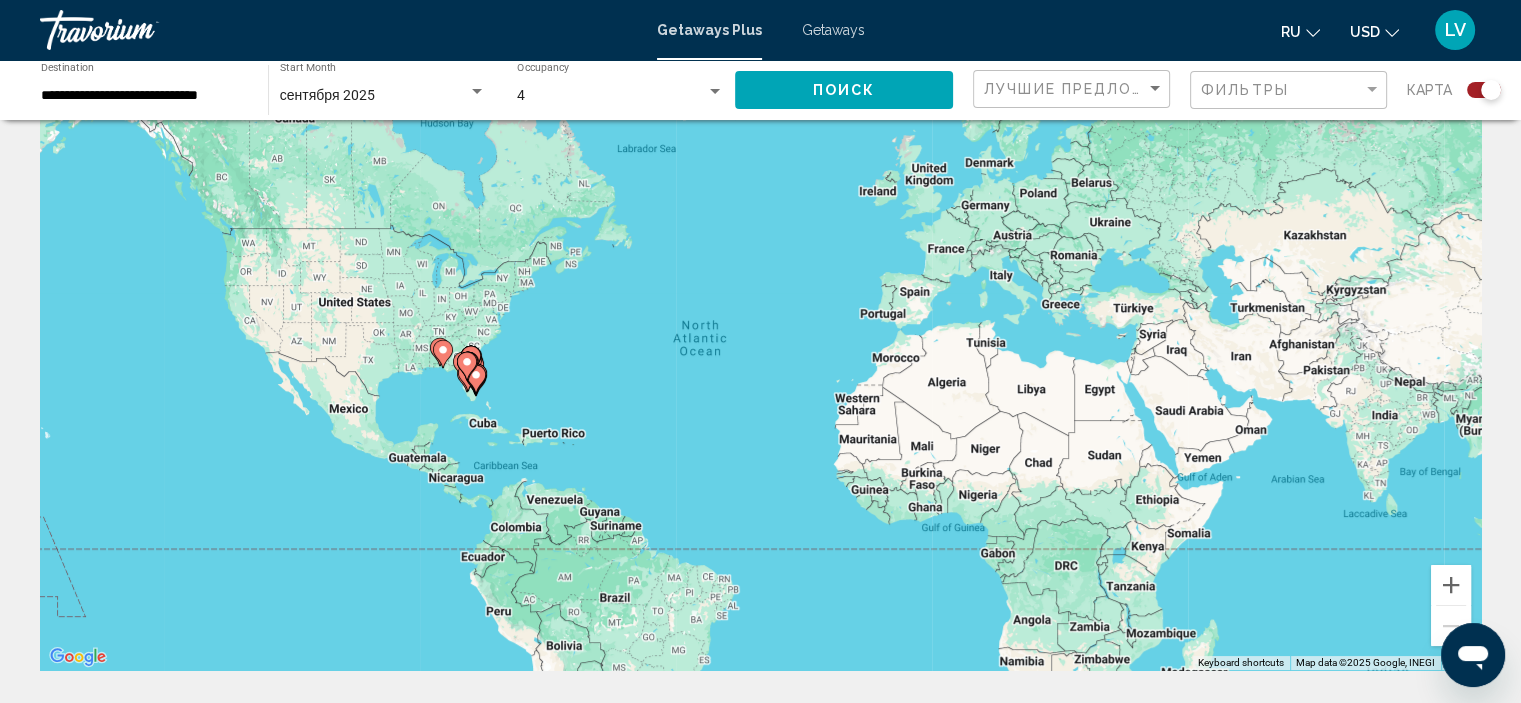 scroll, scrollTop: 0, scrollLeft: 0, axis: both 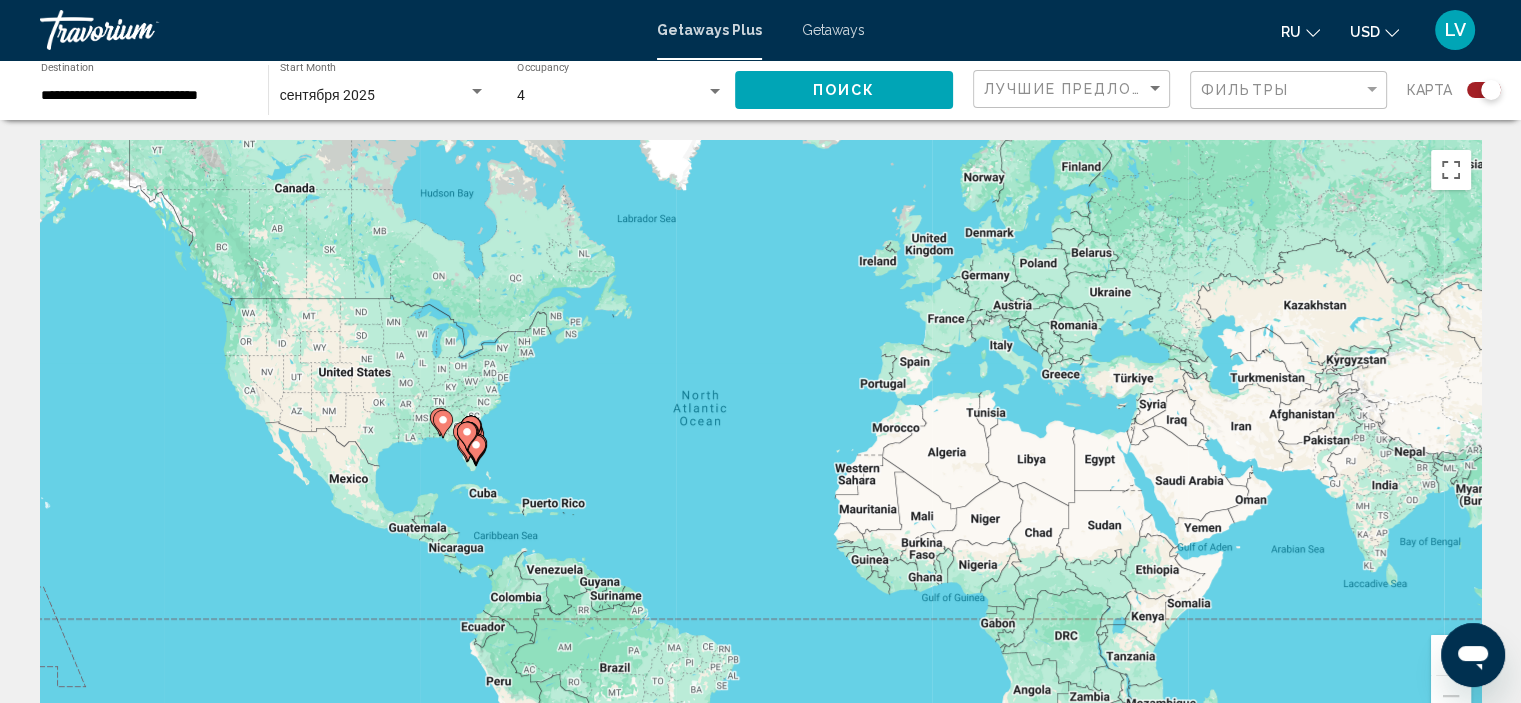 click on "To activate drag with keyboard, press Alt + Enter. Once in keyboard drag state, use the arrow keys to move the marker. To complete the drag, press the Enter key. To cancel, press Escape." at bounding box center [760, 440] 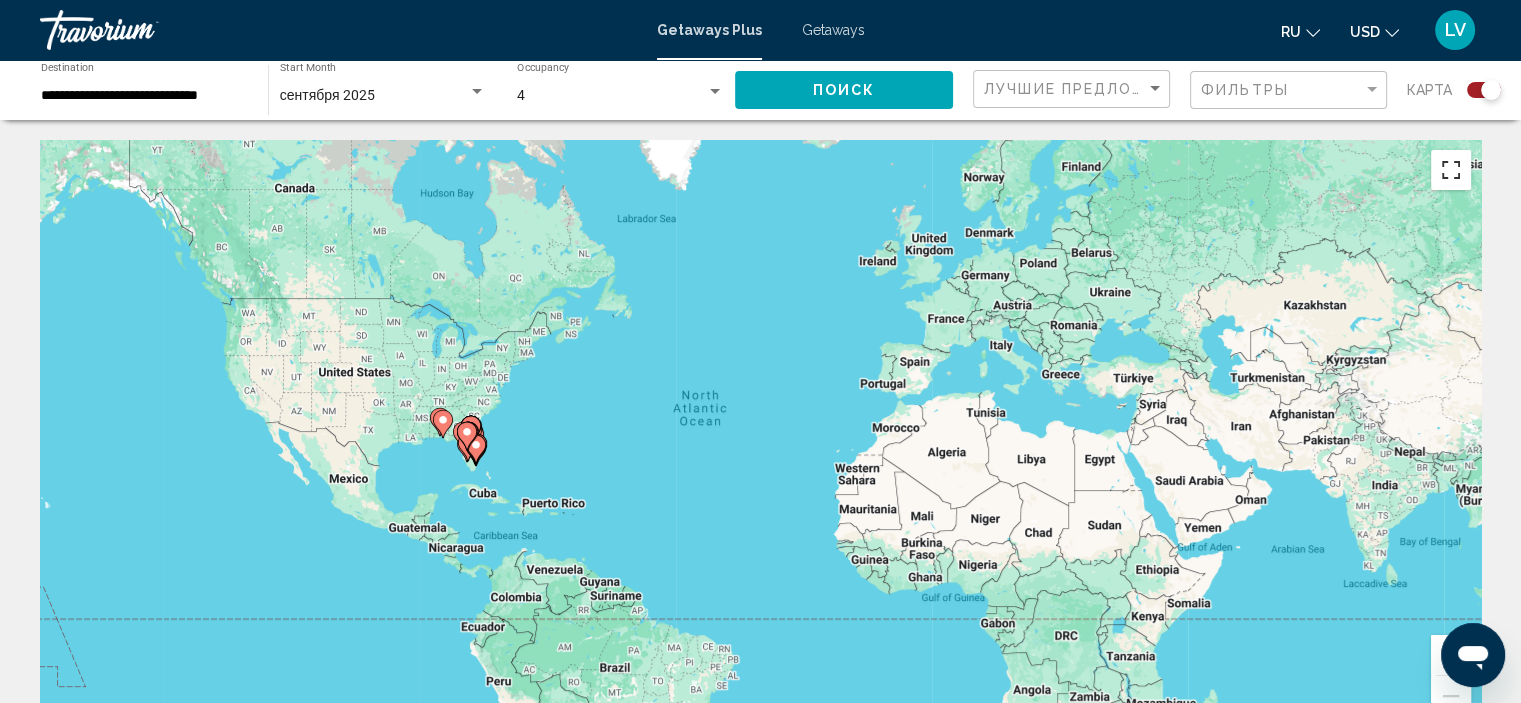 click at bounding box center (1451, 170) 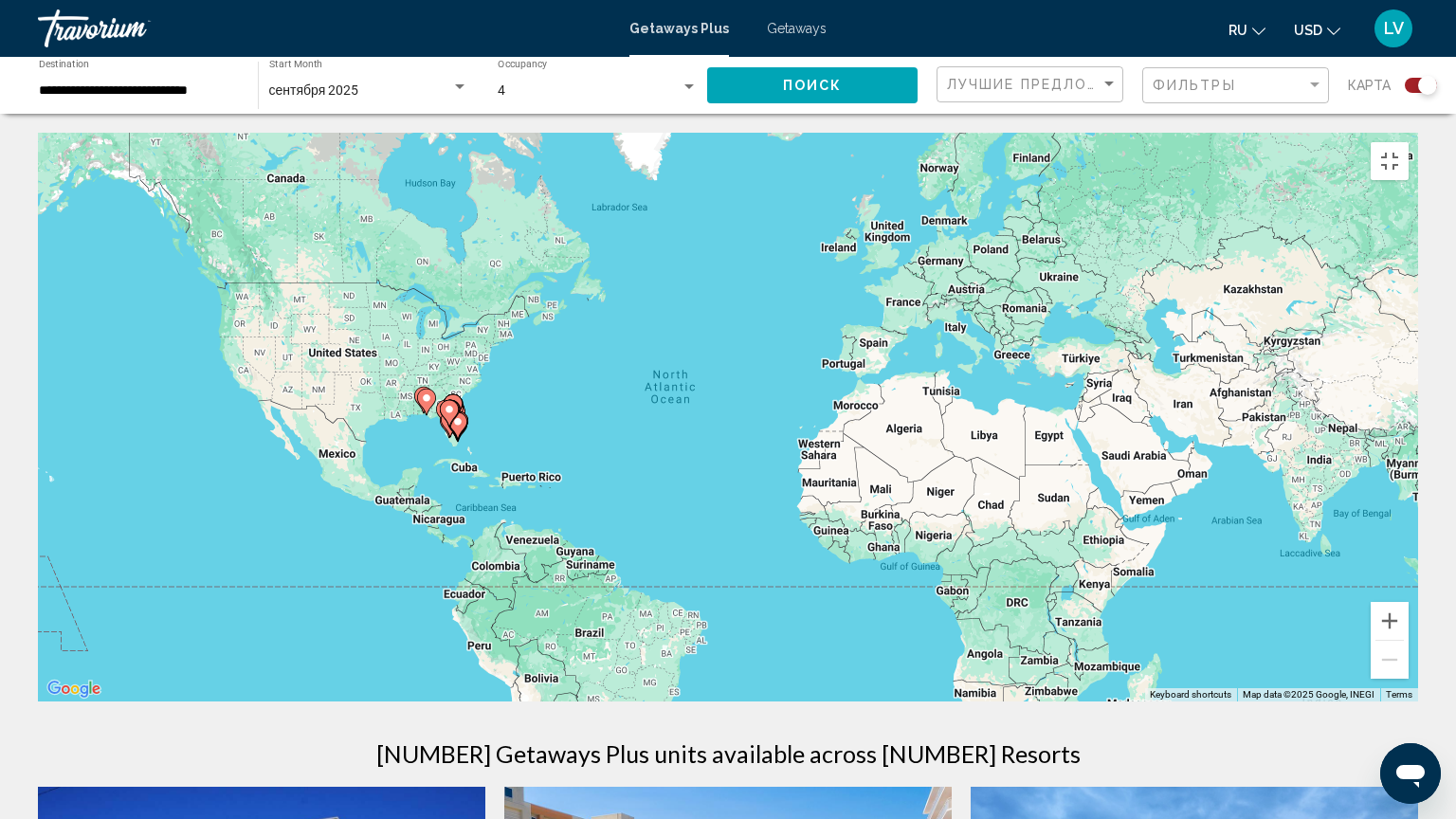 click 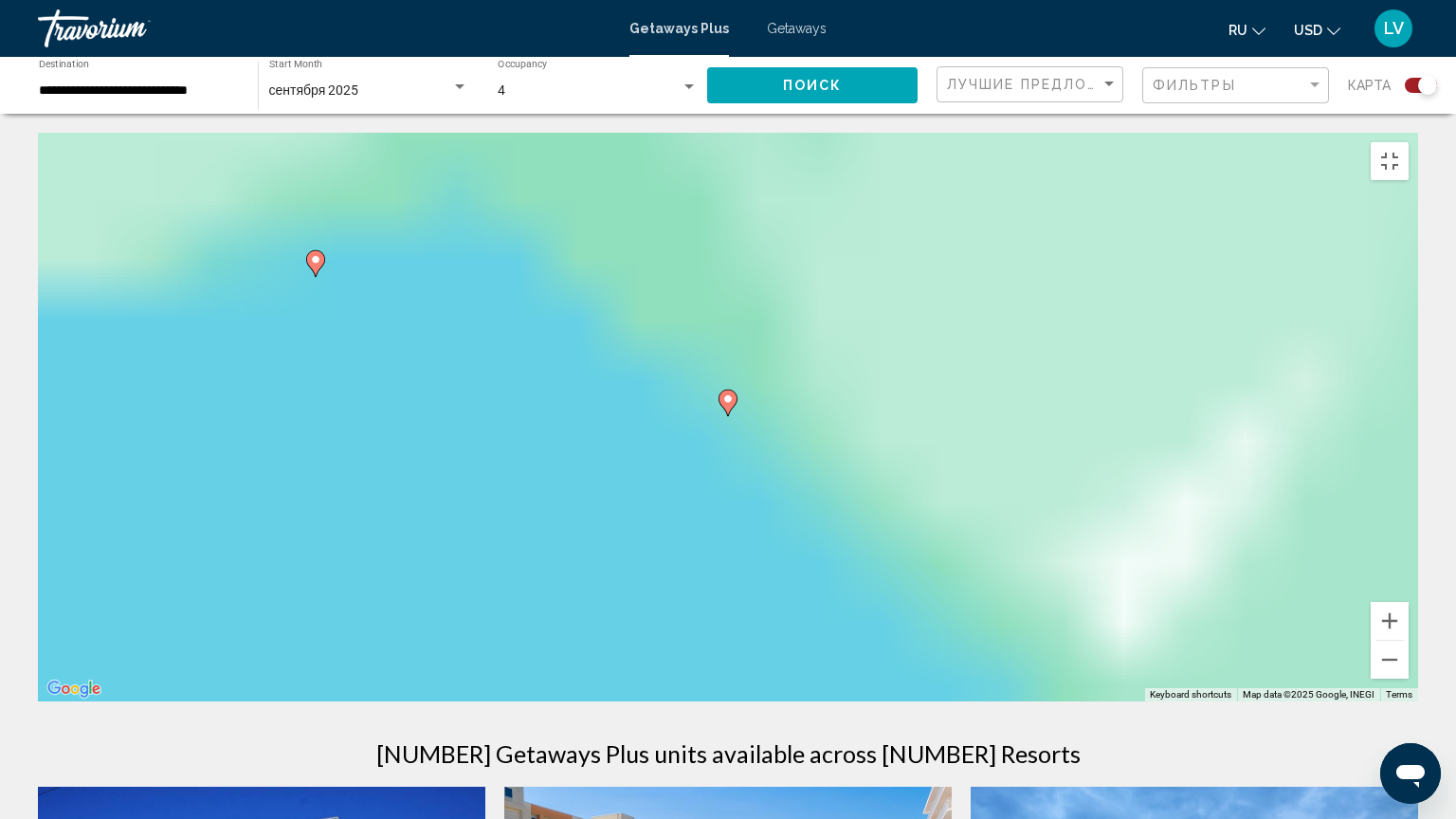 type on "**********" 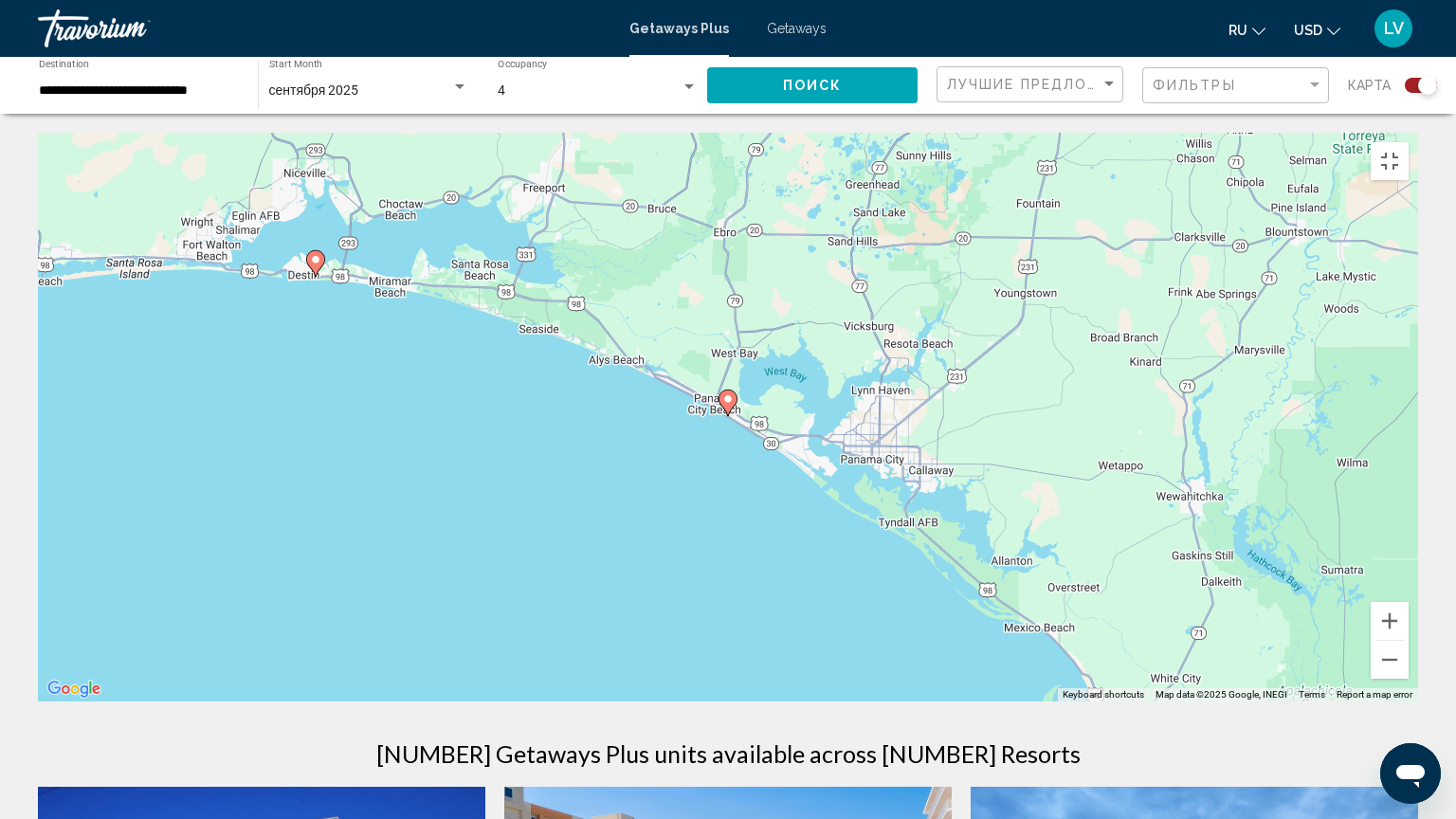 click 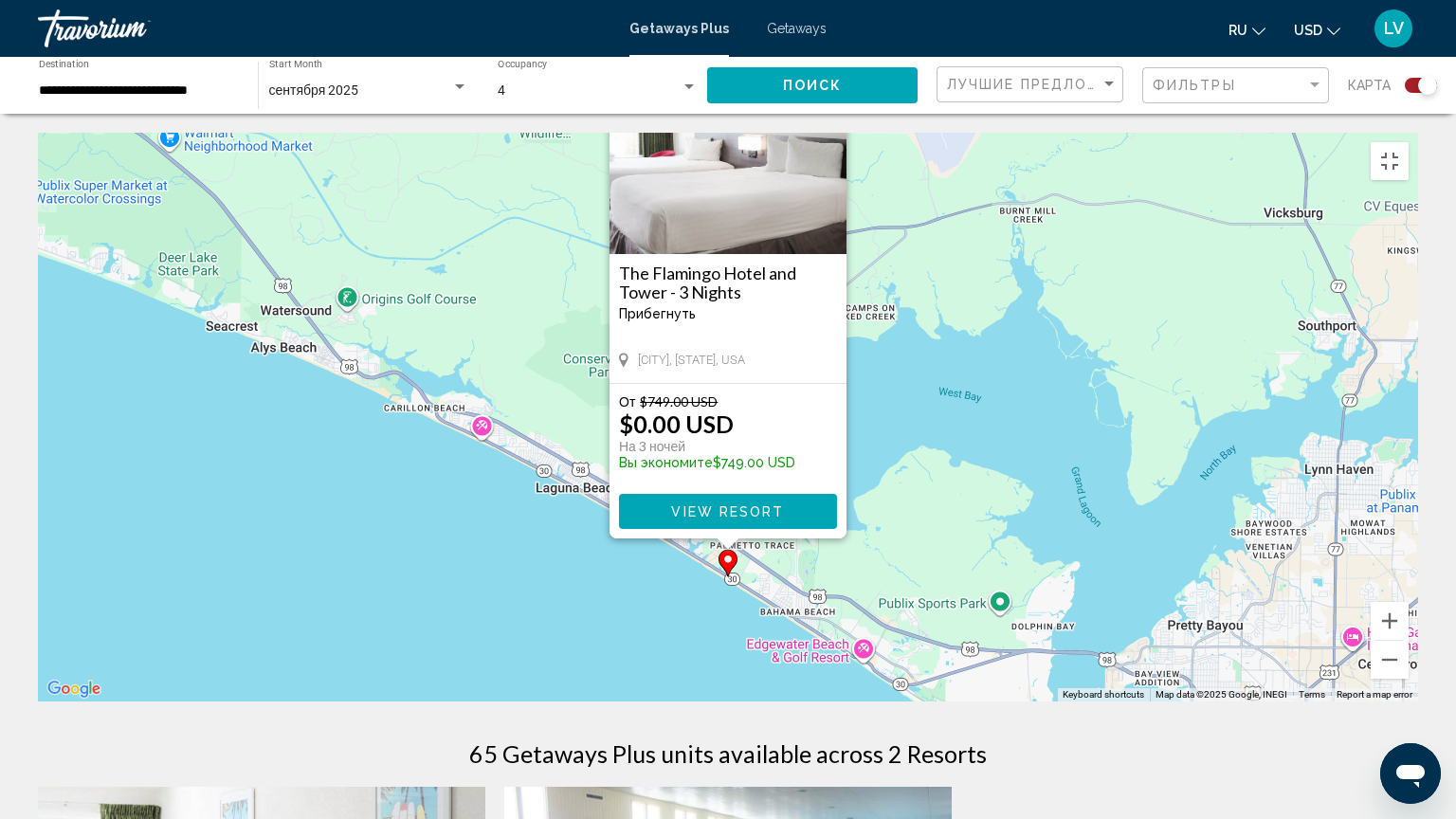 click at bounding box center [830, 81] 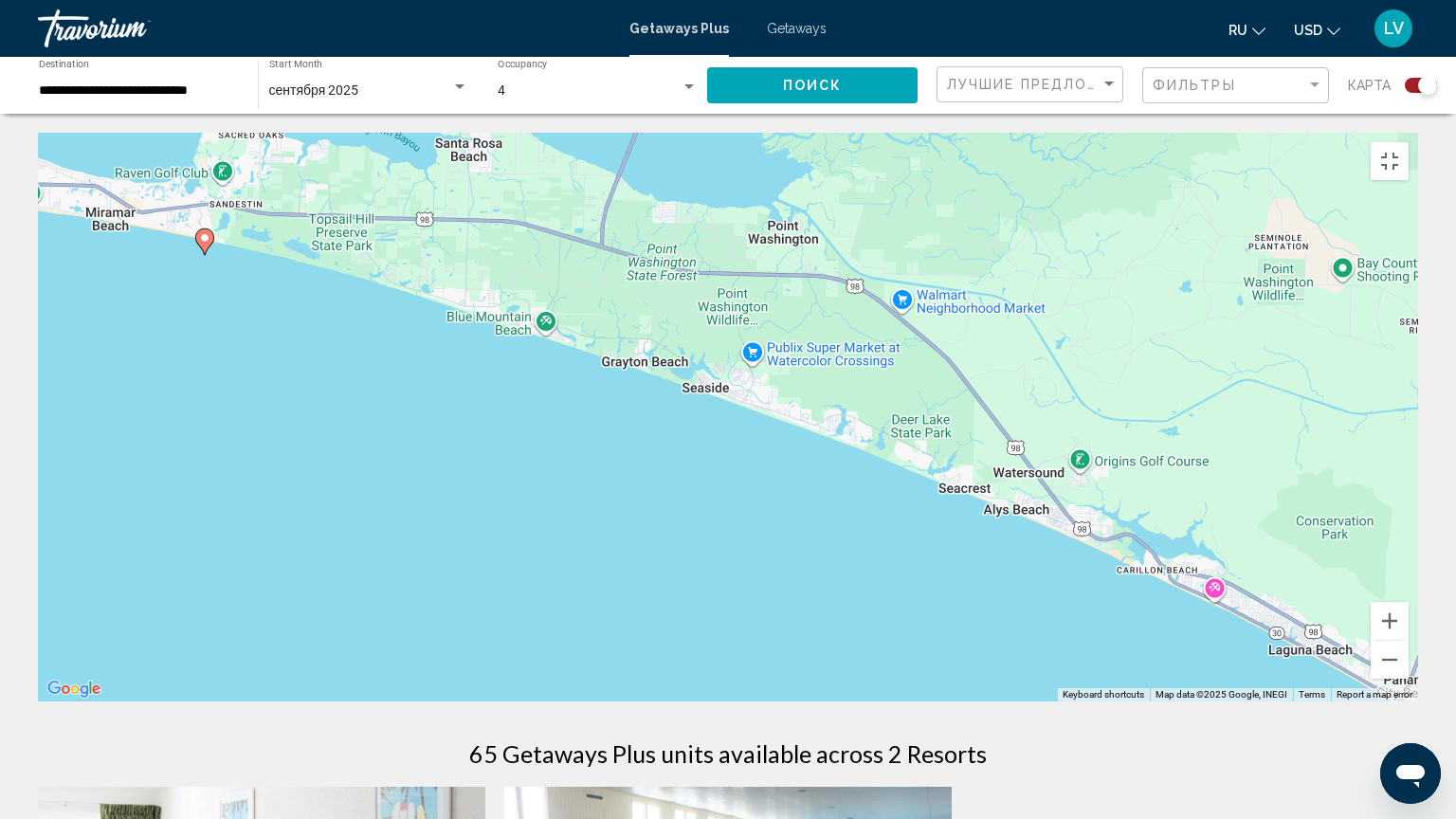 drag, startPoint x: 549, startPoint y: 450, endPoint x: 1289, endPoint y: 616, distance: 758.3904 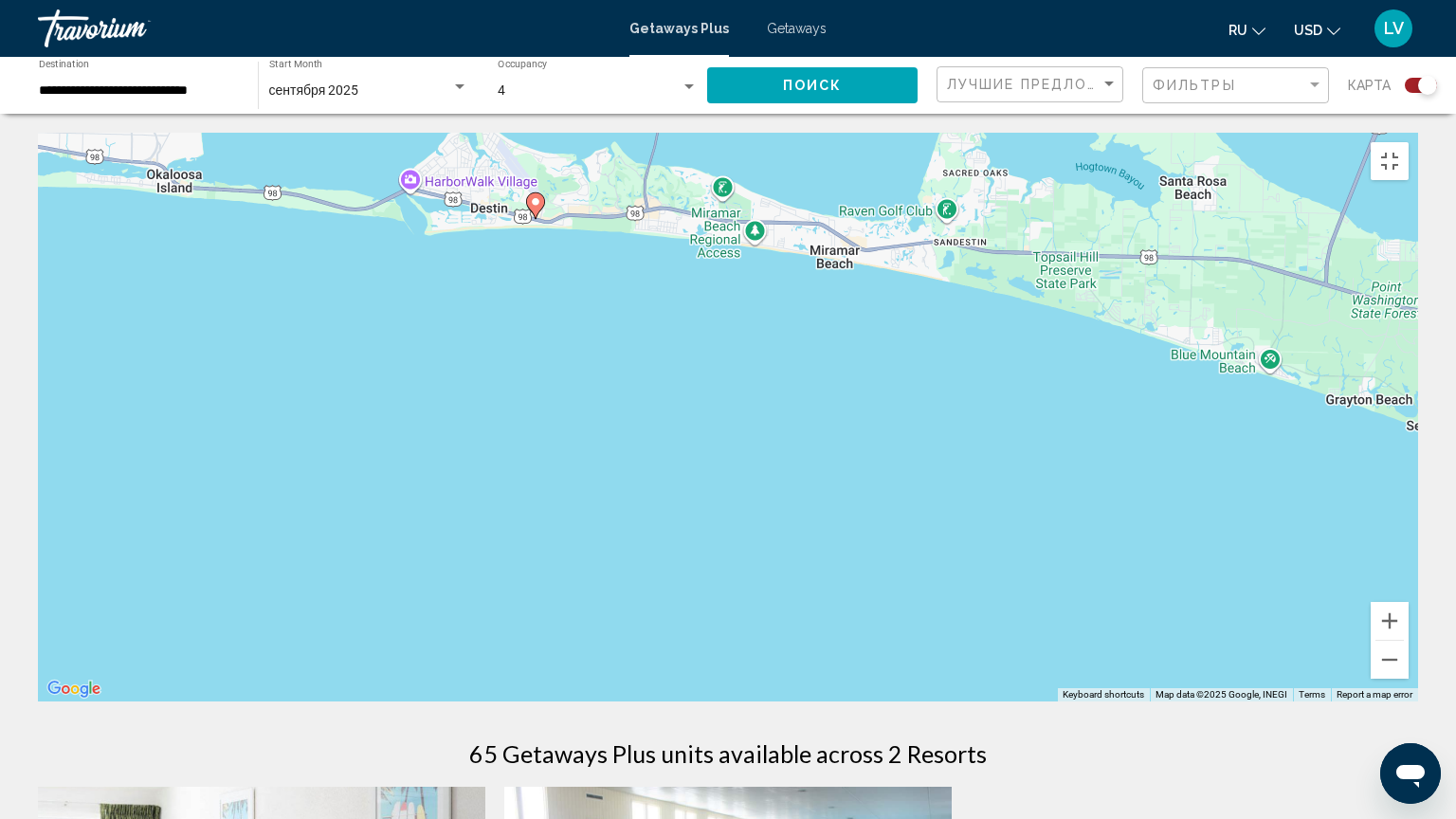 drag, startPoint x: 915, startPoint y: 459, endPoint x: 1641, endPoint y: 497, distance: 726.9938 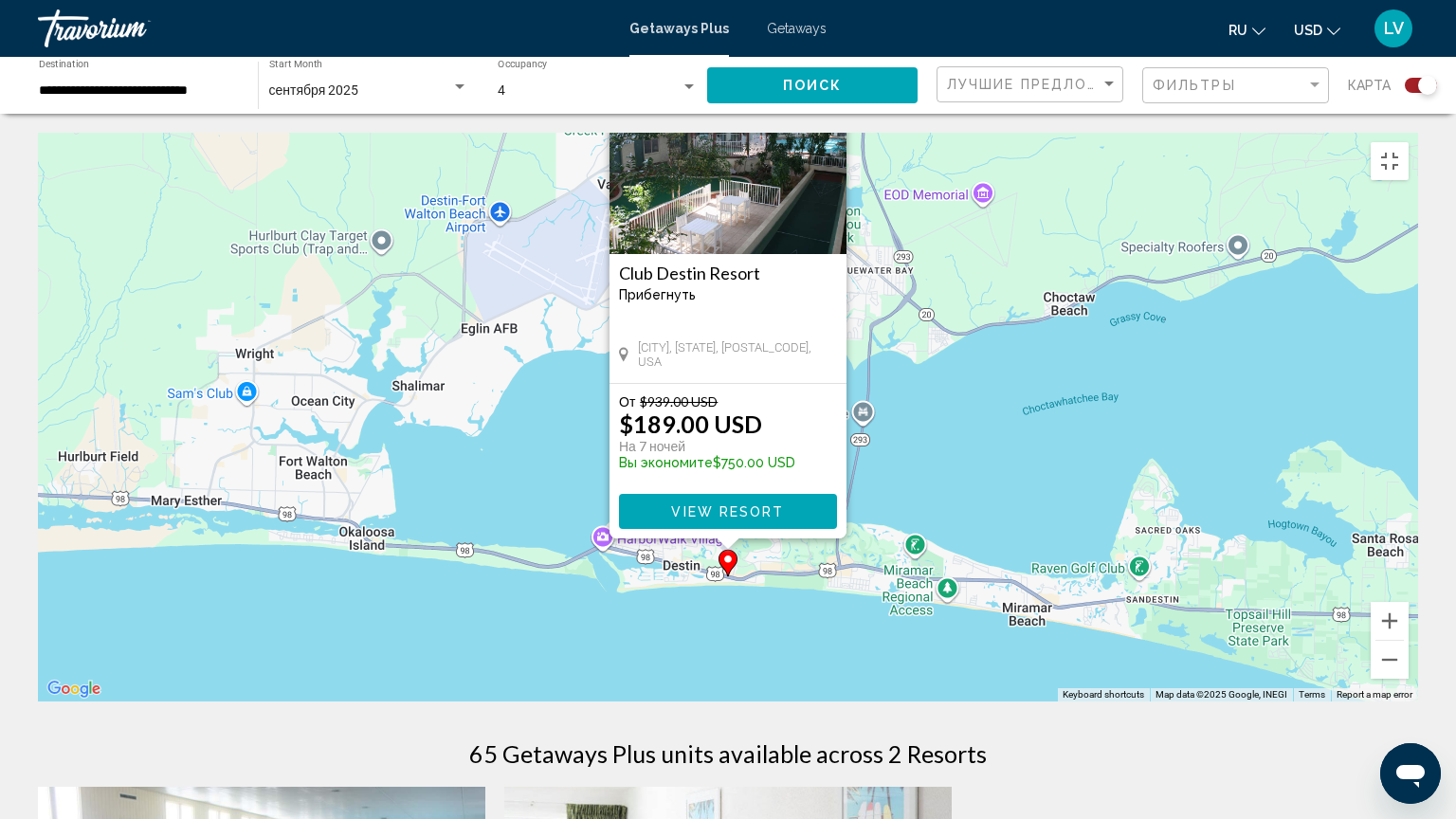 click at bounding box center [830, 81] 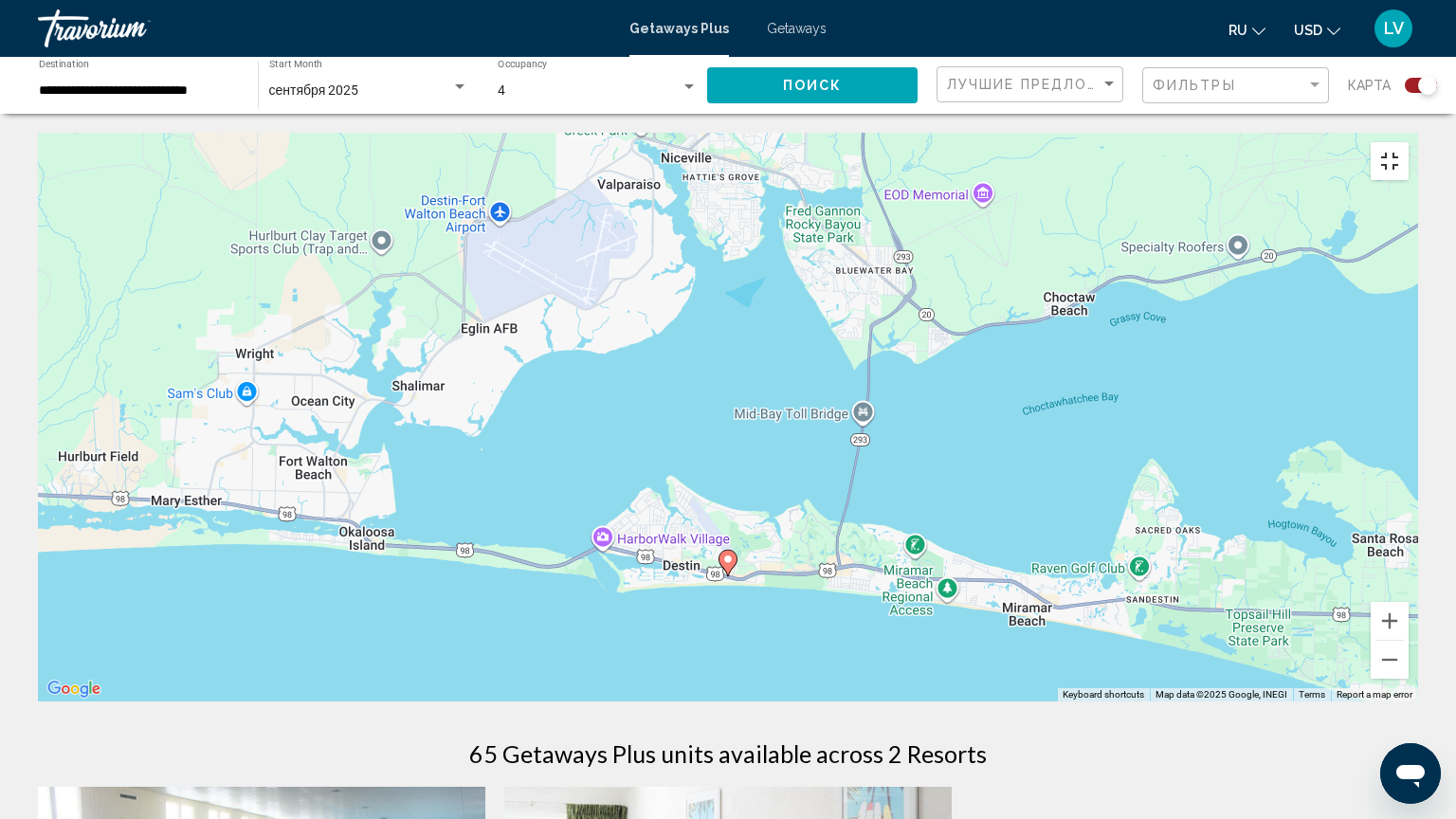 click at bounding box center [1390, 161] 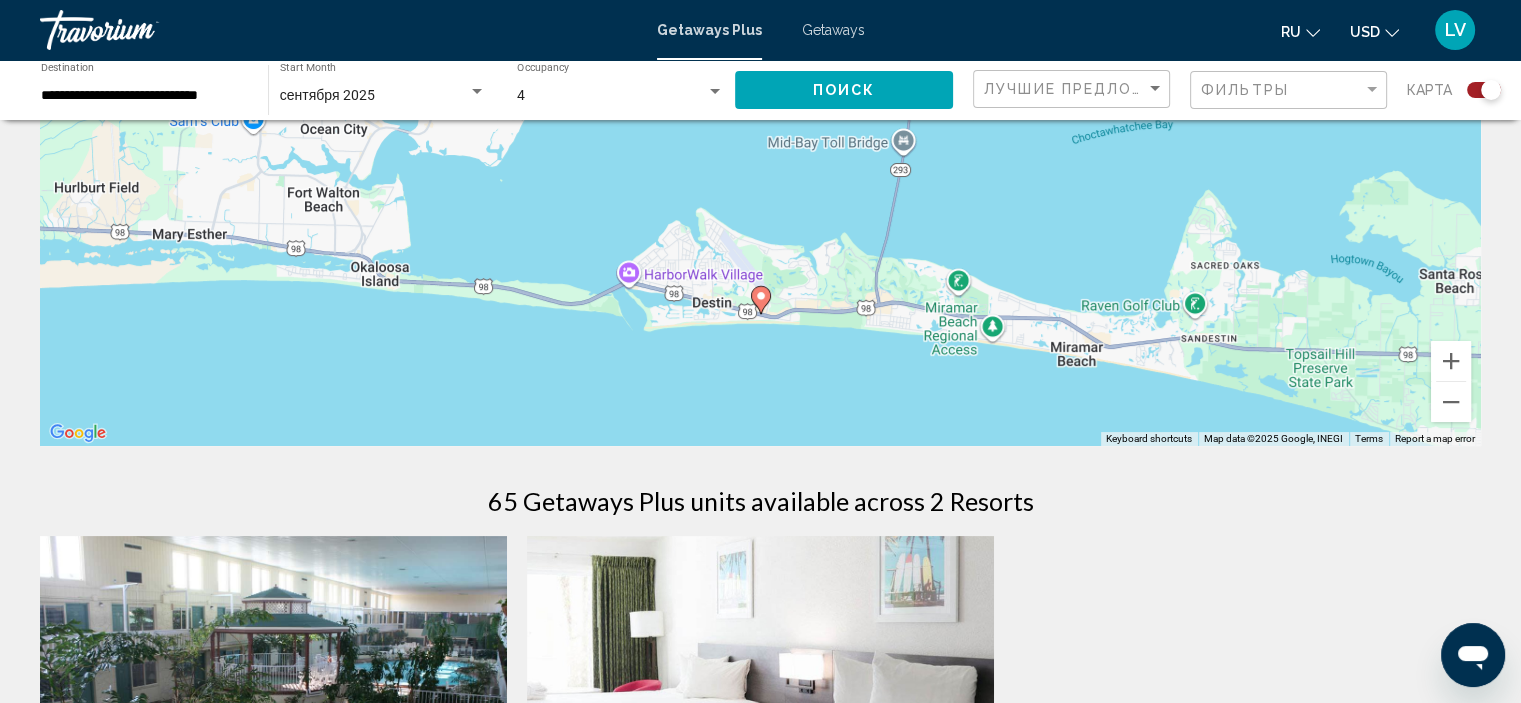 scroll, scrollTop: 300, scrollLeft: 0, axis: vertical 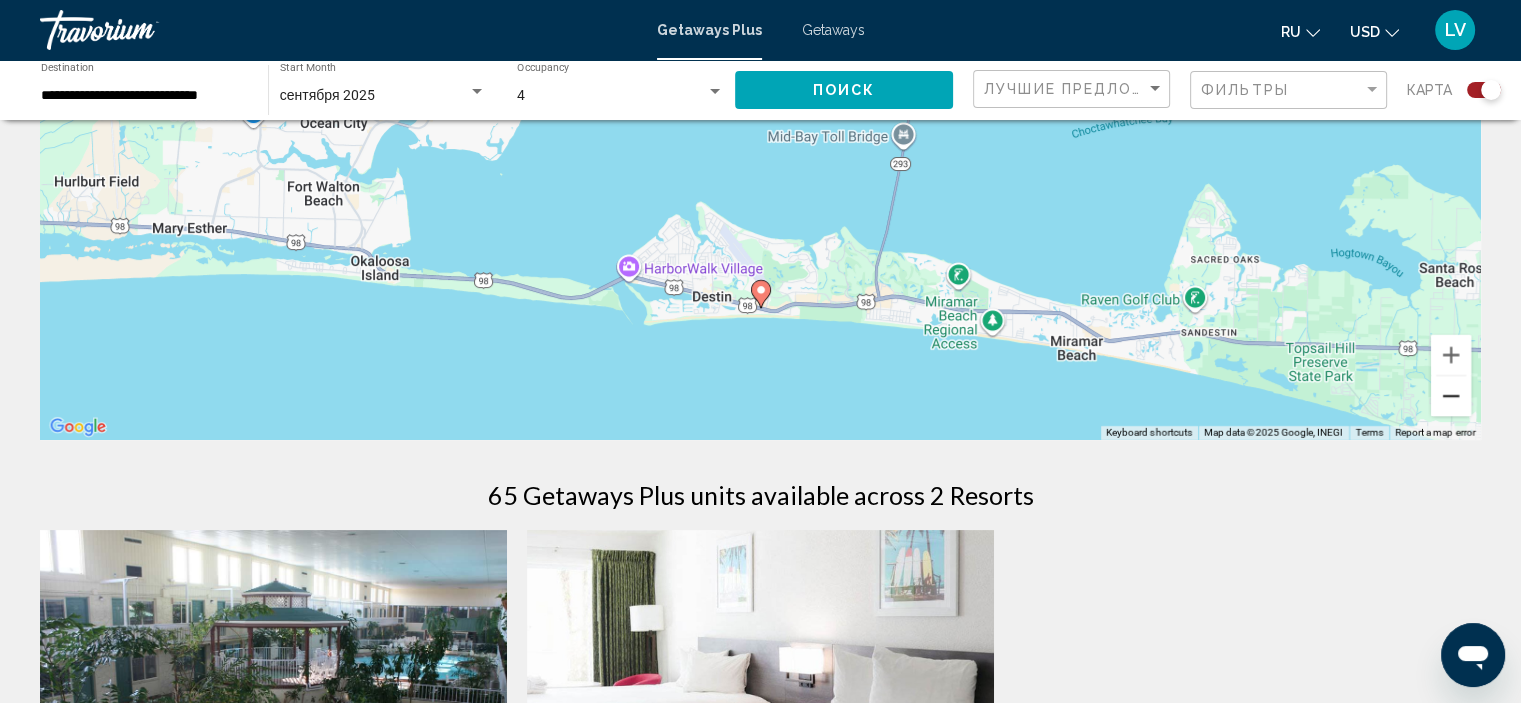 click at bounding box center [1451, 396] 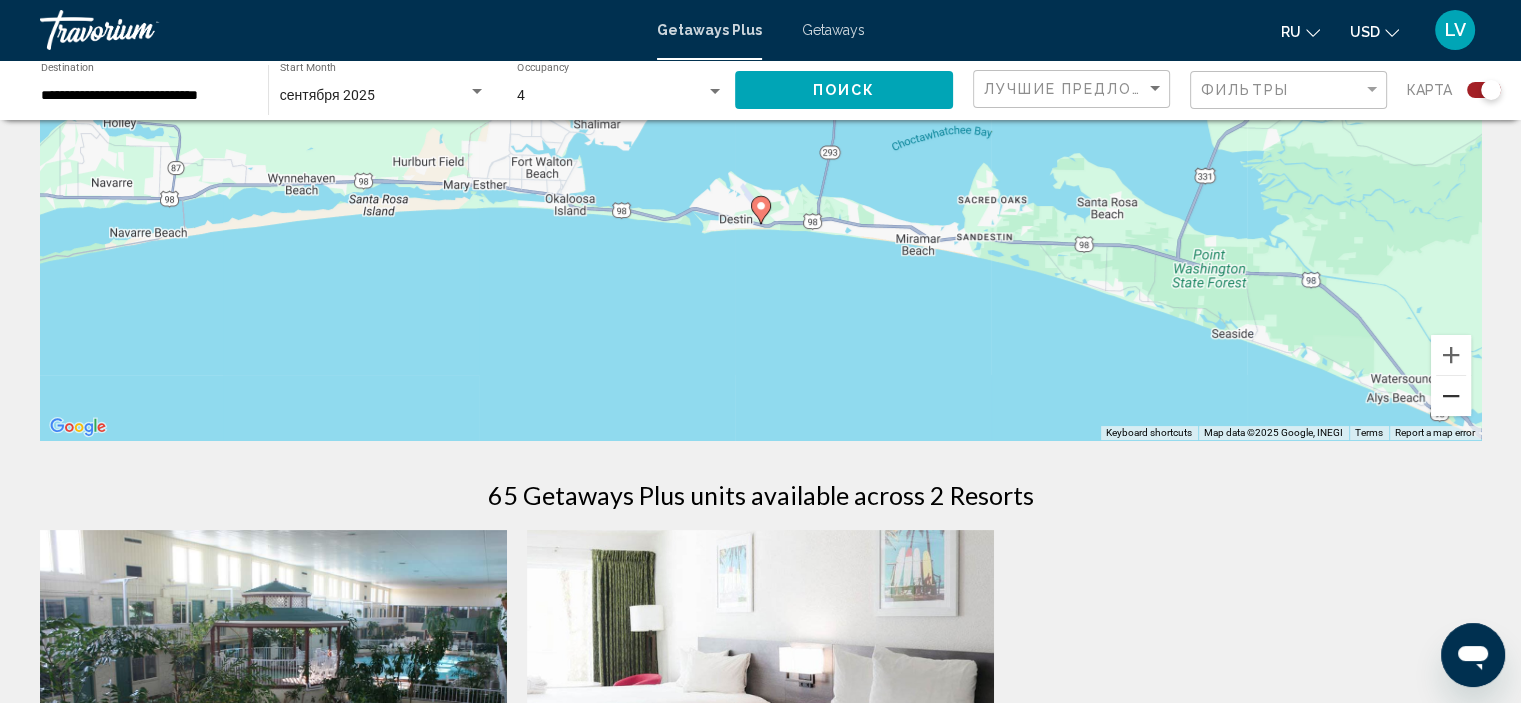 click at bounding box center [1451, 396] 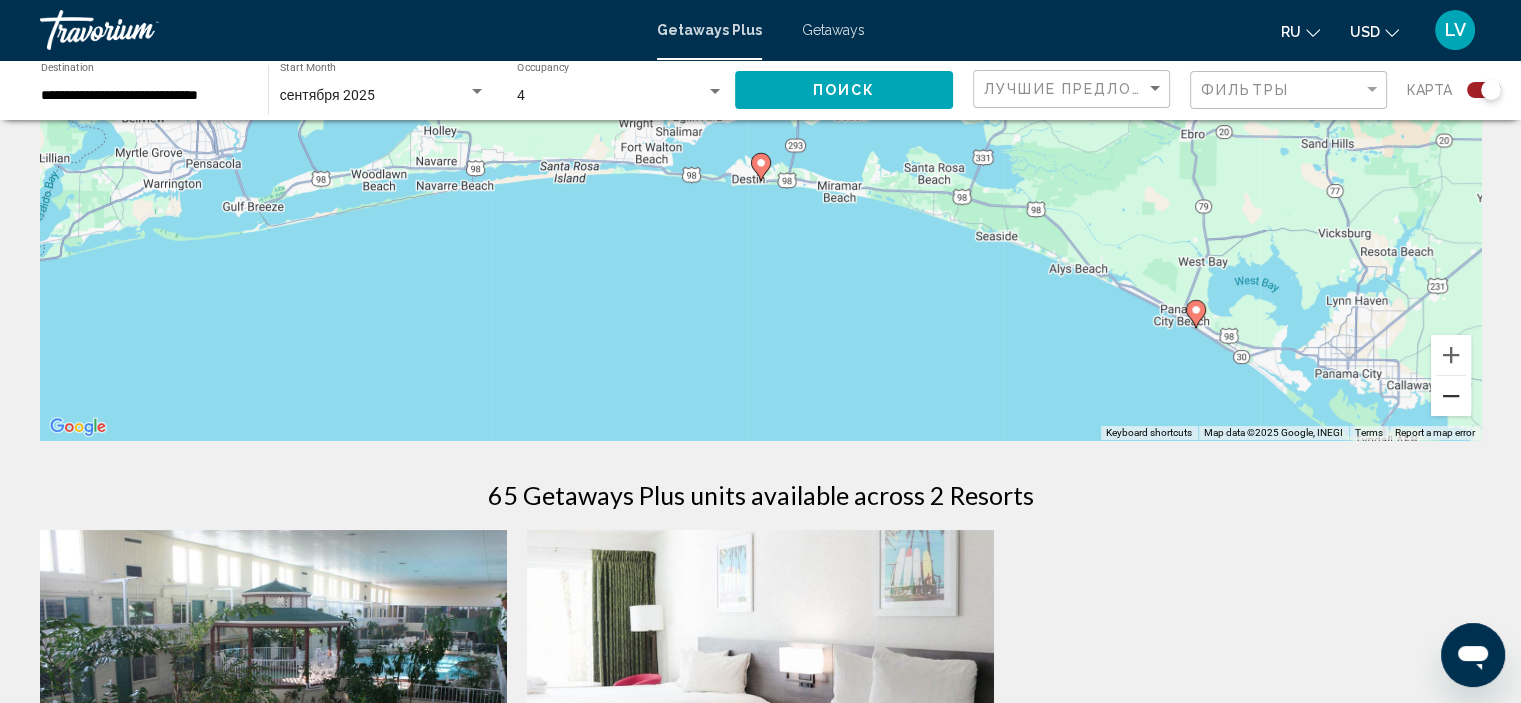 click at bounding box center [1451, 396] 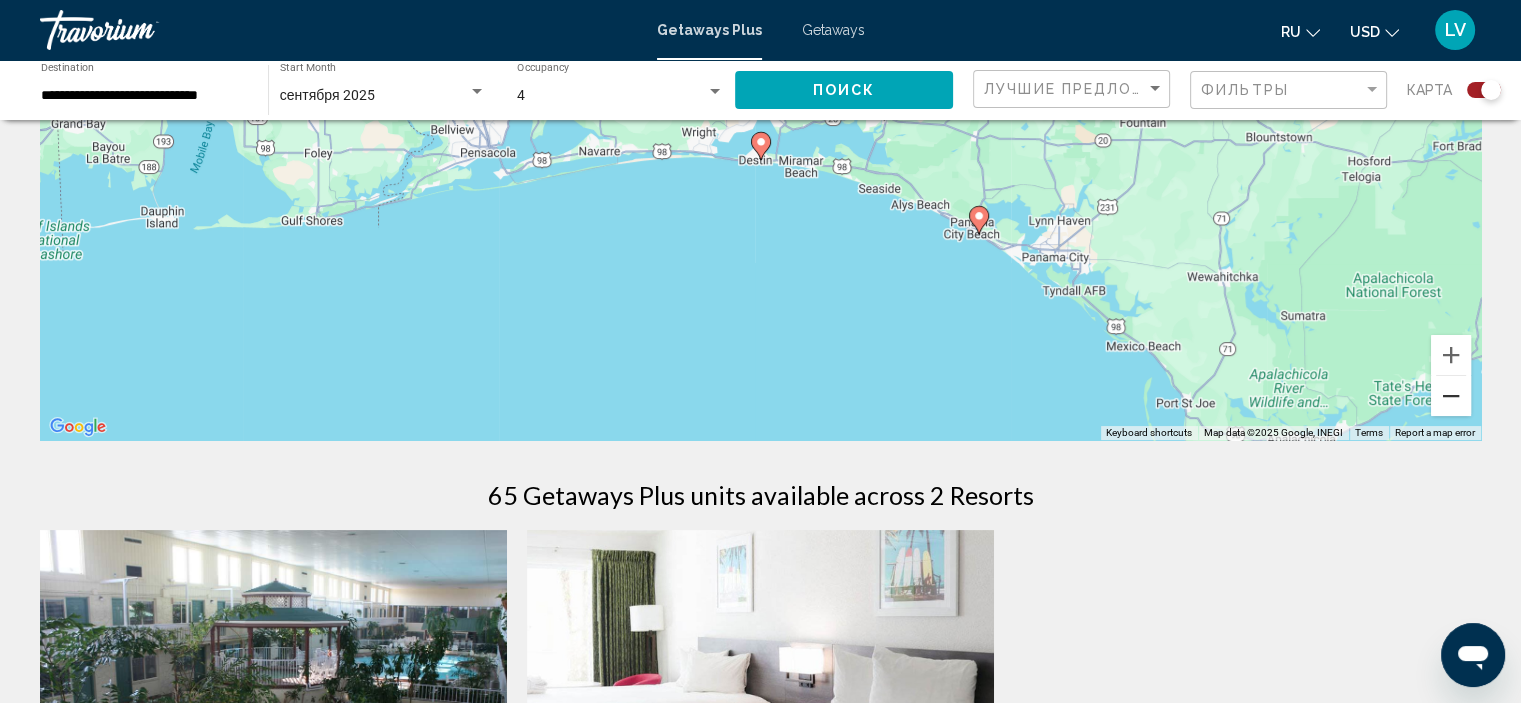click at bounding box center (1451, 396) 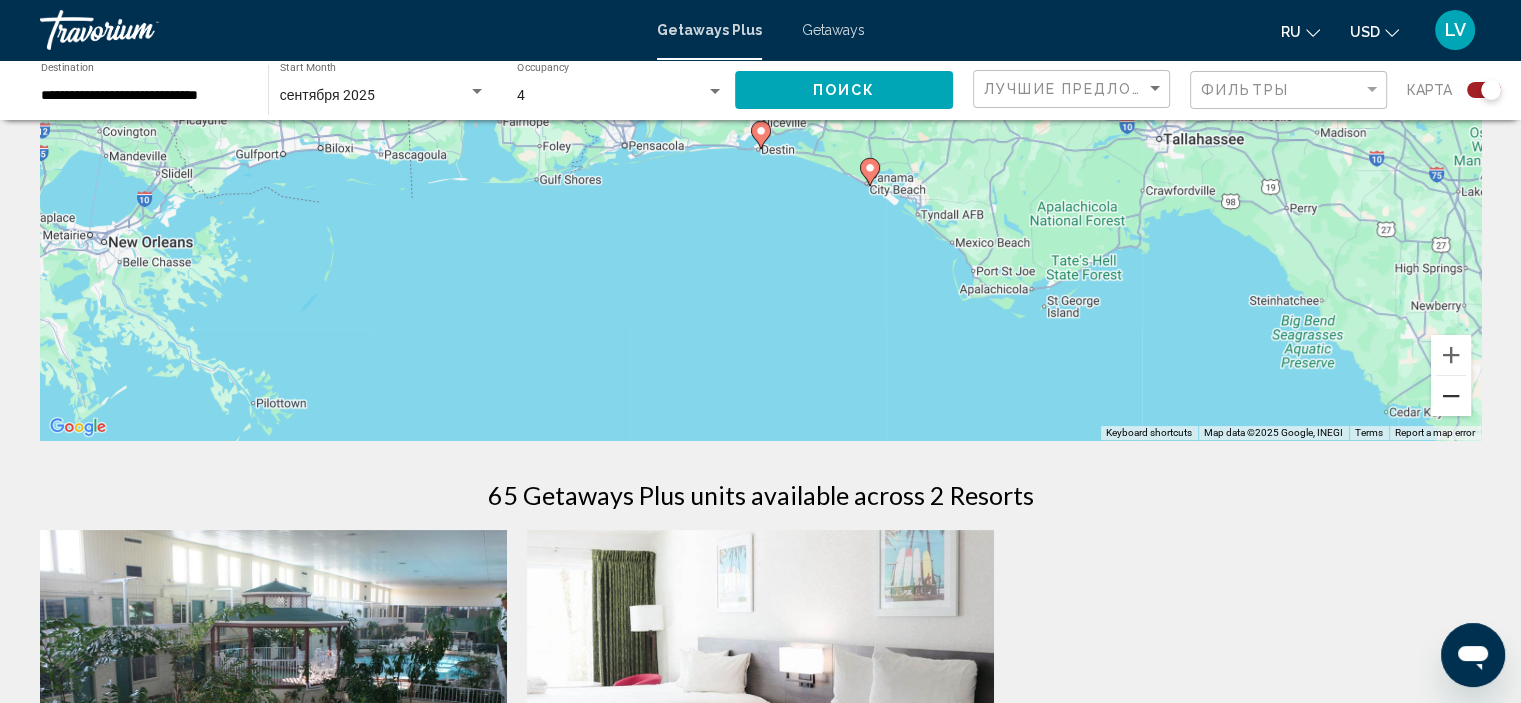 click at bounding box center [1451, 396] 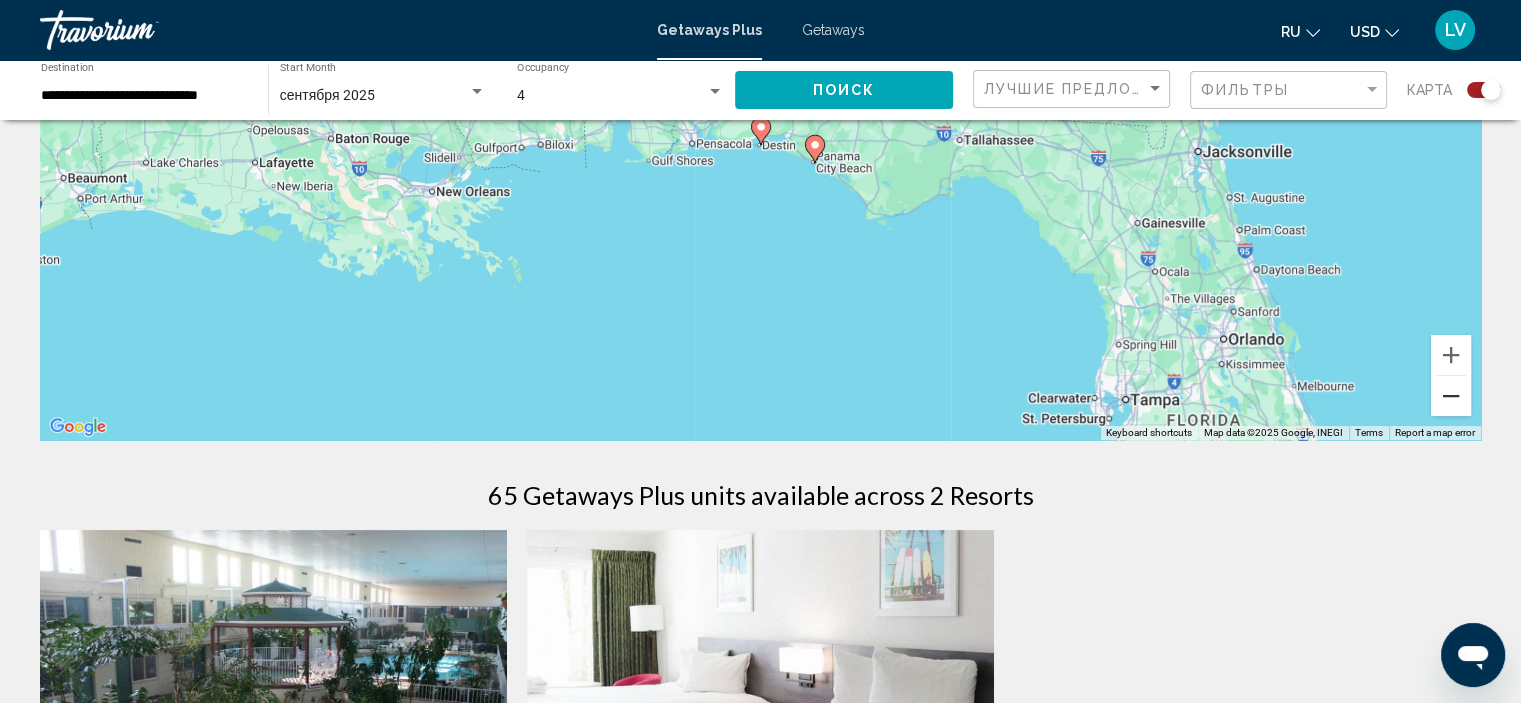 click at bounding box center (1451, 396) 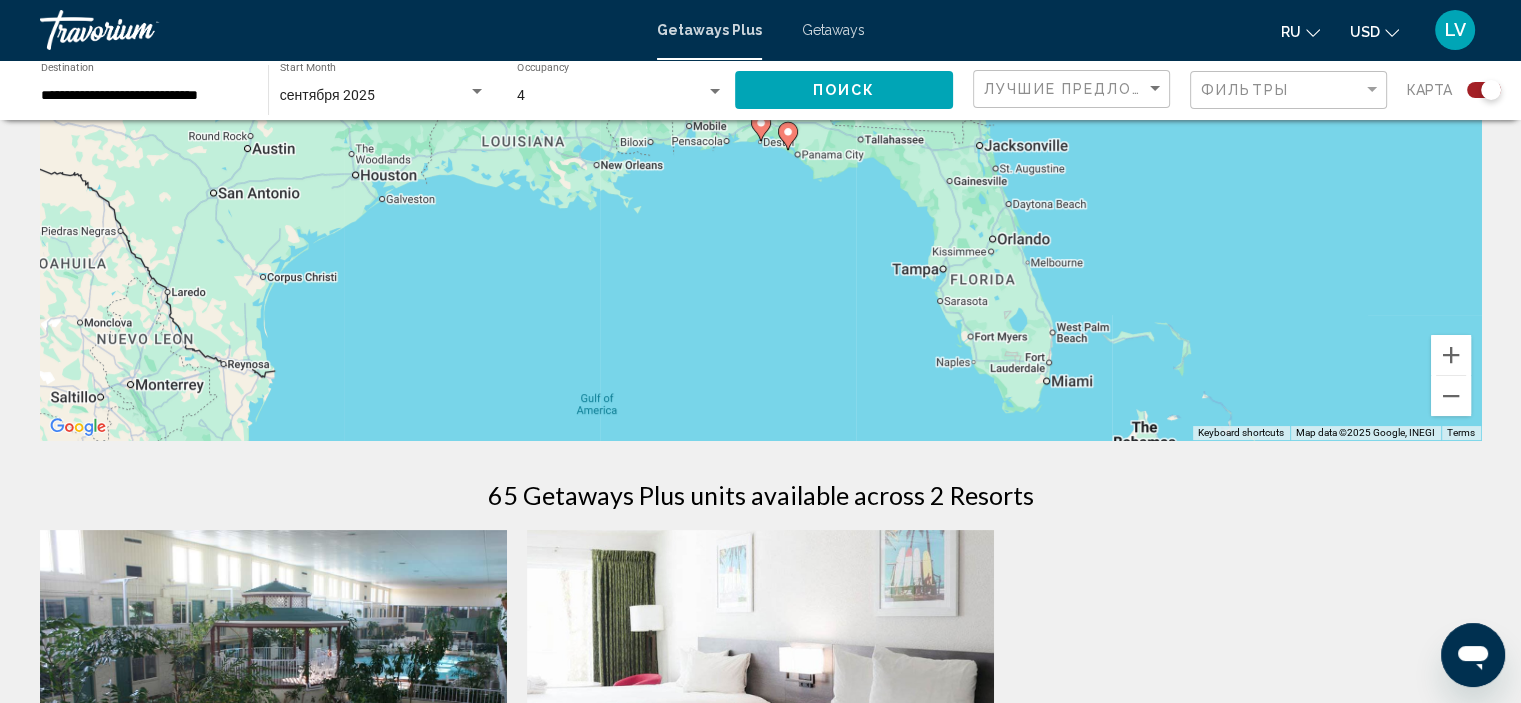 scroll, scrollTop: 0, scrollLeft: 0, axis: both 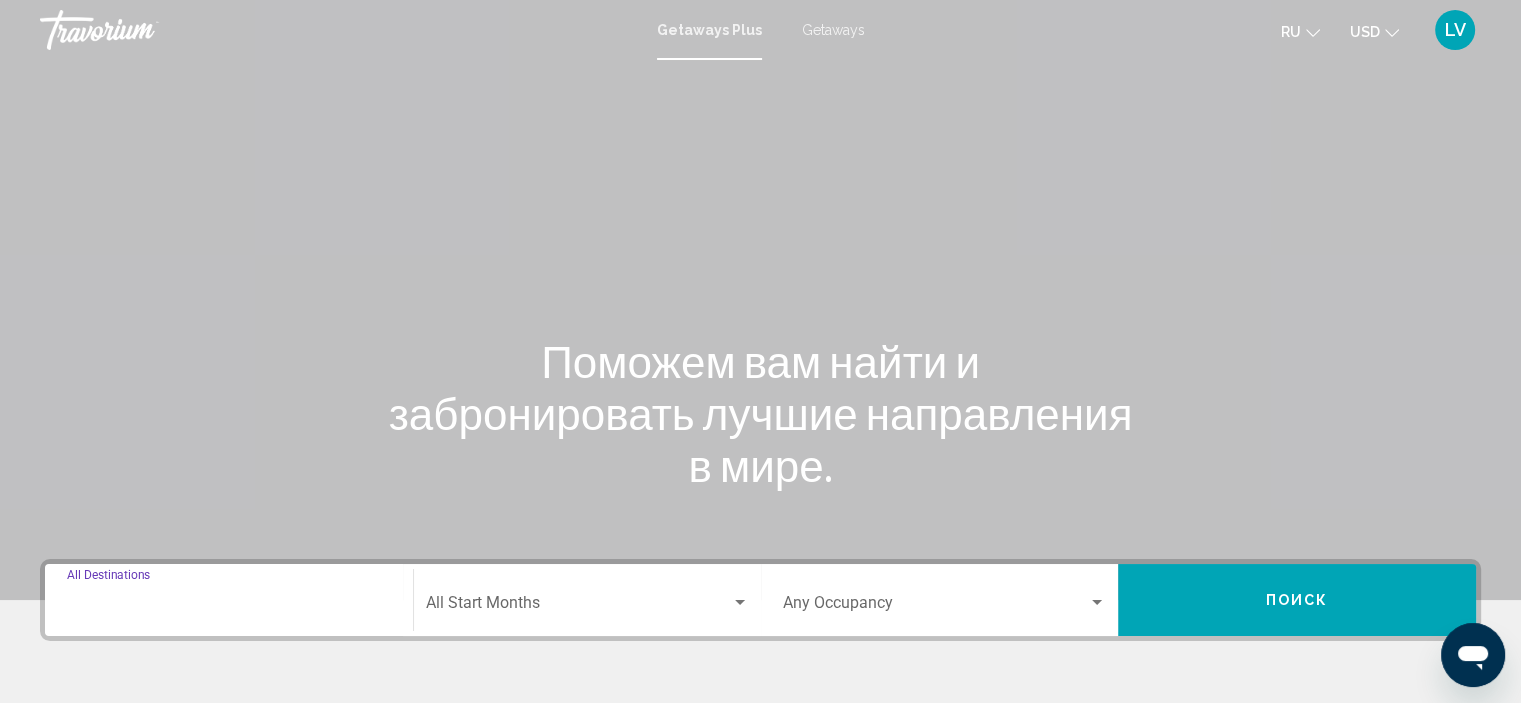 click on "Destination All Destinations" at bounding box center [229, 607] 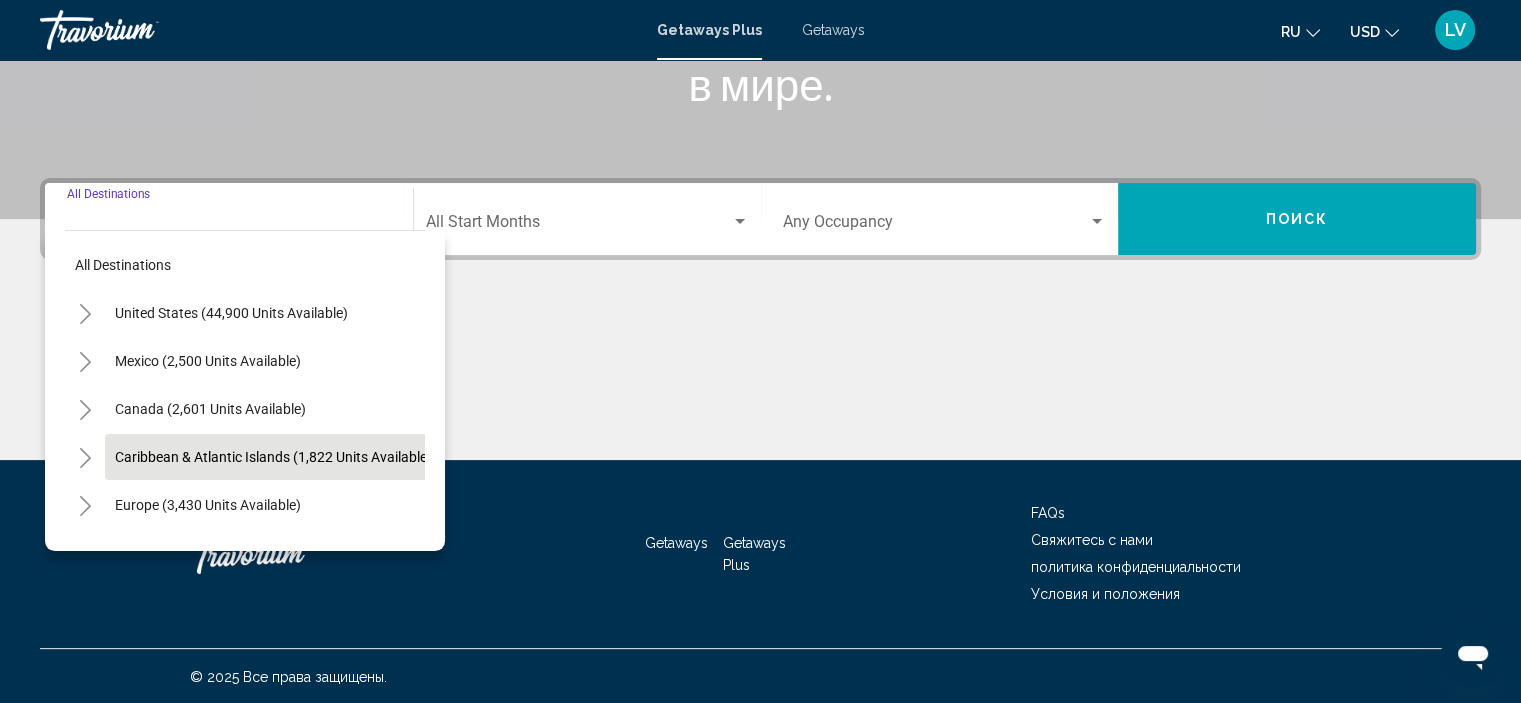 scroll, scrollTop: 382, scrollLeft: 0, axis: vertical 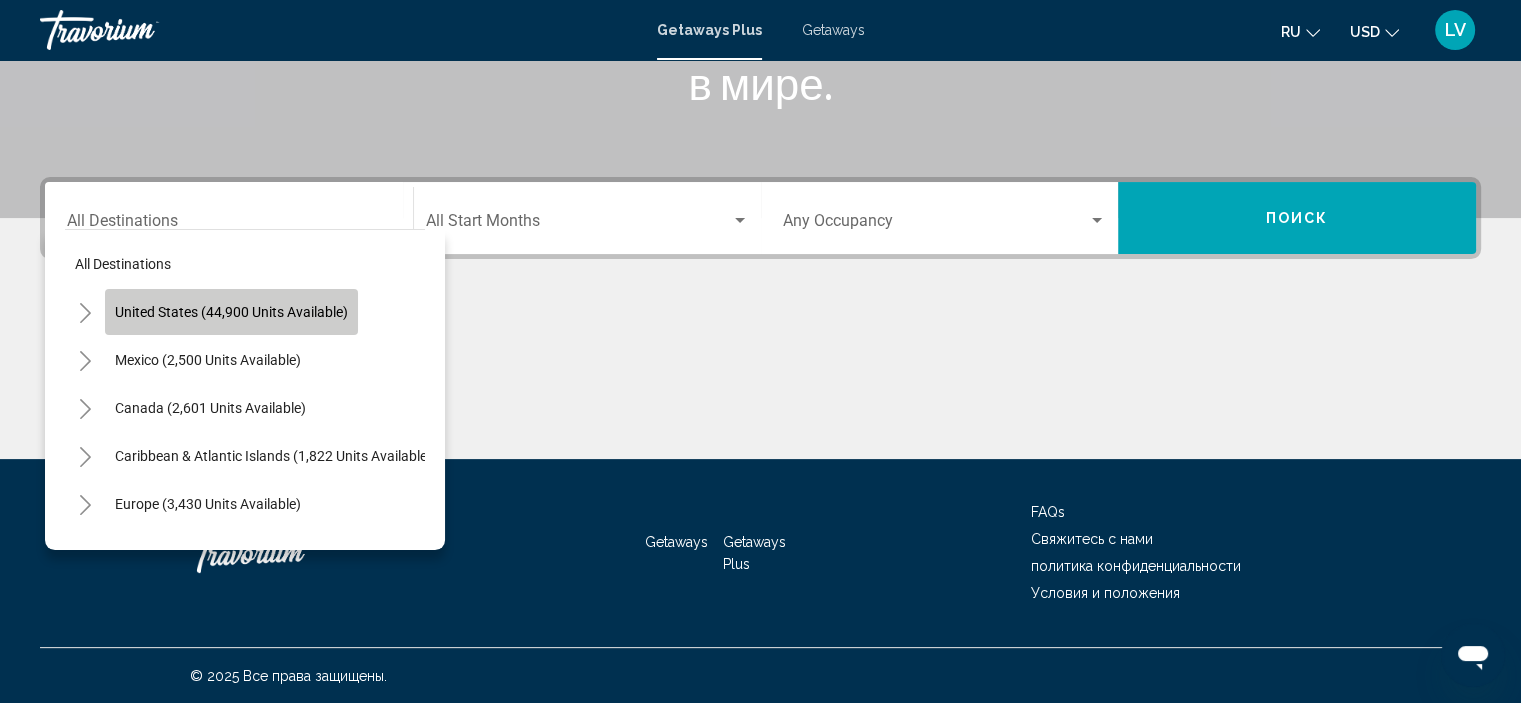 click on "United States (44,900 units available)" 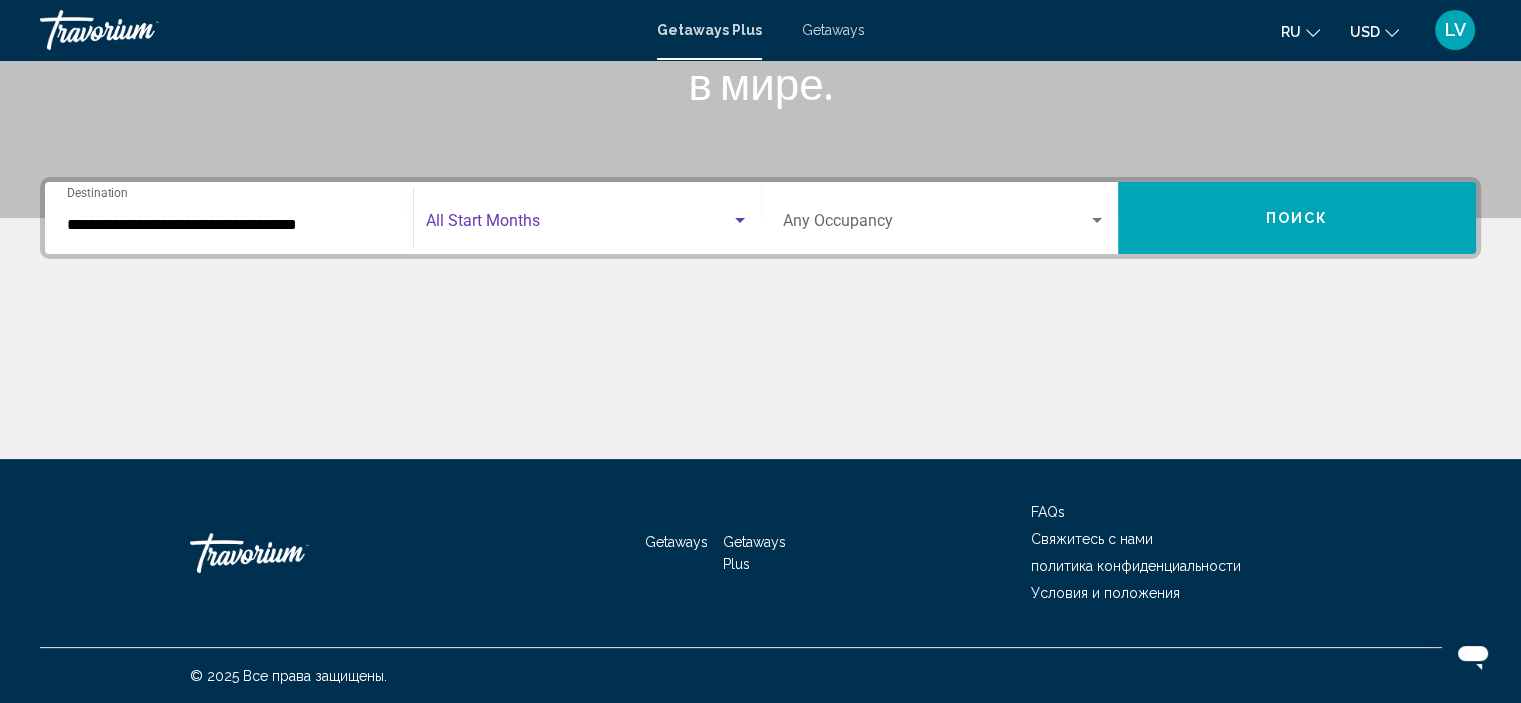 click at bounding box center (578, 225) 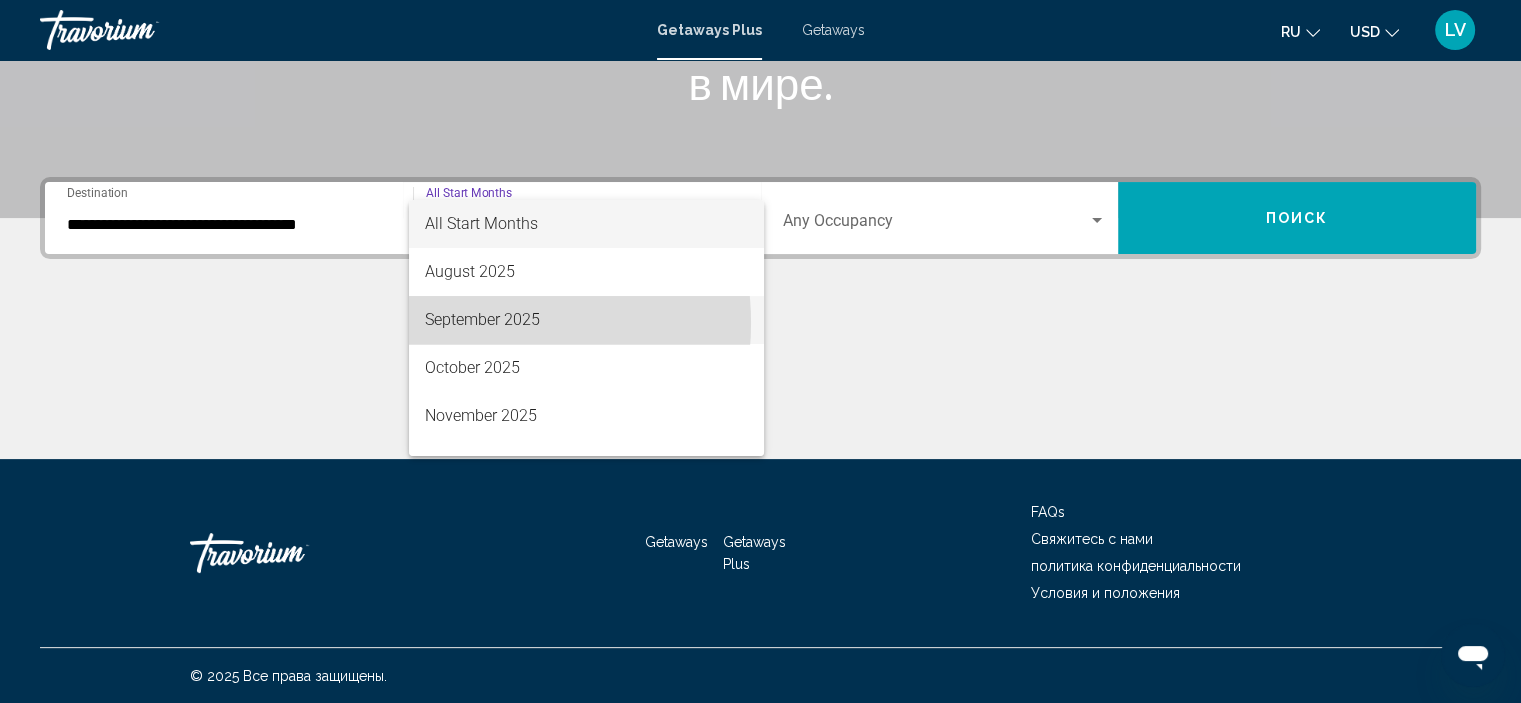 click on "September 2025" at bounding box center [586, 320] 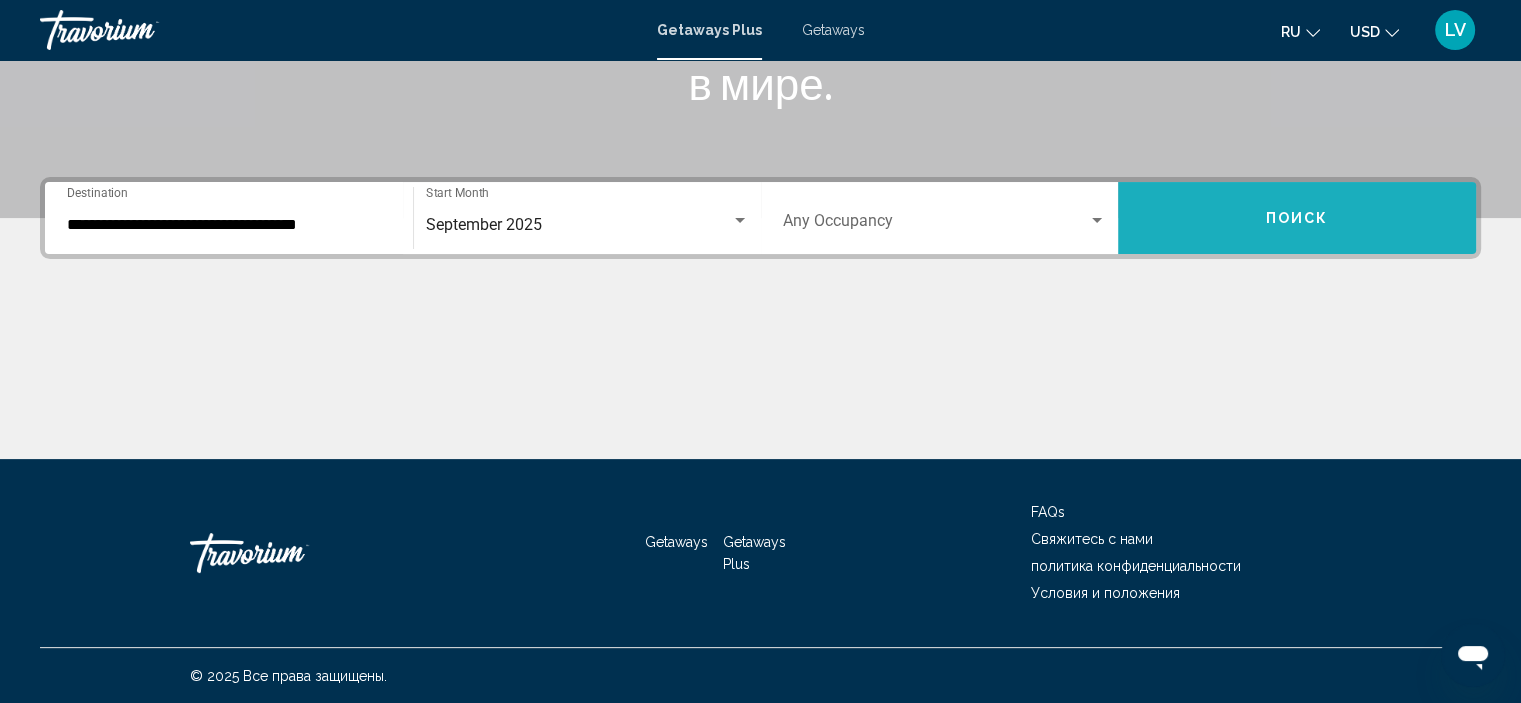 click on "Поиск" at bounding box center (1297, 218) 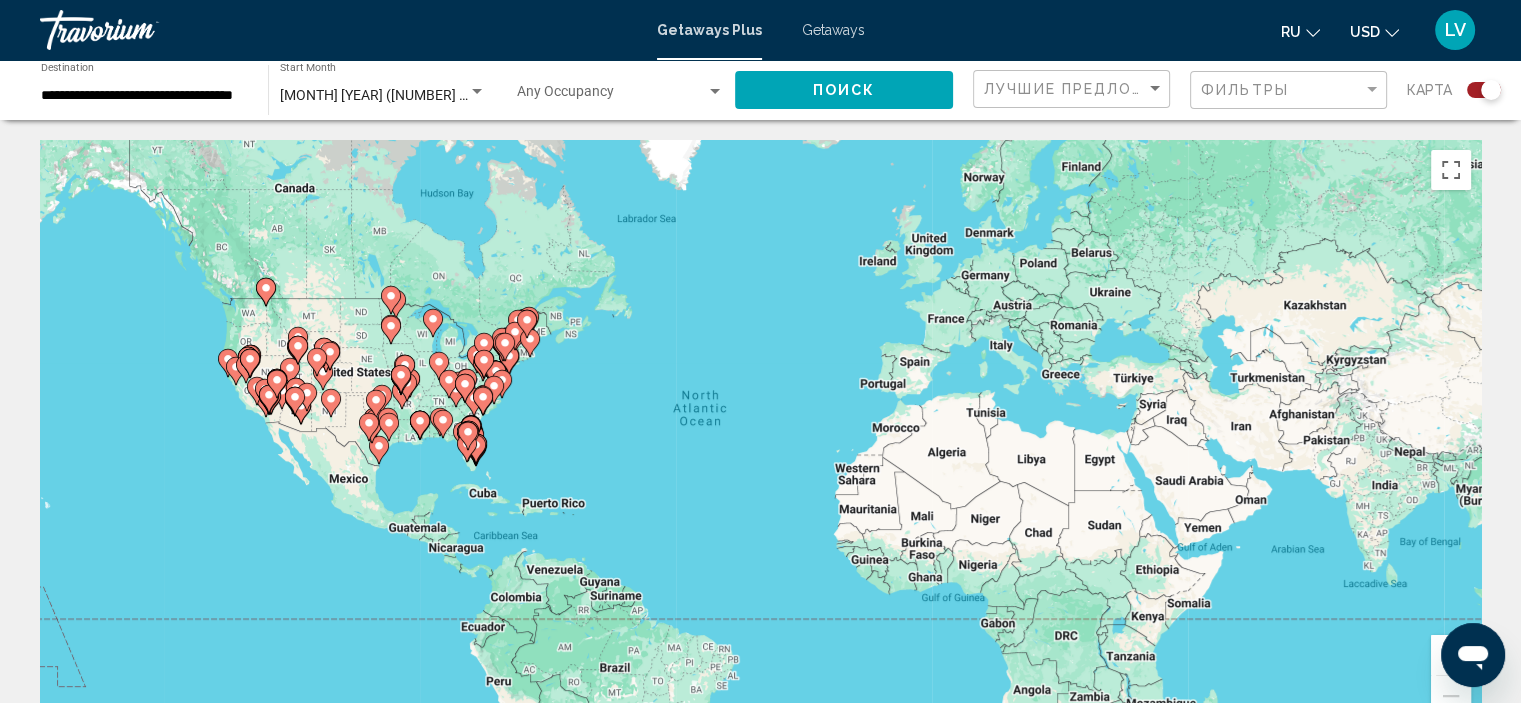 click on "**********" at bounding box center [144, 96] 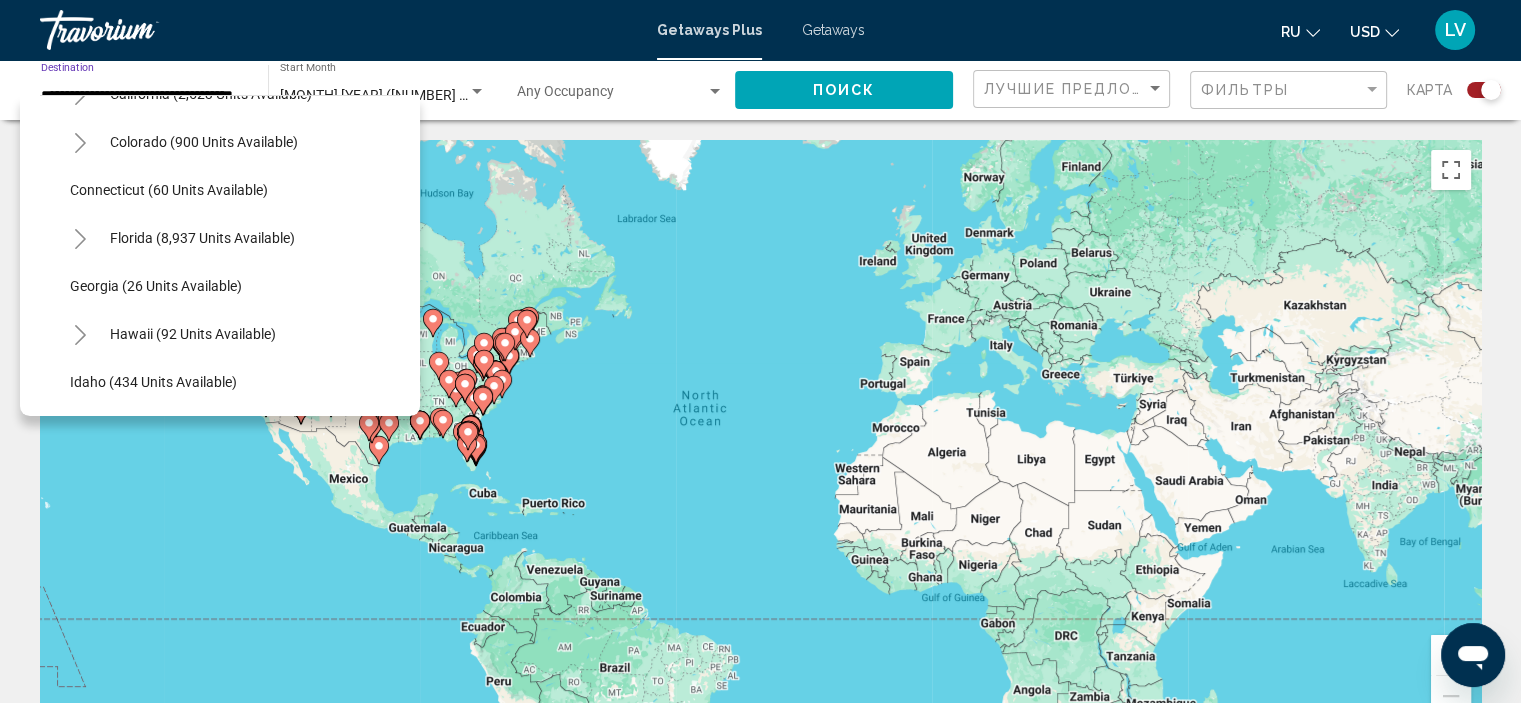 scroll, scrollTop: 300, scrollLeft: 0, axis: vertical 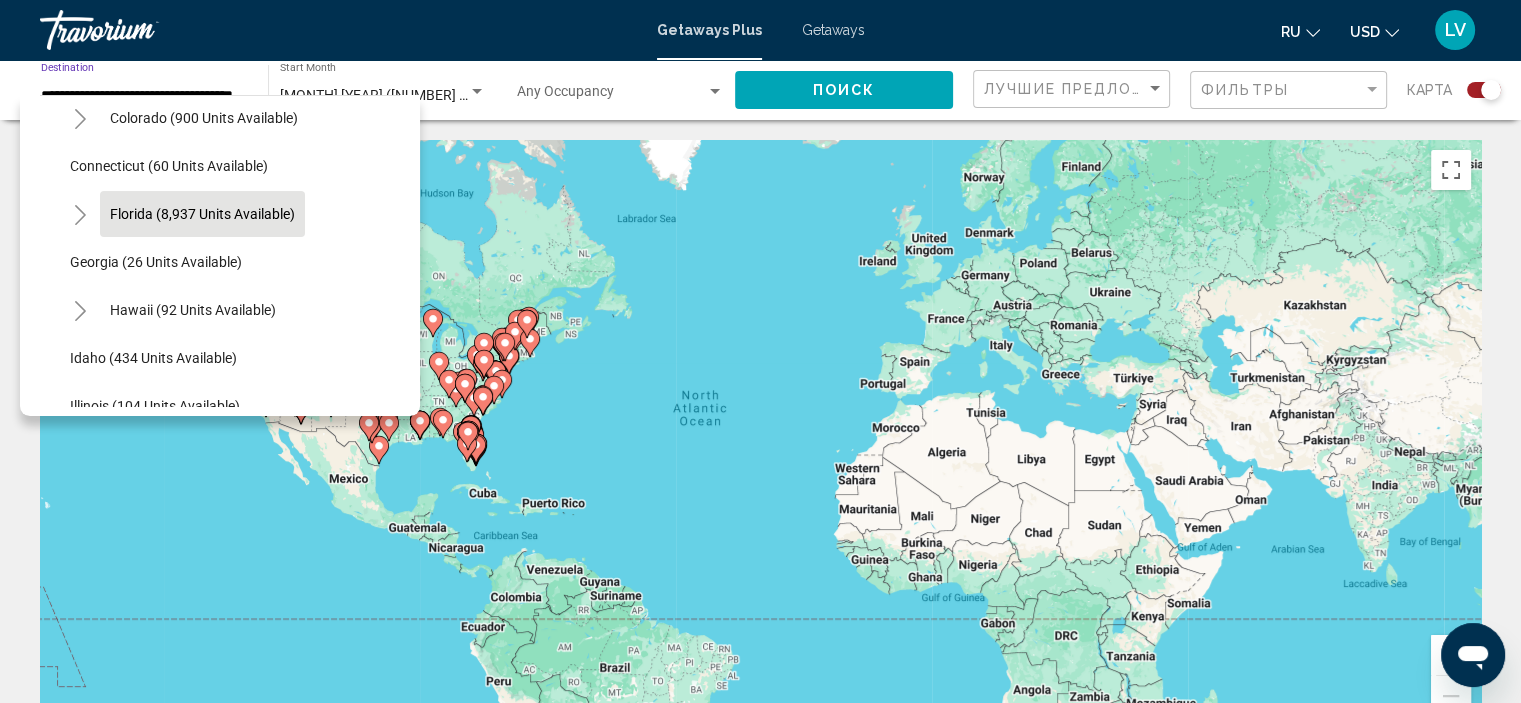 click on "Florida (8,937 units available)" 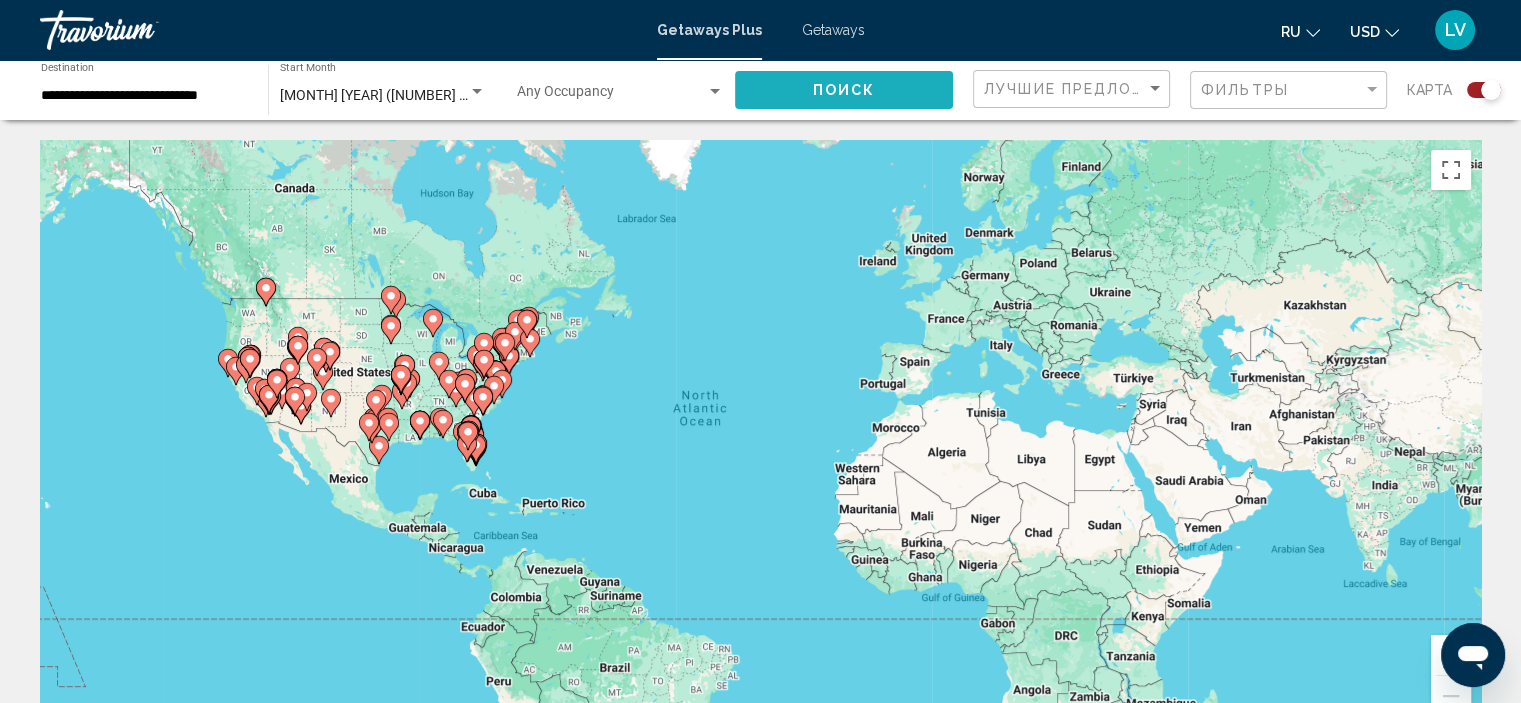 click on "Поиск" 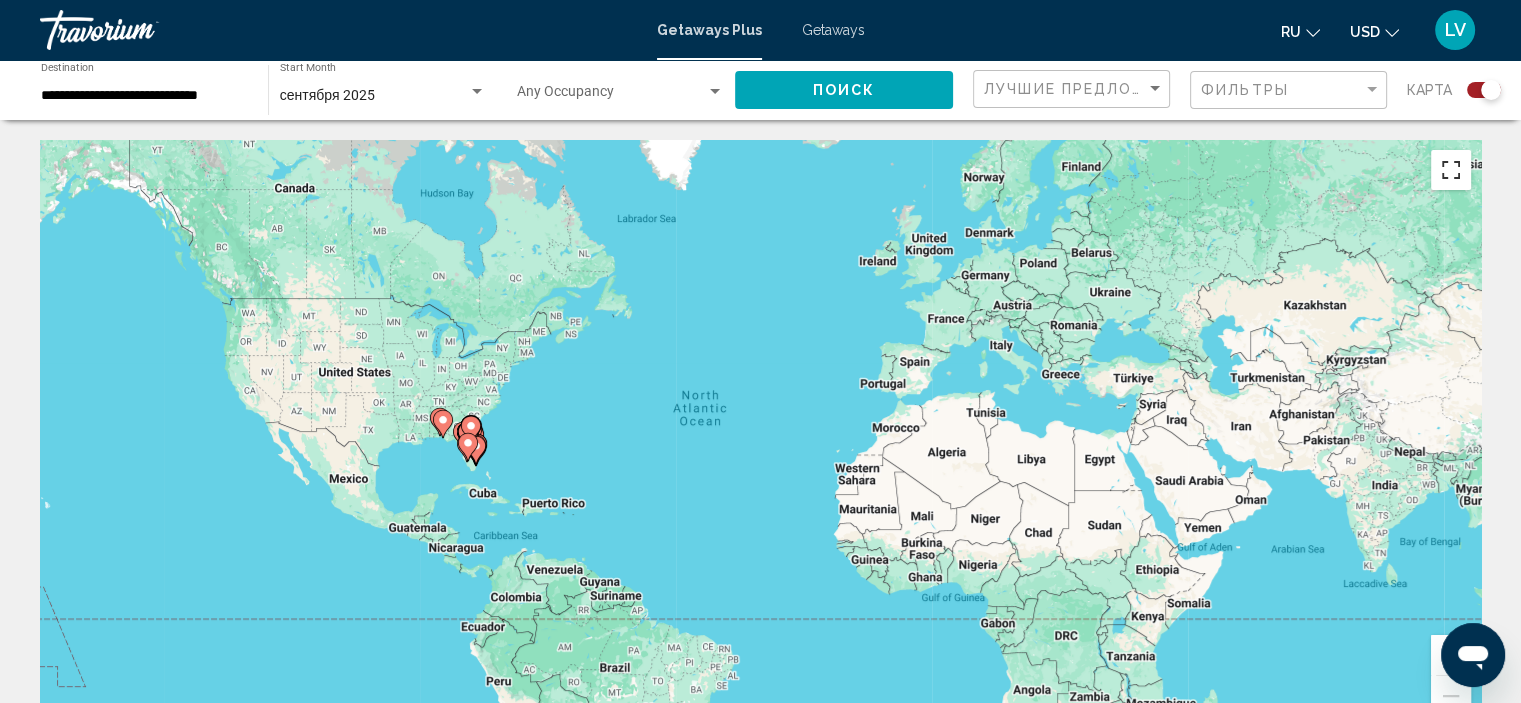 click at bounding box center (1451, 170) 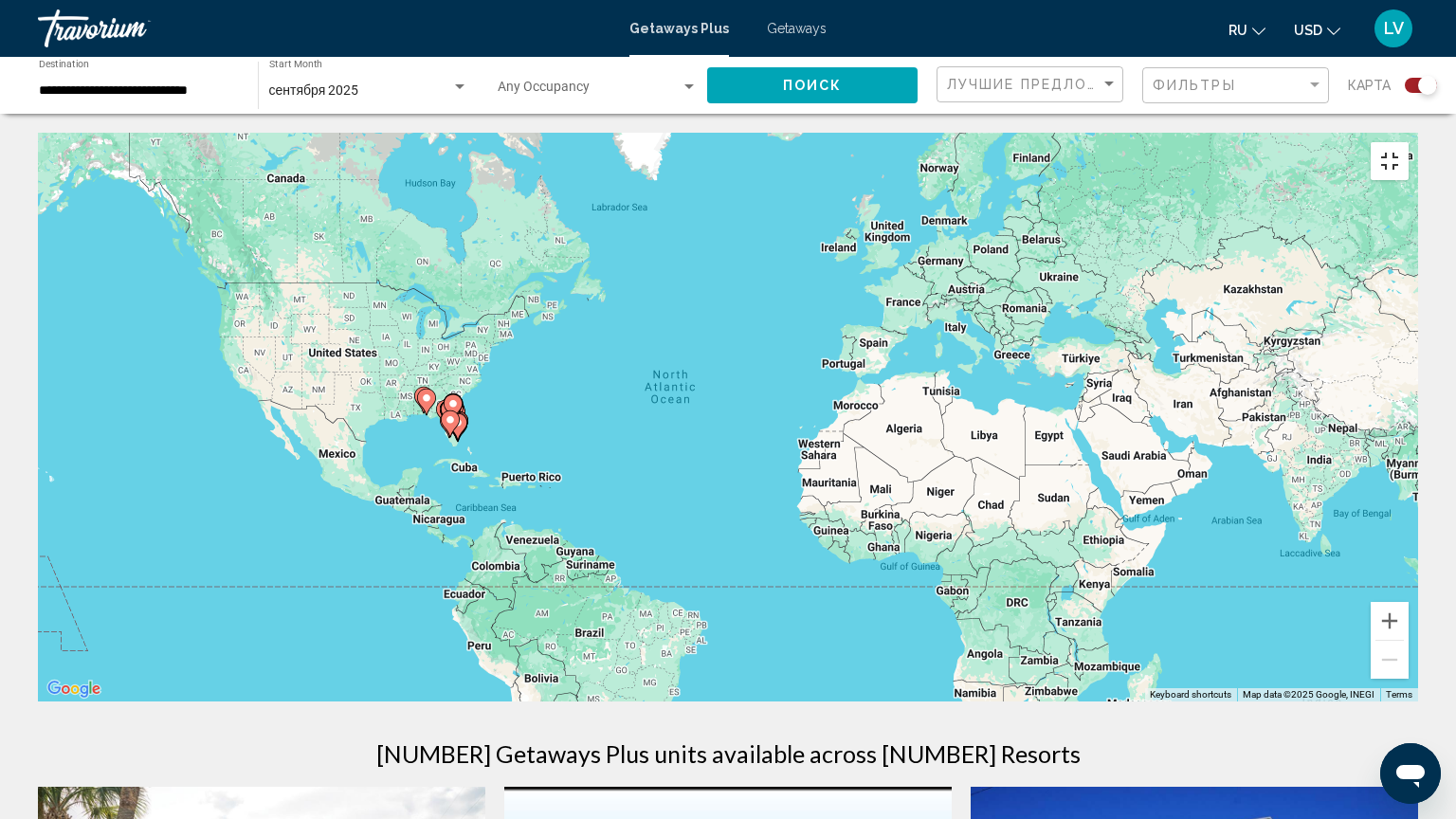 click at bounding box center (1390, 161) 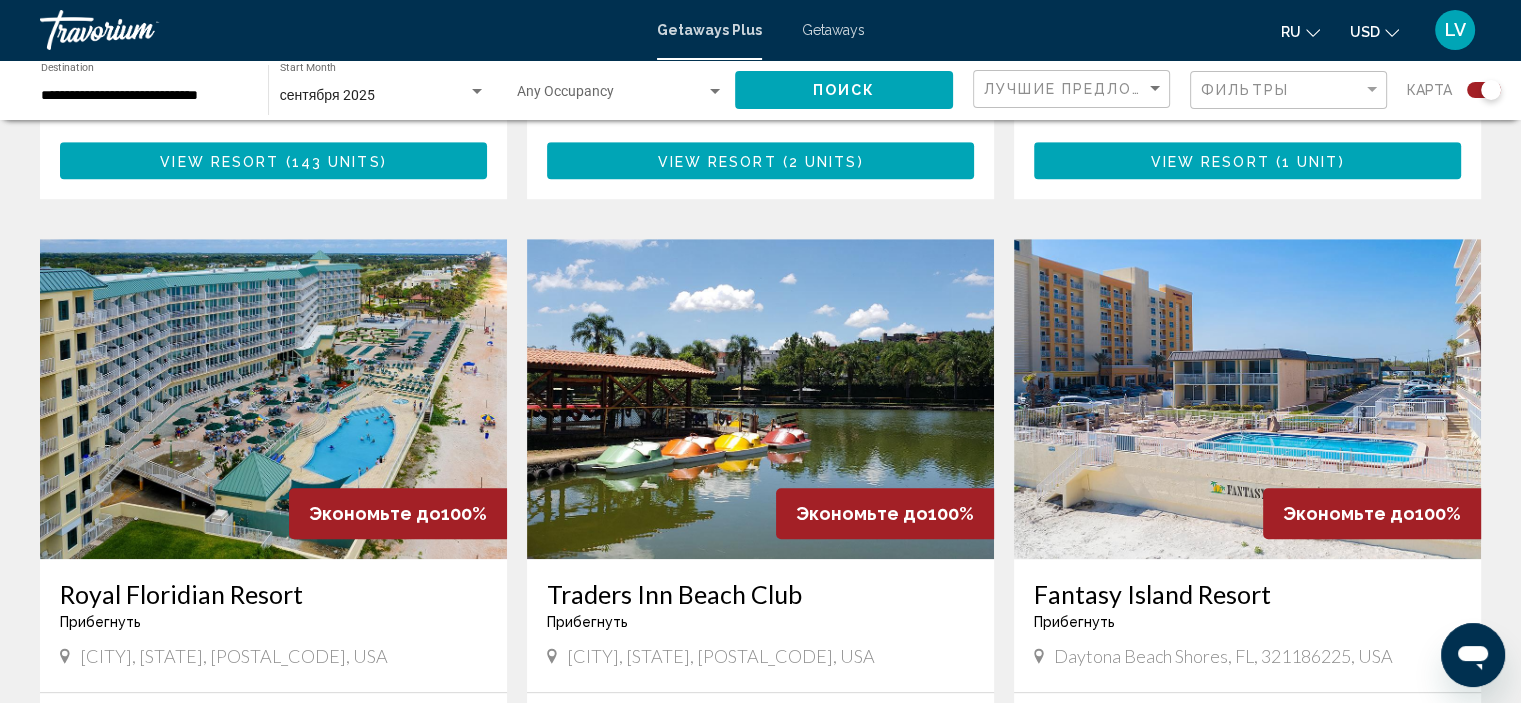 scroll, scrollTop: 1400, scrollLeft: 0, axis: vertical 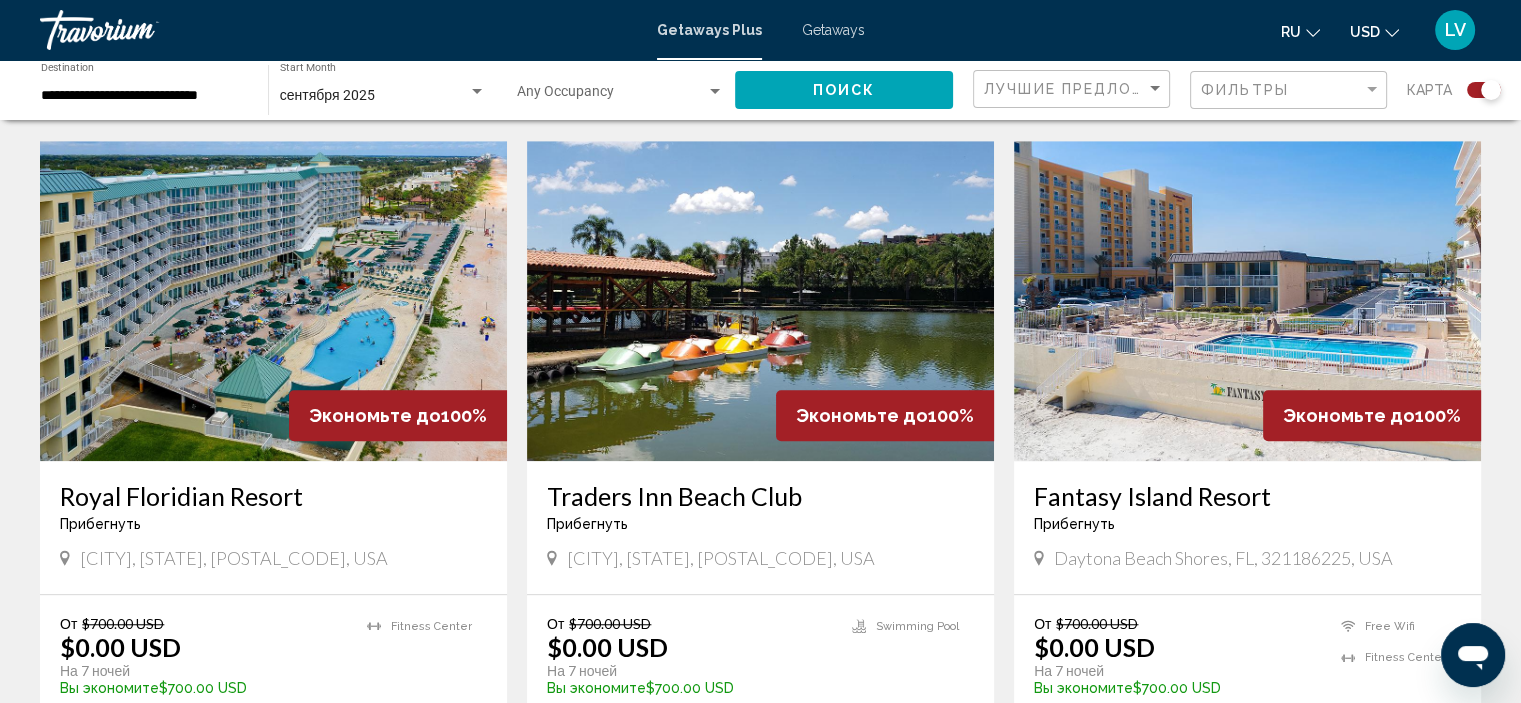click at bounding box center (273, 301) 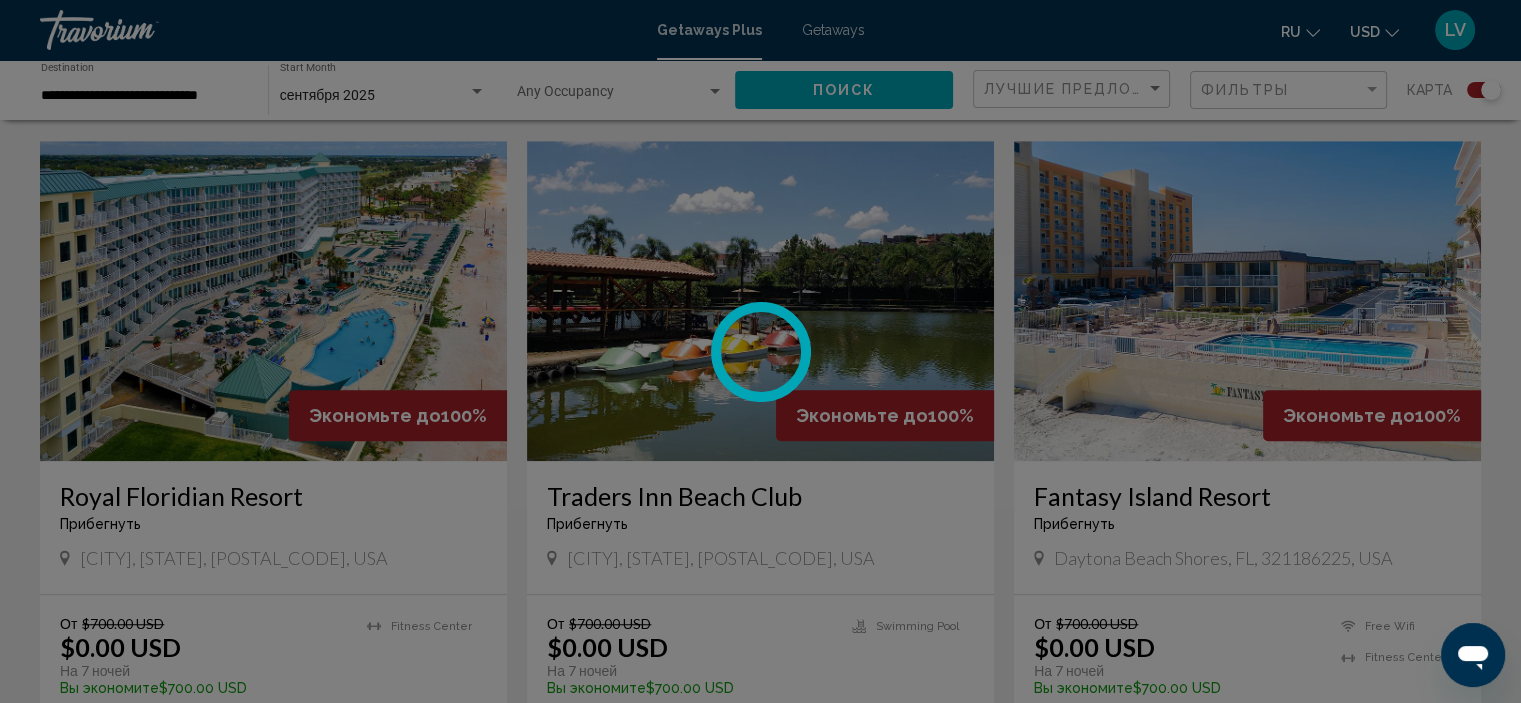 scroll, scrollTop: 8, scrollLeft: 0, axis: vertical 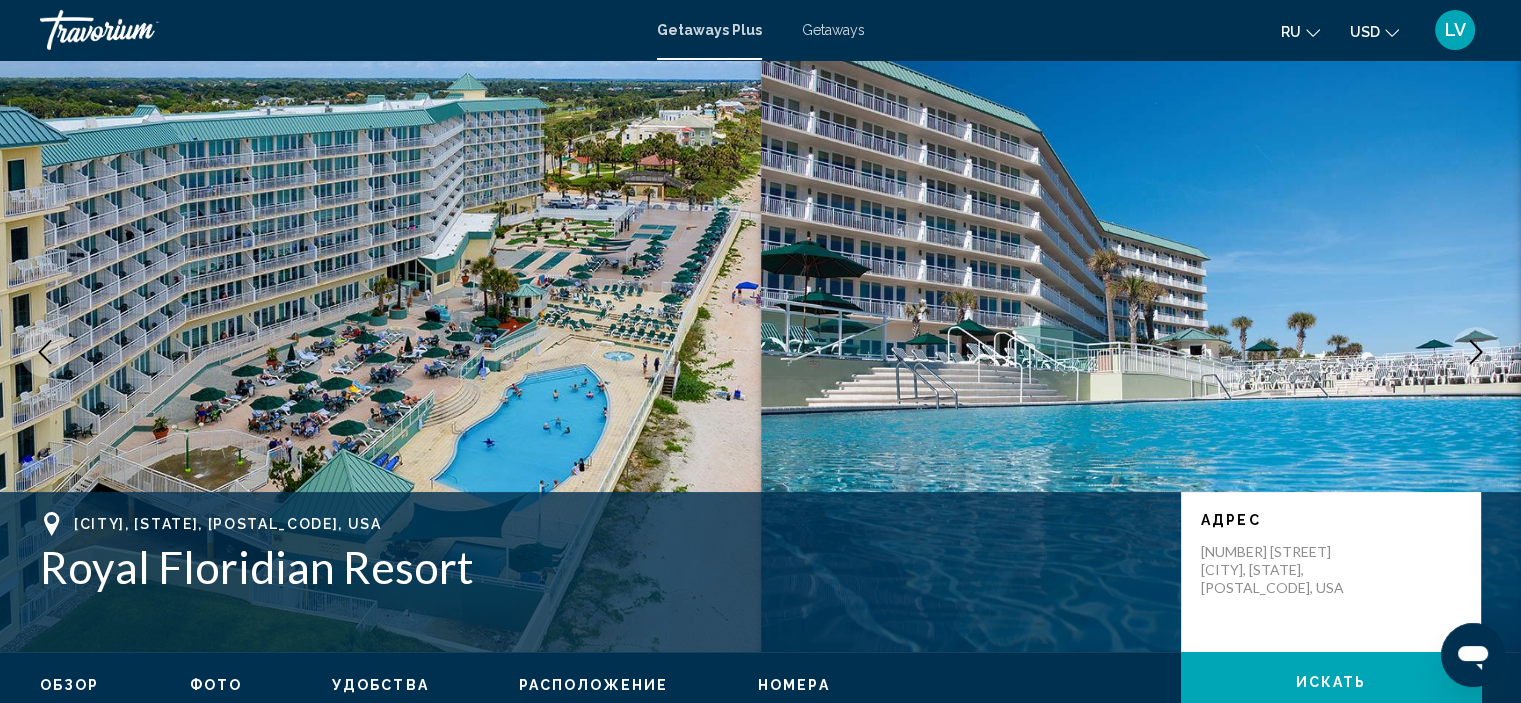 drag, startPoint x: 1156, startPoint y: 563, endPoint x: 1170, endPoint y: 562, distance: 14.035668 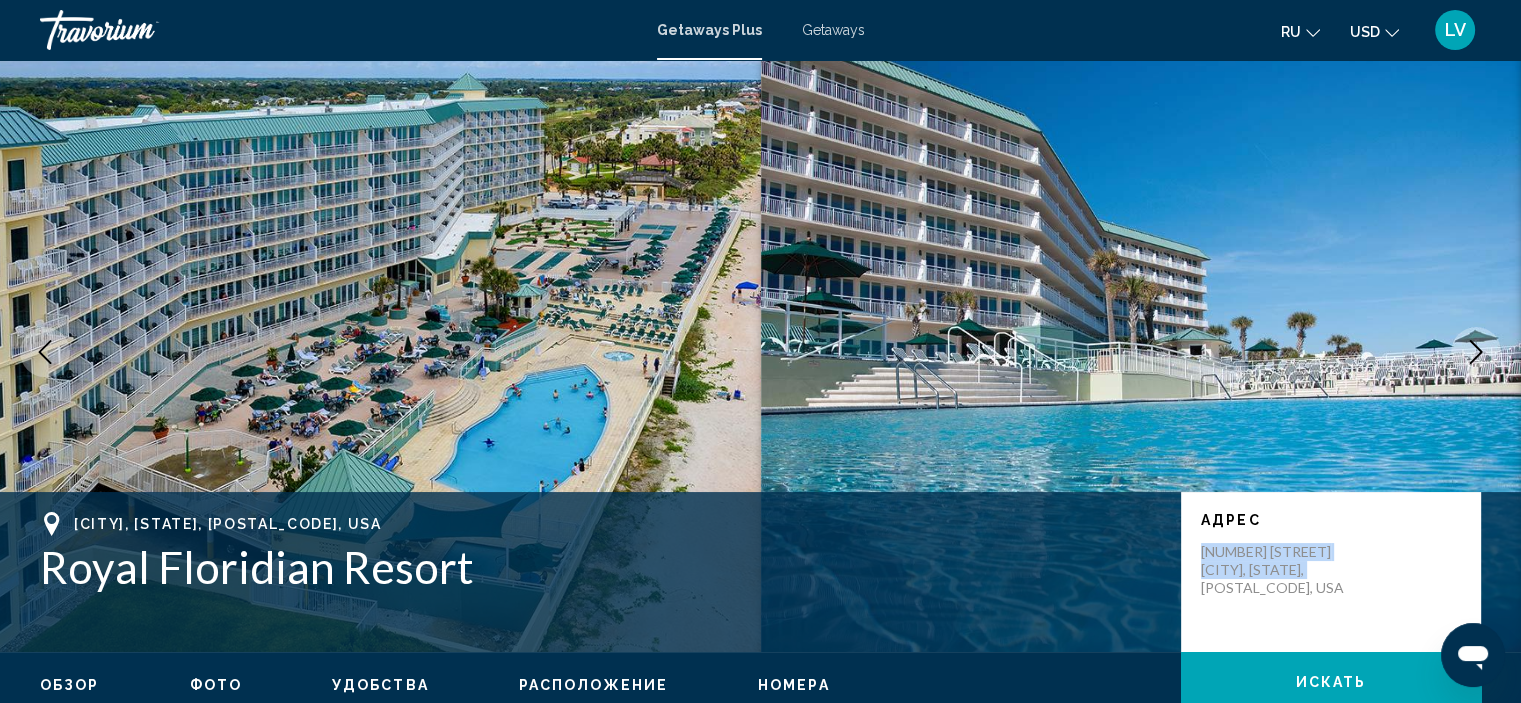 drag, startPoint x: 1316, startPoint y: 563, endPoint x: 1197, endPoint y: 529, distance: 123.76187 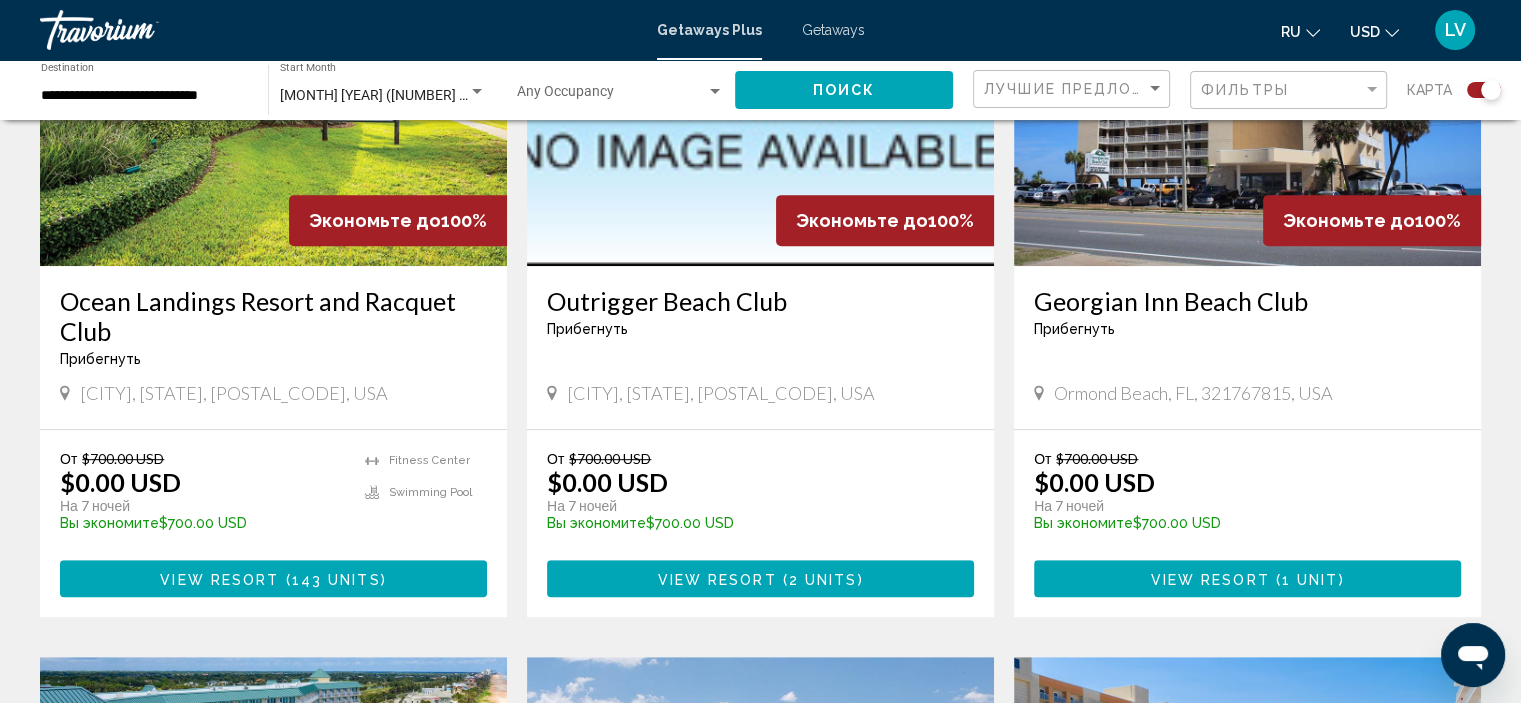 scroll, scrollTop: 1000, scrollLeft: 0, axis: vertical 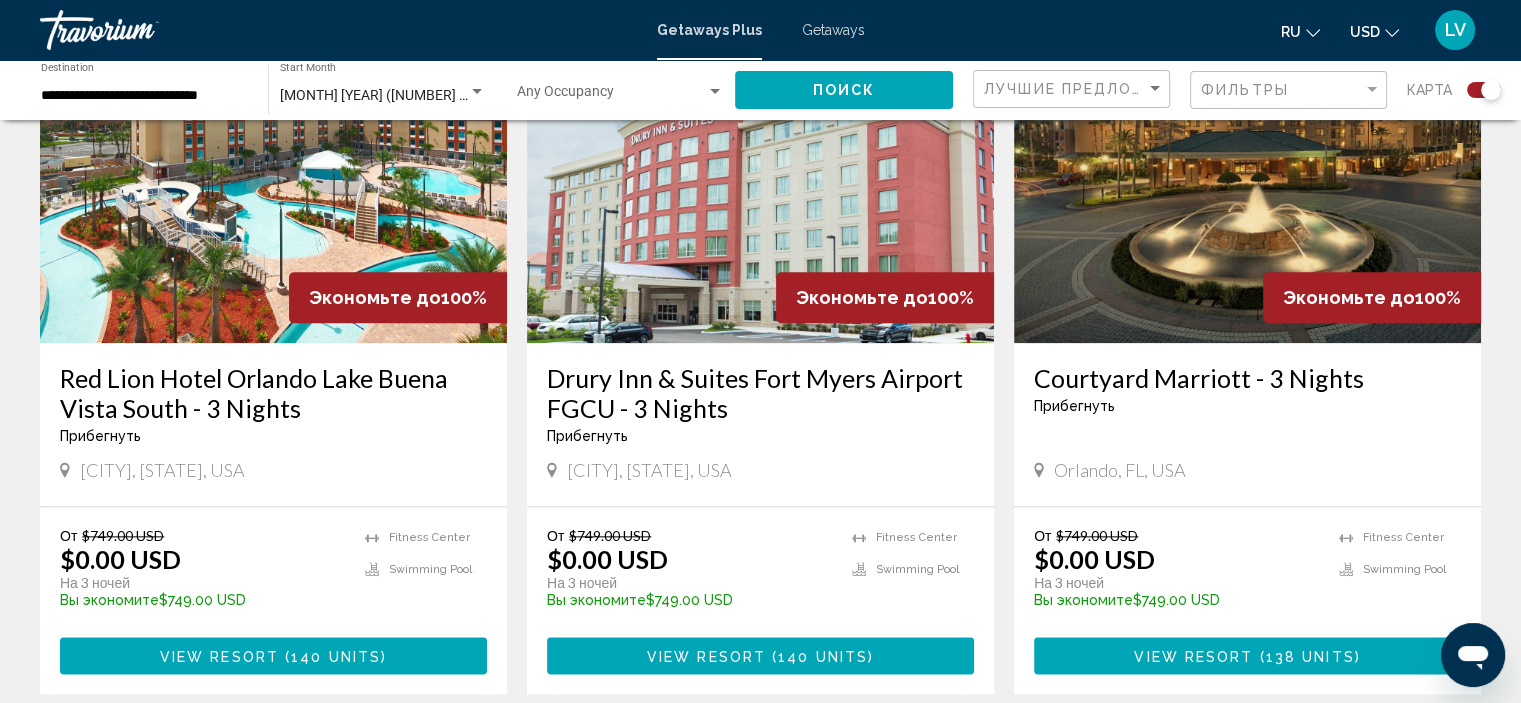 click at bounding box center (273, 183) 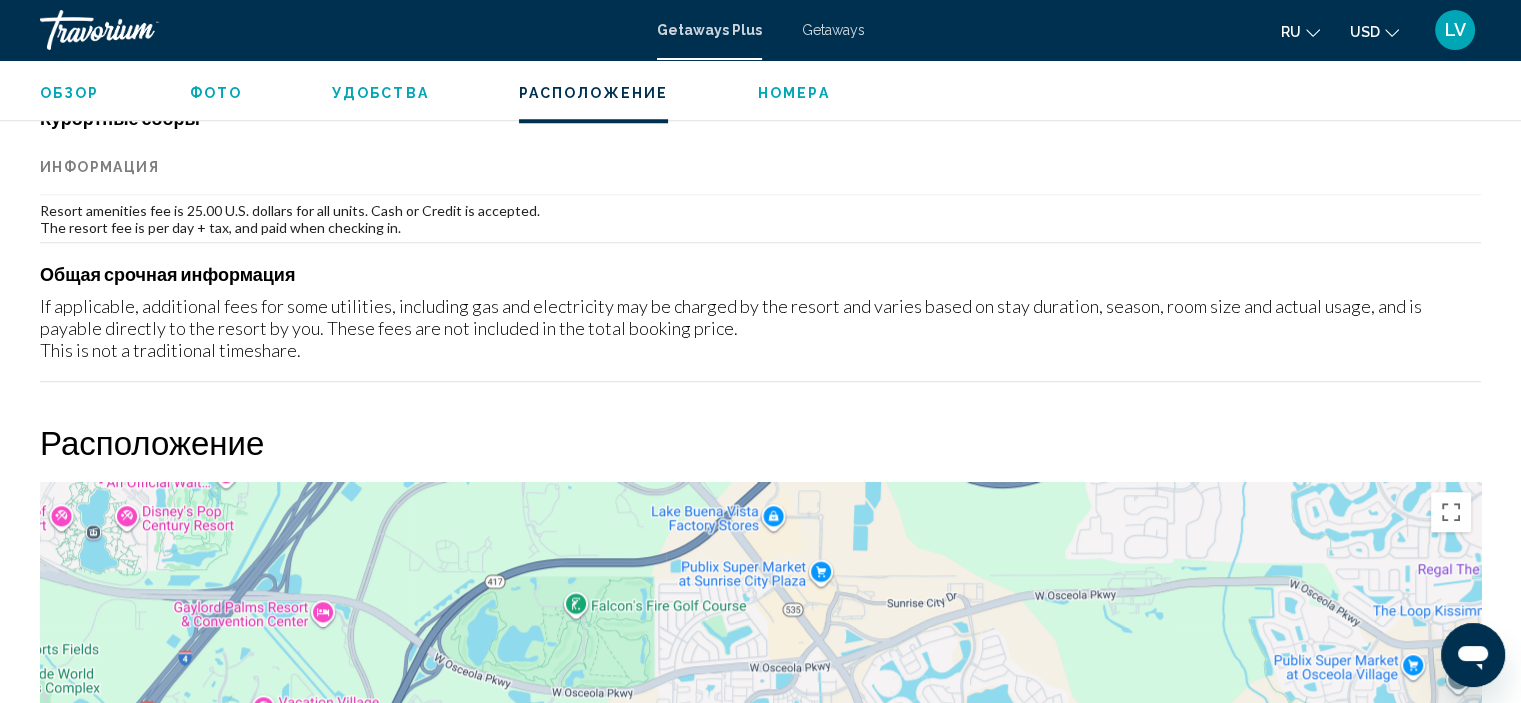 scroll, scrollTop: 2208, scrollLeft: 0, axis: vertical 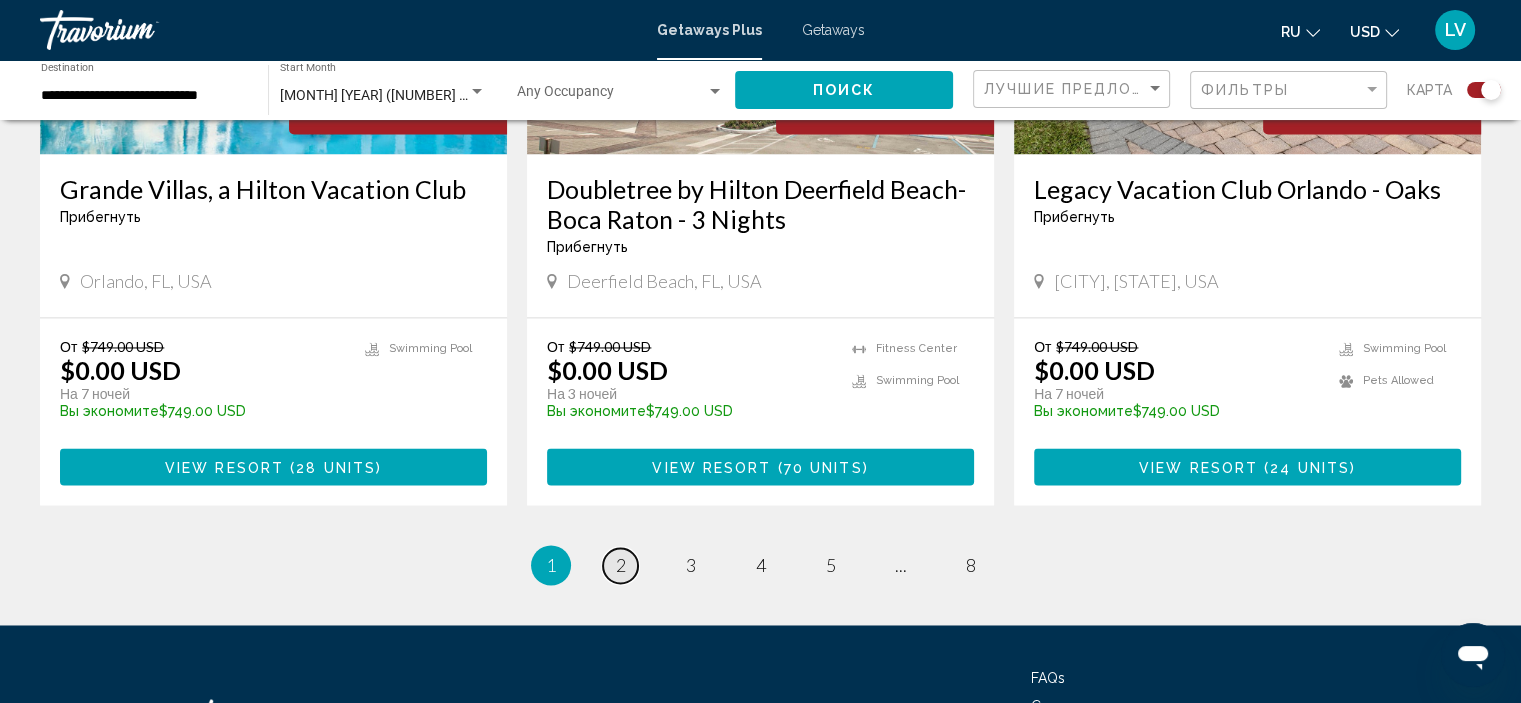 click on "2" at bounding box center (621, 565) 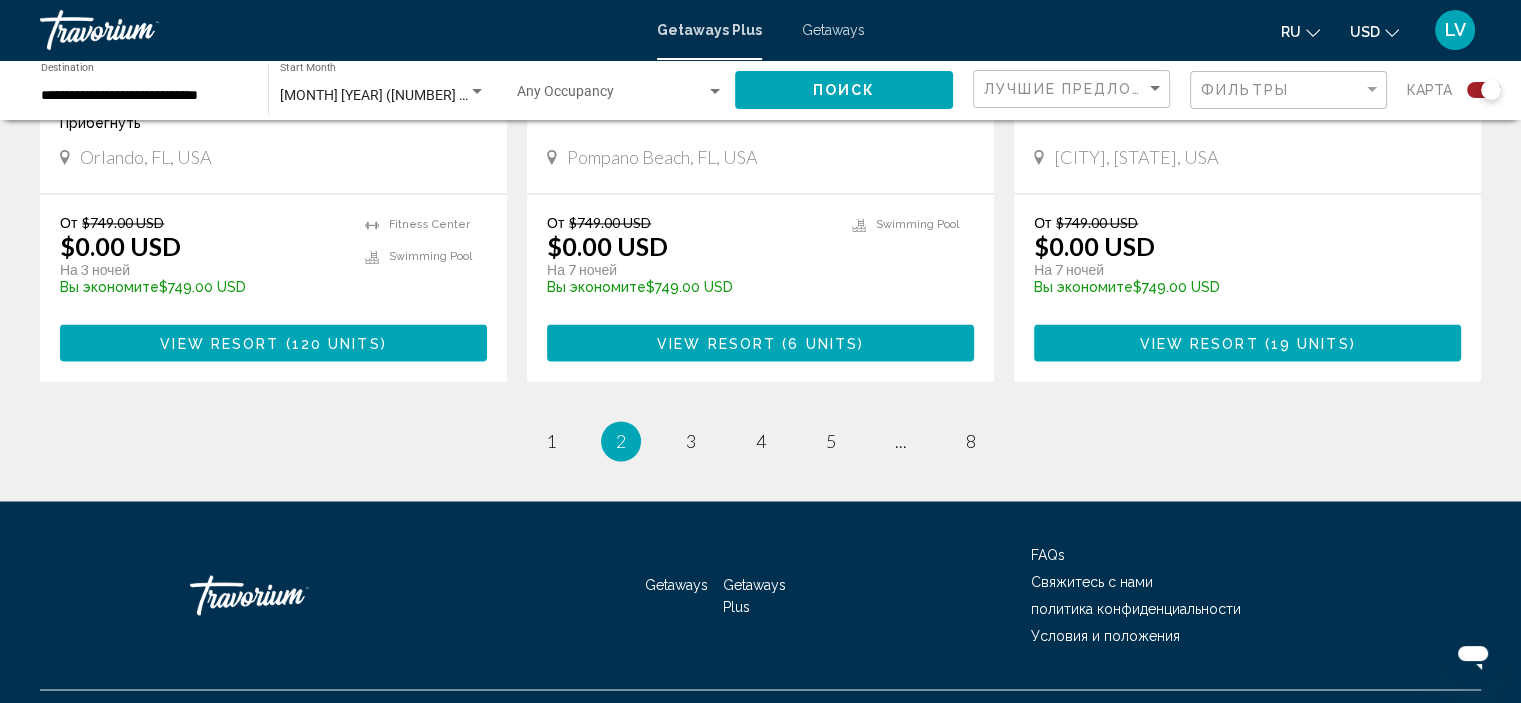 scroll, scrollTop: 3324, scrollLeft: 0, axis: vertical 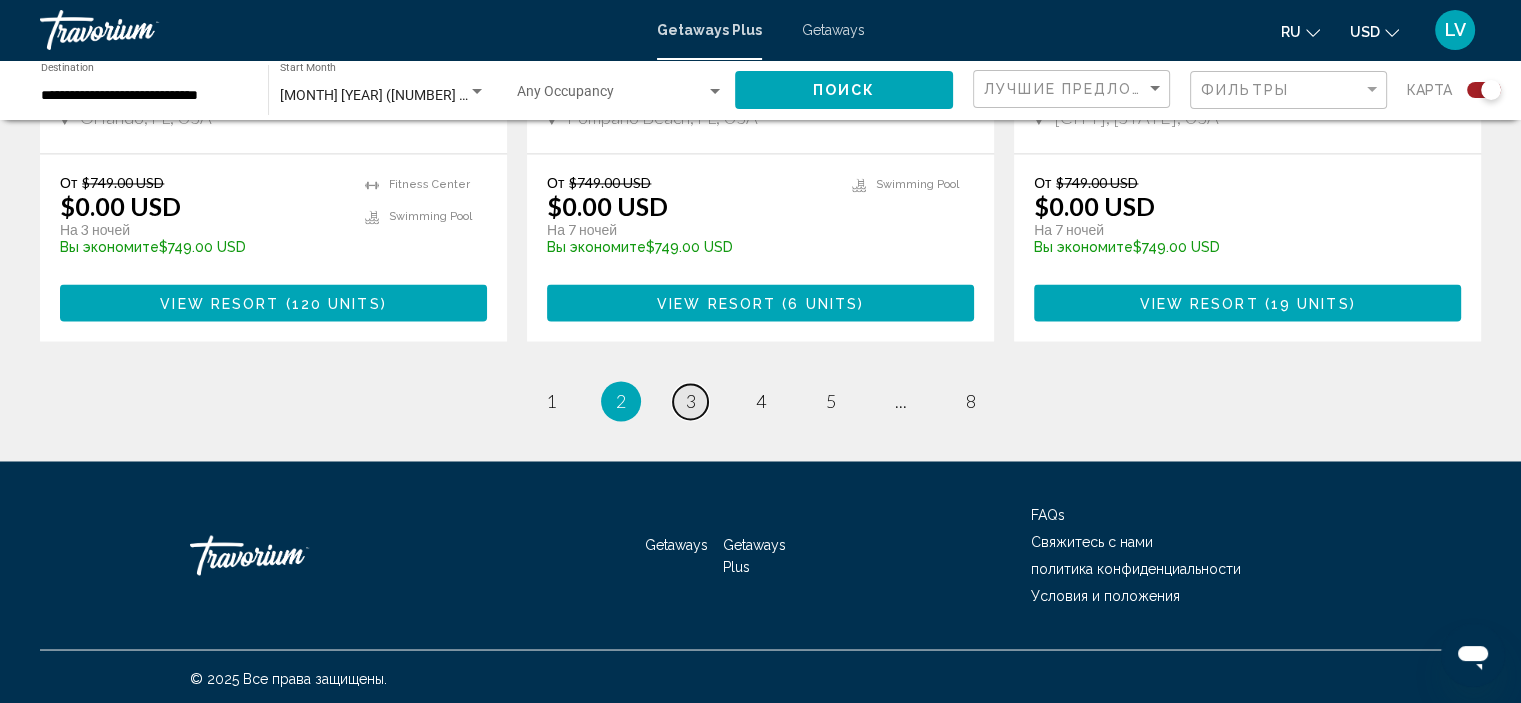 click on "page  3" at bounding box center (690, 401) 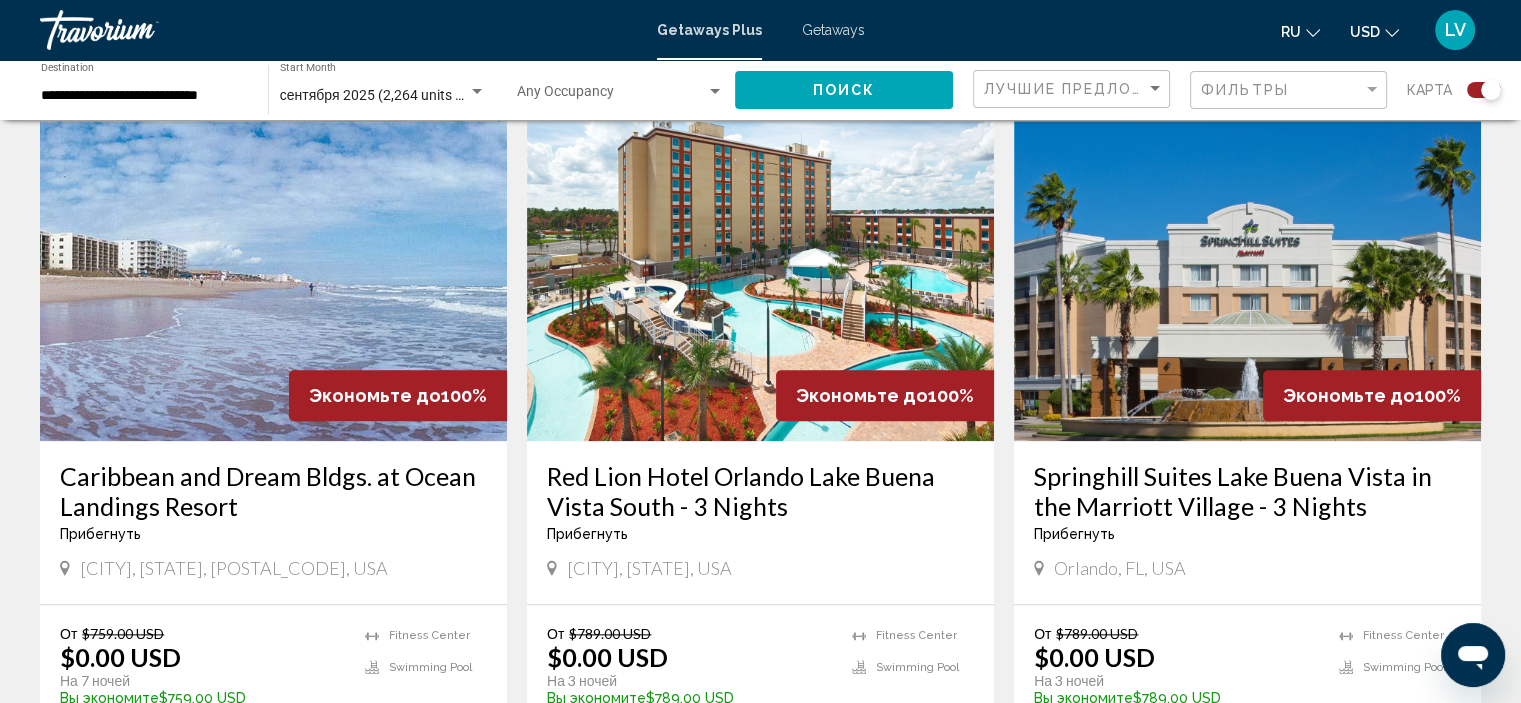 scroll, scrollTop: 2200, scrollLeft: 0, axis: vertical 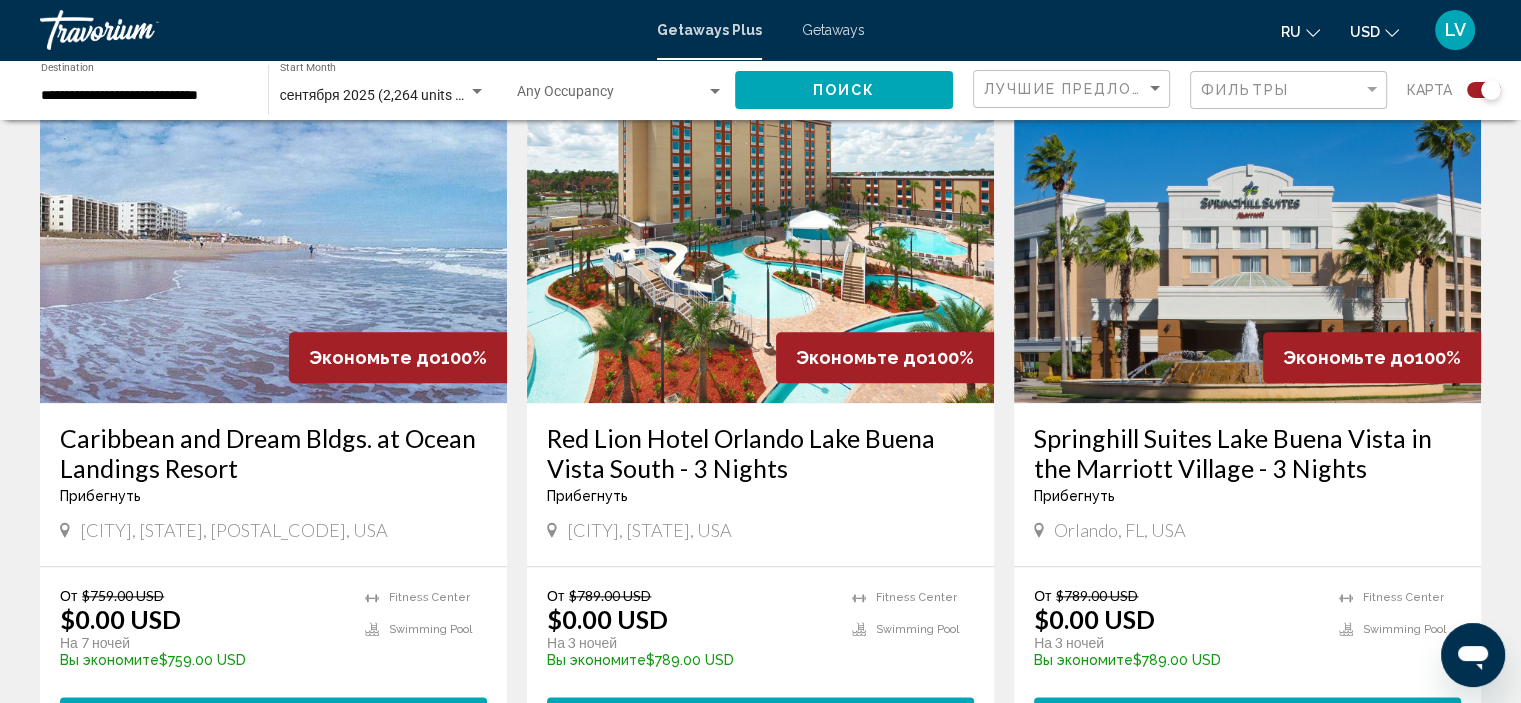 click at bounding box center [273, 243] 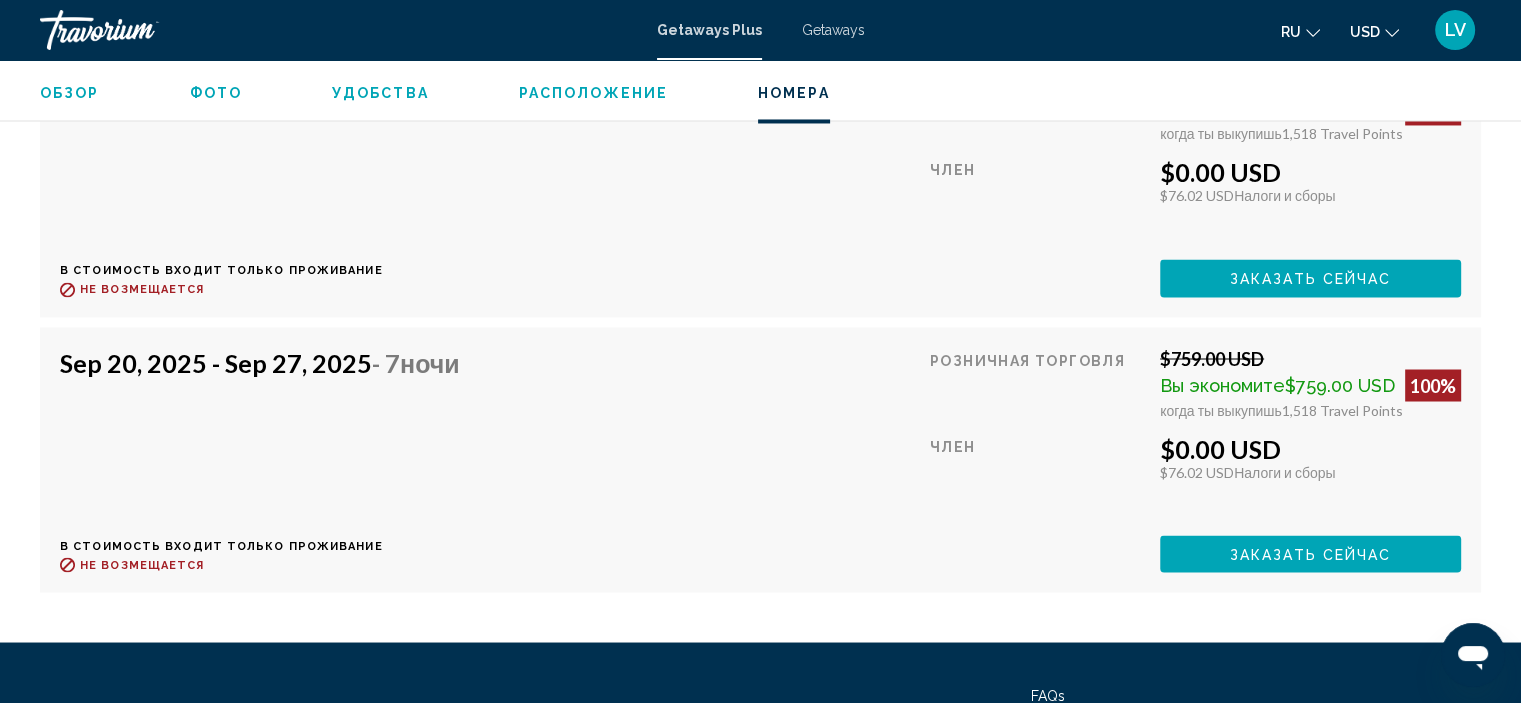 scroll, scrollTop: 3508, scrollLeft: 0, axis: vertical 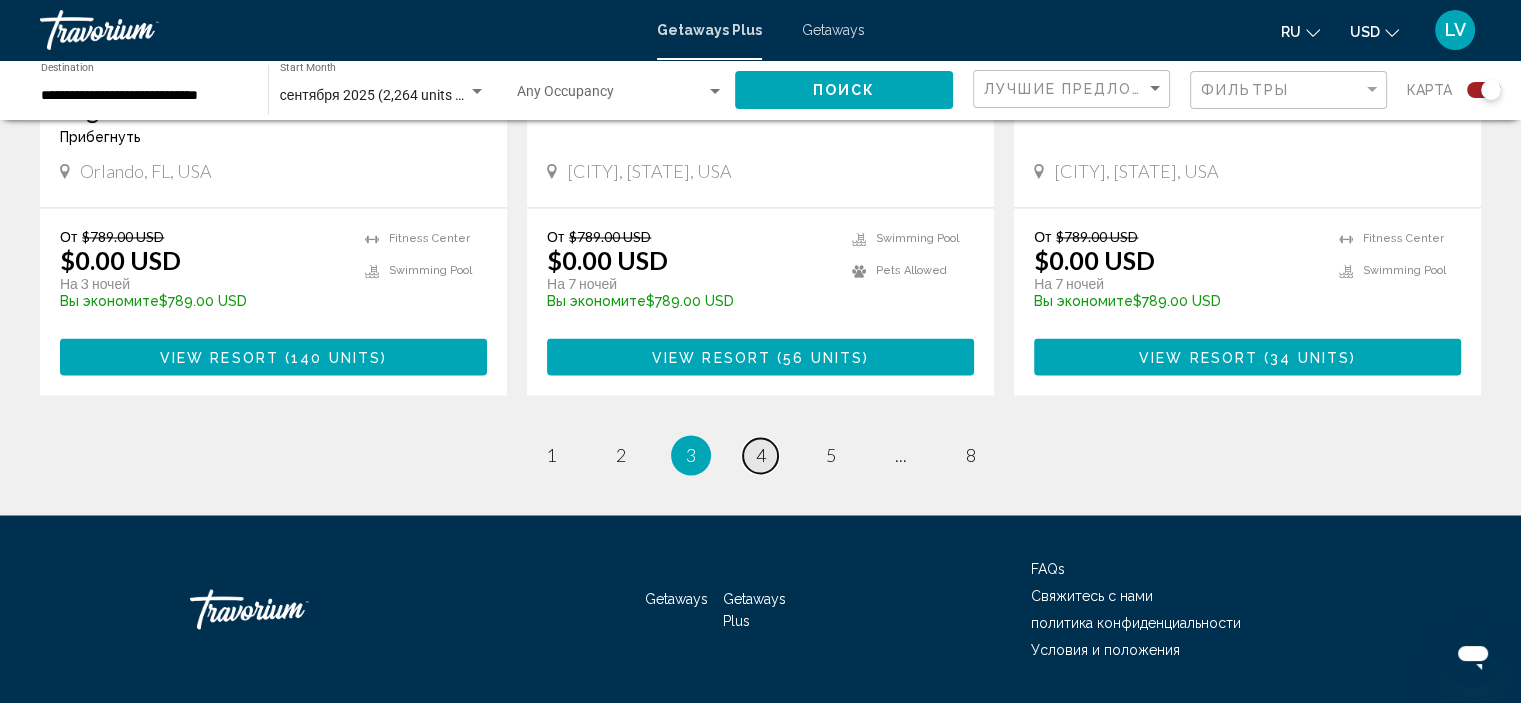 click on "page  4" at bounding box center (760, 455) 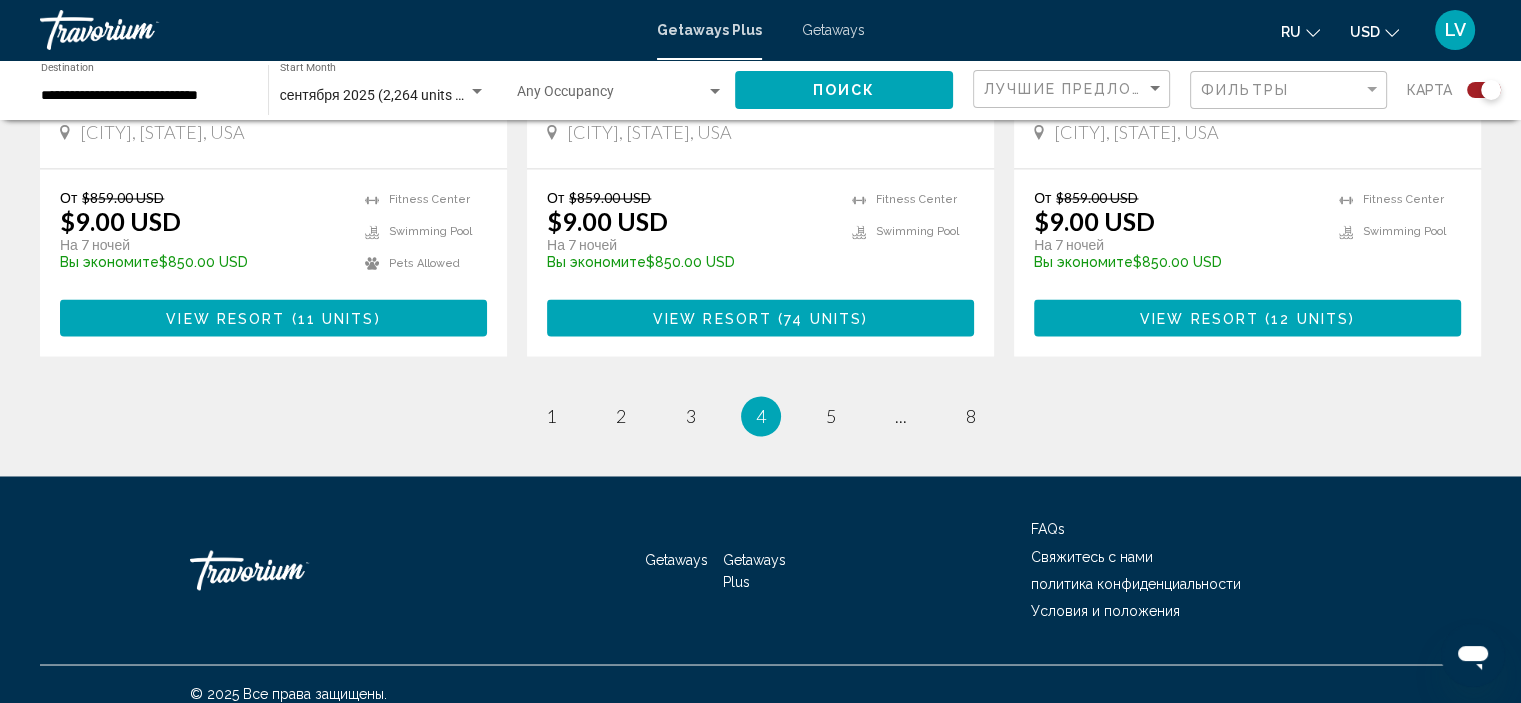 scroll, scrollTop: 3264, scrollLeft: 0, axis: vertical 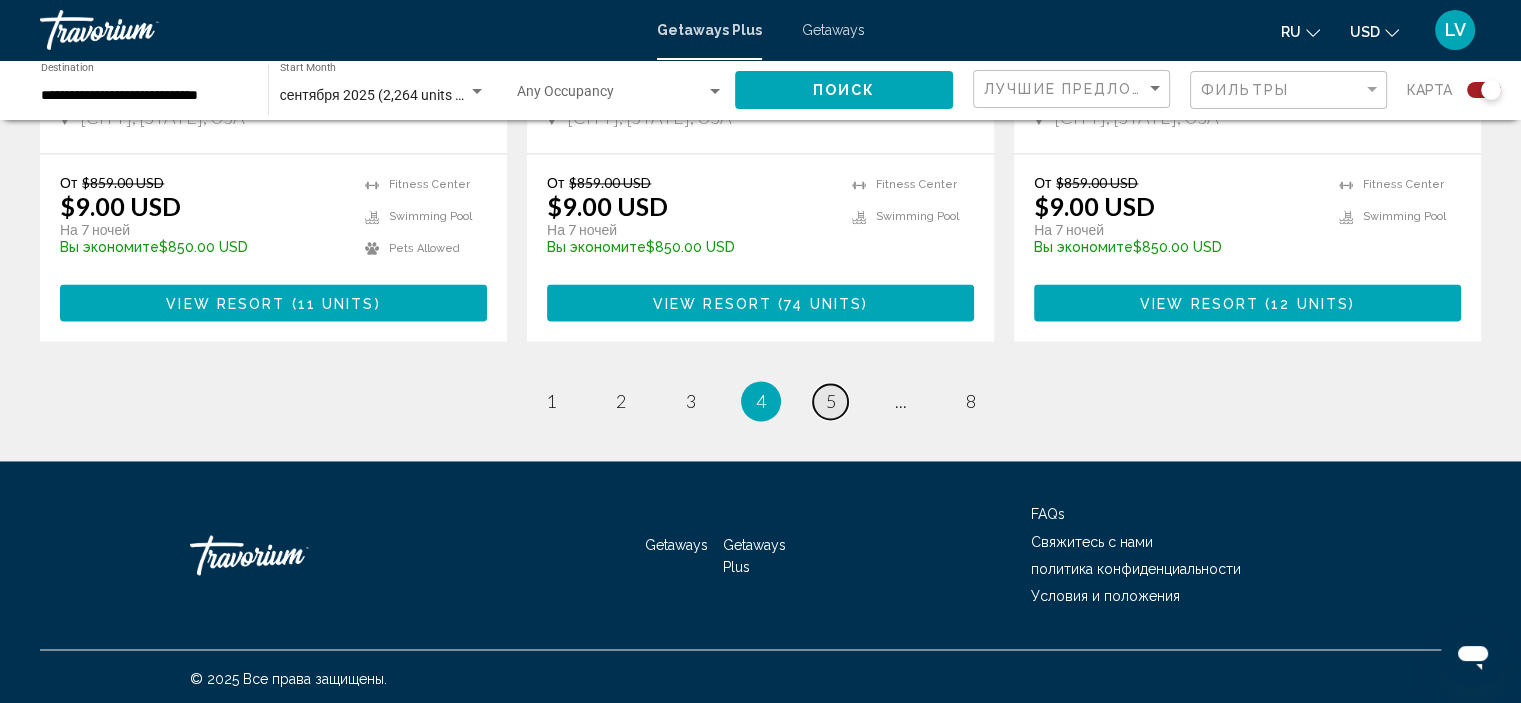 click on "page  5" at bounding box center [830, 401] 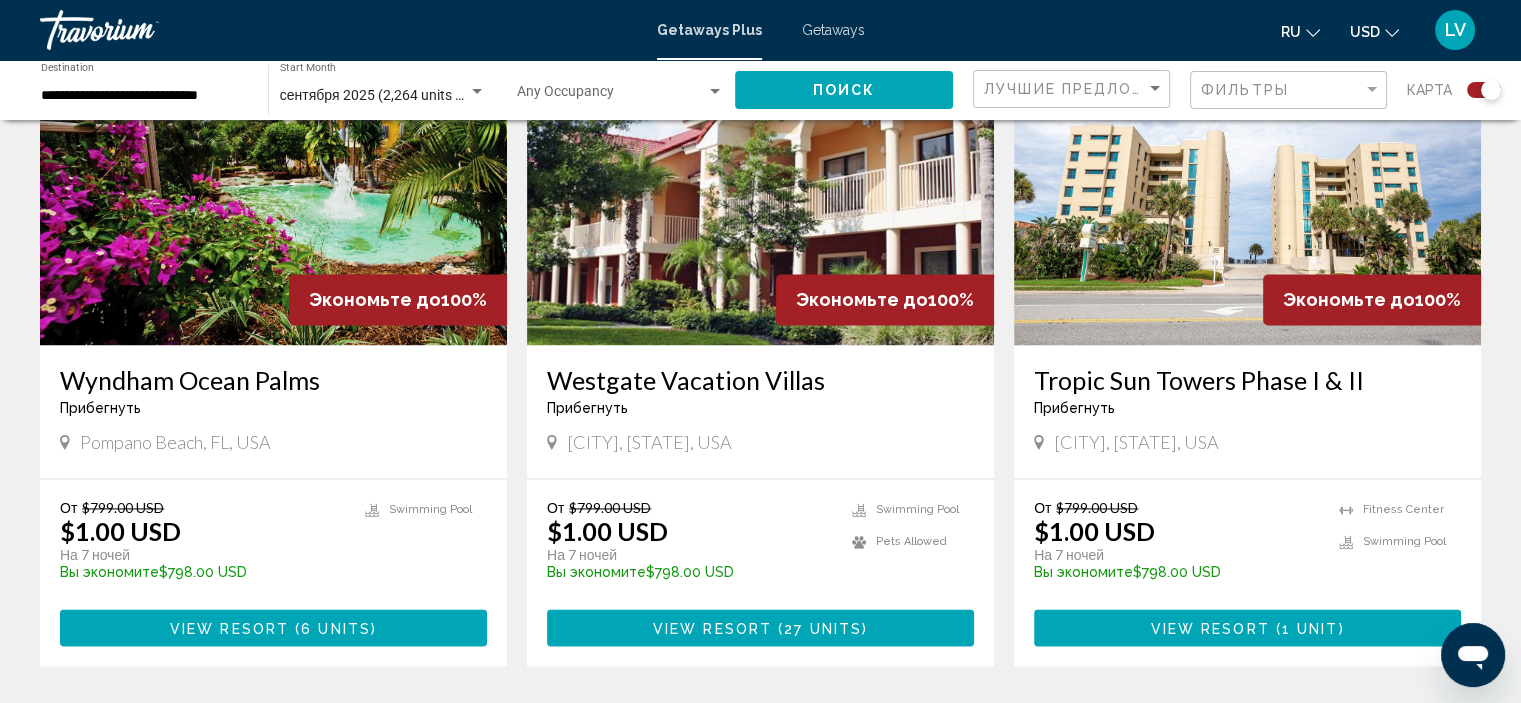 scroll, scrollTop: 3000, scrollLeft: 0, axis: vertical 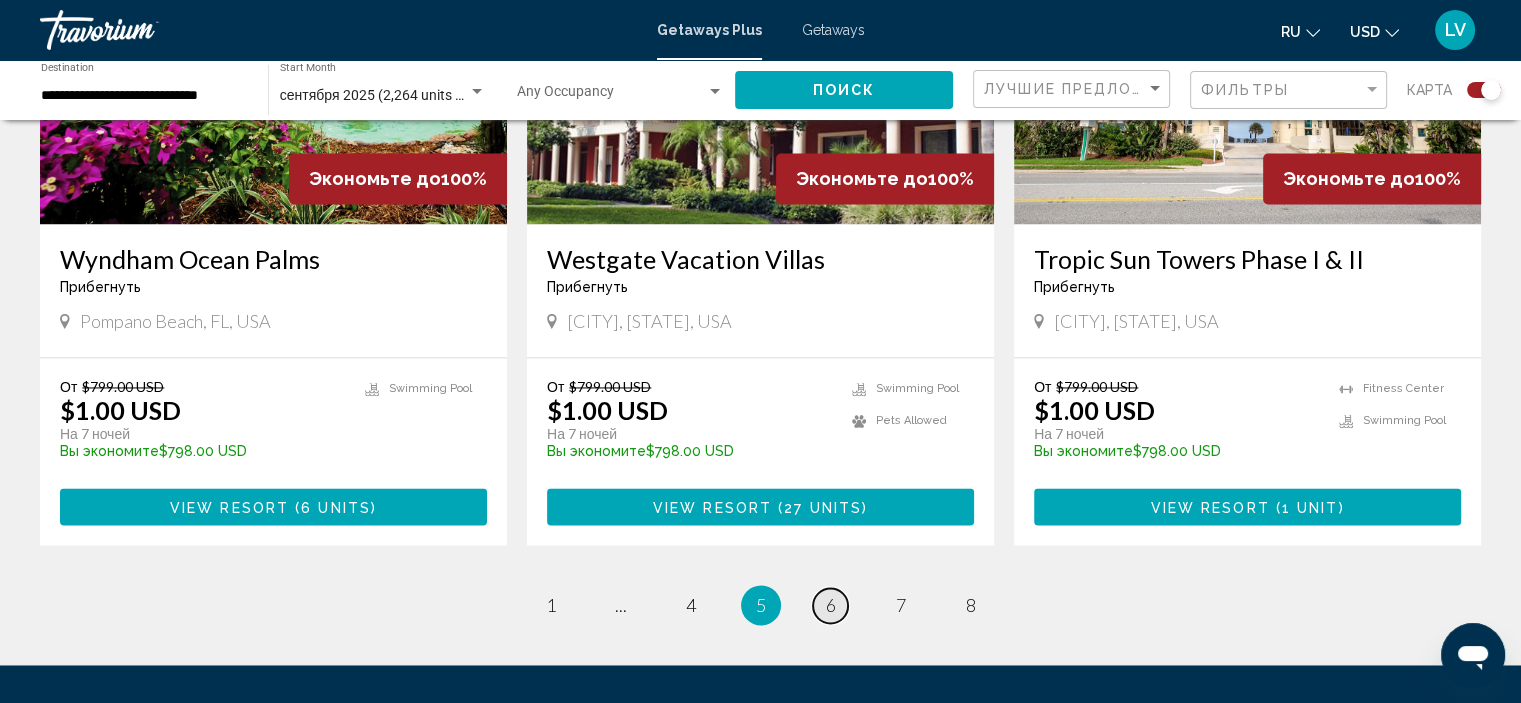 click on "page  6" at bounding box center [830, 605] 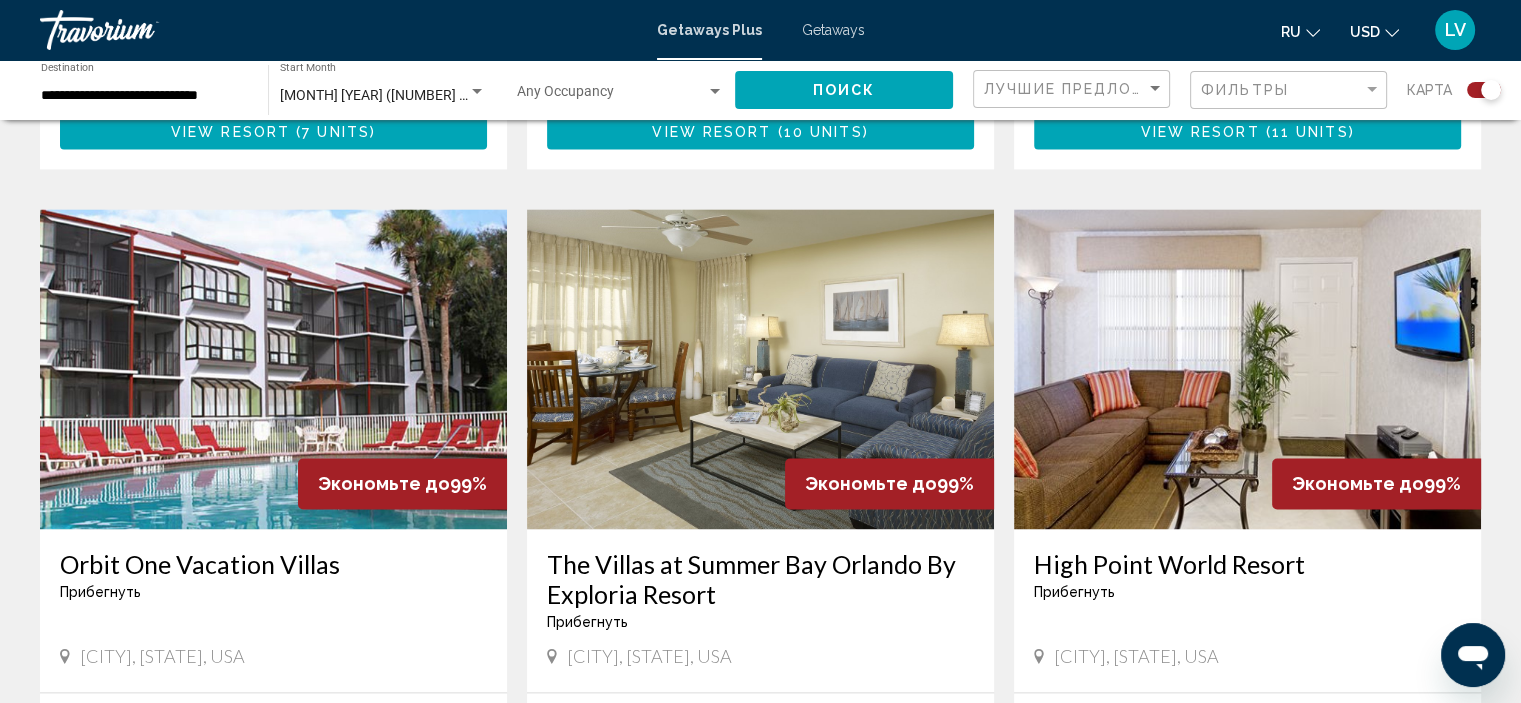 scroll, scrollTop: 2800, scrollLeft: 0, axis: vertical 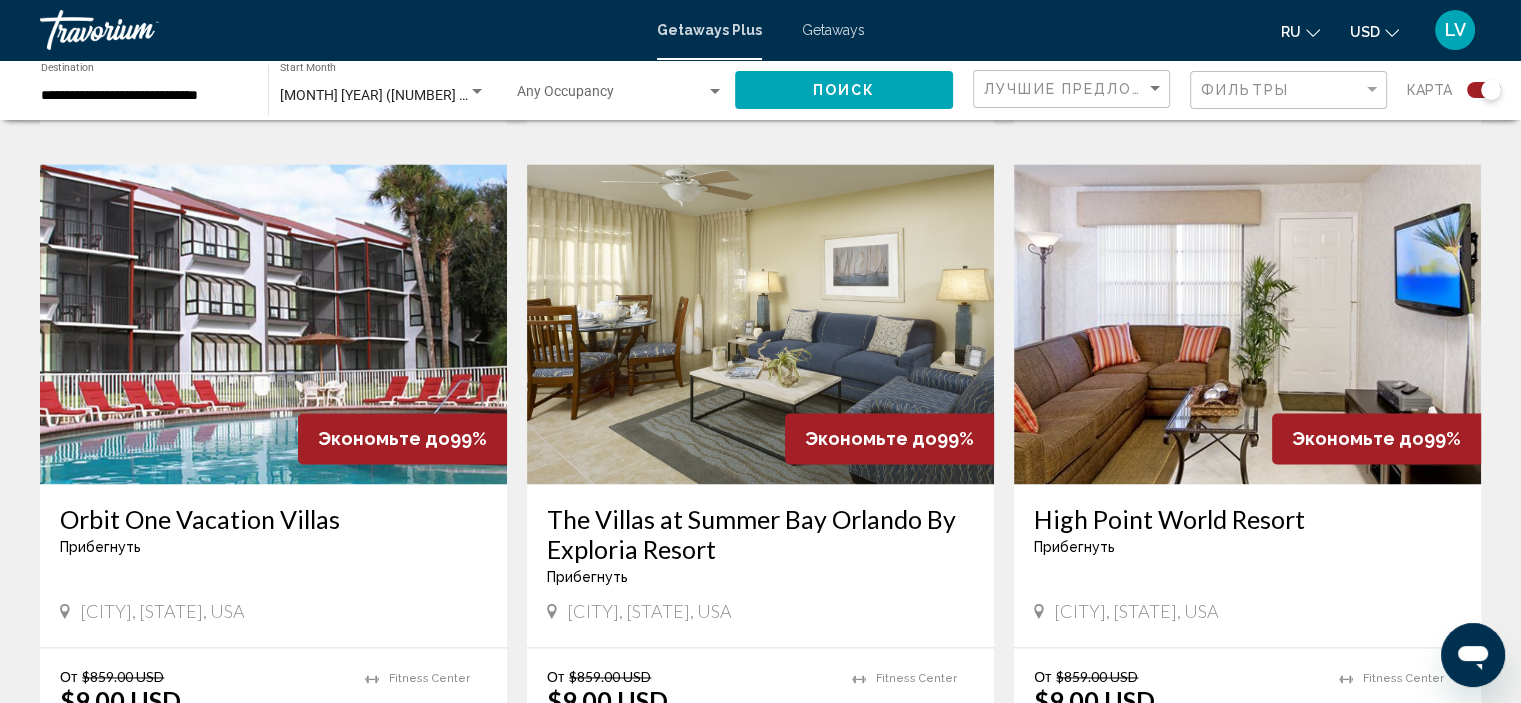 click at bounding box center (760, 324) 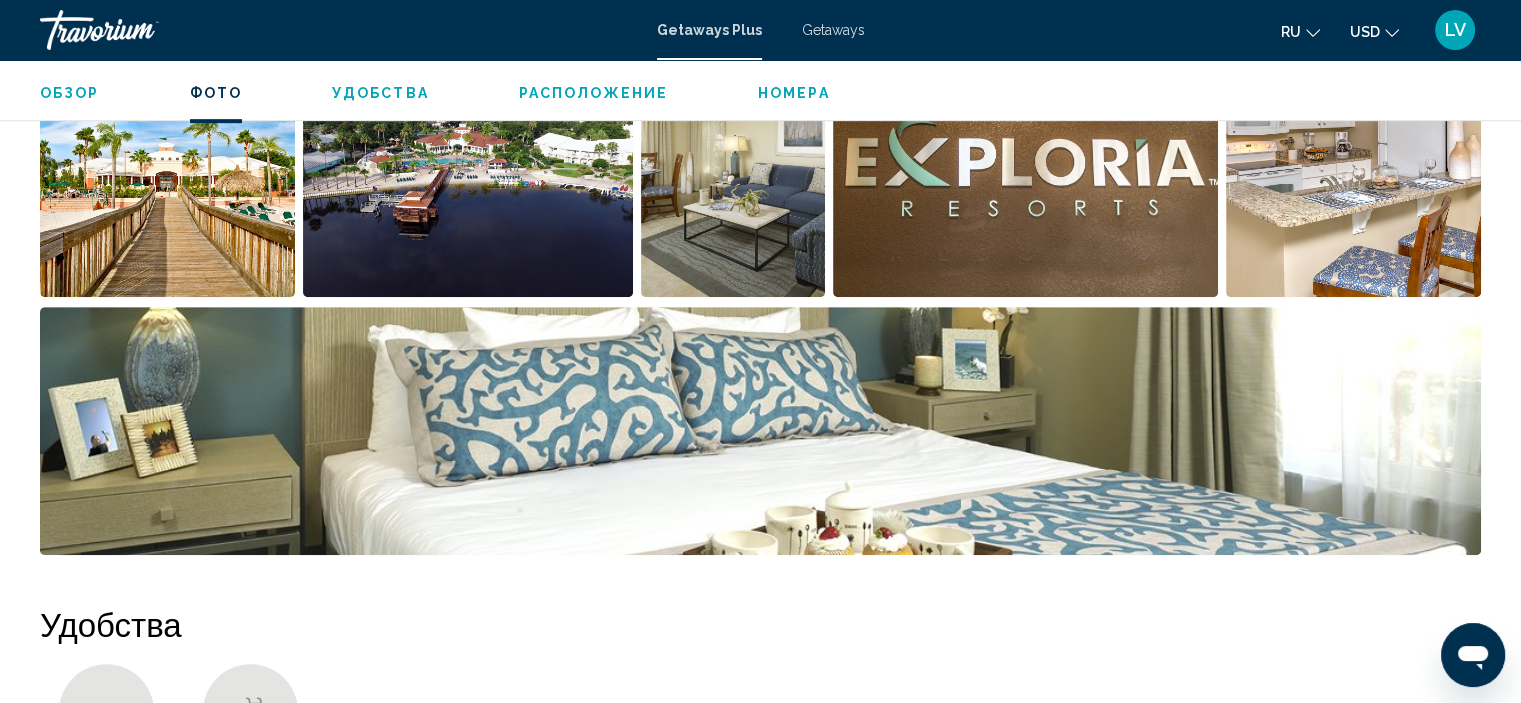 scroll, scrollTop: 908, scrollLeft: 0, axis: vertical 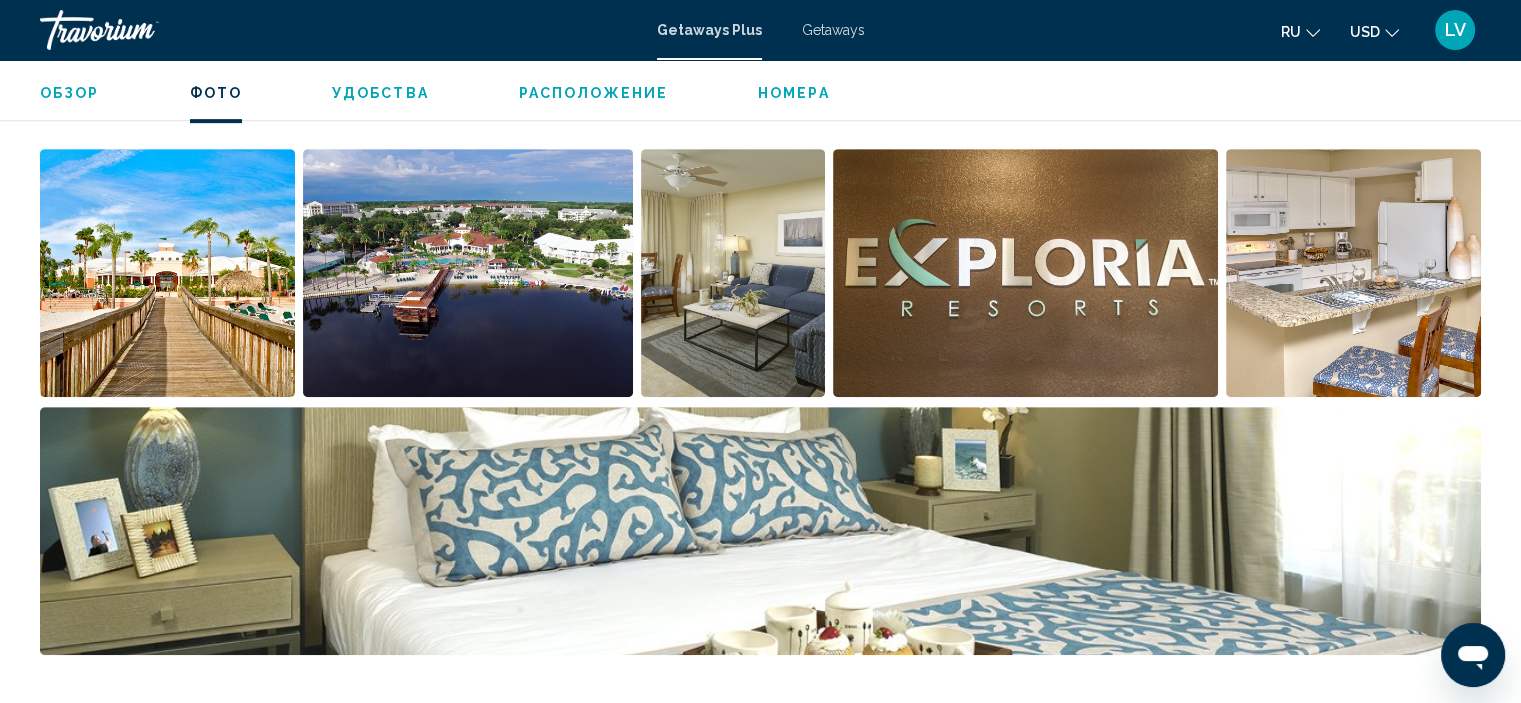 click at bounding box center [167, 273] 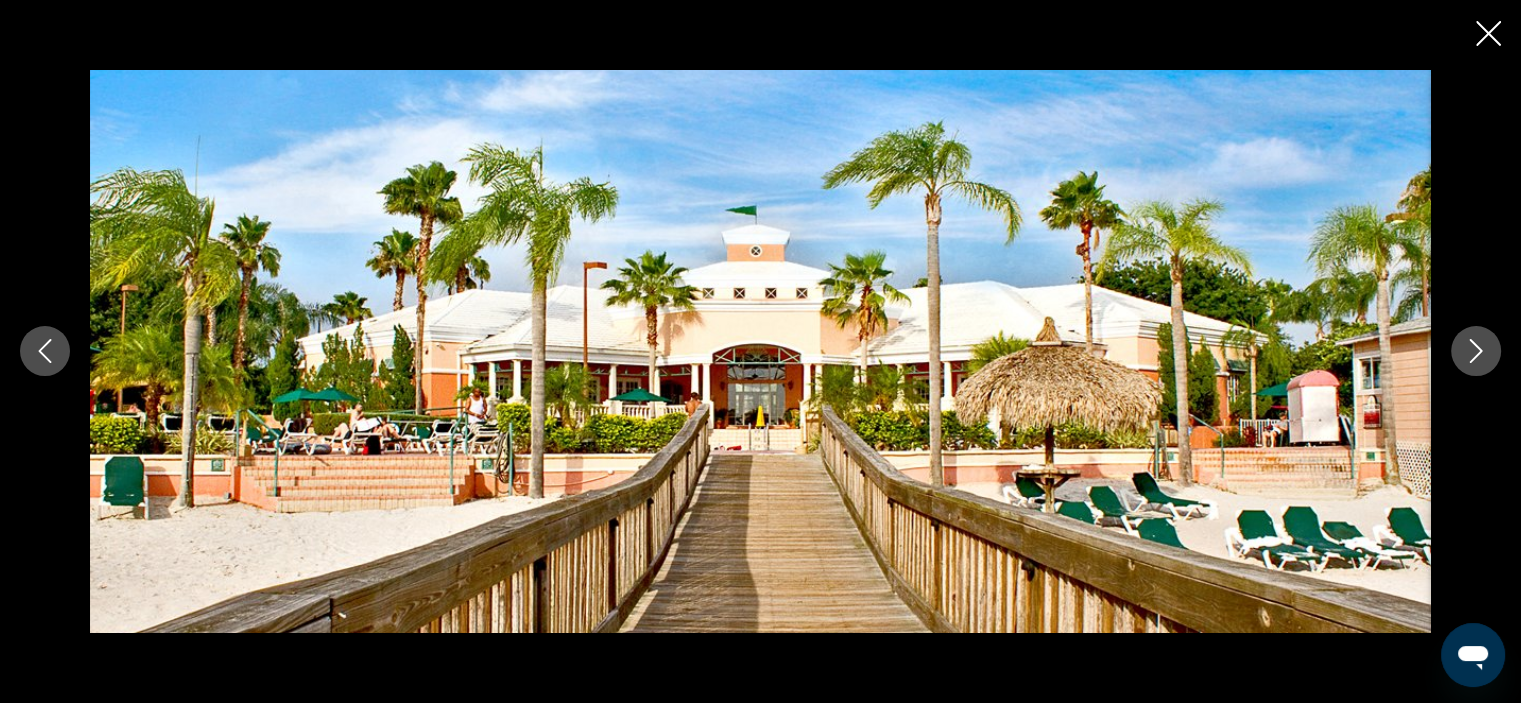 click 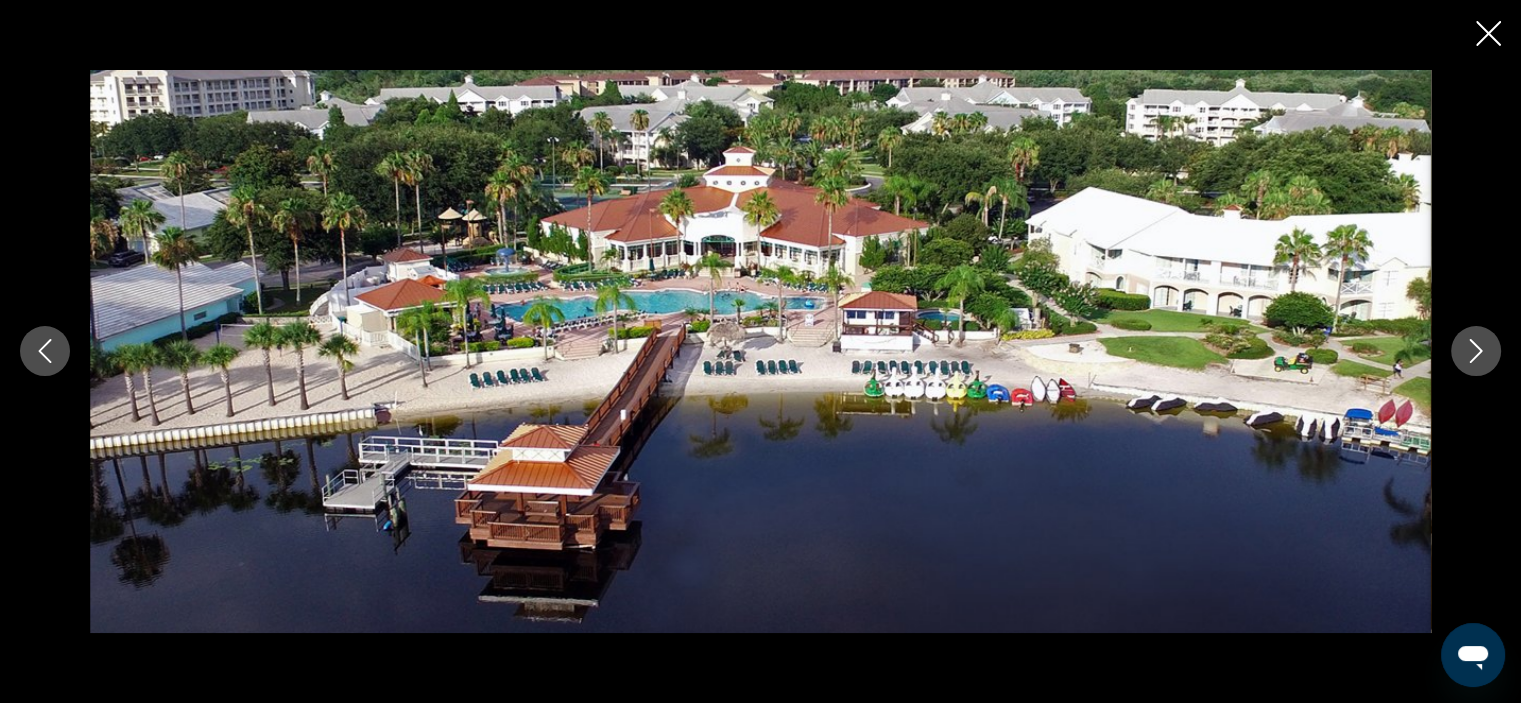 click 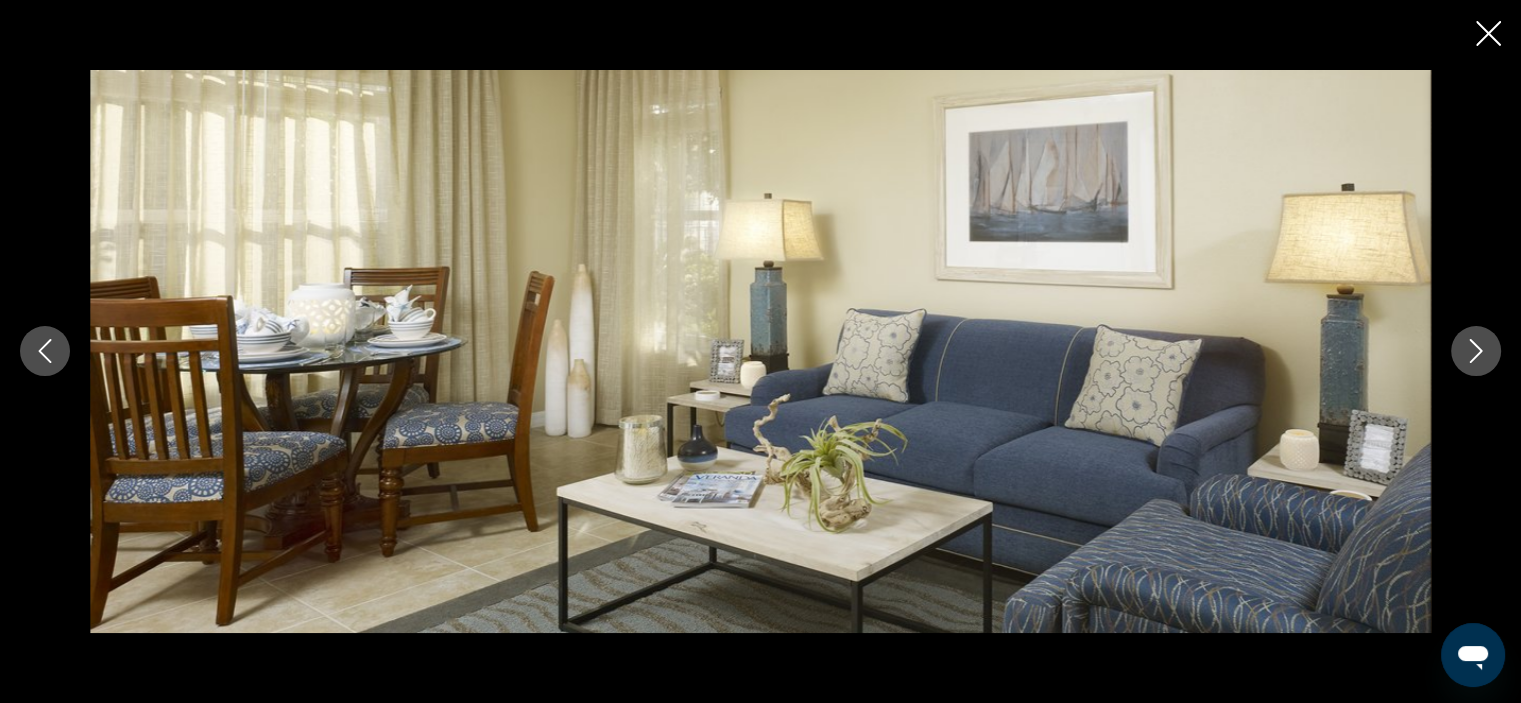 click 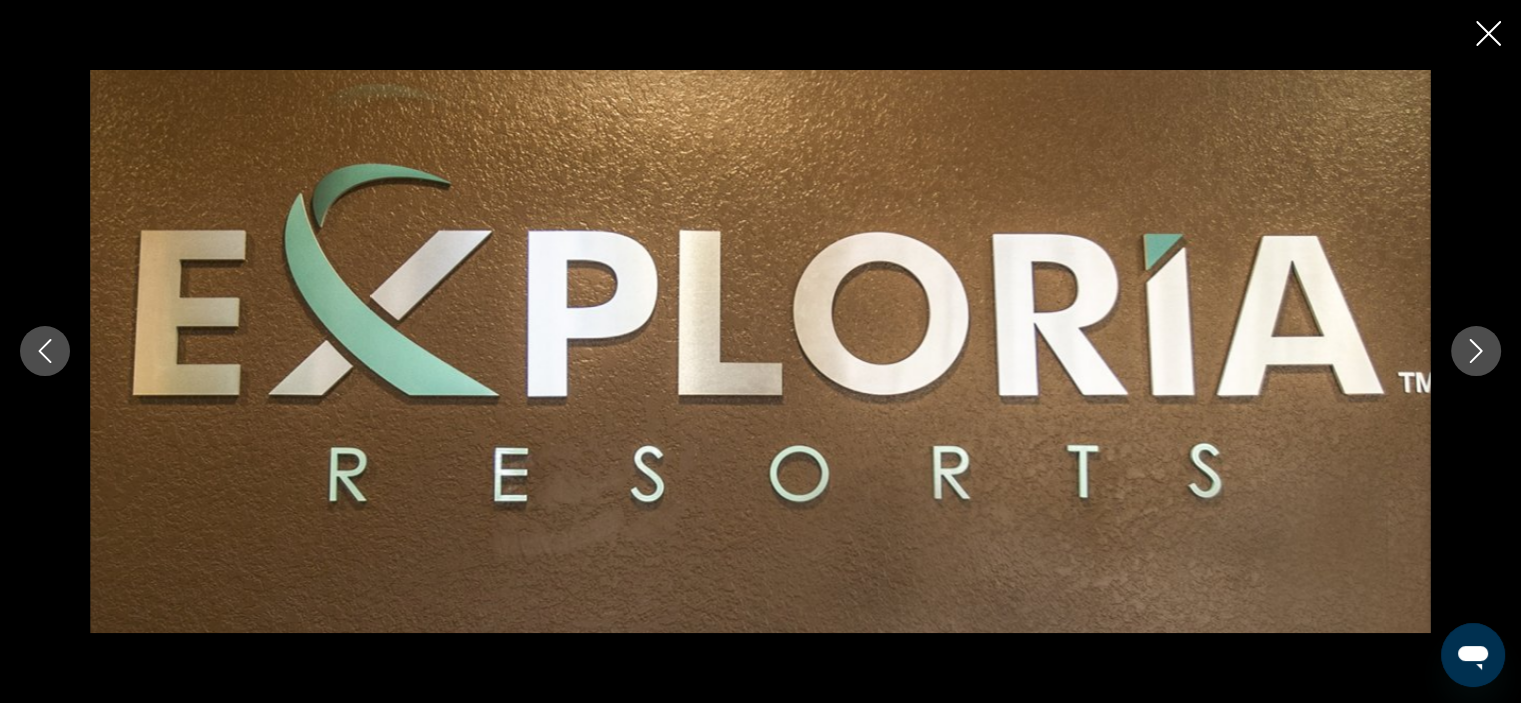 click 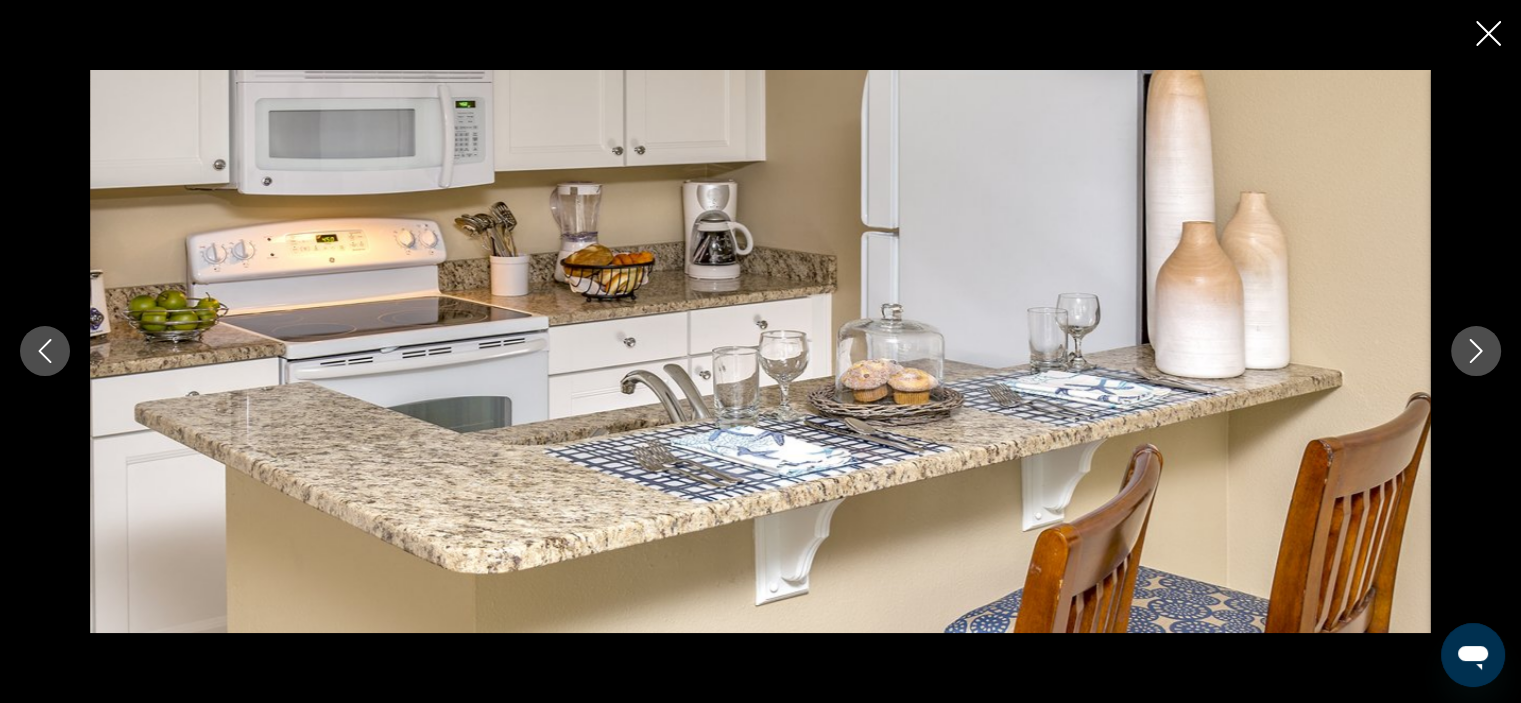 click 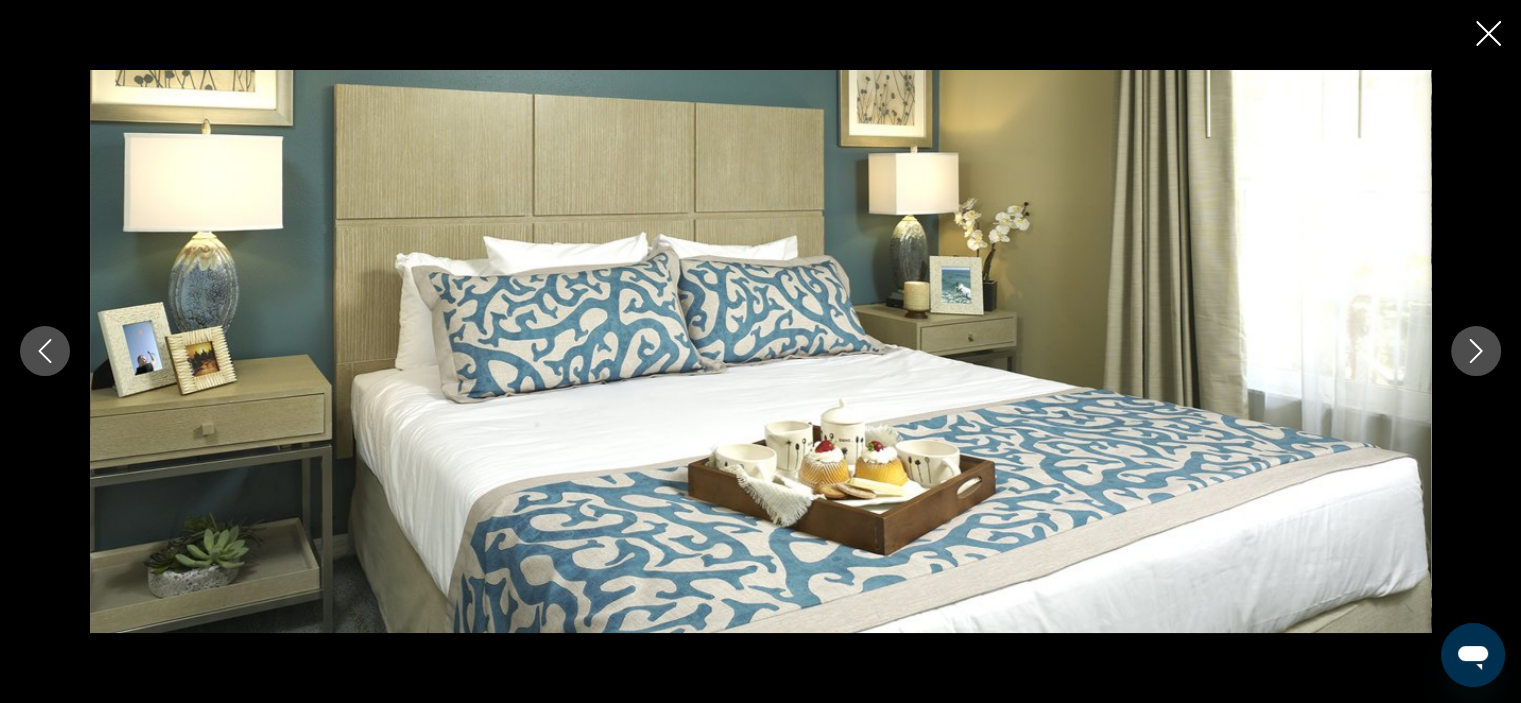 click 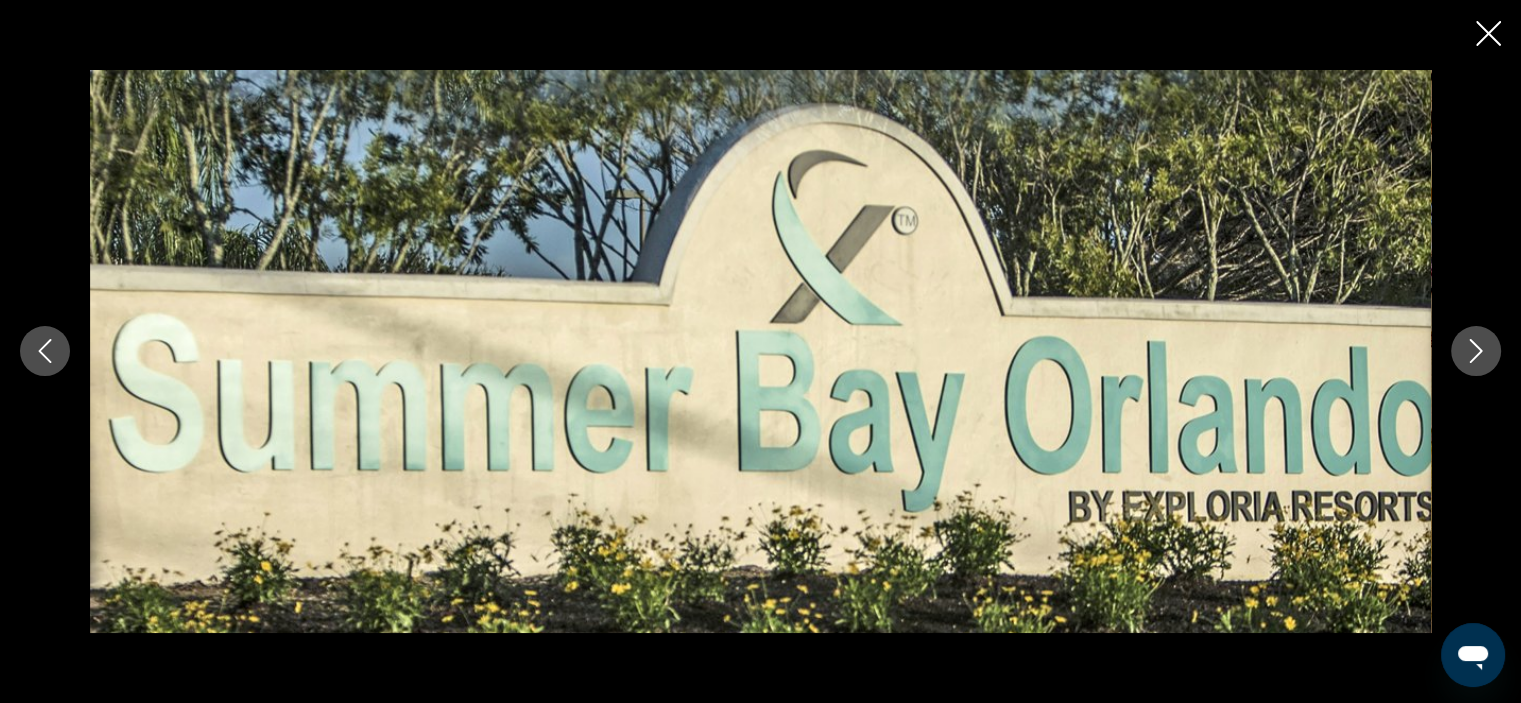 click 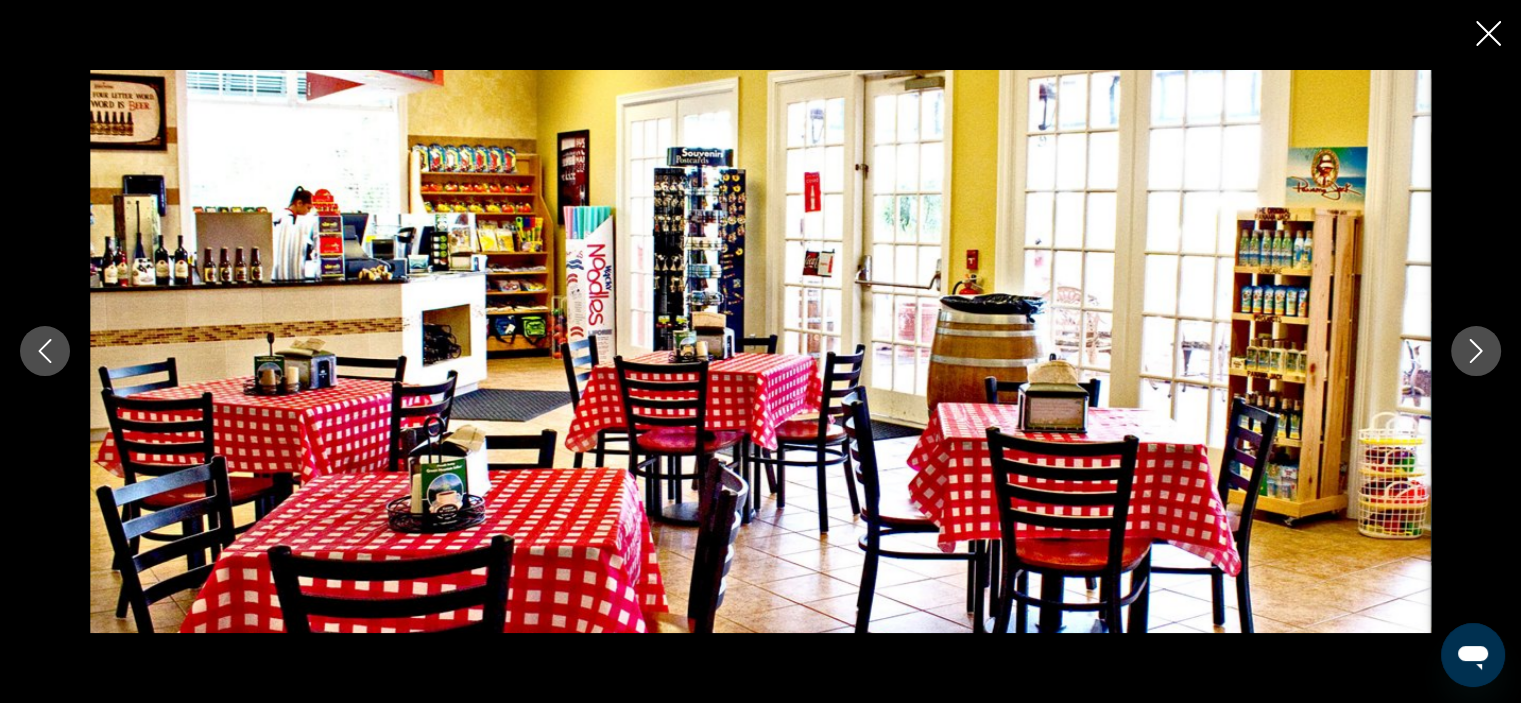 click 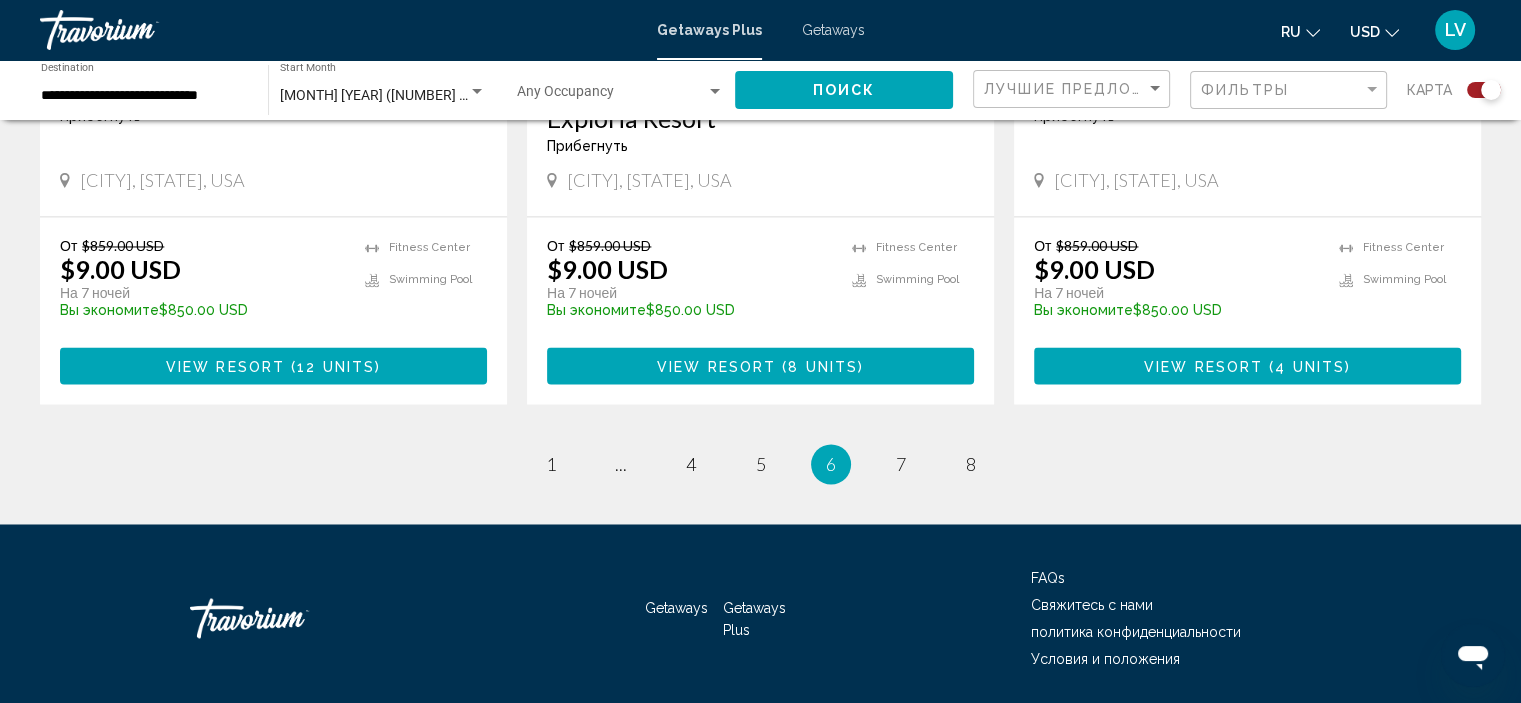 scroll, scrollTop: 3293, scrollLeft: 0, axis: vertical 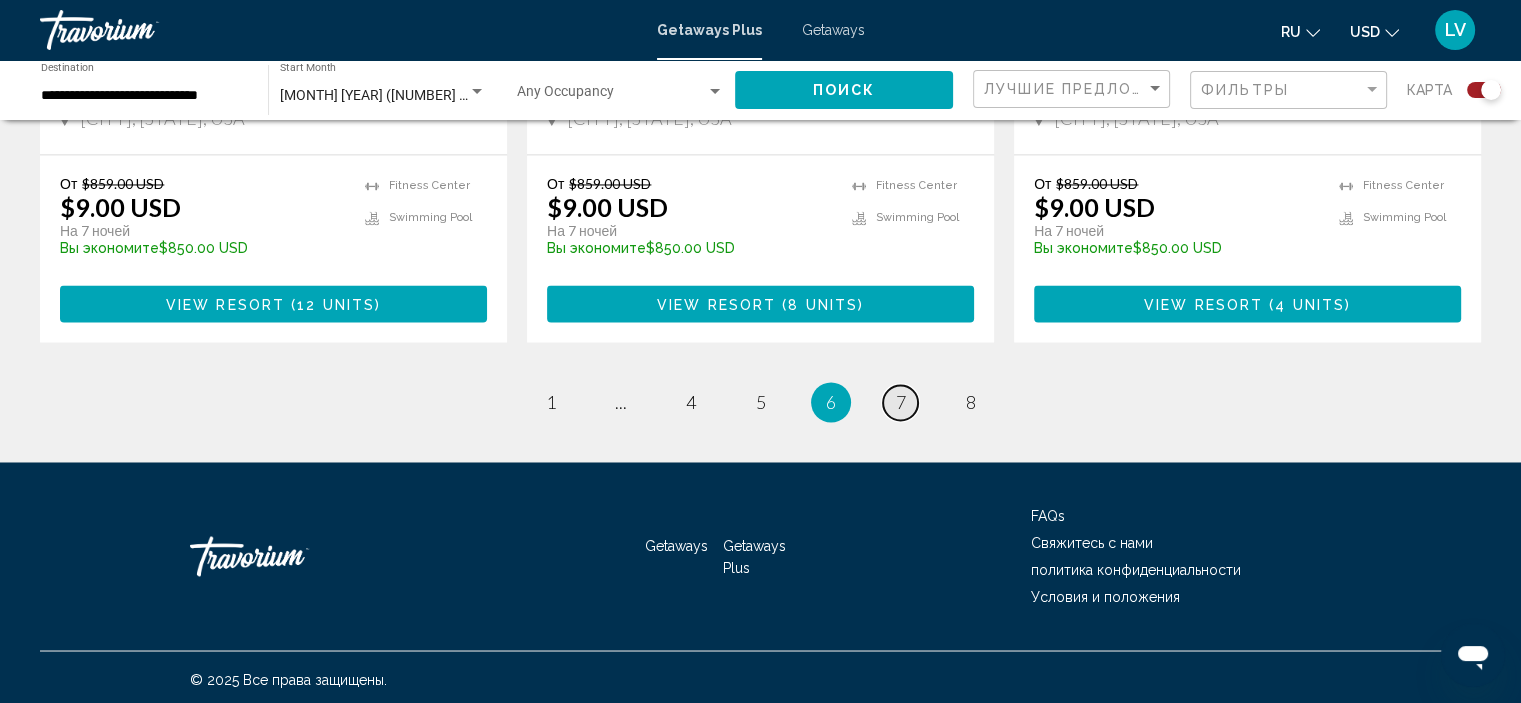 click on "page  7" at bounding box center (900, 402) 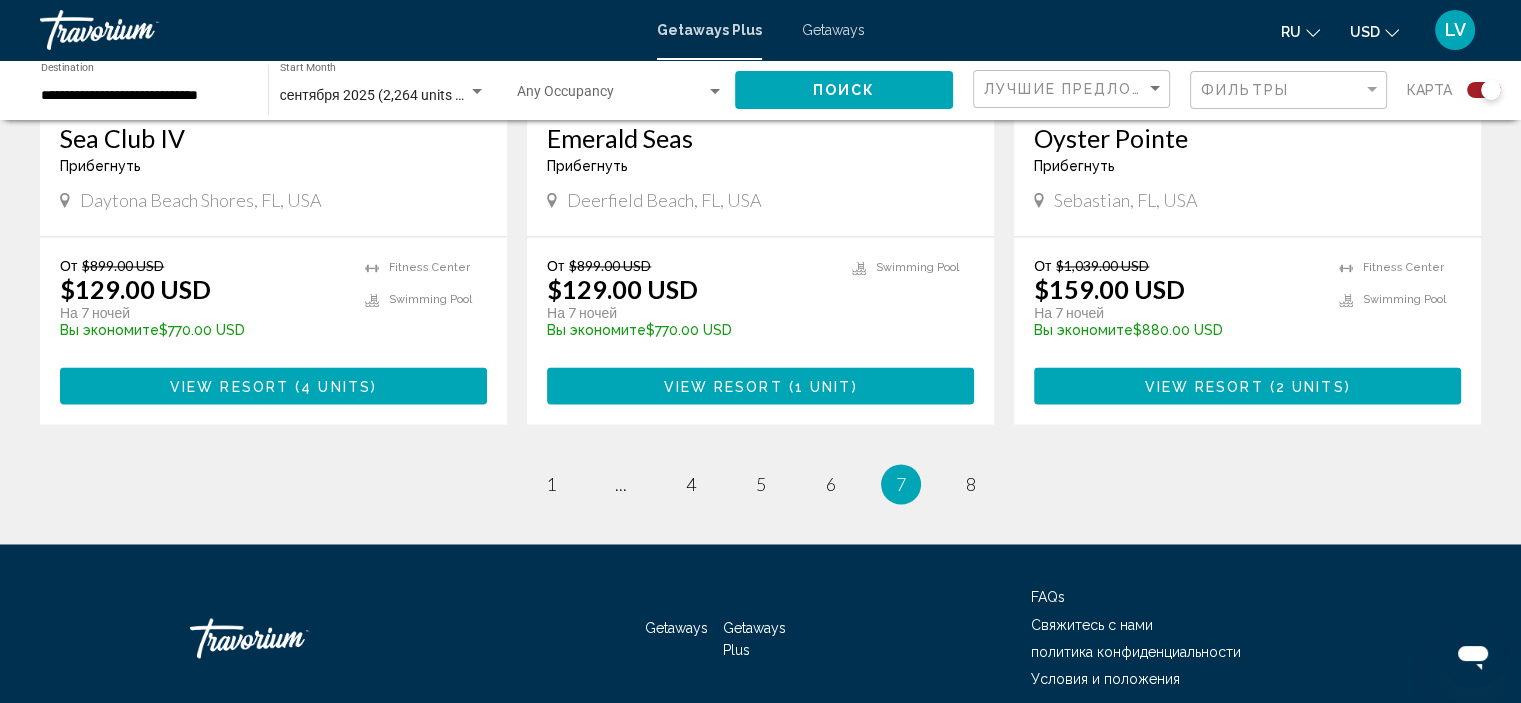 scroll, scrollTop: 3200, scrollLeft: 0, axis: vertical 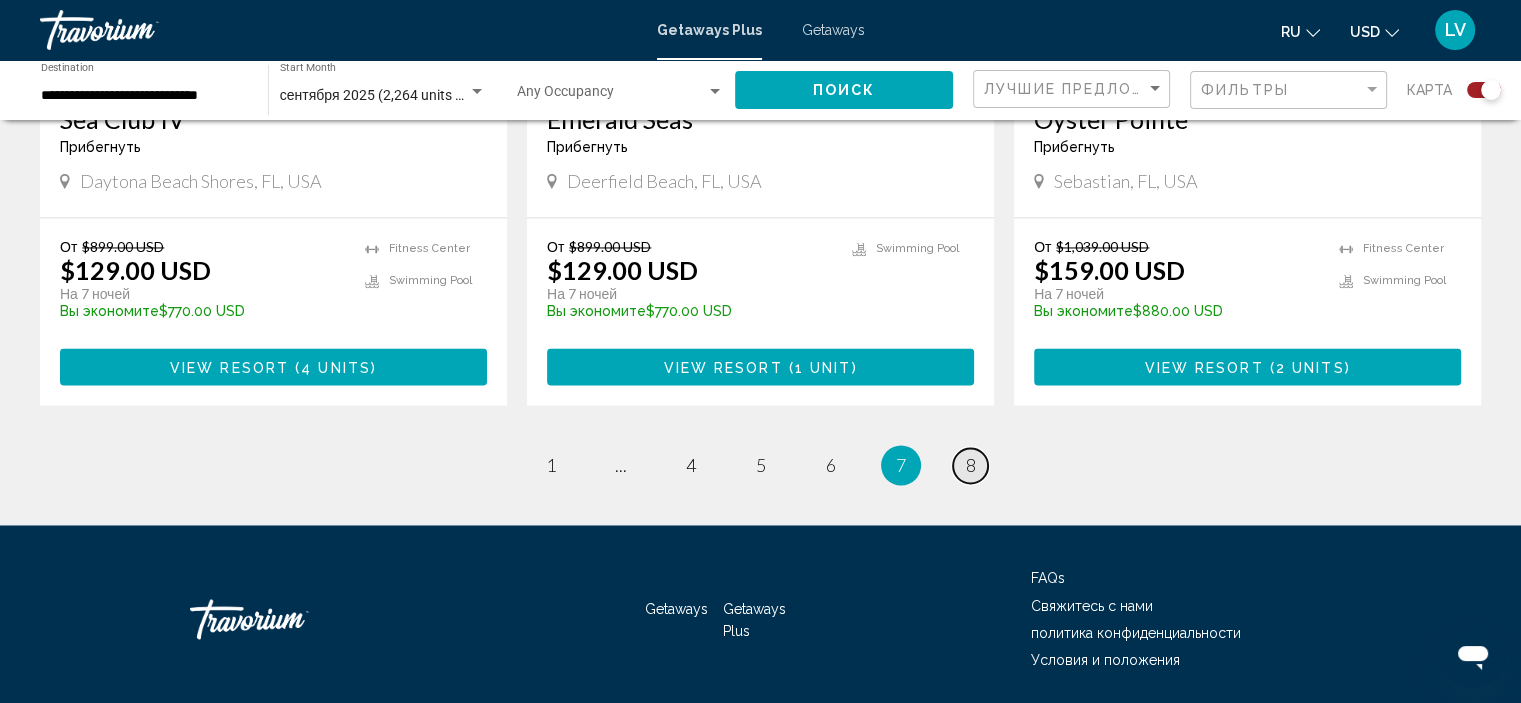 click on "page  8" at bounding box center [970, 465] 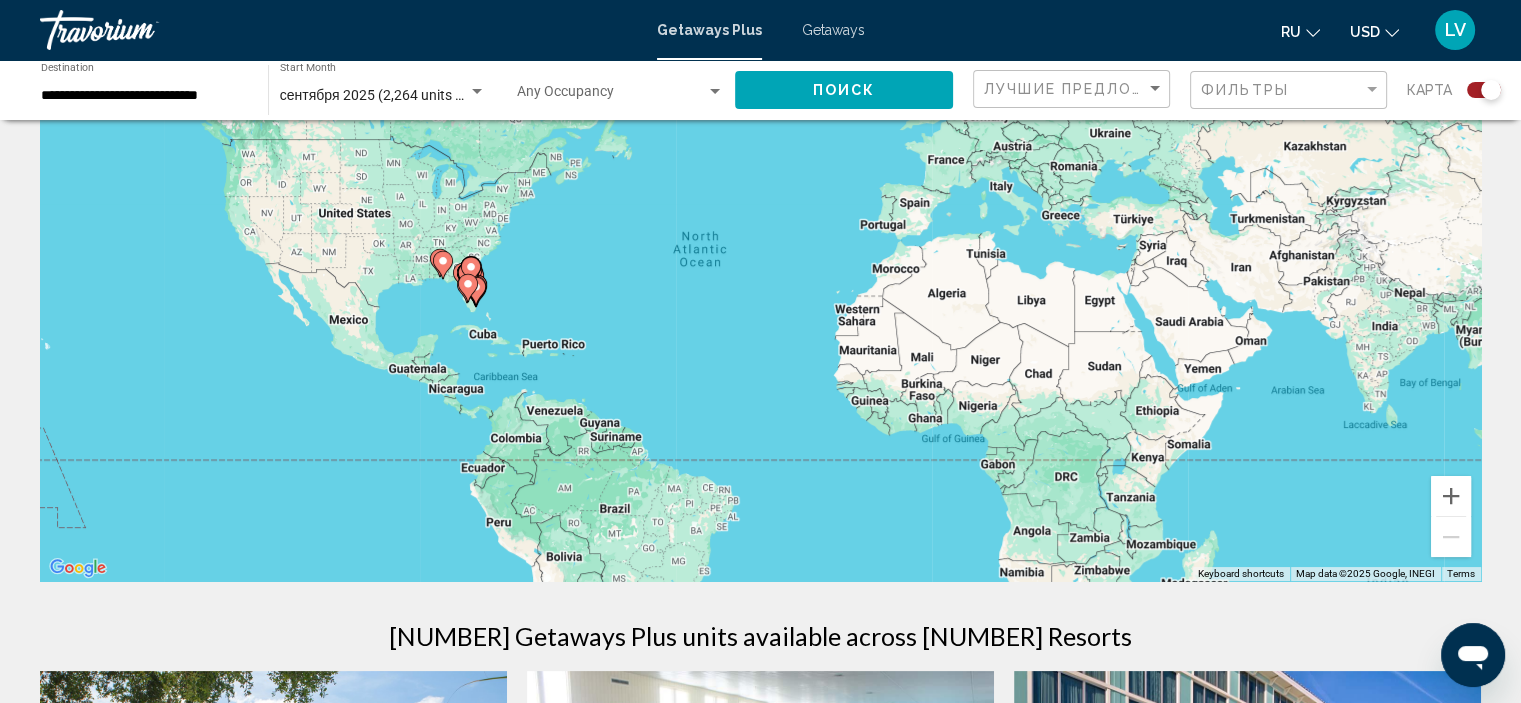 scroll, scrollTop: 0, scrollLeft: 0, axis: both 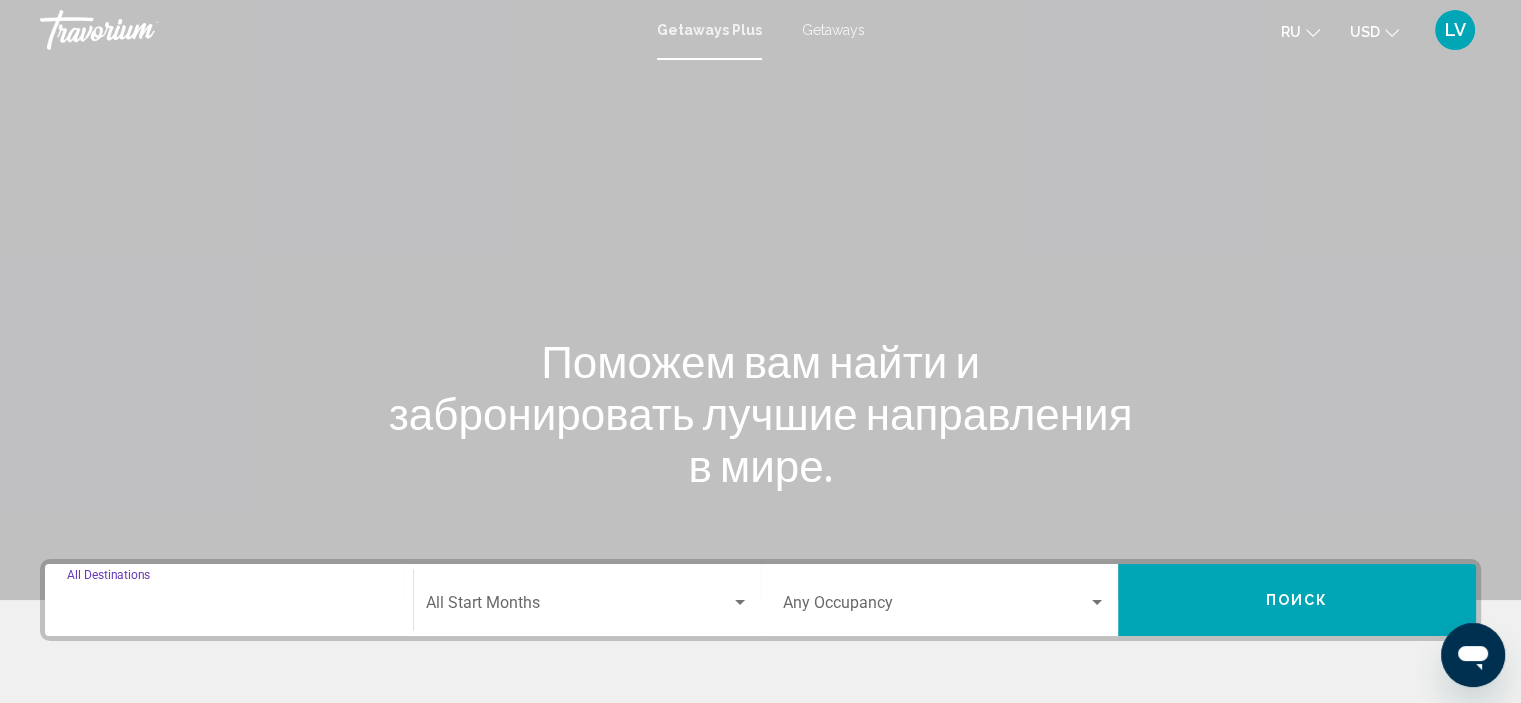 click on "Destination All Destinations" at bounding box center (229, 607) 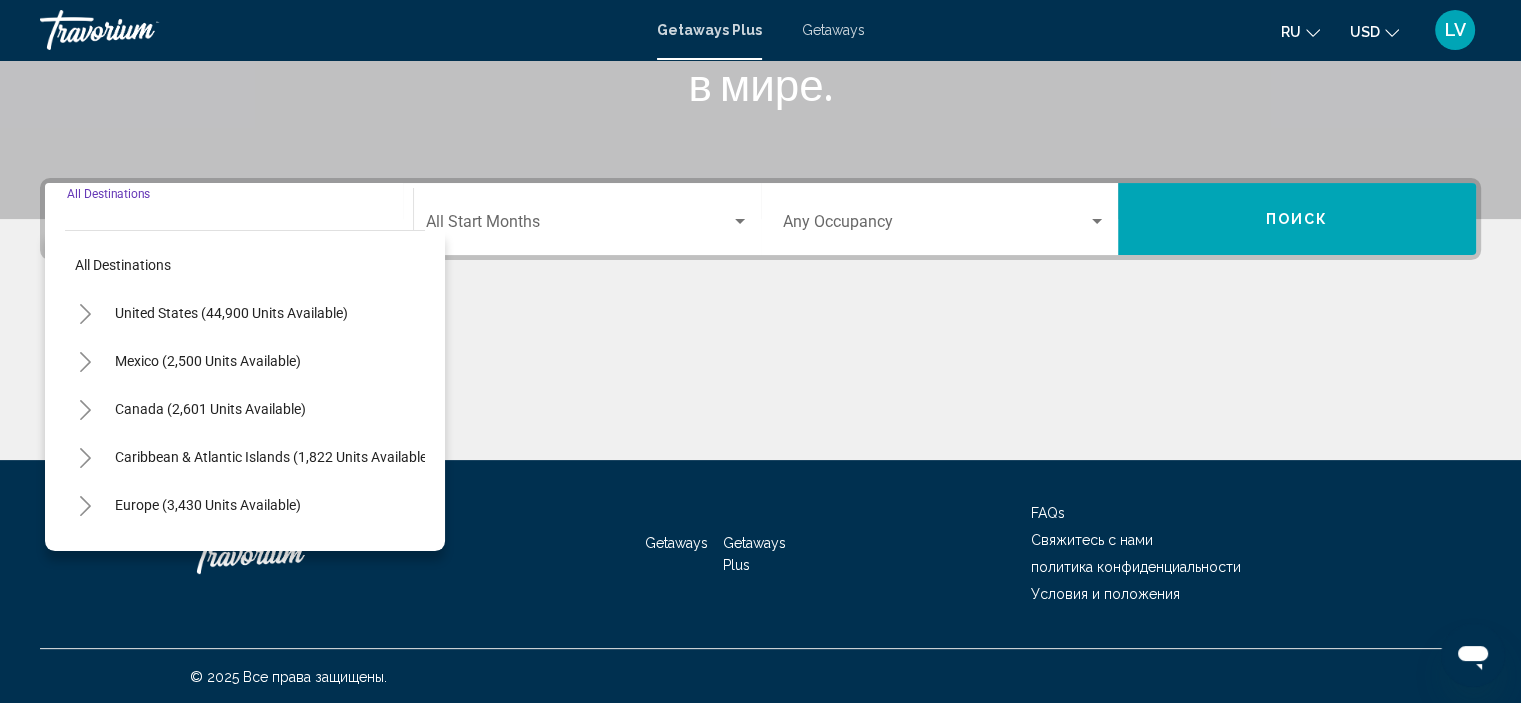 scroll, scrollTop: 382, scrollLeft: 0, axis: vertical 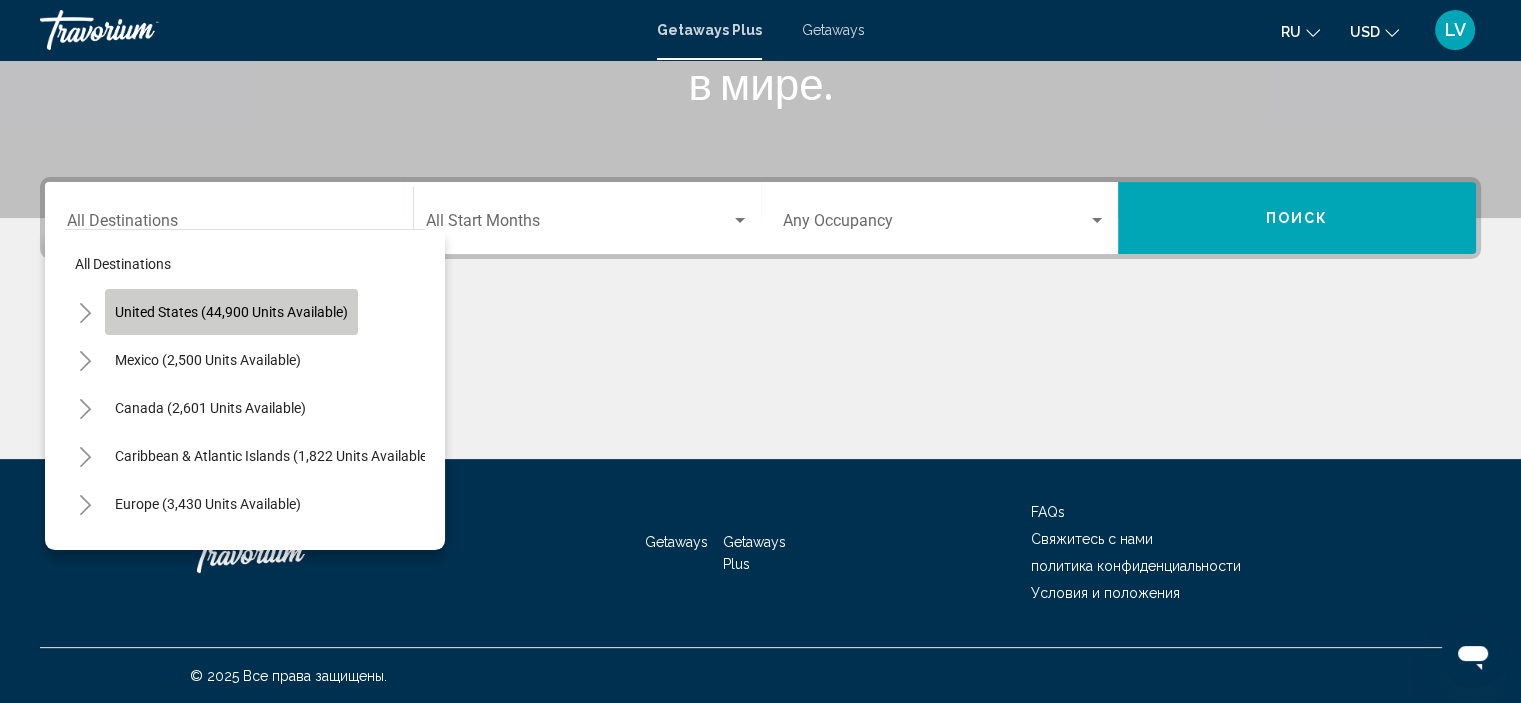 click on "United States (44,900 units available)" 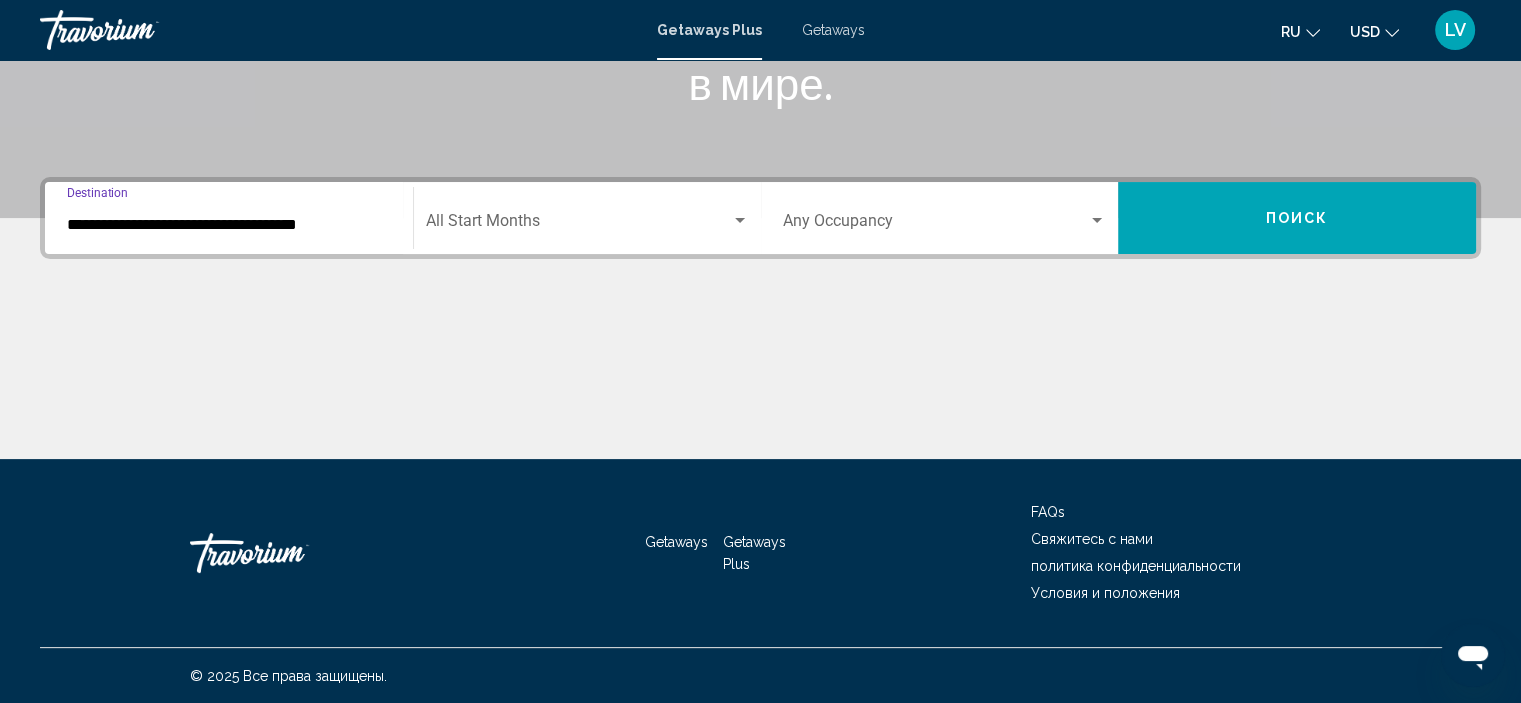 click on "Start Month All Start Months" 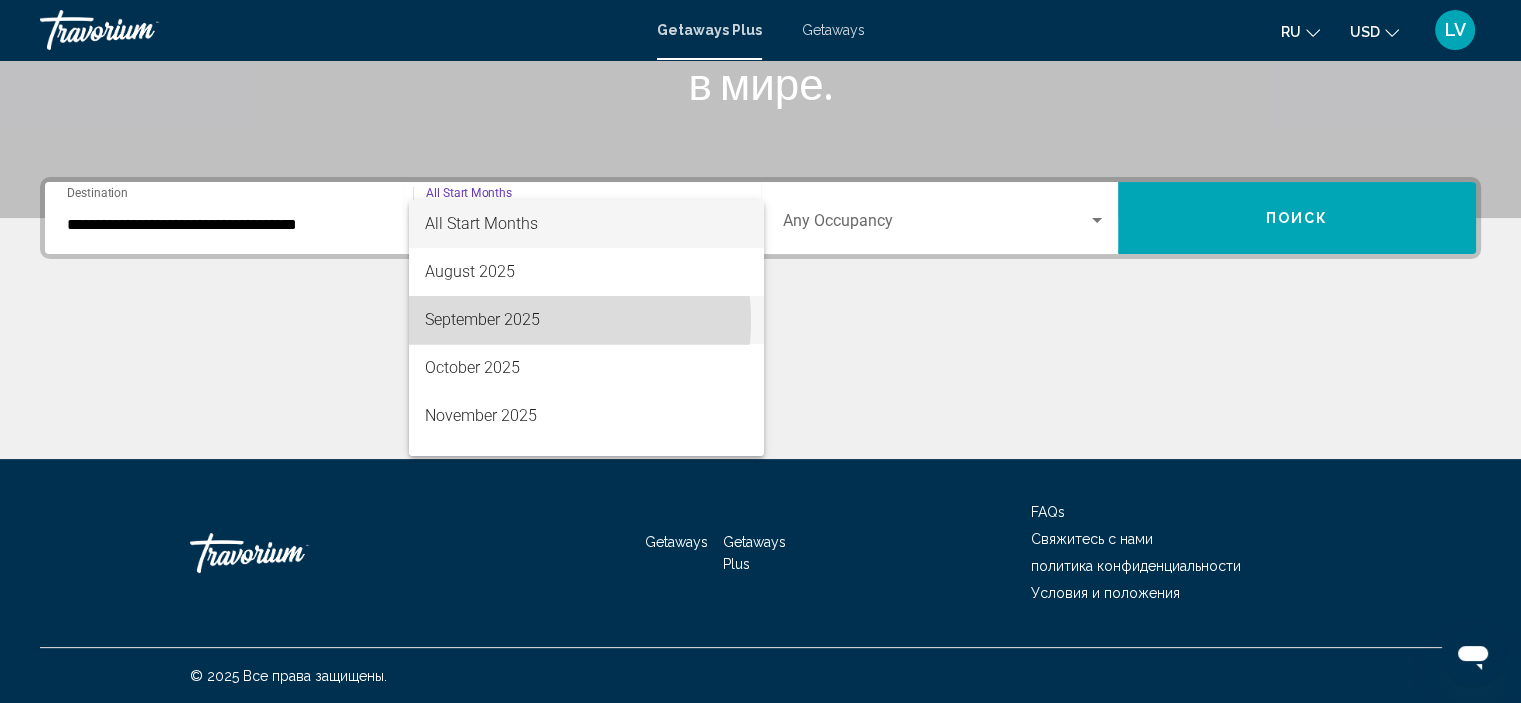 click on "September 2025" at bounding box center (586, 320) 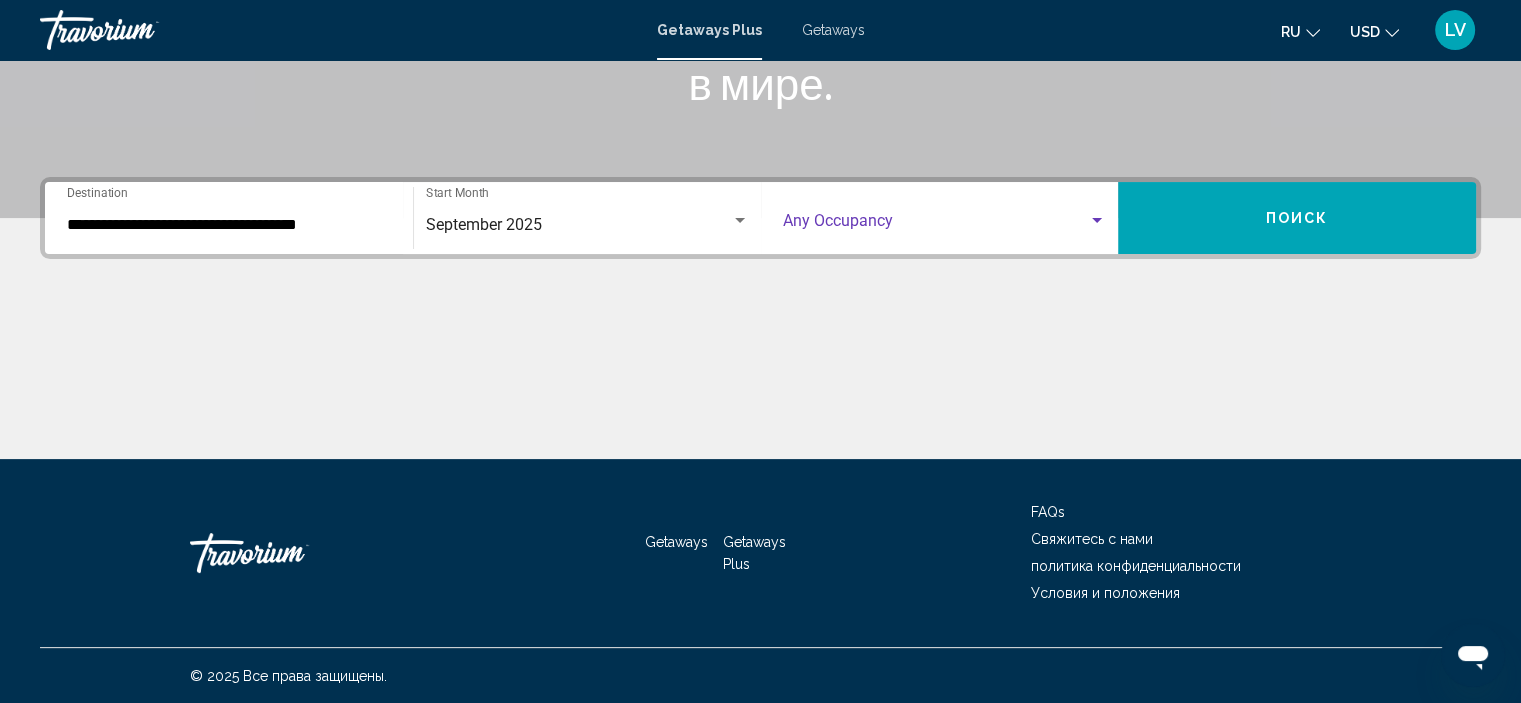 click at bounding box center (936, 225) 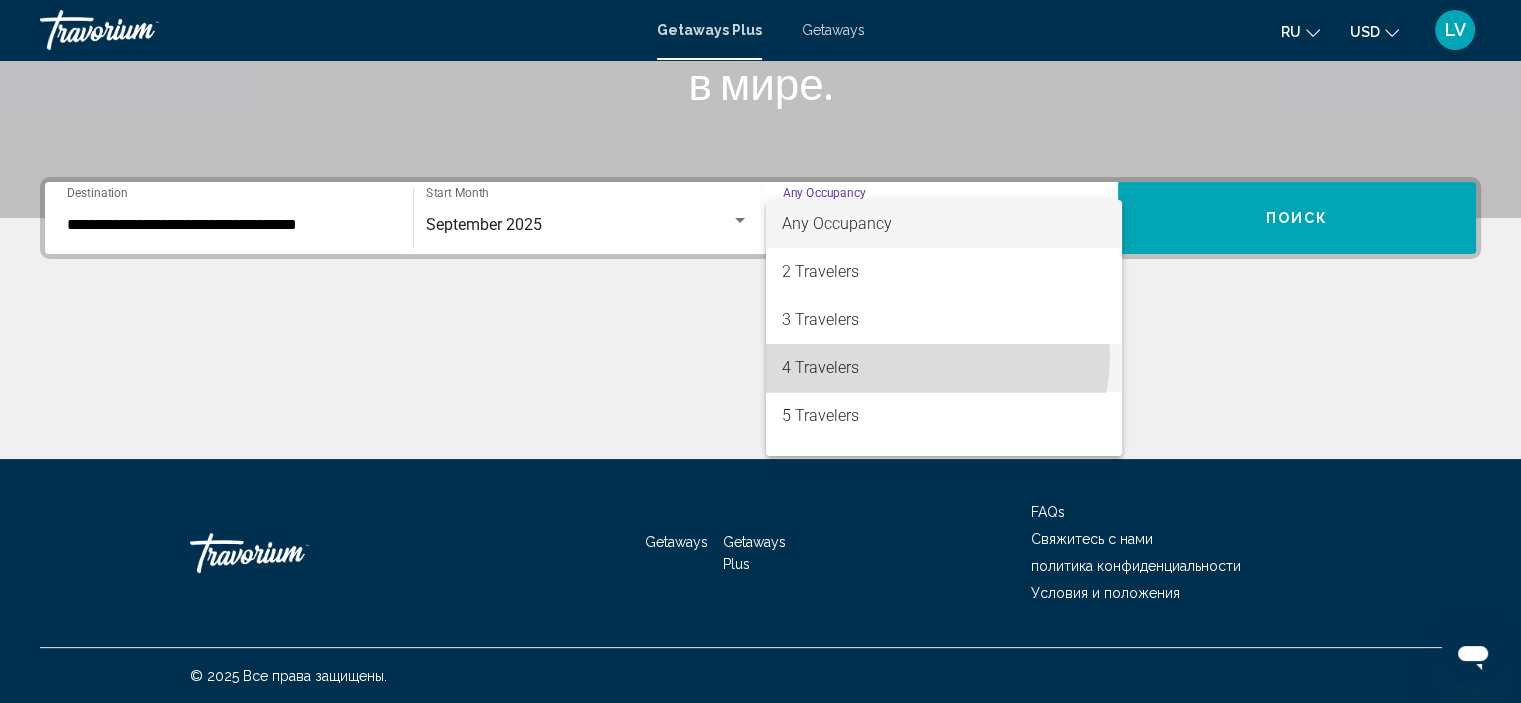 click on "4 Travelers" at bounding box center [944, 368] 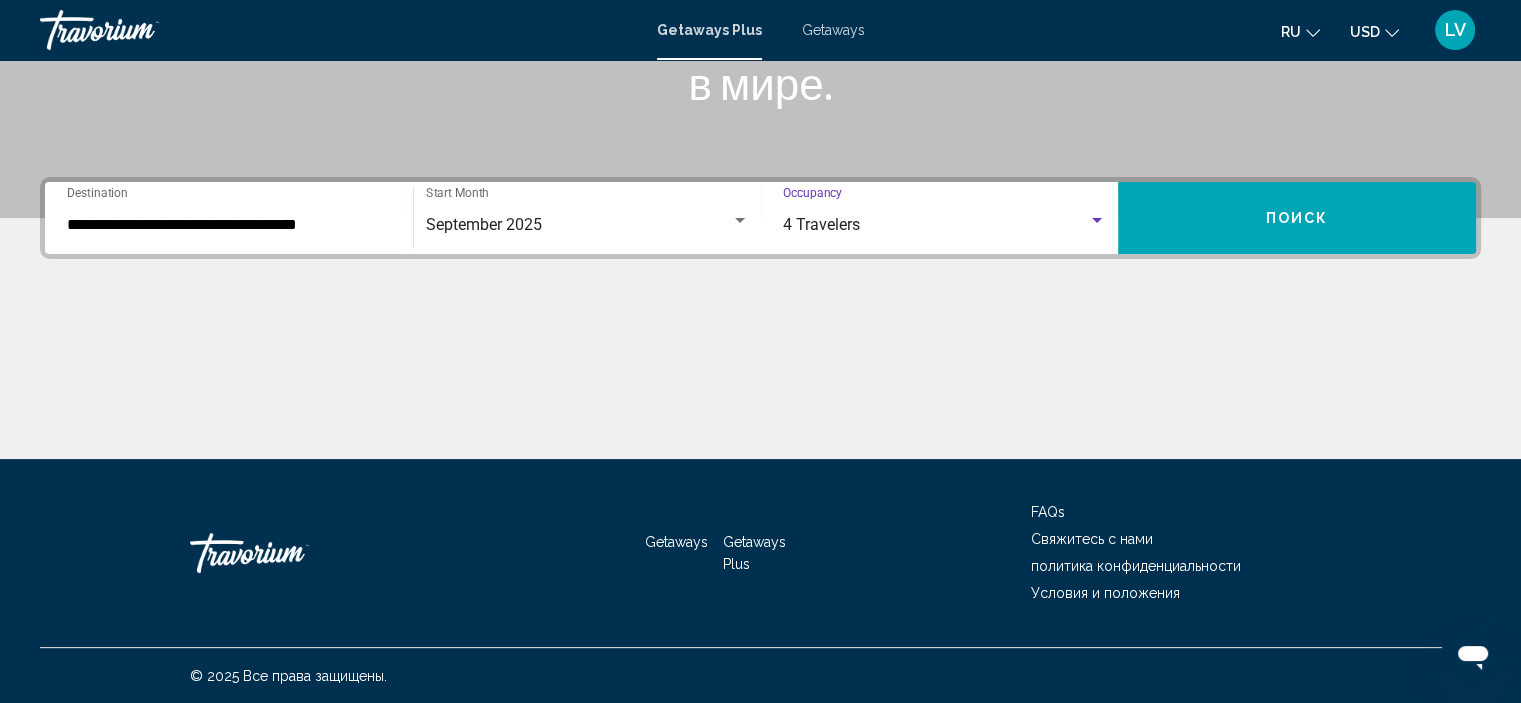 click on "Поиск" at bounding box center [1297, 218] 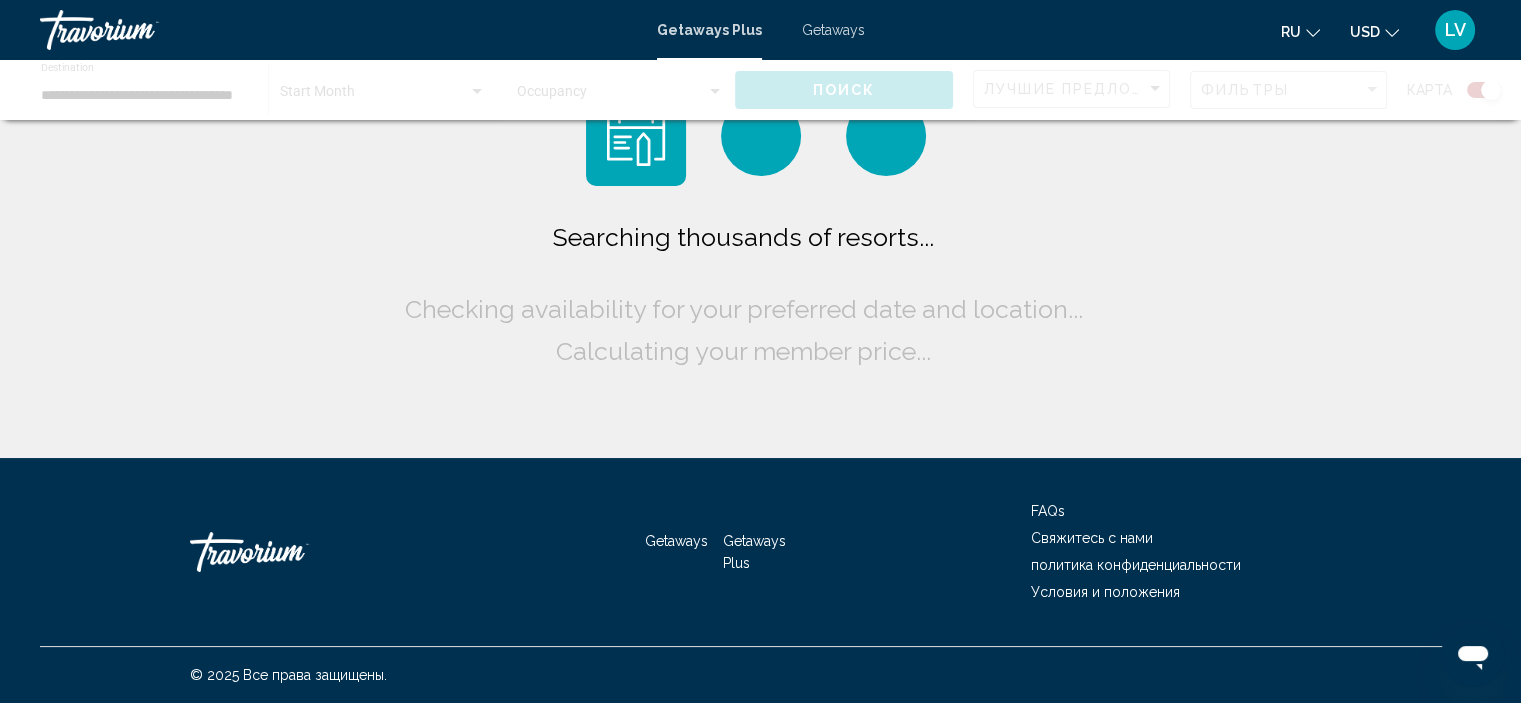 scroll, scrollTop: 0, scrollLeft: 0, axis: both 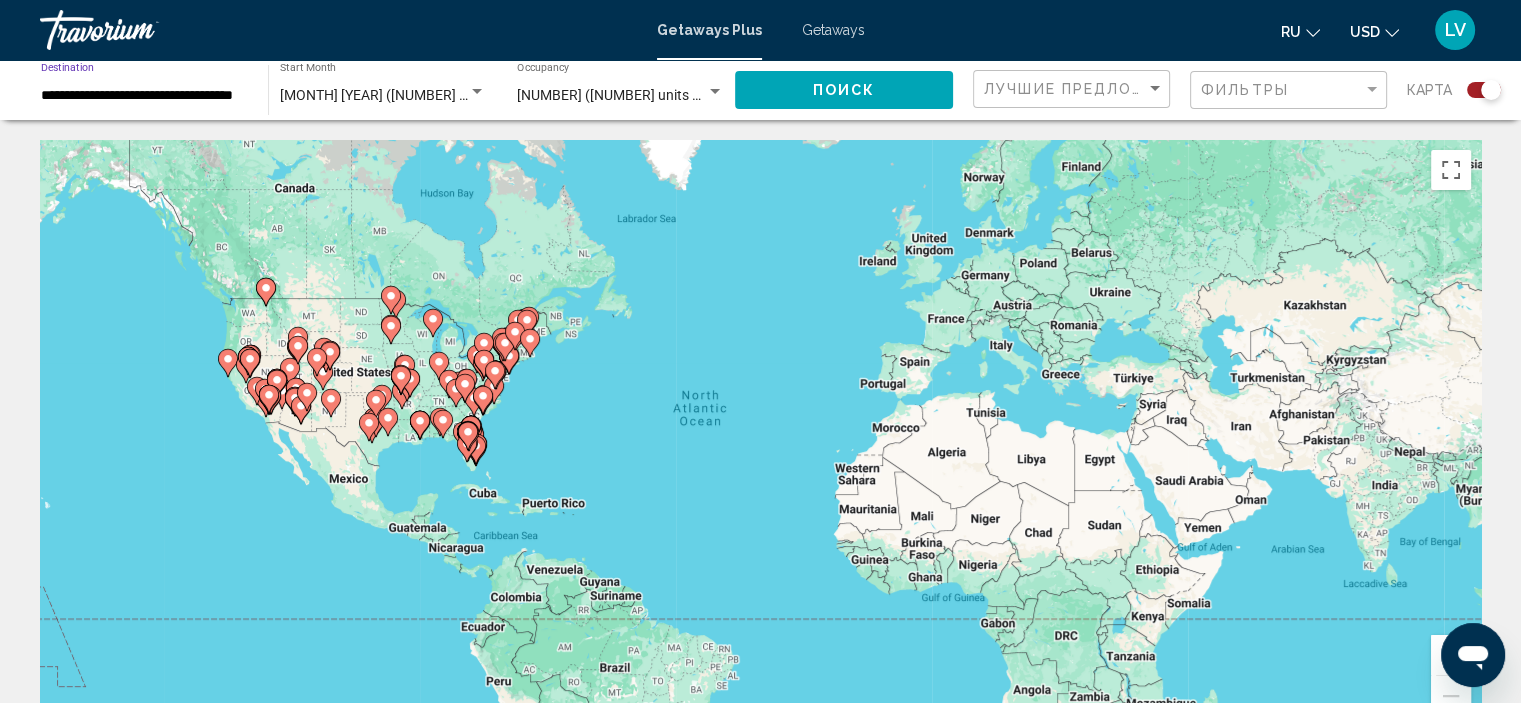 click on "**********" at bounding box center (144, 96) 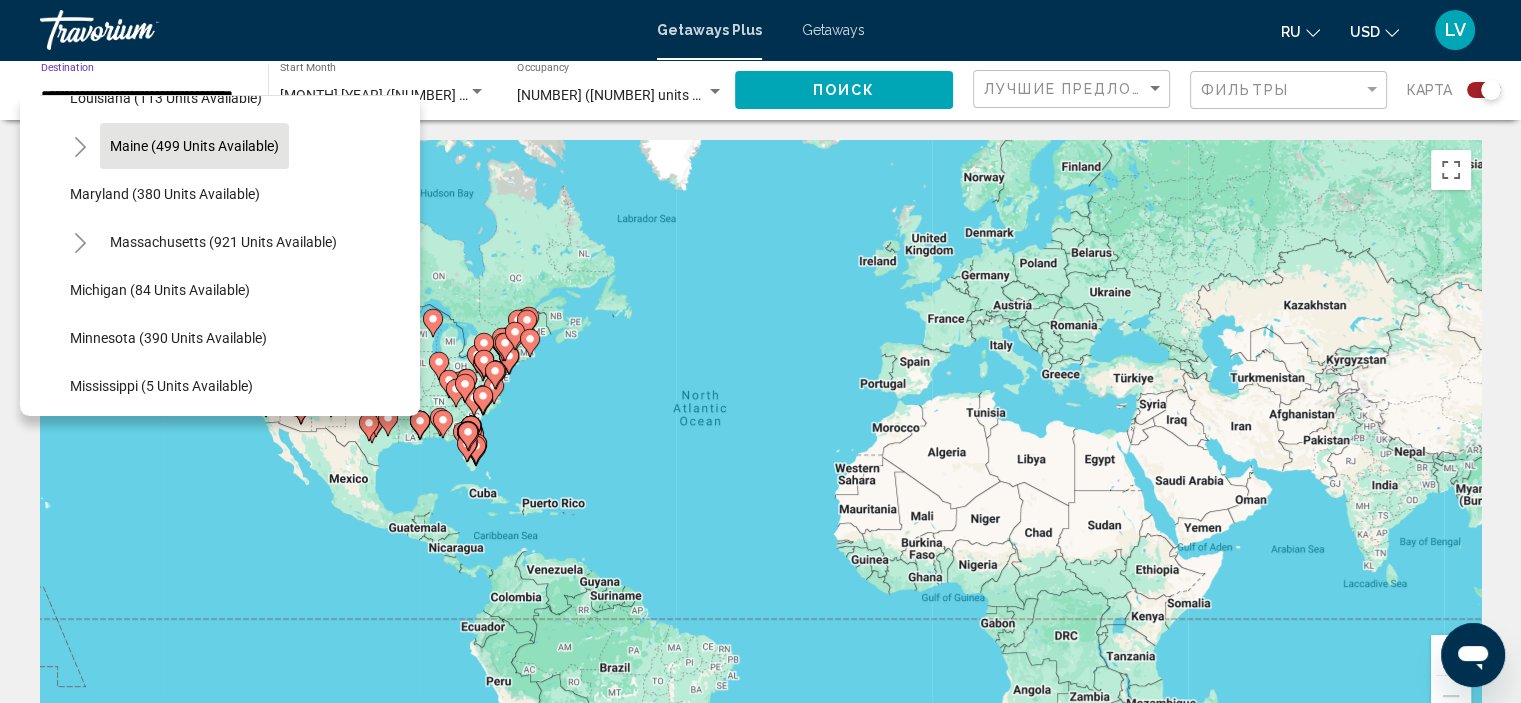 scroll, scrollTop: 900, scrollLeft: 0, axis: vertical 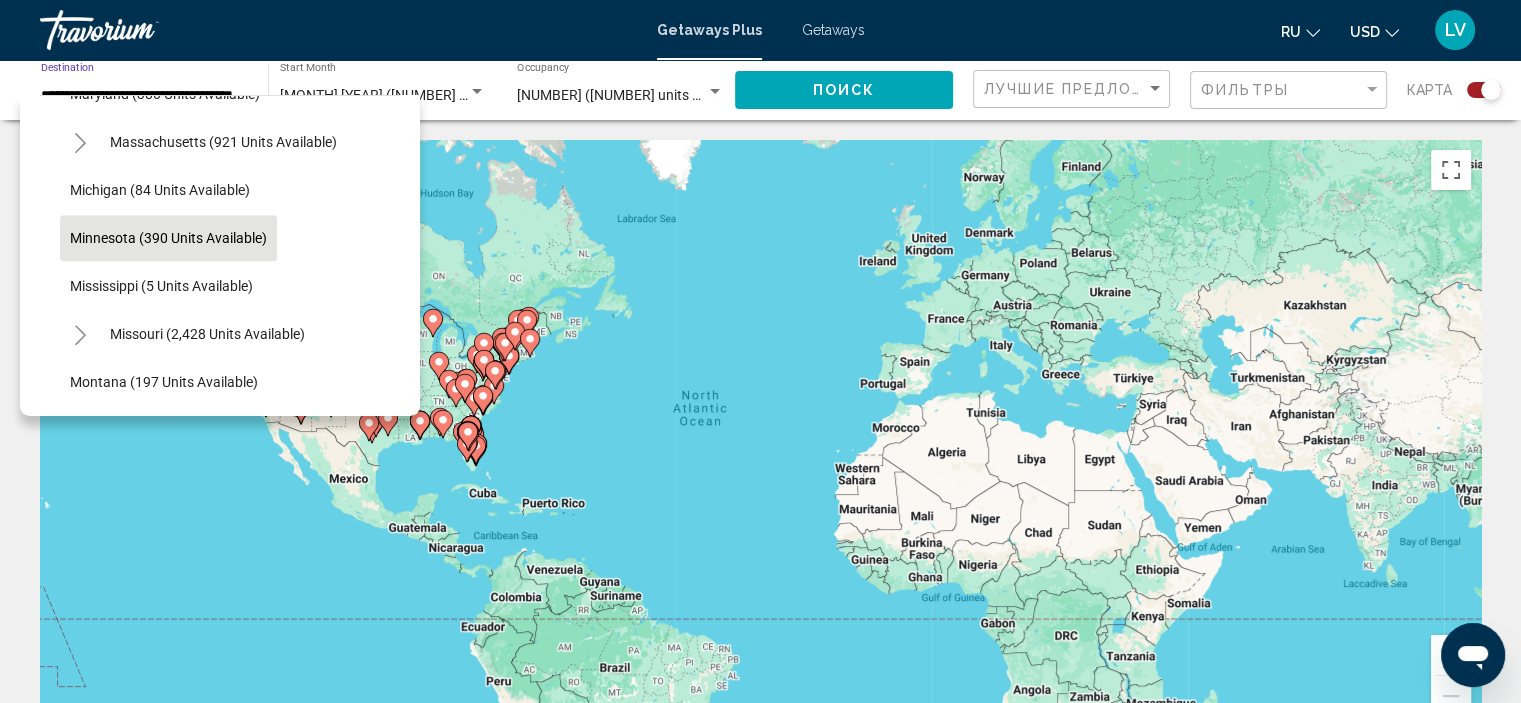 click on "Minnesota (390 units available)" 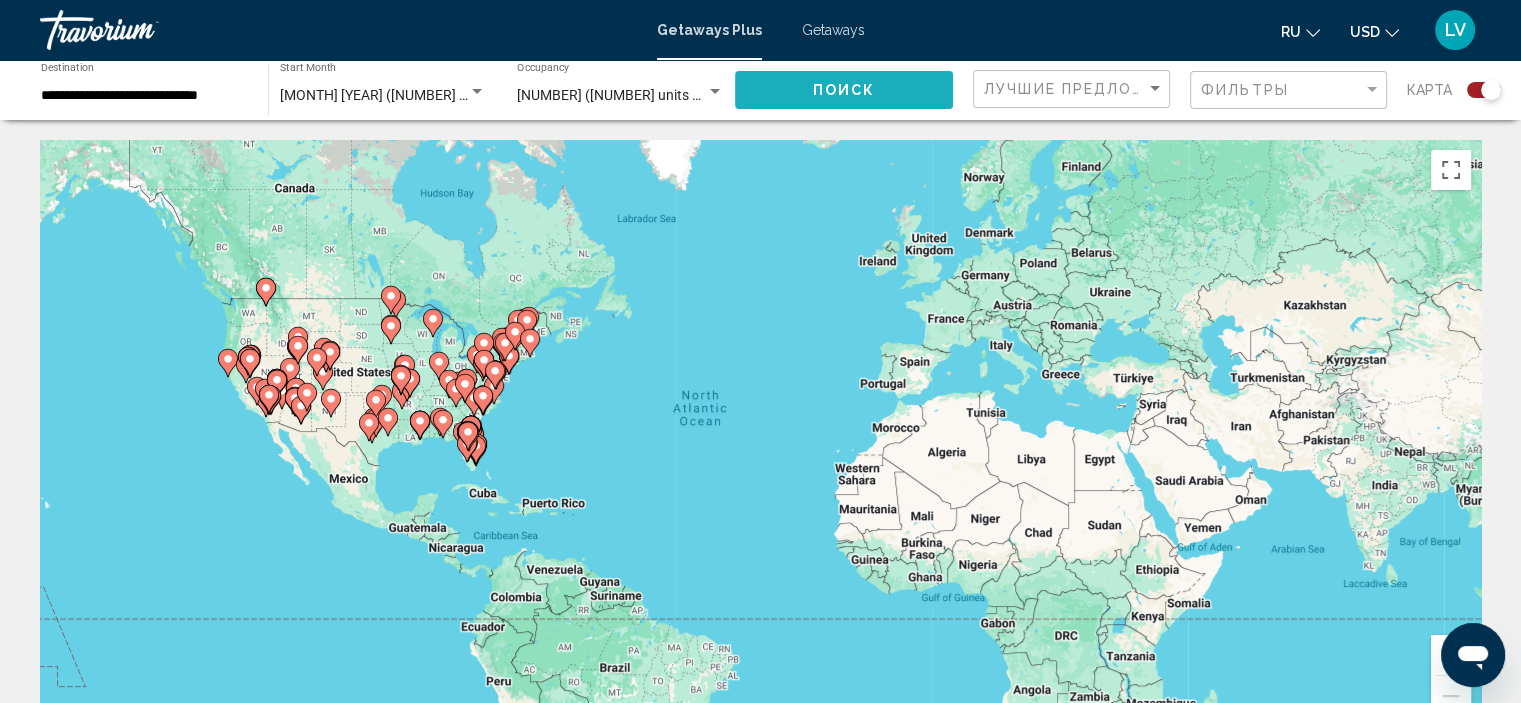 click on "Поиск" 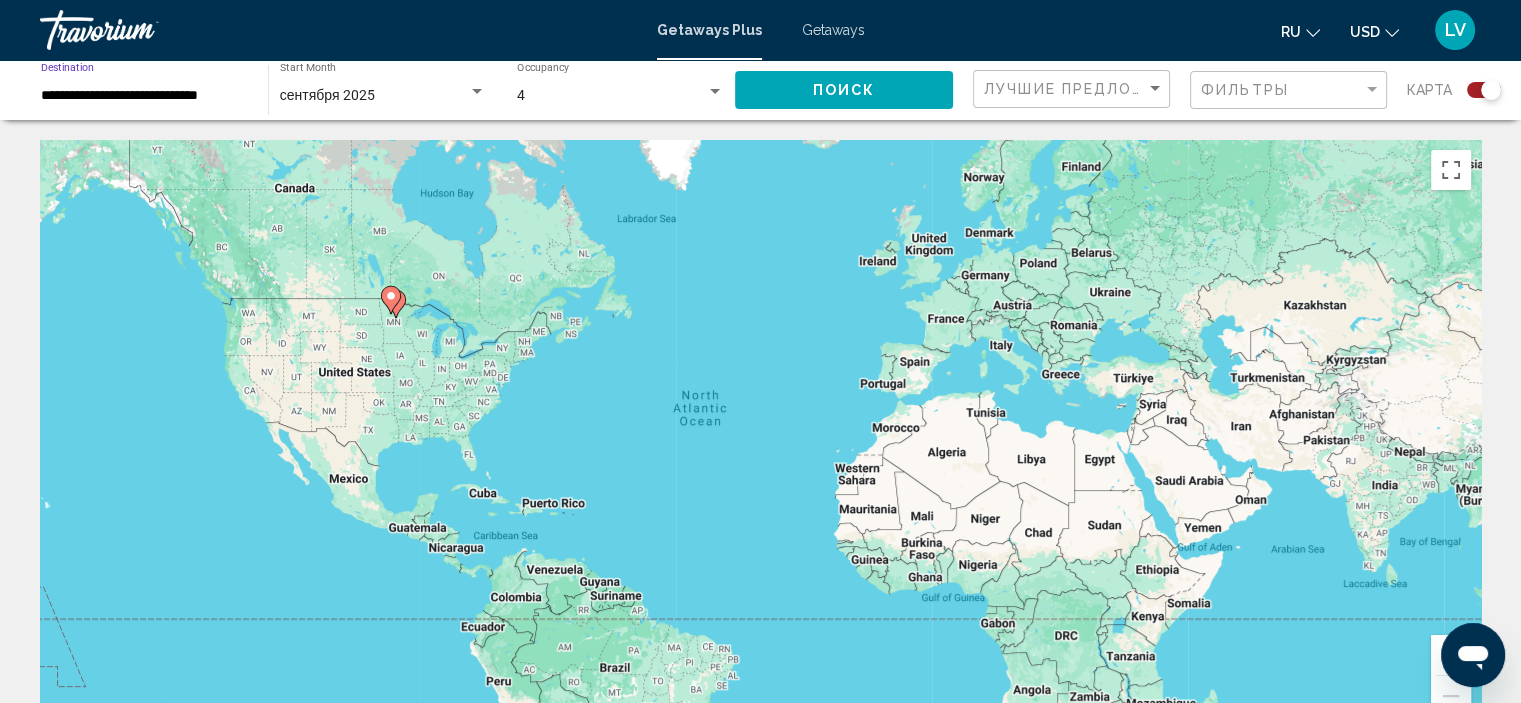 click on "**********" at bounding box center [144, 96] 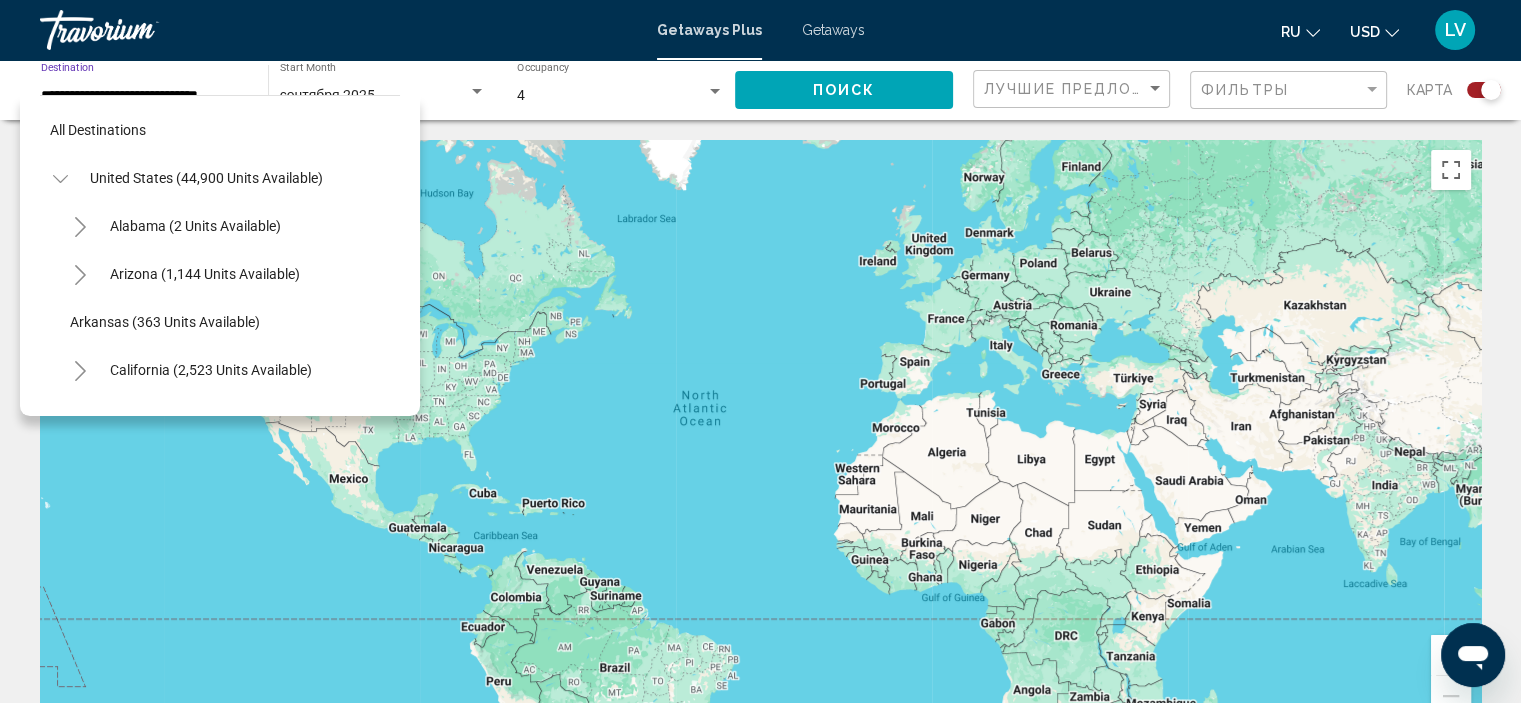 scroll, scrollTop: 894, scrollLeft: 0, axis: vertical 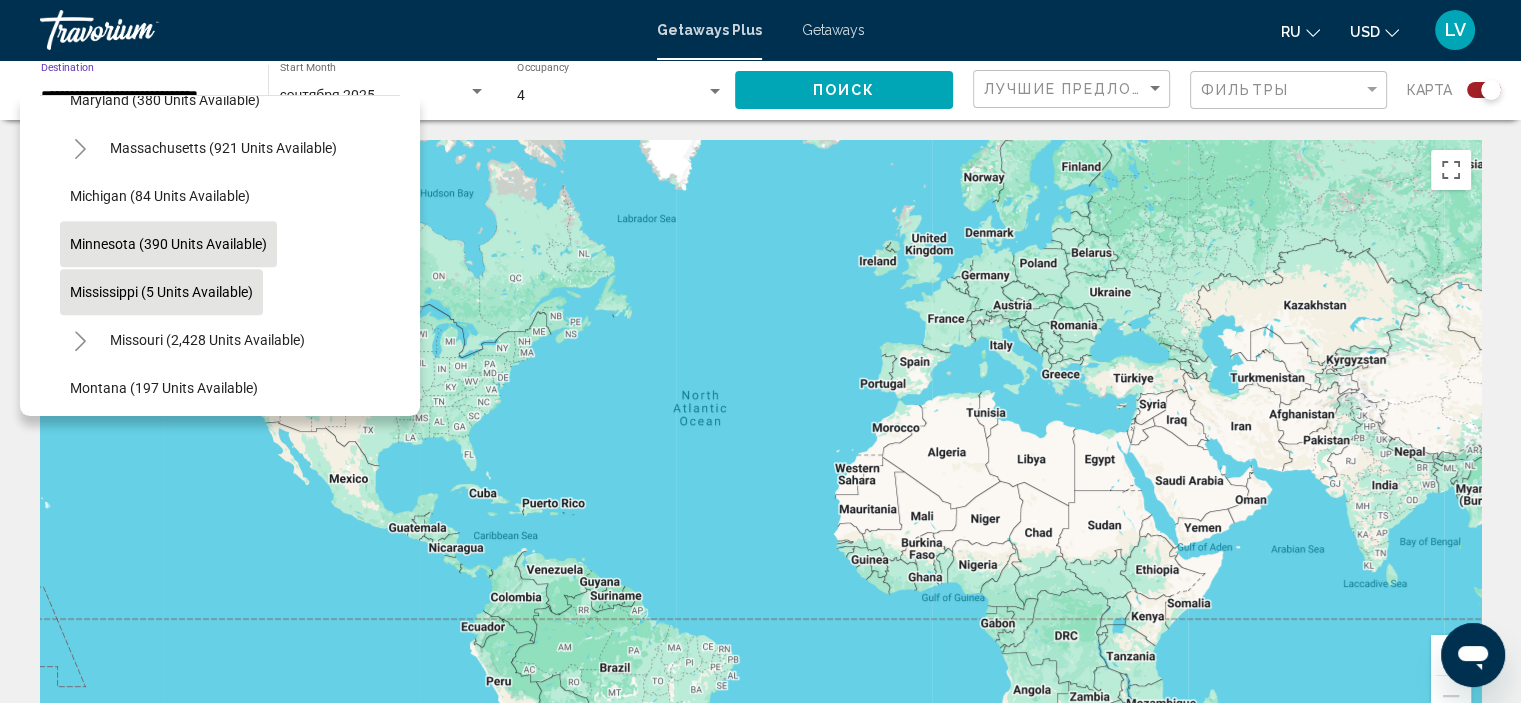 click on "Mississippi (5 units available)" 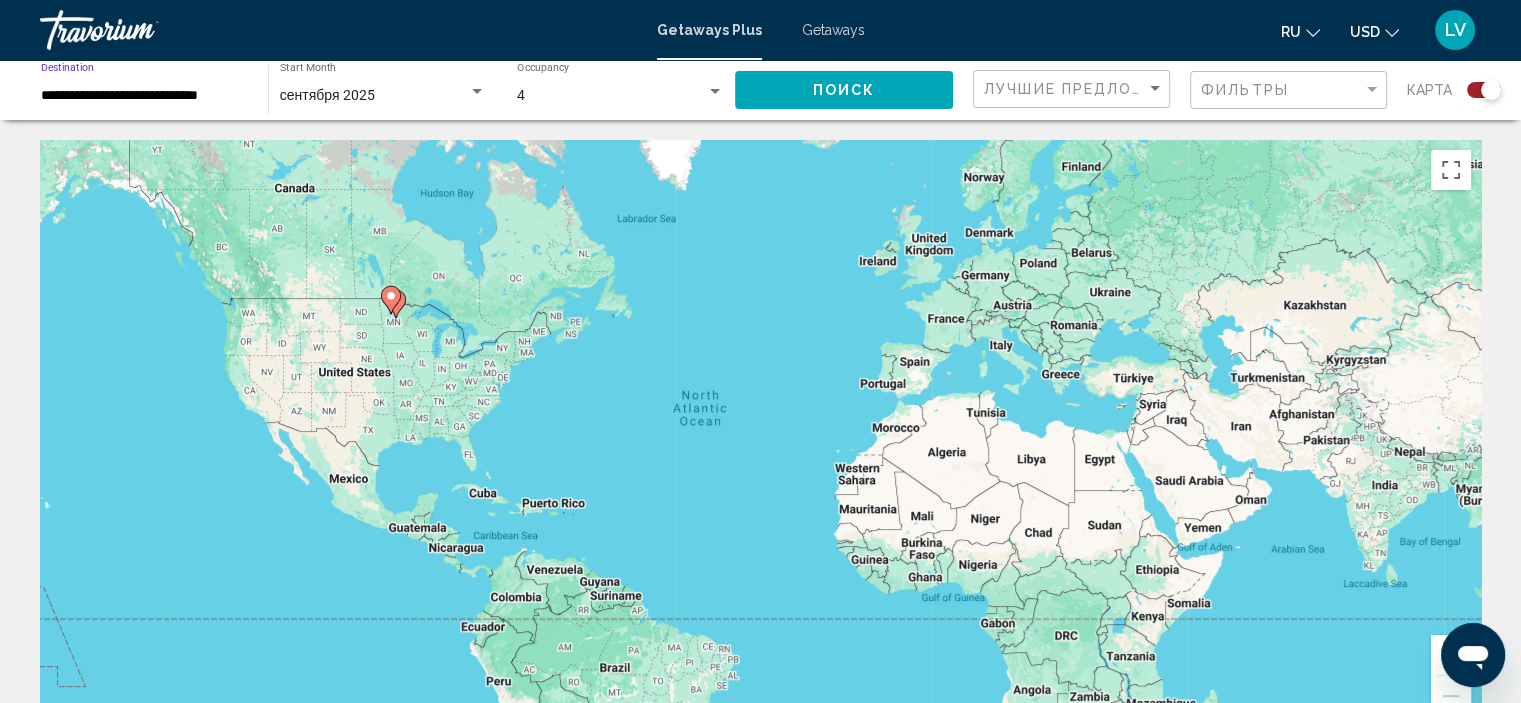 click on "Поиск" 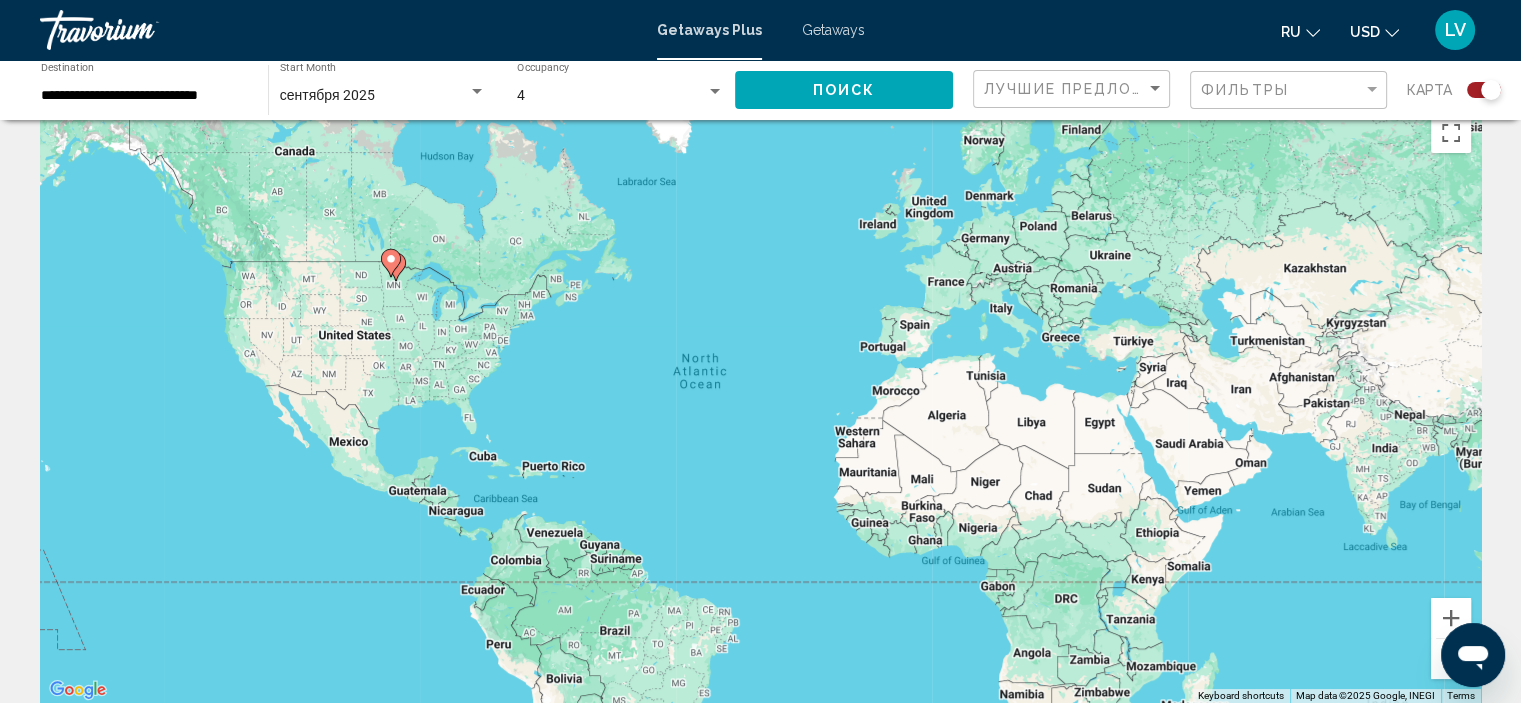 scroll, scrollTop: 0, scrollLeft: 0, axis: both 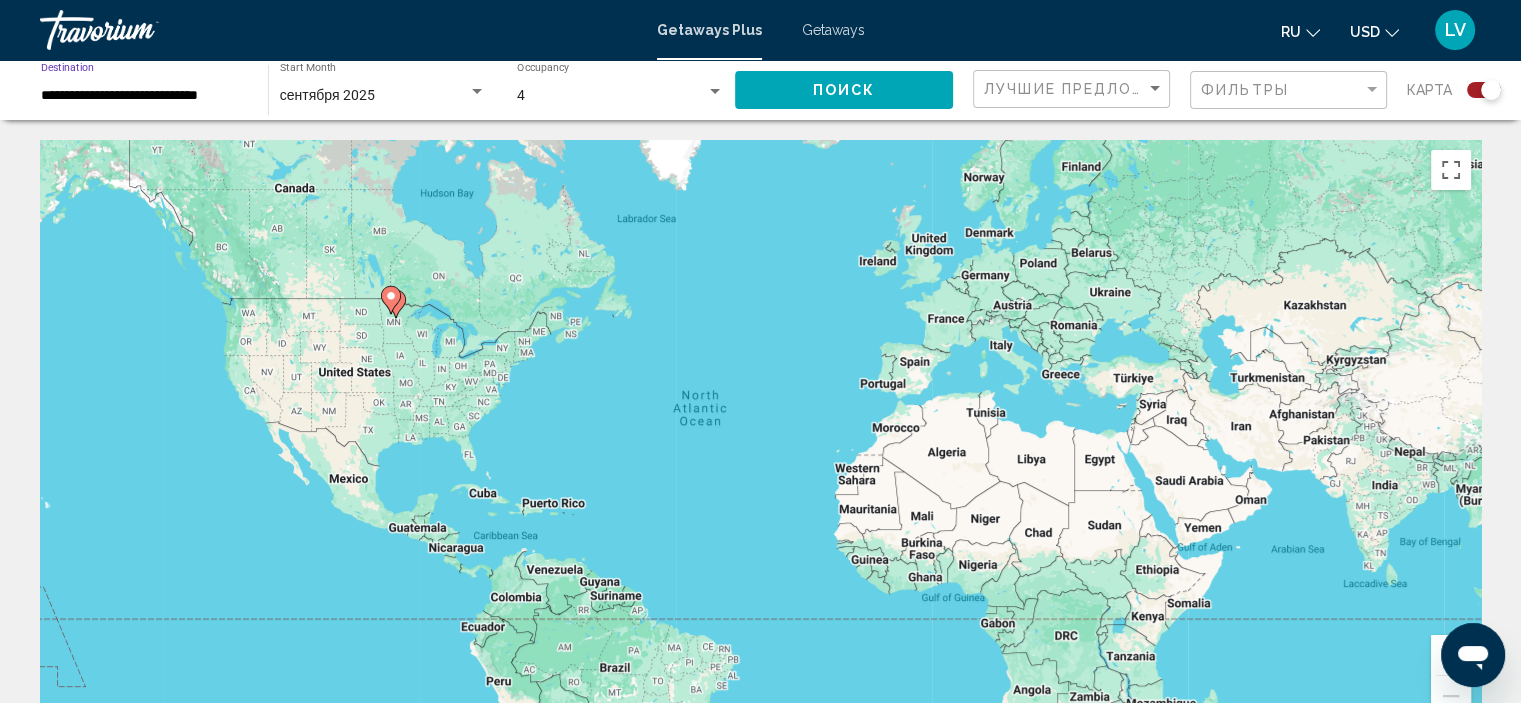 click on "**********" at bounding box center (144, 96) 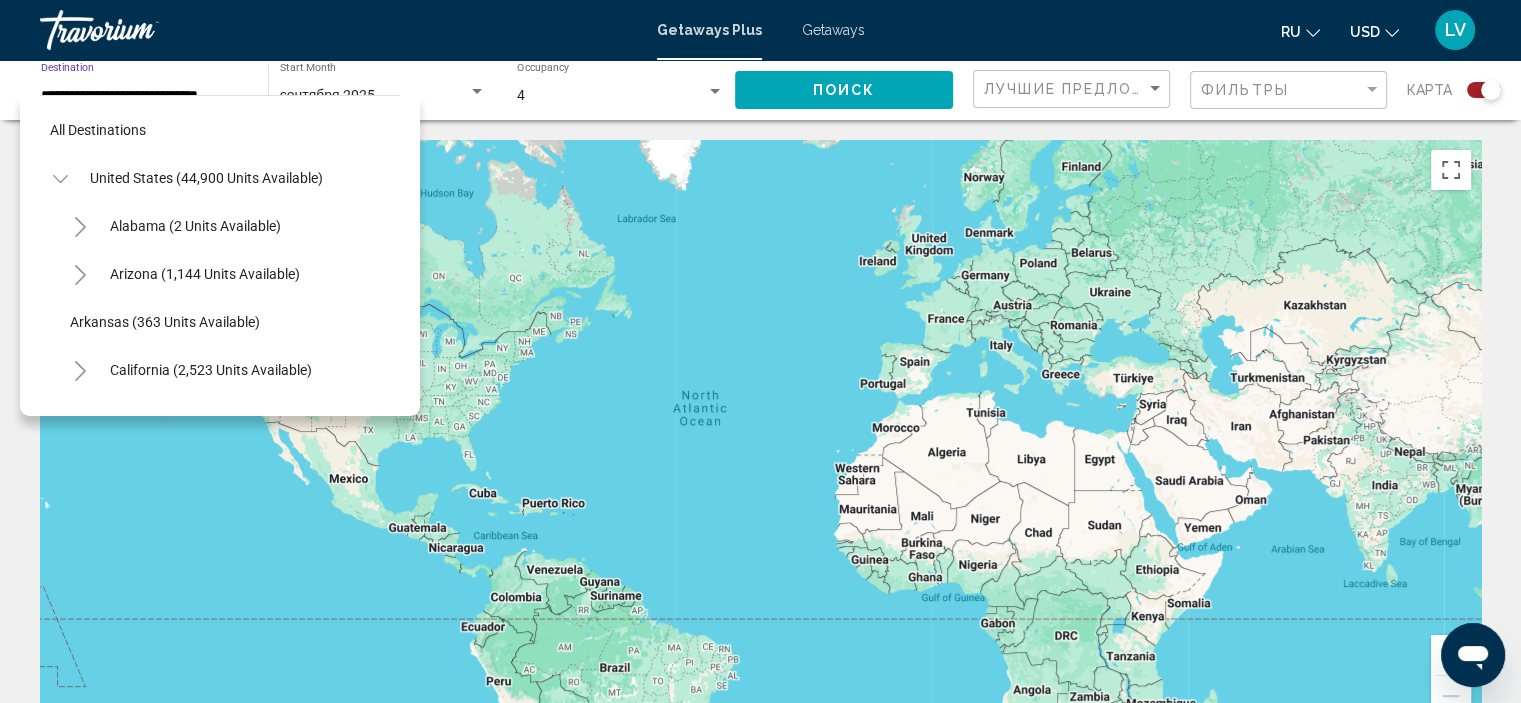 scroll, scrollTop: 942, scrollLeft: 0, axis: vertical 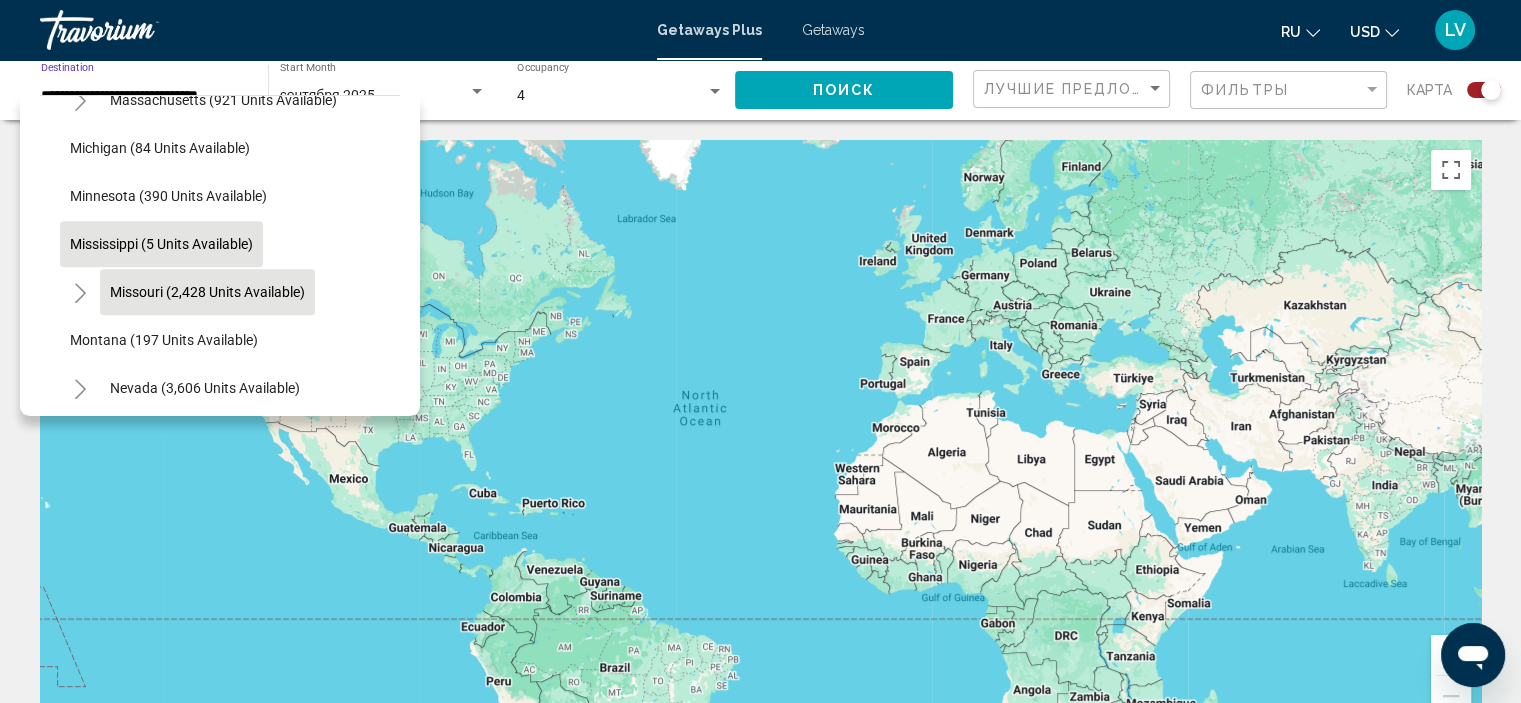 click on "Missouri (2,428 units available)" 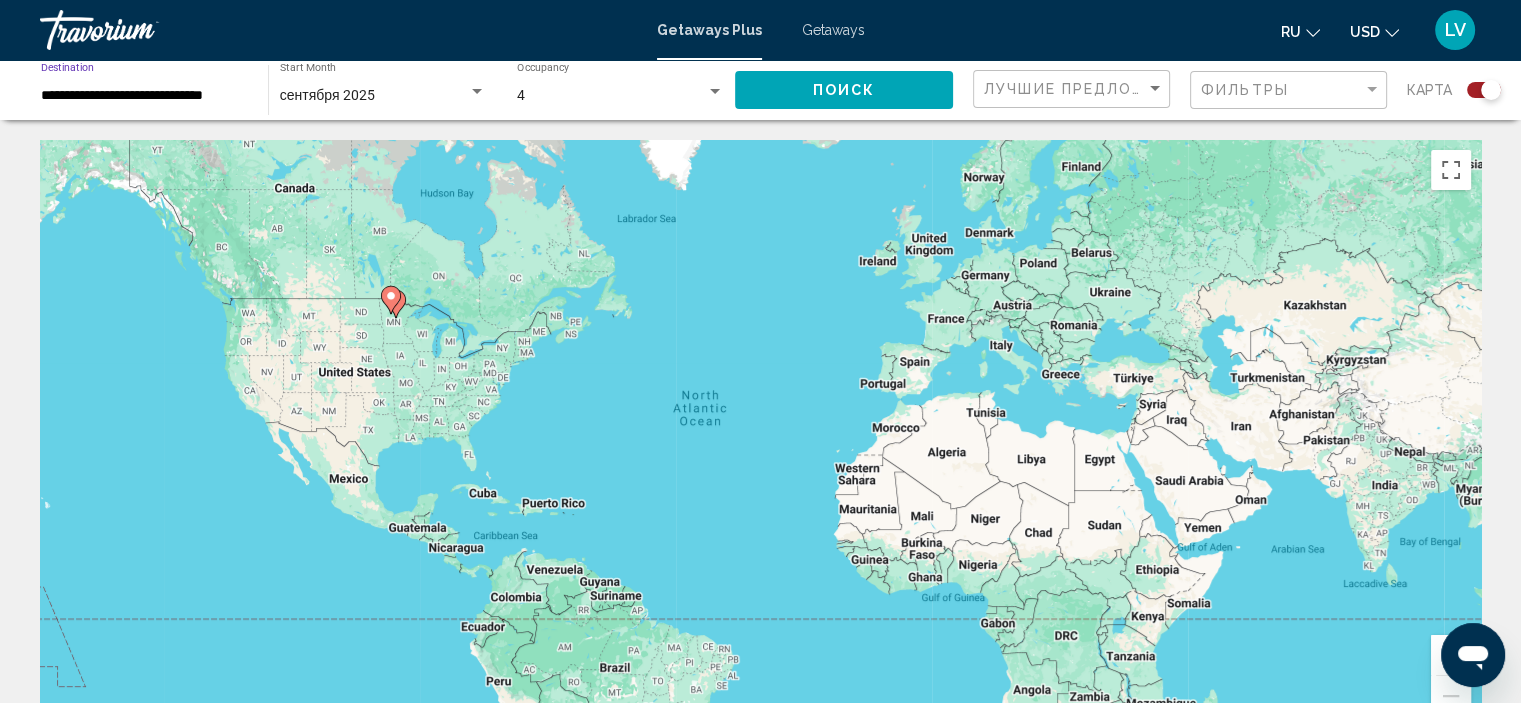 click on "Поиск" 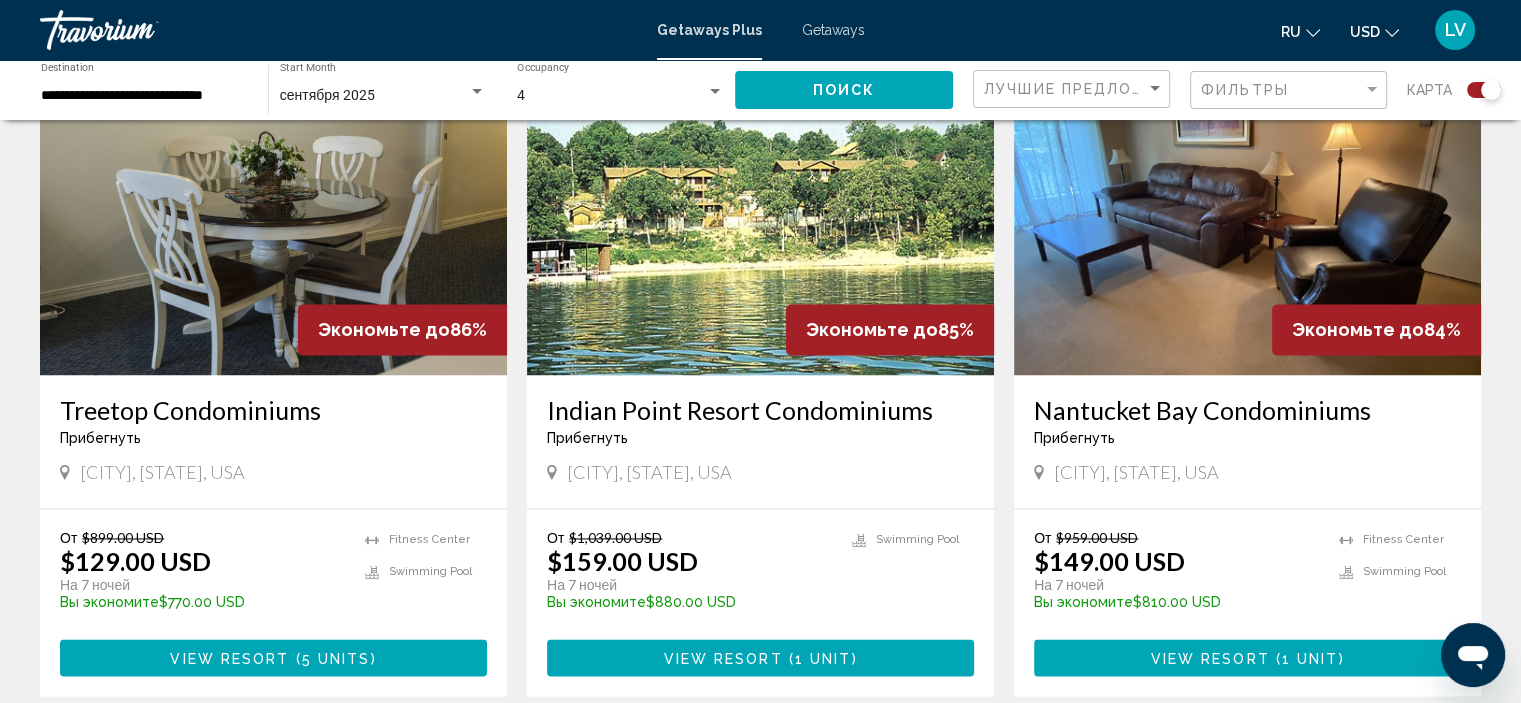 scroll, scrollTop: 2900, scrollLeft: 0, axis: vertical 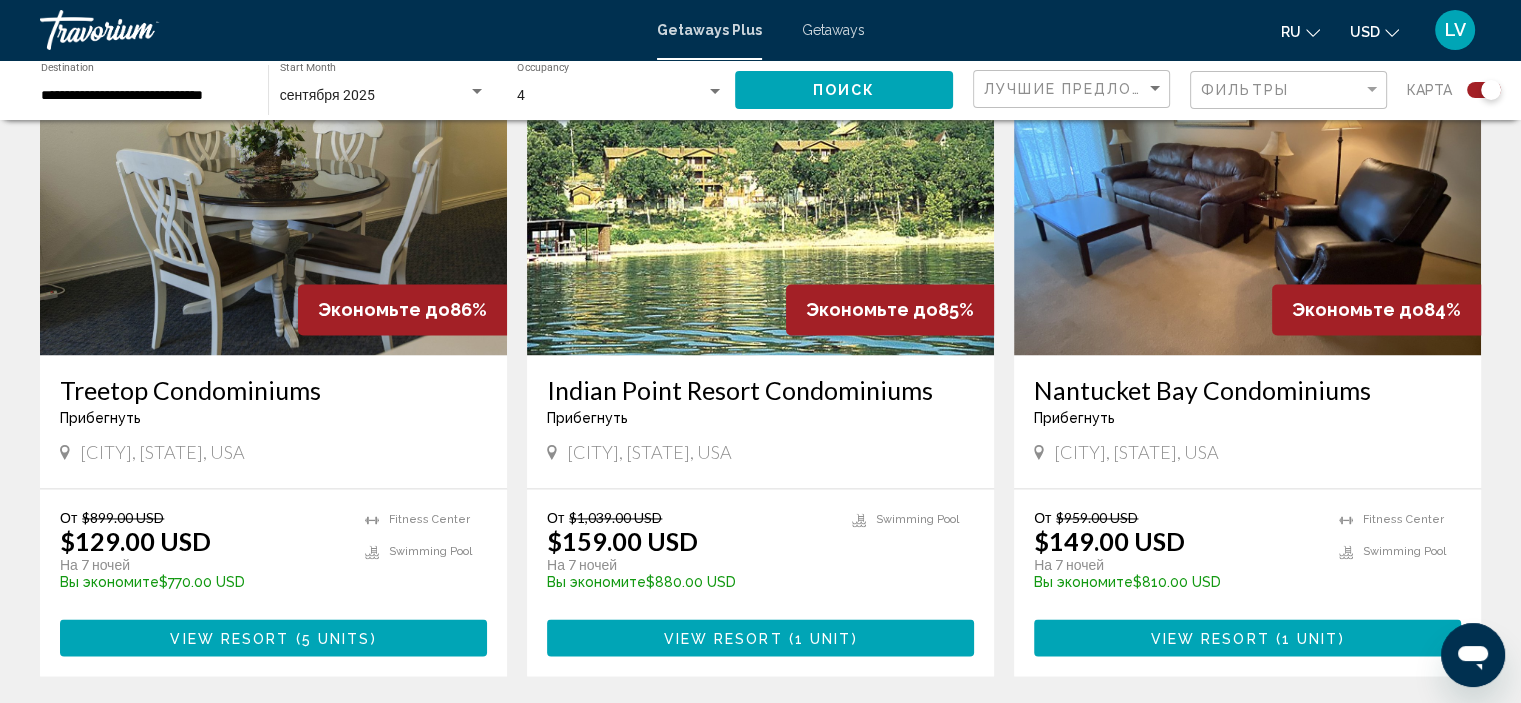 click at bounding box center [760, 195] 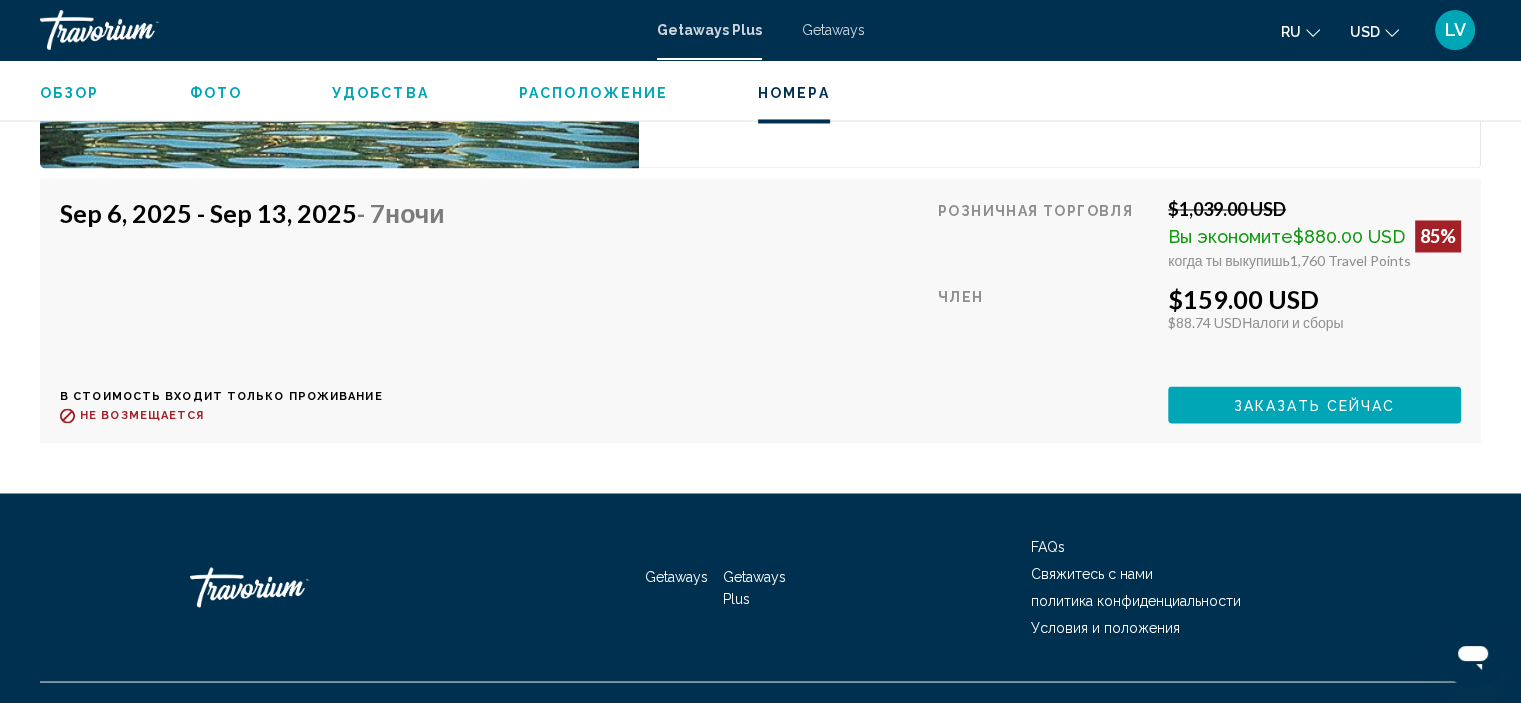 scroll, scrollTop: 3374, scrollLeft: 0, axis: vertical 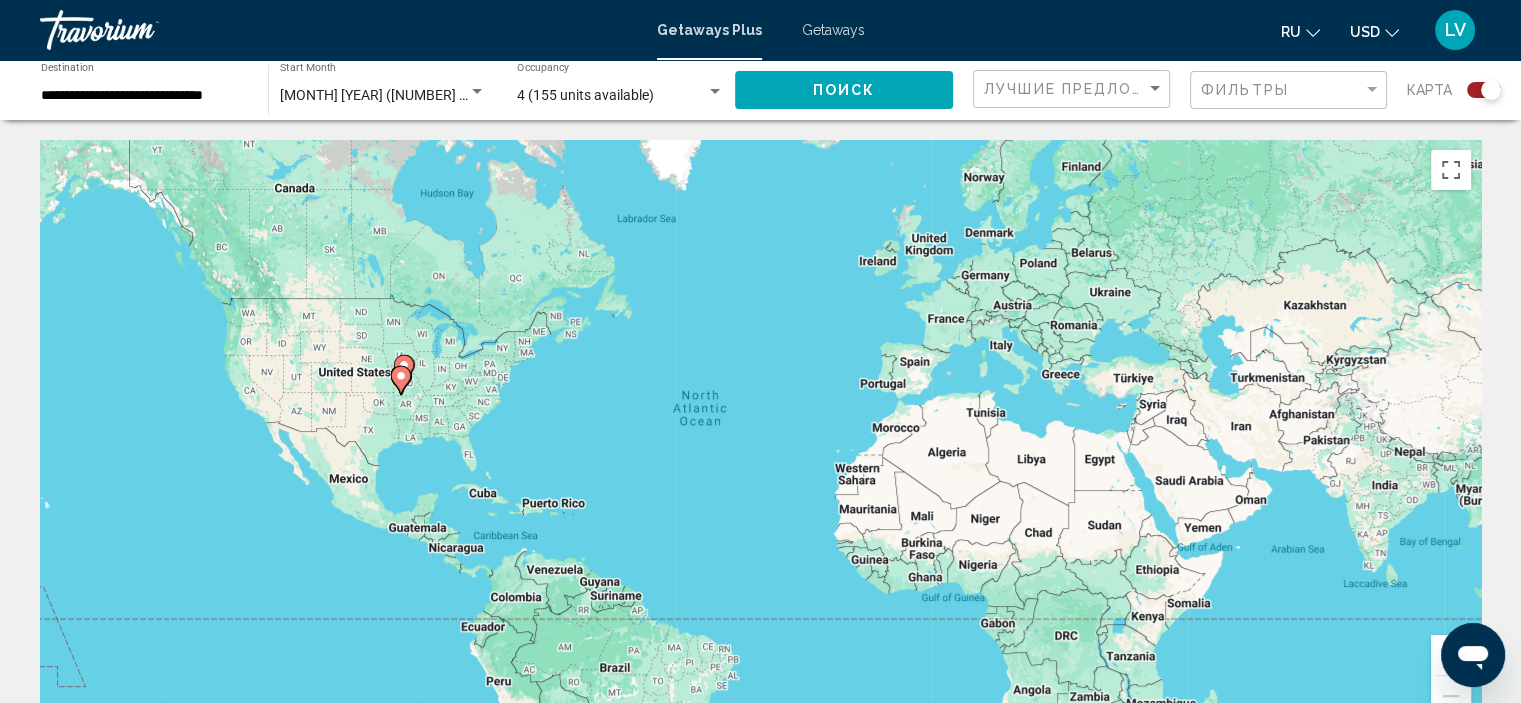 click on "**********" at bounding box center [144, 96] 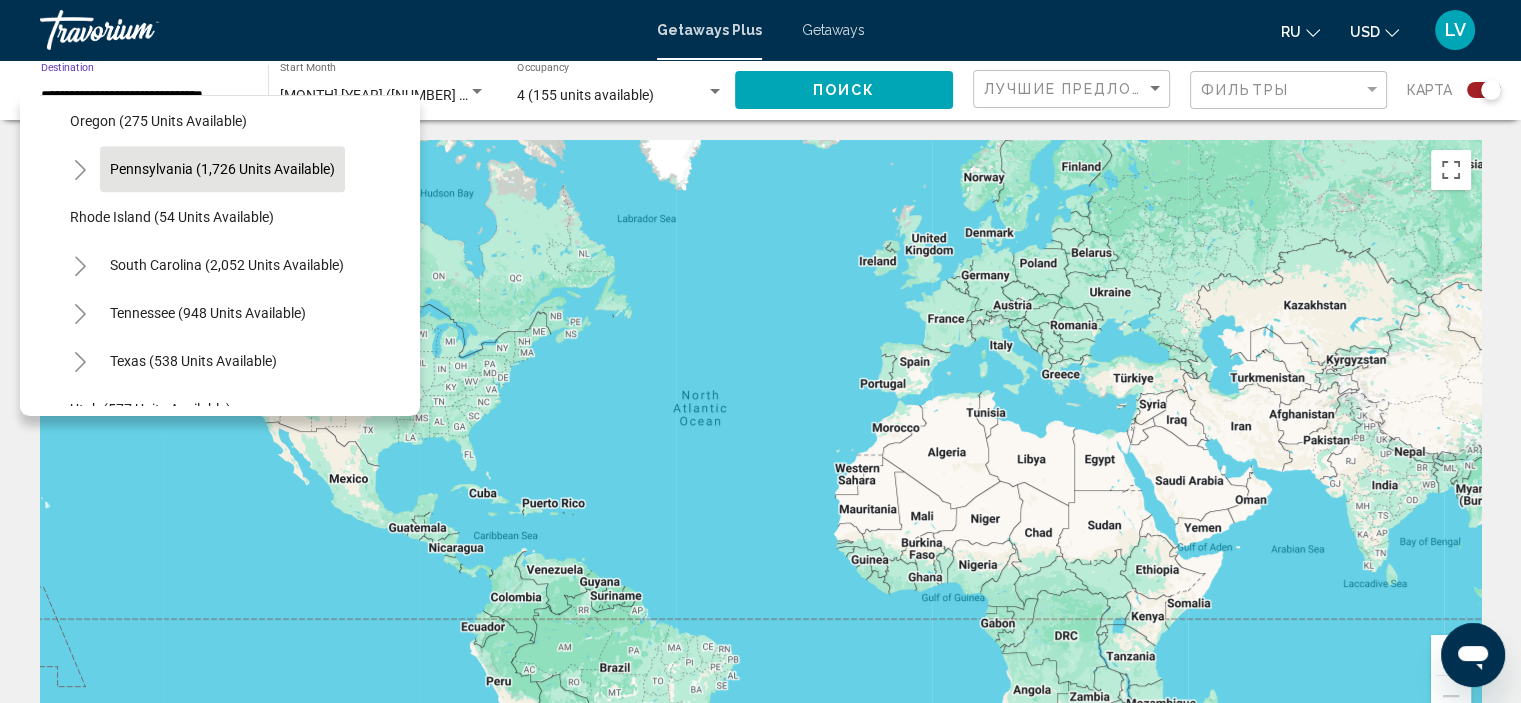 scroll, scrollTop: 1690, scrollLeft: 0, axis: vertical 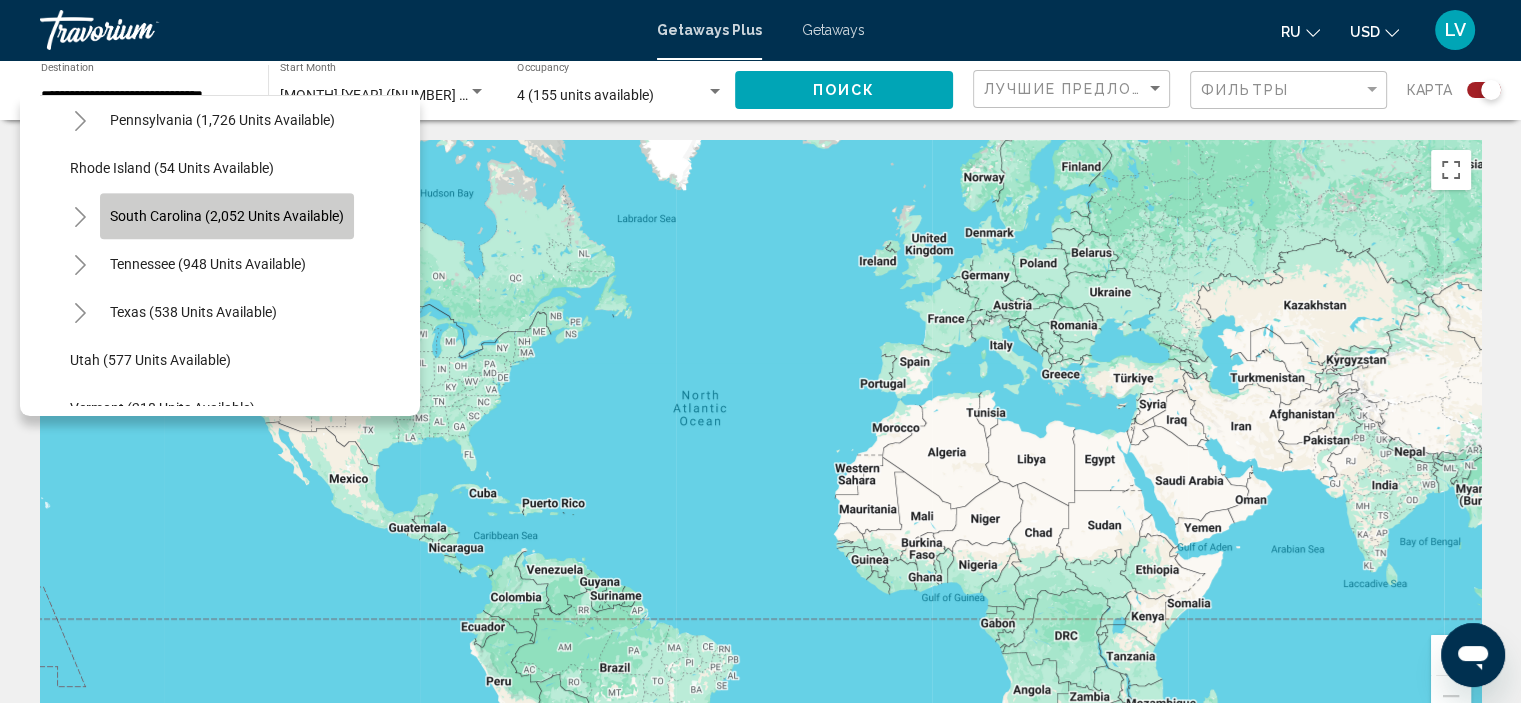 click on "South Carolina (2,052 units available)" 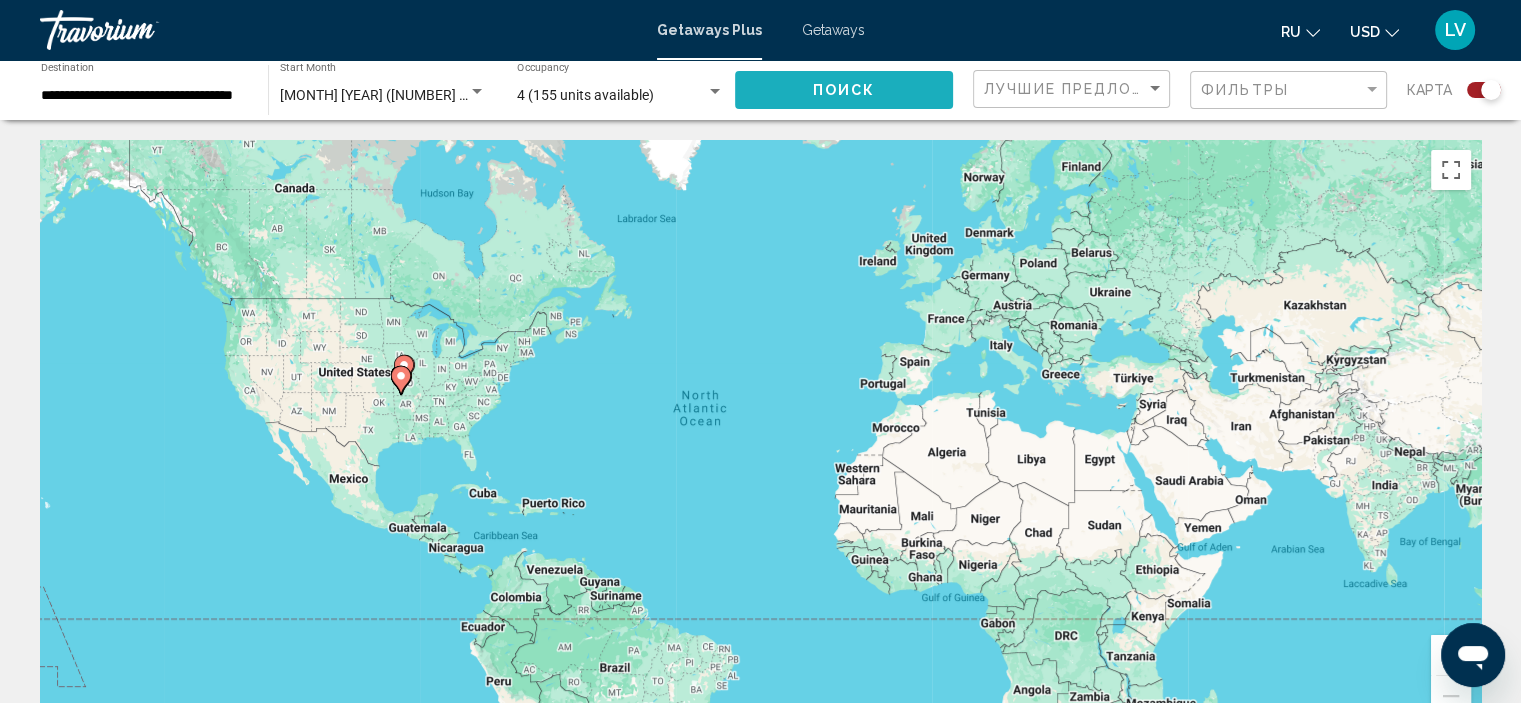 click on "Поиск" 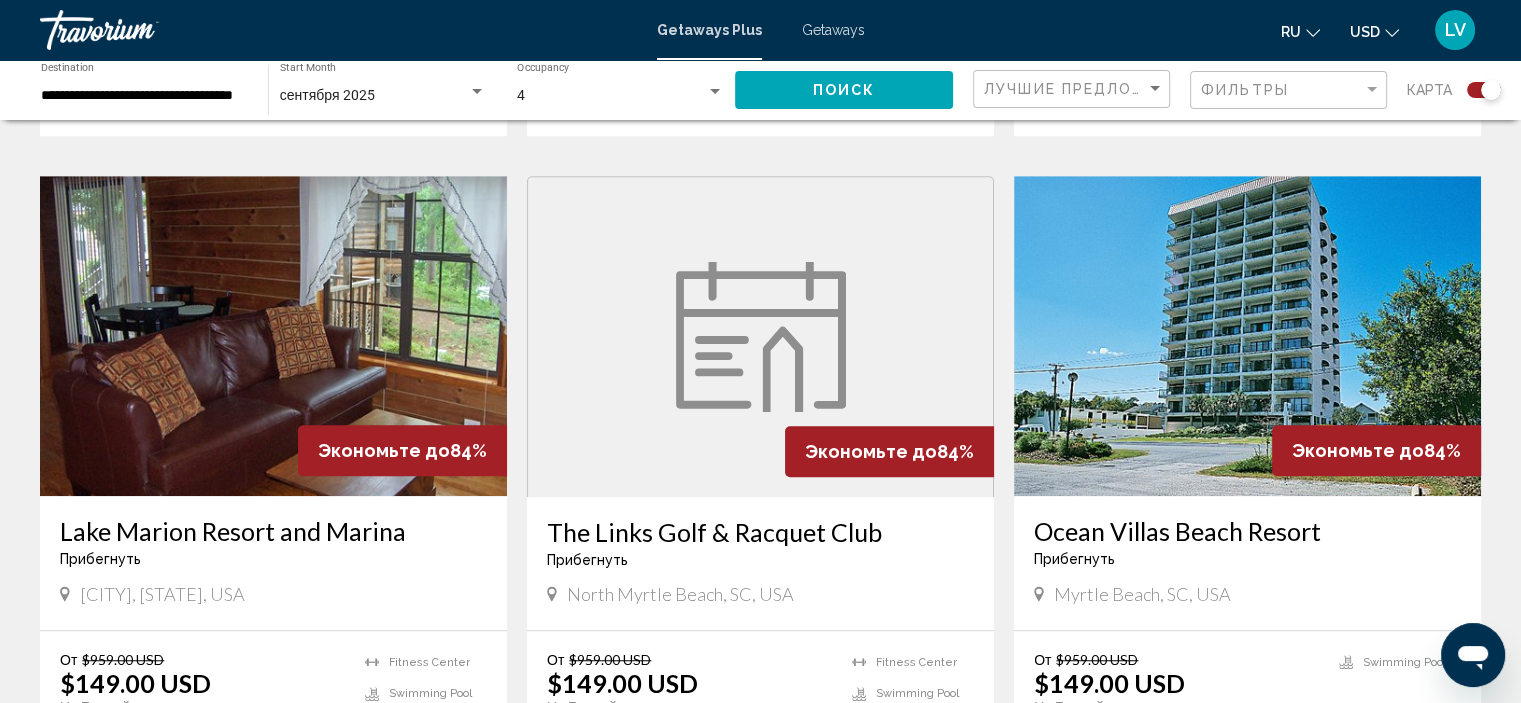 scroll, scrollTop: 1400, scrollLeft: 0, axis: vertical 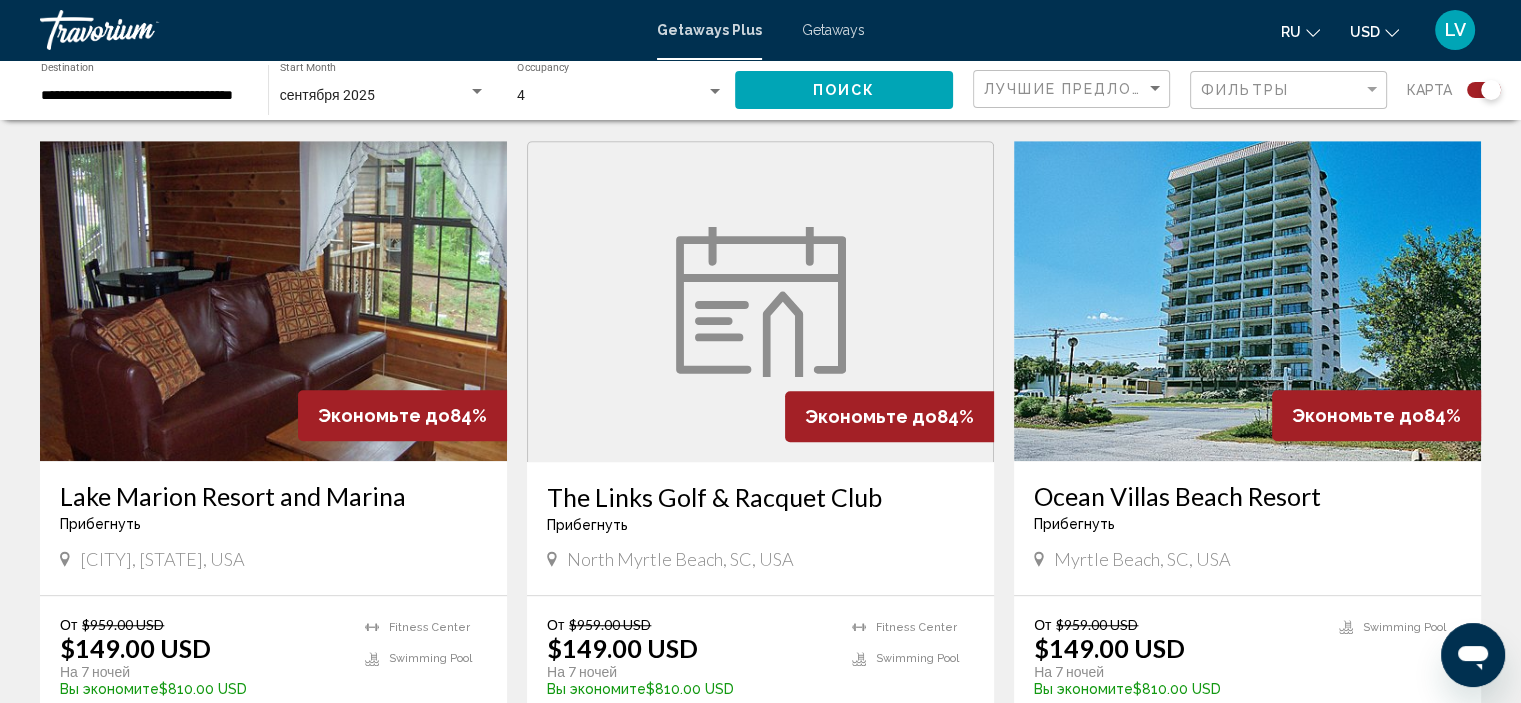 click at bounding box center (273, 301) 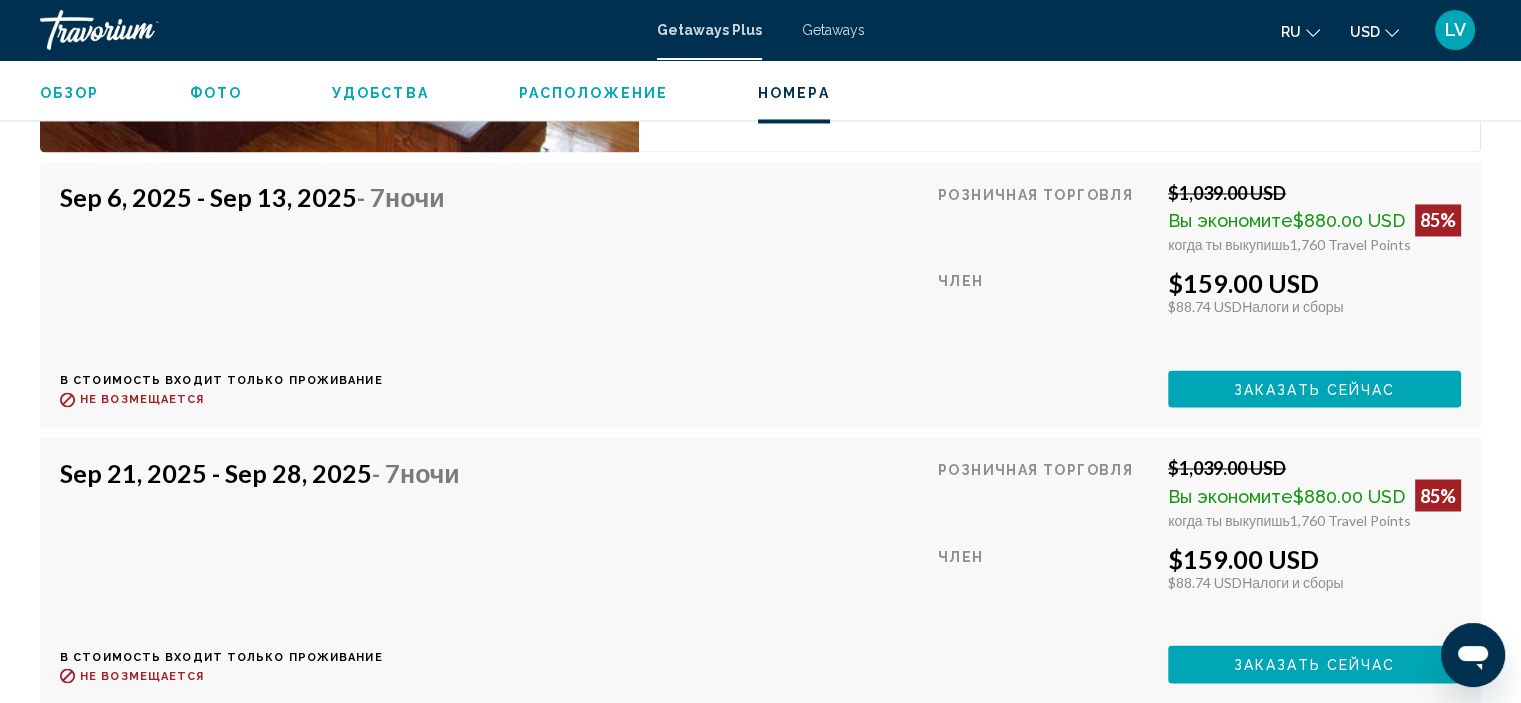 scroll, scrollTop: 3208, scrollLeft: 0, axis: vertical 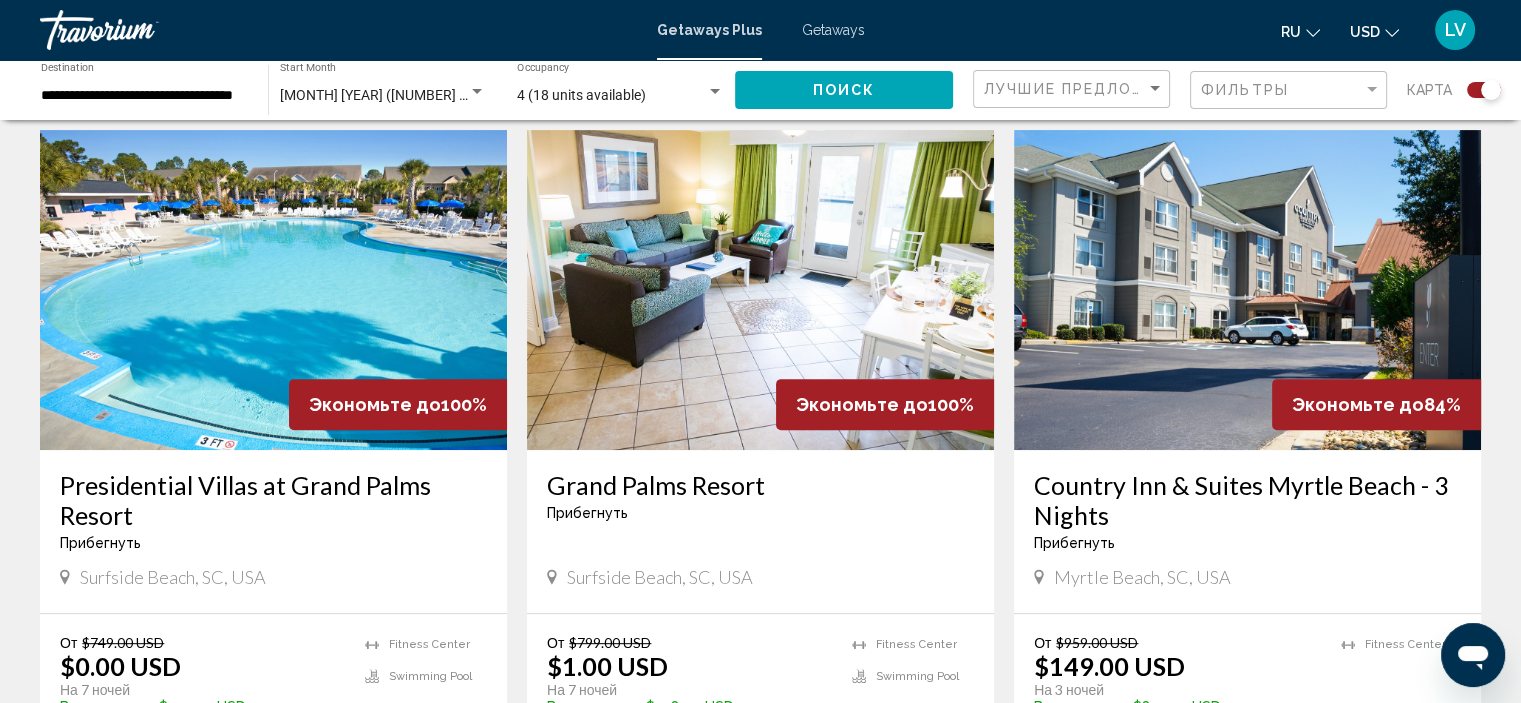 click at bounding box center [273, 290] 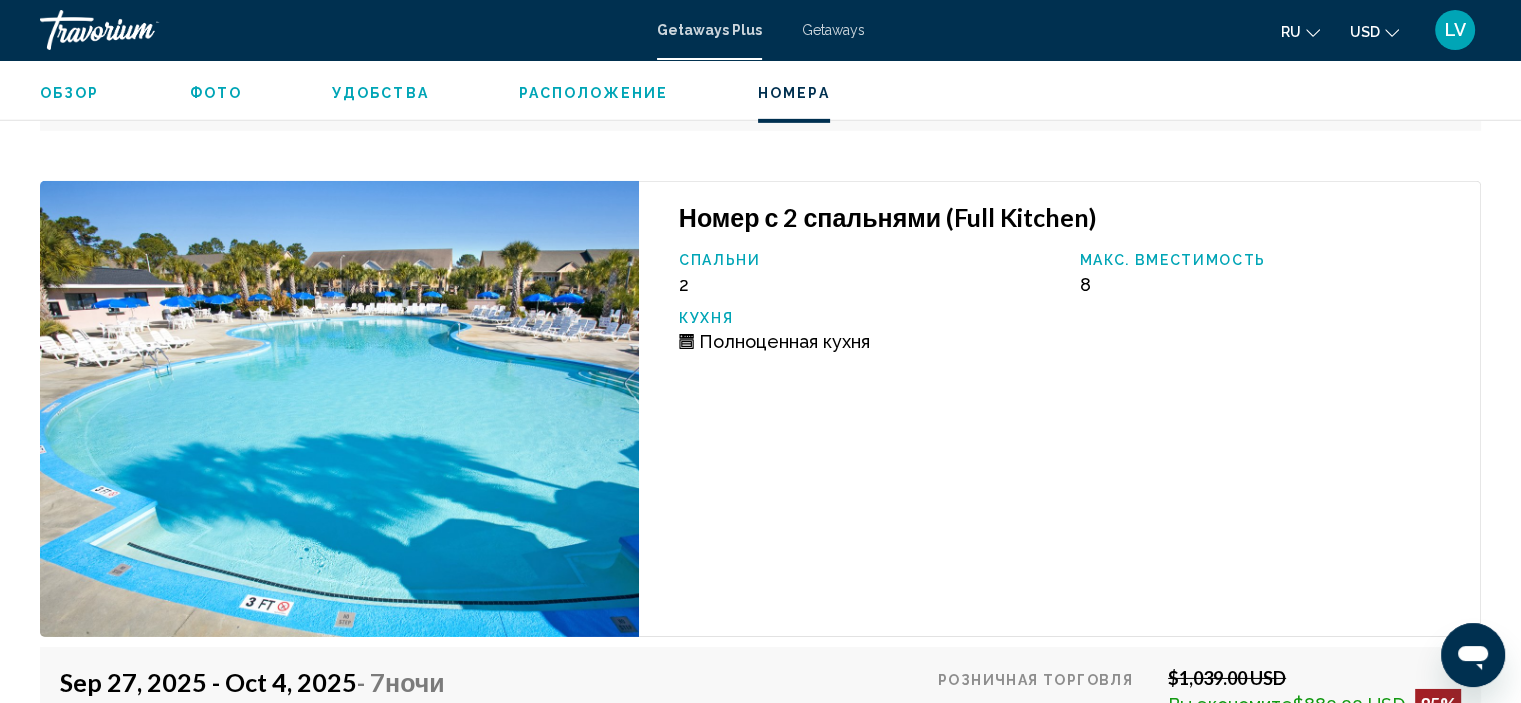 scroll, scrollTop: 6408, scrollLeft: 0, axis: vertical 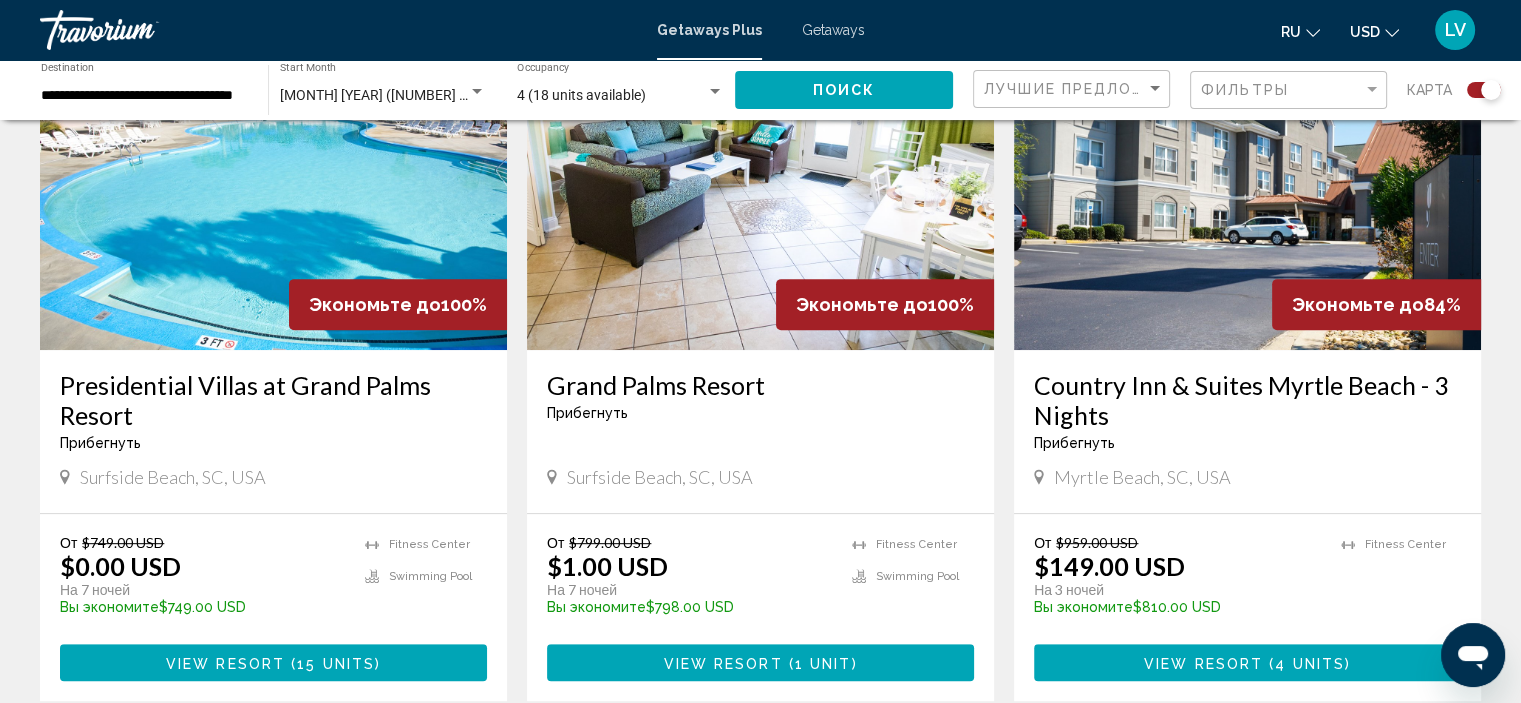click at bounding box center (760, 190) 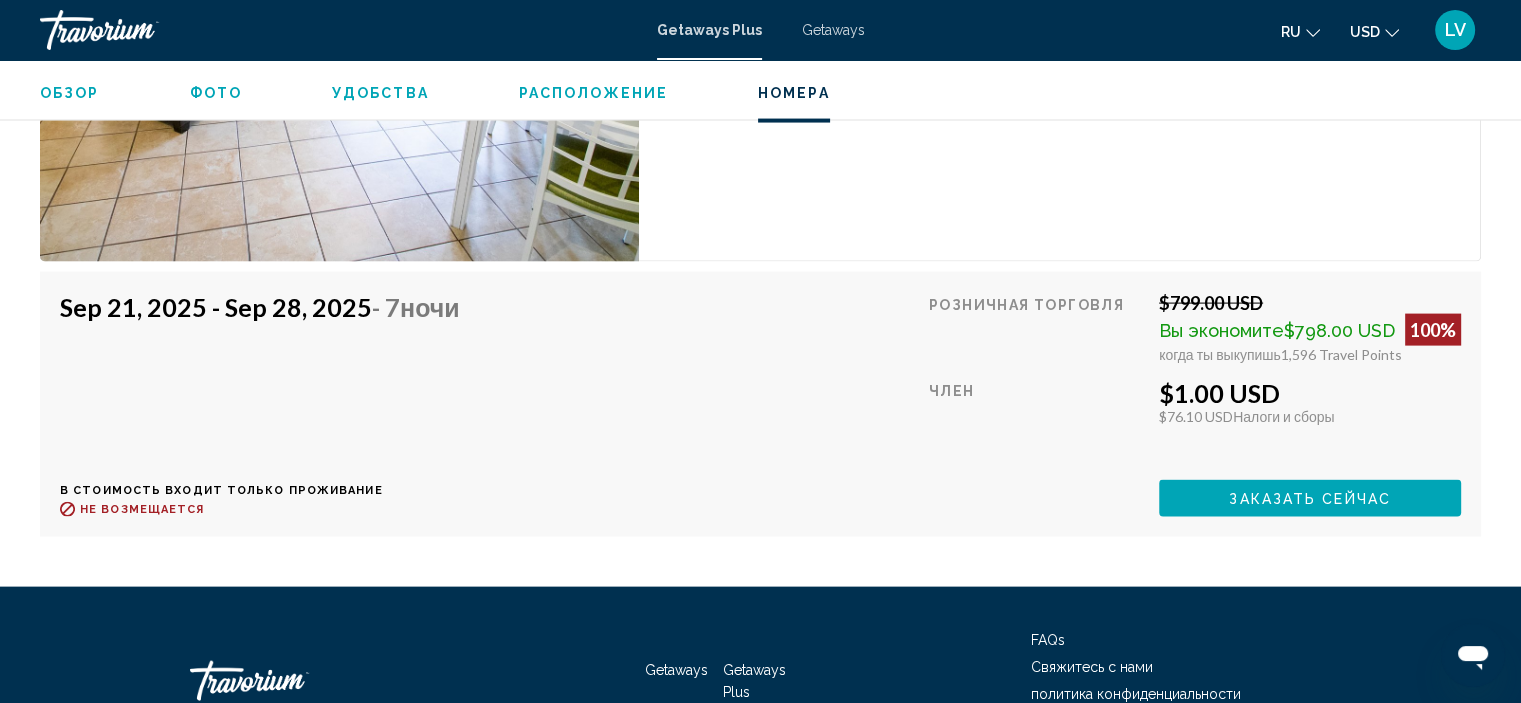 scroll, scrollTop: 4208, scrollLeft: 0, axis: vertical 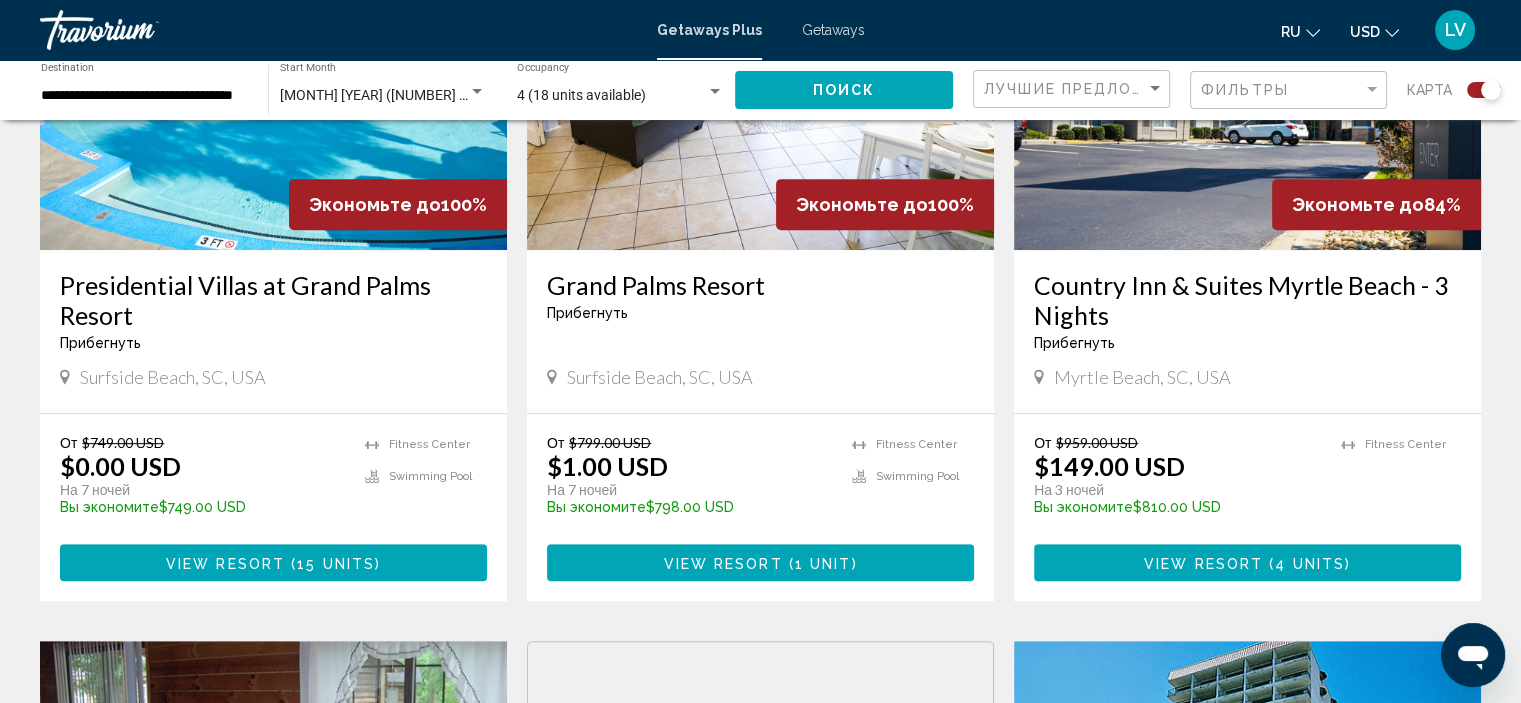 click at bounding box center [1247, 90] 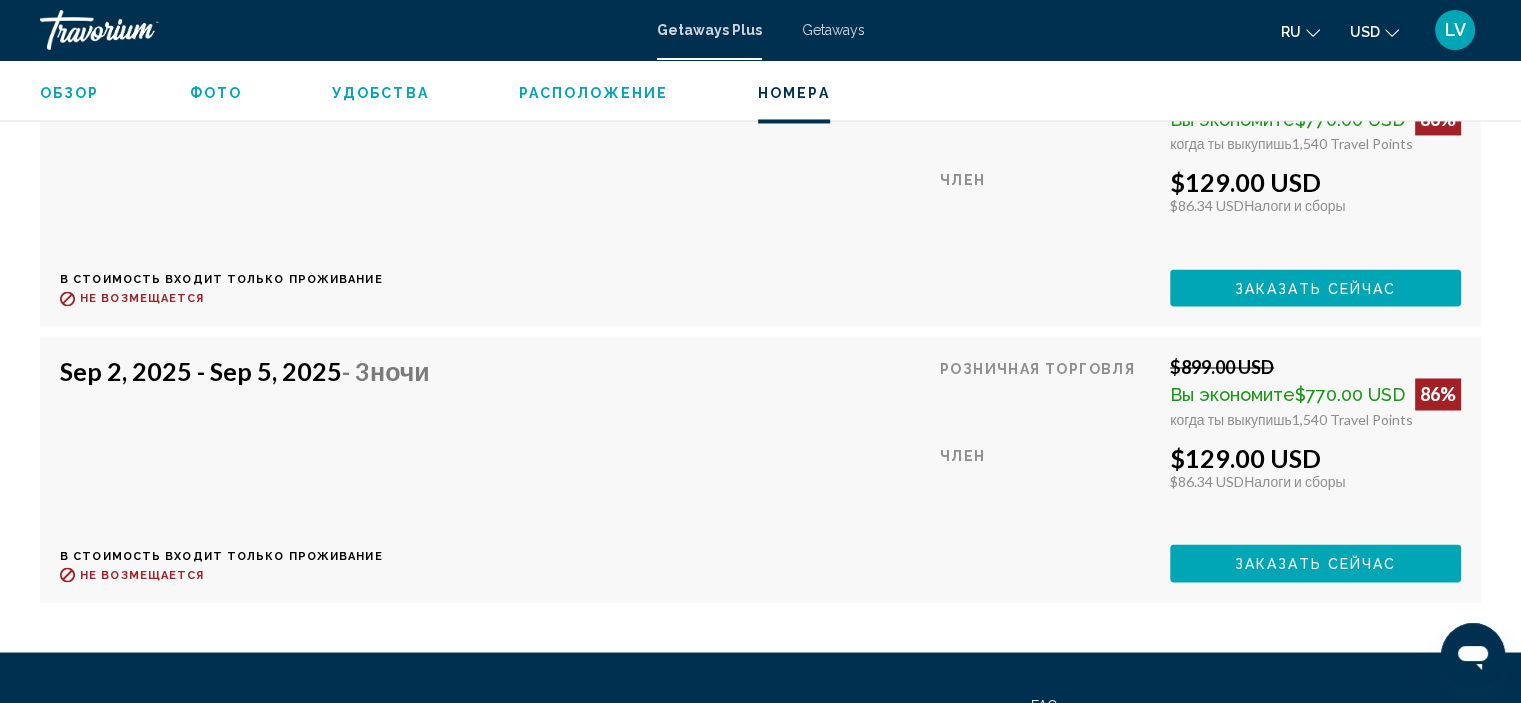 scroll, scrollTop: 3570, scrollLeft: 0, axis: vertical 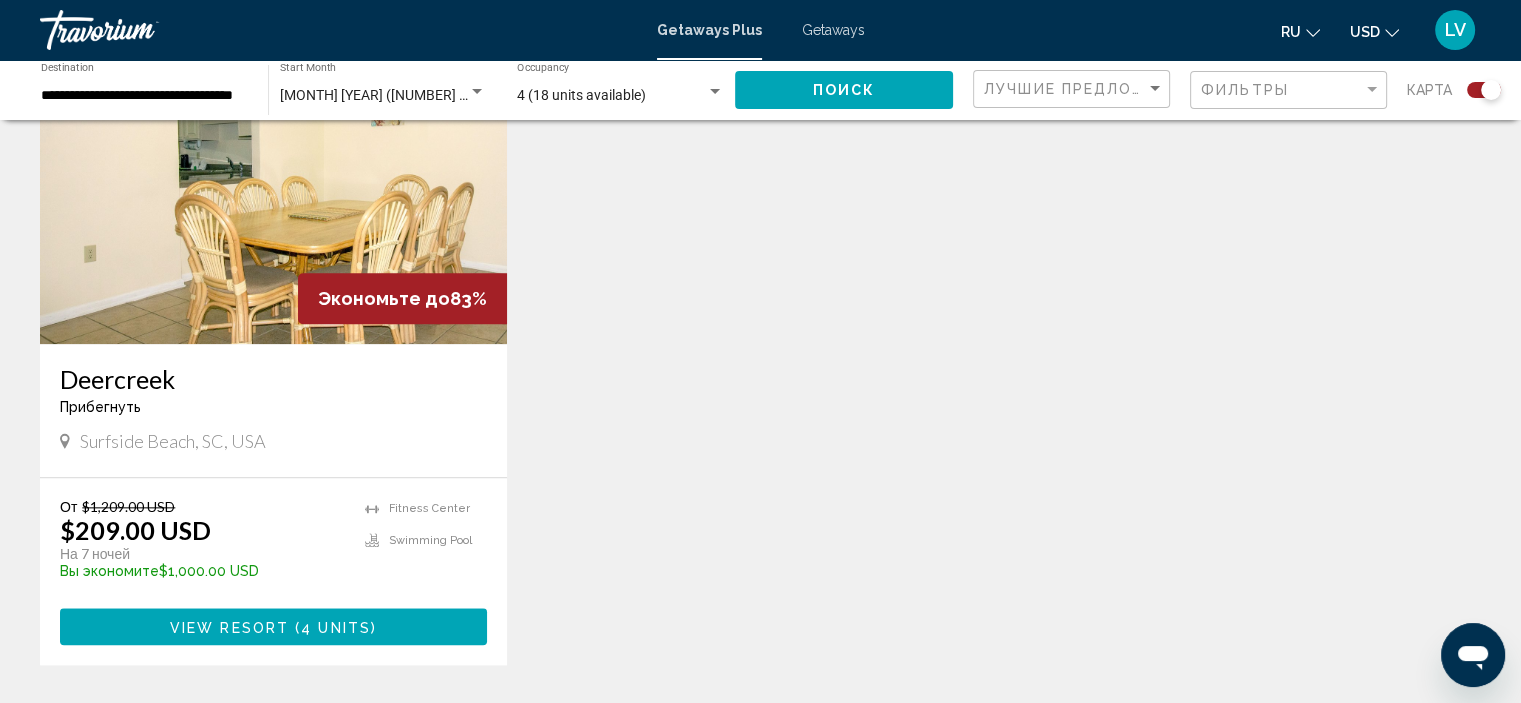 click at bounding box center [273, 184] 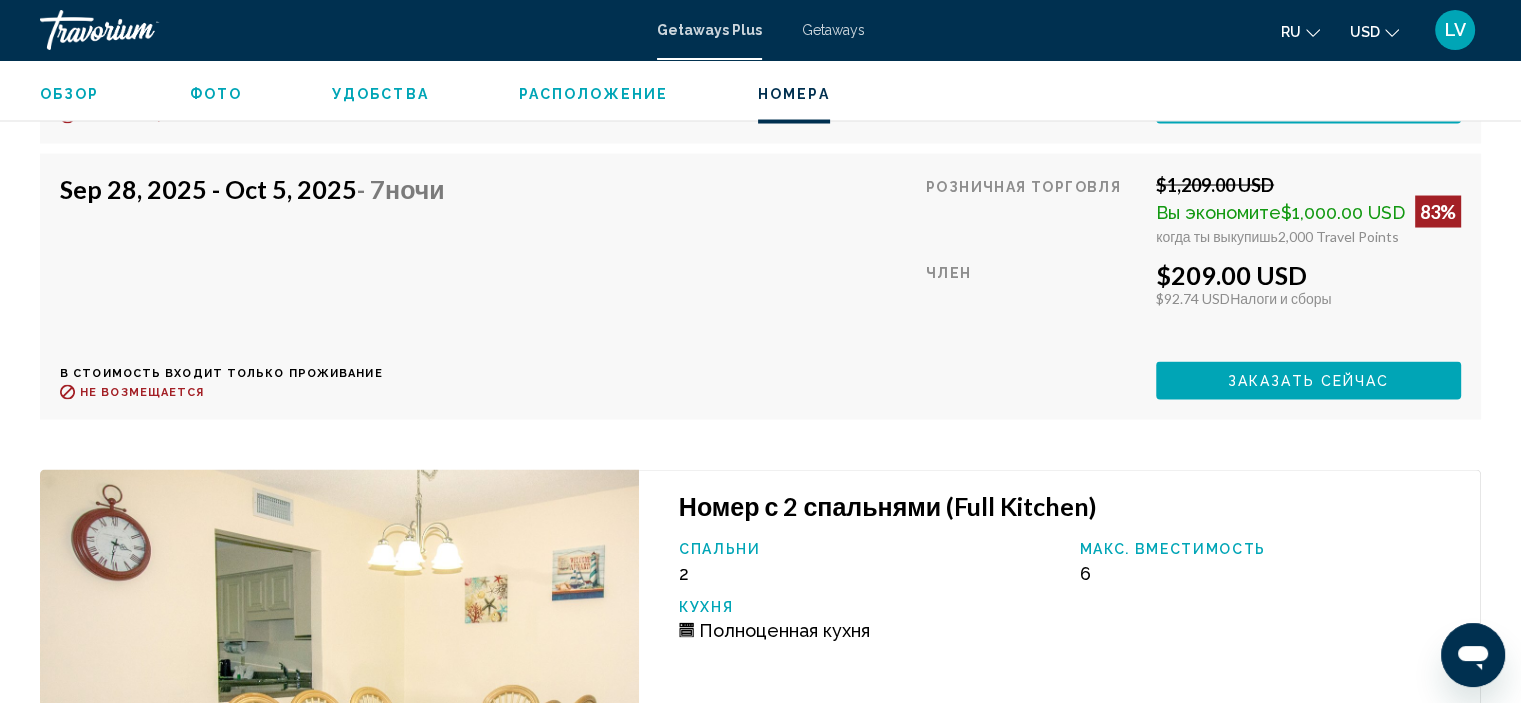 scroll, scrollTop: 3808, scrollLeft: 0, axis: vertical 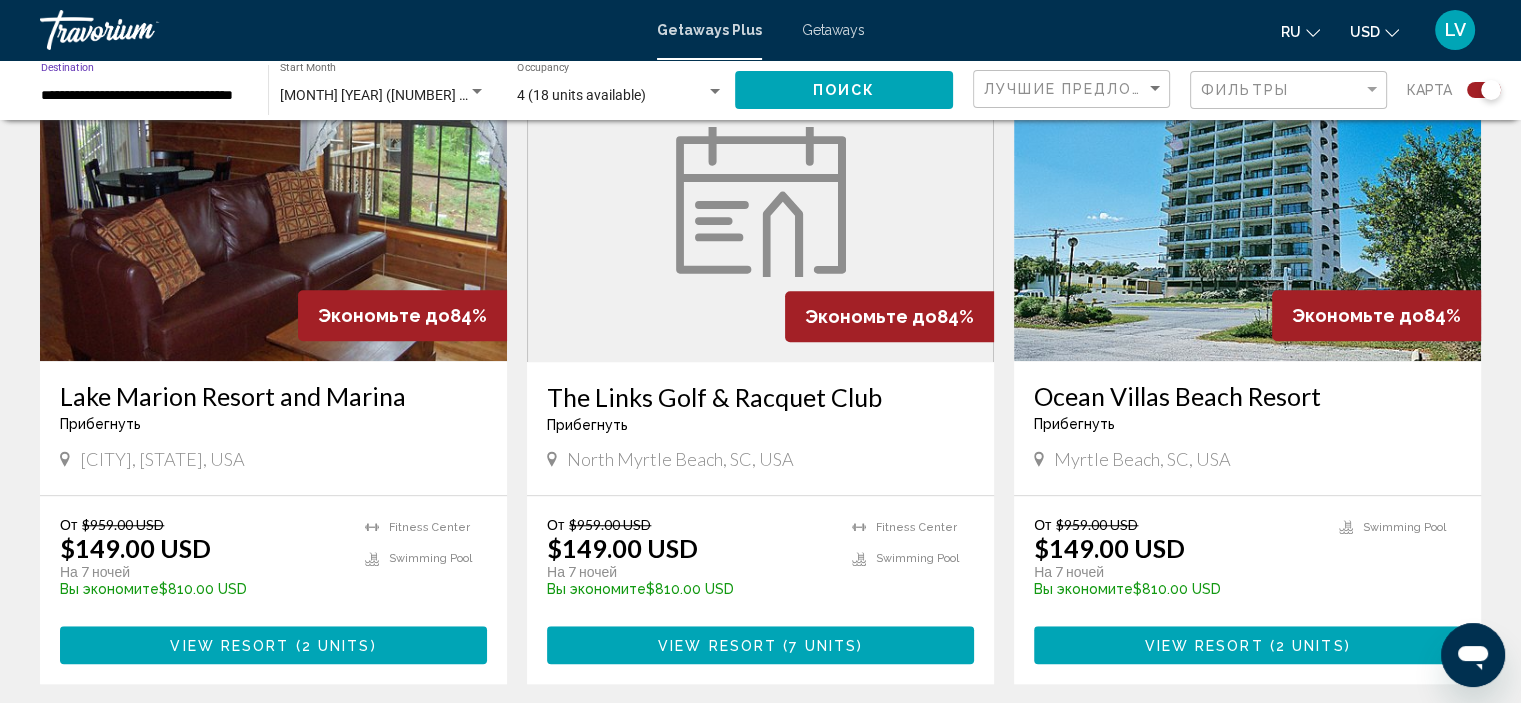 click on "**********" at bounding box center [144, 96] 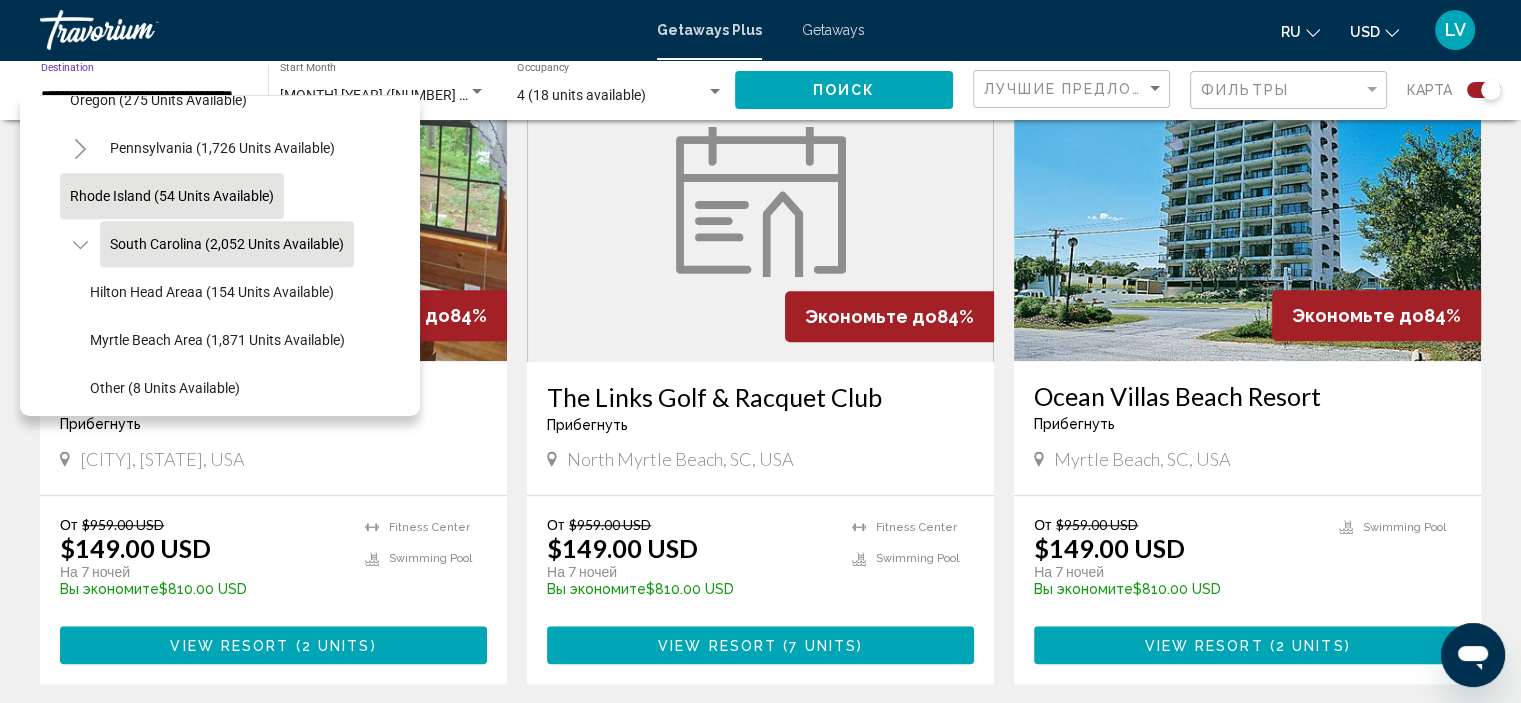 scroll, scrollTop: 1418, scrollLeft: 0, axis: vertical 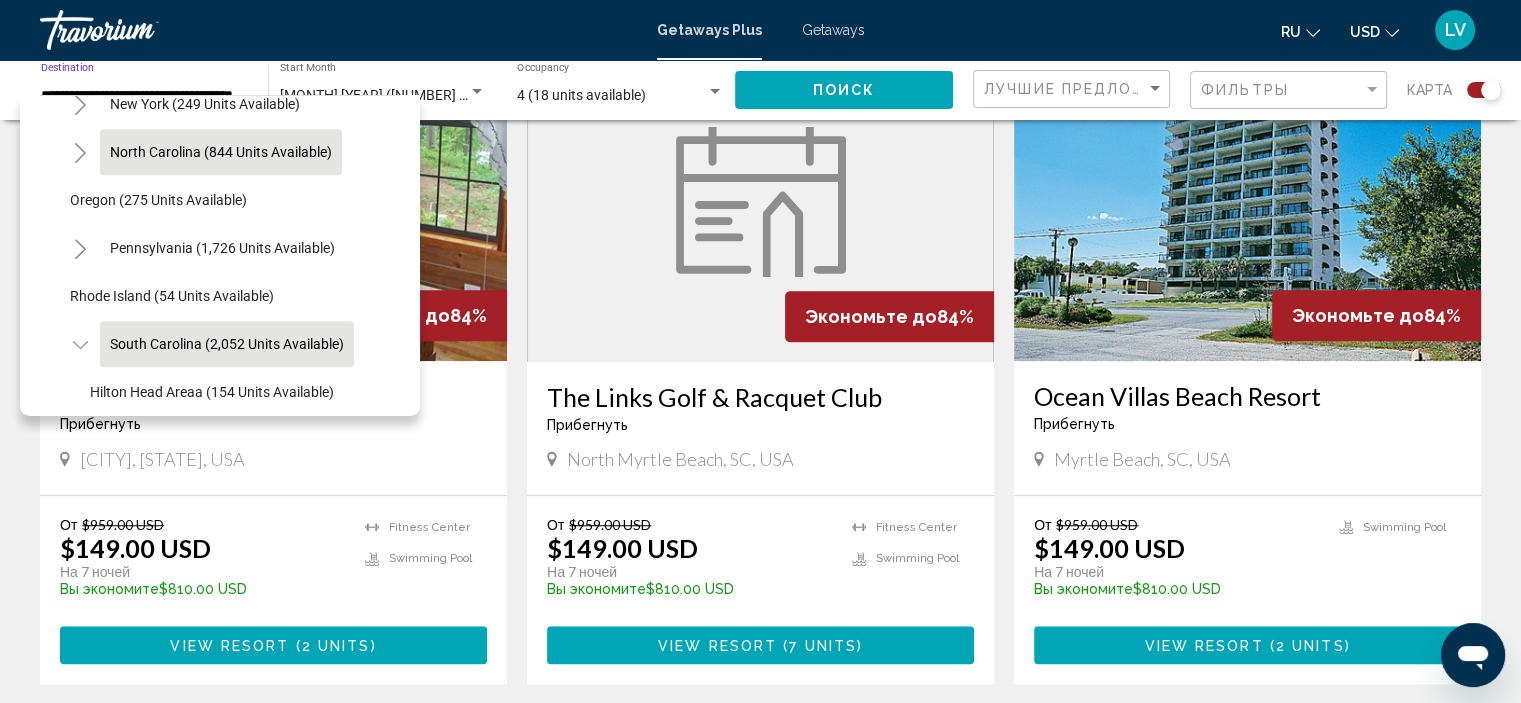 click on "North Carolina (844 units available)" 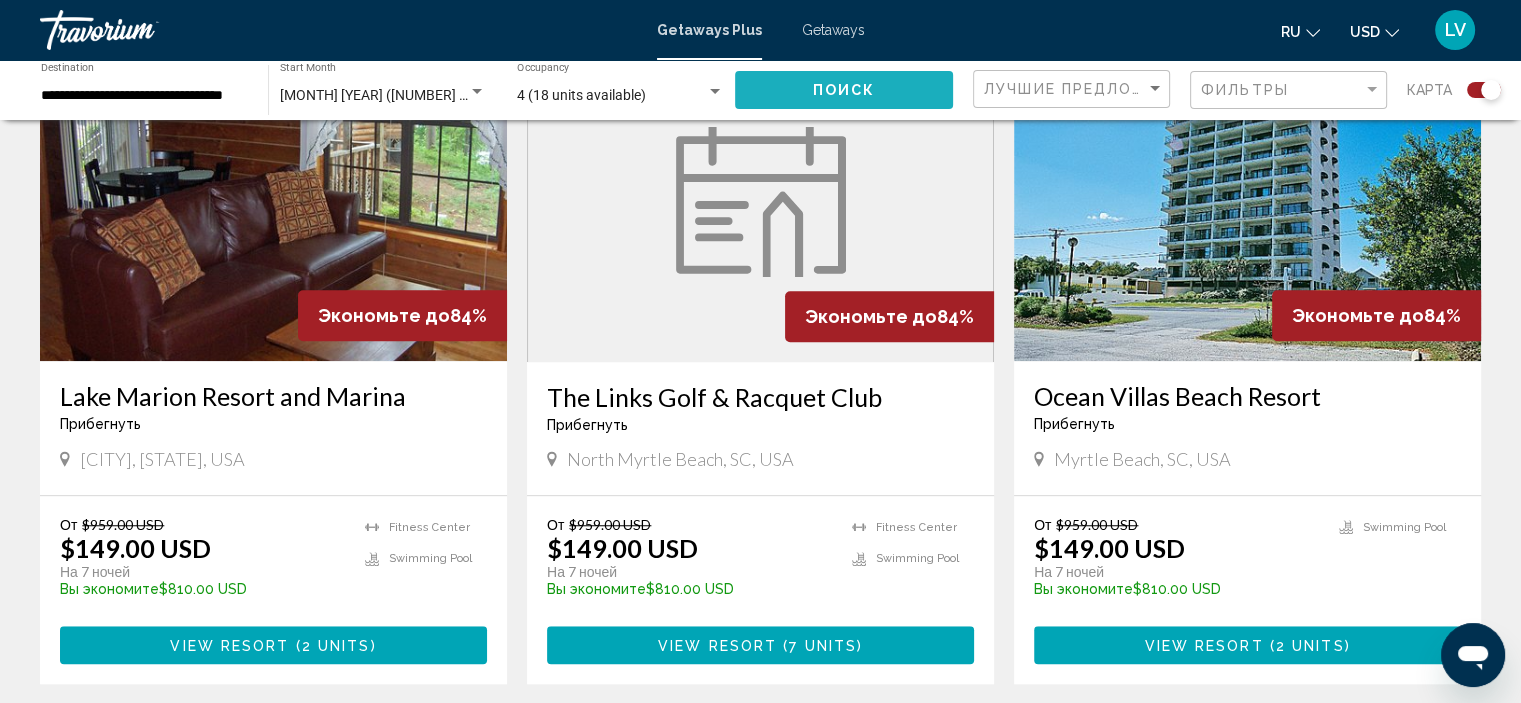 click on "Поиск" 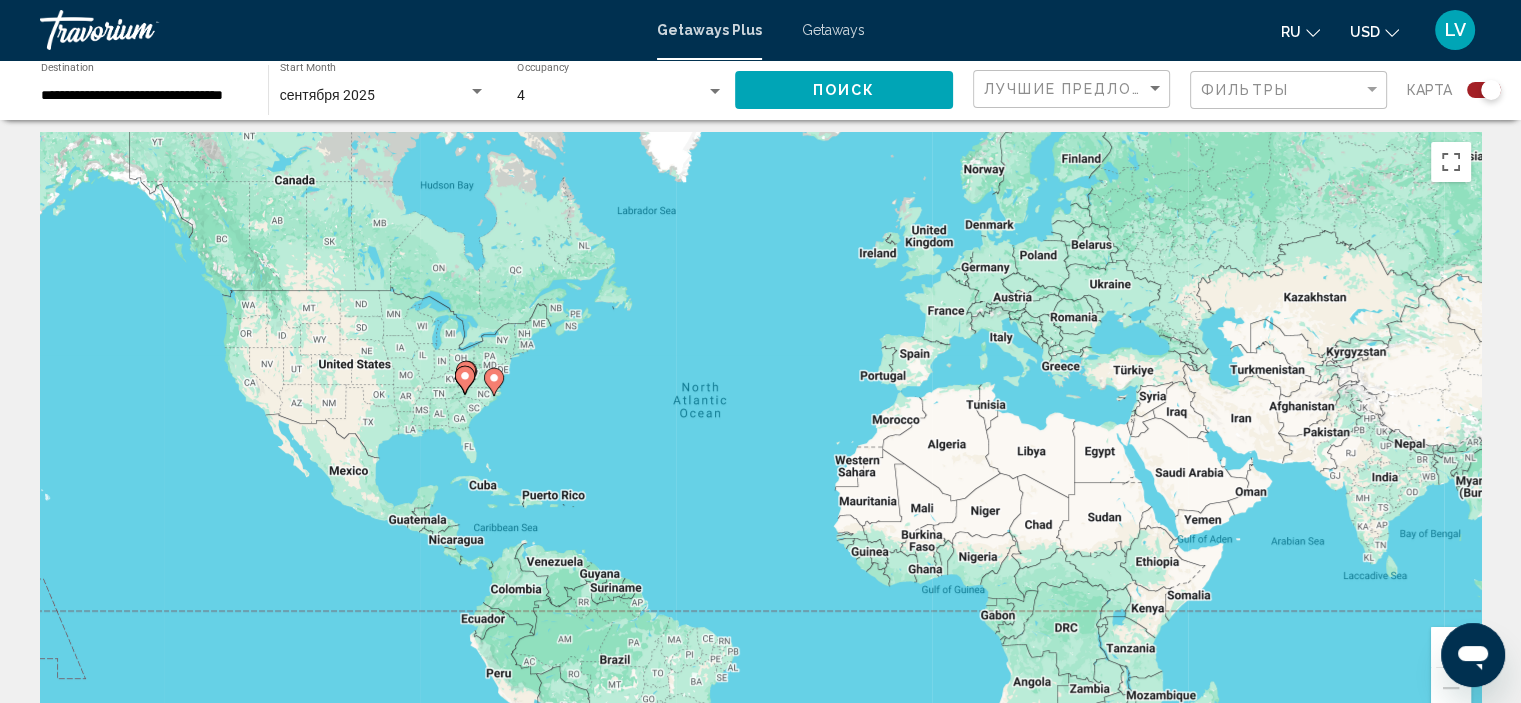 scroll, scrollTop: 0, scrollLeft: 0, axis: both 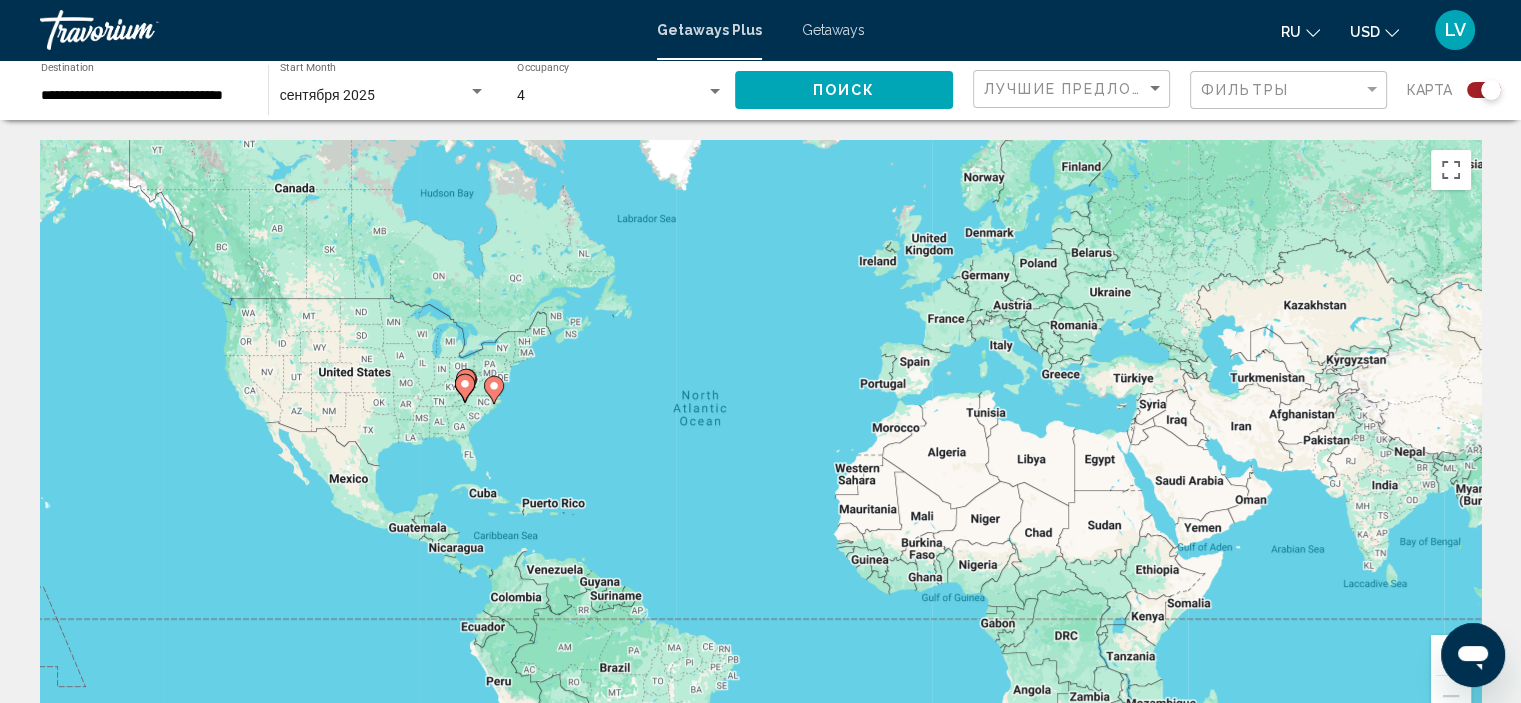 click 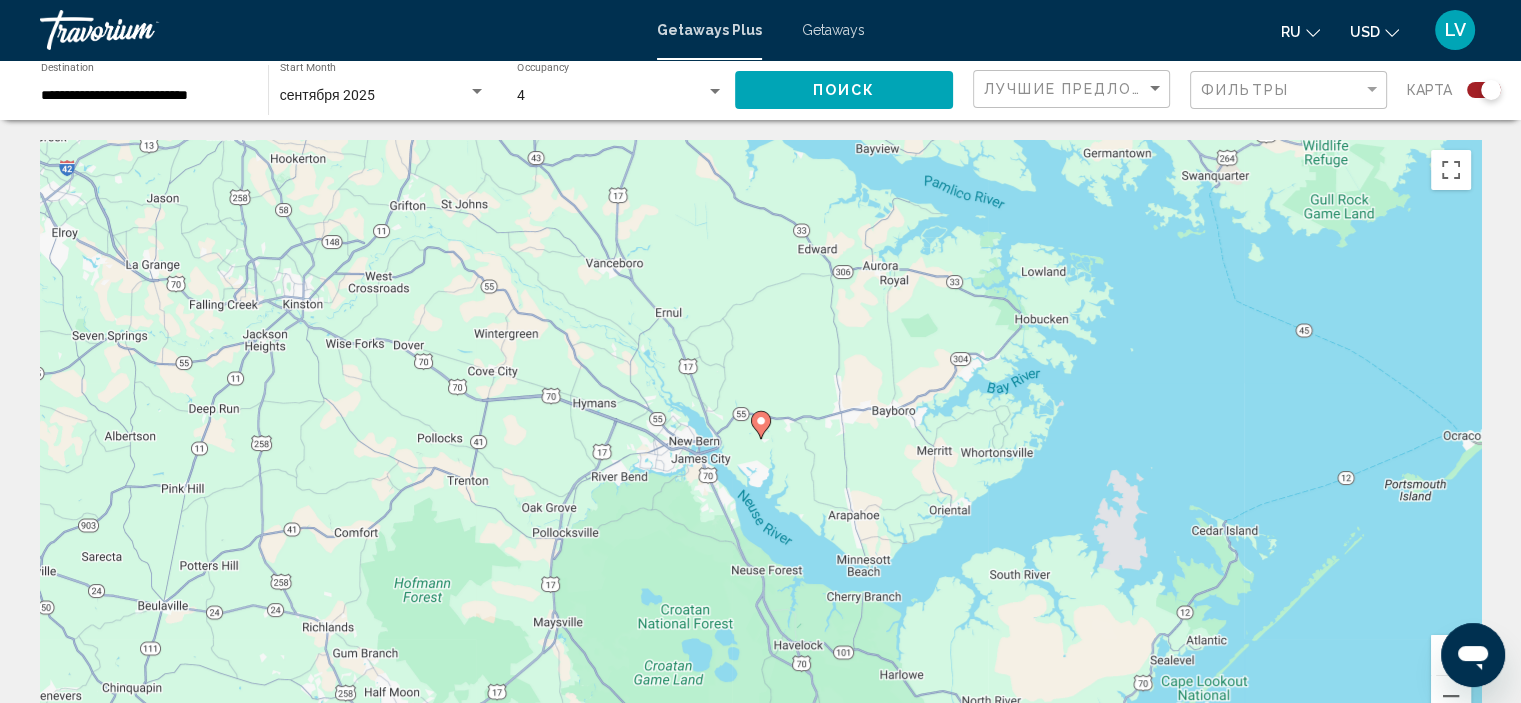 click 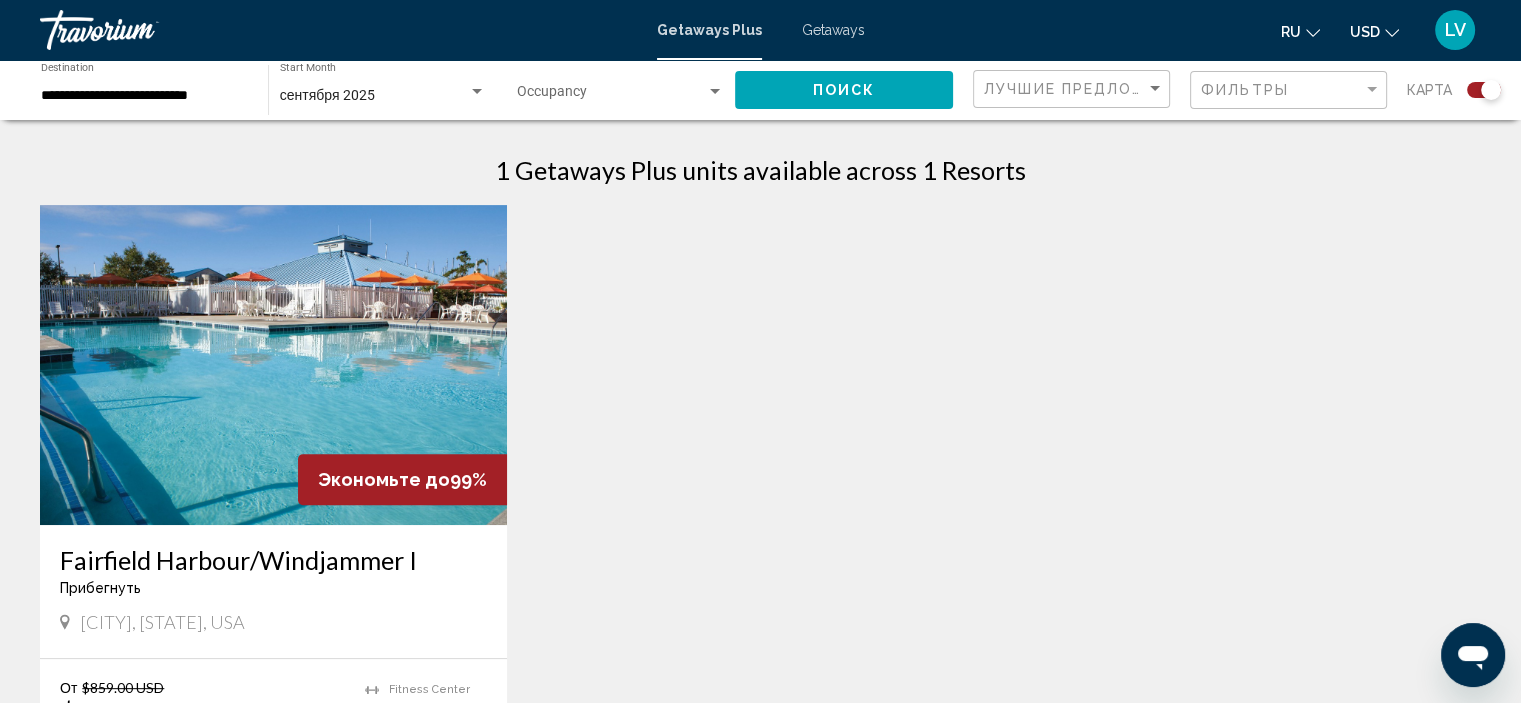 scroll, scrollTop: 800, scrollLeft: 0, axis: vertical 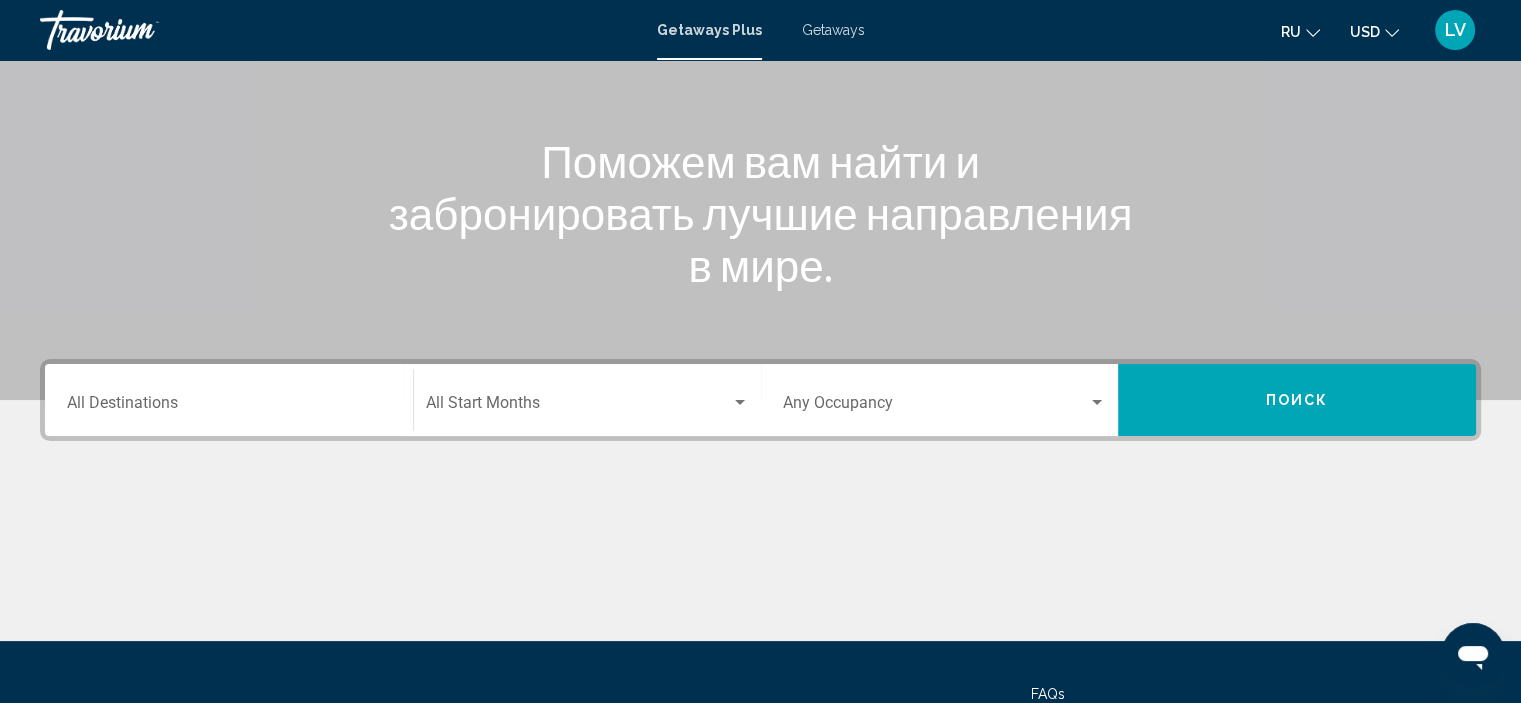 click on "Destination All Destinations" at bounding box center [229, 400] 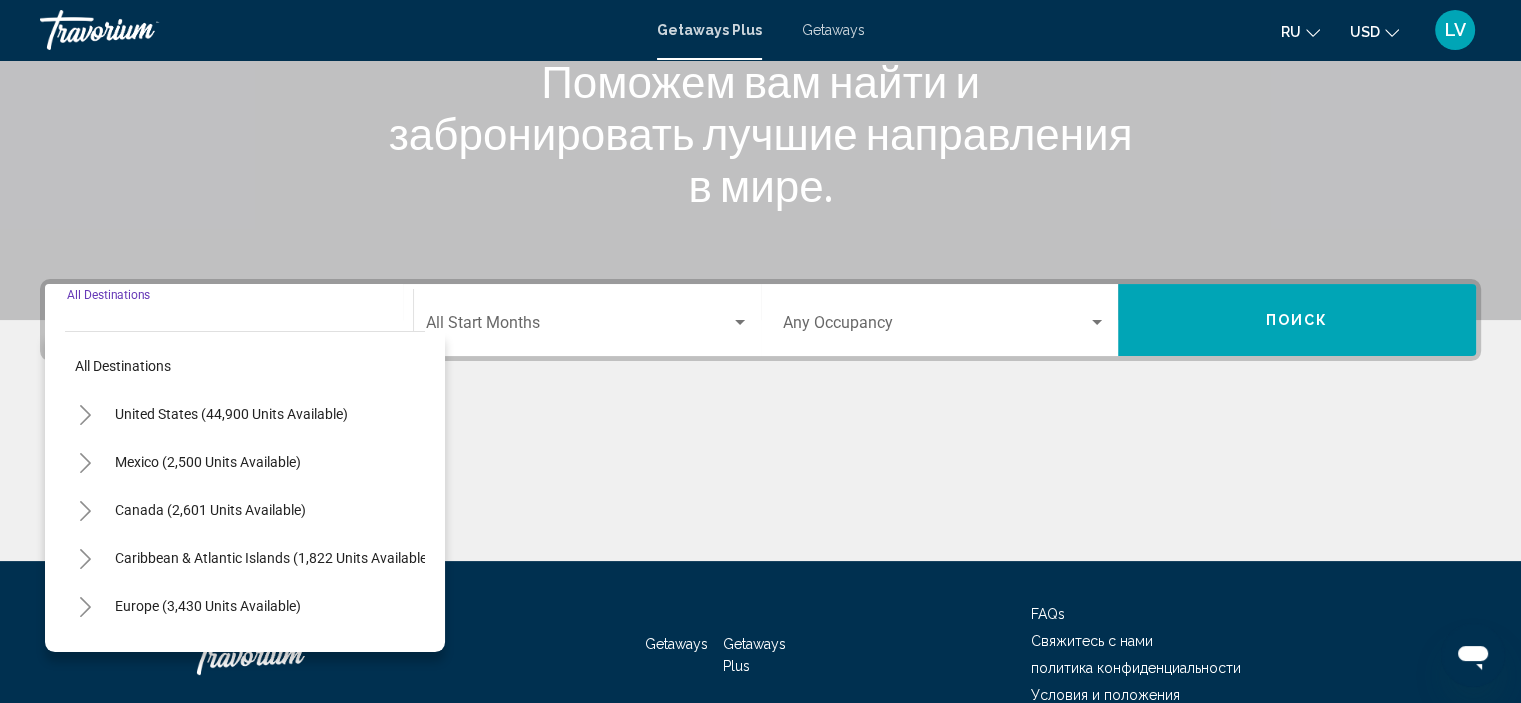 scroll, scrollTop: 382, scrollLeft: 0, axis: vertical 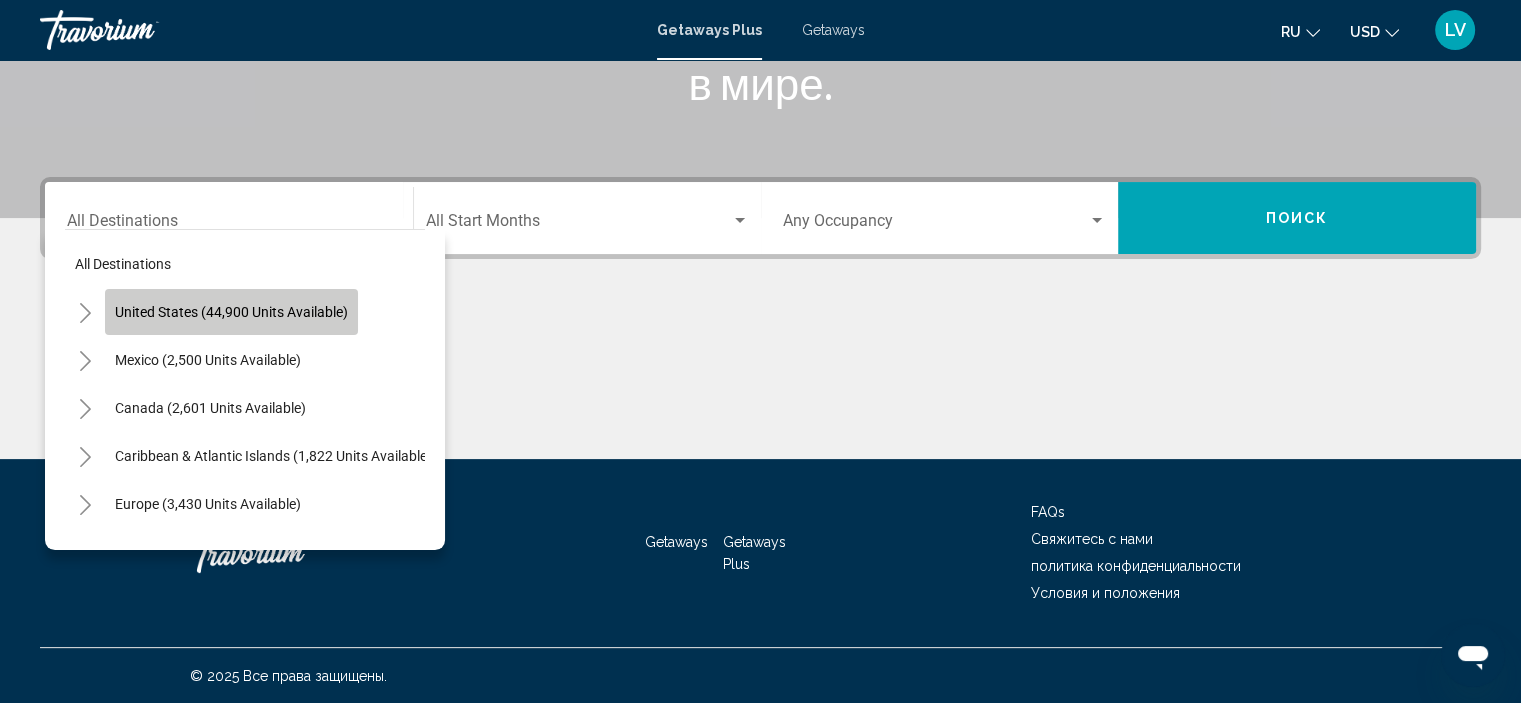 click on "United States (44,900 units available)" 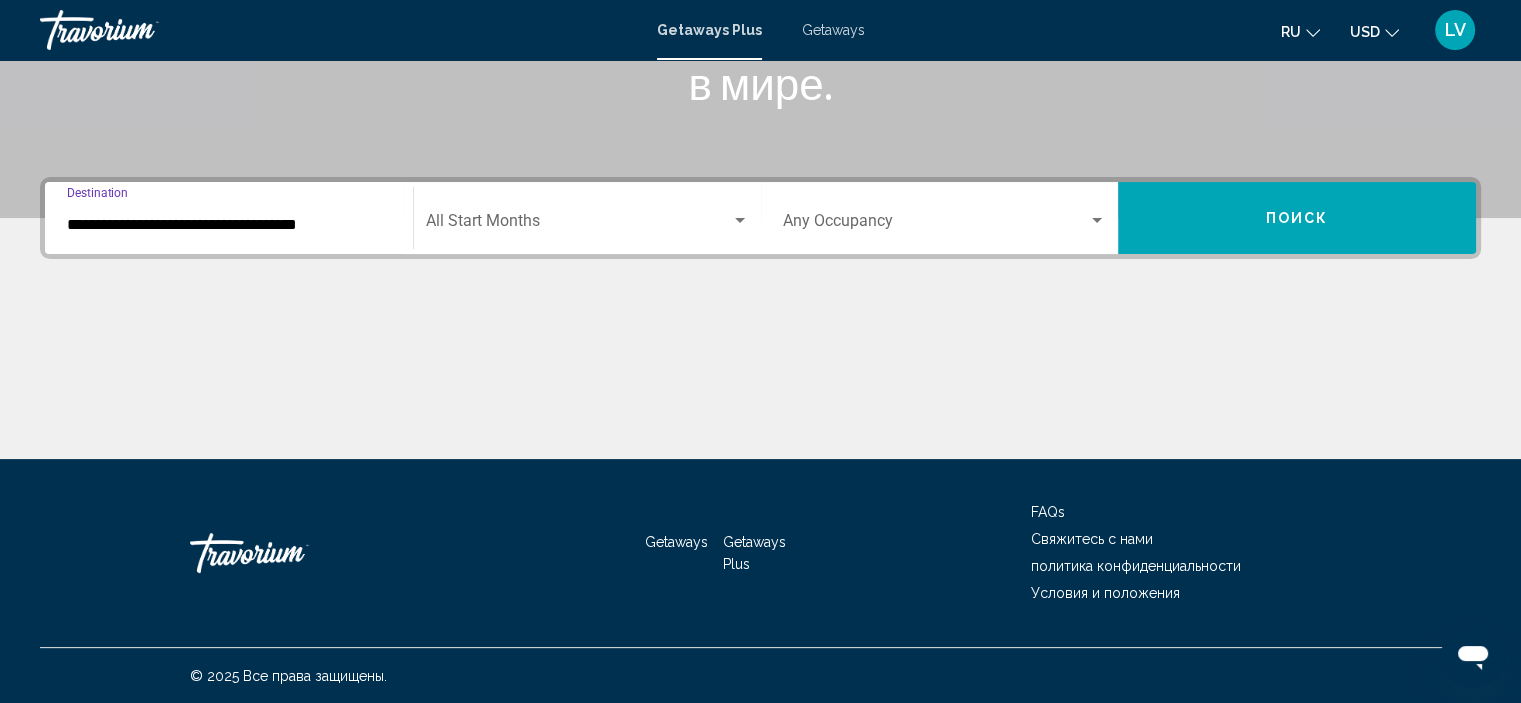 click on "Start Month All Start Months" 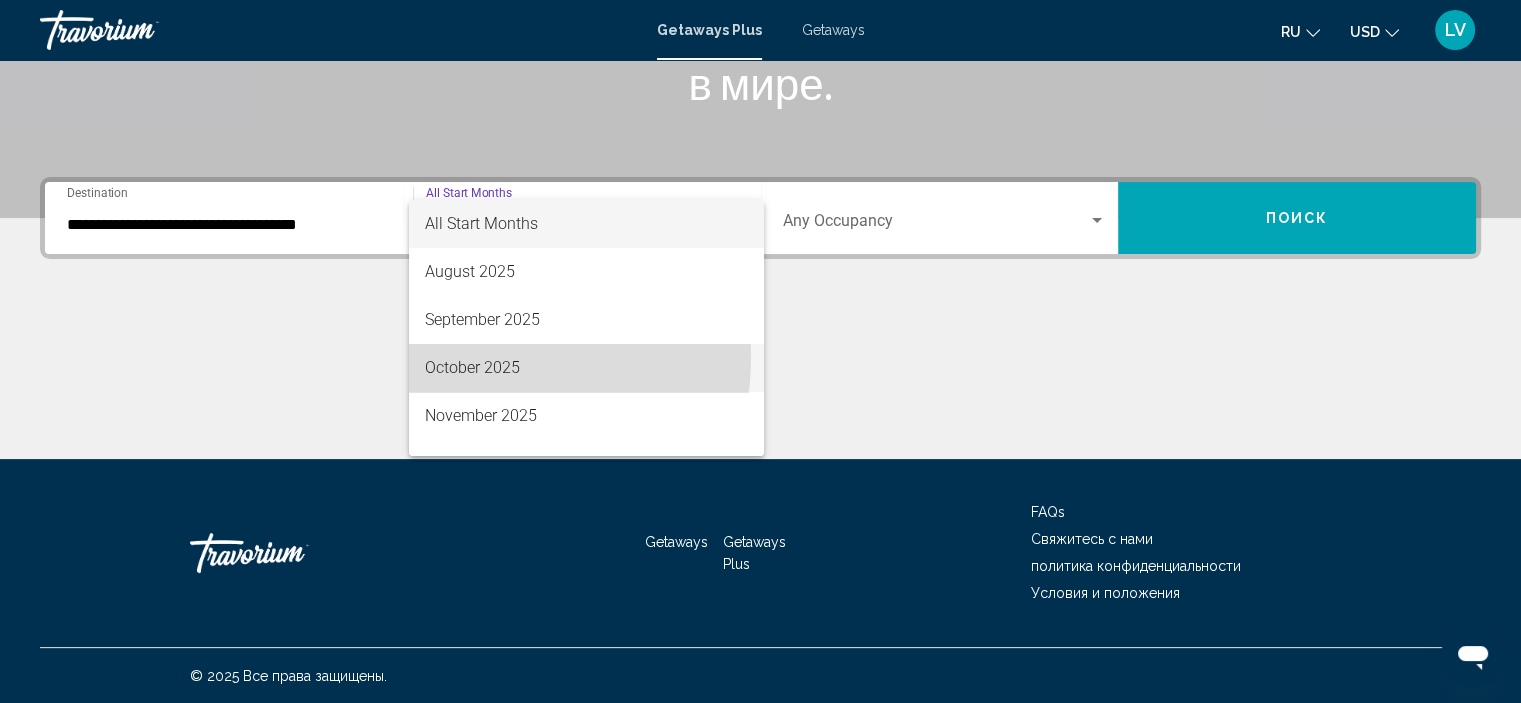 click on "October 2025" at bounding box center [586, 368] 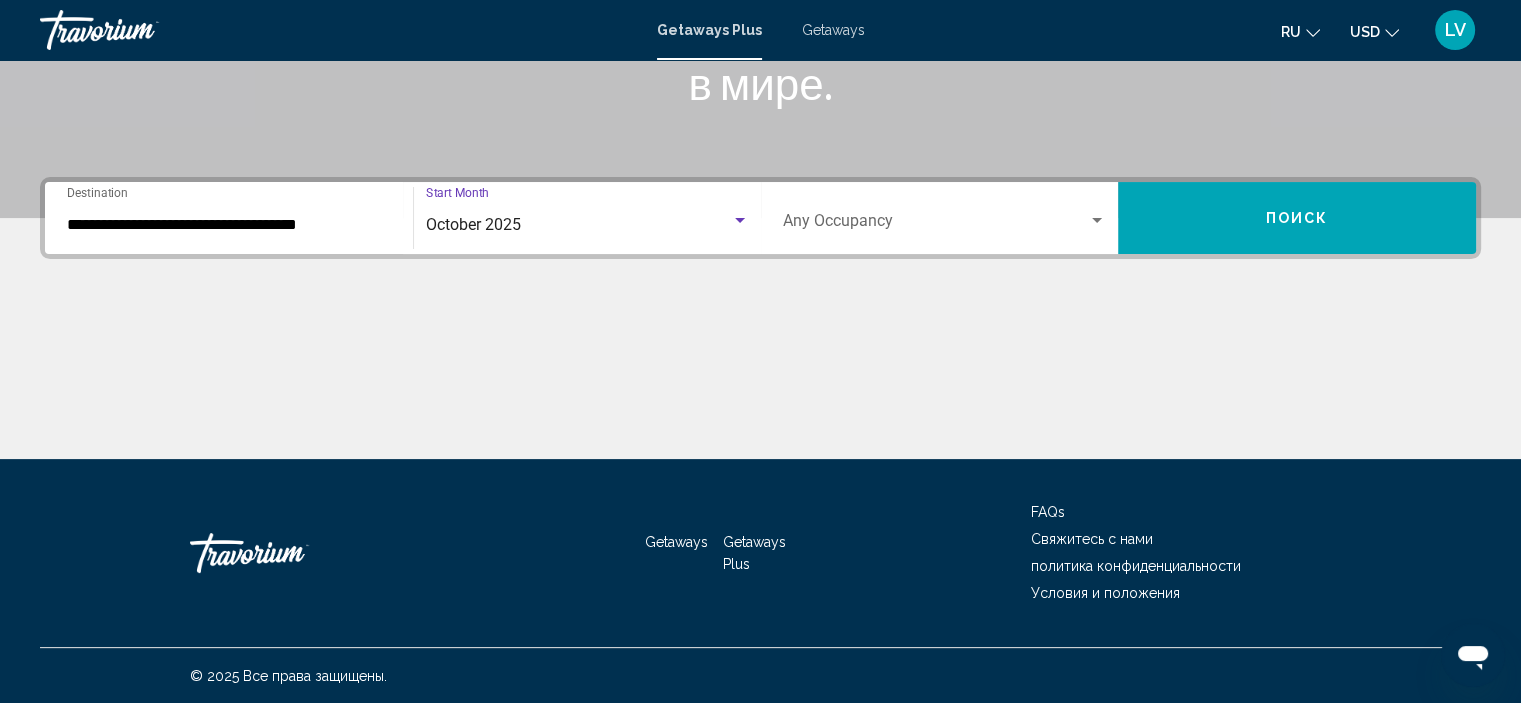 click on "Поиск" at bounding box center [1297, 218] 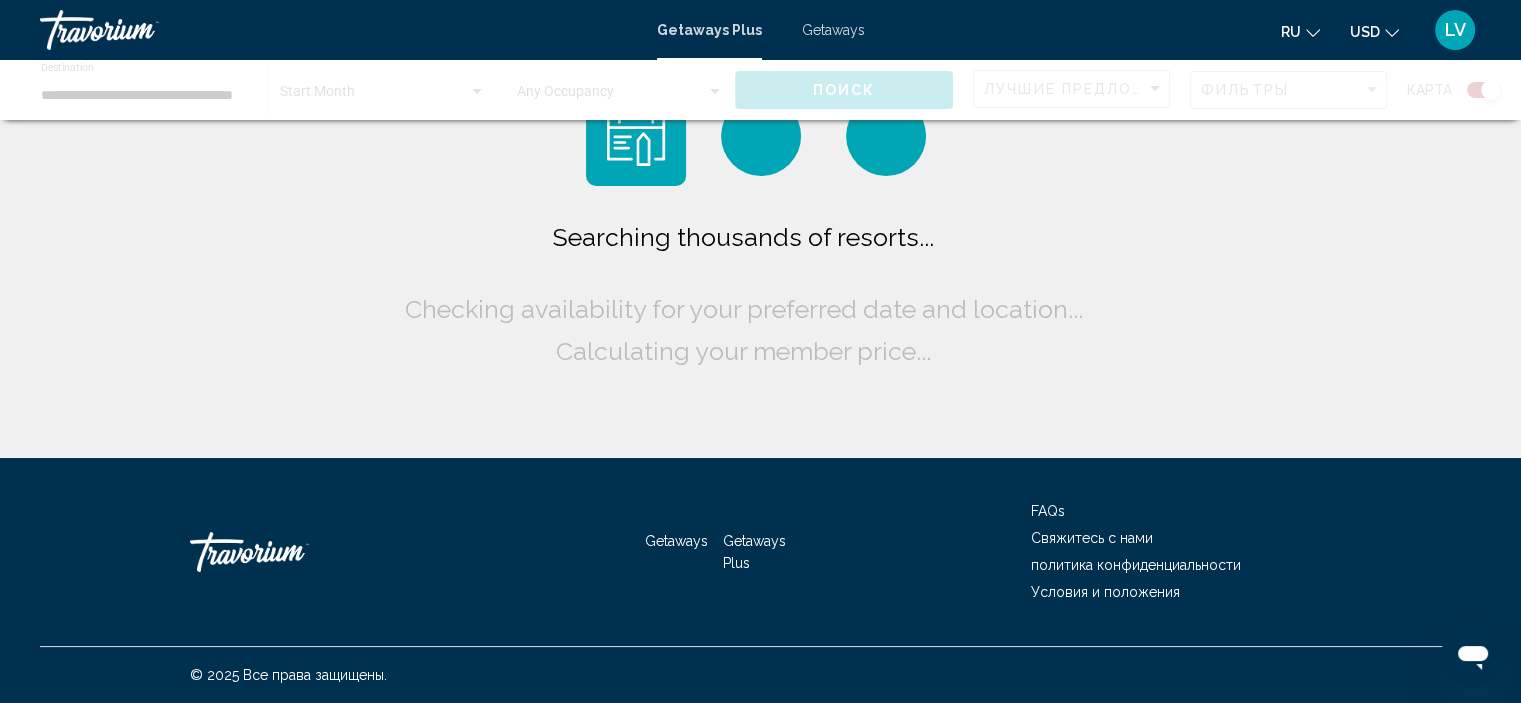 scroll, scrollTop: 0, scrollLeft: 0, axis: both 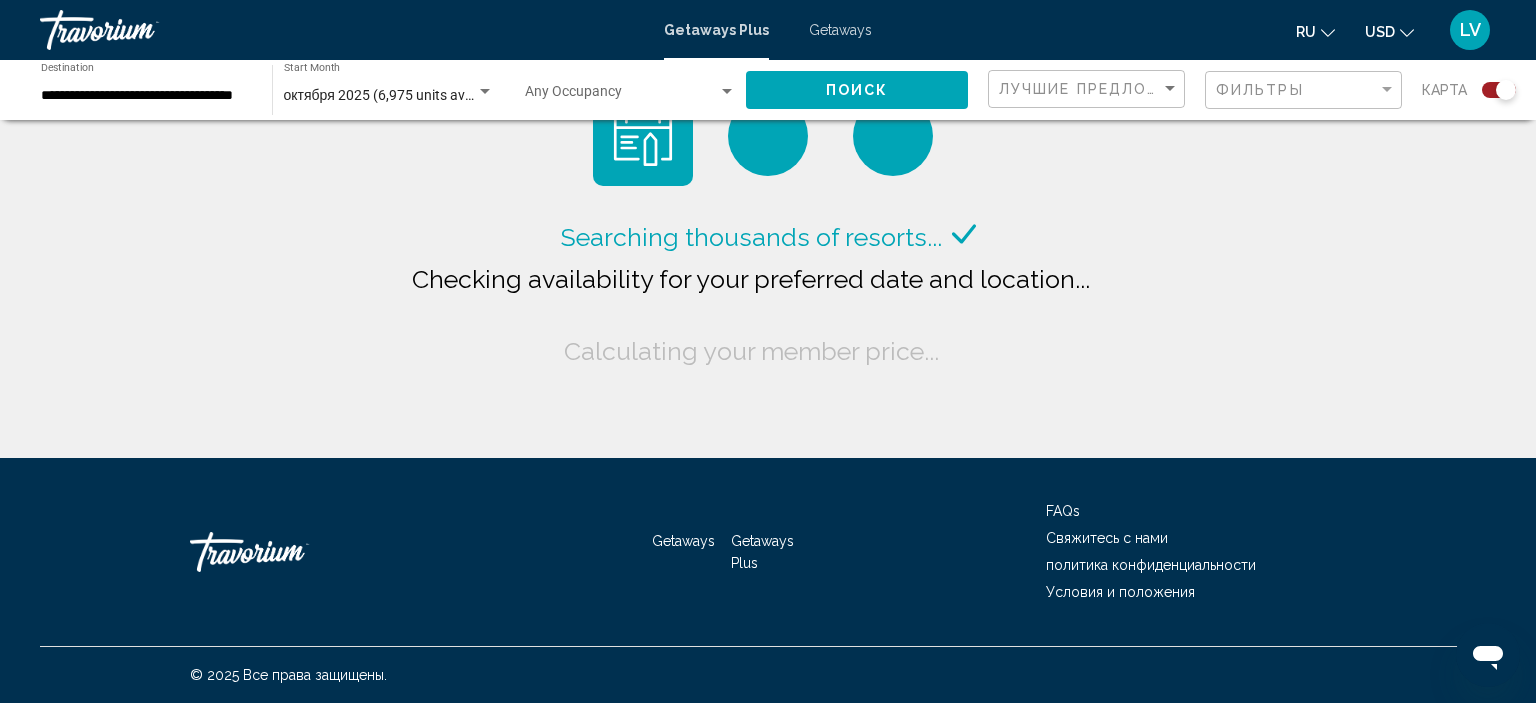 click at bounding box center [621, 96] 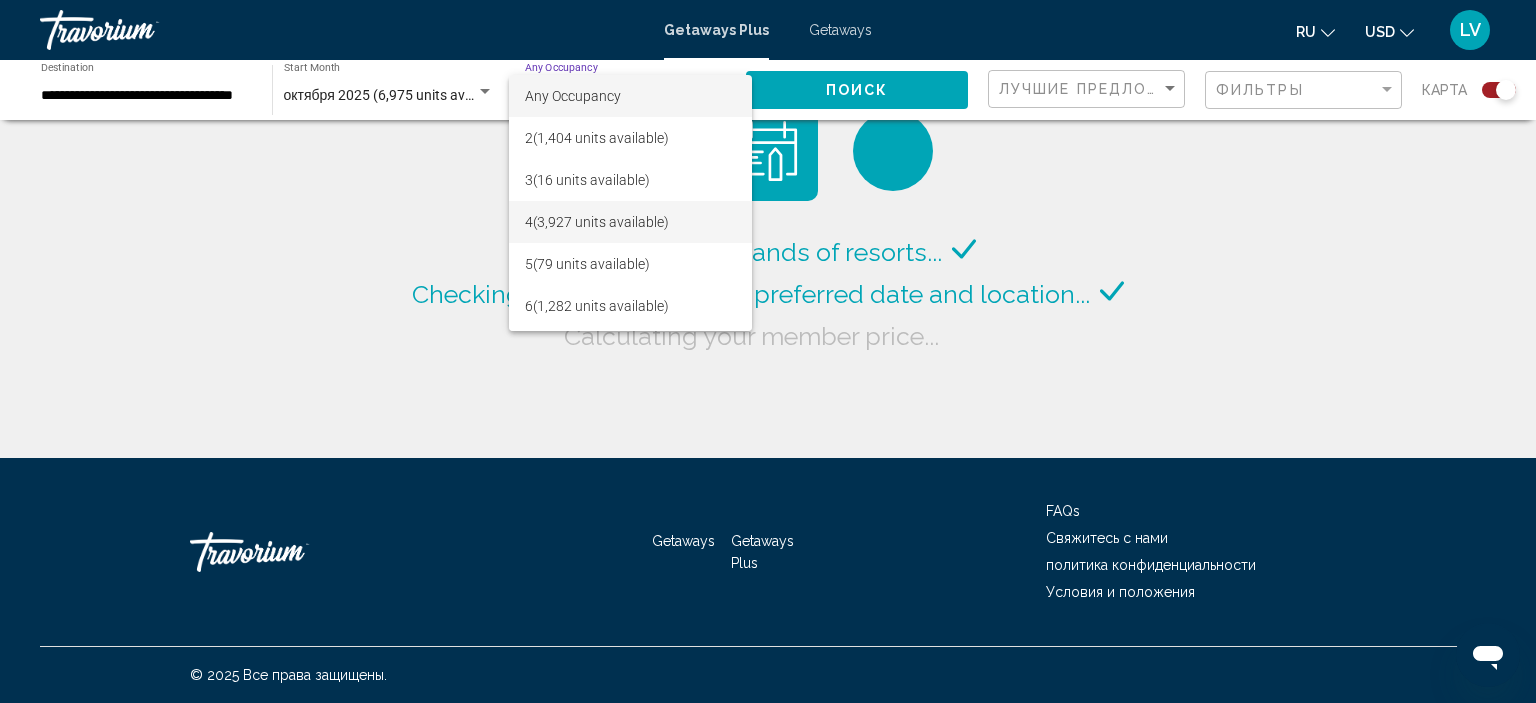 click on "4  (3,927 units available)" at bounding box center (630, 222) 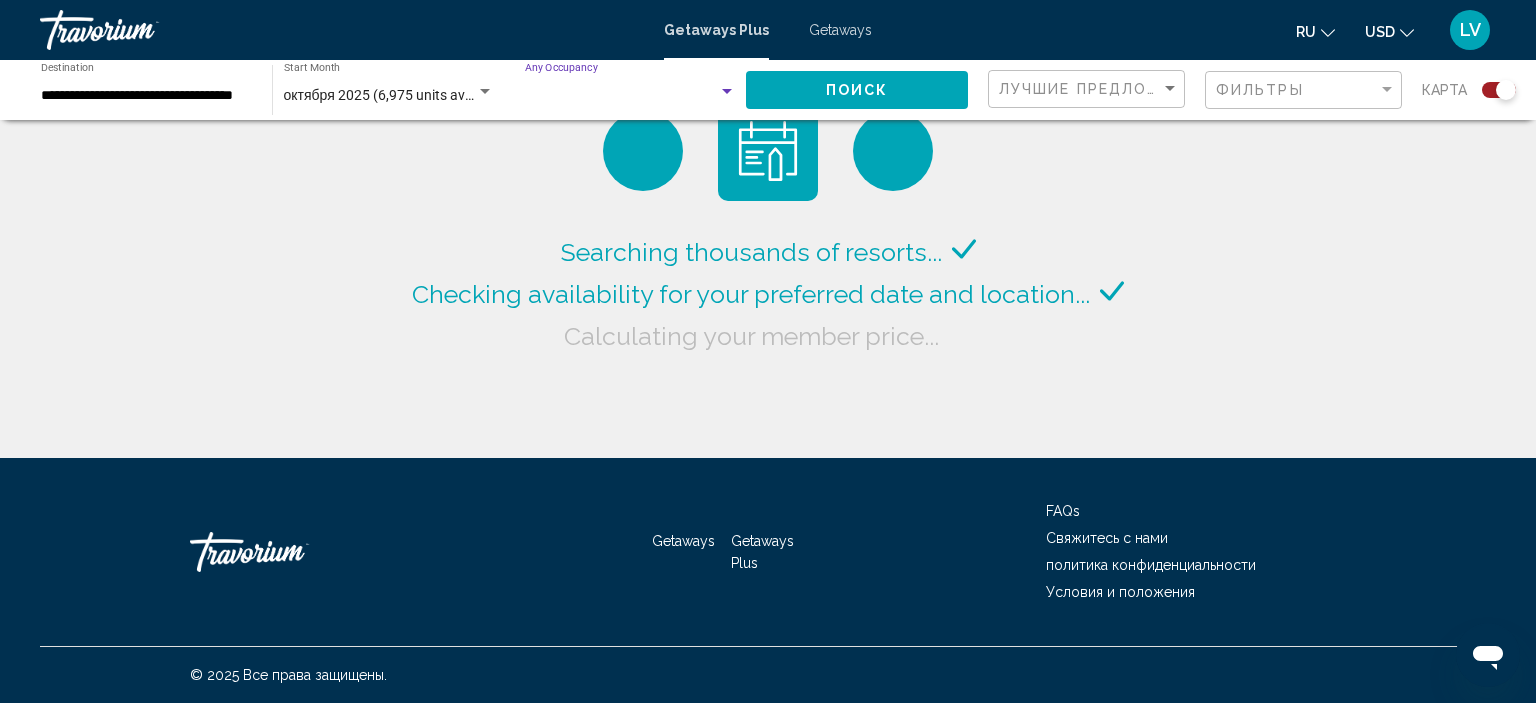 click on "Searching thousands of resorts...
Checking availability for your preferred date and location...
Calculating your member price..." 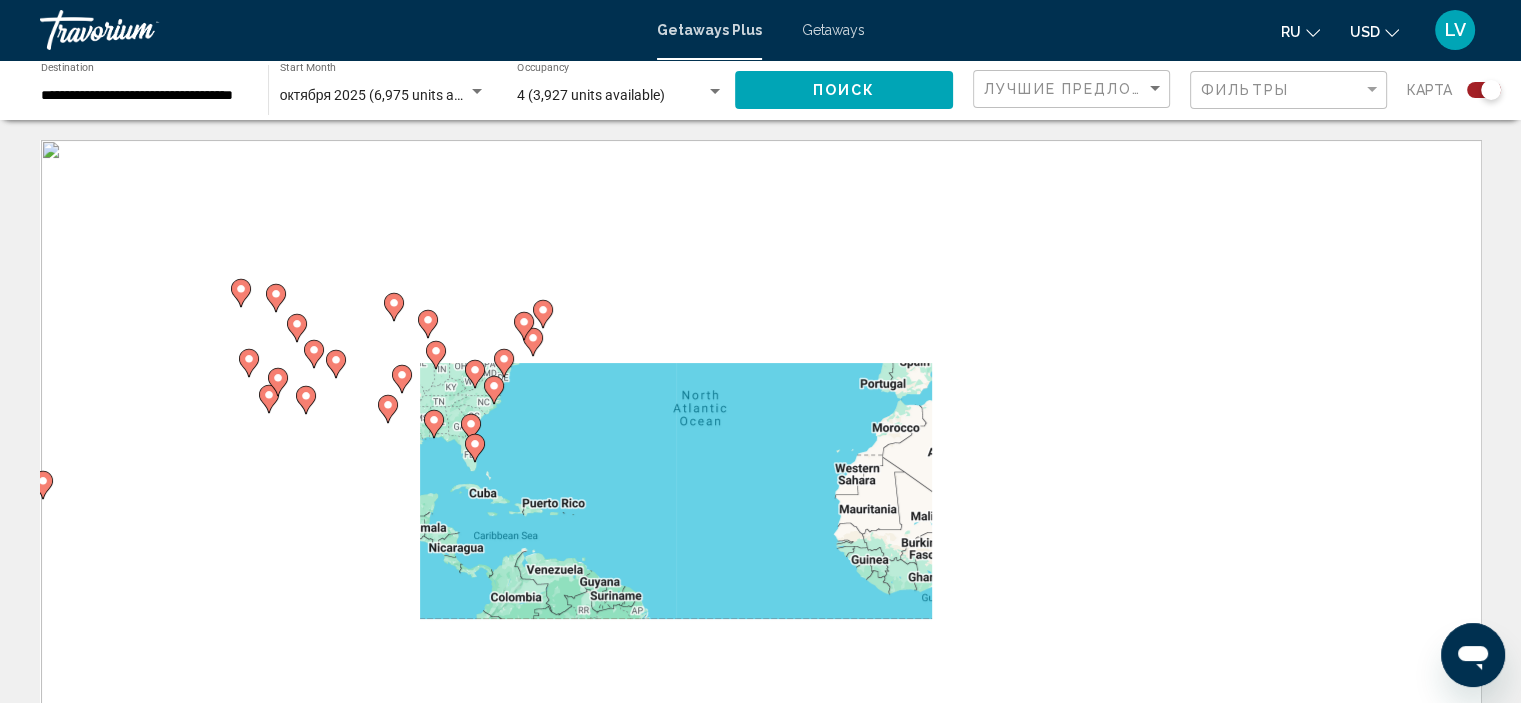click on "Поиск" 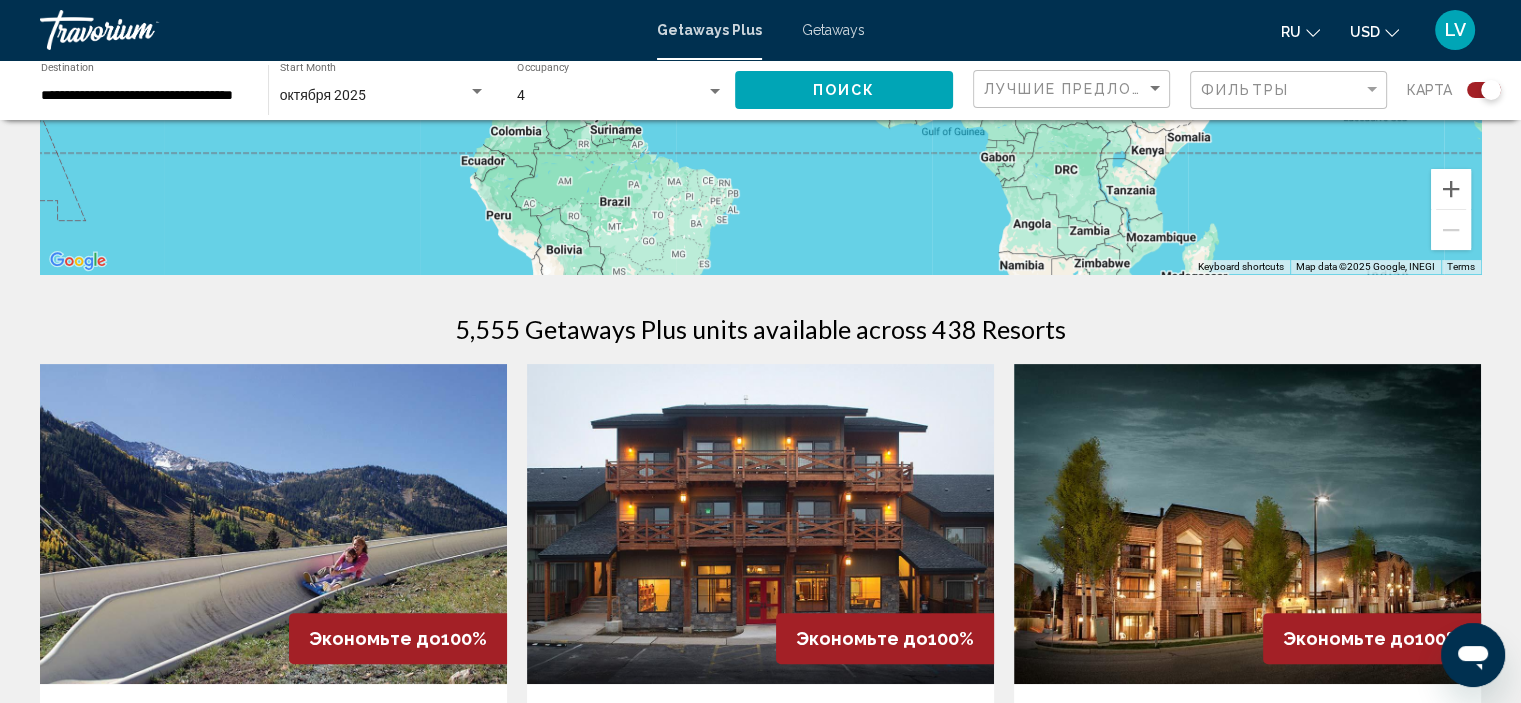 scroll, scrollTop: 400, scrollLeft: 0, axis: vertical 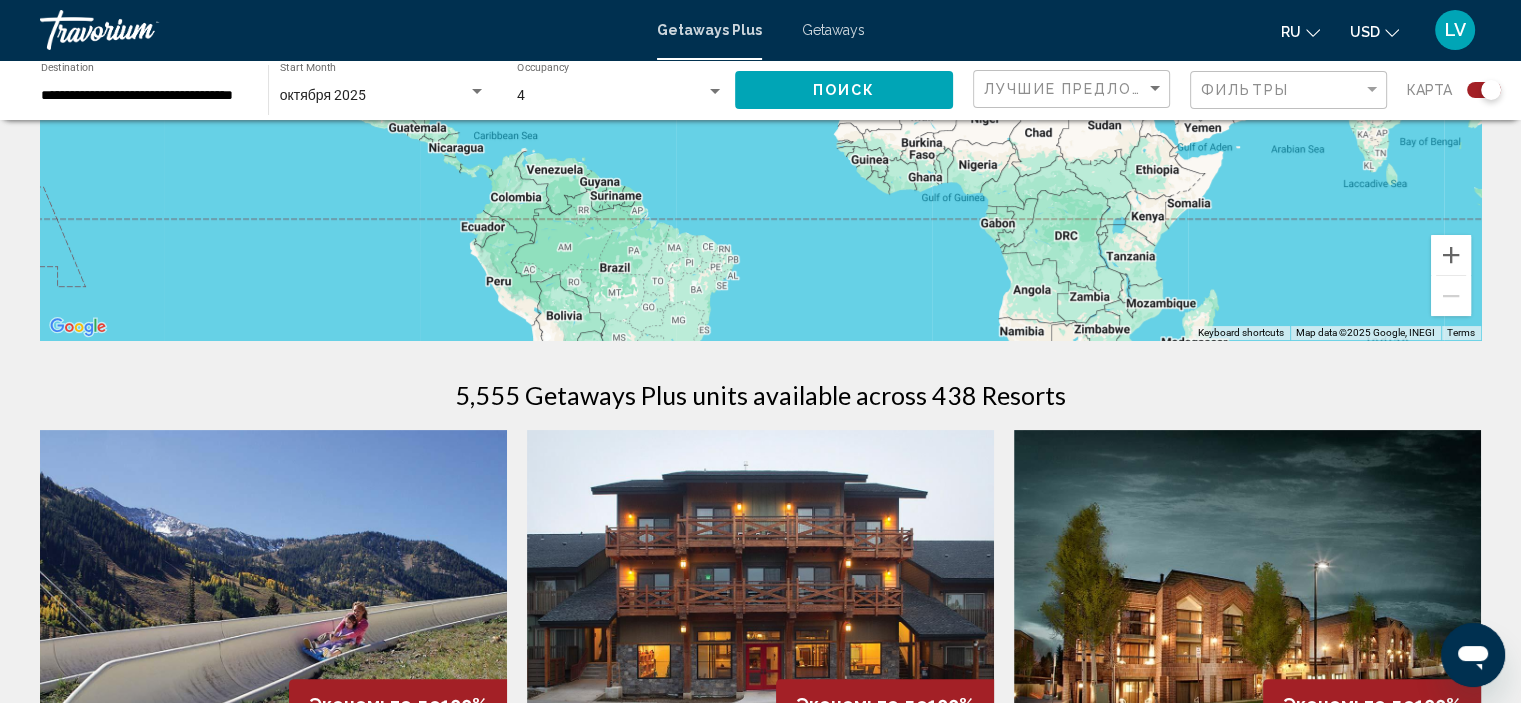 click on "**********" at bounding box center (144, 96) 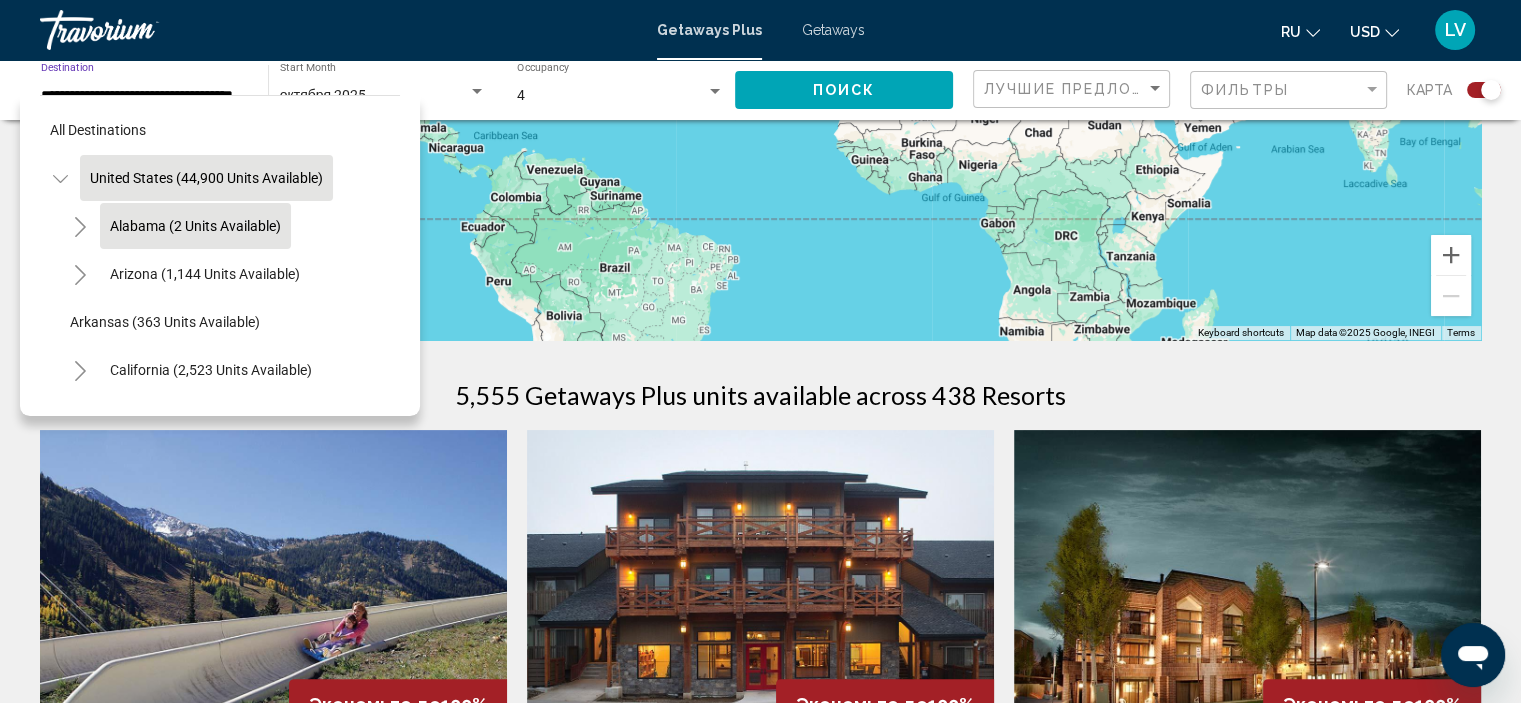 click on "Alabama (2 units available)" 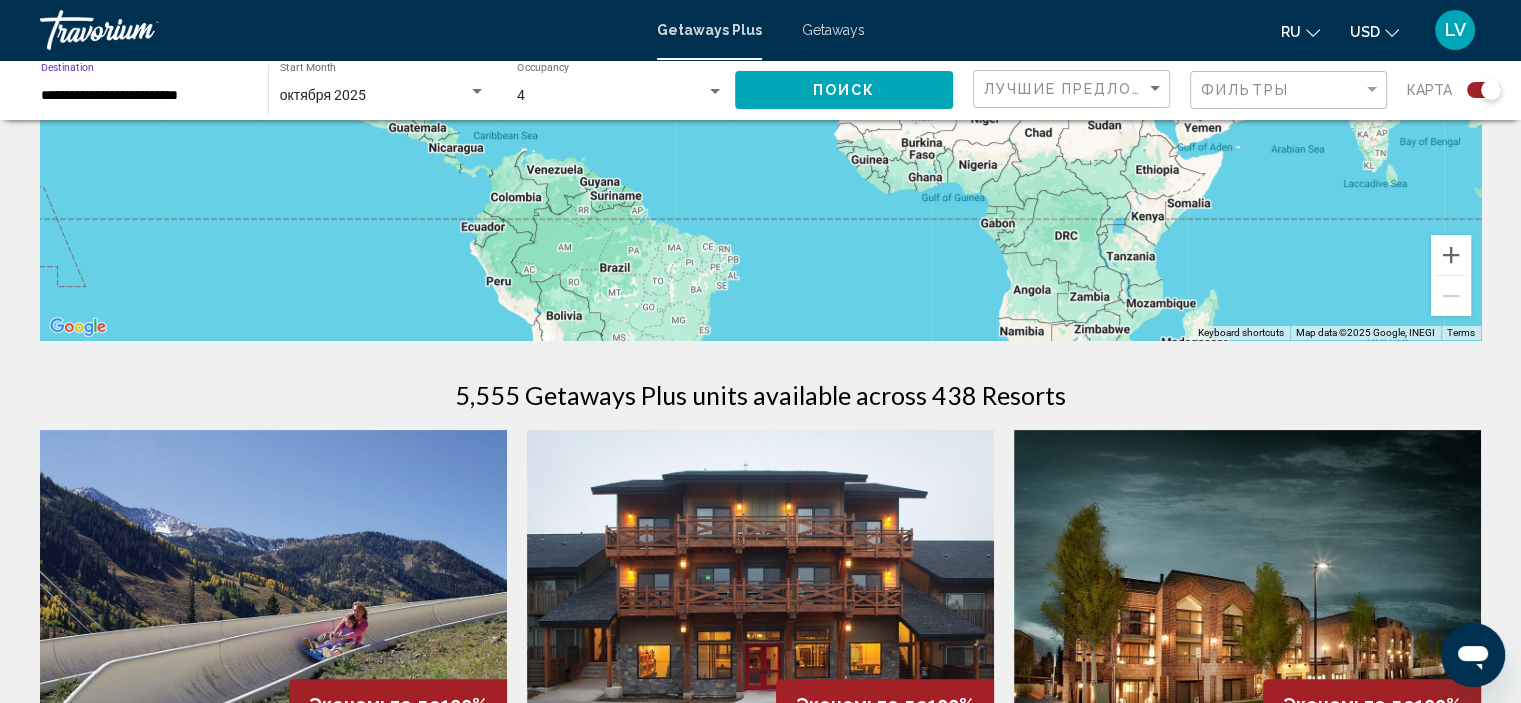 click on "Поиск" 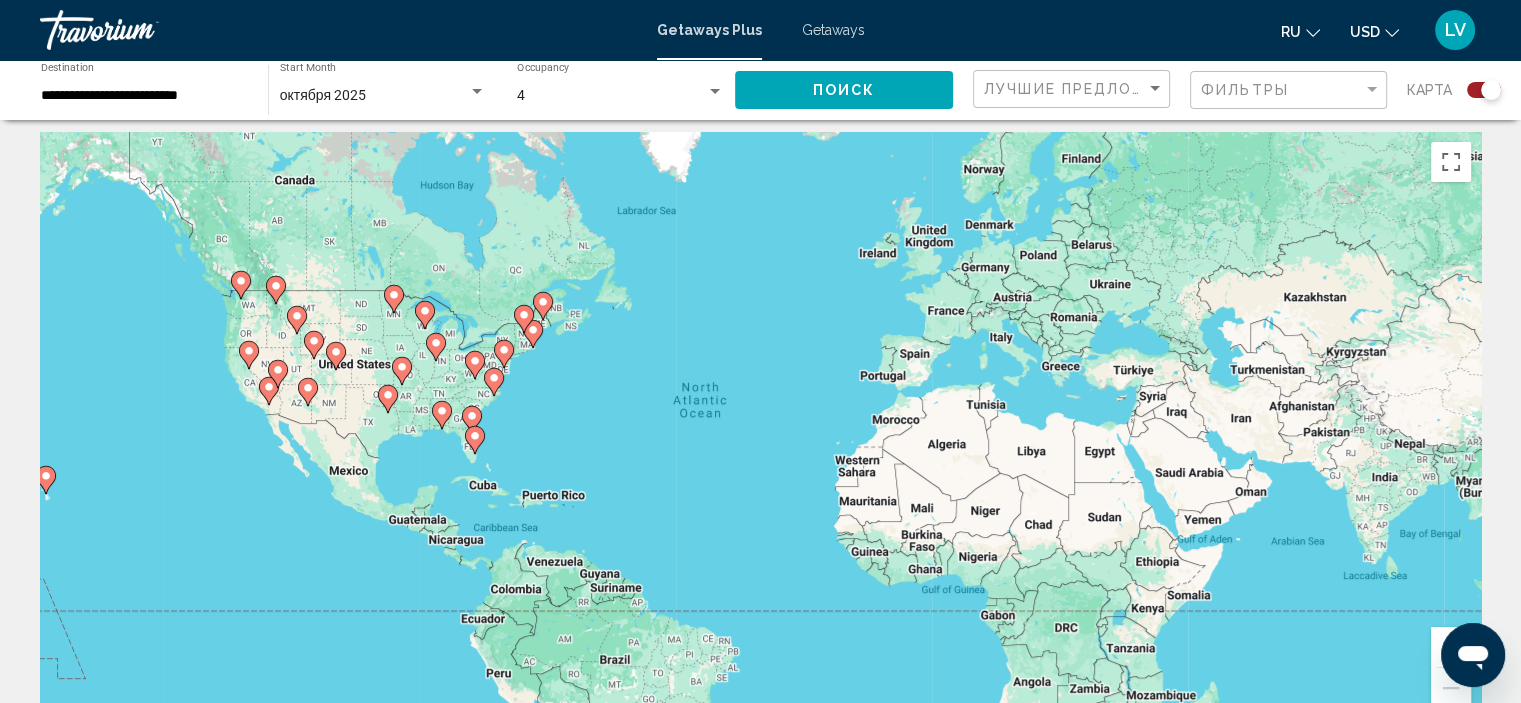 scroll, scrollTop: 0, scrollLeft: 0, axis: both 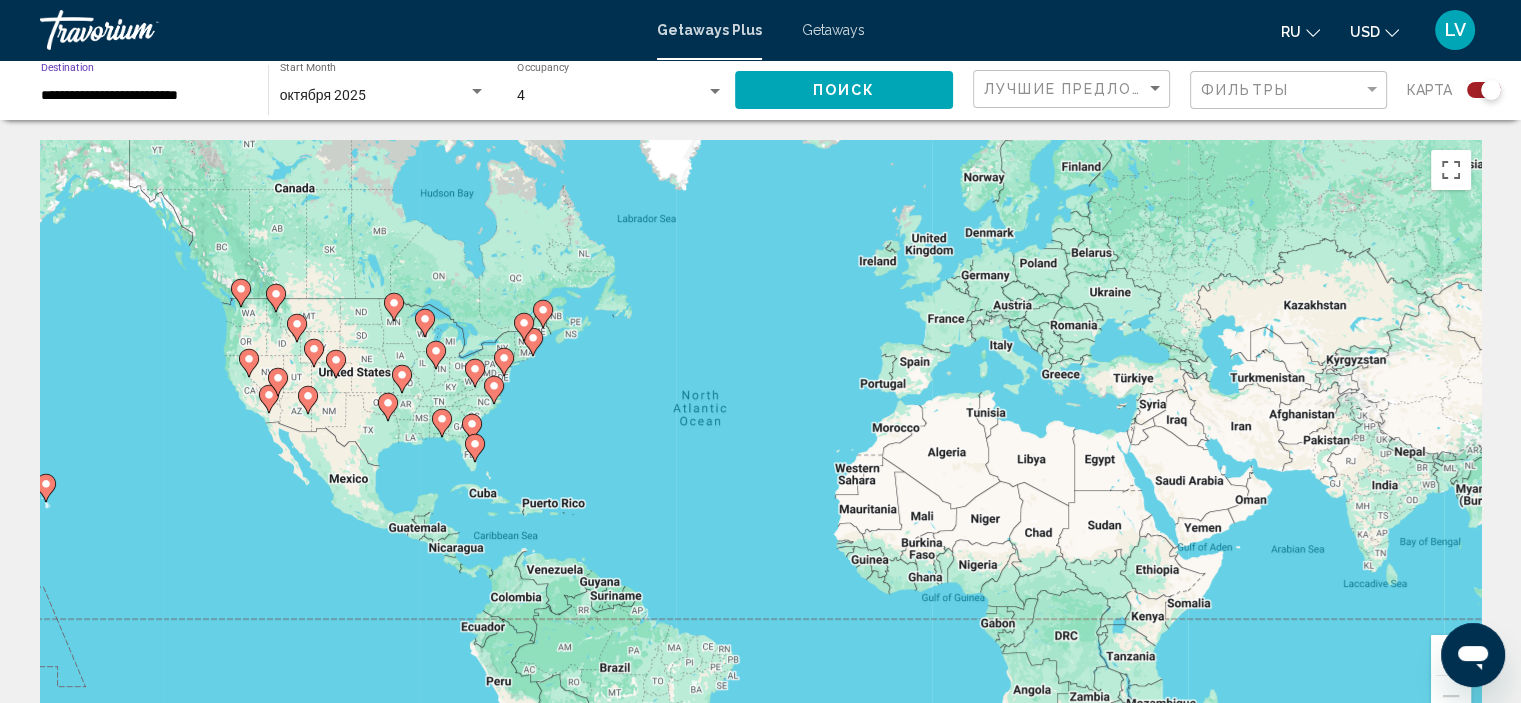click on "**********" at bounding box center (144, 96) 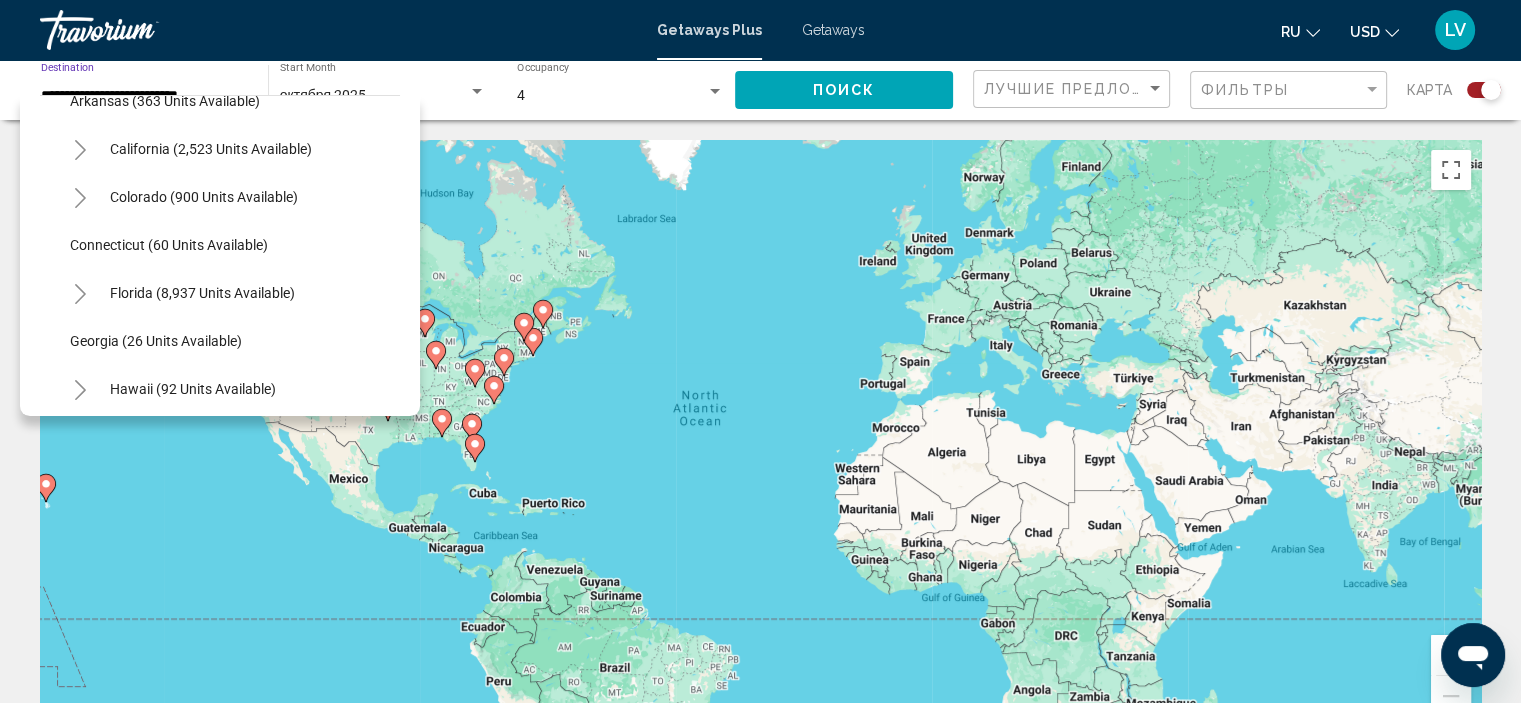 scroll, scrollTop: 300, scrollLeft: 0, axis: vertical 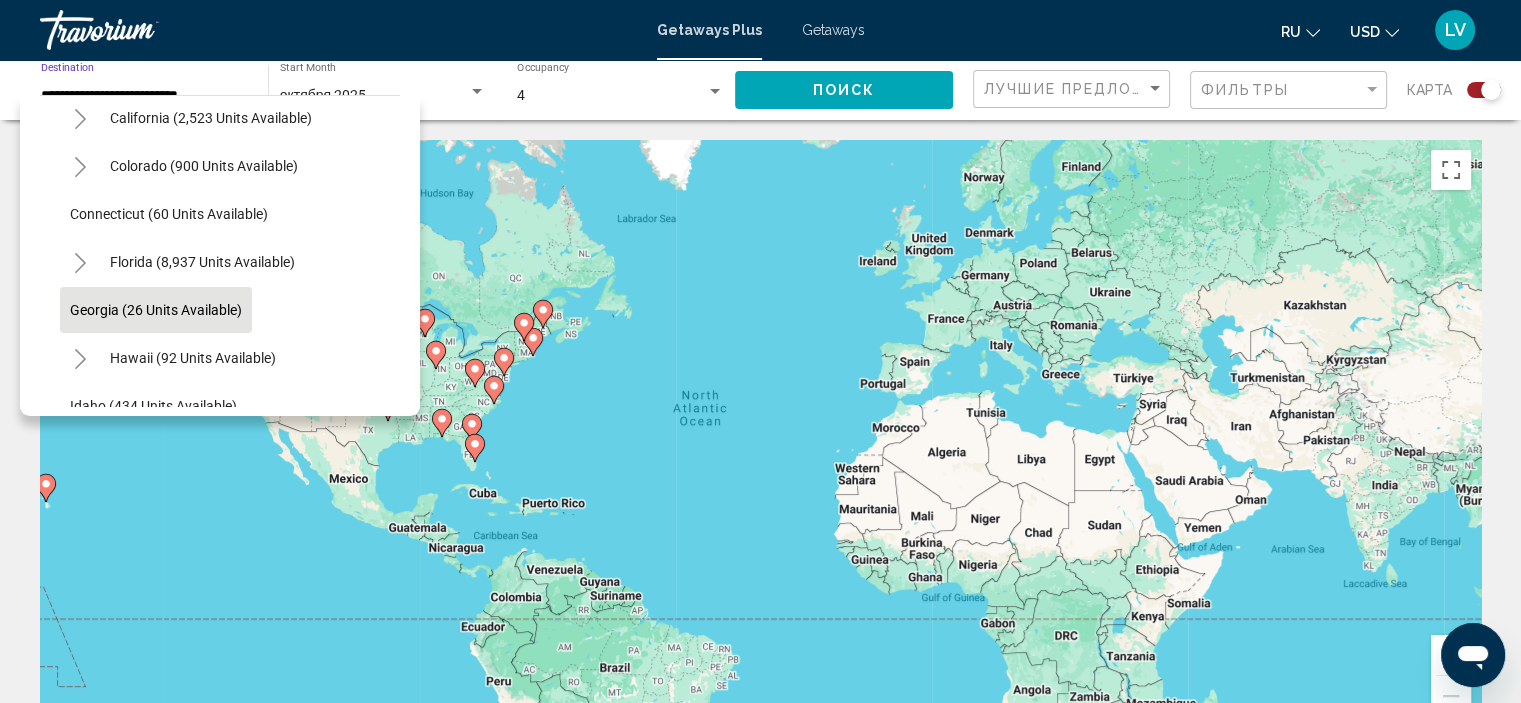 click on "Georgia (26 units available)" 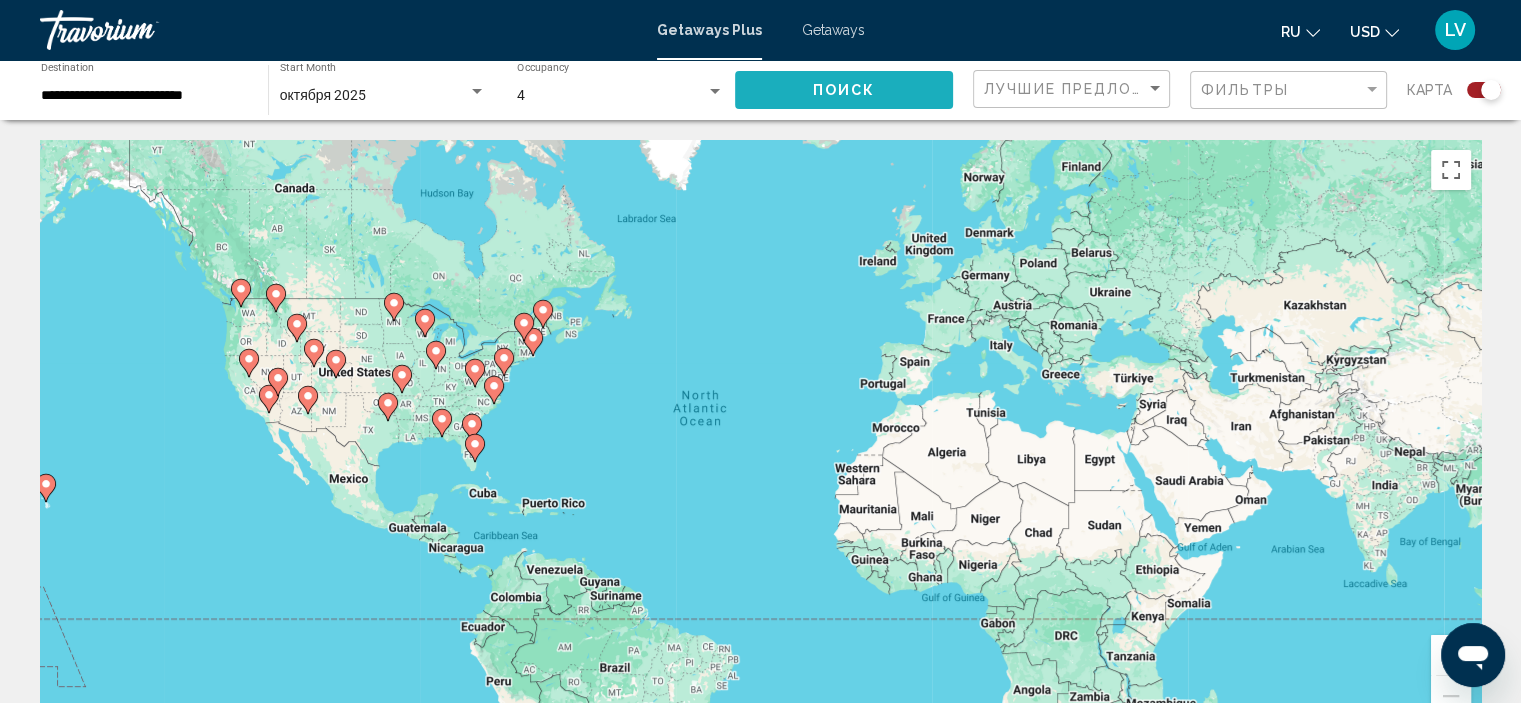click on "Поиск" 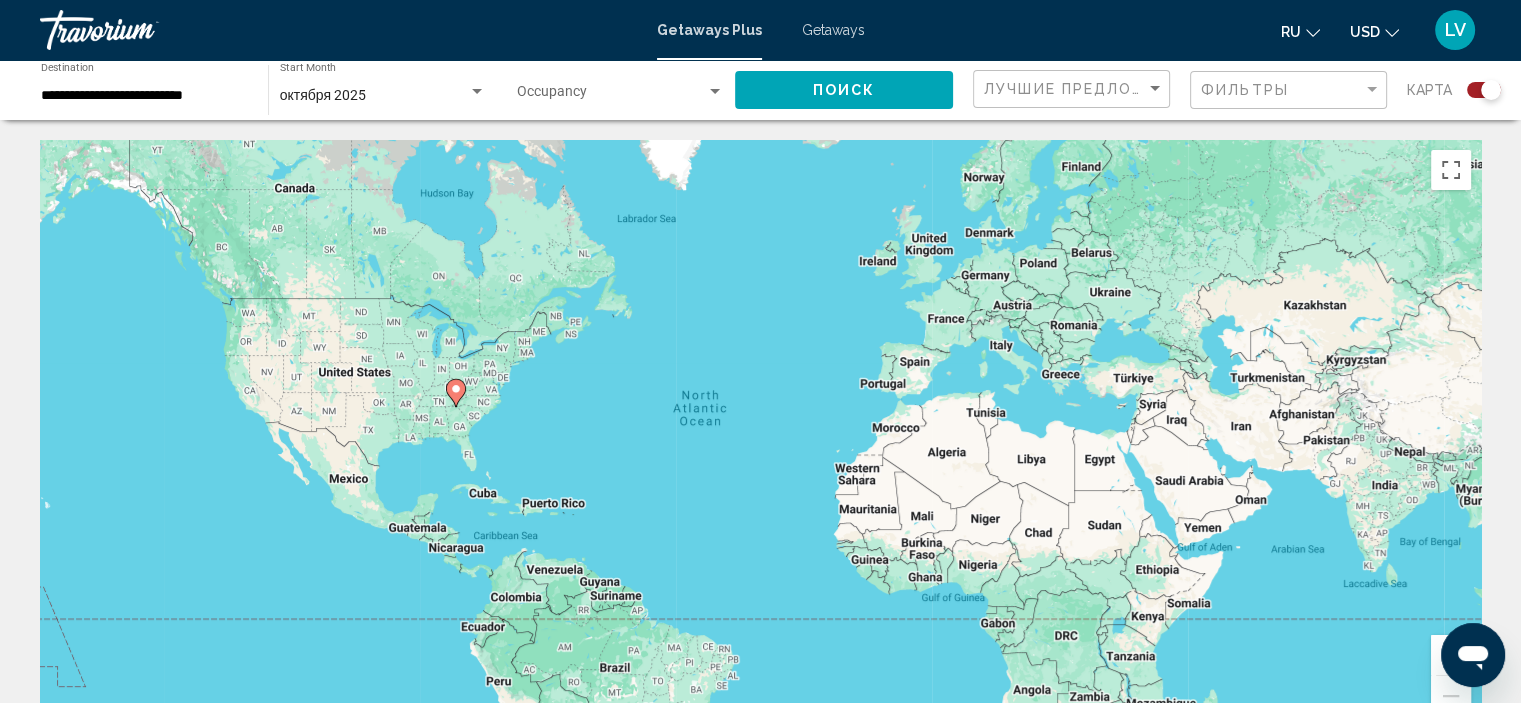 click on "**********" at bounding box center [144, 96] 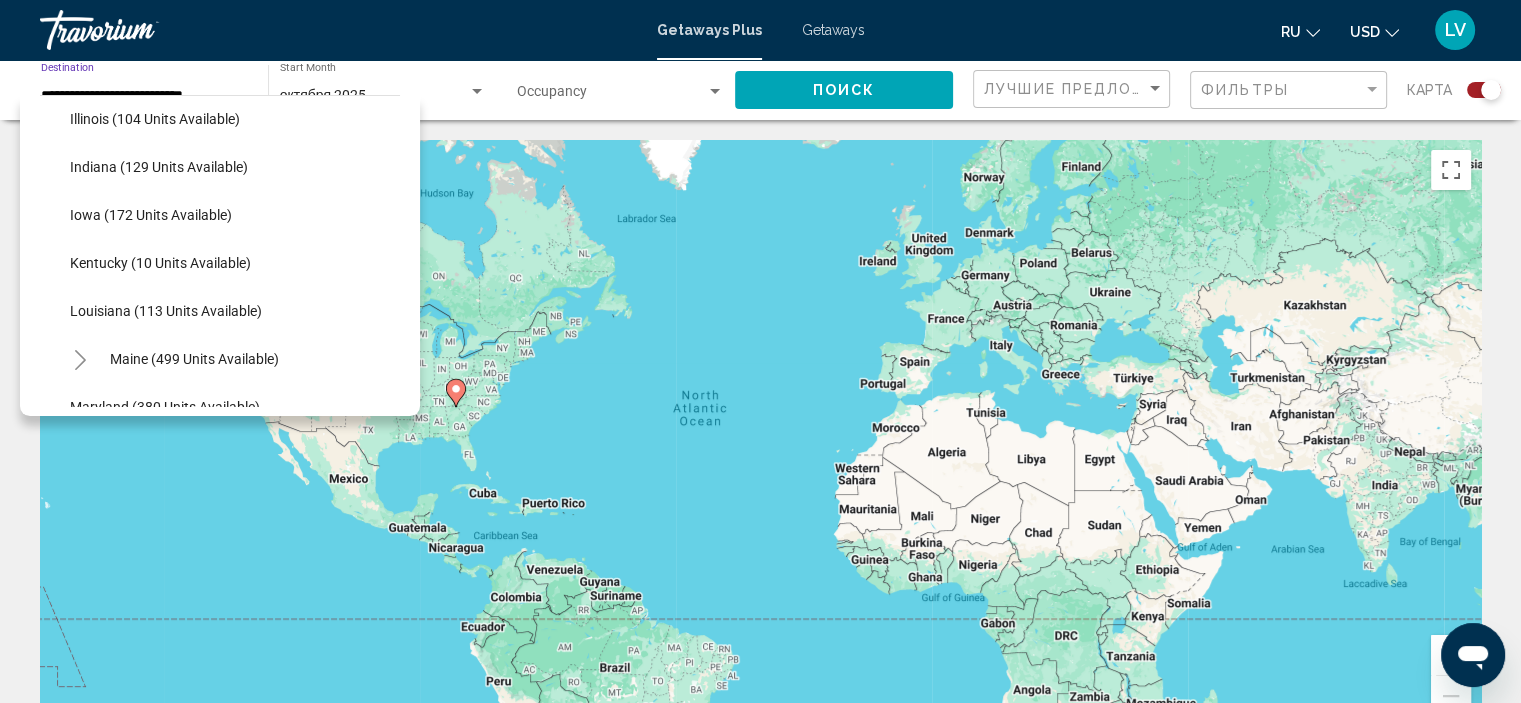 scroll, scrollTop: 618, scrollLeft: 0, axis: vertical 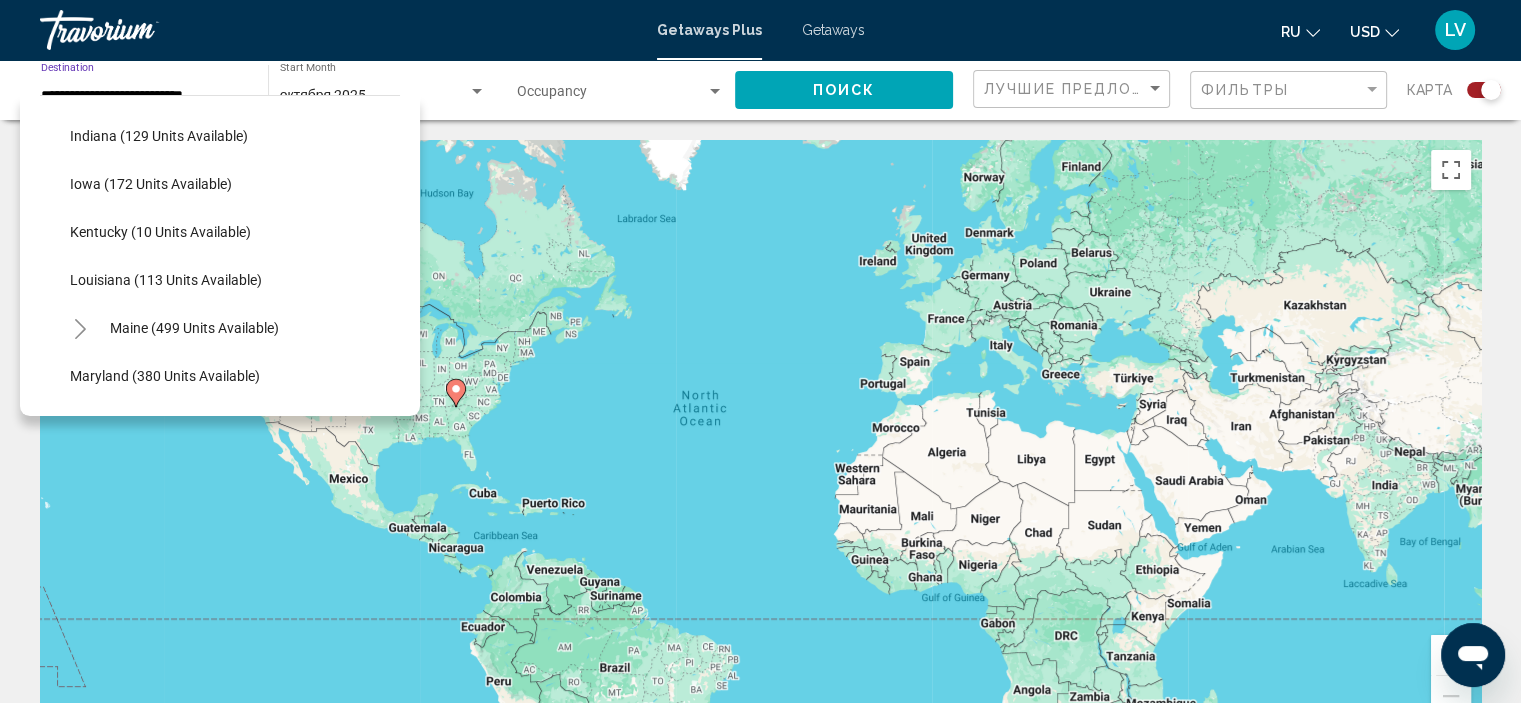 click on "Kentucky (10 units available)" 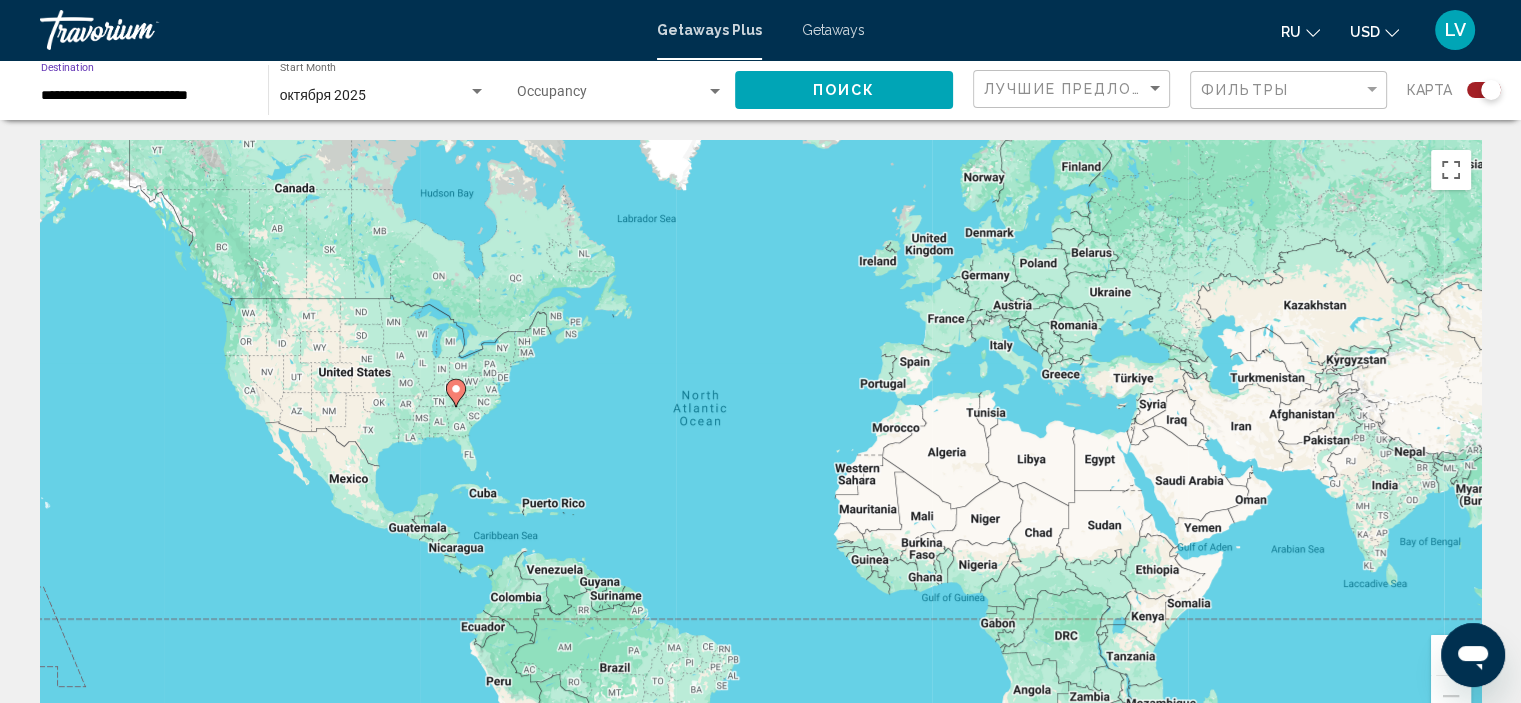 click on "Поиск" 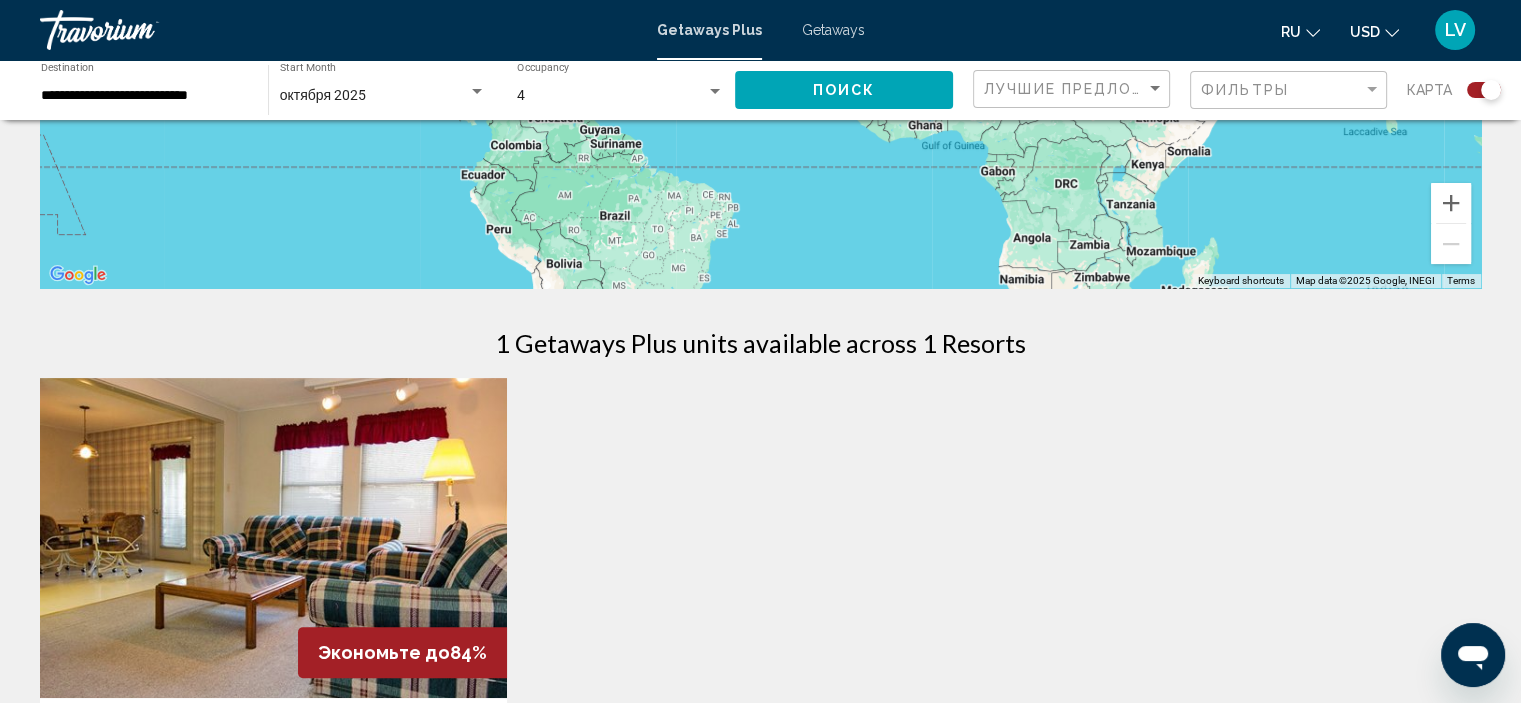 scroll, scrollTop: 400, scrollLeft: 0, axis: vertical 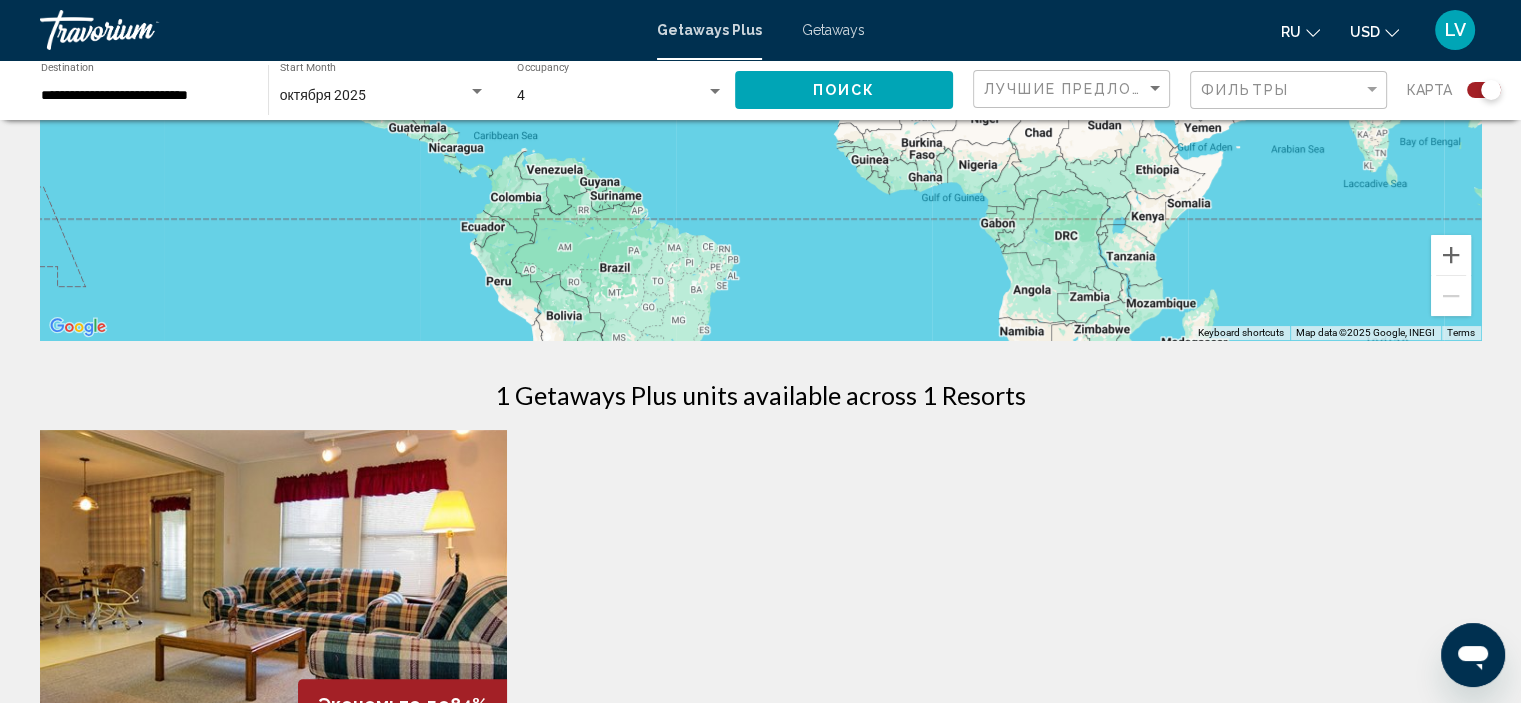 click on "**********" 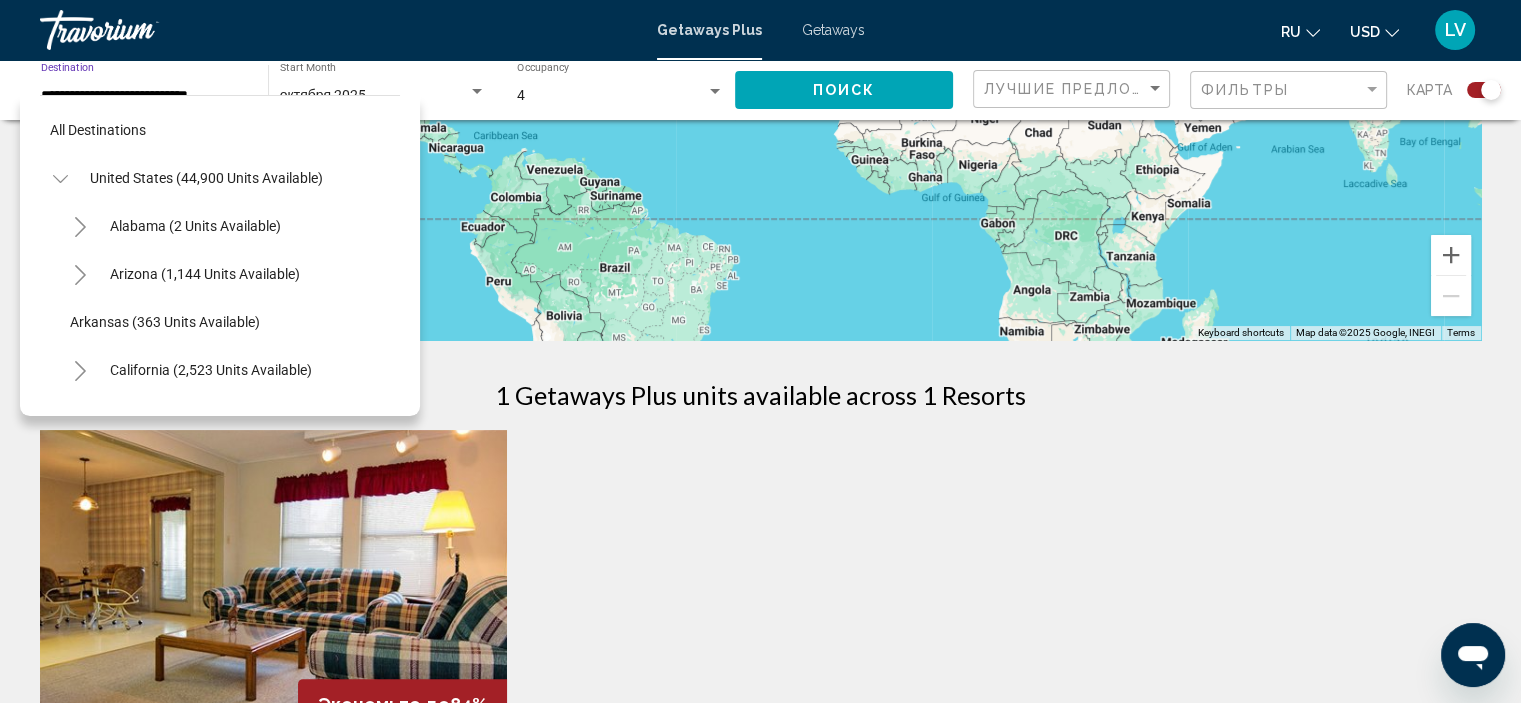 scroll, scrollTop: 606, scrollLeft: 0, axis: vertical 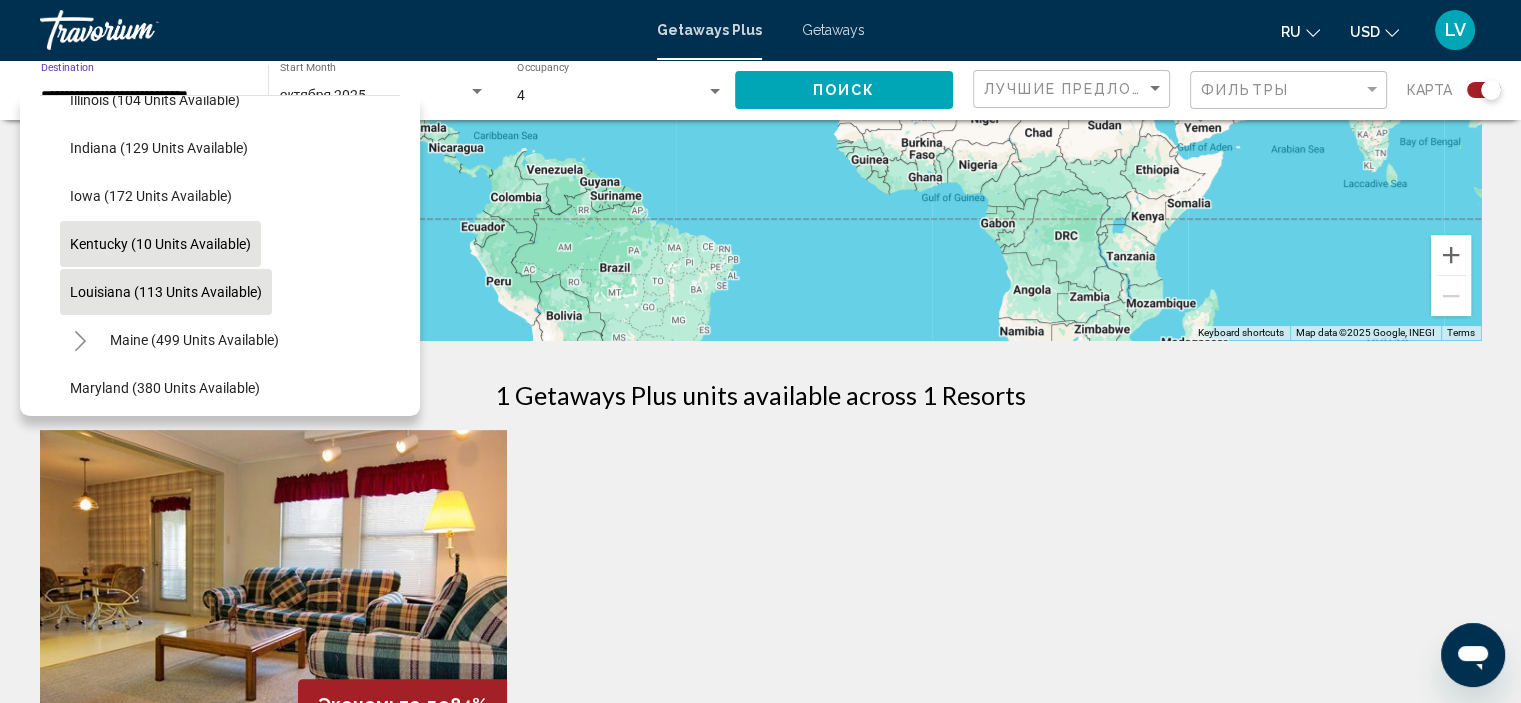 click on "Louisiana (113 units available)" 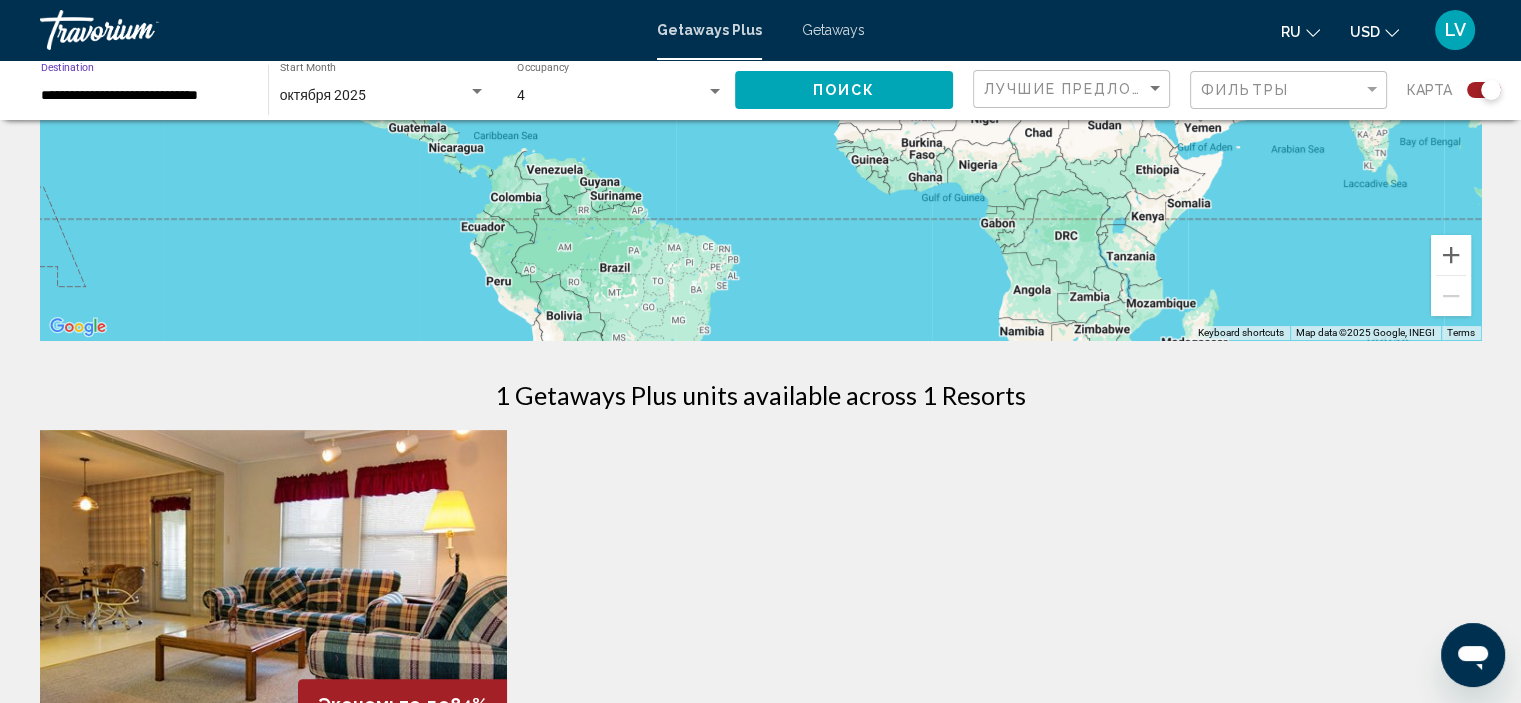 click on "Поиск" 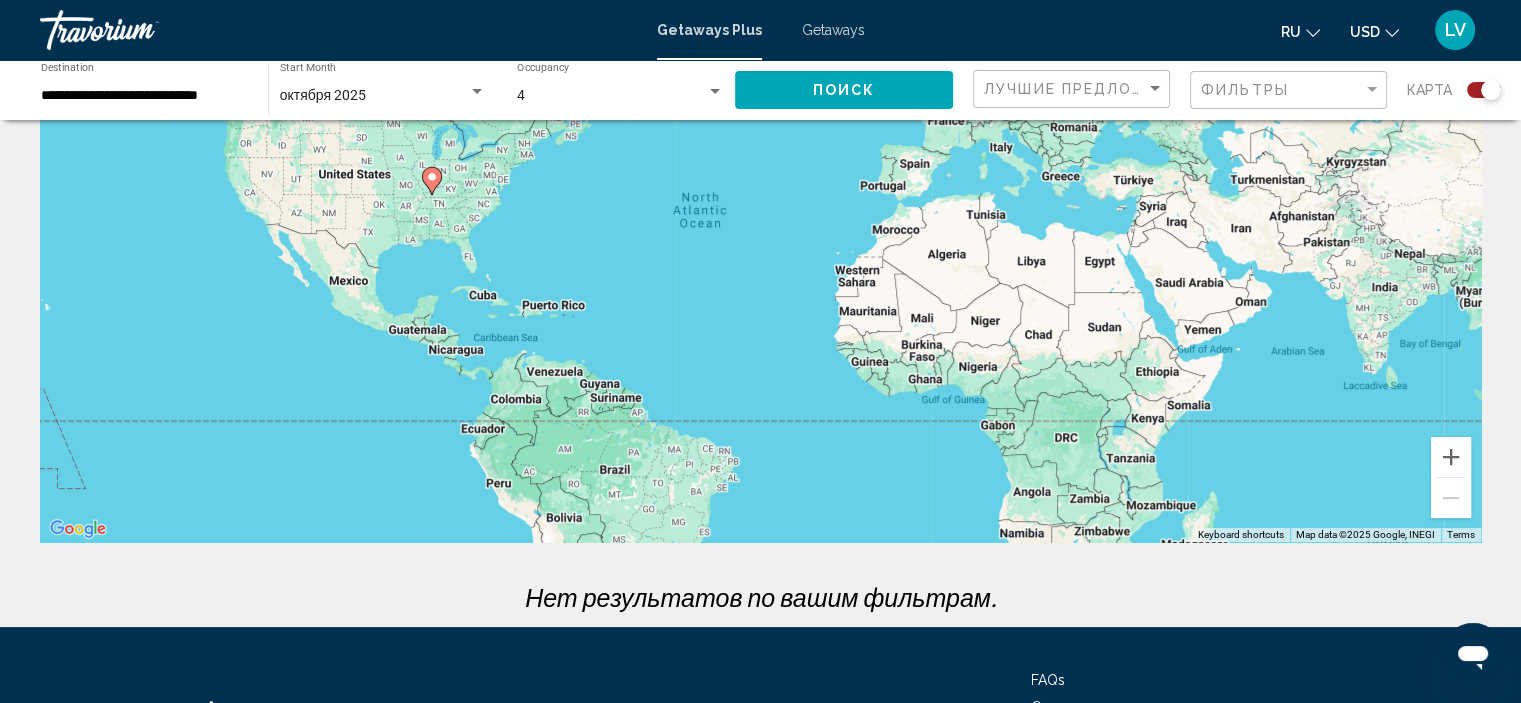 scroll, scrollTop: 300, scrollLeft: 0, axis: vertical 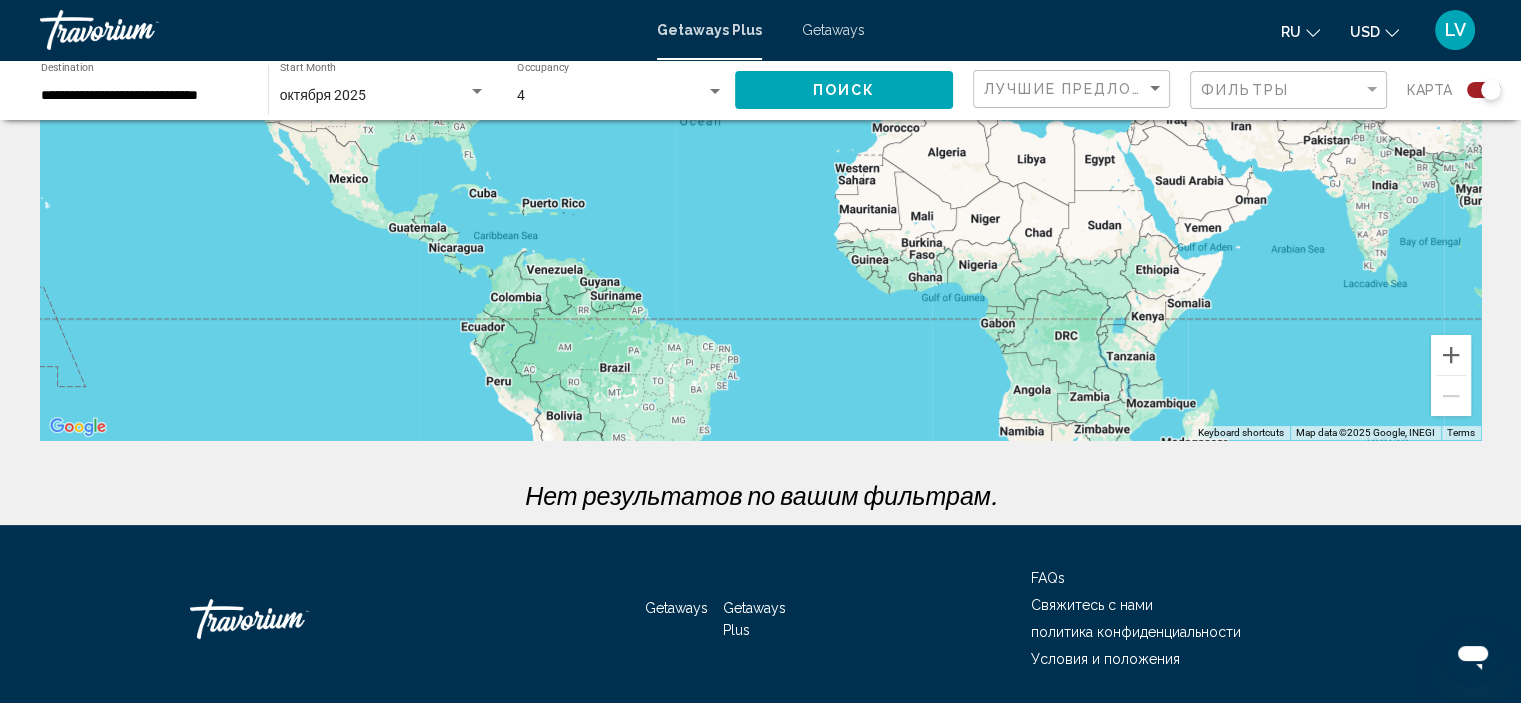 click on "**********" 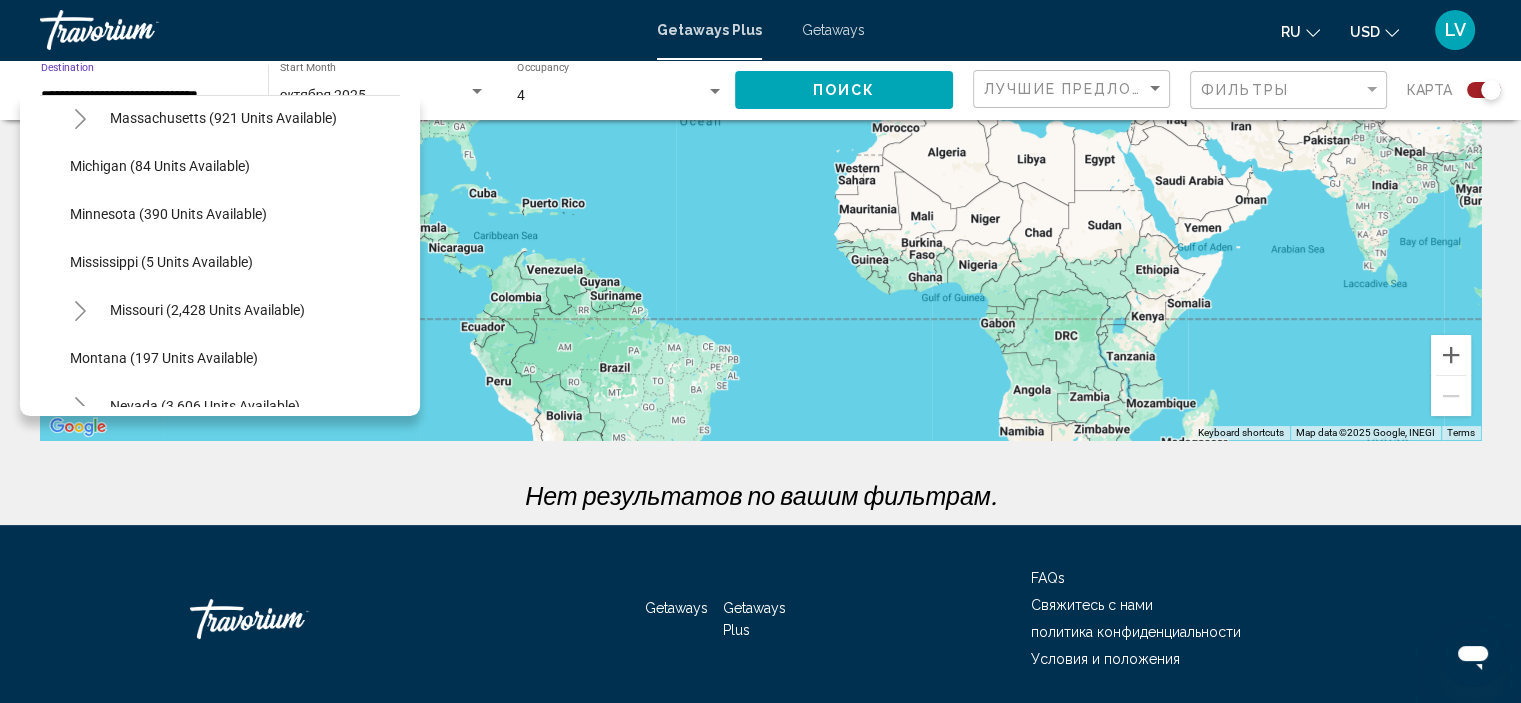 scroll, scrollTop: 954, scrollLeft: 0, axis: vertical 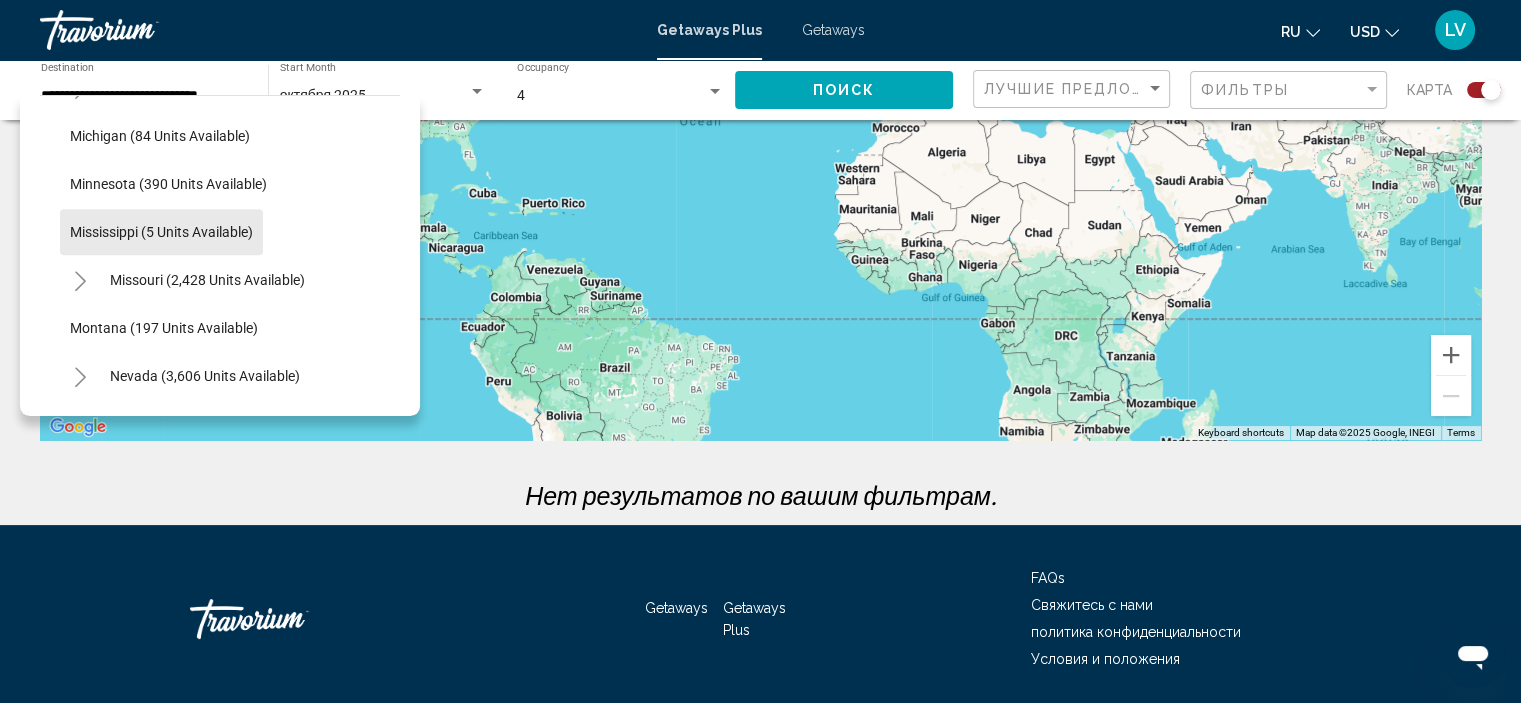 click on "Mississippi (5 units available)" 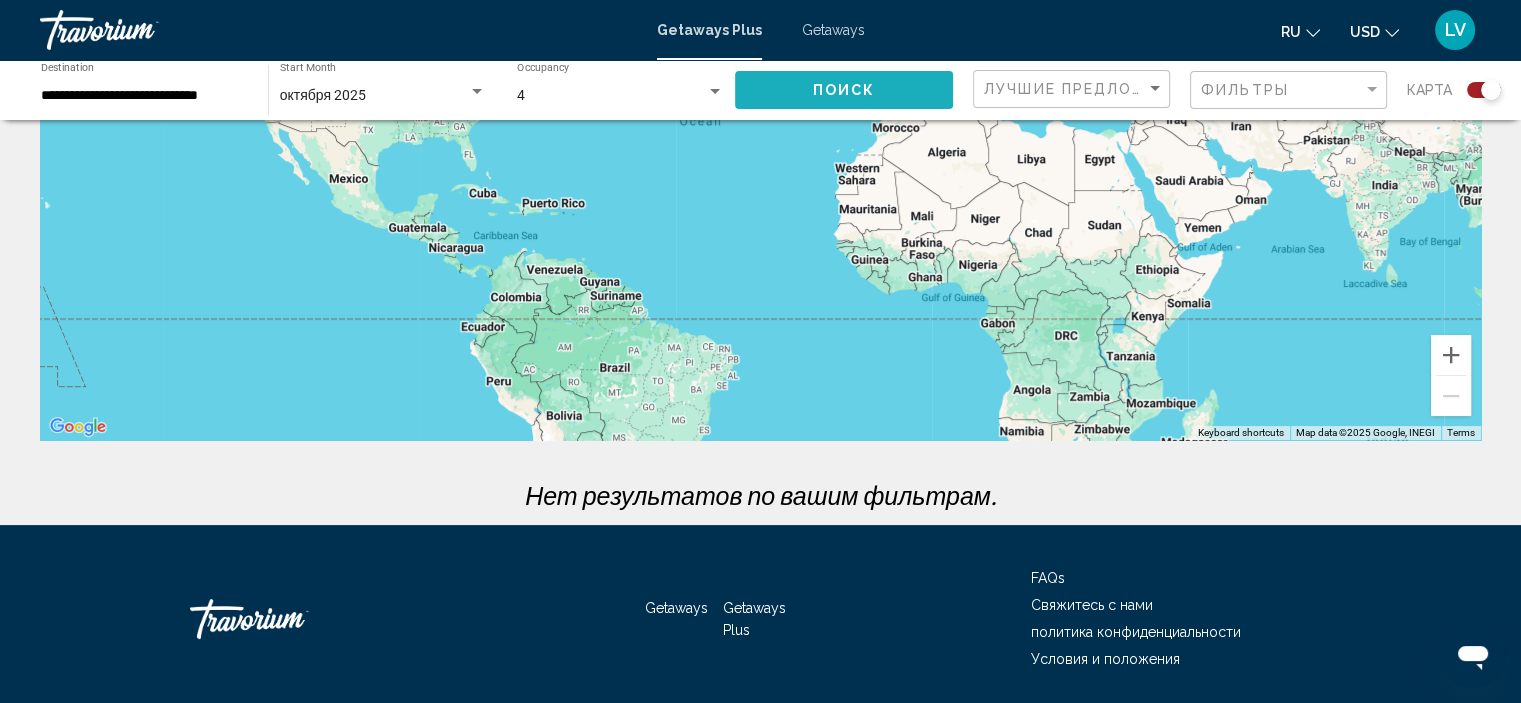 click on "Поиск" 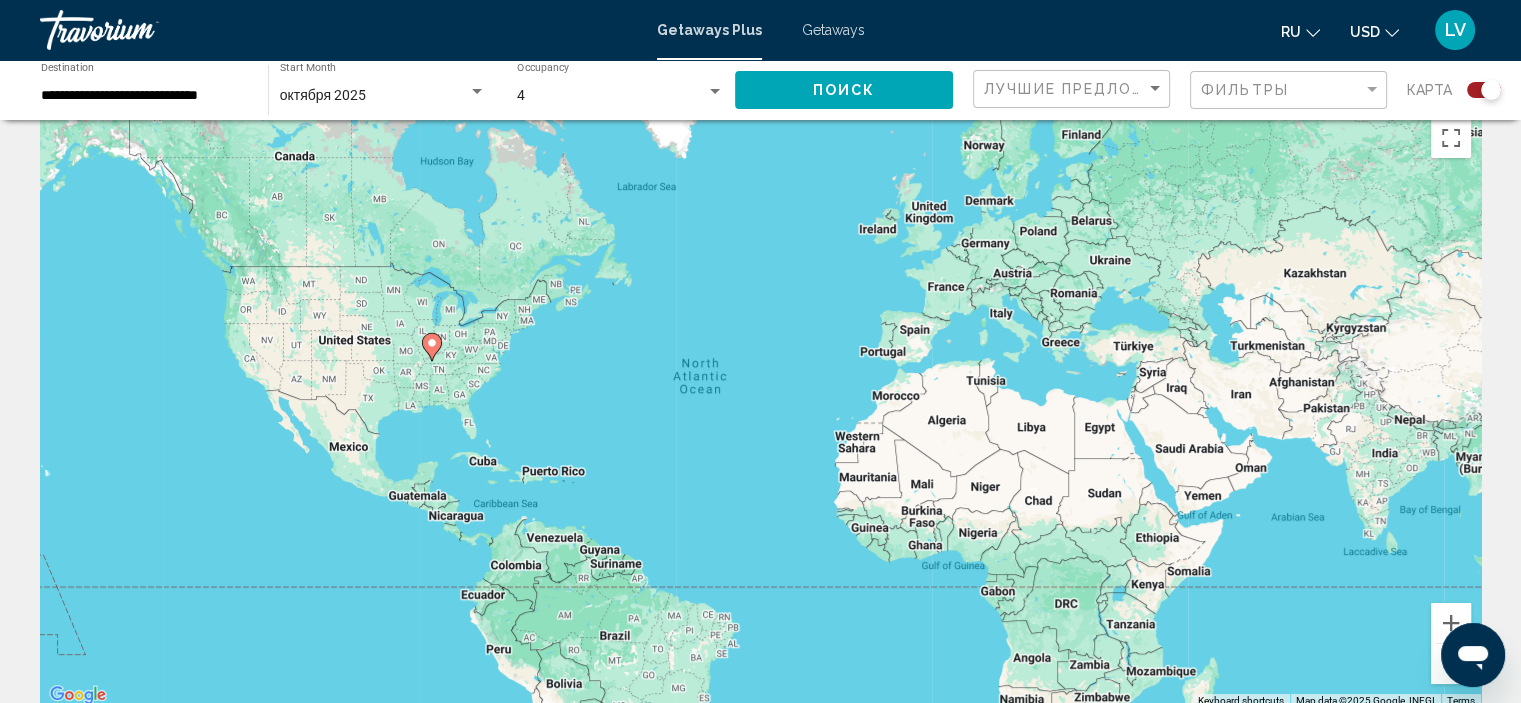 scroll, scrollTop: 0, scrollLeft: 0, axis: both 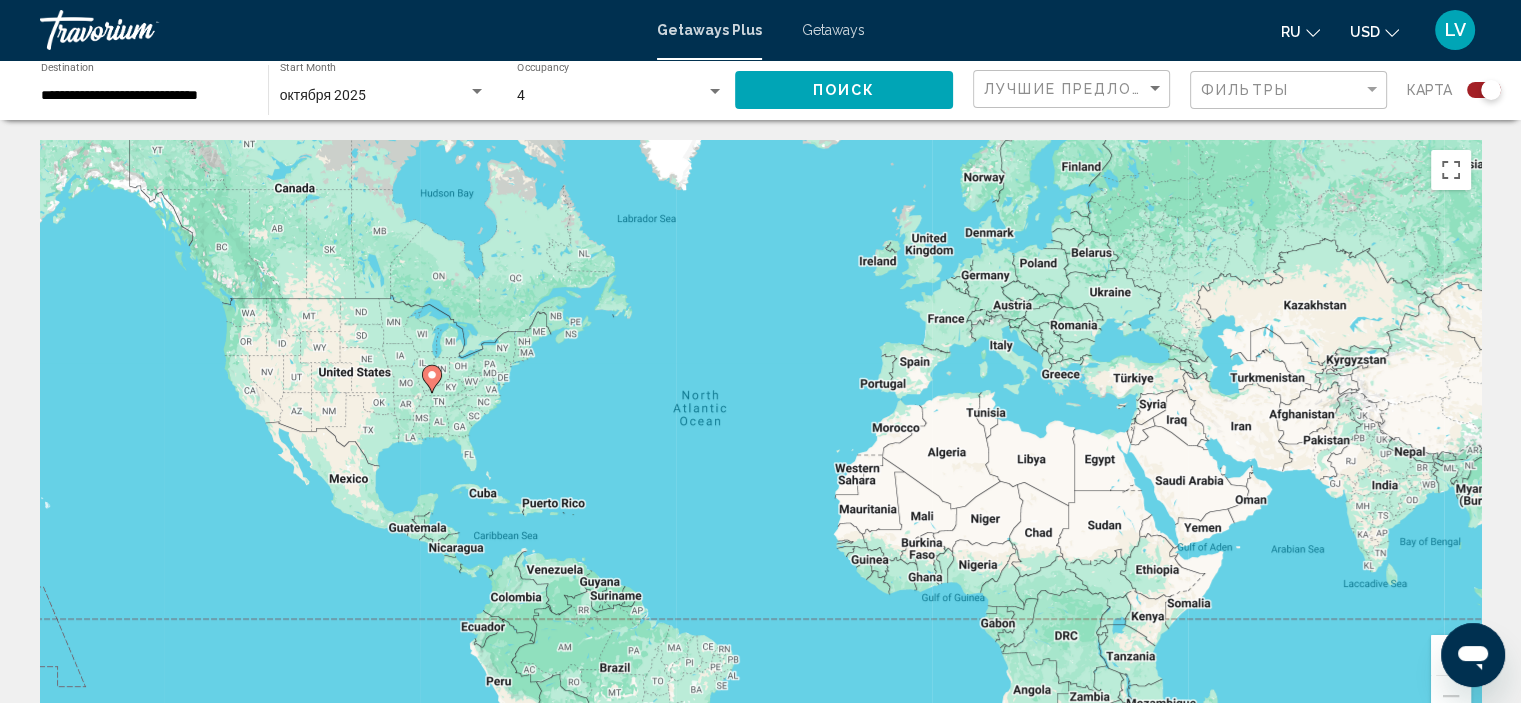 click on "**********" 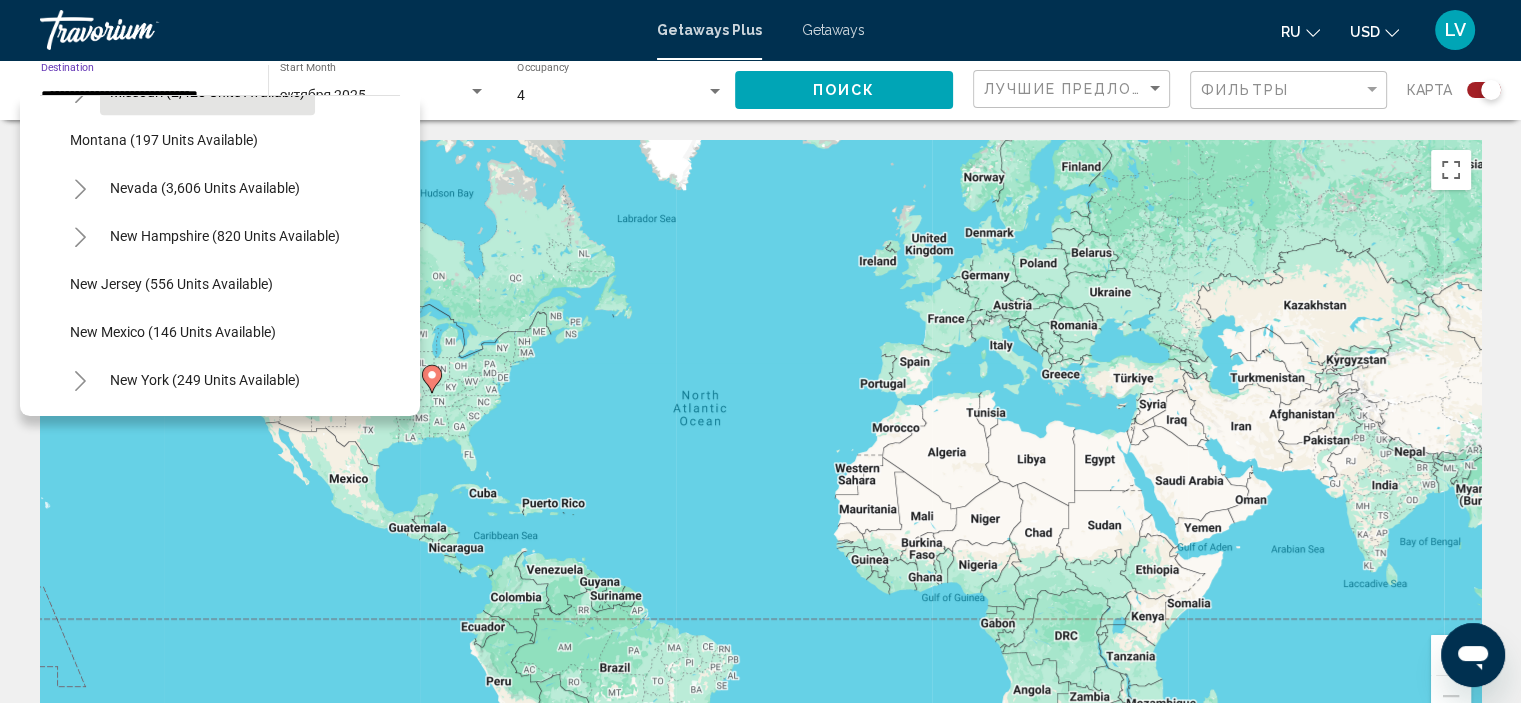 scroll, scrollTop: 1242, scrollLeft: 0, axis: vertical 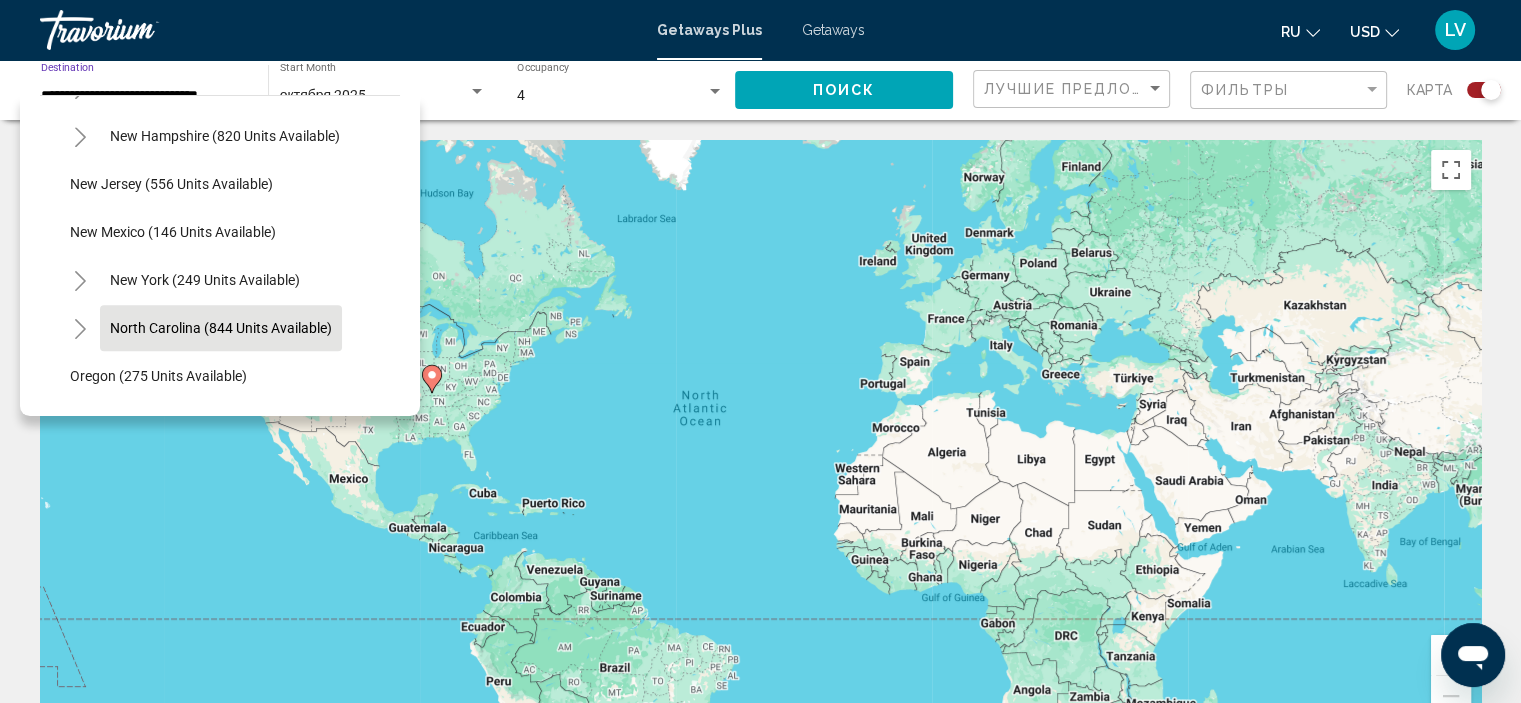 click on "North Carolina (844 units available)" 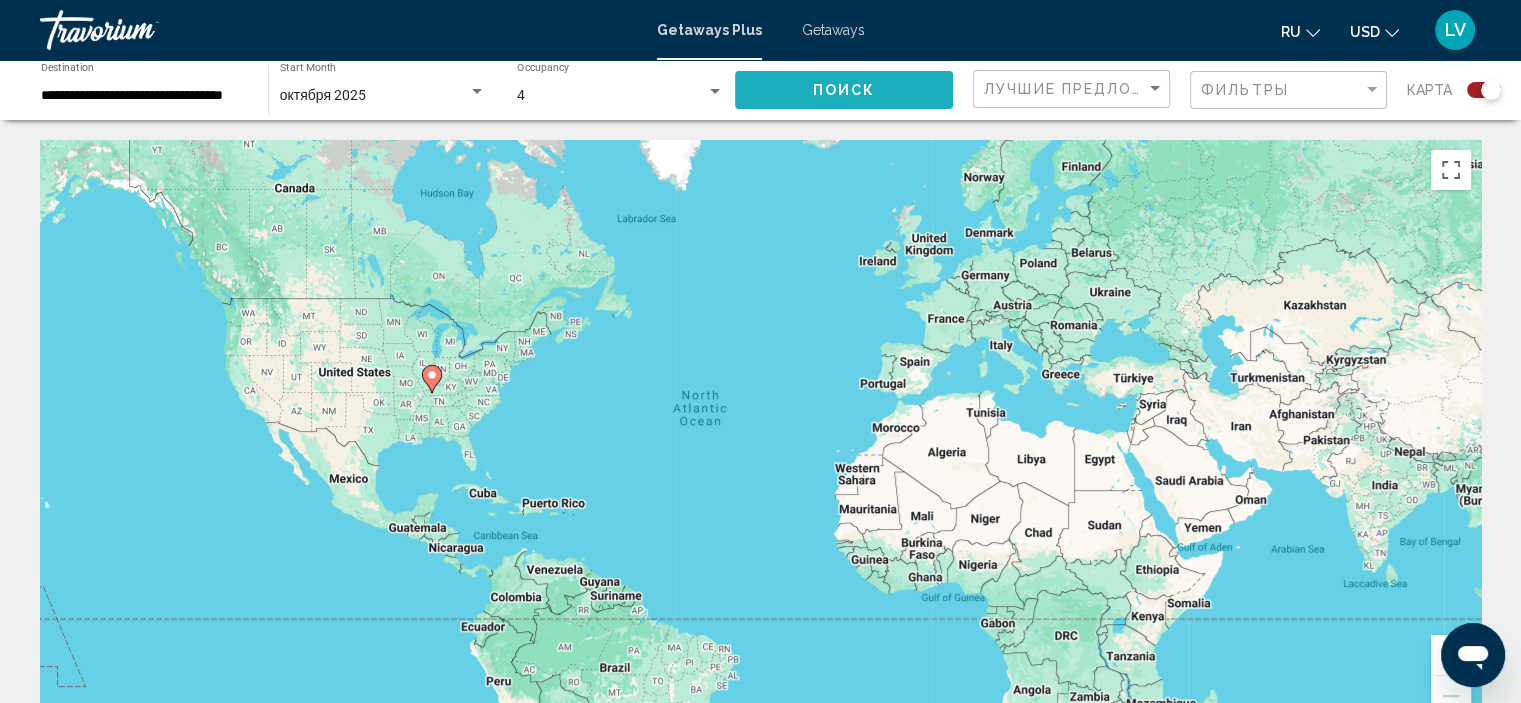 click on "Поиск" 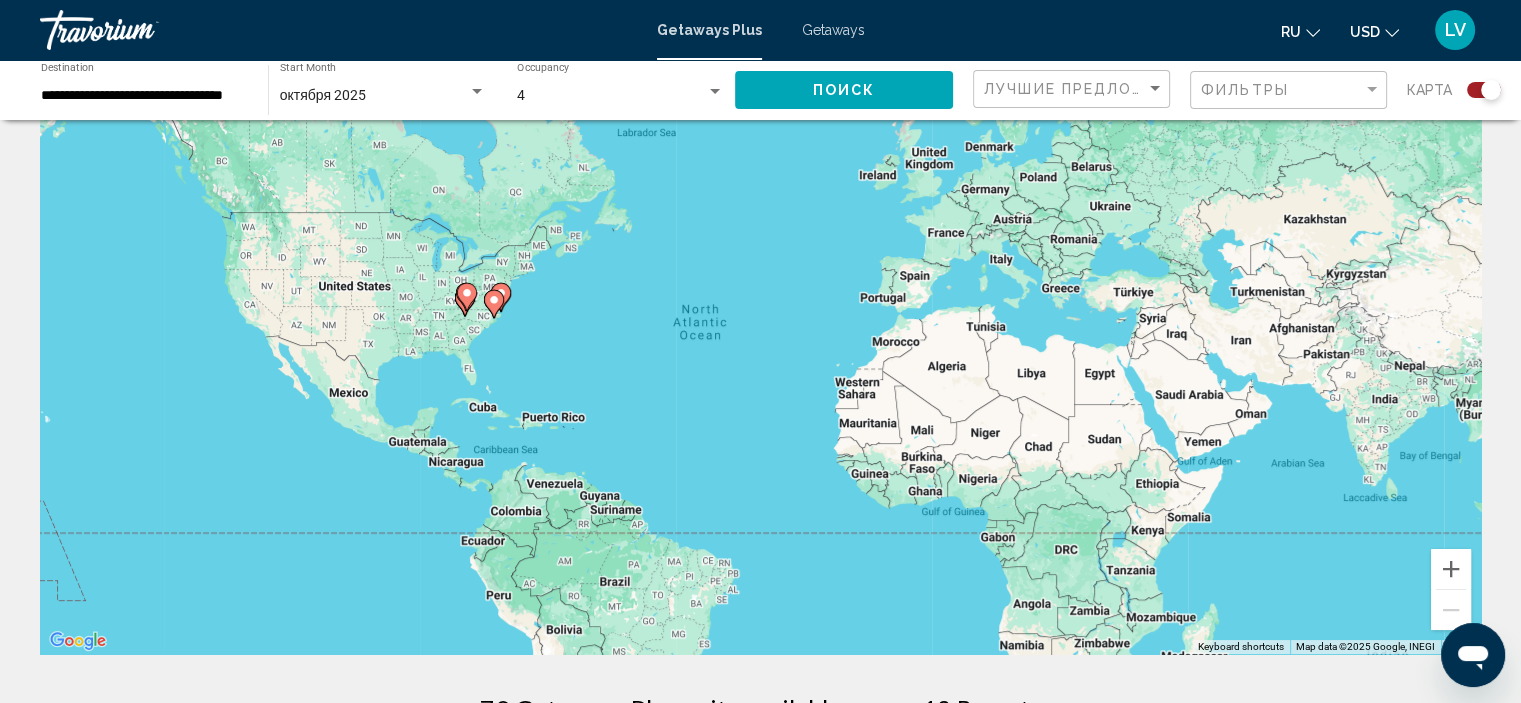 scroll, scrollTop: 0, scrollLeft: 0, axis: both 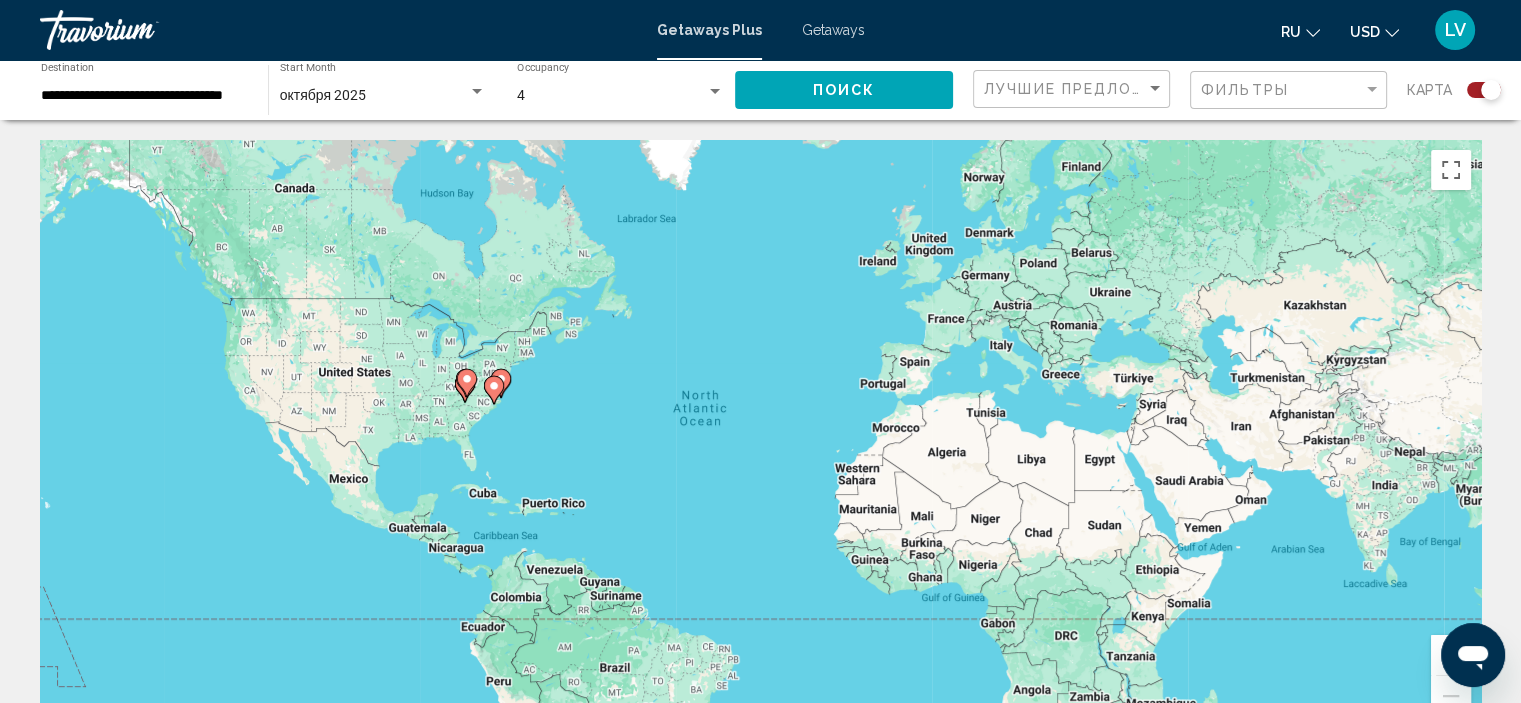 click on "To activate drag with keyboard, press Alt + Enter. Once in keyboard drag state, use the arrow keys to move the marker. To complete the drag, press the Enter key. To cancel, press Escape." at bounding box center (760, 440) 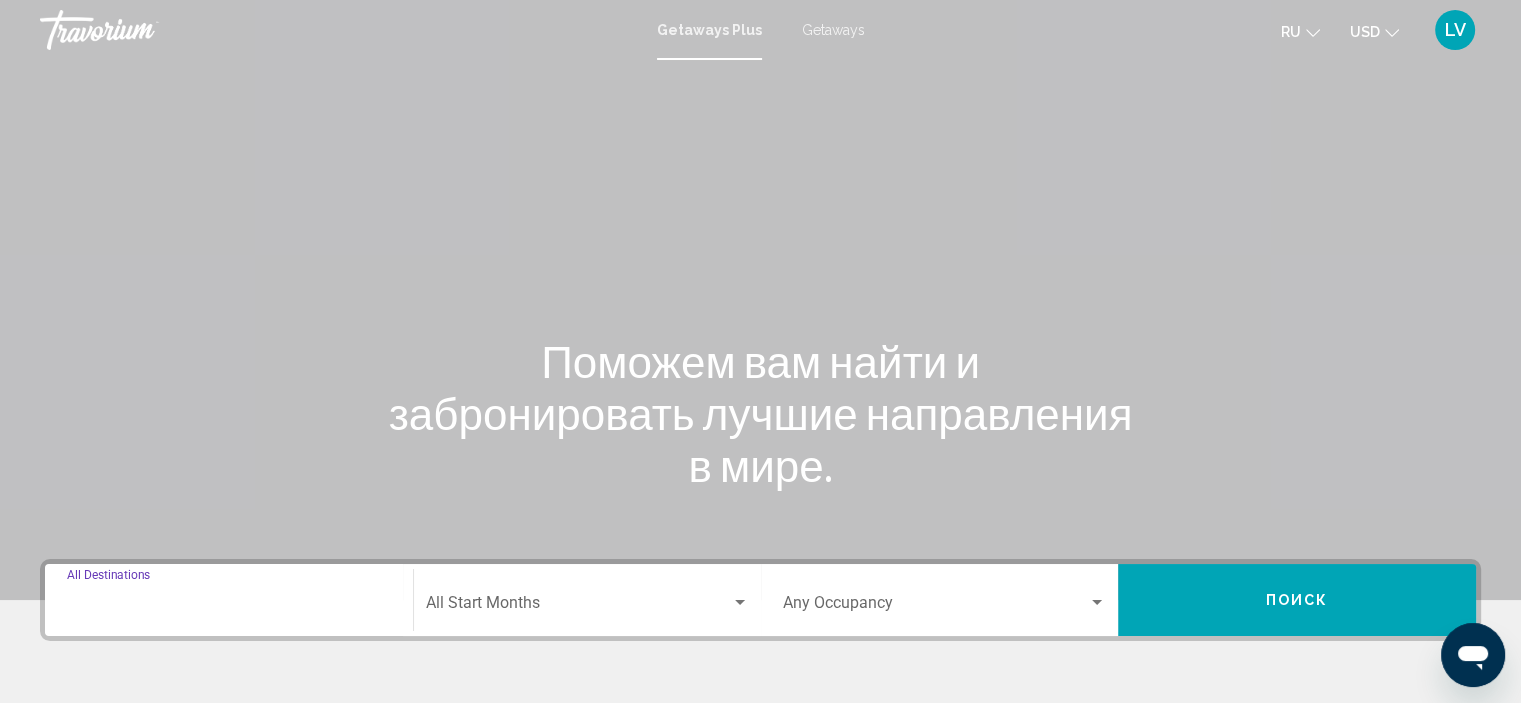 click on "Destination All Destinations" at bounding box center (229, 607) 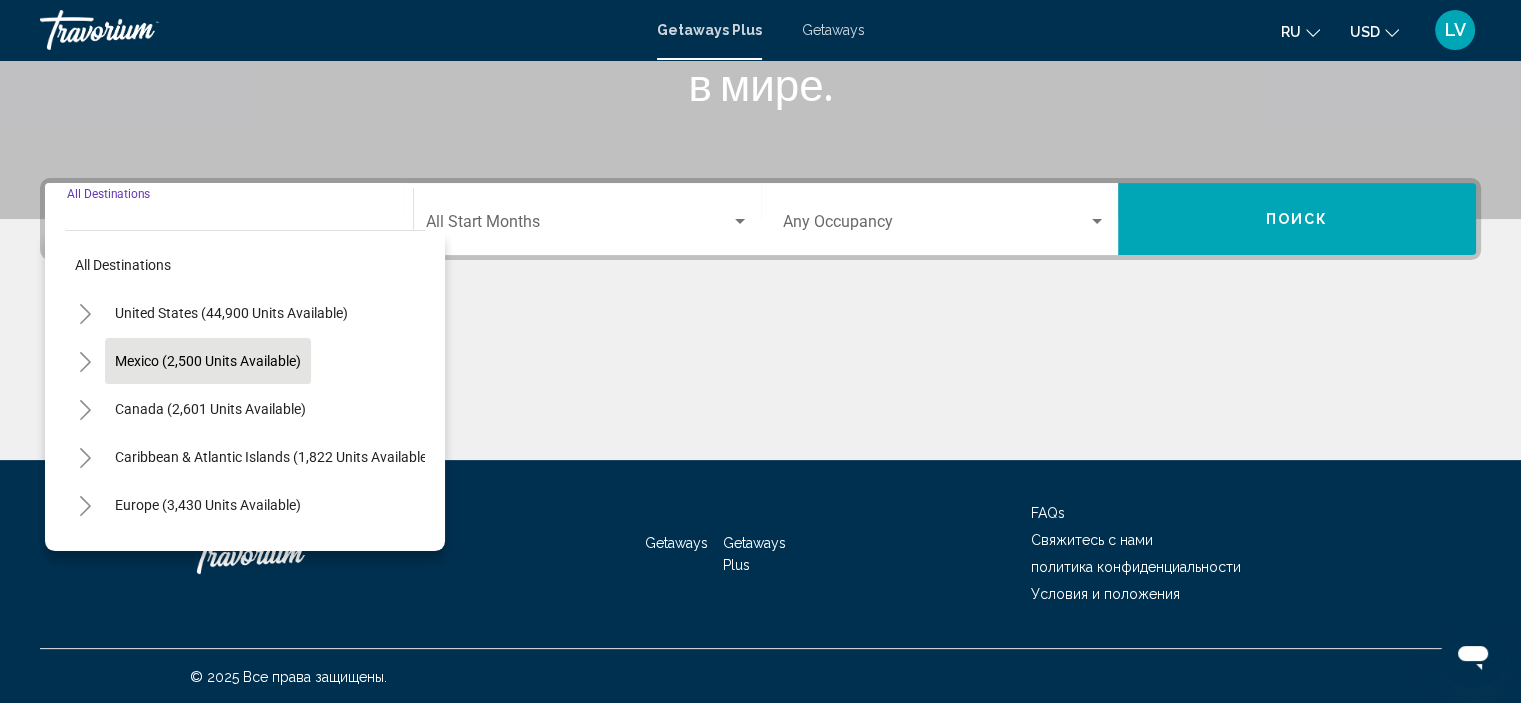 scroll, scrollTop: 382, scrollLeft: 0, axis: vertical 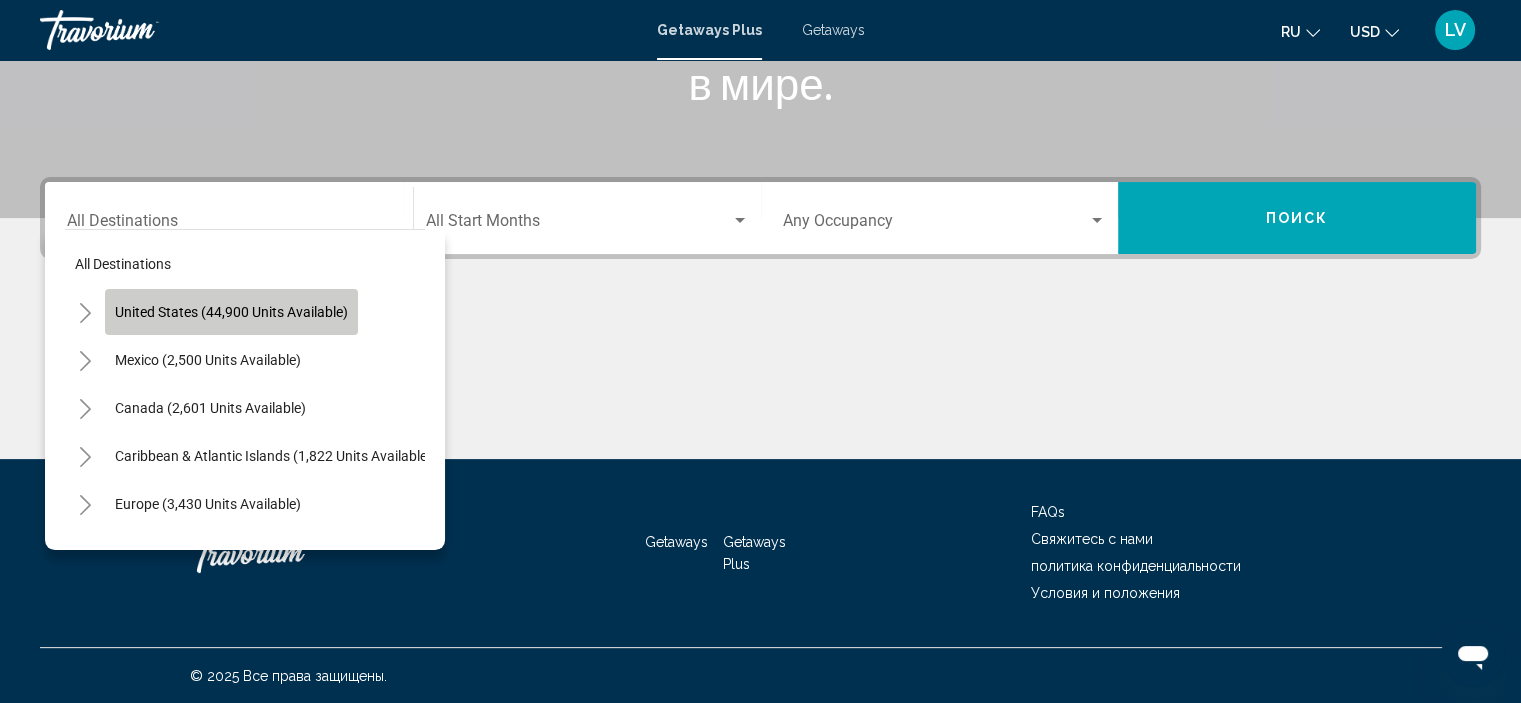 click on "United States (44,900 units available)" 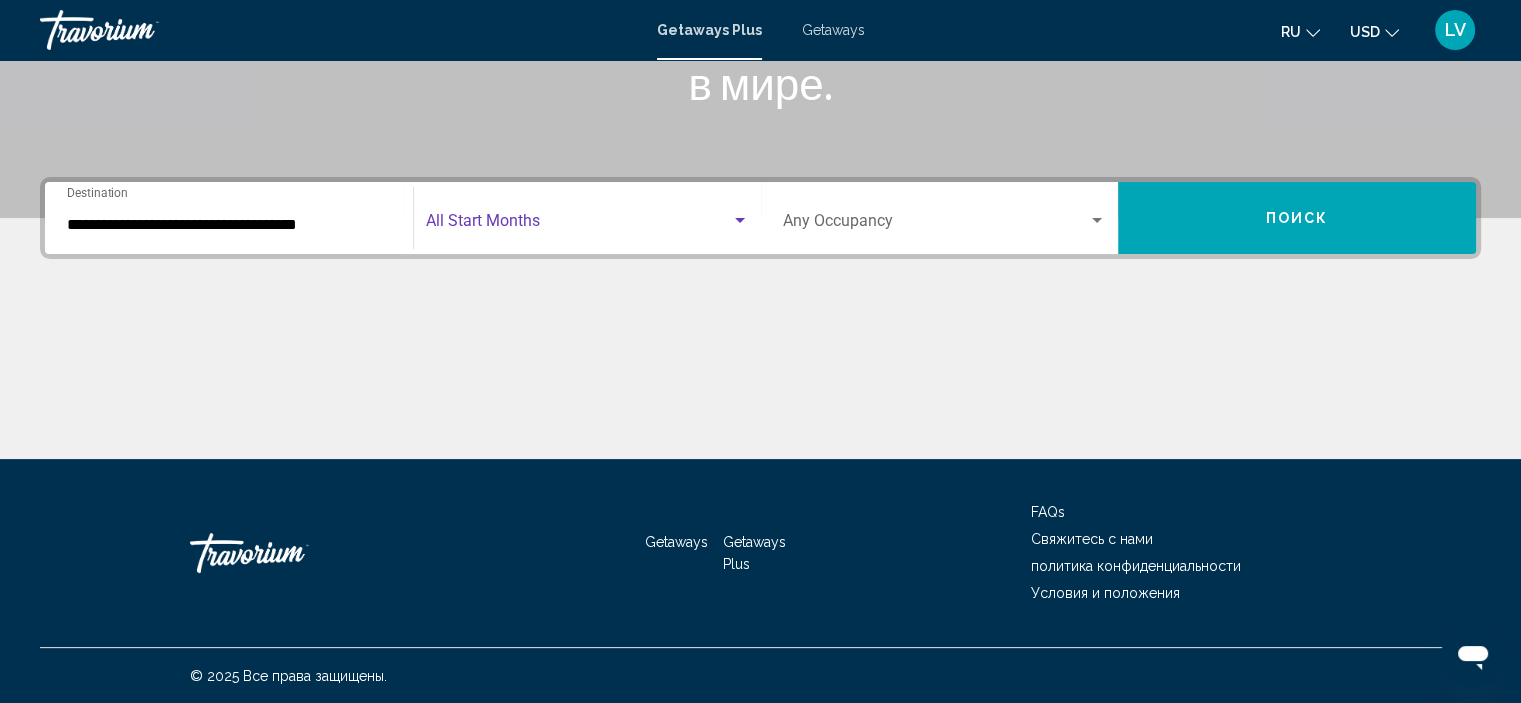 click at bounding box center (578, 225) 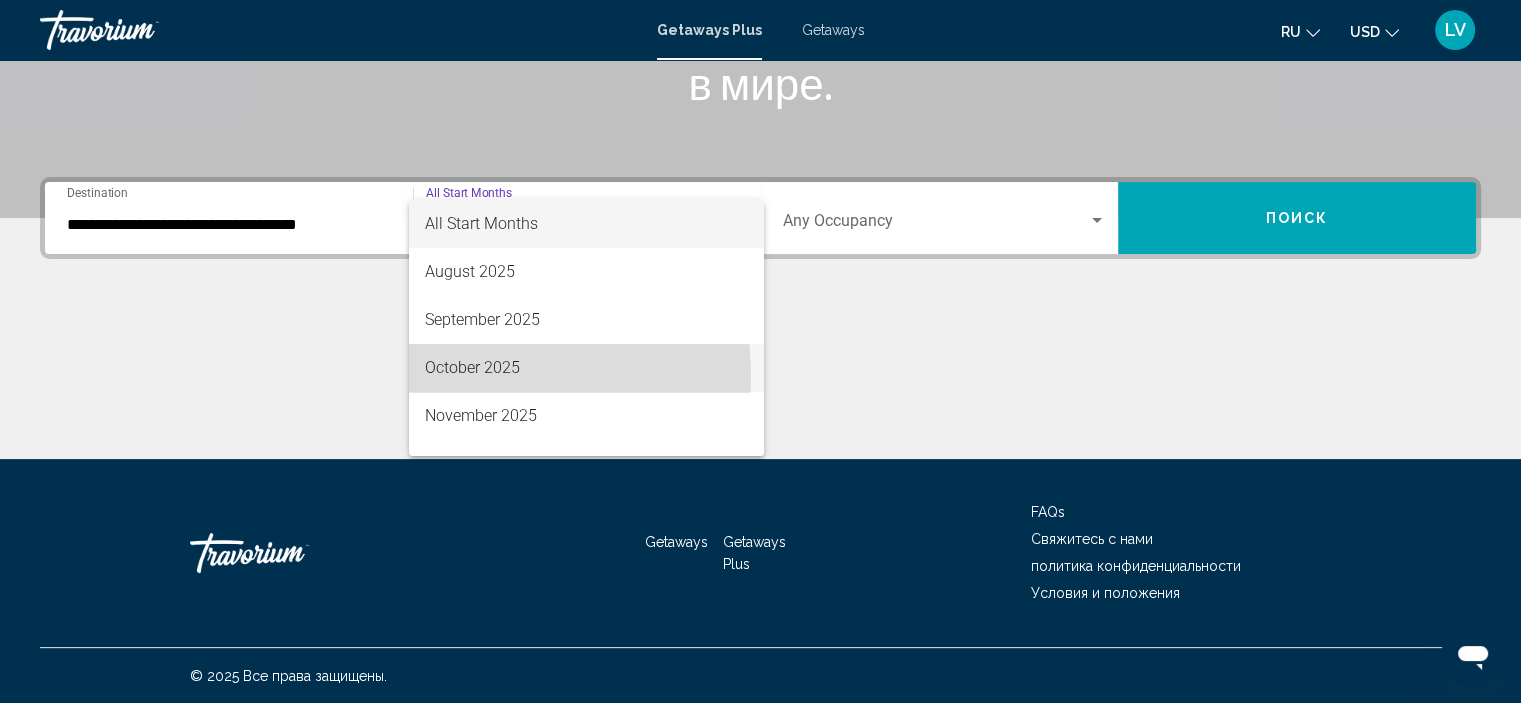 click on "October 2025" at bounding box center [586, 368] 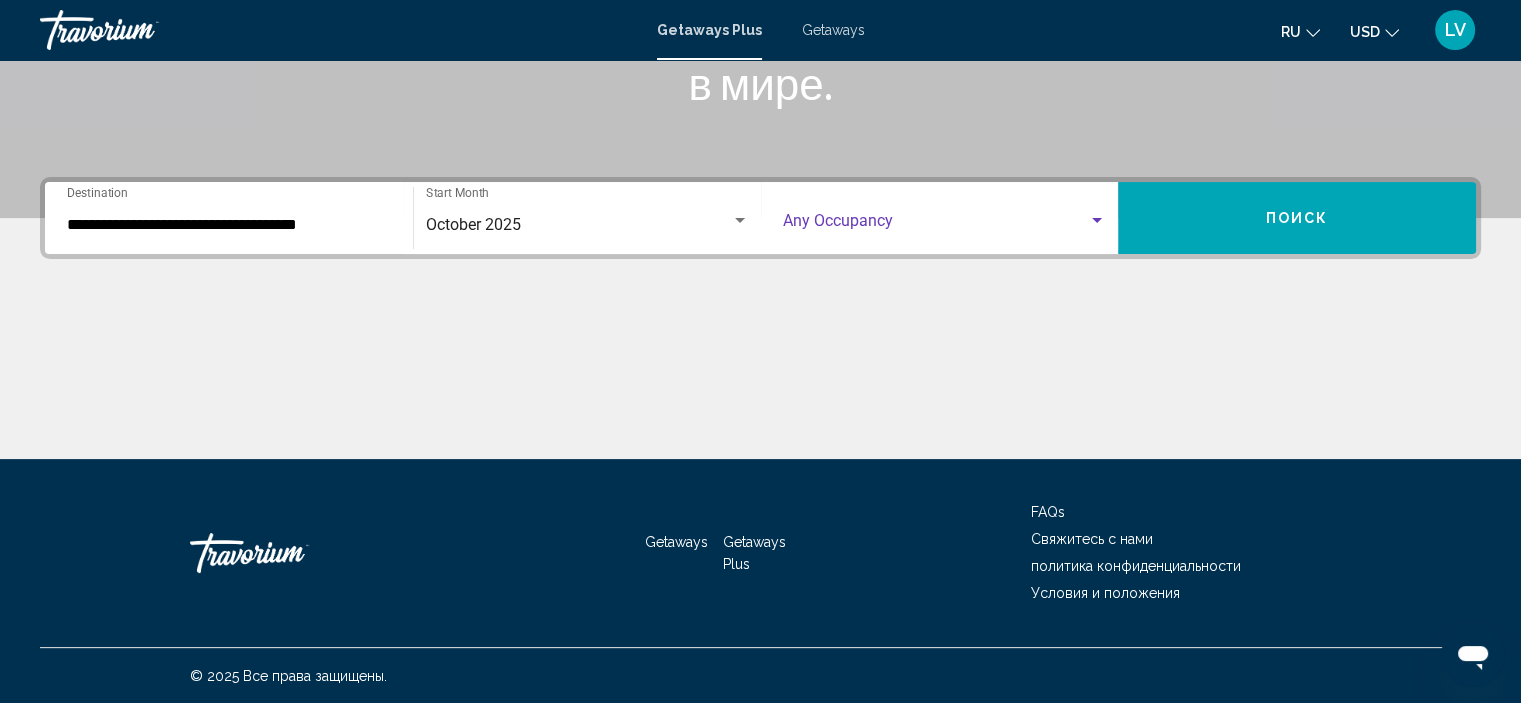click at bounding box center (936, 225) 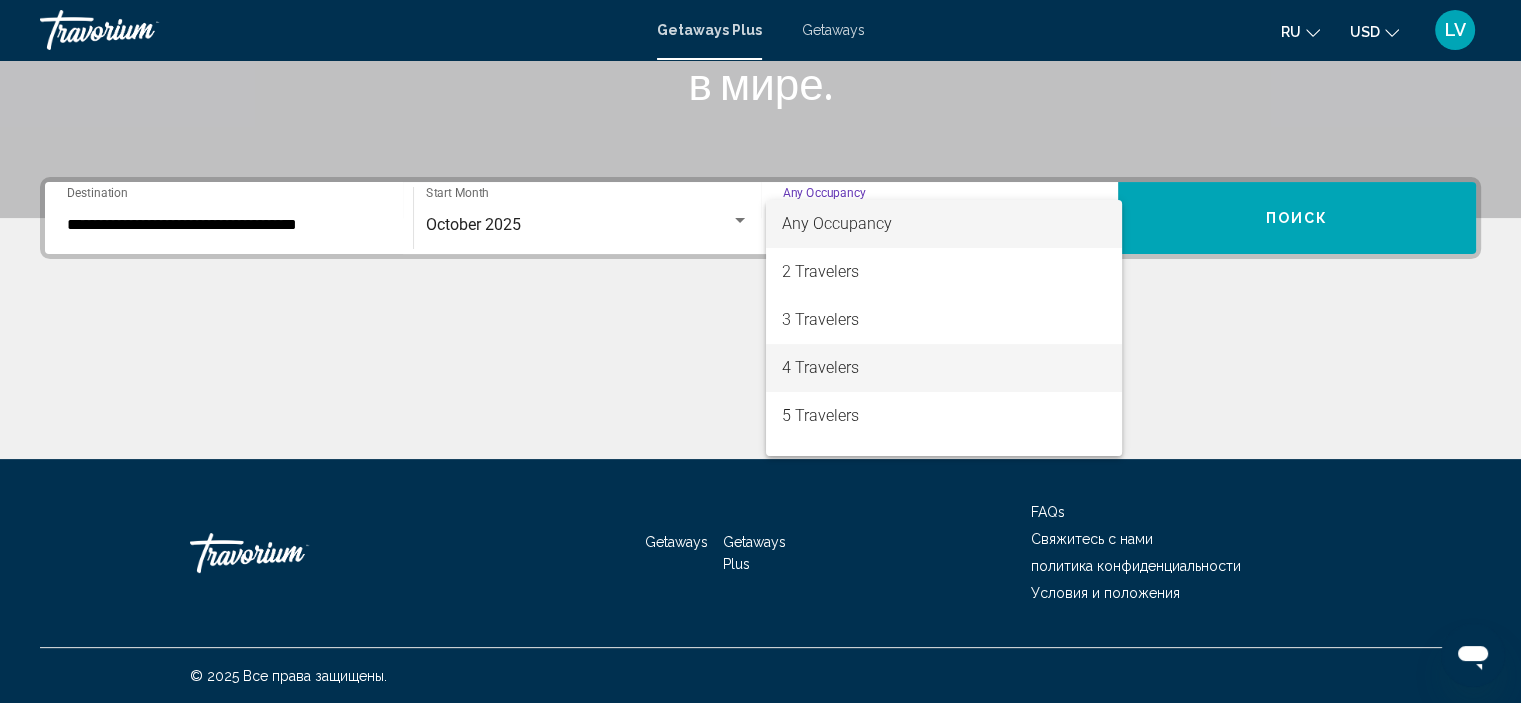 click on "4 Travelers" at bounding box center (944, 368) 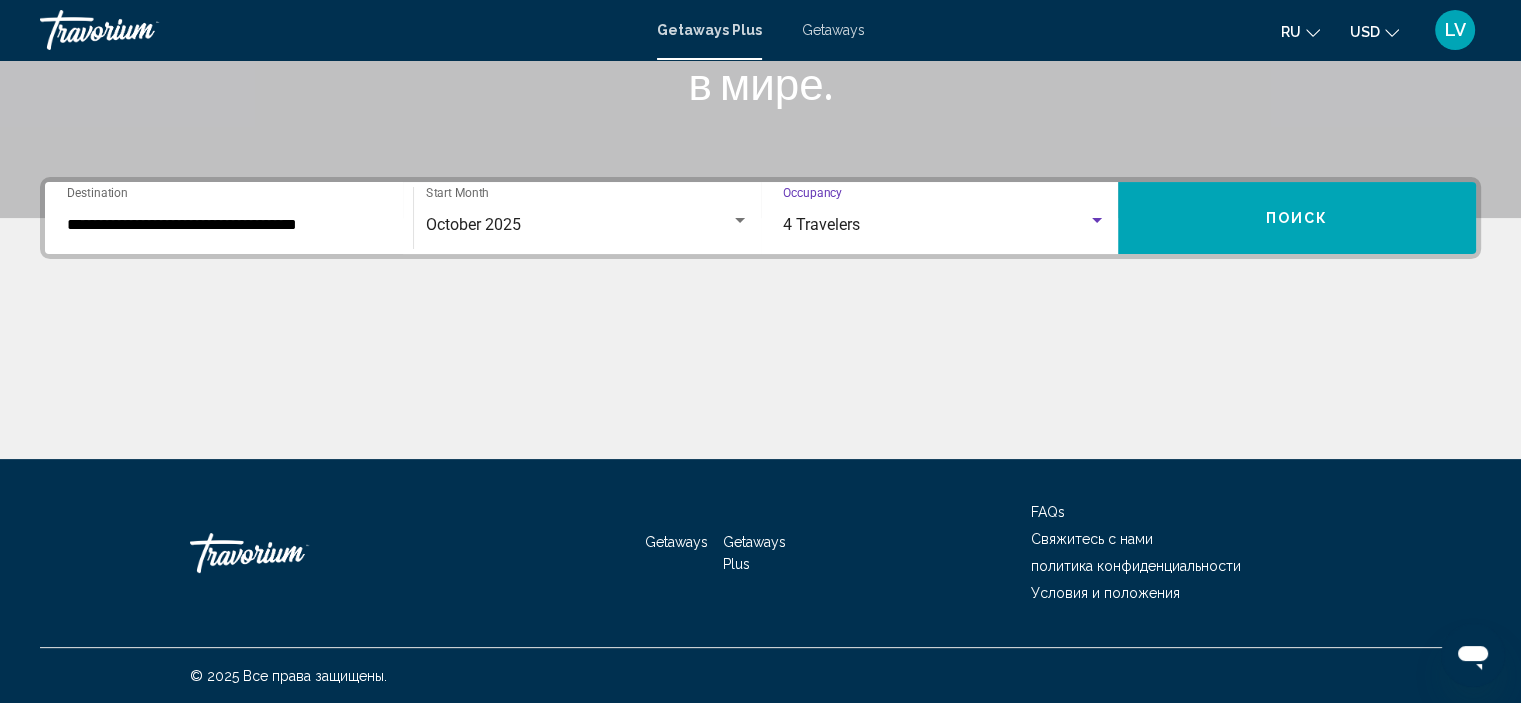 click on "Поиск" at bounding box center [1297, 219] 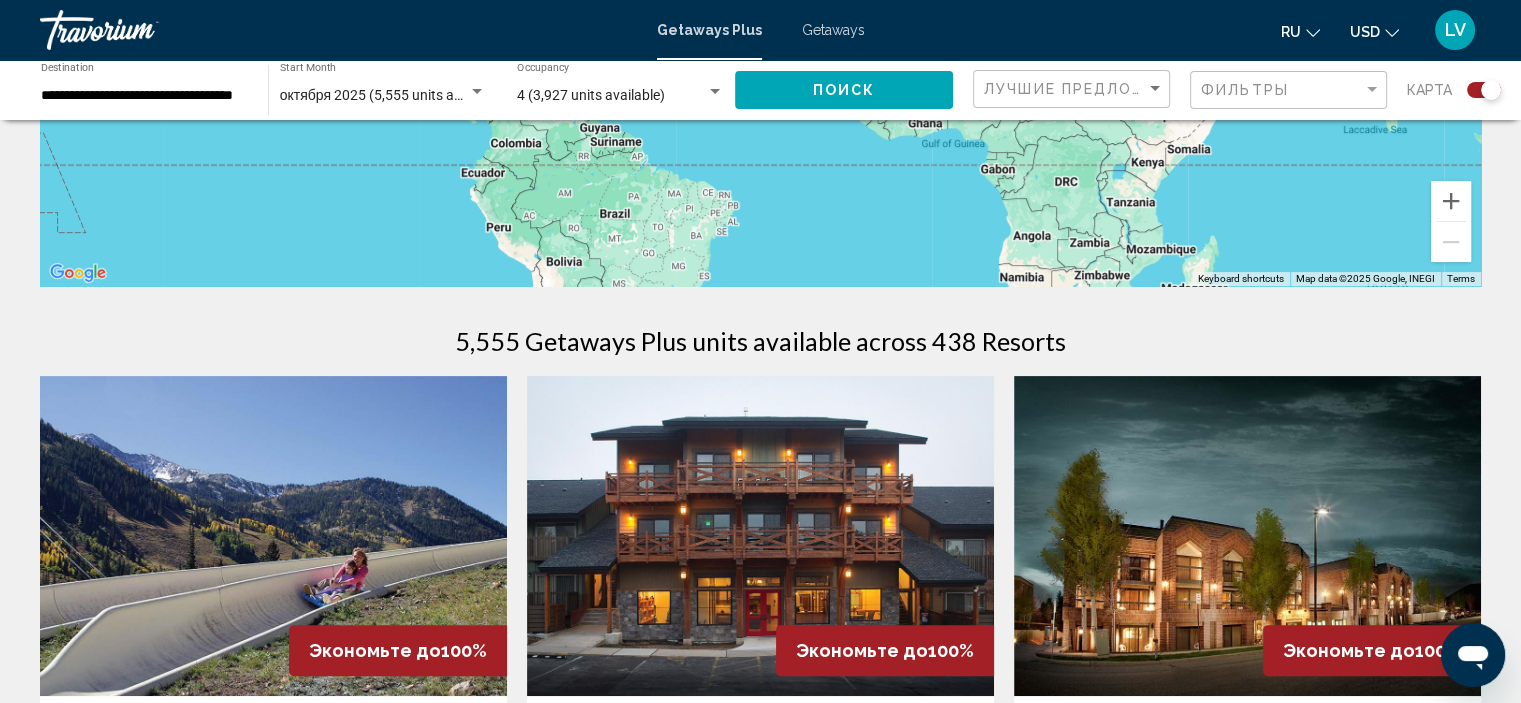 scroll, scrollTop: 300, scrollLeft: 0, axis: vertical 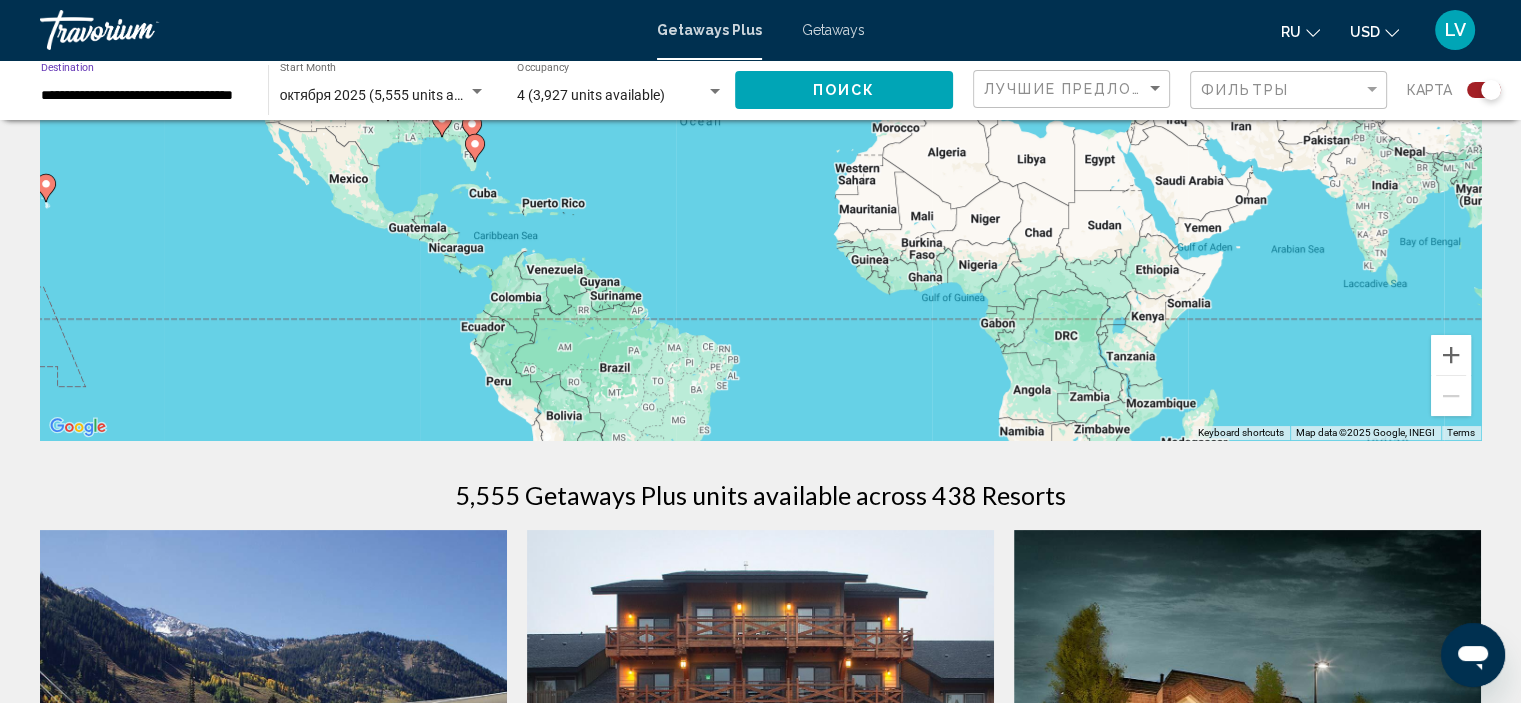 click on "**********" at bounding box center [144, 96] 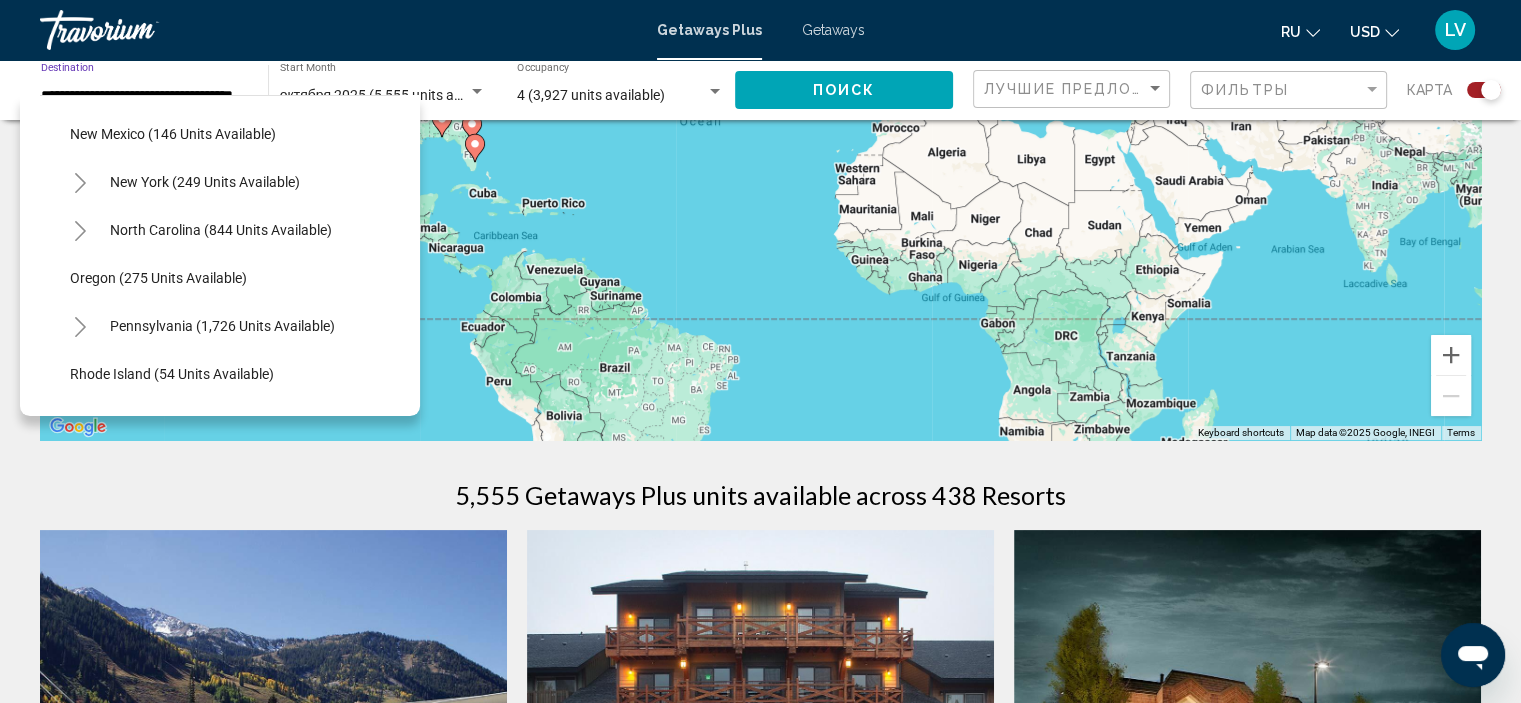 scroll, scrollTop: 1400, scrollLeft: 0, axis: vertical 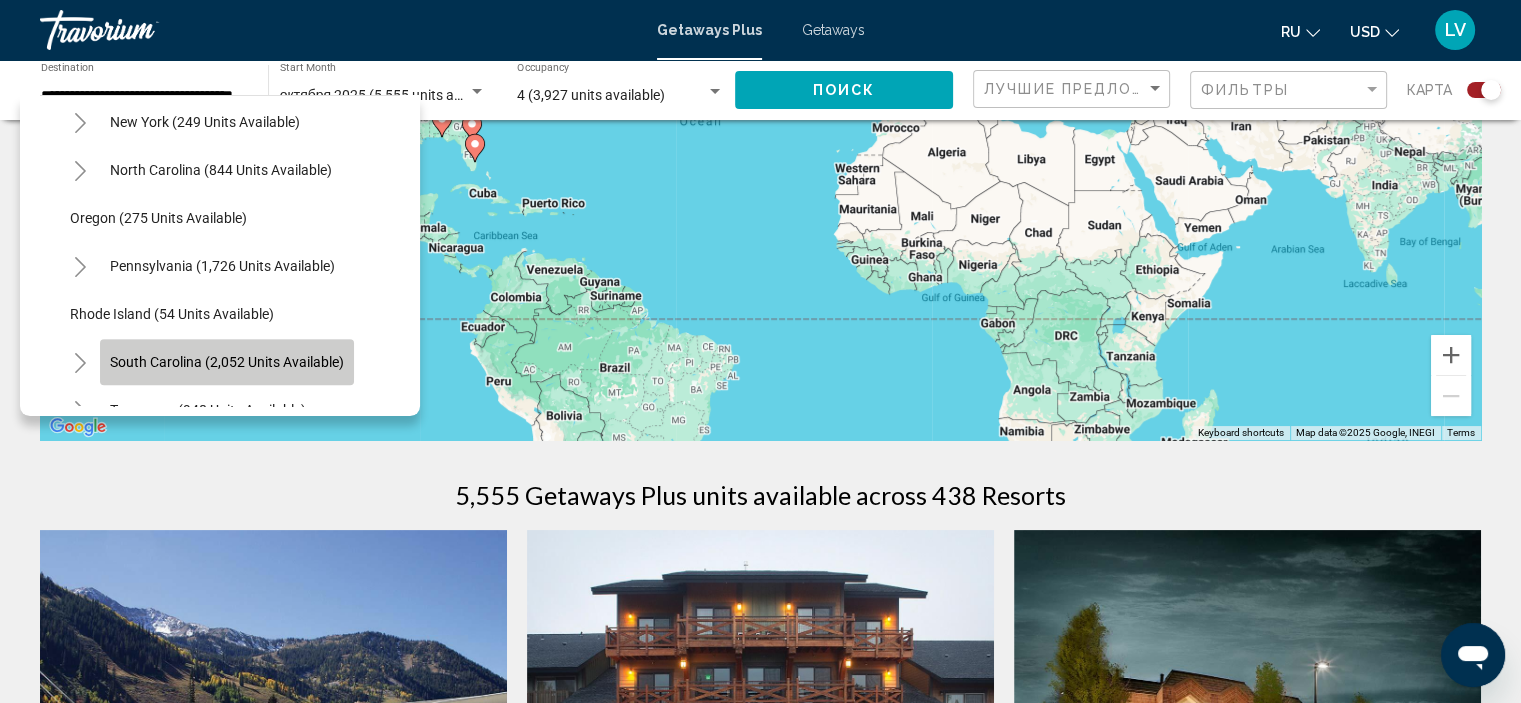 click on "South Carolina (2,052 units available)" 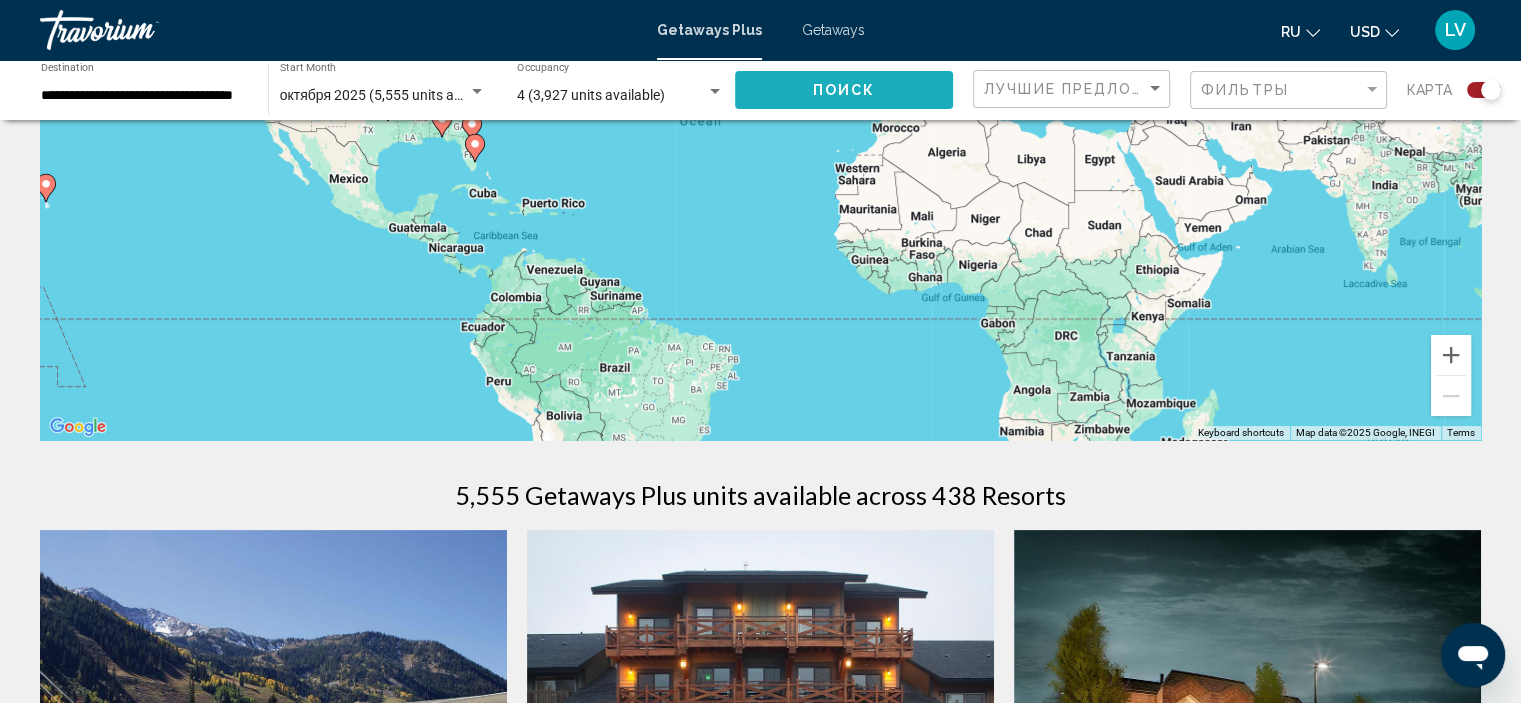 click on "Поиск" 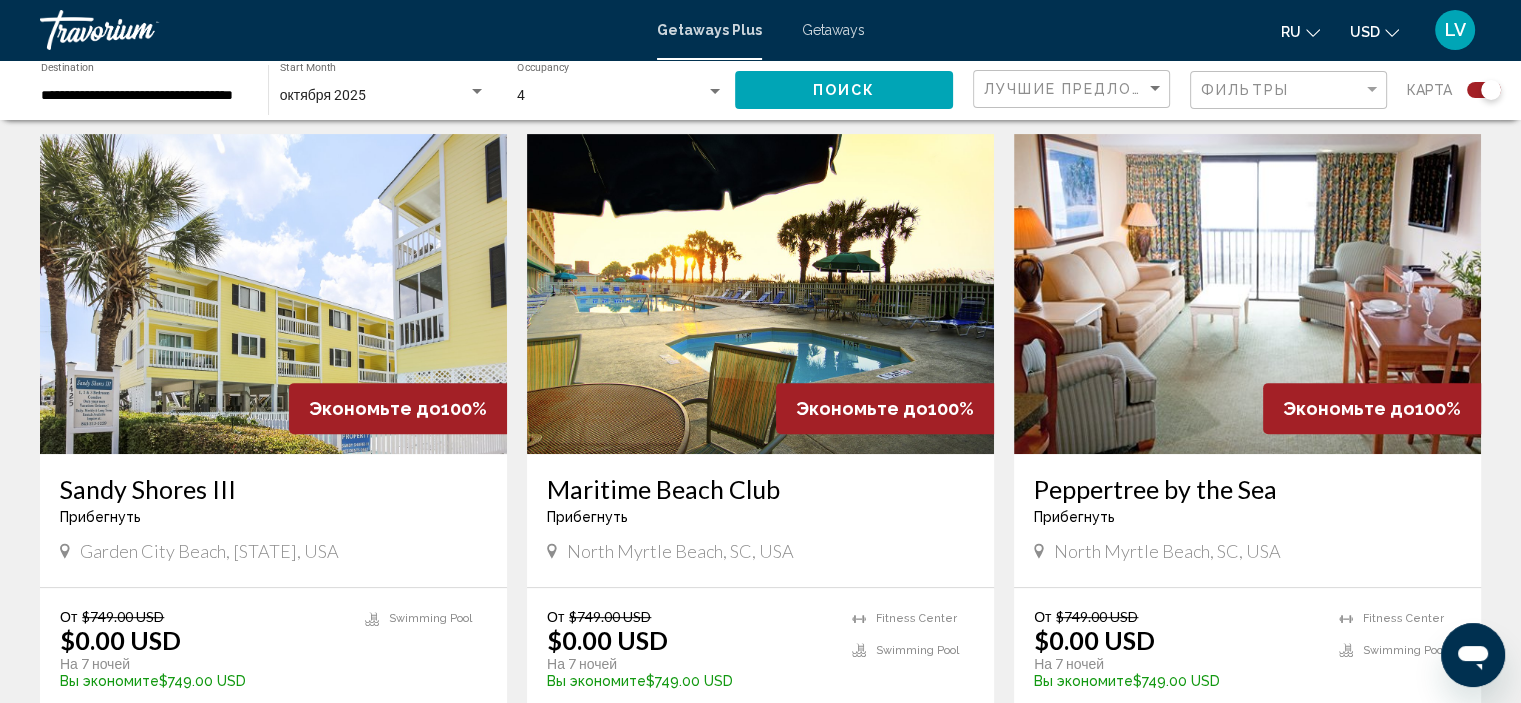 scroll, scrollTop: 700, scrollLeft: 0, axis: vertical 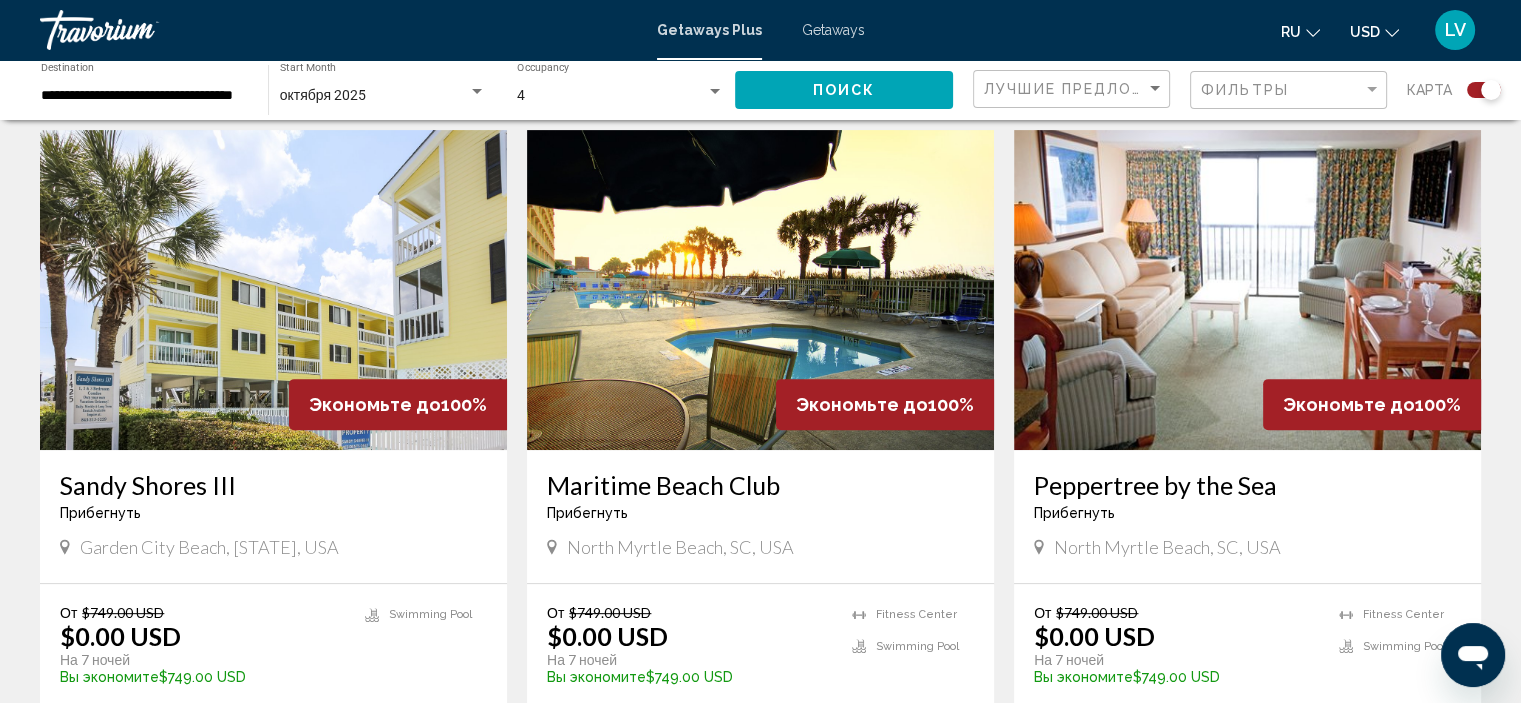 click at bounding box center (273, 290) 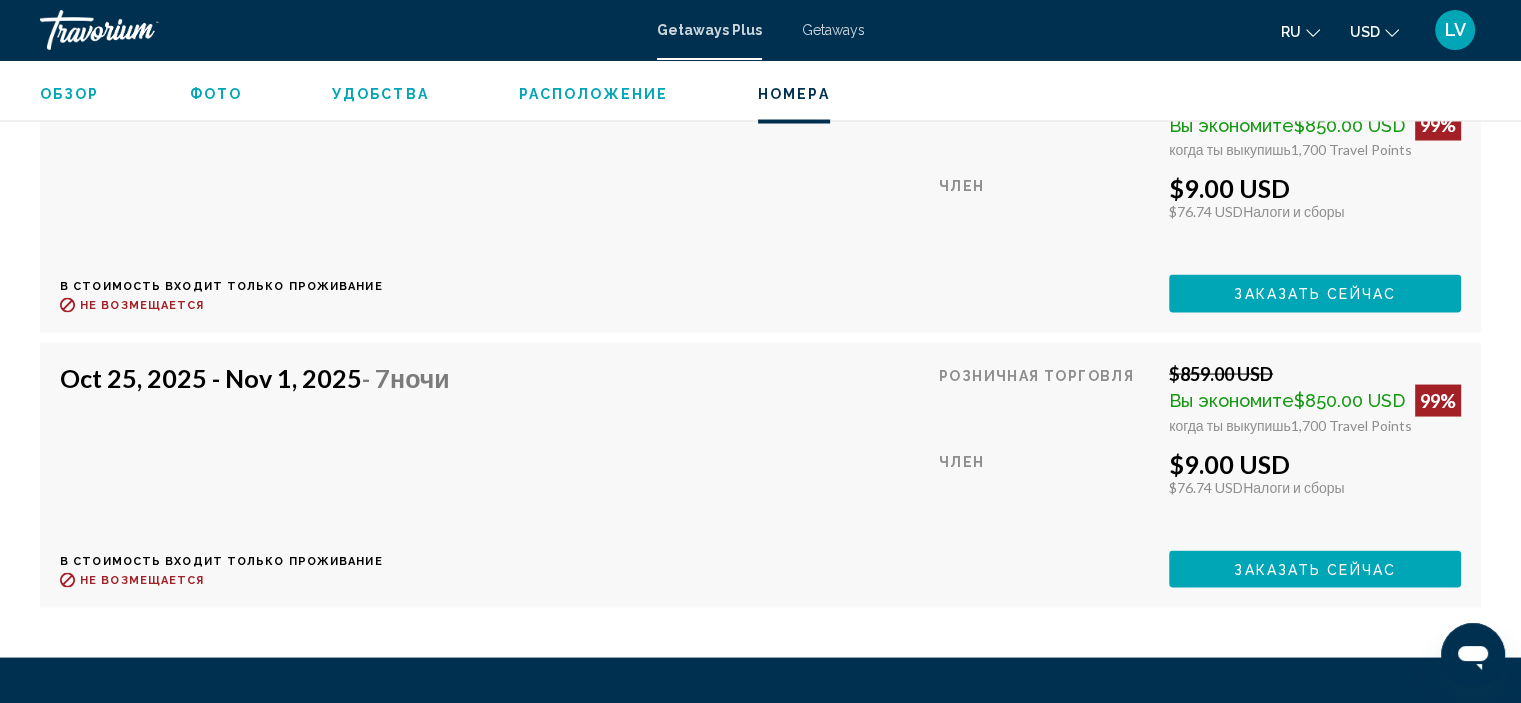 scroll, scrollTop: 3808, scrollLeft: 0, axis: vertical 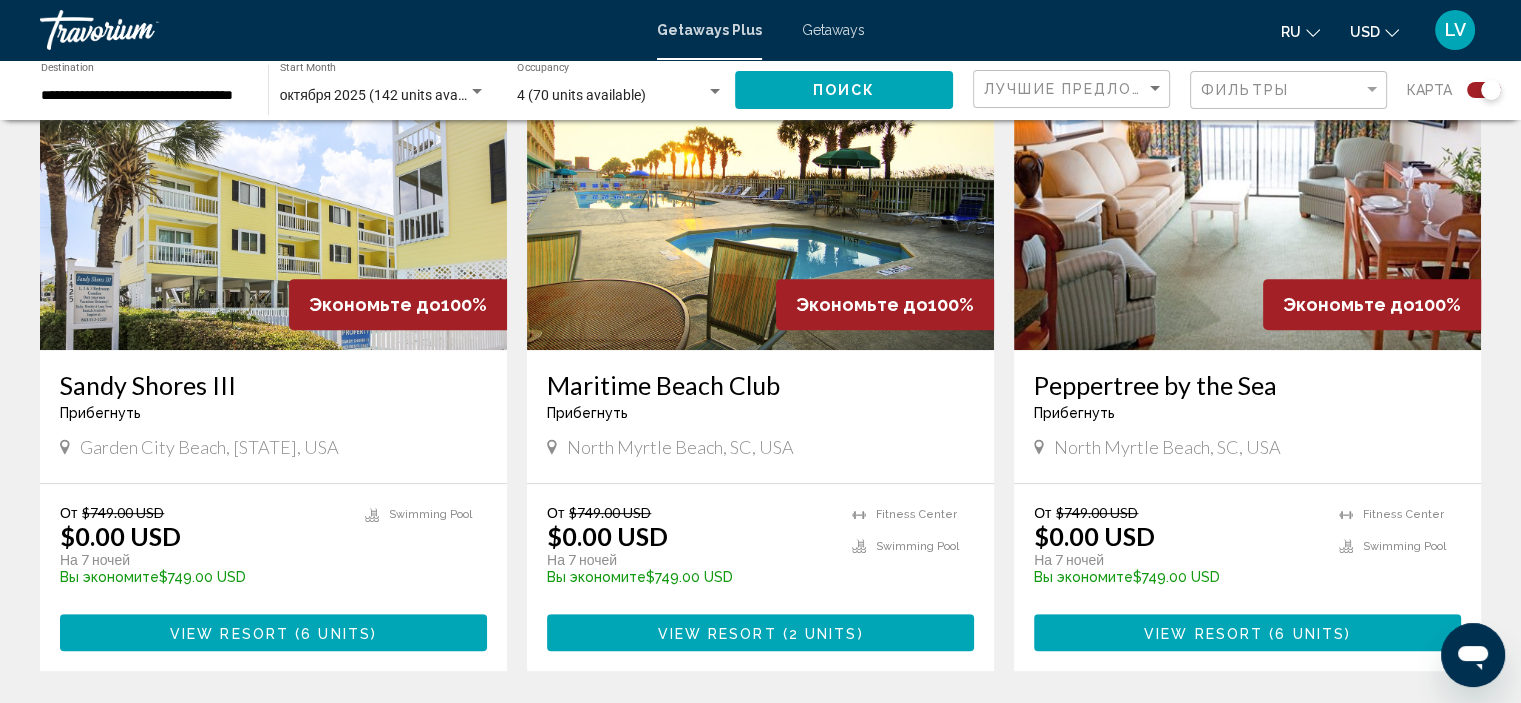 click at bounding box center [760, 190] 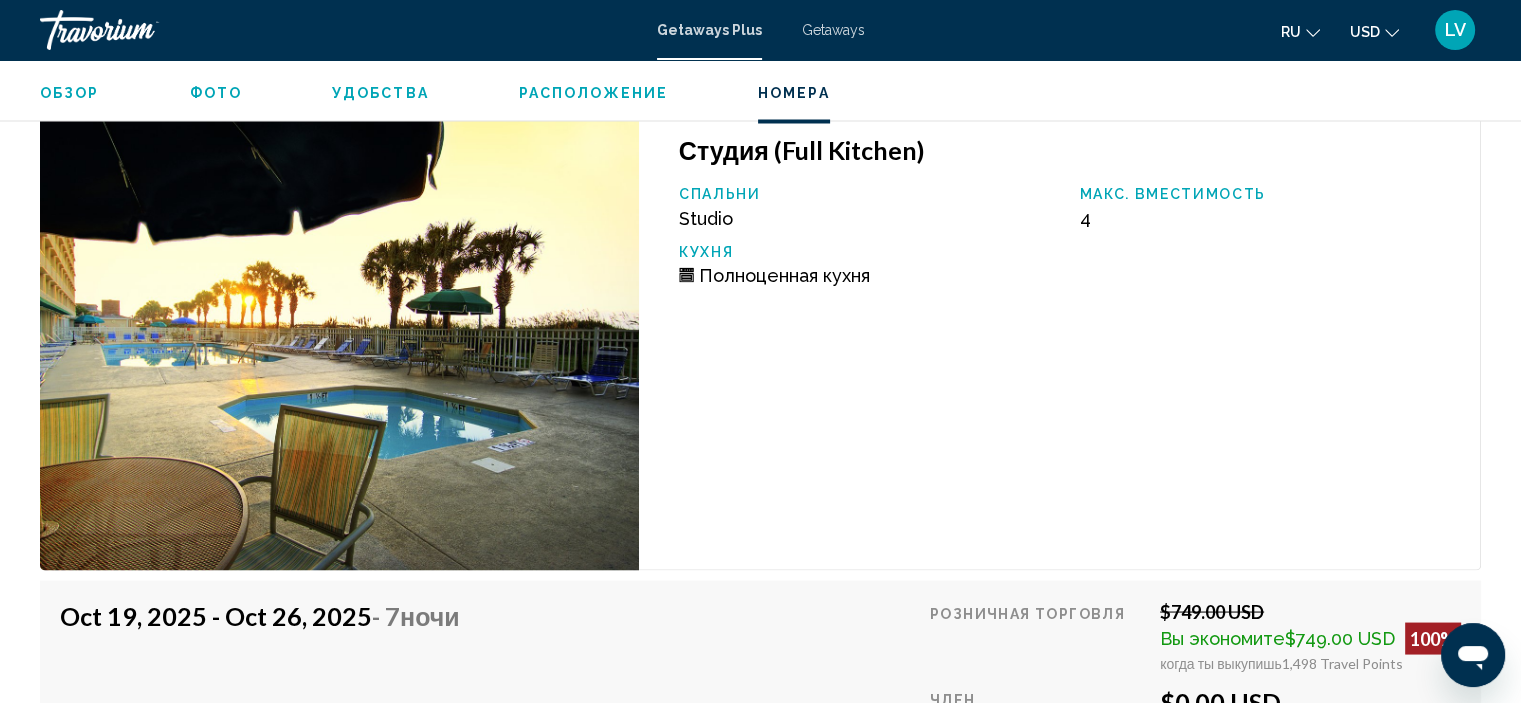 scroll, scrollTop: 3808, scrollLeft: 0, axis: vertical 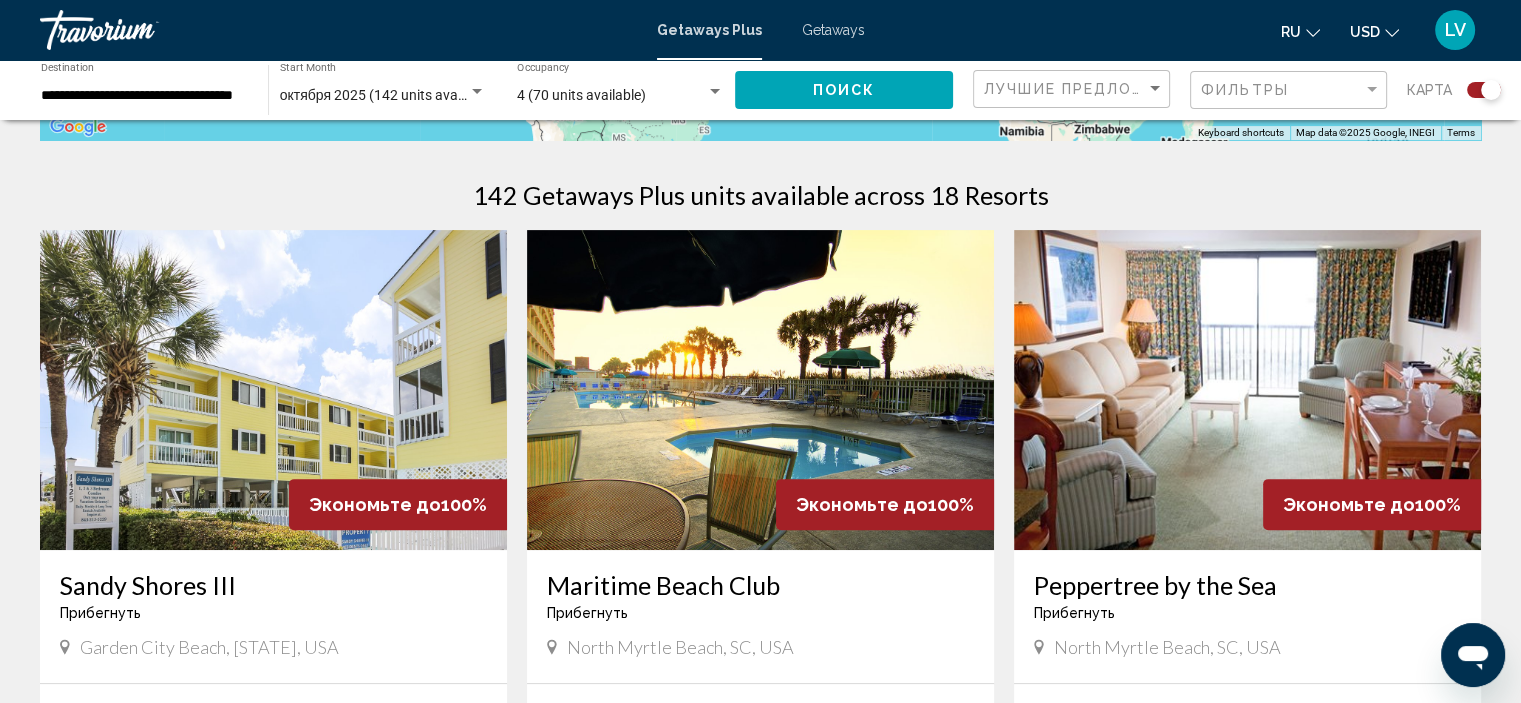 click at bounding box center [1247, 390] 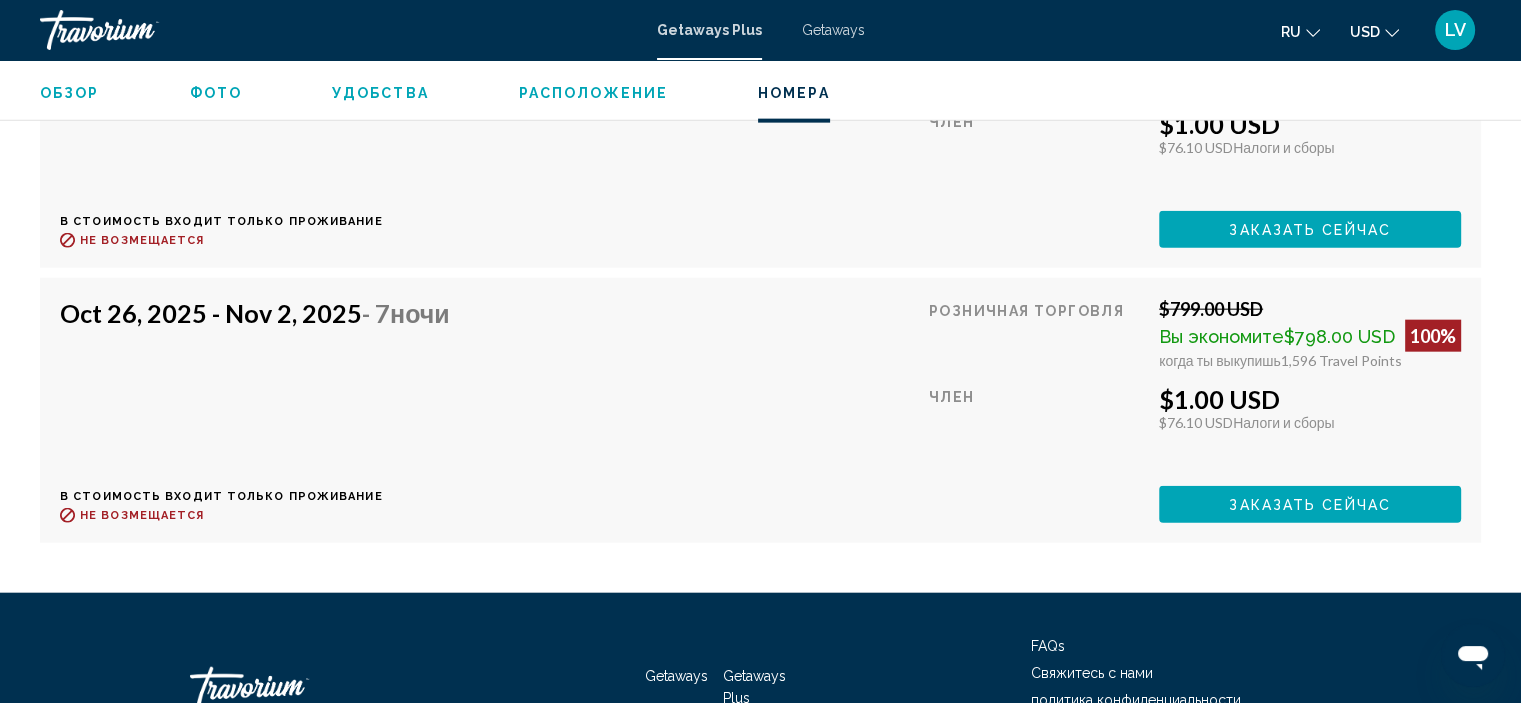scroll, scrollTop: 4708, scrollLeft: 0, axis: vertical 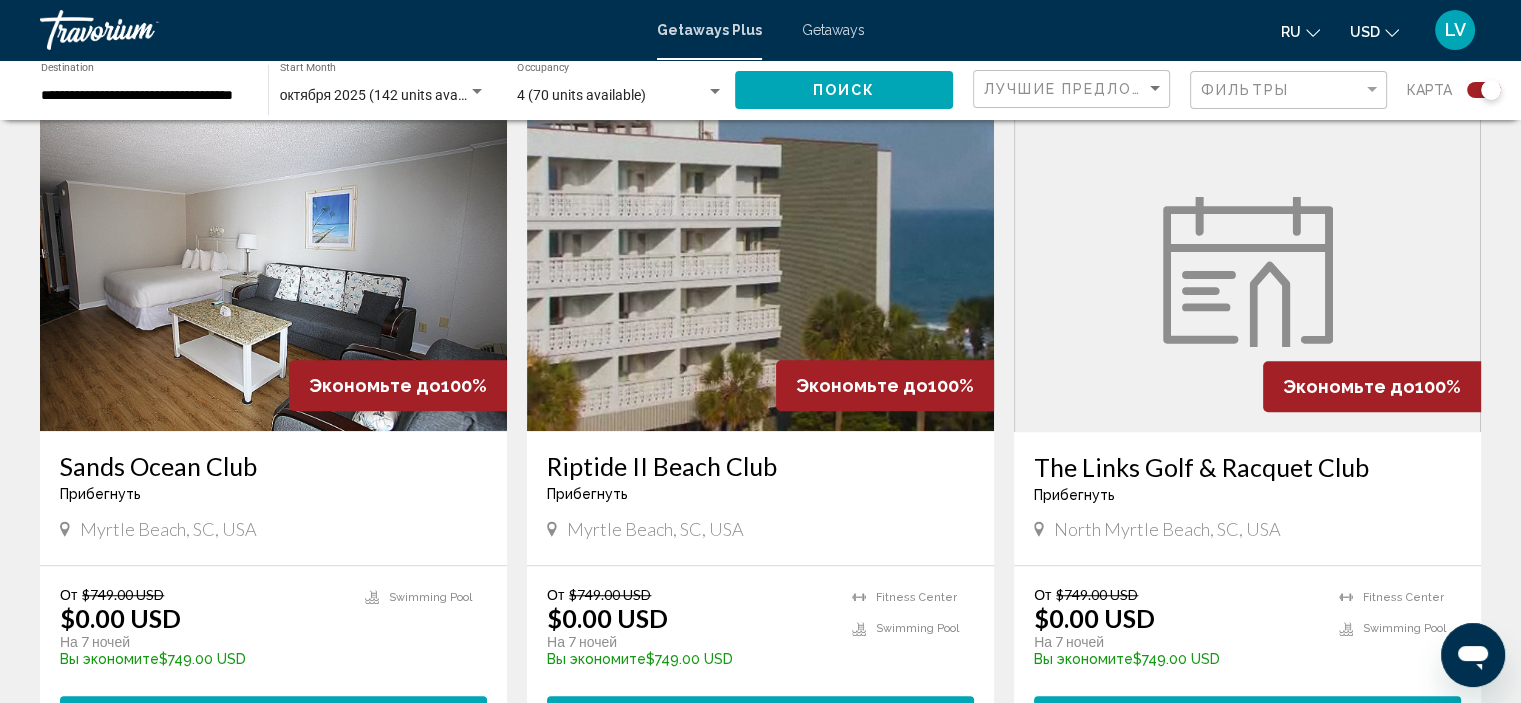 click at bounding box center [273, 271] 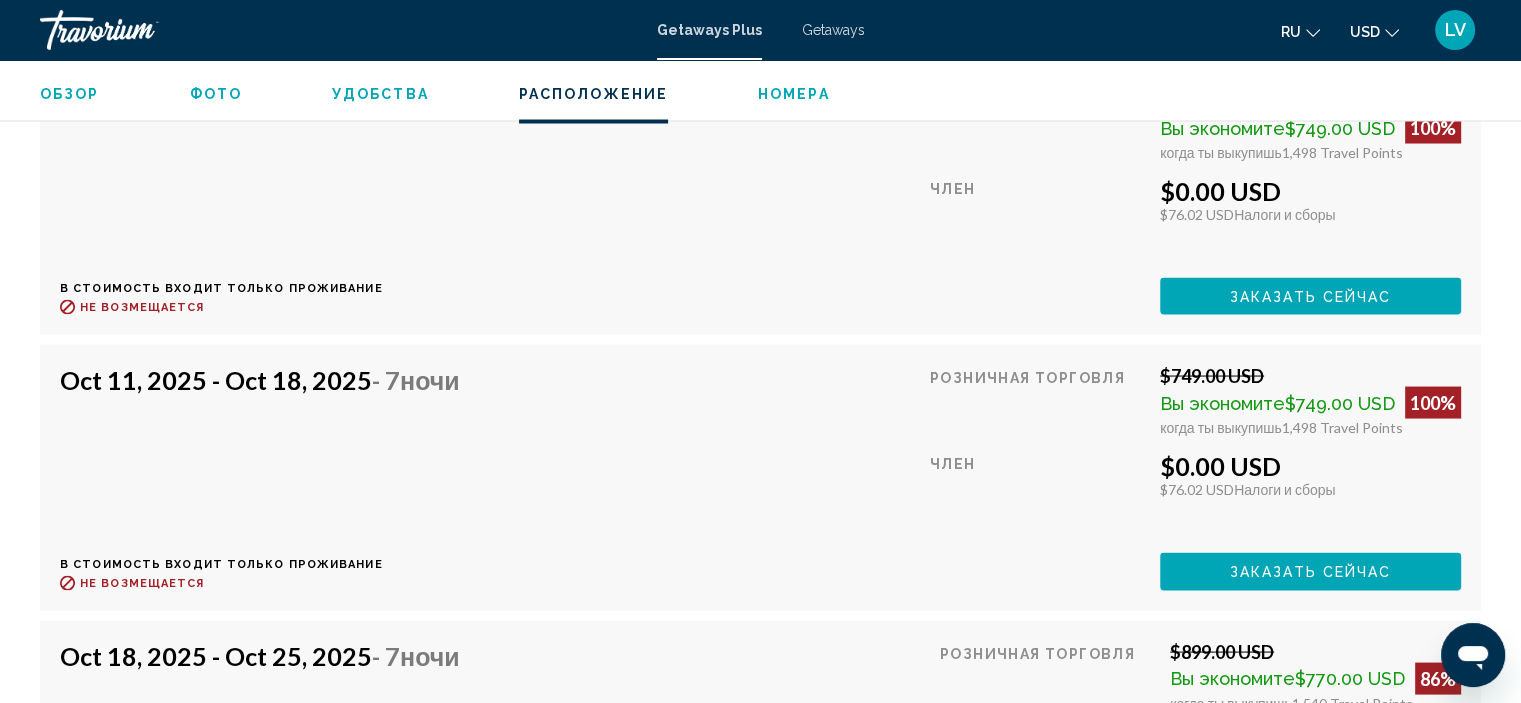 scroll, scrollTop: 3808, scrollLeft: 0, axis: vertical 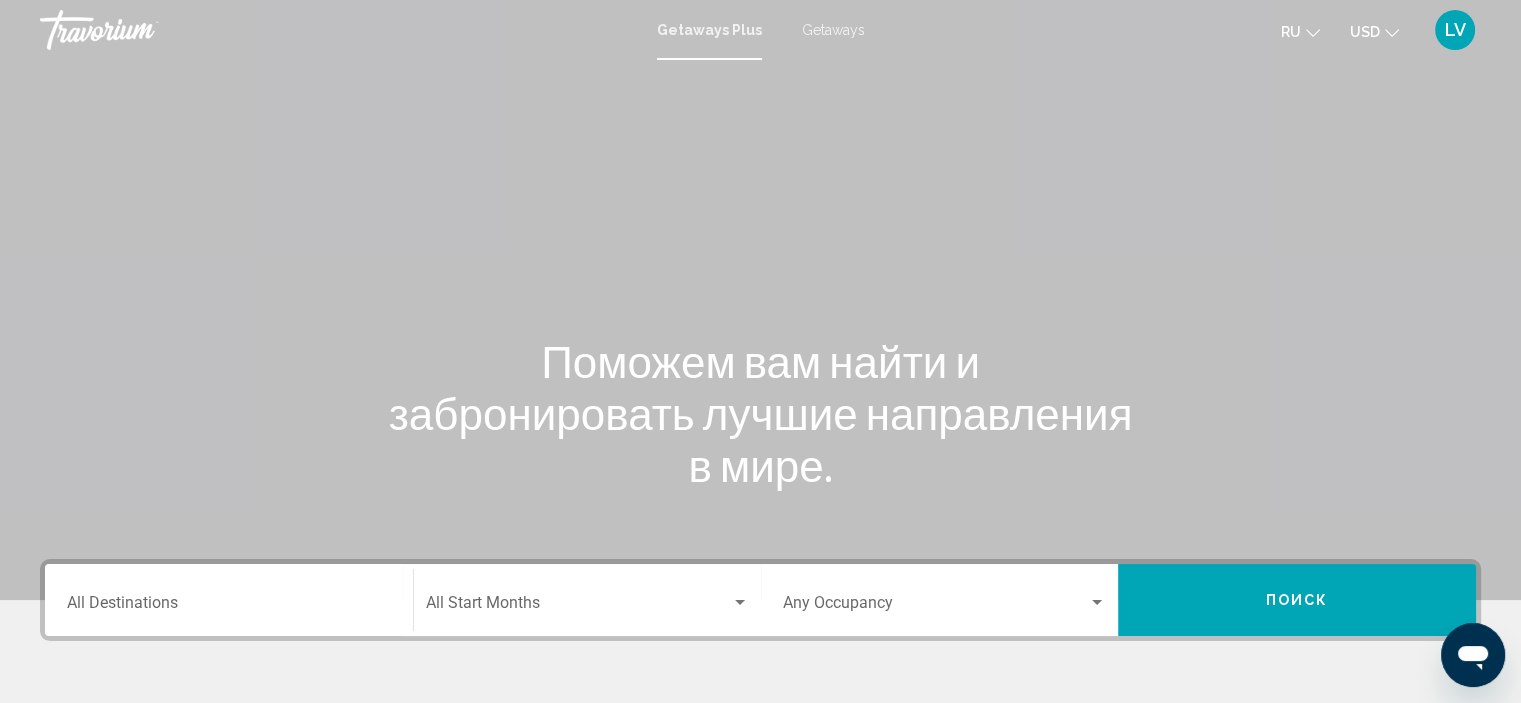 click on "Destination All Destinations" at bounding box center [229, 600] 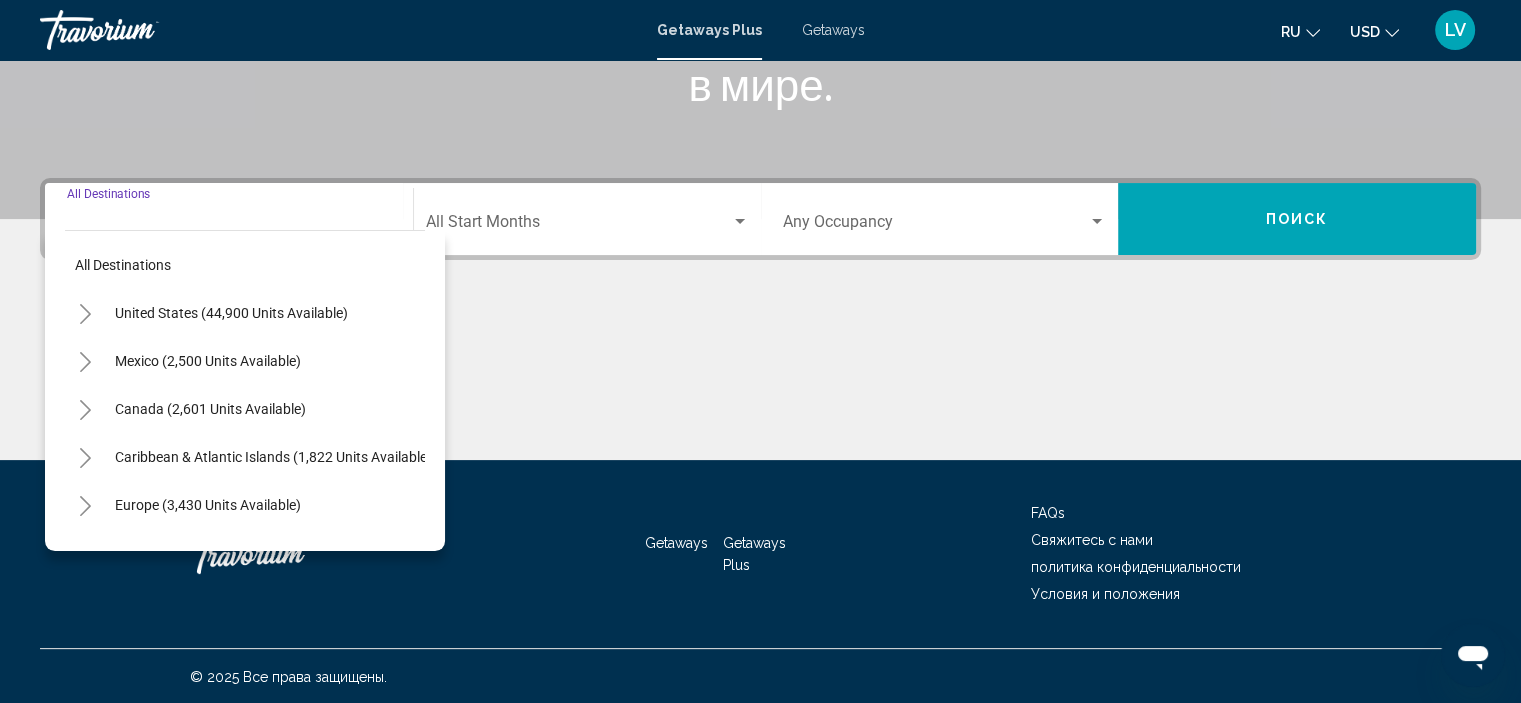 scroll, scrollTop: 382, scrollLeft: 0, axis: vertical 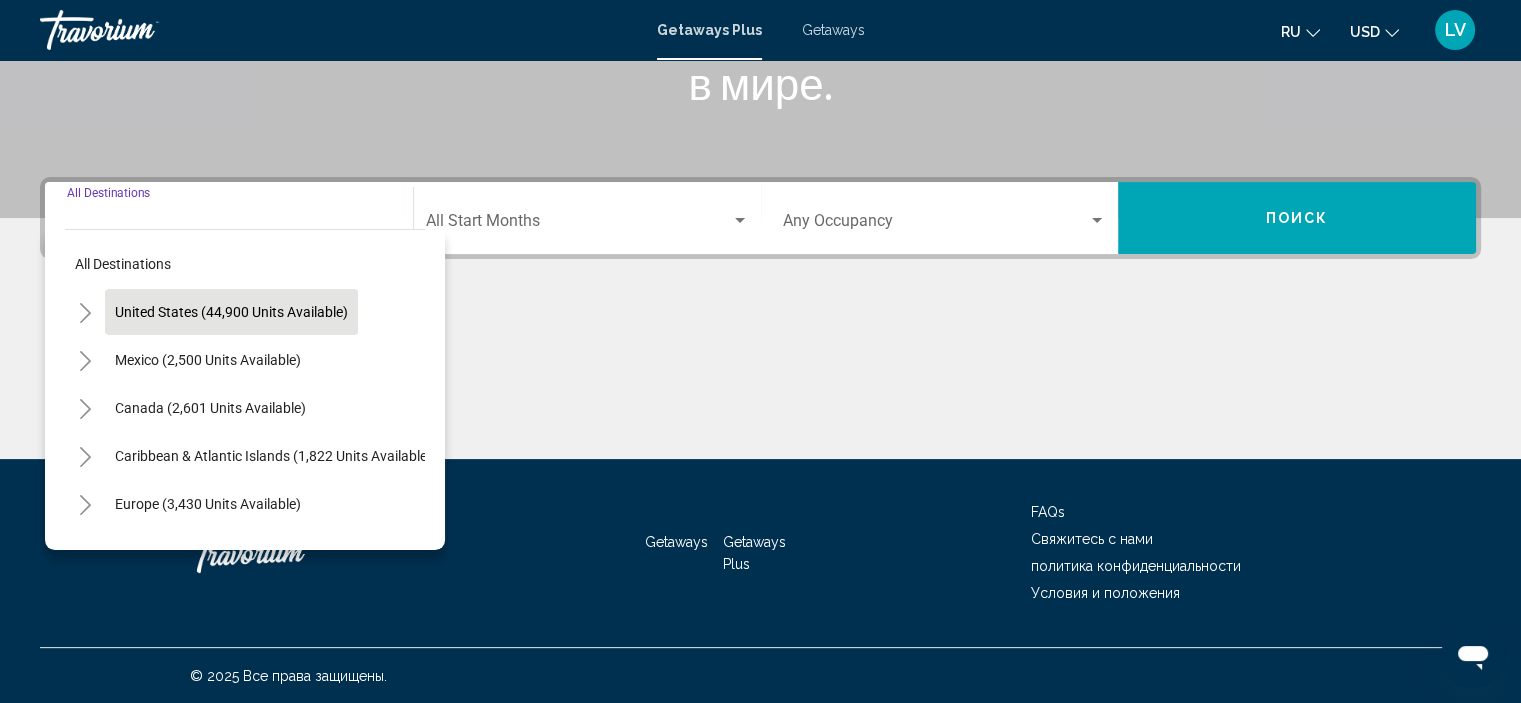 click on "United States (44,900 units available)" at bounding box center (208, 360) 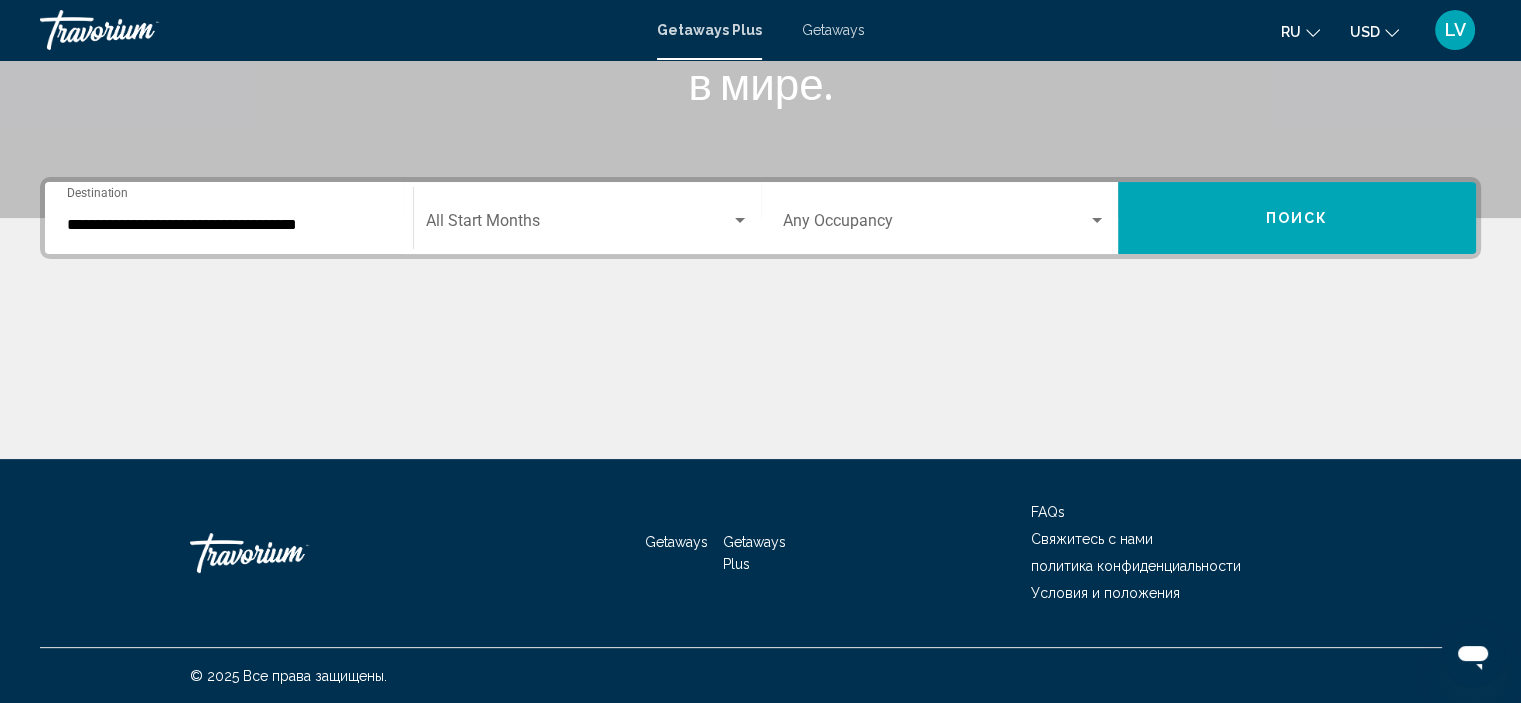click on "Start Month All Start Months" 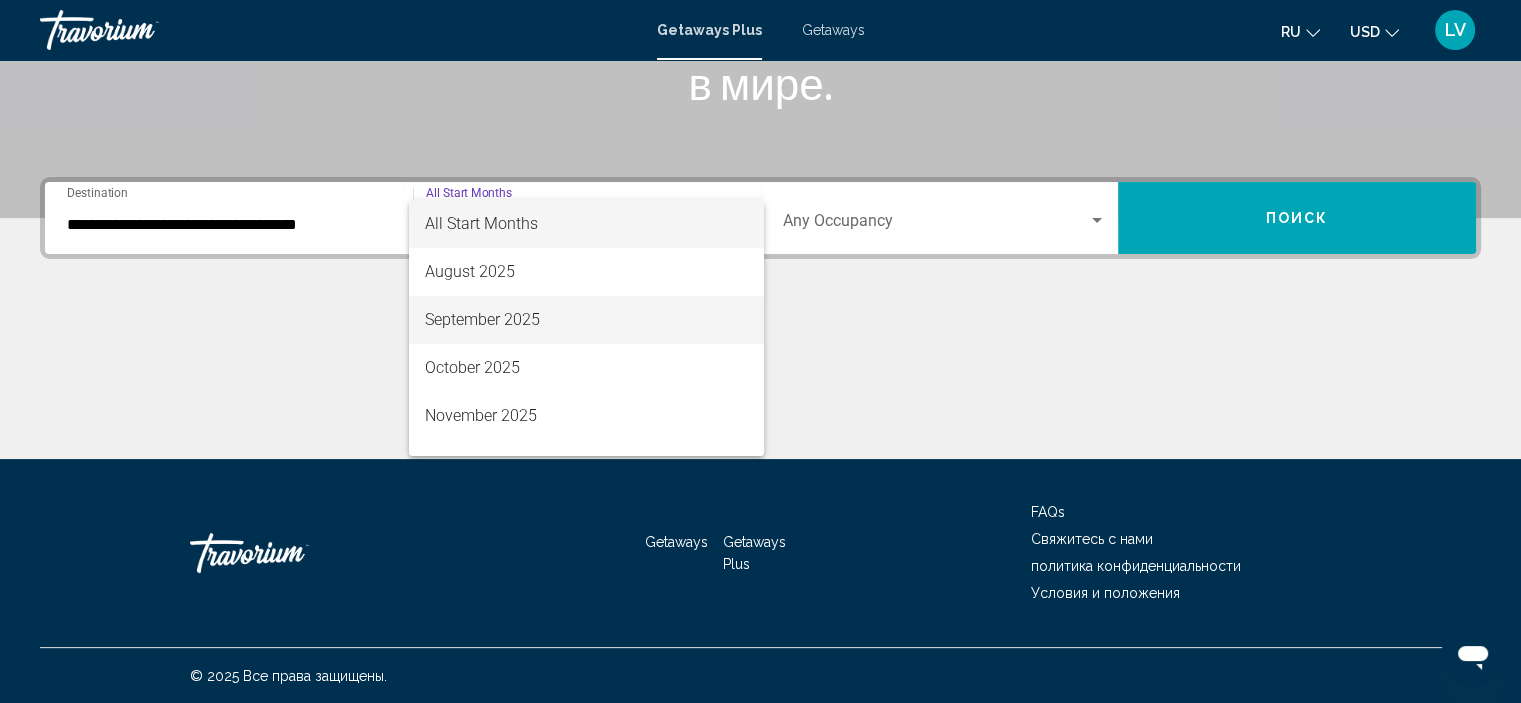 click on "September 2025" at bounding box center [586, 320] 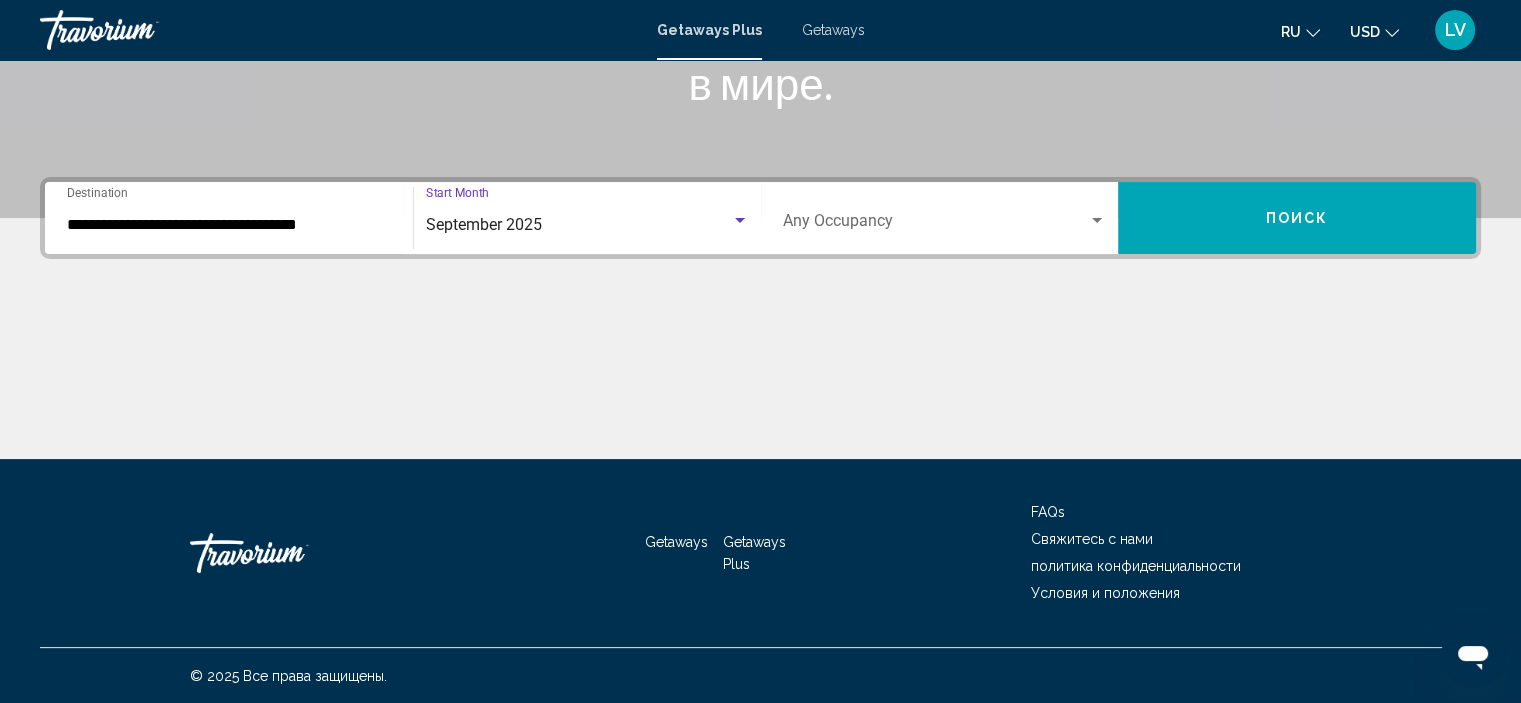 click at bounding box center (936, 225) 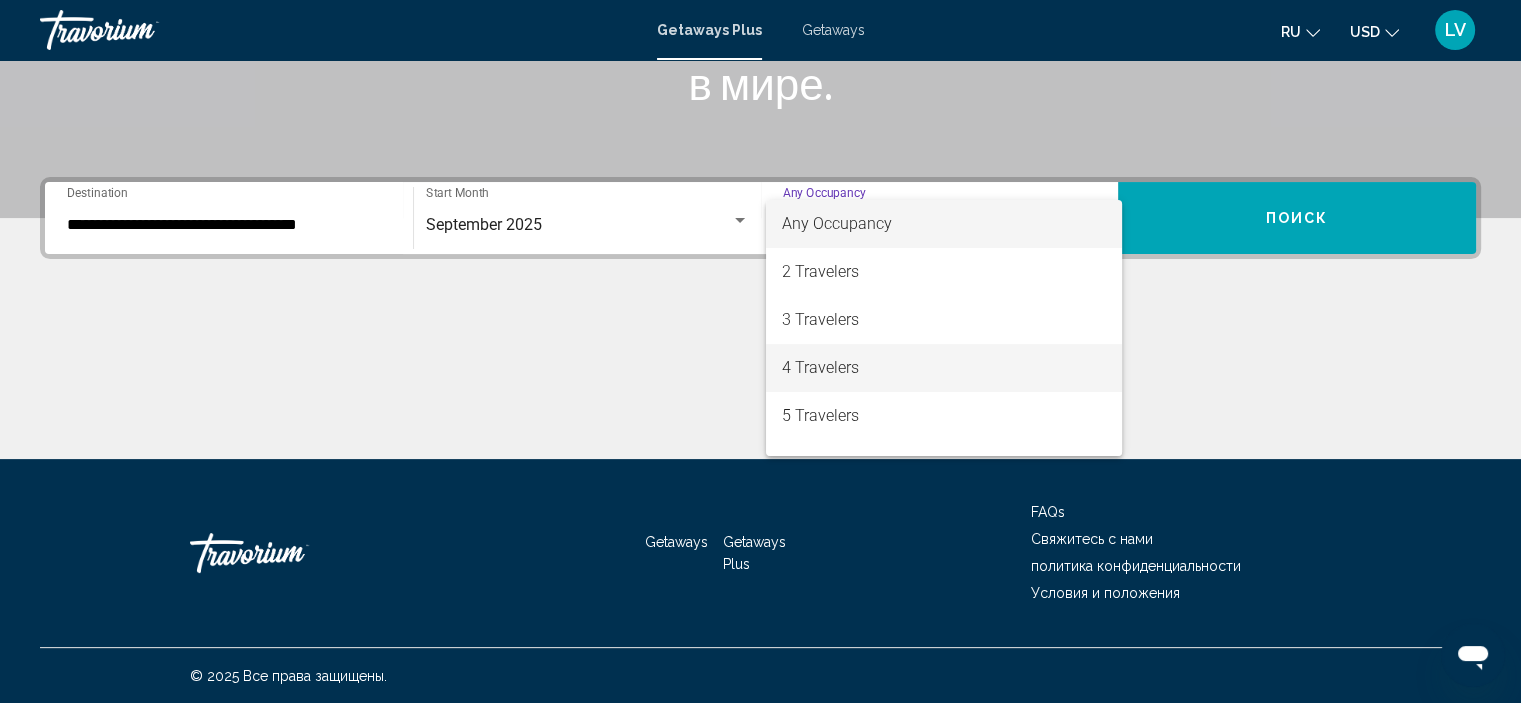 click on "4 Travelers" at bounding box center (944, 368) 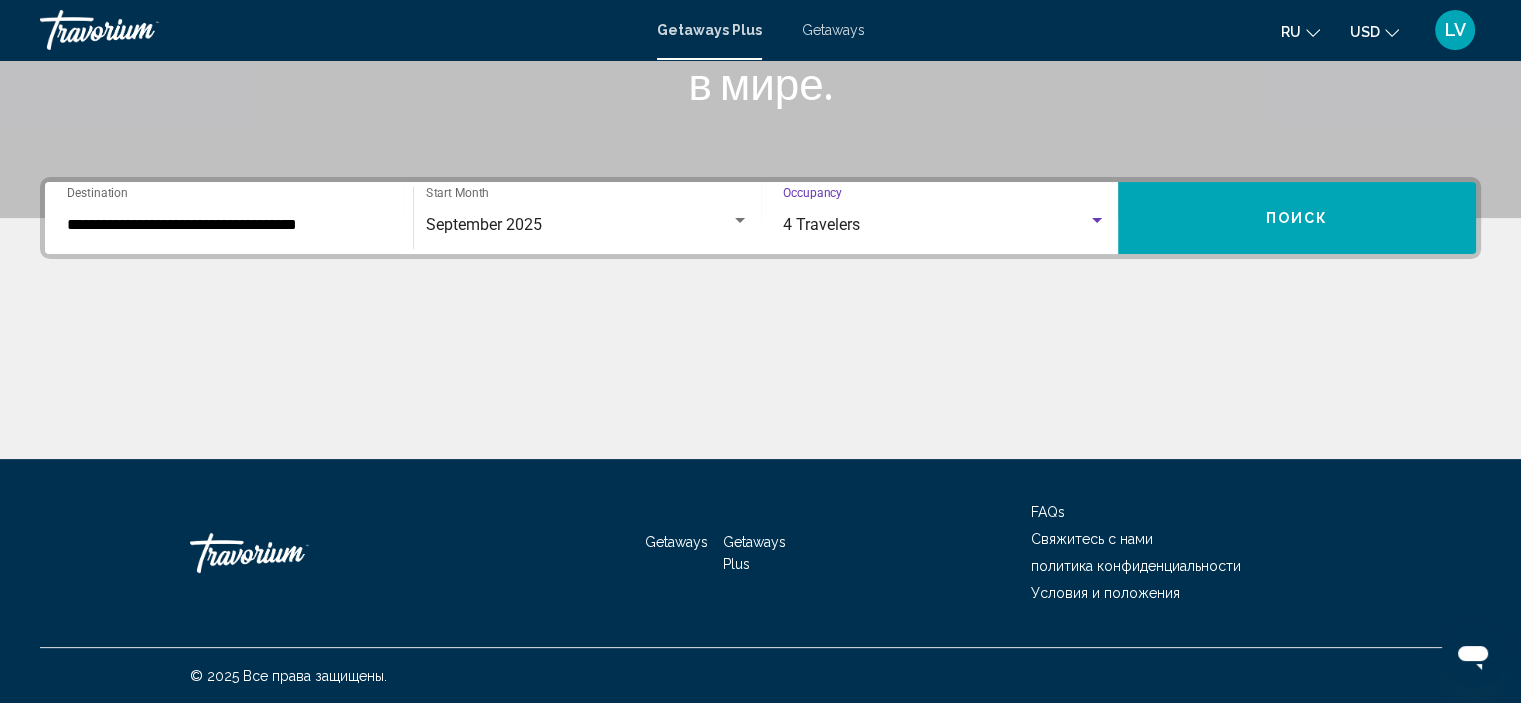click on "**********" at bounding box center (229, 225) 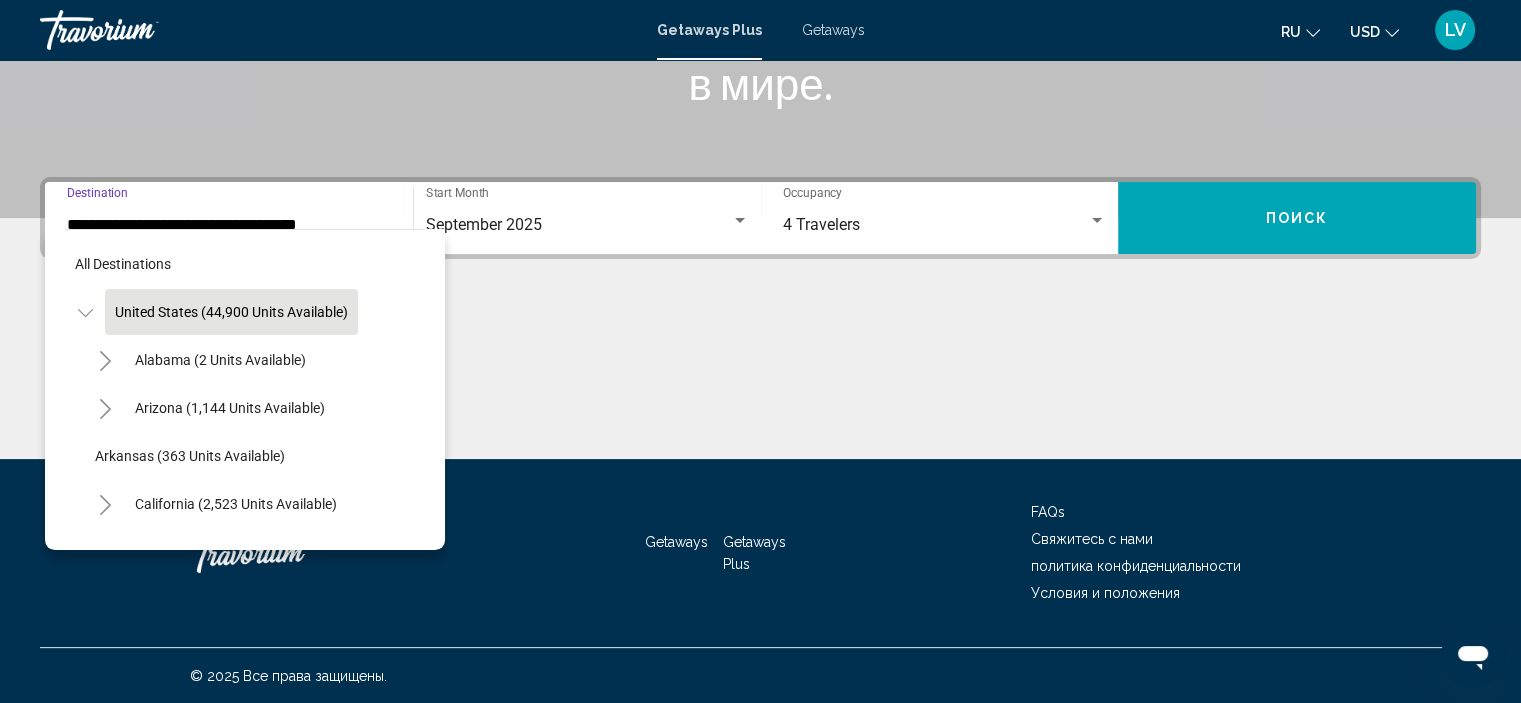 scroll, scrollTop: 342, scrollLeft: 0, axis: vertical 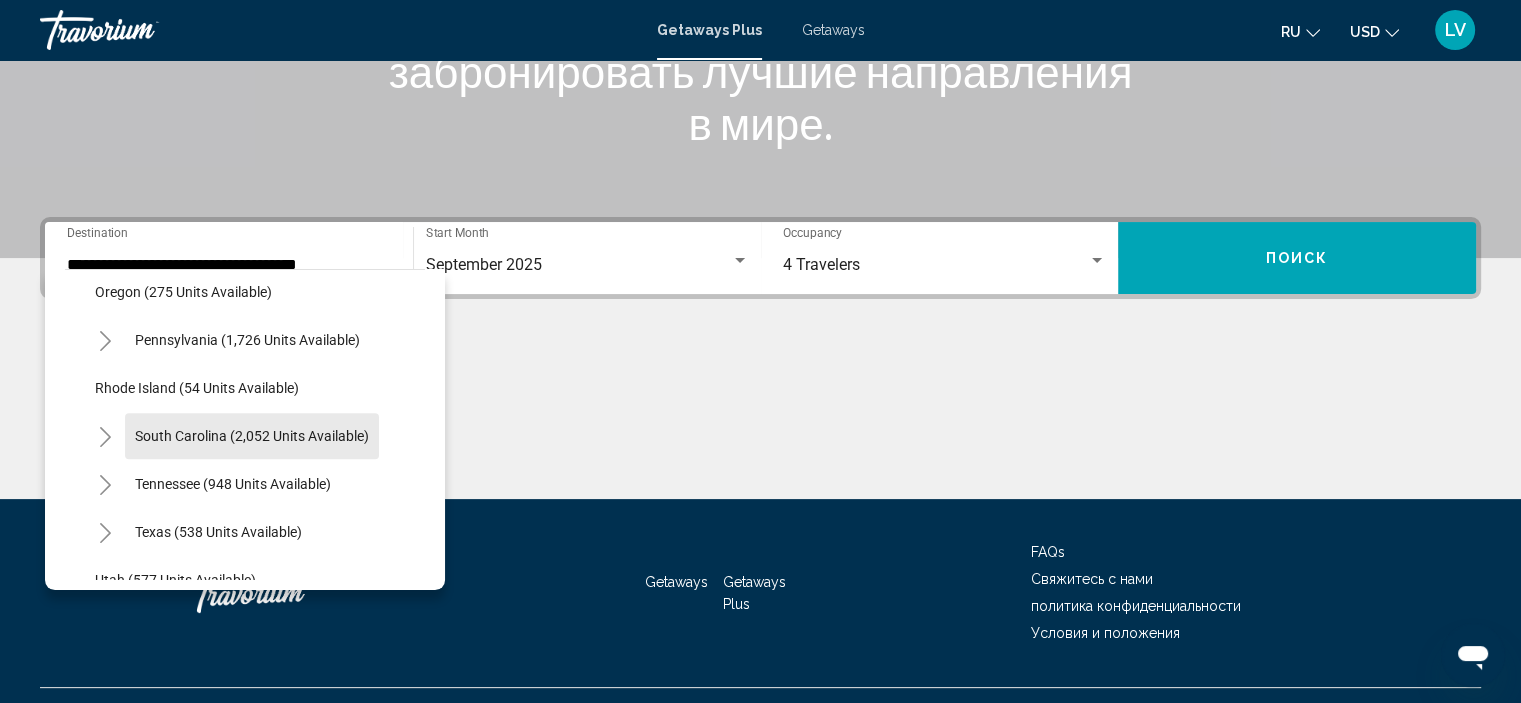 click on "South Carolina (2,052 units available)" 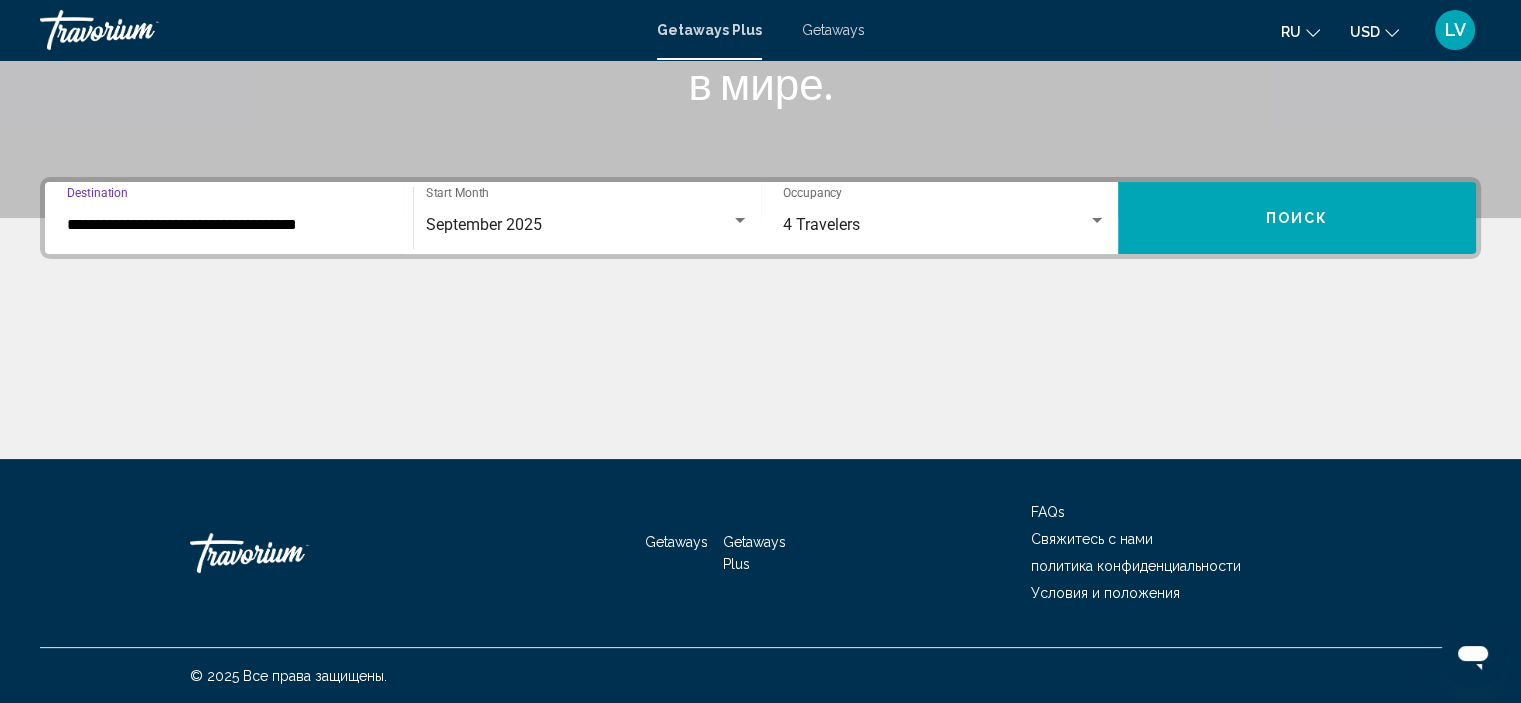 click on "Поиск" at bounding box center [1297, 218] 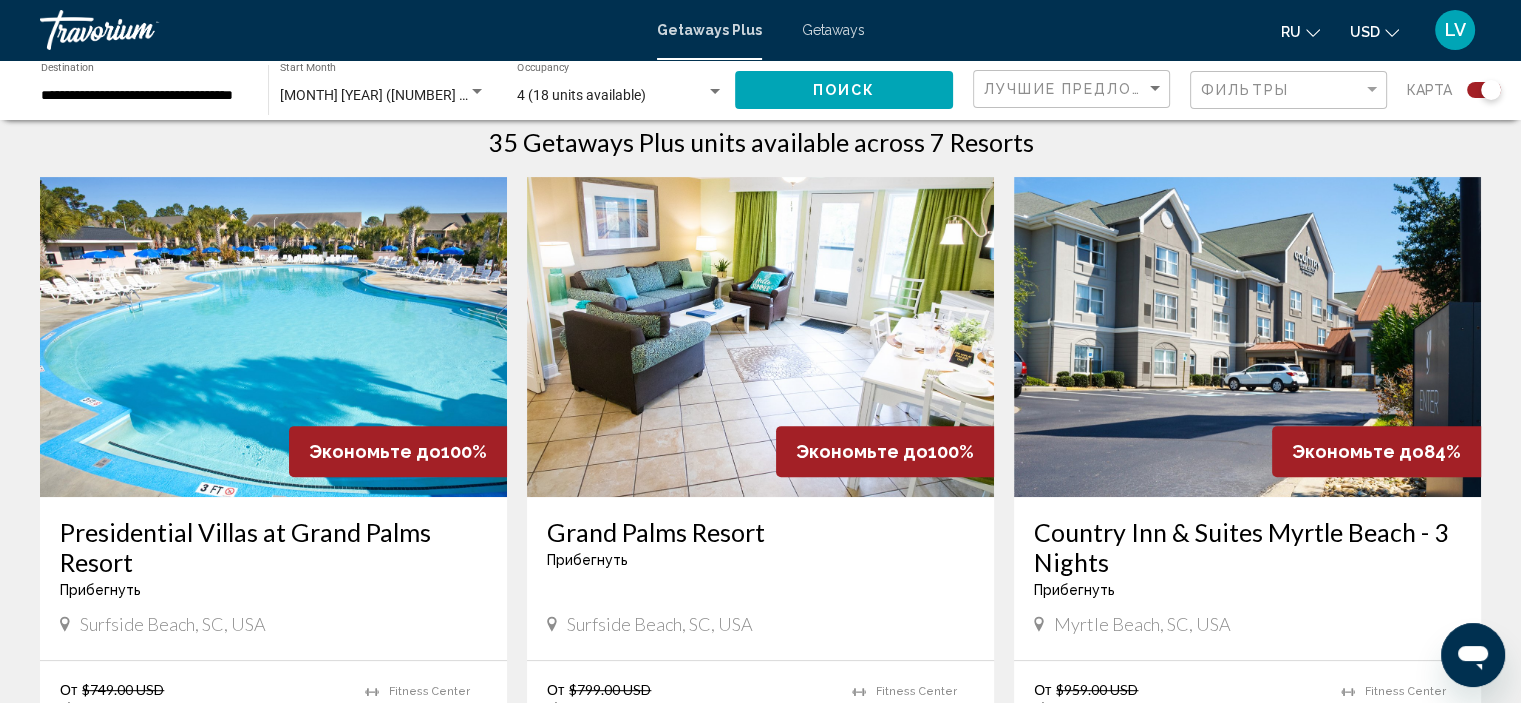 scroll, scrollTop: 700, scrollLeft: 0, axis: vertical 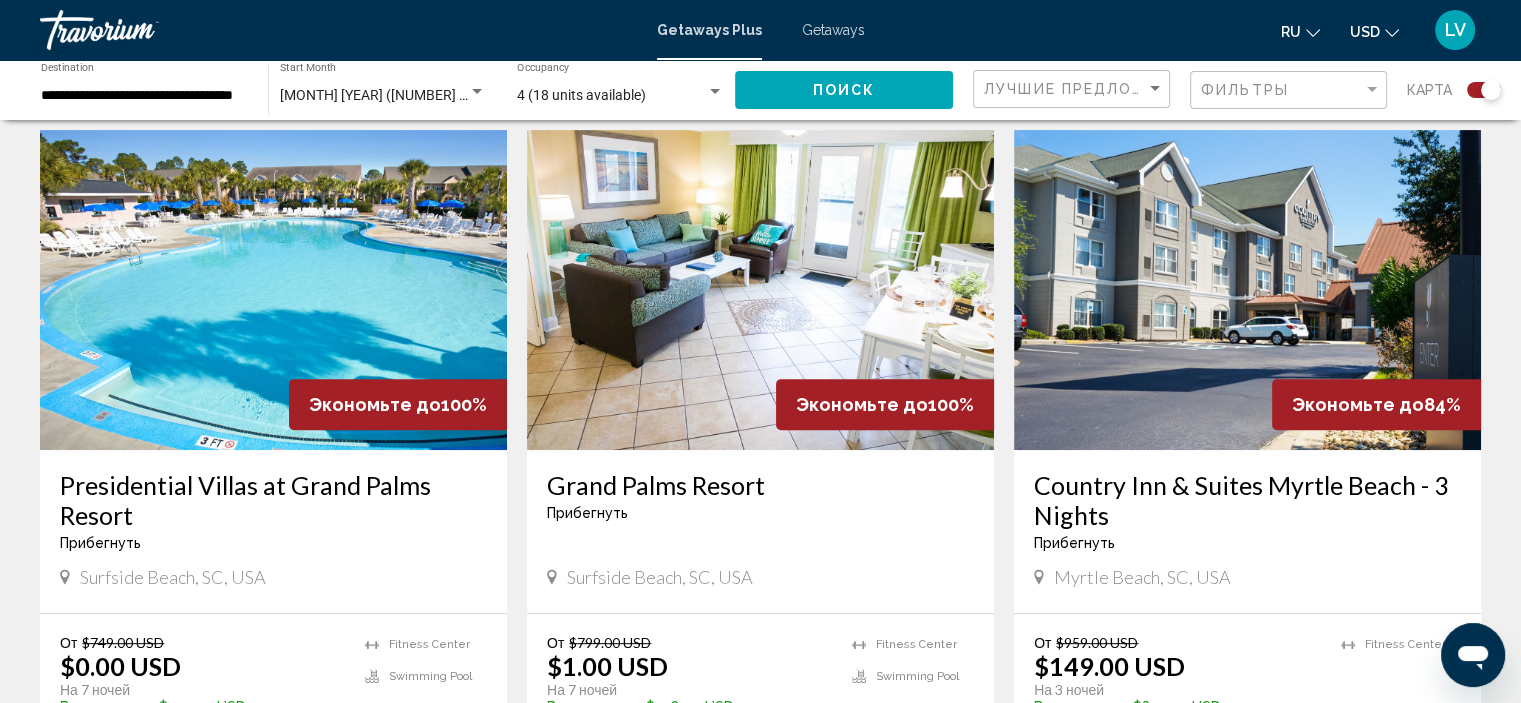 click at bounding box center (760, 290) 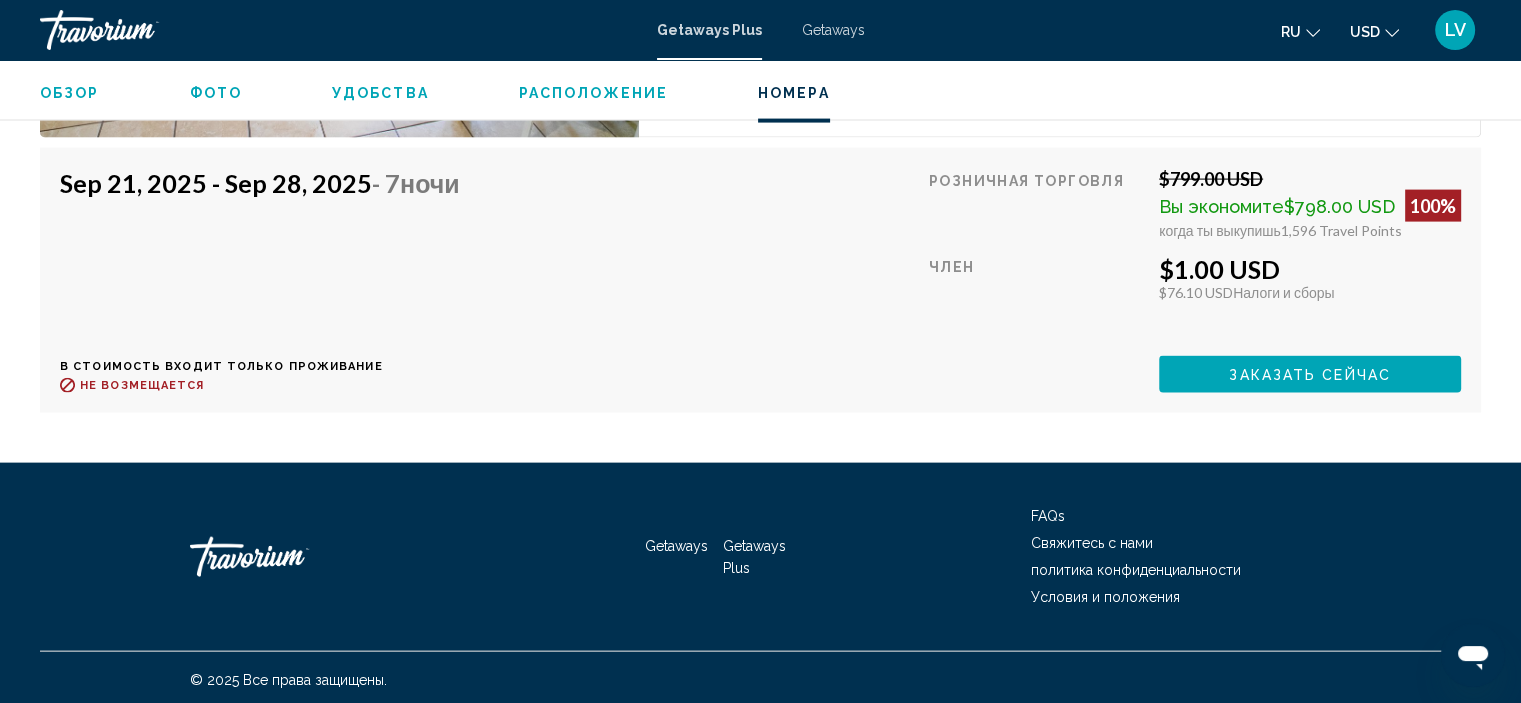 scroll, scrollTop: 4315, scrollLeft: 0, axis: vertical 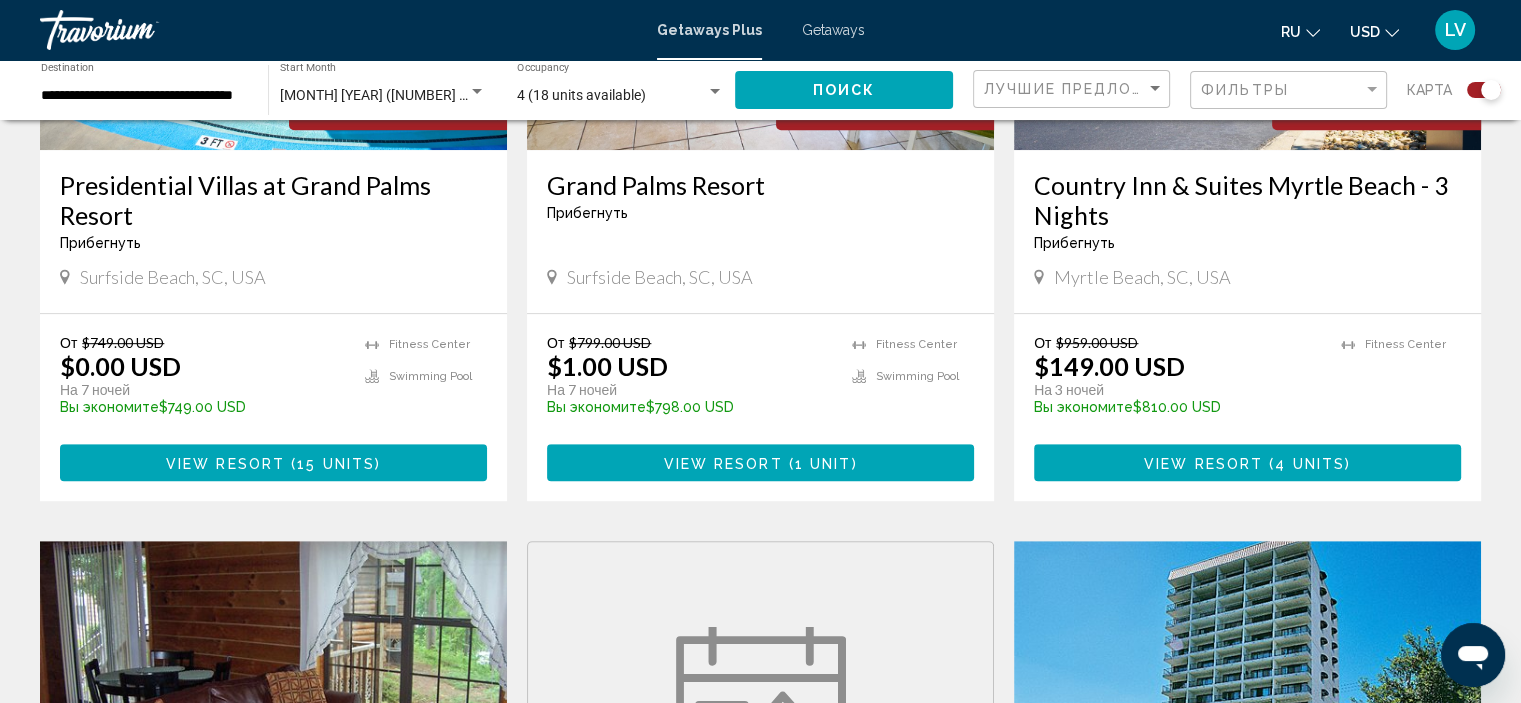 click on "От $[NUMBER] USD $[NUMBER] USD На [NUMBER] ночей Вы экономите $[NUMBER] USD temp 4.1 Fitness Center Swimming Pool View Resort ( [NUMBER] units )" at bounding box center (273, 407) 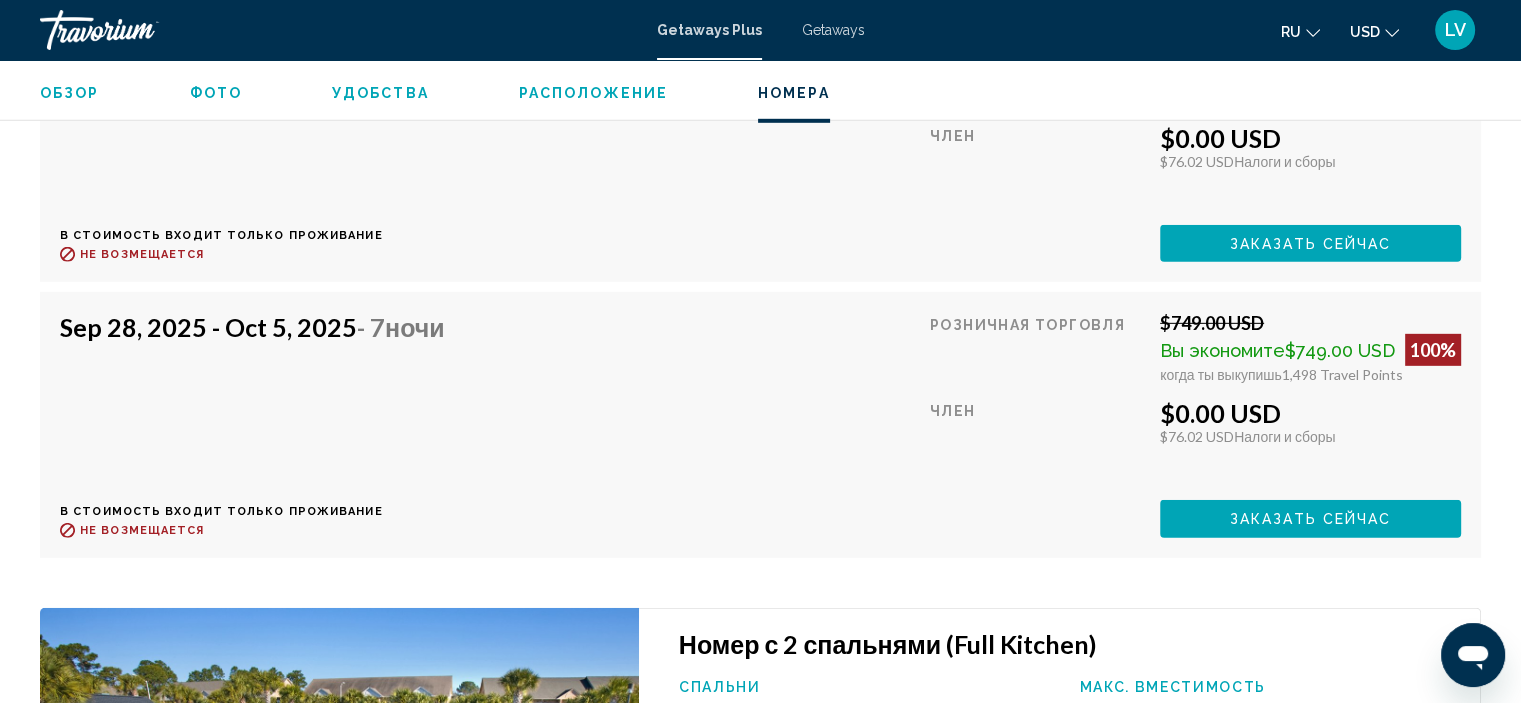 scroll, scrollTop: 6008, scrollLeft: 0, axis: vertical 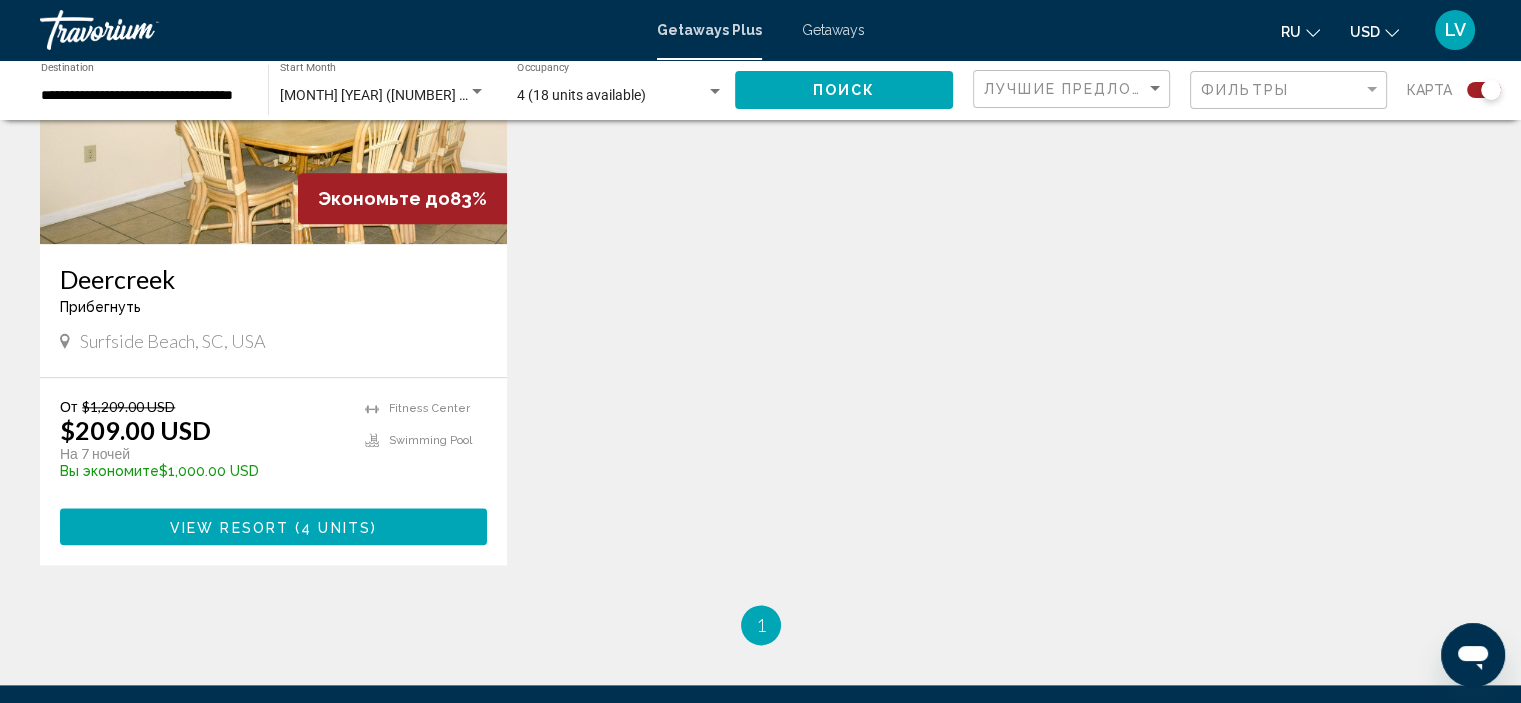 click at bounding box center [273, 84] 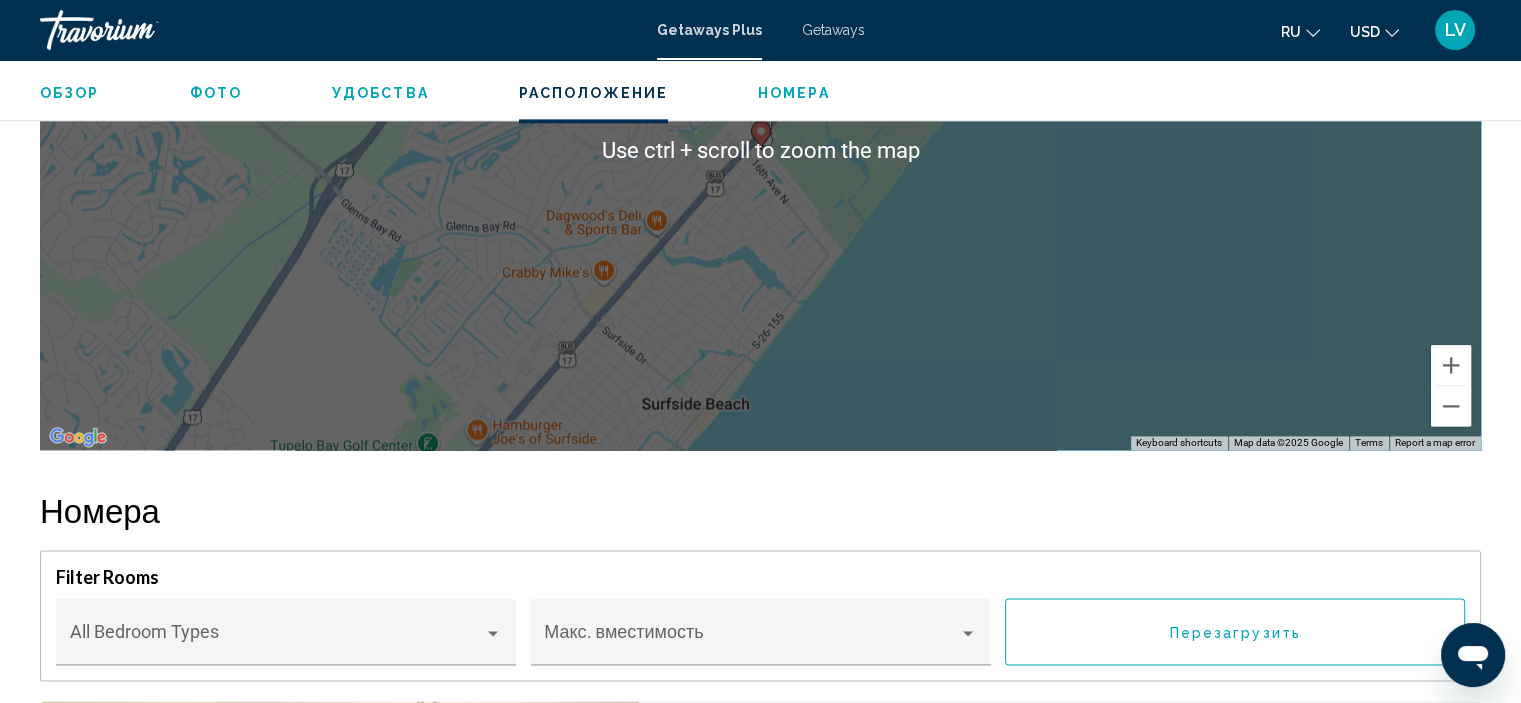 scroll, scrollTop: 2508, scrollLeft: 0, axis: vertical 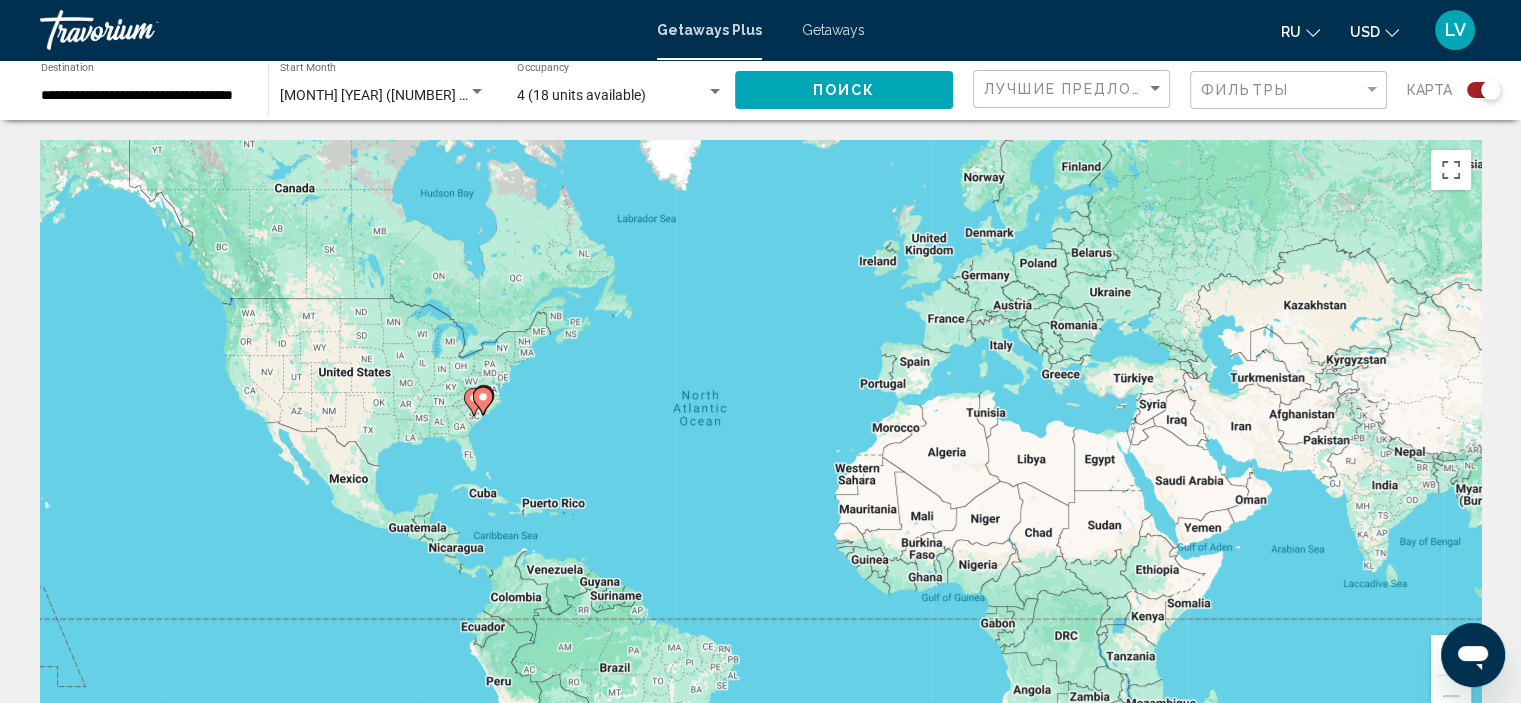 click at bounding box center [477, 92] 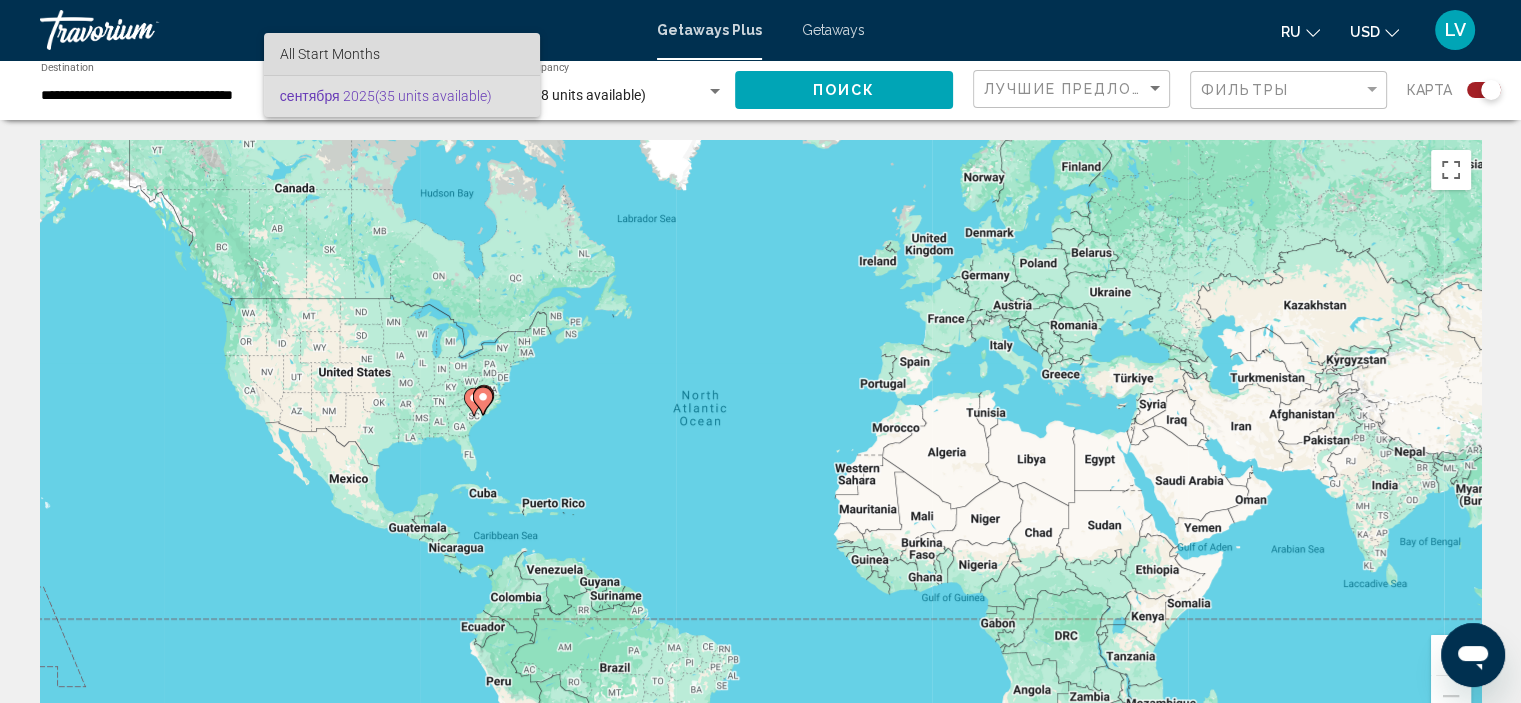 click on "All Start Months" at bounding box center [402, 54] 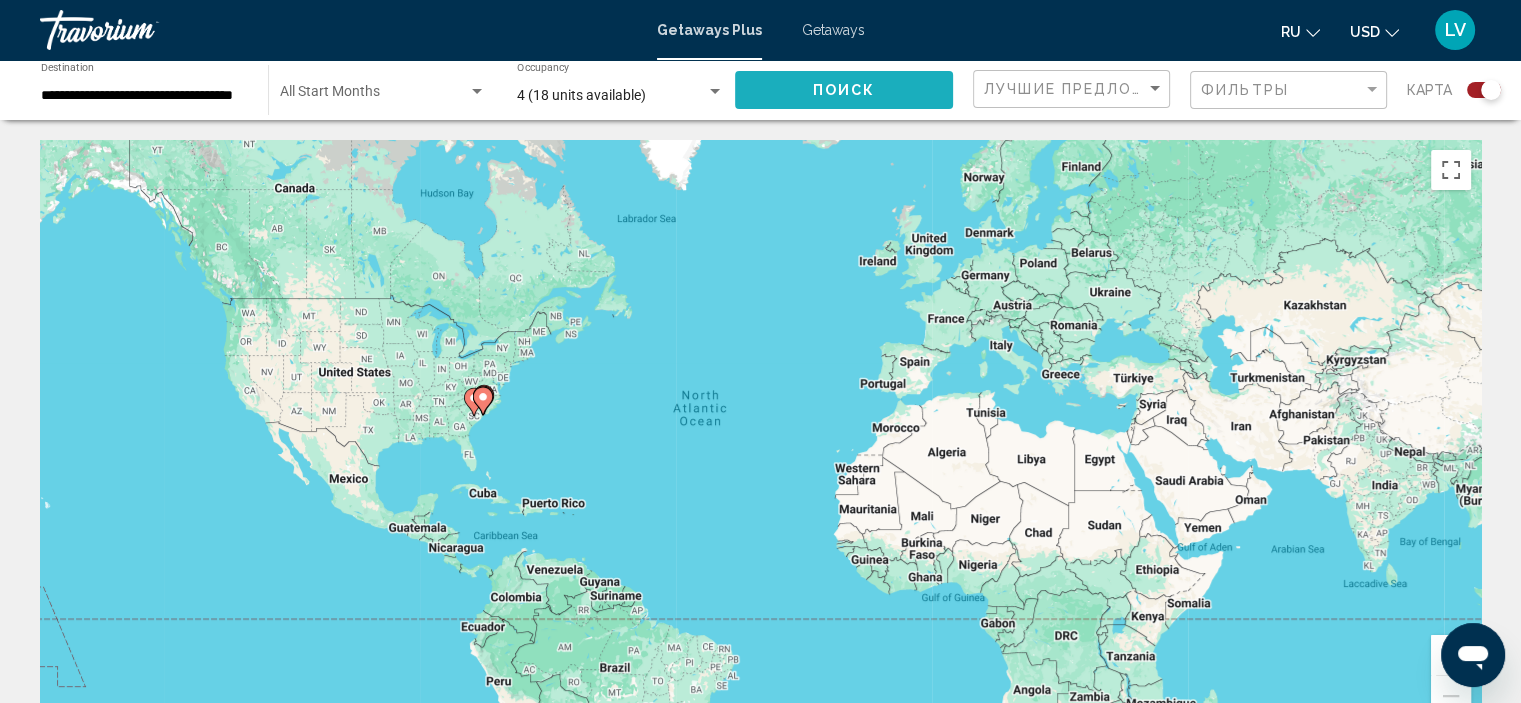 click on "Поиск" 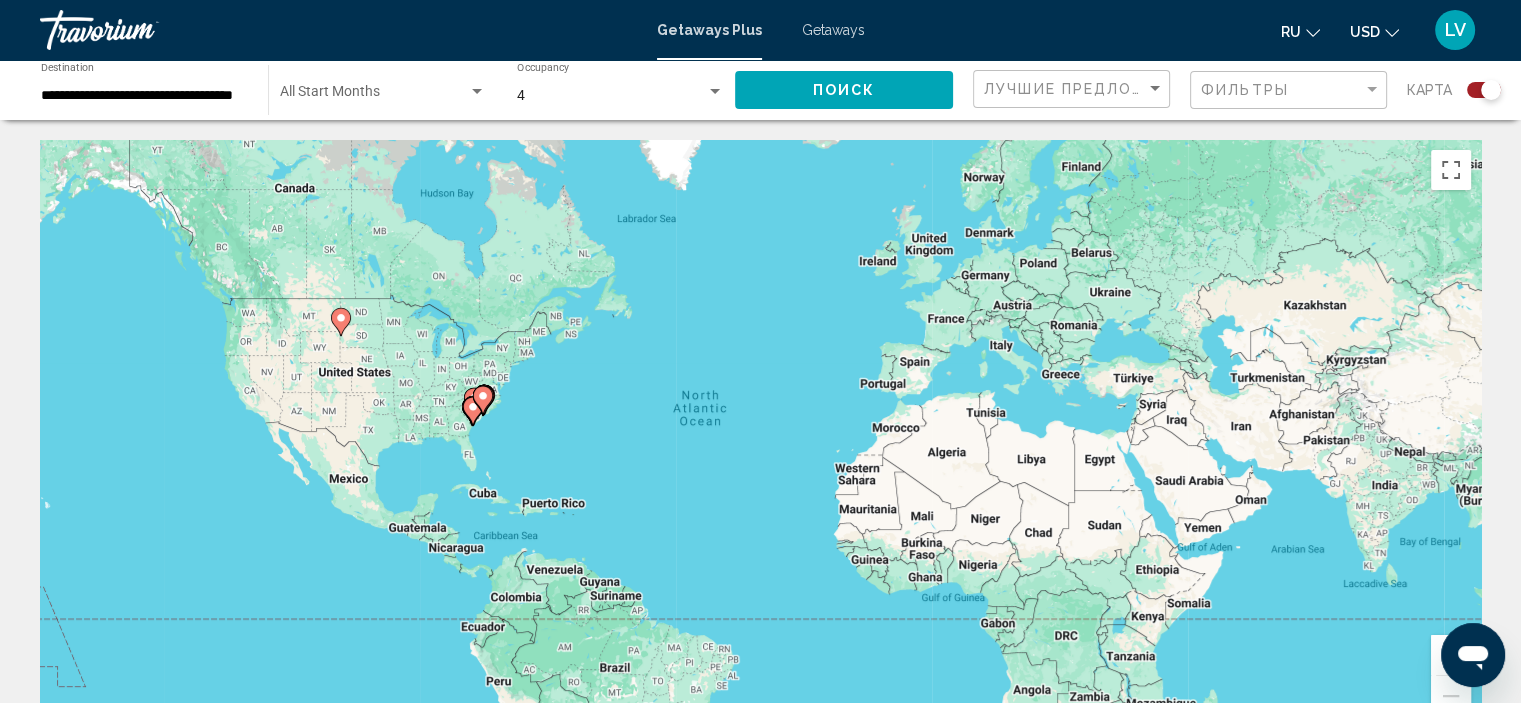 click at bounding box center [374, 96] 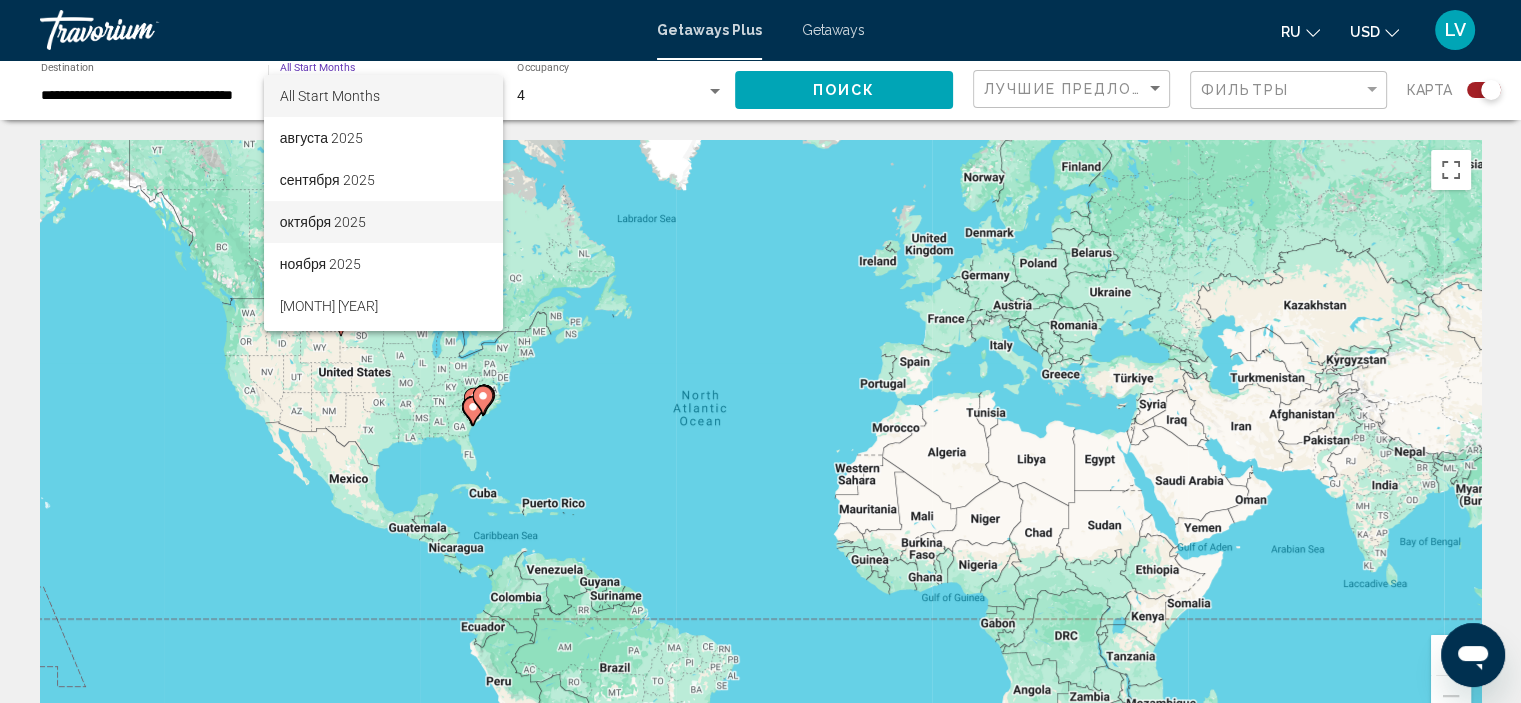 click on "октября 2025" at bounding box center (383, 222) 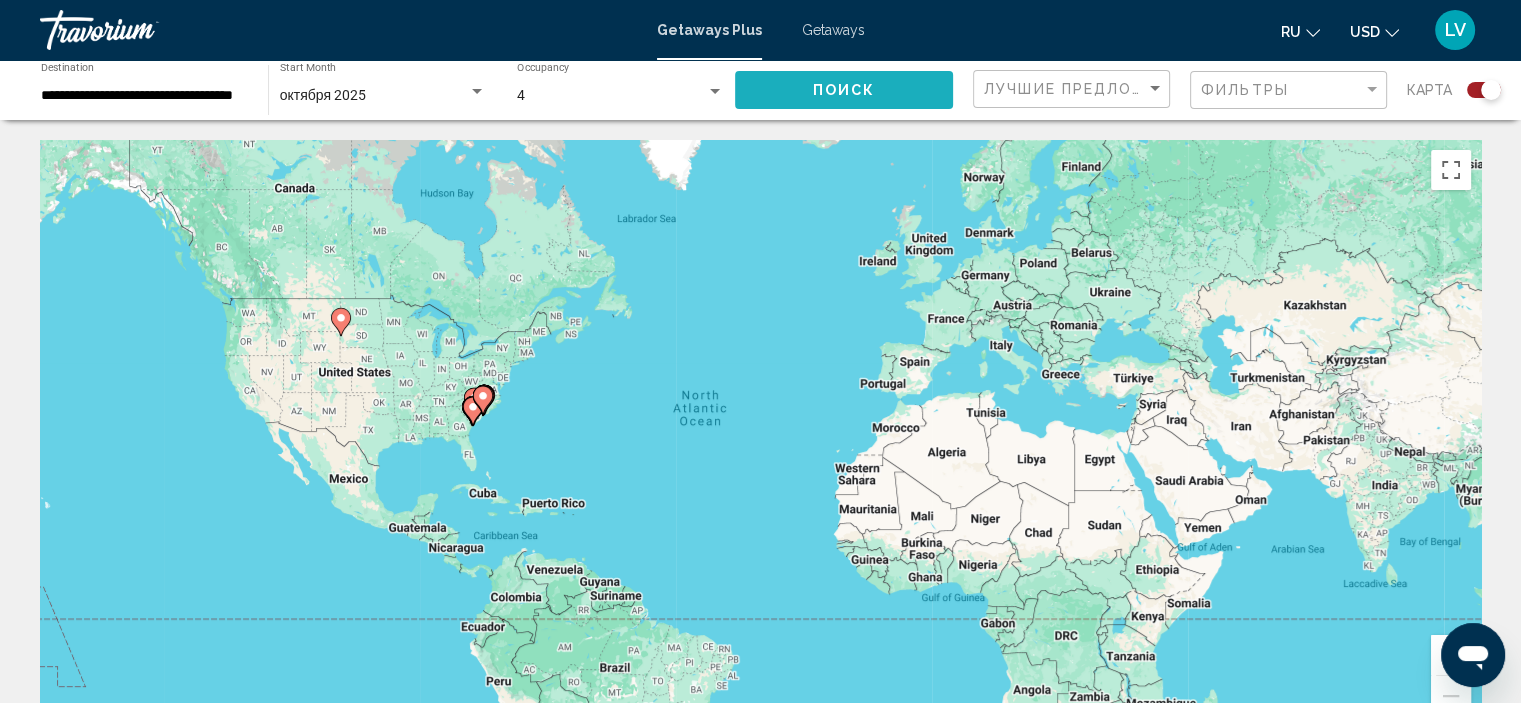 click on "Поиск" 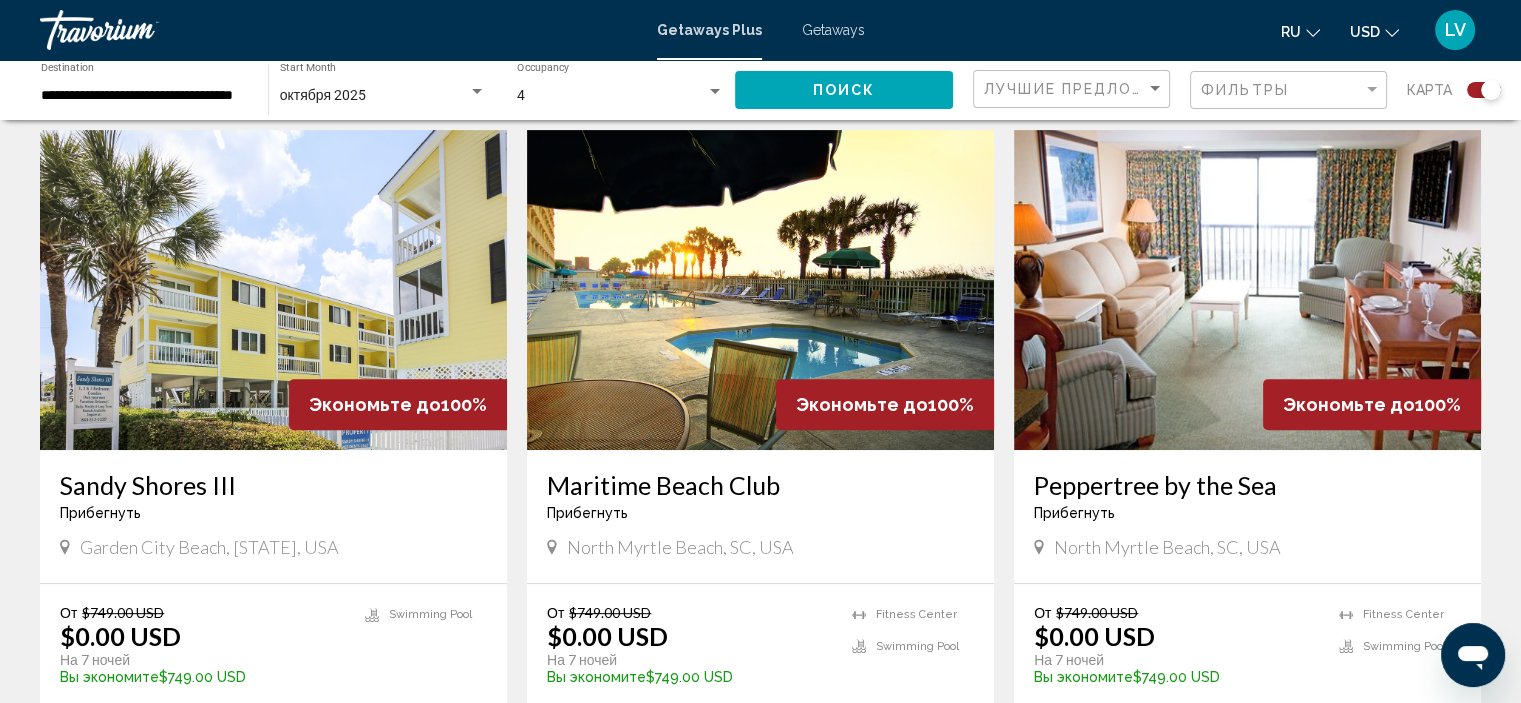 scroll, scrollTop: 700, scrollLeft: 0, axis: vertical 